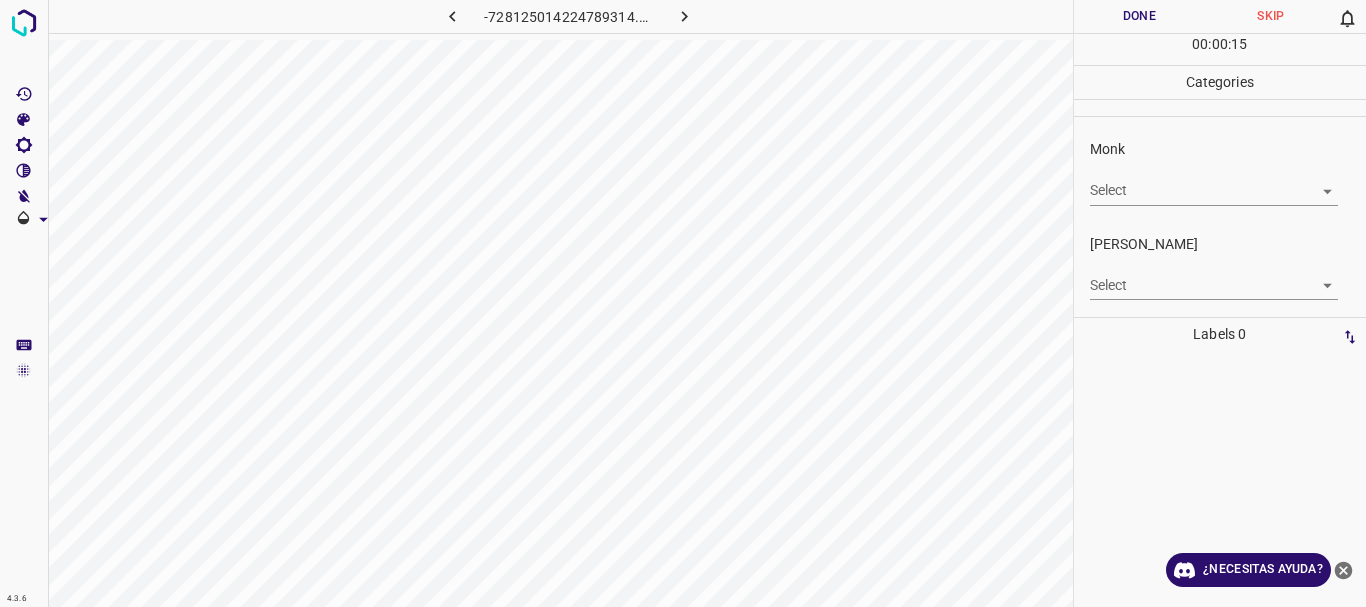 scroll, scrollTop: 0, scrollLeft: 0, axis: both 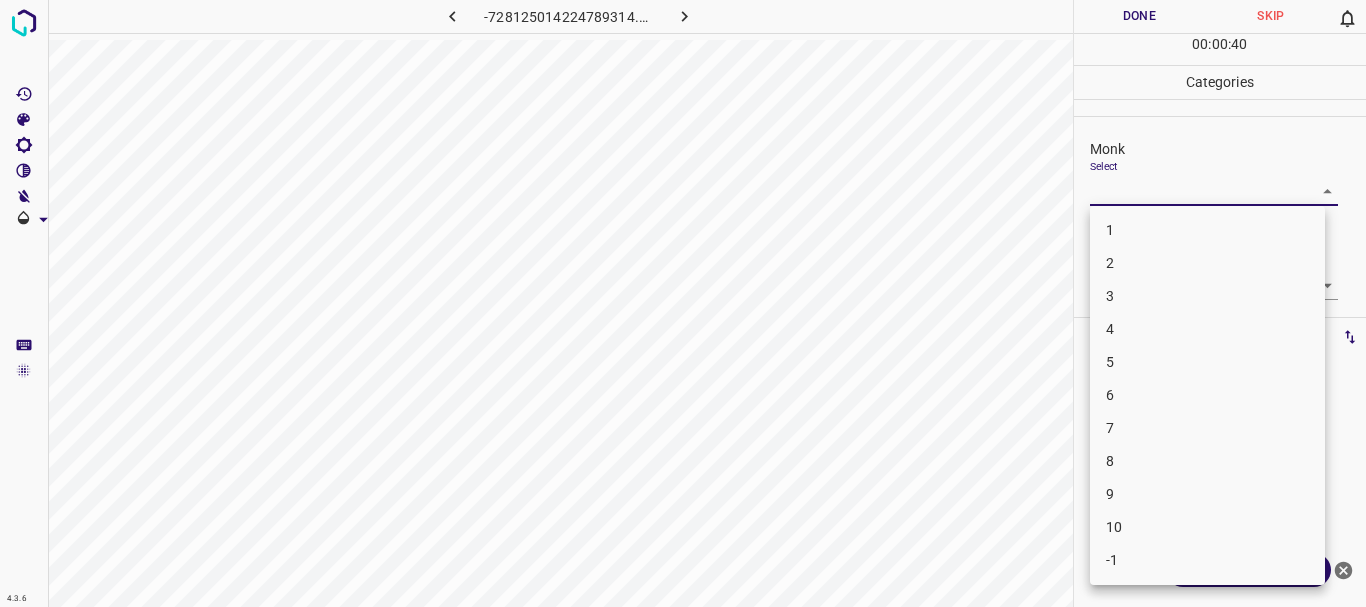 click on "4.3.6  -728125014224789314.png Done Skip 0 00   : 00   : 40   Categories Monk   Select ​  [PERSON_NAME]   Select ​ Labels   0 Categories 1 Monk 2  [PERSON_NAME] Tools Space Change between modes (Draw & Edit) I Auto labeling R Restore zoom M Zoom in N Zoom out Delete Delete selecte label Filters Z Restore filters X Saturation filter C Brightness filter V Contrast filter B Gray scale filter General O Download ¿Necesitas ayuda? Texto original Valora esta traducción Tu opinión servirá para ayudar a mejorar el Traductor de Google - Texto - Esconder - Borrar 1 2 3 4 5 6 7 8 9 10 -1" at bounding box center [683, 303] 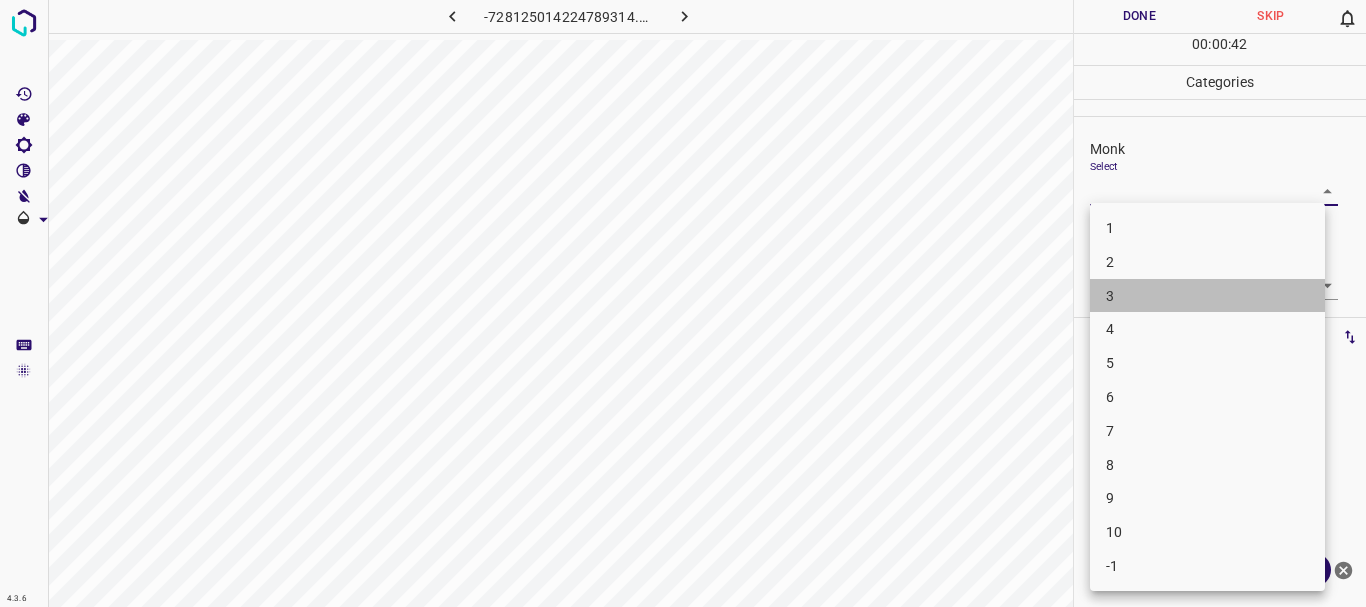 click on "3" at bounding box center [1207, 296] 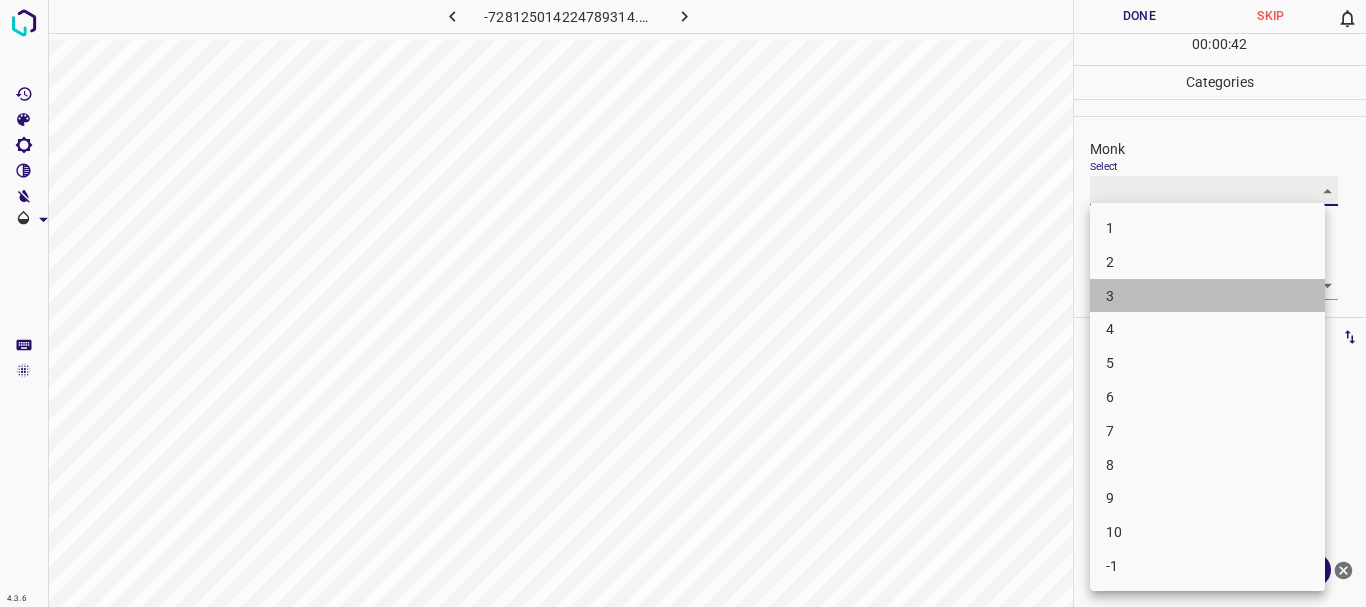 type on "3" 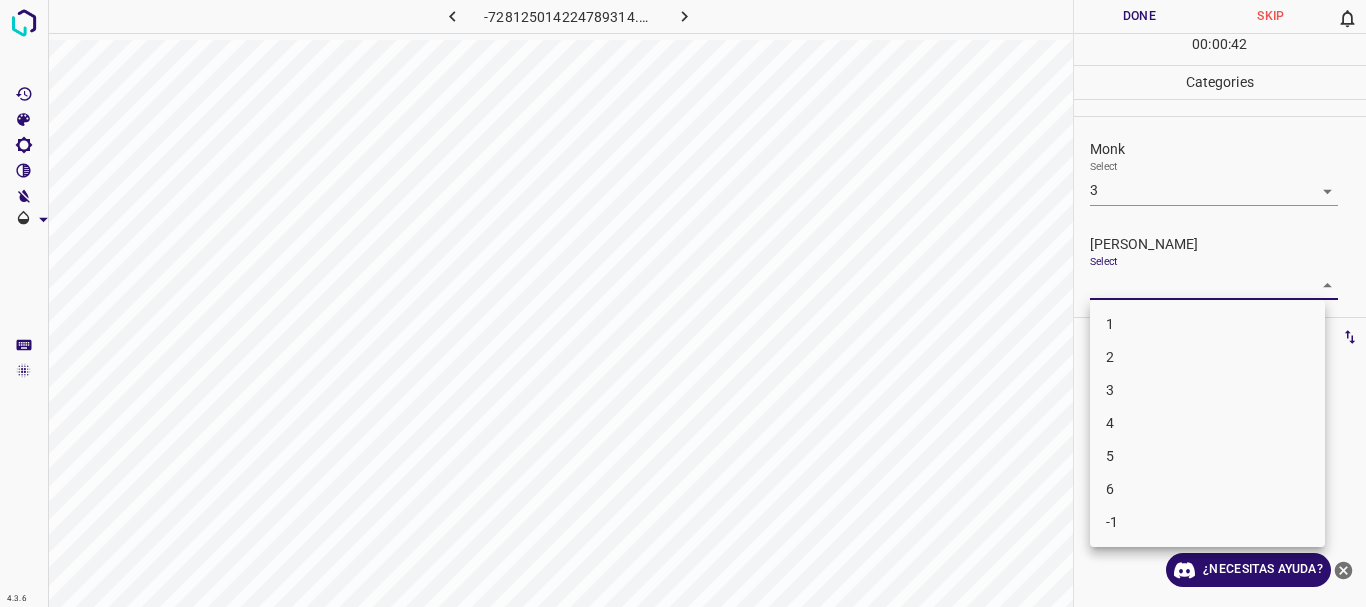 click on "4.3.6  -728125014224789314.png Done Skip 0 00   : 00   : 42   Categories Monk   Select 3 3  [PERSON_NAME]   Select ​ Labels   0 Categories 1 Monk 2  [PERSON_NAME] Tools Space Change between modes (Draw & Edit) I Auto labeling R Restore zoom M Zoom in N Zoom out Delete Delete selecte label Filters Z Restore filters X Saturation filter C Brightness filter V Contrast filter B Gray scale filter General O Download ¿Necesitas ayuda? Texto original Valora esta traducción Tu opinión servirá para ayudar a mejorar el Traductor de Google - Texto - Esconder - Borrar 1 2 3 4 5 6 -1" at bounding box center [683, 303] 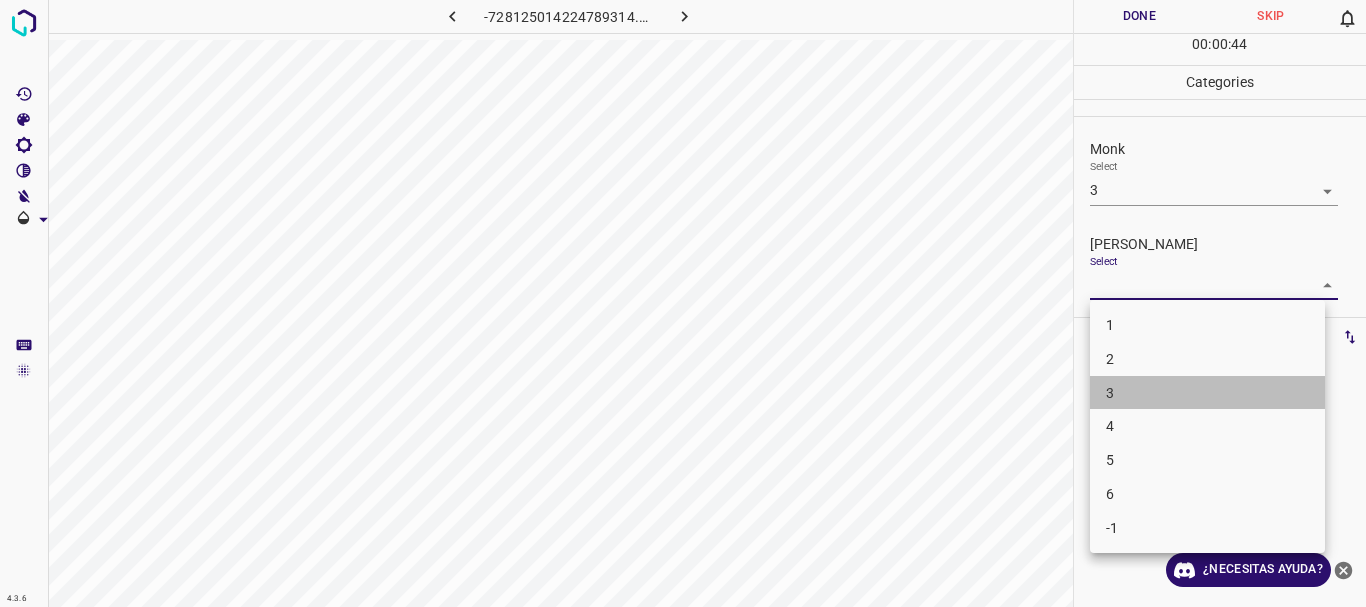 click on "3" at bounding box center [1207, 393] 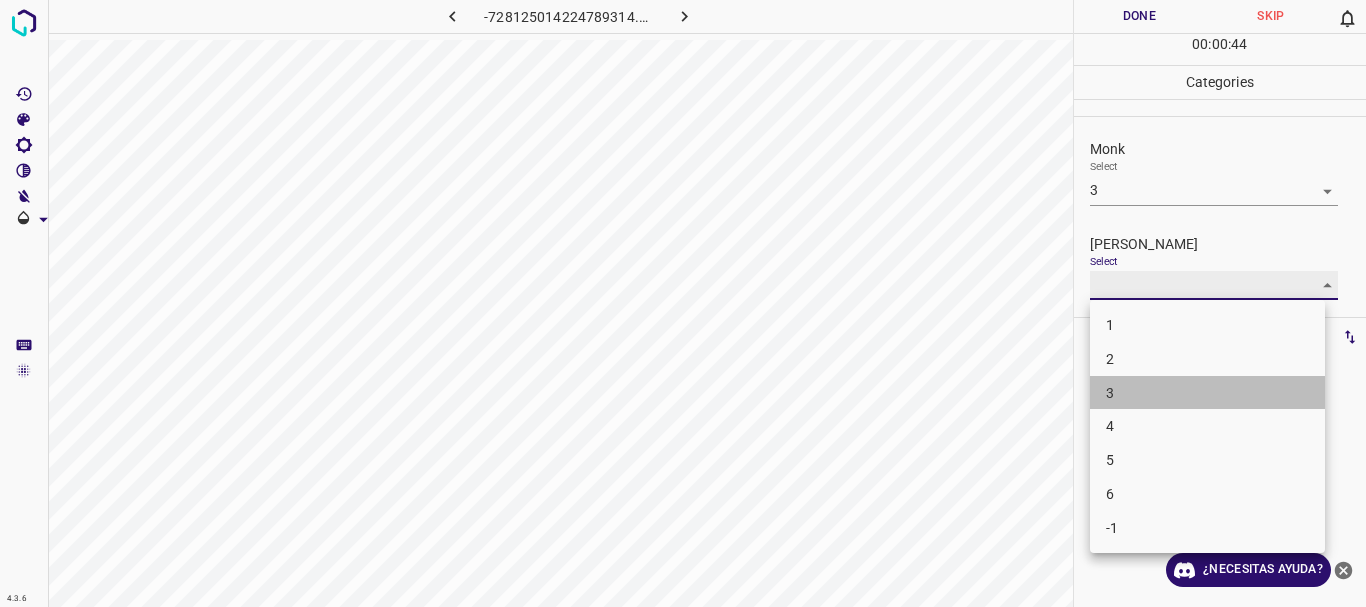 type on "3" 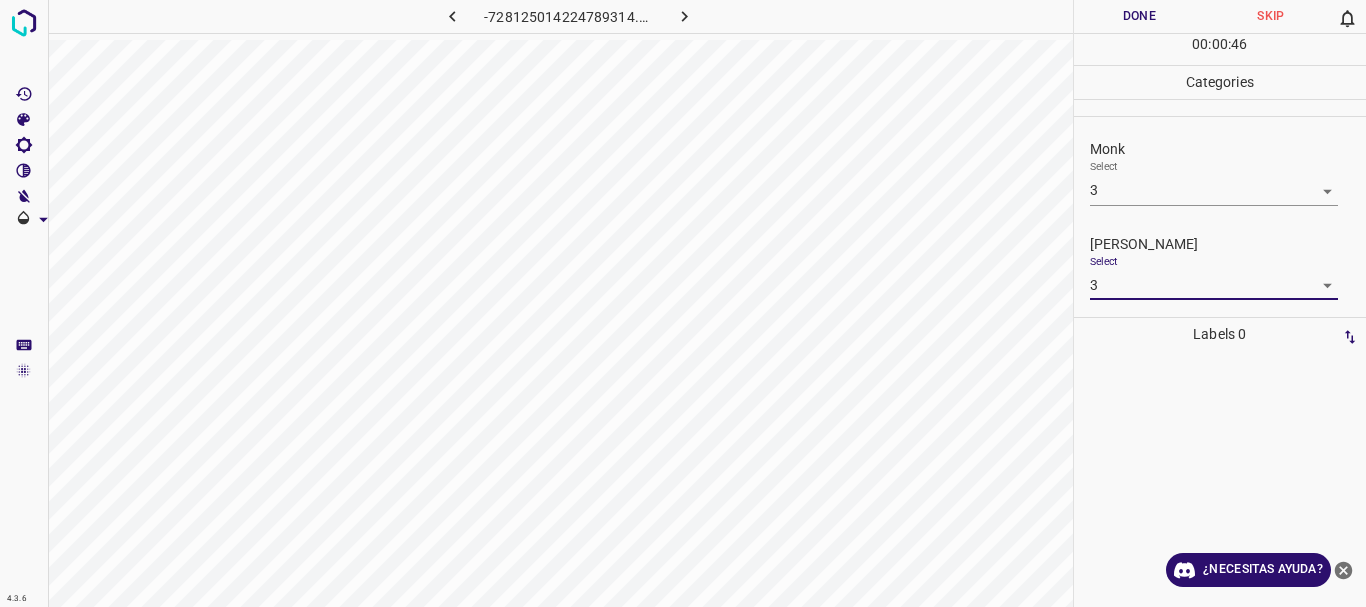 click on "4.3.6  -728125014224789314.png Done Skip 0 00   : 00   : 46   Categories Monk   Select 3 3  [PERSON_NAME]   Select 3 3 Labels   0 Categories 1 Monk 2  [PERSON_NAME] Tools Space Change between modes (Draw & Edit) I Auto labeling R Restore zoom M Zoom in N Zoom out Delete Delete selecte label Filters Z Restore filters X Saturation filter C Brightness filter V Contrast filter B Gray scale filter General O Download ¿Necesitas ayuda? Texto original Valora esta traducción Tu opinión servirá para ayudar a mejorar el Traductor de Google - Texto - Esconder - Borrar" at bounding box center (683, 303) 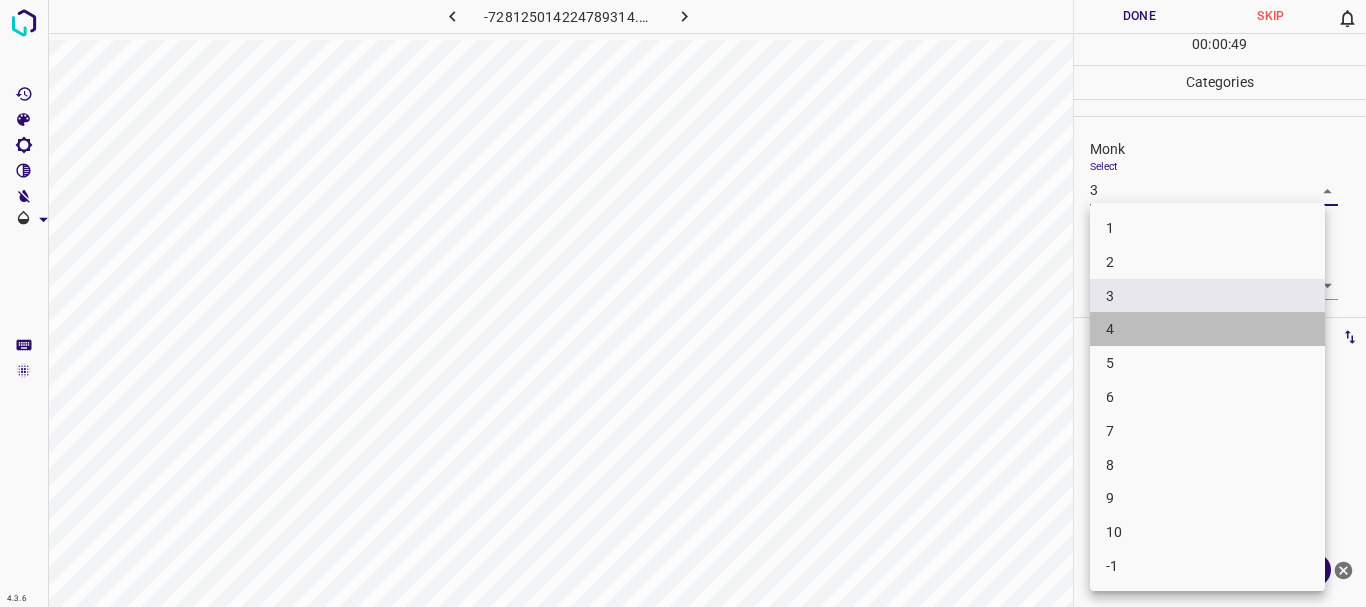 click on "4" at bounding box center [1207, 329] 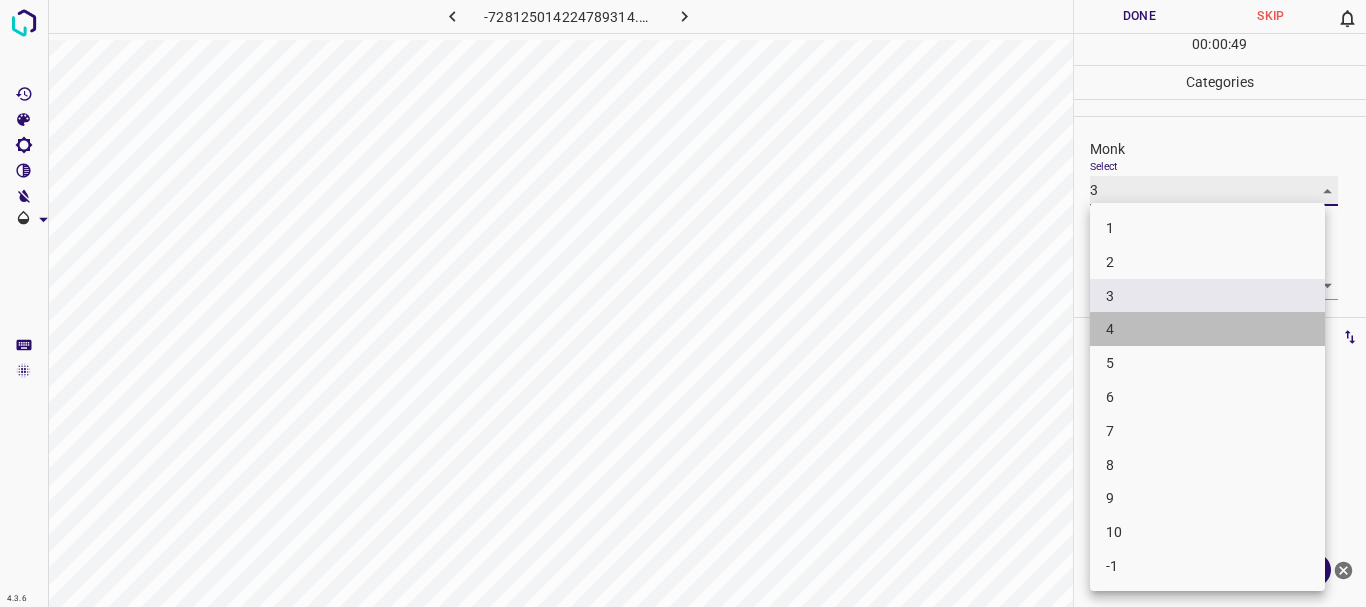 type on "4" 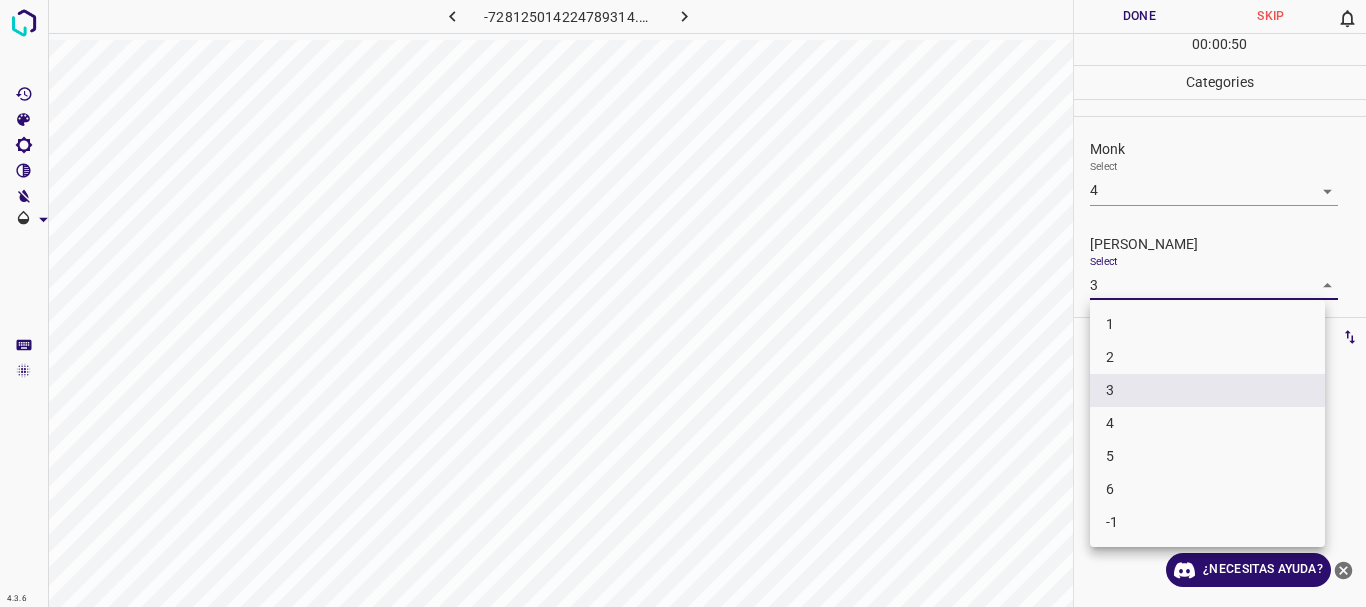 click on "4.3.6  -728125014224789314.png Done Skip 0 00   : 00   : 50   Categories Monk   Select 4 4  [PERSON_NAME]   Select 3 3 Labels   0 Categories 1 Monk 2  [PERSON_NAME] Tools Space Change between modes (Draw & Edit) I Auto labeling R Restore zoom M Zoom in N Zoom out Delete Delete selecte label Filters Z Restore filters X Saturation filter C Brightness filter V Contrast filter B Gray scale filter General O Download ¿Necesitas ayuda? Texto original Valora esta traducción Tu opinión servirá para ayudar a mejorar el Traductor de Google - Texto - Esconder - Borrar 1 2 3 4 5 6 -1" at bounding box center (683, 303) 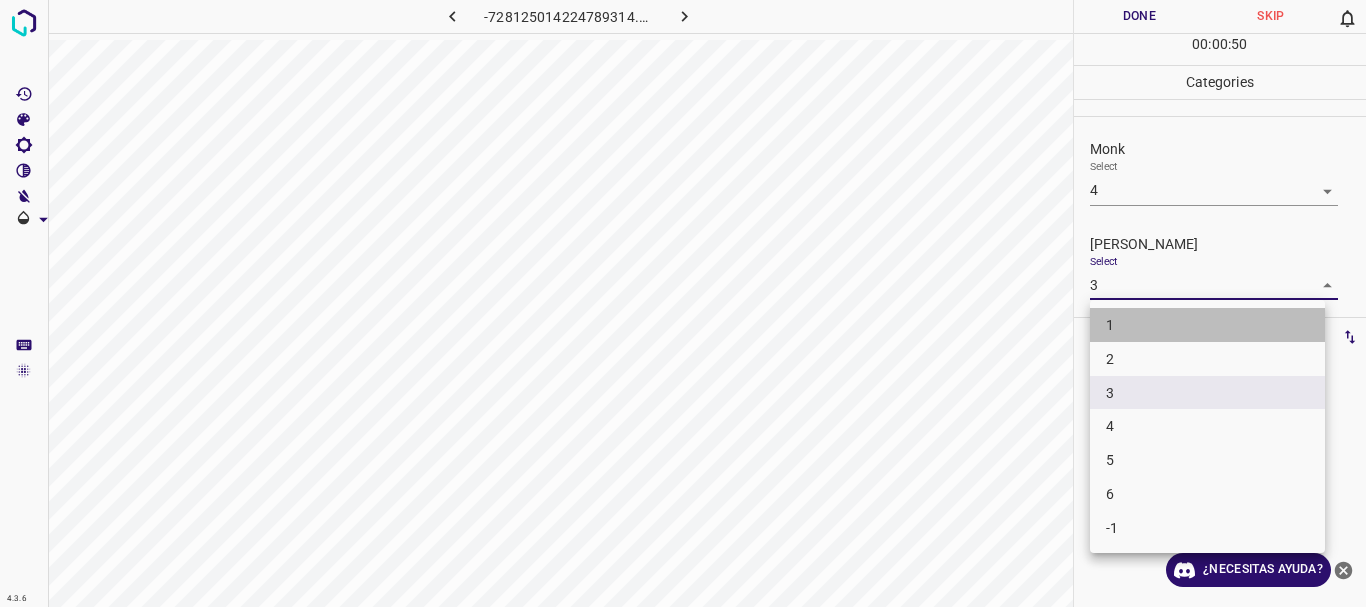 click on "1" at bounding box center (1207, 325) 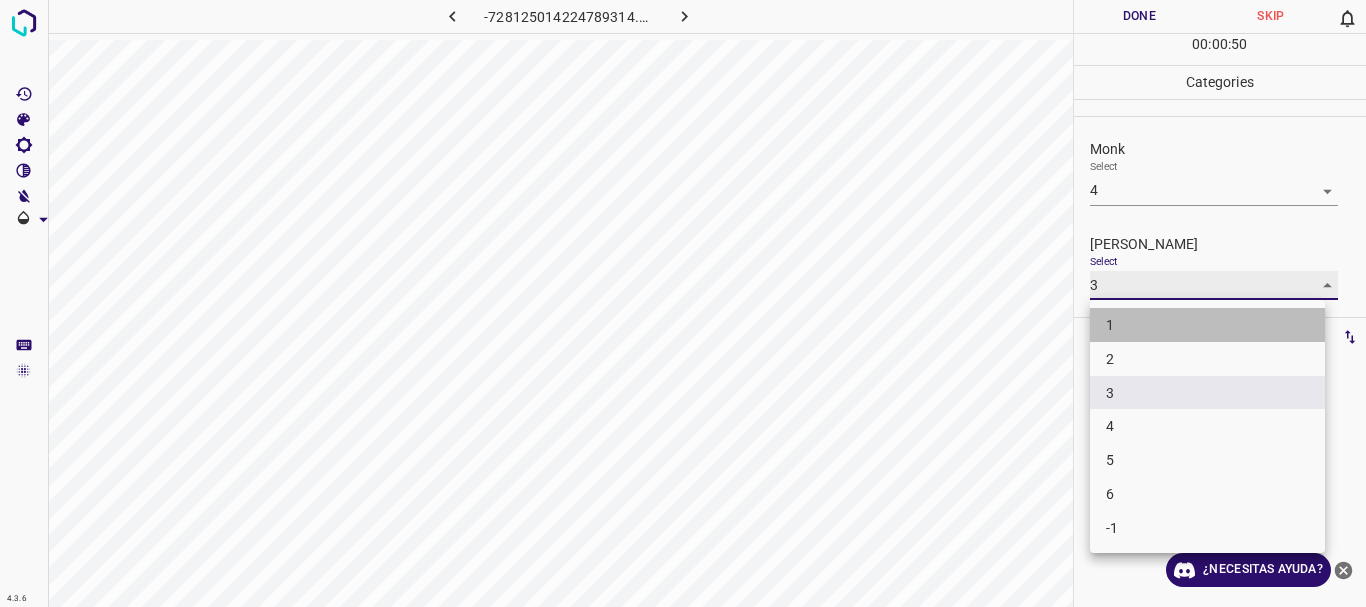type on "1" 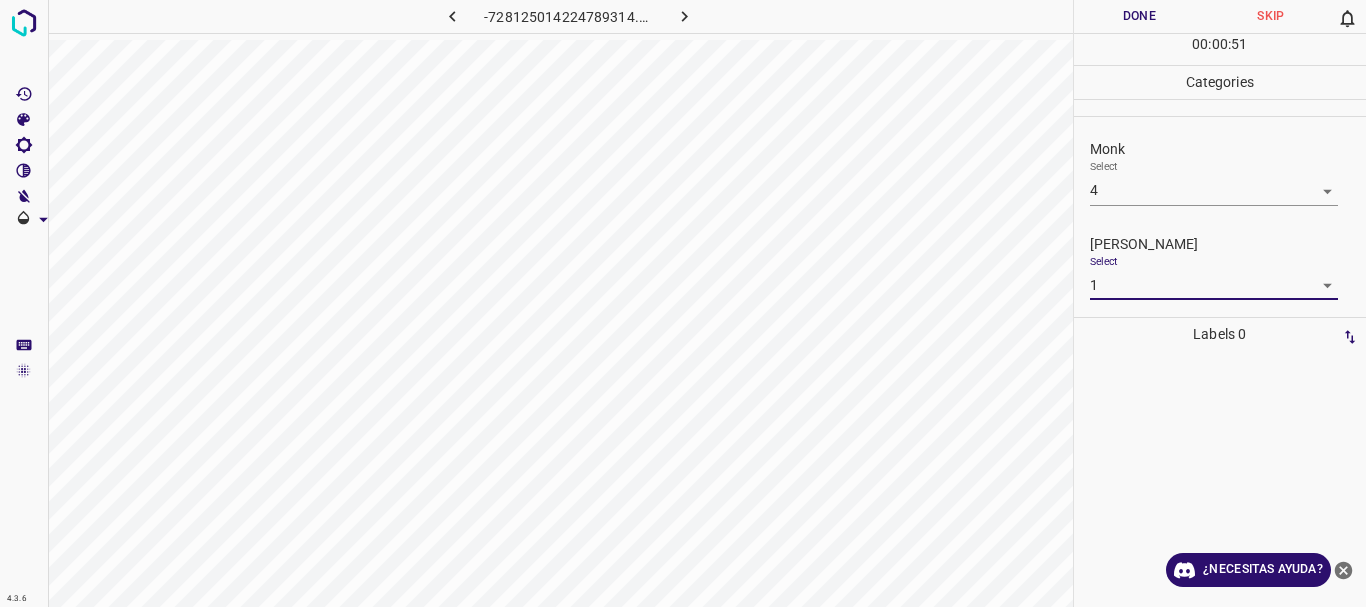 click on "Done" at bounding box center [1140, 16] 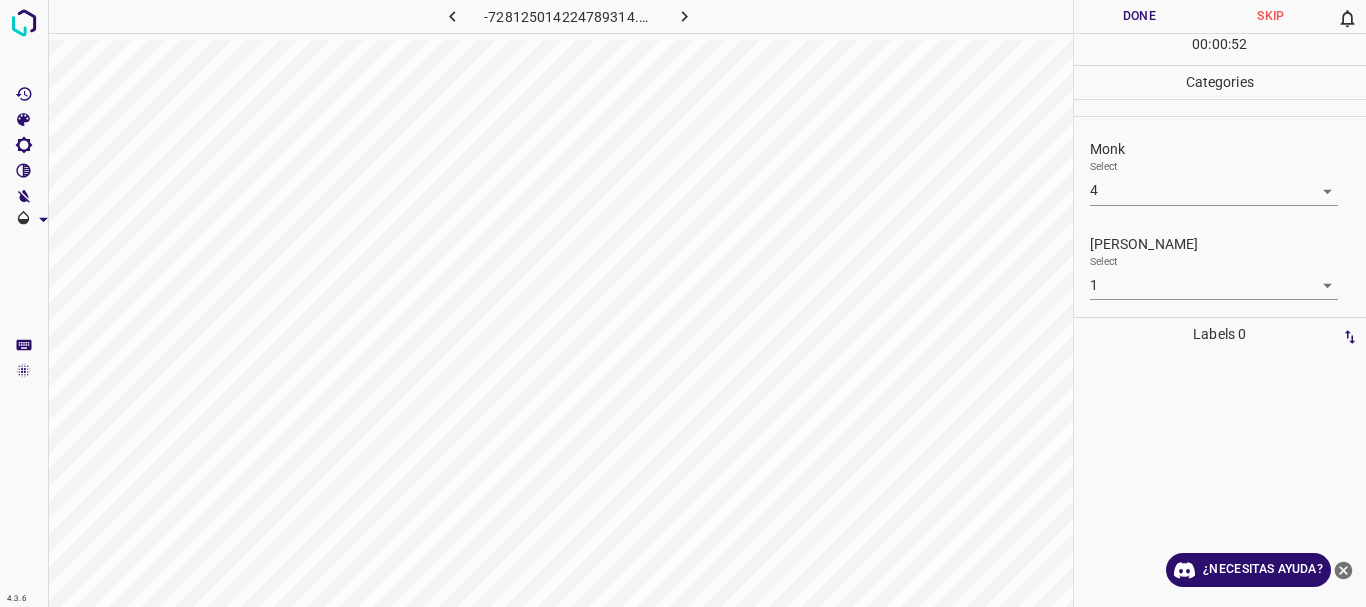 click at bounding box center (684, 16) 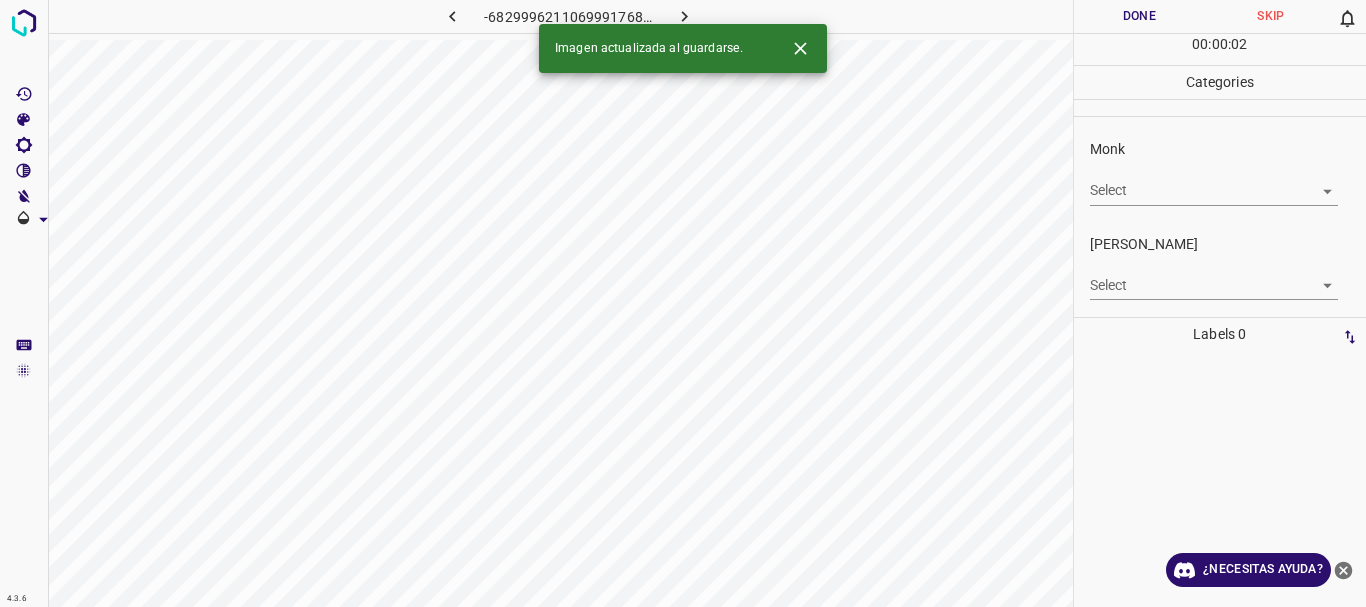 click at bounding box center [684, 16] 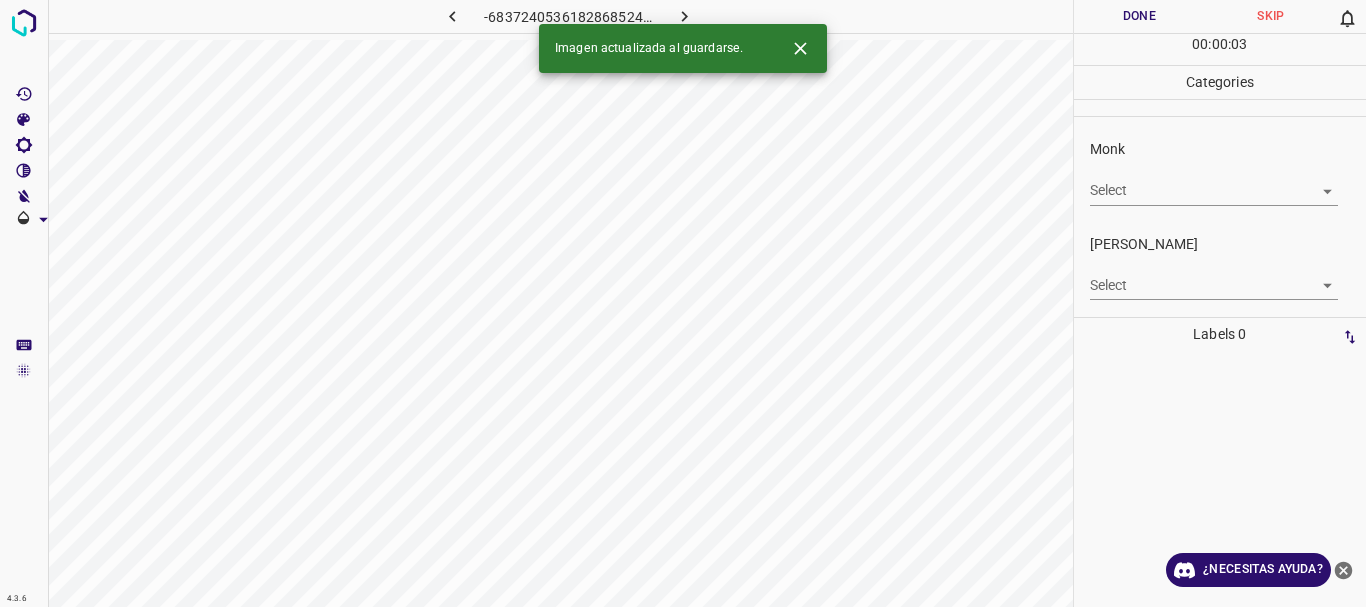 click 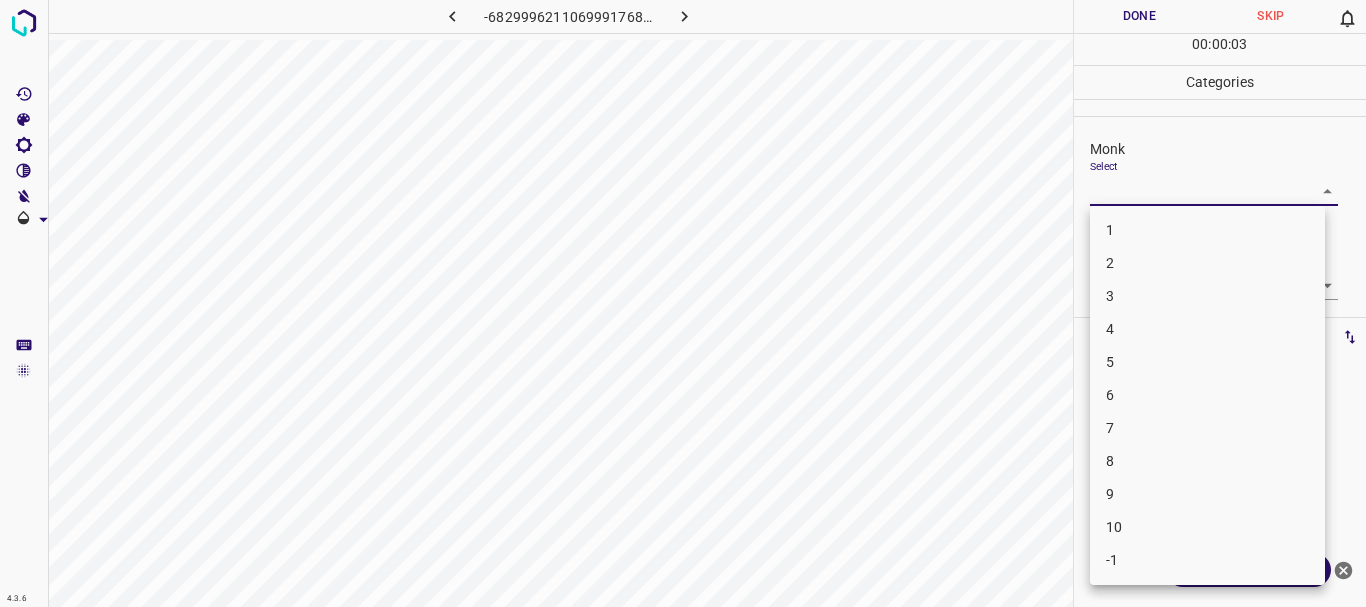 click on "4.3.6  -6829996211069991768.png Done Skip 0 00   : 00   : 03   Categories Monk   Select ​  [PERSON_NAME]   Select ​ Labels   0 Categories 1 Monk 2  [PERSON_NAME] Tools Space Change between modes (Draw & Edit) I Auto labeling R Restore zoom M Zoom in N Zoom out Delete Delete selecte label Filters Z Restore filters X Saturation filter C Brightness filter V Contrast filter B Gray scale filter General O Download ¿Necesitas ayuda? Texto original Valora esta traducción Tu opinión servirá para ayudar a mejorar el Traductor de Google - Texto - Esconder - Borrar 1 2 3 4 5 6 7 8 9 10 -1" at bounding box center [683, 303] 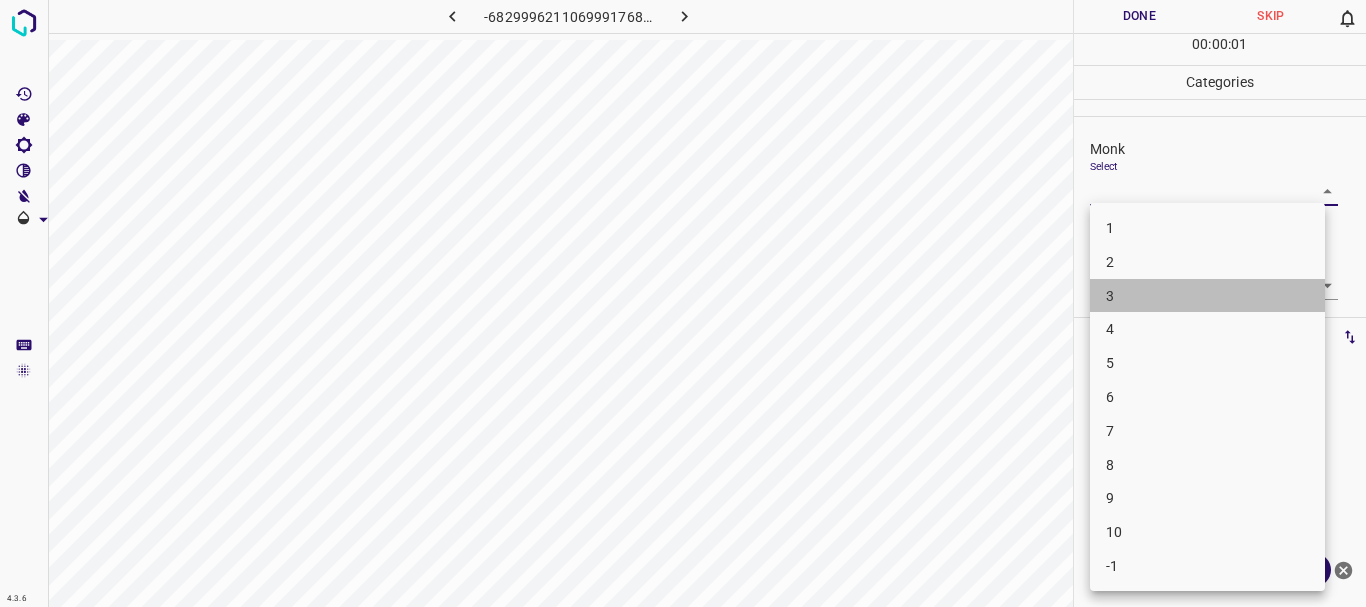 click on "3" at bounding box center [1207, 296] 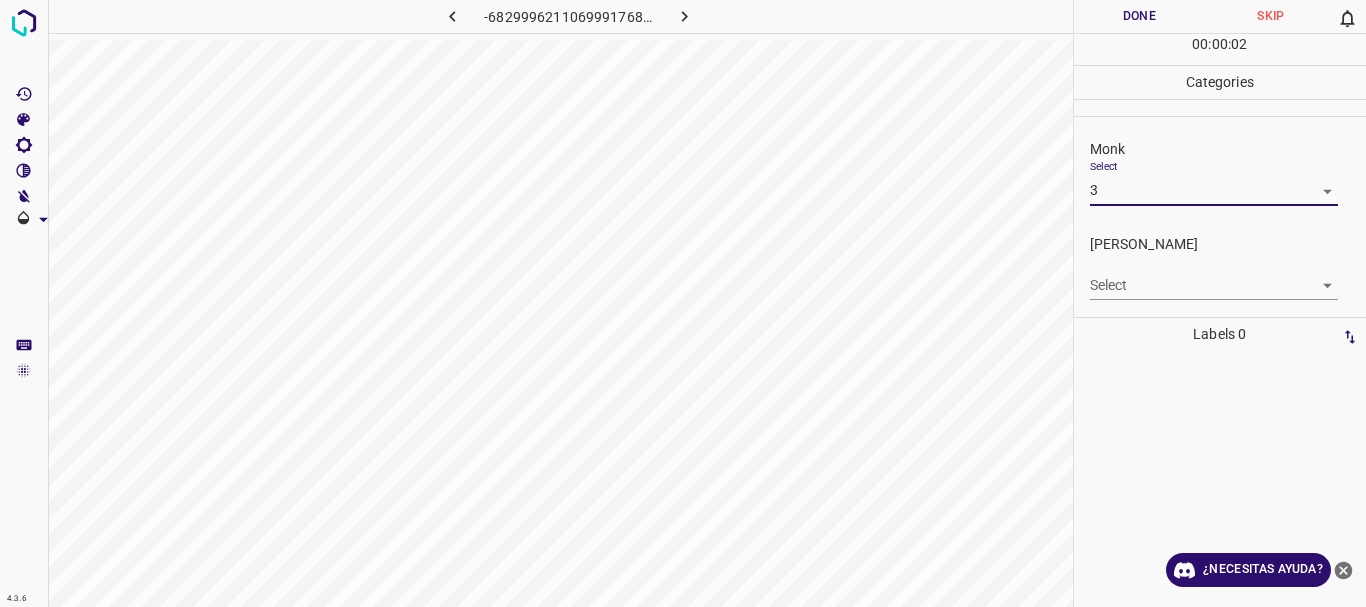 click on "4.3.6  -6829996211069991768.png Done Skip 0 00   : 00   : 02   Categories Monk   Select 3 3  [PERSON_NAME]   Select ​ Labels   0 Categories 1 Monk 2  [PERSON_NAME] Tools Space Change between modes (Draw & Edit) I Auto labeling R Restore zoom M Zoom in N Zoom out Delete Delete selecte label Filters Z Restore filters X Saturation filter C Brightness filter V Contrast filter B Gray scale filter General O Download ¿Necesitas ayuda? Texto original Valora esta traducción Tu opinión servirá para ayudar a mejorar el Traductor de Google - Texto - Esconder - Borrar" at bounding box center (683, 303) 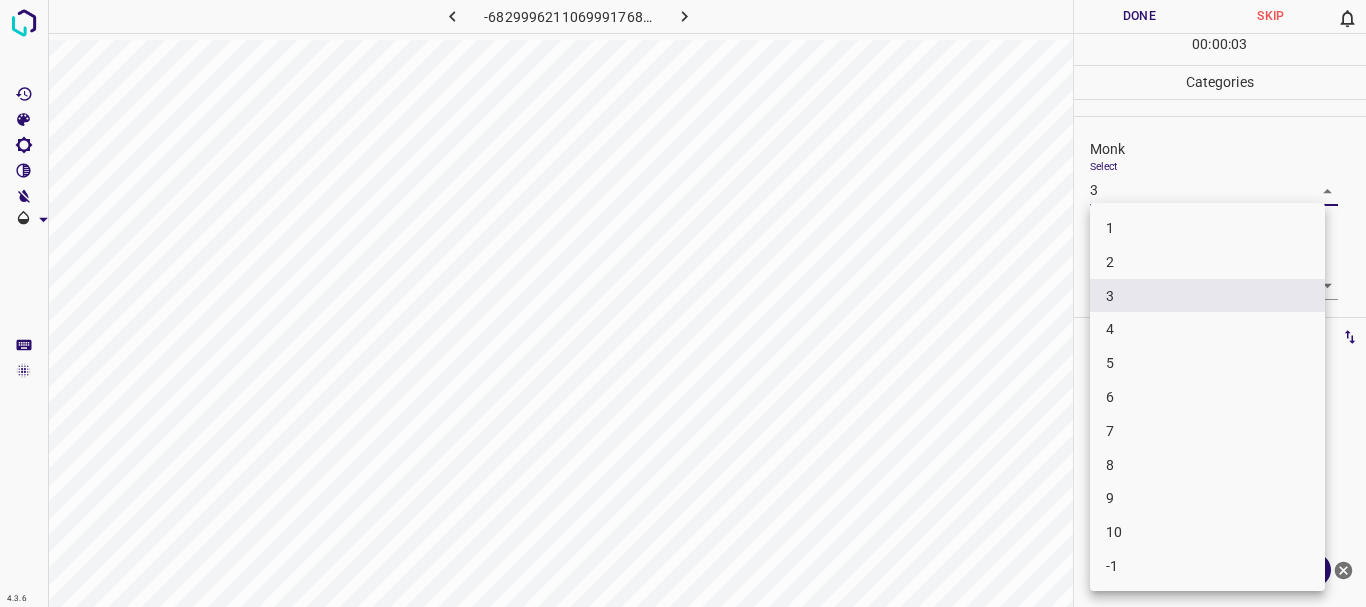 click on "4" at bounding box center [1110, 329] 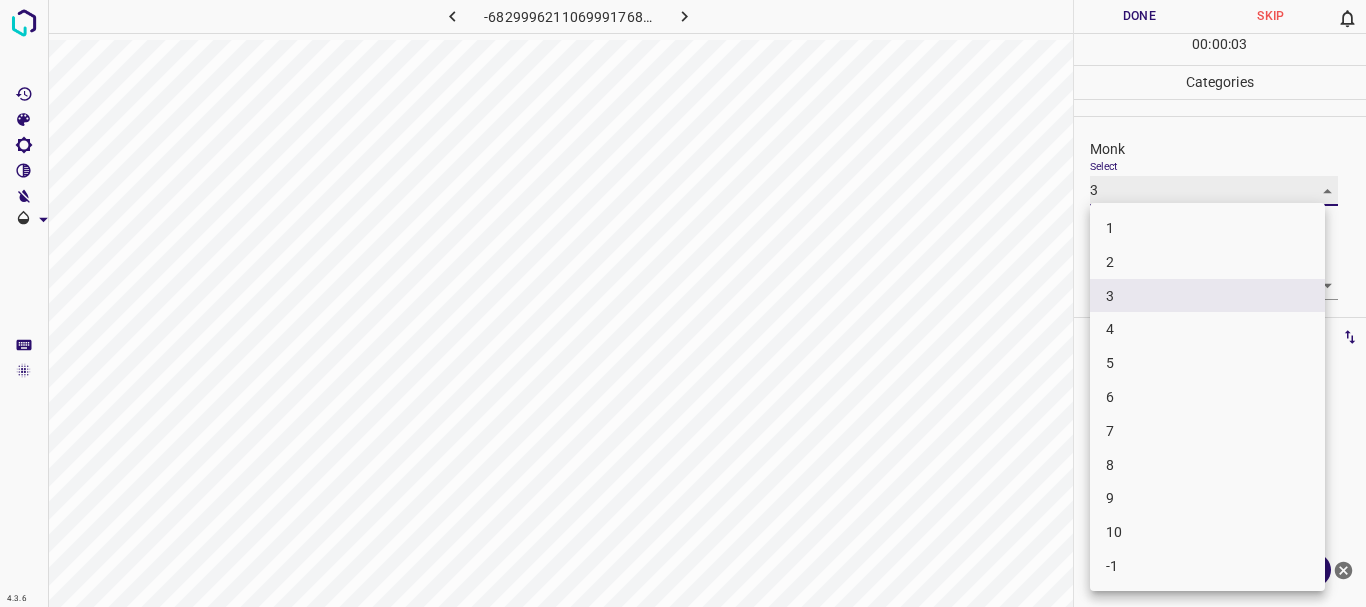 type on "4" 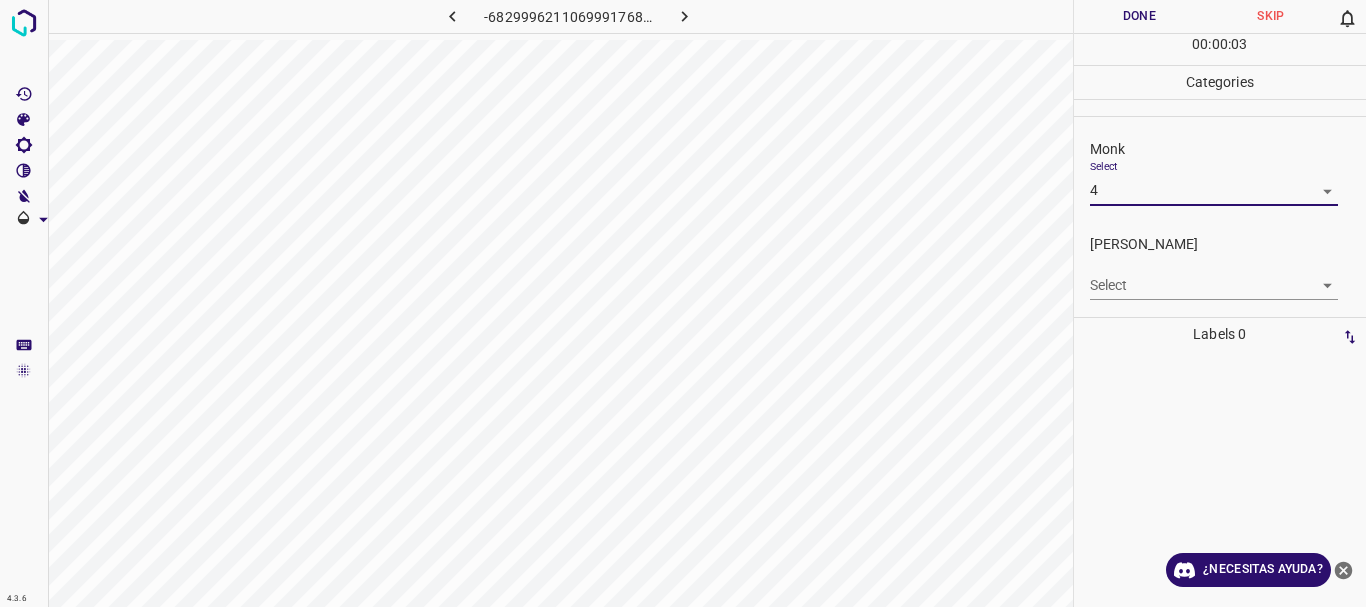 click on "4.3.6  -6829996211069991768.png Done Skip 0 00   : 00   : 03   Categories Monk   Select 4 4  [PERSON_NAME]   Select ​ Labels   0 Categories 1 Monk 2  [PERSON_NAME] Tools Space Change between modes (Draw & Edit) I Auto labeling R Restore zoom M Zoom in N Zoom out Delete Delete selecte label Filters Z Restore filters X Saturation filter C Brightness filter V Contrast filter B Gray scale filter General O Download ¿Necesitas ayuda? Texto original Valora esta traducción Tu opinión servirá para ayudar a mejorar el Traductor de Google - Texto - Esconder - Borrar 1 2 3 4 5 6 7 8 9 10 -1" at bounding box center [683, 303] 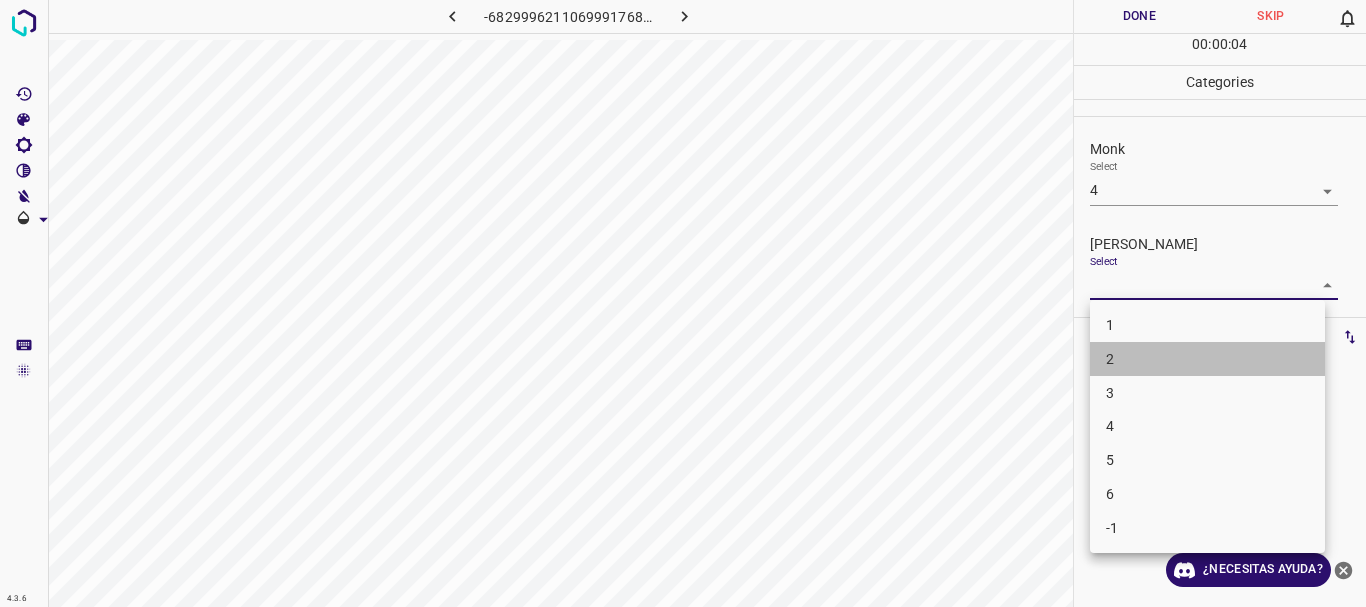 click on "2" at bounding box center (1207, 359) 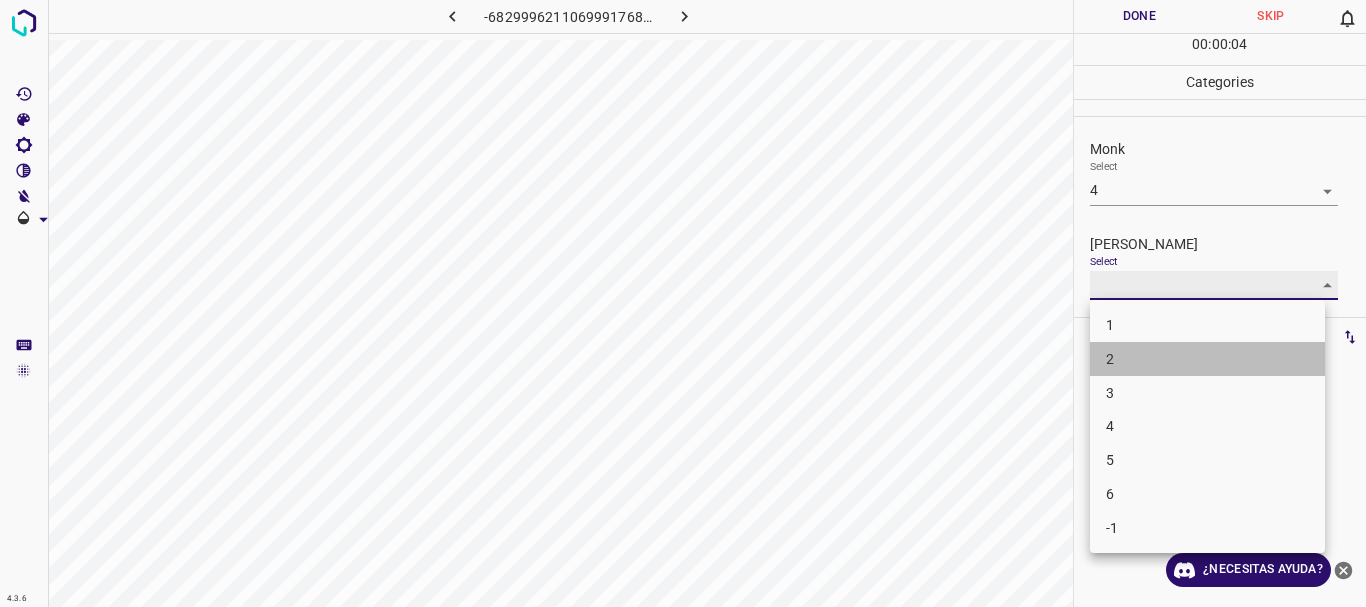 type on "2" 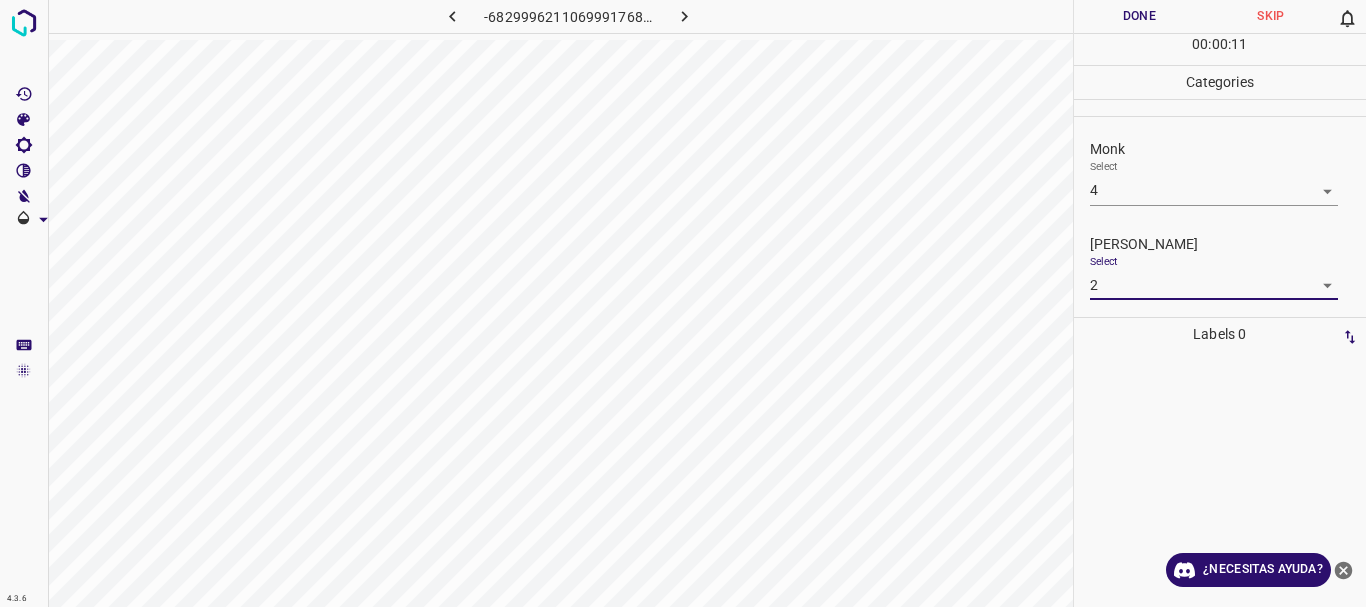 click on "Done" at bounding box center [1140, 16] 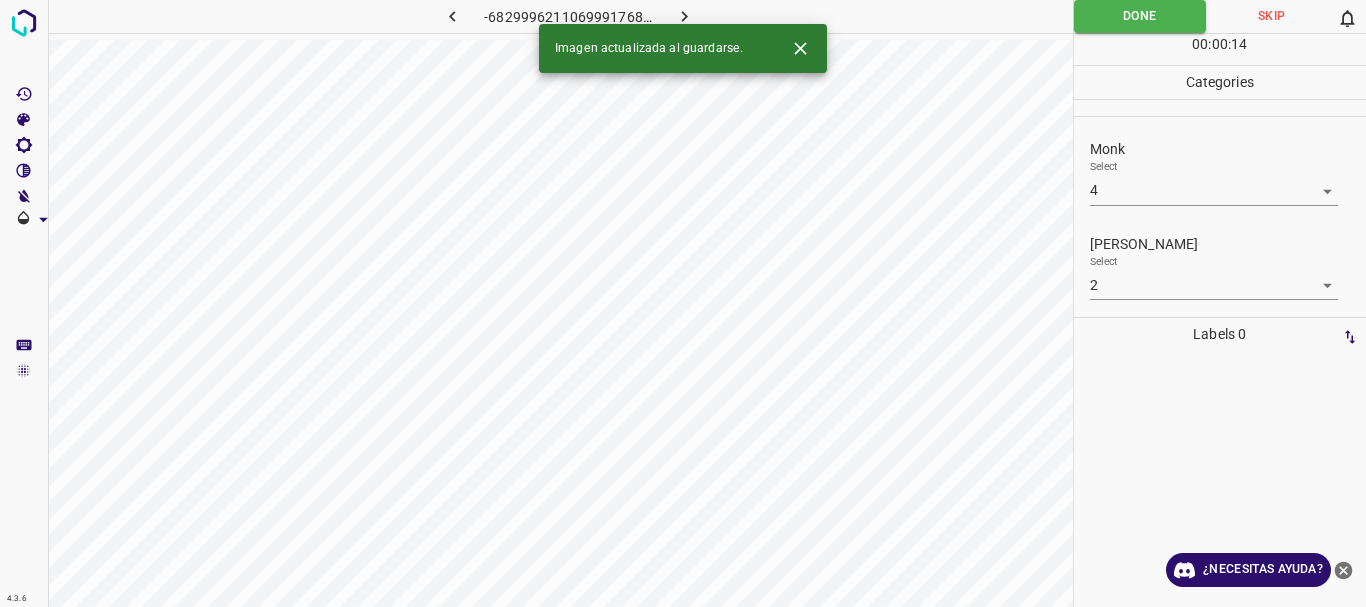 click 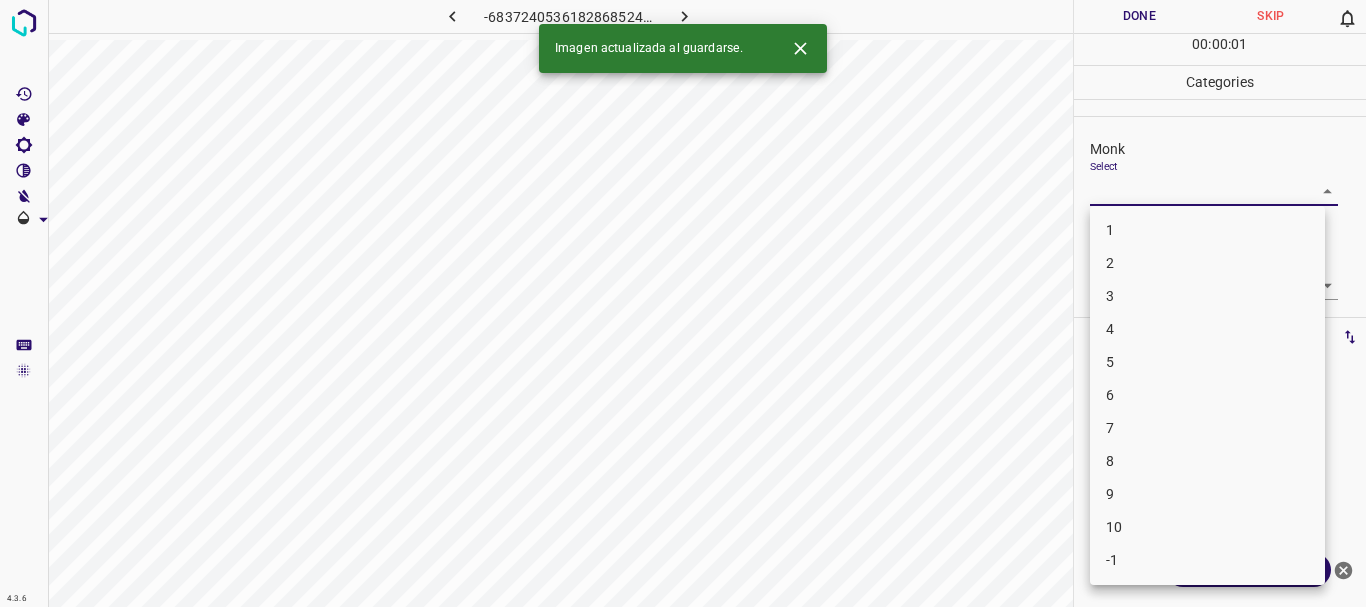 drag, startPoint x: 1119, startPoint y: 183, endPoint x: 1119, endPoint y: 169, distance: 14 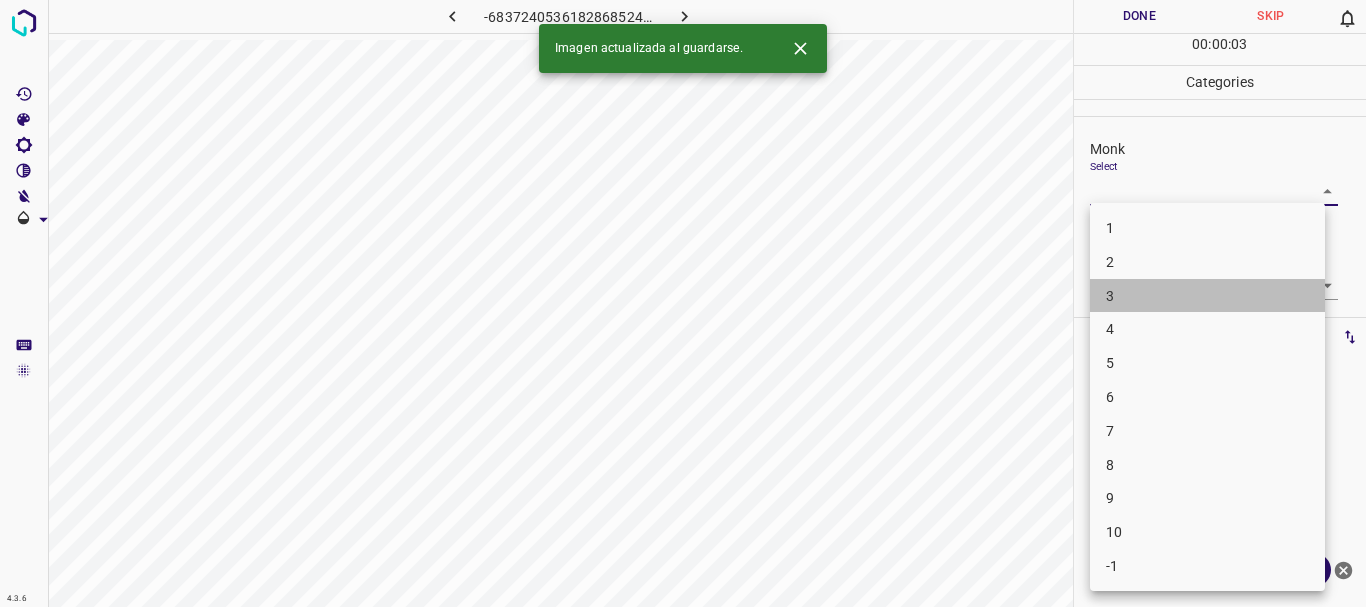 click on "3" at bounding box center [1207, 296] 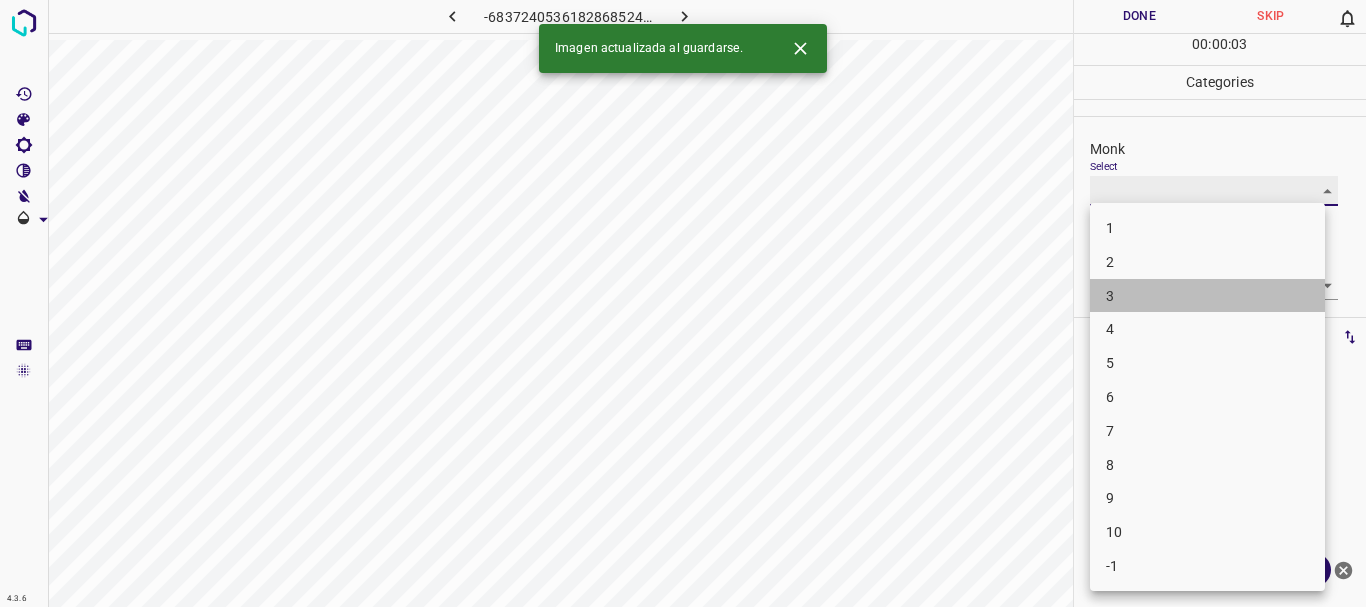 type on "3" 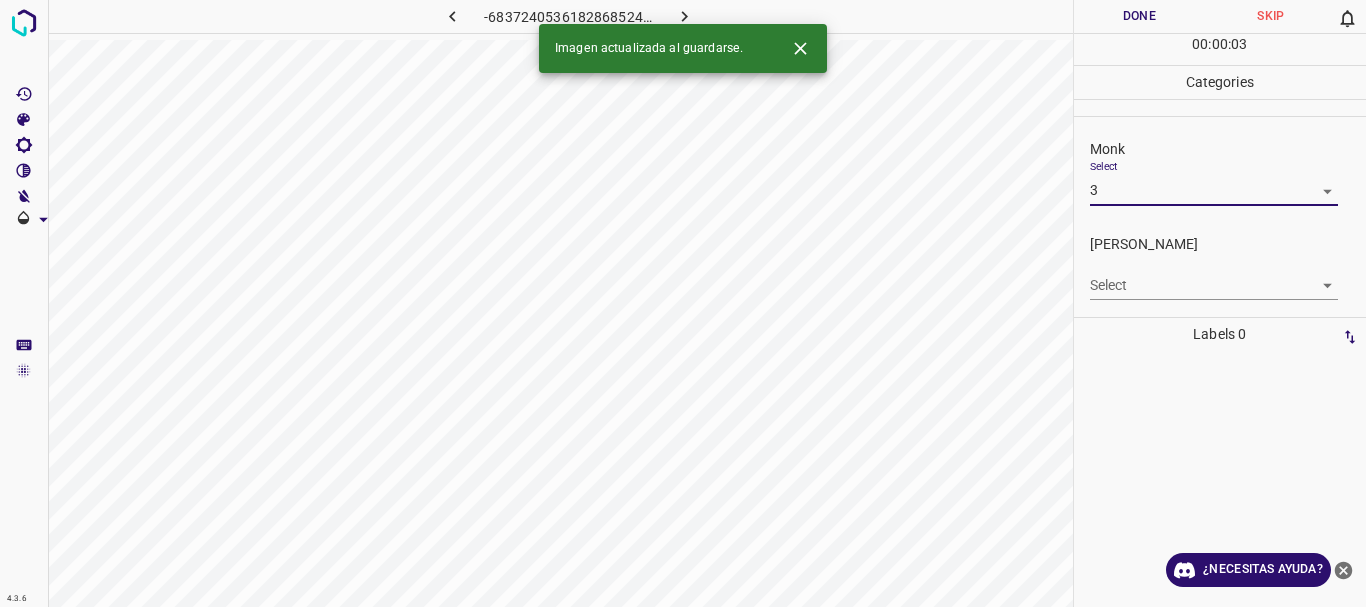 click on "4.3.6  -6837240536182868524.png Done Skip 0 00   : 00   : 03   Categories Monk   Select 3 3  [PERSON_NAME]   Select ​ Labels   0 Categories 1 Monk 2  [PERSON_NAME] Tools Space Change between modes (Draw & Edit) I Auto labeling R Restore zoom M Zoom in N Zoom out Delete Delete selecte label Filters Z Restore filters X Saturation filter C Brightness filter V Contrast filter B Gray scale filter General O Download Imagen actualizada al guardarse. ¿Necesitas ayuda? Texto original Valora esta traducción Tu opinión servirá para ayudar a mejorar el Traductor de Google - Texto - Esconder - Borrar" at bounding box center (683, 303) 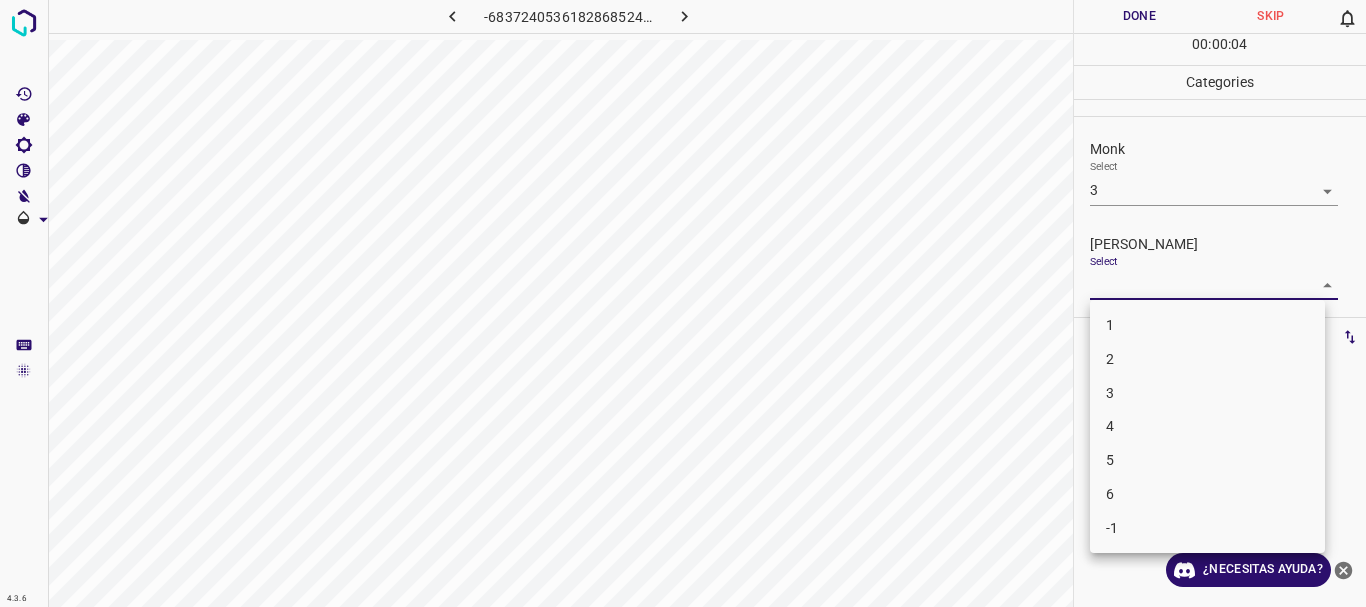 click on "1" at bounding box center (1207, 325) 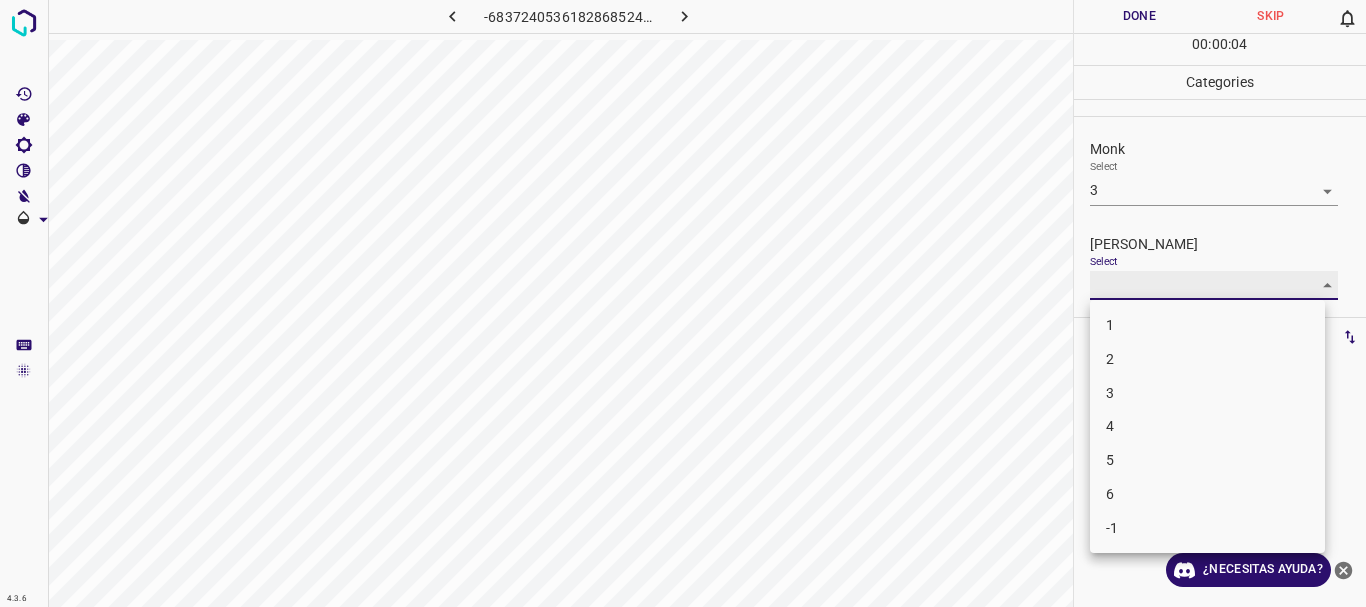 type on "1" 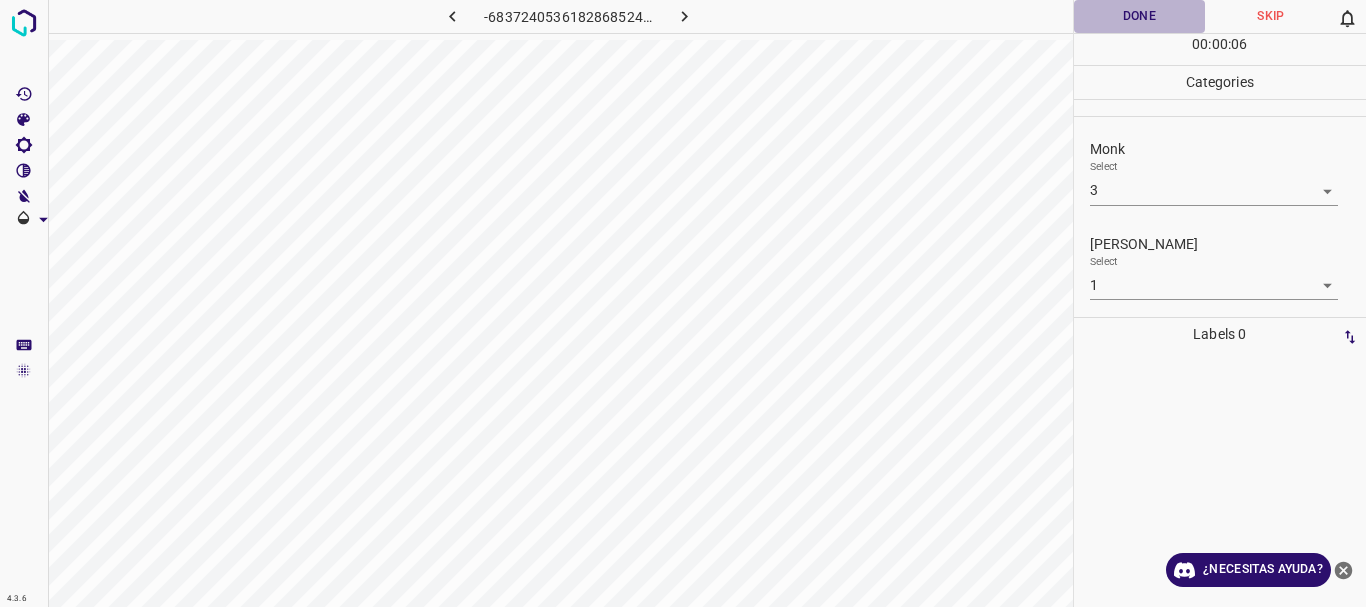 click on "Done" at bounding box center [1140, 16] 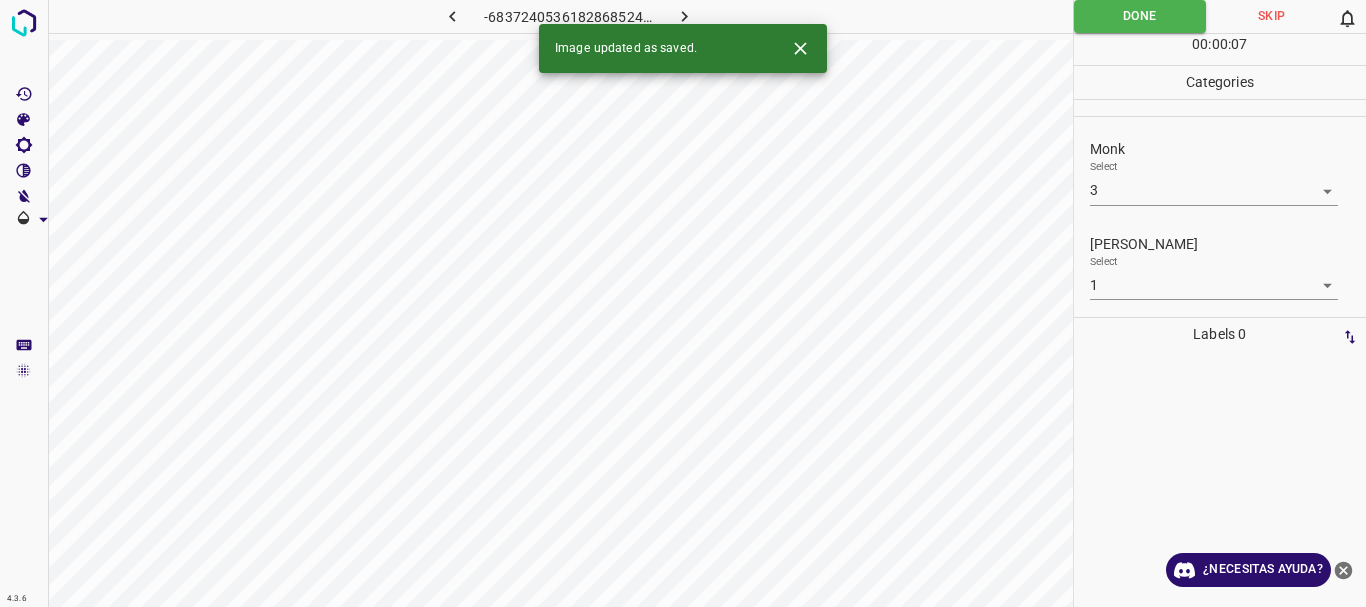 click 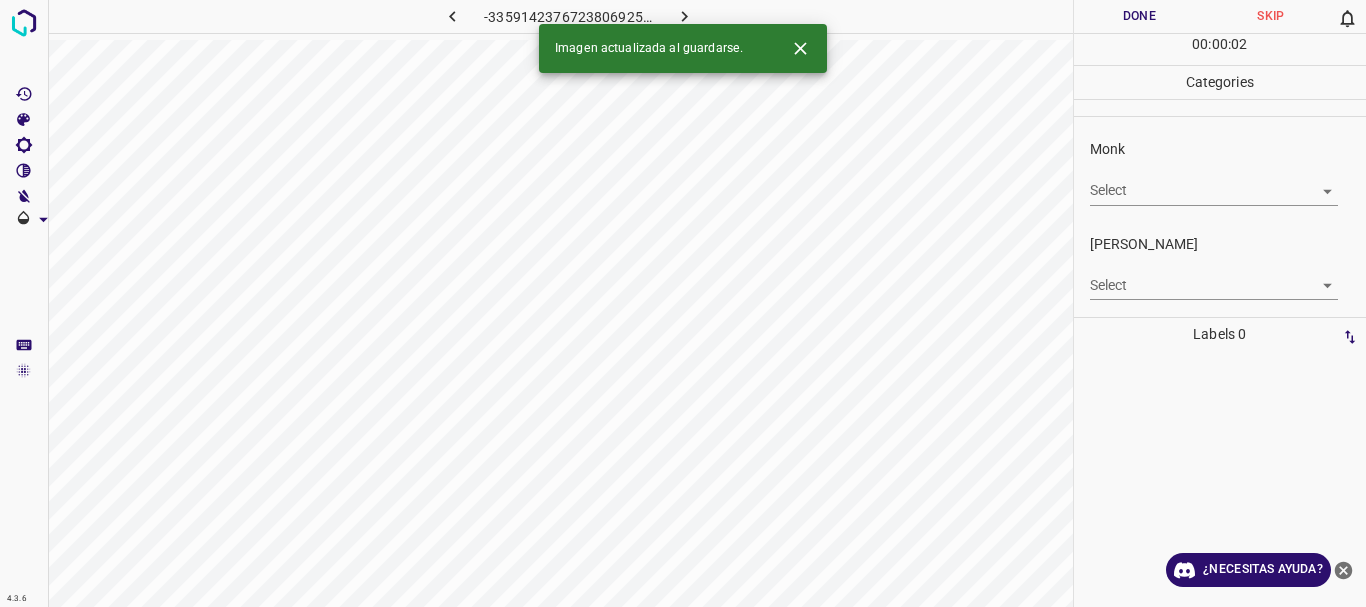 click on "4.3.6  -3359142376723806925.png Done Skip 0 00   : 00   : 02   Categories Monk   Select ​  [PERSON_NAME]   Select ​ Labels   0 Categories 1 Monk 2  [PERSON_NAME] Tools Space Change between modes (Draw & Edit) I Auto labeling R Restore zoom M Zoom in N Zoom out Delete Delete selecte label Filters Z Restore filters X Saturation filter C Brightness filter V Contrast filter B Gray scale filter General O Download Imagen actualizada al guardarse. ¿Necesitas ayuda? Texto original Valora esta traducción Tu opinión servirá para ayudar a mejorar el Traductor de Google - Texto - Esconder - Borrar" at bounding box center [683, 303] 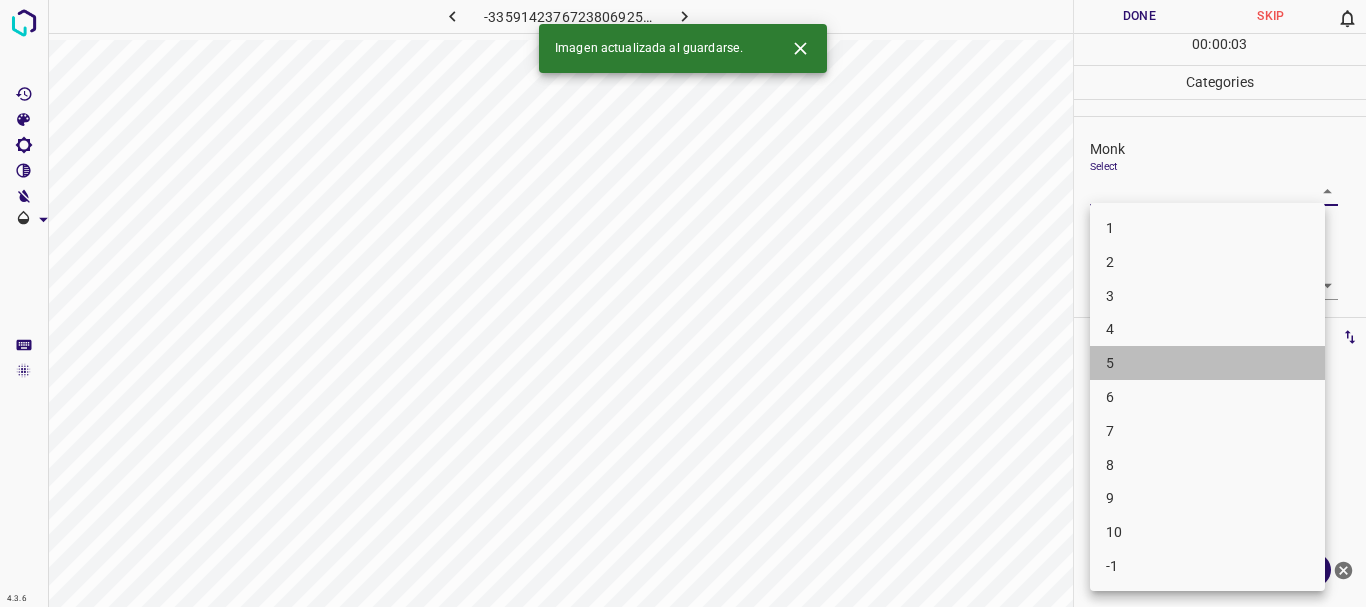 drag, startPoint x: 1158, startPoint y: 348, endPoint x: 1163, endPoint y: 361, distance: 13.928389 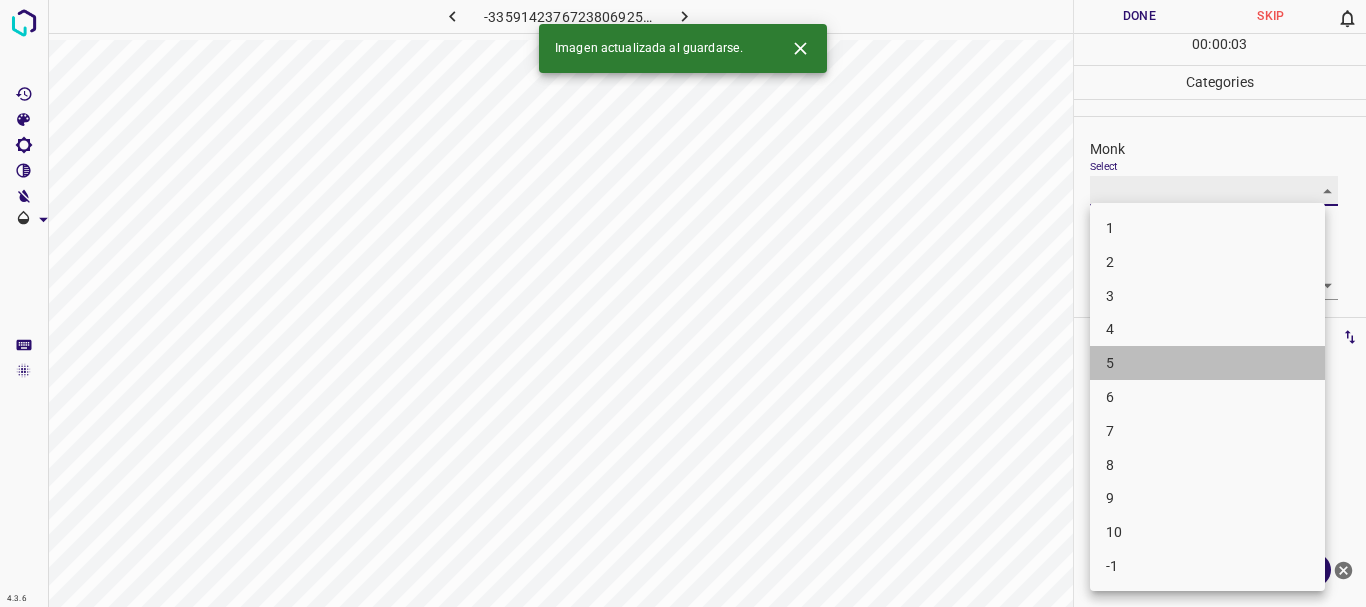 type on "5" 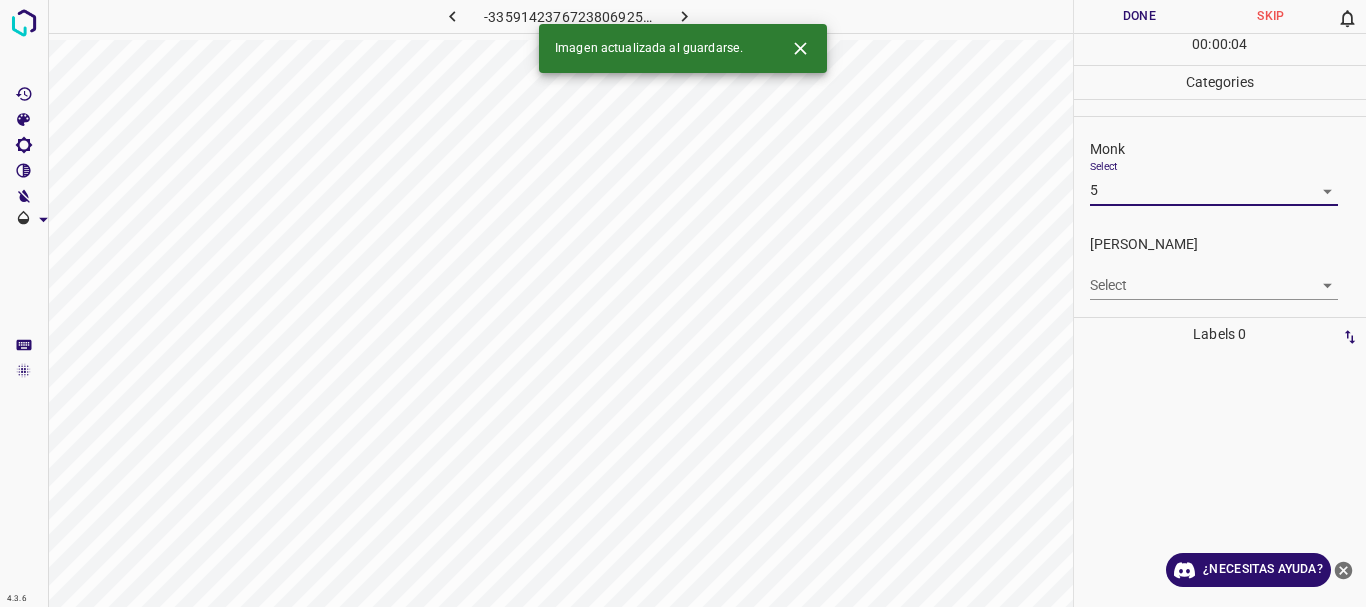 click on "4.3.6  -3359142376723806925.png Done Skip 0 00   : 00   : 04   Categories Monk   Select 5 5  [PERSON_NAME]   Select ​ Labels   0 Categories 1 Monk 2  [PERSON_NAME] Tools Space Change between modes (Draw & Edit) I Auto labeling R Restore zoom M Zoom in N Zoom out Delete Delete selecte label Filters Z Restore filters X Saturation filter C Brightness filter V Contrast filter B Gray scale filter General O Download Imagen actualizada al guardarse. ¿Necesitas ayuda? Texto original Valora esta traducción Tu opinión servirá para ayudar a mejorar el Traductor de Google - Texto - Esconder - Borrar" at bounding box center (683, 303) 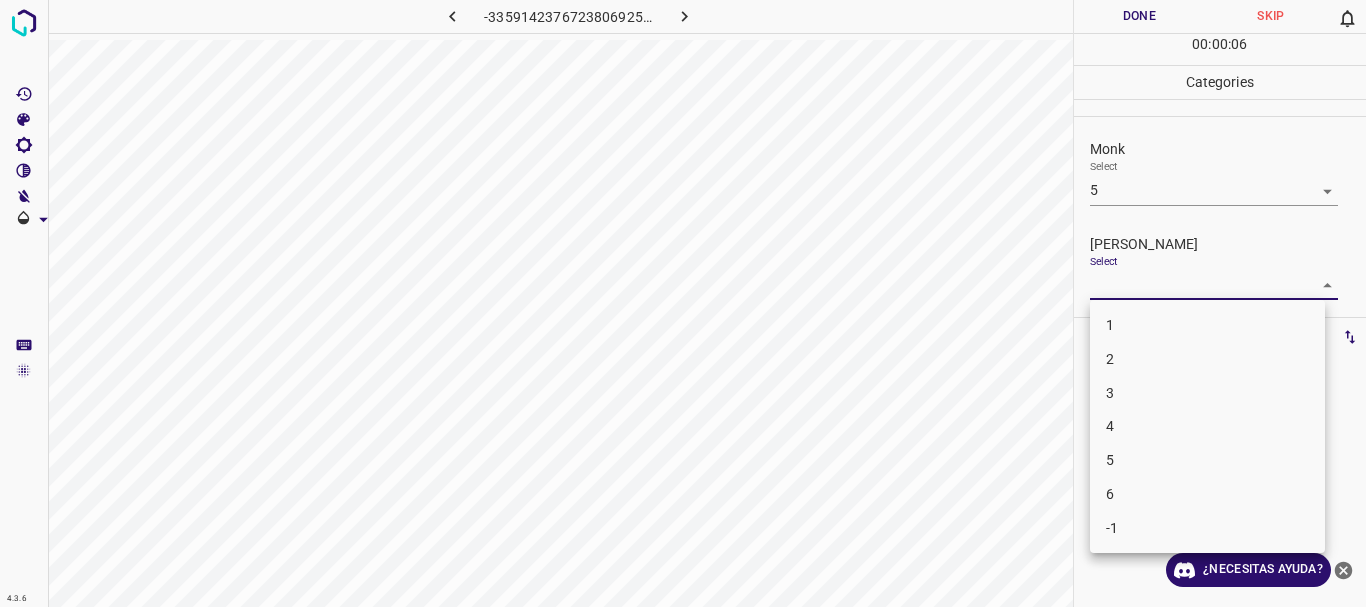 click on "3" at bounding box center [1207, 393] 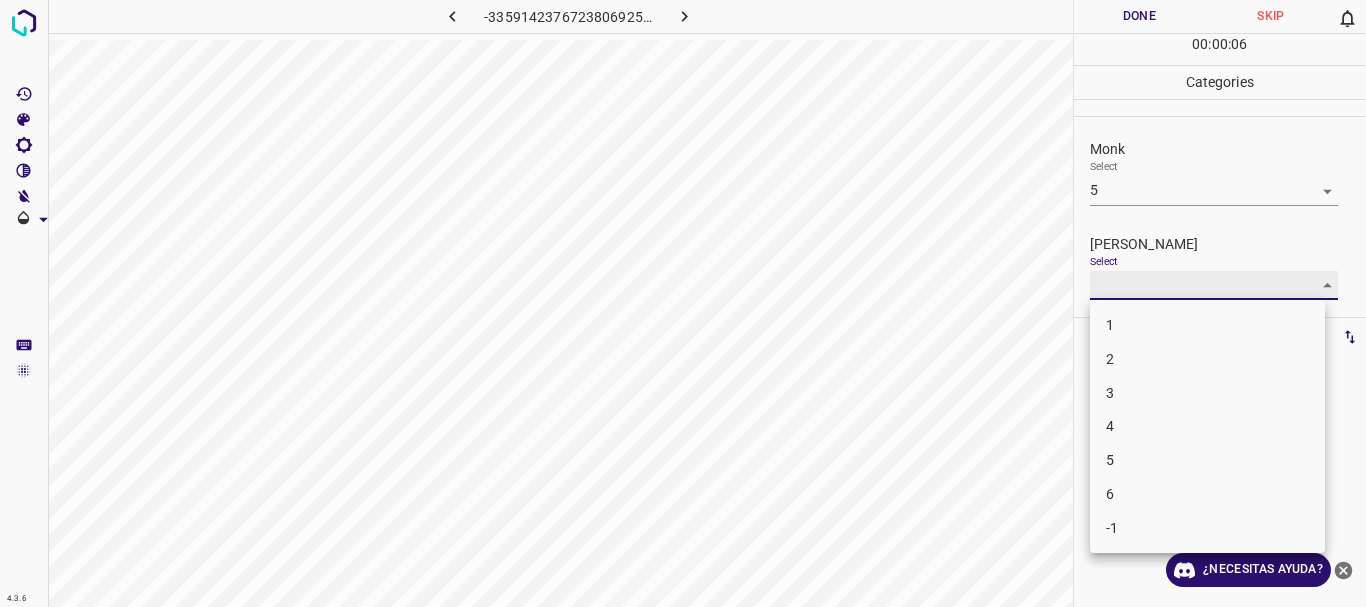 type on "3" 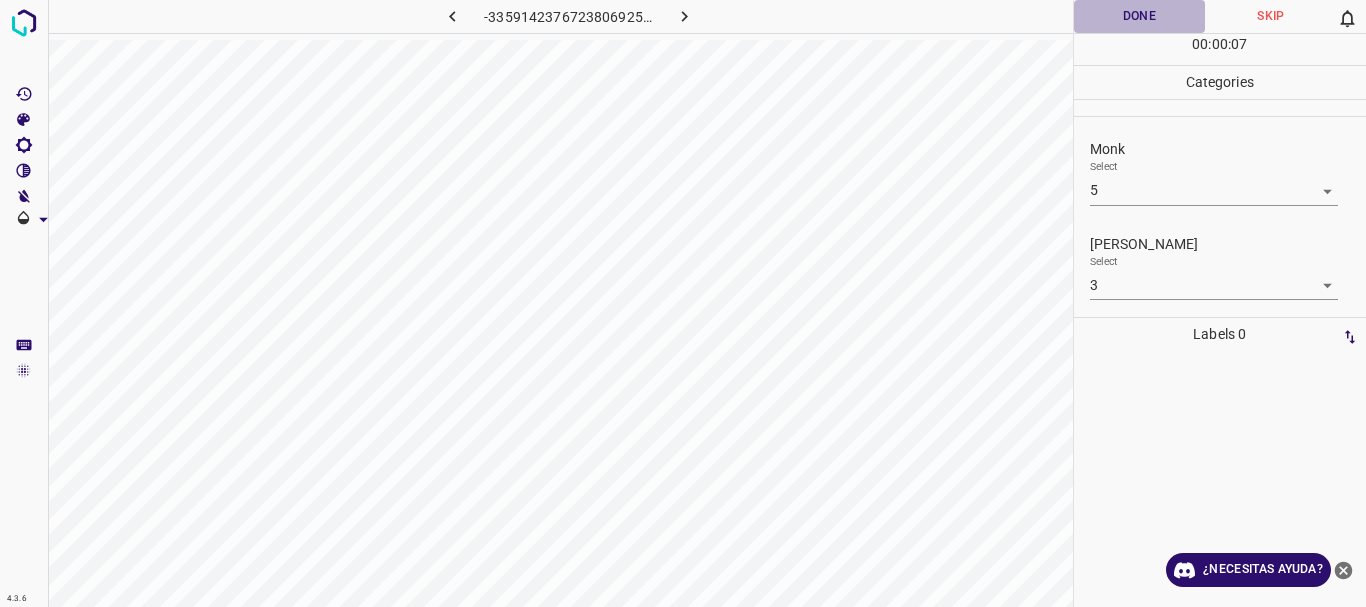 click on "Done" at bounding box center [1140, 16] 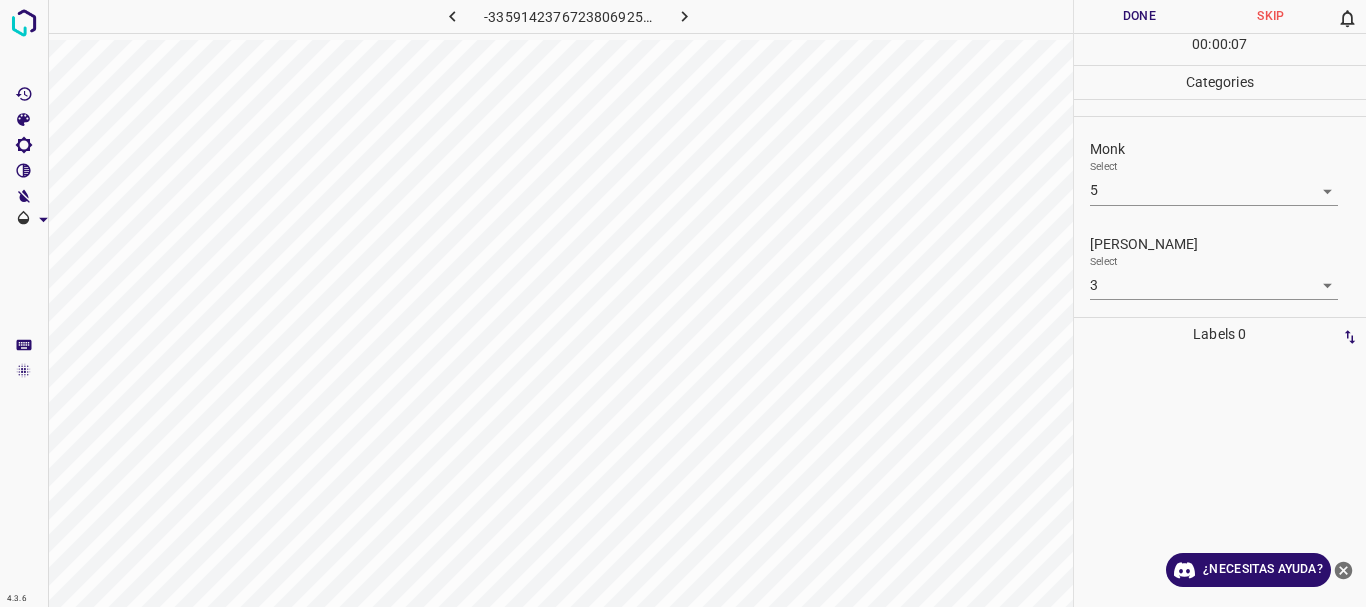 click on "4.3.6  -3359142376723806925.png Done Skip 0 00   : 00   : 07   Categories Monk   Select 5 5  [PERSON_NAME]   Select 3 3 Labels   0 Categories 1 Monk 2  [PERSON_NAME] Tools Space Change between modes (Draw & Edit) I Auto labeling R Restore zoom M Zoom in N Zoom out Delete Delete selecte label Filters Z Restore filters X Saturation filter C Brightness filter V Contrast filter B Gray scale filter General O Download ¿Necesitas ayuda?" at bounding box center (683, 303) 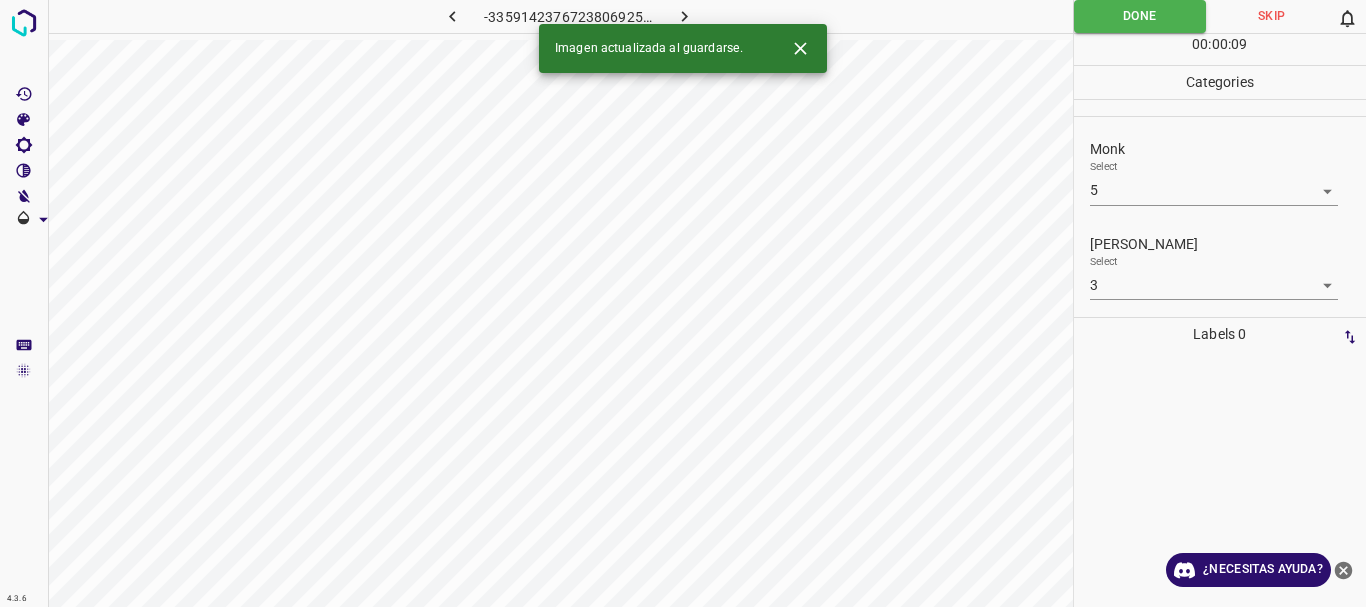 click 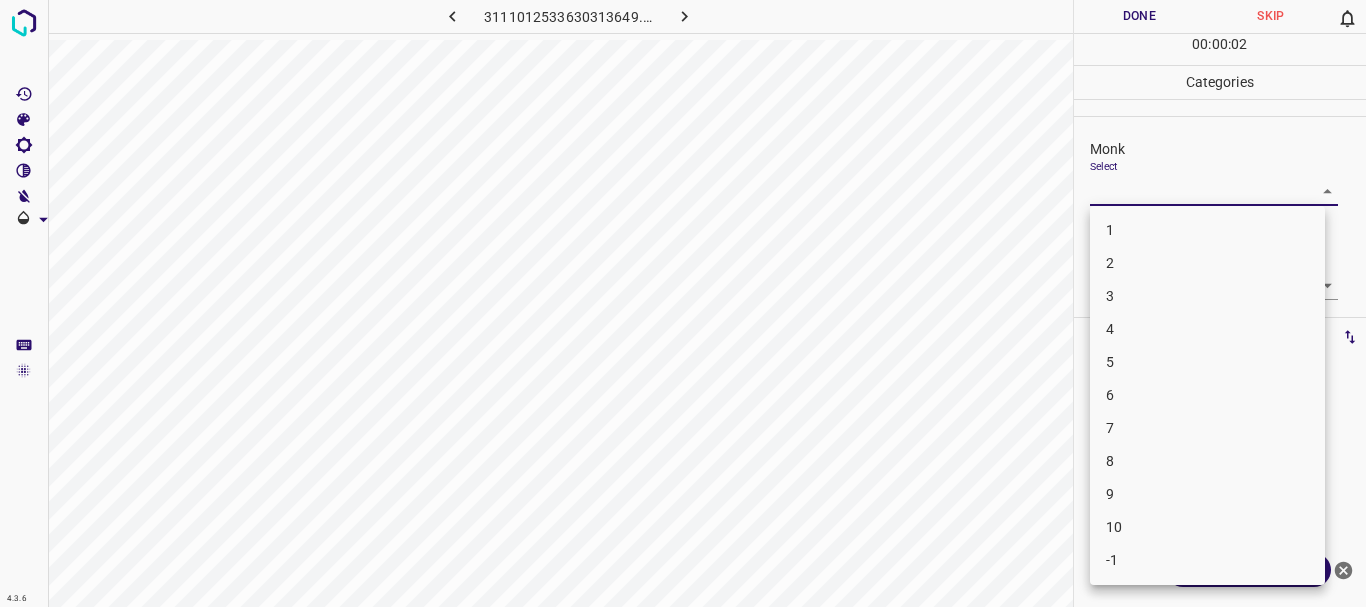 click on "4.3.6  [CREDIT_CARD_NUMBER].png Done Skip 0 00   : 00   : 02   Categories Monk   Select ​  [PERSON_NAME]   Select ​ Labels   0 Categories 1 Monk 2  [PERSON_NAME] Tools Space Change between modes (Draw & Edit) I Auto labeling R Restore zoom M Zoom in N Zoom out Delete Delete selecte label Filters Z Restore filters X Saturation filter C Brightness filter V Contrast filter B Gray scale filter General O Download ¿Necesitas ayuda? Texto original Valora esta traducción Tu opinión servirá para ayudar a mejorar el Traductor de Google - Texto - Esconder - Borrar 1 2 3 4 5 6 7 8 9 10 -1" at bounding box center [683, 303] 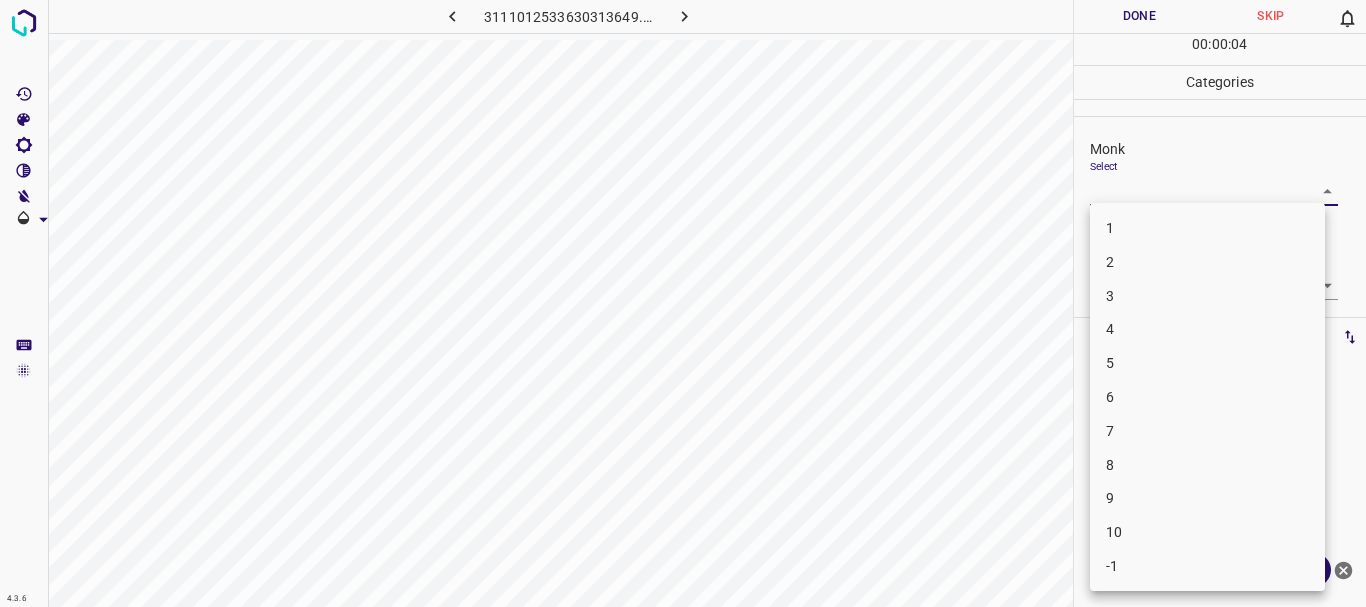click on "4" at bounding box center [1207, 329] 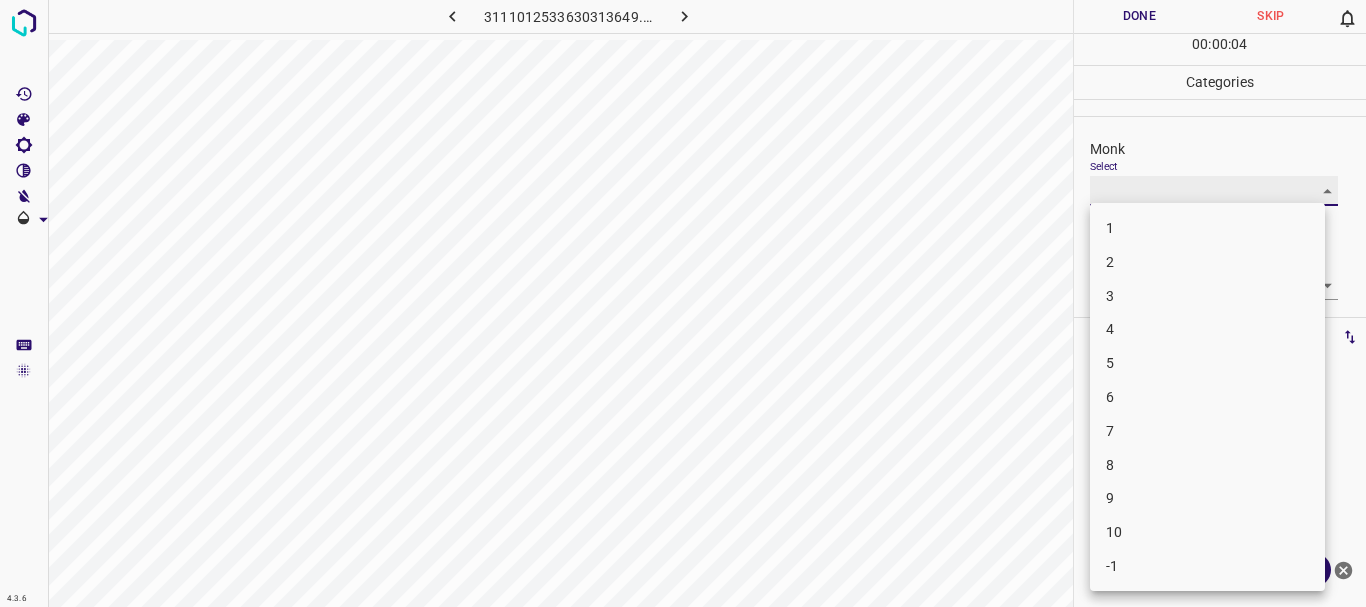 type on "4" 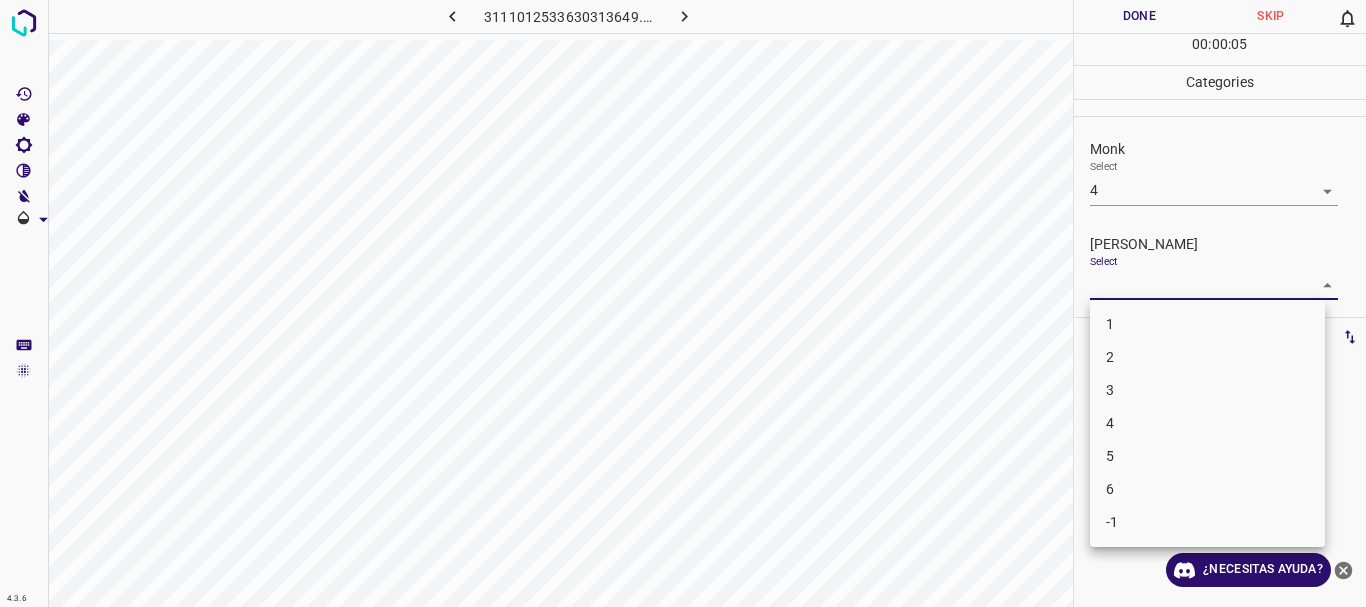 click on "4.3.6  [CREDIT_CARD_NUMBER].png Done Skip 0 00   : 00   : 05   Categories Monk   Select 4 4  [PERSON_NAME]   Select ​ Labels   0 Categories 1 Monk 2  [PERSON_NAME] Tools Space Change between modes (Draw & Edit) I Auto labeling R Restore zoom M Zoom in N Zoom out Delete Delete selecte label Filters Z Restore filters X Saturation filter C Brightness filter V Contrast filter B Gray scale filter General O Download ¿Necesitas ayuda? Texto original Valora esta traducción Tu opinión servirá para ayudar a mejorar el Traductor de Google - Texto - Esconder - Borrar 1 2 3 4 5 6 -1" at bounding box center (683, 303) 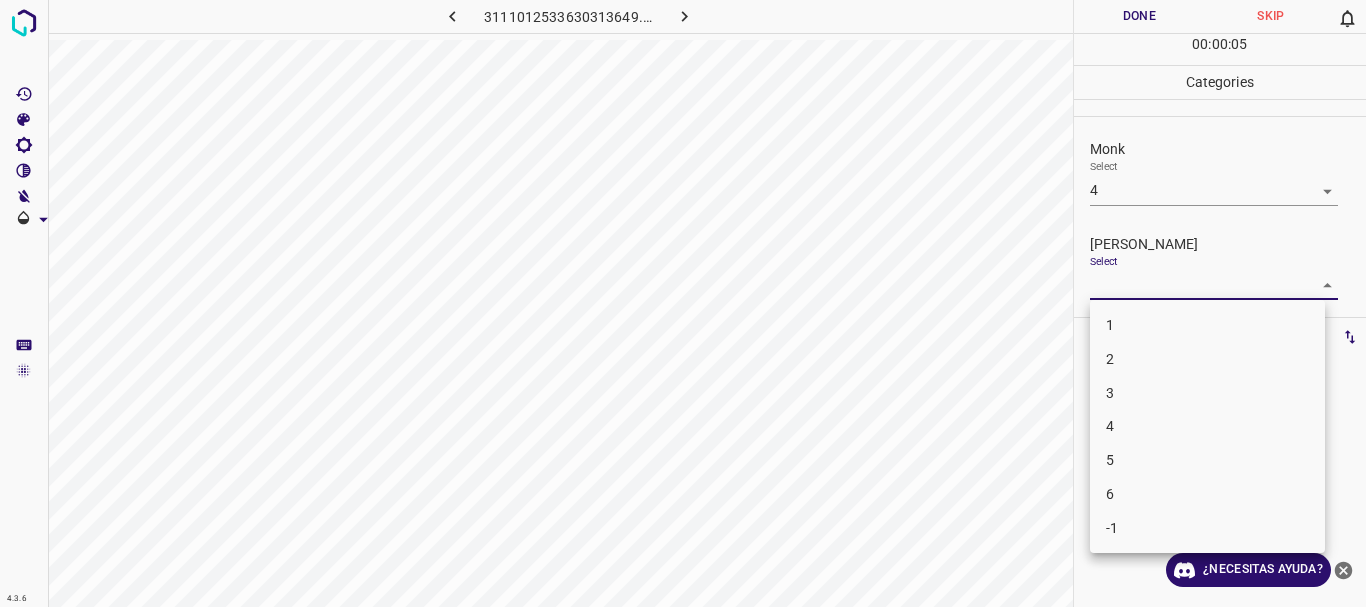 drag, startPoint x: 1138, startPoint y: 386, endPoint x: 1123, endPoint y: 124, distance: 262.42905 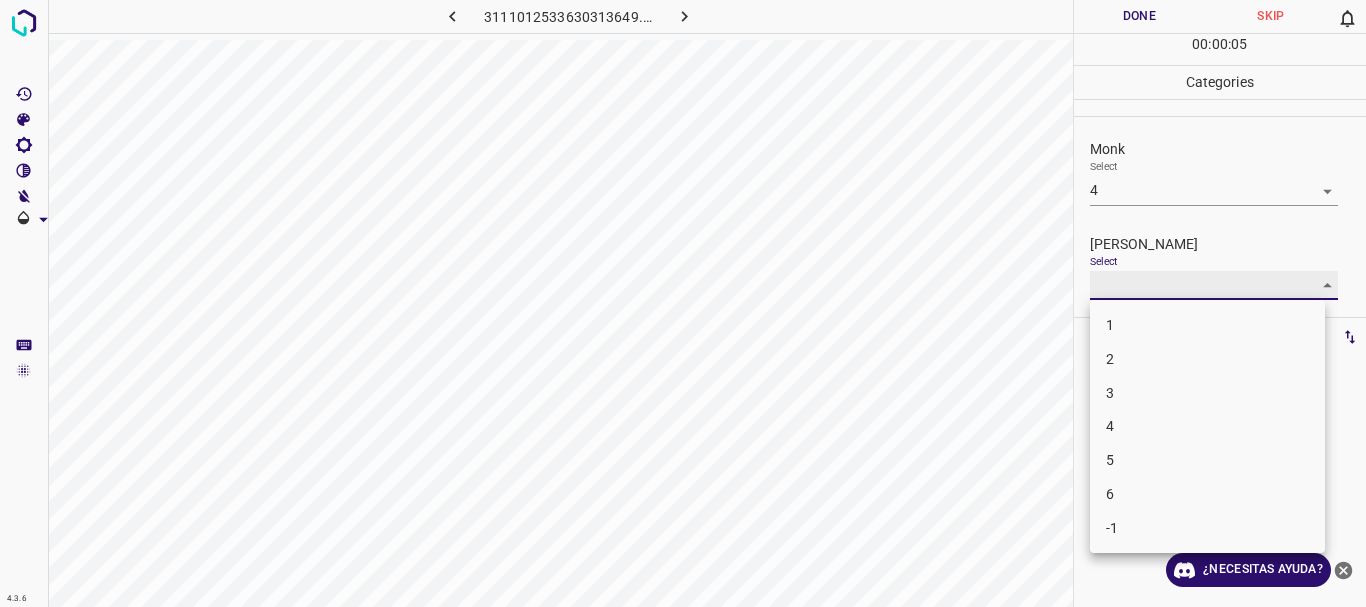 type on "3" 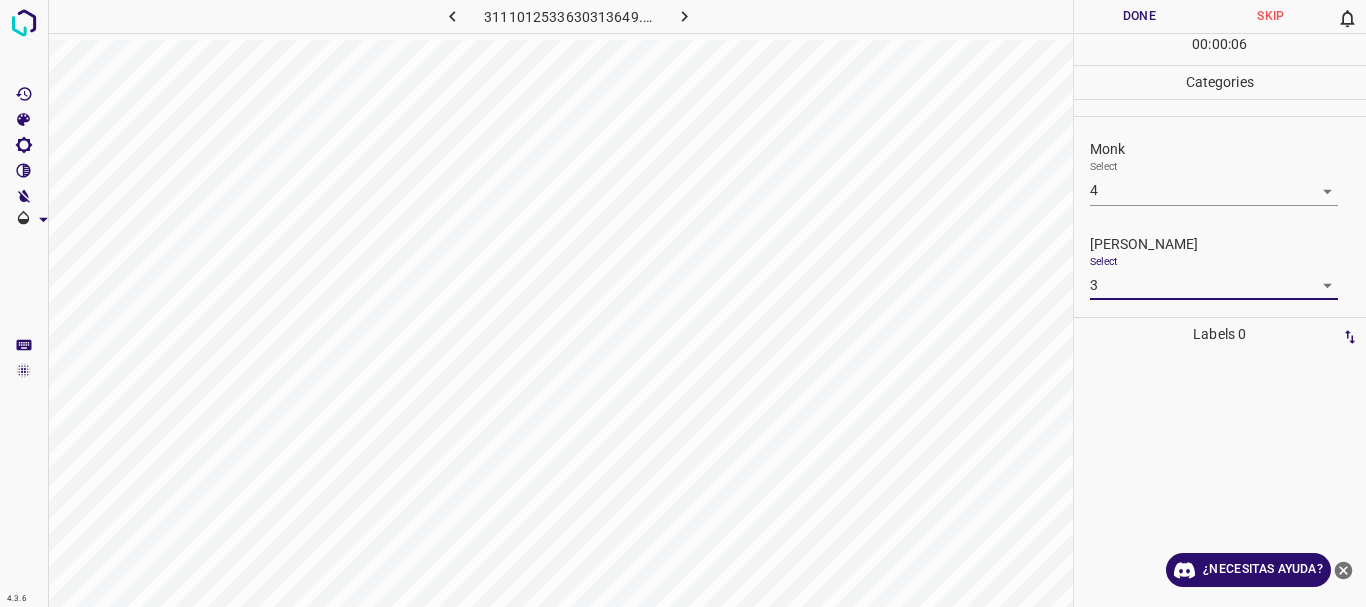click on "Done" at bounding box center (1140, 16) 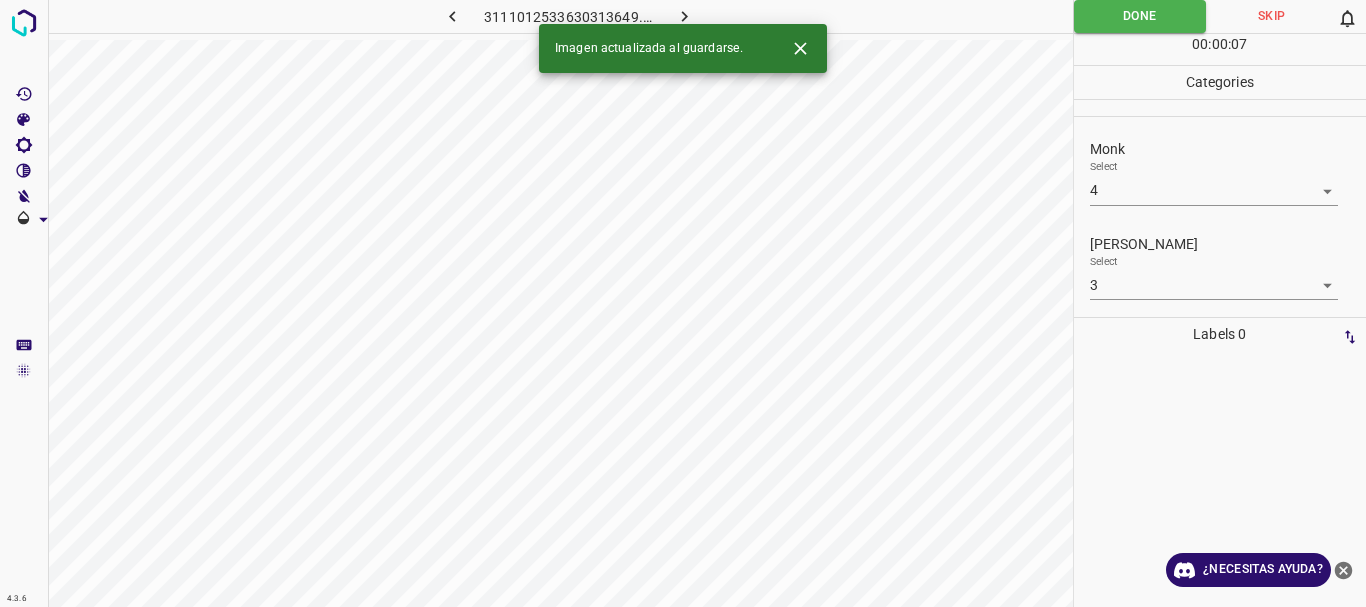 click 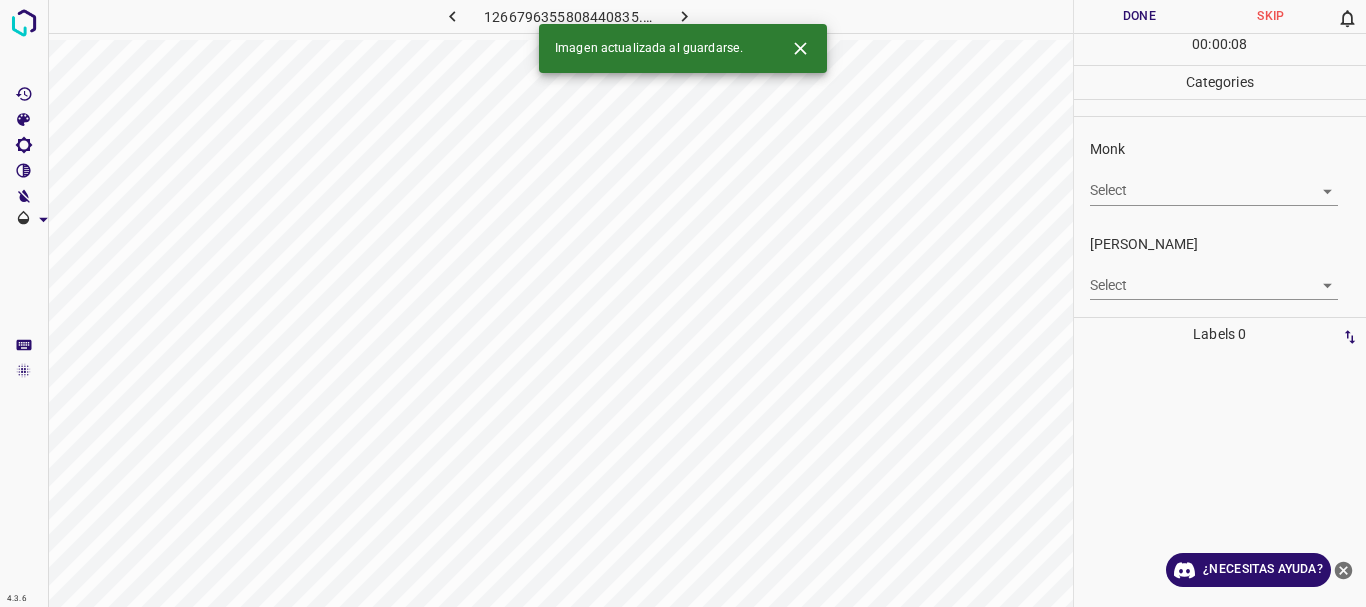 click on "4.3.6  1266796355808440835.png Done Skip 0 00   : 00   : 08   Categories Monk   Select ​  [PERSON_NAME]   Select ​ Labels   0 Categories 1 Monk 2  [PERSON_NAME] Tools Space Change between modes (Draw & Edit) I Auto labeling R Restore zoom M Zoom in N Zoom out Delete Delete selecte label Filters Z Restore filters X Saturation filter C Brightness filter V Contrast filter B Gray scale filter General O Download Imagen actualizada al guardarse. ¿Necesitas ayuda? Texto original Valora esta traducción Tu opinión servirá para ayudar a mejorar el Traductor de Google - Texto - Esconder - Borrar" at bounding box center [683, 303] 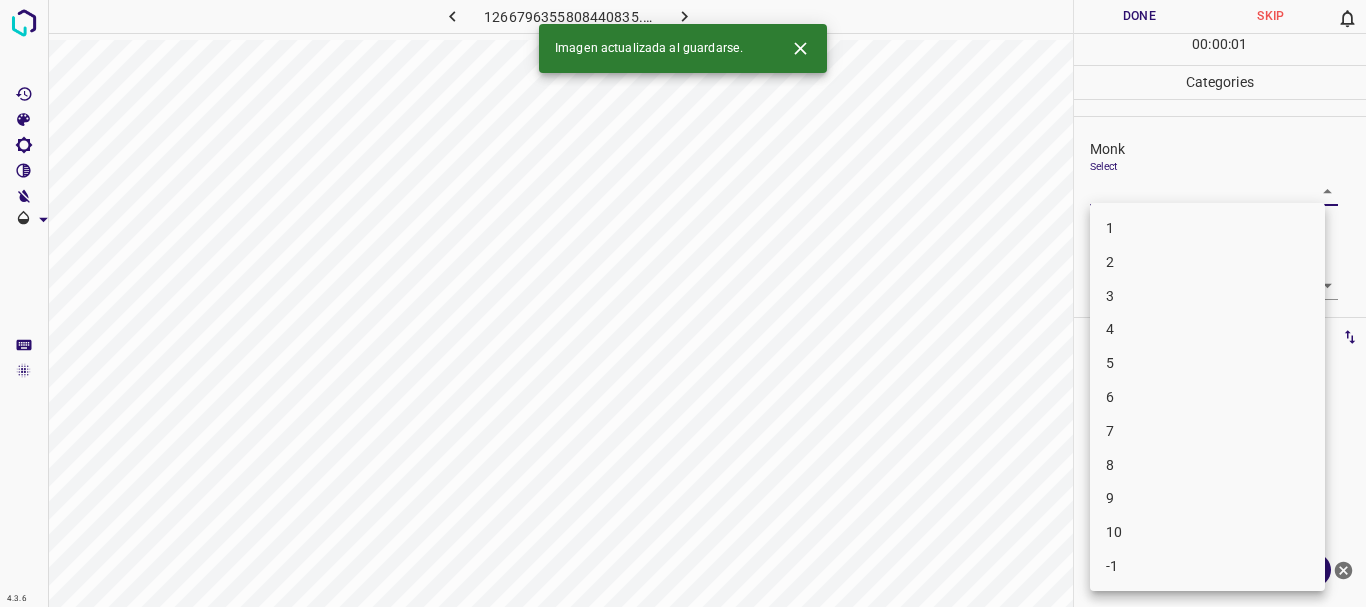 click on "4" at bounding box center [1207, 329] 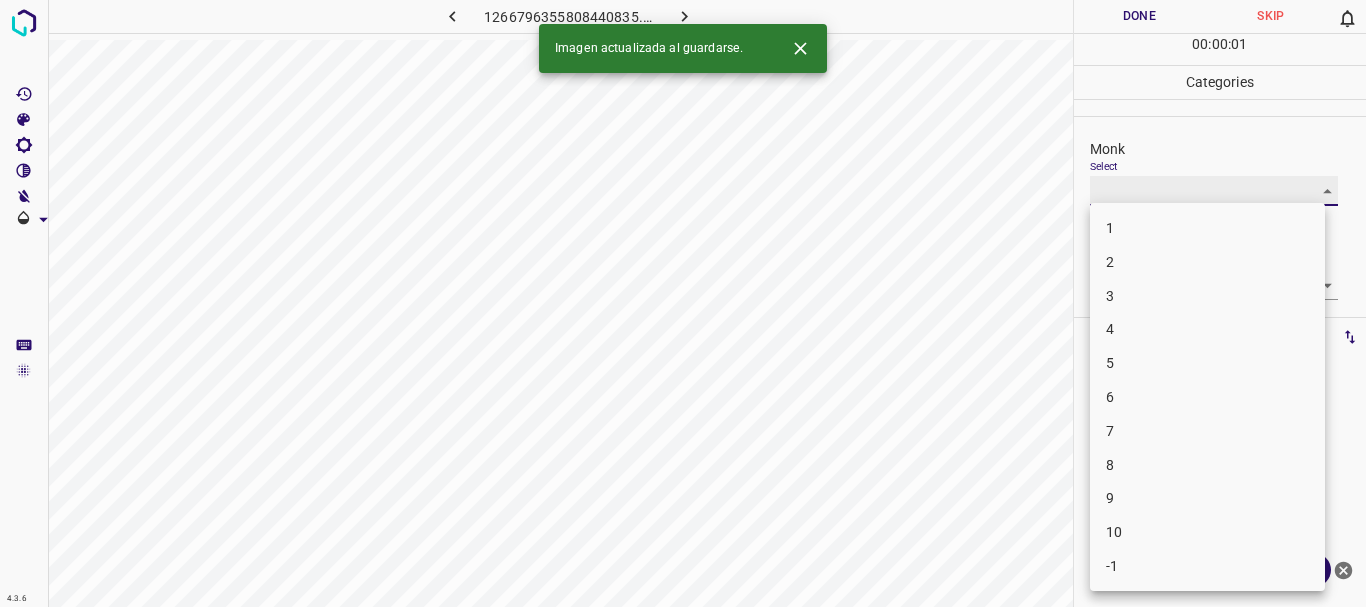 type on "4" 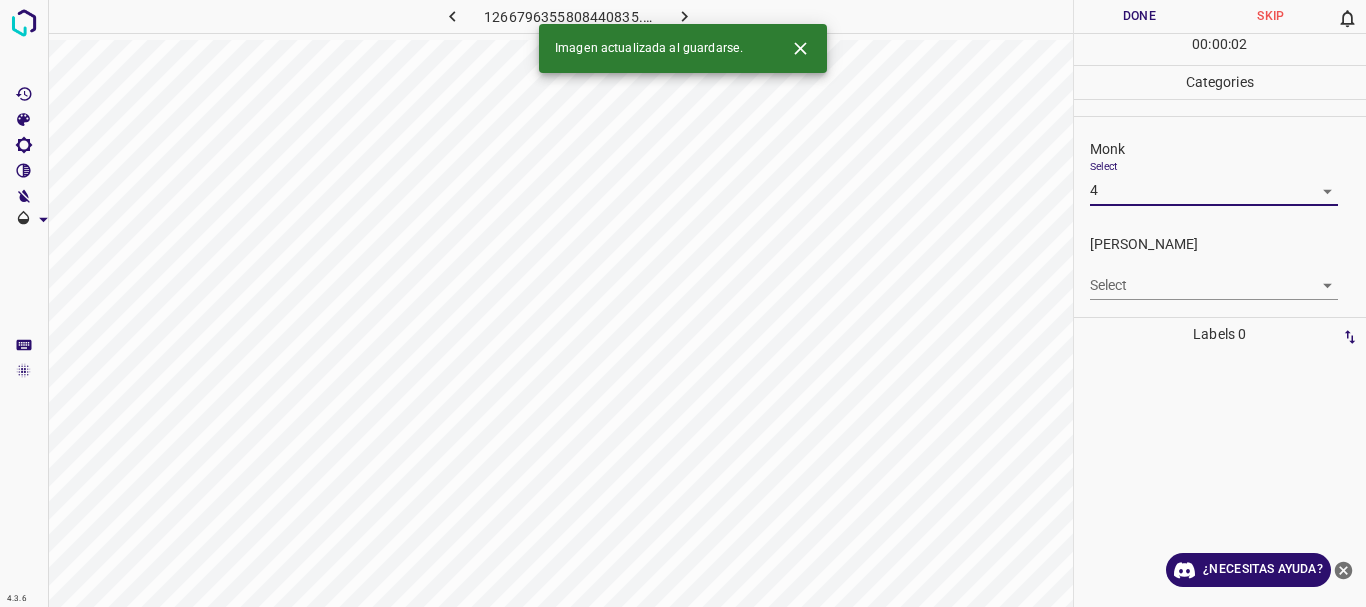 click on "4.3.6  1266796355808440835.png Done Skip 0 00   : 00   : 02   Categories Monk   Select 4 4  [PERSON_NAME]   Select ​ Labels   0 Categories 1 Monk 2  [PERSON_NAME] Tools Space Change between modes (Draw & Edit) I Auto labeling R Restore zoom M Zoom in N Zoom out Delete Delete selecte label Filters Z Restore filters X Saturation filter C Brightness filter V Contrast filter B Gray scale filter General O Download Imagen actualizada al guardarse. ¿Necesitas ayuda? Texto original Valora esta traducción Tu opinión servirá para ayudar a mejorar el Traductor de Google - Texto - Esconder - Borrar" at bounding box center [683, 303] 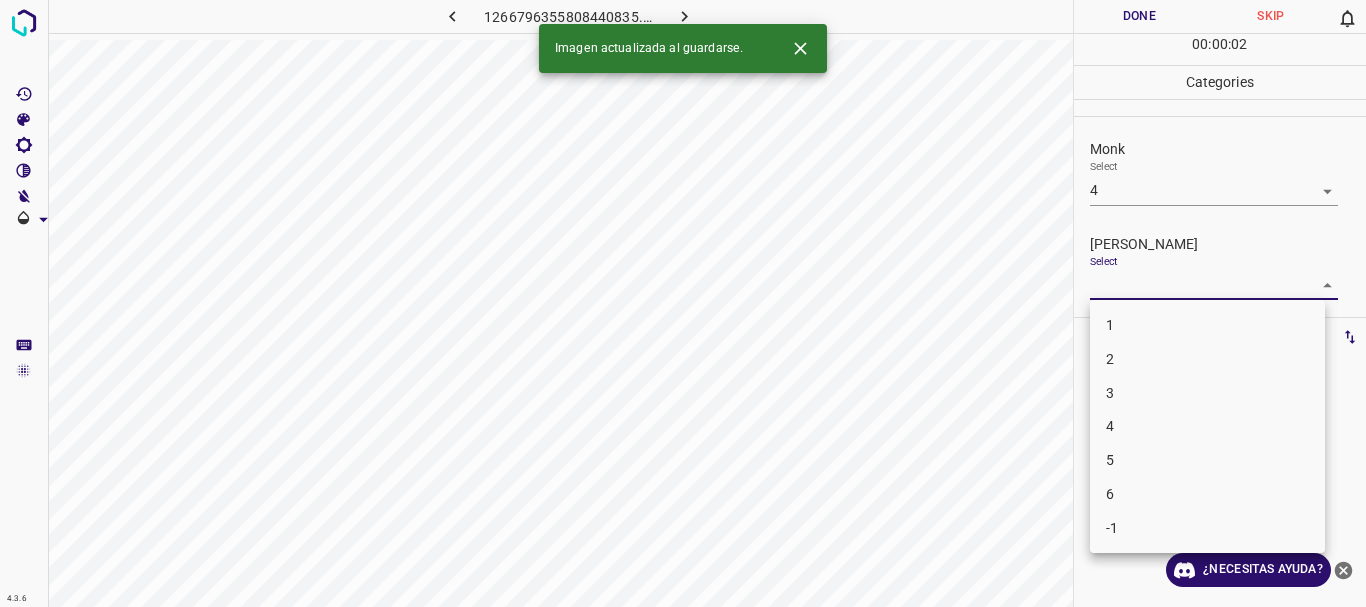 click on "3" at bounding box center (1207, 393) 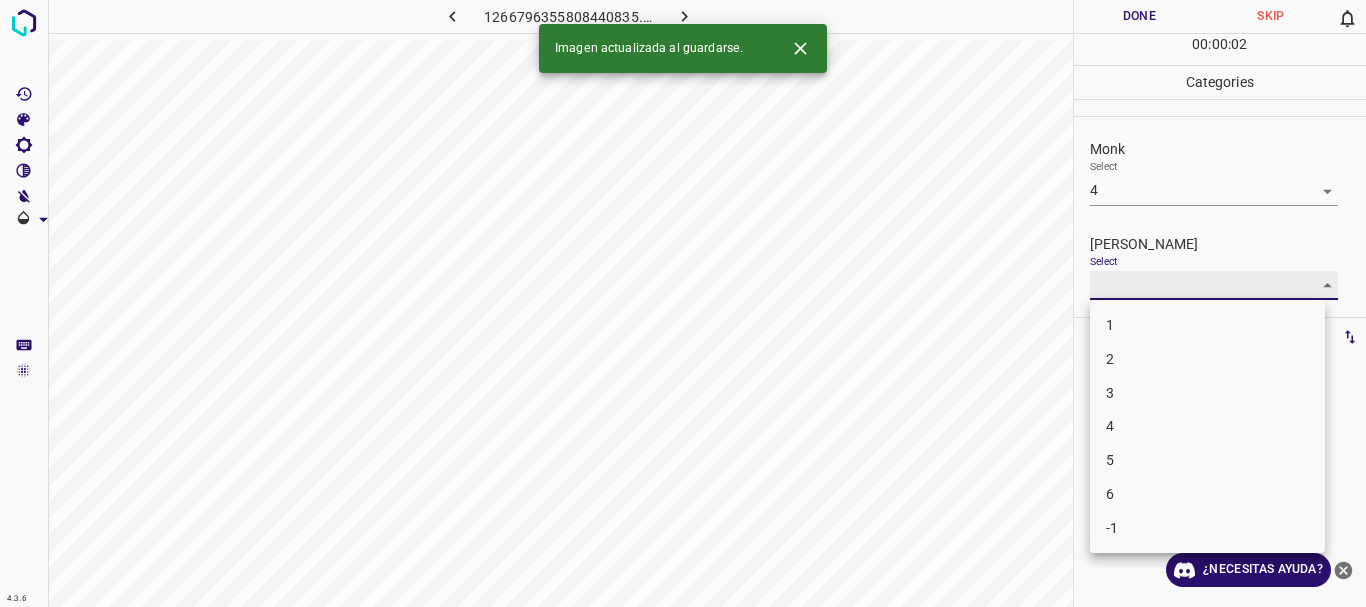 type on "3" 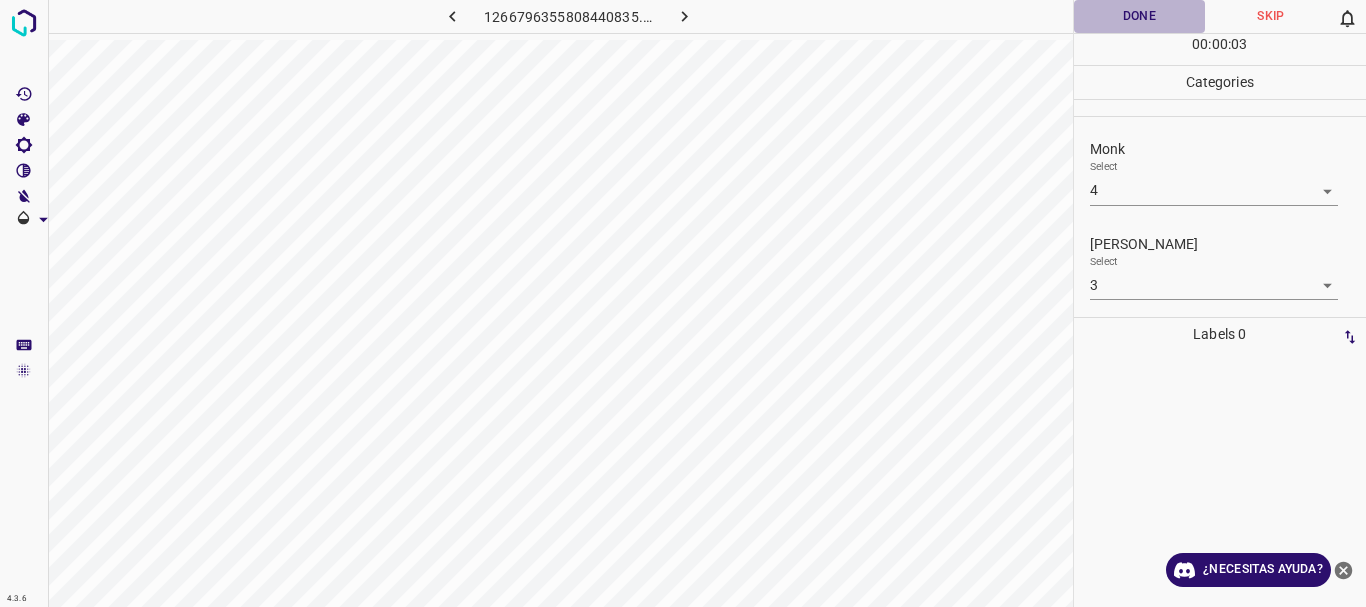 click on "Done" at bounding box center [1140, 16] 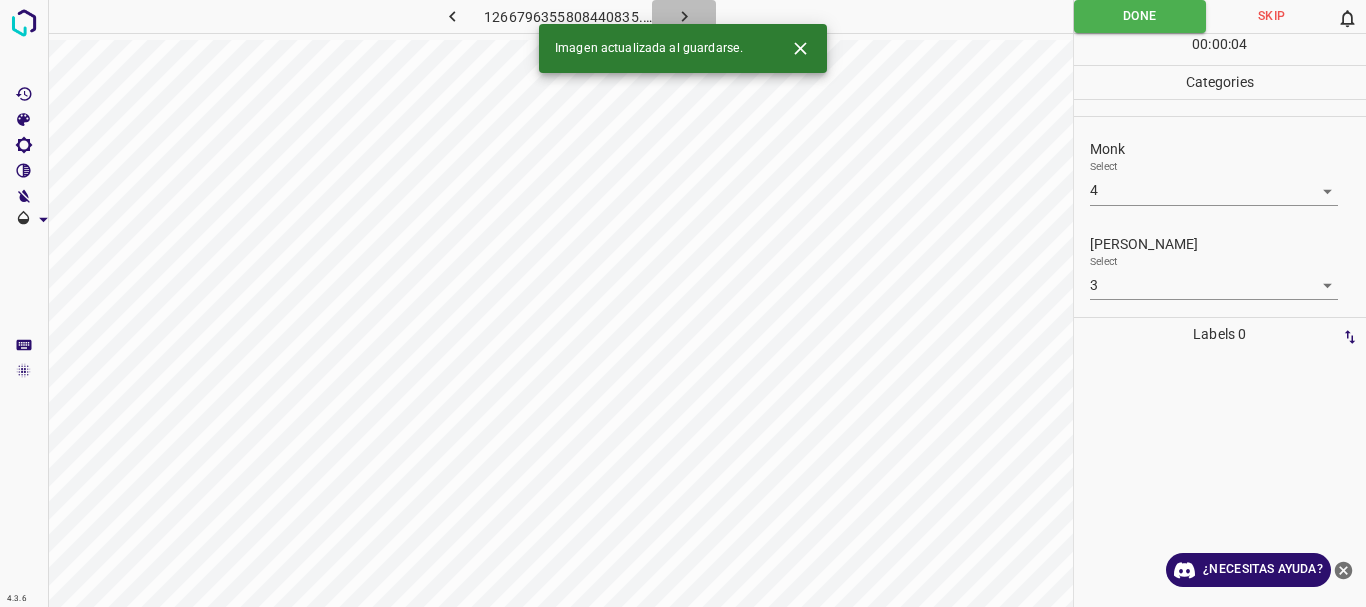click 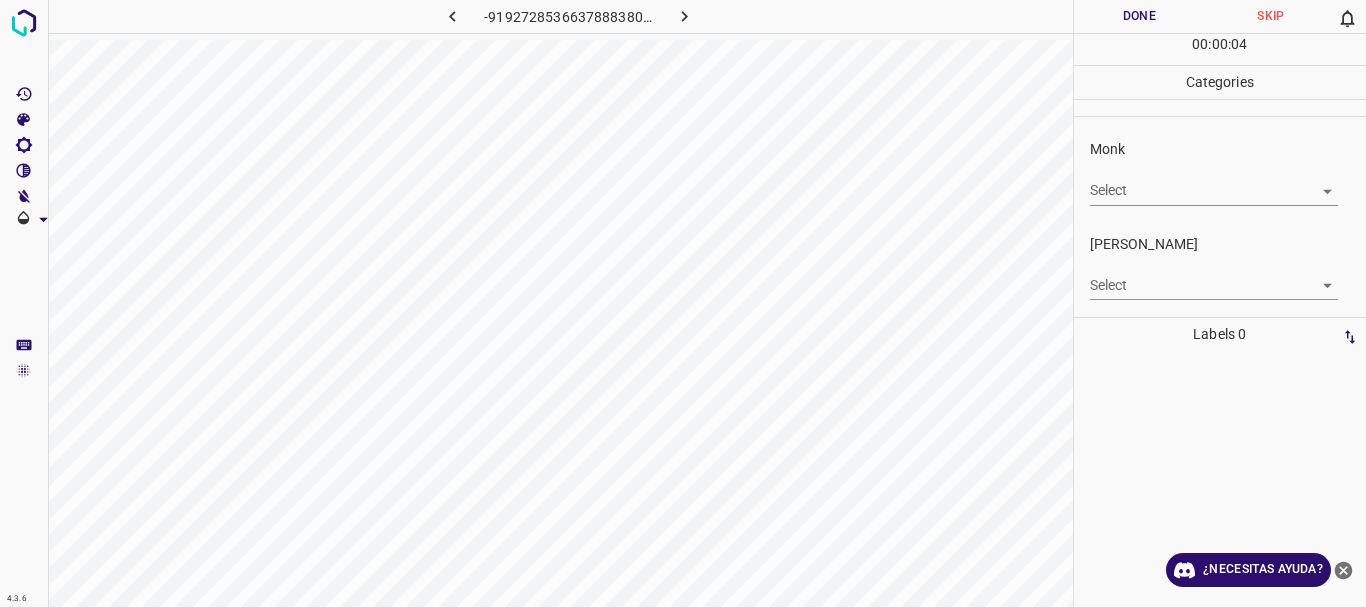 click on "4.3.6  -9192728536637888380.png Done Skip 0 00   : 00   : 04   Categories Monk   Select ​  [PERSON_NAME]   Select ​ Labels   0 Categories 1 Monk 2  [PERSON_NAME] Tools Space Change between modes (Draw & Edit) I Auto labeling R Restore zoom M Zoom in N Zoom out Delete Delete selecte label Filters Z Restore filters X Saturation filter C Brightness filter V Contrast filter B Gray scale filter General O Download ¿Necesitas ayuda? Texto original Valora esta traducción Tu opinión servirá para ayudar a mejorar el Traductor de Google - Texto - Esconder - Borrar" at bounding box center [683, 303] 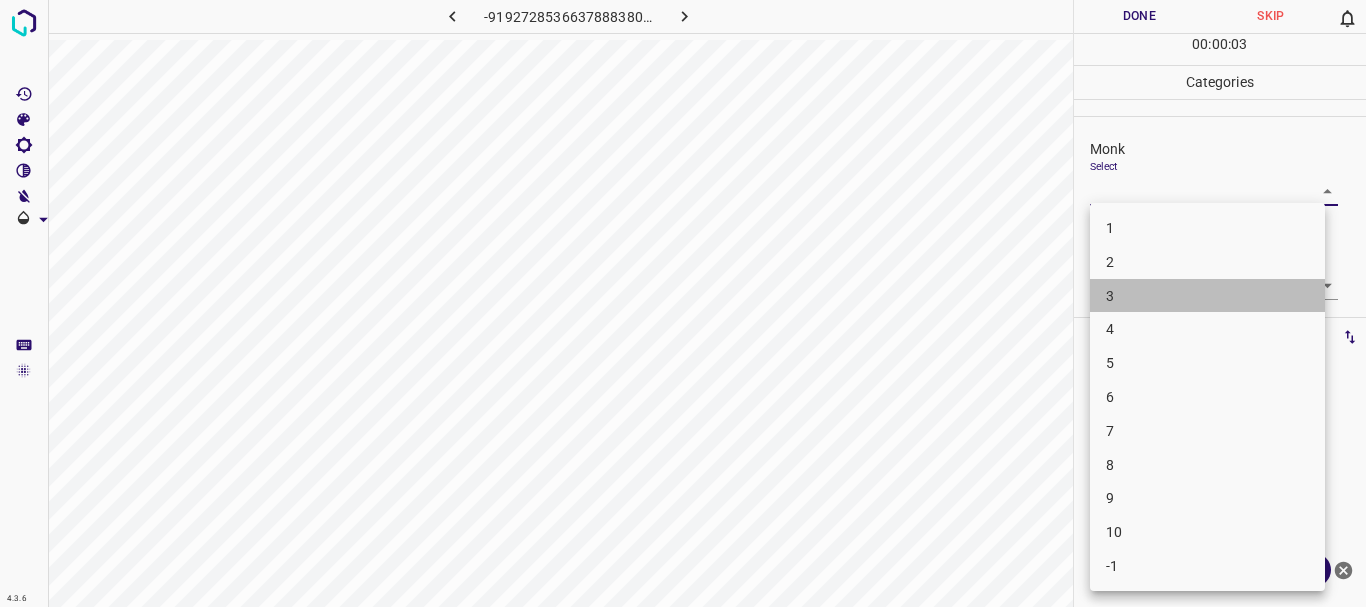 click on "3" at bounding box center [1207, 296] 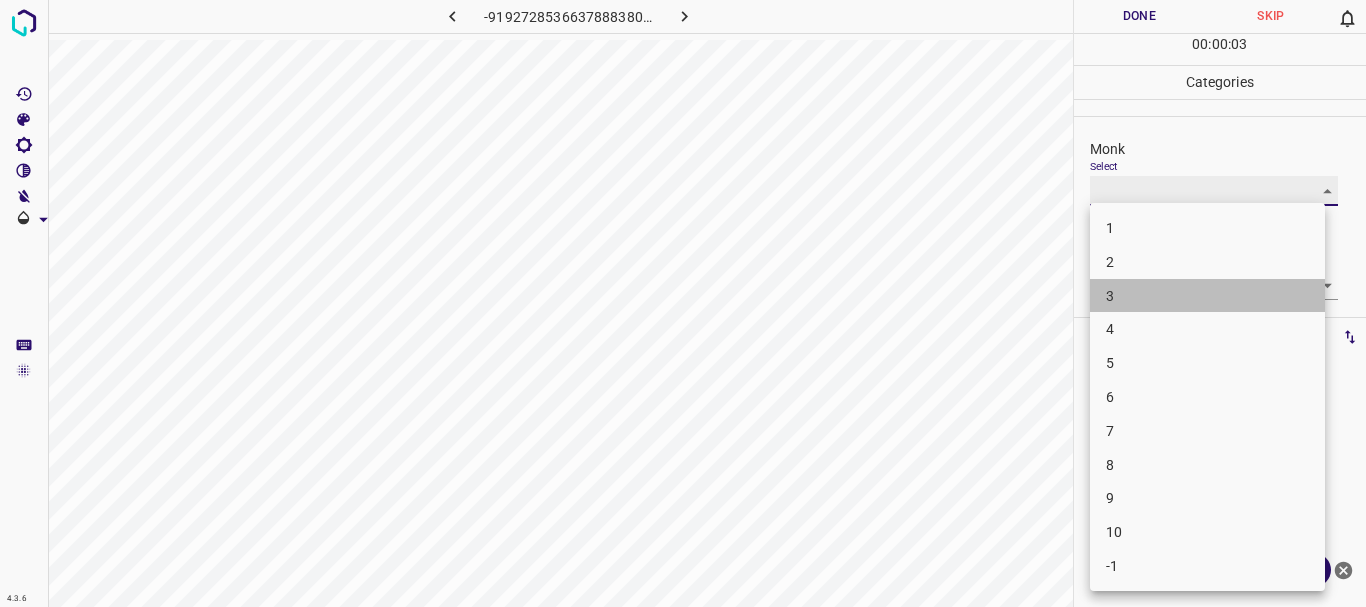 type on "3" 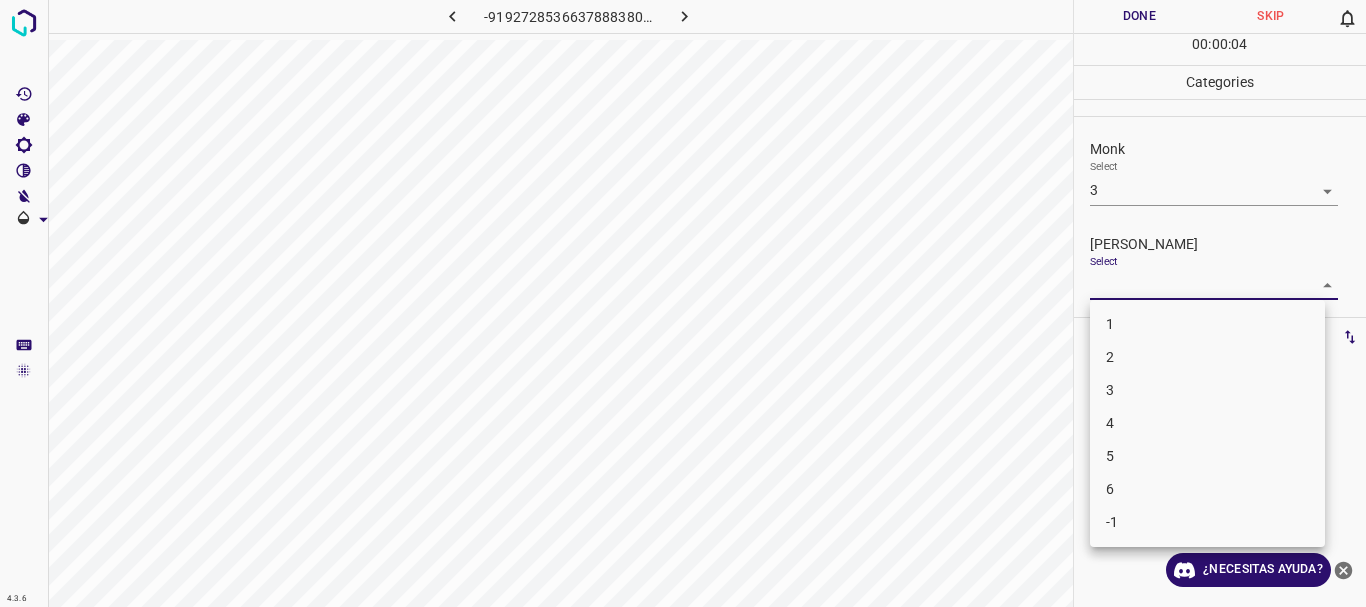 click on "4.3.6  -9192728536637888380.png Done Skip 0 00   : 00   : 04   Categories Monk   Select 3 3  [PERSON_NAME]   Select ​ Labels   0 Categories 1 Monk 2  [PERSON_NAME] Tools Space Change between modes (Draw & Edit) I Auto labeling R Restore zoom M Zoom in N Zoom out Delete Delete selecte label Filters Z Restore filters X Saturation filter C Brightness filter V Contrast filter B Gray scale filter General O Download ¿Necesitas ayuda? Texto original Valora esta traducción Tu opinión servirá para ayudar a mejorar el Traductor de Google - Texto - Esconder - Borrar 1 2 3 4 5 6 -1" at bounding box center [683, 303] 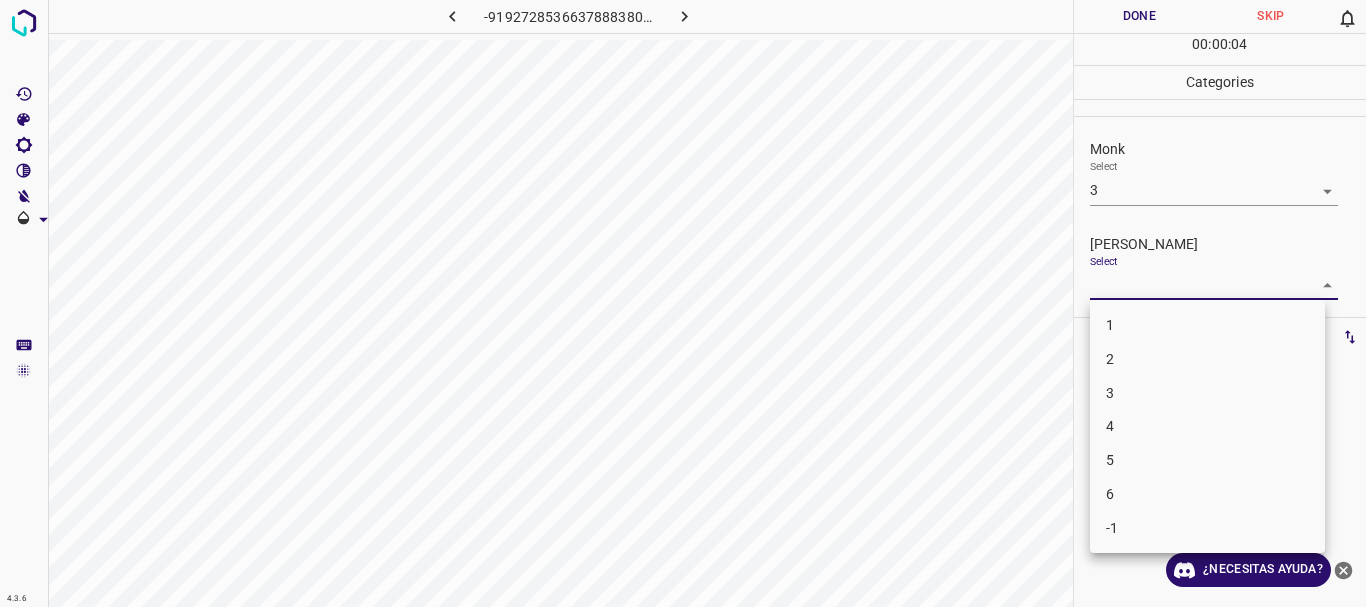 click on "2" at bounding box center (1207, 359) 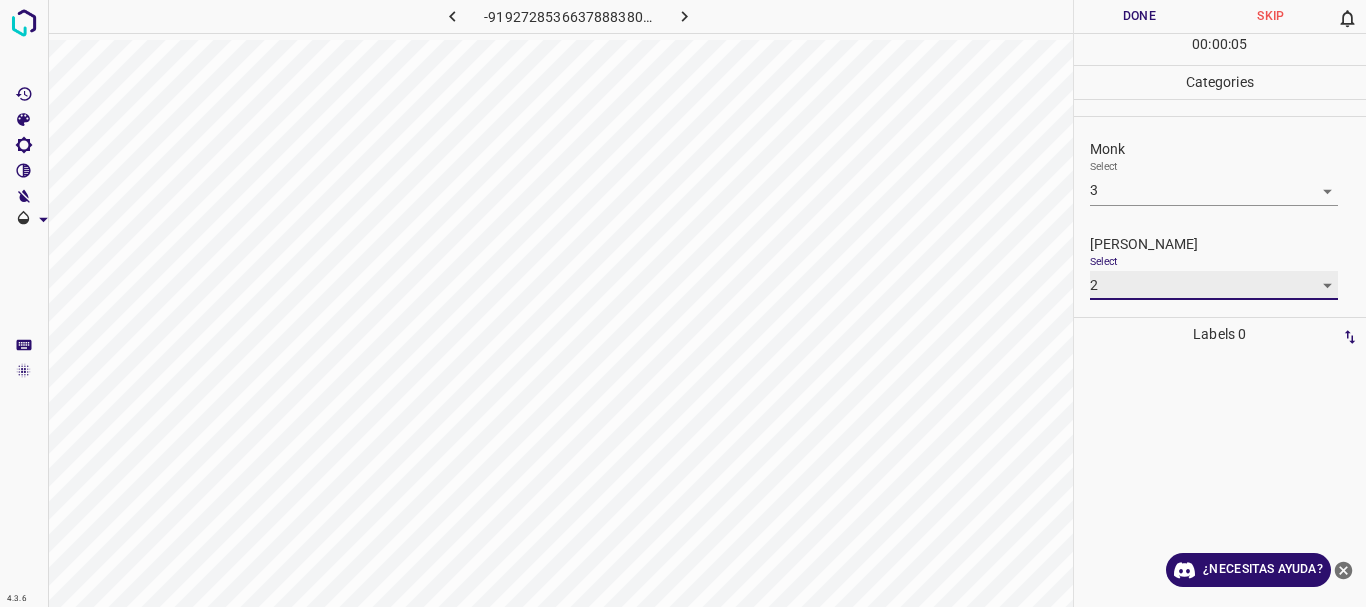 type on "2" 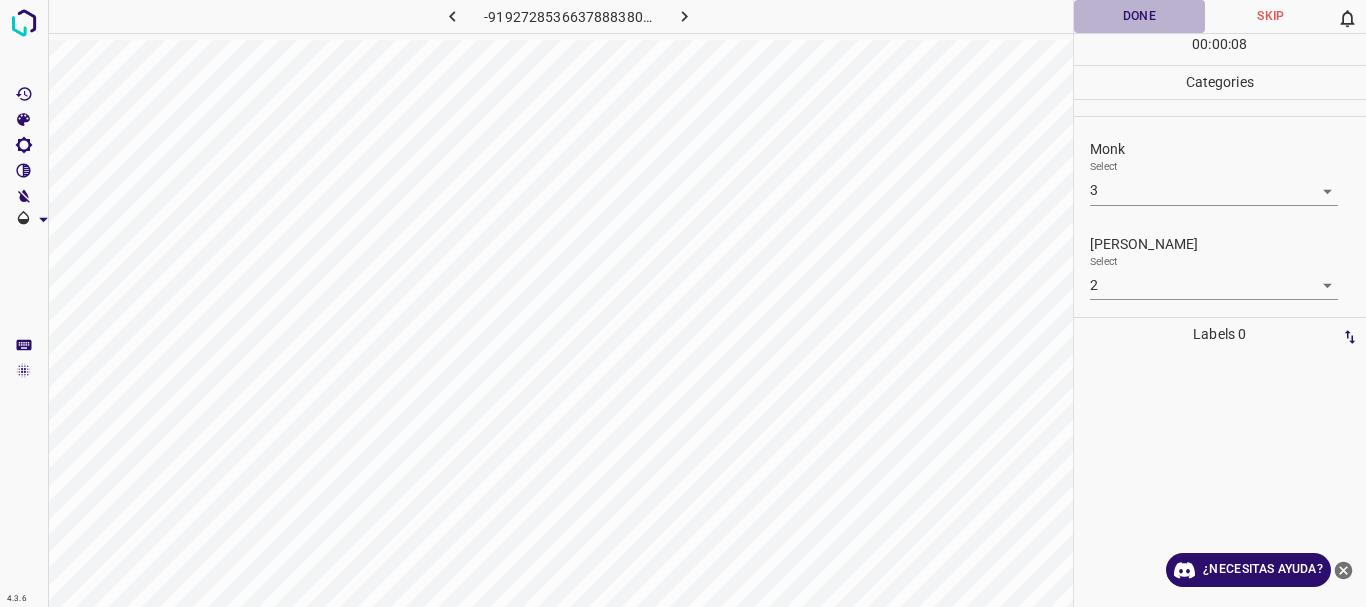 click on "Done" at bounding box center (1140, 16) 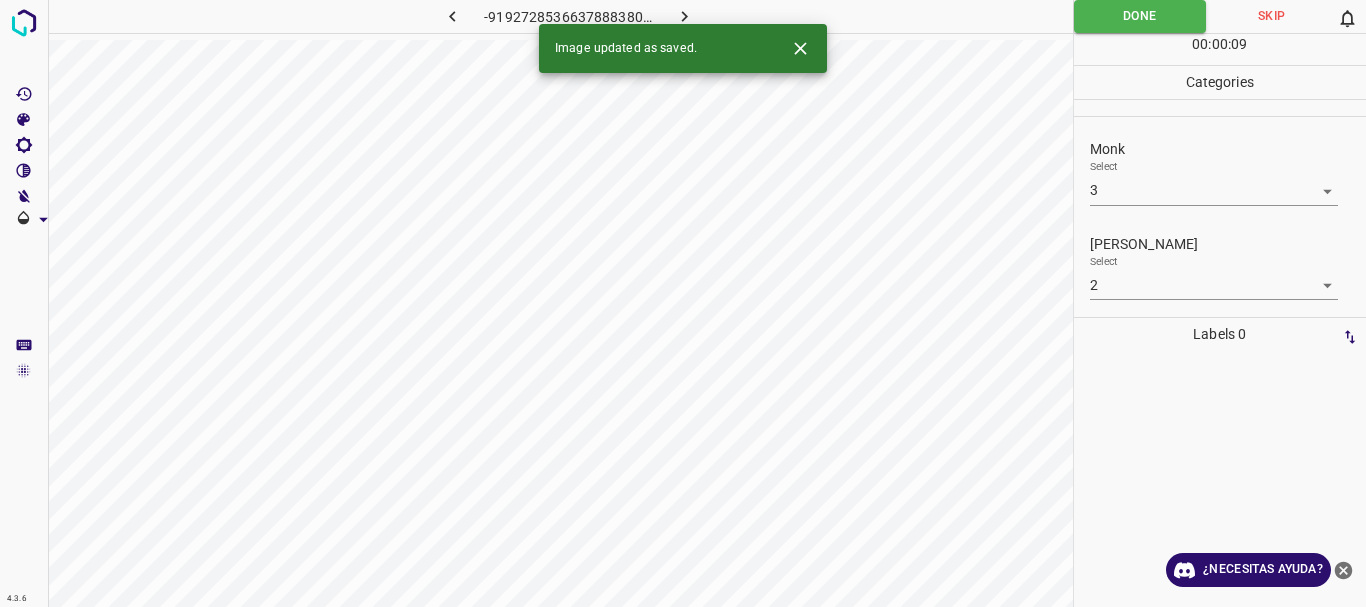 click 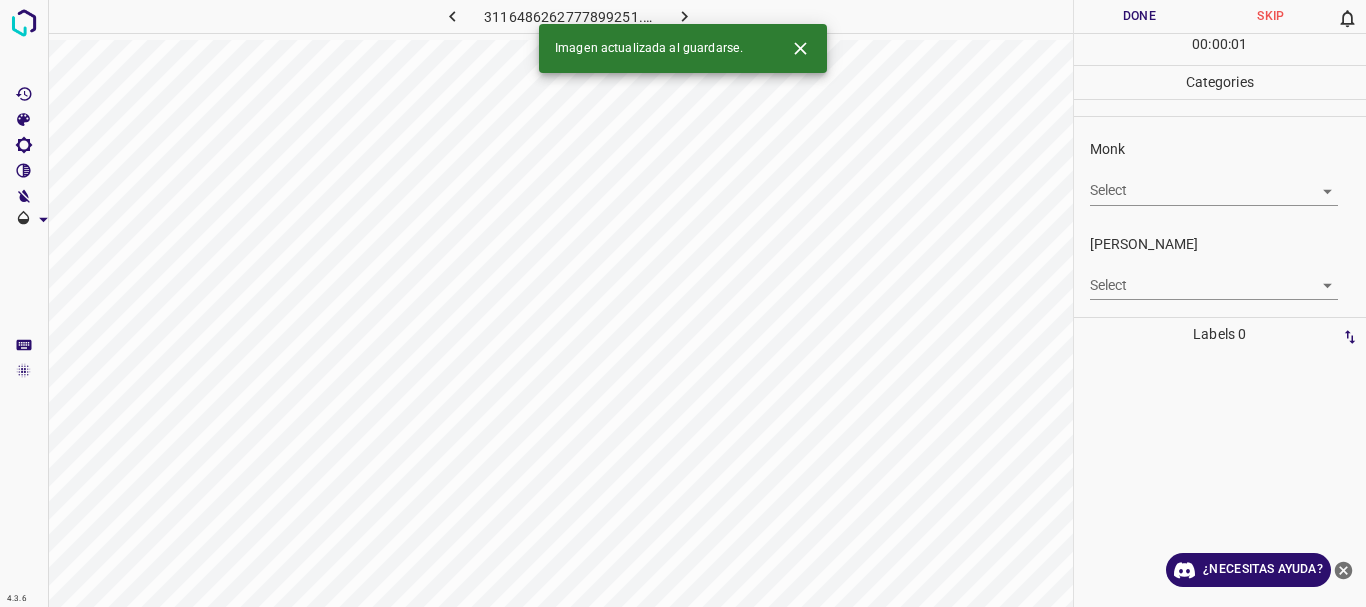 click on "4.3.6  3116486262777899251.png Done Skip 0 00   : 00   : 01   Categories Monk   Select ​  [PERSON_NAME]   Select ​ Labels   0 Categories 1 Monk 2  [PERSON_NAME] Tools Space Change between modes (Draw & Edit) I Auto labeling R Restore zoom M Zoom in N Zoom out Delete Delete selecte label Filters Z Restore filters X Saturation filter C Brightness filter V Contrast filter B Gray scale filter General O Download Imagen actualizada al guardarse. ¿Necesitas ayuda? Texto original Valora esta traducción Tu opinión servirá para ayudar a mejorar el Traductor de Google - Texto - Esconder - Borrar" at bounding box center (683, 303) 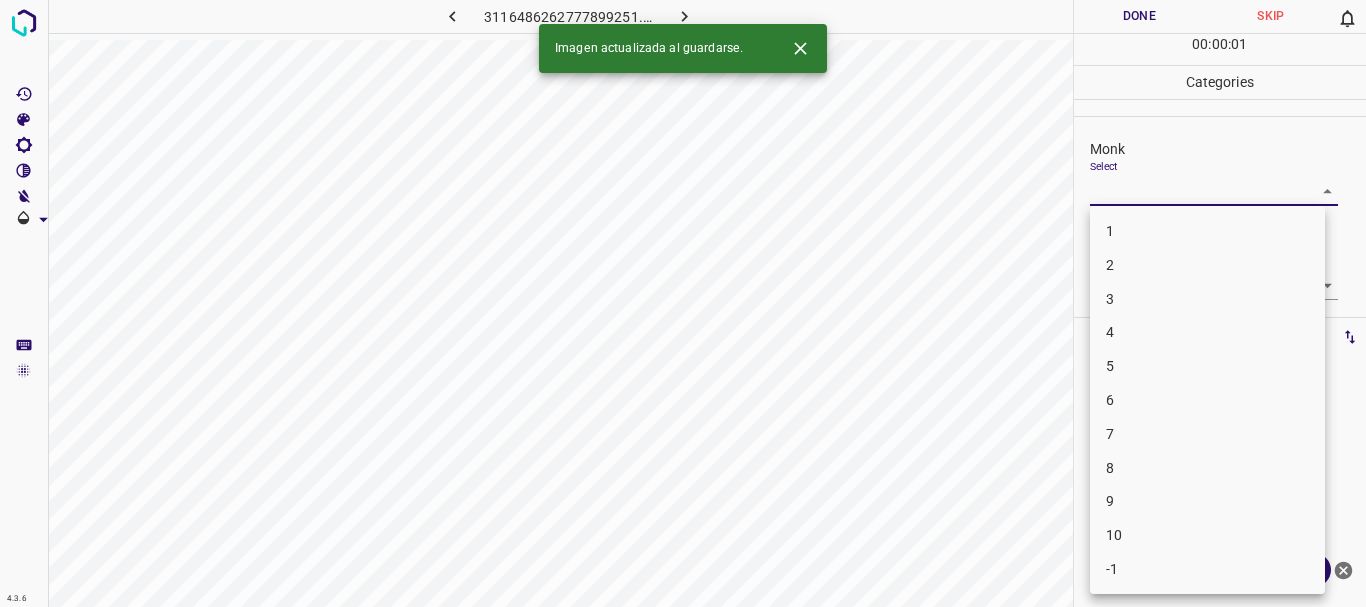 click on "3" at bounding box center [1207, 299] 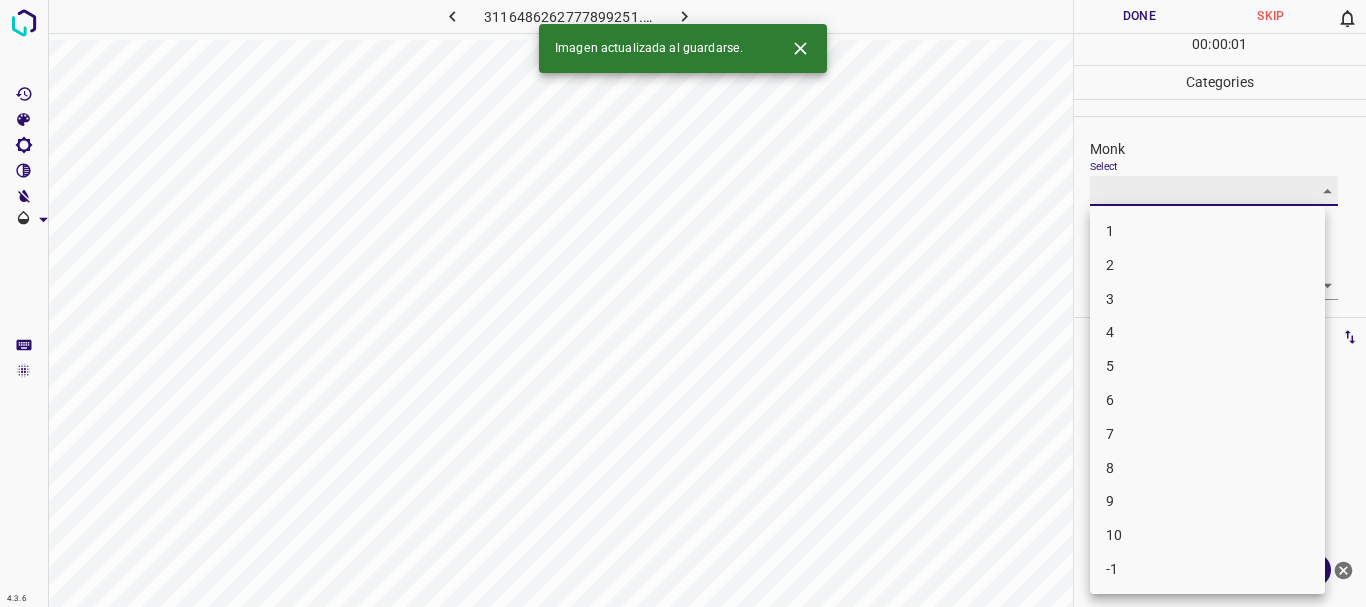 type on "3" 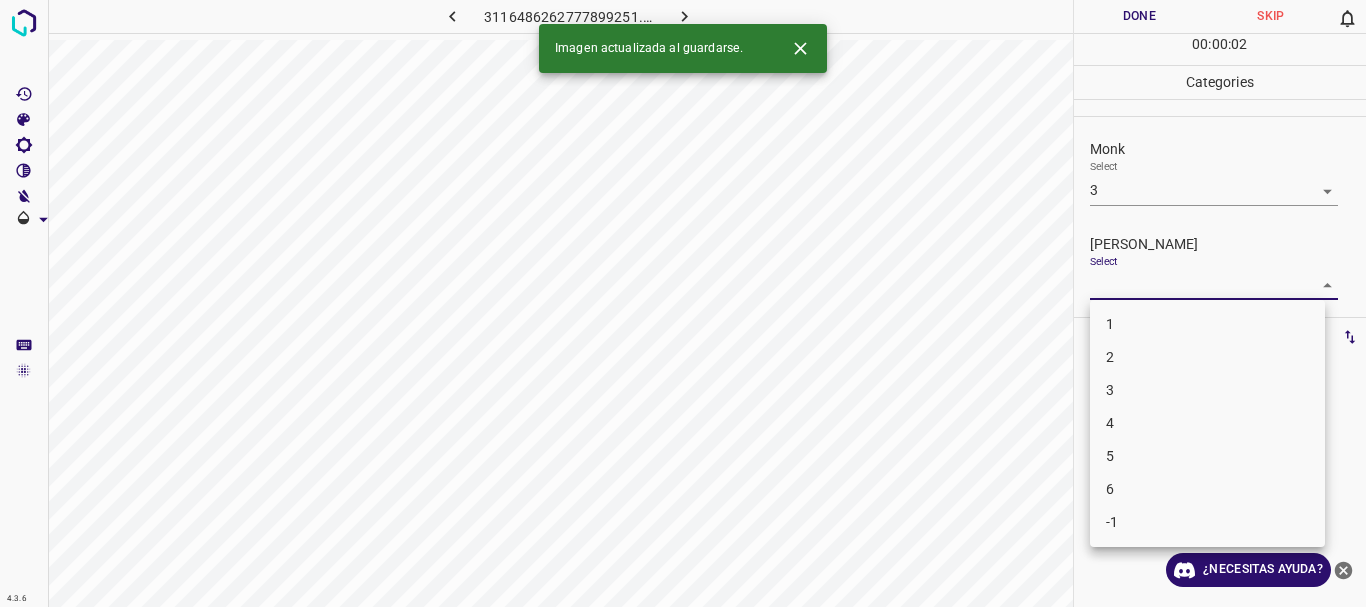 click on "4.3.6  3116486262777899251.png Done Skip 0 00   : 00   : 02   Categories Monk   Select 3 3  [PERSON_NAME]   Select ​ Labels   0 Categories 1 Monk 2  [PERSON_NAME] Tools Space Change between modes (Draw & Edit) I Auto labeling R Restore zoom M Zoom in N Zoom out Delete Delete selecte label Filters Z Restore filters X Saturation filter C Brightness filter V Contrast filter B Gray scale filter General O Download Imagen actualizada al guardarse. ¿Necesitas ayuda? Texto original Valora esta traducción Tu opinión servirá para ayudar a mejorar el Traductor de Google - Texto - Esconder - Borrar 1 2 3 4 5 6 -1" at bounding box center (683, 303) 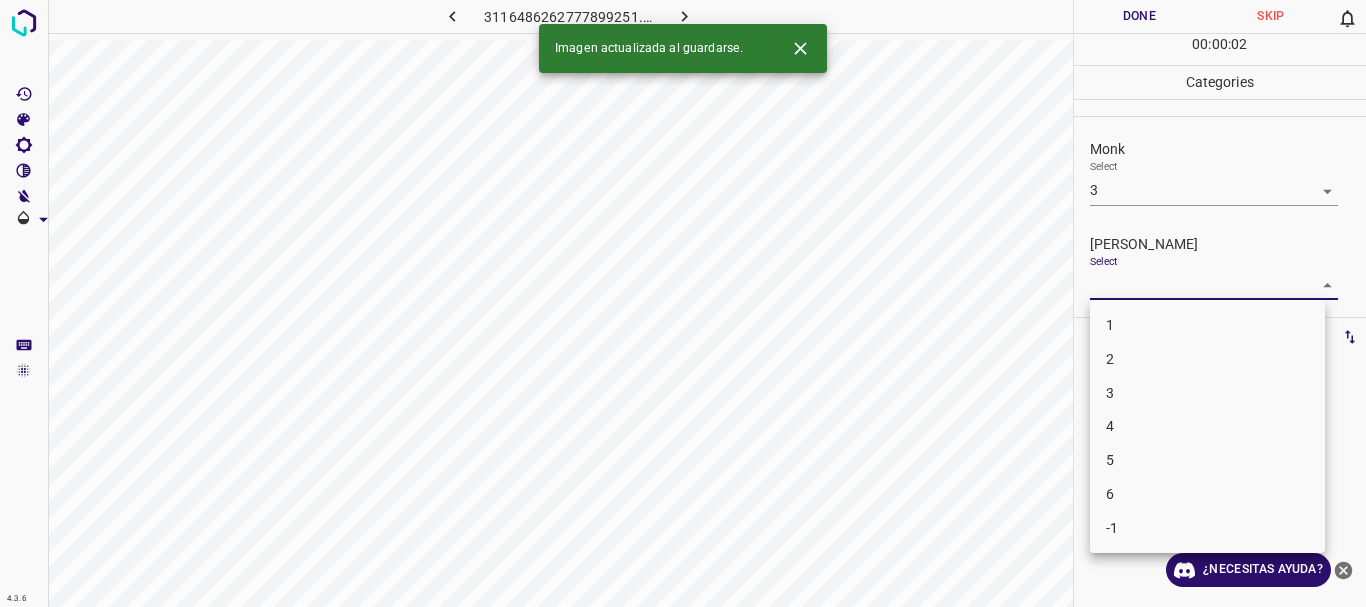 click on "2" at bounding box center (1207, 359) 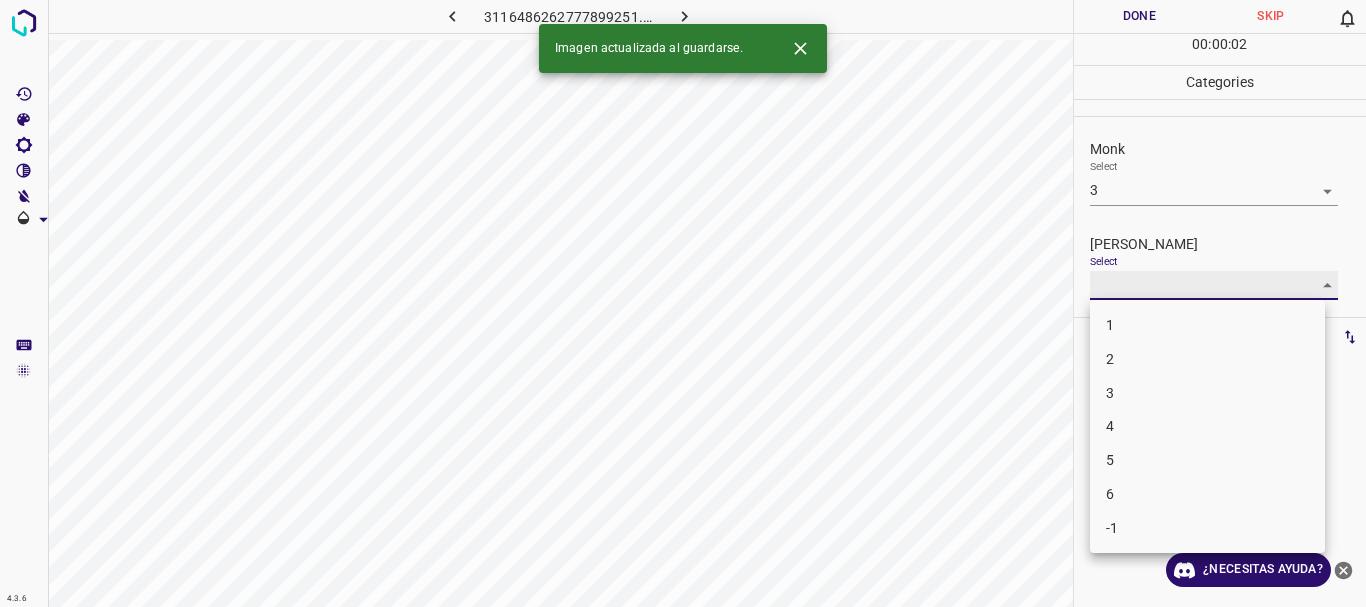 type on "2" 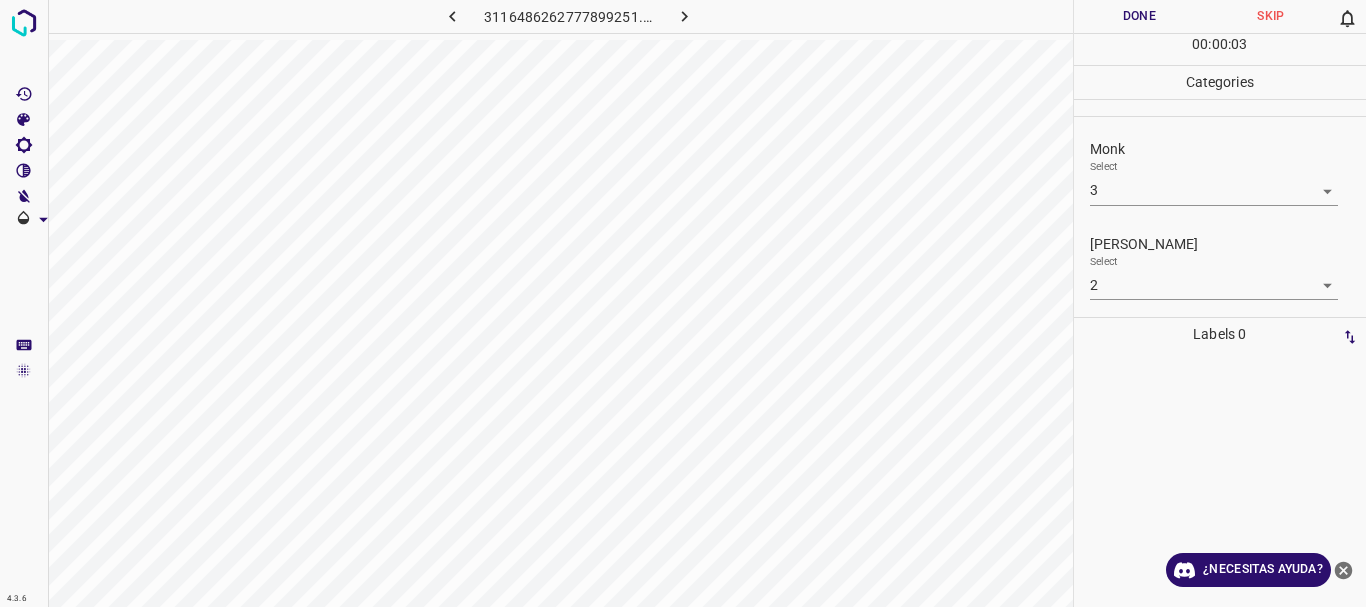 click on "00   : 00   : 03" at bounding box center [1220, 49] 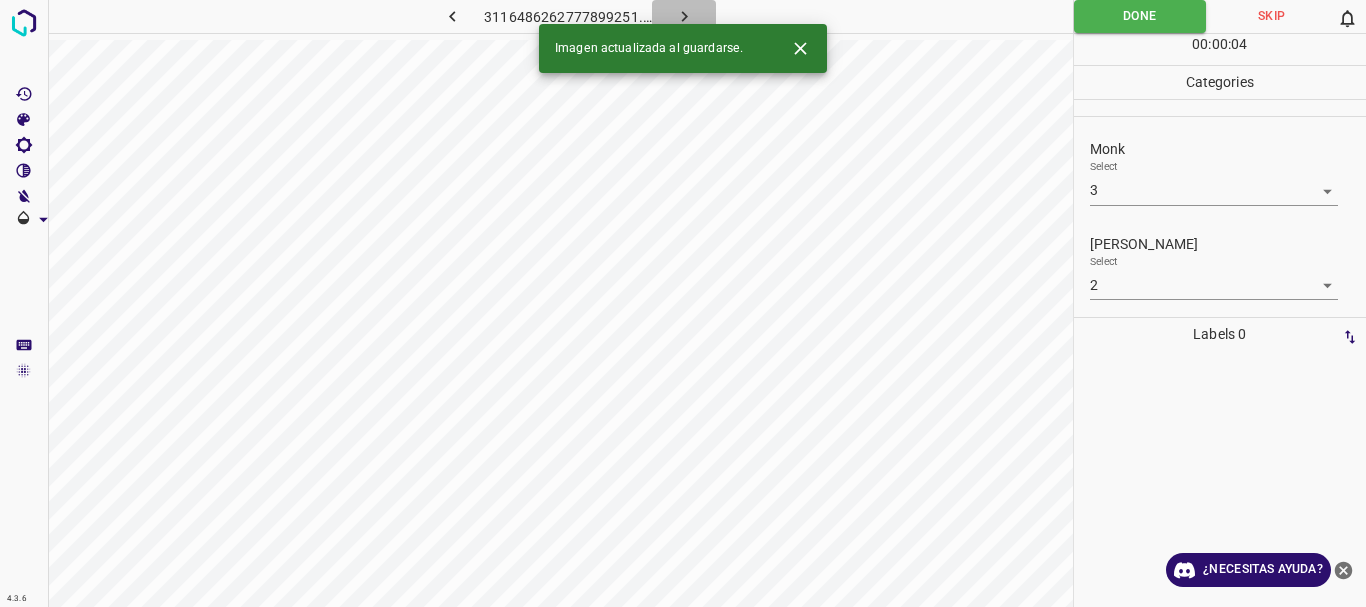 click at bounding box center [684, 16] 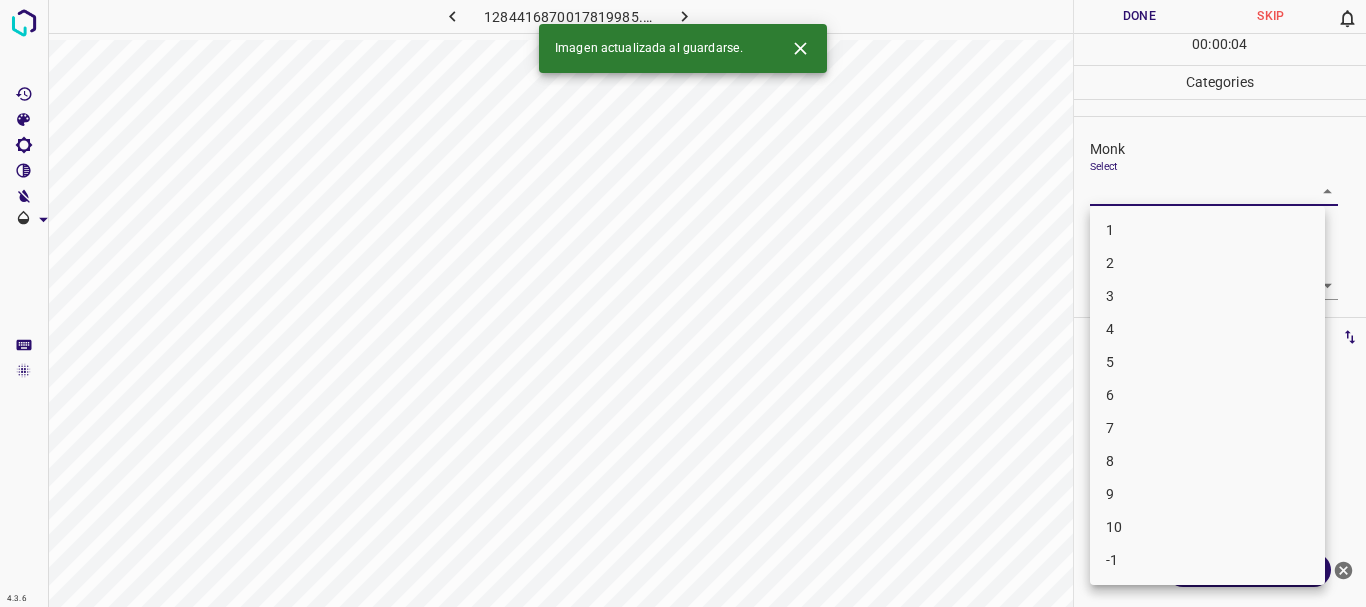 click on "4.3.6  1284416870017819985.png Done Skip 0 00   : 00   : 04   Categories Monk   Select ​  [PERSON_NAME]   Select ​ Labels   0 Categories 1 Monk 2  [PERSON_NAME] Tools Space Change between modes (Draw & Edit) I Auto labeling R Restore zoom M Zoom in N Zoom out Delete Delete selecte label Filters Z Restore filters X Saturation filter C Brightness filter V Contrast filter B Gray scale filter General O Download Imagen actualizada al guardarse. ¿Necesitas ayuda? Texto original Valora esta traducción Tu opinión servirá para ayudar a mejorar el Traductor de Google - Texto - Esconder - Borrar 1 2 3 4 5 6 7 8 9 10 -1" at bounding box center [683, 303] 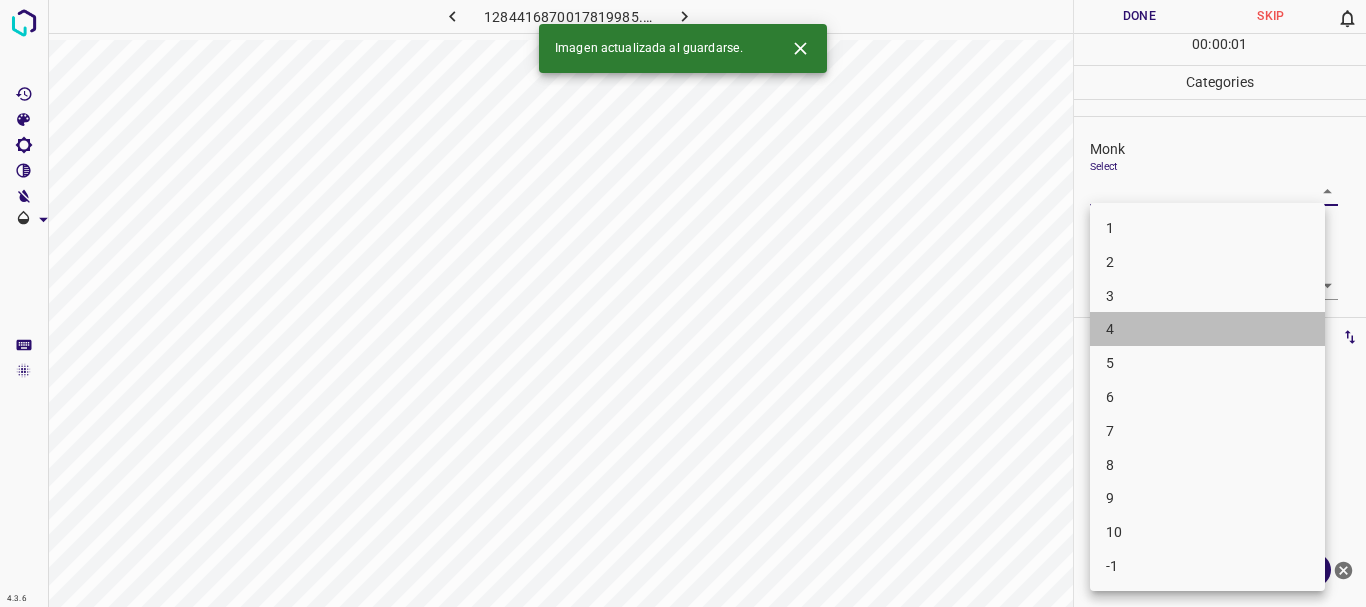 click on "4" at bounding box center [1207, 329] 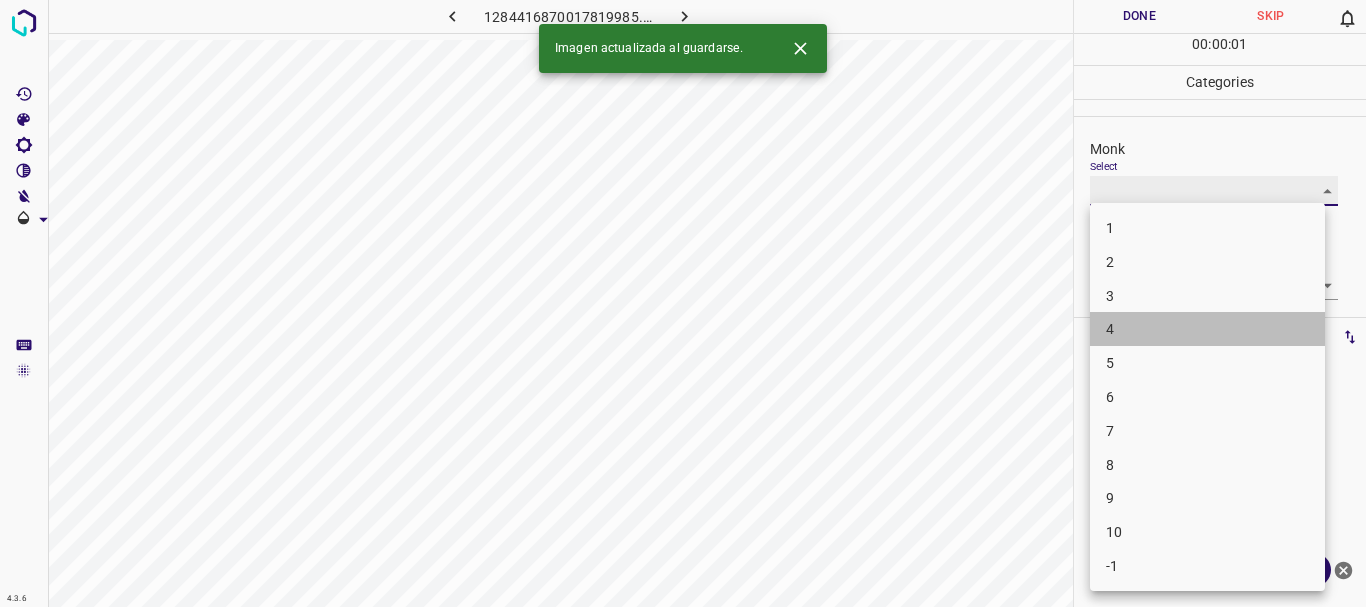 type on "4" 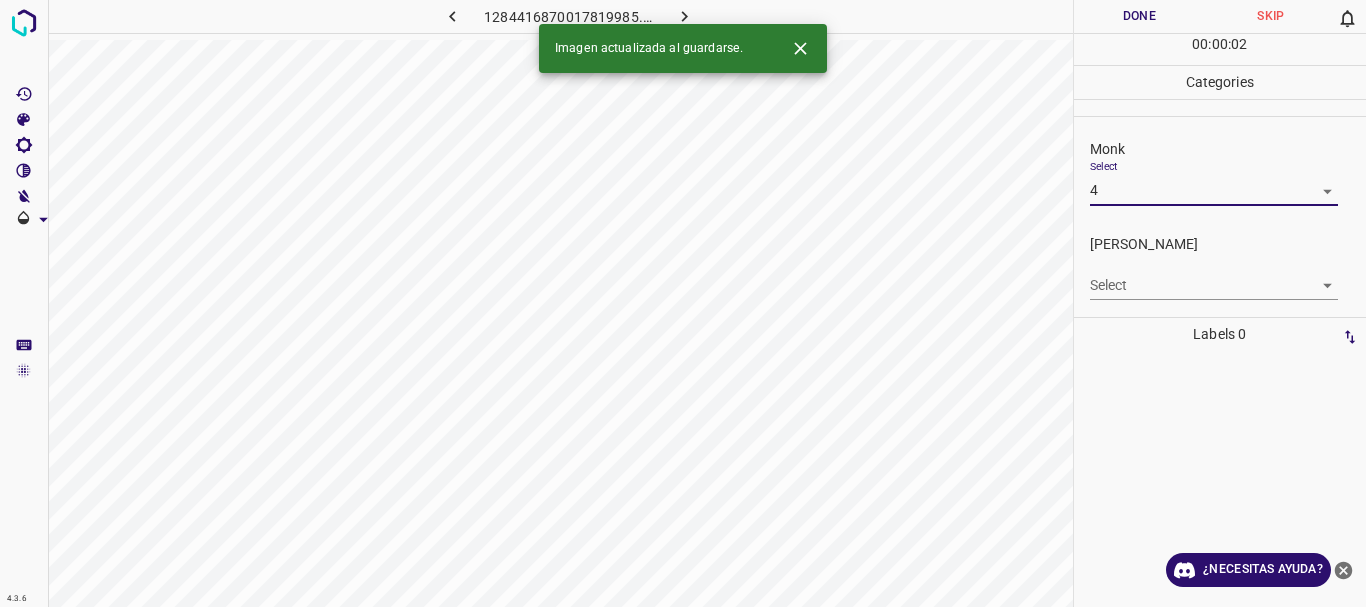 click on "4.3.6  1284416870017819985.png Done Skip 0 00   : 00   : 02   Categories Monk   Select 4 4  [PERSON_NAME]   Select ​ Labels   0 Categories 1 Monk 2  [PERSON_NAME] Tools Space Change between modes (Draw & Edit) I Auto labeling R Restore zoom M Zoom in N Zoom out Delete Delete selecte label Filters Z Restore filters X Saturation filter C Brightness filter V Contrast filter B Gray scale filter General O Download Imagen actualizada al guardarse. ¿Necesitas ayuda? Texto original Valora esta traducción Tu opinión servirá para ayudar a mejorar el Traductor de Google - Texto - Esconder - Borrar" at bounding box center [683, 303] 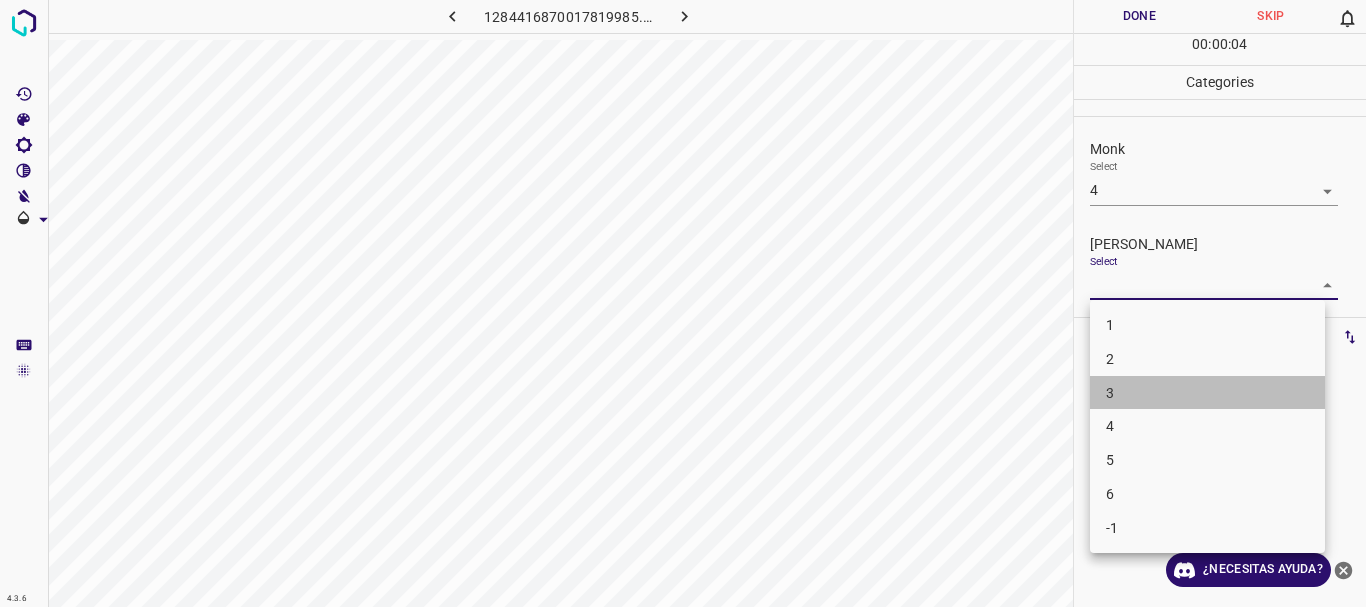 click on "3" at bounding box center (1207, 393) 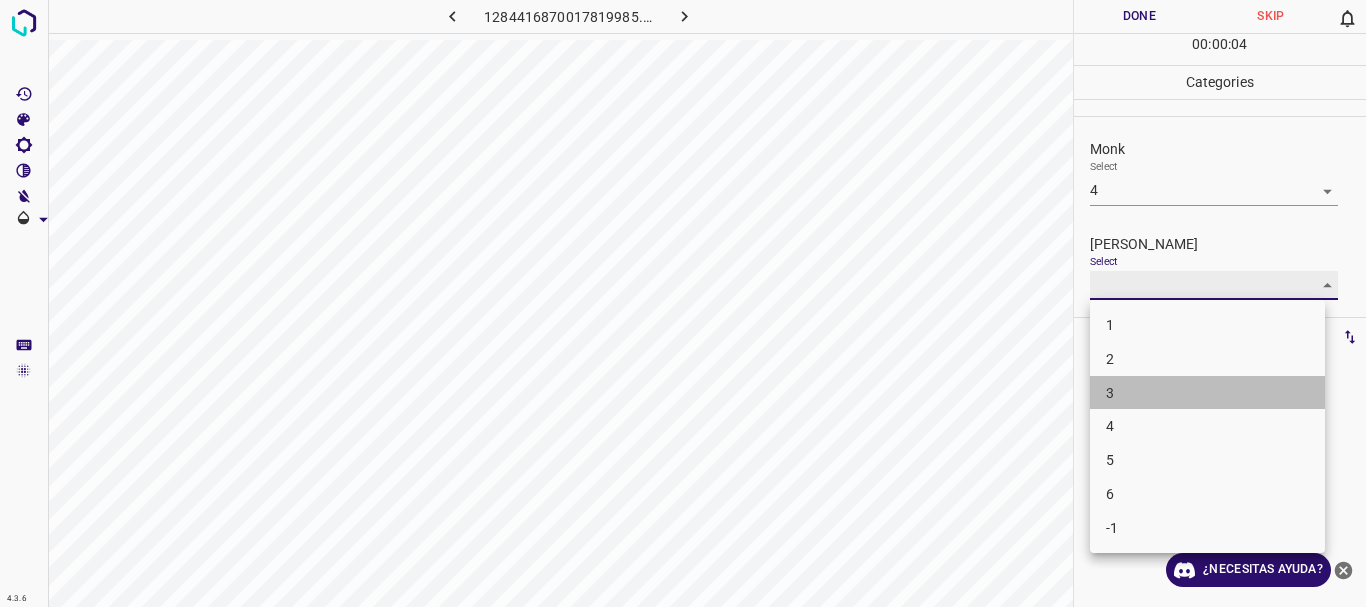 type on "3" 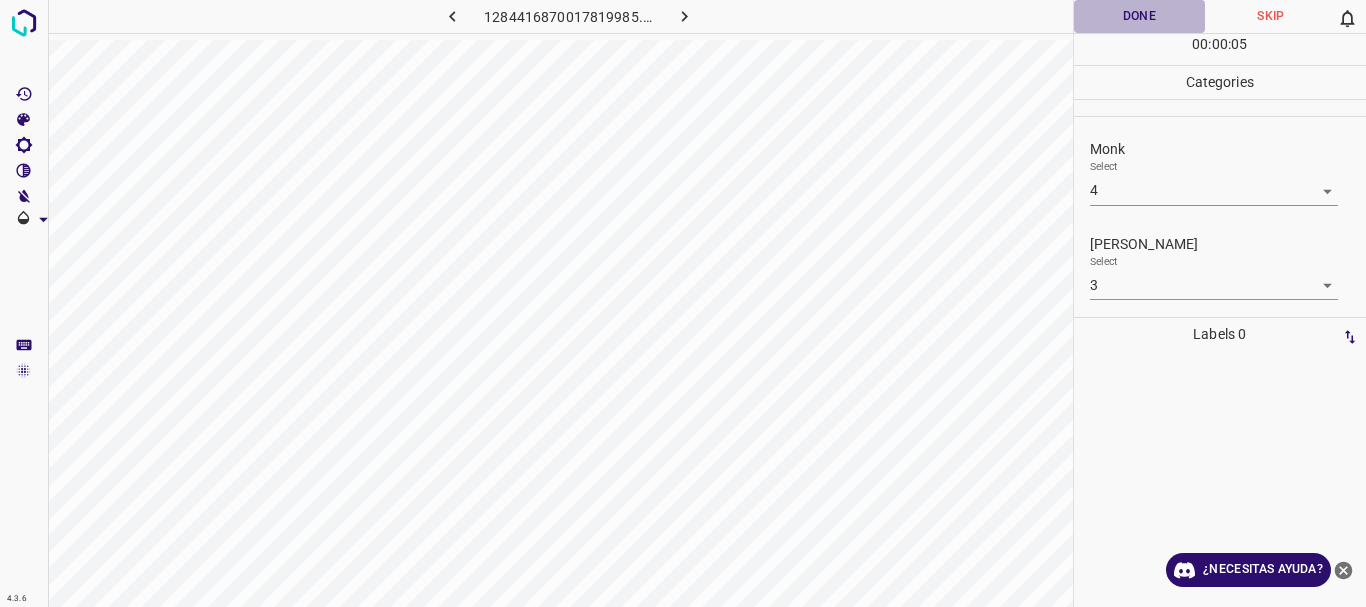 click on "Done" at bounding box center [1140, 16] 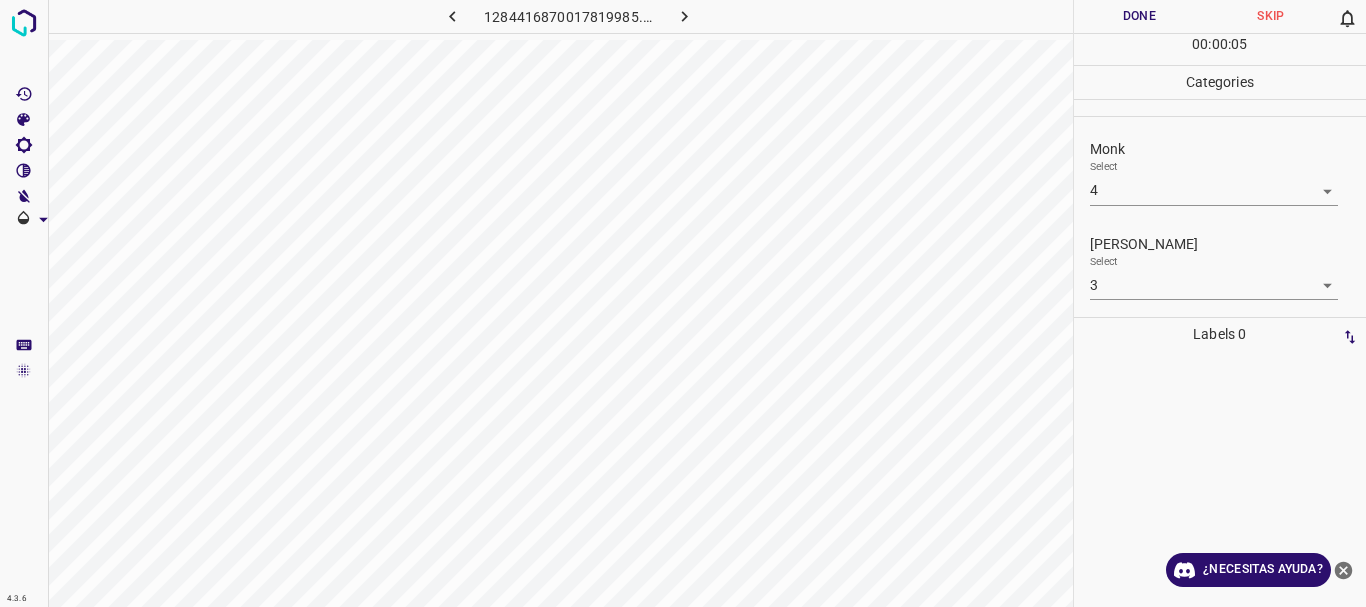 click 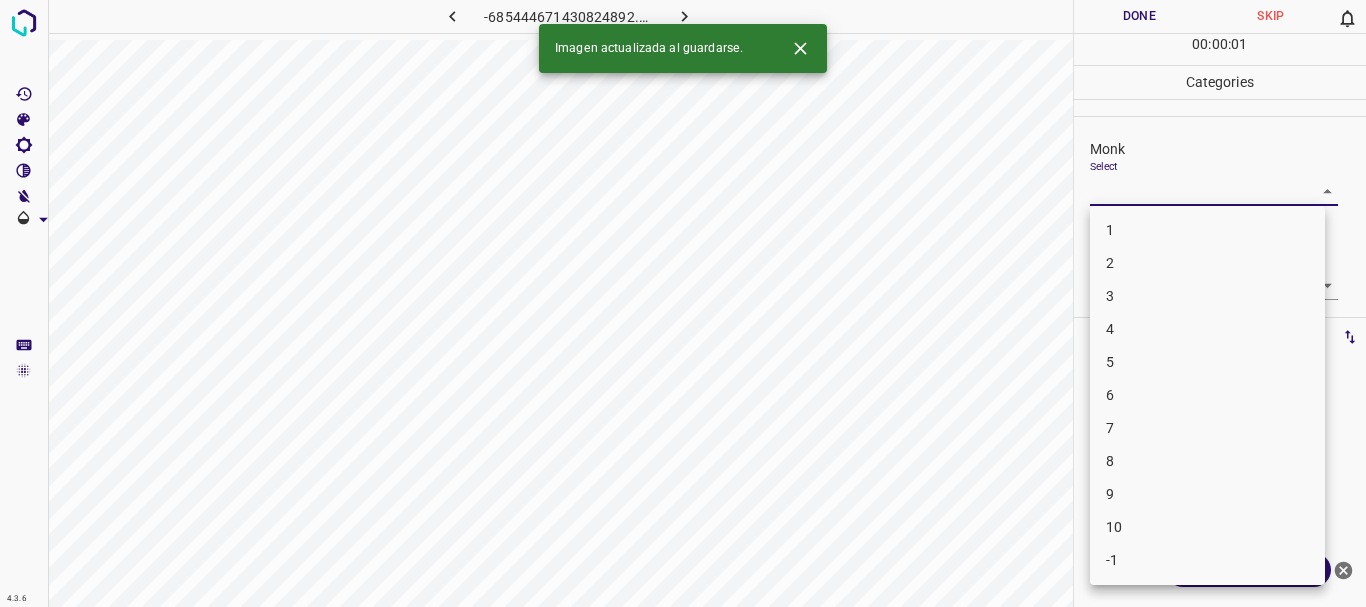 click on "4.3.6  -685444671430824892.png Done Skip 0 00   : 00   : 01   Categories Monk   Select ​  [PERSON_NAME]   Select ​ Labels   0 Categories 1 Monk 2  [PERSON_NAME] Tools Space Change between modes (Draw & Edit) I Auto labeling R Restore zoom M Zoom in N Zoom out Delete Delete selecte label Filters Z Restore filters X Saturation filter C Brightness filter V Contrast filter B Gray scale filter General O Download Imagen actualizada al guardarse. ¿Necesitas ayuda? Texto original Valora esta traducción Tu opinión servirá para ayudar a mejorar el Traductor de Google - Texto - Esconder - Borrar 1 2 3 4 5 6 7 8 9 10 -1" at bounding box center [683, 303] 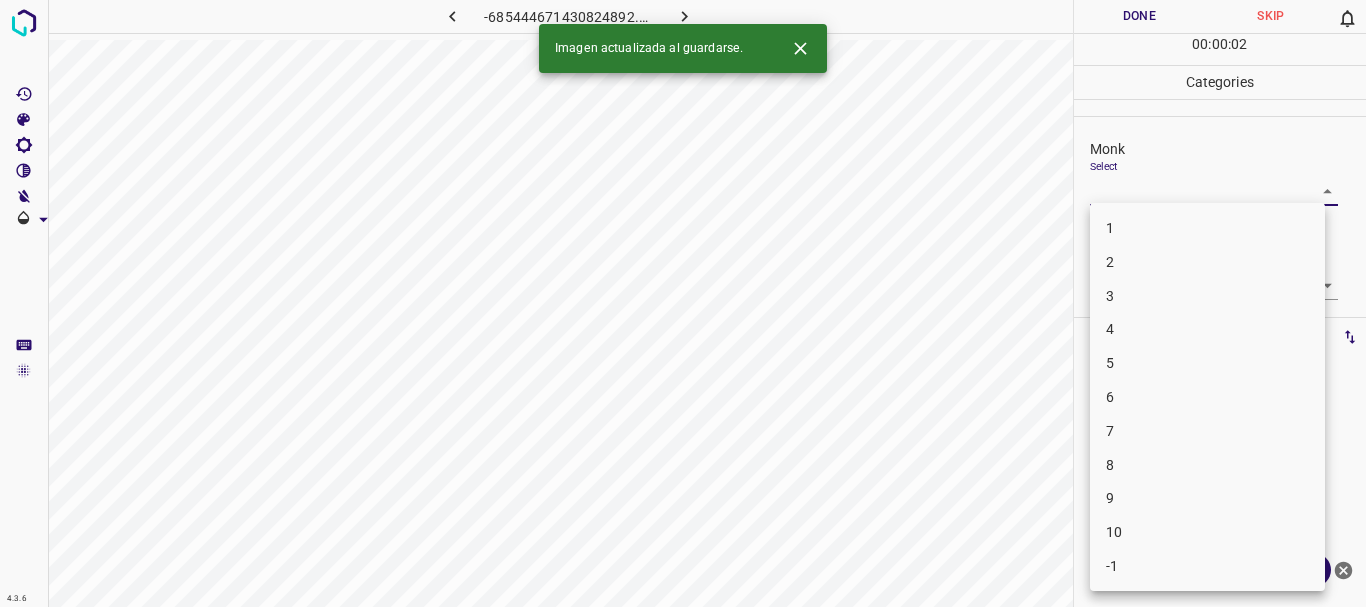 click on "4" at bounding box center [1207, 329] 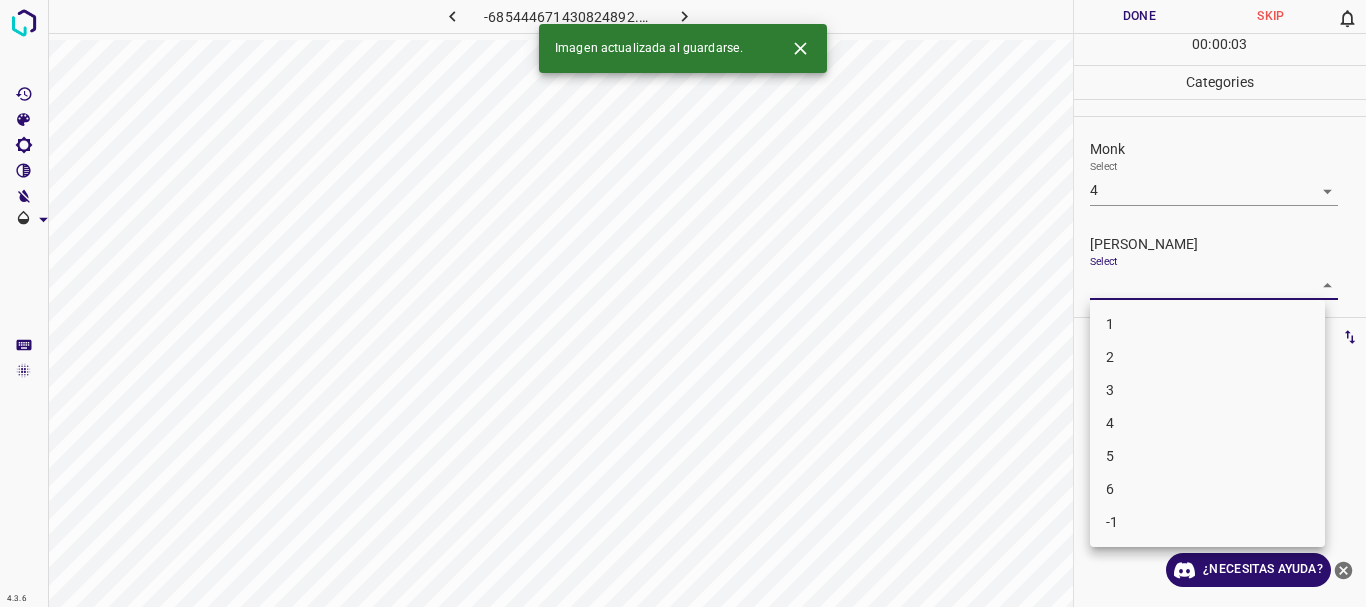 click on "4.3.6  -685444671430824892.png Done Skip 0 00   : 00   : 03   Categories Monk   Select 4 4  [PERSON_NAME]   Select ​ Labels   0 Categories 1 Monk 2  [PERSON_NAME] Tools Space Change between modes (Draw & Edit) I Auto labeling R Restore zoom M Zoom in N Zoom out Delete Delete selecte label Filters Z Restore filters X Saturation filter C Brightness filter V Contrast filter B Gray scale filter General O Download Imagen actualizada al guardarse. ¿Necesitas ayuda? Texto original Valora esta traducción Tu opinión servirá para ayudar a mejorar el Traductor de Google - Texto - Esconder - Borrar 1 2 3 4 5 6 -1" at bounding box center [683, 303] 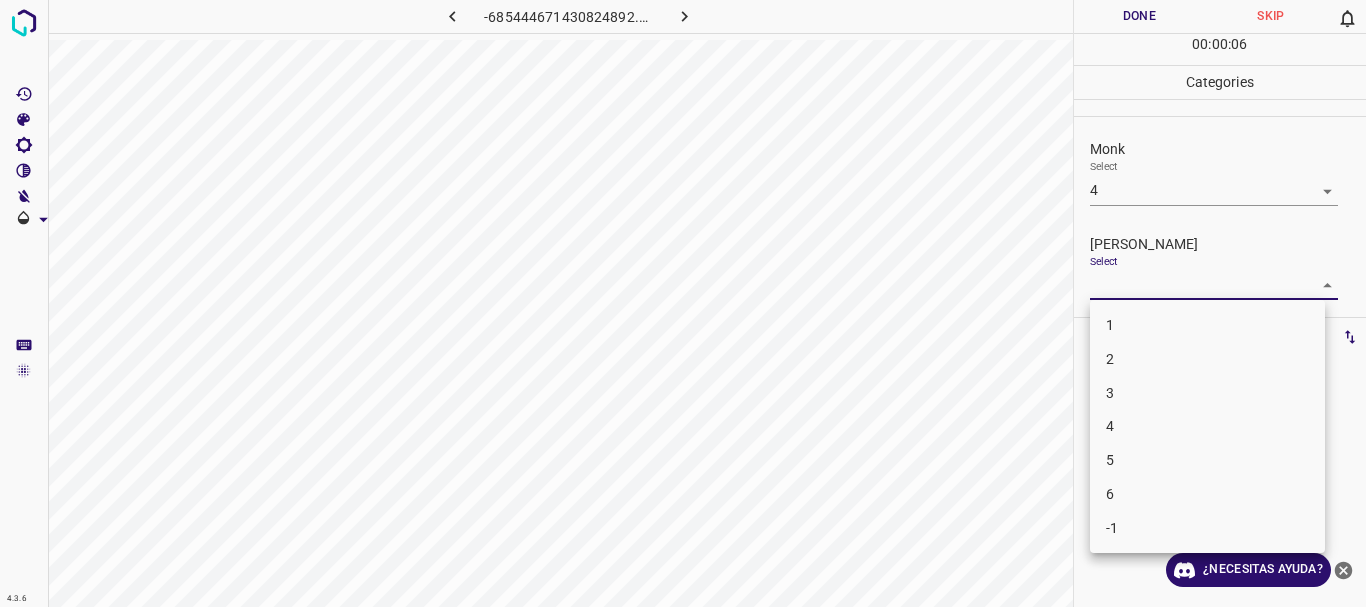 click at bounding box center (683, 303) 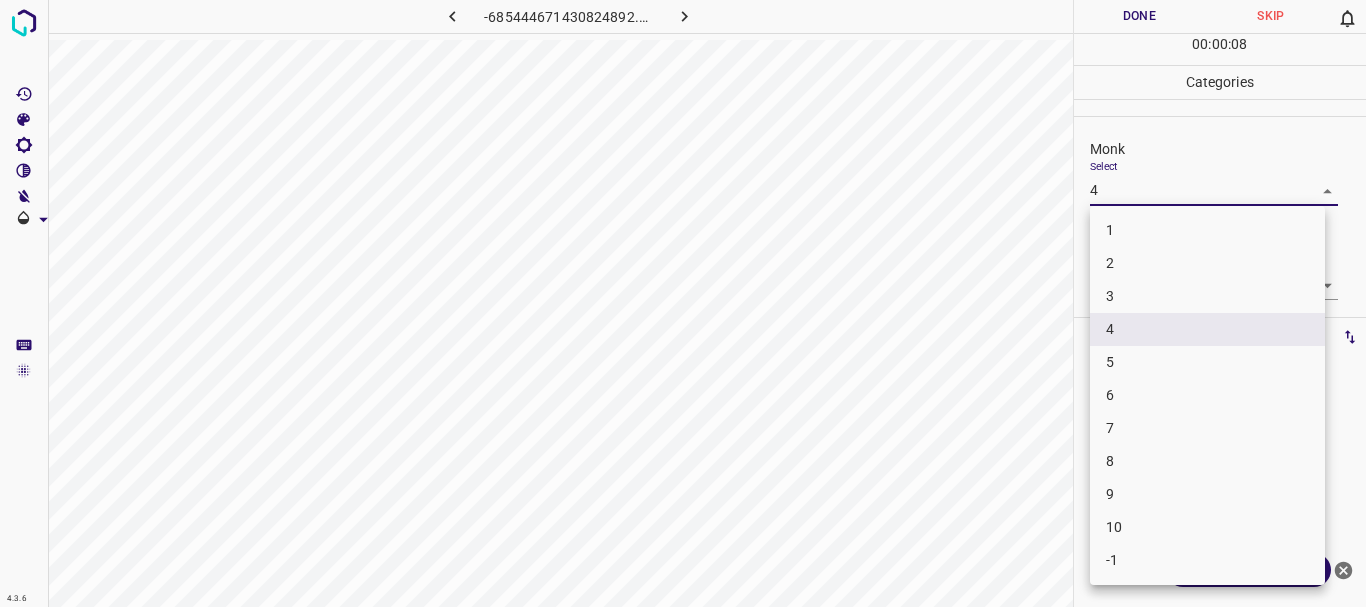 click on "4.3.6  -685444671430824892.png Done Skip 0 00   : 00   : 08   Categories Monk   Select 4 4  [PERSON_NAME]   Select ​ Labels   0 Categories 1 Monk 2  [PERSON_NAME] Tools Space Change between modes (Draw & Edit) I Auto labeling R Restore zoom M Zoom in N Zoom out Delete Delete selecte label Filters Z Restore filters X Saturation filter C Brightness filter V Contrast filter B Gray scale filter General O Download ¿Necesitas ayuda? Texto original Valora esta traducción Tu opinión servirá para ayudar a mejorar el Traductor de Google - Texto - Esconder - Borrar 1 2 3 4 5 6 7 8 9 10 -1" at bounding box center [683, 303] 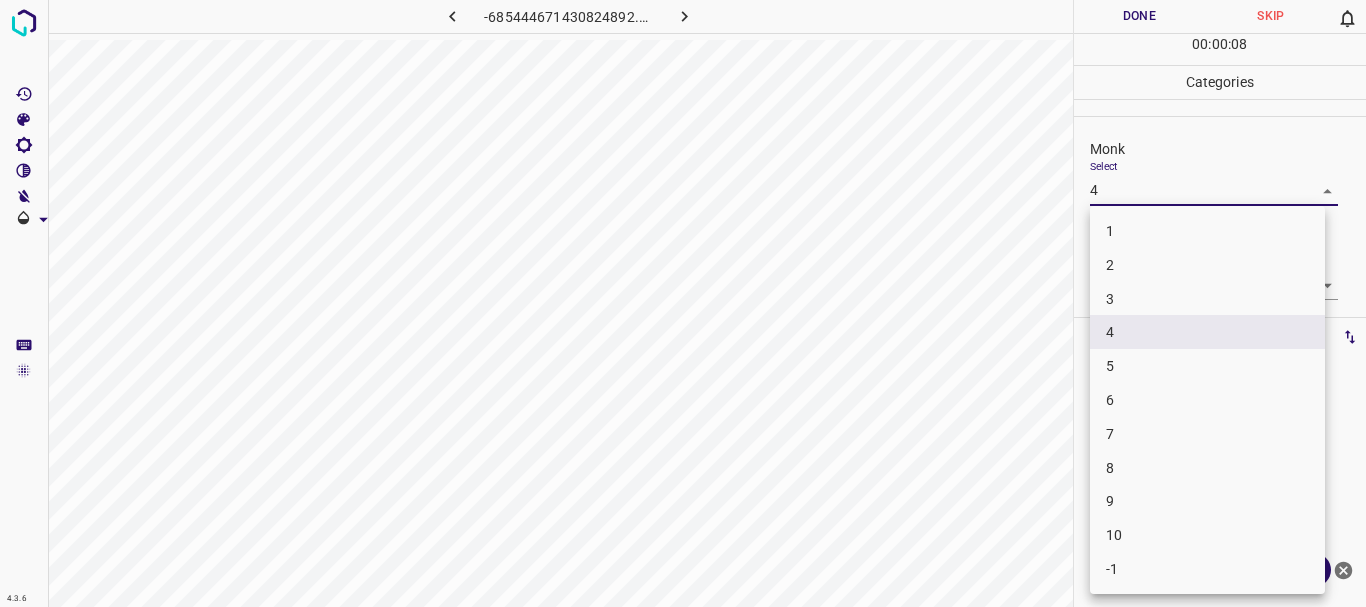 click on "5" at bounding box center [1207, 366] 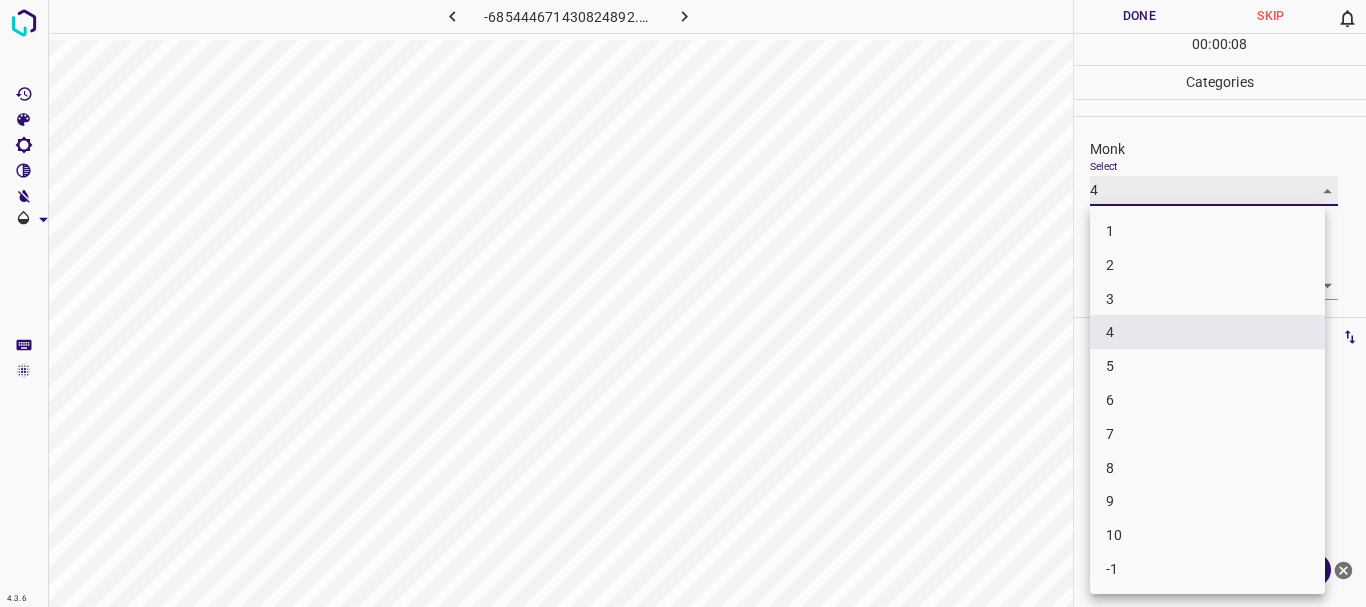 type on "5" 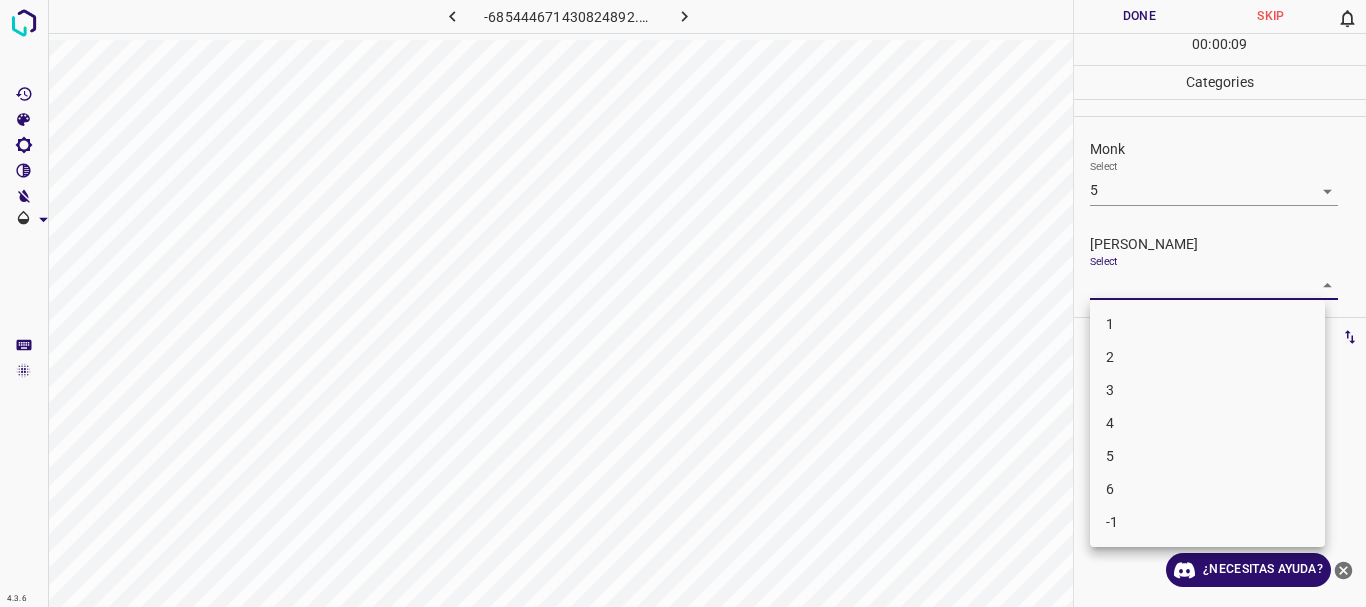 click on "4.3.6  -685444671430824892.png Done Skip 0 00   : 00   : 09   Categories Monk   Select 5 5  [PERSON_NAME]   Select ​ Labels   0 Categories 1 Monk 2  [PERSON_NAME] Tools Space Change between modes (Draw & Edit) I Auto labeling R Restore zoom M Zoom in N Zoom out Delete Delete selecte label Filters Z Restore filters X Saturation filter C Brightness filter V Contrast filter B Gray scale filter General O Download ¿Necesitas ayuda? Texto original Valora esta traducción Tu opinión servirá para ayudar a mejorar el Traductor de Google - Texto - Esconder - Borrar 1 2 3 4 5 6 -1" at bounding box center [683, 303] 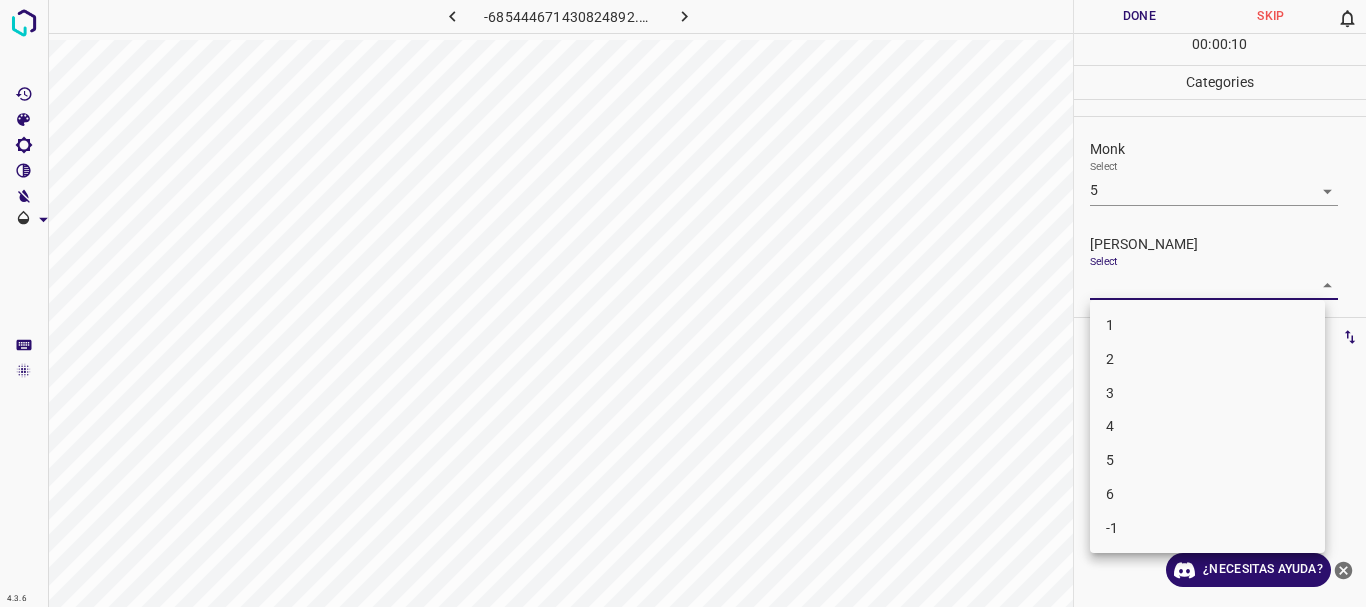 drag, startPoint x: 1120, startPoint y: 388, endPoint x: 1120, endPoint y: 73, distance: 315 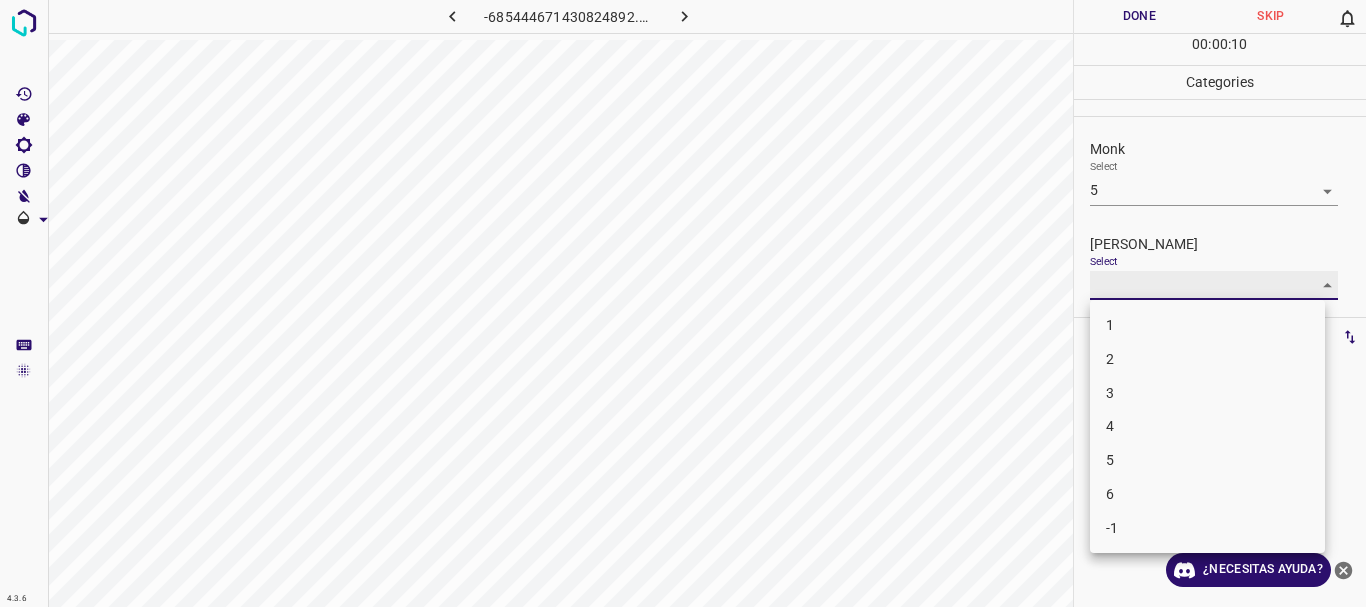 type on "3" 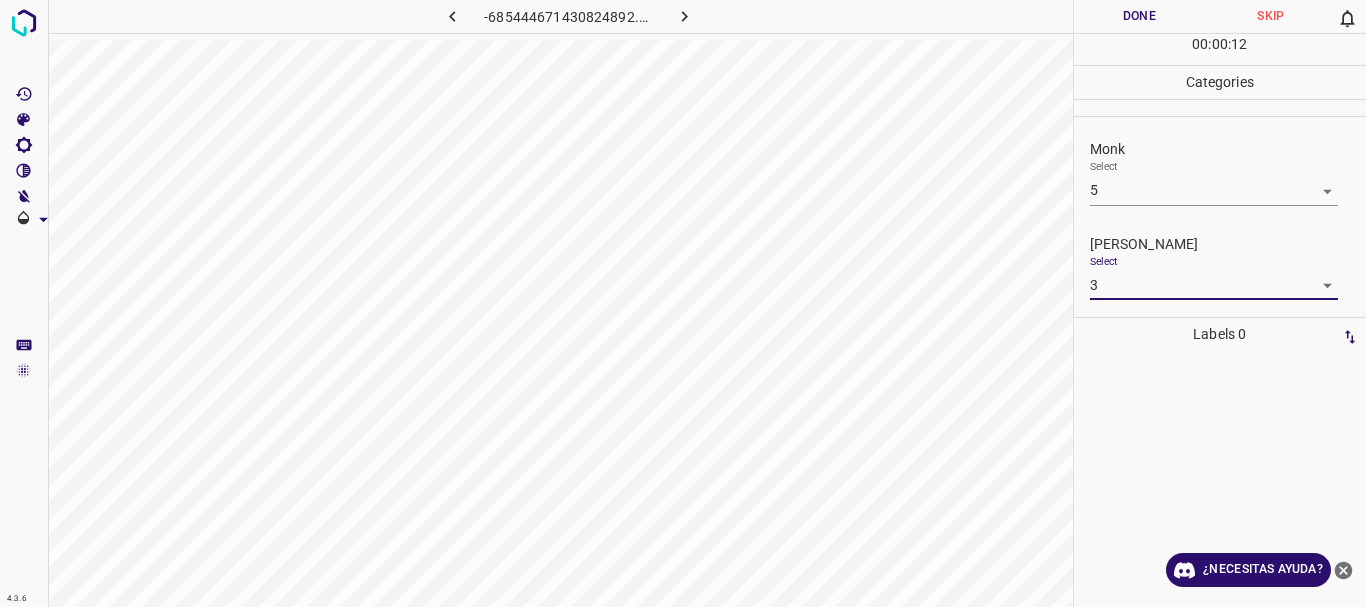 click on "Done" at bounding box center (1140, 16) 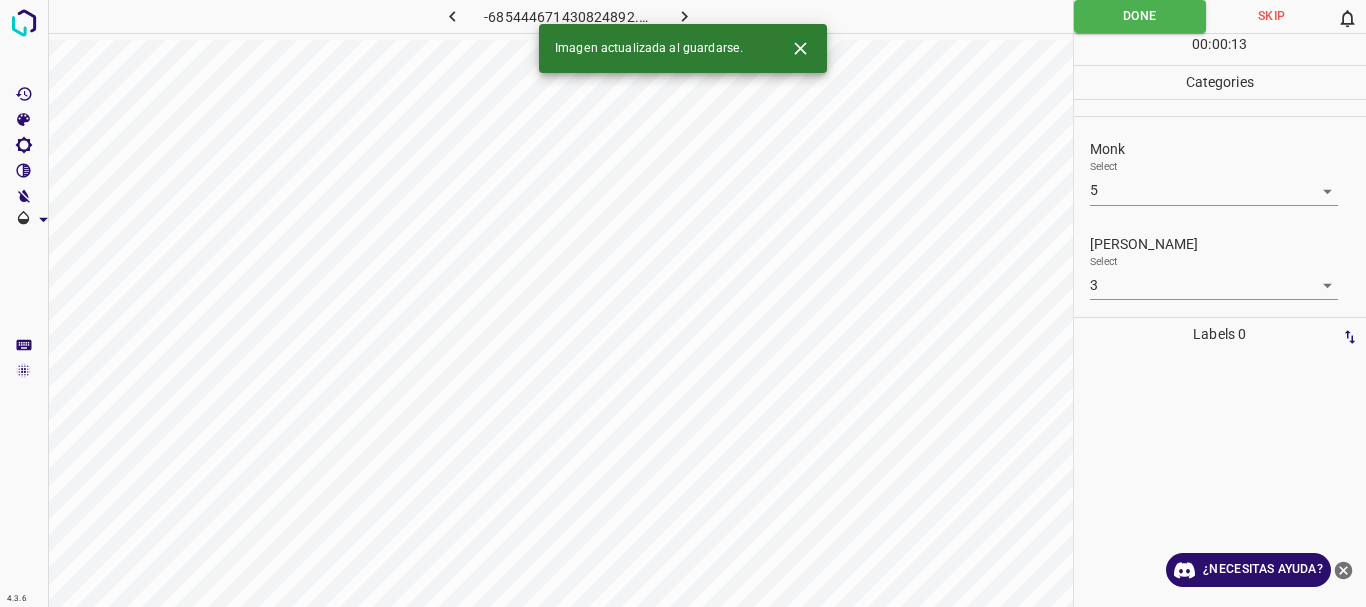 click at bounding box center (684, 16) 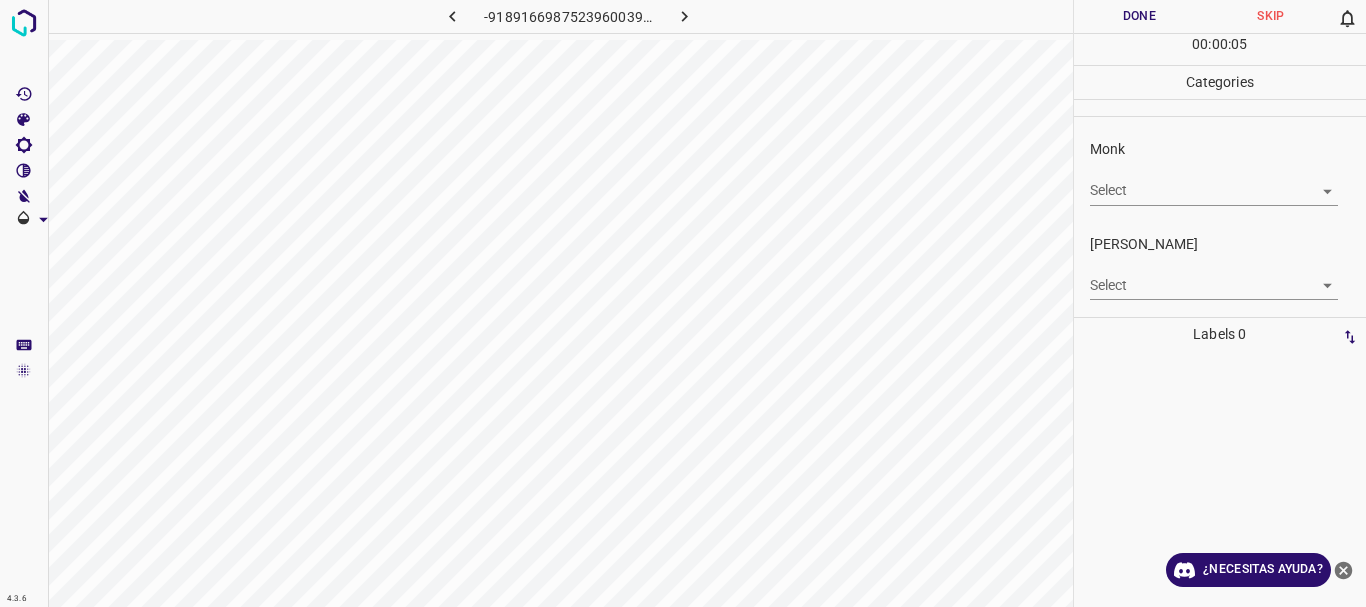click on "4.3.6  -9189166987523960039.png Done Skip 0 00   : 00   : 05   Categories Monk   Select ​  [PERSON_NAME]   Select ​ Labels   0 Categories 1 Monk 2  [PERSON_NAME] Tools Space Change between modes (Draw & Edit) I Auto labeling R Restore zoom M Zoom in N Zoom out Delete Delete selecte label Filters Z Restore filters X Saturation filter C Brightness filter V Contrast filter B Gray scale filter General O Download ¿Necesitas ayuda? Texto original Valora esta traducción Tu opinión servirá para ayudar a mejorar el Traductor de Google - Texto - Esconder - Borrar" at bounding box center [683, 303] 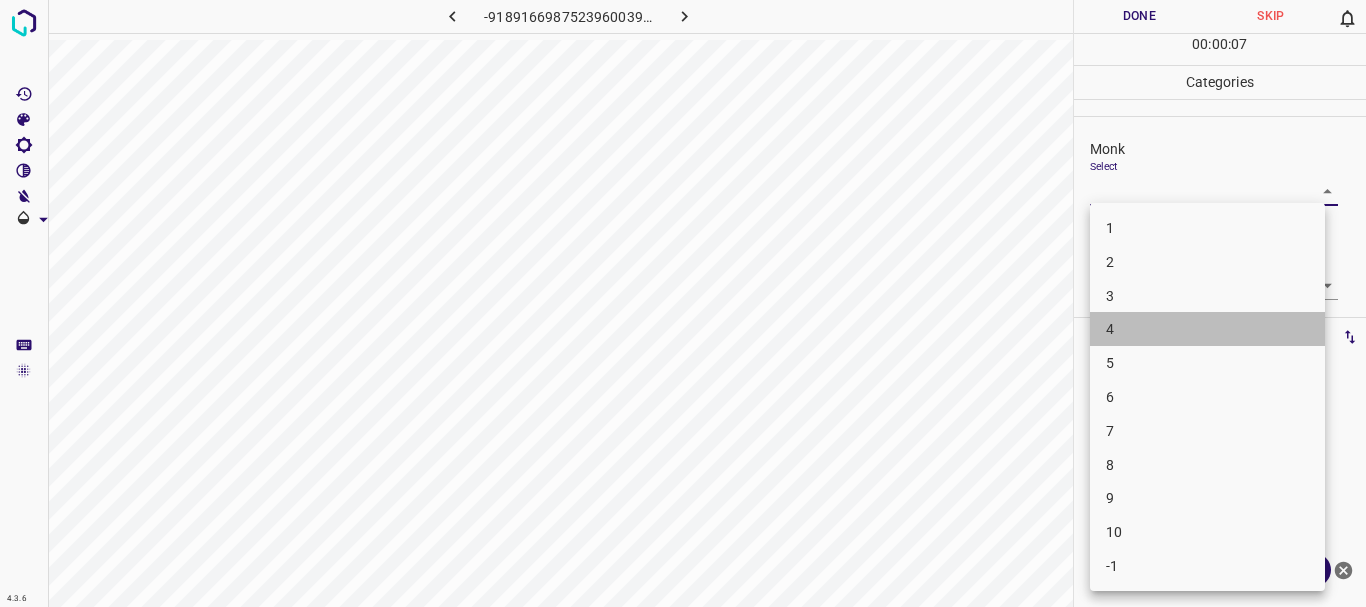 click on "4" at bounding box center (1207, 329) 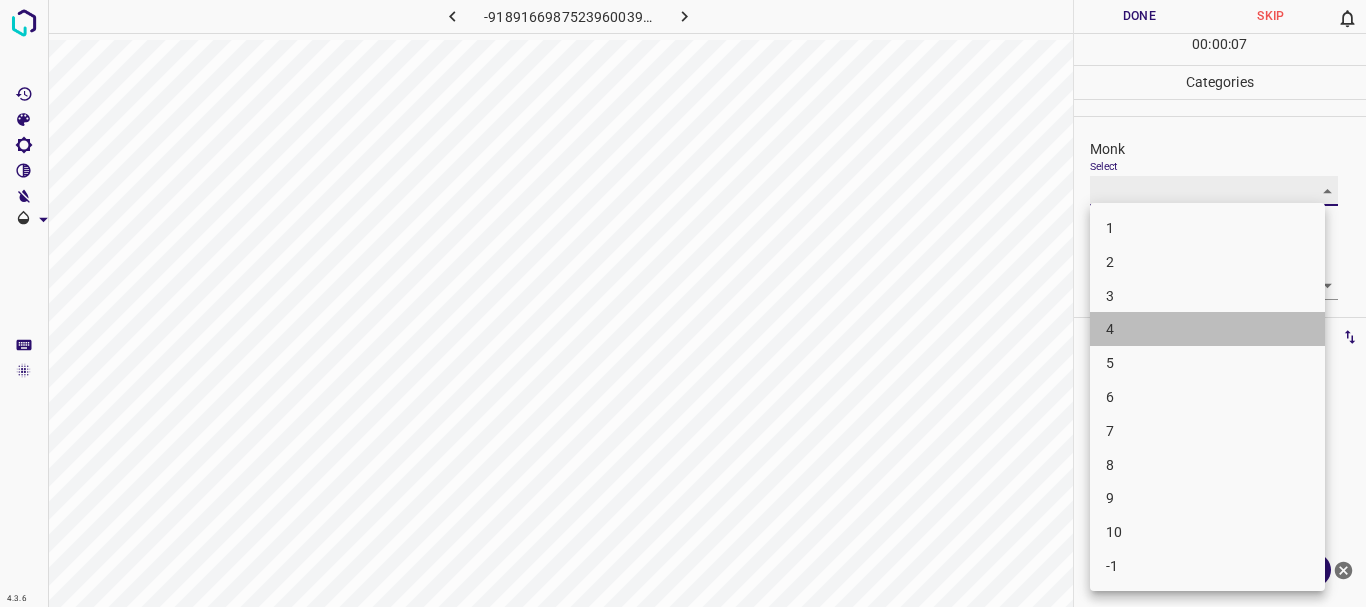 type on "4" 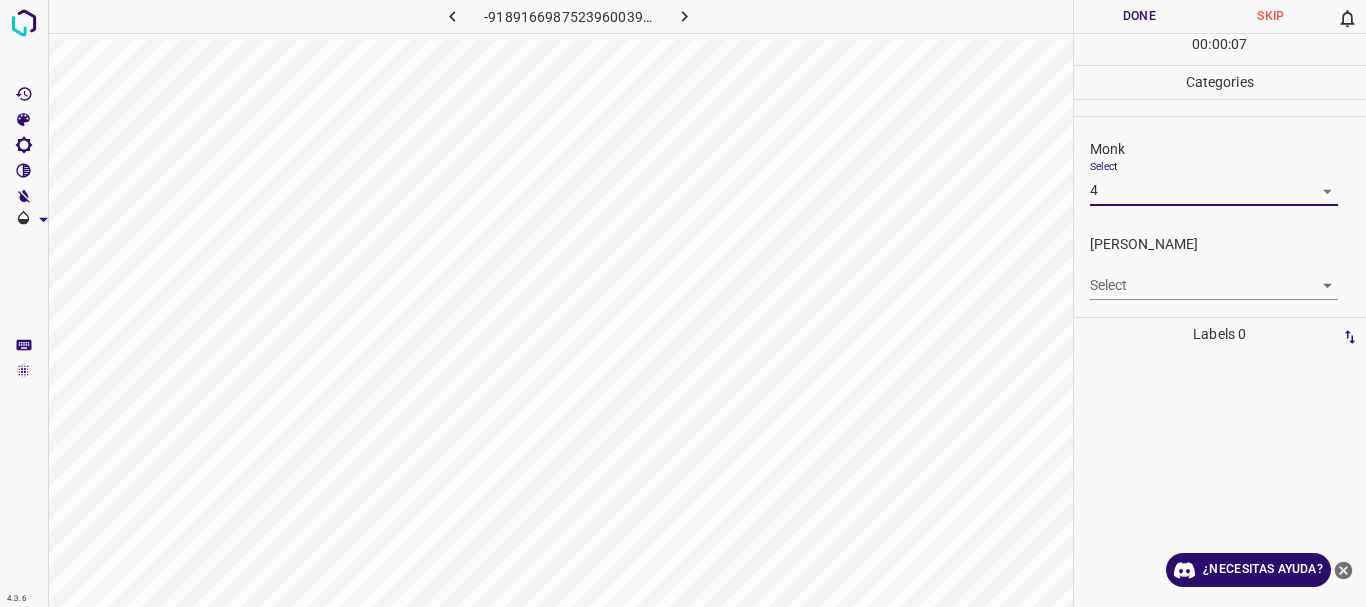 click on "4.3.6  -9189166987523960039.png Done Skip 0 00   : 00   : 07   Categories Monk   Select 4 4  [PERSON_NAME]   Select ​ Labels   0 Categories 1 Monk 2  [PERSON_NAME] Tools Space Change between modes (Draw & Edit) I Auto labeling R Restore zoom M Zoom in N Zoom out Delete Delete selecte label Filters Z Restore filters X Saturation filter C Brightness filter V Contrast filter B Gray scale filter General O Download ¿Necesitas ayuda? Texto original Valora esta traducción Tu opinión servirá para ayudar a mejorar el Traductor de Google - Texto - Esconder - Borrar" at bounding box center (683, 303) 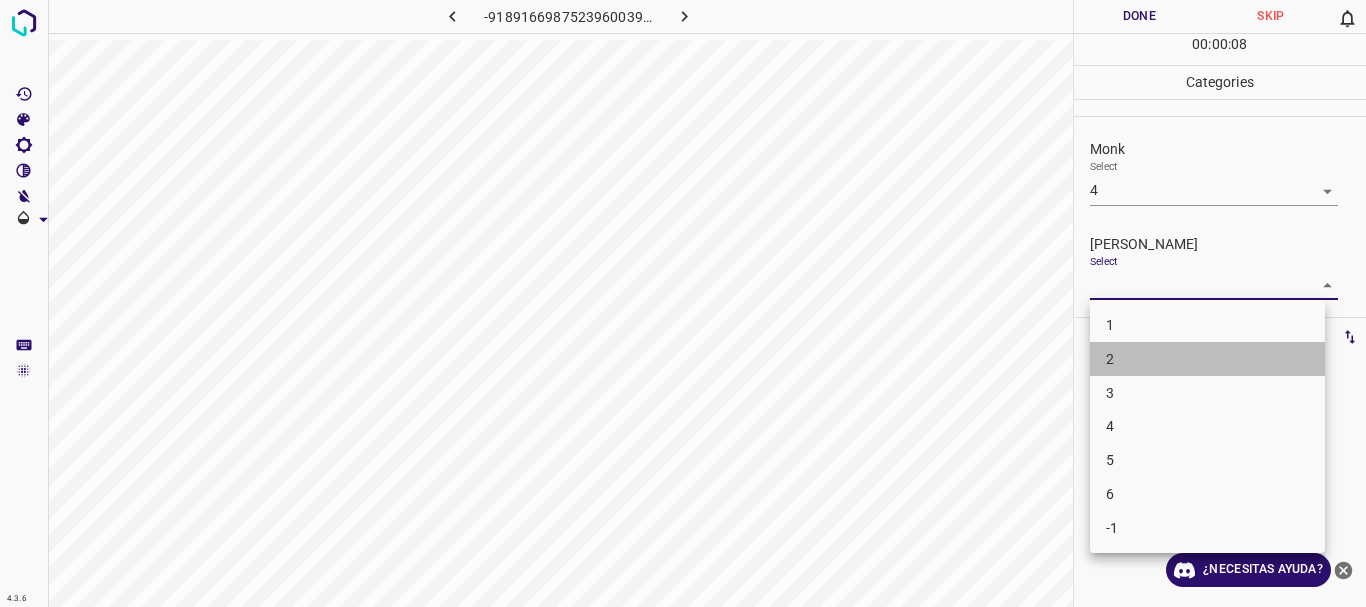 click on "2" at bounding box center (1207, 359) 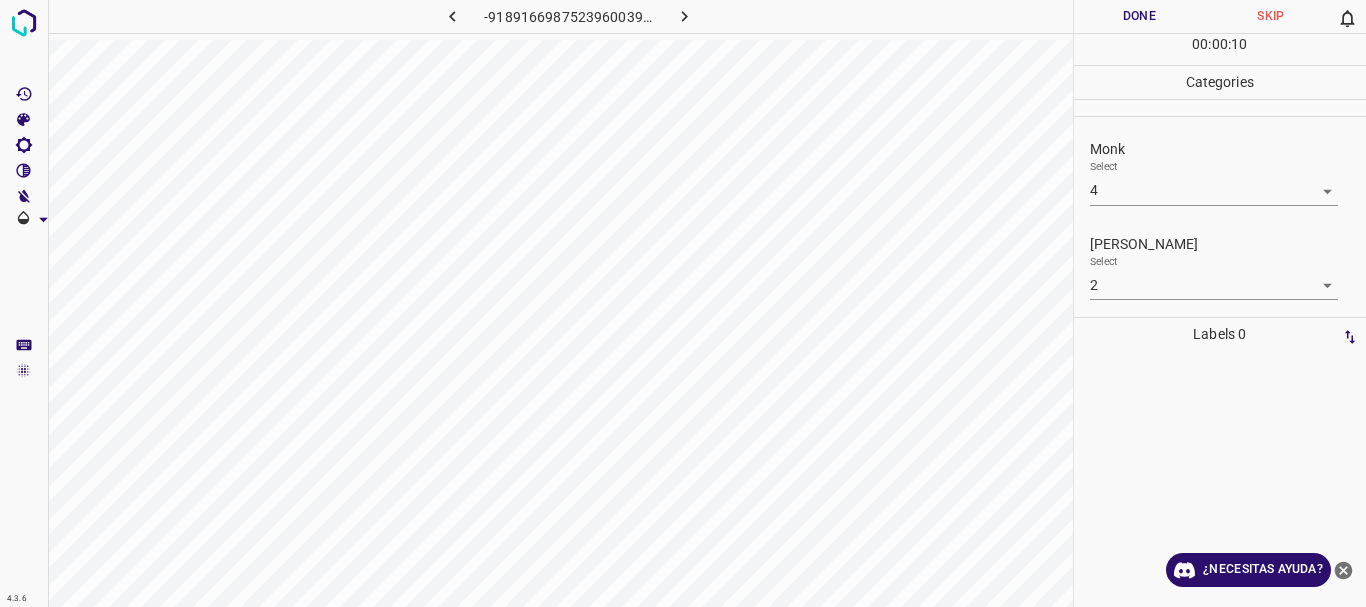 drag, startPoint x: 1136, startPoint y: 22, endPoint x: 1136, endPoint y: 201, distance: 179 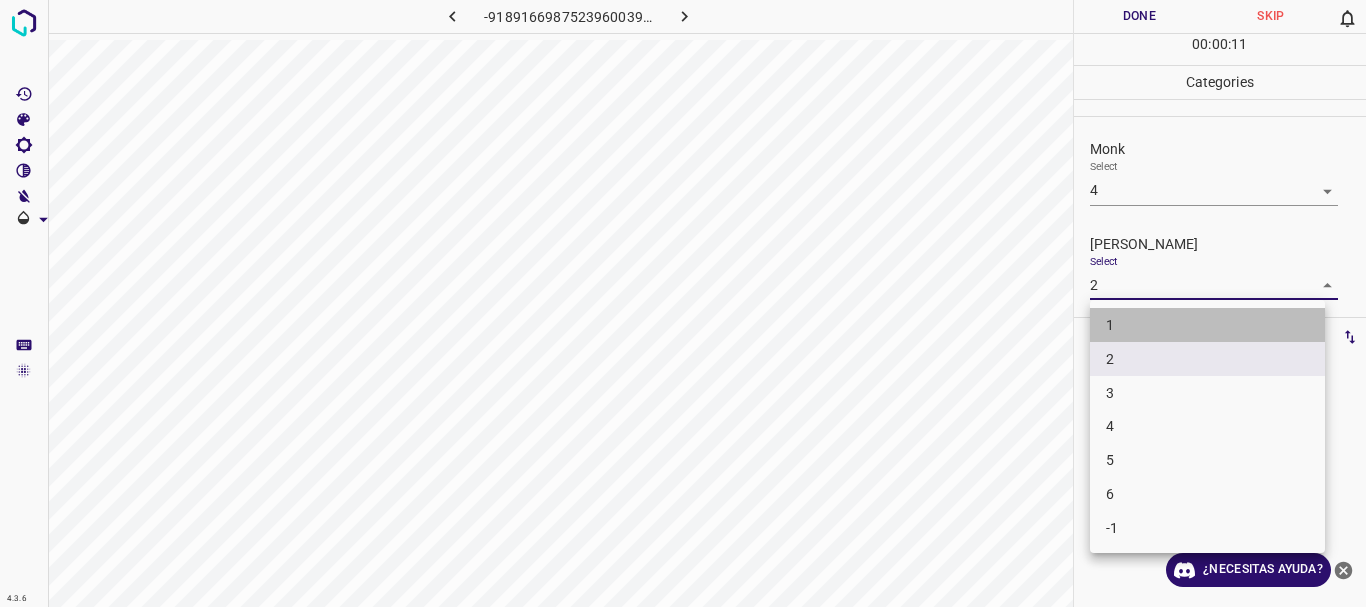 click on "1" at bounding box center [1207, 325] 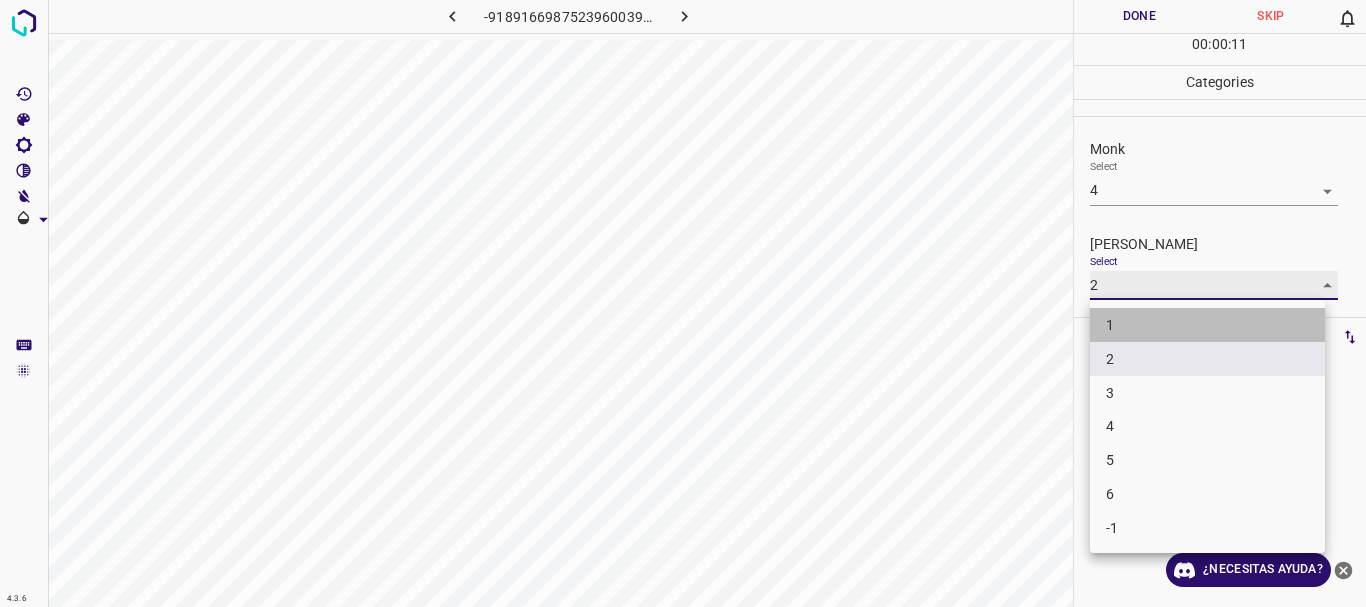 type on "1" 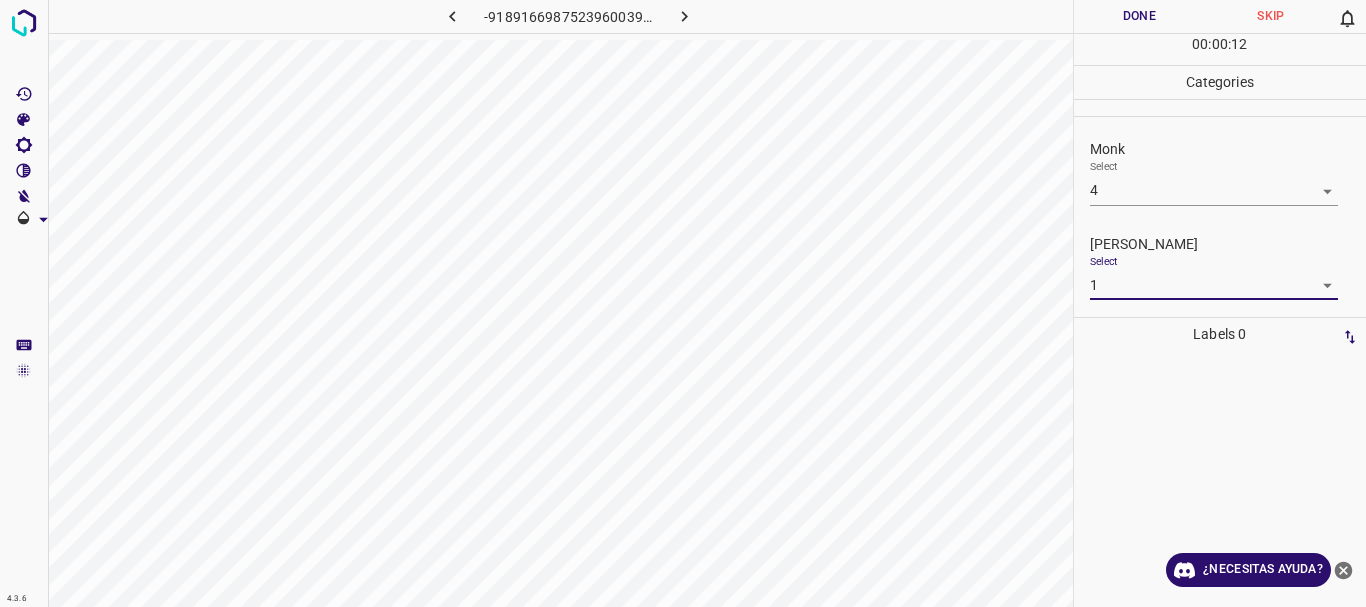click on "Done" at bounding box center (1140, 16) 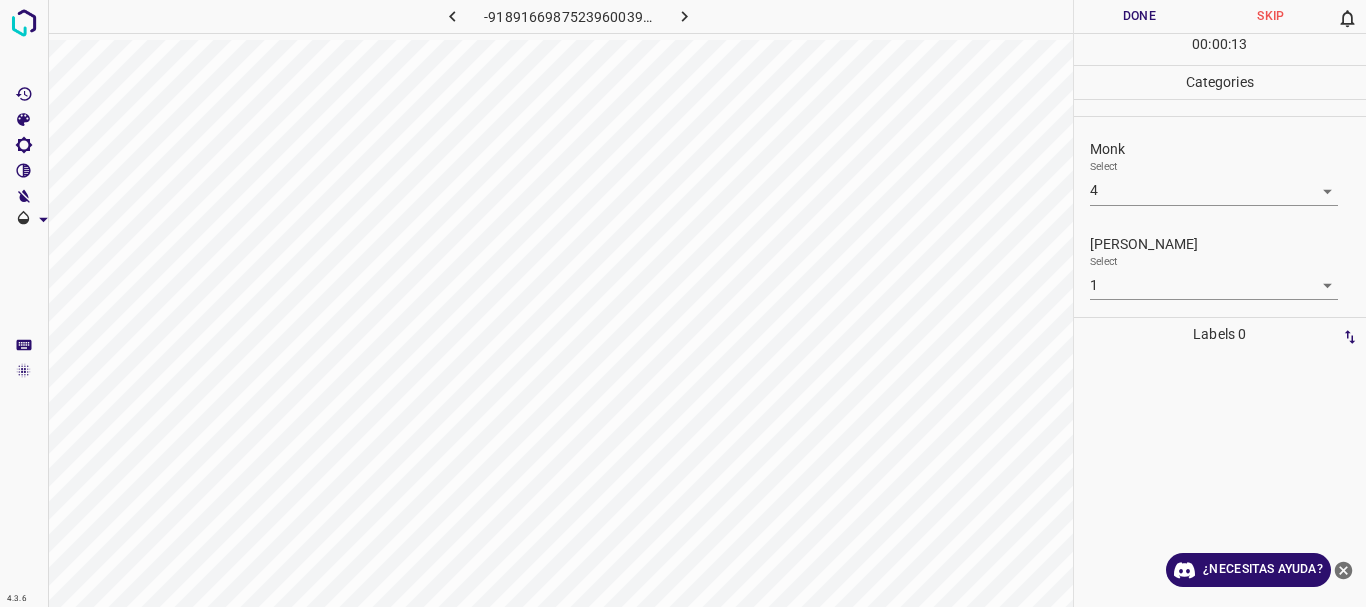 click 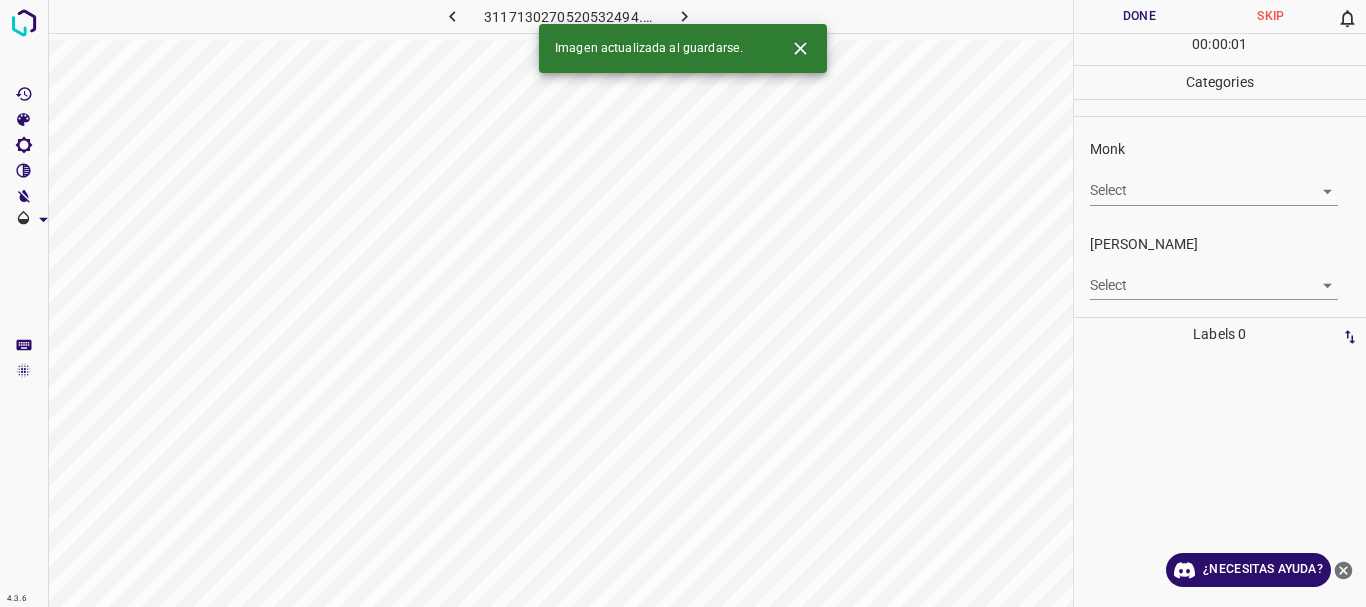 click on "4.3.6  3117130270520532494.png Done Skip 0 00   : 00   : 01   Categories Monk   Select ​  [PERSON_NAME]   Select ​ Labels   0 Categories 1 Monk 2  [PERSON_NAME] Tools Space Change between modes (Draw & Edit) I Auto labeling R Restore zoom M Zoom in N Zoom out Delete Delete selecte label Filters Z Restore filters X Saturation filter C Brightness filter V Contrast filter B Gray scale filter General O Download Imagen actualizada al guardarse. ¿Necesitas ayuda? Texto original Valora esta traducción Tu opinión servirá para ayudar a mejorar el Traductor de Google - Texto - Esconder - Borrar" at bounding box center [683, 303] 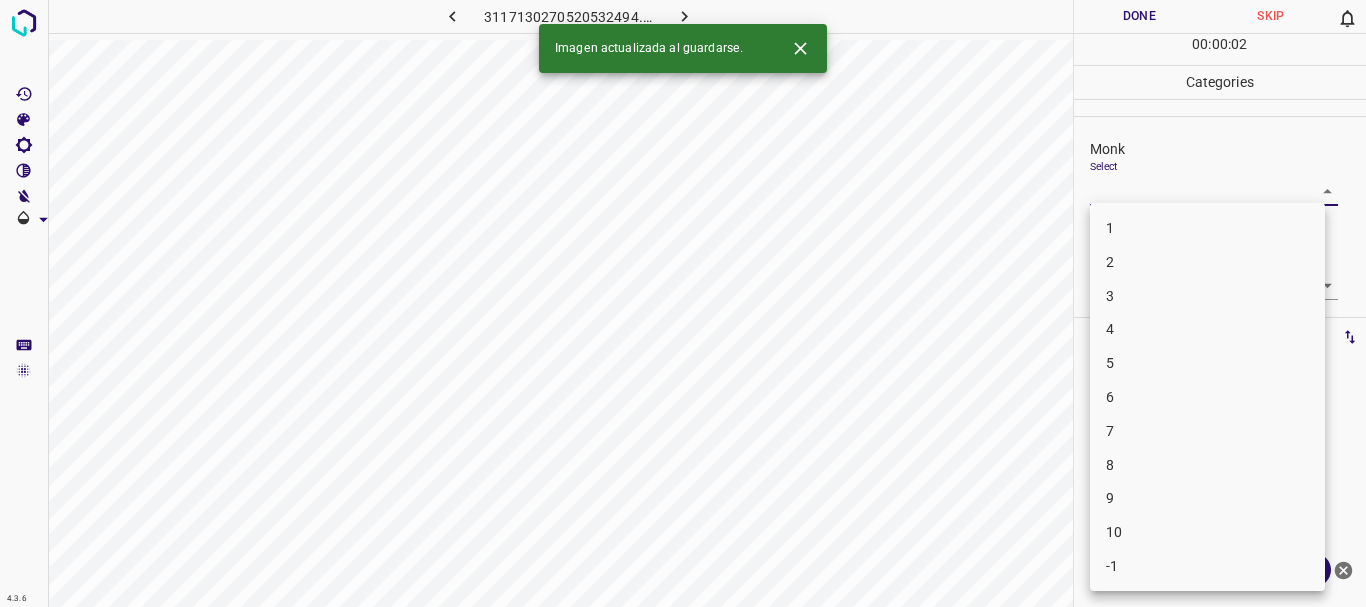 click on "3" at bounding box center [1207, 296] 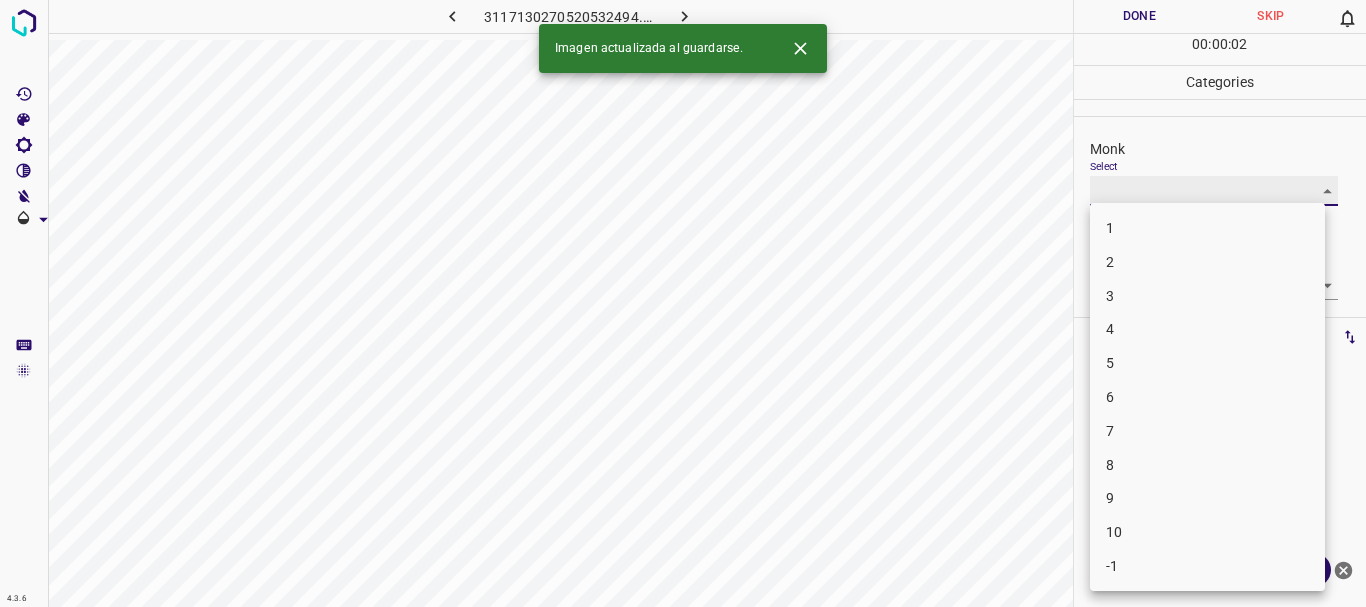 type on "3" 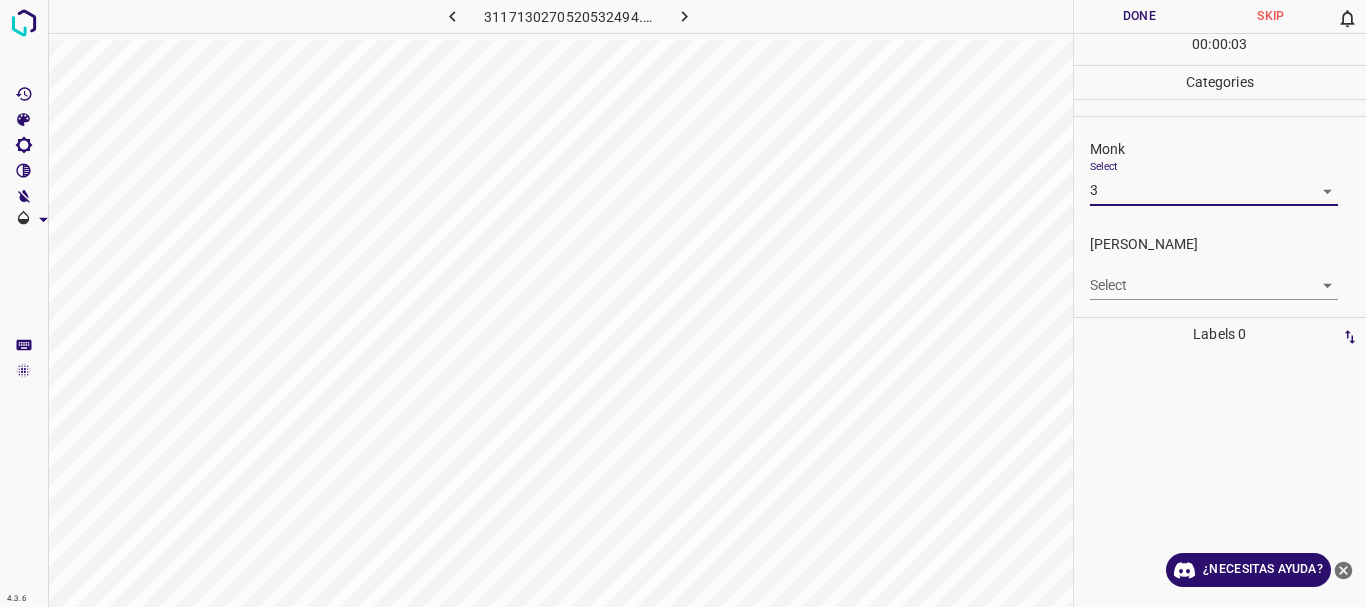 click on "4.3.6  3117130270520532494.png Done Skip 0 00   : 00   : 03   Categories Monk   Select 3 3  [PERSON_NAME]   Select ​ Labels   0 Categories 1 Monk 2  [PERSON_NAME] Tools Space Change between modes (Draw & Edit) I Auto labeling R Restore zoom M Zoom in N Zoom out Delete Delete selecte label Filters Z Restore filters X Saturation filter C Brightness filter V Contrast filter B Gray scale filter General O Download ¿Necesitas ayuda? Texto original Valora esta traducción Tu opinión servirá para ayudar a mejorar el Traductor de Google - Texto - Esconder - Borrar" at bounding box center [683, 303] 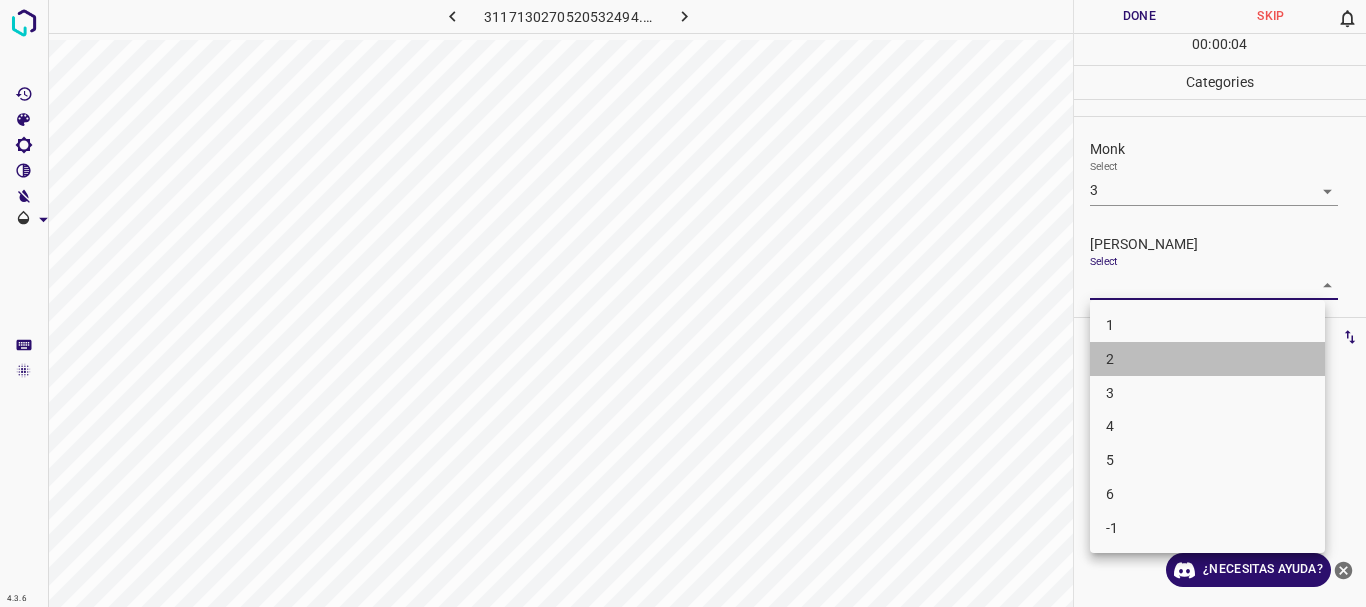 click on "2" at bounding box center [1207, 359] 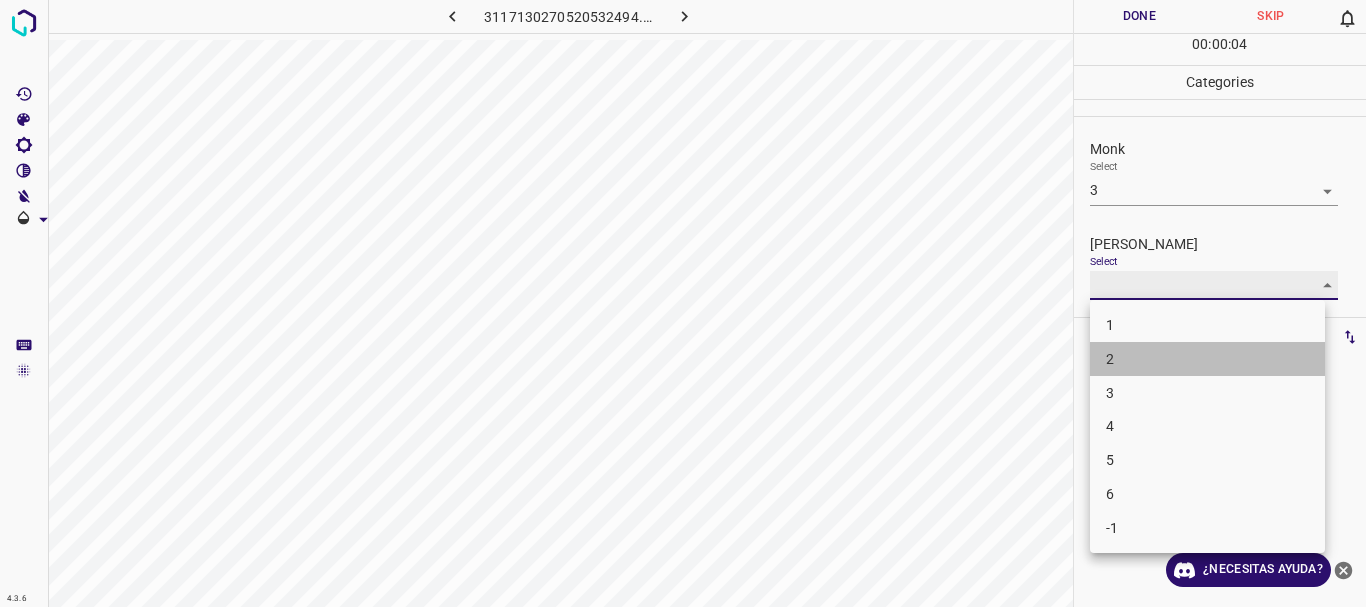 type on "2" 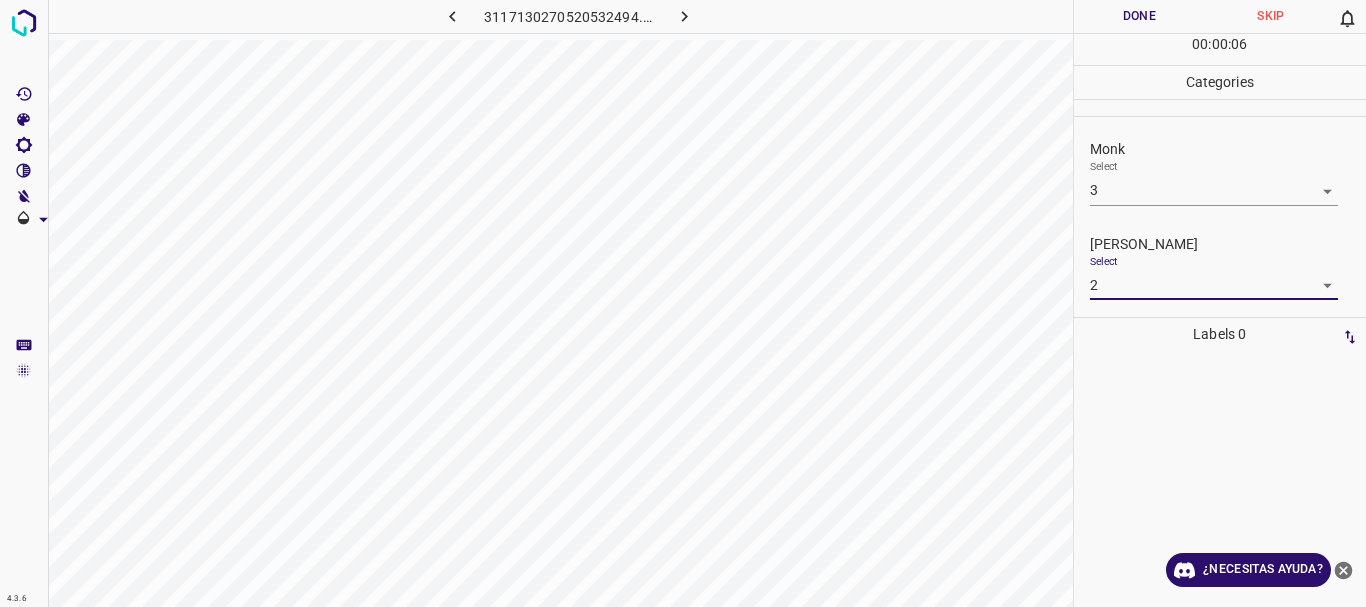 click on "4.3.6  3117130270520532494.png Done Skip 0 00   : 00   : 06   Categories Monk   Select 3 3  [PERSON_NAME]   Select 2 2 Labels   0 Categories 1 Monk 2  [PERSON_NAME] Tools Space Change between modes (Draw & Edit) I Auto labeling R Restore zoom M Zoom in N Zoom out Delete Delete selecte label Filters Z Restore filters X Saturation filter C Brightness filter V Contrast filter B Gray scale filter General O Download ¿Necesitas ayuda? Texto original Valora esta traducción Tu opinión servirá para ayudar a mejorar el Traductor de Google - Texto - Esconder - Borrar" at bounding box center (683, 303) 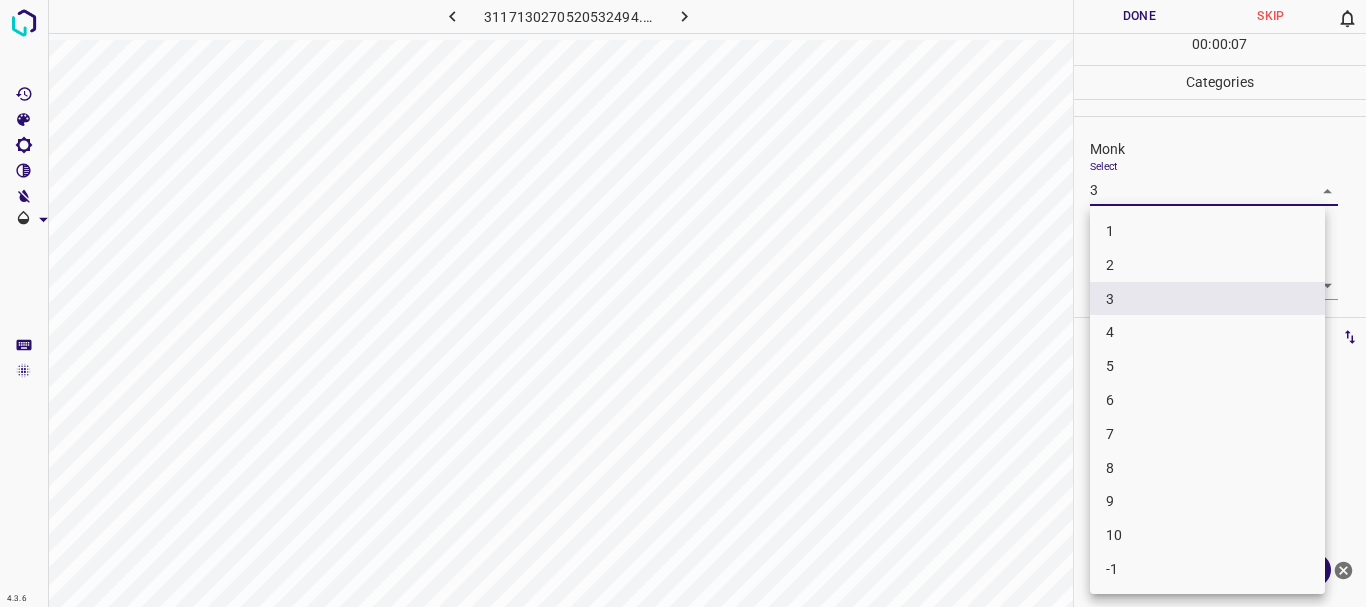 click on "4" at bounding box center (1207, 332) 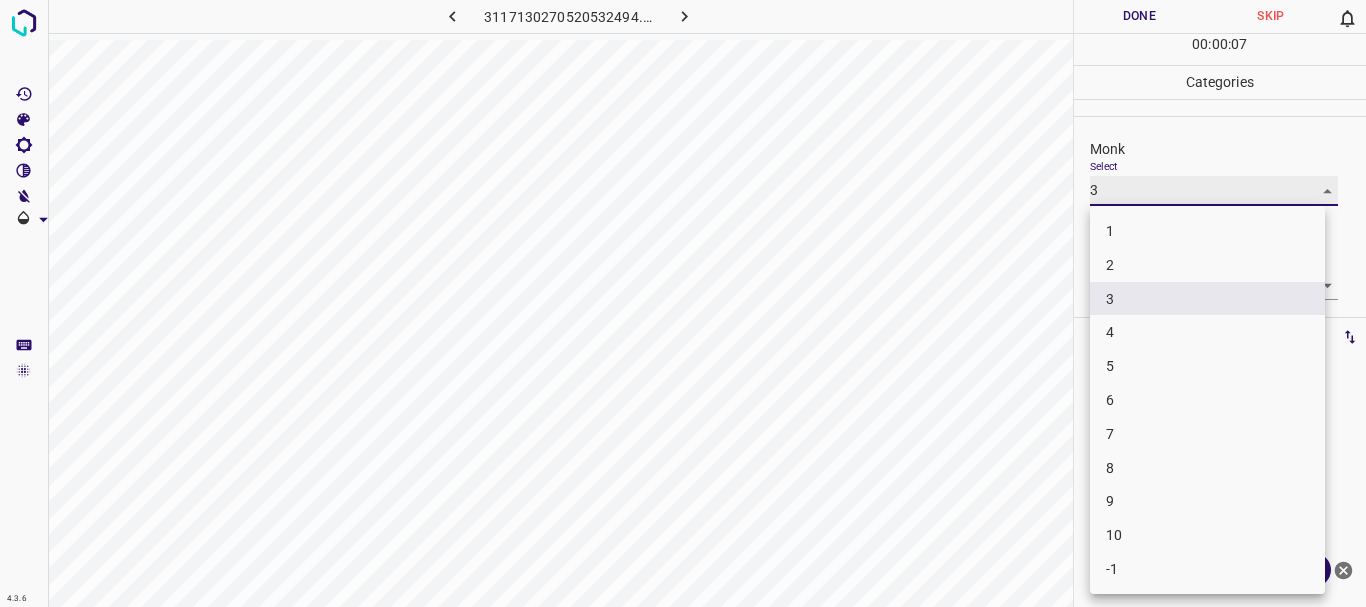 type on "4" 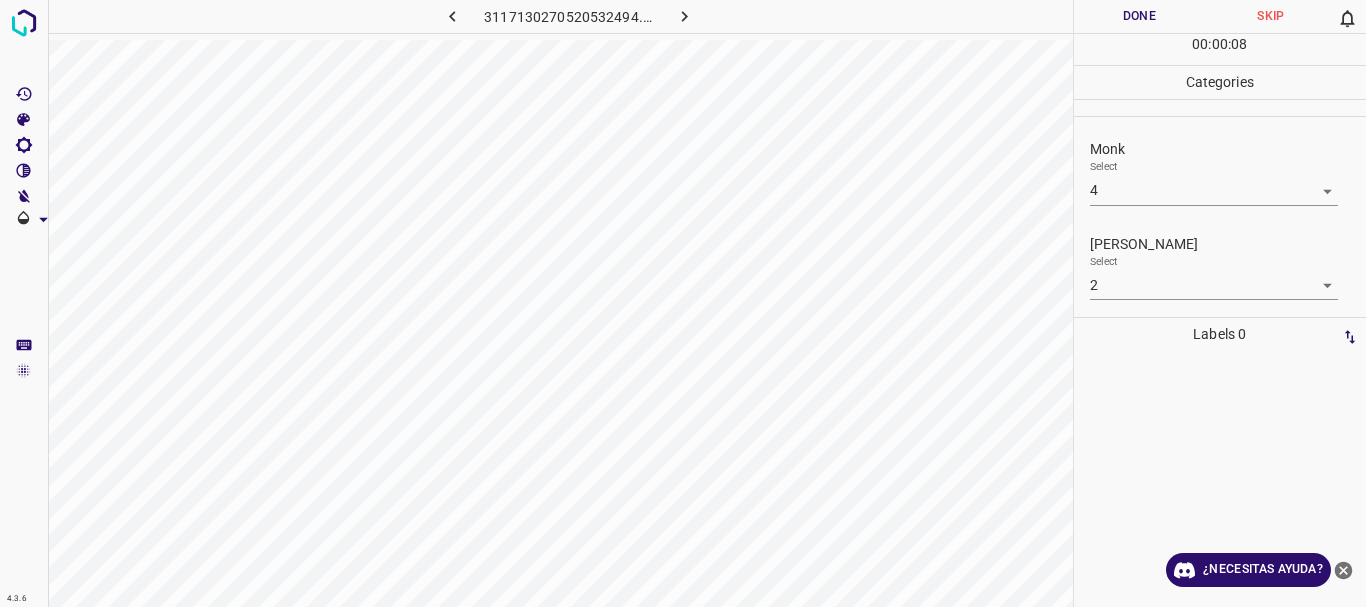 click on "[PERSON_NAME]   Select 2 2" at bounding box center [1220, 267] 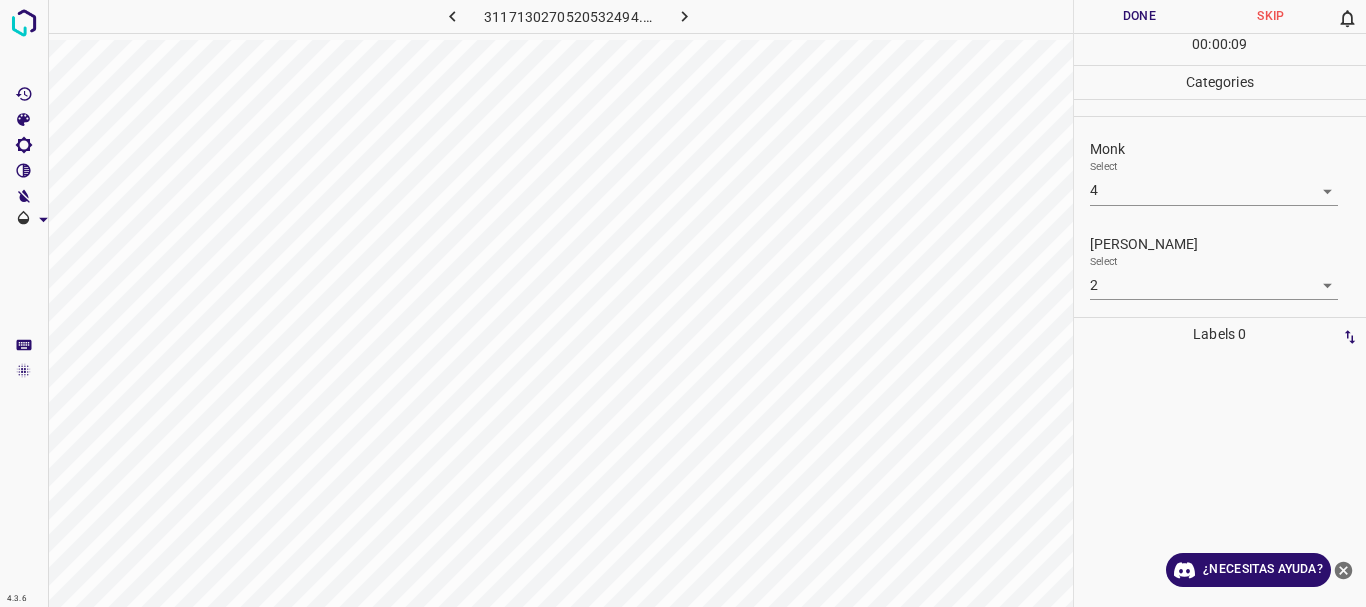 click on "4.3.6  3117130270520532494.png Done Skip 0 00   : 00   : 09   Categories Monk   Select 4 4  [PERSON_NAME]   Select 2 2 Labels   0 Categories 1 Monk 2  [PERSON_NAME] Tools Space Change between modes (Draw & Edit) I Auto labeling R Restore zoom M Zoom in N Zoom out Delete Delete selecte label Filters Z Restore filters X Saturation filter C Brightness filter V Contrast filter B Gray scale filter General O Download ¿Necesitas ayuda? Texto original Valora esta traducción Tu opinión servirá para ayudar a mejorar el Traductor de Google - Texto - Esconder - Borrar" at bounding box center (683, 303) 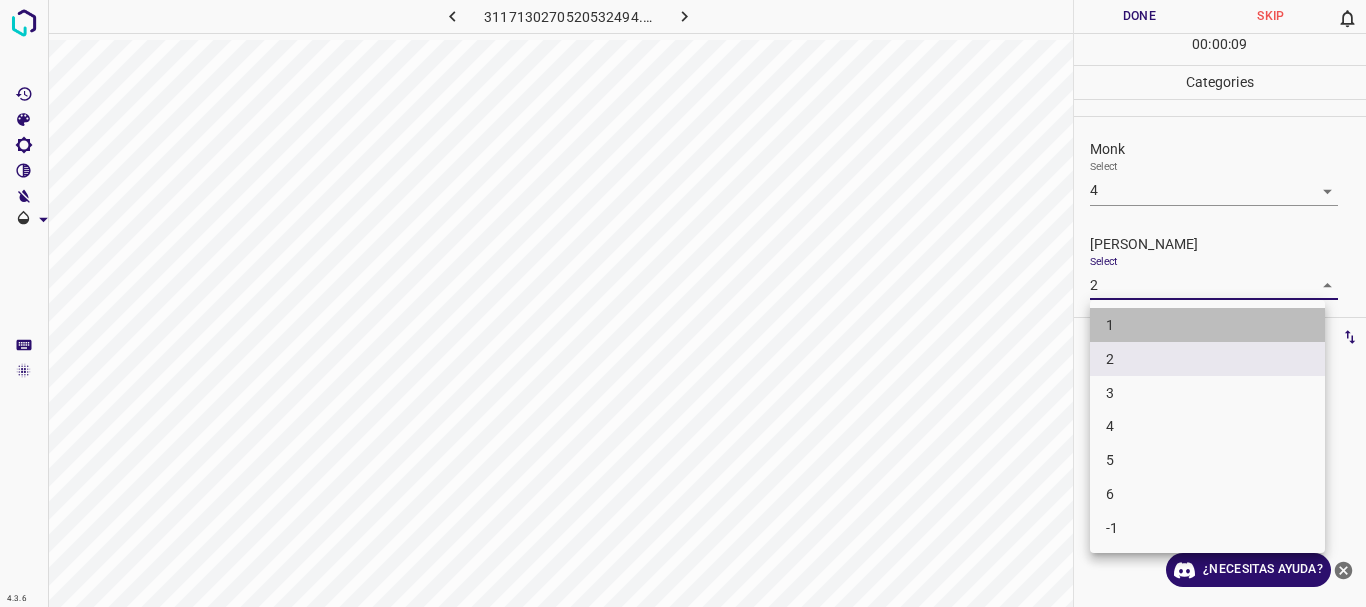 click on "1" at bounding box center [1207, 325] 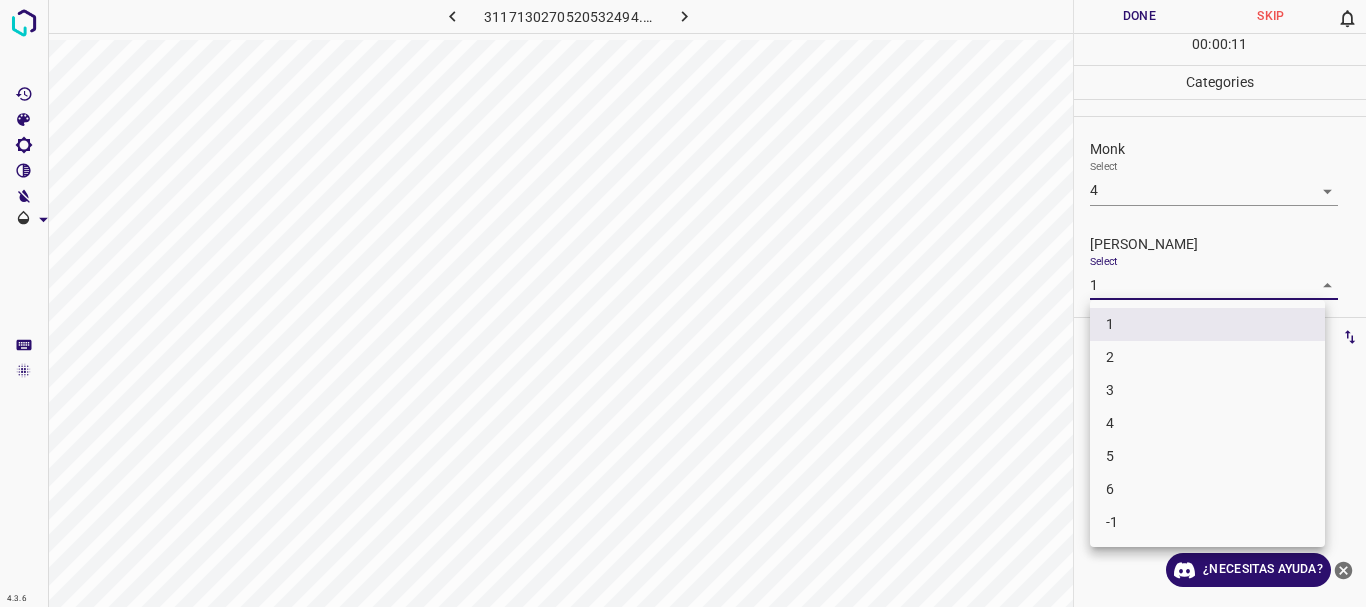 click on "4.3.6  3117130270520532494.png Done Skip 0 00   : 00   : 11   Categories Monk   Select 4 4  [PERSON_NAME]   Select 1 1 Labels   0 Categories 1 Monk 2  [PERSON_NAME] Tools Space Change between modes (Draw & Edit) I Auto labeling R Restore zoom M Zoom in N Zoom out Delete Delete selecte label Filters Z Restore filters X Saturation filter C Brightness filter V Contrast filter B Gray scale filter General O Download ¿Necesitas ayuda? Texto original Valora esta traducción Tu opinión servirá para ayudar a mejorar el Traductor de Google - Texto - Esconder - Borrar 1 2 3 4 5 6 -1" at bounding box center (683, 303) 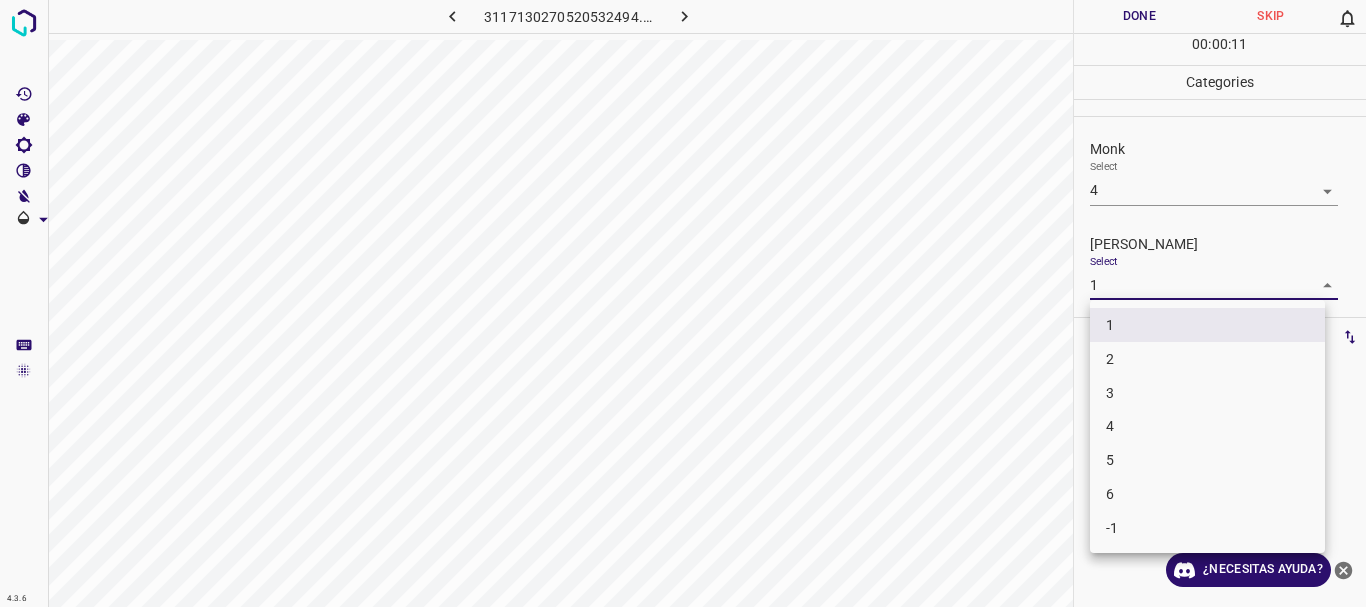 drag, startPoint x: 1110, startPoint y: 362, endPoint x: 1110, endPoint y: 230, distance: 132 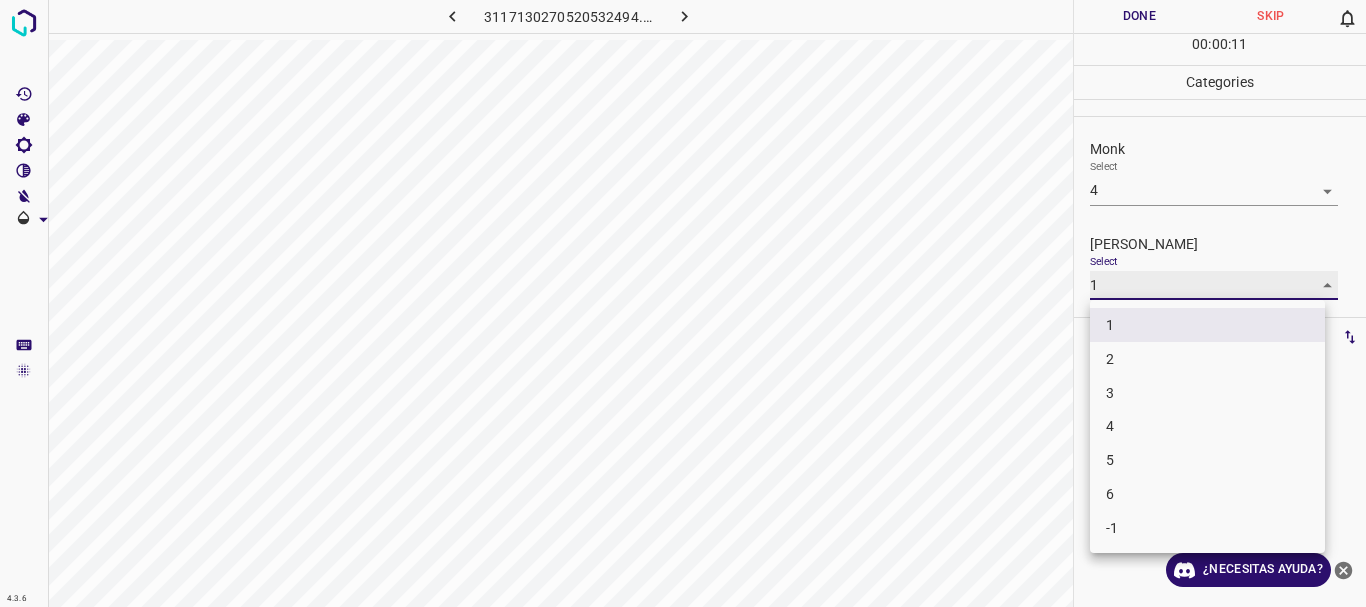 type on "2" 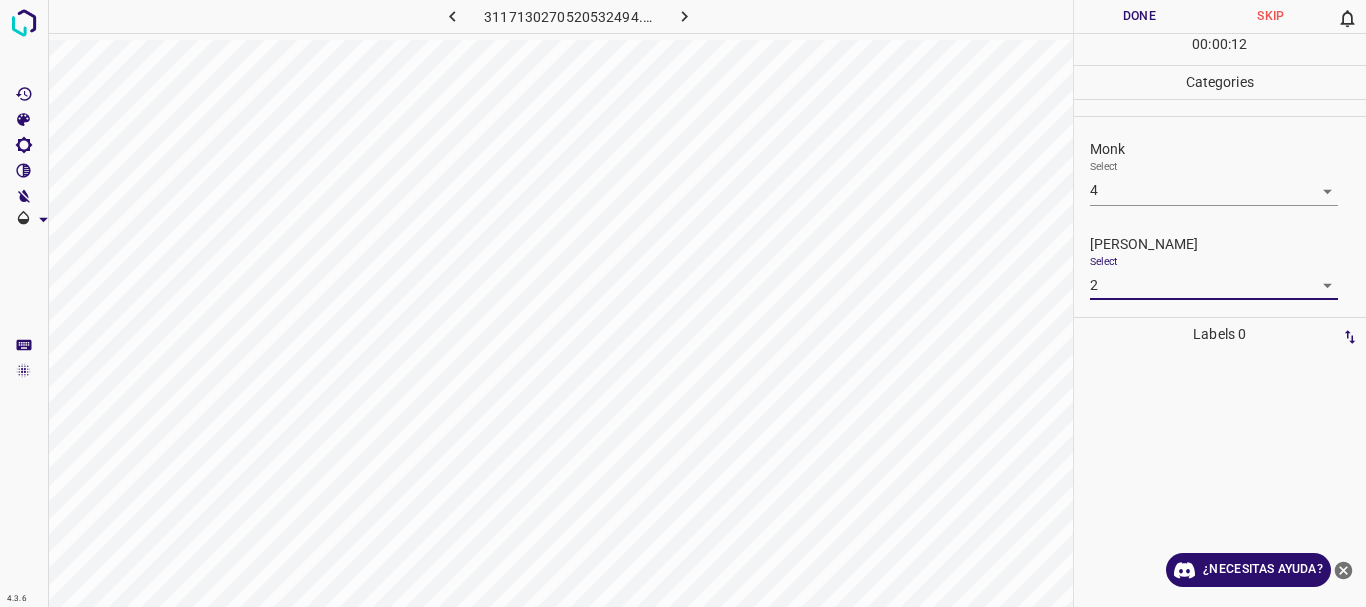 click on "Done" at bounding box center [1140, 16] 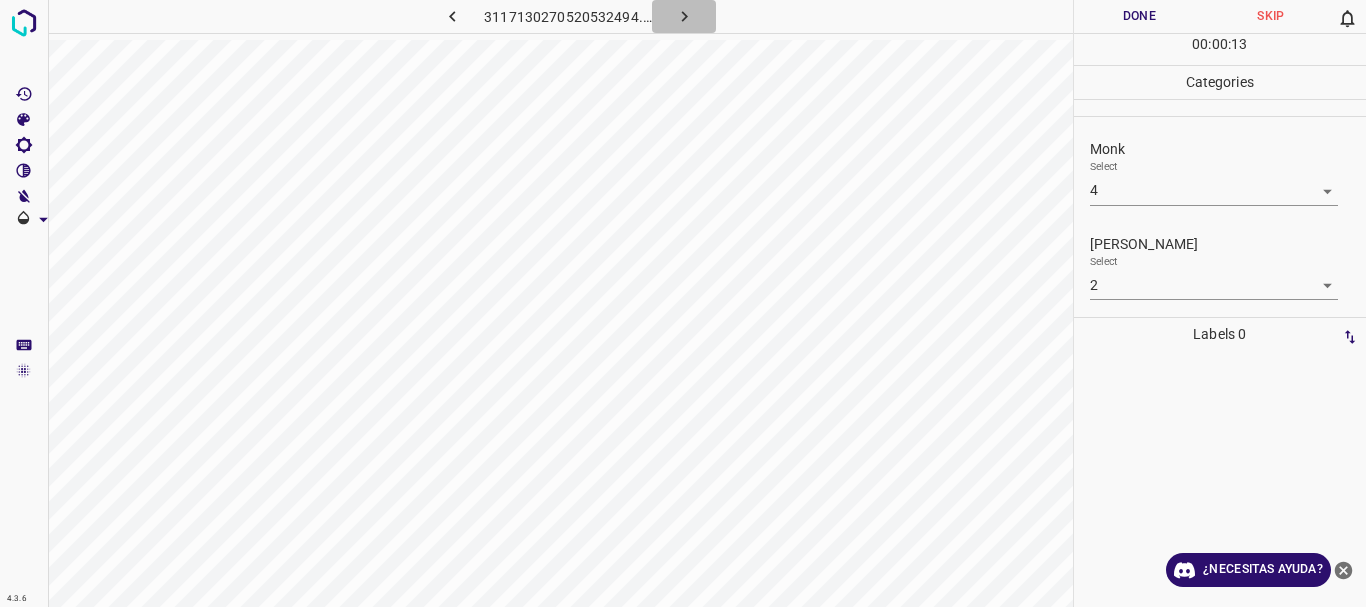 click 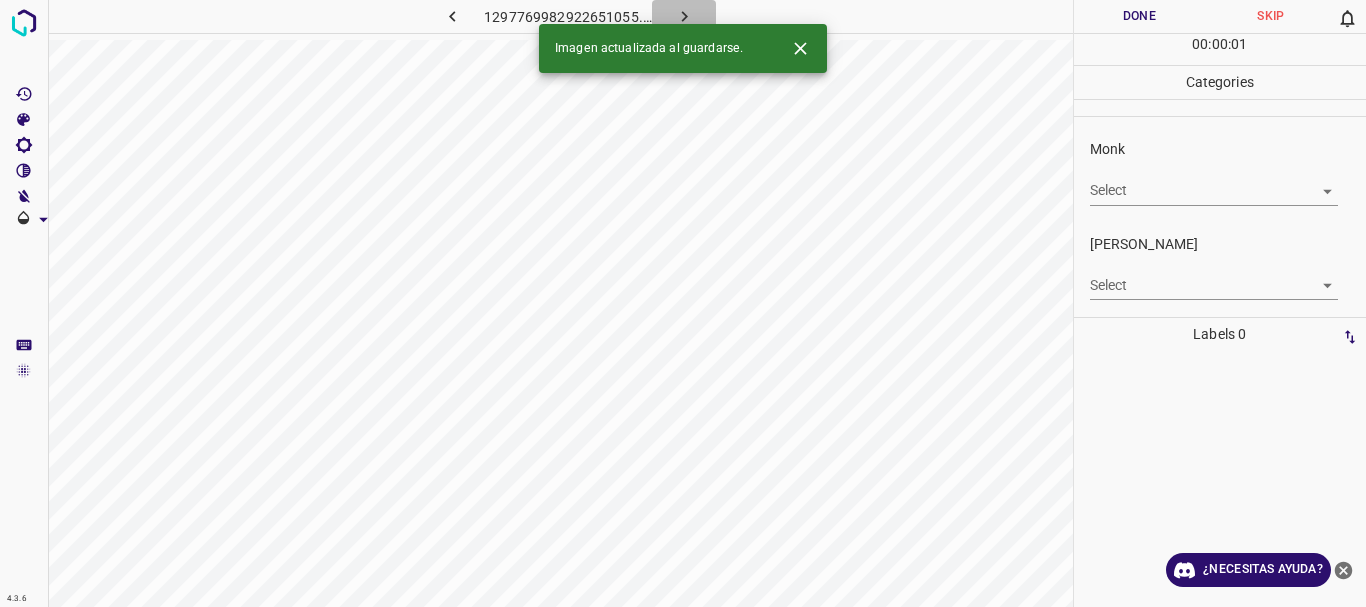 click at bounding box center (684, 16) 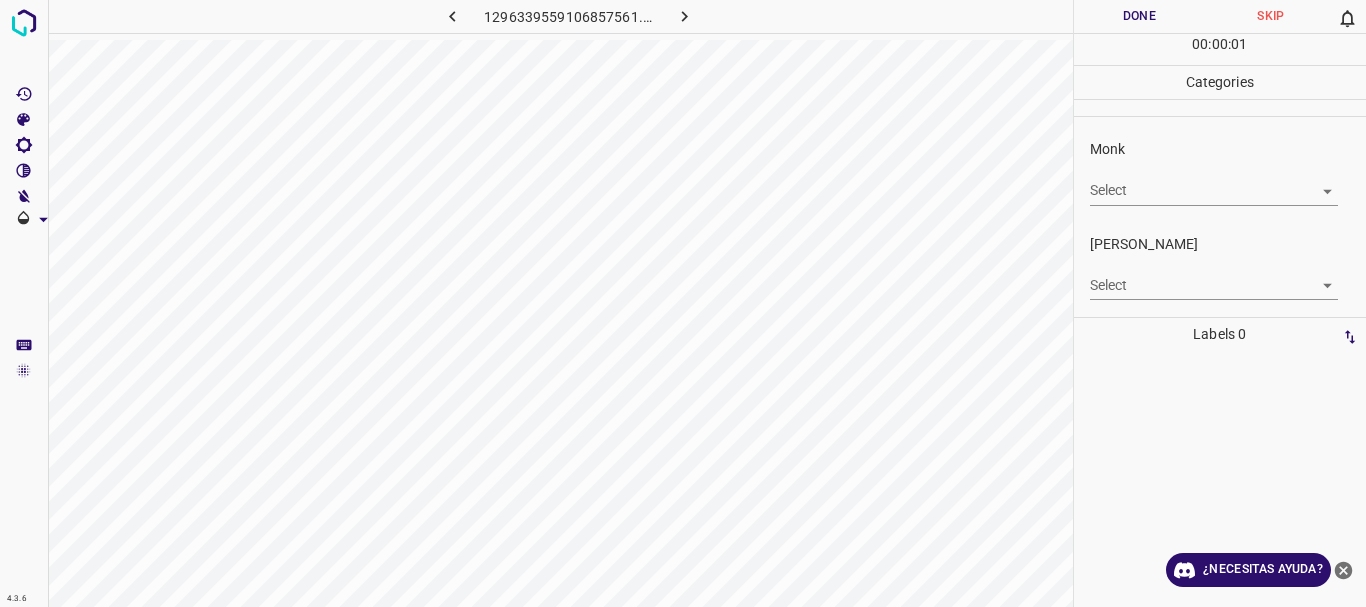 click 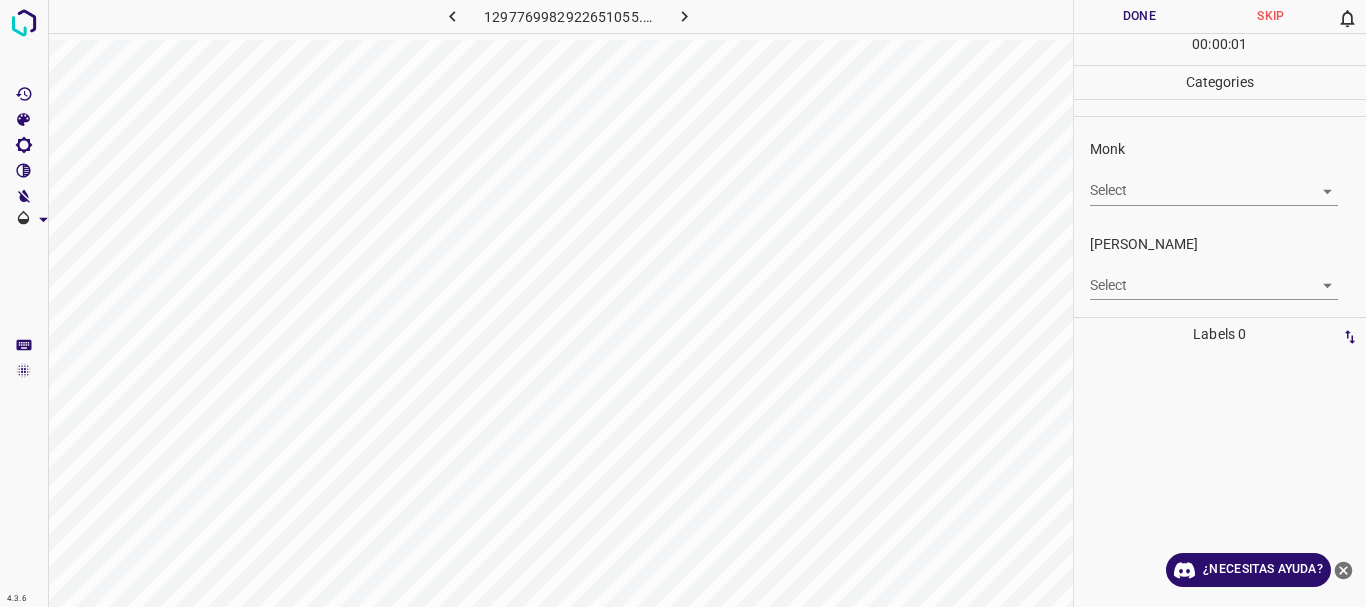 click on "4.3.6  1297769982922651055.png Done Skip 0 00   : 00   : 01   Categories Monk   Select ​  [PERSON_NAME]   Select ​ Labels   0 Categories 1 Monk 2  [PERSON_NAME] Tools Space Change between modes (Draw & Edit) I Auto labeling R Restore zoom M Zoom in N Zoom out Delete Delete selecte label Filters Z Restore filters X Saturation filter C Brightness filter V Contrast filter B Gray scale filter General O Download ¿Necesitas ayuda? Texto original Valora esta traducción Tu opinión servirá para ayudar a mejorar el Traductor de Google - Texto - Esconder - Borrar" at bounding box center (683, 303) 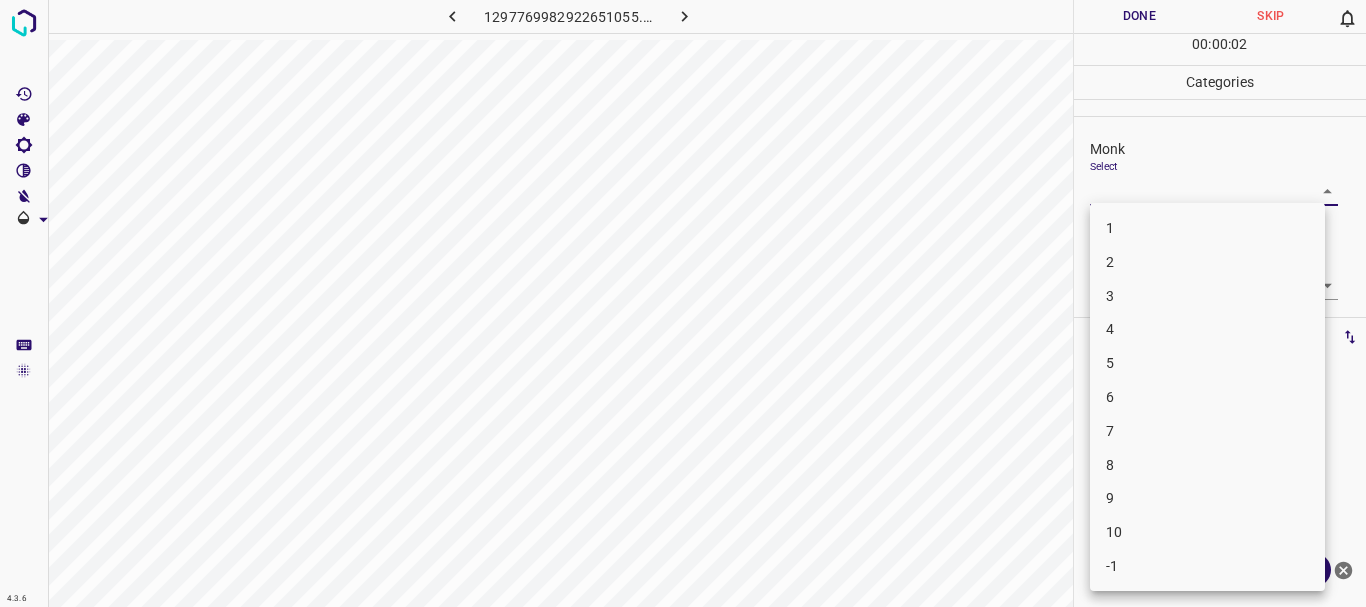 click on "3" at bounding box center (1207, 296) 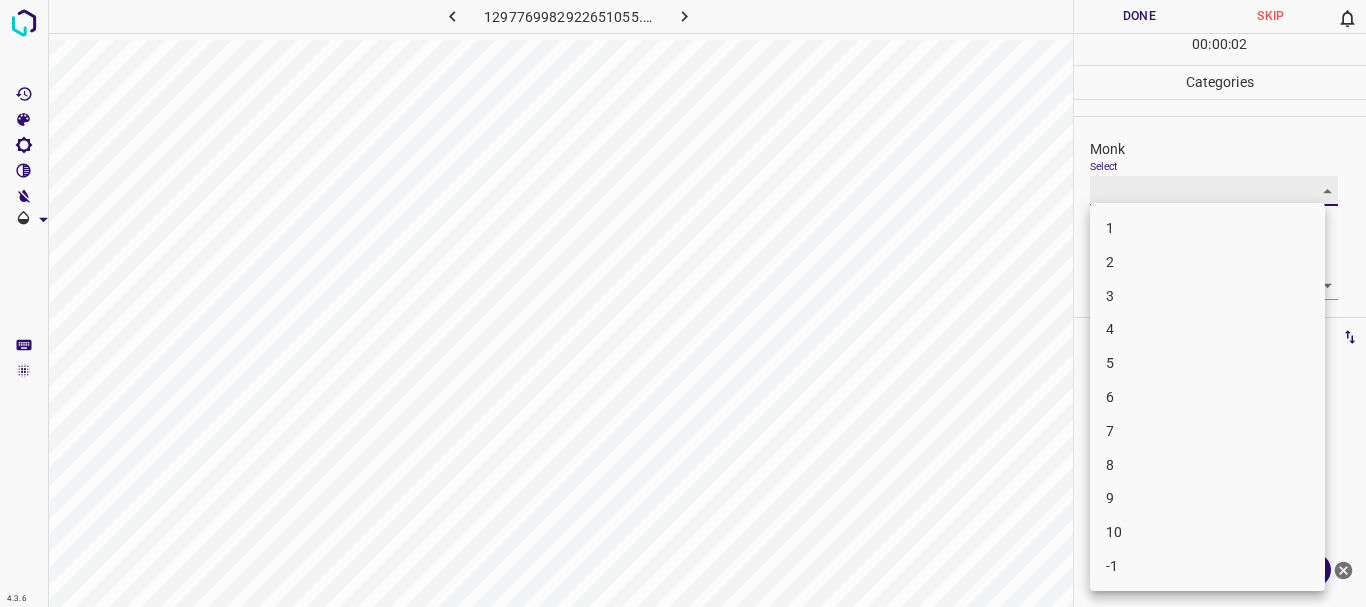 type on "3" 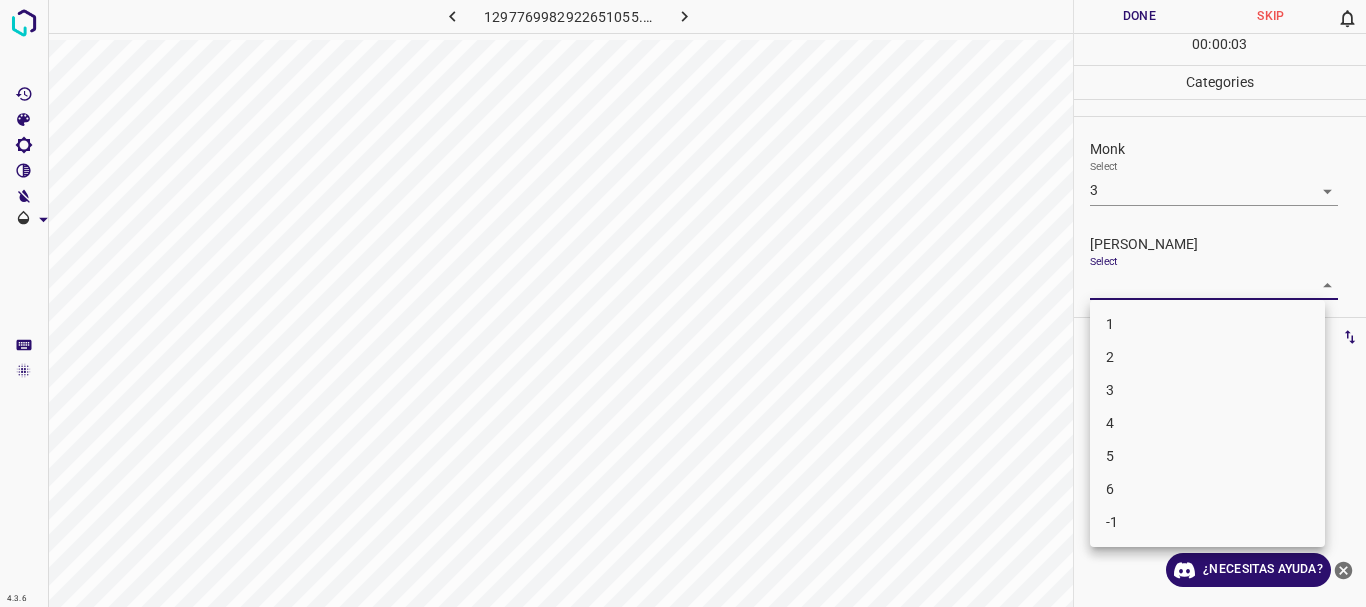 click on "4.3.6  1297769982922651055.png Done Skip 0 00   : 00   : 03   Categories Monk   Select 3 3  [PERSON_NAME]   Select ​ Labels   0 Categories 1 Monk 2  [PERSON_NAME] Tools Space Change between modes (Draw & Edit) I Auto labeling R Restore zoom M Zoom in N Zoom out Delete Delete selecte label Filters Z Restore filters X Saturation filter C Brightness filter V Contrast filter B Gray scale filter General O Download ¿Necesitas ayuda? Texto original Valora esta traducción Tu opinión servirá para ayudar a mejorar el Traductor de Google - Texto - Esconder - Borrar 1 2 3 4 5 6 -1" at bounding box center [683, 303] 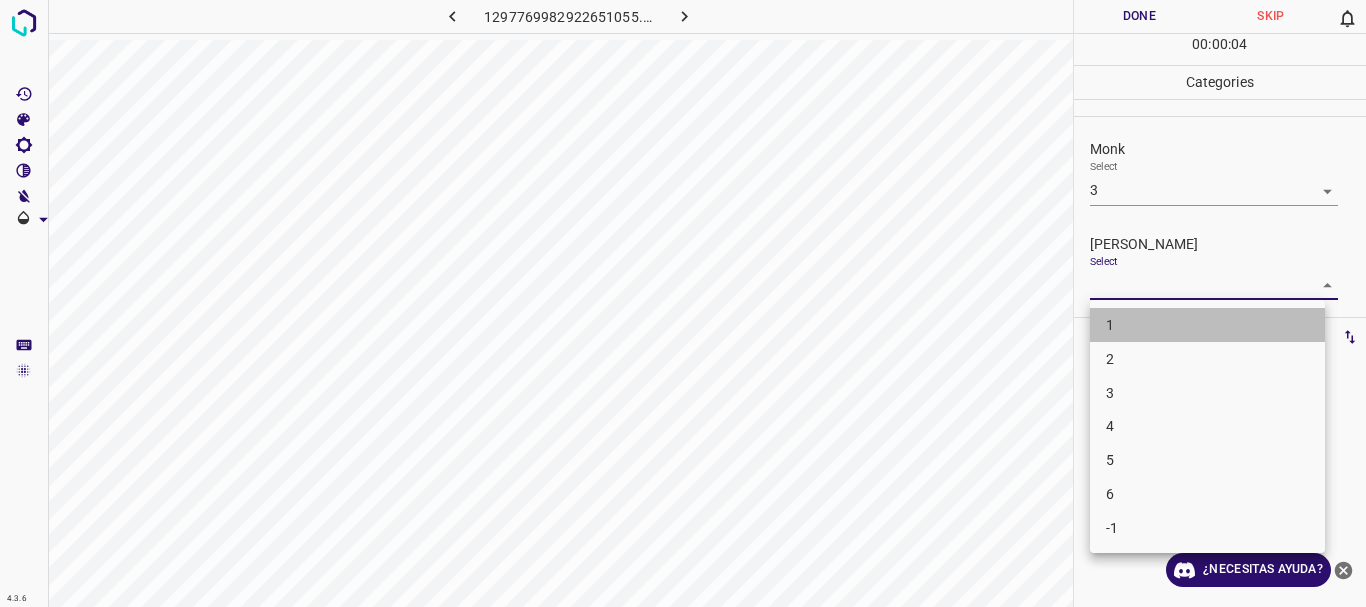 click on "1" at bounding box center [1207, 325] 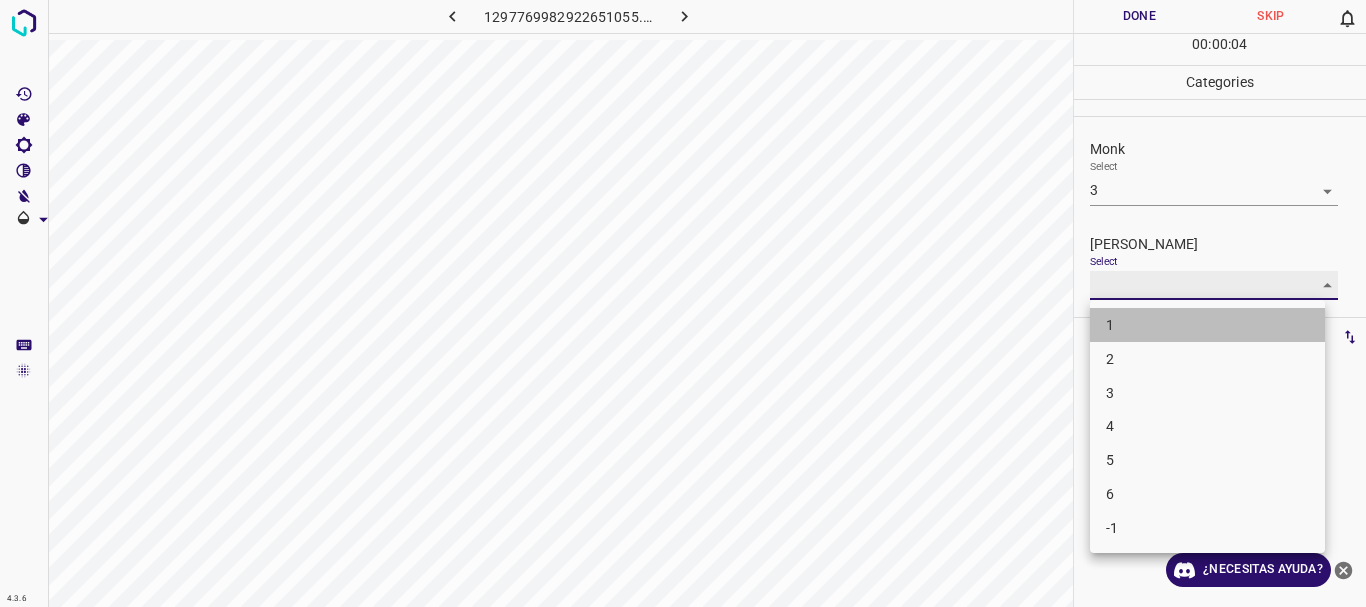 type on "1" 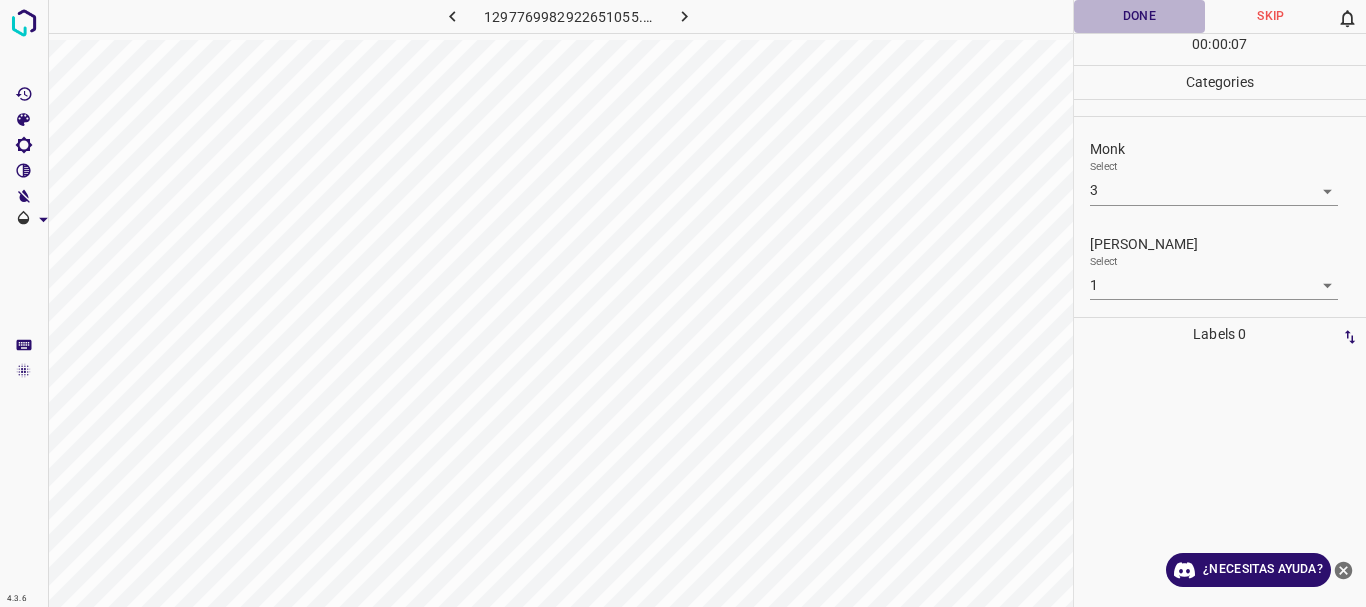 click on "Done" at bounding box center (1140, 16) 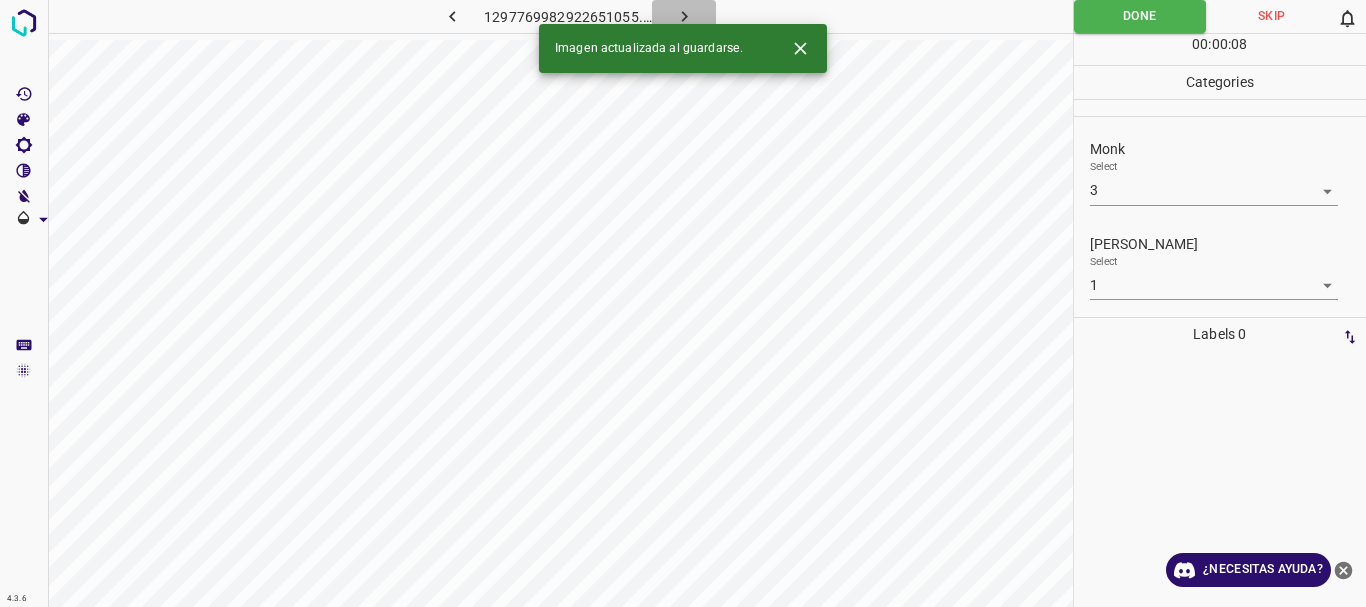click at bounding box center [684, 16] 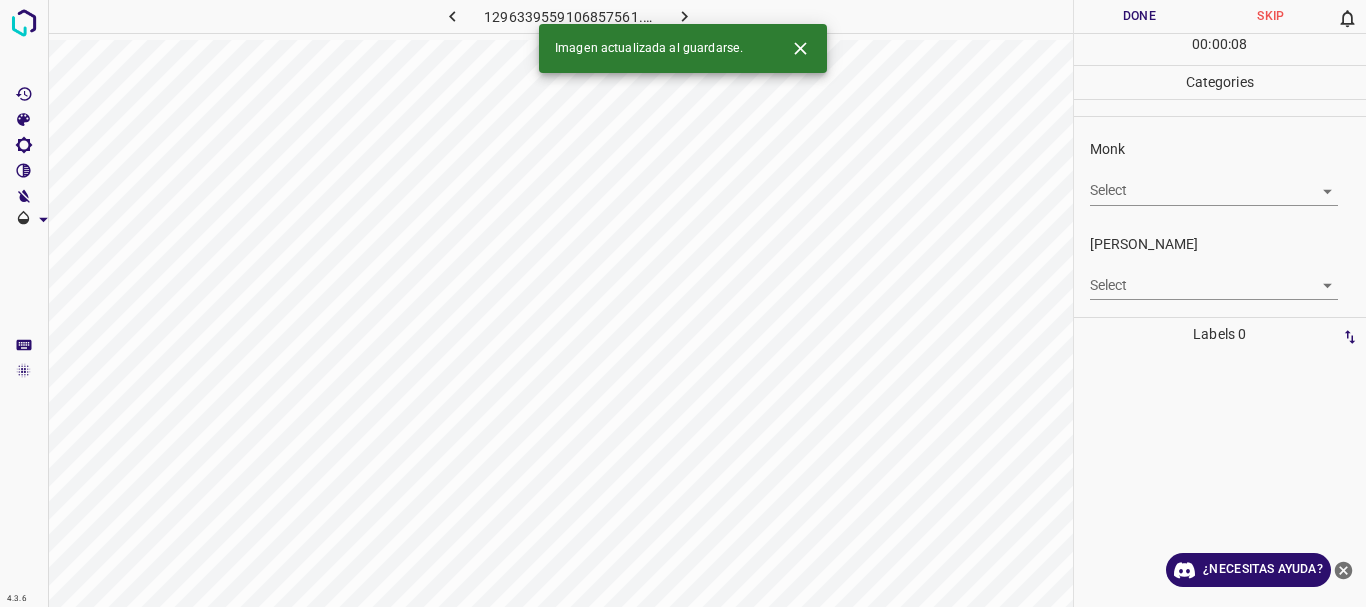 click on "4.3.6  1296339559106857561.png Done Skip 0 00   : 00   : 08   Categories Monk   Select ​  [PERSON_NAME]   Select ​ Labels   0 Categories 1 Monk 2  [PERSON_NAME] Tools Space Change between modes (Draw & Edit) I Auto labeling R Restore zoom M Zoom in N Zoom out Delete Delete selecte label Filters Z Restore filters X Saturation filter C Brightness filter V Contrast filter B Gray scale filter General O Download Imagen actualizada al guardarse. ¿Necesitas ayuda? Texto original Valora esta traducción Tu opinión servirá para ayudar a mejorar el Traductor de Google - Texto - Esconder - Borrar" at bounding box center (683, 303) 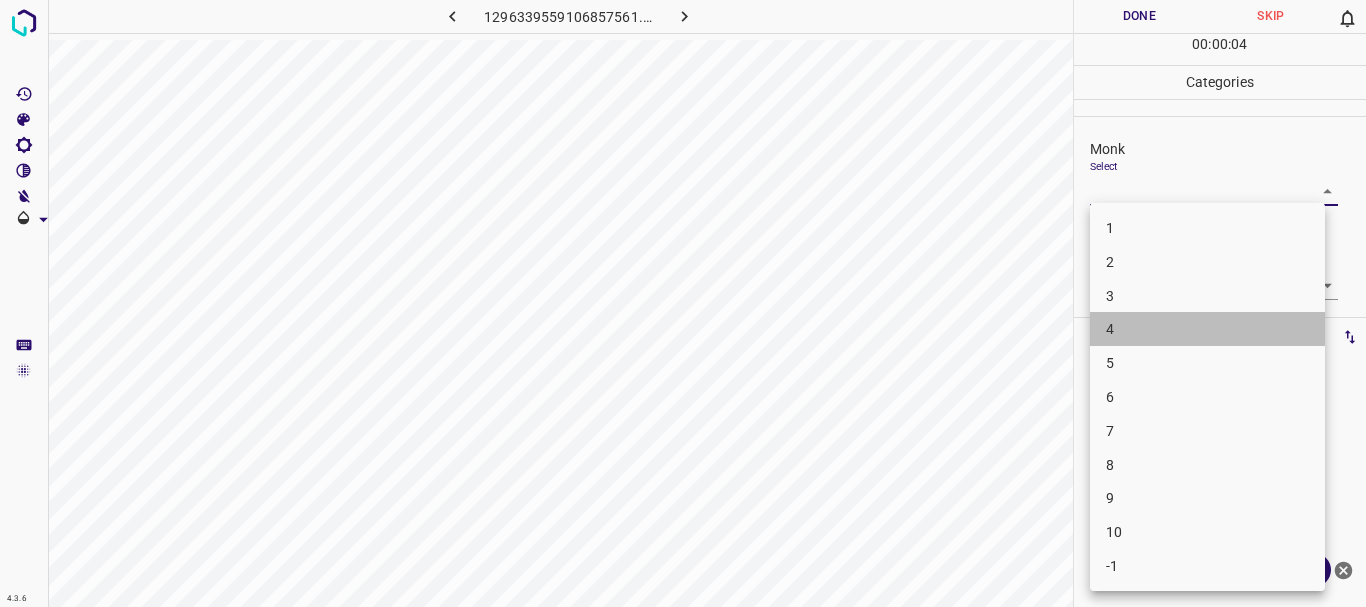 click on "4" at bounding box center [1207, 329] 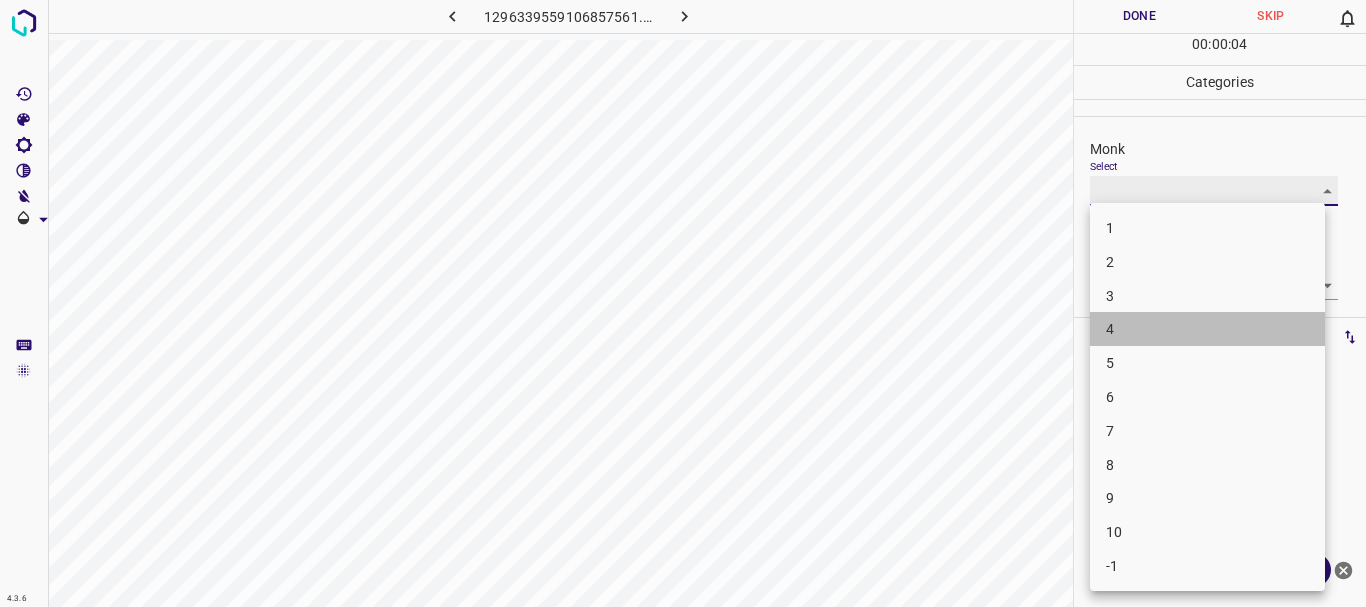 type on "4" 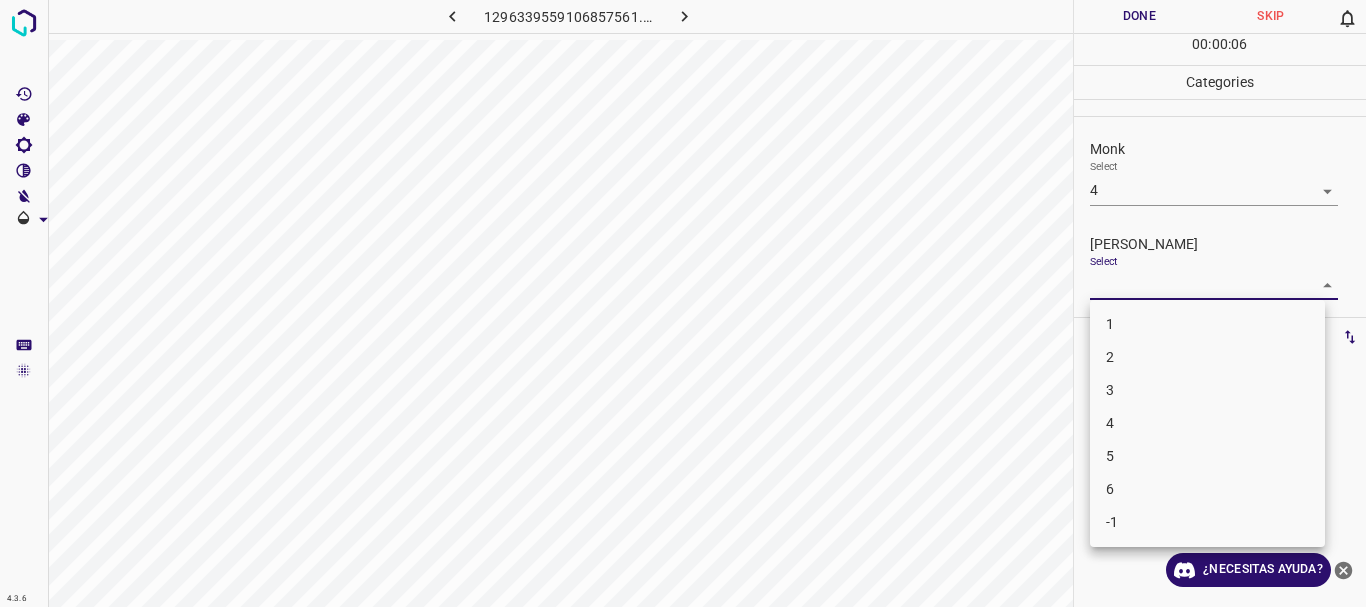 click on "4.3.6  1296339559106857561.png Done Skip 0 00   : 00   : 06   Categories Monk   Select 4 4  [PERSON_NAME]   Select ​ Labels   0 Categories 1 Monk 2  [PERSON_NAME] Tools Space Change between modes (Draw & Edit) I Auto labeling R Restore zoom M Zoom in N Zoom out Delete Delete selecte label Filters Z Restore filters X Saturation filter C Brightness filter V Contrast filter B Gray scale filter General O Download ¿Necesitas ayuda? Texto original Valora esta traducción Tu opinión servirá para ayudar a mejorar el Traductor de Google - Texto - Esconder - Borrar 1 2 3 4 5 6 -1" at bounding box center (683, 303) 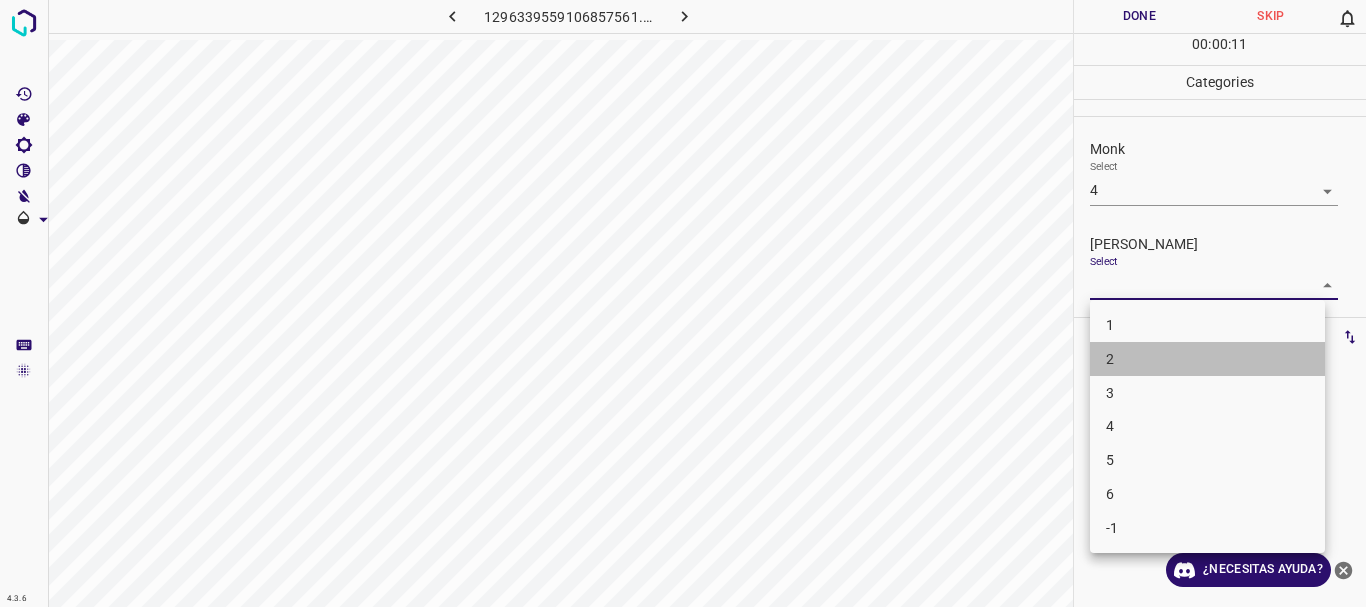 click on "2" at bounding box center [1207, 359] 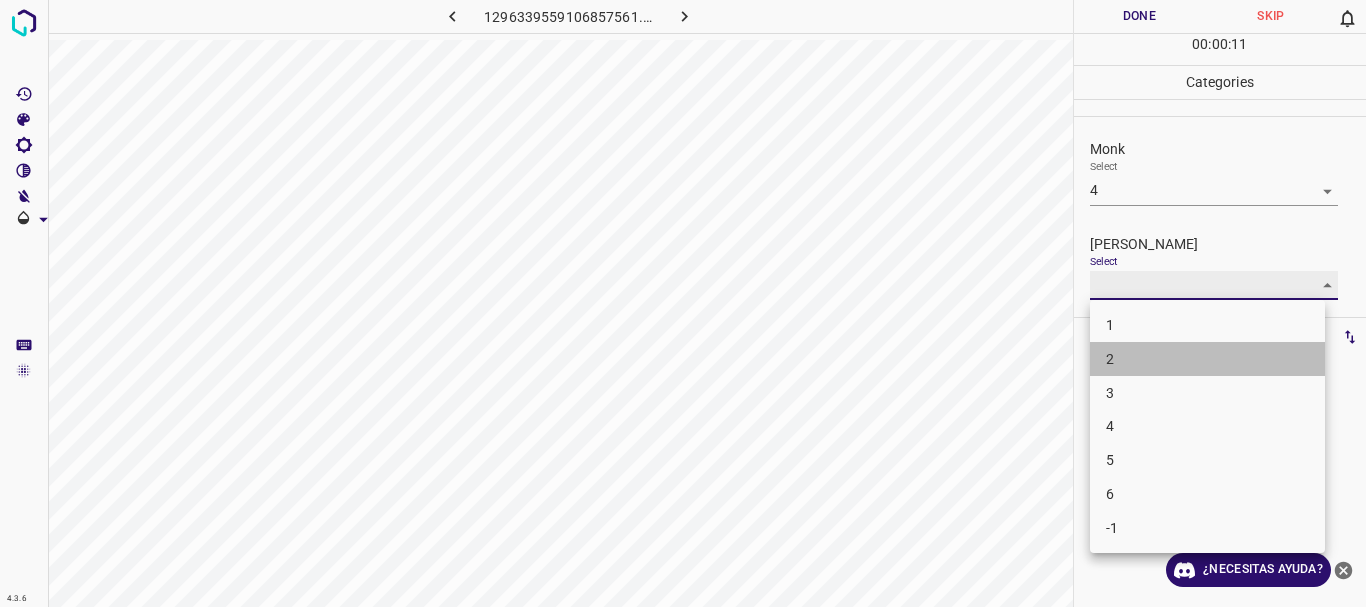 type on "2" 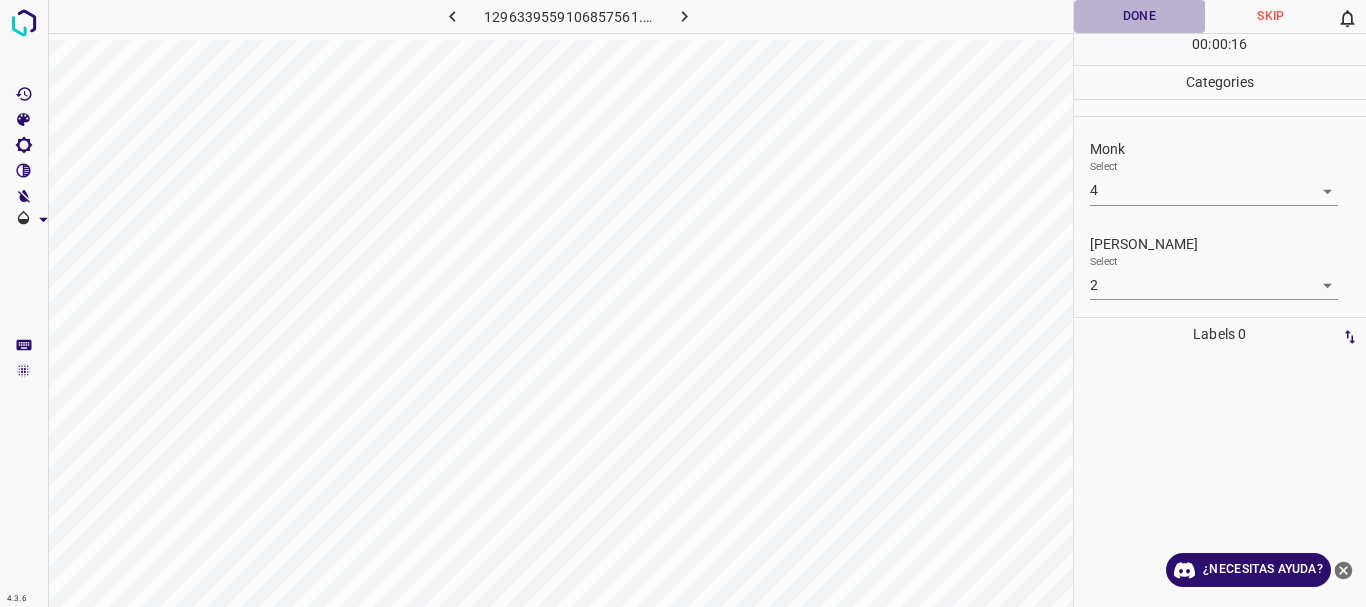 click on "Done" at bounding box center [1140, 16] 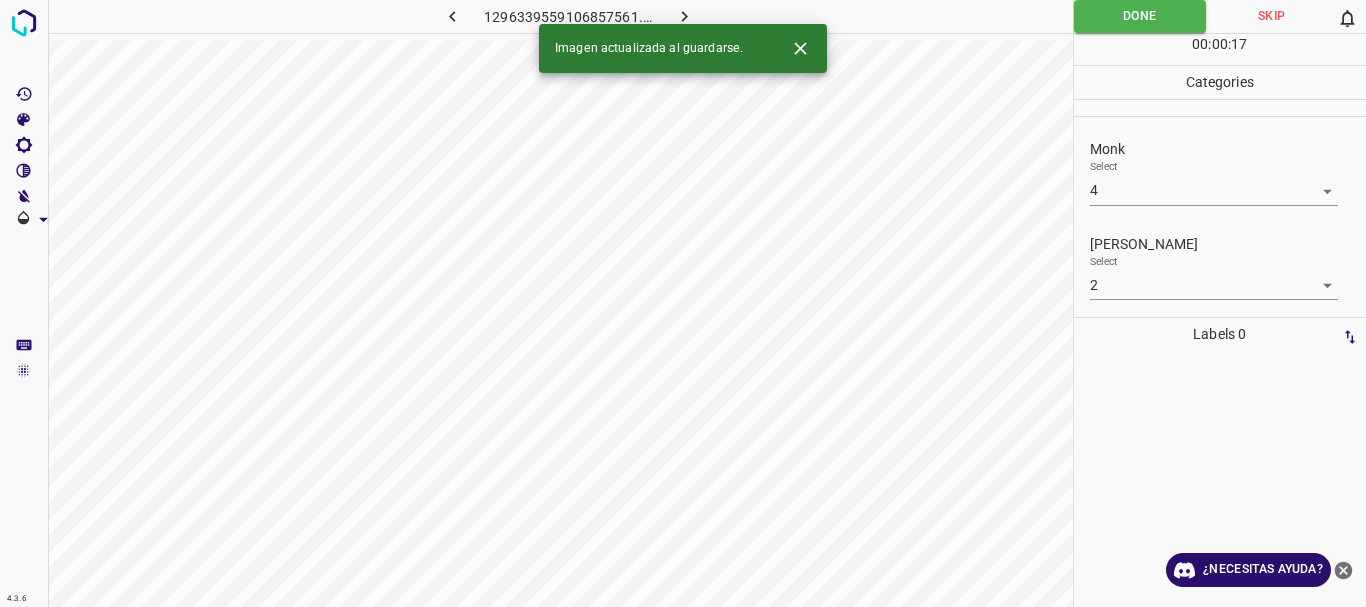 click 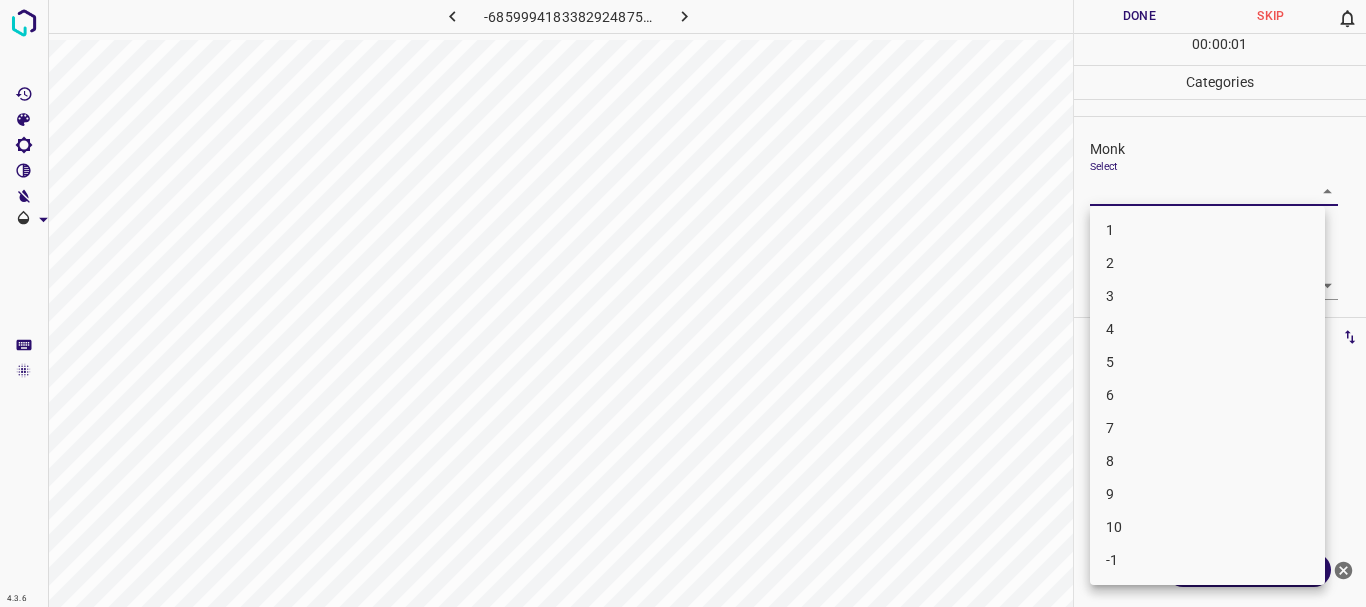 click on "4.3.6  -6859994183382924875.png Done Skip 0 00   : 00   : 01   Categories Monk   Select ​  [PERSON_NAME]   Select ​ Labels   0 Categories 1 Monk 2  [PERSON_NAME] Tools Space Change between modes (Draw & Edit) I Auto labeling R Restore zoom M Zoom in N Zoom out Delete Delete selecte label Filters Z Restore filters X Saturation filter C Brightness filter V Contrast filter B Gray scale filter General O Download ¿Necesitas ayuda? Texto original Valora esta traducción Tu opinión servirá para ayudar a mejorar el Traductor de Google - Texto - Esconder - Borrar 1 2 3 4 5 6 7 8 9 10 -1" at bounding box center (683, 303) 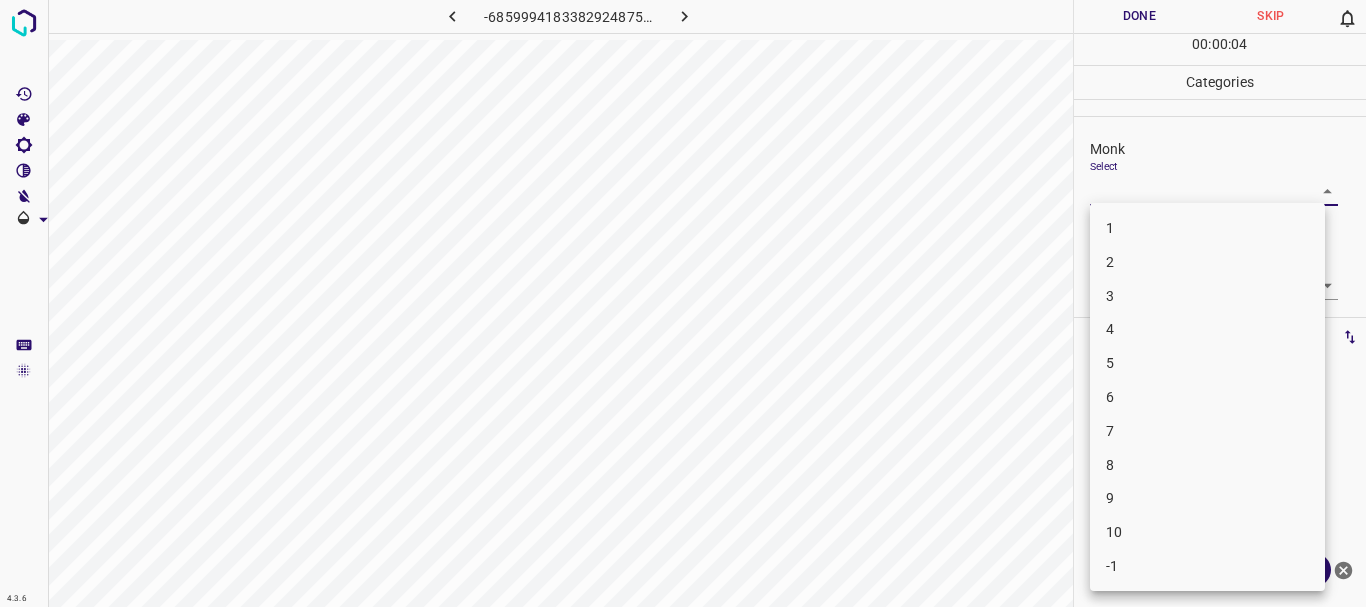 click on "4" at bounding box center [1207, 329] 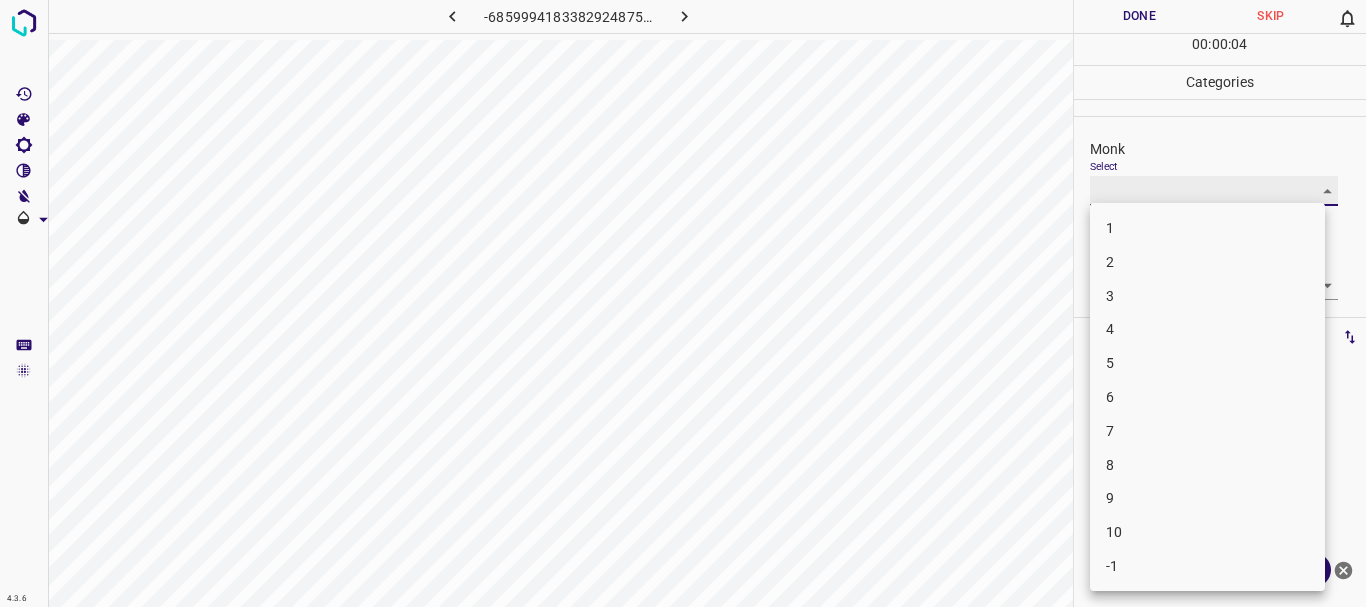 type on "4" 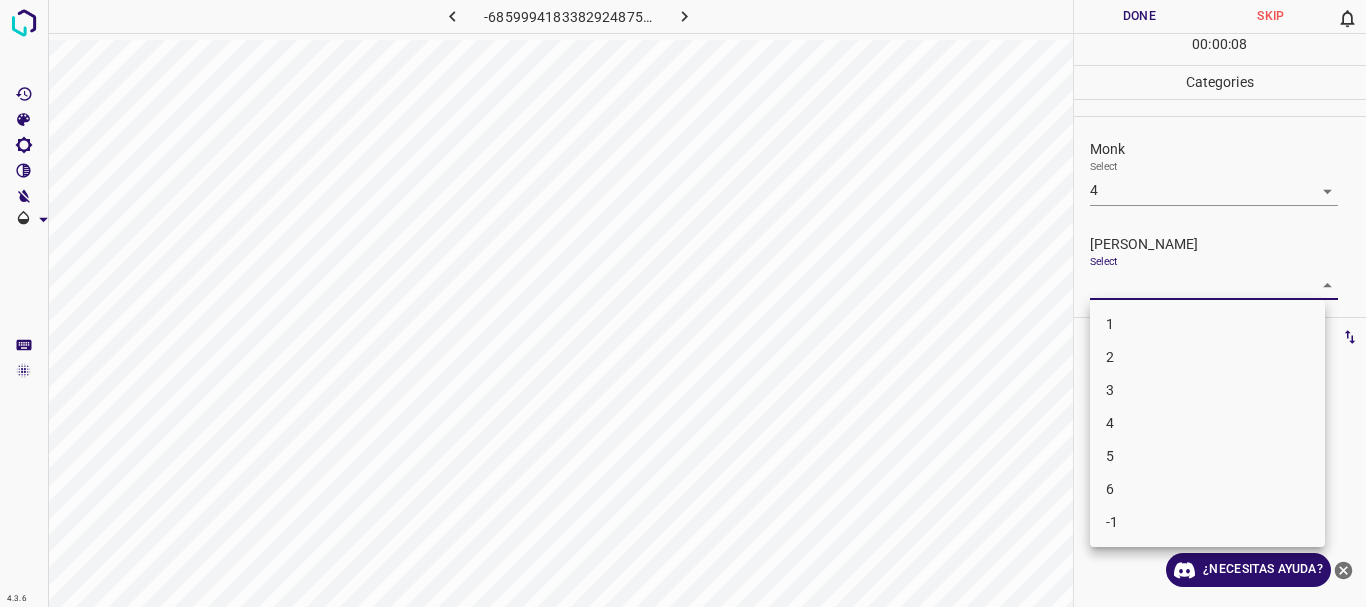 click on "4.3.6  -6859994183382924875.png Done Skip 0 00   : 00   : 08   Categories Monk   Select 4 4  [PERSON_NAME]   Select ​ Labels   0 Categories 1 Monk 2  [PERSON_NAME] Tools Space Change between modes (Draw & Edit) I Auto labeling R Restore zoom M Zoom in N Zoom out Delete Delete selecte label Filters Z Restore filters X Saturation filter C Brightness filter V Contrast filter B Gray scale filter General O Download ¿Necesitas ayuda? Texto original Valora esta traducción Tu opinión servirá para ayudar a mejorar el Traductor de Google - Texto - Esconder - Borrar 1 2 3 4 5 6 -1" at bounding box center (683, 303) 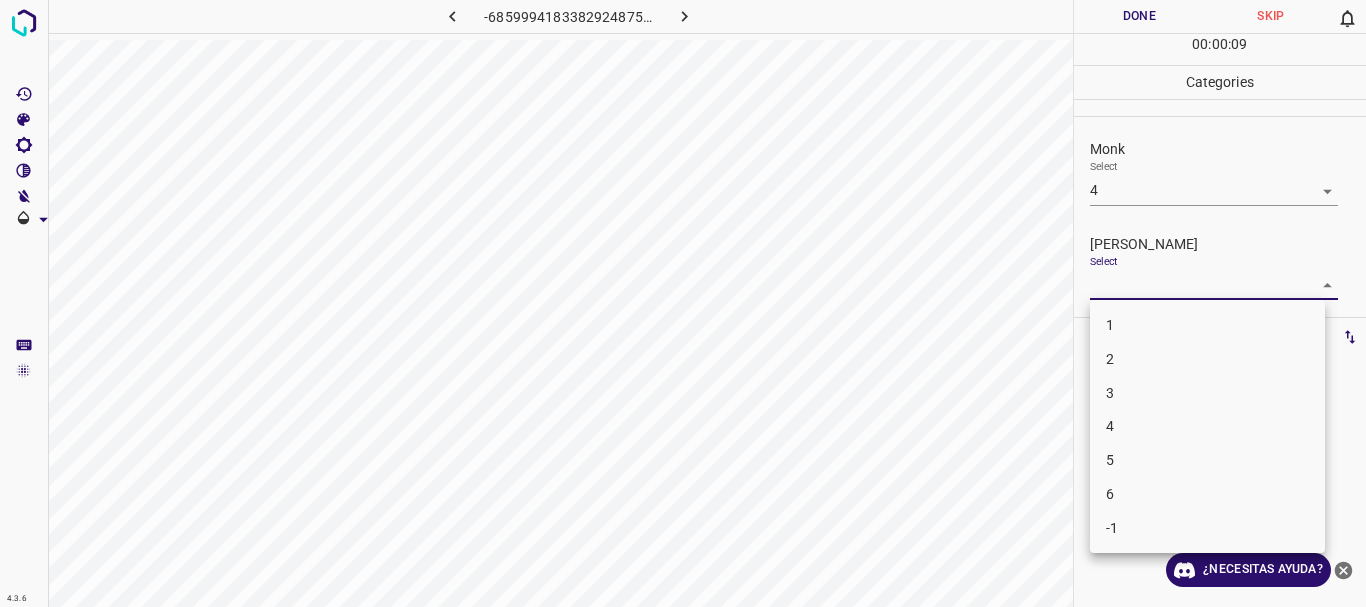 click on "3" at bounding box center (1207, 393) 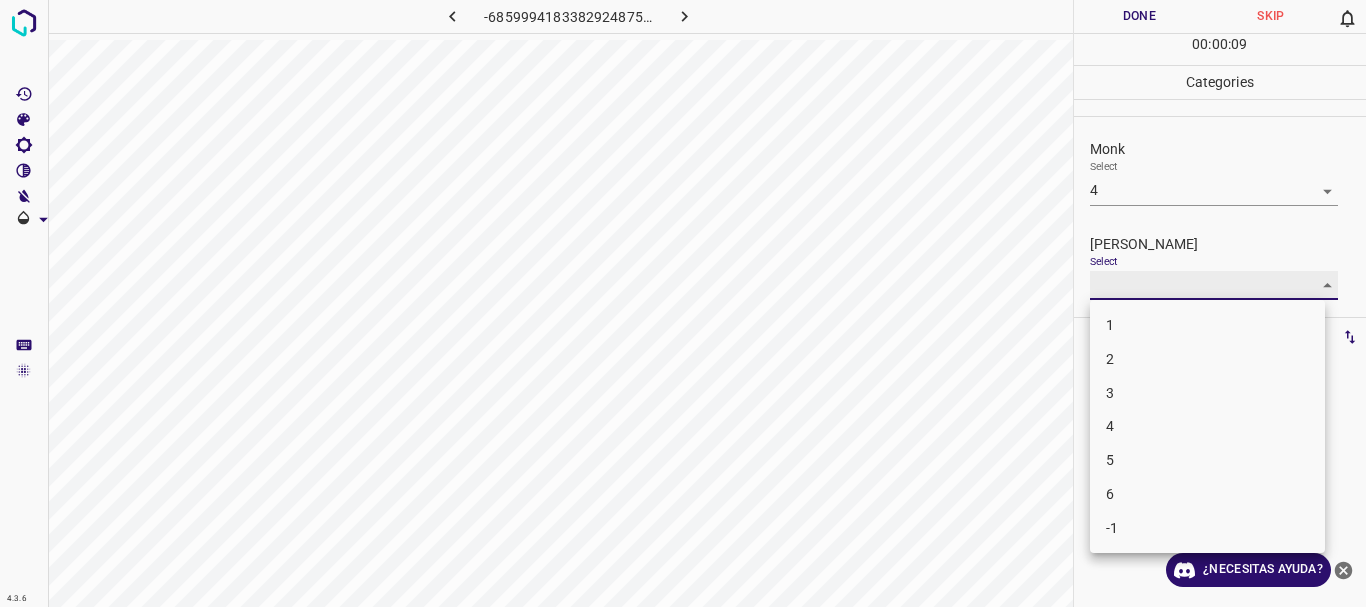 type on "3" 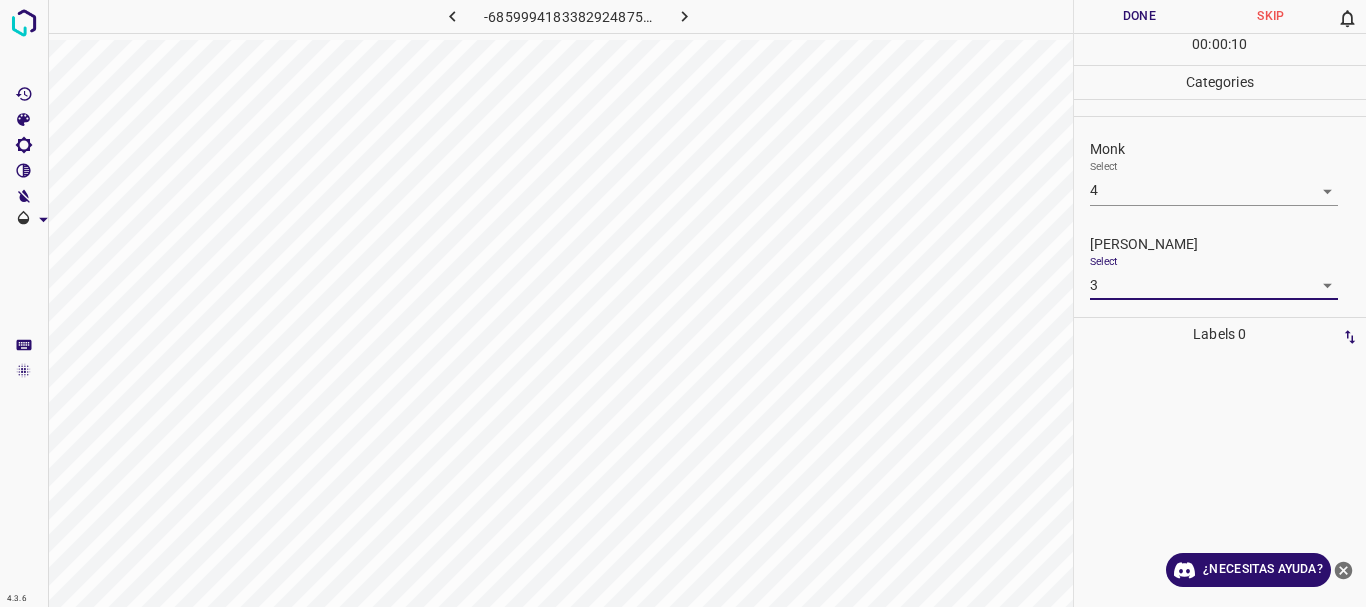 click on "Done" at bounding box center [1140, 16] 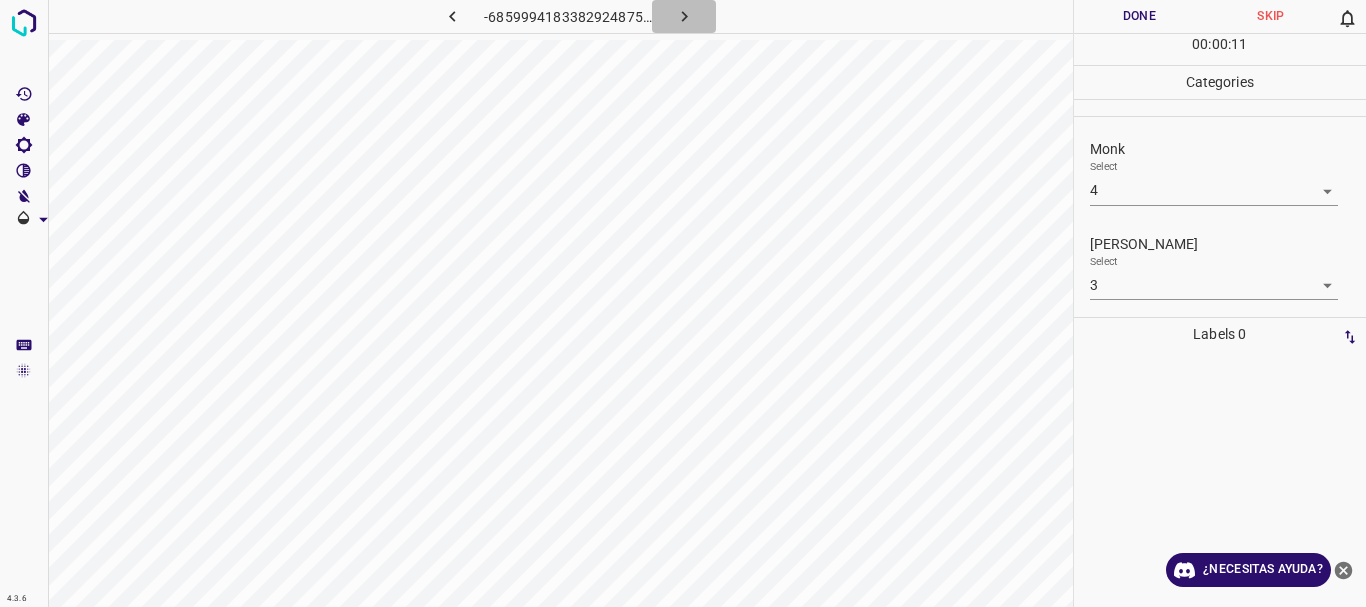 click 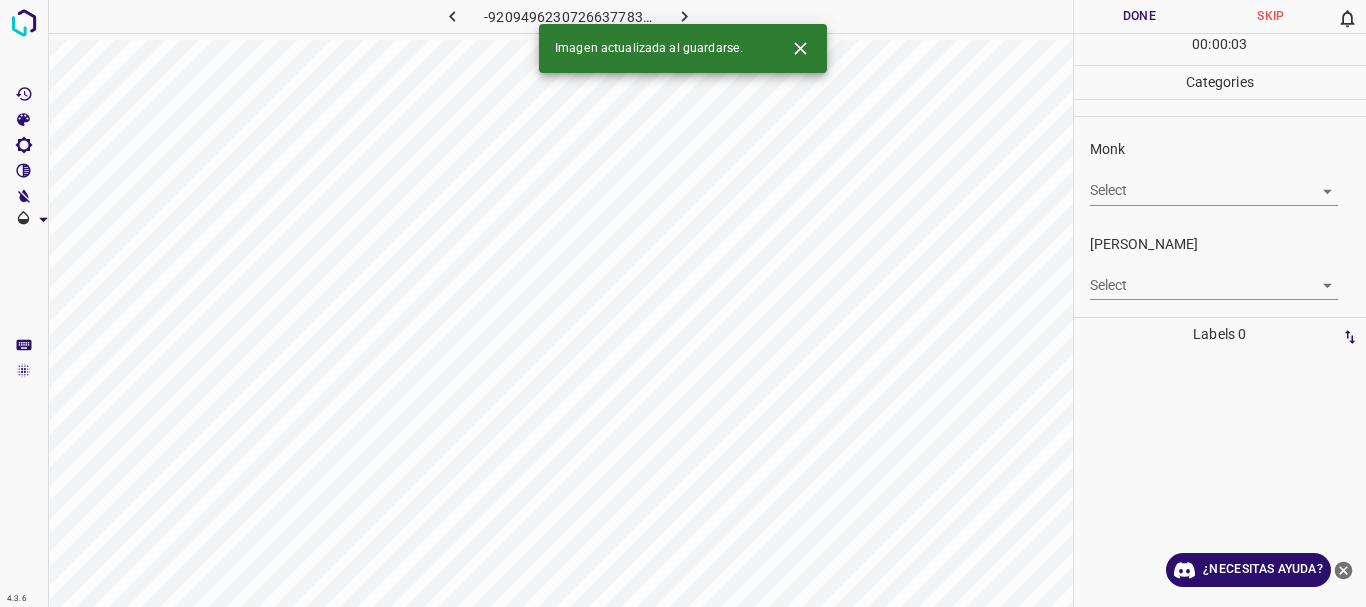 click on "4.3.6  -9209496230726637783.png Done Skip 0 00   : 00   : 03   Categories Monk   Select ​  [PERSON_NAME]   Select ​ Labels   0 Categories 1 Monk 2  [PERSON_NAME] Tools Space Change between modes (Draw & Edit) I Auto labeling R Restore zoom M Zoom in N Zoom out Delete Delete selecte label Filters Z Restore filters X Saturation filter C Brightness filter V Contrast filter B Gray scale filter General O Download Imagen actualizada al guardarse. ¿Necesitas ayuda? Texto original Valora esta traducción Tu opinión servirá para ayudar a mejorar el Traductor de Google - Texto - Esconder - Borrar" at bounding box center [683, 303] 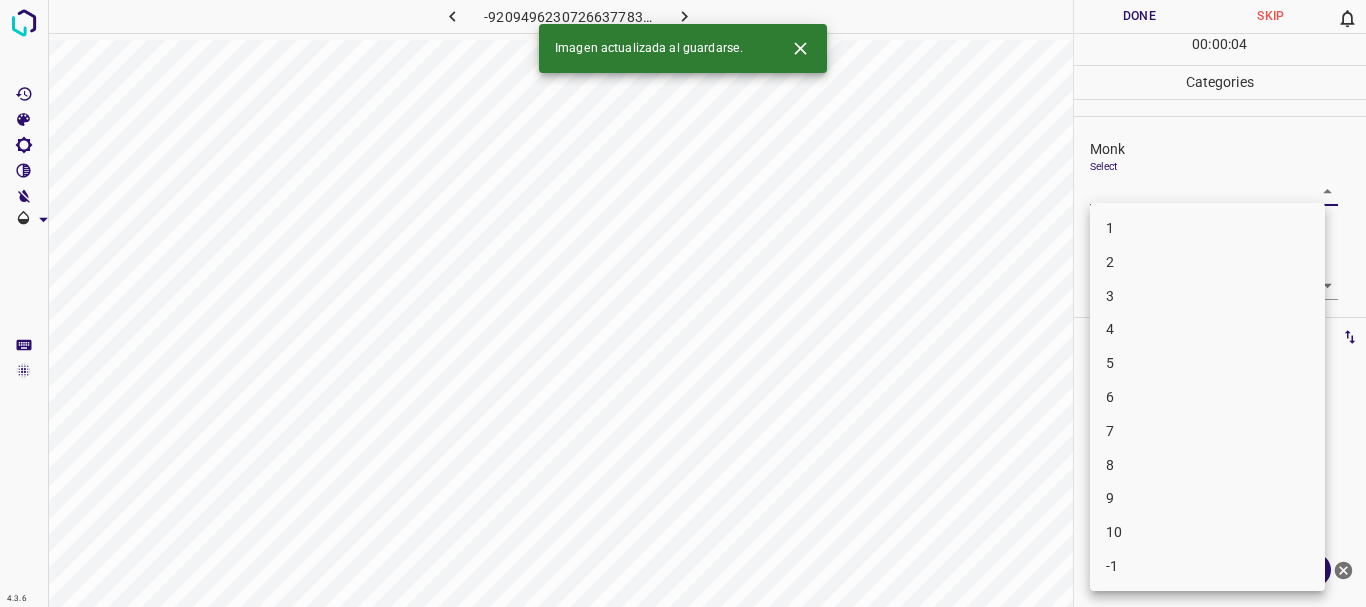 click on "5" at bounding box center [1207, 363] 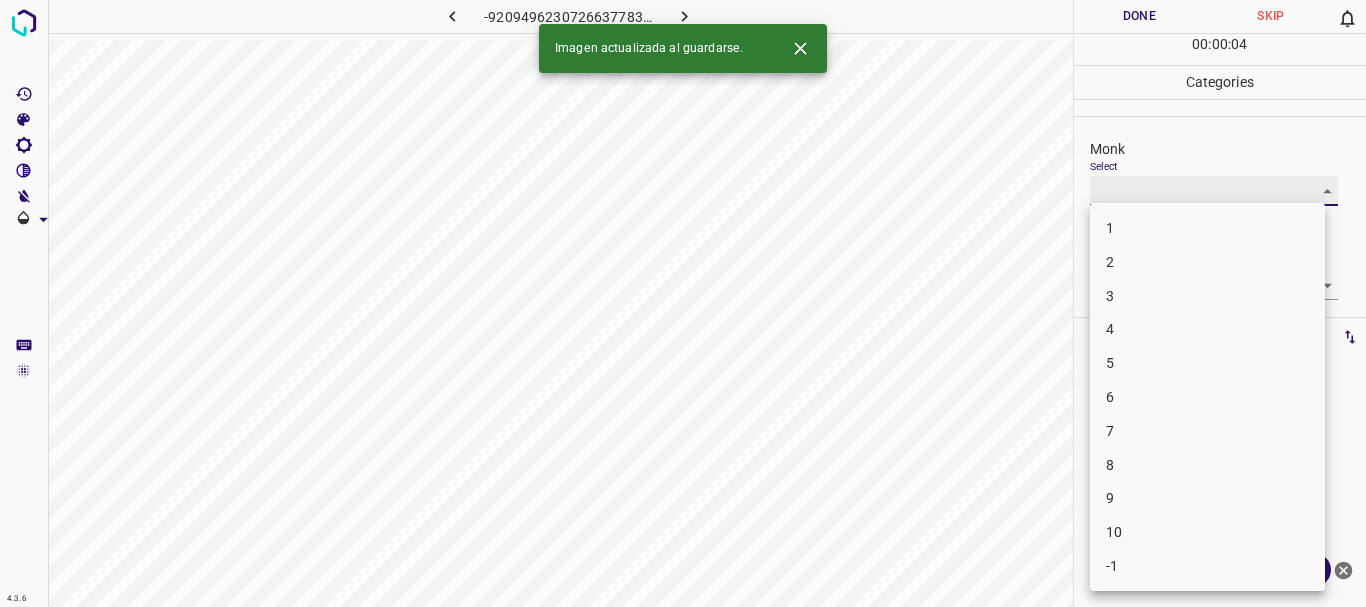 type on "5" 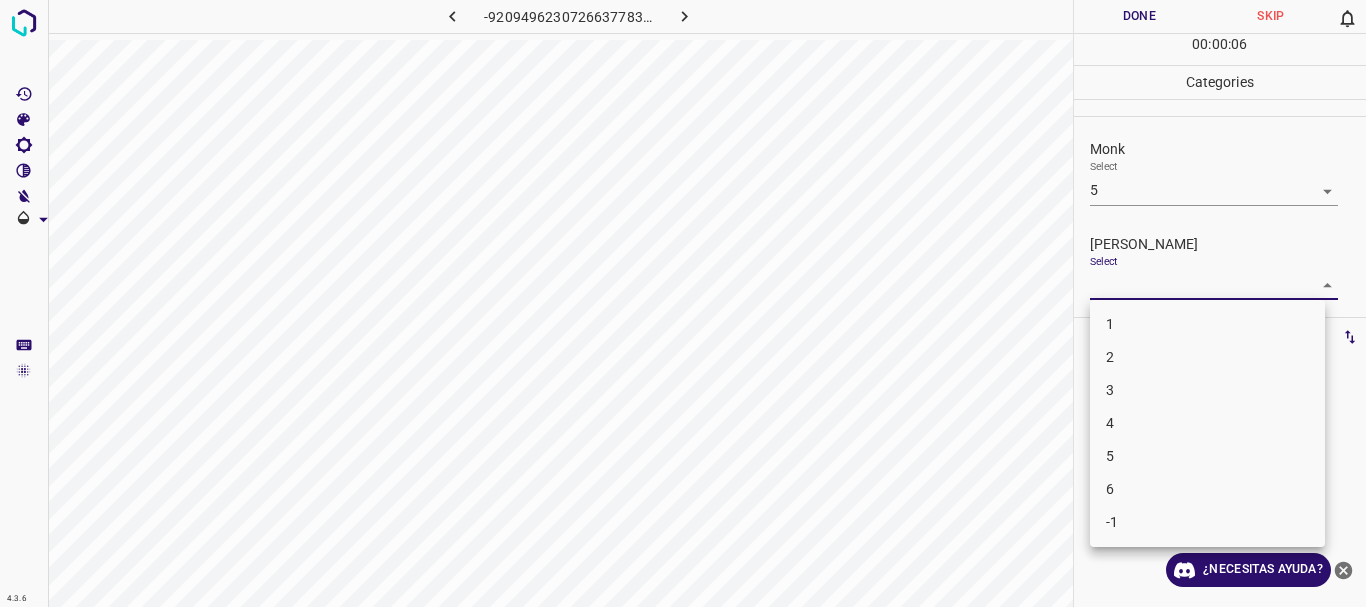 click on "4.3.6  -9209496230726637783.png Done Skip 0 00   : 00   : 06   Categories Monk   Select 5 5  [PERSON_NAME]   Select ​ Labels   0 Categories 1 Monk 2  [PERSON_NAME] Tools Space Change between modes (Draw & Edit) I Auto labeling R Restore zoom M Zoom in N Zoom out Delete Delete selecte label Filters Z Restore filters X Saturation filter C Brightness filter V Contrast filter B Gray scale filter General O Download ¿Necesitas ayuda? Texto original Valora esta traducción Tu opinión servirá para ayudar a mejorar el Traductor de Google - Texto - Esconder - Borrar 1 2 3 4 5 6 -1" at bounding box center (683, 303) 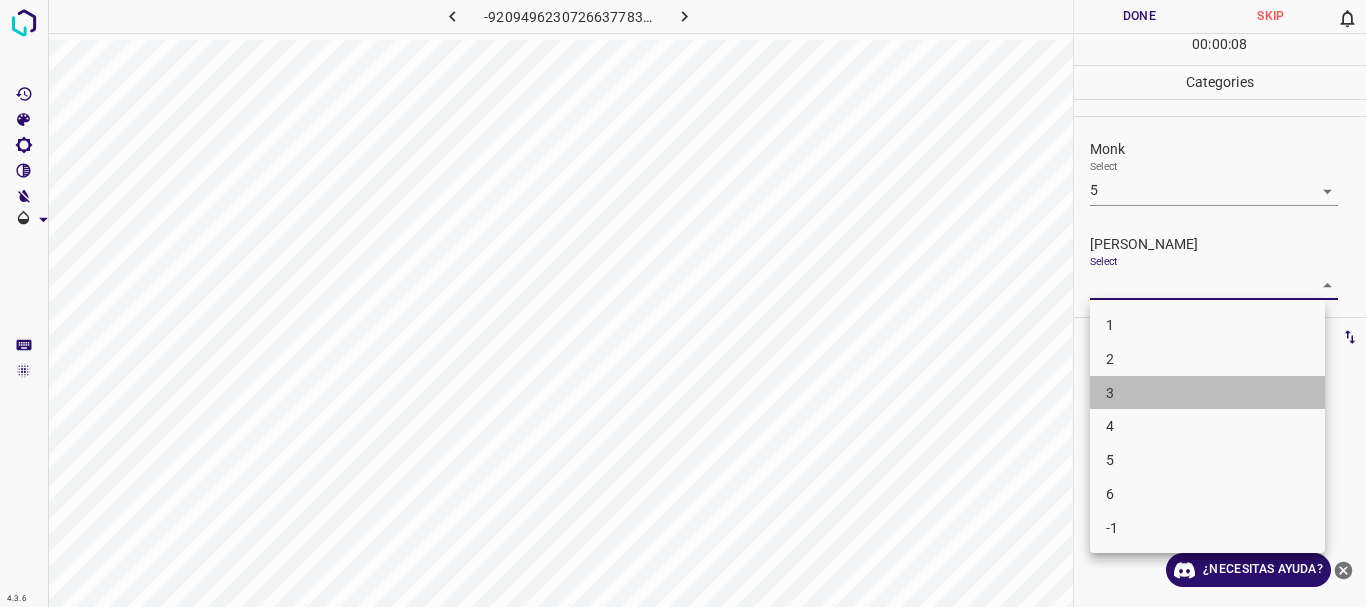 click on "3" at bounding box center (1207, 393) 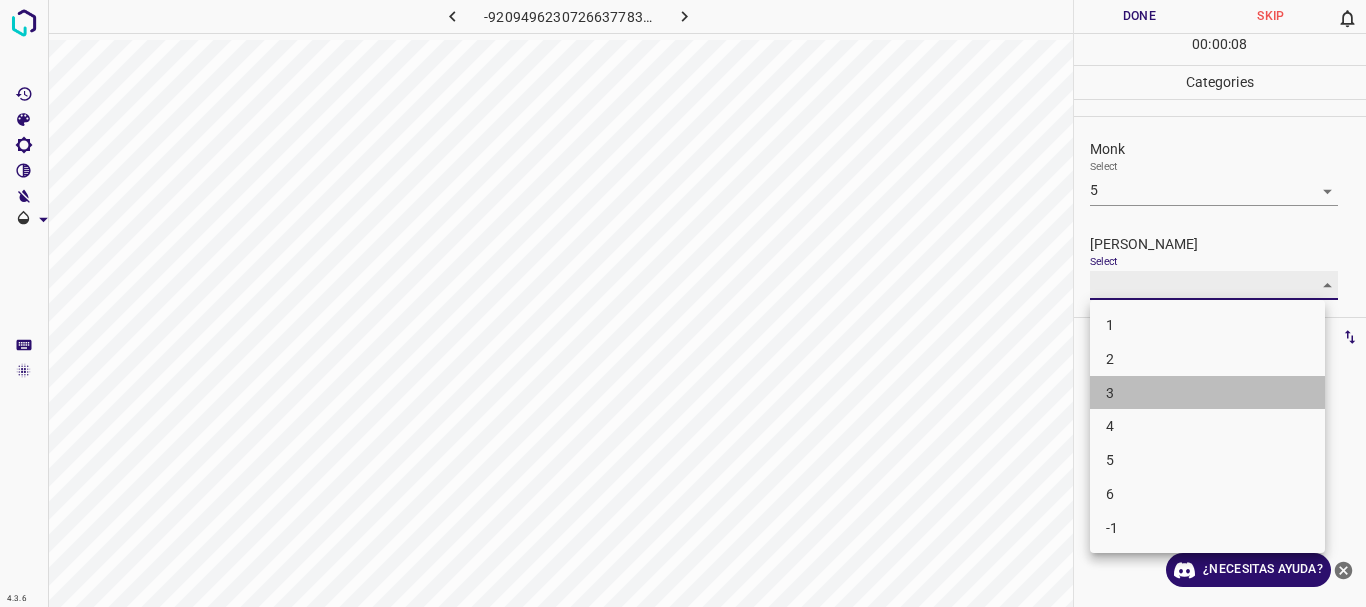 type on "3" 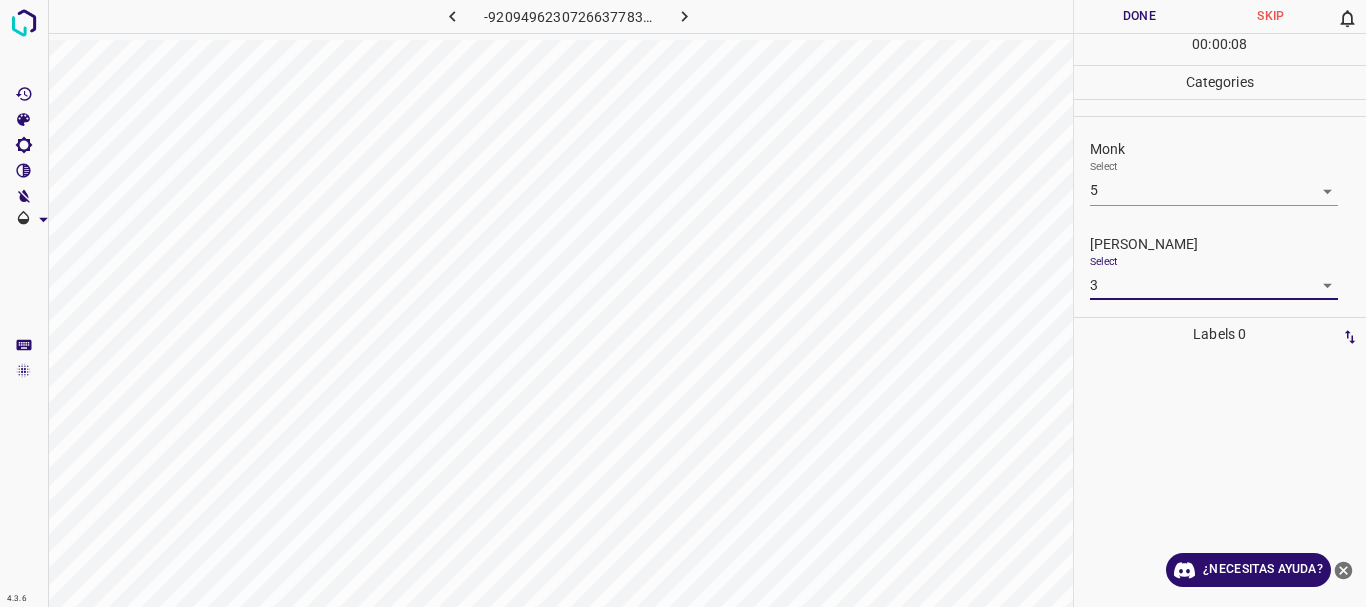 click on "Done" at bounding box center [1140, 16] 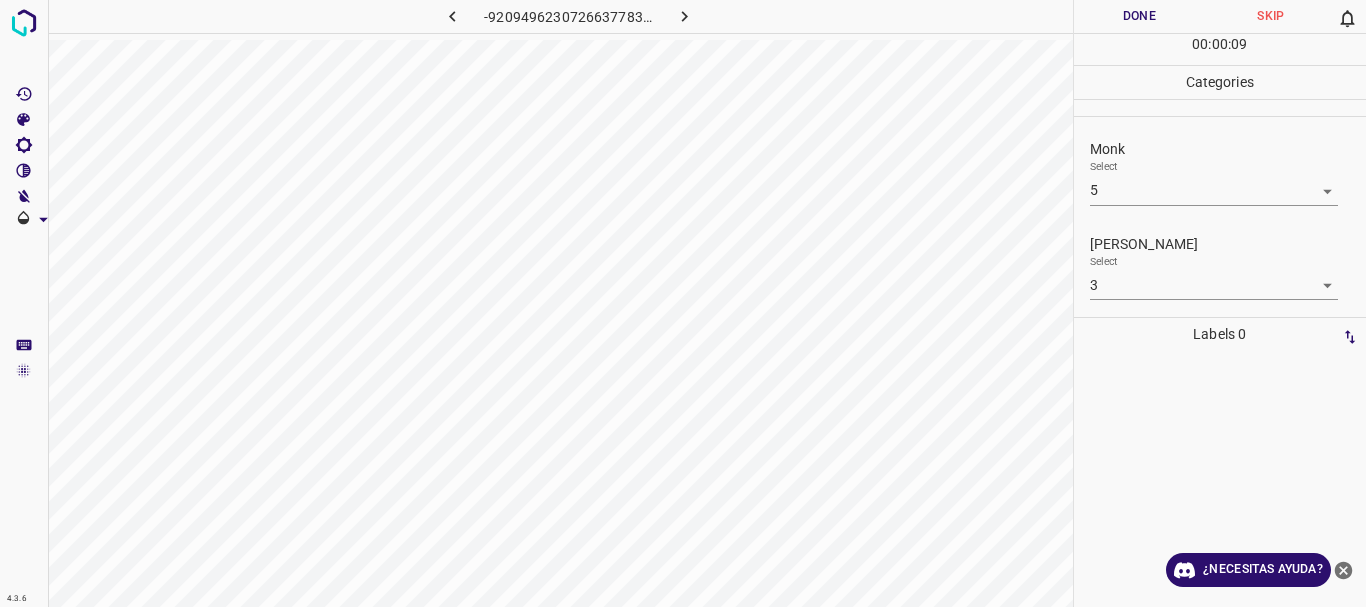 click 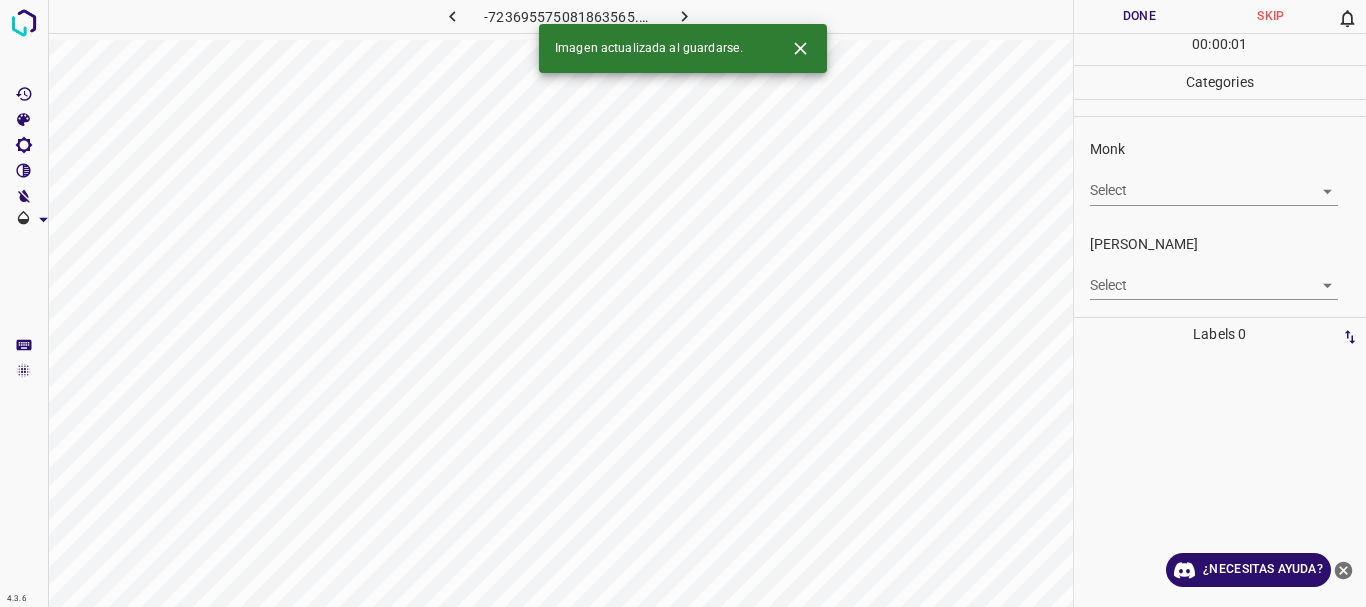 click on "4.3.6  -723695575081863565.png Done Skip 0 00   : 00   : 01   Categories Monk   Select ​  [PERSON_NAME]   Select ​ Labels   0 Categories 1 Monk 2  [PERSON_NAME] Tools Space Change between modes (Draw & Edit) I Auto labeling R Restore zoom M Zoom in N Zoom out Delete Delete selecte label Filters Z Restore filters X Saturation filter C Brightness filter V Contrast filter B Gray scale filter General O Download Imagen actualizada al guardarse. ¿Necesitas ayuda? Texto original Valora esta traducción Tu opinión servirá para ayudar a mejorar el Traductor de Google - Texto - Esconder - Borrar" at bounding box center [683, 303] 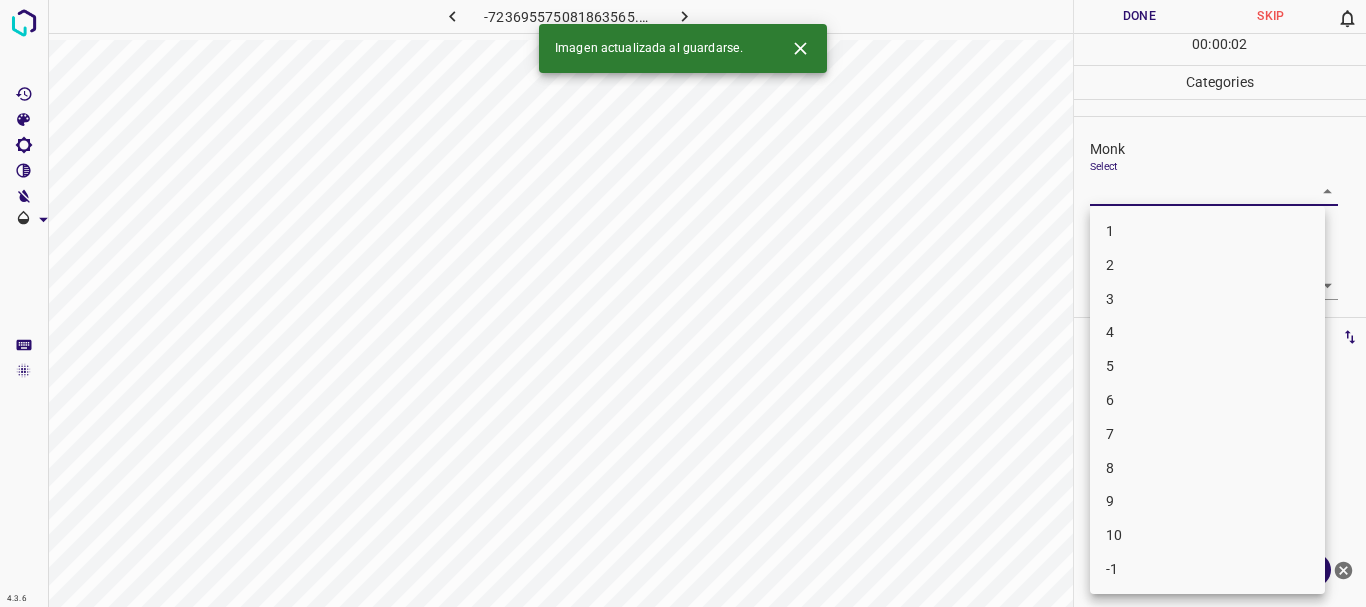click on "2" at bounding box center (1207, 265) 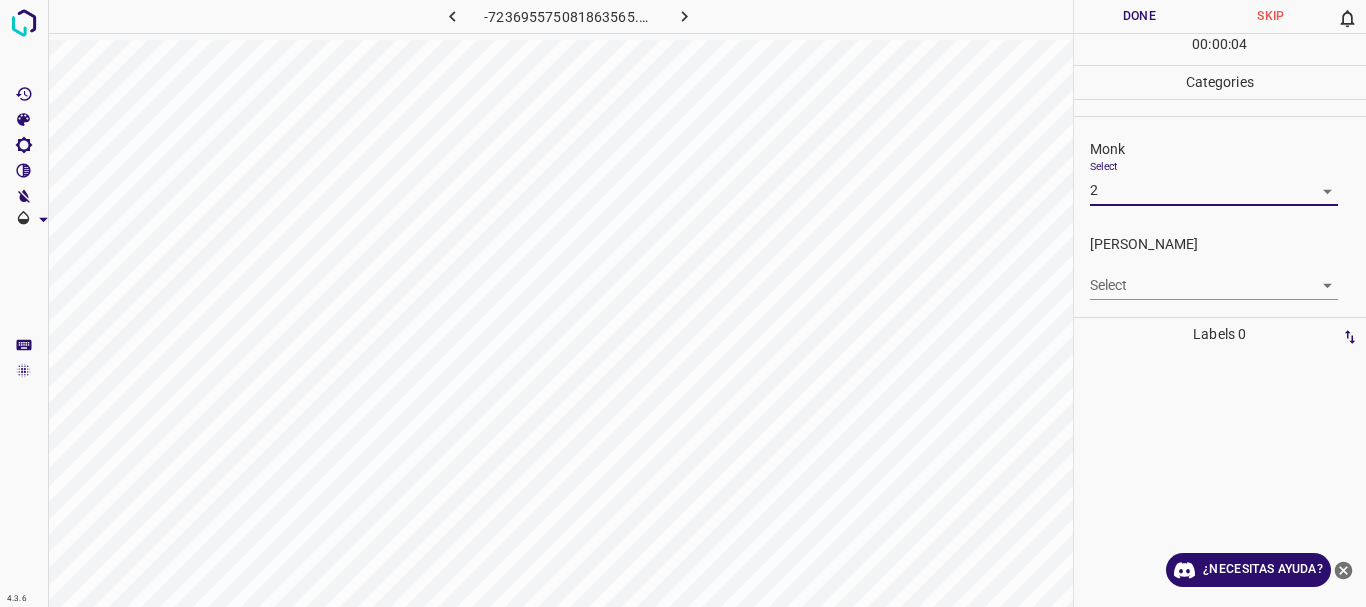 click on "4.3.6  -723695575081863565.png Done Skip 0 00   : 00   : 04   Categories Monk   Select 2 2  [PERSON_NAME]   Select ​ Labels   0 Categories 1 Monk 2  [PERSON_NAME] Tools Space Change between modes (Draw & Edit) I Auto labeling R Restore zoom M Zoom in N Zoom out Delete Delete selecte label Filters Z Restore filters X Saturation filter C Brightness filter V Contrast filter B Gray scale filter General O Download ¿Necesitas ayuda? Texto original Valora esta traducción Tu opinión servirá para ayudar a mejorar el Traductor de Google - Texto - Esconder - Borrar" at bounding box center [683, 303] 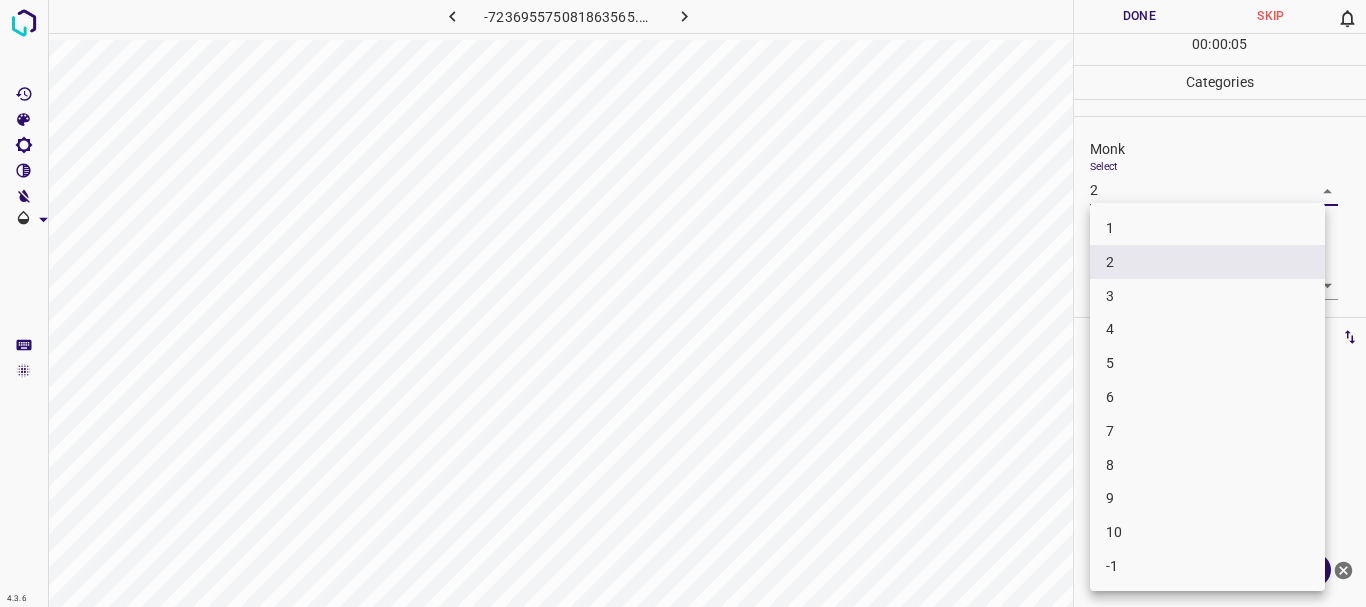 click on "3" at bounding box center (1207, 296) 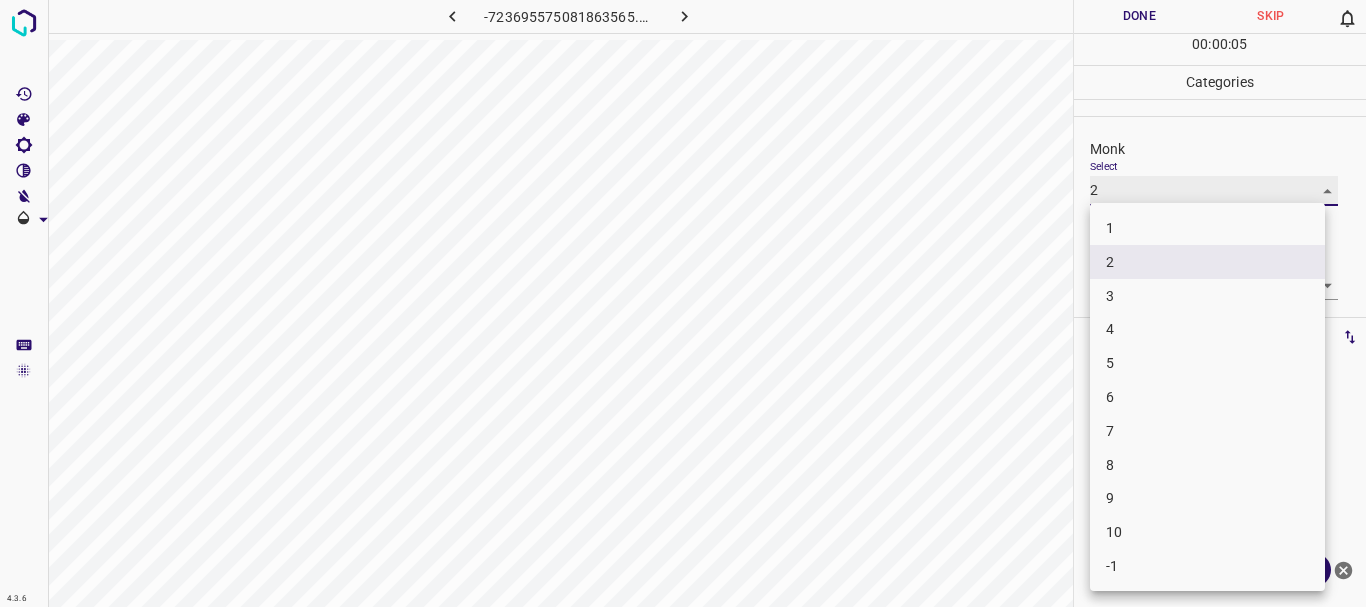 type on "3" 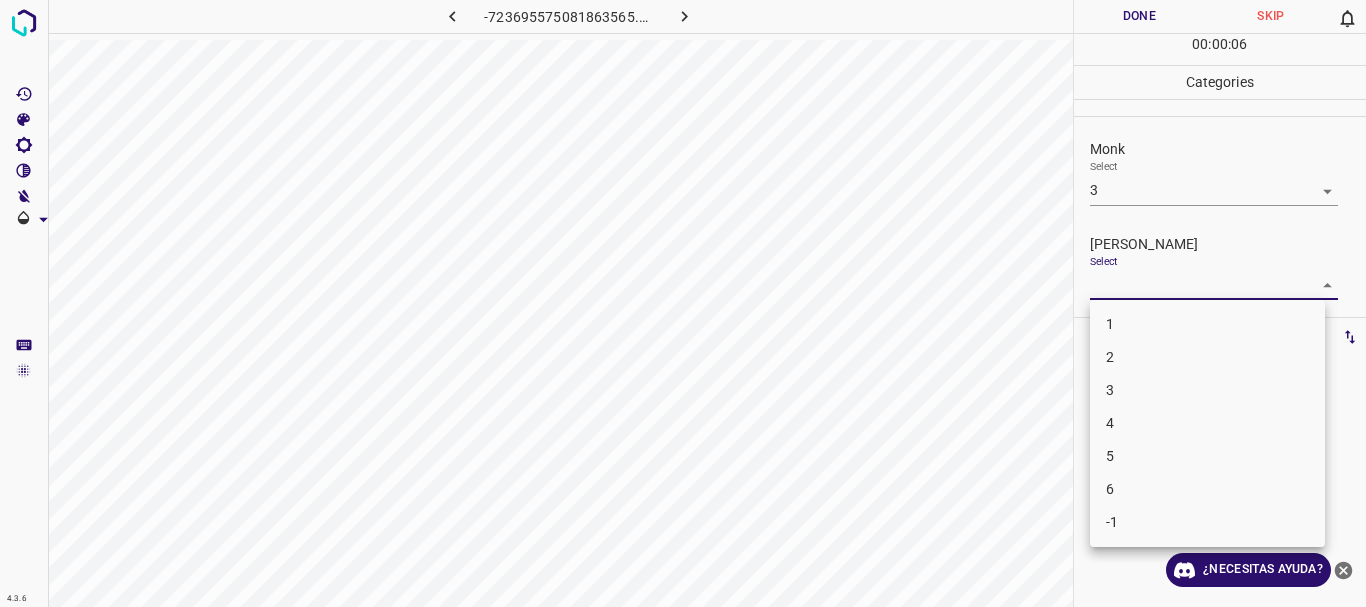 click on "4.3.6  -723695575081863565.png Done Skip 0 00   : 00   : 06   Categories Monk   Select 3 3  [PERSON_NAME]   Select ​ Labels   0 Categories 1 Monk 2  [PERSON_NAME] Tools Space Change between modes (Draw & Edit) I Auto labeling R Restore zoom M Zoom in N Zoom out Delete Delete selecte label Filters Z Restore filters X Saturation filter C Brightness filter V Contrast filter B Gray scale filter General O Download ¿Necesitas ayuda? Texto original Valora esta traducción Tu opinión servirá para ayudar a mejorar el Traductor de Google - Texto - Esconder - Borrar 1 2 3 4 5 6 -1" at bounding box center (683, 303) 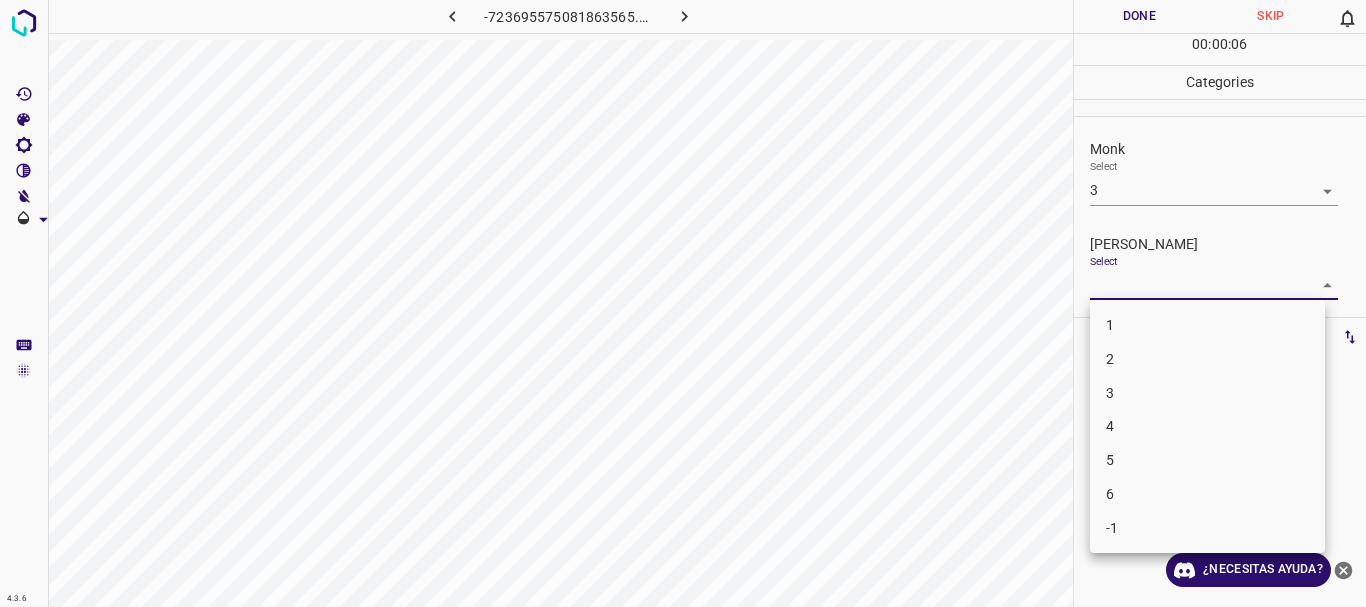 click on "1" at bounding box center [1207, 325] 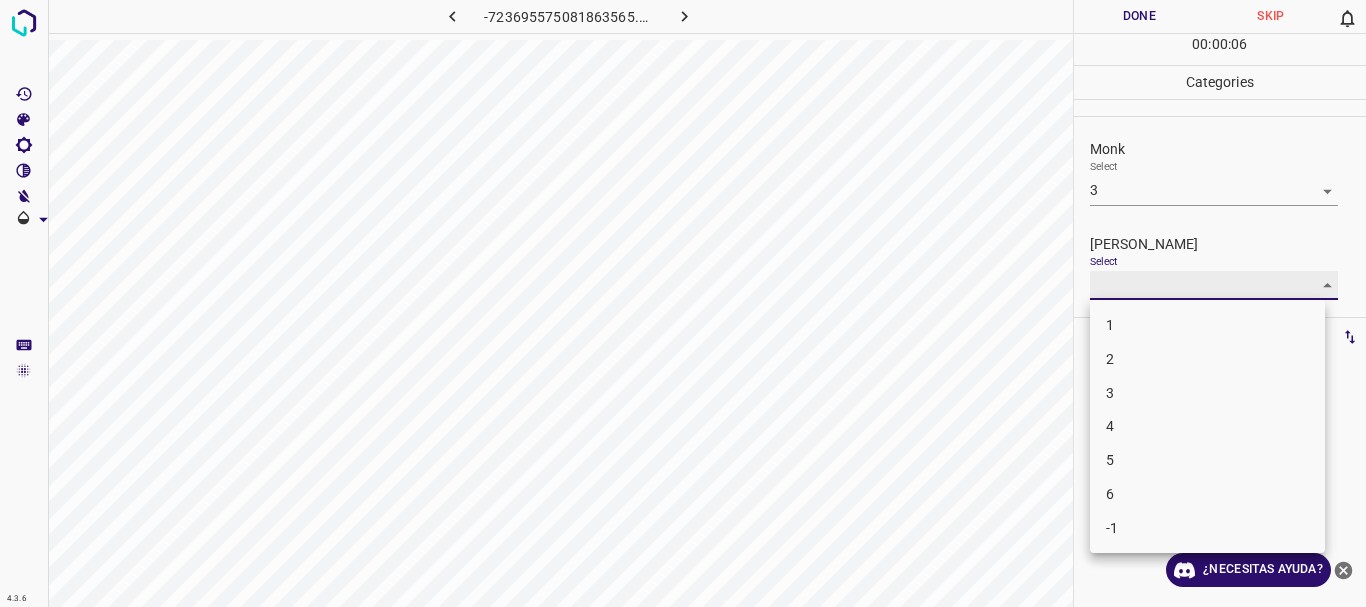 type on "1" 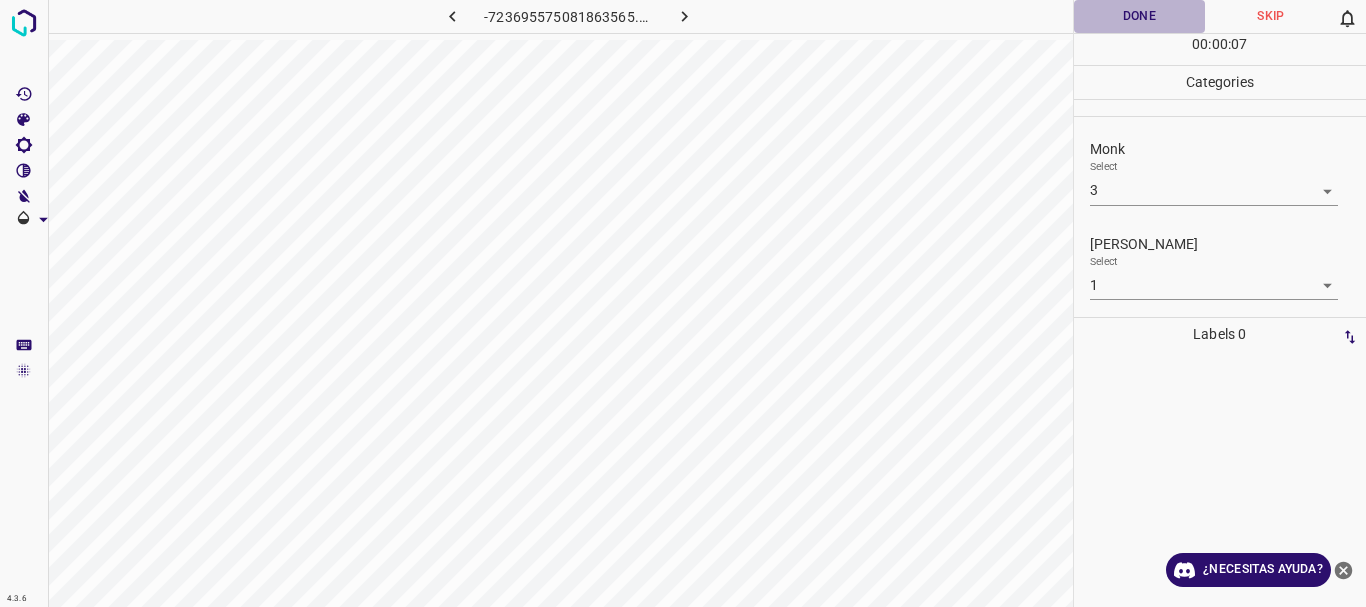 click on "Done" at bounding box center [1140, 16] 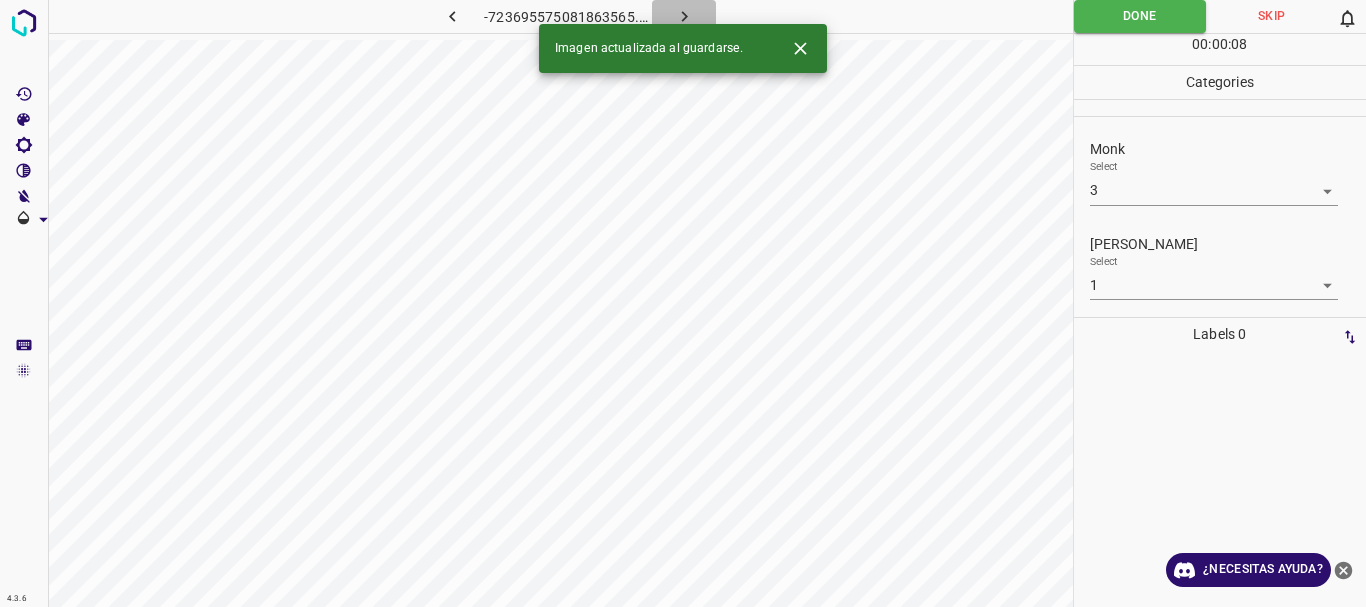 click 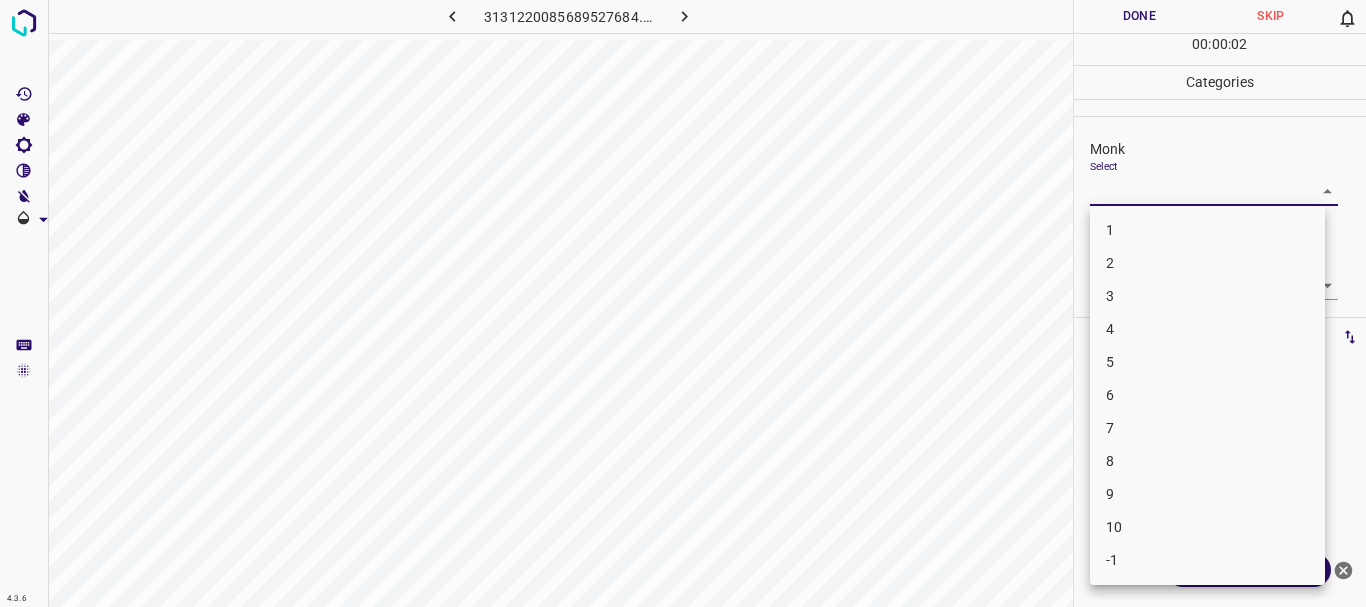 click on "4.3.6  3131220085689527684.png Done Skip 0 00   : 00   : 02   Categories Monk   Select ​  [PERSON_NAME]   Select ​ Labels   0 Categories 1 Monk 2  [PERSON_NAME] Tools Space Change between modes (Draw & Edit) I Auto labeling R Restore zoom M Zoom in N Zoom out Delete Delete selecte label Filters Z Restore filters X Saturation filter C Brightness filter V Contrast filter B Gray scale filter General O Download ¿Necesitas ayuda? Texto original Valora esta traducción Tu opinión servirá para ayudar a mejorar el Traductor de Google - Texto - Esconder - Borrar 1 2 3 4 5 6 7 8 9 10 -1" at bounding box center (683, 303) 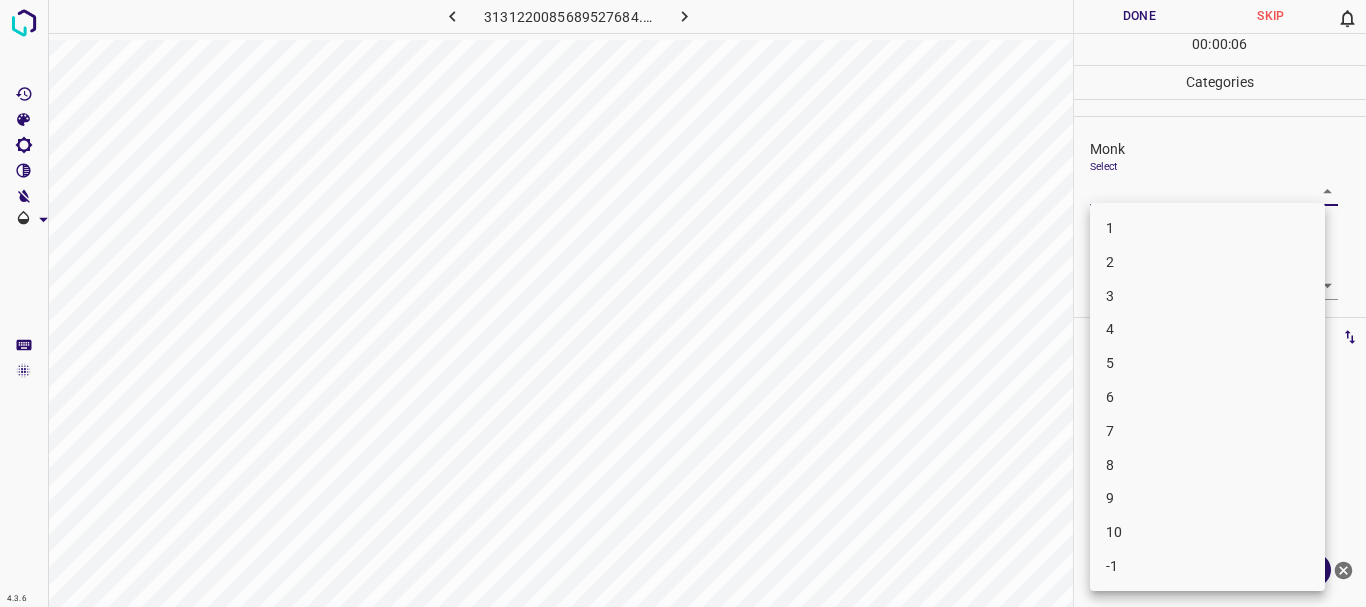 click on "7" at bounding box center [1207, 431] 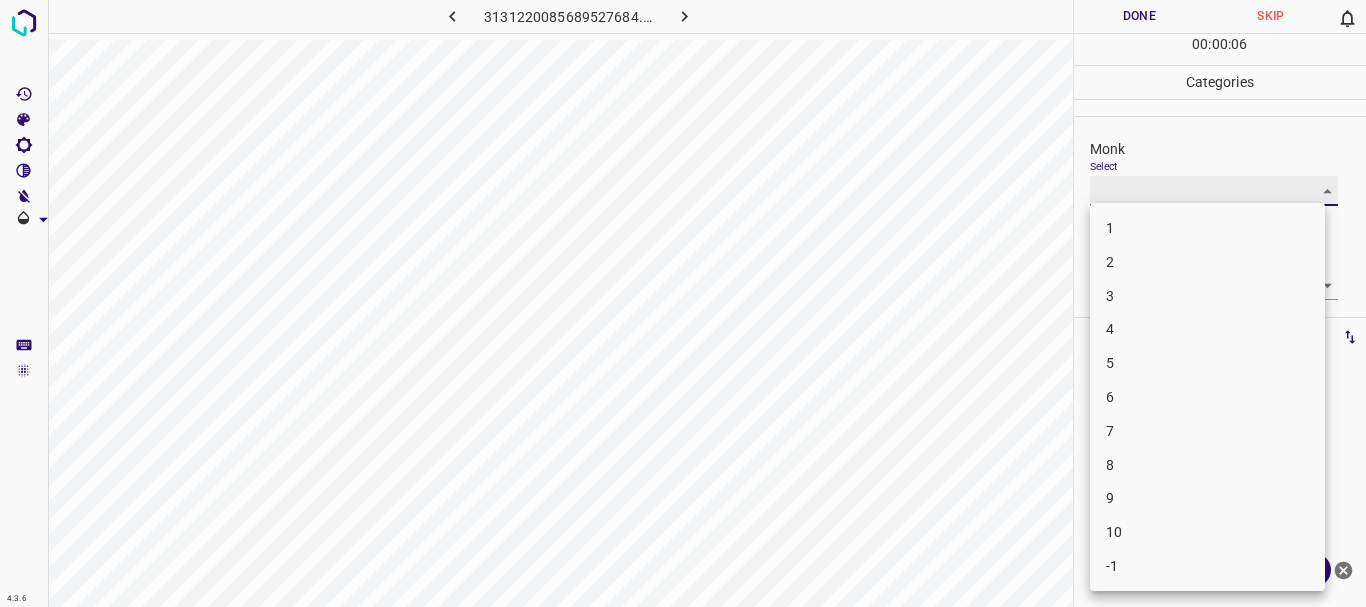 type on "7" 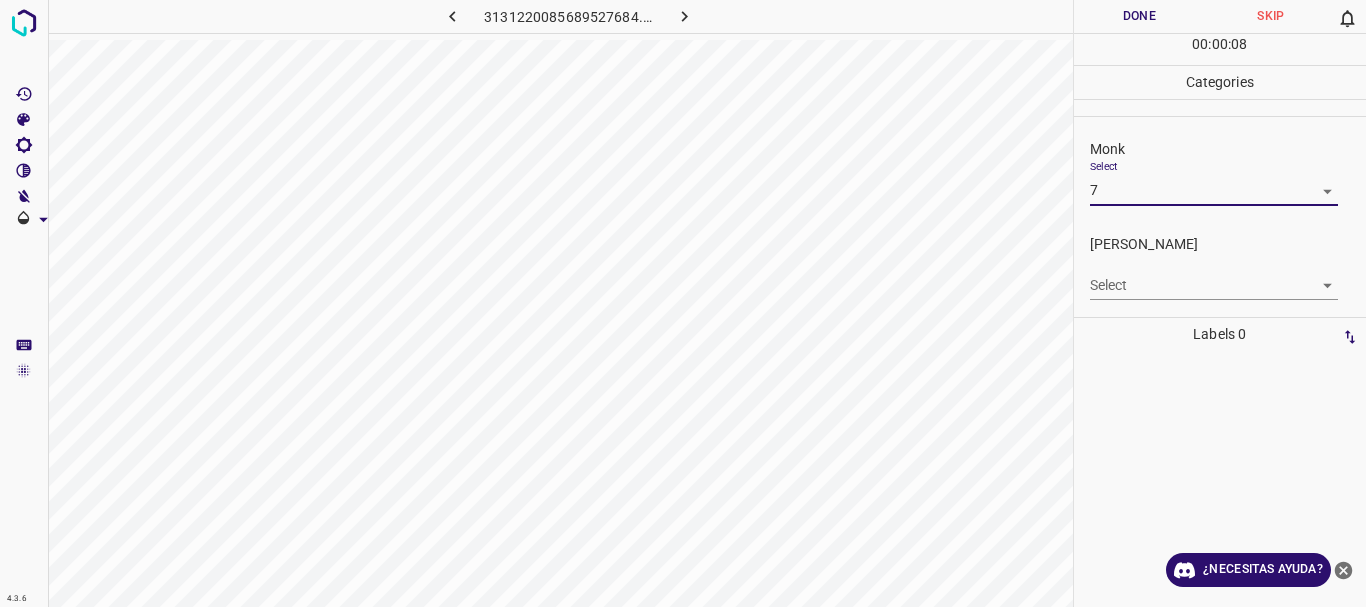click on "4.3.6  3131220085689527684.png Done Skip 0 00   : 00   : 08   Categories Monk   Select 7 7  [PERSON_NAME]   Select ​ Labels   0 Categories 1 Monk 2  [PERSON_NAME] Tools Space Change between modes (Draw & Edit) I Auto labeling R Restore zoom M Zoom in N Zoom out Delete Delete selecte label Filters Z Restore filters X Saturation filter C Brightness filter V Contrast filter B Gray scale filter General O Download ¿Necesitas ayuda? Texto original Valora esta traducción Tu opinión servirá para ayudar a mejorar el Traductor de Google - Texto - Esconder - Borrar" at bounding box center [683, 303] 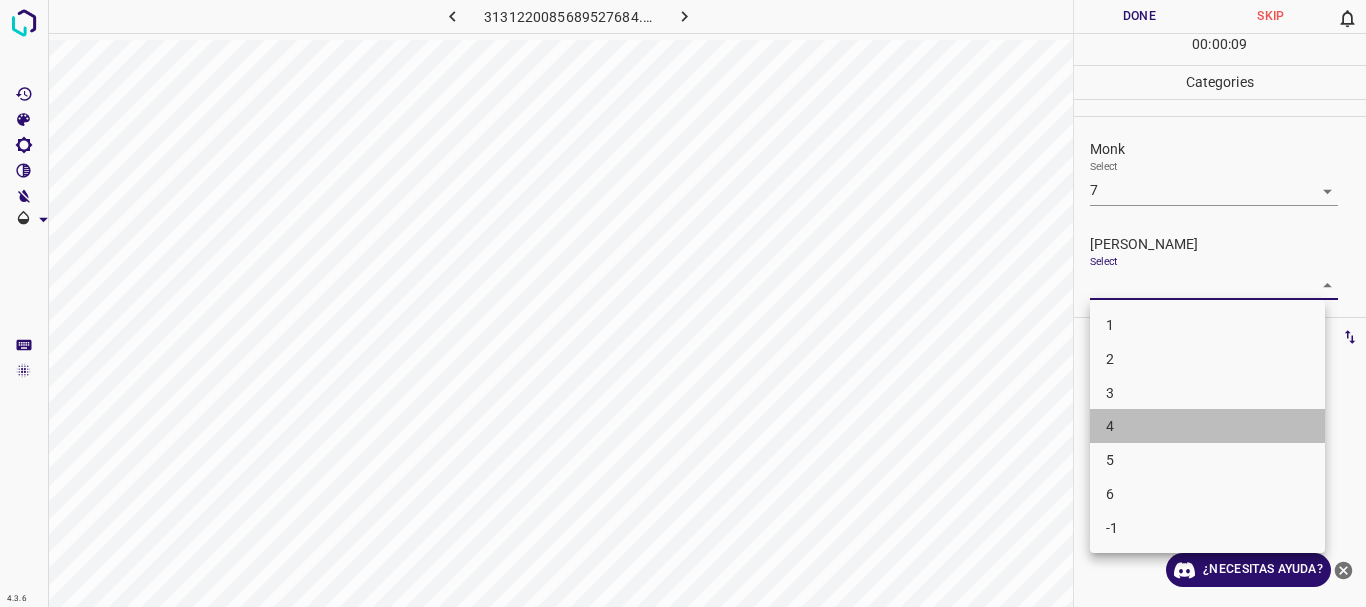 click on "4" at bounding box center [1207, 426] 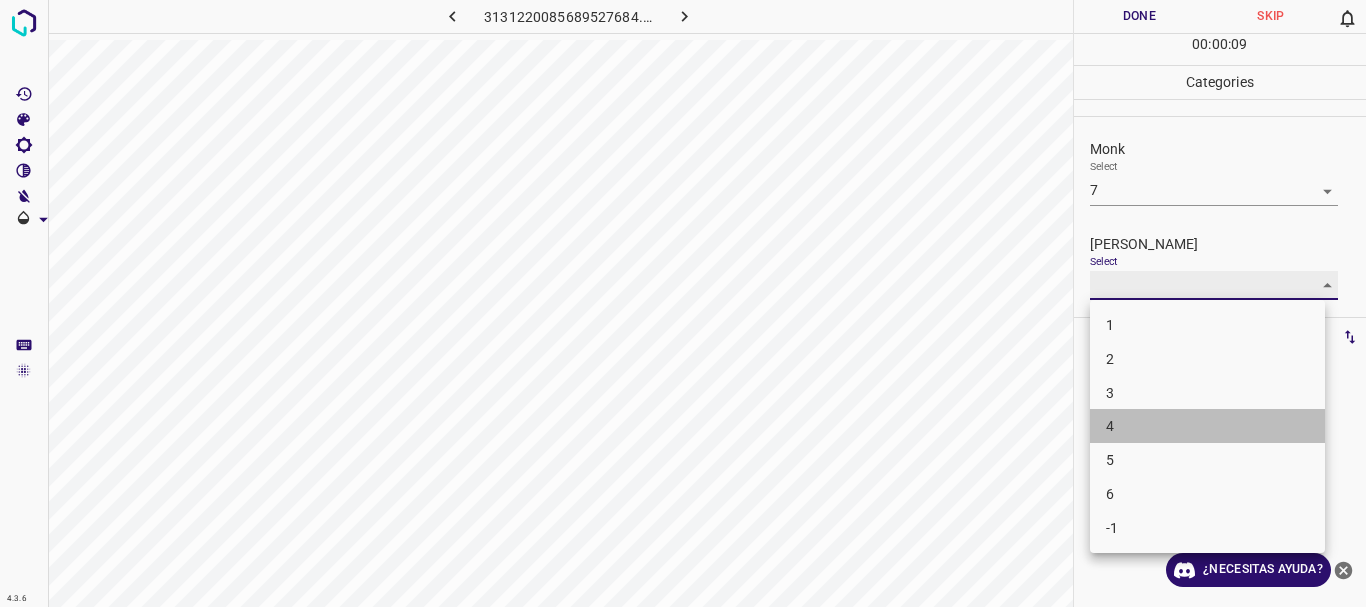 type on "4" 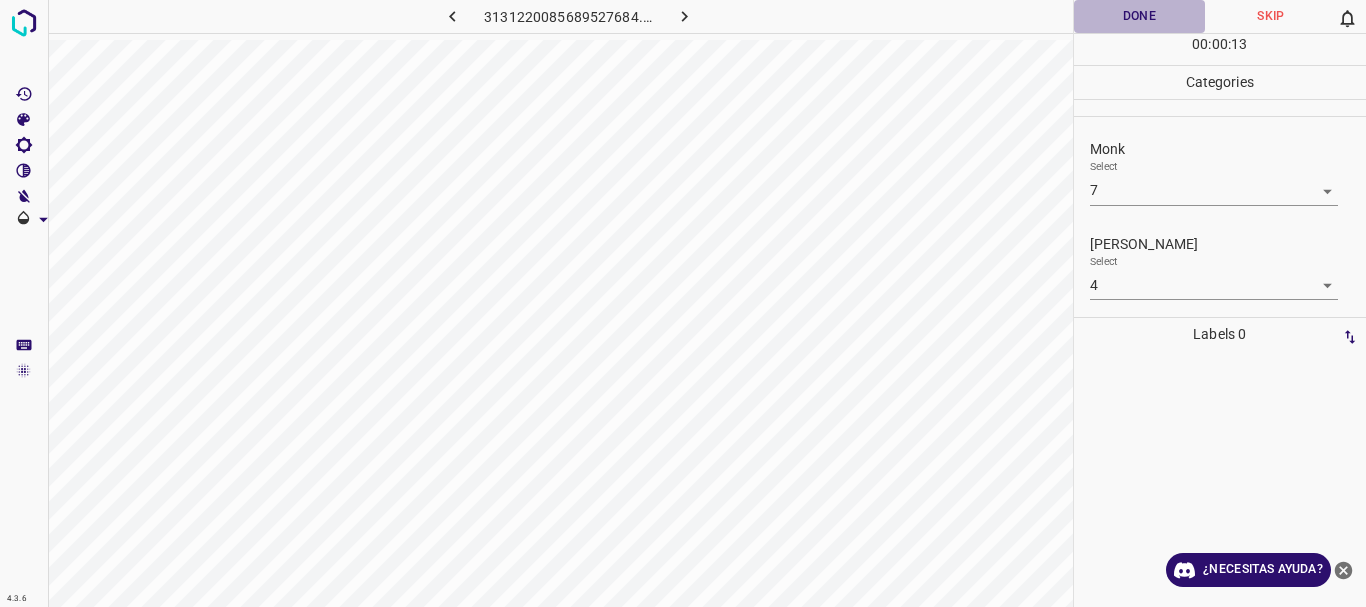 click on "Done" at bounding box center (1140, 16) 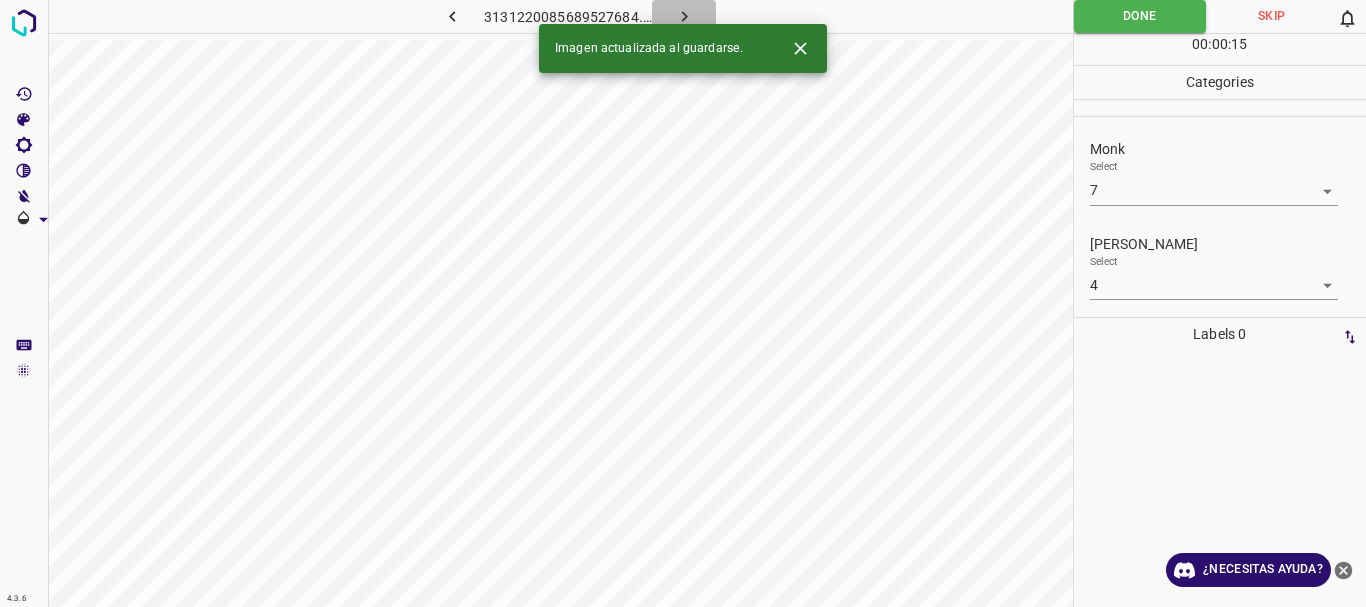 click at bounding box center (684, 16) 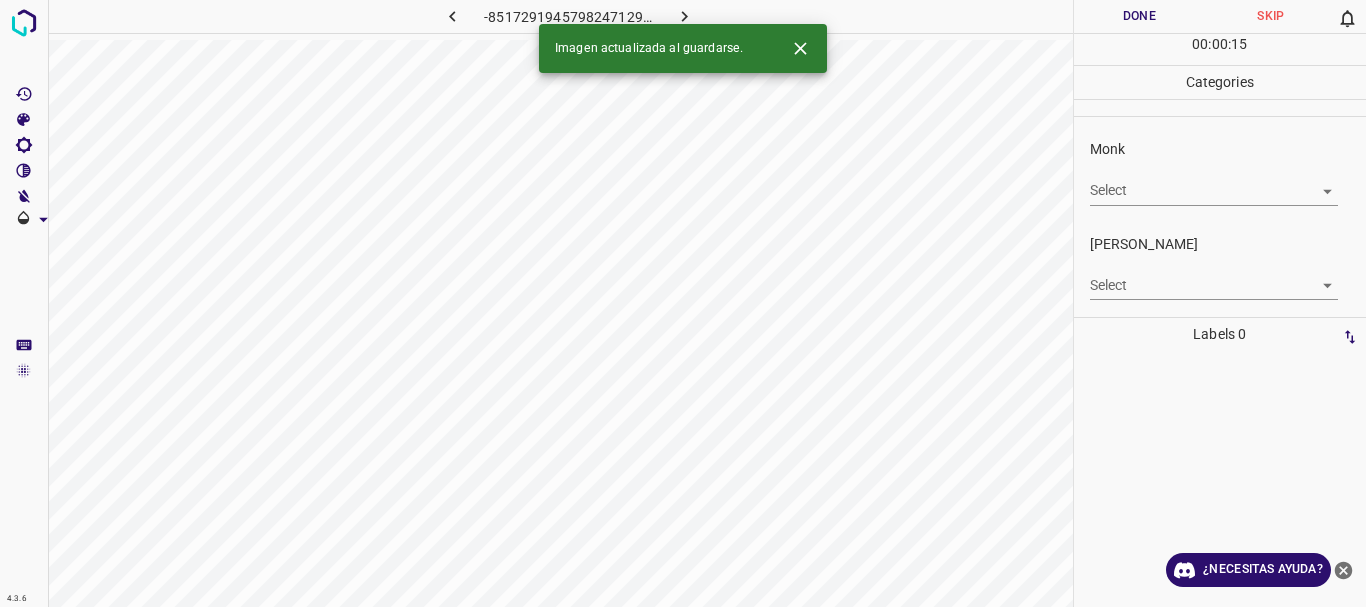 click on "4.3.6  -8517291945798247129.png Done Skip 0 00   : 00   : 15   Categories Monk   Select ​  [PERSON_NAME]   Select ​ Labels   0 Categories 1 Monk 2  [PERSON_NAME] Tools Space Change between modes (Draw & Edit) I Auto labeling R Restore zoom M Zoom in N Zoom out Delete Delete selecte label Filters Z Restore filters X Saturation filter C Brightness filter V Contrast filter B Gray scale filter General O Download Imagen actualizada al guardarse. ¿Necesitas ayuda? Texto original Valora esta traducción Tu opinión servirá para ayudar a mejorar el Traductor de Google - Texto - Esconder - Borrar" at bounding box center [683, 303] 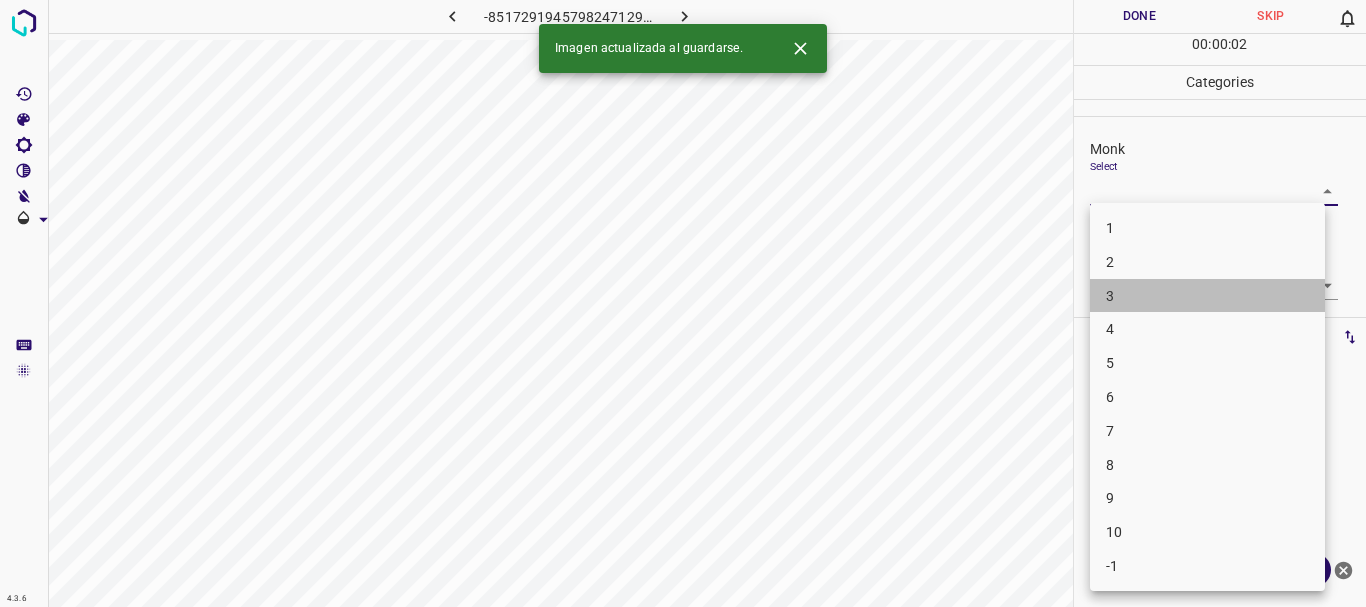 click on "3" at bounding box center [1207, 296] 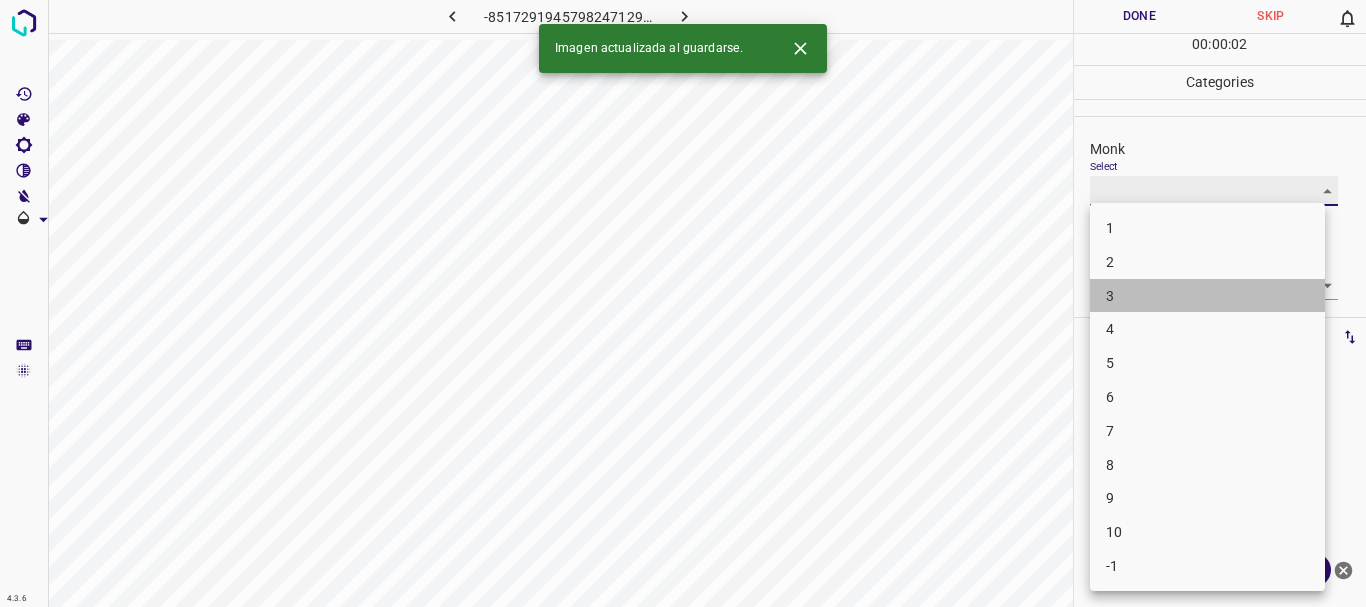 type on "3" 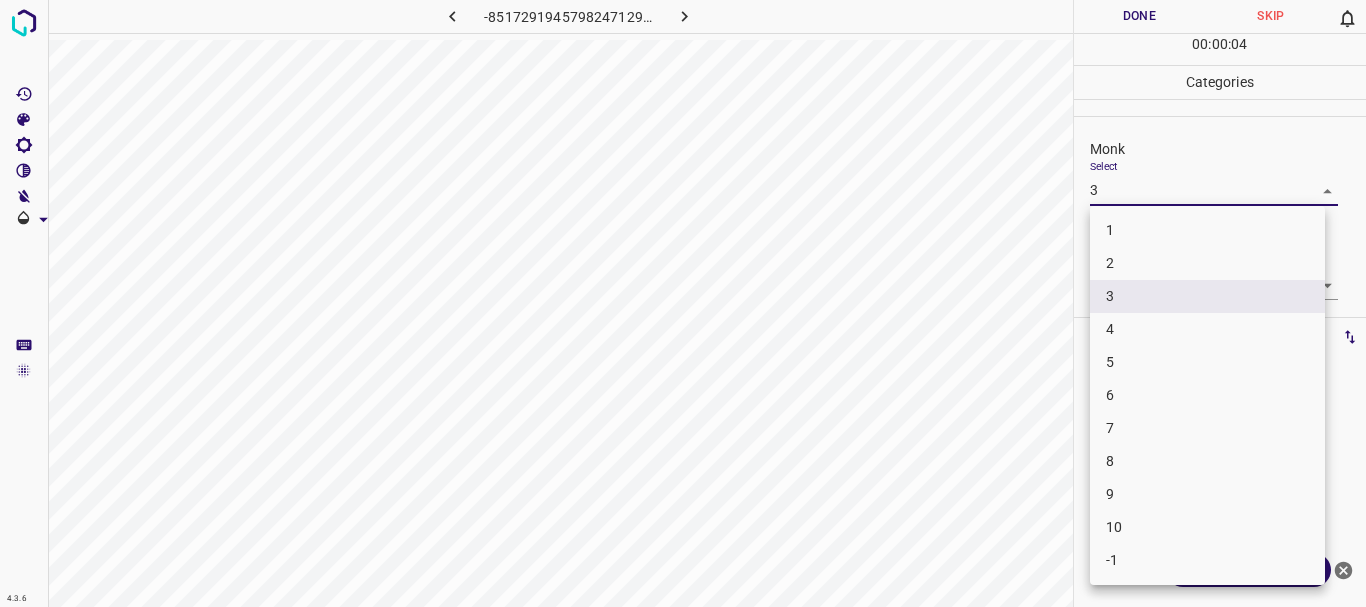 click on "4.3.6  -8517291945798247129.png Done Skip 0 00   : 00   : 04   Categories Monk   Select 3 3  [PERSON_NAME]   Select ​ Labels   0 Categories 1 Monk 2  [PERSON_NAME] Tools Space Change between modes (Draw & Edit) I Auto labeling R Restore zoom M Zoom in N Zoom out Delete Delete selecte label Filters Z Restore filters X Saturation filter C Brightness filter V Contrast filter B Gray scale filter General O Download ¿Necesitas ayuda? Texto original Valora esta traducción Tu opinión servirá para ayudar a mejorar el Traductor de Google - Texto - Esconder - Borrar 1 2 3 4 5 6 7 8 9 10 -1" at bounding box center (683, 303) 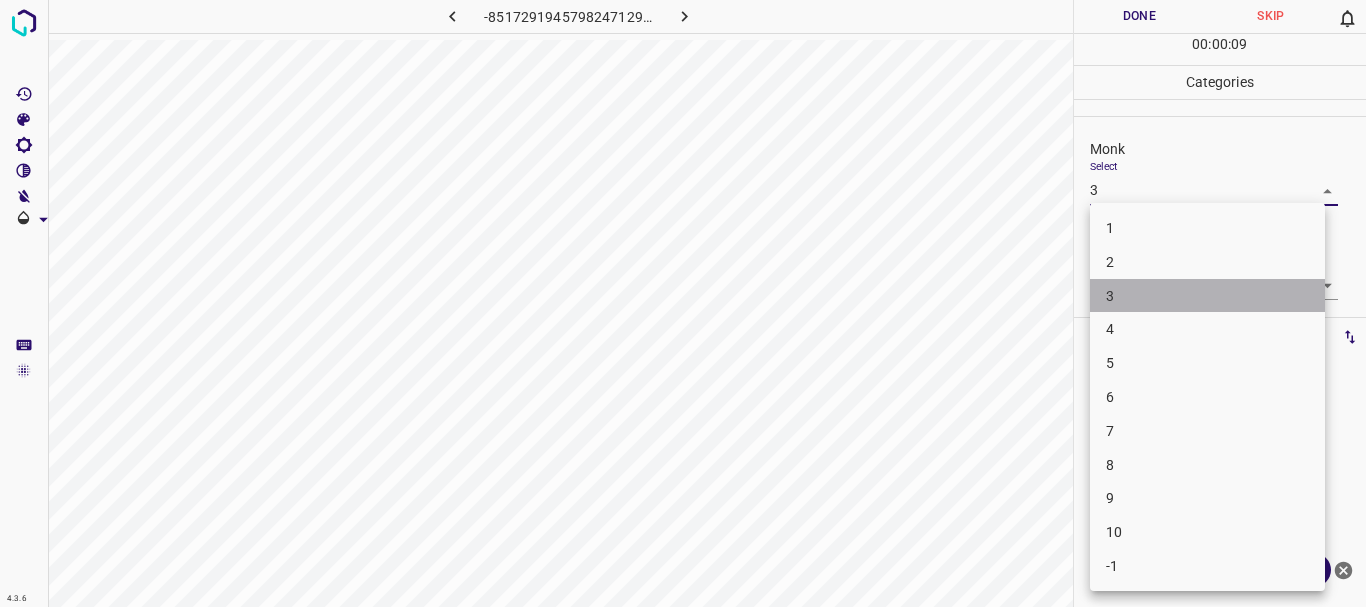 click on "3" at bounding box center [1207, 296] 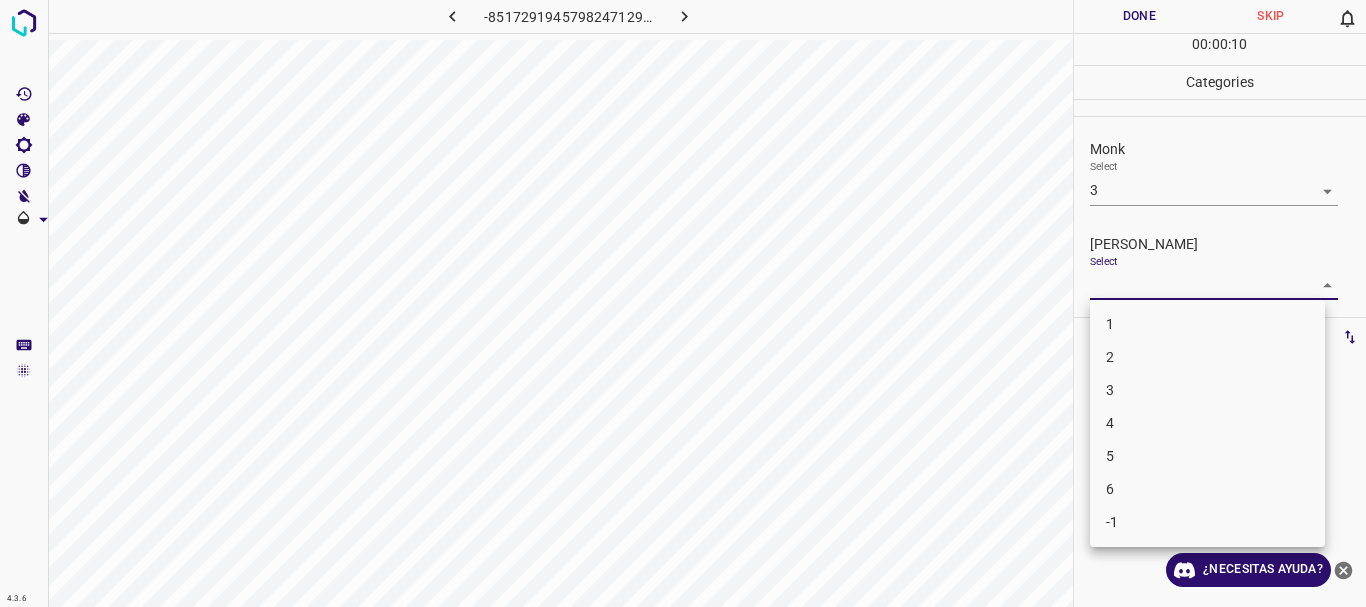click on "4.3.6  -8517291945798247129.png Done Skip 0 00   : 00   : 10   Categories Monk   Select 3 3  [PERSON_NAME]   Select ​ Labels   0 Categories 1 Monk 2  [PERSON_NAME] Tools Space Change between modes (Draw & Edit) I Auto labeling R Restore zoom M Zoom in N Zoom out Delete Delete selecte label Filters Z Restore filters X Saturation filter C Brightness filter V Contrast filter B Gray scale filter General O Download ¿Necesitas ayuda? Texto original Valora esta traducción Tu opinión servirá para ayudar a mejorar el Traductor de Google - Texto - Esconder - Borrar 1 2 3 4 5 6 -1" at bounding box center [683, 303] 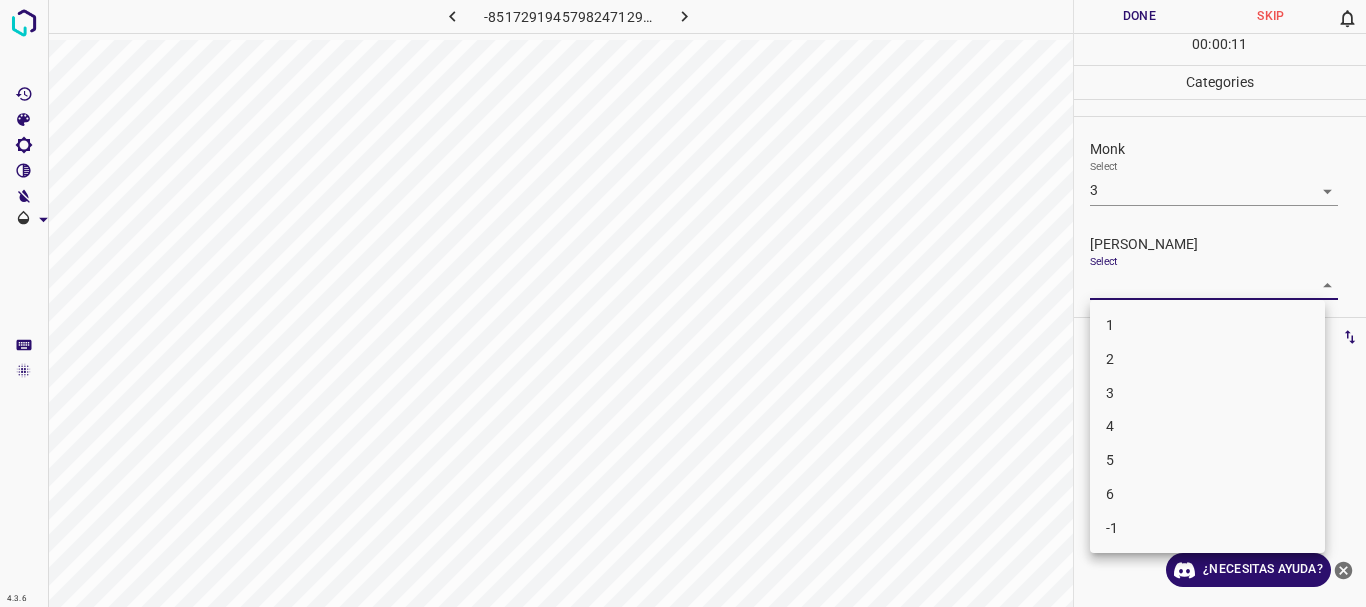click on "3" at bounding box center [1207, 393] 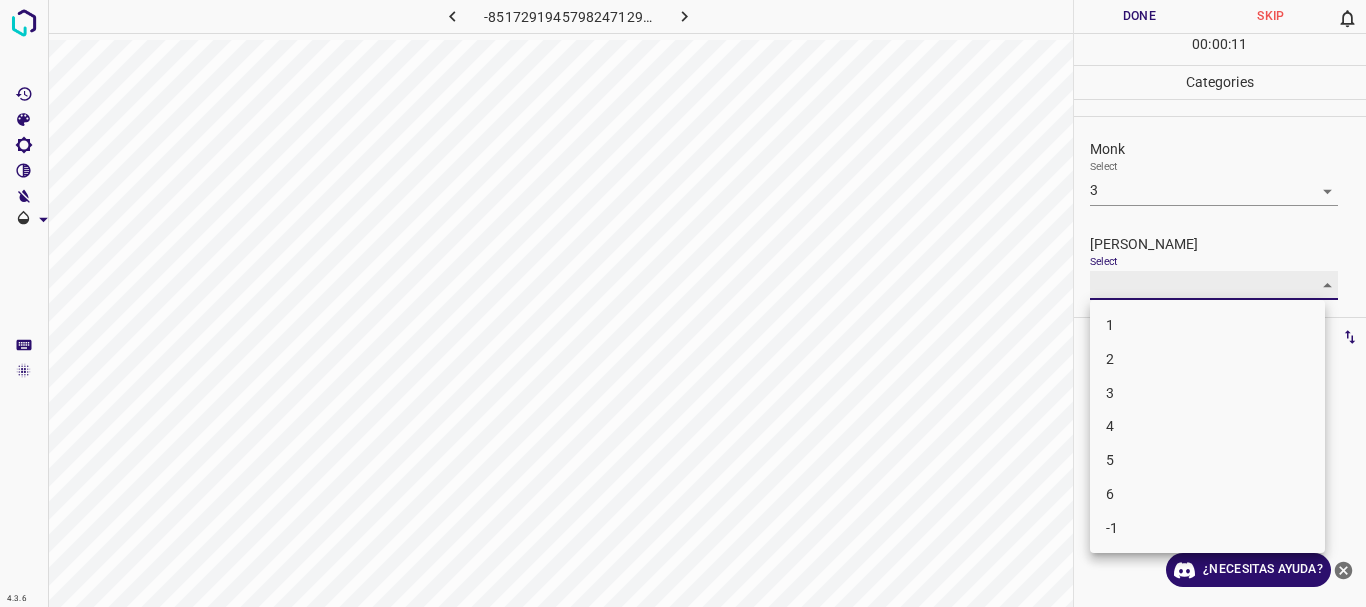 type on "3" 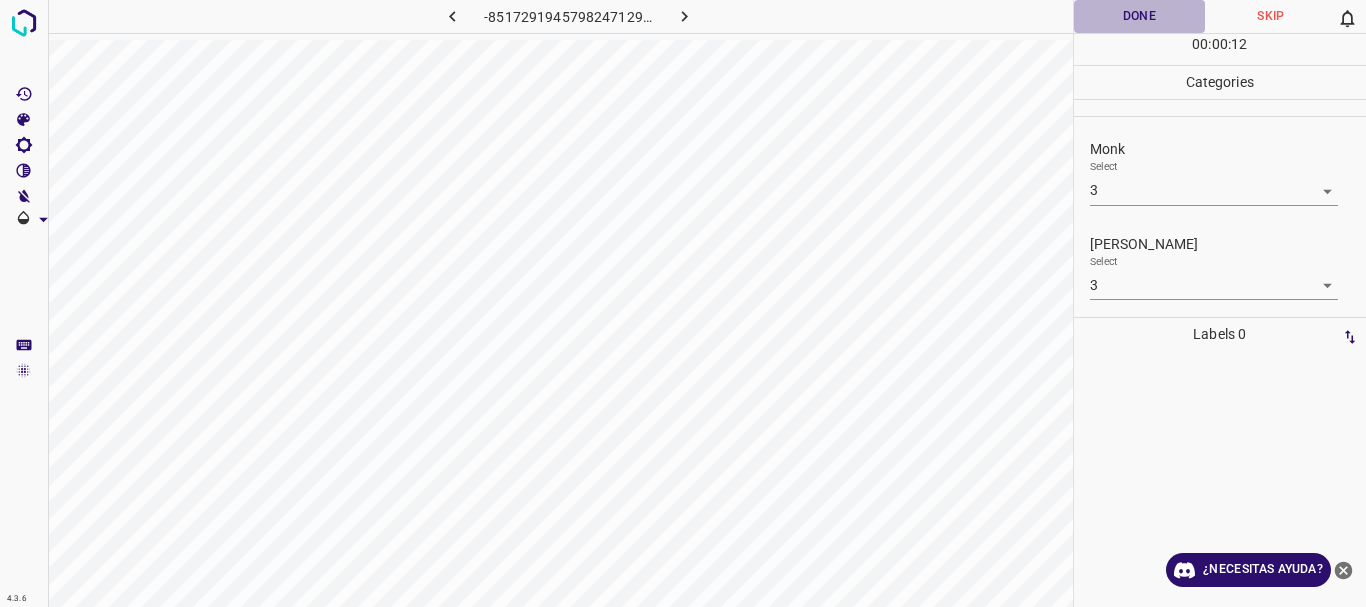 click on "Done" at bounding box center [1140, 16] 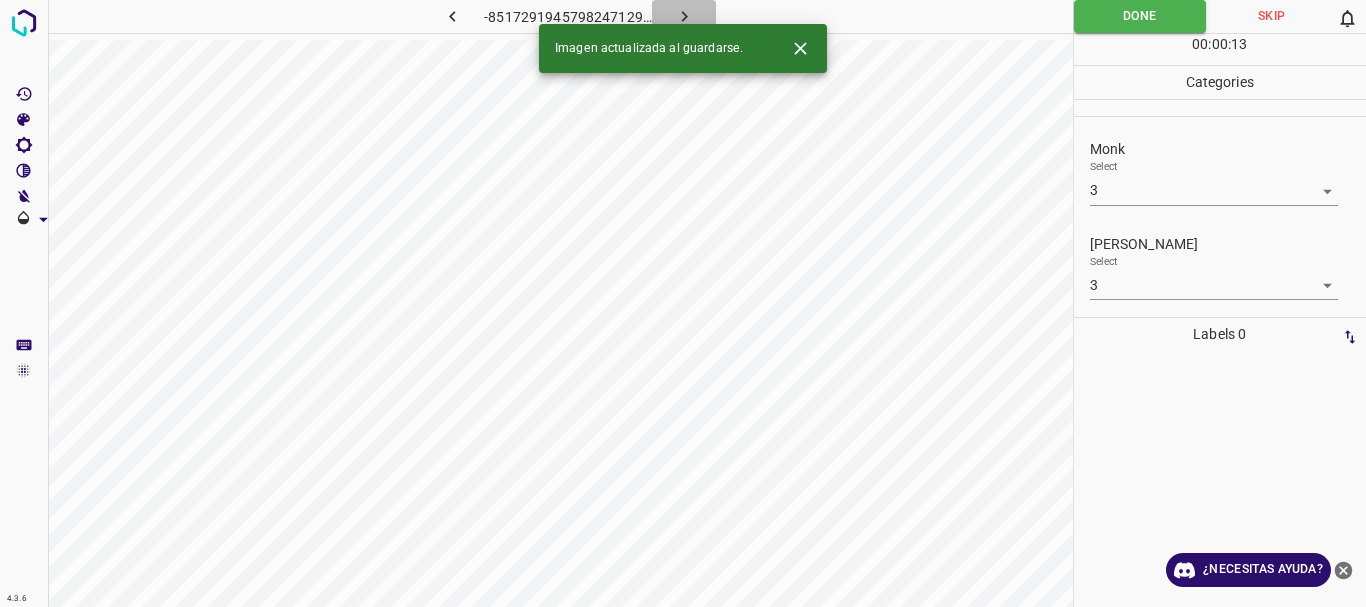 click 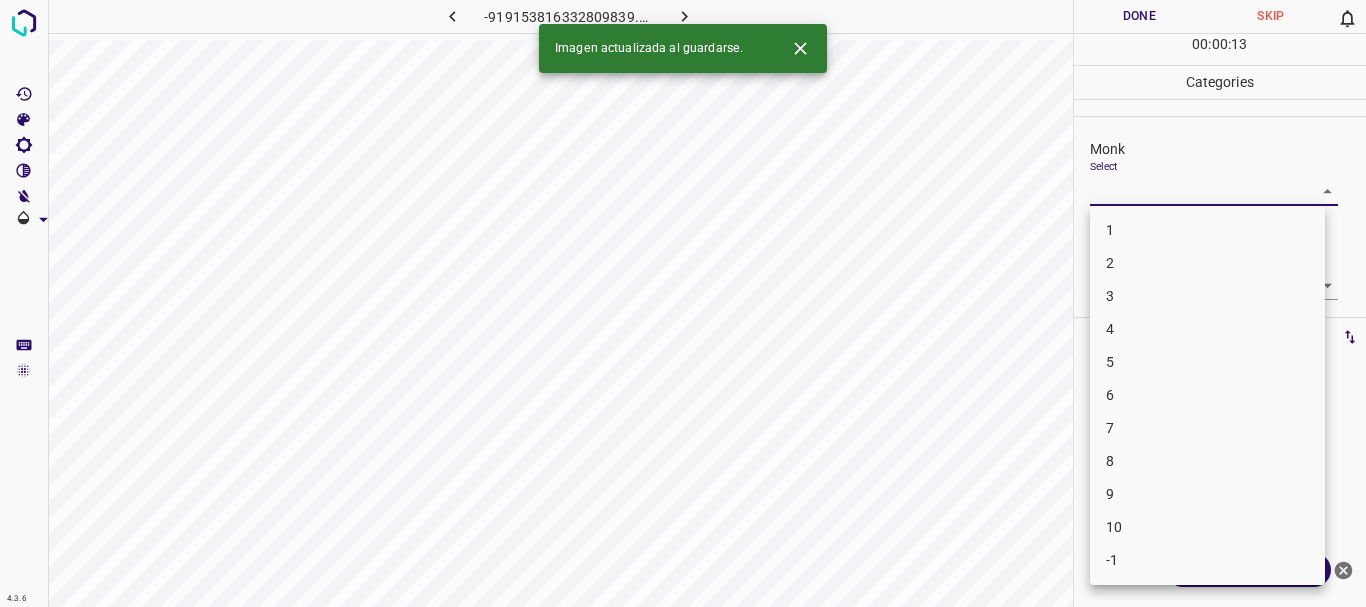 click on "4.3.6  -919153816332809839.png Done Skip 0 00   : 00   : 13   Categories Monk   Select ​  [PERSON_NAME]   Select ​ Labels   0 Categories 1 Monk 2  [PERSON_NAME] Tools Space Change between modes (Draw & Edit) I Auto labeling R Restore zoom M Zoom in N Zoom out Delete Delete selecte label Filters Z Restore filters X Saturation filter C Brightness filter V Contrast filter B Gray scale filter General O Download Imagen actualizada al guardarse. ¿Necesitas ayuda? Texto original Valora esta traducción Tu opinión servirá para ayudar a mejorar el Traductor de Google - Texto - Esconder - Borrar 1 2 3 4 5 6 7 8 9 10 -1" at bounding box center [683, 303] 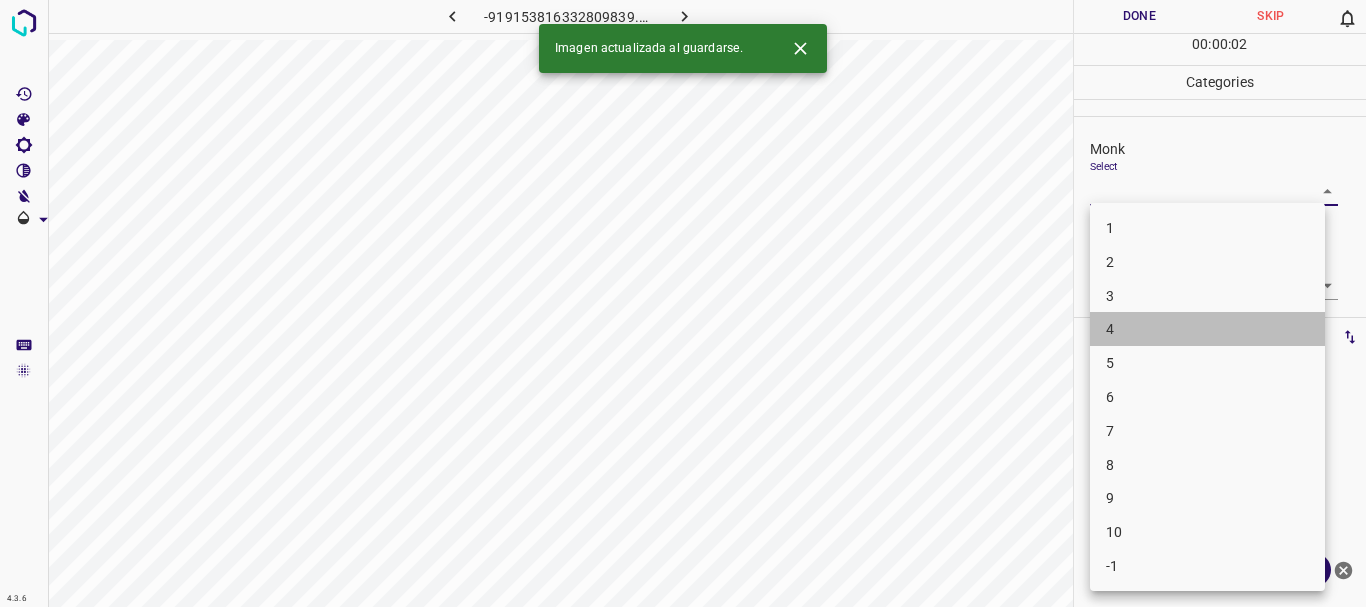 click on "4" at bounding box center [1207, 329] 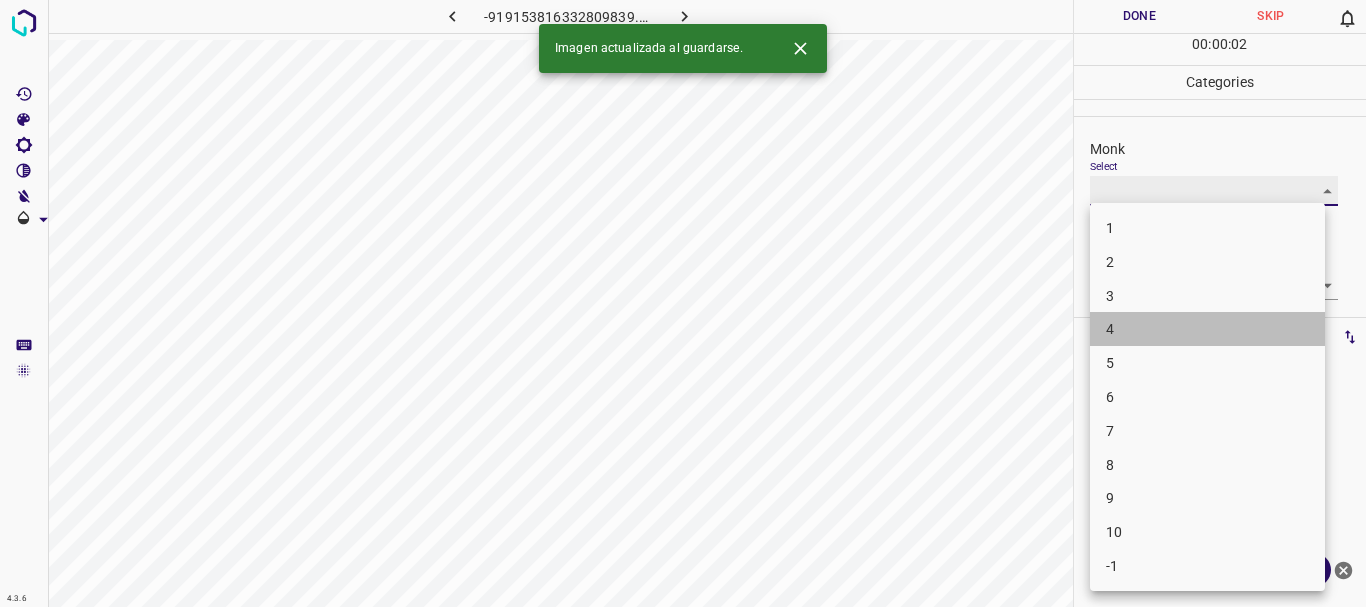 type on "4" 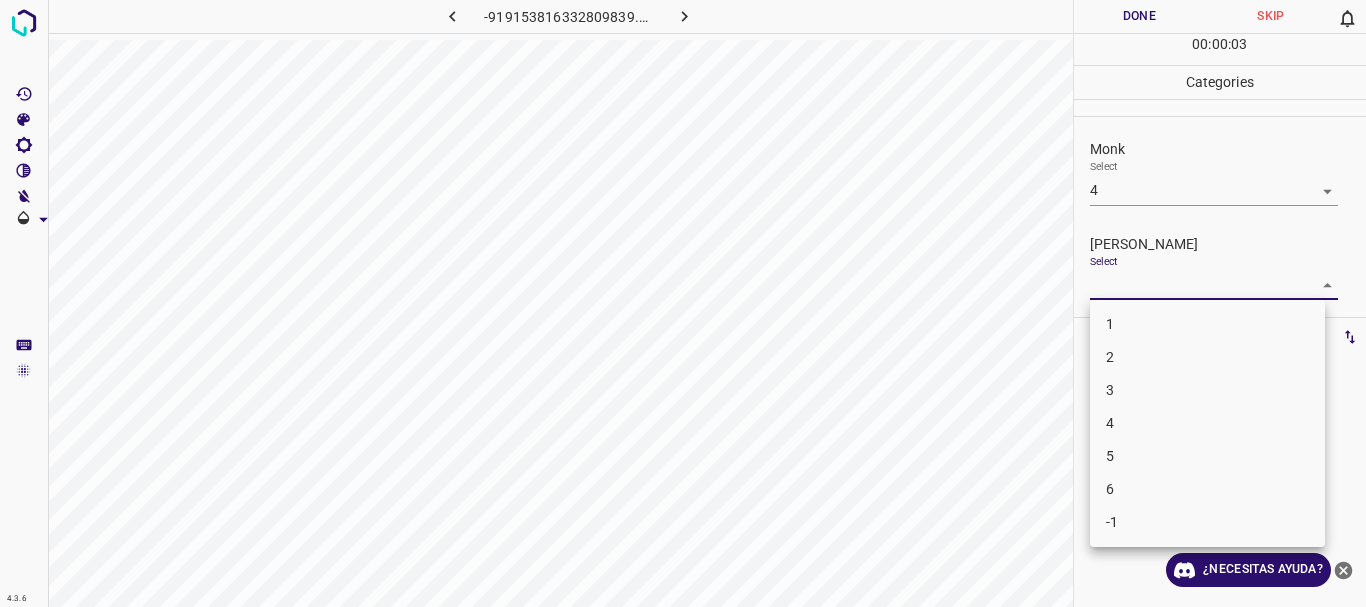 click on "4.3.6  -919153816332809839.png Done Skip 0 00   : 00   : 03   Categories Monk   Select 4 4  [PERSON_NAME]   Select ​ Labels   0 Categories 1 Monk 2  [PERSON_NAME] Tools Space Change between modes (Draw & Edit) I Auto labeling R Restore zoom M Zoom in N Zoom out Delete Delete selecte label Filters Z Restore filters X Saturation filter C Brightness filter V Contrast filter B Gray scale filter General O Download ¿Necesitas ayuda? Texto original Valora esta traducción Tu opinión servirá para ayudar a mejorar el Traductor de Google - Texto - Esconder - Borrar 1 2 3 4 5 6 -1" at bounding box center (683, 303) 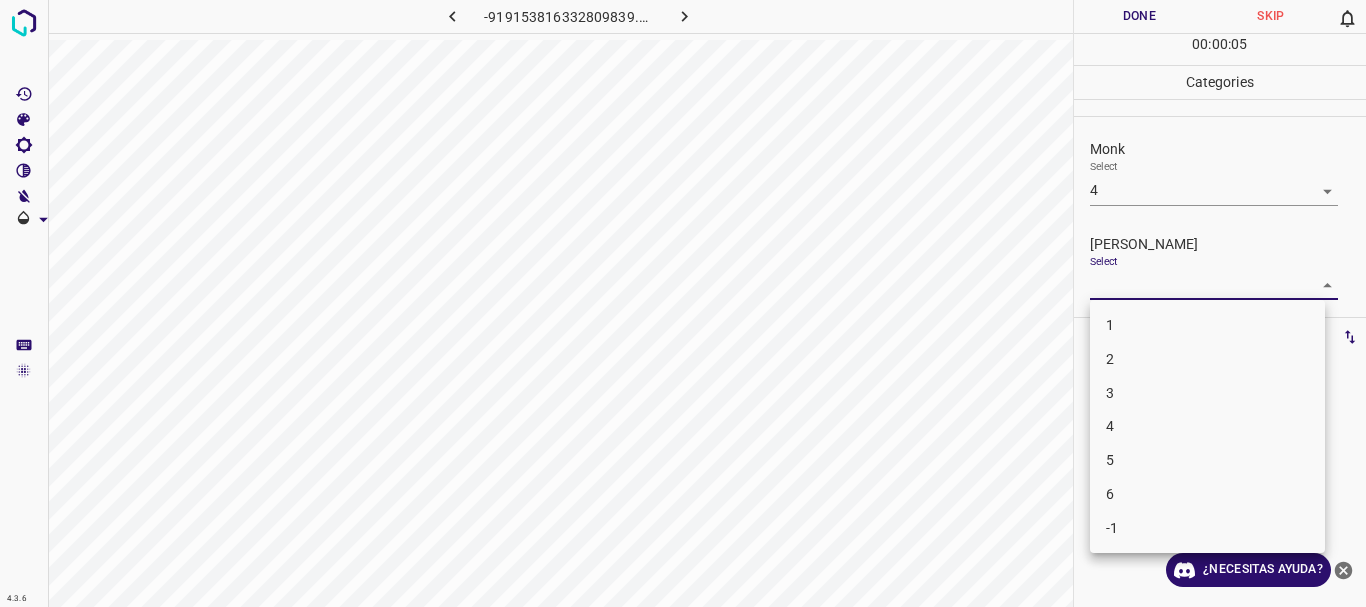 drag, startPoint x: 1154, startPoint y: 399, endPoint x: 1106, endPoint y: 17, distance: 385.0039 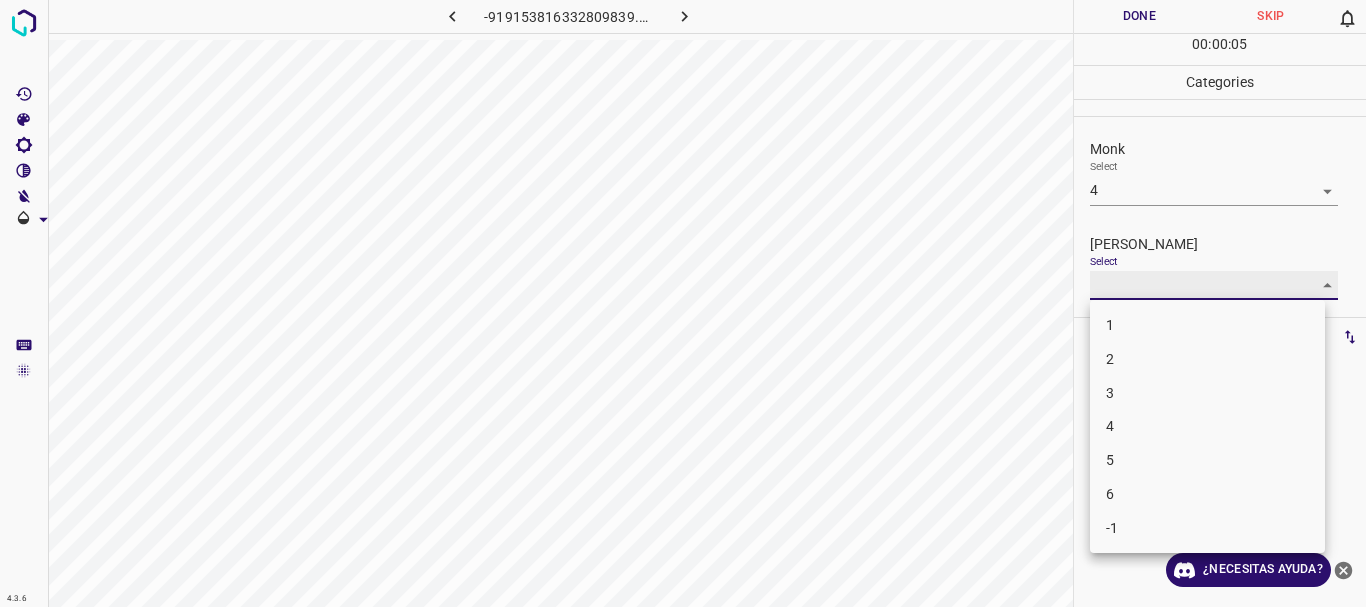 type on "3" 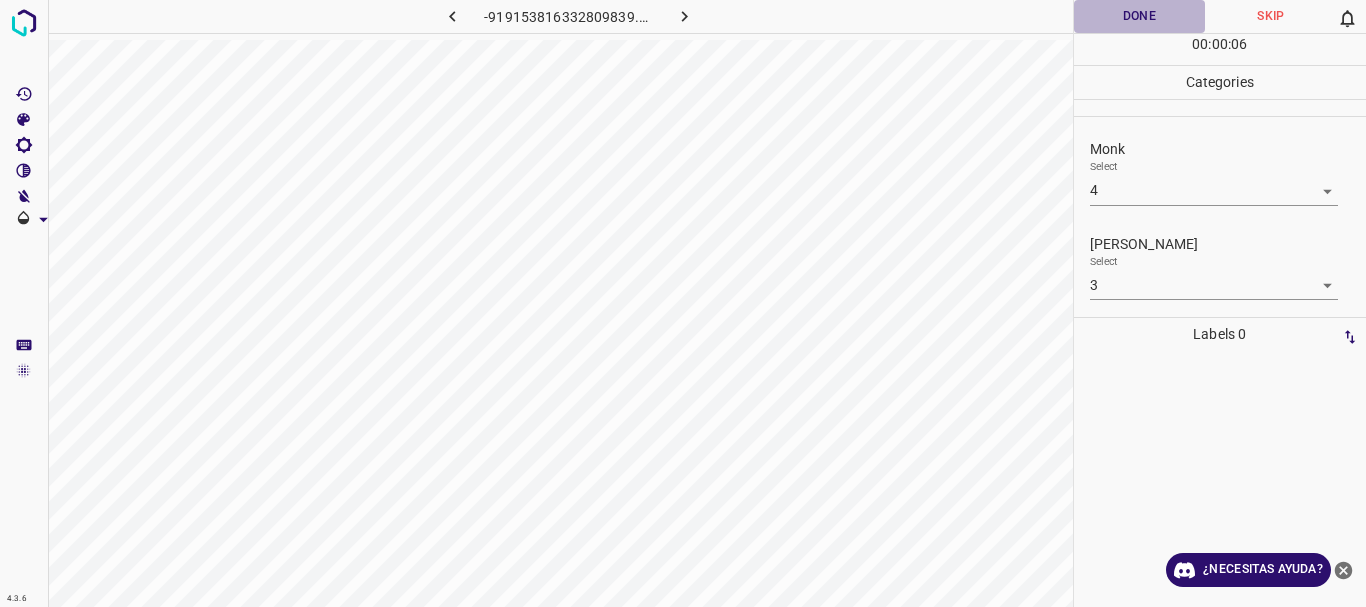 click on "Done" at bounding box center [1140, 16] 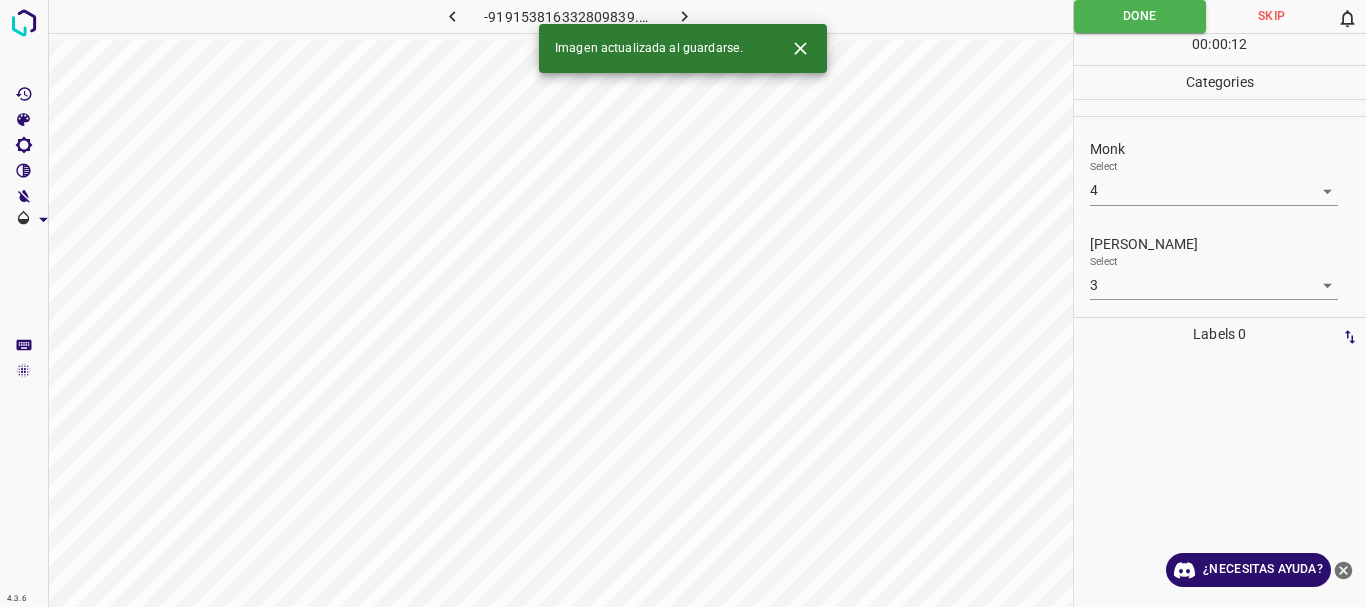 click 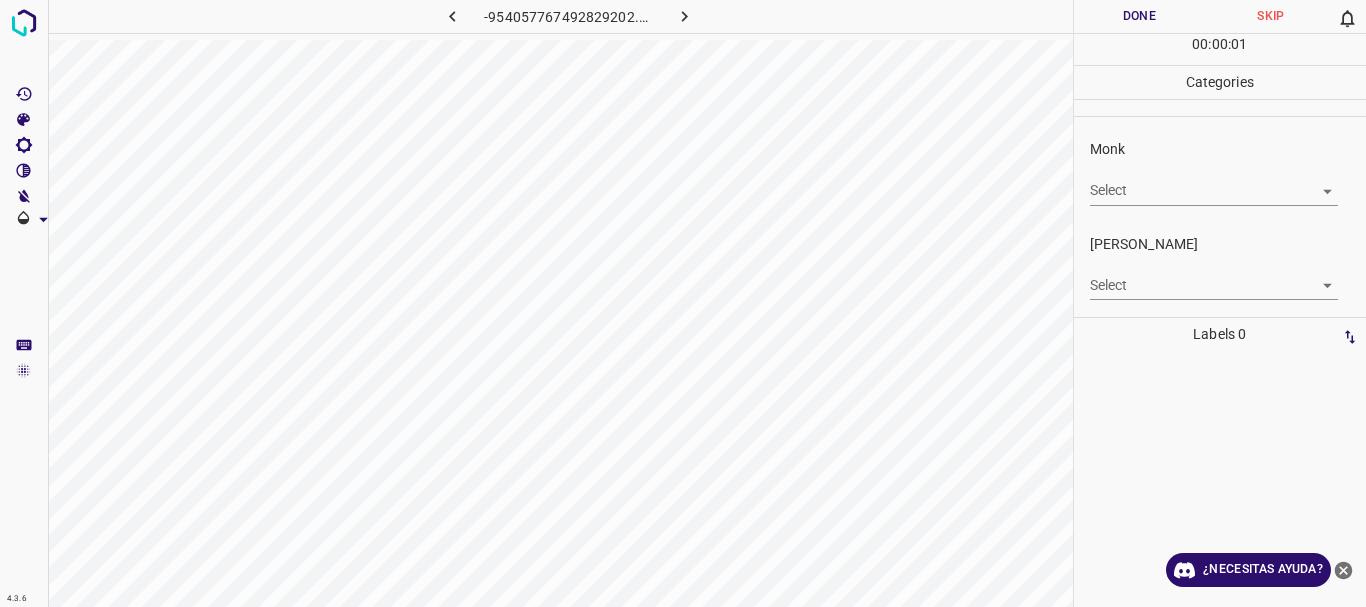 click on "4.3.6  -954057767492829202.png Done Skip 0 00   : 00   : 01   Categories Monk   Select ​  [PERSON_NAME]   Select ​ Labels   0 Categories 1 Monk 2  [PERSON_NAME] Tools Space Change between modes (Draw & Edit) I Auto labeling R Restore zoom M Zoom in N Zoom out Delete Delete selecte label Filters Z Restore filters X Saturation filter C Brightness filter V Contrast filter B Gray scale filter General O Download ¿Necesitas ayuda? Texto original Valora esta traducción Tu opinión servirá para ayudar a mejorar el Traductor de Google - Texto - Esconder - Borrar" at bounding box center (683, 303) 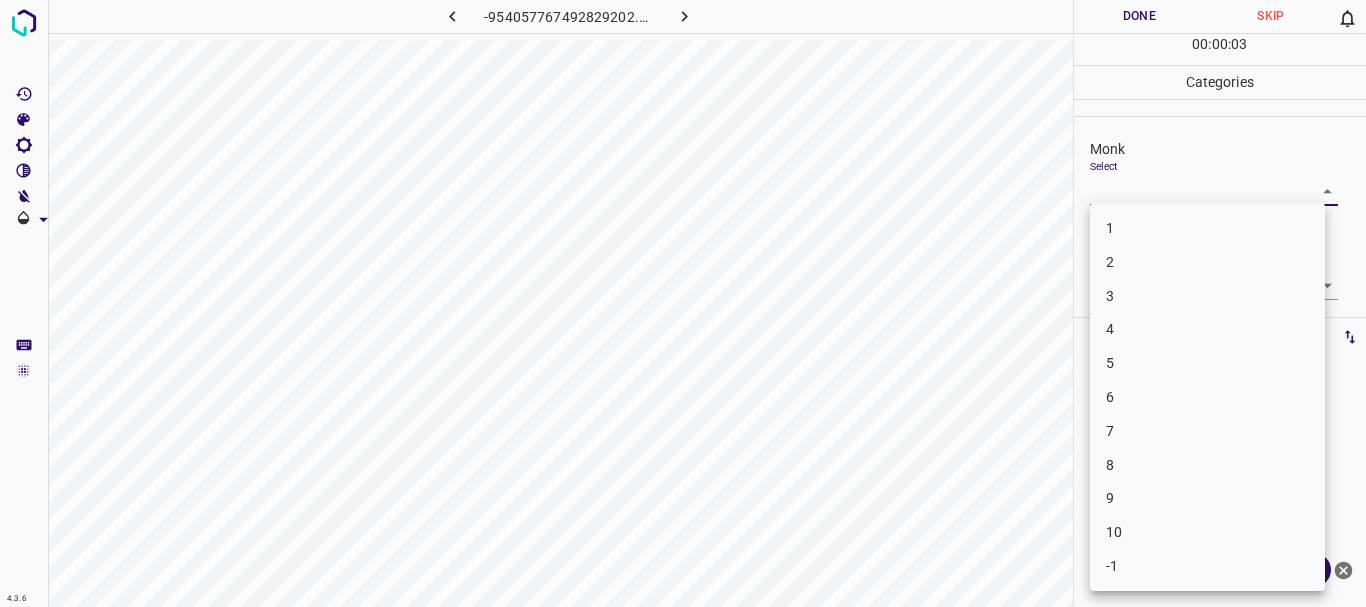 click on "4" at bounding box center (1207, 329) 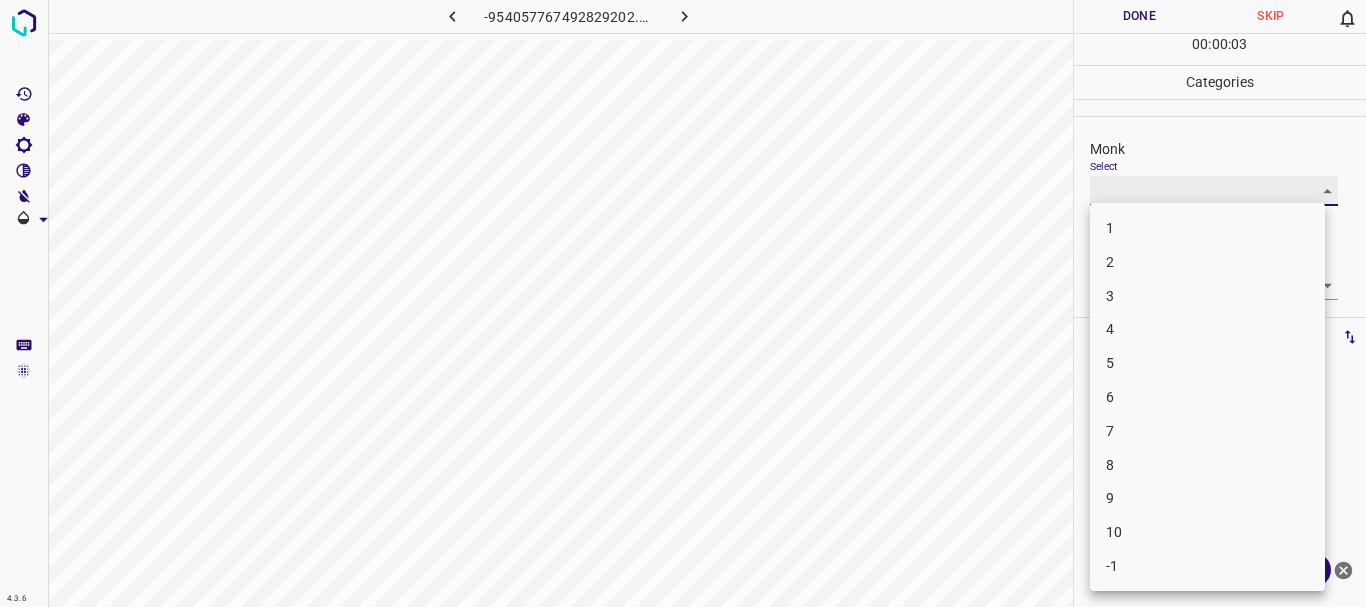 type on "4" 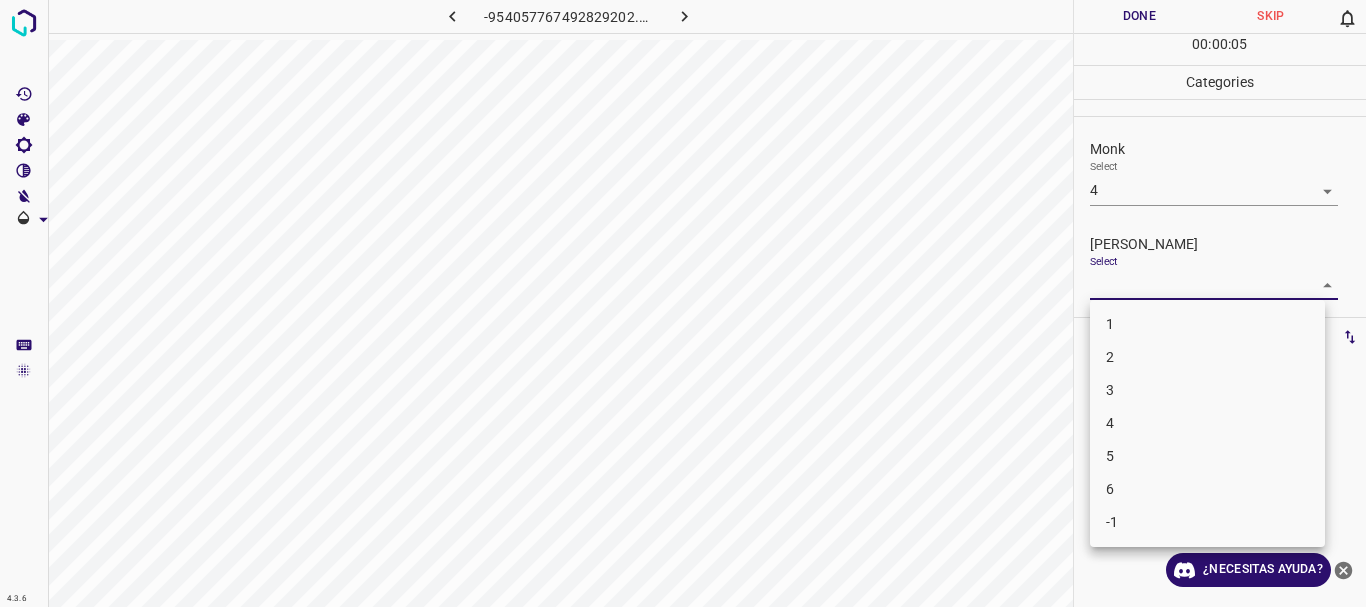 click on "4.3.6  -954057767492829202.png Done Skip 0 00   : 00   : 05   Categories Monk   Select 4 4  [PERSON_NAME]   Select ​ Labels   0 Categories 1 Monk 2  [PERSON_NAME] Tools Space Change between modes (Draw & Edit) I Auto labeling R Restore zoom M Zoom in N Zoom out Delete Delete selecte label Filters Z Restore filters X Saturation filter C Brightness filter V Contrast filter B Gray scale filter General O Download ¿Necesitas ayuda? Texto original Valora esta traducción Tu opinión servirá para ayudar a mejorar el Traductor de Google - Texto - Esconder - Borrar 1 2 3 4 5 6 -1" at bounding box center [683, 303] 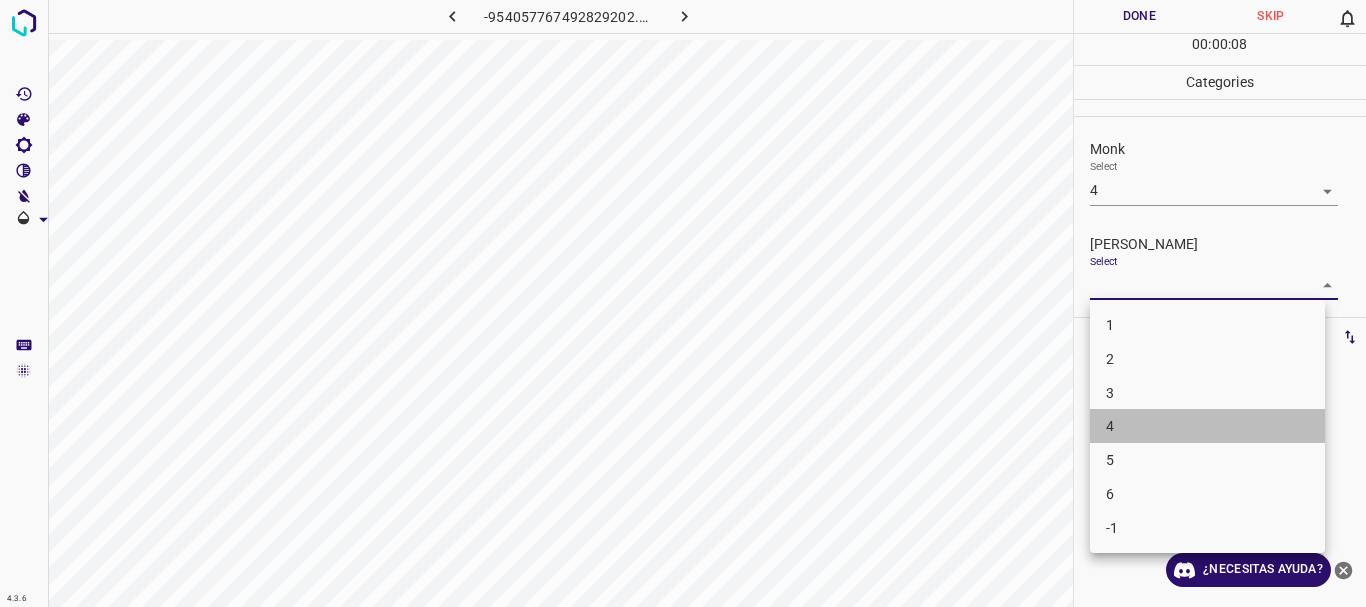 drag, startPoint x: 1156, startPoint y: 413, endPoint x: 1157, endPoint y: 206, distance: 207.00241 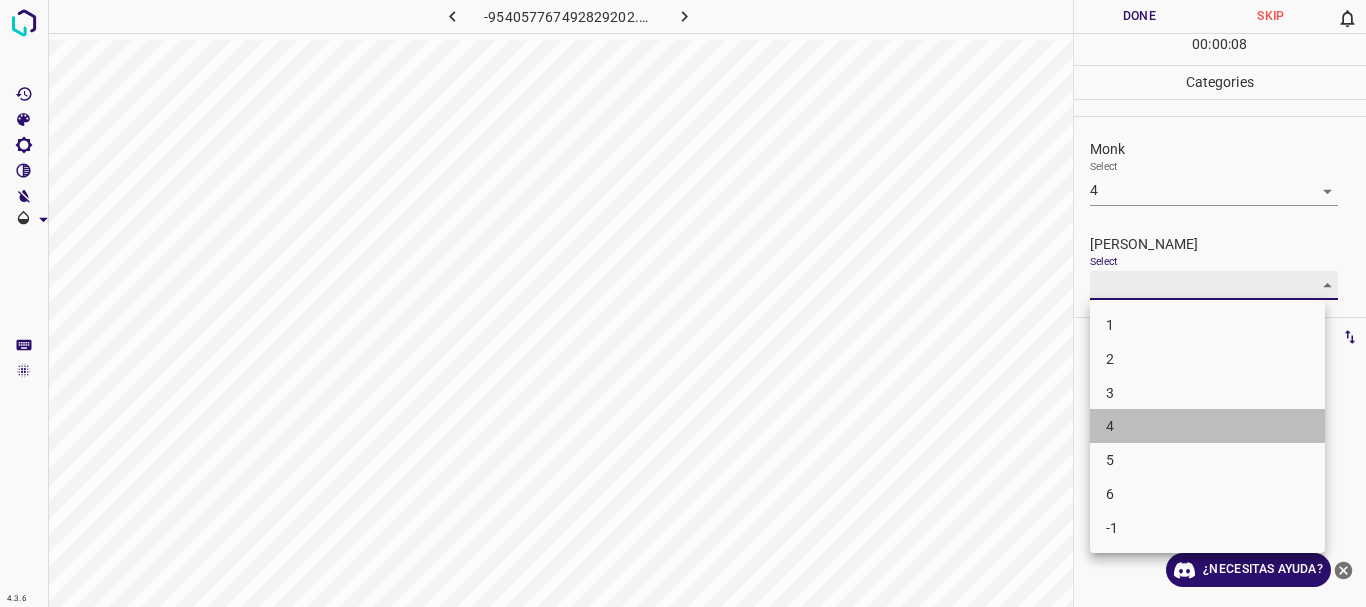 type on "4" 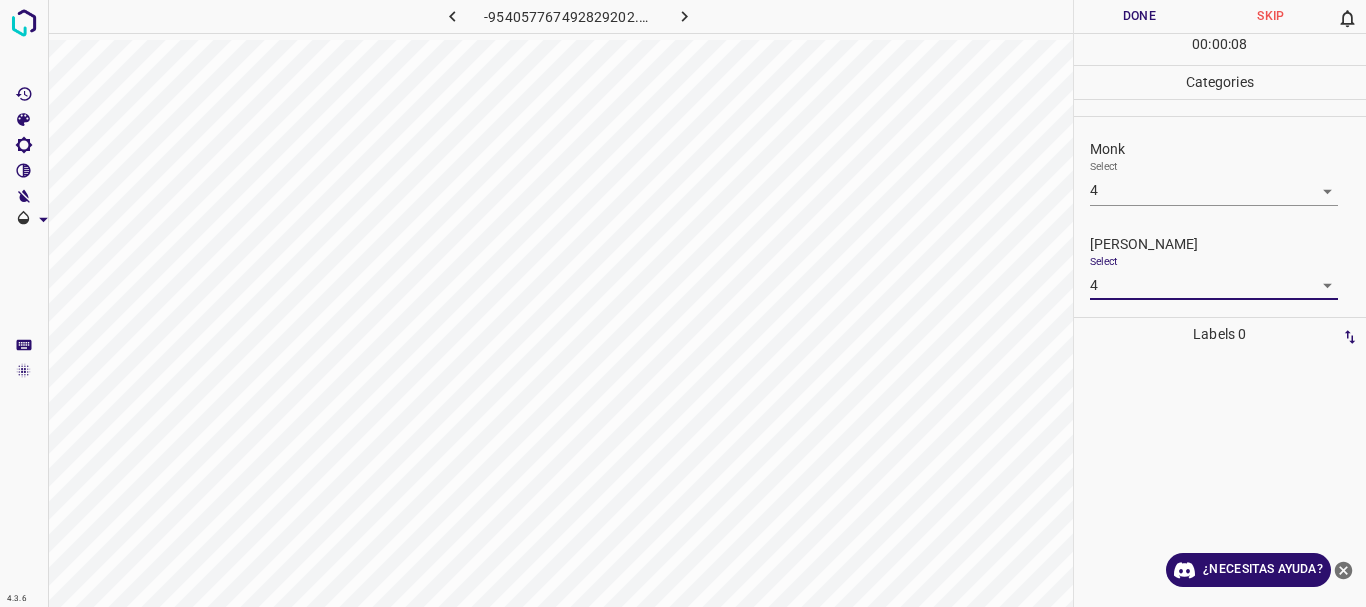 click on "4.3.6  -954057767492829202.png Done Skip 0 00   : 00   : 08   Categories Monk   Select 4 4  [PERSON_NAME]   Select 4 4 Labels   0 Categories 1 Monk 2  [PERSON_NAME] Tools Space Change between modes (Draw & Edit) I Auto labeling R Restore zoom M Zoom in N Zoom out Delete Delete selecte label Filters Z Restore filters X Saturation filter C Brightness filter V Contrast filter B Gray scale filter General O Download ¿Necesitas ayuda? Texto original Valora esta traducción Tu opinión servirá para ayudar a mejorar el Traductor de Google - Texto - Esconder - Borrar 1 2 3 4 5 6 -1" at bounding box center [683, 303] 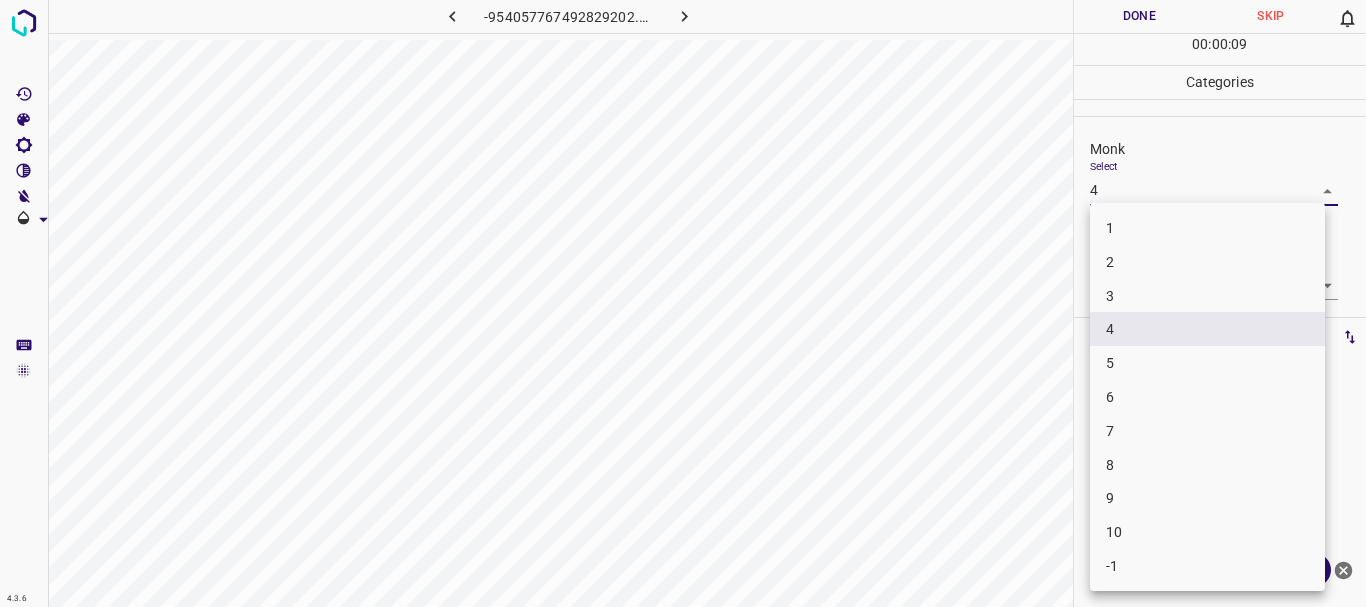click on "5" at bounding box center [1207, 363] 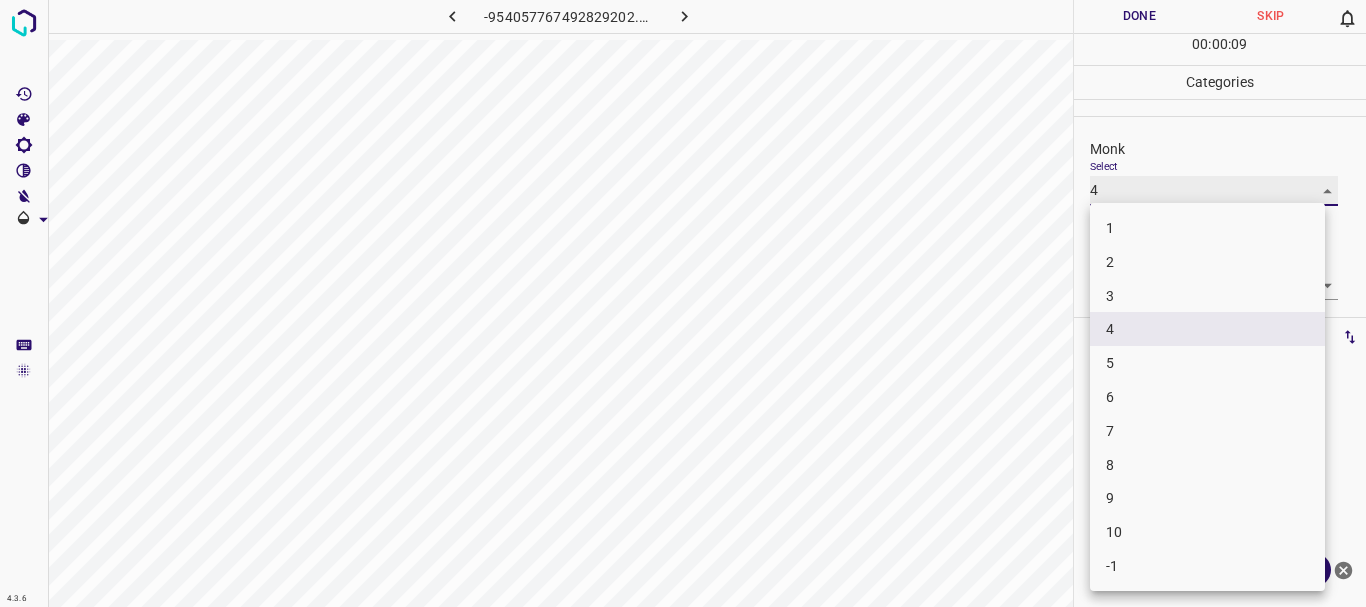 type on "5" 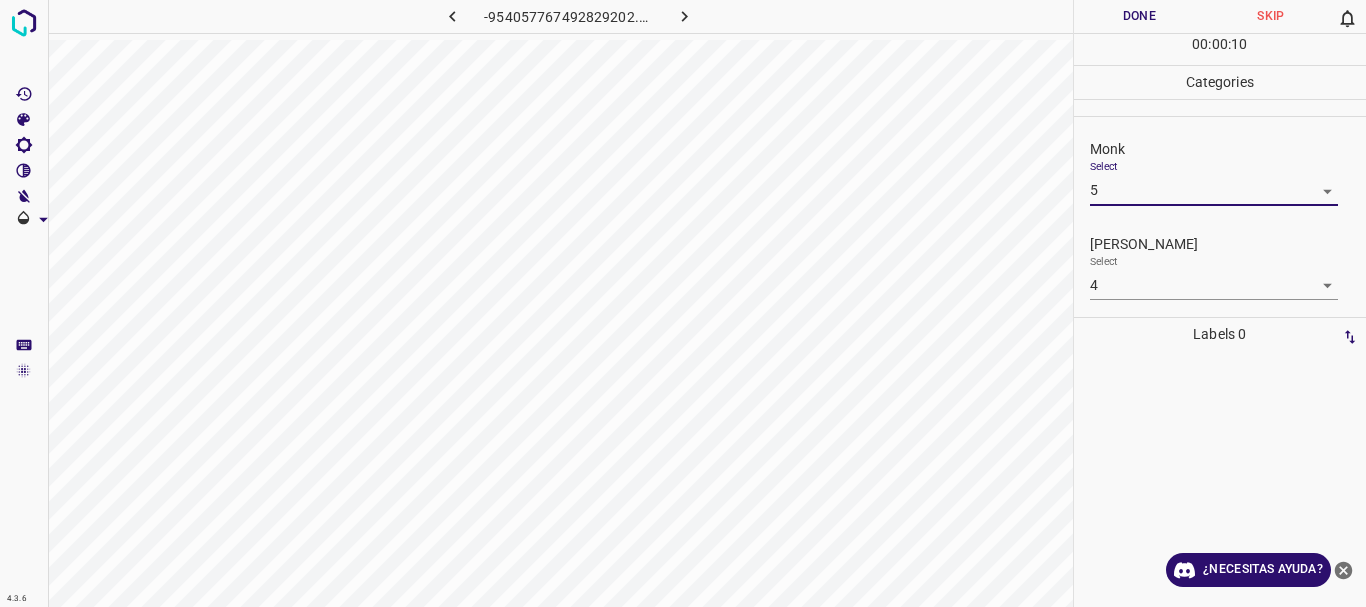 click on "Done" at bounding box center (1140, 16) 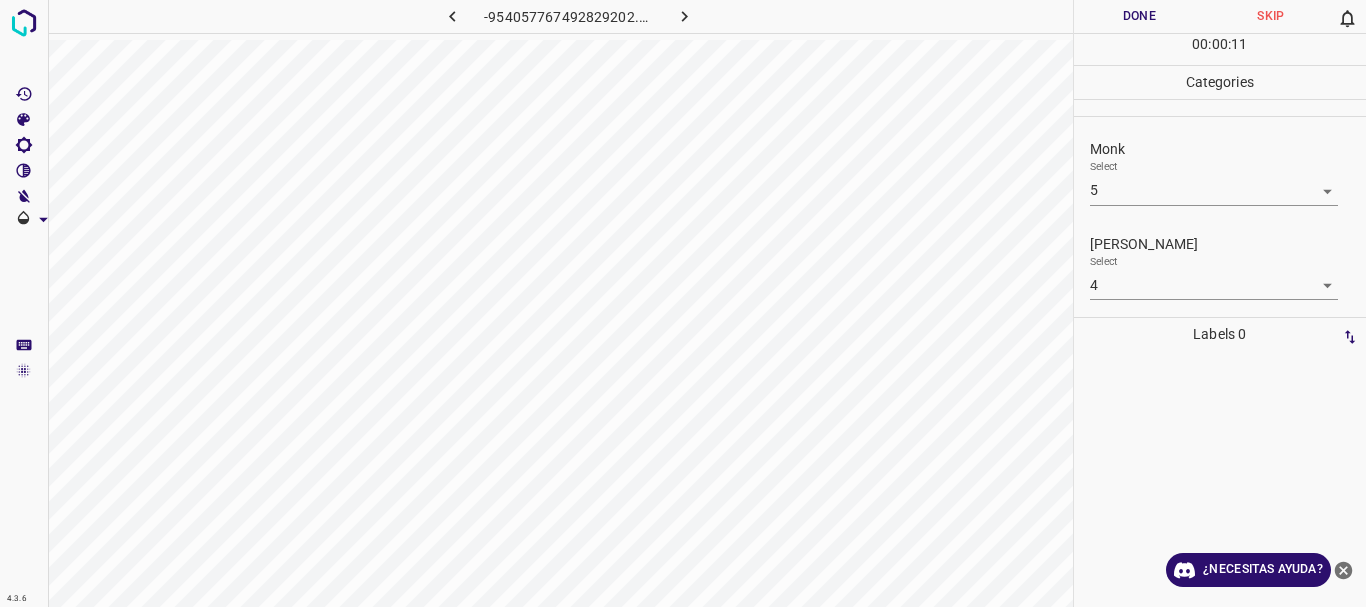 click 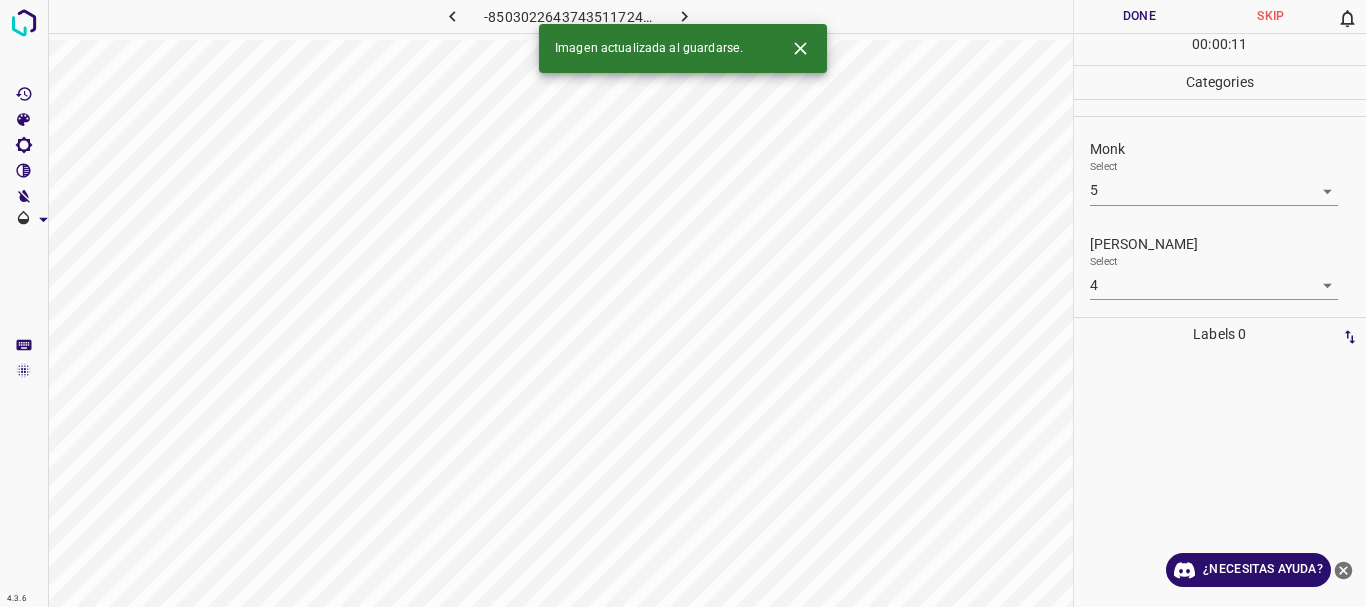 type 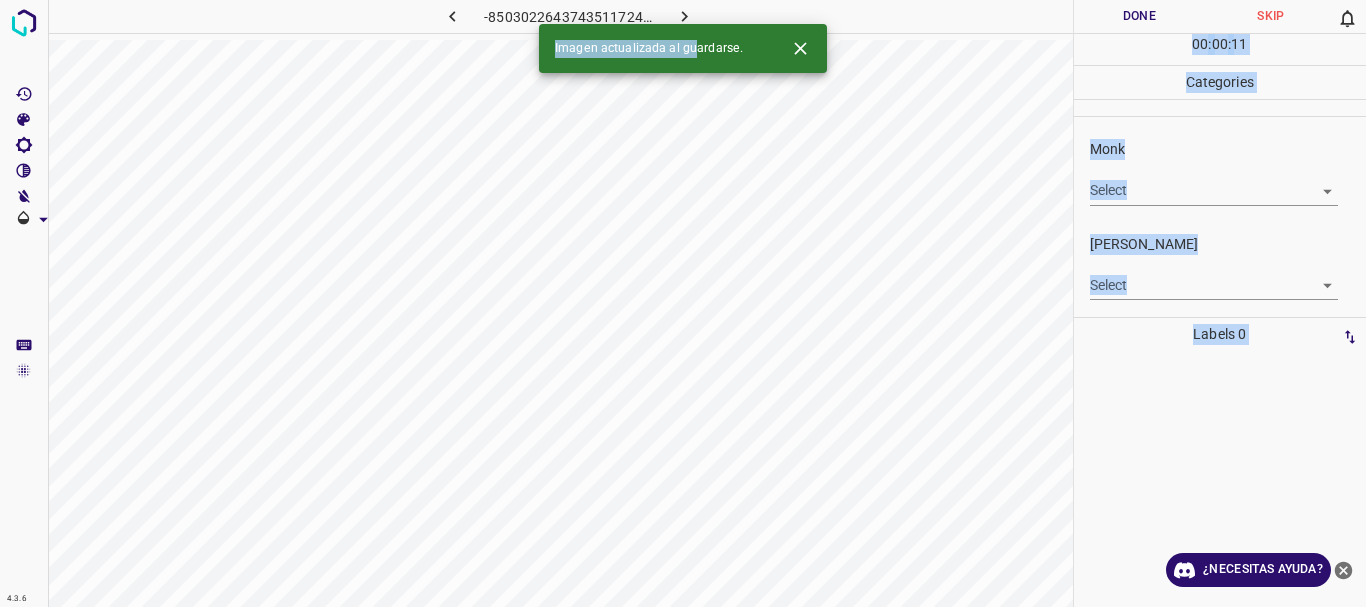 click on "4.3.6  -8503022643743511724.png Done Skip 0 00   : 00   : 11   Categories Monk   Select ​  [PERSON_NAME]   Select ​ Labels   0 Categories 1 Monk 2  [PERSON_NAME] Tools Space Change between modes (Draw & Edit) I Auto labeling R Restore zoom M Zoom in N Zoom out Delete Delete selecte label Filters Z Restore filters X Saturation filter C Brightness filter V Contrast filter B Gray scale filter General O Download Imagen actualizada al guardarse. ¿Necesitas ayuda?" at bounding box center (683, 303) 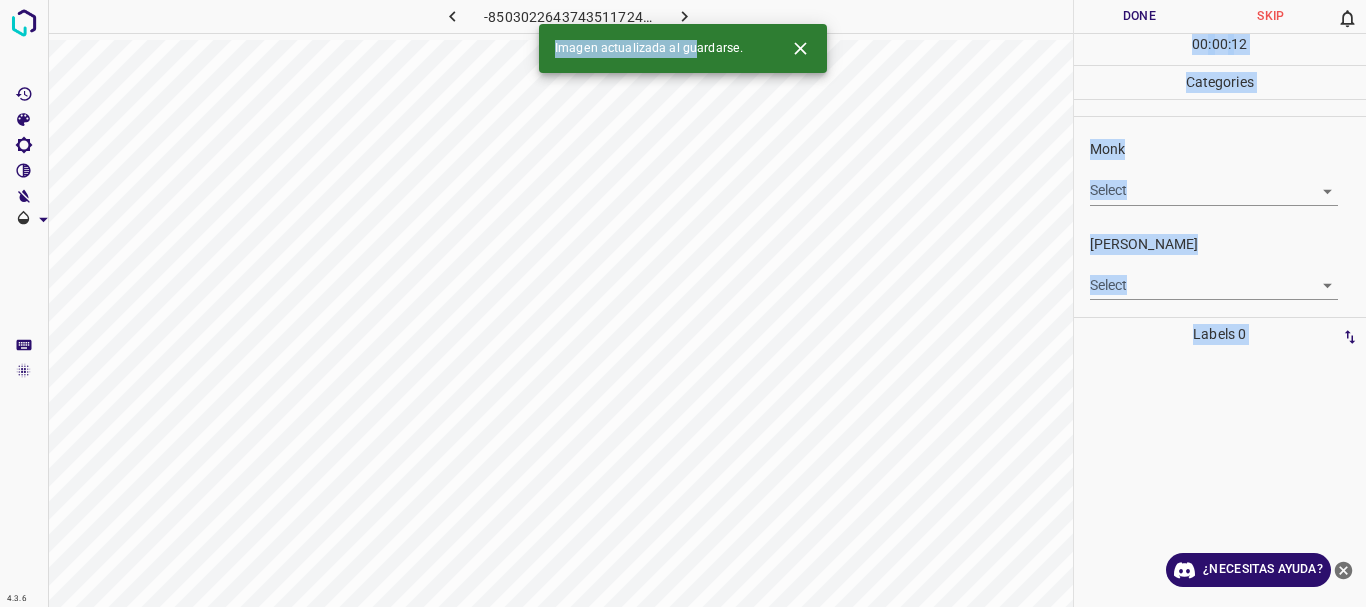 click 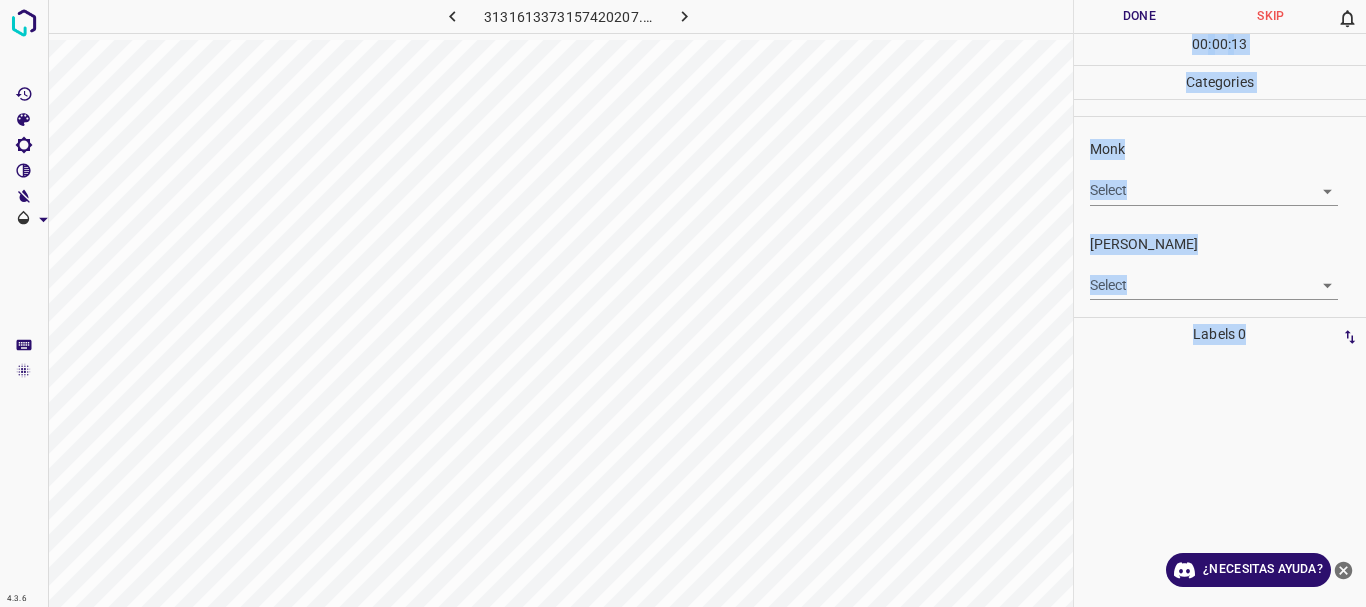click 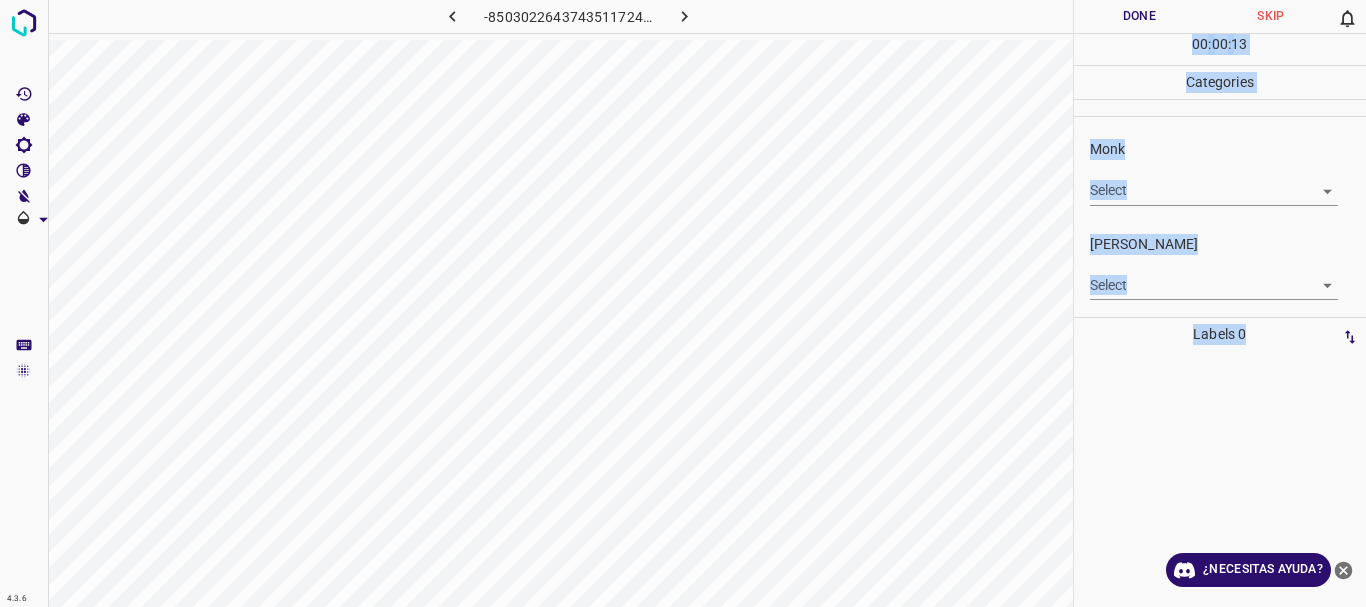 click on "4.3.6  -8503022643743511724.png Done Skip 0 00   : 00   : 13   Categories Monk   Select ​  [PERSON_NAME]   Select ​ Labels   0 Categories 1 Monk 2  [PERSON_NAME] Tools Space Change between modes (Draw & Edit) I Auto labeling R Restore zoom M Zoom in N Zoom out Delete Delete selecte label Filters Z Restore filters X Saturation filter C Brightness filter V Contrast filter B Gray scale filter General O Download ¿Necesitas ayuda? Texto original Valora esta traducción Tu opinión servirá para ayudar a mejorar el Traductor de Google - Texto - Esconder - Borrar" at bounding box center [683, 303] 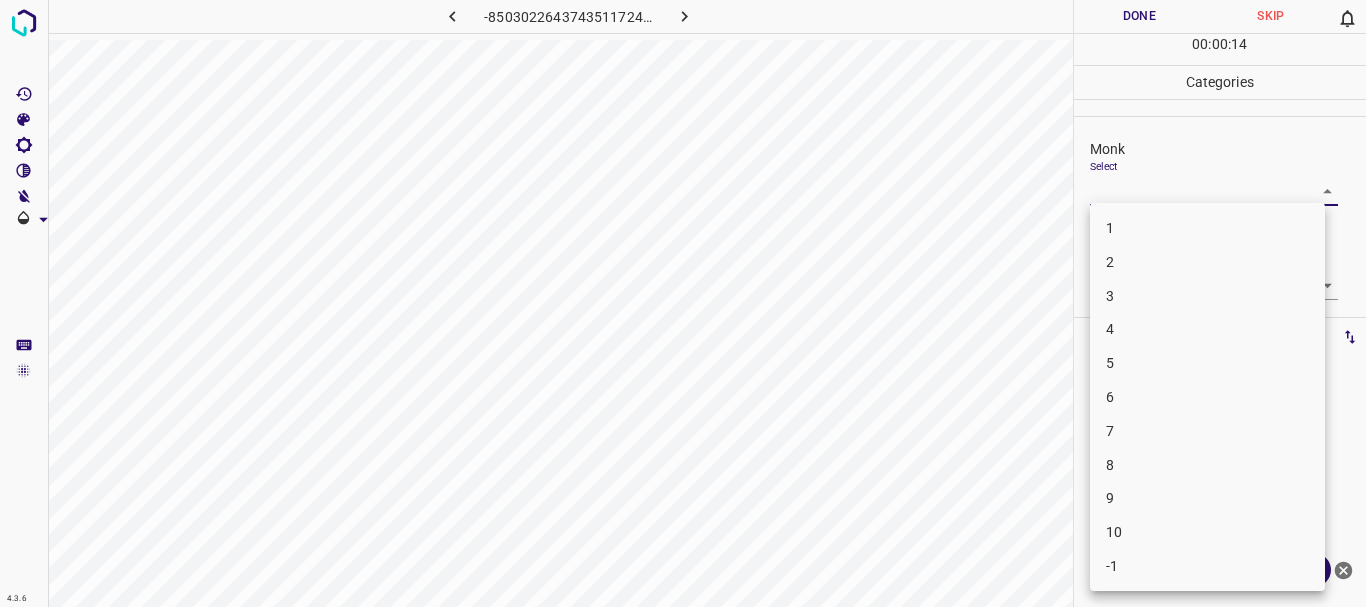 click at bounding box center [683, 303] 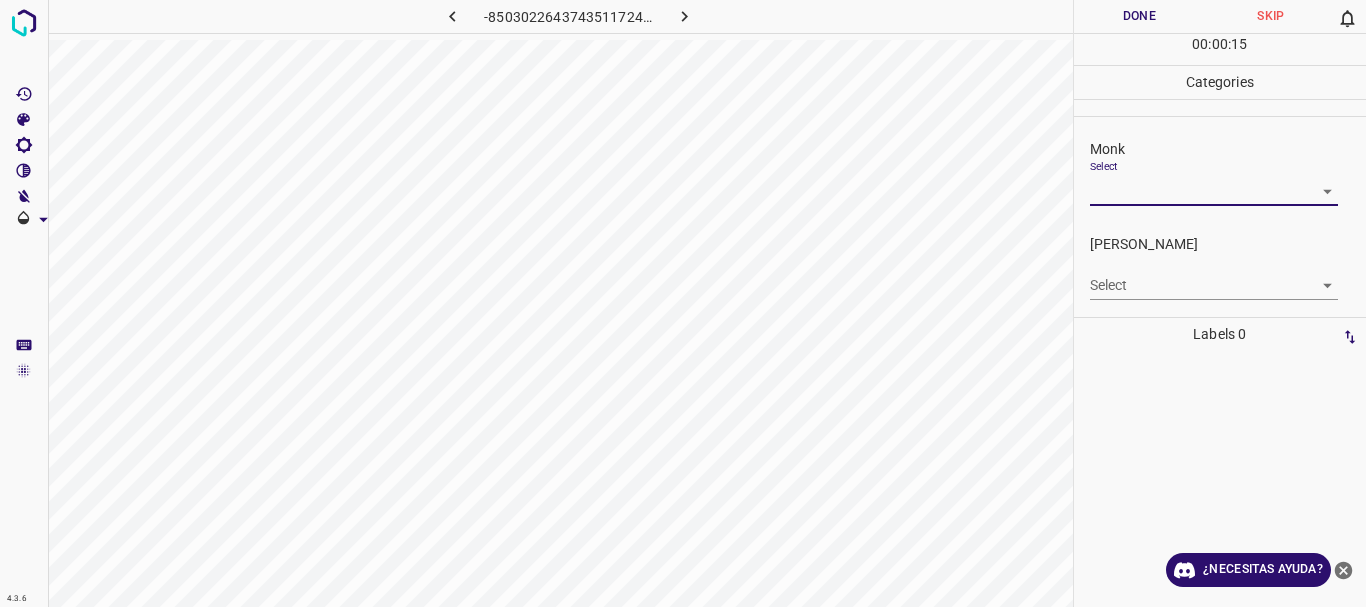 click on "4.3.6  -8503022643743511724.png Done Skip 0 00   : 00   : 15   Categories Monk   Select ​  [PERSON_NAME]   Select ​ Labels   0 Categories 1 Monk 2  [PERSON_NAME] Tools Space Change between modes (Draw & Edit) I Auto labeling R Restore zoom M Zoom in N Zoom out Delete Delete selecte label Filters Z Restore filters X Saturation filter C Brightness filter V Contrast filter B Gray scale filter General O Download ¿Necesitas ayuda? Texto original Valora esta traducción Tu opinión servirá para ayudar a mejorar el Traductor de Google - Texto - Esconder - Borrar" at bounding box center (683, 303) 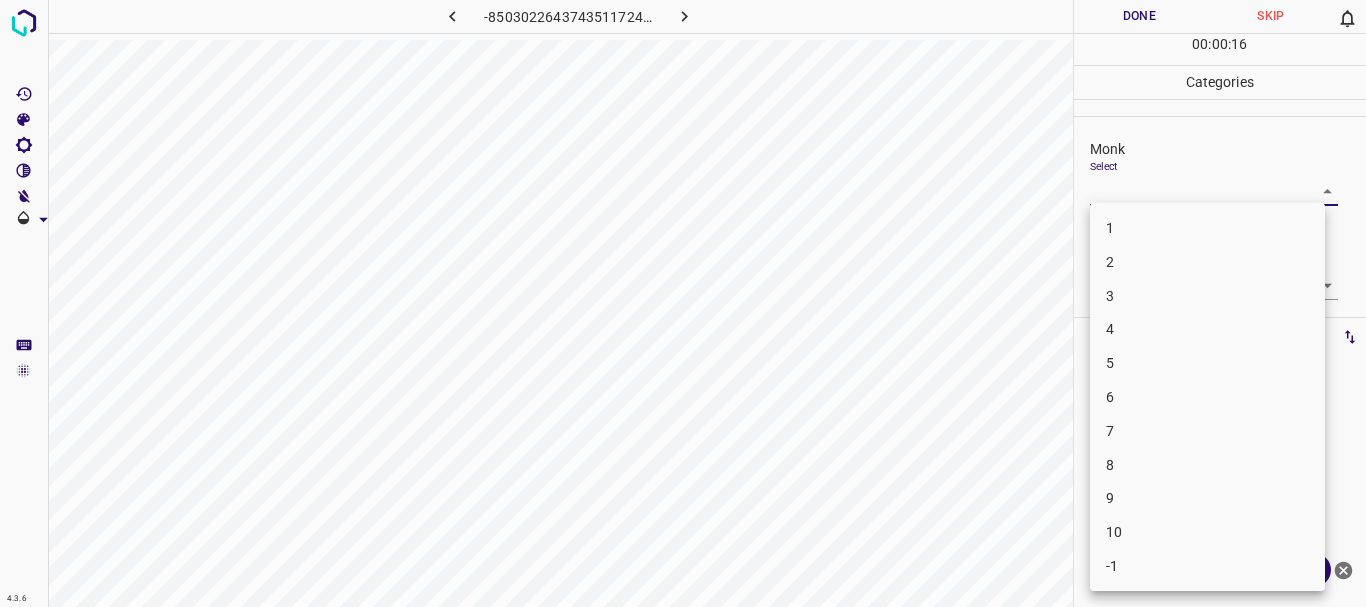 click on "3" at bounding box center (1207, 296) 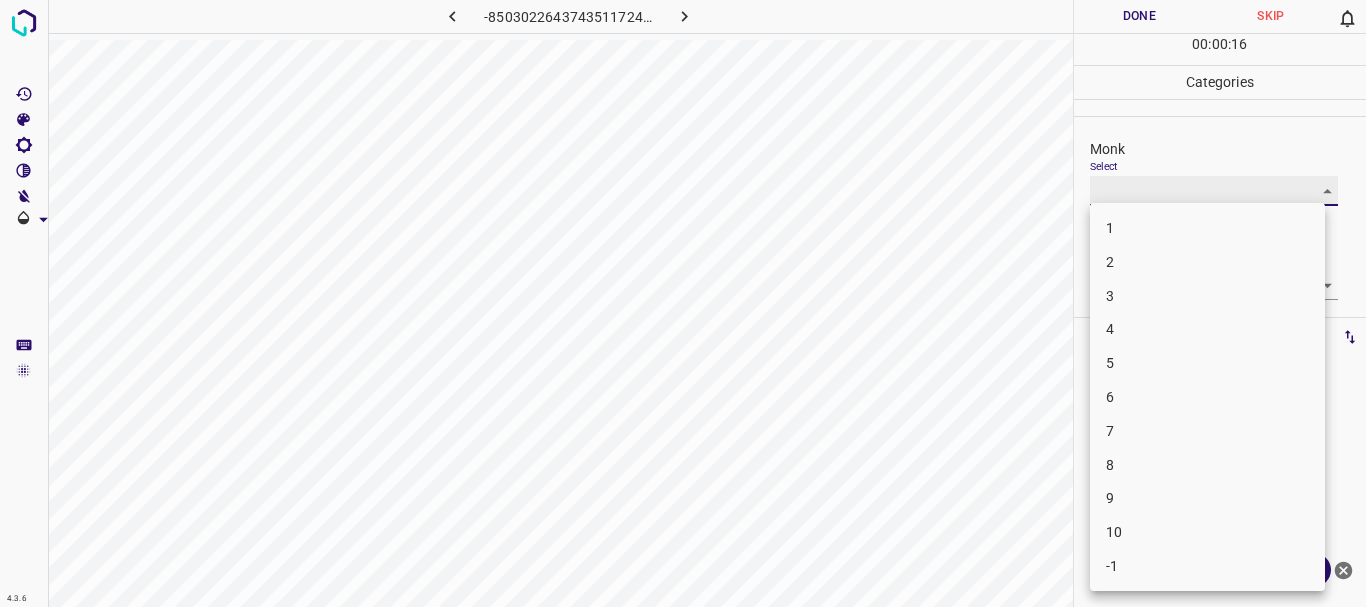 type on "3" 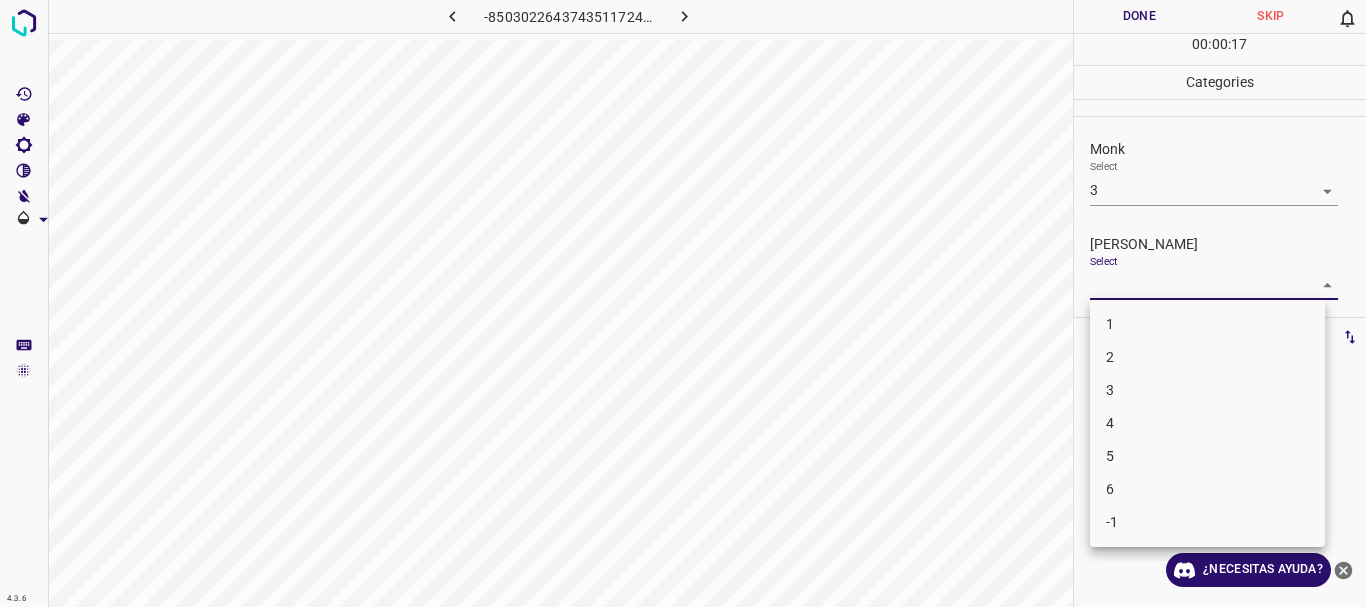 click on "4.3.6  -8503022643743511724.png Done Skip 0 00   : 00   : 17   Categories Monk   Select 3 3  [PERSON_NAME]   Select ​ Labels   0 Categories 1 Monk 2  [PERSON_NAME] Tools Space Change between modes (Draw & Edit) I Auto labeling R Restore zoom M Zoom in N Zoom out Delete Delete selecte label Filters Z Restore filters X Saturation filter C Brightness filter V Contrast filter B Gray scale filter General O Download ¿Necesitas ayuda? Texto original Valora esta traducción Tu opinión servirá para ayudar a mejorar el Traductor de Google - Texto - Esconder - Borrar 1 2 3 4 5 6 -1" at bounding box center (683, 303) 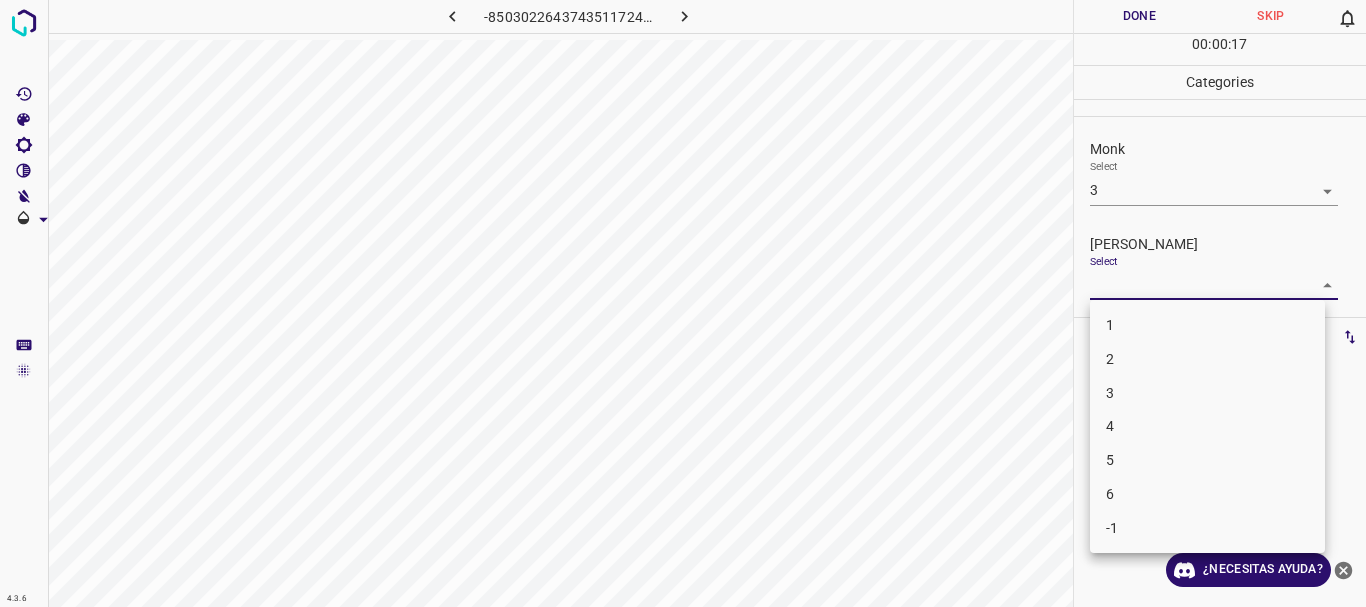 click on "2" at bounding box center [1207, 359] 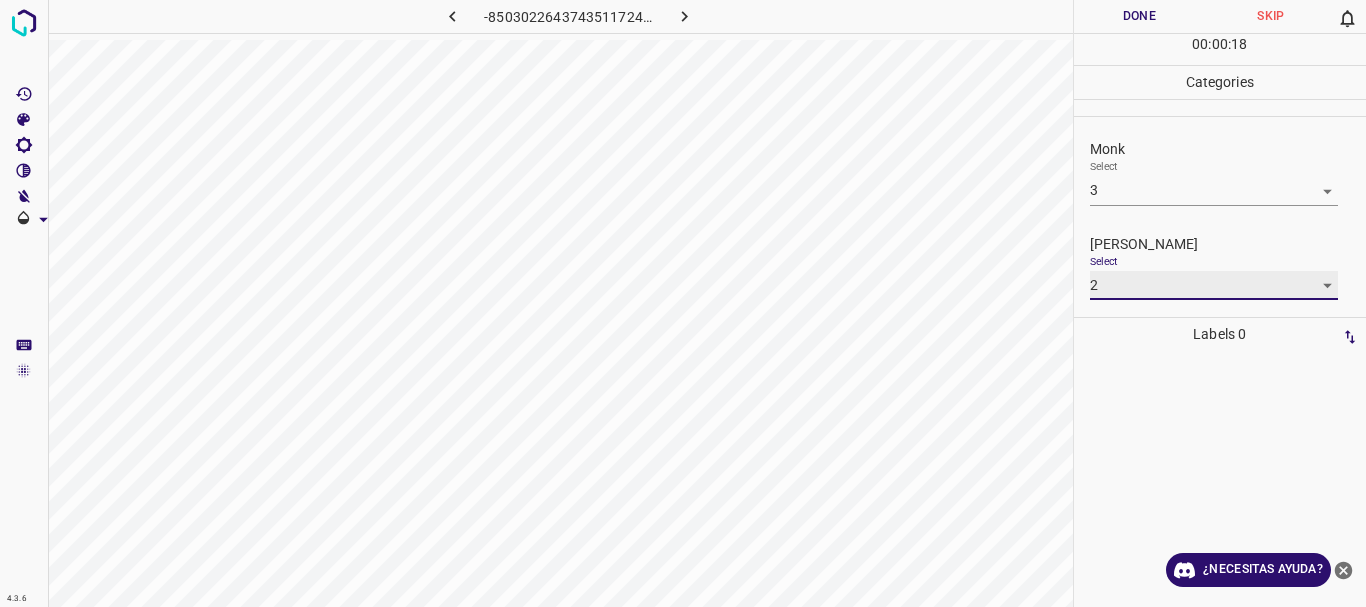 type on "2" 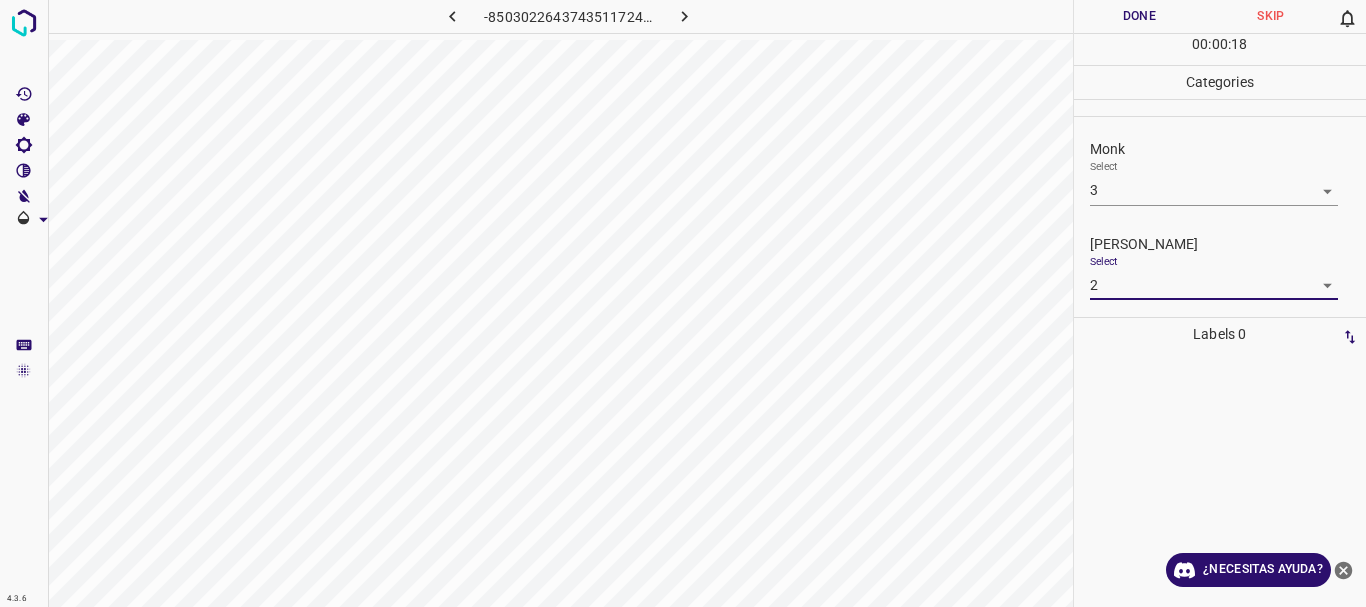 drag, startPoint x: 1139, startPoint y: 17, endPoint x: 917, endPoint y: 28, distance: 222.27235 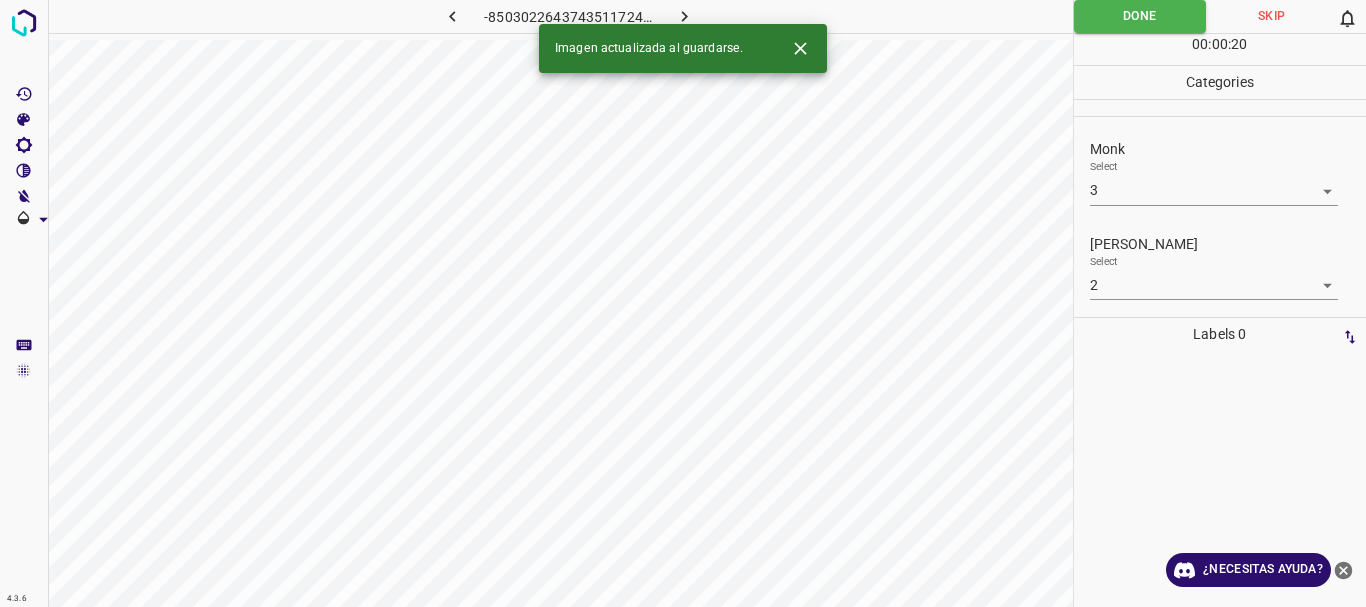 click 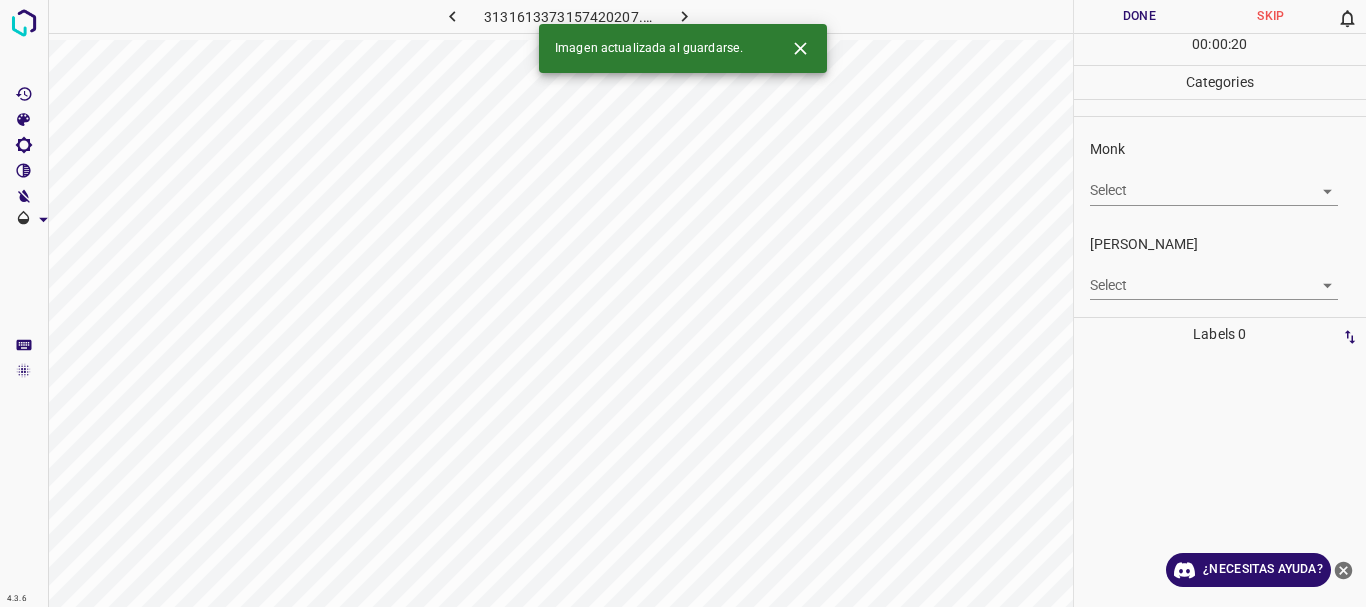click on "4.3.6  3131613373157420207.png Done Skip 0 00   : 00   : 20   Categories Monk   Select ​  [PERSON_NAME]   Select ​ Labels   0 Categories 1 Monk 2  [PERSON_NAME] Tools Space Change between modes (Draw & Edit) I Auto labeling R Restore zoom M Zoom in N Zoom out Delete Delete selecte label Filters Z Restore filters X Saturation filter C Brightness filter V Contrast filter B Gray scale filter General O Download Imagen actualizada al guardarse. ¿Necesitas ayuda? Texto original Valora esta traducción Tu opinión servirá para ayudar a mejorar el Traductor de Google - Texto - Esconder - Borrar" at bounding box center (683, 303) 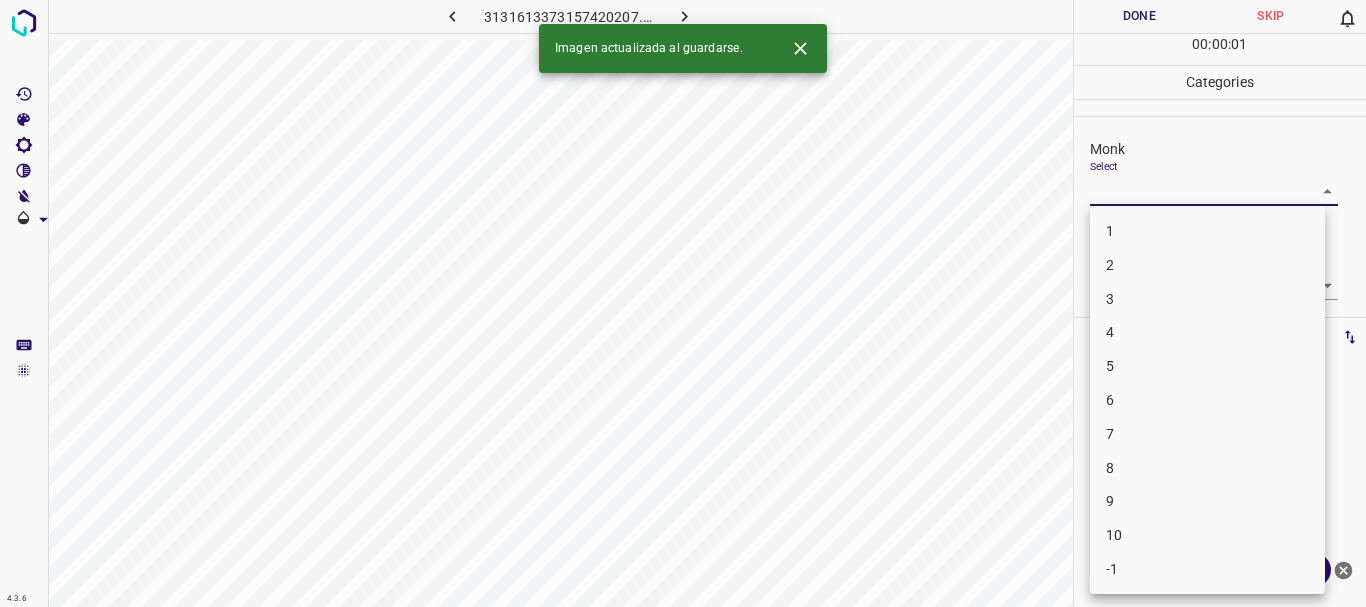 click on "4" at bounding box center (1207, 332) 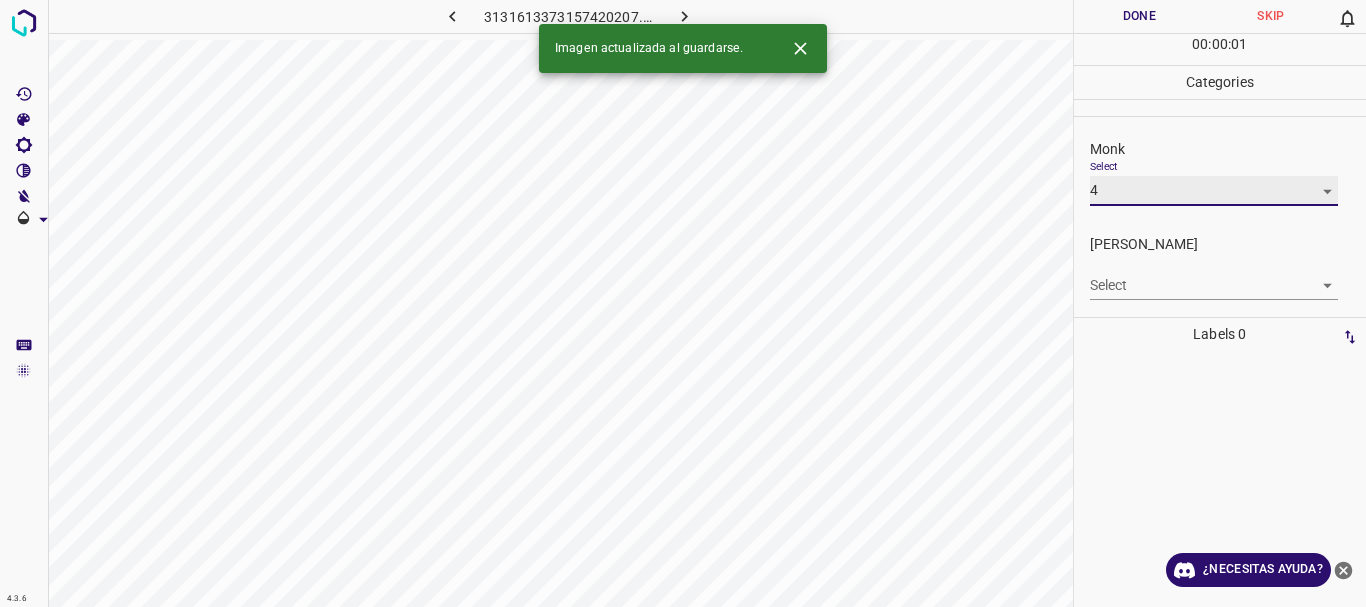 type on "4" 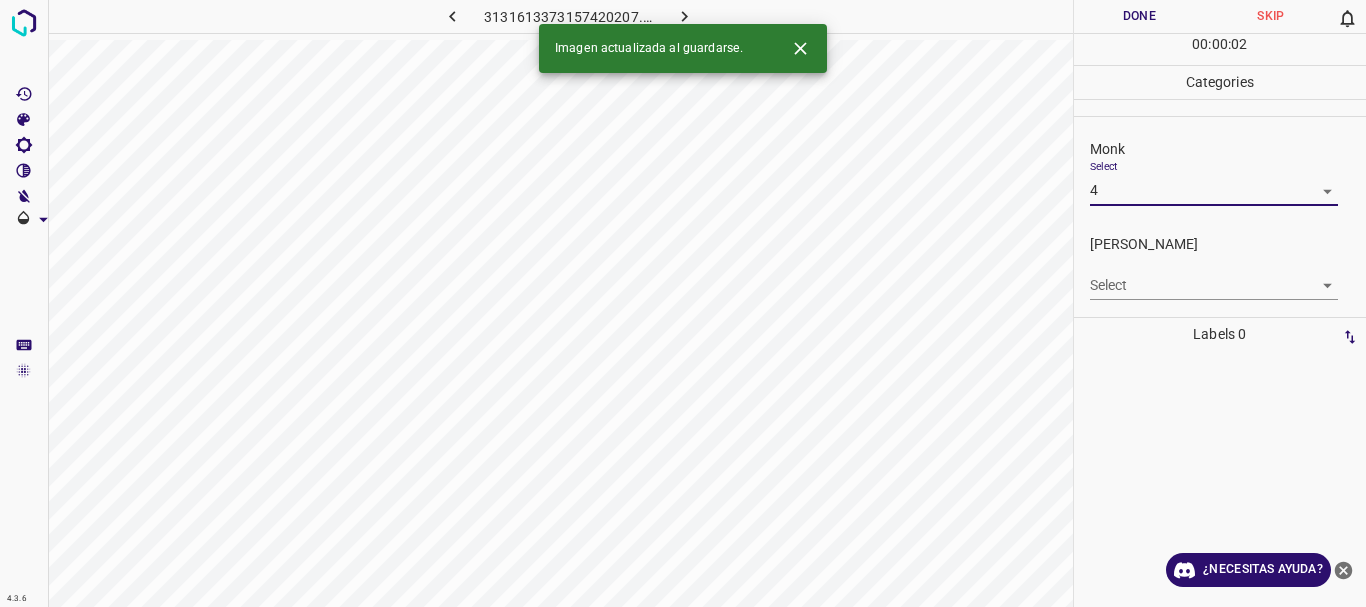 click on "4.3.6  3131613373157420207.png Done Skip 0 00   : 00   : 02   Categories Monk   Select 4 4  [PERSON_NAME]   Select ​ Labels   0 Categories 1 Monk 2  [PERSON_NAME] Tools Space Change between modes (Draw & Edit) I Auto labeling R Restore zoom M Zoom in N Zoom out Delete Delete selecte label Filters Z Restore filters X Saturation filter C Brightness filter V Contrast filter B Gray scale filter General O Download Imagen actualizada al guardarse. ¿Necesitas ayuda? Texto original Valora esta traducción Tu opinión servirá para ayudar a mejorar el Traductor de Google - Texto - Esconder - Borrar" at bounding box center [683, 303] 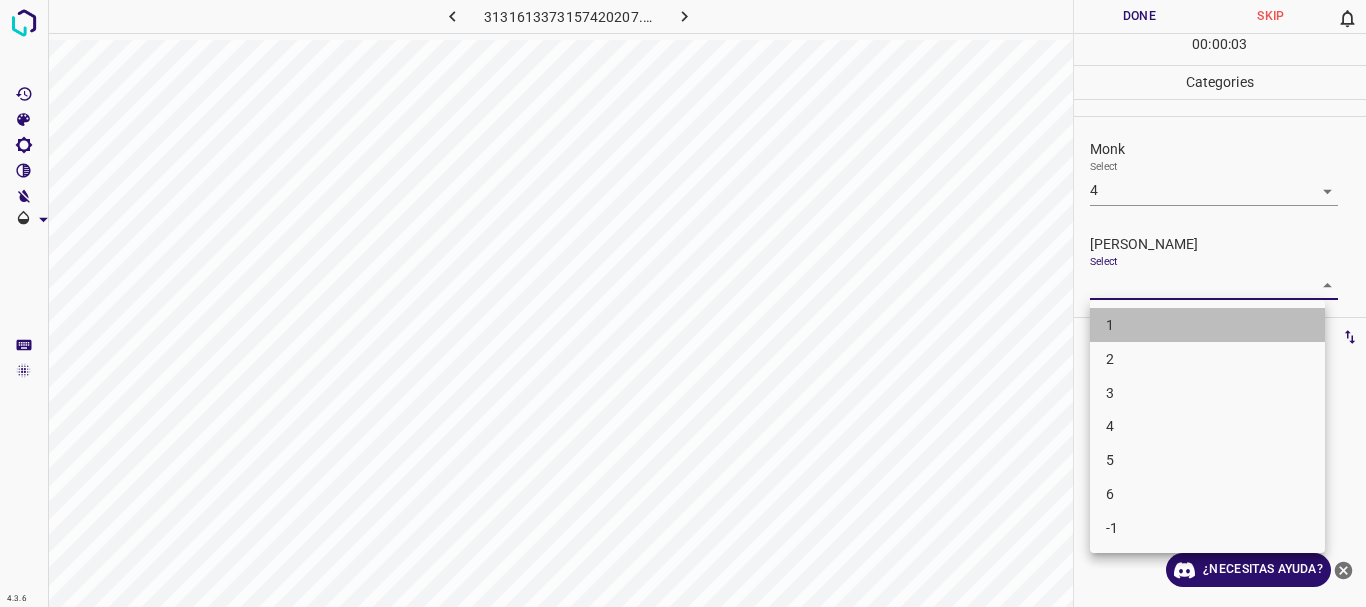 click on "1" at bounding box center [1207, 325] 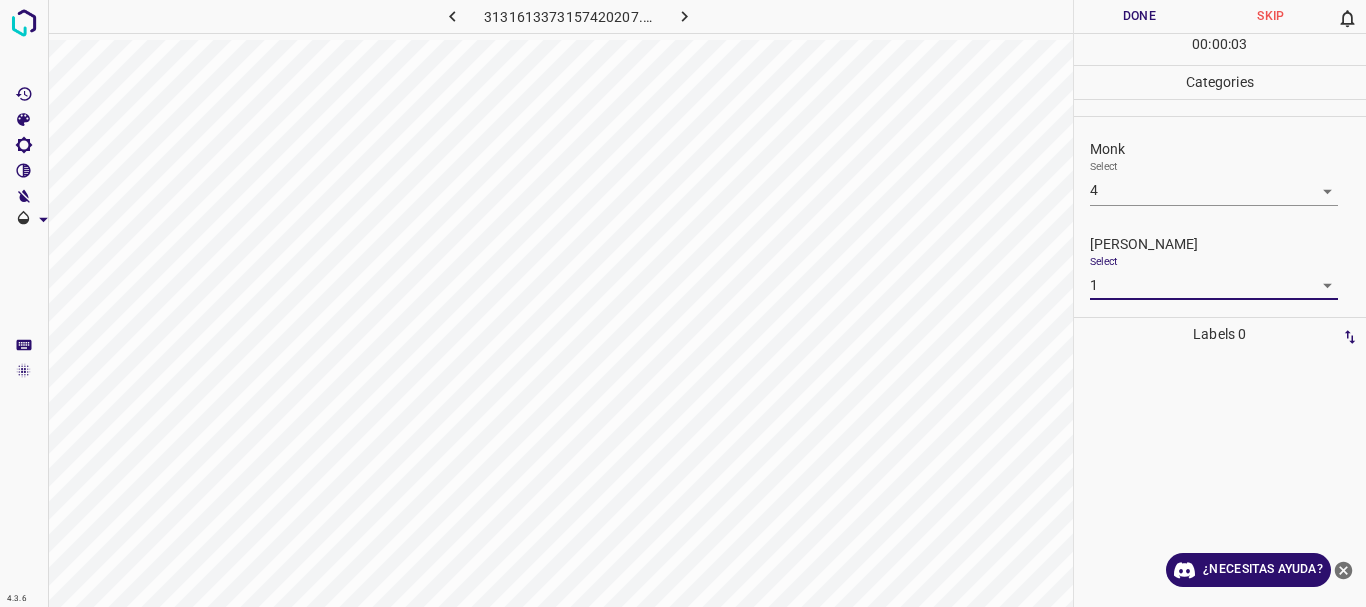 click on "Done" at bounding box center (1140, 16) 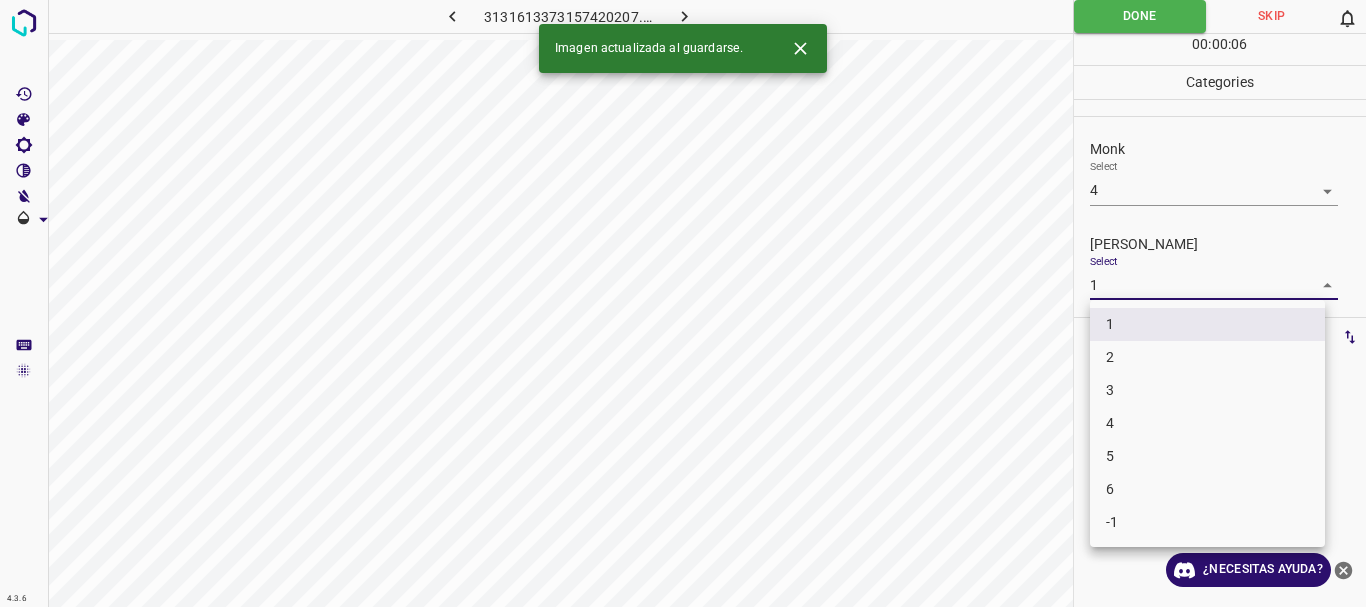click on "4.3.6  3131613373157420207.png Done Skip 0 00   : 00   : 06   Categories Monk   Select 4 4  [PERSON_NAME]   Select 1 1 Labels   0 Categories 1 Monk 2  [PERSON_NAME] Tools Space Change between modes (Draw & Edit) I Auto labeling R Restore zoom M Zoom in N Zoom out Delete Delete selecte label Filters Z Restore filters X Saturation filter C Brightness filter V Contrast filter B Gray scale filter General O Download Imagen actualizada al guardarse. ¿Necesitas ayuda? Texto original Valora esta traducción Tu opinión servirá para ayudar a mejorar el Traductor de Google - Texto - Esconder - Borrar 1 2 3 4 5 6 -1" at bounding box center (683, 303) 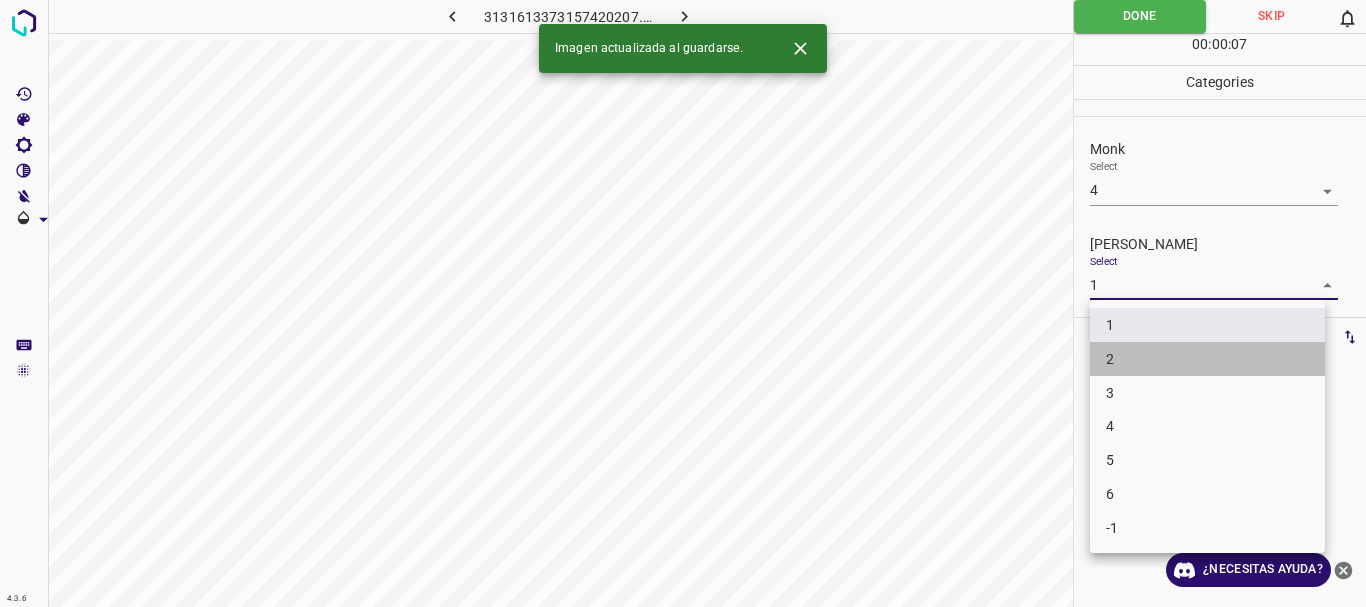 click on "2" at bounding box center (1207, 359) 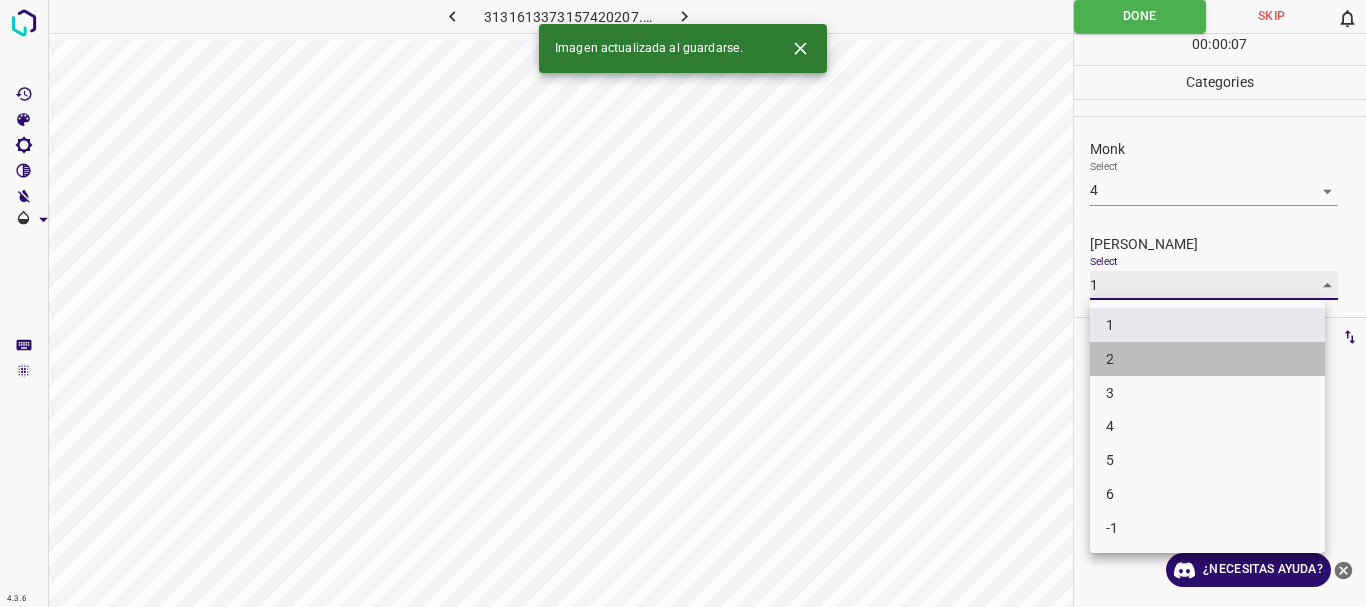 type on "2" 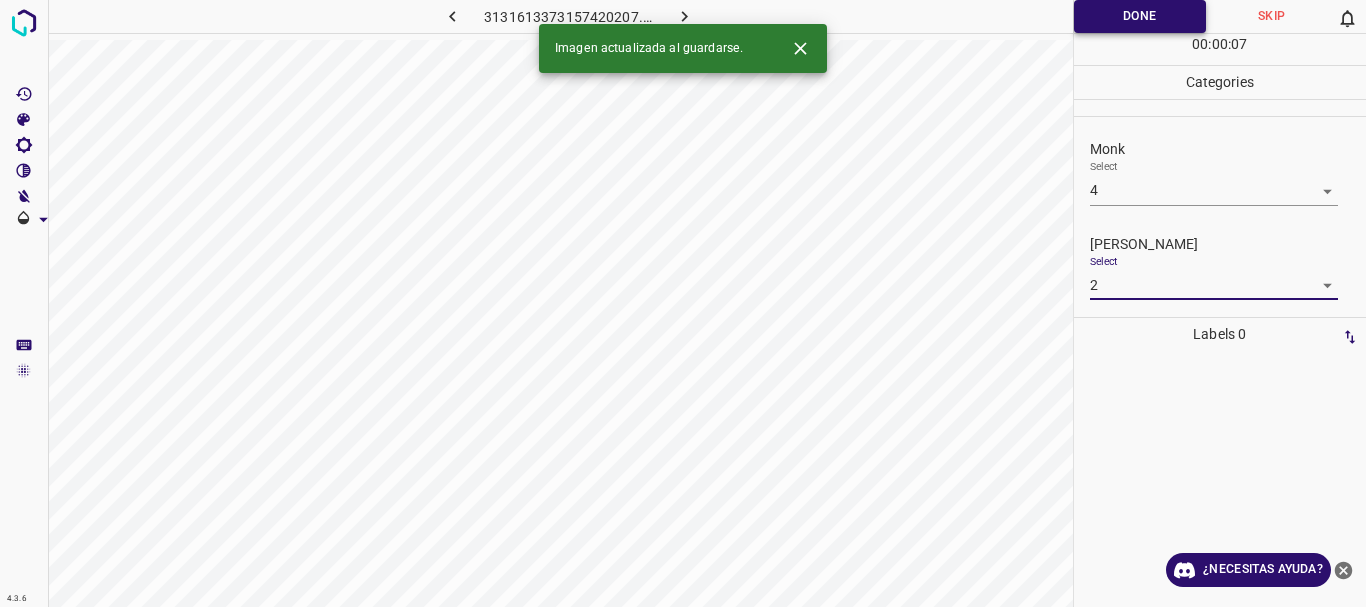 click on "Done" at bounding box center (1140, 16) 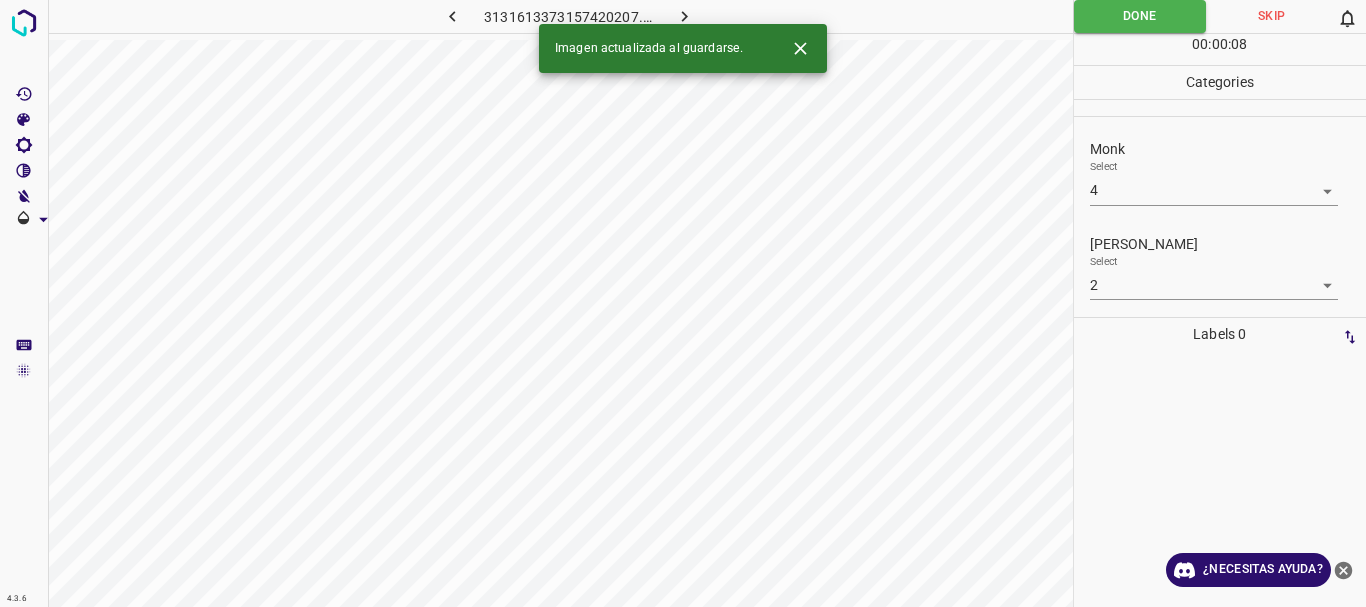 click 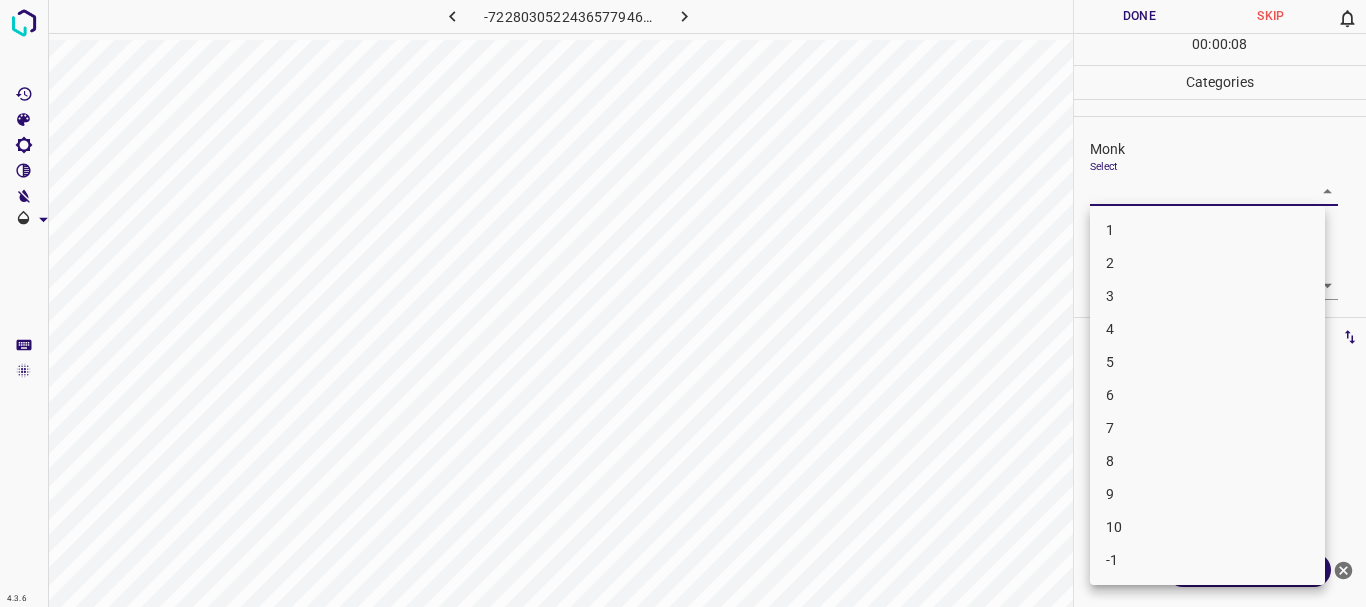 click on "4.3.6  -7228030522436577946.png Done Skip 0 00   : 00   : 08   Categories Monk   Select ​  [PERSON_NAME]   Select ​ Labels   0 Categories 1 Monk 2  [PERSON_NAME] Tools Space Change between modes (Draw & Edit) I Auto labeling R Restore zoom M Zoom in N Zoom out Delete Delete selecte label Filters Z Restore filters X Saturation filter C Brightness filter V Contrast filter B Gray scale filter General O Download ¿Necesitas ayuda? Texto original Valora esta traducción Tu opinión servirá para ayudar a mejorar el Traductor de Google - Texto - Esconder - Borrar 1 2 3 4 5 6 7 8 9 10 -1" at bounding box center (683, 303) 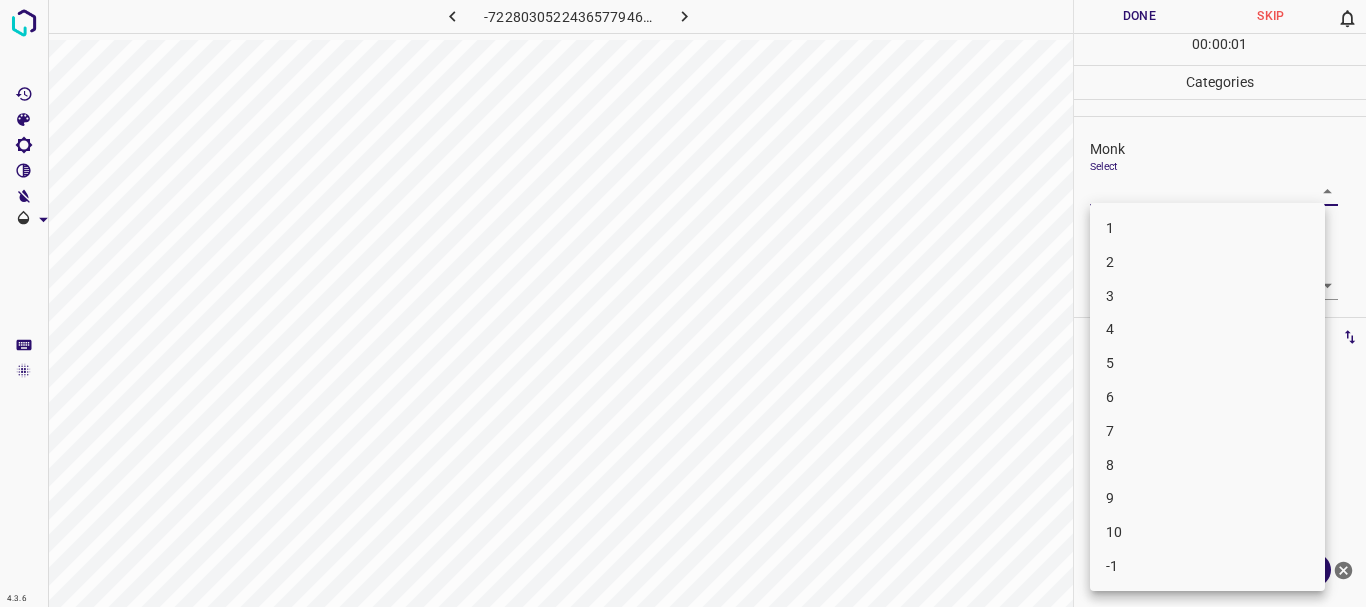 click on "3" at bounding box center (1207, 296) 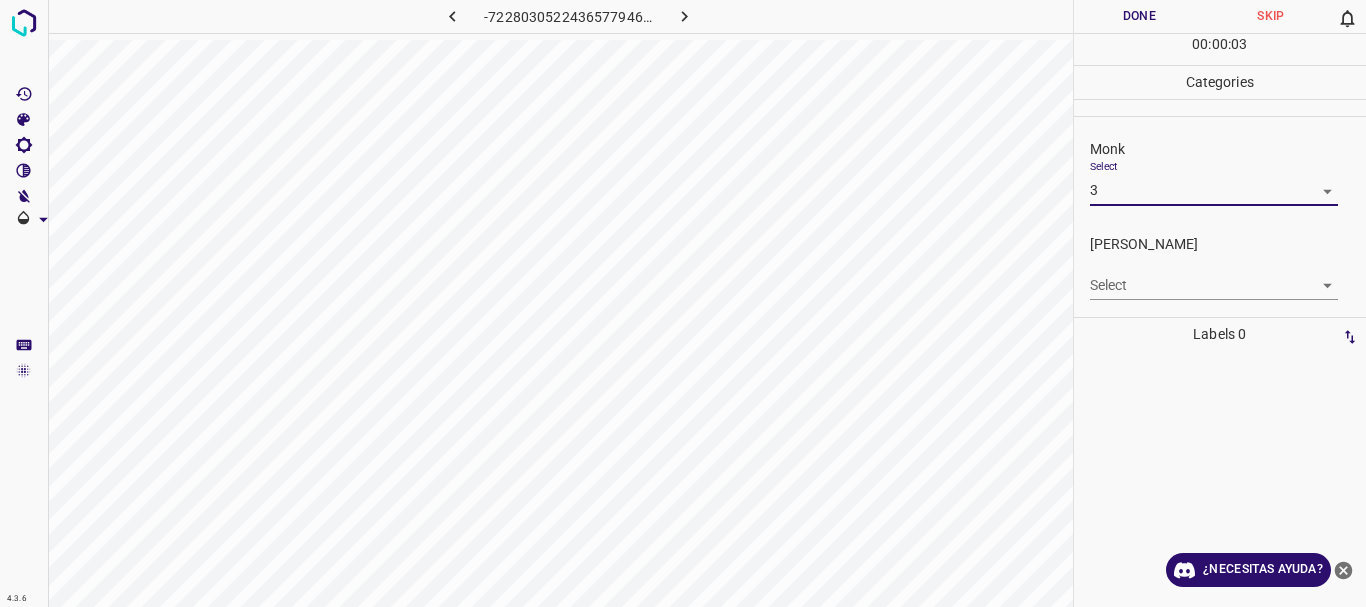 click on "4.3.6  -7228030522436577946.png Done Skip 0 00   : 00   : 03   Categories Monk   Select 3 3  [PERSON_NAME]   Select ​ Labels   0 Categories 1 Monk 2  [PERSON_NAME] Tools Space Change between modes (Draw & Edit) I Auto labeling R Restore zoom M Zoom in N Zoom out Delete Delete selecte label Filters Z Restore filters X Saturation filter C Brightness filter V Contrast filter B Gray scale filter General O Download ¿Necesitas ayuda? Texto original Valora esta traducción Tu opinión servirá para ayudar a mejorar el Traductor de Google - Texto - Esconder - Borrar" at bounding box center [683, 303] 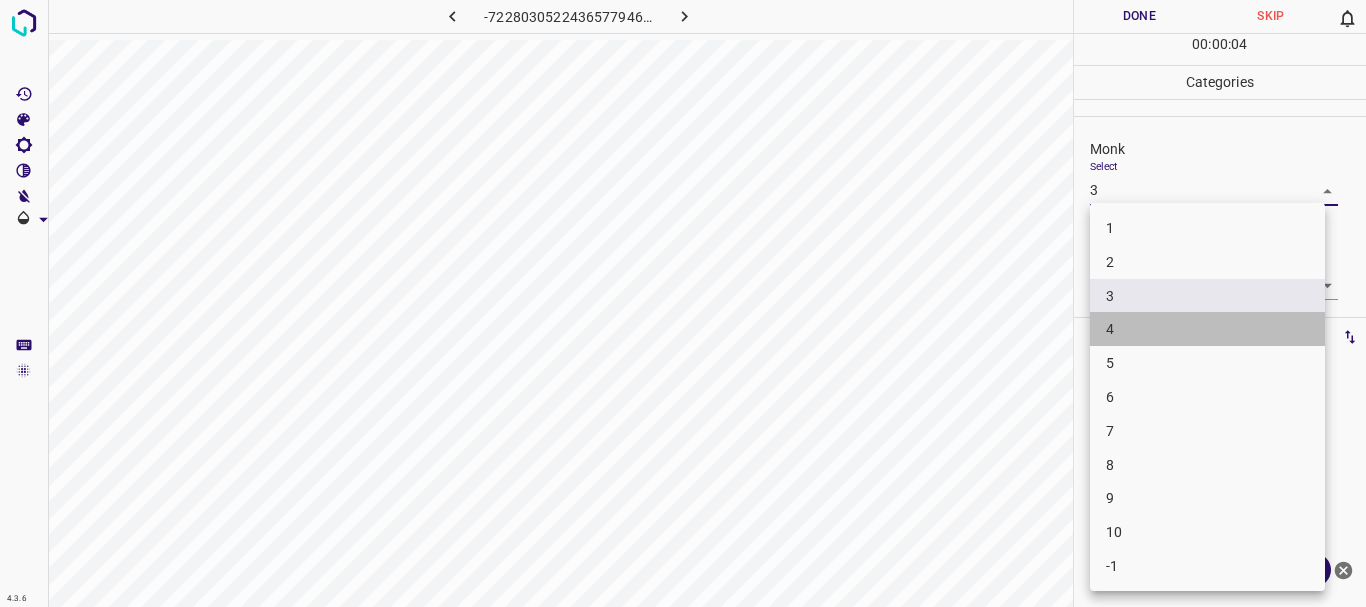 click on "4" at bounding box center (1207, 329) 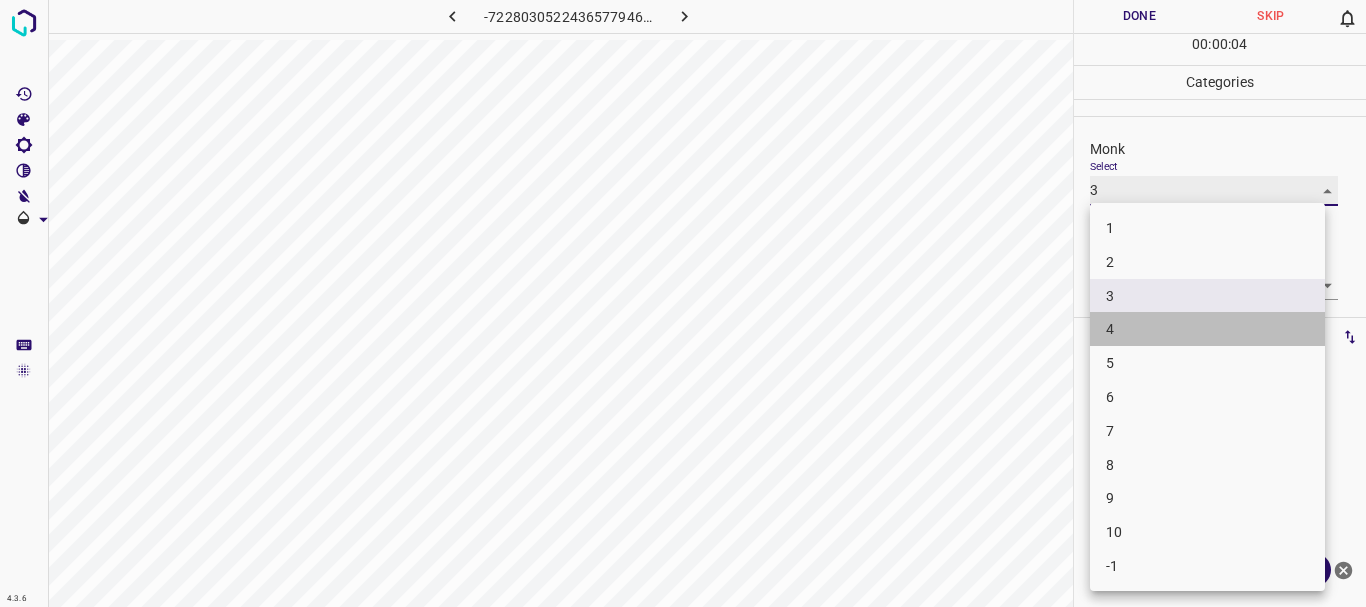 type on "4" 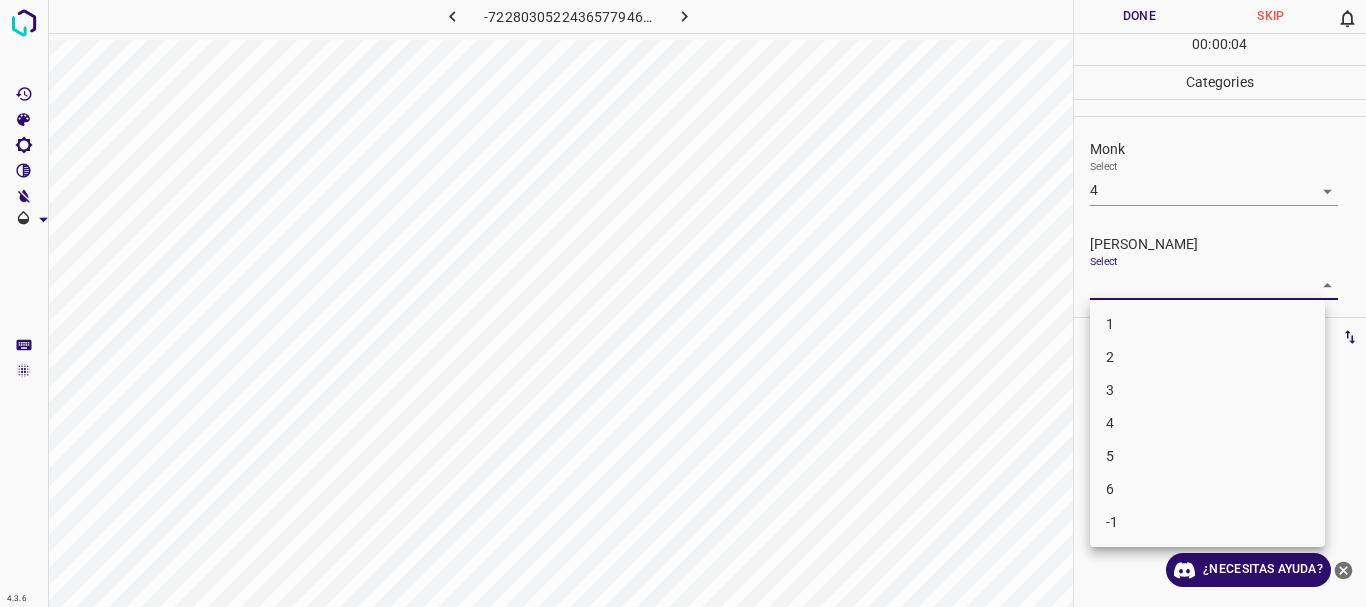 click on "4.3.6  -7228030522436577946.png Done Skip 0 00   : 00   : 04   Categories Monk   Select 4 4  [PERSON_NAME]   Select ​ Labels   0 Categories 1 Monk 2  [PERSON_NAME] Tools Space Change between modes (Draw & Edit) I Auto labeling R Restore zoom M Zoom in N Zoom out Delete Delete selecte label Filters Z Restore filters X Saturation filter C Brightness filter V Contrast filter B Gray scale filter General O Download ¿Necesitas ayuda? Texto original Valora esta traducción Tu opinión servirá para ayudar a mejorar el Traductor de Google - Texto - Esconder - Borrar 1 2 3 4 5 6 -1" at bounding box center [683, 303] 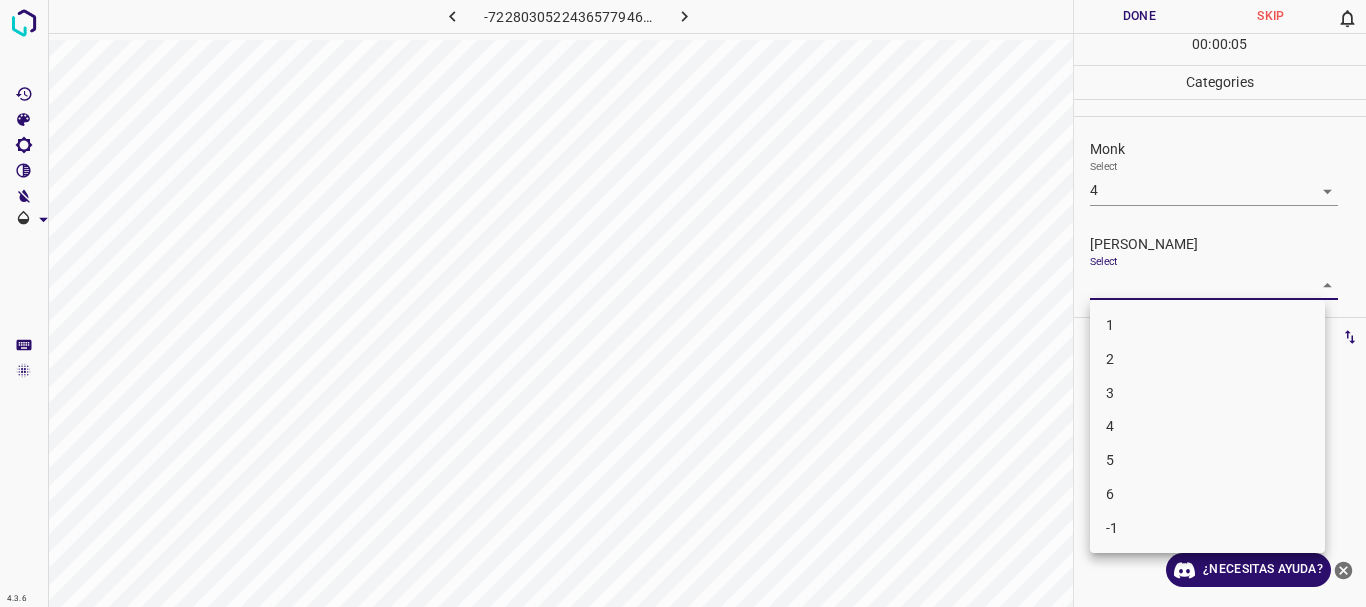 drag, startPoint x: 1127, startPoint y: 359, endPoint x: 1197, endPoint y: 62, distance: 305.13766 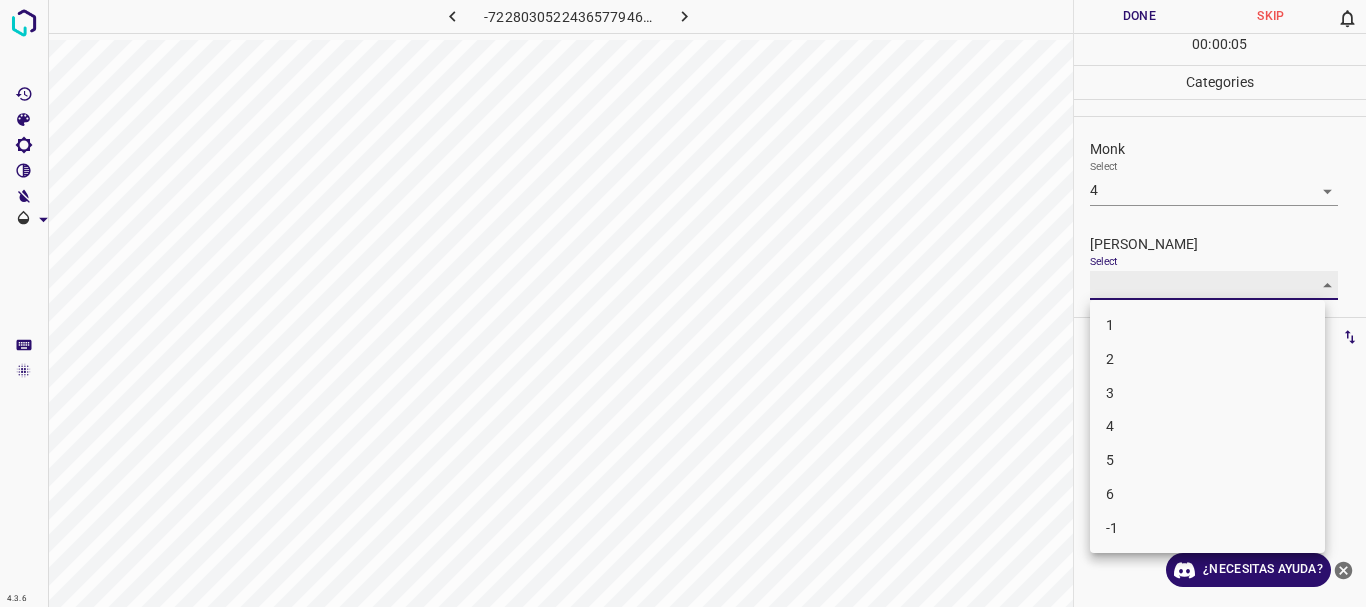 type on "2" 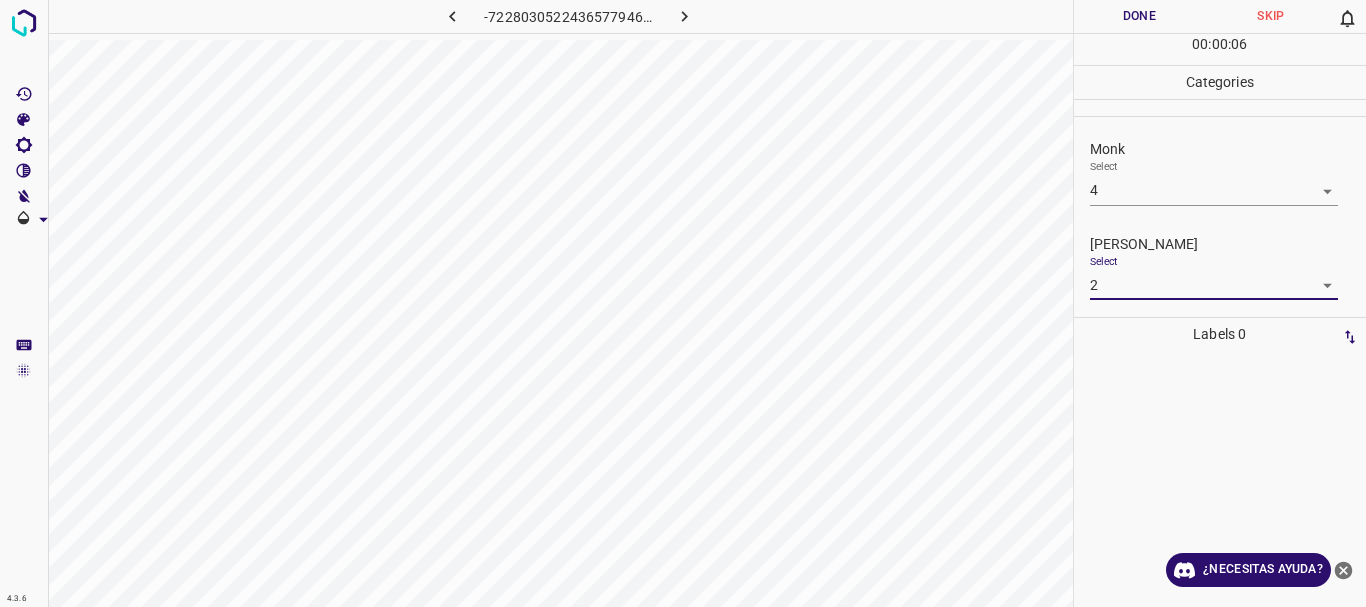 click on "Done" at bounding box center [1140, 16] 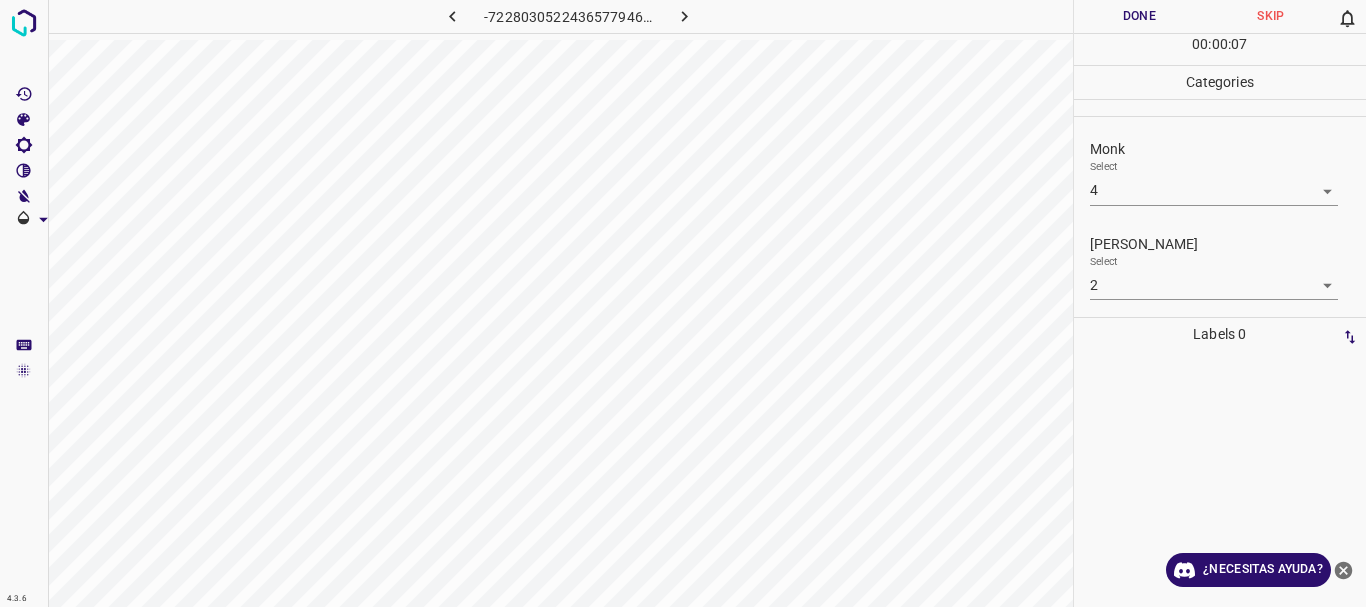 click at bounding box center [684, 16] 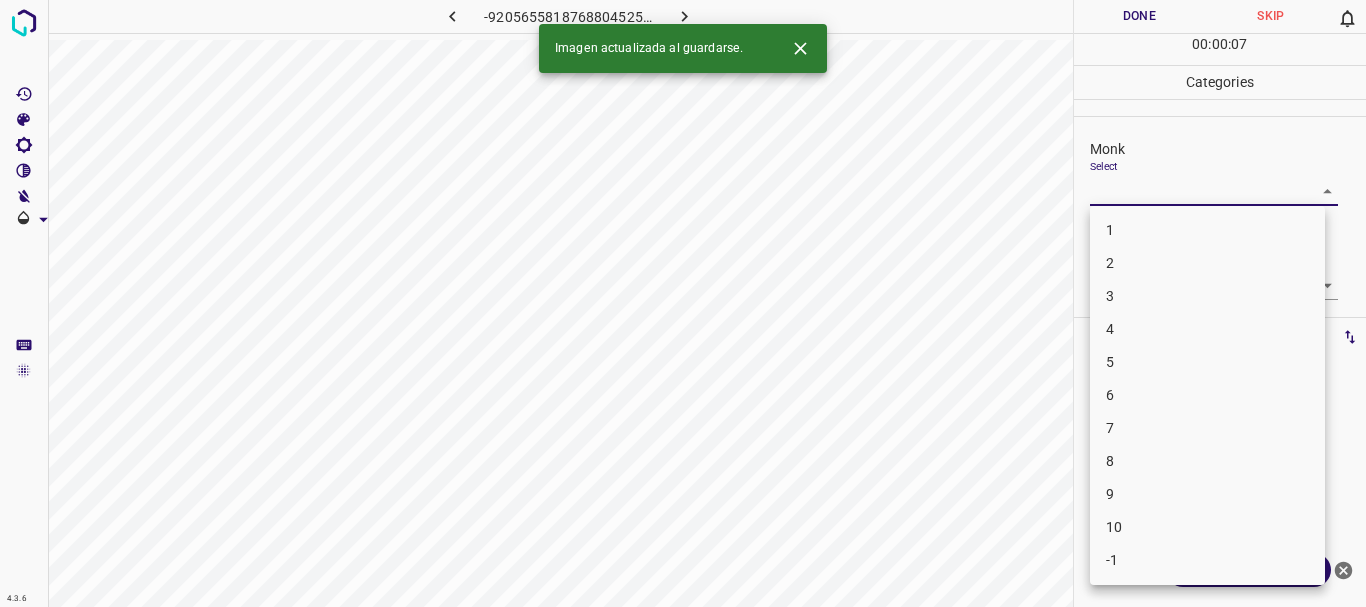 click on "4.3.6  -9205655818768804525.png Done Skip 0 00   : 00   : 07   Categories Monk   Select ​  [PERSON_NAME]   Select ​ Labels   0 Categories 1 Monk 2  [PERSON_NAME] Tools Space Change between modes (Draw & Edit) I Auto labeling R Restore zoom M Zoom in N Zoom out Delete Delete selecte label Filters Z Restore filters X Saturation filter C Brightness filter V Contrast filter B Gray scale filter General O Download Imagen actualizada al guardarse. ¿Necesitas ayuda? Texto original Valora esta traducción Tu opinión servirá para ayudar a mejorar el Traductor de Google - Texto - Esconder - Borrar 1 2 3 4 5 6 7 8 9 10 -1" at bounding box center (683, 303) 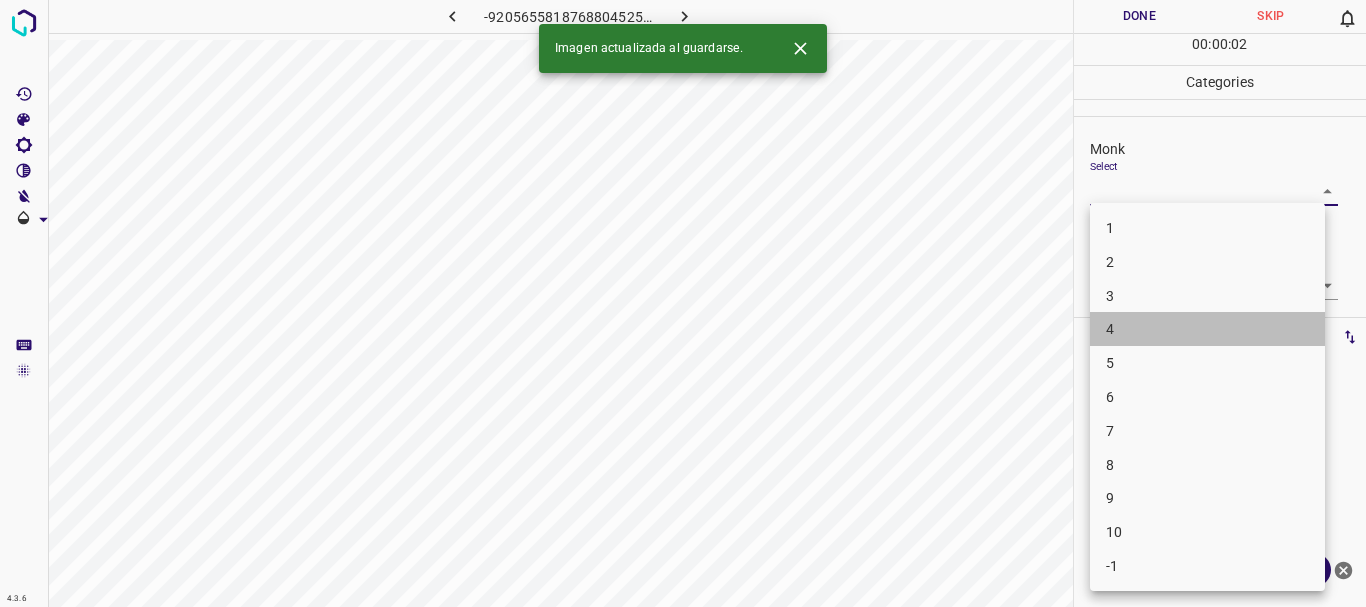 click on "4" at bounding box center (1207, 329) 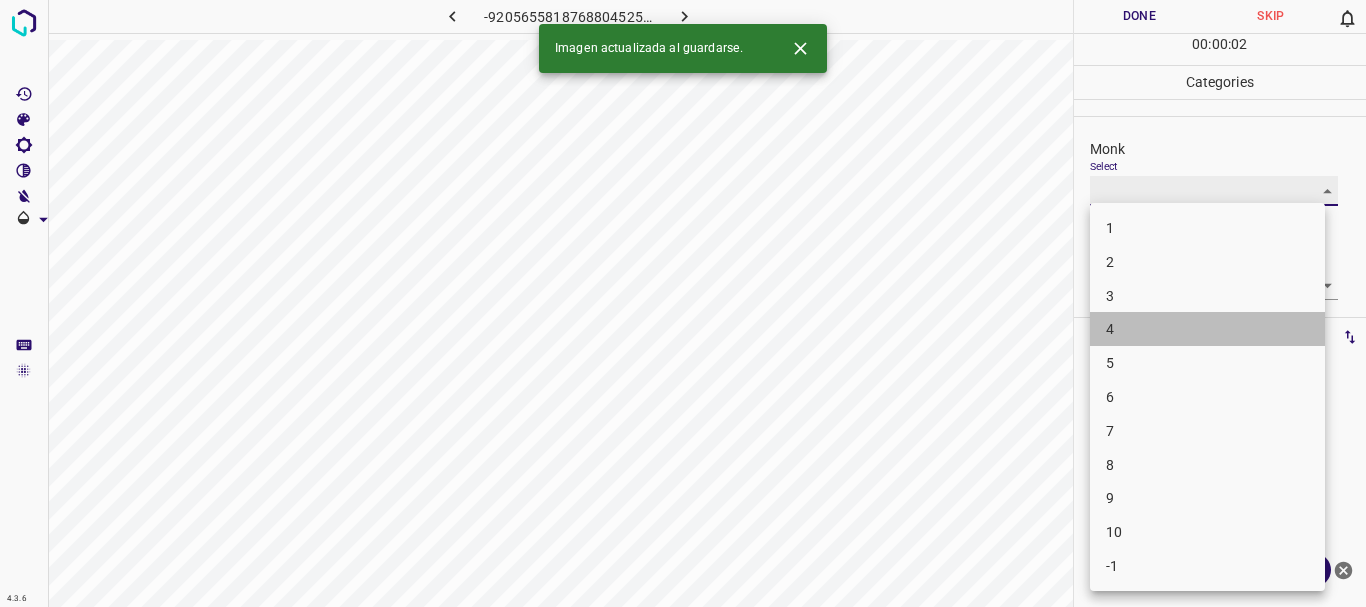 type on "4" 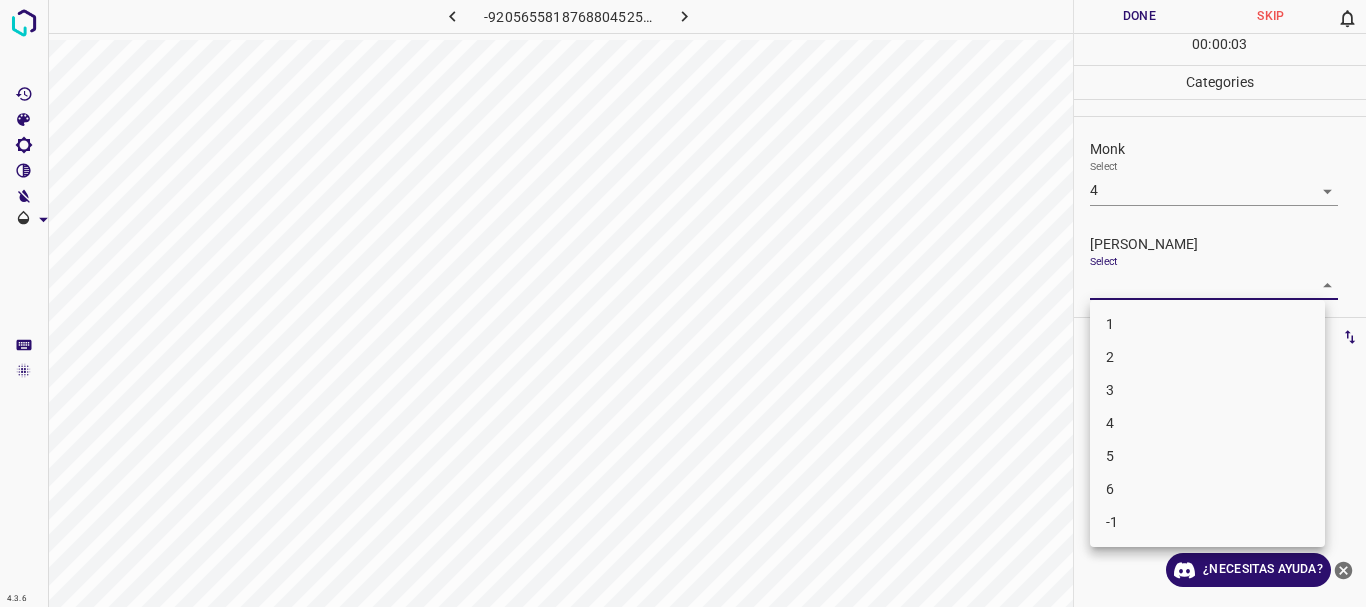 click on "4.3.6  -9205655818768804525.png Done Skip 0 00   : 00   : 03   Categories Monk   Select 4 4  [PERSON_NAME]   Select ​ Labels   0 Categories 1 Monk 2  [PERSON_NAME] Tools Space Change between modes (Draw & Edit) I Auto labeling R Restore zoom M Zoom in N Zoom out Delete Delete selecte label Filters Z Restore filters X Saturation filter C Brightness filter V Contrast filter B Gray scale filter General O Download ¿Necesitas ayuda? Texto original Valora esta traducción Tu opinión servirá para ayudar a mejorar el Traductor de Google - Texto - Esconder - Borrar 1 2 3 4 5 6 -1" at bounding box center (683, 303) 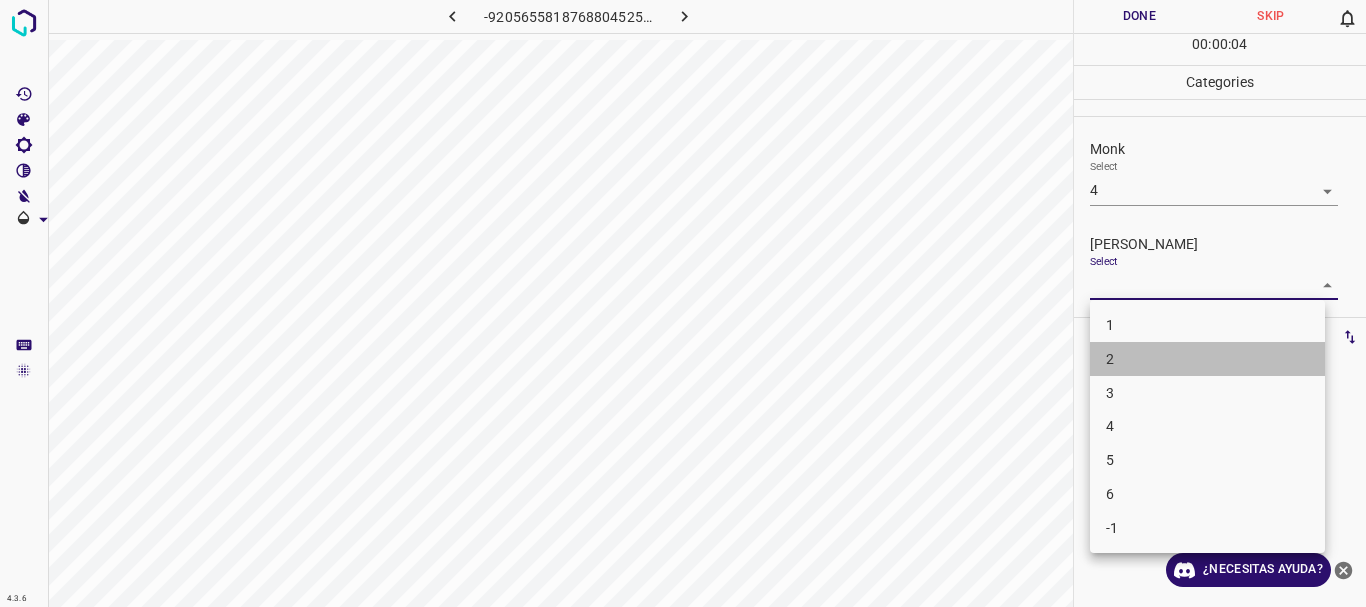click on "2" at bounding box center (1207, 359) 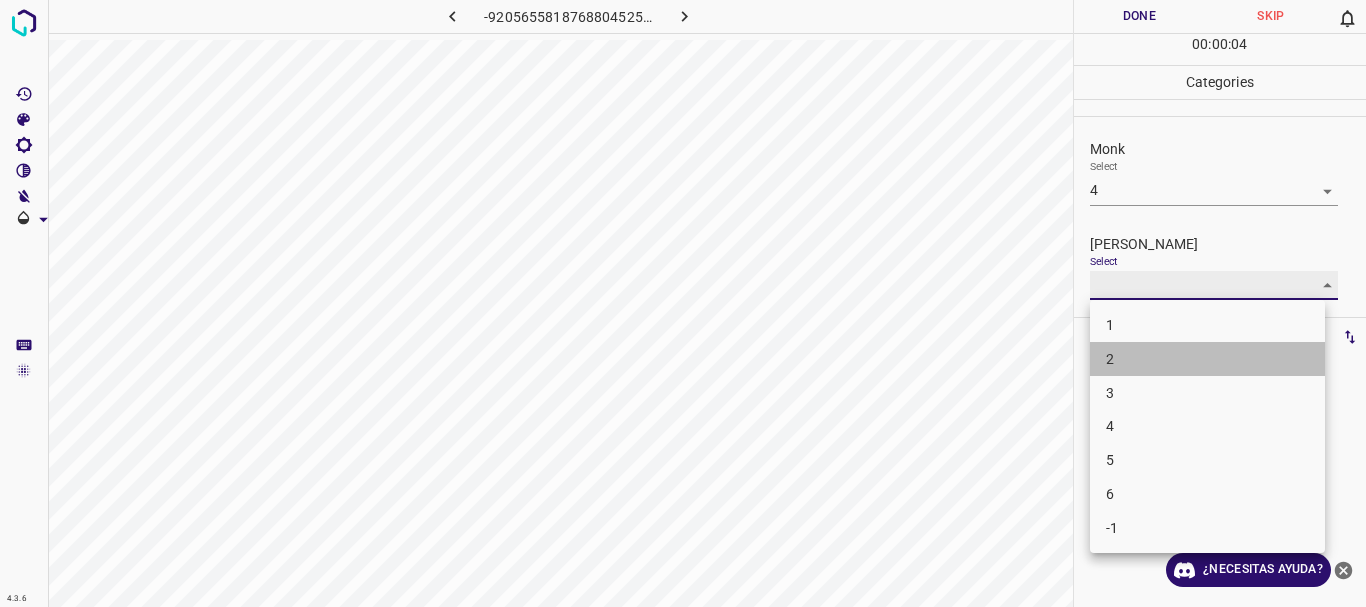 type on "2" 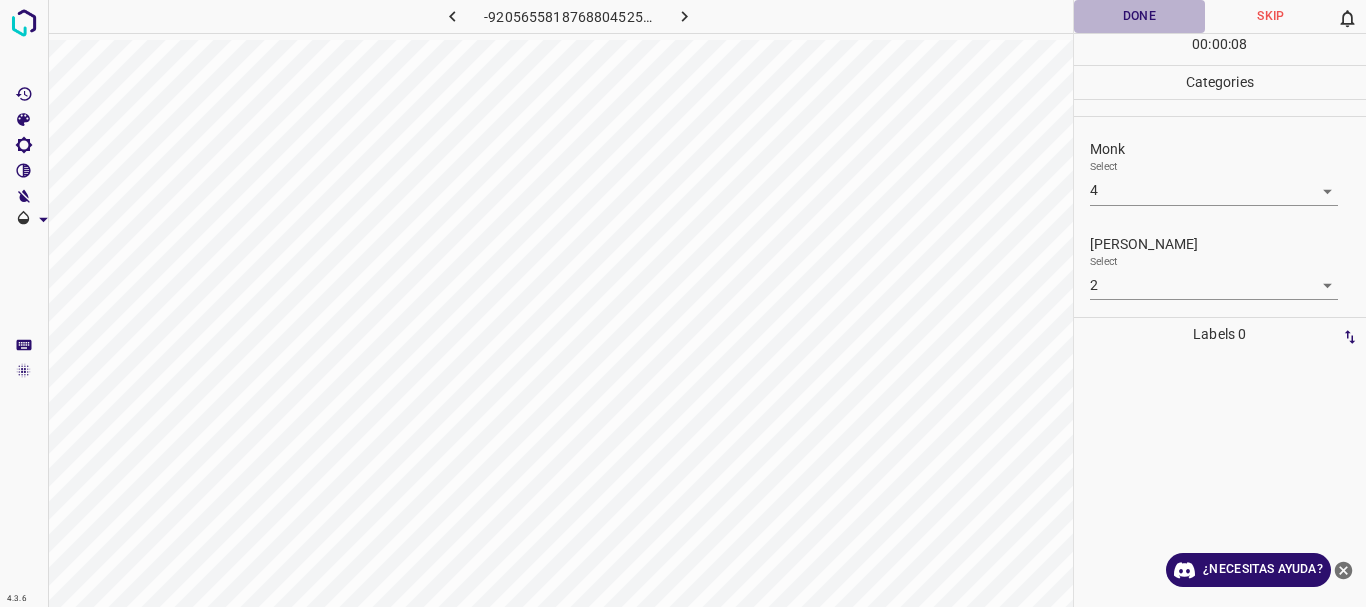 click on "Done" at bounding box center [1140, 16] 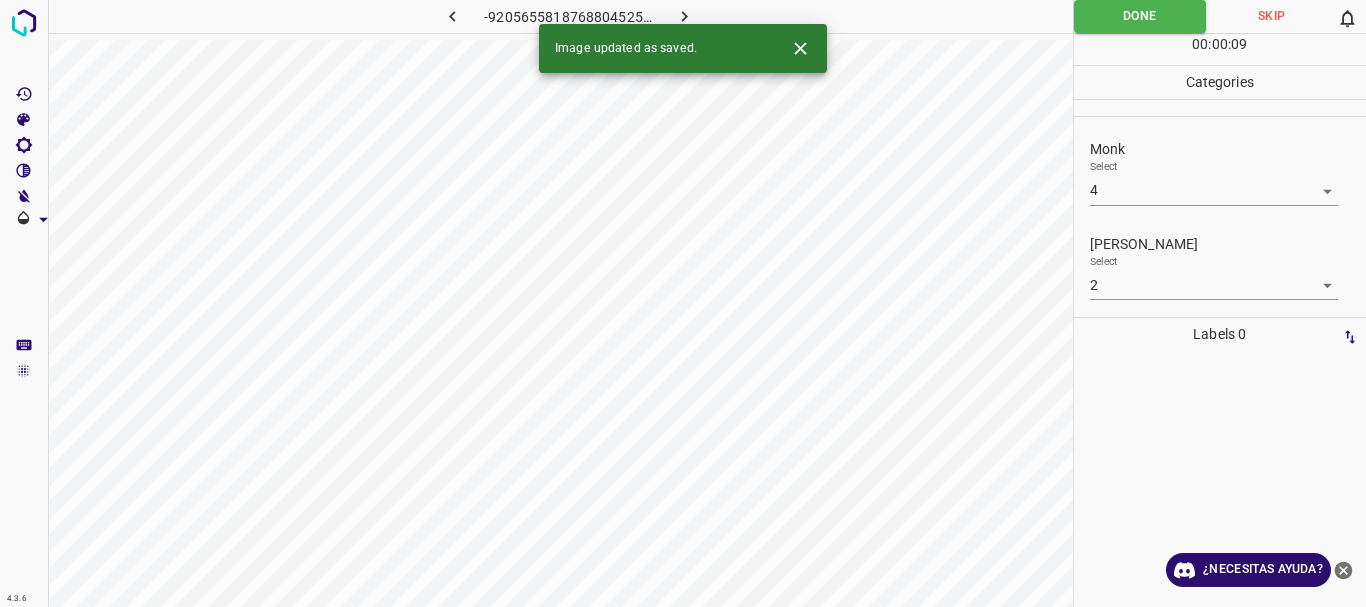 click 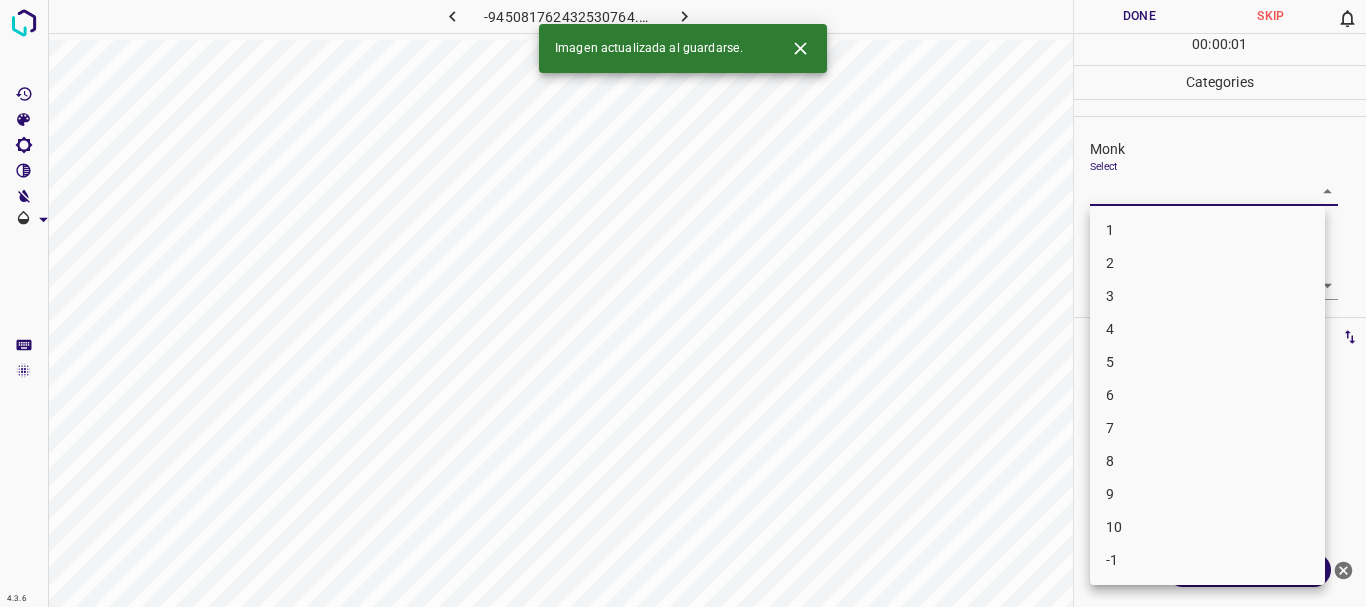 click on "4.3.6  -945081762432530764.png Done Skip 0 00   : 00   : 01   Categories Monk   Select ​  [PERSON_NAME]   Select ​ Labels   0 Categories 1 Monk 2  [PERSON_NAME] Tools Space Change between modes (Draw & Edit) I Auto labeling R Restore zoom M Zoom in N Zoom out Delete Delete selecte label Filters Z Restore filters X Saturation filter C Brightness filter V Contrast filter B Gray scale filter General O Download Imagen actualizada al guardarse. ¿Necesitas ayuda? Texto original Valora esta traducción Tu opinión servirá para ayudar a mejorar el Traductor de Google - Texto - Esconder - Borrar 1 2 3 4 5 6 7 8 9 10 -1" at bounding box center [683, 303] 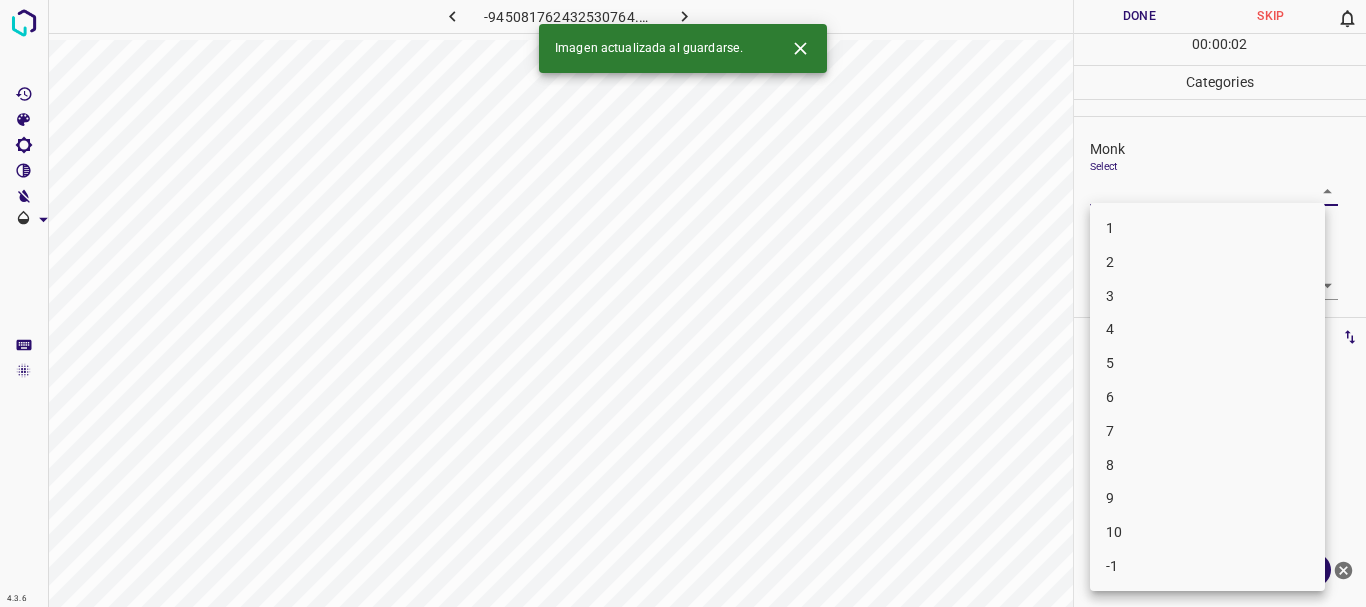 click on "4" at bounding box center (1207, 329) 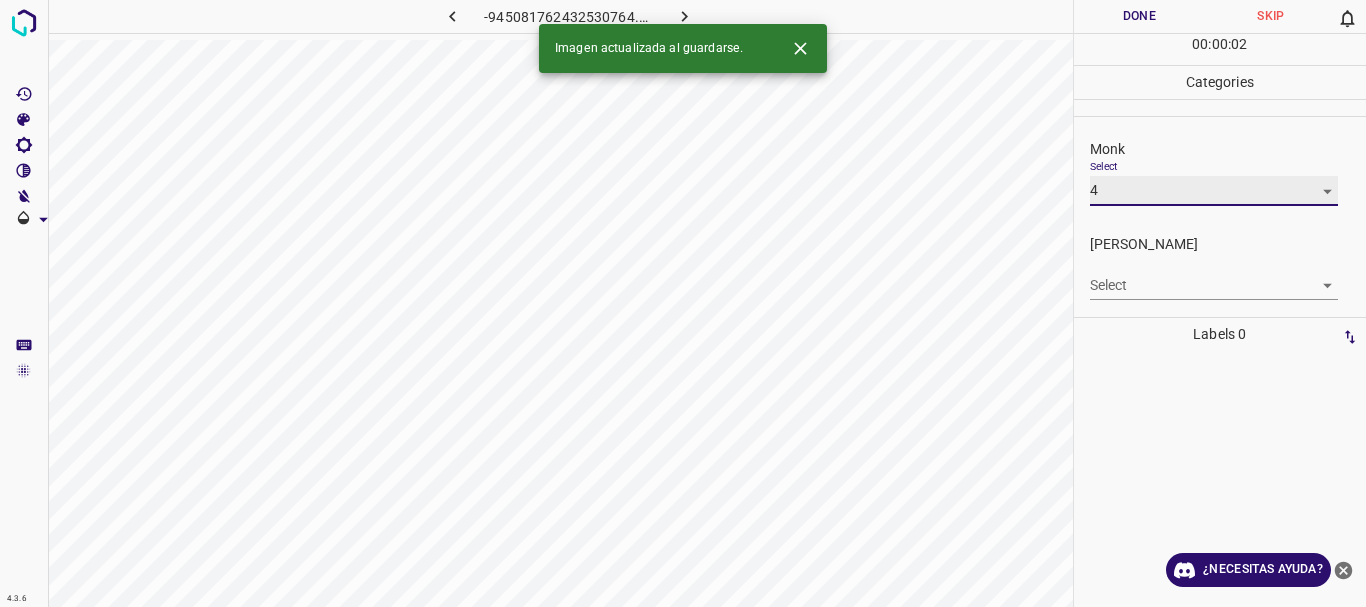 type on "4" 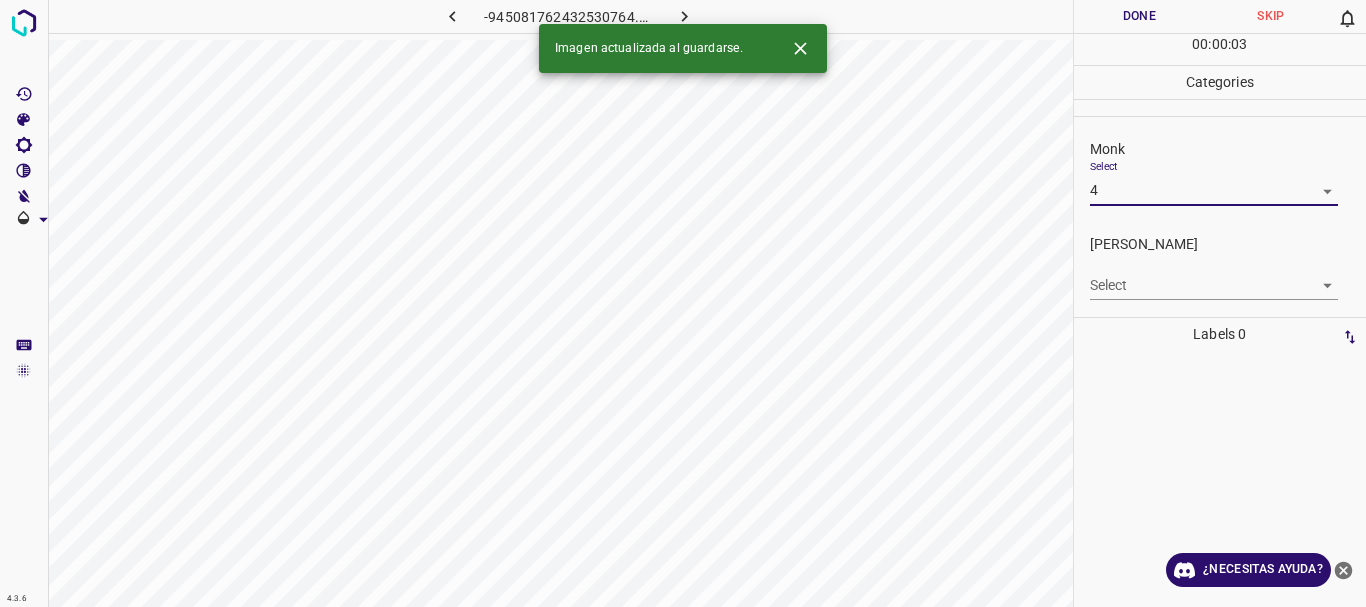 click on "4.3.6  -945081762432530764.png Done Skip 0 00   : 00   : 03   Categories Monk   Select 4 4  [PERSON_NAME]   Select ​ Labels   0 Categories 1 Monk 2  [PERSON_NAME] Tools Space Change between modes (Draw & Edit) I Auto labeling R Restore zoom M Zoom in N Zoom out Delete Delete selecte label Filters Z Restore filters X Saturation filter C Brightness filter V Contrast filter B Gray scale filter General O Download Imagen actualizada al guardarse. ¿Necesitas ayuda? Texto original Valora esta traducción Tu opinión servirá para ayudar a mejorar el Traductor de Google - Texto - Esconder - Borrar" at bounding box center (683, 303) 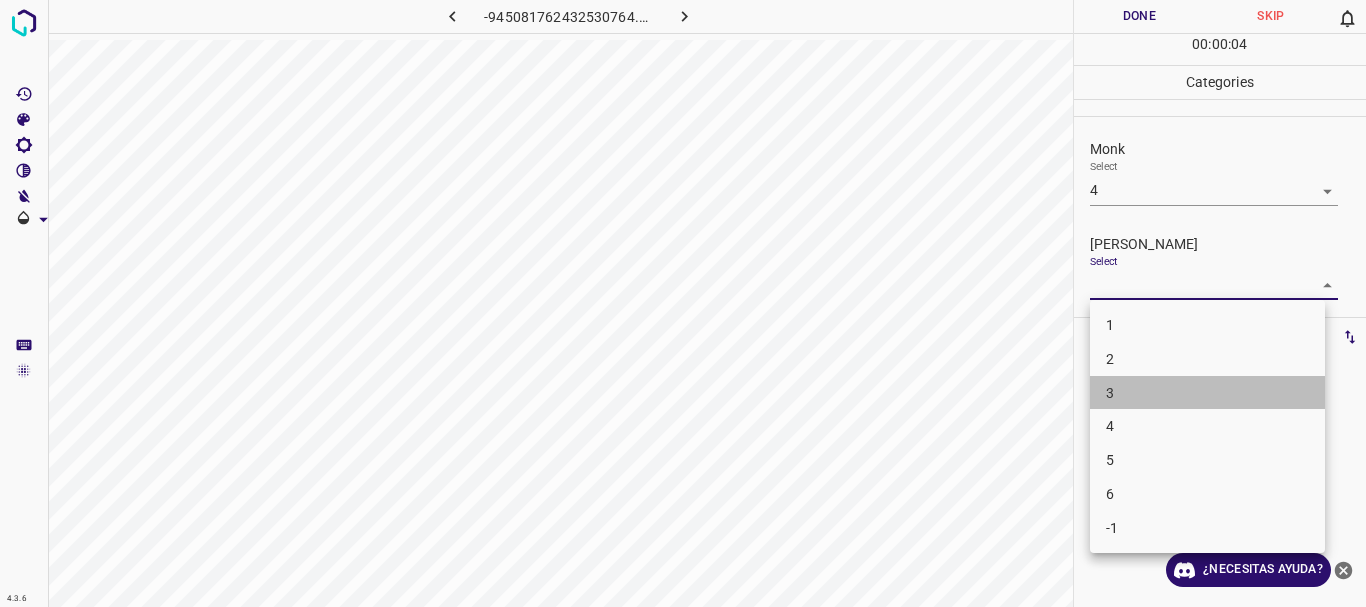 click on "3" at bounding box center [1207, 393] 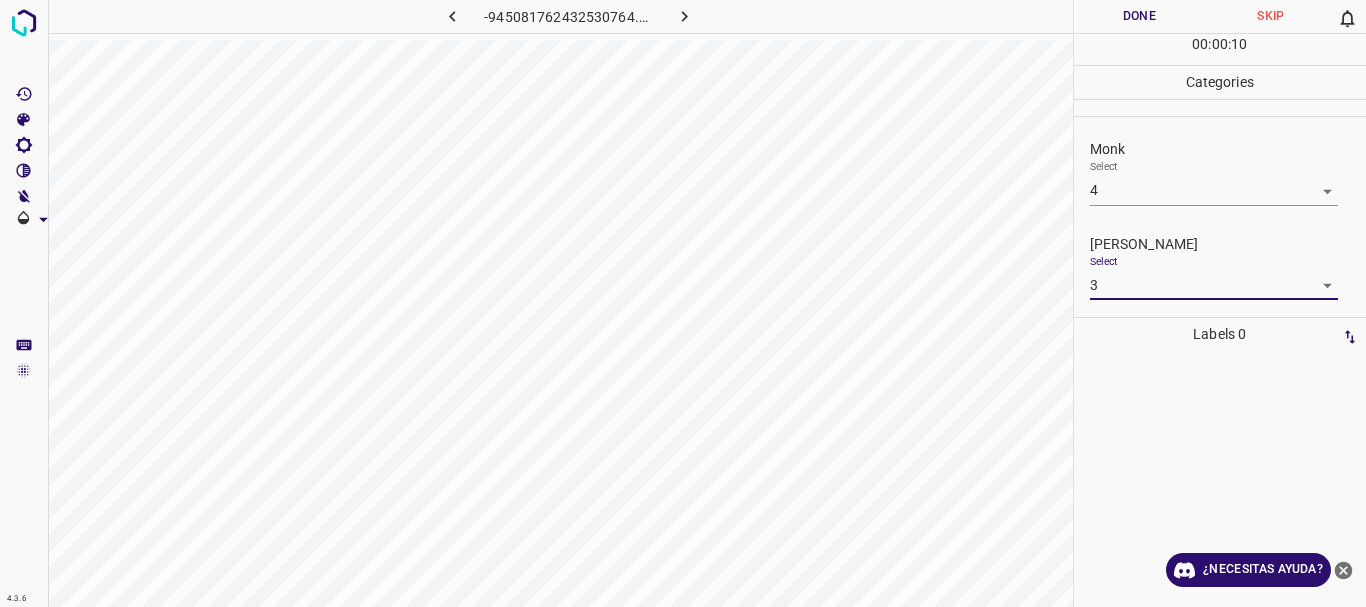 click on "4.3.6  -945081762432530764.png Done Skip 0 00   : 00   : 10   Categories Monk   Select 4 4  [PERSON_NAME]   Select 3 3 Labels   0 Categories 1 Monk 2  [PERSON_NAME] Tools Space Change between modes (Draw & Edit) I Auto labeling R Restore zoom M Zoom in N Zoom out Delete Delete selecte label Filters Z Restore filters X Saturation filter C Brightness filter V Contrast filter B Gray scale filter General O Download ¿Necesitas ayuda? Texto original Valora esta traducción Tu opinión servirá para ayudar a mejorar el Traductor de Google - Texto - Esconder - Borrar" at bounding box center [683, 303] 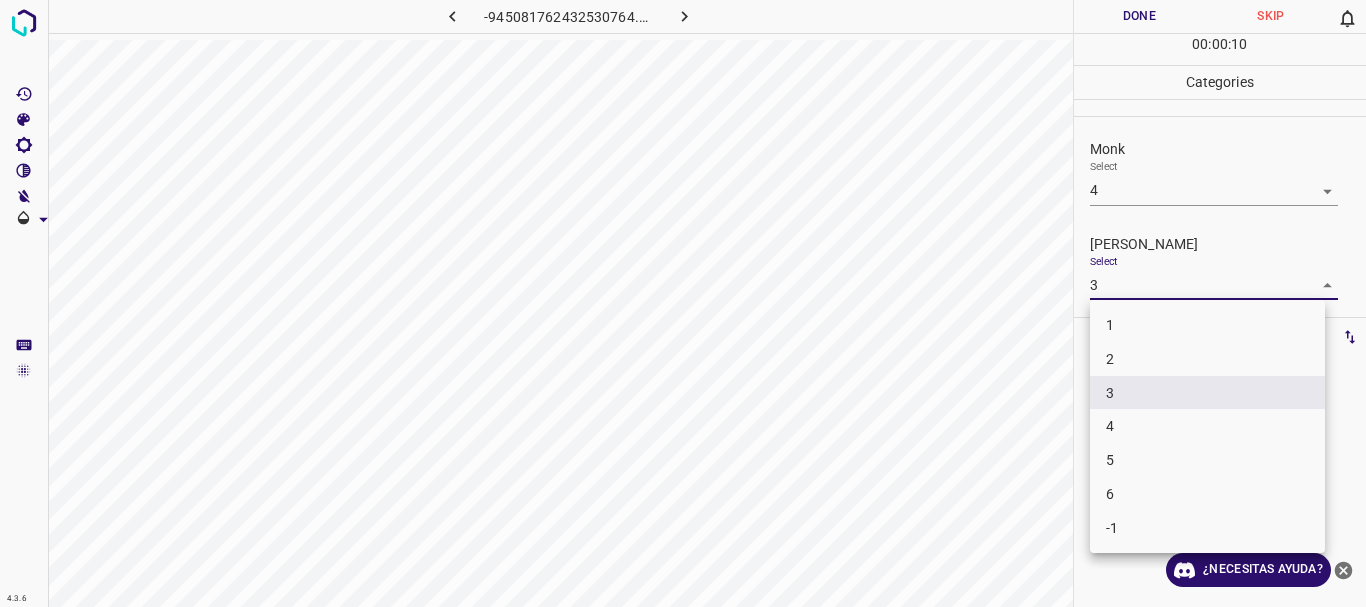click on "2" at bounding box center (1207, 359) 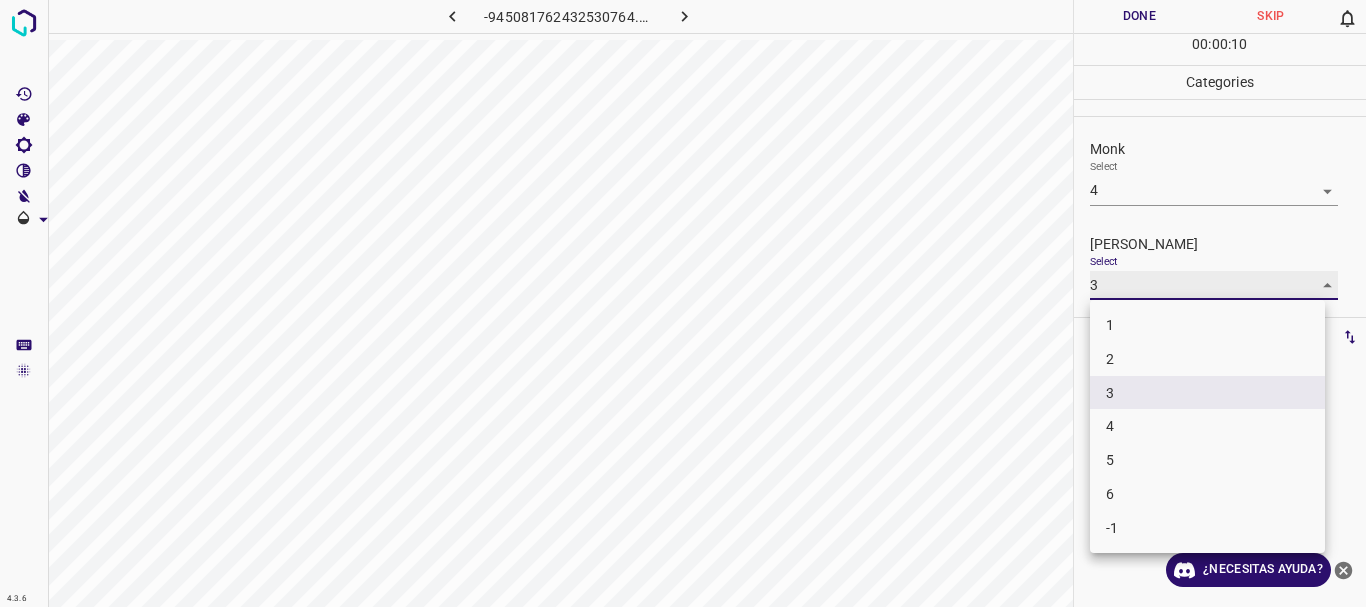 type on "2" 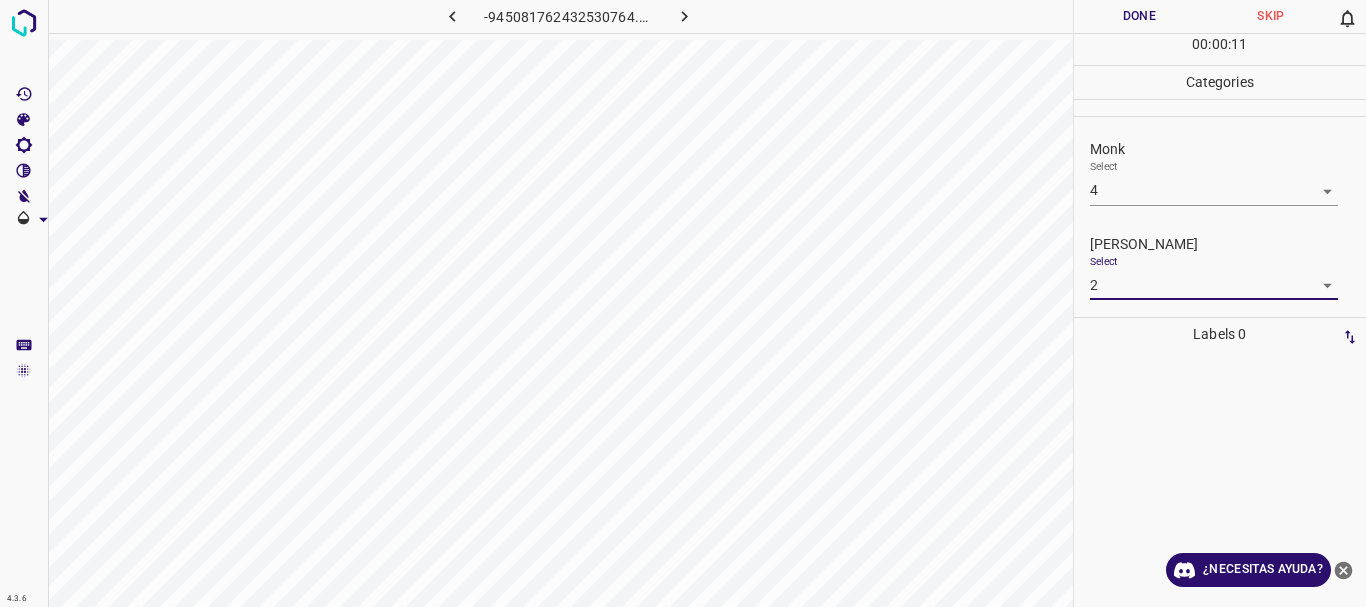 click on "Done" at bounding box center (1140, 16) 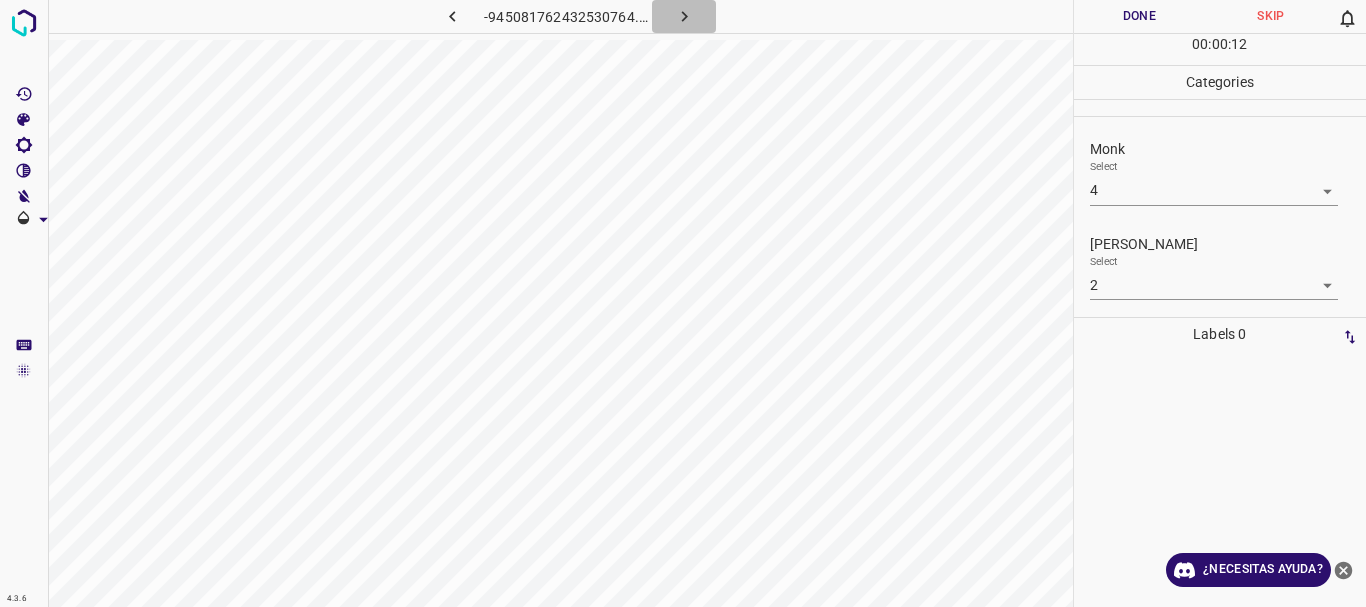 click 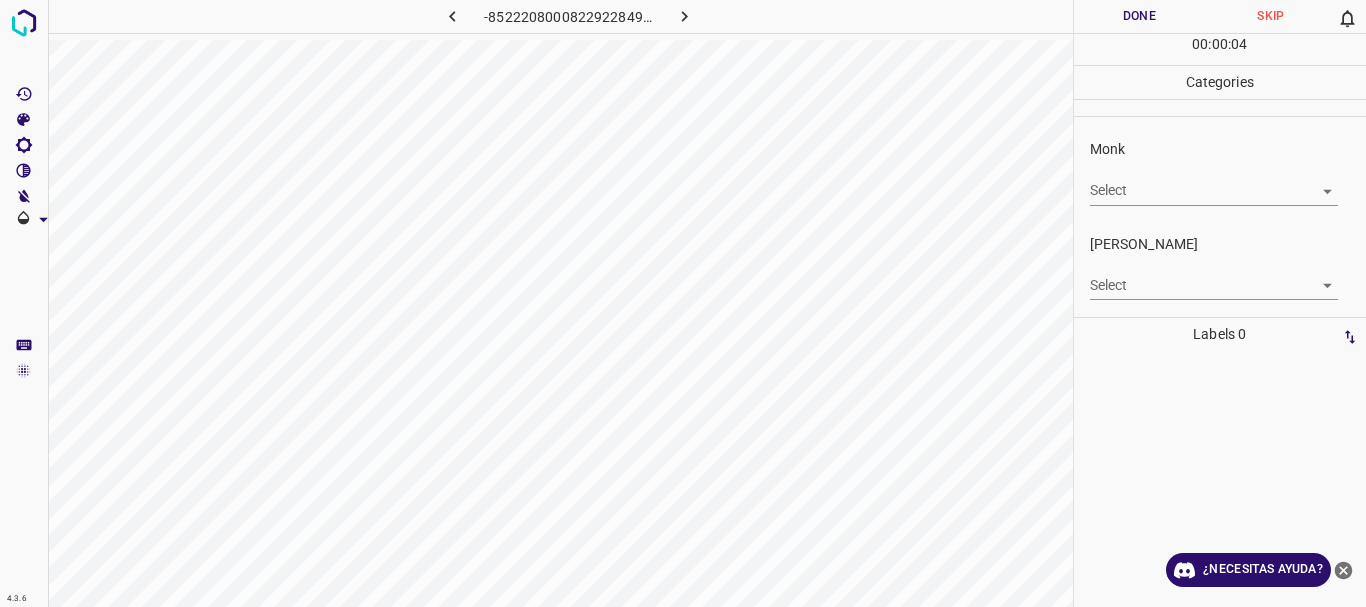 click on "4.3.6  -8522208000822922849.png Done Skip 0 00   : 00   : 04   Categories Monk   Select ​  [PERSON_NAME]   Select ​ Labels   0 Categories 1 Monk 2  [PERSON_NAME] Tools Space Change between modes (Draw & Edit) I Auto labeling R Restore zoom M Zoom in N Zoom out Delete Delete selecte label Filters Z Restore filters X Saturation filter C Brightness filter V Contrast filter B Gray scale filter General O Download ¿Necesitas ayuda? Texto original Valora esta traducción Tu opinión servirá para ayudar a mejorar el Traductor de Google - Texto - Esconder - Borrar" at bounding box center [683, 303] 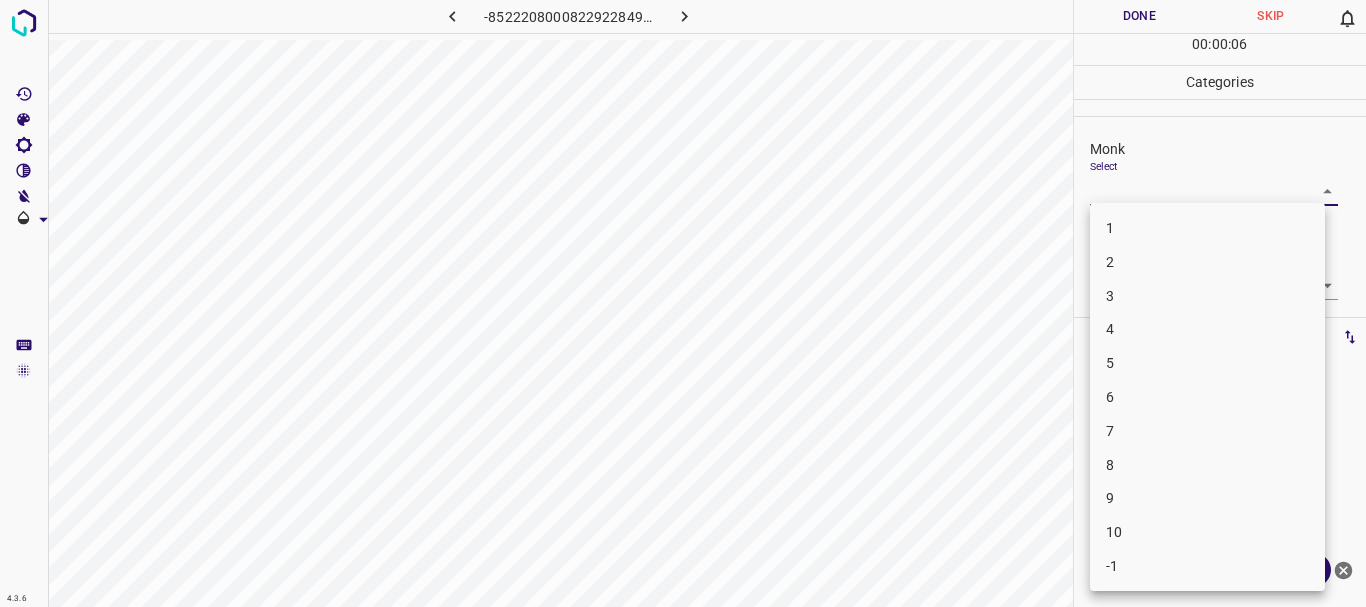 drag, startPoint x: 1186, startPoint y: 316, endPoint x: 1186, endPoint y: 302, distance: 14 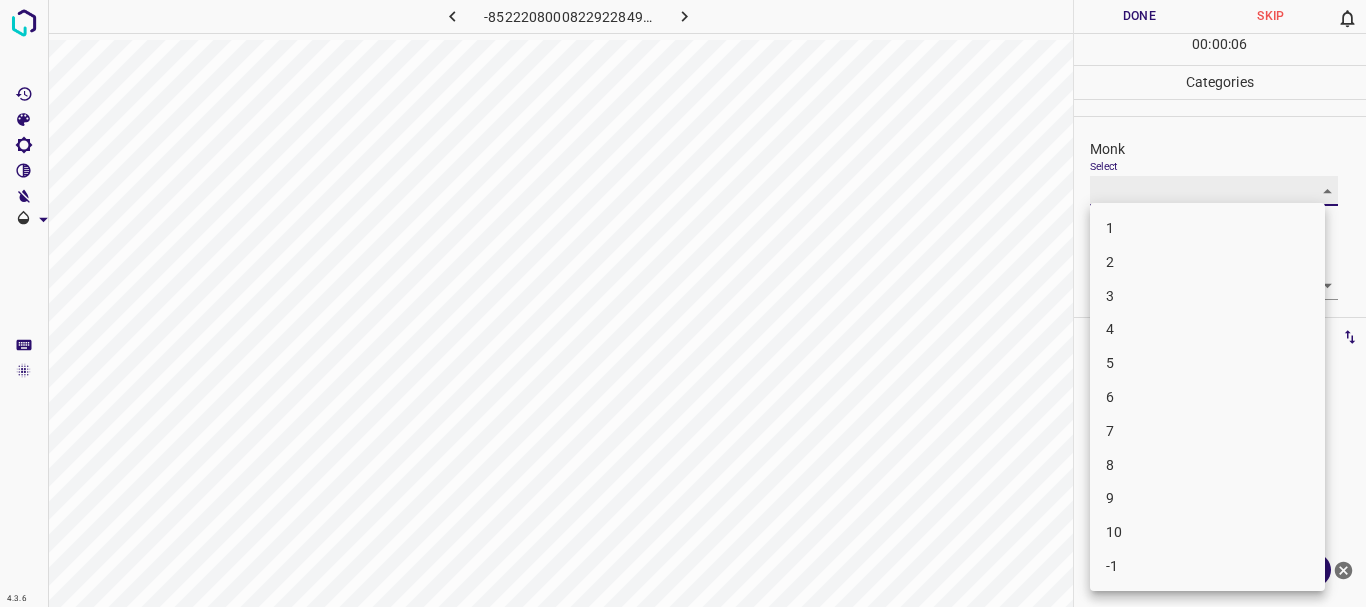 type on "3" 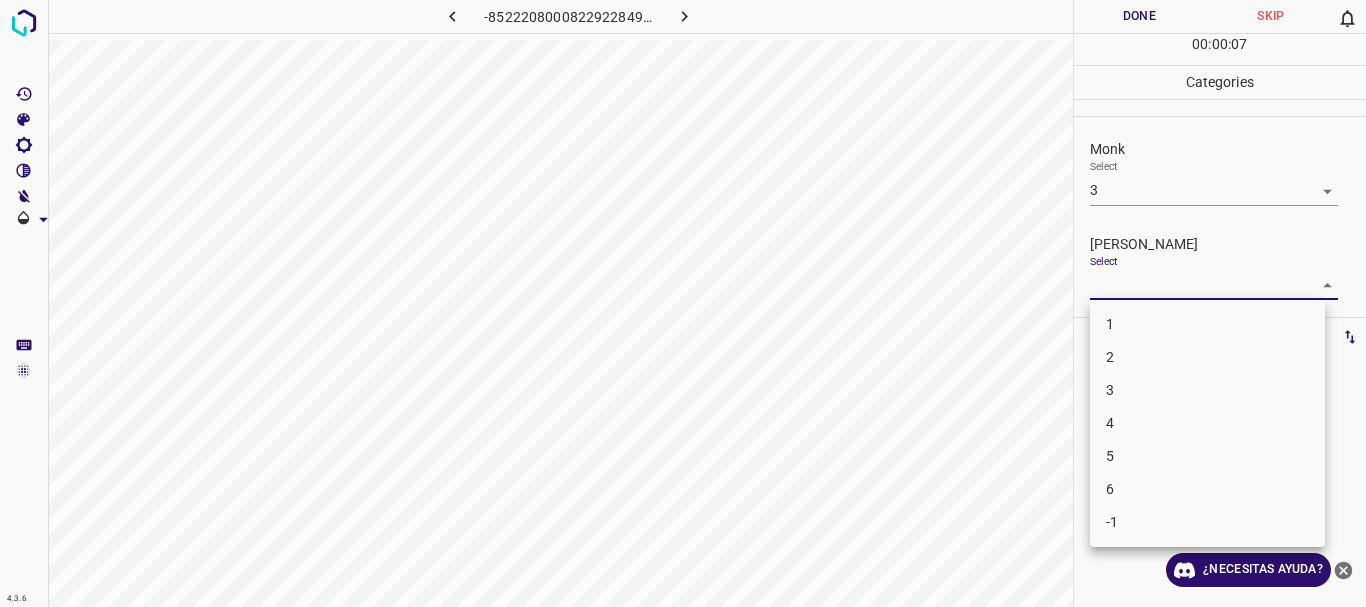 click on "4.3.6  -8522208000822922849.png Done Skip 0 00   : 00   : 07   Categories Monk   Select 3 3  [PERSON_NAME]   Select ​ Labels   0 Categories 1 Monk 2  [PERSON_NAME] Tools Space Change between modes (Draw & Edit) I Auto labeling R Restore zoom M Zoom in N Zoom out Delete Delete selecte label Filters Z Restore filters X Saturation filter C Brightness filter V Contrast filter B Gray scale filter General O Download ¿Necesitas ayuda? Texto original Valora esta traducción Tu opinión servirá para ayudar a mejorar el Traductor de Google - Texto - Esconder - Borrar 1 2 3 4 5 6 -1" at bounding box center (683, 303) 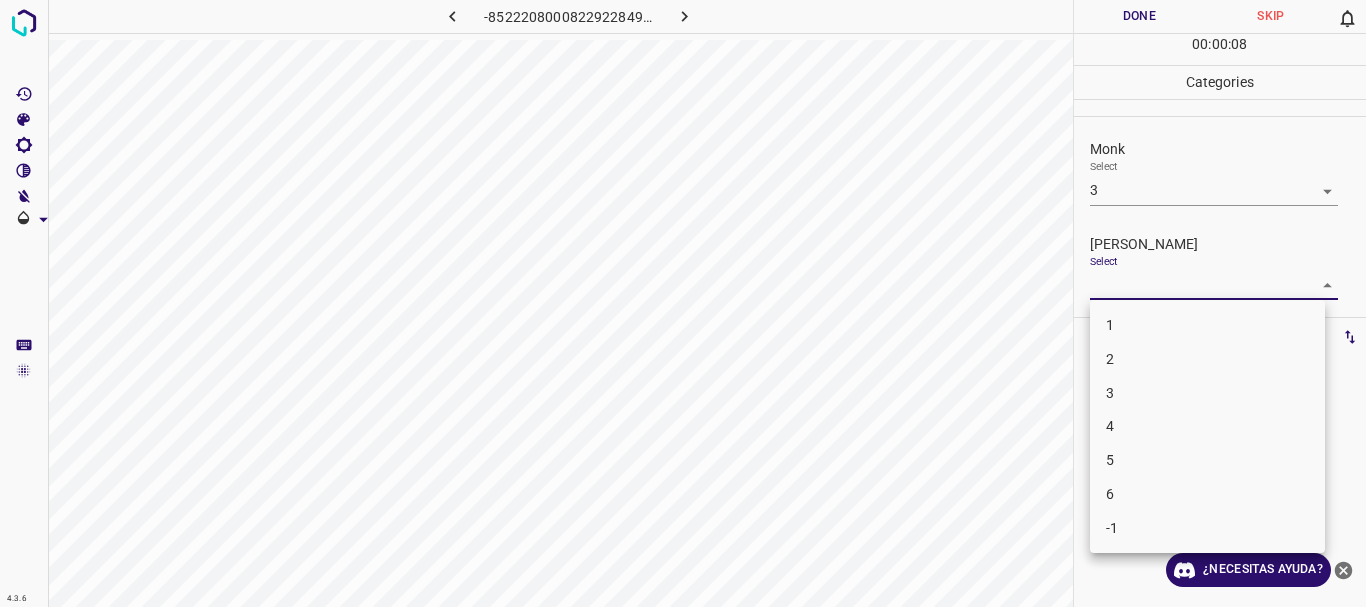 click on "3" at bounding box center (1207, 393) 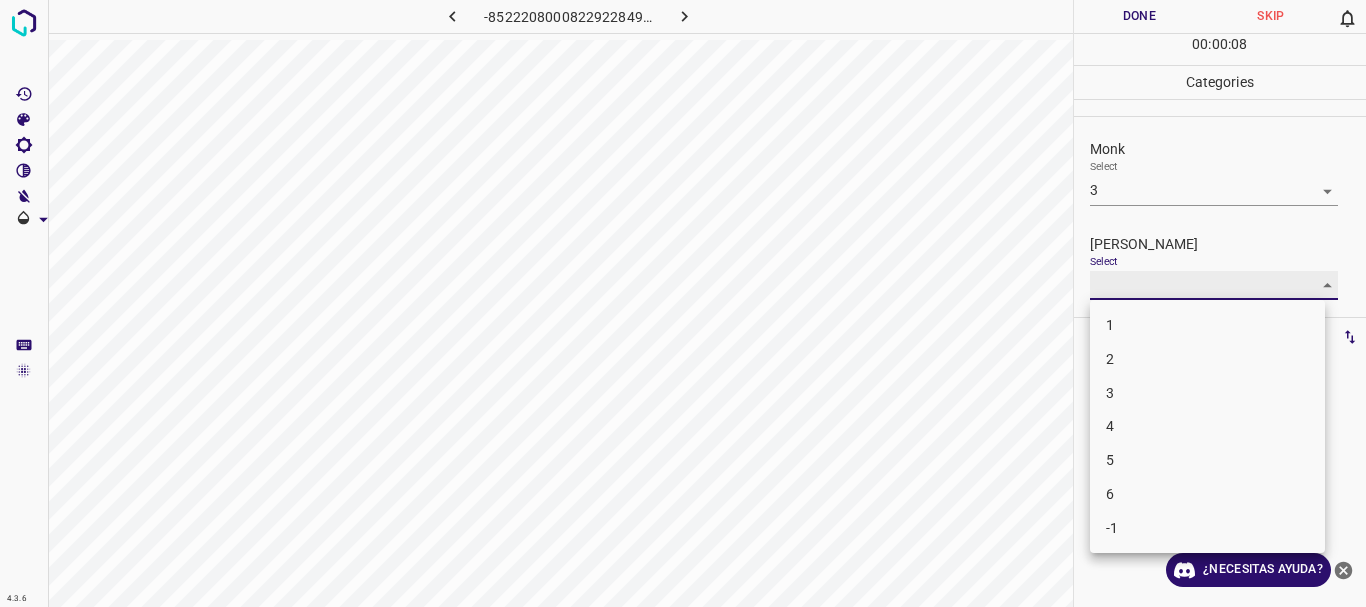 type on "3" 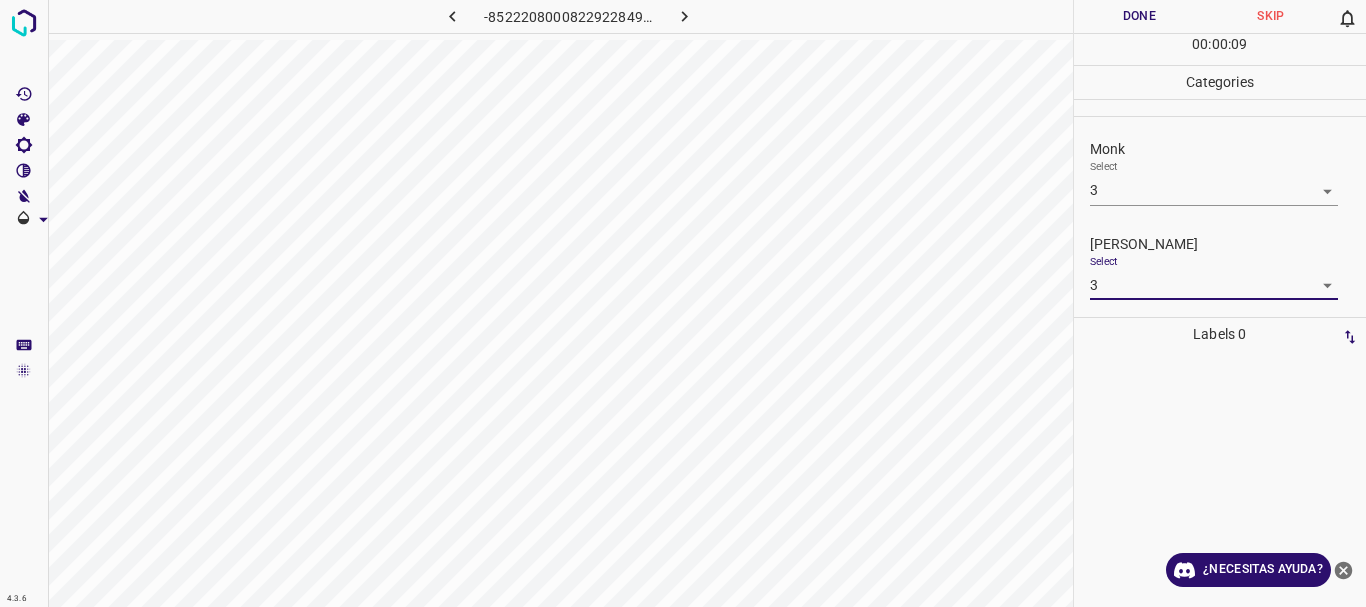 click on "Done" at bounding box center (1140, 16) 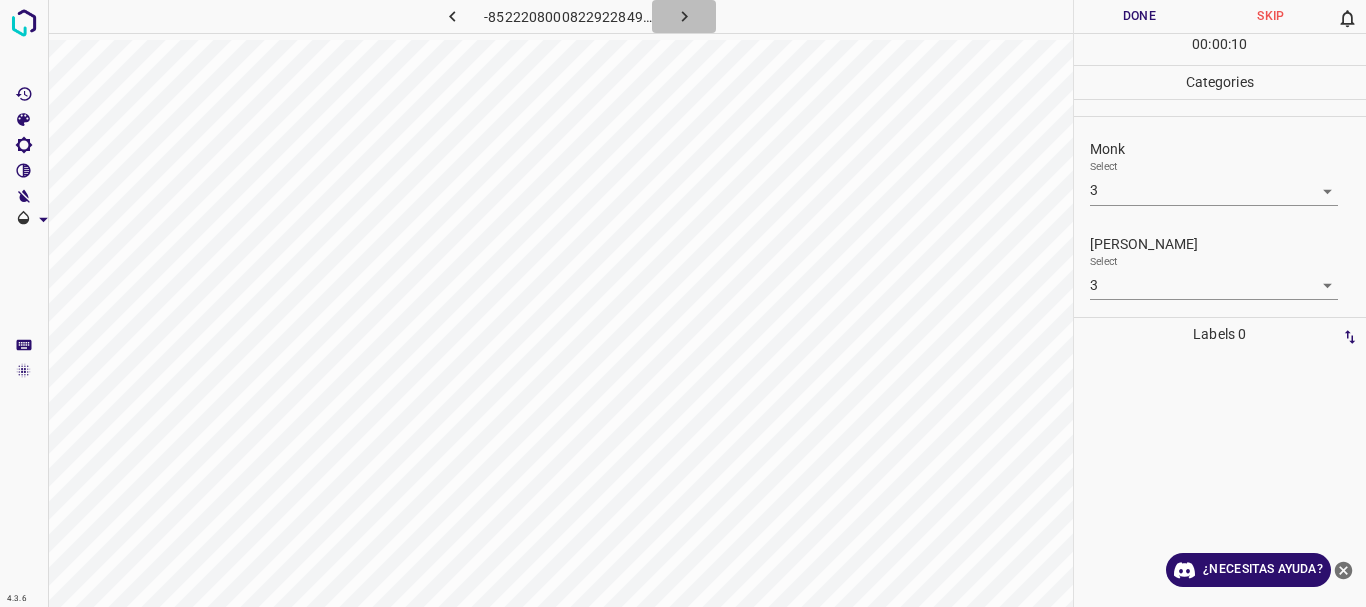 click 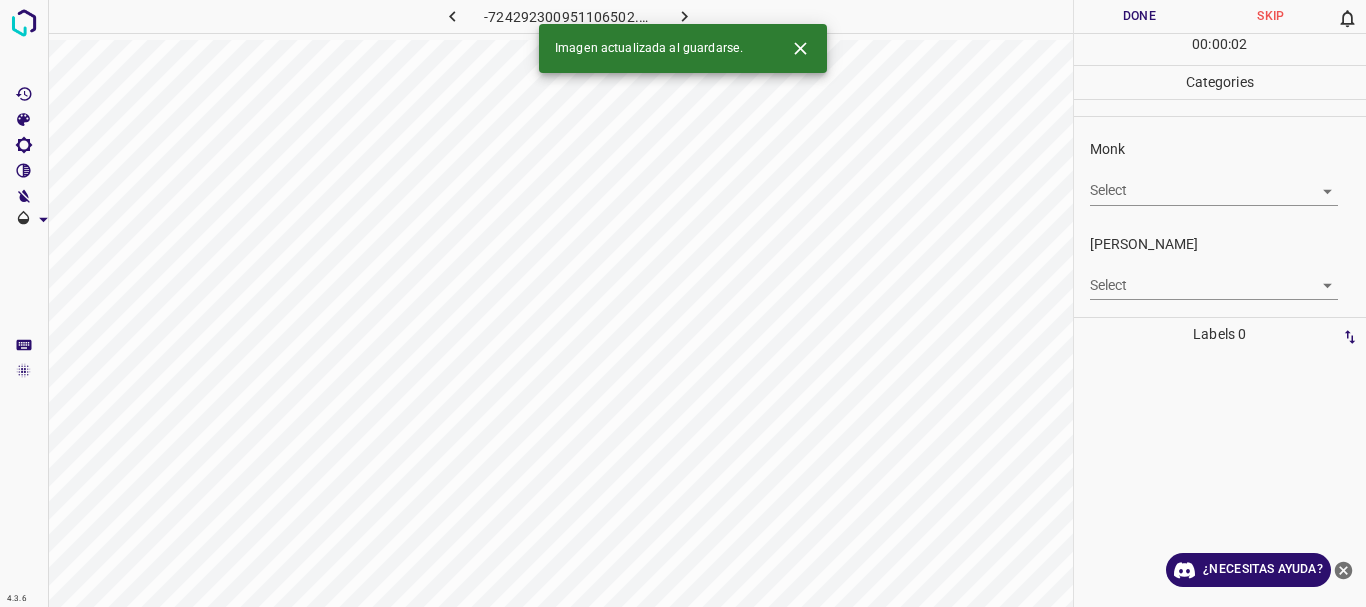 click on "Monk   Select ​" at bounding box center [1220, 172] 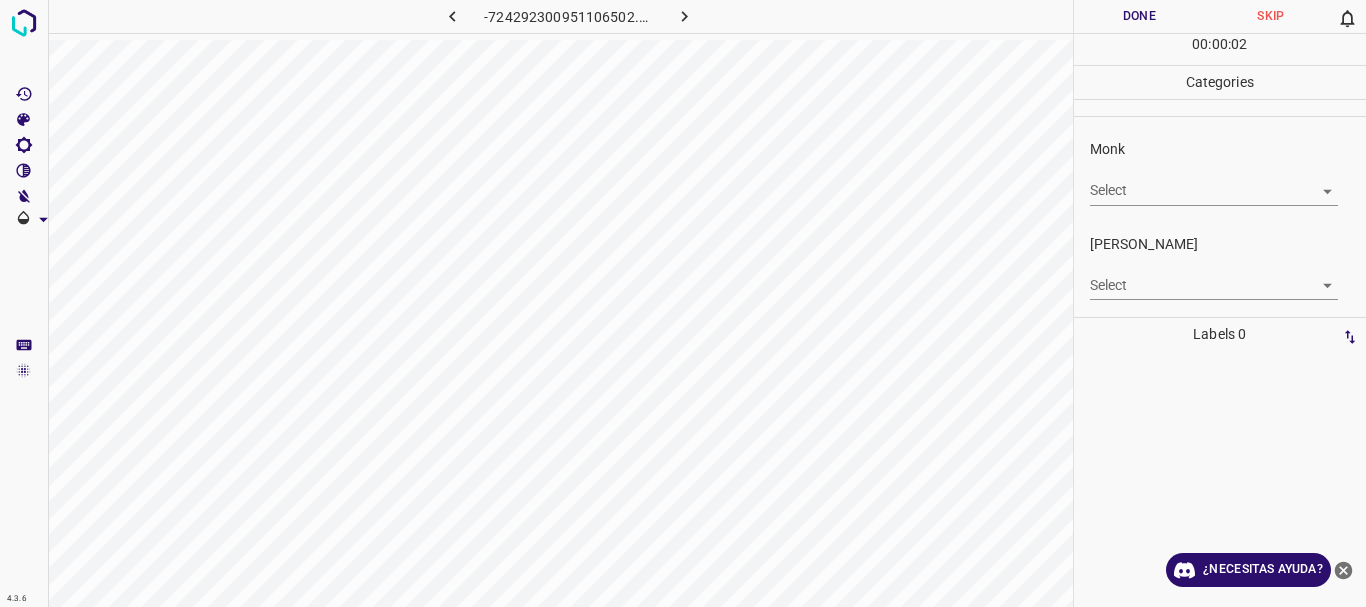 click on "4.3.6  -724292300951106502.png Done Skip 0 00   : 00   : 02   Categories Monk   Select ​  [PERSON_NAME]   Select ​ Labels   0 Categories 1 Monk 2  [PERSON_NAME] Tools Space Change between modes (Draw & Edit) I Auto labeling R Restore zoom M Zoom in N Zoom out Delete Delete selecte label Filters Z Restore filters X Saturation filter C Brightness filter V Contrast filter B Gray scale filter General O Download ¿Necesitas ayuda? Texto original Valora esta traducción Tu opinión servirá para ayudar a mejorar el Traductor de Google - Texto - Esconder - Borrar" at bounding box center (683, 303) 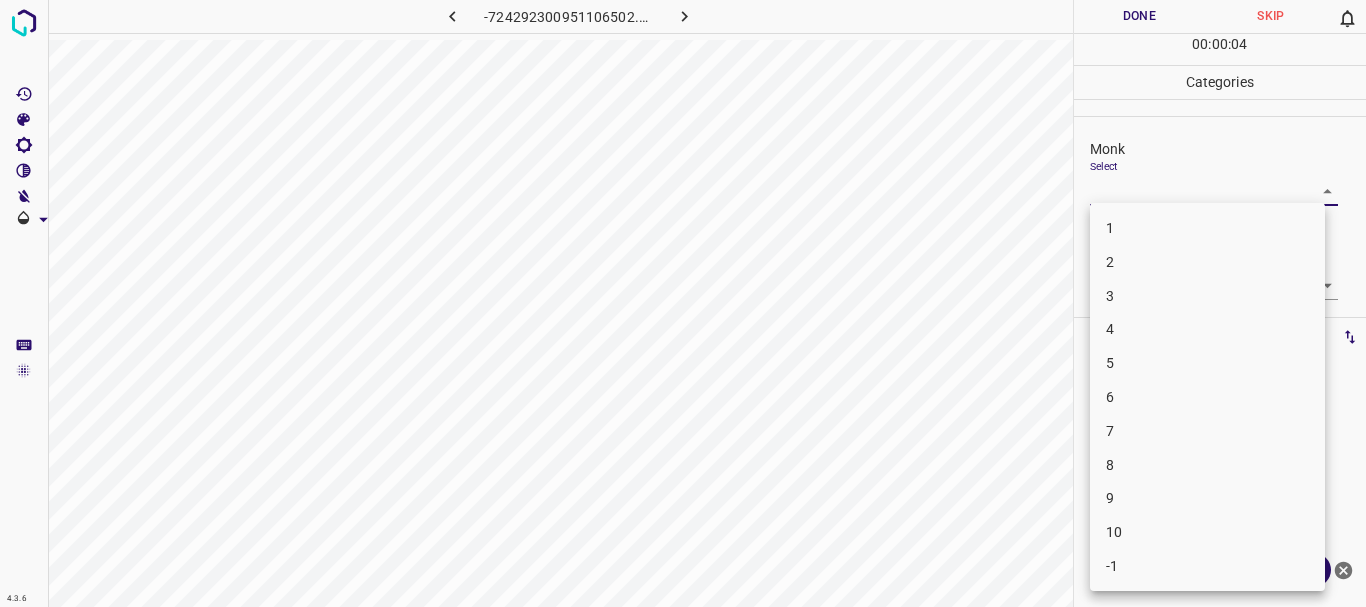 click on "4" at bounding box center (1207, 329) 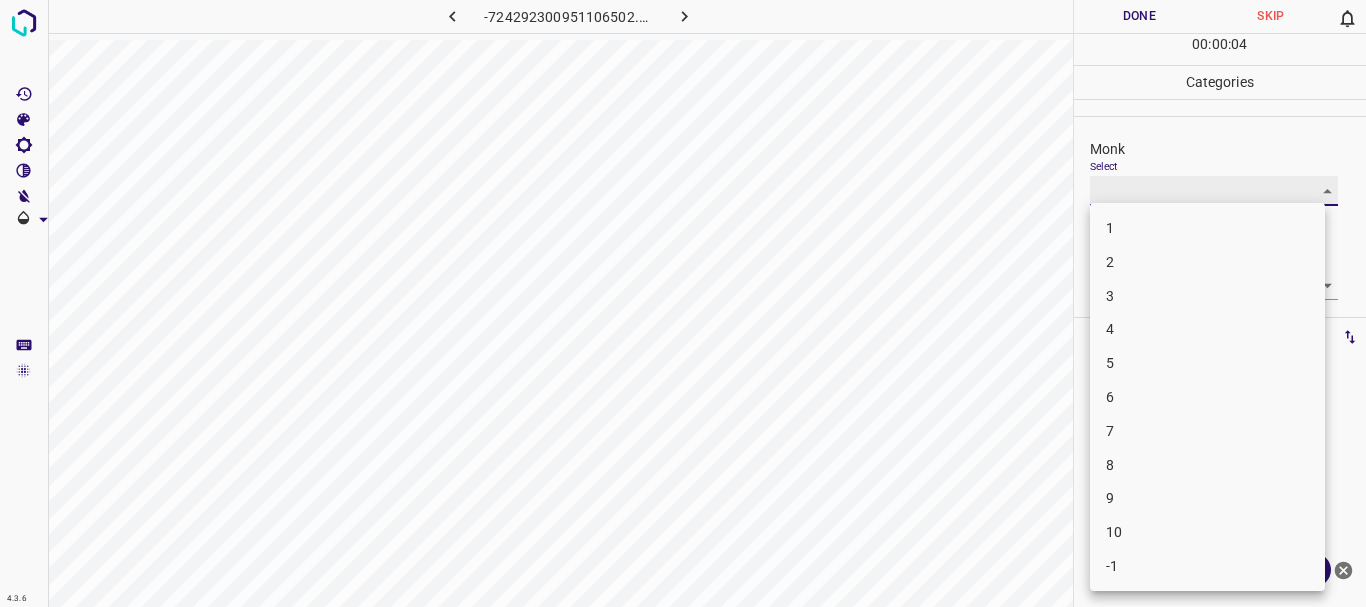 type on "4" 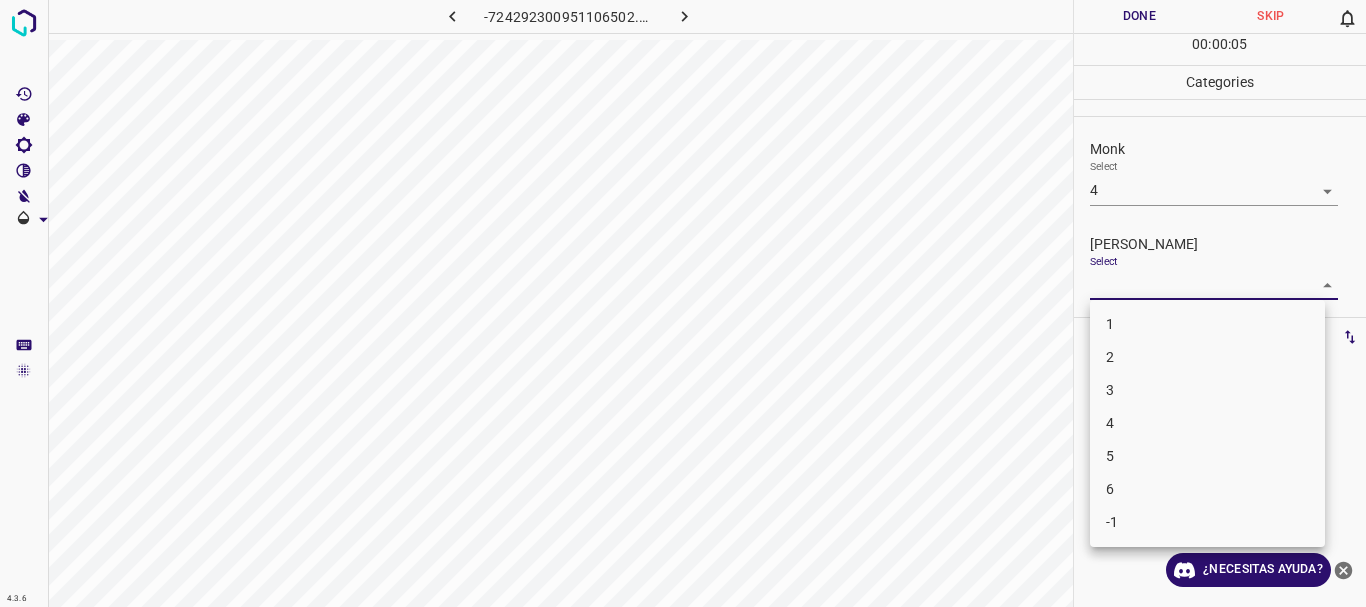 click on "4.3.6  -724292300951106502.png Done Skip 0 00   : 00   : 05   Categories Monk   Select 4 4  [PERSON_NAME]   Select ​ Labels   0 Categories 1 Monk 2  [PERSON_NAME] Tools Space Change between modes (Draw & Edit) I Auto labeling R Restore zoom M Zoom in N Zoom out Delete Delete selecte label Filters Z Restore filters X Saturation filter C Brightness filter V Contrast filter B Gray scale filter General O Download ¿Necesitas ayuda? Texto original Valora esta traducción Tu opinión servirá para ayudar a mejorar el Traductor de Google - Texto - Esconder - Borrar 1 2 3 4 5 6 -1" at bounding box center [683, 303] 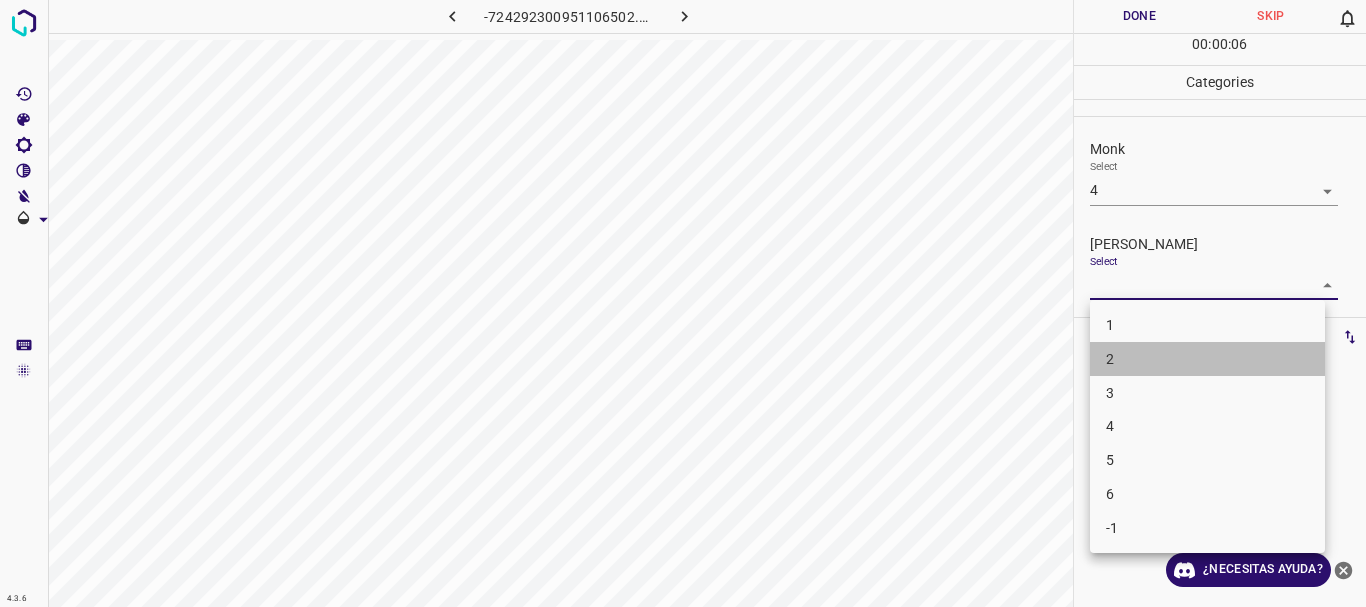 drag, startPoint x: 1127, startPoint y: 372, endPoint x: 1111, endPoint y: 80, distance: 292.43802 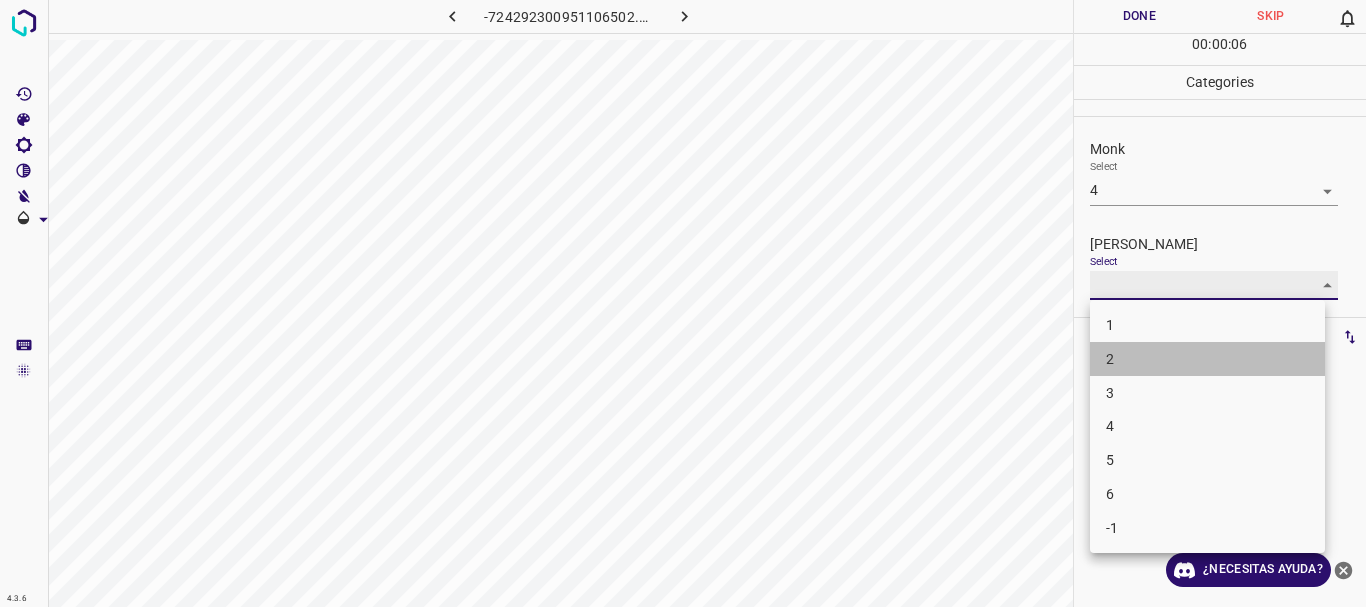 type on "2" 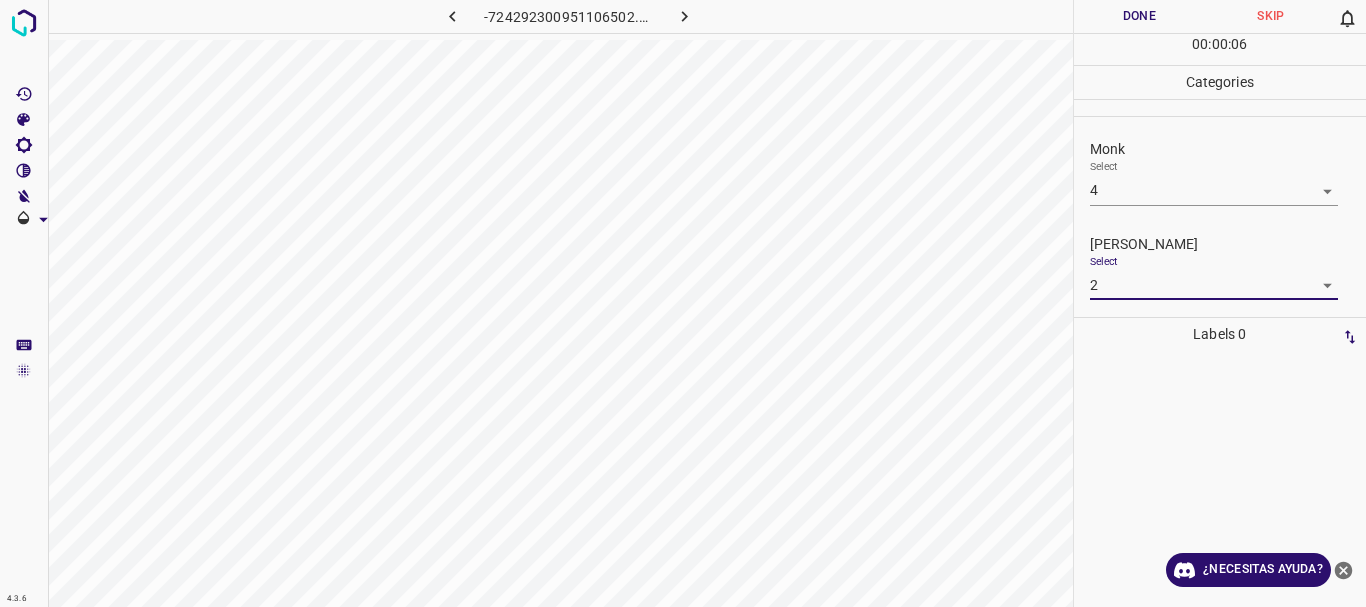 click on "Done" at bounding box center [1140, 16] 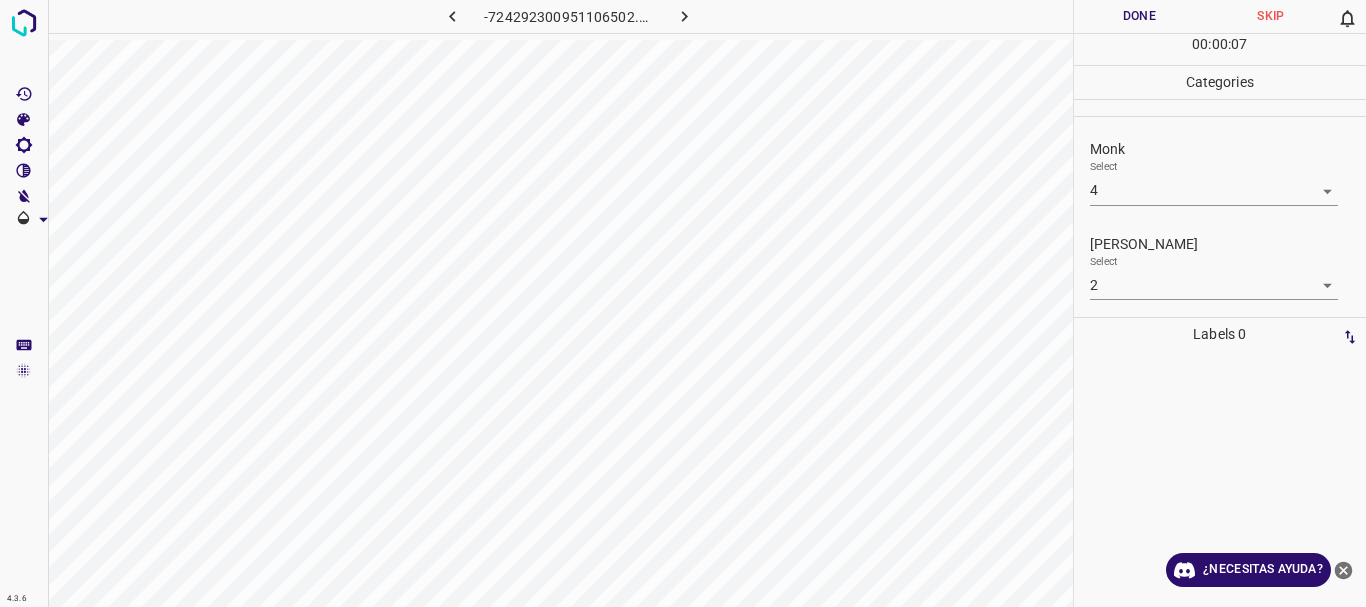 click 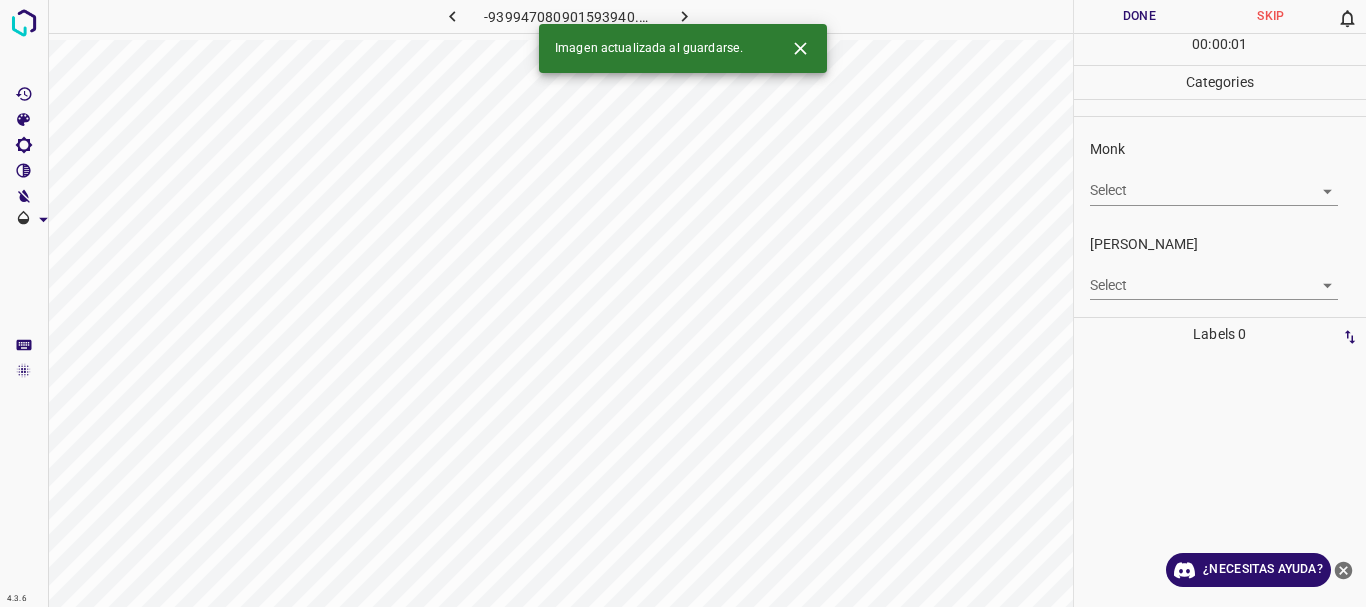 click on "4.3.6  -939947080901593940.png Done Skip 0 00   : 00   : 01   Categories Monk   Select ​  [PERSON_NAME]   Select ​ Labels   0 Categories 1 Monk 2  [PERSON_NAME] Tools Space Change between modes (Draw & Edit) I Auto labeling R Restore zoom M Zoom in N Zoom out Delete Delete selecte label Filters Z Restore filters X Saturation filter C Brightness filter V Contrast filter B Gray scale filter General O Download Imagen actualizada al guardarse. ¿Necesitas ayuda? Texto original Valora esta traducción Tu opinión servirá para ayudar a mejorar el Traductor de Google - Texto - Esconder - Borrar" at bounding box center [683, 303] 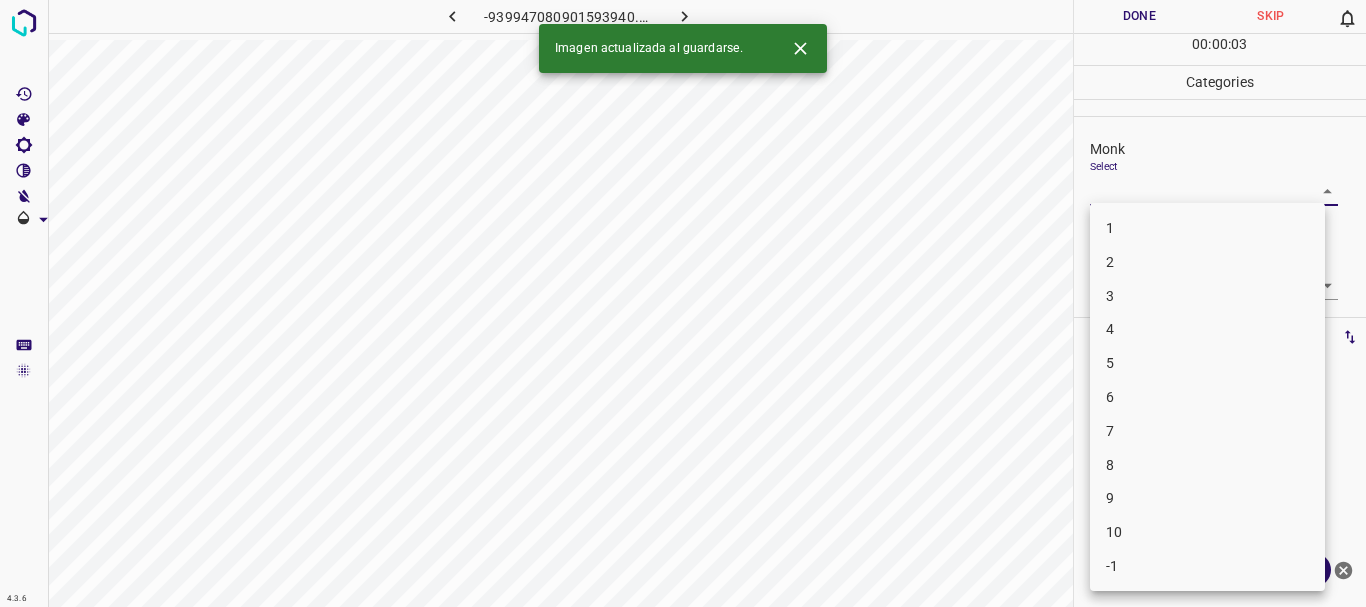 click on "4" at bounding box center (1207, 329) 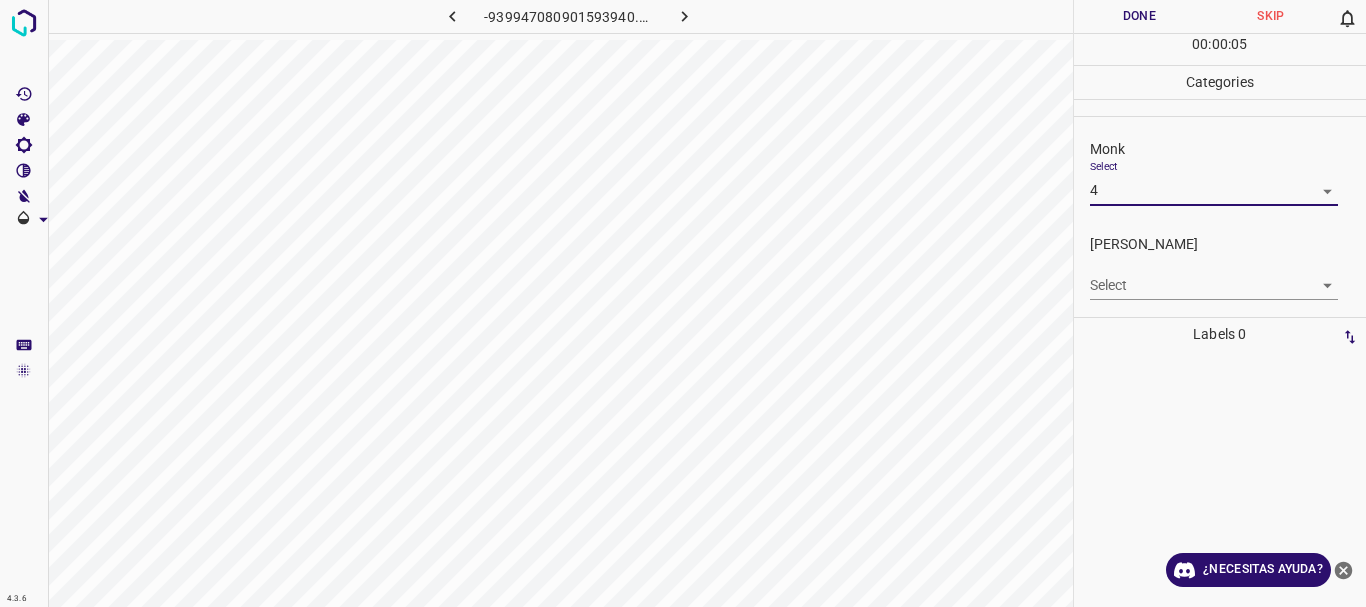 click on "4.3.6  -939947080901593940.png Done Skip 0 00   : 00   : 05   Categories Monk   Select 4 4  [PERSON_NAME]   Select ​ Labels   0 Categories 1 Monk 2  [PERSON_NAME] Tools Space Change between modes (Draw & Edit) I Auto labeling R Restore zoom M Zoom in N Zoom out Delete Delete selecte label Filters Z Restore filters X Saturation filter C Brightness filter V Contrast filter B Gray scale filter General O Download ¿Necesitas ayuda? Texto original Valora esta traducción Tu opinión servirá para ayudar a mejorar el Traductor de Google - Texto - Esconder - Borrar" at bounding box center (683, 303) 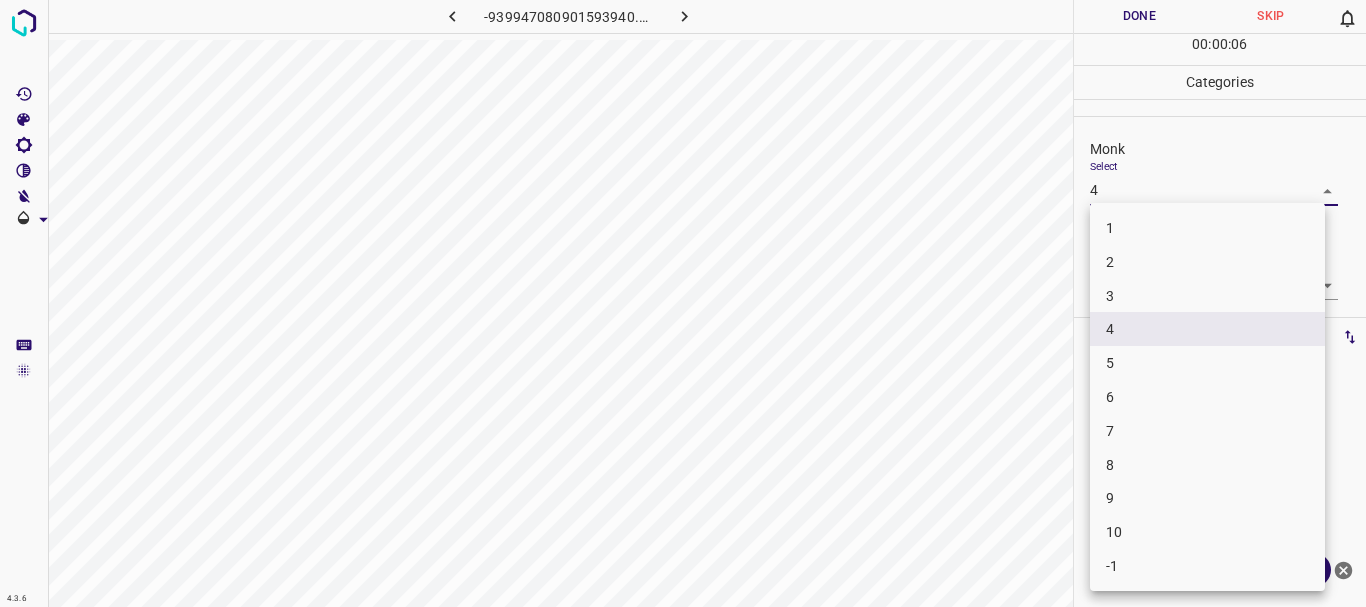 click on "5" at bounding box center [1207, 363] 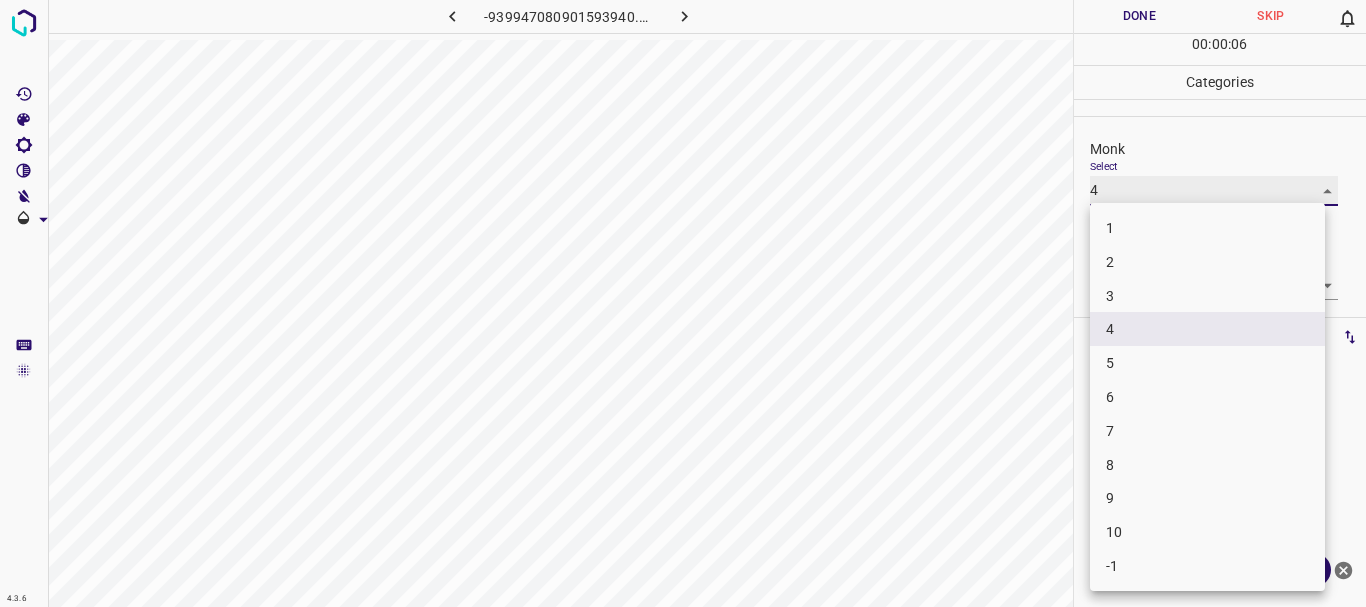 type on "5" 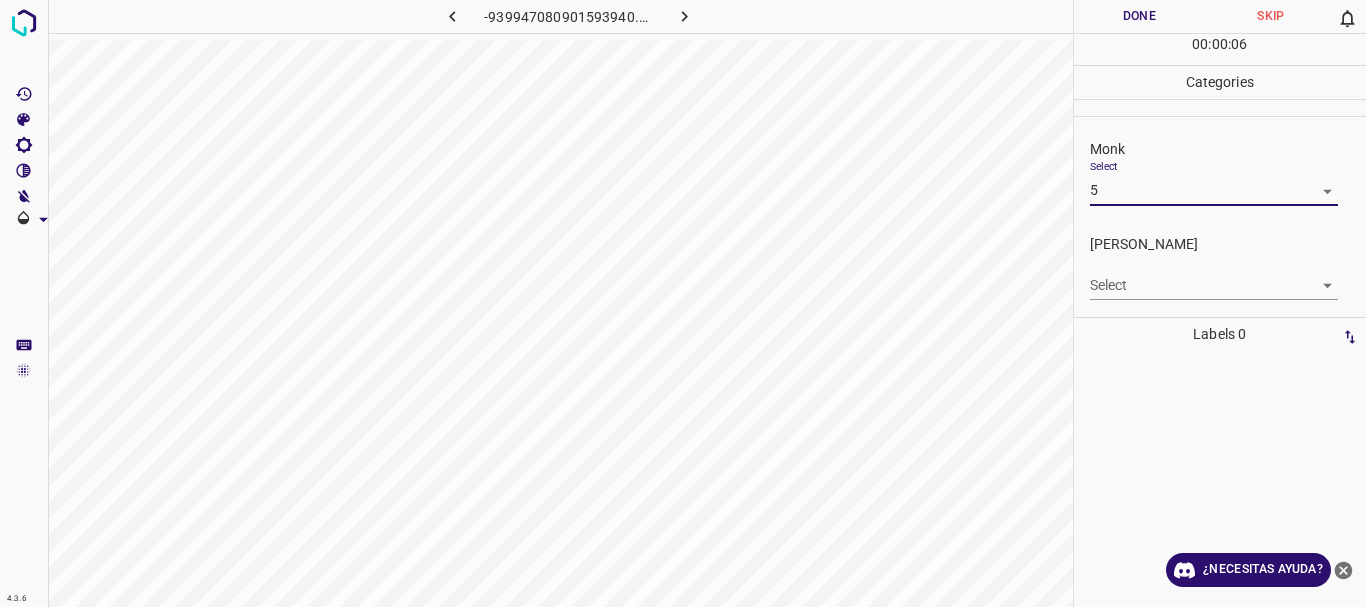 click on "4.3.6  -939947080901593940.png Done Skip 0 00   : 00   : 06   Categories Monk   Select 5 5  [PERSON_NAME]   Select ​ Labels   0 Categories 1 Monk 2  [PERSON_NAME] Tools Space Change between modes (Draw & Edit) I Auto labeling R Restore zoom M Zoom in N Zoom out Delete Delete selecte label Filters Z Restore filters X Saturation filter C Brightness filter V Contrast filter B Gray scale filter General O Download ¿Necesitas ayuda? Texto original Valora esta traducción Tu opinión servirá para ayudar a mejorar el Traductor de Google - Texto - Esconder - Borrar" at bounding box center (683, 303) 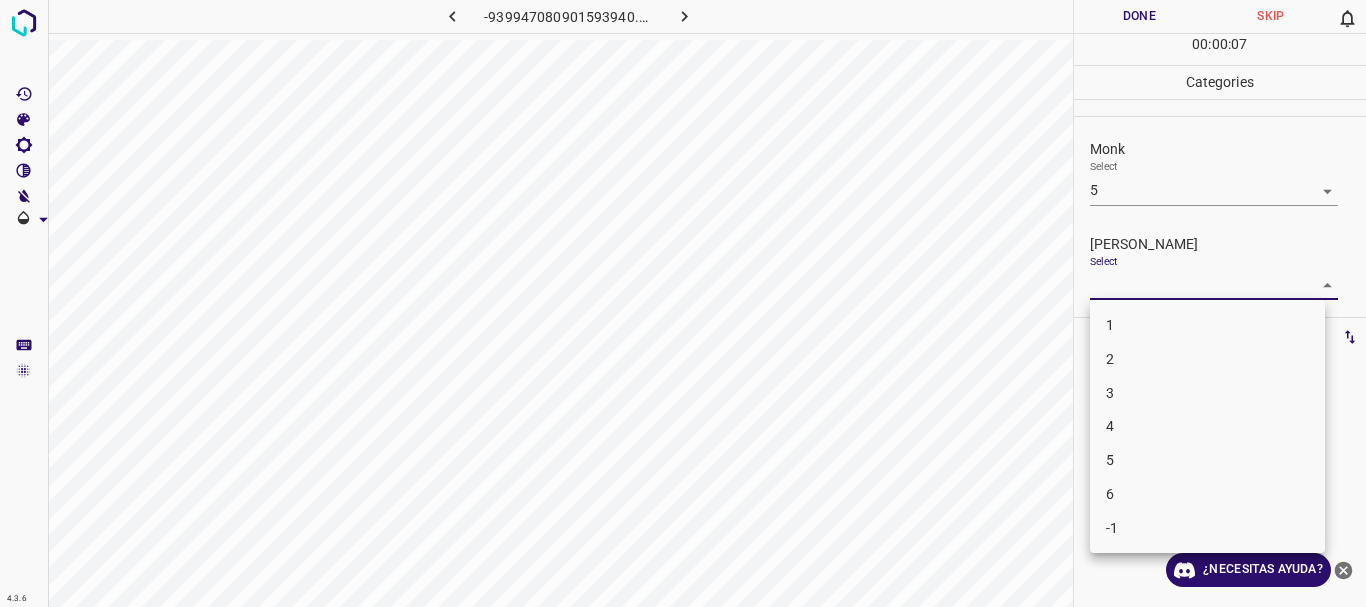 click on "3" at bounding box center [1207, 393] 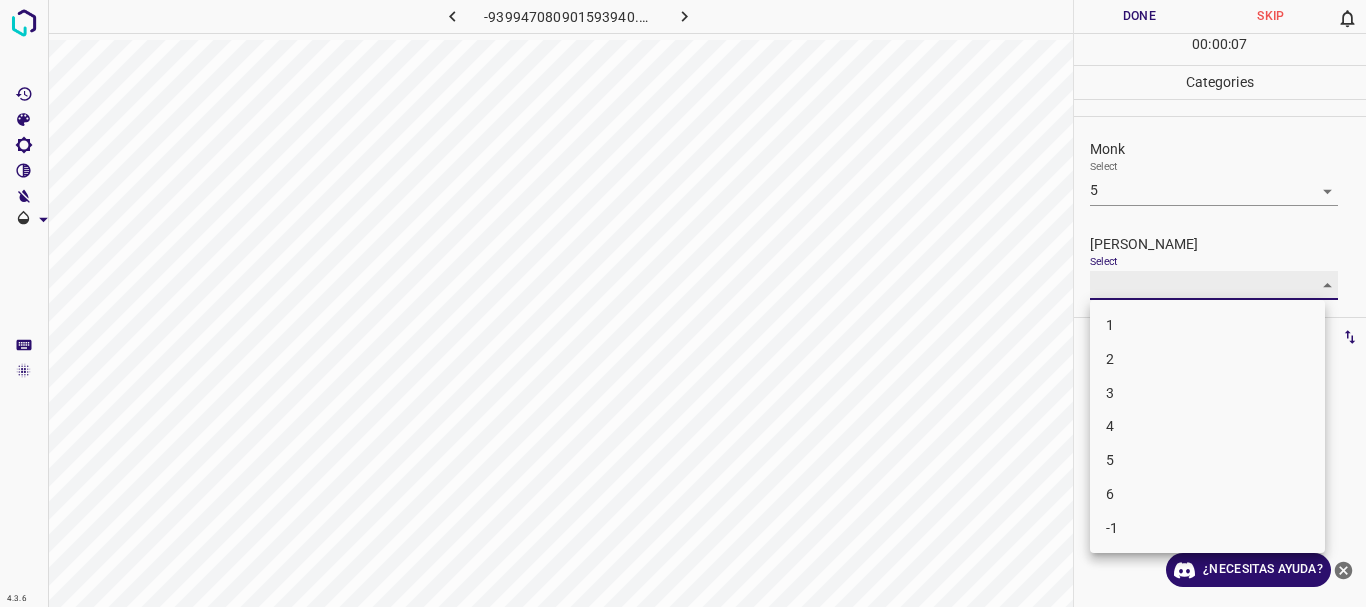 type on "3" 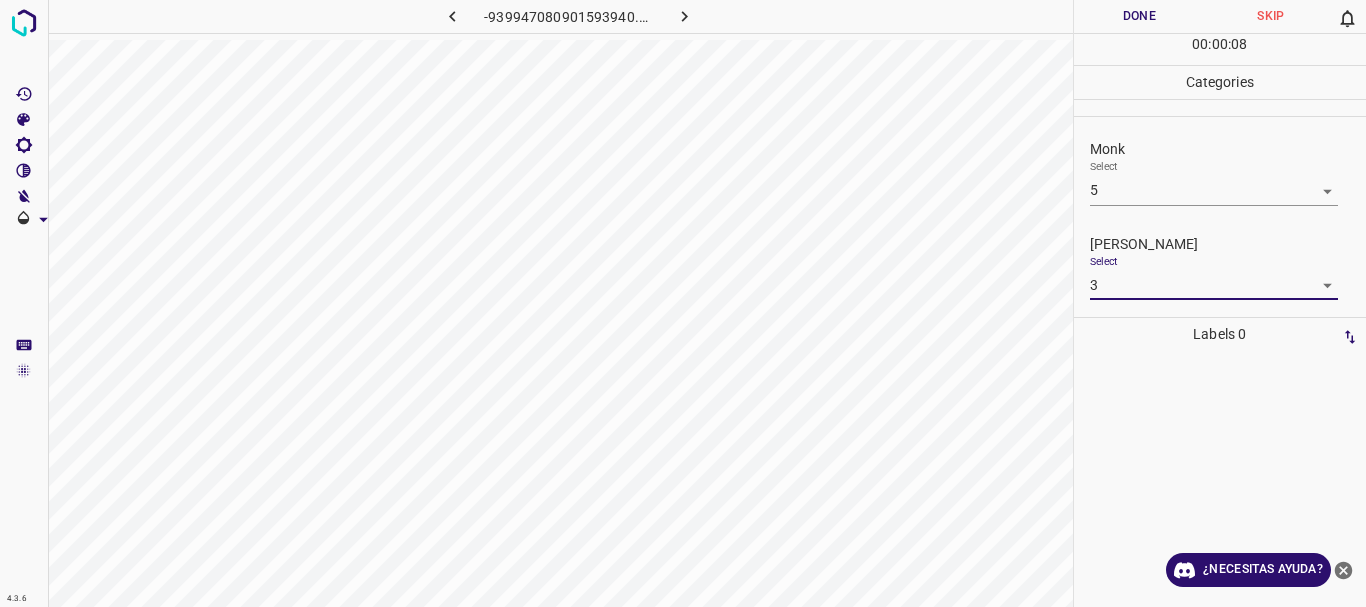 click on "Done" at bounding box center (1140, 16) 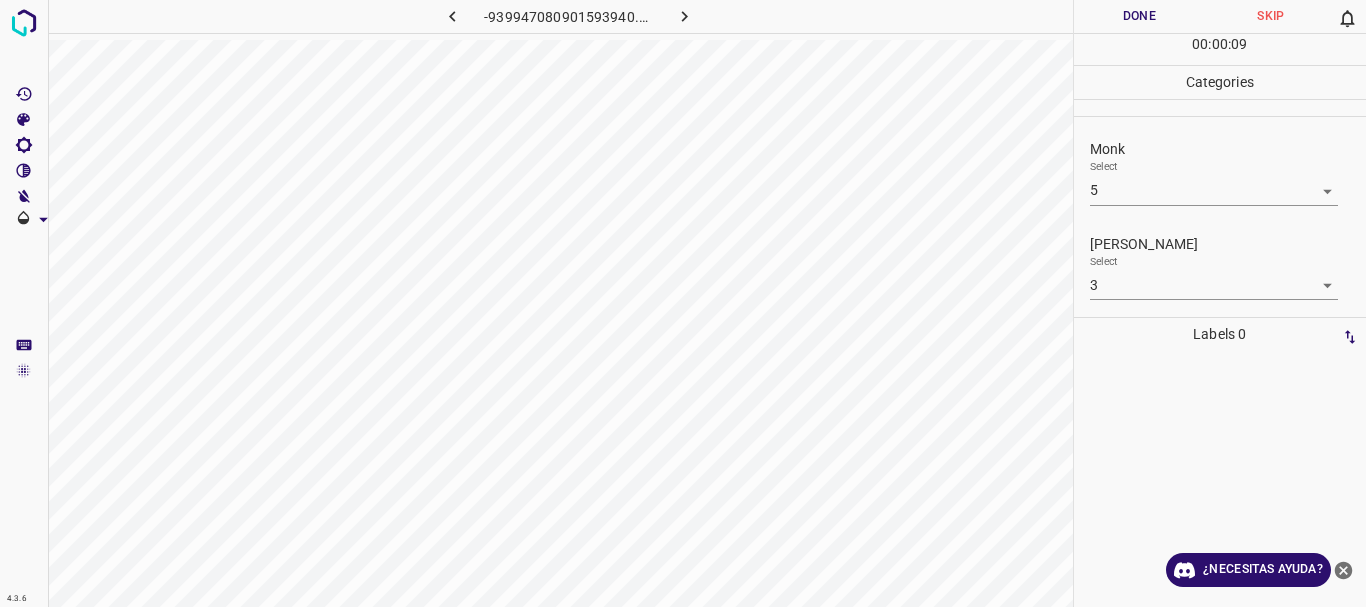 click 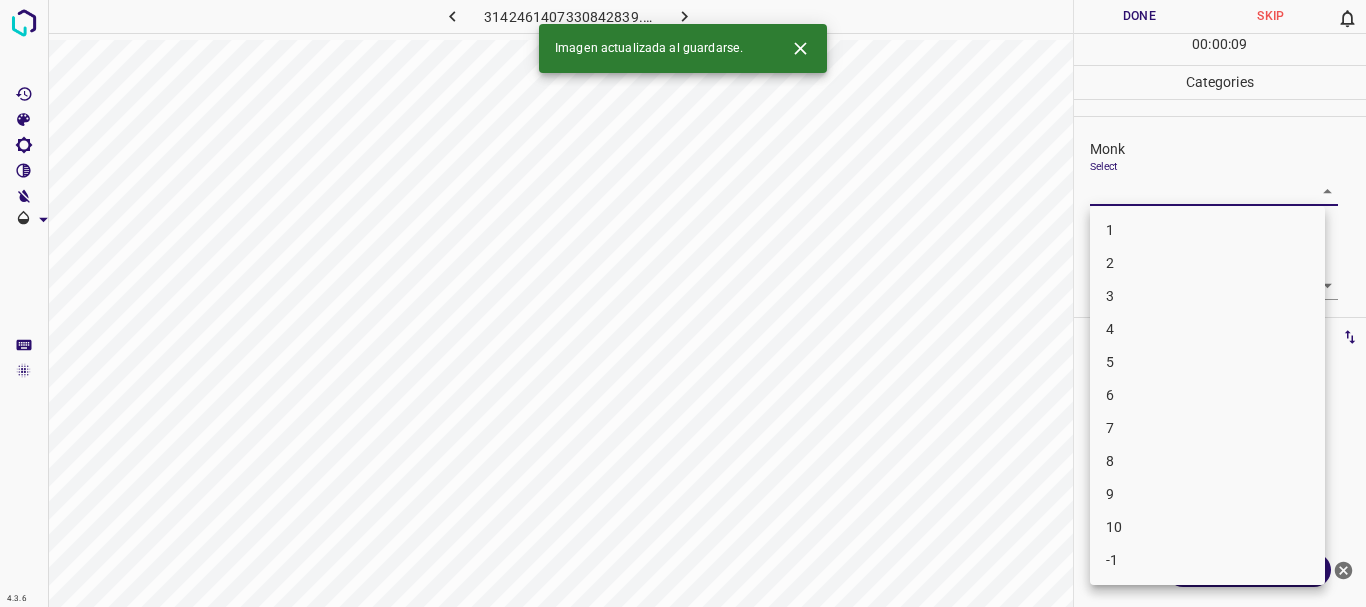click on "4.3.6  3142461407330842839.png Done Skip 0 00   : 00   : 09   Categories Monk   Select ​  [PERSON_NAME]   Select ​ Labels   0 Categories 1 Monk 2  [PERSON_NAME] Tools Space Change between modes (Draw & Edit) I Auto labeling R Restore zoom M Zoom in N Zoom out Delete Delete selecte label Filters Z Restore filters X Saturation filter C Brightness filter V Contrast filter B Gray scale filter General O Download Imagen actualizada al guardarse. ¿Necesitas ayuda? Texto original Valora esta traducción Tu opinión servirá para ayudar a mejorar el Traductor de Google - Texto - Esconder - Borrar 1 2 3 4 5 6 7 8 9 10 -1" at bounding box center (683, 303) 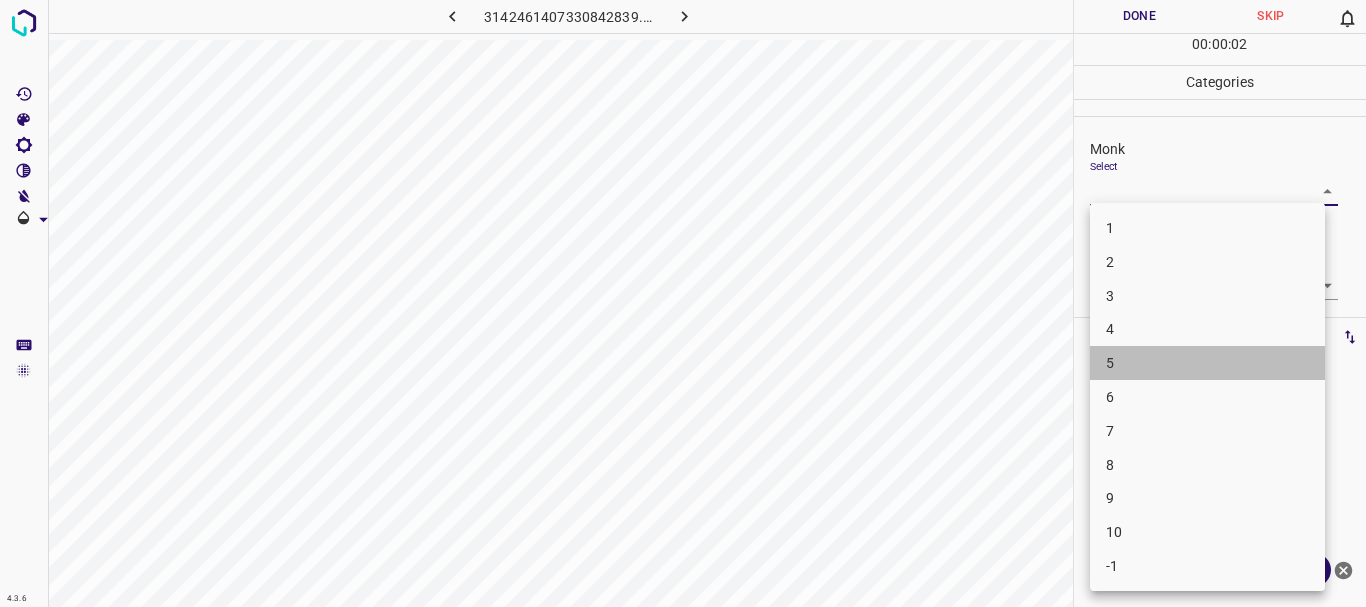 click on "5" at bounding box center [1207, 363] 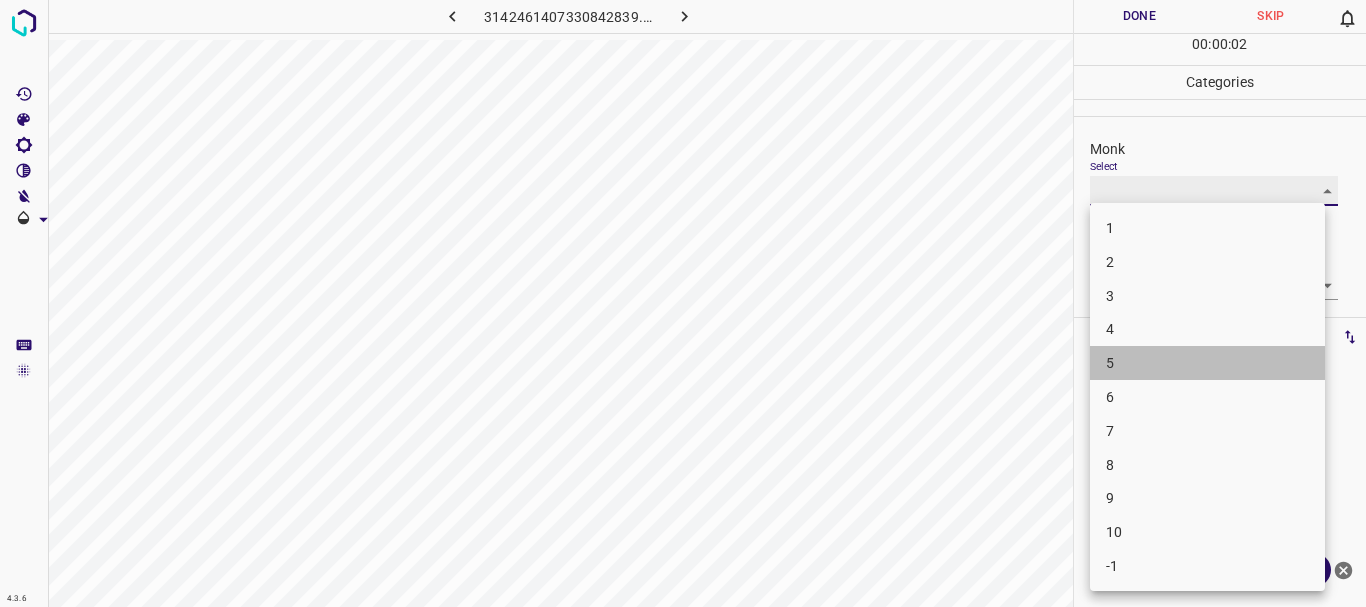 type on "5" 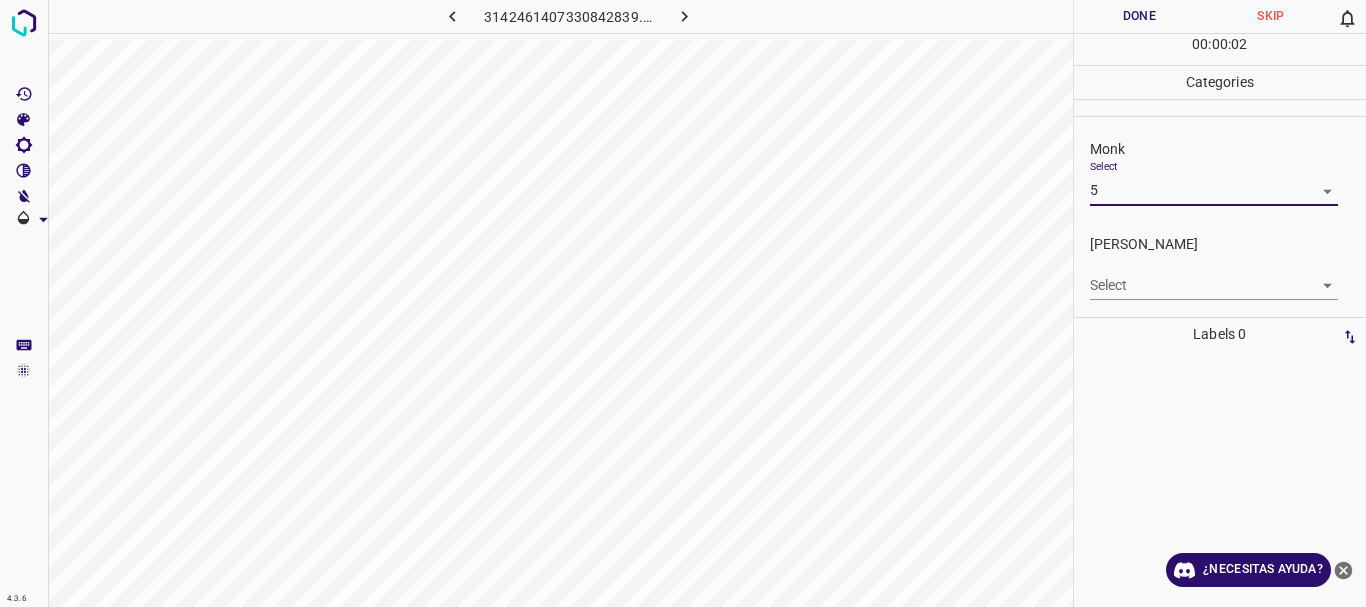 click on "4.3.6  3142461407330842839.png Done Skip 0 00   : 00   : 02   Categories Monk   Select 5 5  [PERSON_NAME]   Select ​ Labels   0 Categories 1 Monk 2  [PERSON_NAME] Tools Space Change between modes (Draw & Edit) I Auto labeling R Restore zoom M Zoom in N Zoom out Delete Delete selecte label Filters Z Restore filters X Saturation filter C Brightness filter V Contrast filter B Gray scale filter General O Download ¿Necesitas ayuda? Texto original Valora esta traducción Tu opinión servirá para ayudar a mejorar el Traductor de Google - Texto - Esconder - Borrar" at bounding box center (683, 303) 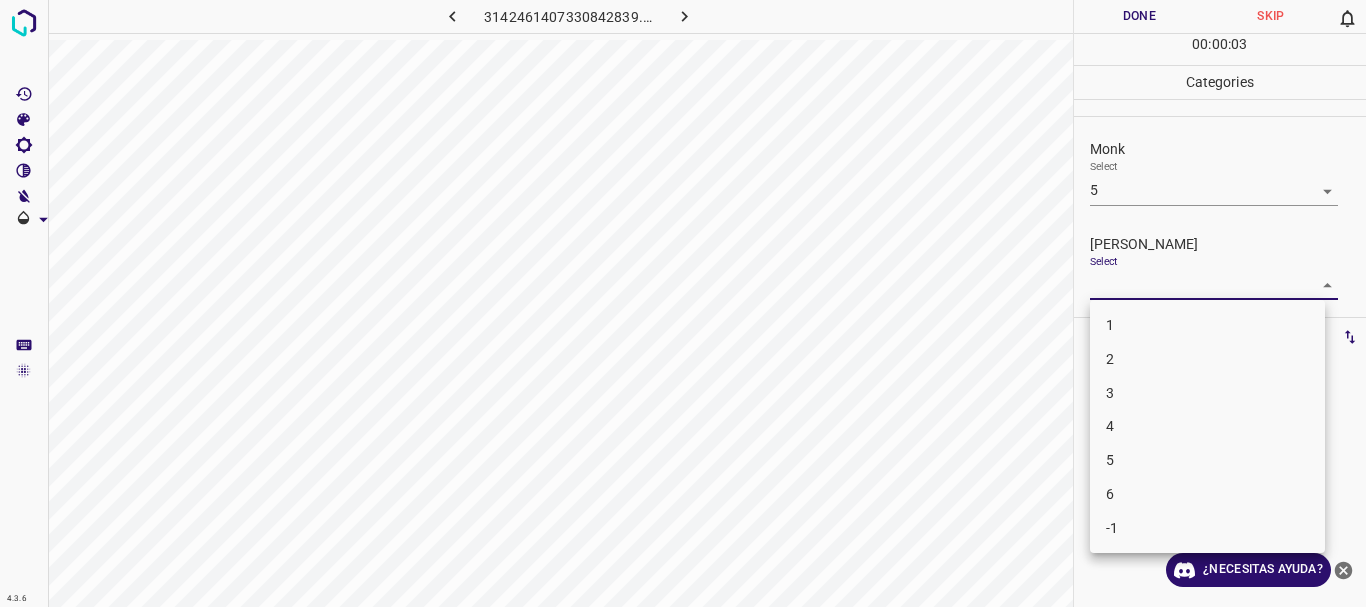 click on "3" at bounding box center [1207, 393] 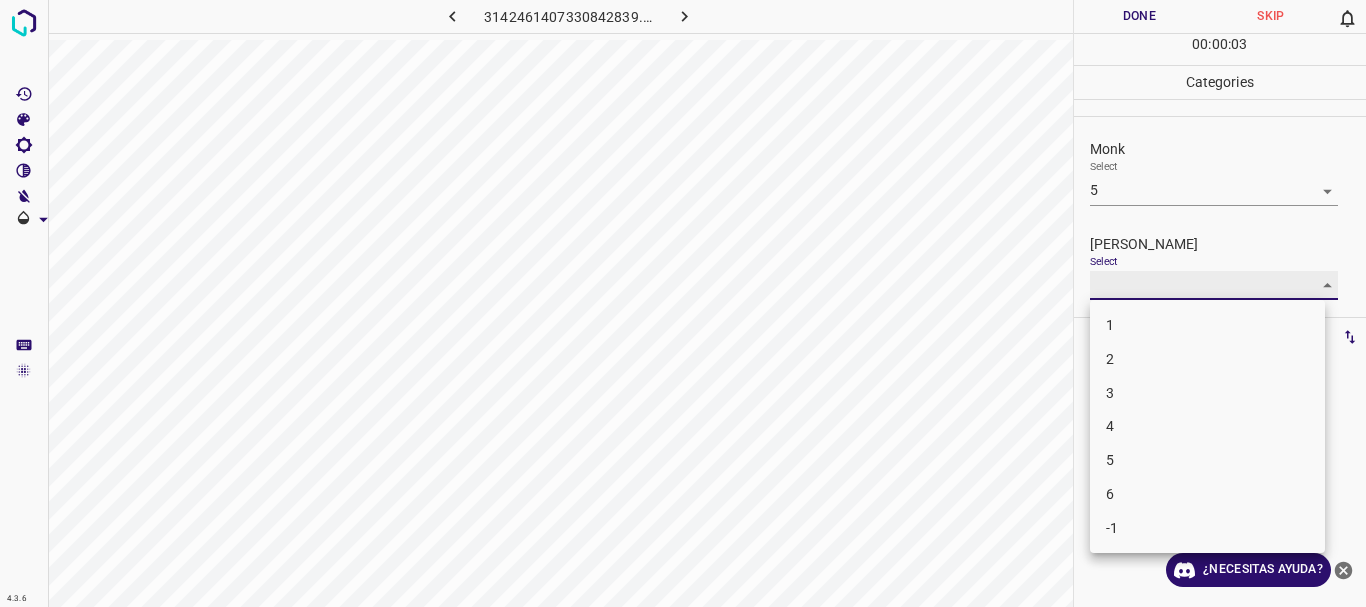 type on "3" 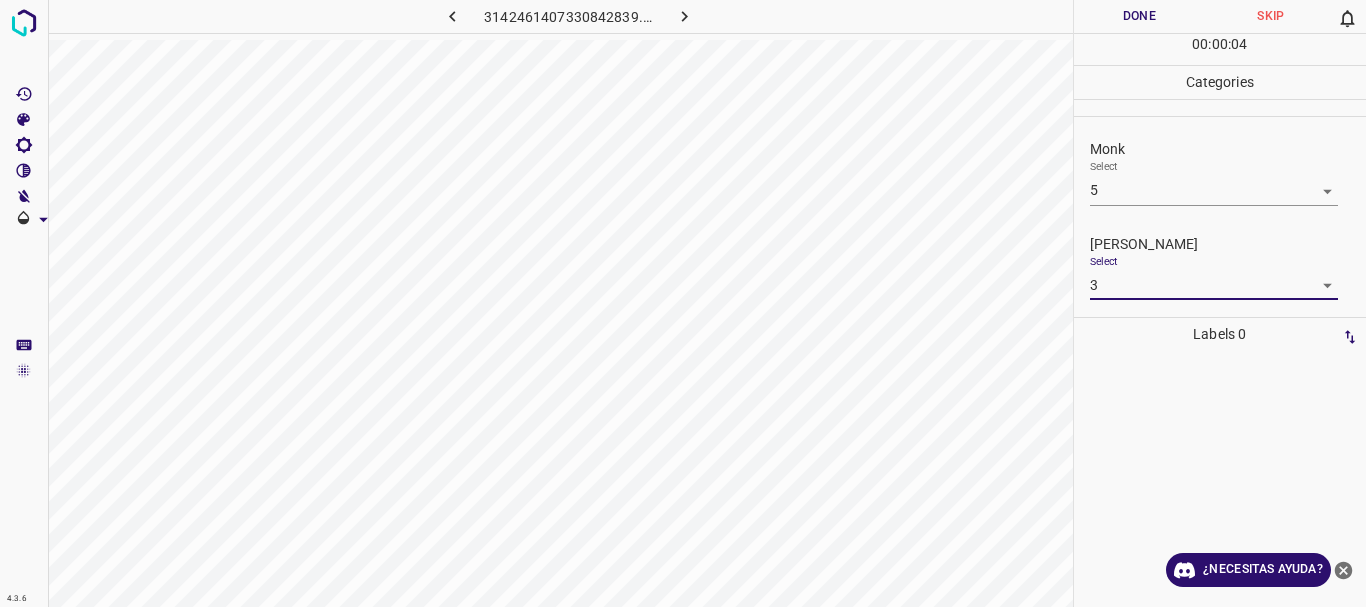 drag, startPoint x: 1135, startPoint y: 12, endPoint x: 1049, endPoint y: 15, distance: 86.05231 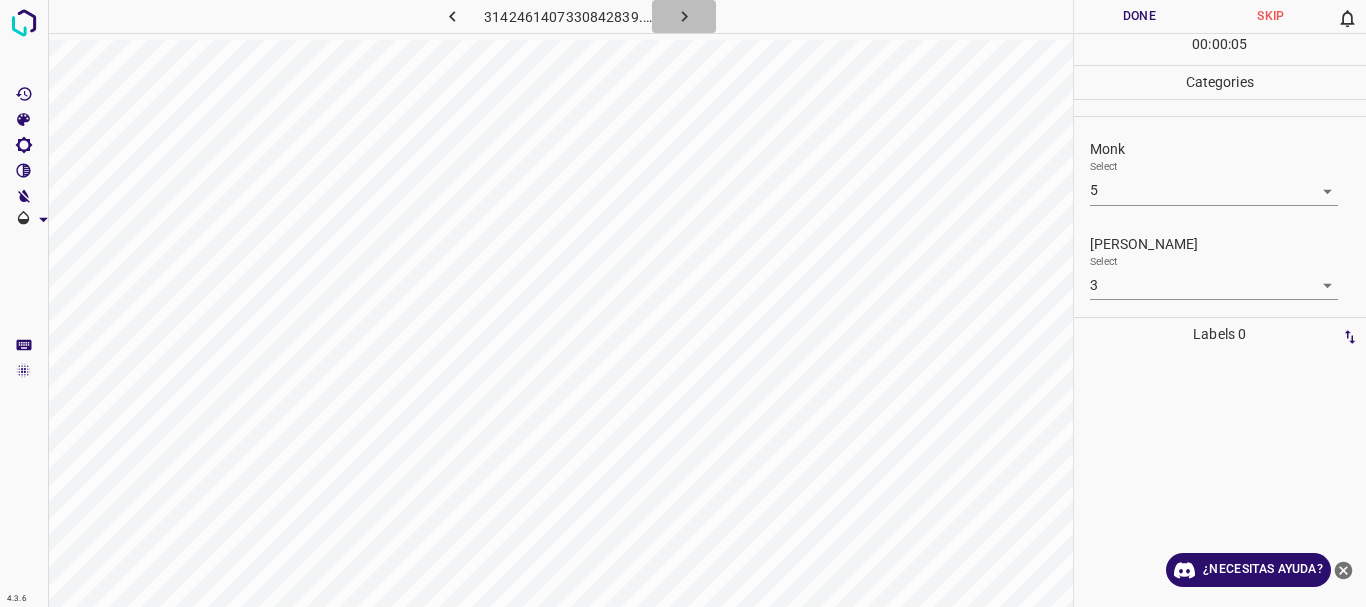 click 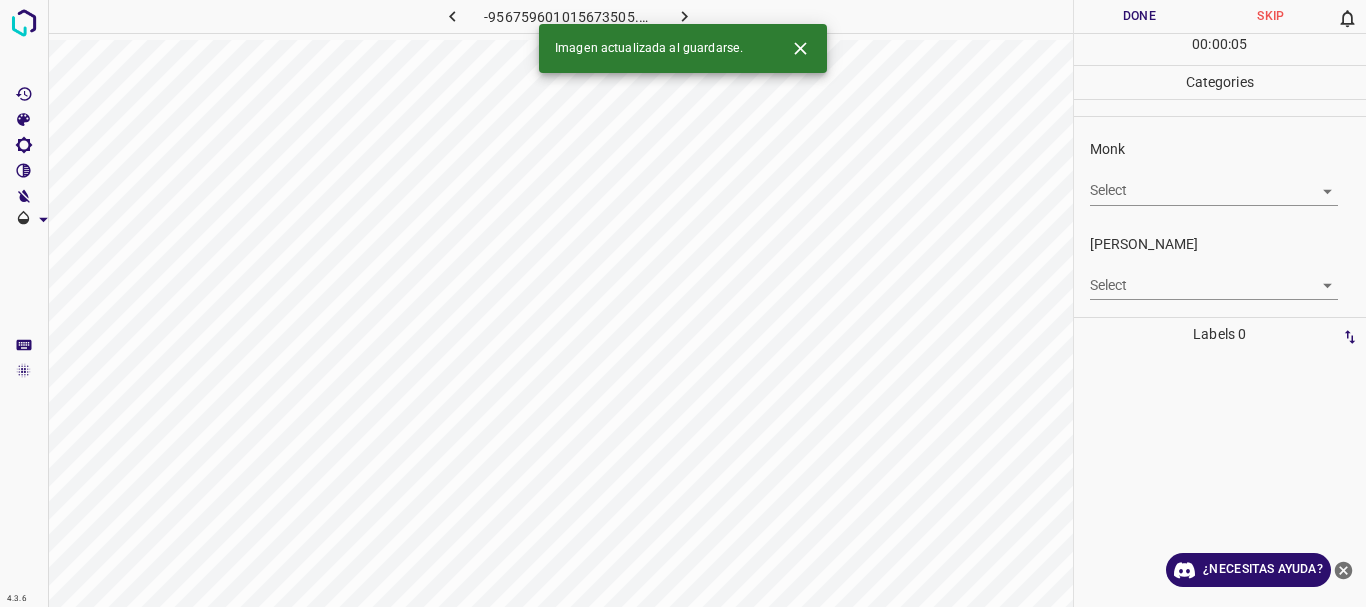 click on "4.3.6  -956759601015673505.png Done Skip 0 00   : 00   : 05   Categories Monk   Select ​  [PERSON_NAME]   Select ​ Labels   0 Categories 1 Monk 2  [PERSON_NAME] Tools Space Change between modes (Draw & Edit) I Auto labeling R Restore zoom M Zoom in N Zoom out Delete Delete selecte label Filters Z Restore filters X Saturation filter C Brightness filter V Contrast filter B Gray scale filter General O Download Imagen actualizada al guardarse. ¿Necesitas ayuda? Texto original Valora esta traducción Tu opinión servirá para ayudar a mejorar el Traductor de Google - Texto - Esconder - Borrar" at bounding box center [683, 303] 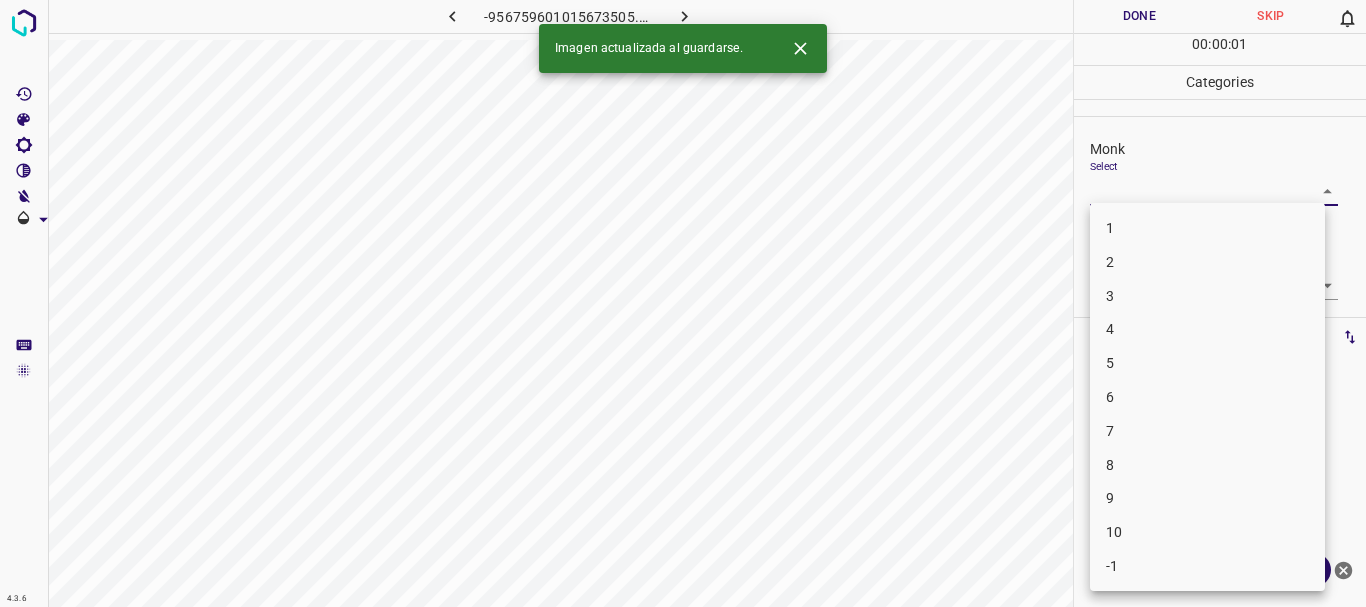 click on "3" at bounding box center [1207, 296] 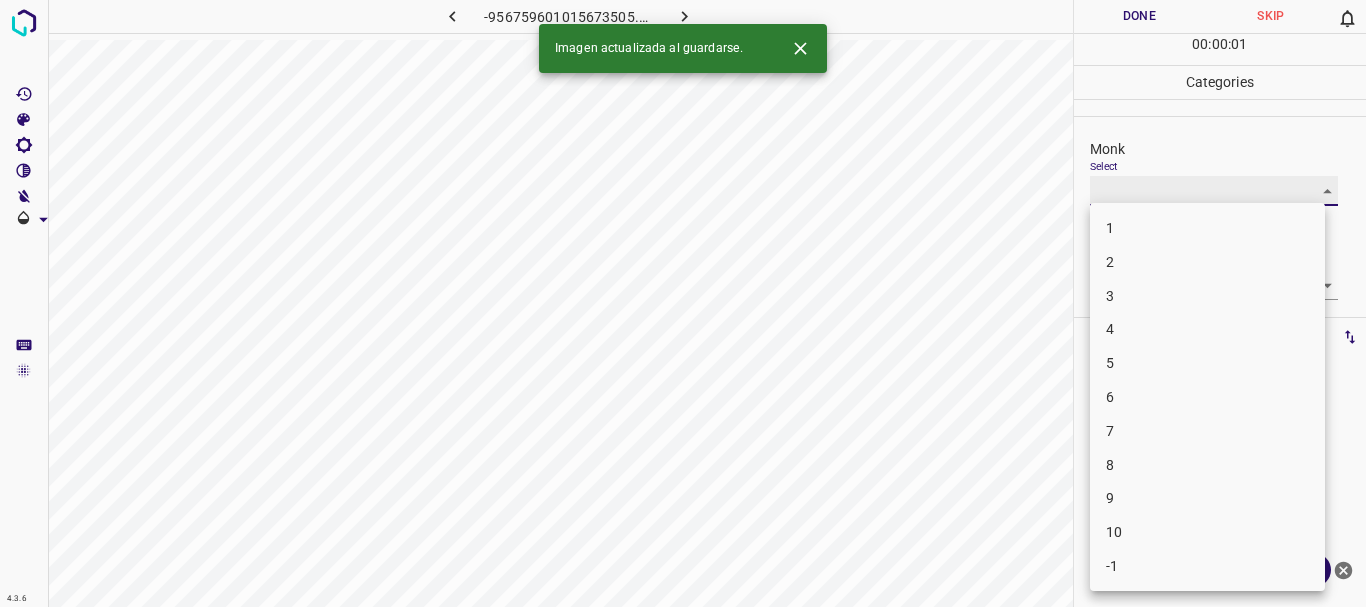 type on "3" 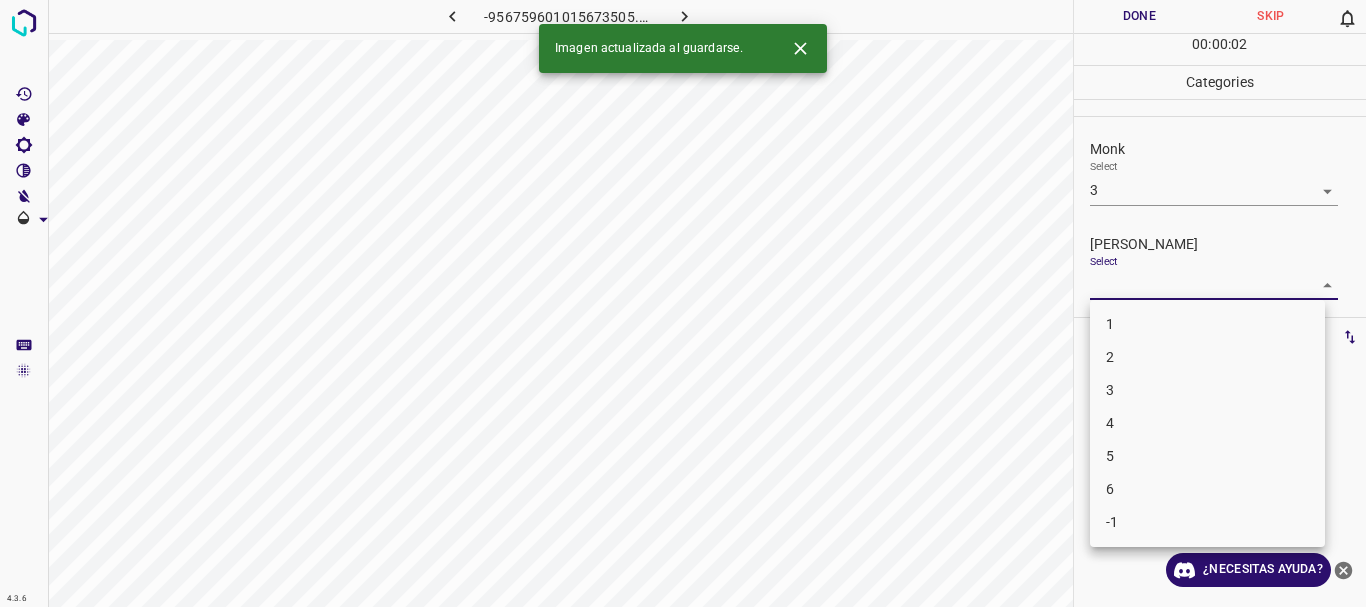click on "4.3.6  -956759601015673505.png Done Skip 0 00   : 00   : 02   Categories Monk   Select 3 3  [PERSON_NAME]   Select ​ Labels   0 Categories 1 Monk 2  [PERSON_NAME] Tools Space Change between modes (Draw & Edit) I Auto labeling R Restore zoom M Zoom in N Zoom out Delete Delete selecte label Filters Z Restore filters X Saturation filter C Brightness filter V Contrast filter B Gray scale filter General O Download Imagen actualizada al guardarse. ¿Necesitas ayuda? Texto original Valora esta traducción Tu opinión servirá para ayudar a mejorar el Traductor de Google - Texto - Esconder - Borrar 1 2 3 4 5 6 -1" at bounding box center (683, 303) 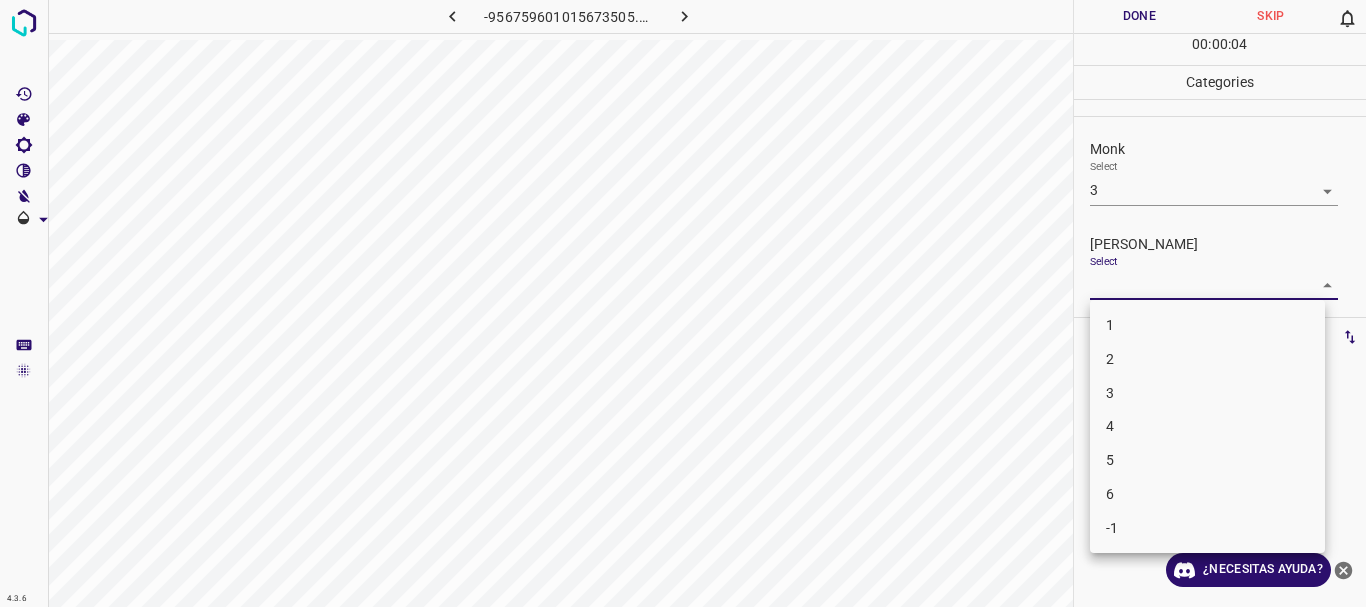 click on "3" at bounding box center [1207, 393] 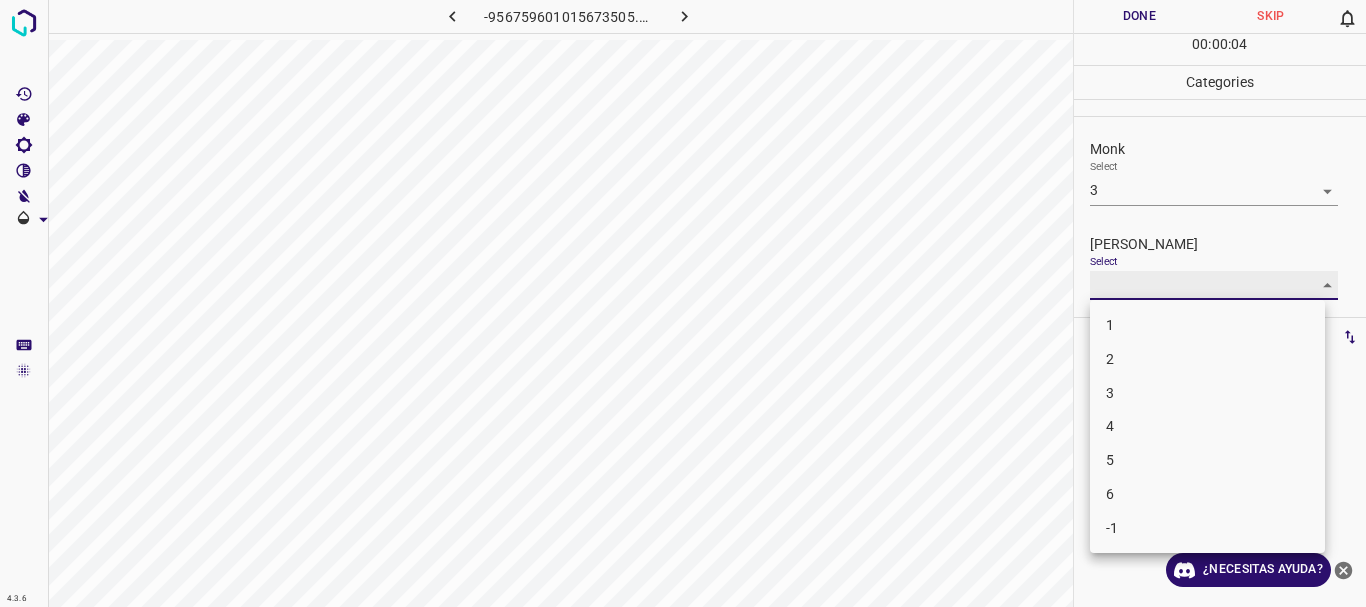 type on "3" 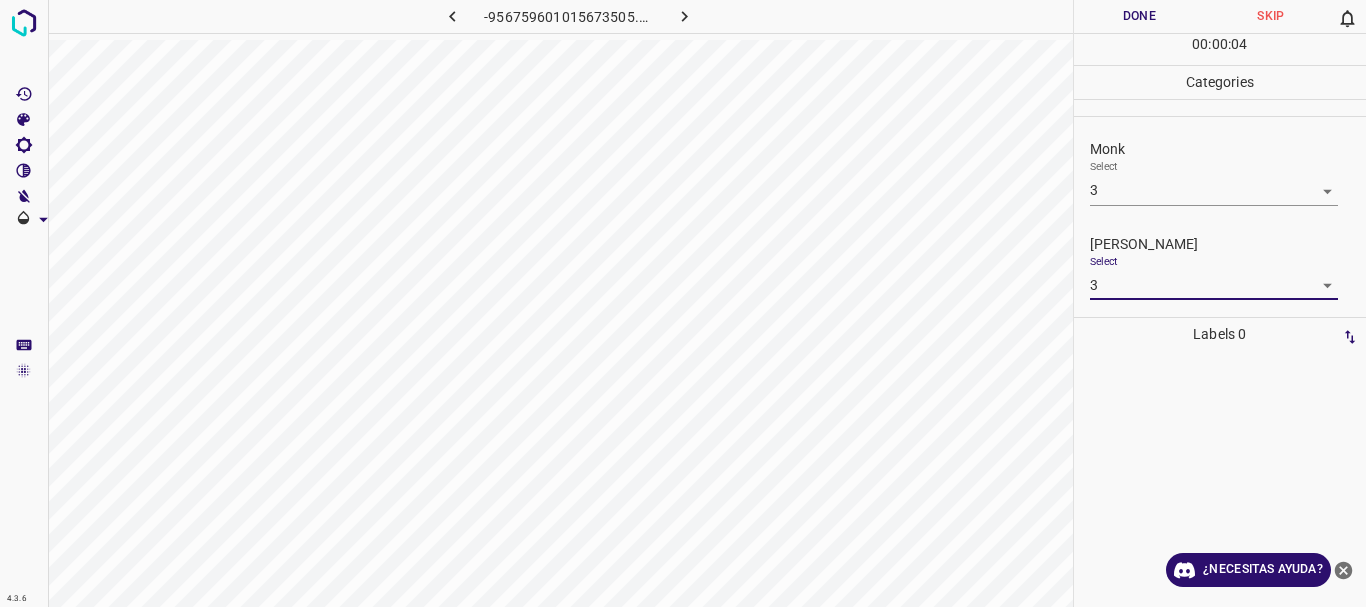 click on "4.3.6  -956759601015673505.png Done Skip 0 00   : 00   : 04   Categories Monk   Select 3 3  [PERSON_NAME]   Select 3 3 Labels   0 Categories 1 Monk 2  [PERSON_NAME] Tools Space Change between modes (Draw & Edit) I Auto labeling R Restore zoom M Zoom in N Zoom out Delete Delete selecte label Filters Z Restore filters X Saturation filter C Brightness filter V Contrast filter B Gray scale filter General O Download ¿Necesitas ayuda? Texto original Valora esta traducción Tu opinión servirá para ayudar a mejorar el Traductor de Google - Texto - Esconder - Borrar" at bounding box center (683, 303) 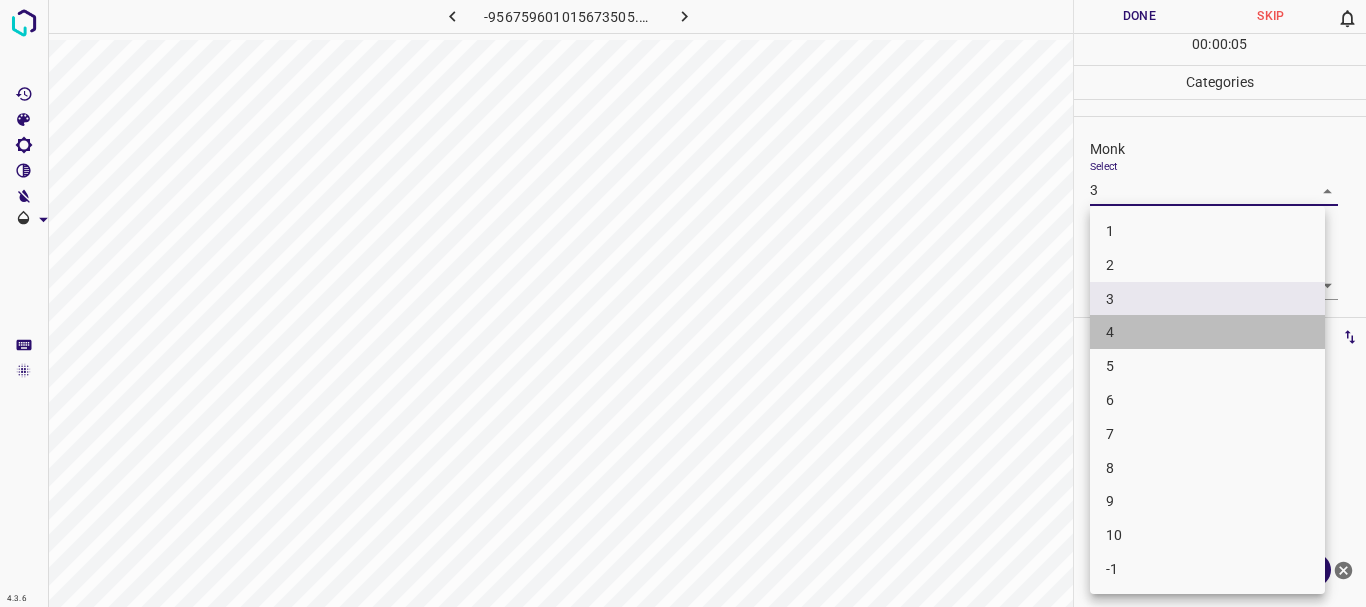 click on "4" at bounding box center (1207, 332) 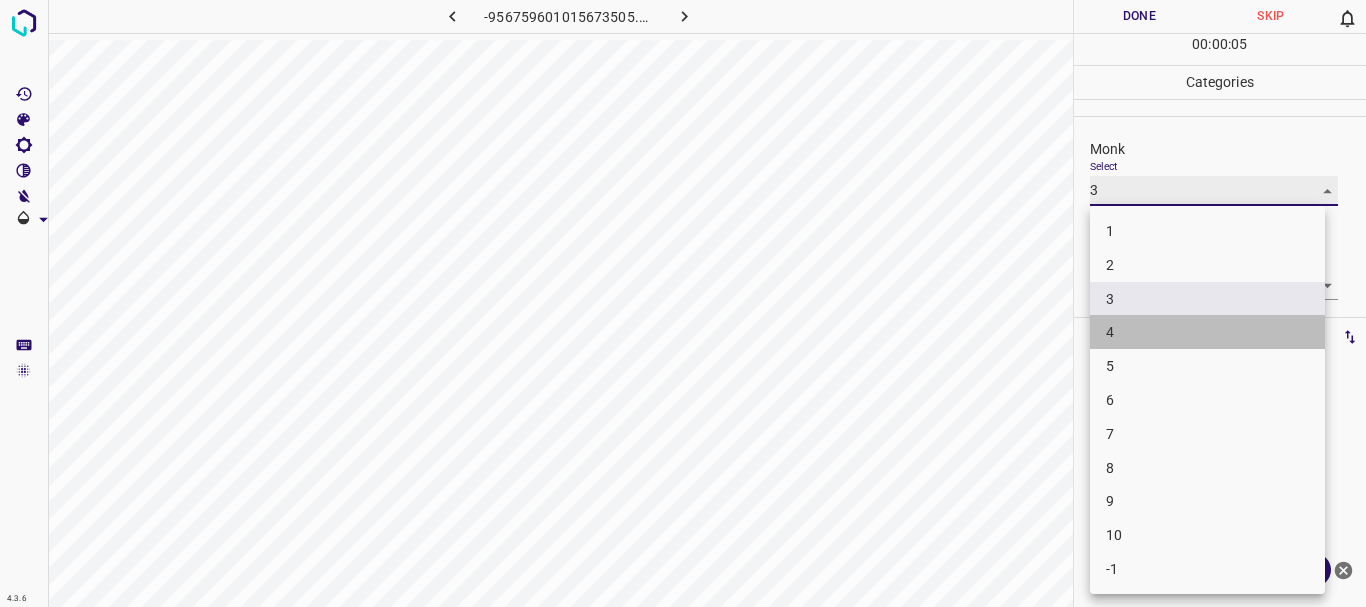 type on "4" 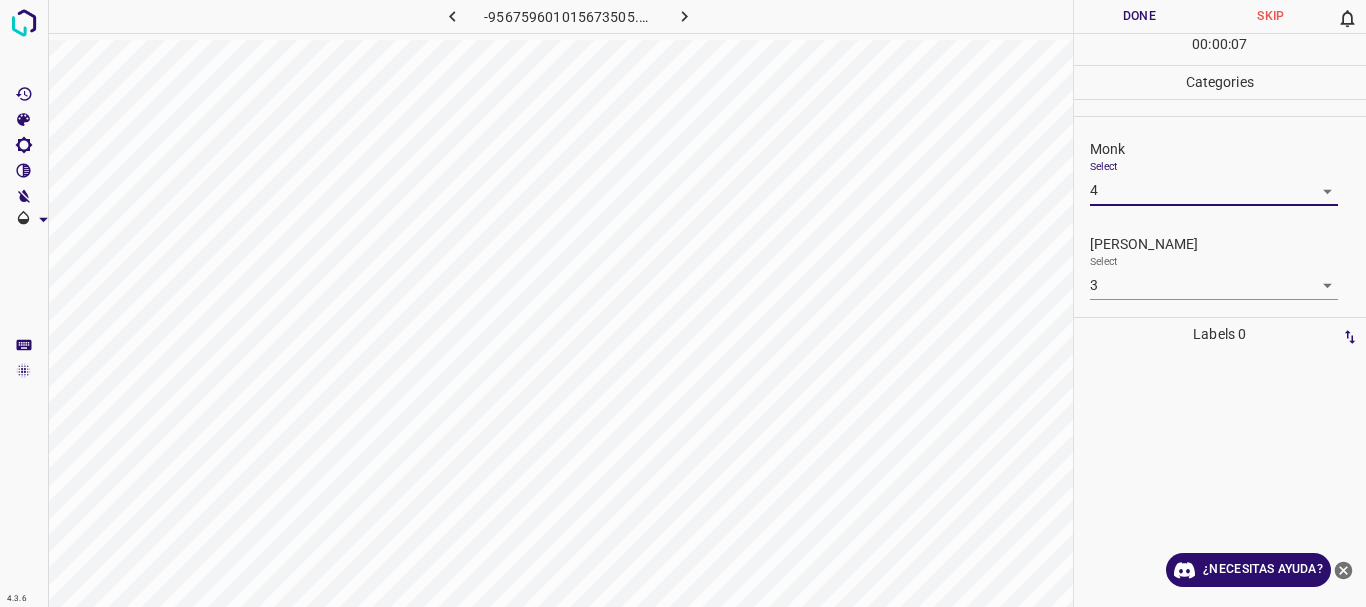 click on "Done" at bounding box center [1140, 16] 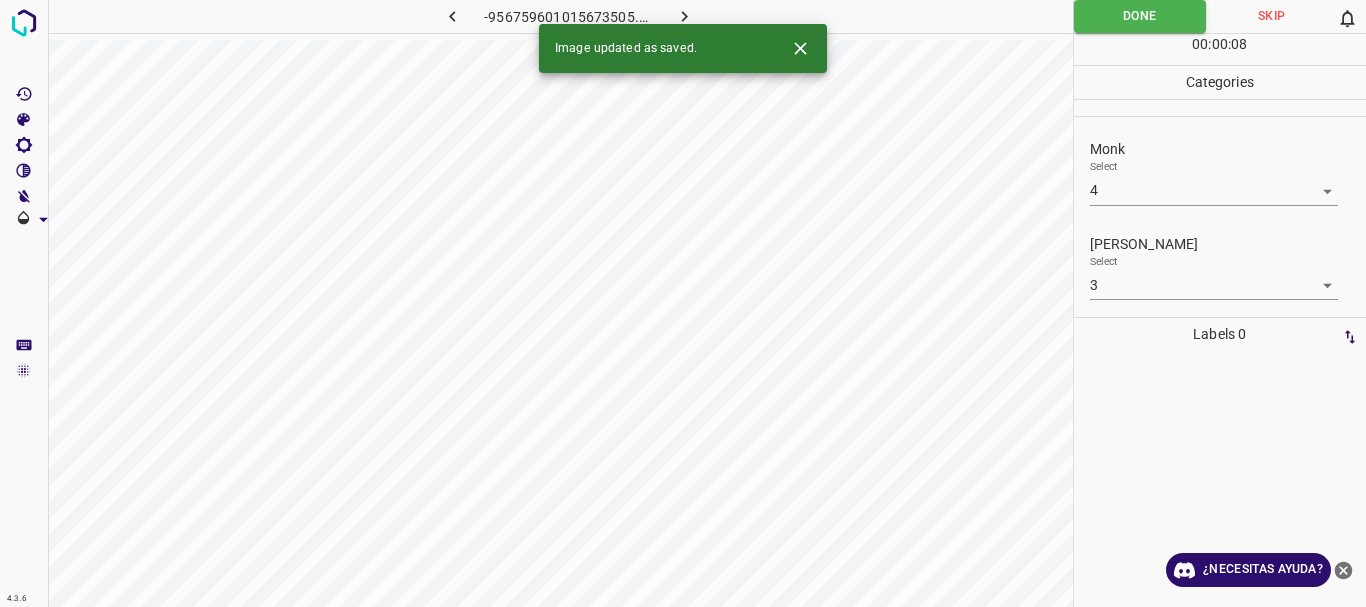 click 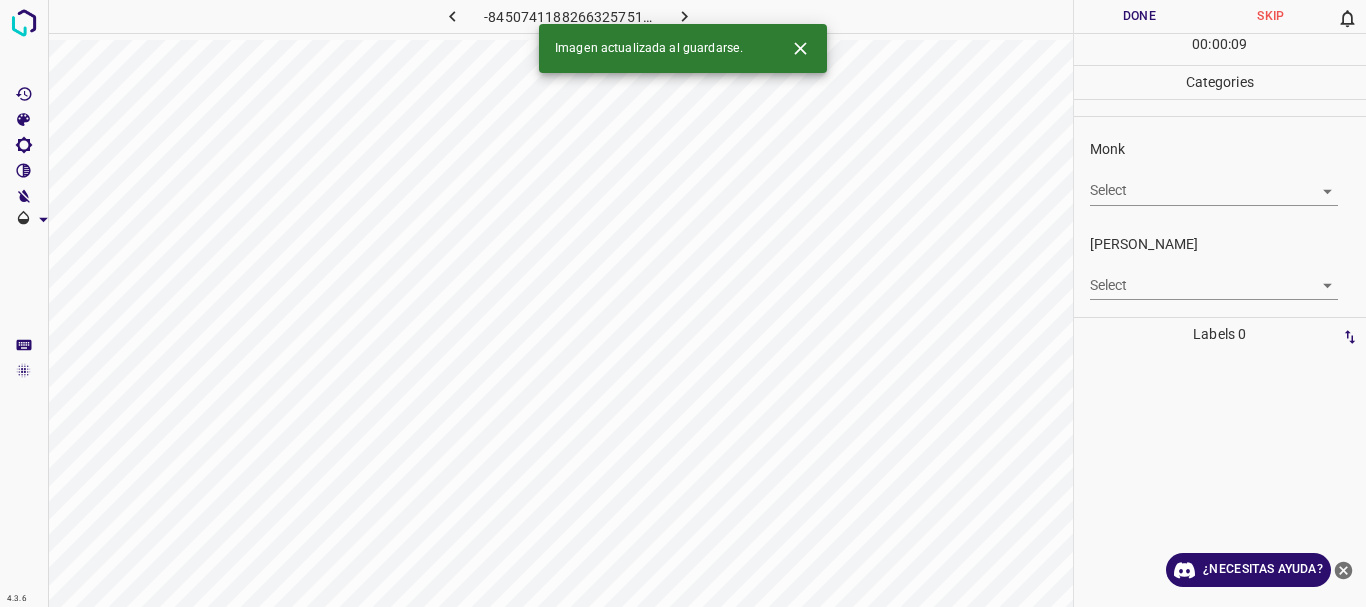 click on "4.3.6  -8450741188266325751.png Done Skip 0 00   : 00   : 09   Categories Monk   Select ​  [PERSON_NAME]   Select ​ Labels   0 Categories 1 Monk 2  [PERSON_NAME] Tools Space Change between modes (Draw & Edit) I Auto labeling R Restore zoom M Zoom in N Zoom out Delete Delete selecte label Filters Z Restore filters X Saturation filter C Brightness filter V Contrast filter B Gray scale filter General O Download Imagen actualizada al guardarse. ¿Necesitas ayuda? Texto original Valora esta traducción Tu opinión servirá para ayudar a mejorar el Traductor de Google - Texto - Esconder - Borrar" at bounding box center [683, 303] 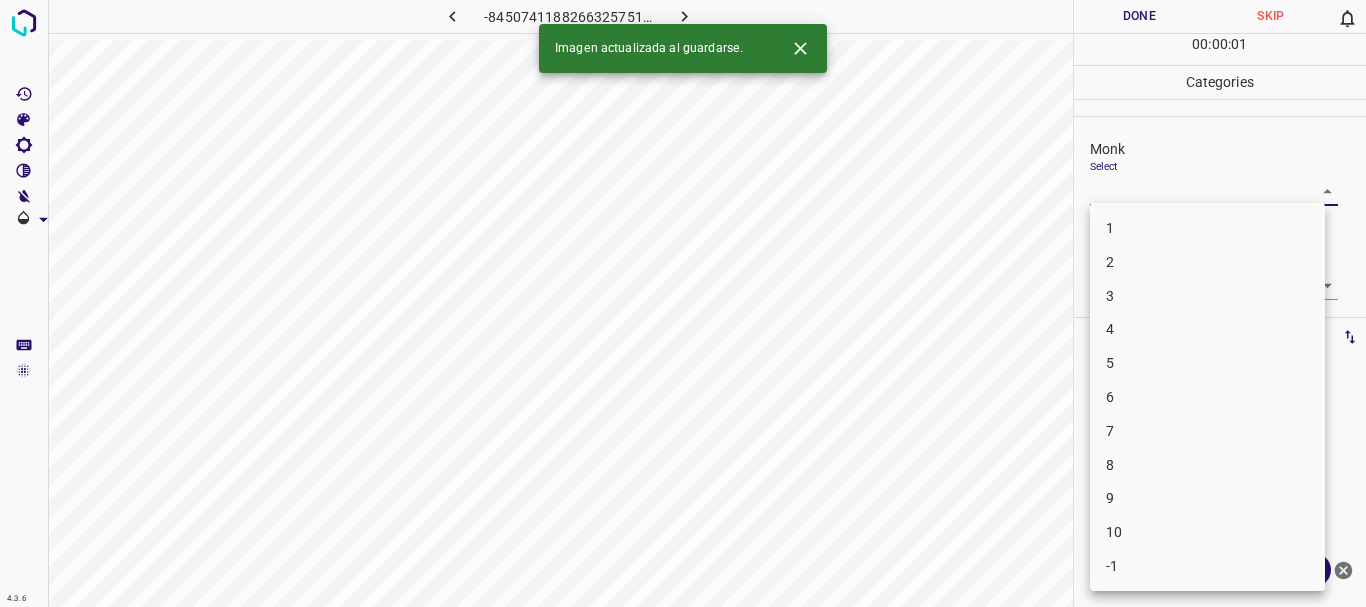 click on "3" at bounding box center (1207, 296) 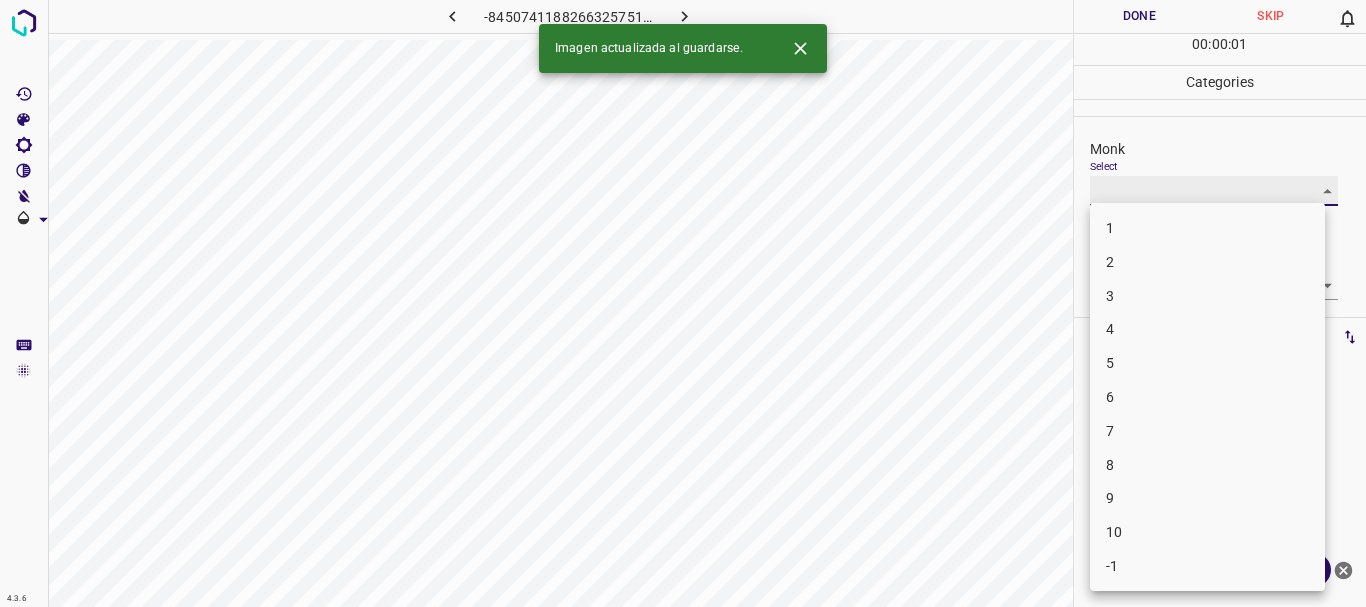 type on "3" 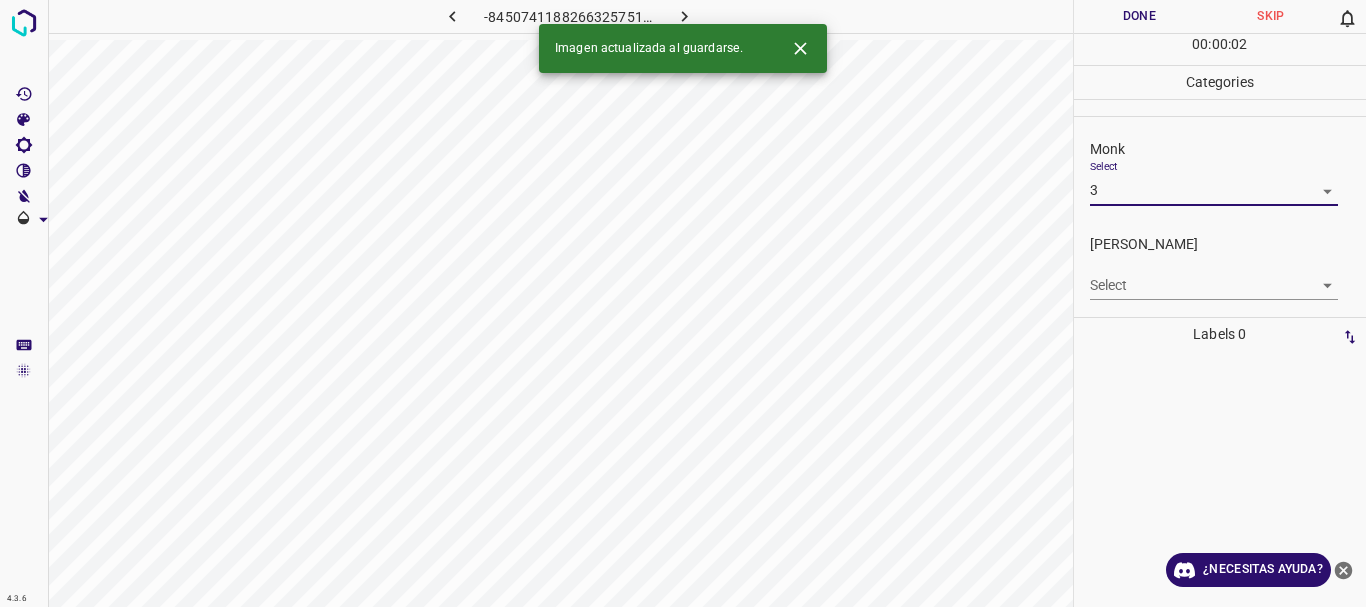 click on "4.3.6  -8450741188266325751.png Done Skip 0 00   : 00   : 02   Categories Monk   Select 3 3  [PERSON_NAME]   Select ​ Labels   0 Categories 1 Monk 2  [PERSON_NAME] Tools Space Change between modes (Draw & Edit) I Auto labeling R Restore zoom M Zoom in N Zoom out Delete Delete selecte label Filters Z Restore filters X Saturation filter C Brightness filter V Contrast filter B Gray scale filter General O Download Imagen actualizada al guardarse. ¿Necesitas ayuda? Texto original Valora esta traducción Tu opinión servirá para ayudar a mejorar el Traductor de Google - Texto - Esconder - Borrar" at bounding box center [683, 303] 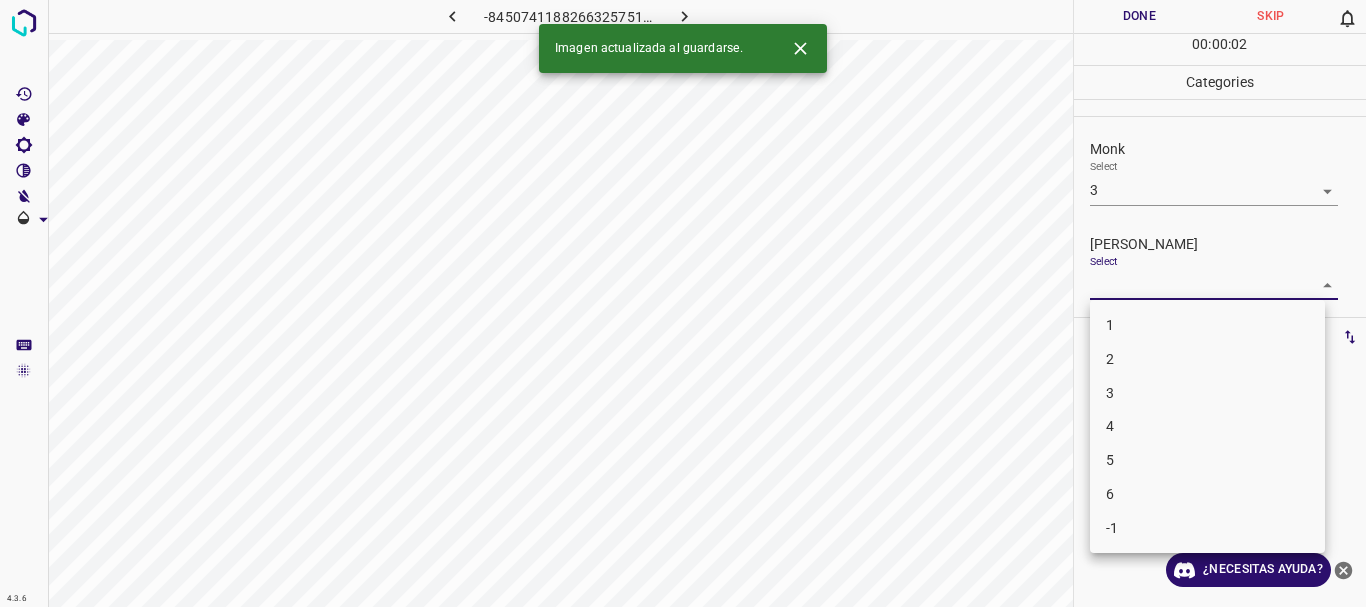 click on "2" at bounding box center (1207, 359) 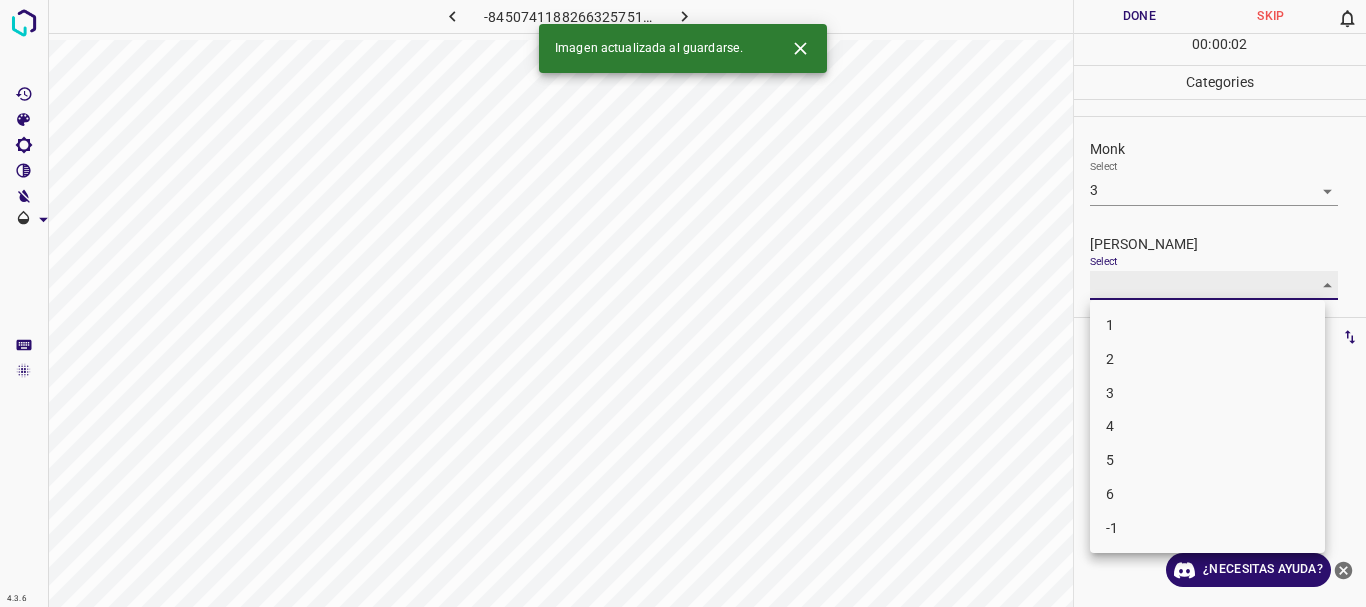 type on "2" 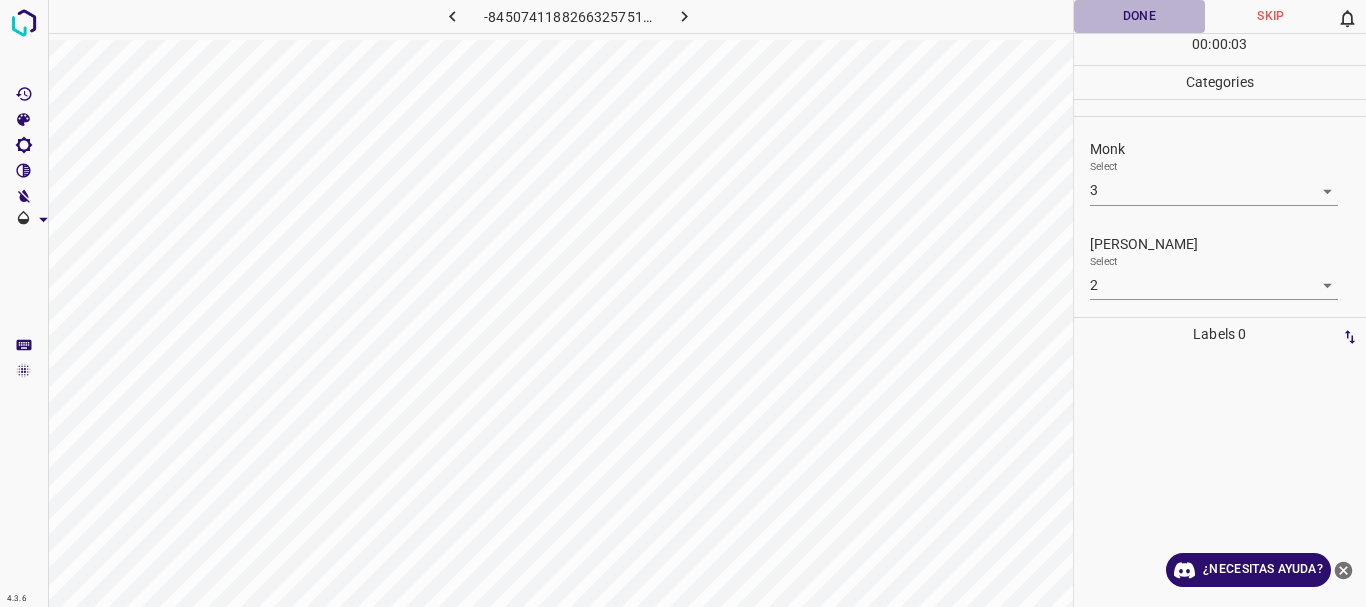 click on "Done" at bounding box center (1140, 16) 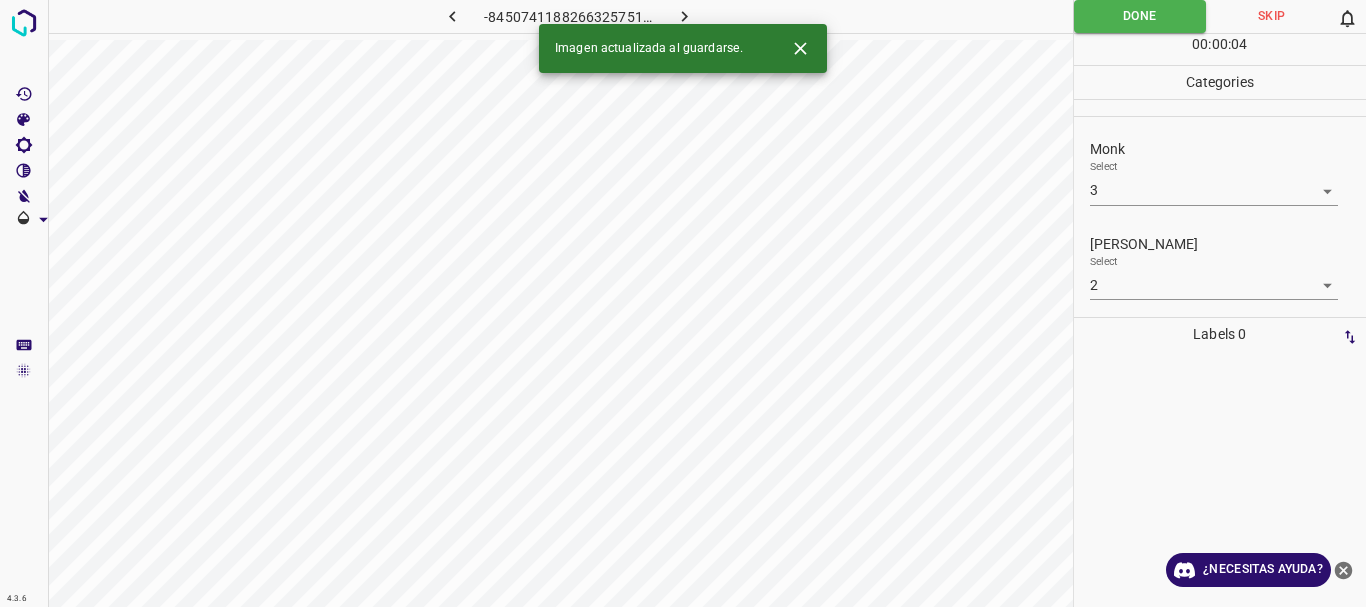 click at bounding box center [684, 16] 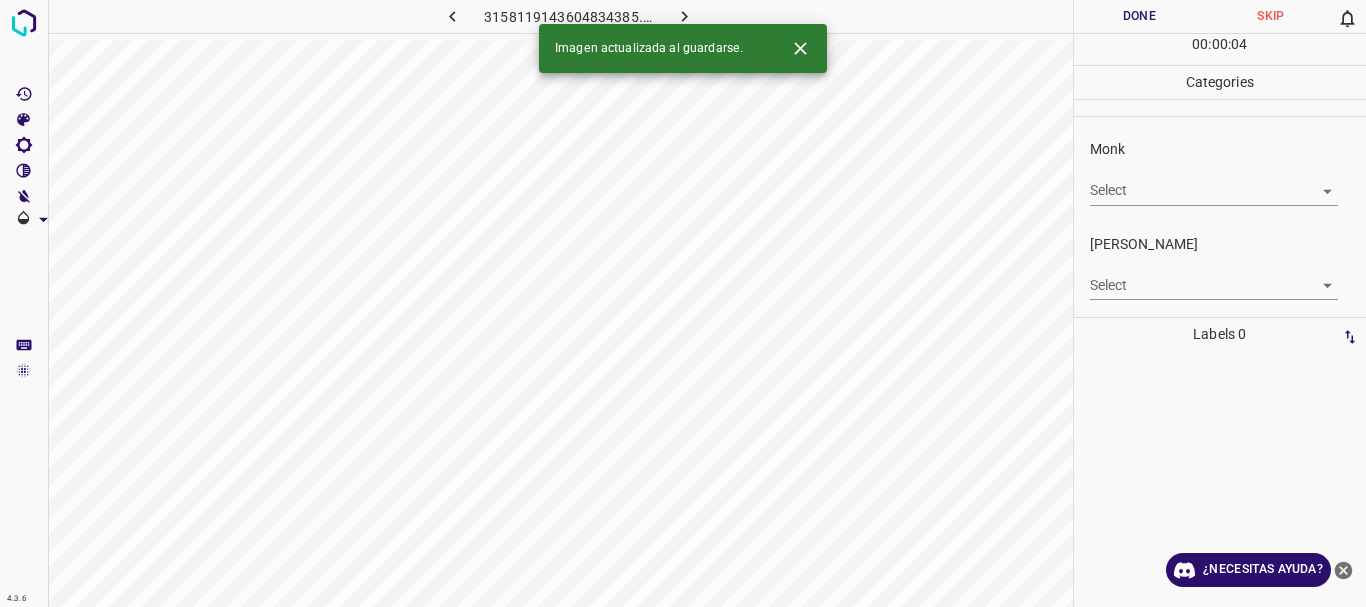 click on "4.3.6  3158119143604834385.png Done Skip 0 00   : 00   : 04   Categories Monk   Select ​  [PERSON_NAME]   Select ​ Labels   0 Categories 1 Monk 2  [PERSON_NAME] Tools Space Change between modes (Draw & Edit) I Auto labeling R Restore zoom M Zoom in N Zoom out Delete Delete selecte label Filters Z Restore filters X Saturation filter C Brightness filter V Contrast filter B Gray scale filter General O Download Imagen actualizada al guardarse. ¿Necesitas ayuda? Texto original Valora esta traducción Tu opinión servirá para ayudar a mejorar el Traductor de Google - Texto - Esconder - Borrar" at bounding box center (683, 303) 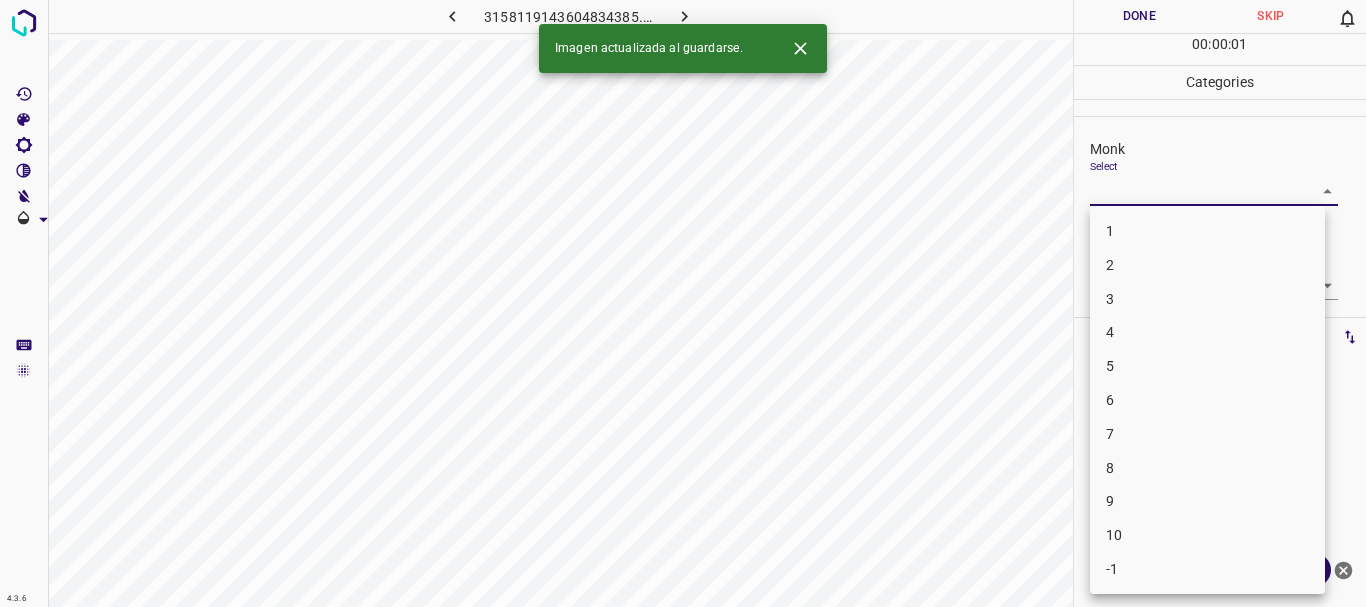 click on "4" at bounding box center [1207, 332] 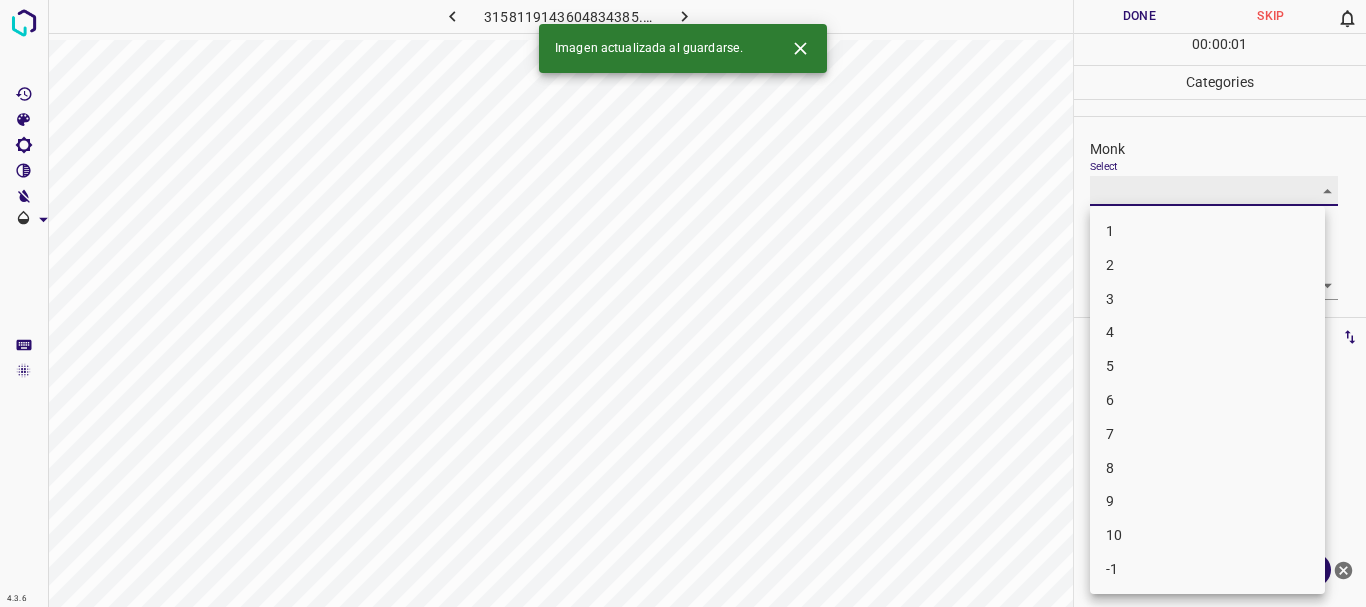 type on "4" 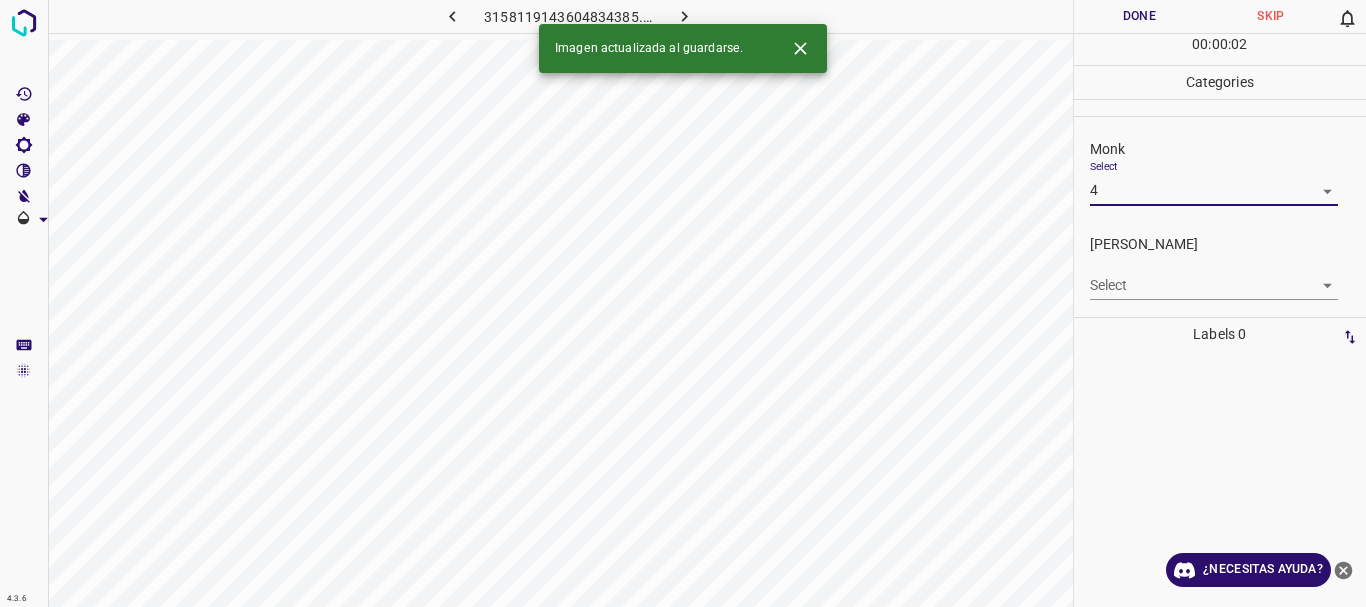 click on "4.3.6  3158119143604834385.png Done Skip 0 00   : 00   : 02   Categories Monk   Select 4 4  [PERSON_NAME]   Select ​ Labels   0 Categories 1 Monk 2  [PERSON_NAME] Tools Space Change between modes (Draw & Edit) I Auto labeling R Restore zoom M Zoom in N Zoom out Delete Delete selecte label Filters Z Restore filters X Saturation filter C Brightness filter V Contrast filter B Gray scale filter General O Download Imagen actualizada al guardarse. ¿Necesitas ayuda? Texto original Valora esta traducción Tu opinión servirá para ayudar a mejorar el Traductor de Google - Texto - Esconder - Borrar" at bounding box center (683, 303) 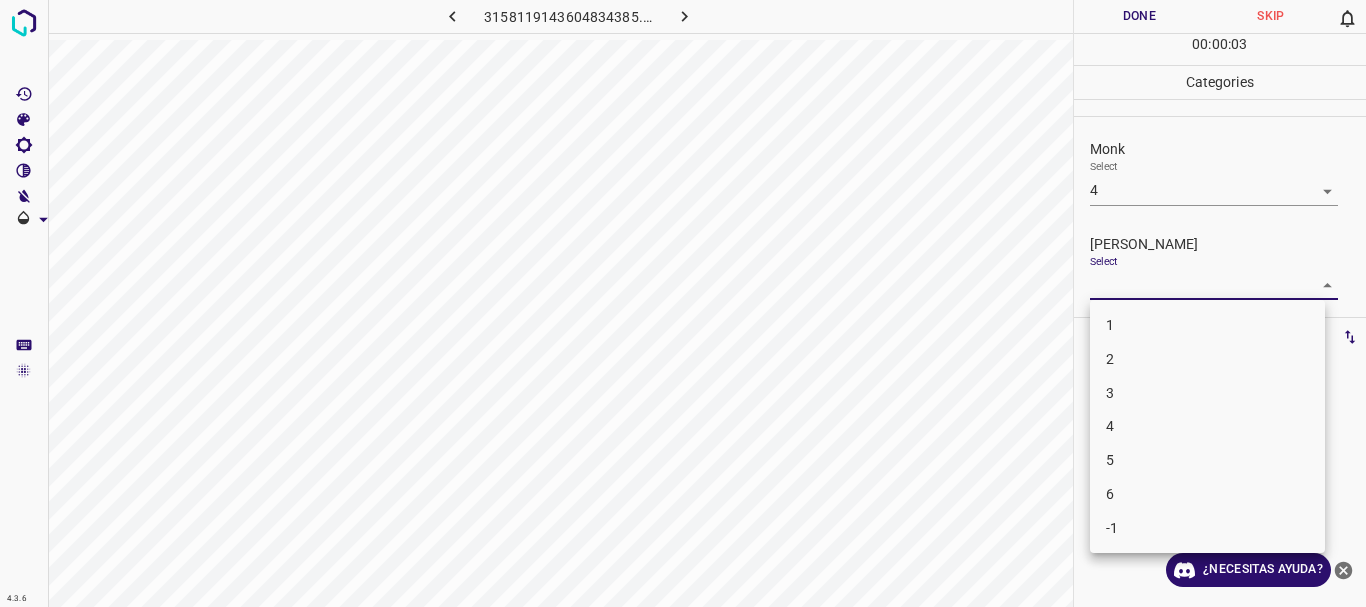 drag, startPoint x: 1112, startPoint y: 317, endPoint x: 1126, endPoint y: 96, distance: 221.443 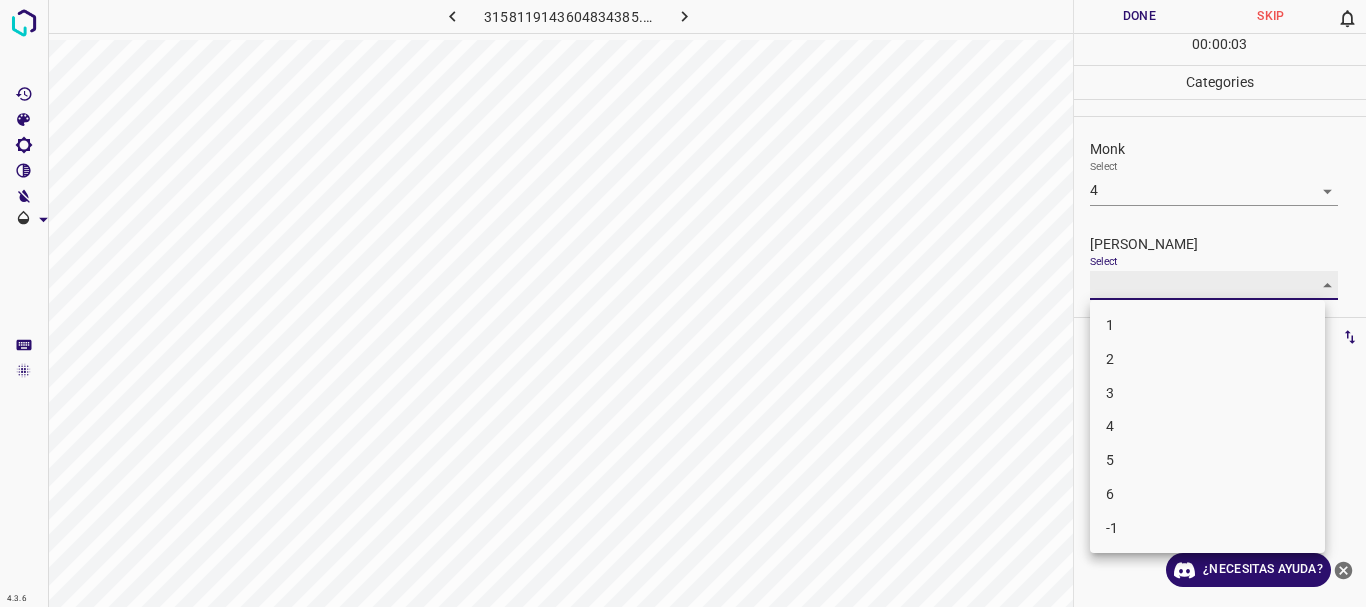 type on "1" 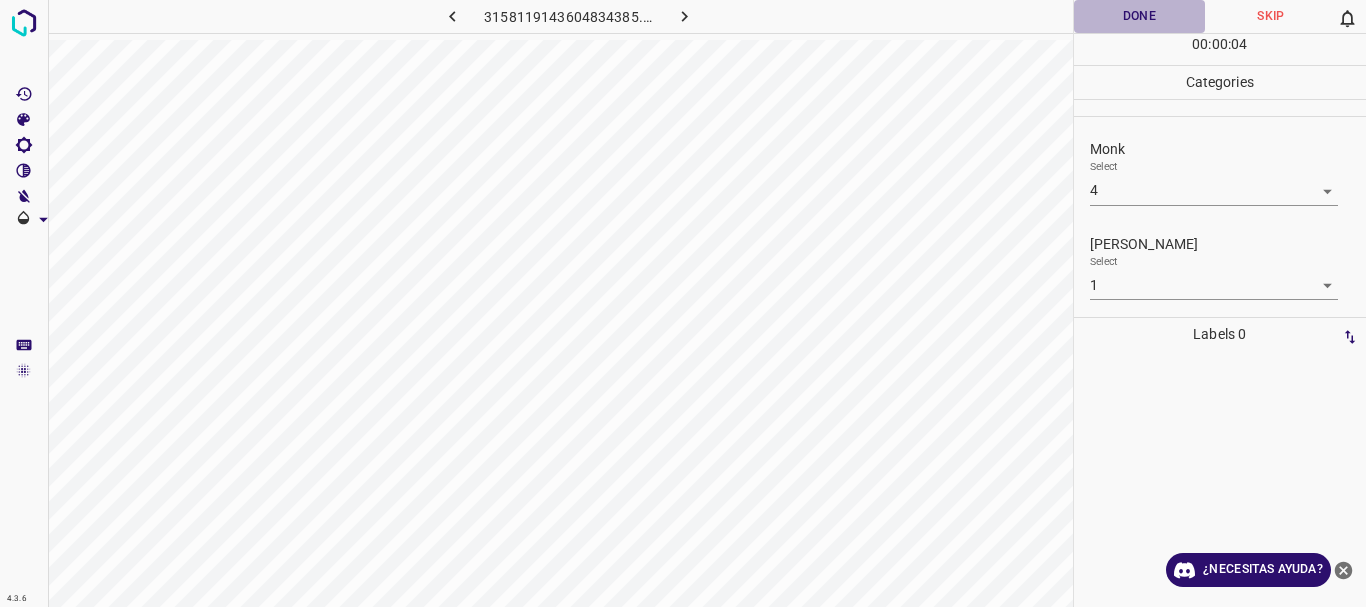 click on "Done" at bounding box center [1140, 16] 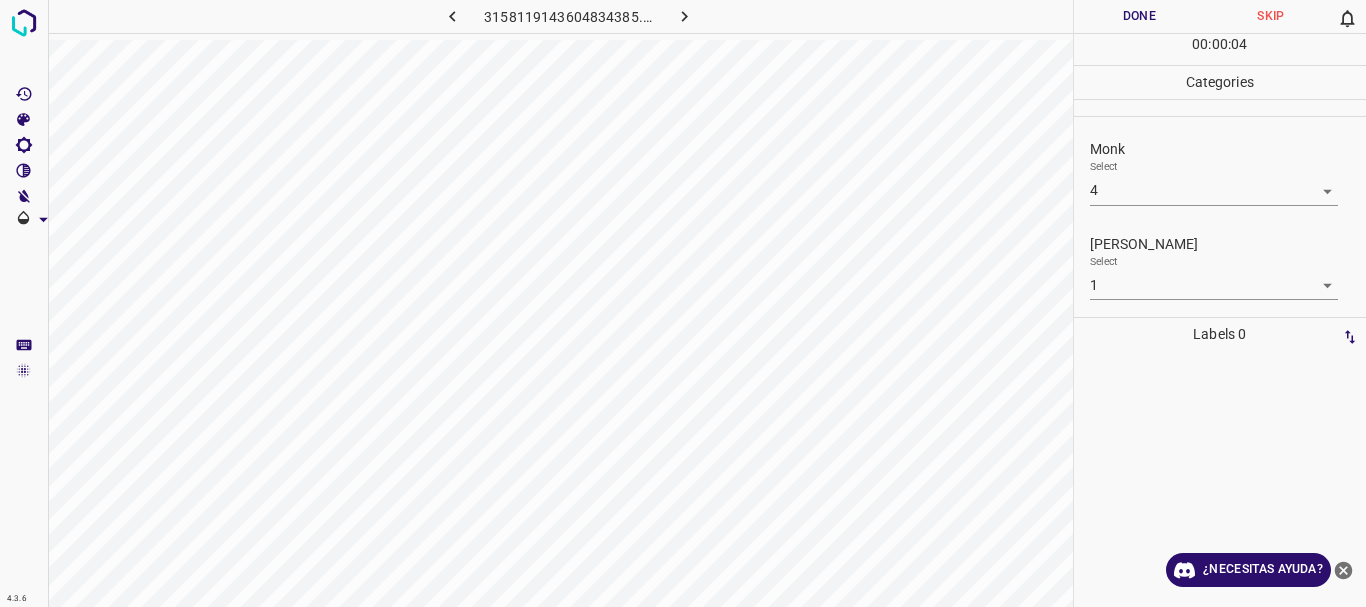 click 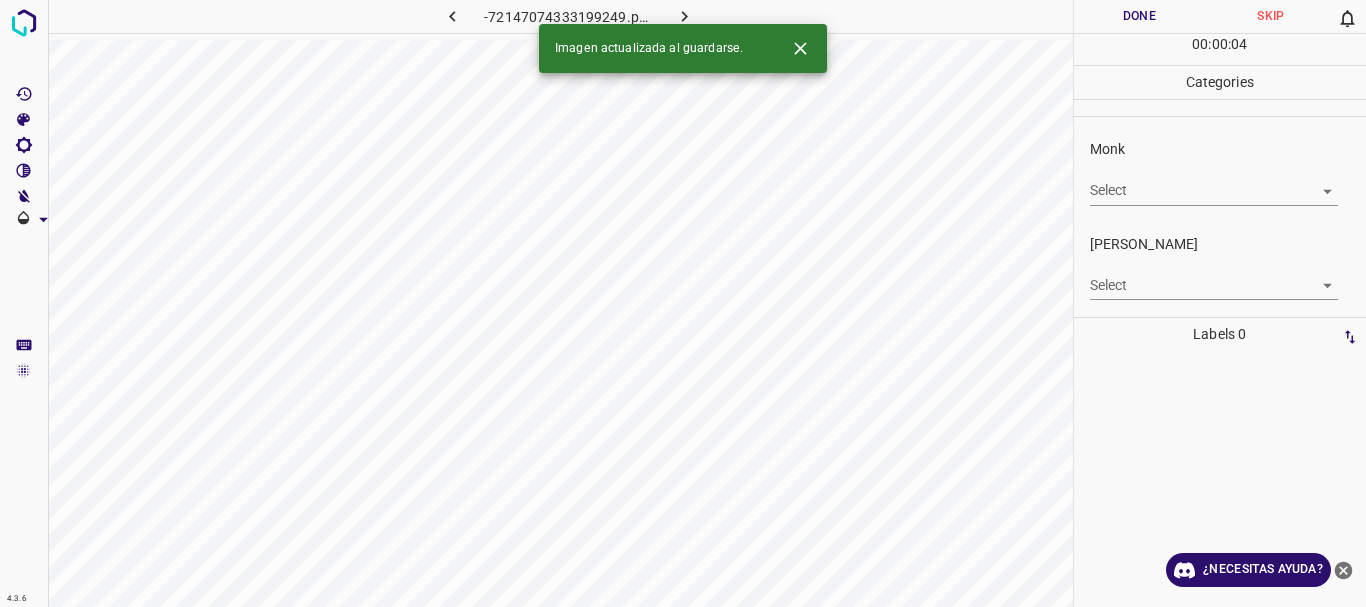click on "4.3.6  -72147074333199249.png Done Skip 0 00   : 00   : 04   Categories Monk   Select ​  [PERSON_NAME]   Select ​ Labels   0 Categories 1 Monk 2  [PERSON_NAME] Tools Space Change between modes (Draw & Edit) I Auto labeling R Restore zoom M Zoom in N Zoom out Delete Delete selecte label Filters Z Restore filters X Saturation filter C Brightness filter V Contrast filter B Gray scale filter General O Download Imagen actualizada al guardarse. ¿Necesitas ayuda? Texto original Valora esta traducción Tu opinión servirá para ayudar a mejorar el Traductor de Google - Texto - Esconder - Borrar" at bounding box center (683, 303) 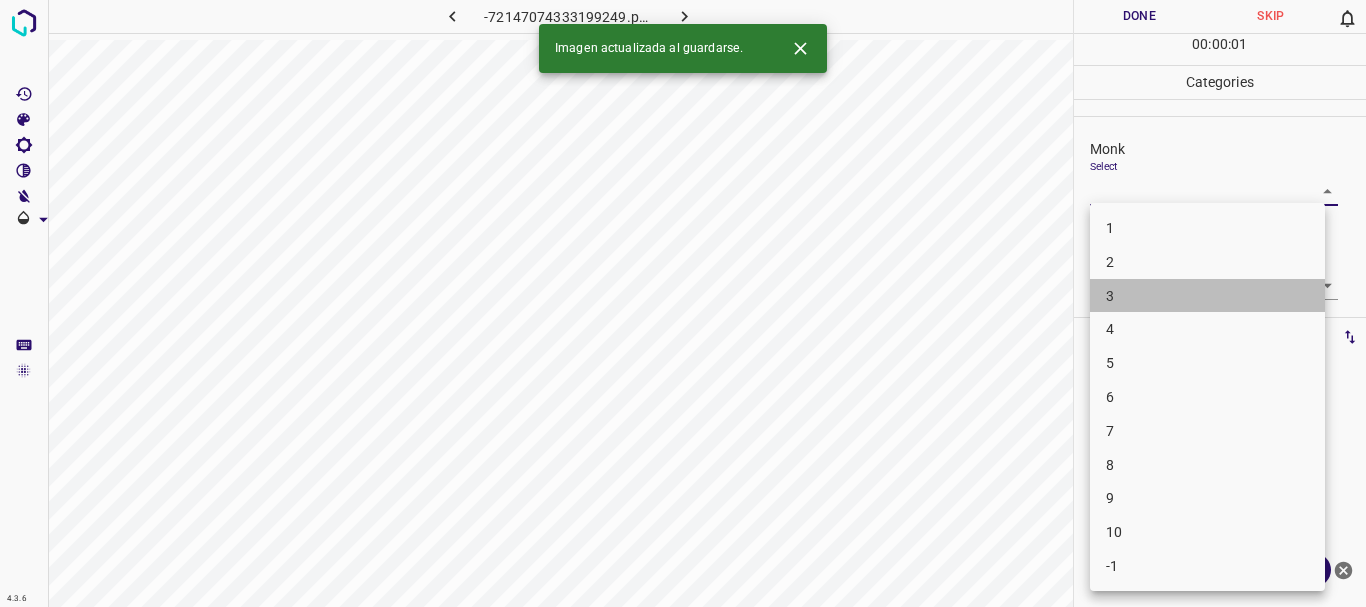 click on "3" at bounding box center (1207, 296) 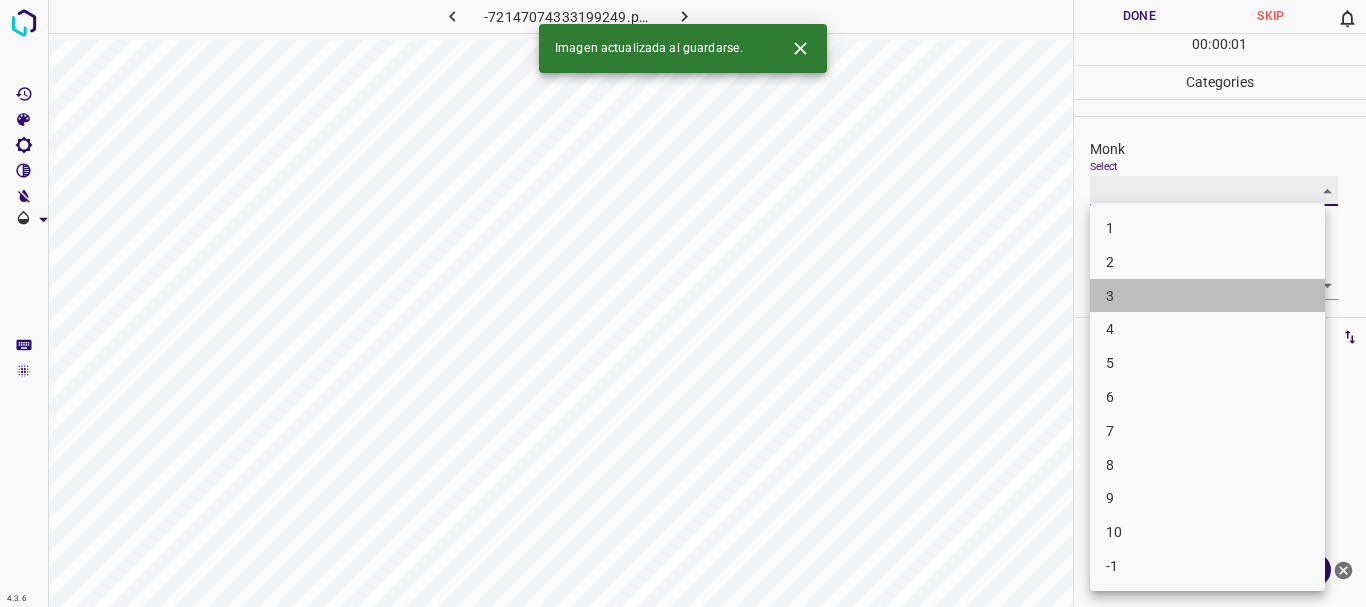 type on "3" 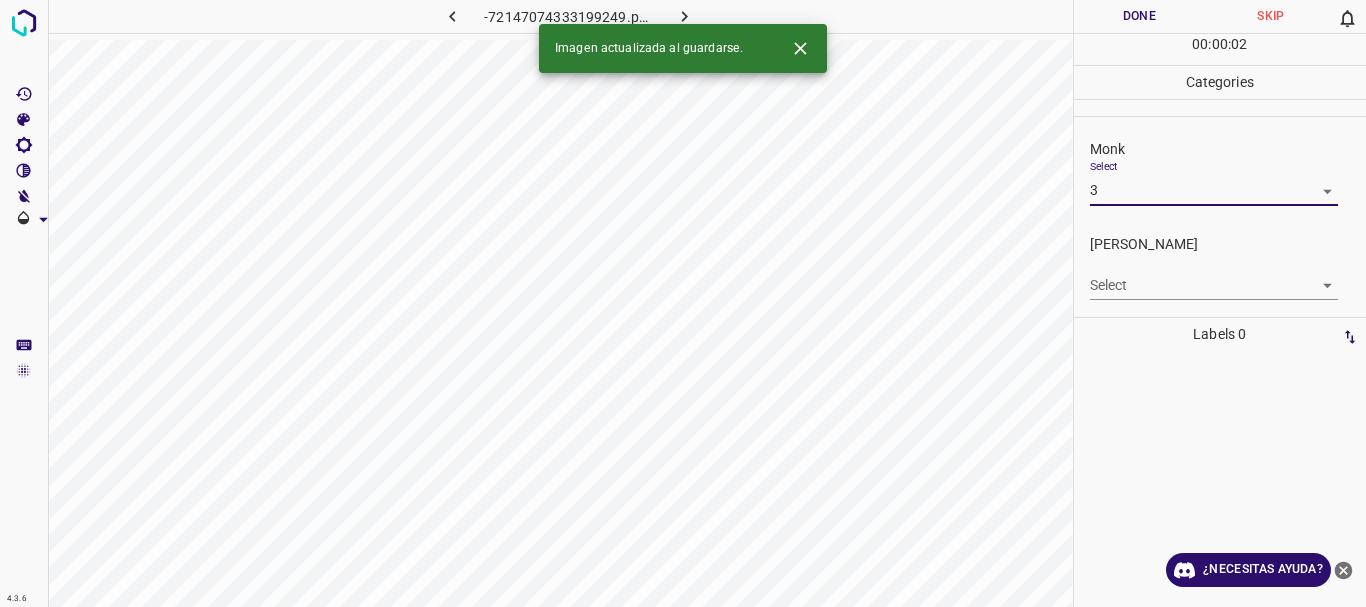 click on "4.3.6  -72147074333199249.png Done Skip 0 00   : 00   : 02   Categories Monk   Select 3 3  [PERSON_NAME]   Select ​ Labels   0 Categories 1 Monk 2  [PERSON_NAME] Tools Space Change between modes (Draw & Edit) I Auto labeling R Restore zoom M Zoom in N Zoom out Delete Delete selecte label Filters Z Restore filters X Saturation filter C Brightness filter V Contrast filter B Gray scale filter General O Download Imagen actualizada al guardarse. ¿Necesitas ayuda? Texto original Valora esta traducción Tu opinión servirá para ayudar a mejorar el Traductor de Google - Texto - Esconder - Borrar" at bounding box center (683, 303) 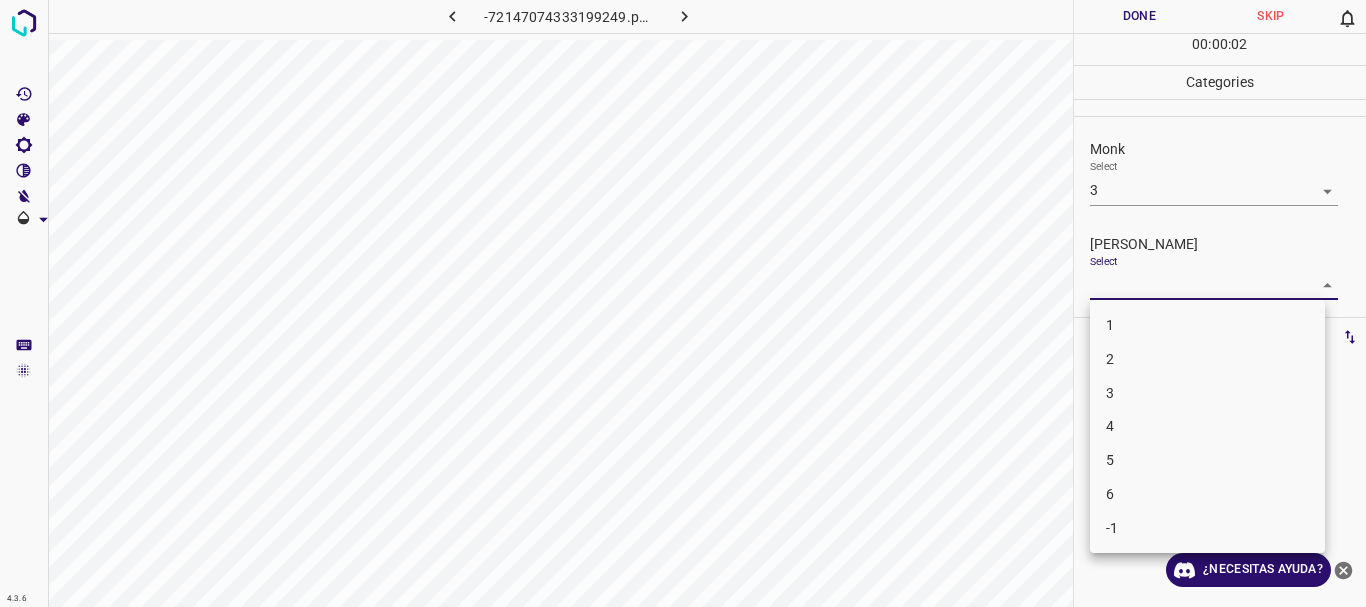 click on "2" at bounding box center [1207, 359] 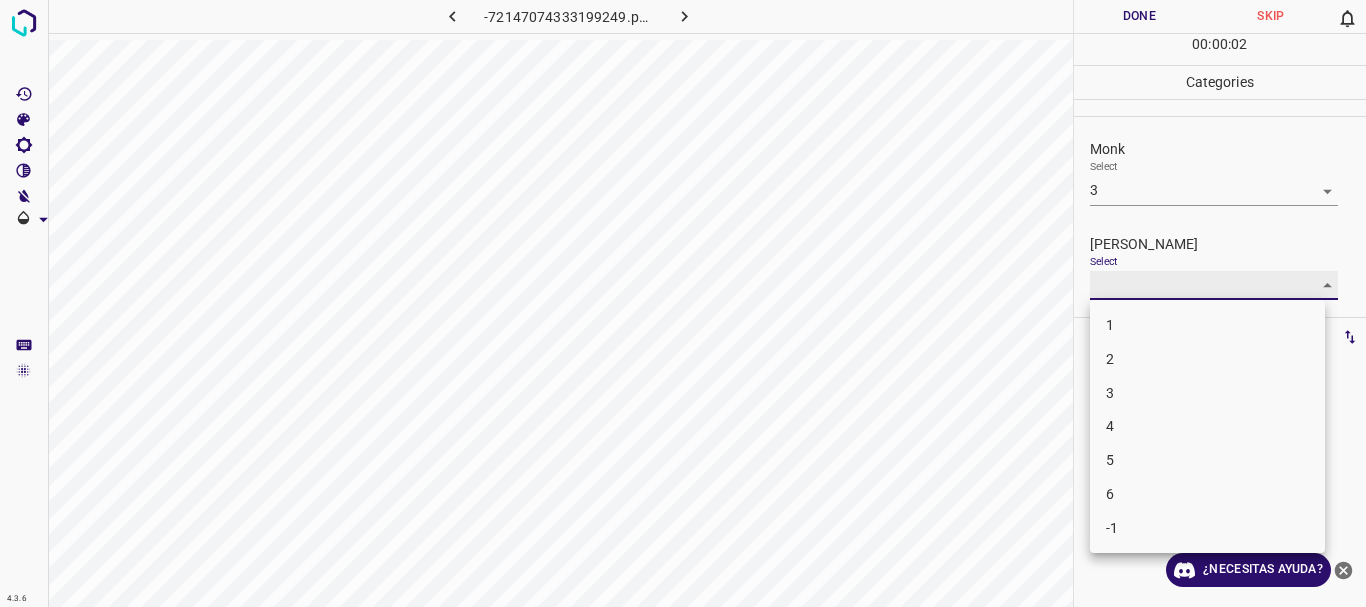 type on "2" 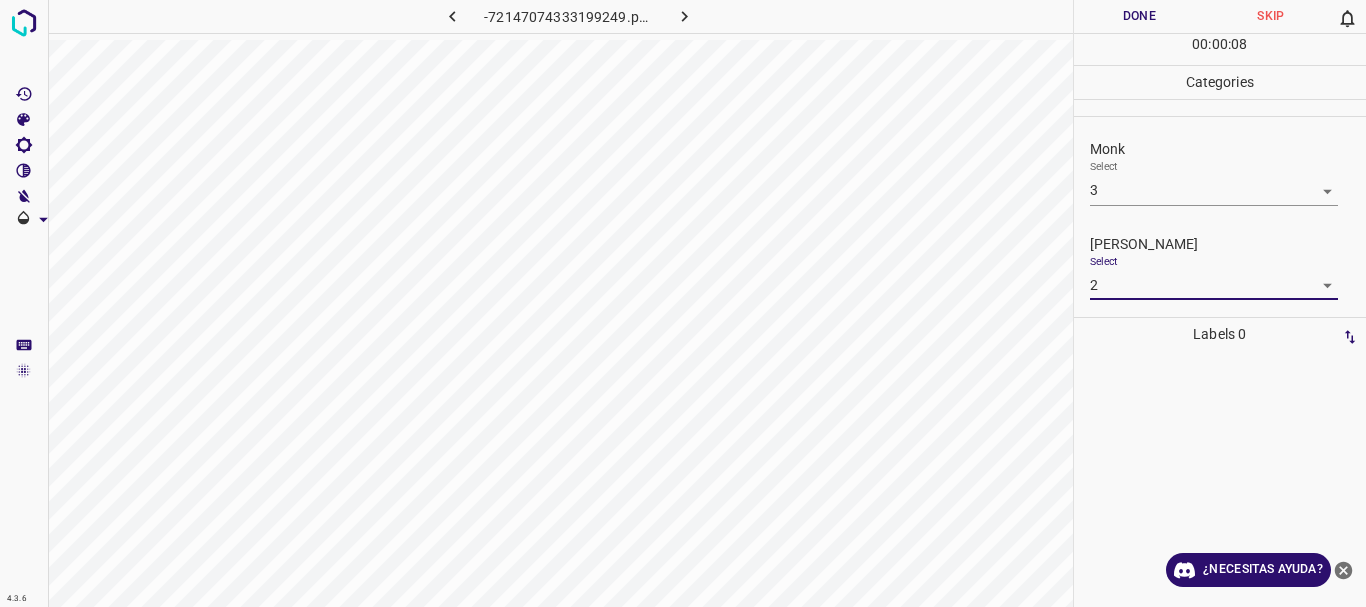 click on "Done" at bounding box center [1140, 16] 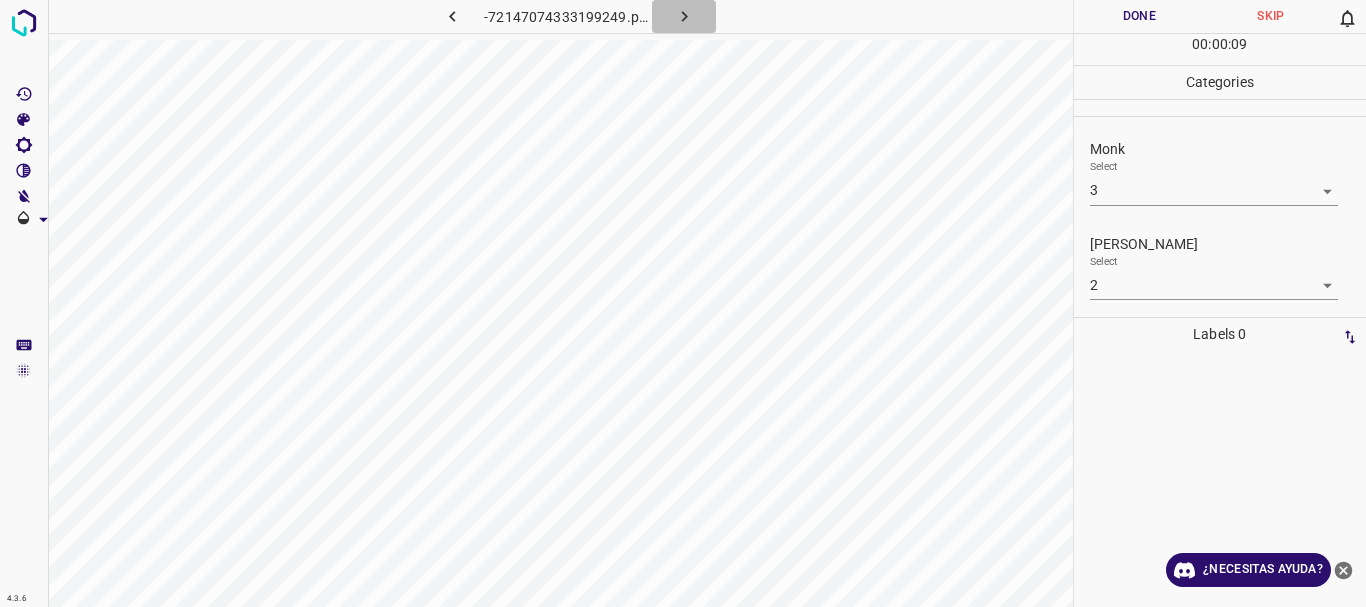 click at bounding box center (684, 16) 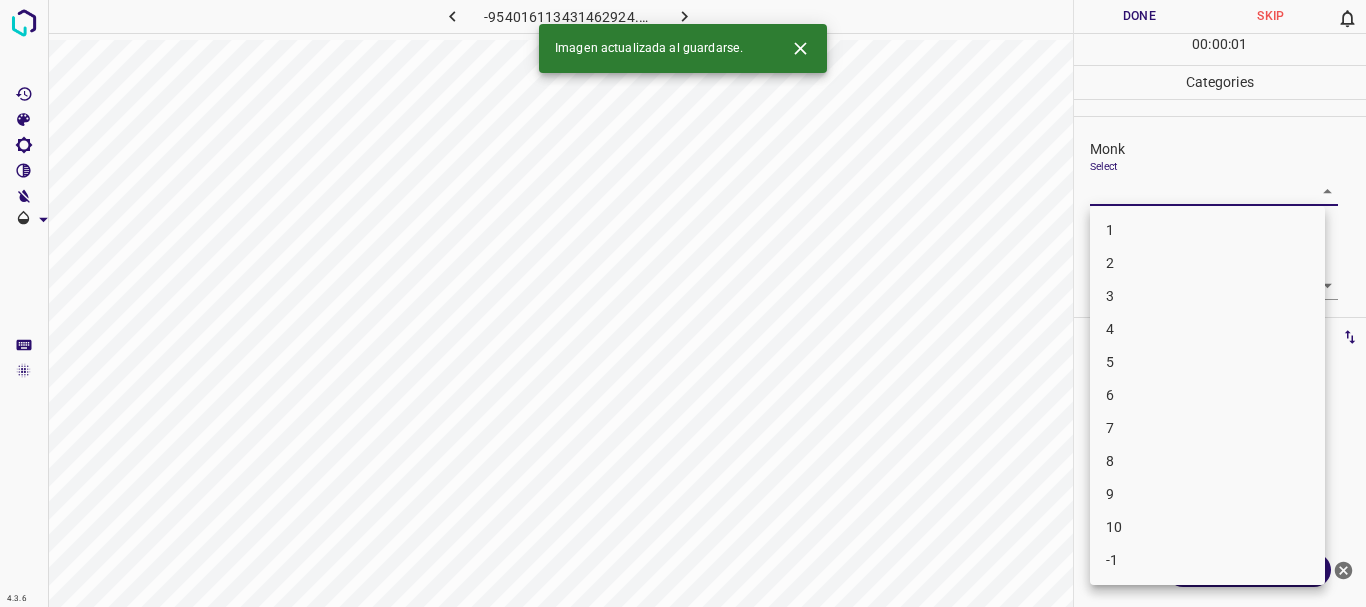 click on "4.3.6  -954016113431462924.png Done Skip 0 00   : 00   : 01   Categories Monk   Select ​  [PERSON_NAME]   Select ​ Labels   0 Categories 1 Monk 2  [PERSON_NAME] Tools Space Change between modes (Draw & Edit) I Auto labeling R Restore zoom M Zoom in N Zoom out Delete Delete selecte label Filters Z Restore filters X Saturation filter C Brightness filter V Contrast filter B Gray scale filter General O Download Imagen actualizada al guardarse. ¿Necesitas ayuda? Texto original Valora esta traducción Tu opinión servirá para ayudar a mejorar el Traductor de Google - Texto - Esconder - Borrar 1 2 3 4 5 6 7 8 9 10 -1" at bounding box center (683, 303) 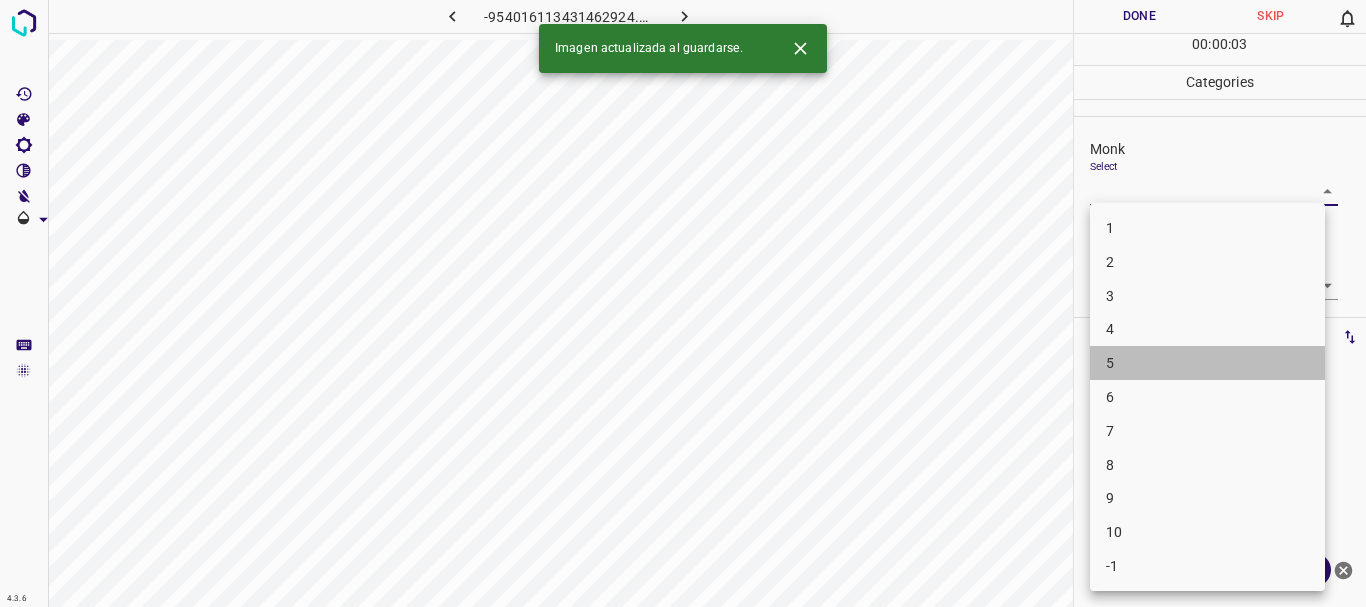 click on "5" at bounding box center (1207, 363) 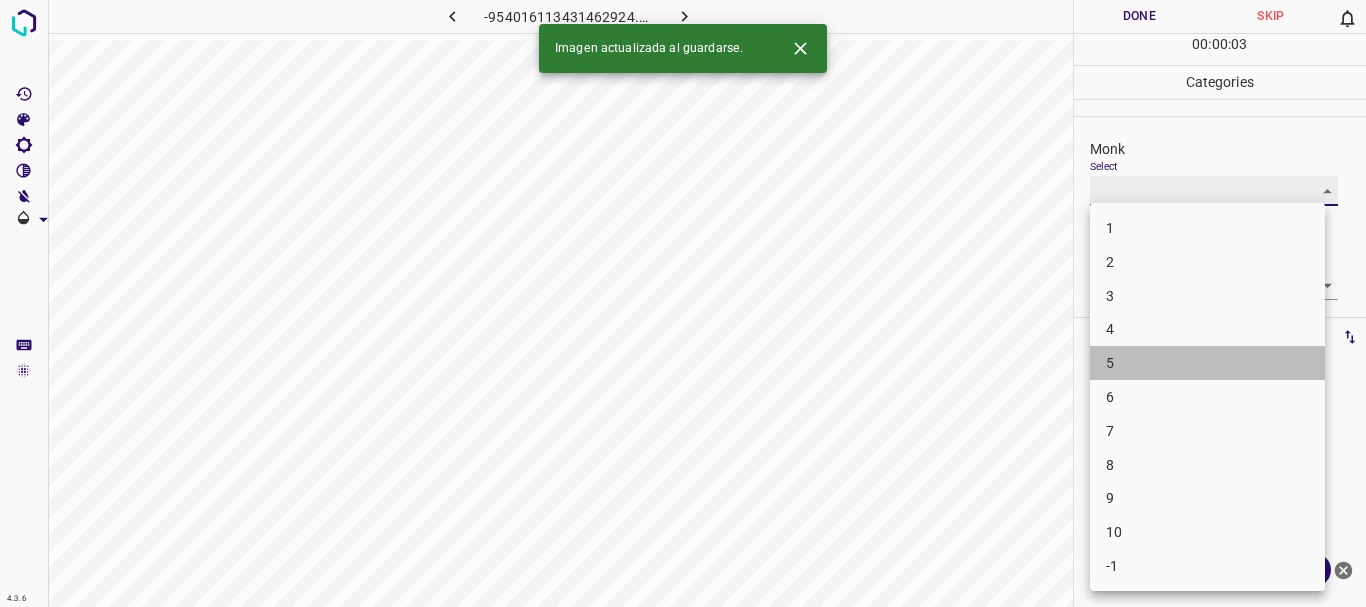 type on "5" 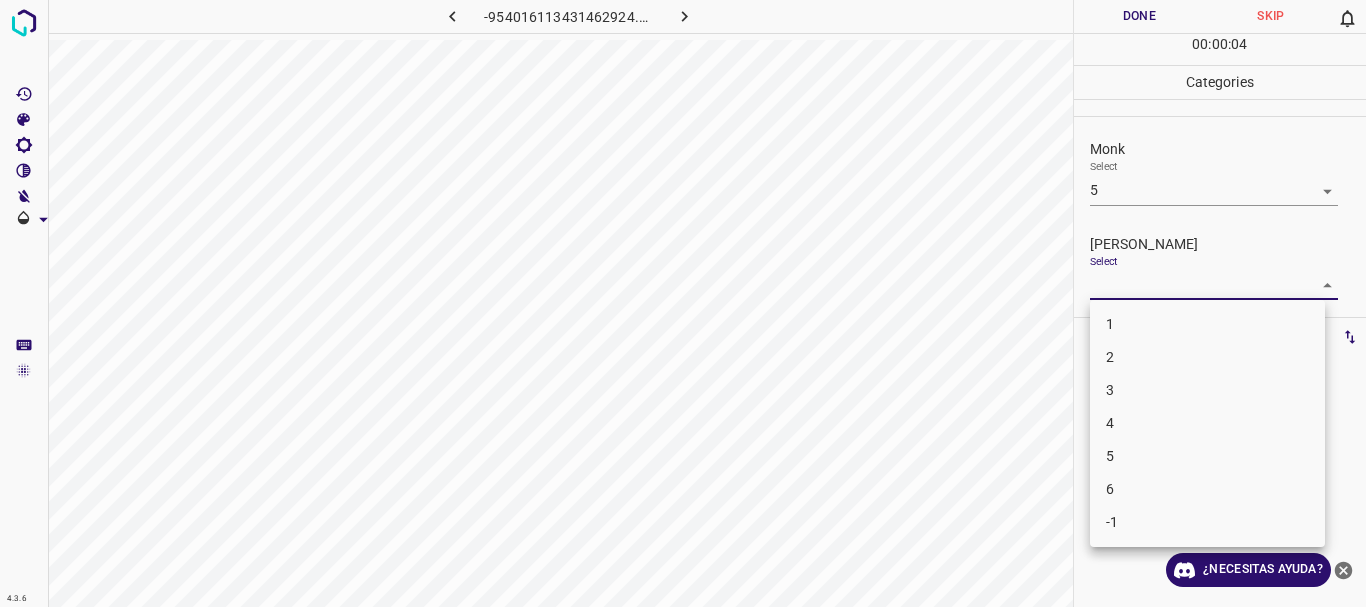click on "4.3.6  -954016113431462924.png Done Skip 0 00   : 00   : 04   Categories Monk   Select 5 5  [PERSON_NAME]   Select ​ Labels   0 Categories 1 Monk 2  [PERSON_NAME] Tools Space Change between modes (Draw & Edit) I Auto labeling R Restore zoom M Zoom in N Zoom out Delete Delete selecte label Filters Z Restore filters X Saturation filter C Brightness filter V Contrast filter B Gray scale filter General O Download ¿Necesitas ayuda? Texto original Valora esta traducción Tu opinión servirá para ayudar a mejorar el Traductor de Google - Texto - Esconder - Borrar 1 2 3 4 5 6 -1" at bounding box center (683, 303) 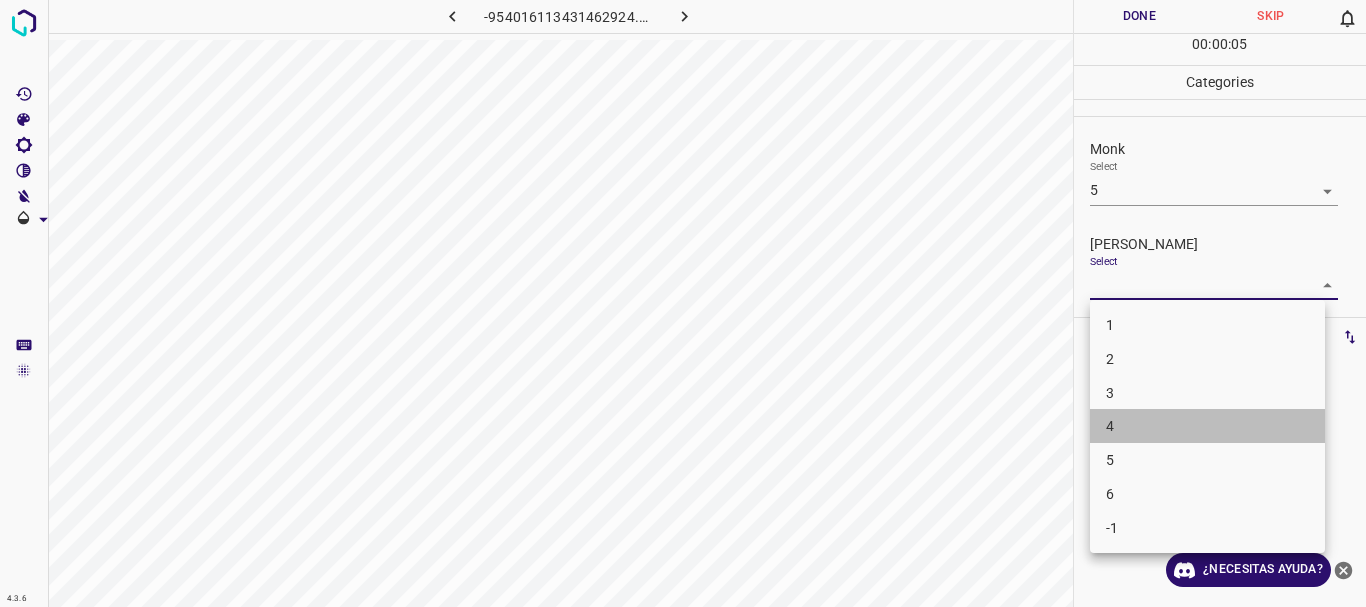 click on "4" at bounding box center (1207, 426) 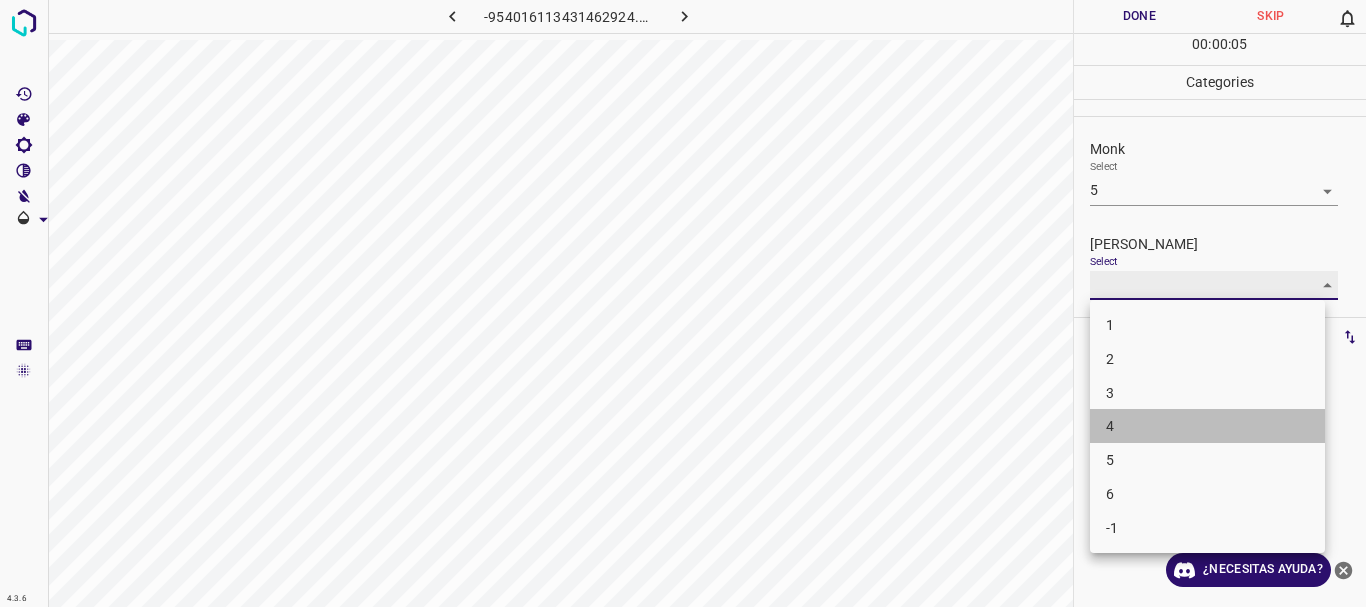 type on "4" 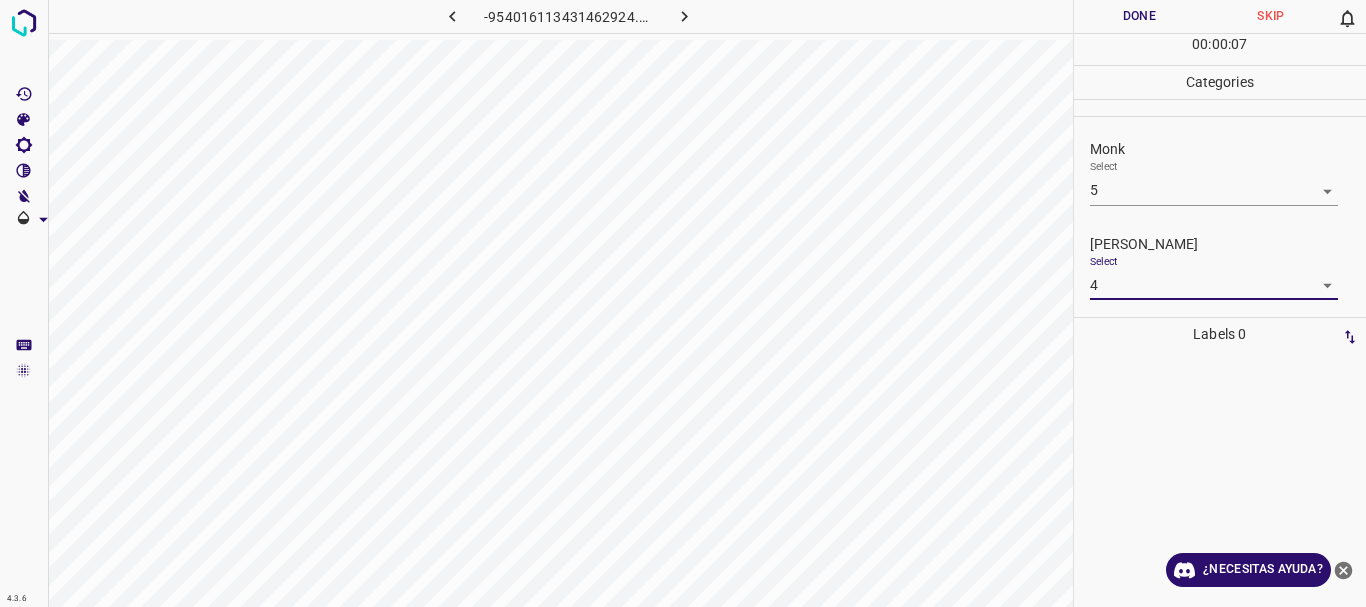 click on "4.3.6  -954016113431462924.png Done Skip 0 00   : 00   : 07   Categories Monk   Select 5 5  [PERSON_NAME]   Select 4 4 Labels   0 Categories 1 Monk 2  [PERSON_NAME] Tools Space Change between modes (Draw & Edit) I Auto labeling R Restore zoom M Zoom in N Zoom out Delete Delete selecte label Filters Z Restore filters X Saturation filter C Brightness filter V Contrast filter B Gray scale filter General O Download ¿Necesitas ayuda? Texto original Valora esta traducción Tu opinión servirá para ayudar a mejorar el Traductor de Google - Texto - Esconder - Borrar" at bounding box center [683, 303] 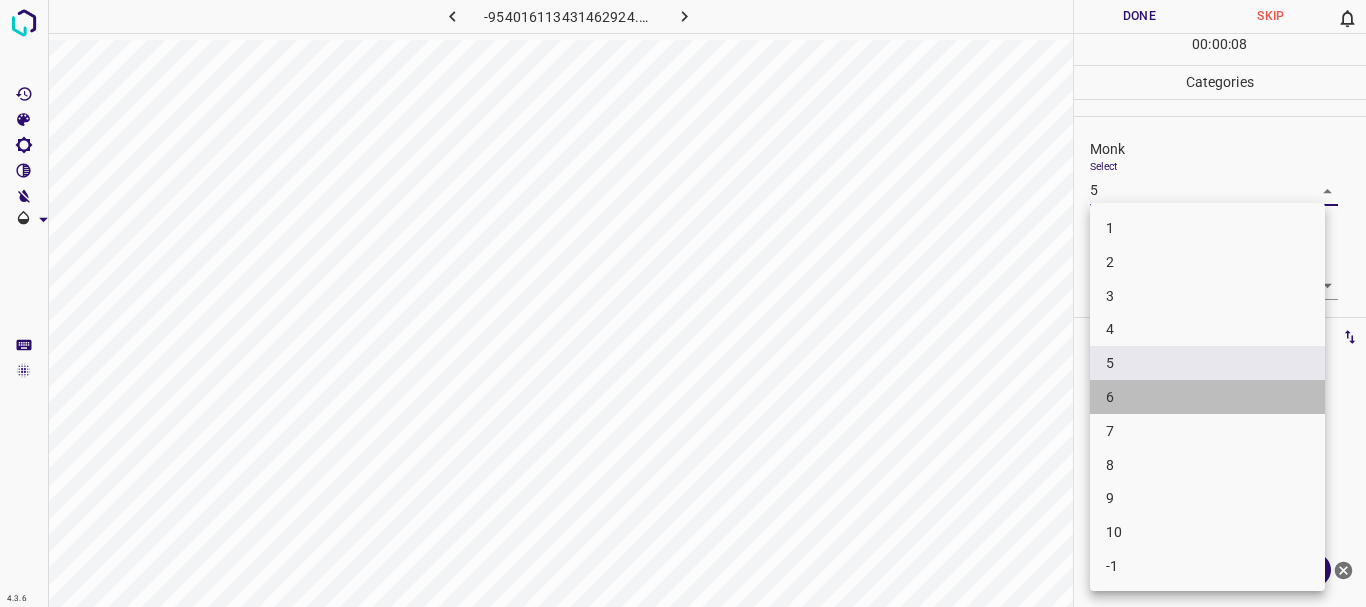 click on "6" at bounding box center [1207, 397] 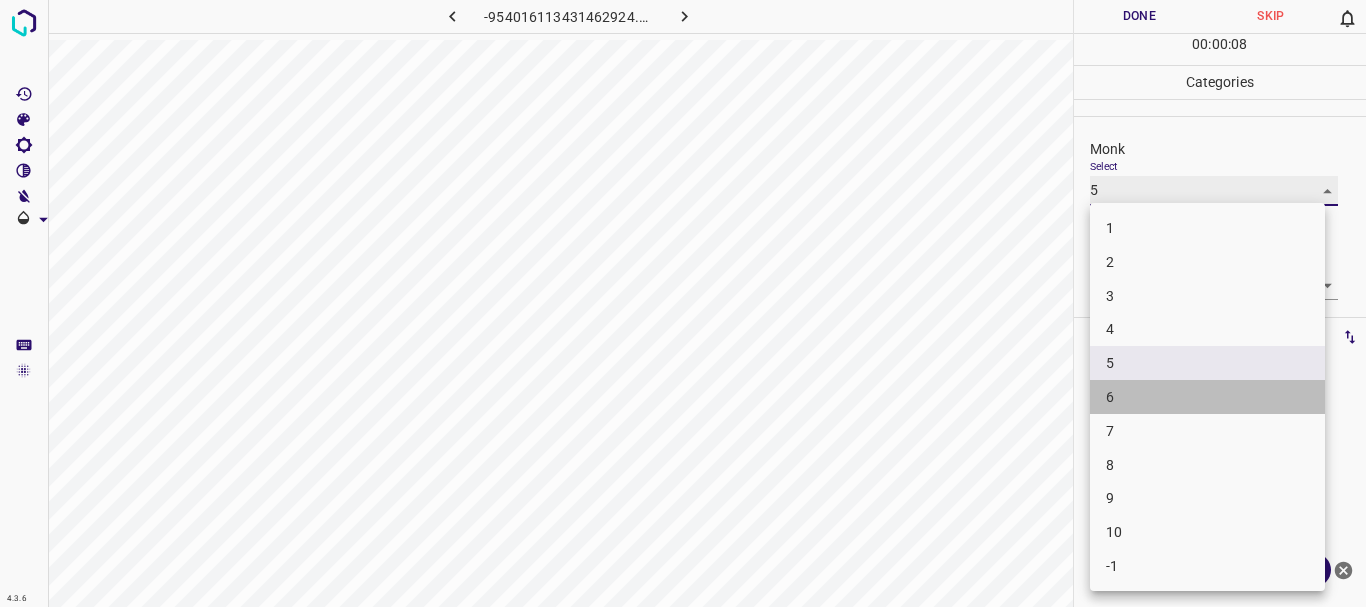 type on "6" 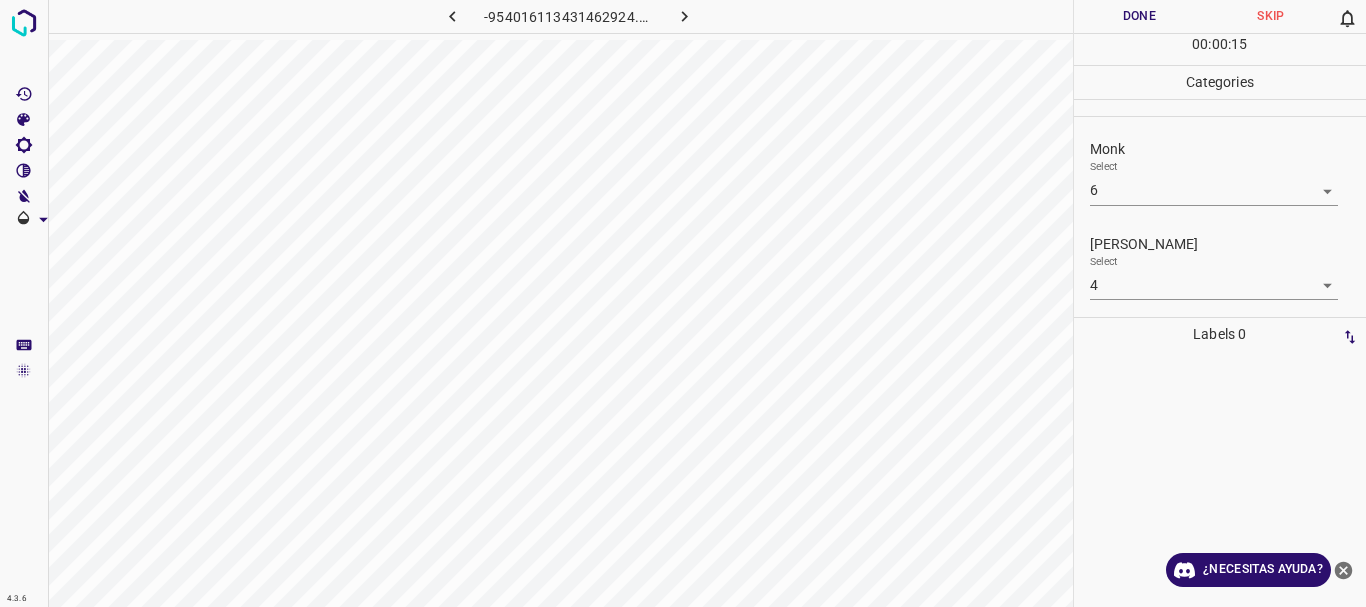 drag, startPoint x: 1148, startPoint y: 18, endPoint x: 1065, endPoint y: 6, distance: 83.86298 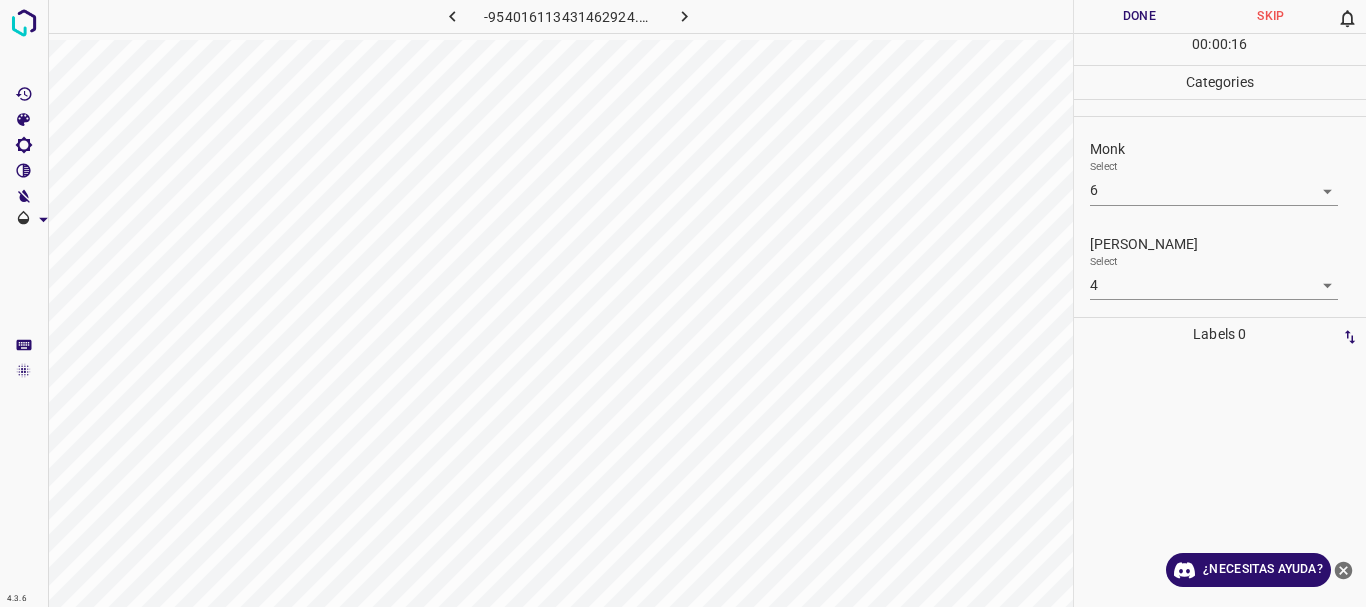 click at bounding box center (684, 16) 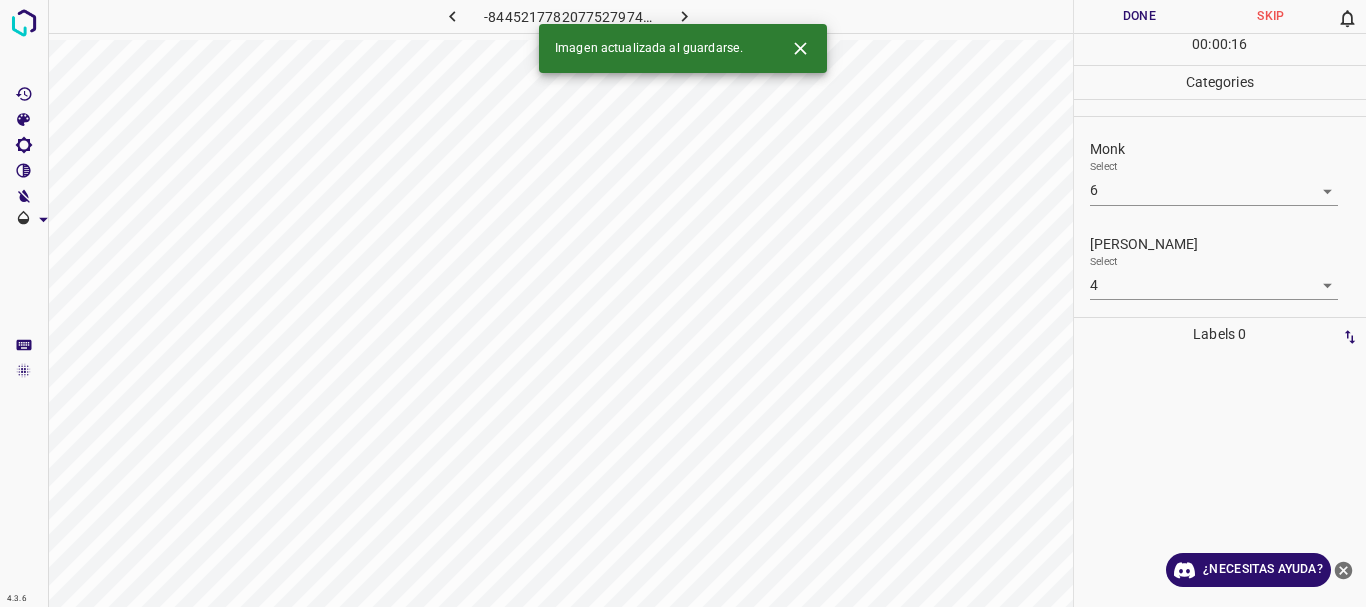 click 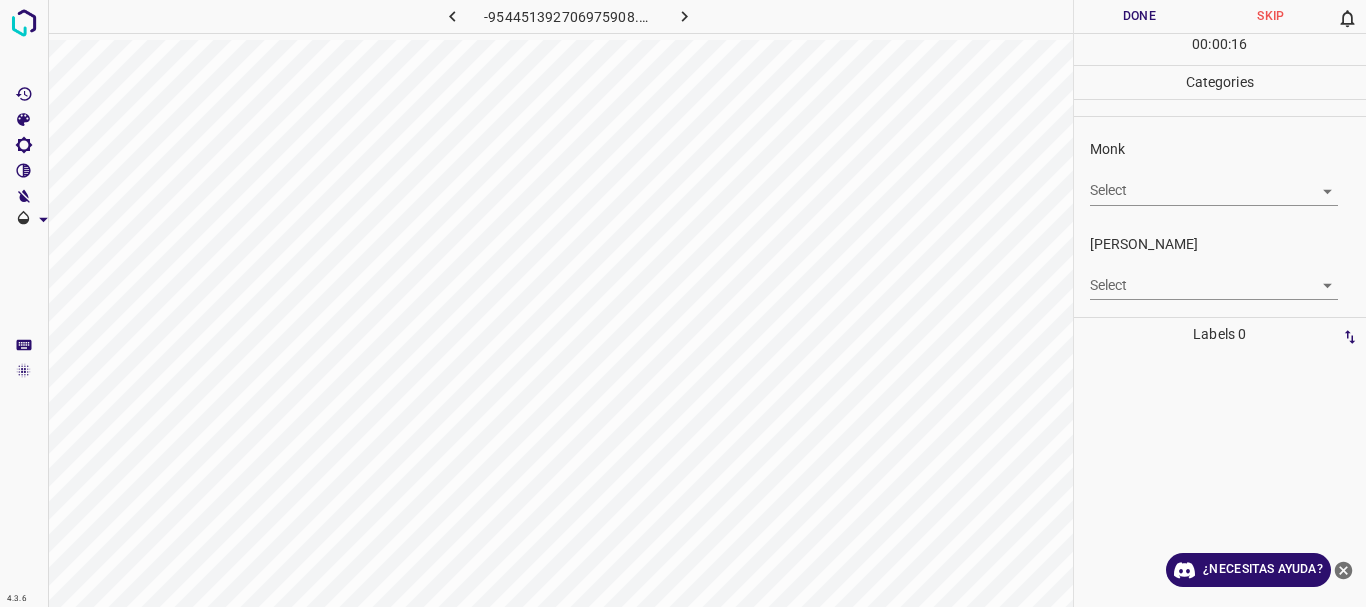 click 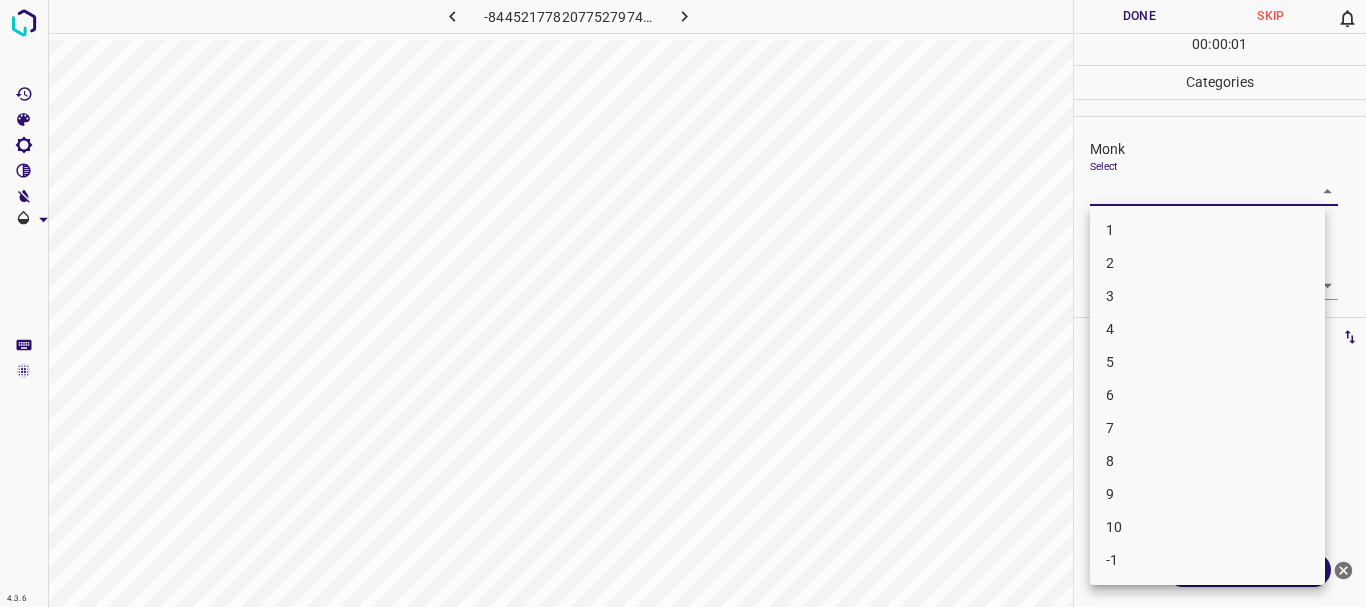 click on "4.3.6  -8445217782077527974.png Done Skip 0 00   : 00   : 01   Categories Monk   Select ​  [PERSON_NAME]   Select ​ Labels   0 Categories 1 Monk 2  [PERSON_NAME] Tools Space Change between modes (Draw & Edit) I Auto labeling R Restore zoom M Zoom in N Zoom out Delete Delete selecte label Filters Z Restore filters X Saturation filter C Brightness filter V Contrast filter B Gray scale filter General O Download ¿Necesitas ayuda? Texto original Valora esta traducción Tu opinión servirá para ayudar a mejorar el Traductor de Google - Texto - Esconder - Borrar 1 2 3 4 5 6 7 8 9 10 -1" at bounding box center (683, 303) 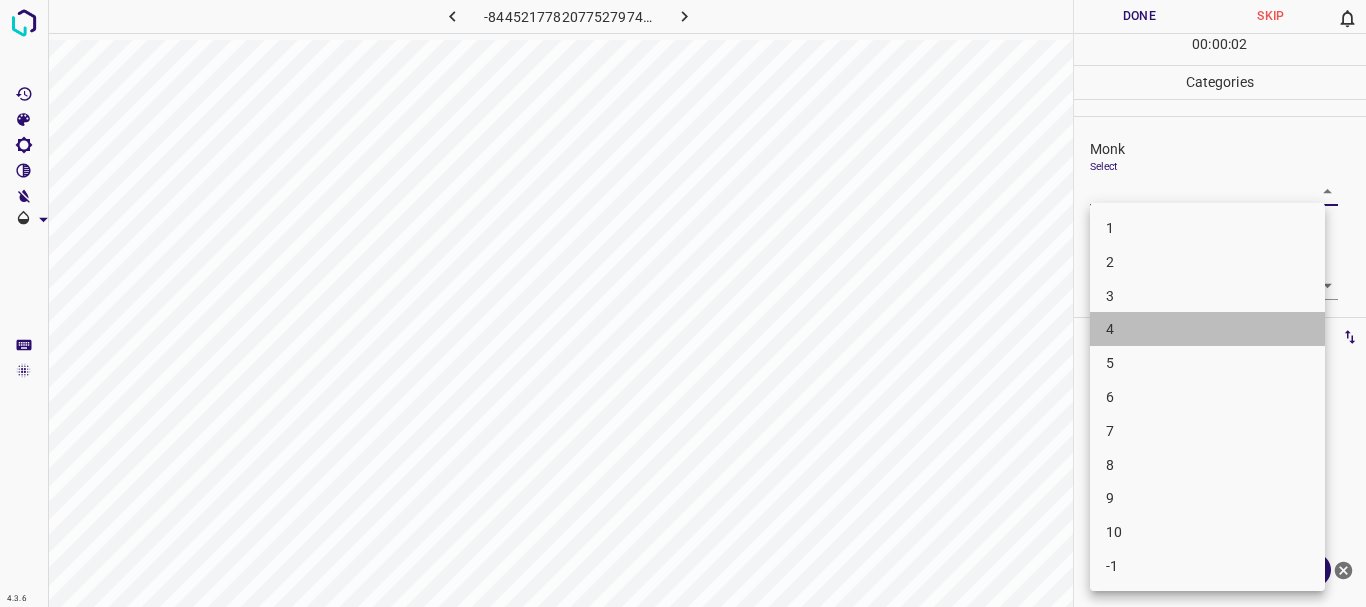 click on "4" at bounding box center (1207, 329) 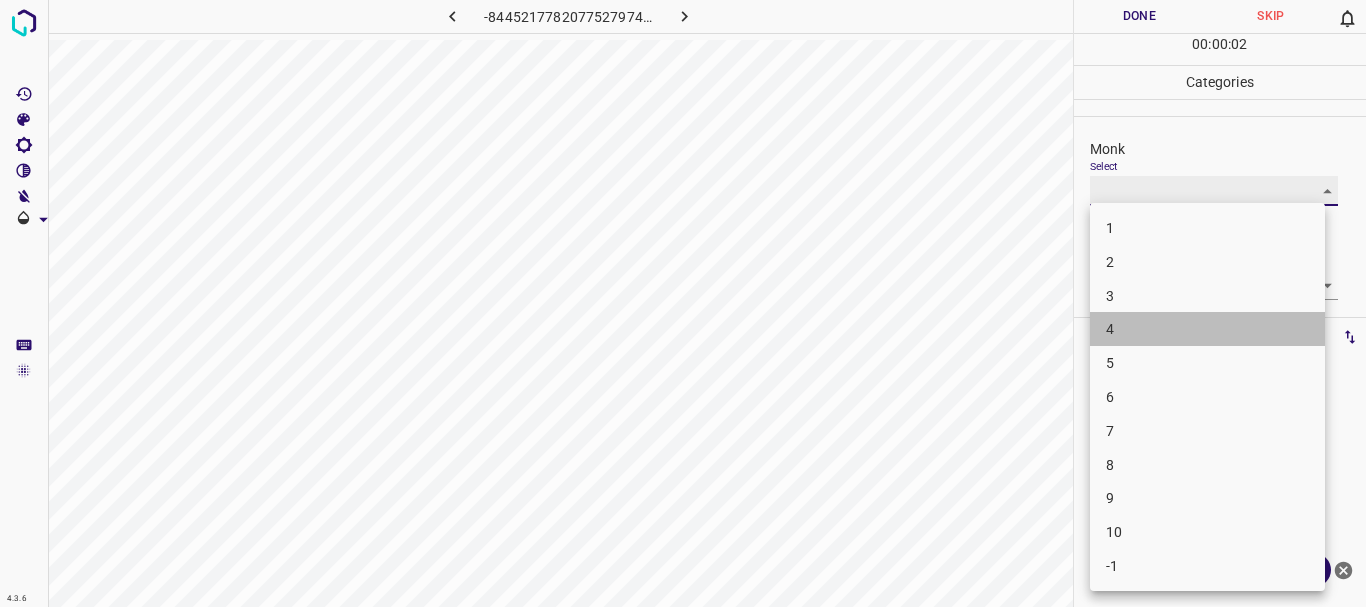 type on "4" 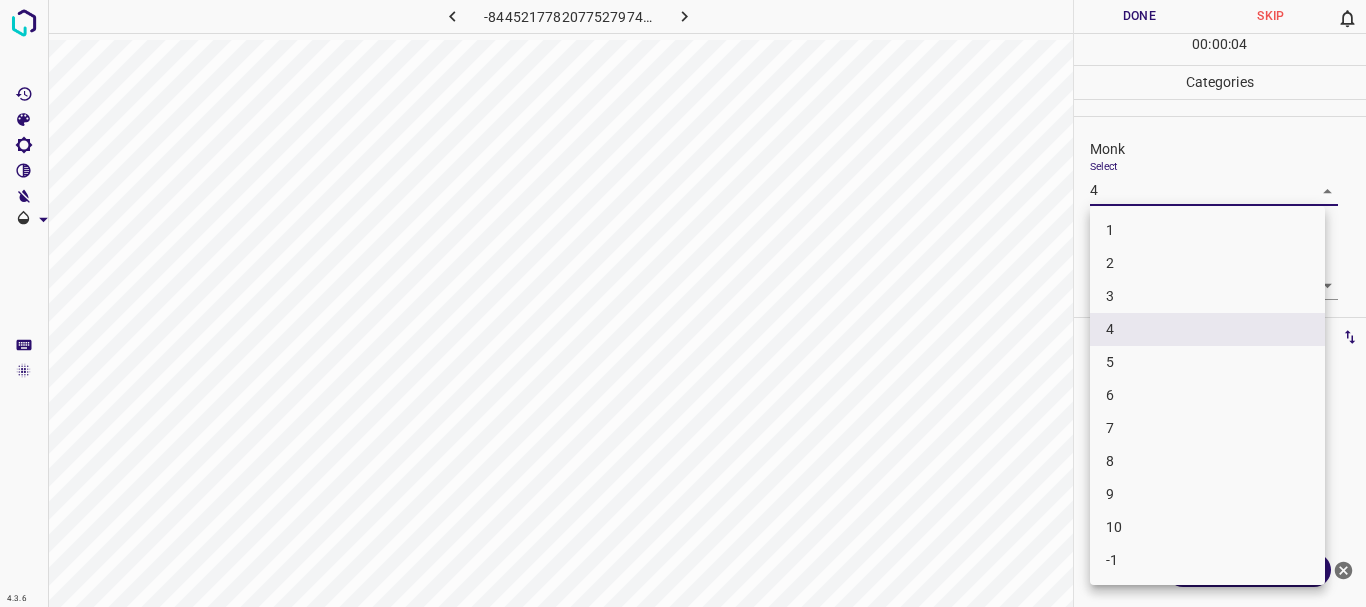 click on "4.3.6  -8445217782077527974.png Done Skip 0 00   : 00   : 04   Categories Monk   Select 4 4  [PERSON_NAME]   Select ​ Labels   0 Categories 1 Monk 2  [PERSON_NAME] Tools Space Change between modes (Draw & Edit) I Auto labeling R Restore zoom M Zoom in N Zoom out Delete Delete selecte label Filters Z Restore filters X Saturation filter C Brightness filter V Contrast filter B Gray scale filter General O Download ¿Necesitas ayuda? Texto original Valora esta traducción Tu opinión servirá para ayudar a mejorar el Traductor de Google - Texto - Esconder - Borrar 1 2 3 4 5 6 7 8 9 10 -1" at bounding box center [683, 303] 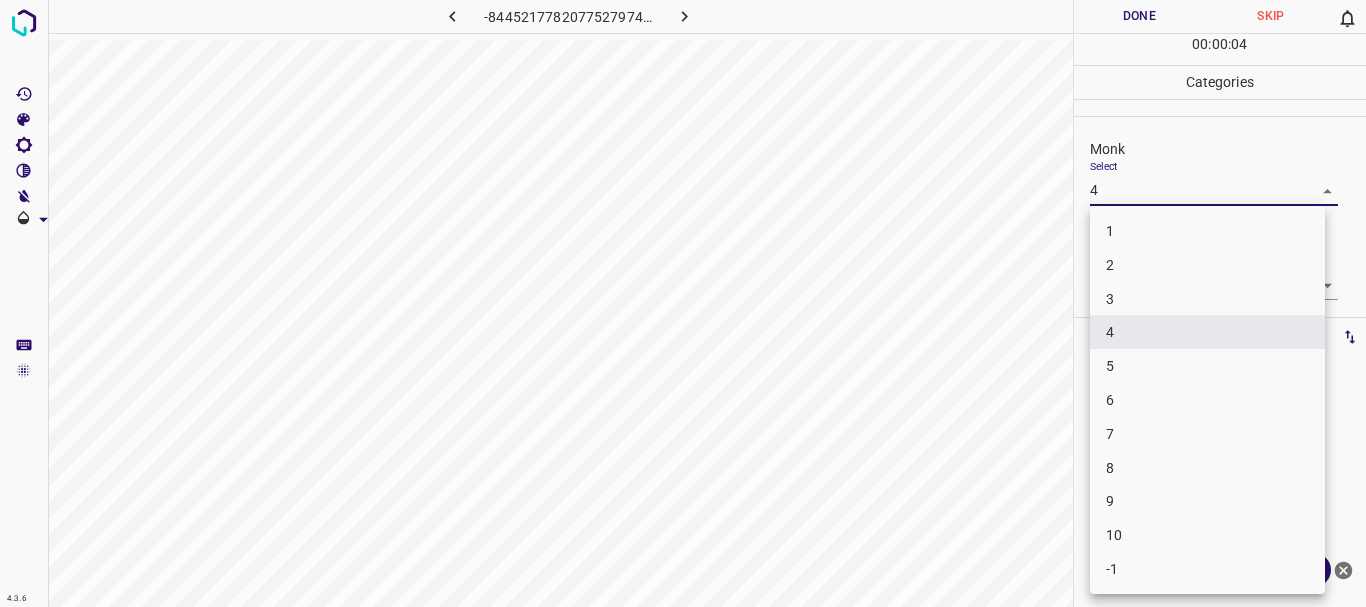 click at bounding box center [683, 303] 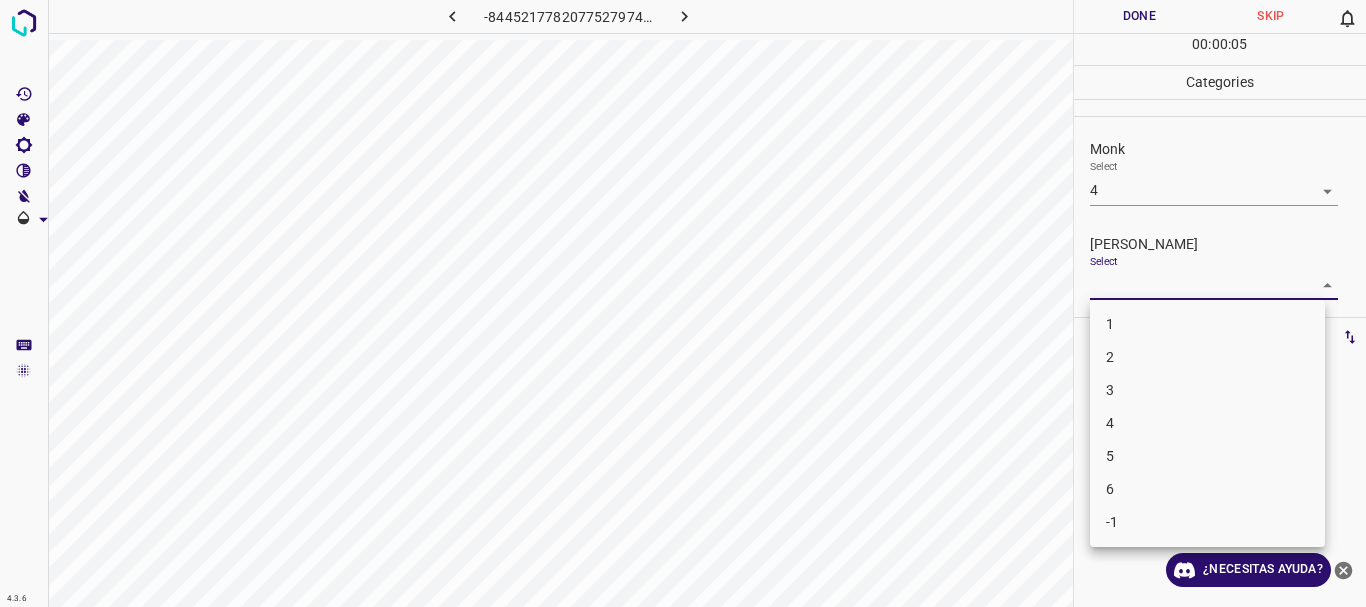 click on "4.3.6  -8445217782077527974.png Done Skip 0 00   : 00   : 05   Categories Monk   Select 4 4  [PERSON_NAME]   Select ​ Labels   0 Categories 1 Monk 2  [PERSON_NAME] Tools Space Change between modes (Draw & Edit) I Auto labeling R Restore zoom M Zoom in N Zoom out Delete Delete selecte label Filters Z Restore filters X Saturation filter C Brightness filter V Contrast filter B Gray scale filter General O Download ¿Necesitas ayuda? Texto original Valora esta traducción Tu opinión servirá para ayudar a mejorar el Traductor de Google - Texto - Esconder - Borrar 1 2 3 4 5 6 -1" at bounding box center [683, 303] 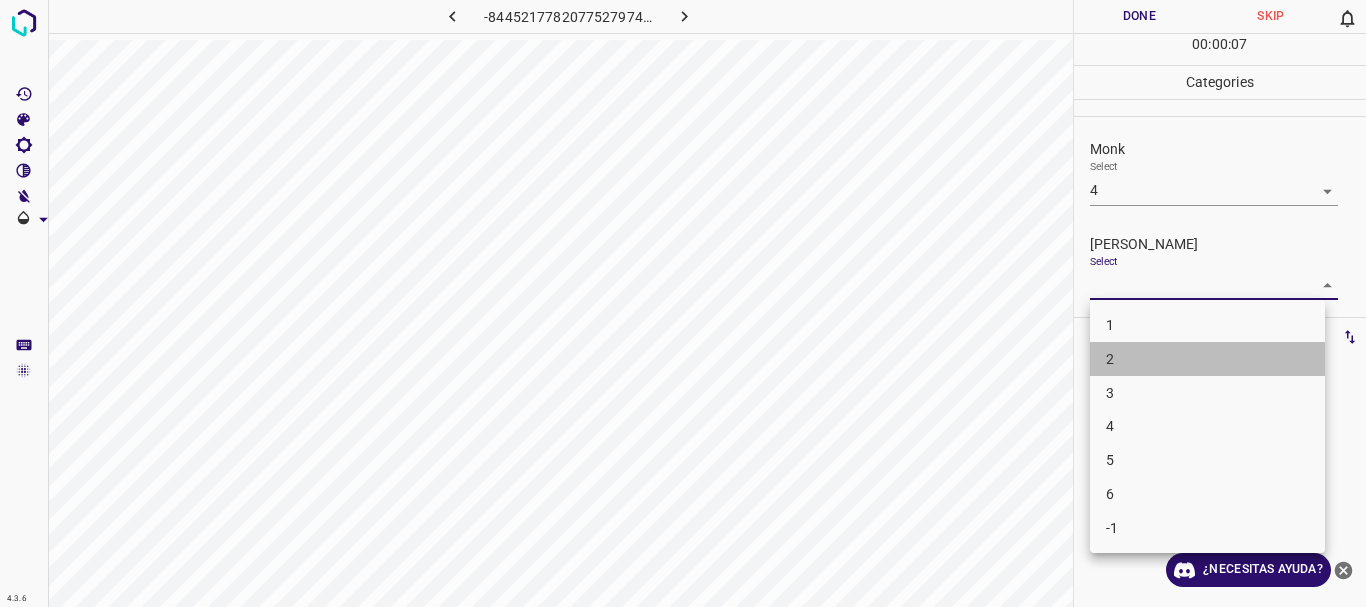 click on "2" at bounding box center (1110, 359) 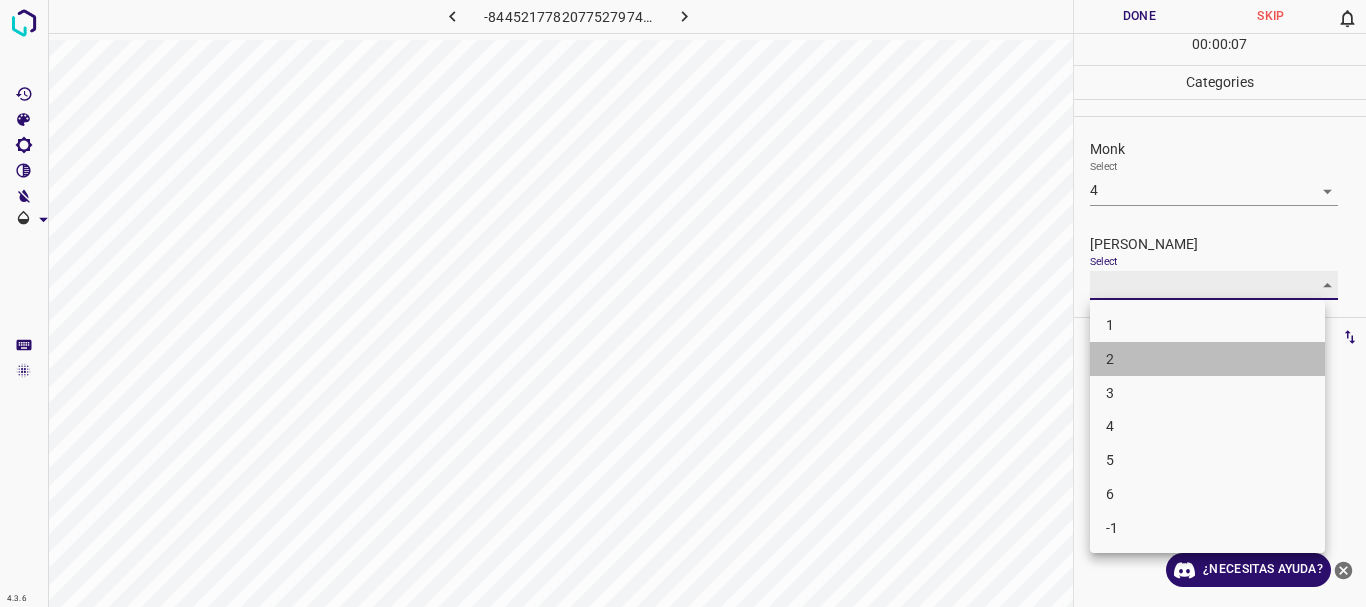 type on "2" 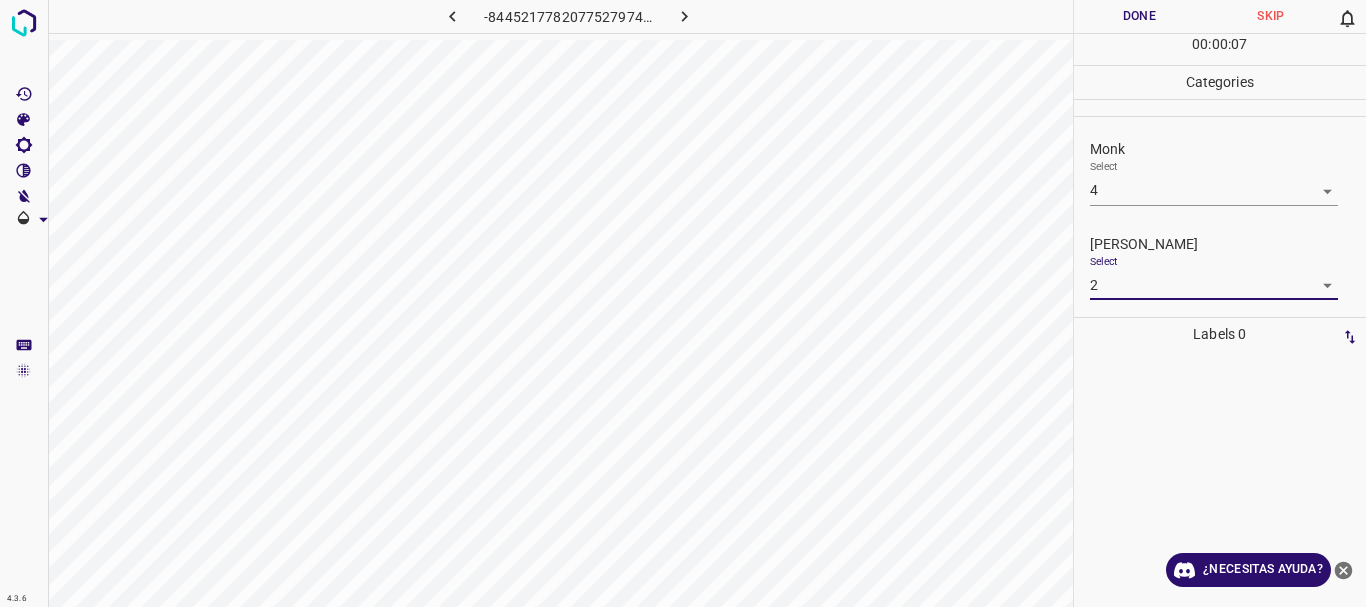 click on "Done" at bounding box center [1140, 16] 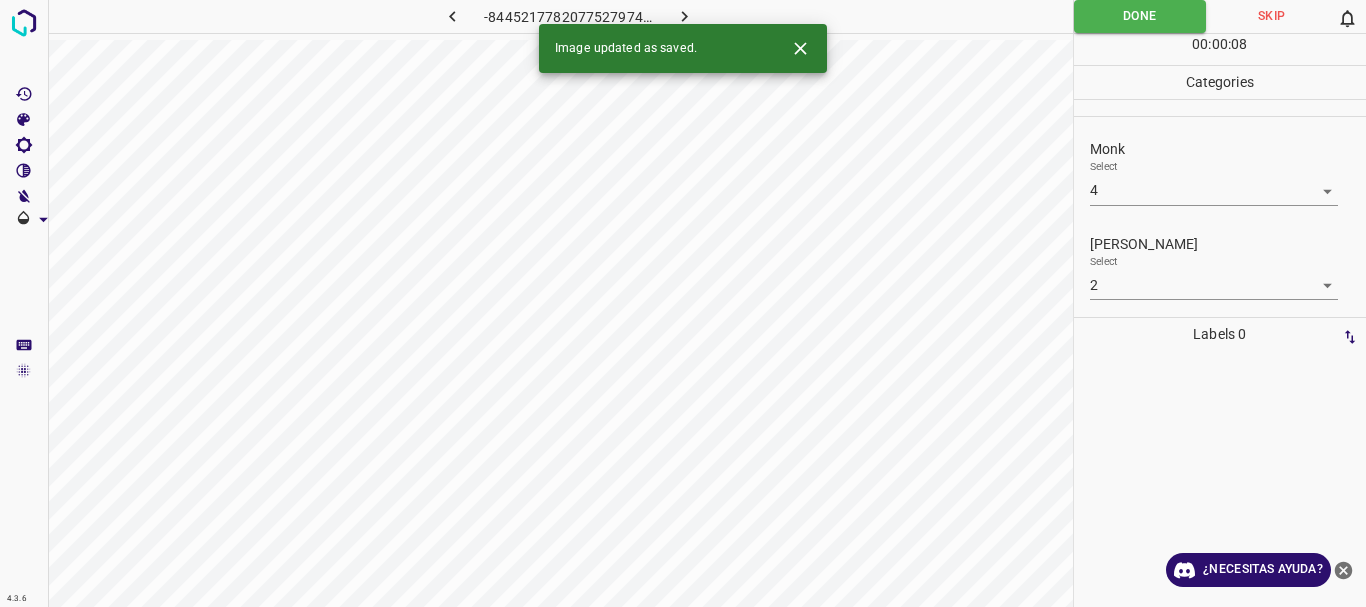 click 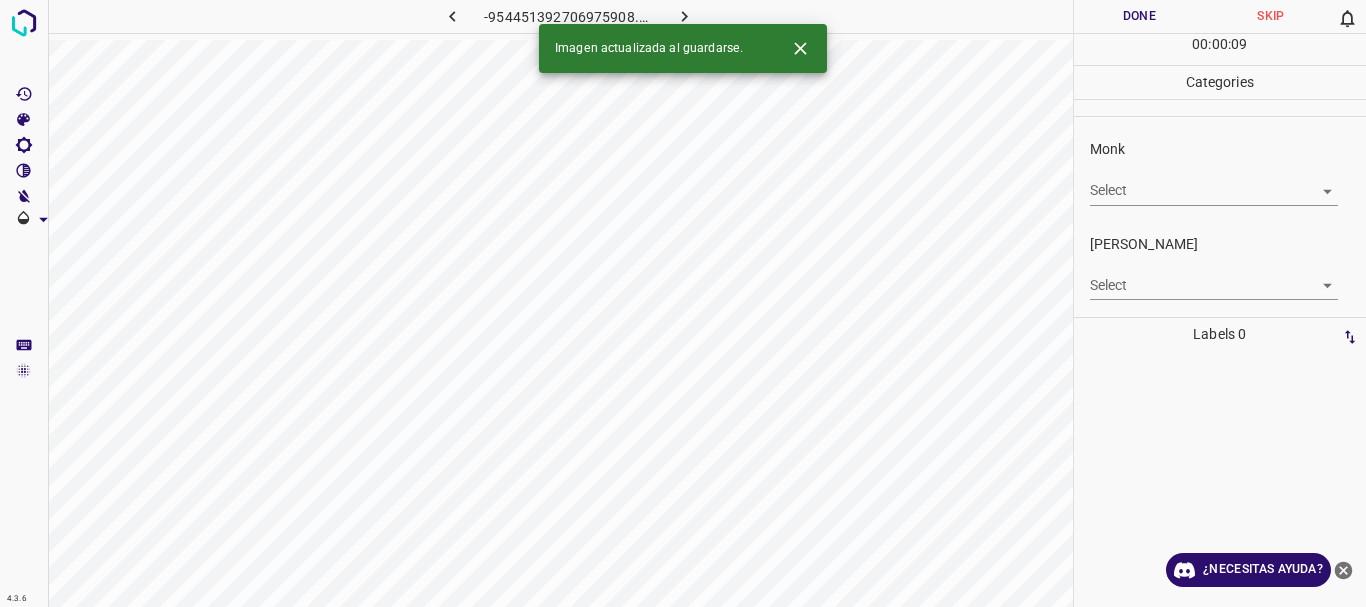 click on "4.3.6  -954451392706975908.png Done Skip 0 00   : 00   : 09   Categories Monk   Select ​  [PERSON_NAME]   Select ​ Labels   0 Categories 1 Monk 2  [PERSON_NAME] Tools Space Change between modes (Draw & Edit) I Auto labeling R Restore zoom M Zoom in N Zoom out Delete Delete selecte label Filters Z Restore filters X Saturation filter C Brightness filter V Contrast filter B Gray scale filter General O Download Imagen actualizada al guardarse. ¿Necesitas ayuda? Texto original Valora esta traducción Tu opinión servirá para ayudar a mejorar el Traductor de Google - Texto - Esconder - Borrar" at bounding box center [683, 303] 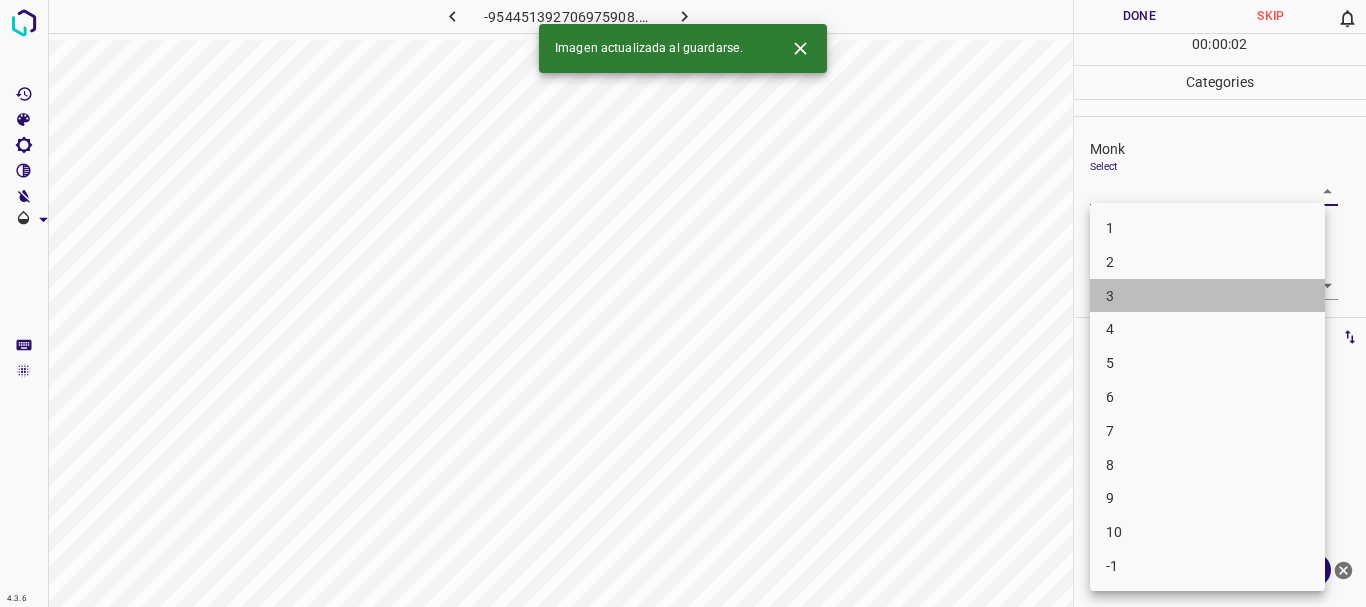 click on "3" at bounding box center [1207, 296] 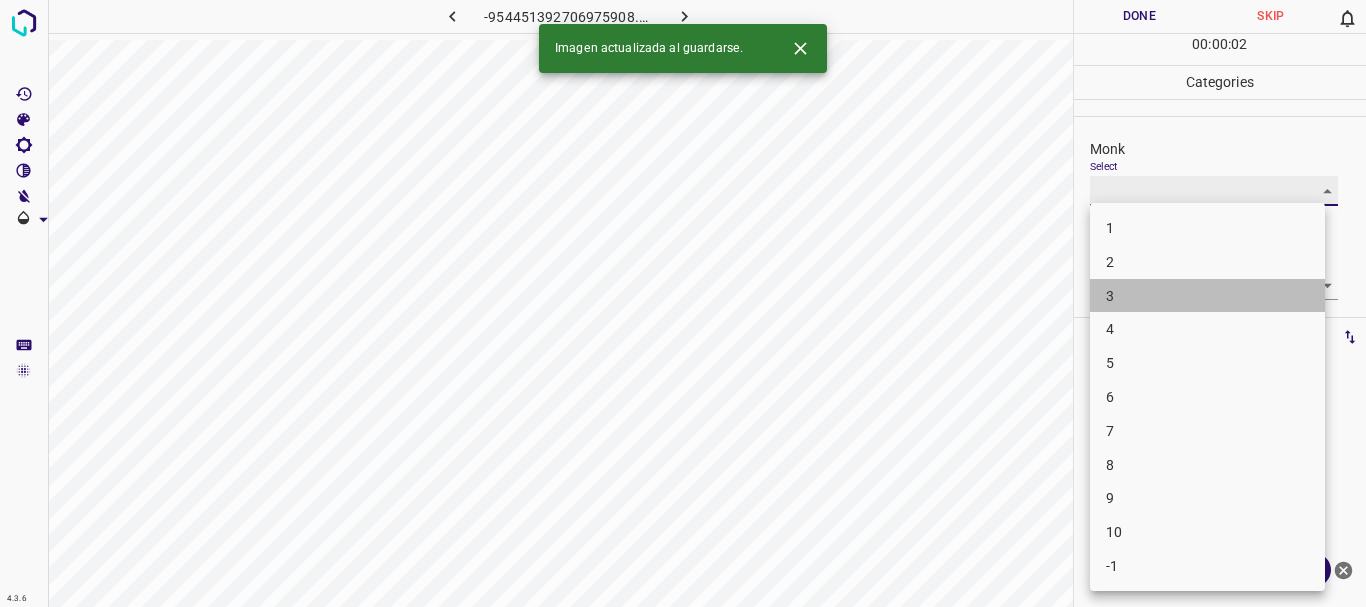 type on "3" 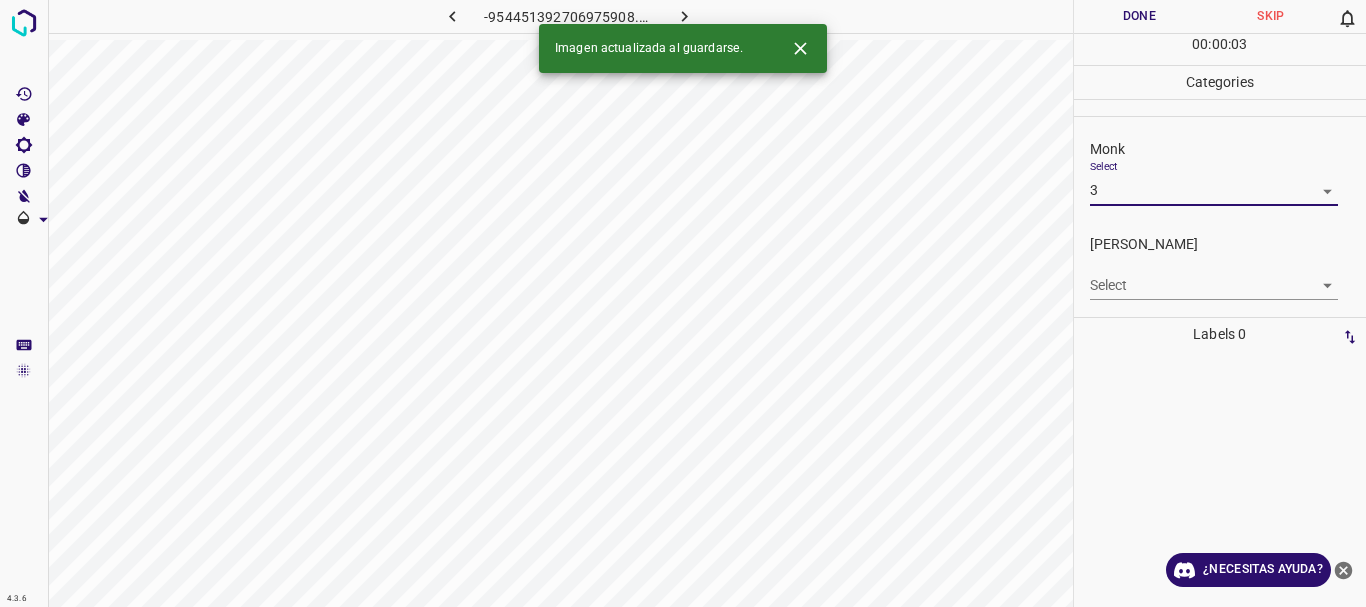 click on "4.3.6  -954451392706975908.png Done Skip 0 00   : 00   : 03   Categories Monk   Select 3 3  [PERSON_NAME]   Select ​ Labels   0 Categories 1 Monk 2  [PERSON_NAME] Tools Space Change between modes (Draw & Edit) I Auto labeling R Restore zoom M Zoom in N Zoom out Delete Delete selecte label Filters Z Restore filters X Saturation filter C Brightness filter V Contrast filter B Gray scale filter General O Download Imagen actualizada al guardarse. ¿Necesitas ayuda? Texto original Valora esta traducción Tu opinión servirá para ayudar a mejorar el Traductor de Google - Texto - Esconder - Borrar" at bounding box center [683, 303] 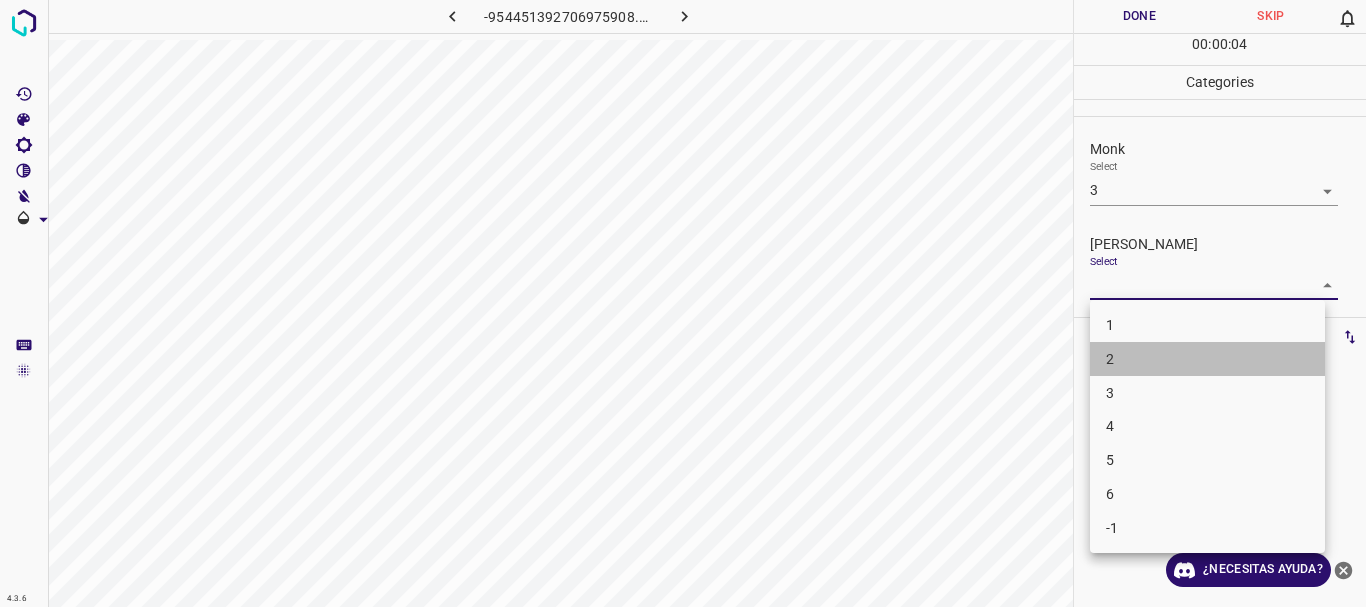 click on "2" at bounding box center (1207, 359) 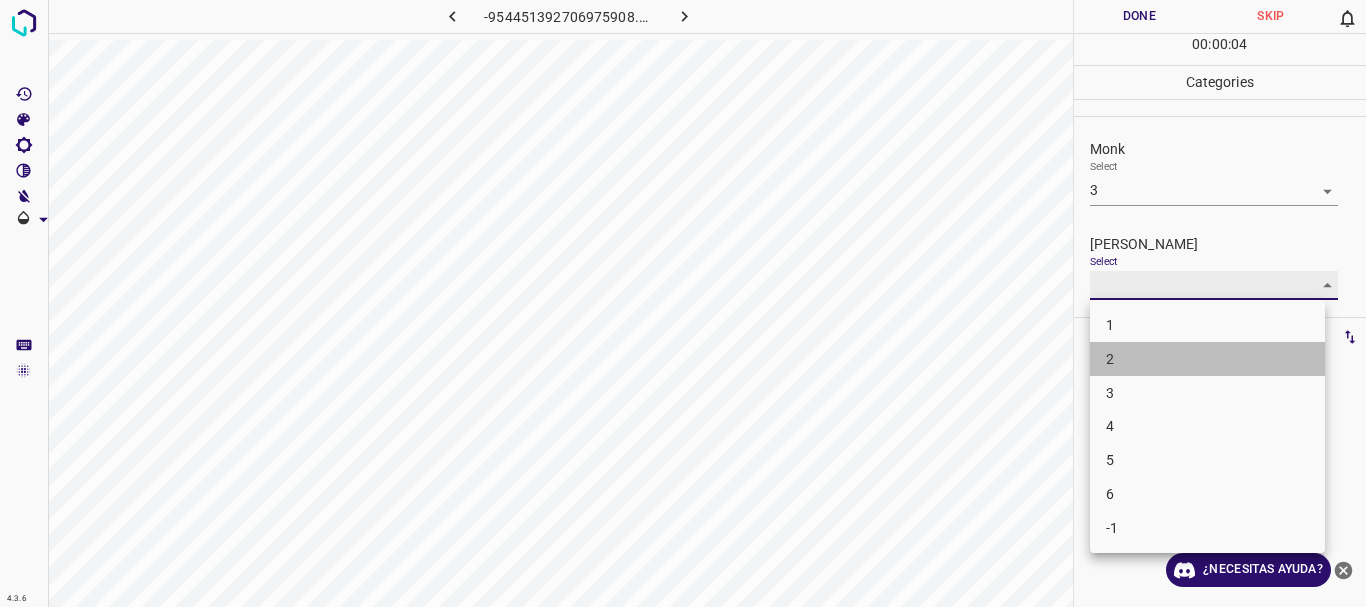 type on "2" 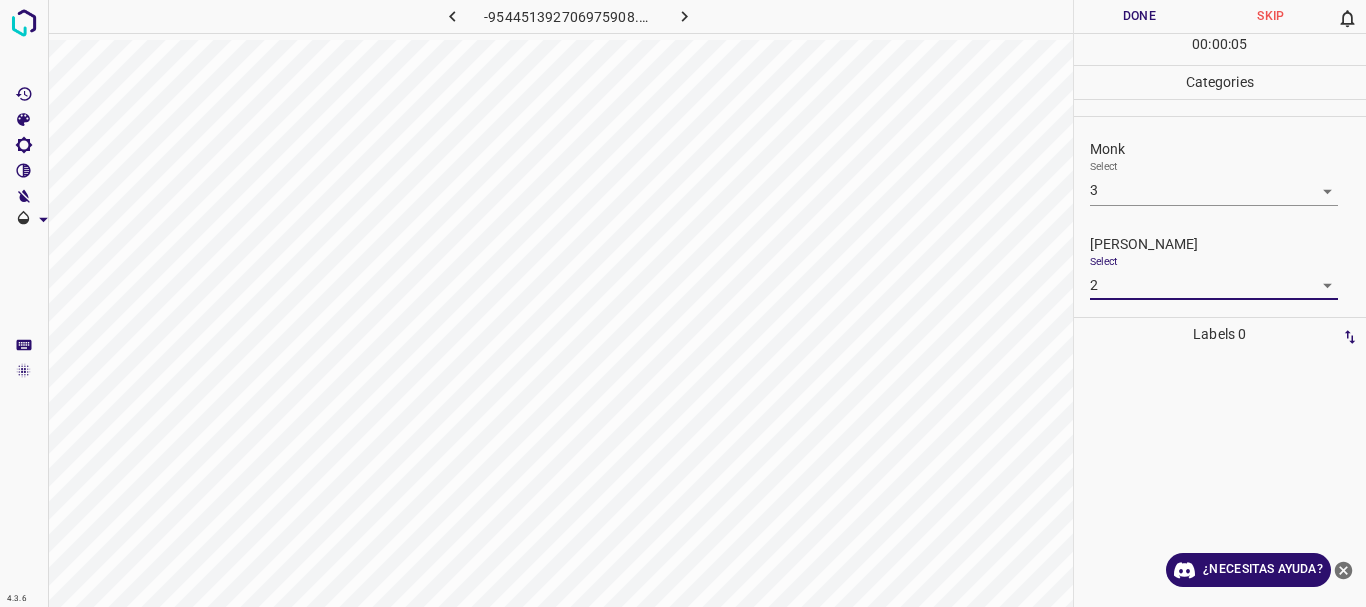 click on "Done" at bounding box center (1140, 16) 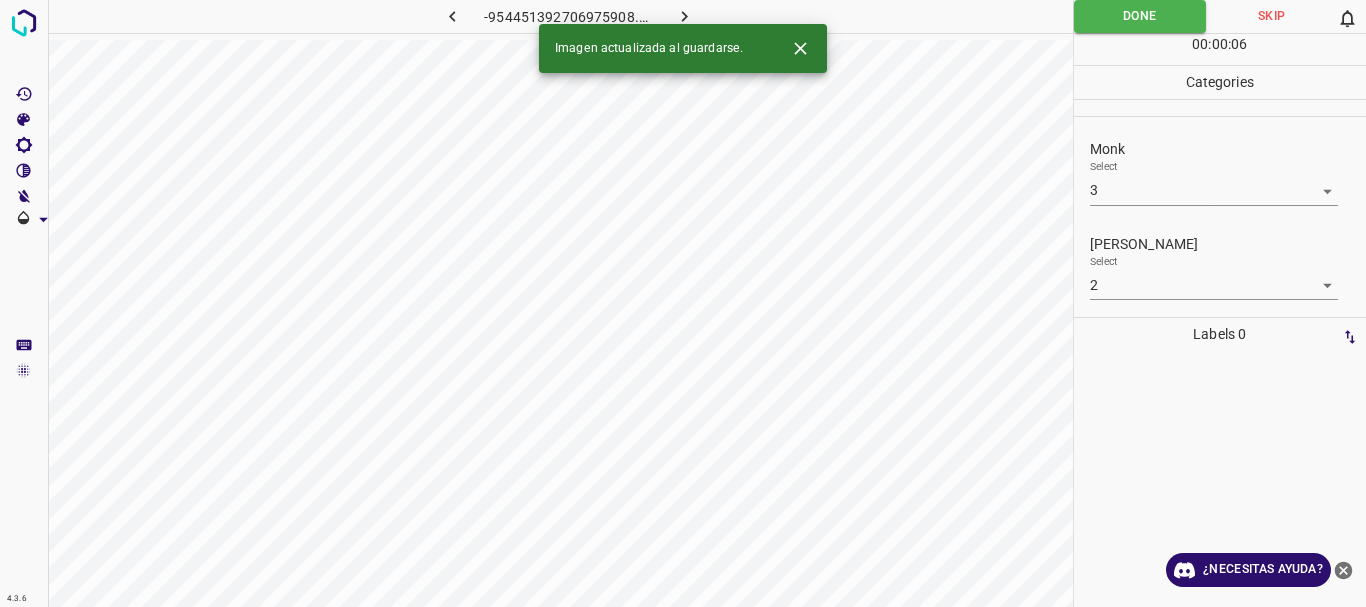 click 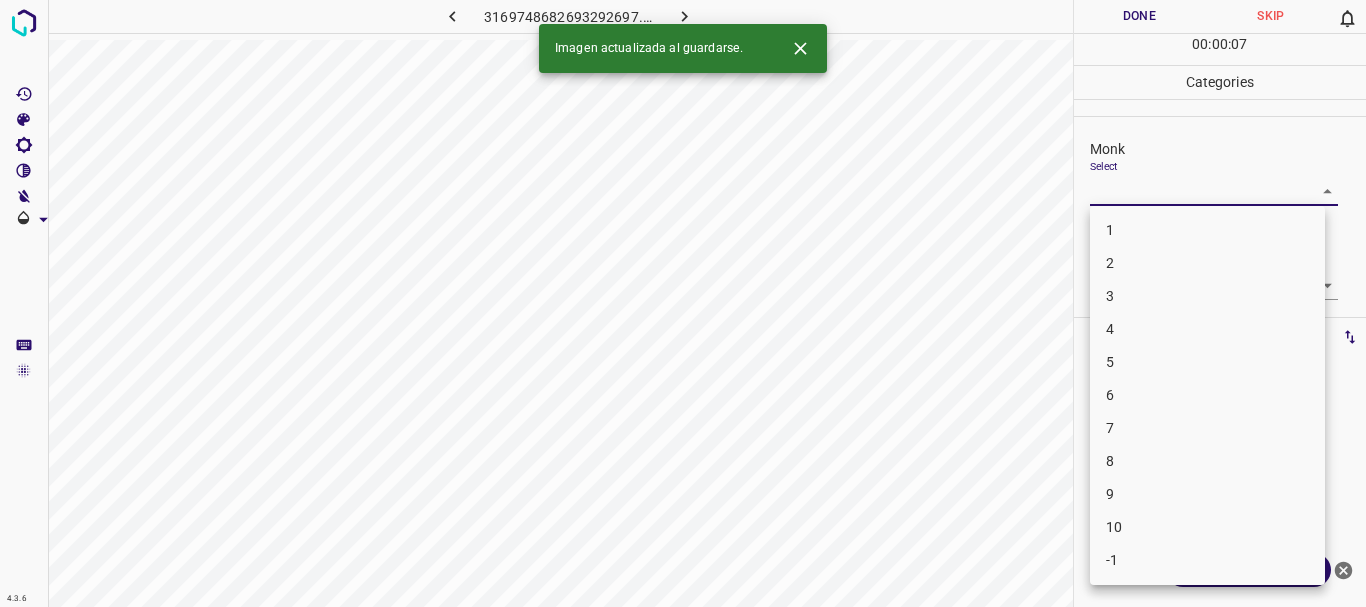 click on "4.3.6  3169748682693292697.png Done Skip 0 00   : 00   : 07   Categories Monk   Select ​  [PERSON_NAME]   Select ​ Labels   0 Categories 1 Monk 2  [PERSON_NAME] Tools Space Change between modes (Draw & Edit) I Auto labeling R Restore zoom M Zoom in N Zoom out Delete Delete selecte label Filters Z Restore filters X Saturation filter C Brightness filter V Contrast filter B Gray scale filter General O Download Imagen actualizada al guardarse. ¿Necesitas ayuda? Texto original Valora esta traducción Tu opinión servirá para ayudar a mejorar el Traductor de Google - Texto - Esconder - Borrar 1 2 3 4 5 6 7 8 9 10 -1" at bounding box center (683, 303) 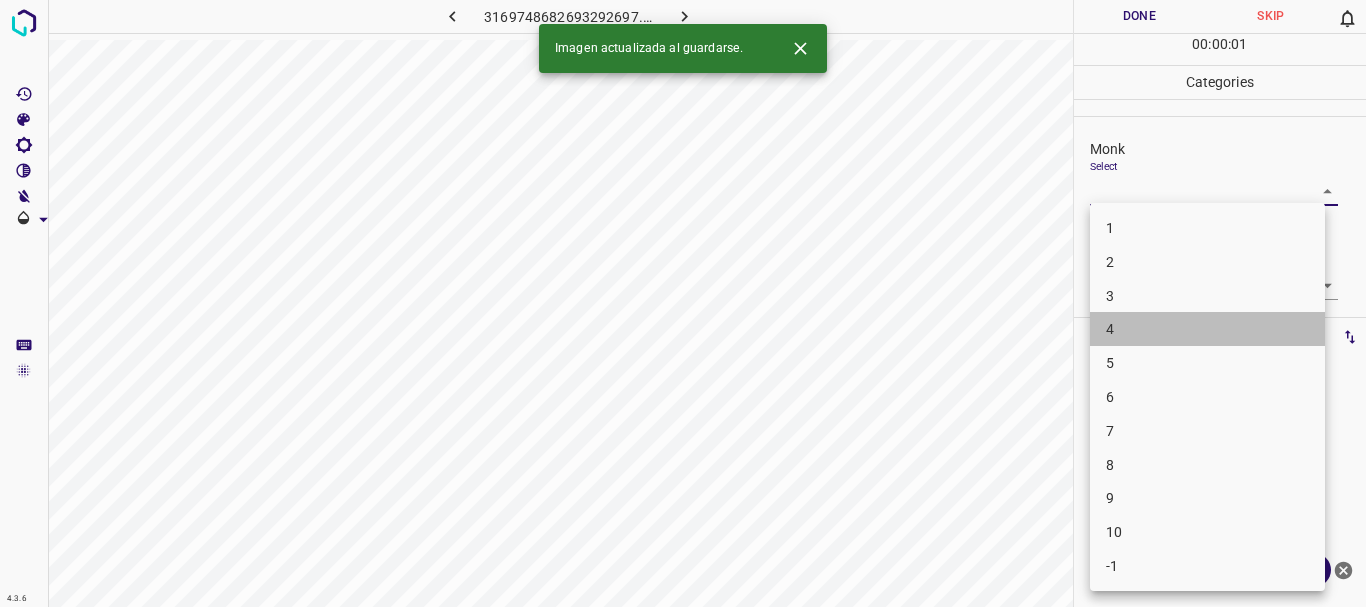 click on "4" at bounding box center [1207, 329] 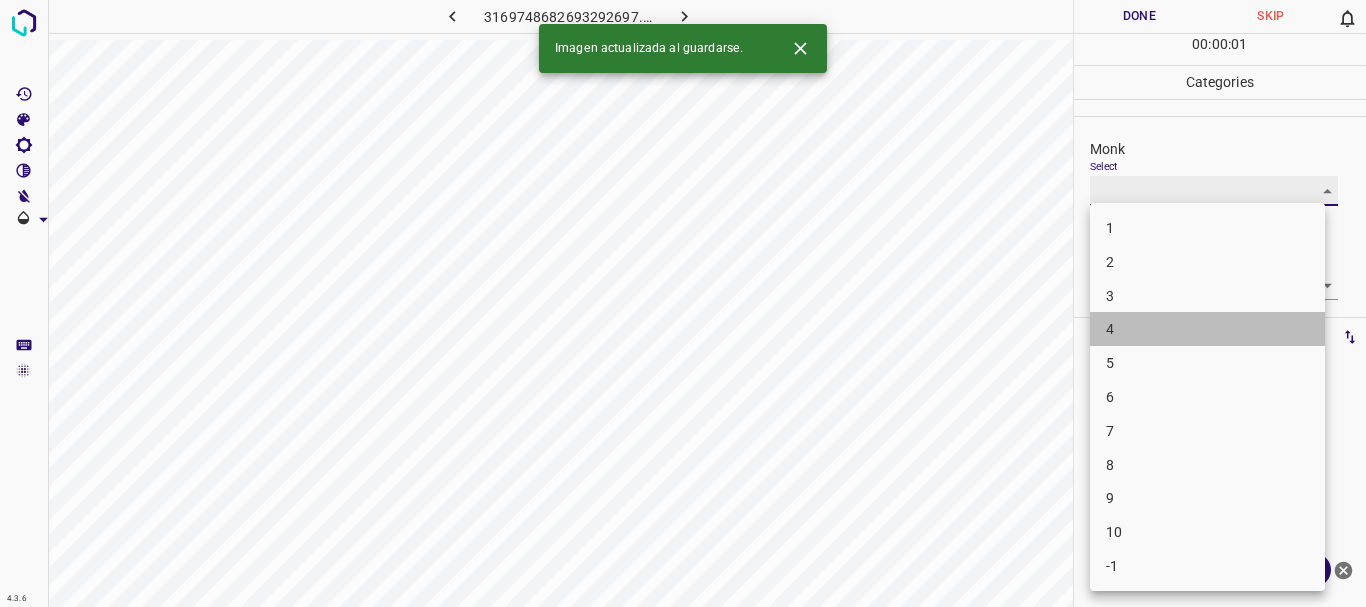 type on "4" 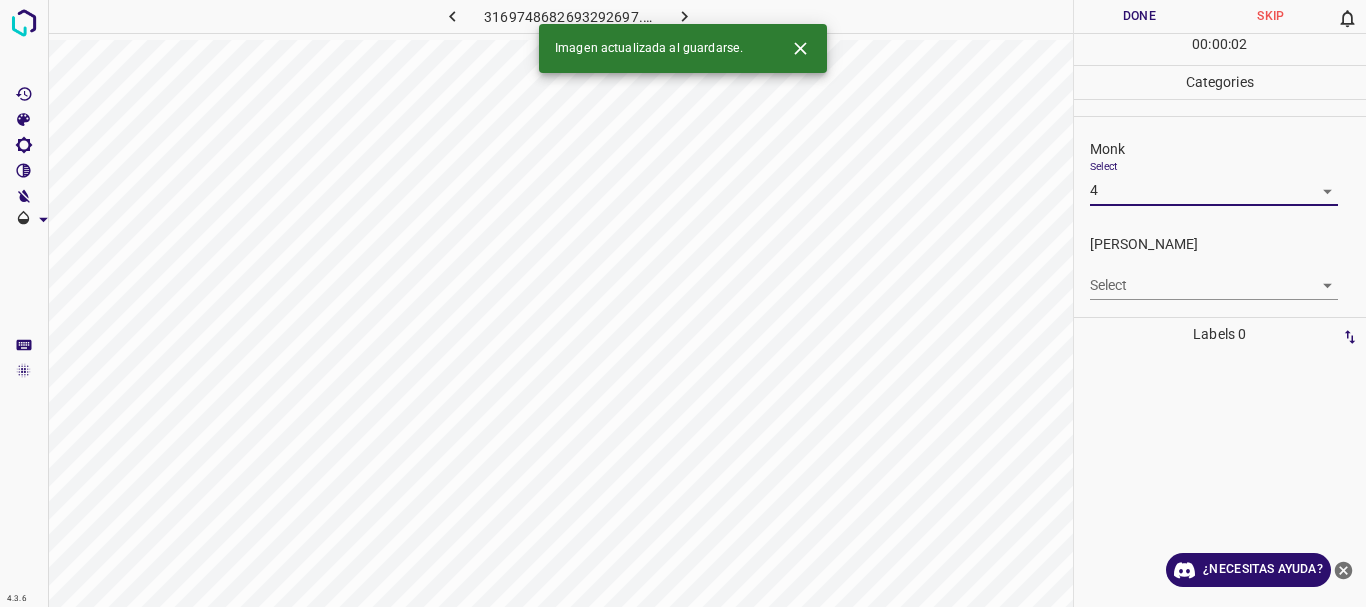 click on "4.3.6  3169748682693292697.png Done Skip 0 00   : 00   : 02   Categories Monk   Select 4 4  [PERSON_NAME]   Select ​ Labels   0 Categories 1 Monk 2  [PERSON_NAME] Tools Space Change between modes (Draw & Edit) I Auto labeling R Restore zoom M Zoom in N Zoom out Delete Delete selecte label Filters Z Restore filters X Saturation filter C Brightness filter V Contrast filter B Gray scale filter General O Download Imagen actualizada al guardarse. ¿Necesitas ayuda? Texto original Valora esta traducción Tu opinión servirá para ayudar a mejorar el Traductor de Google - Texto - Esconder - Borrar" at bounding box center (683, 303) 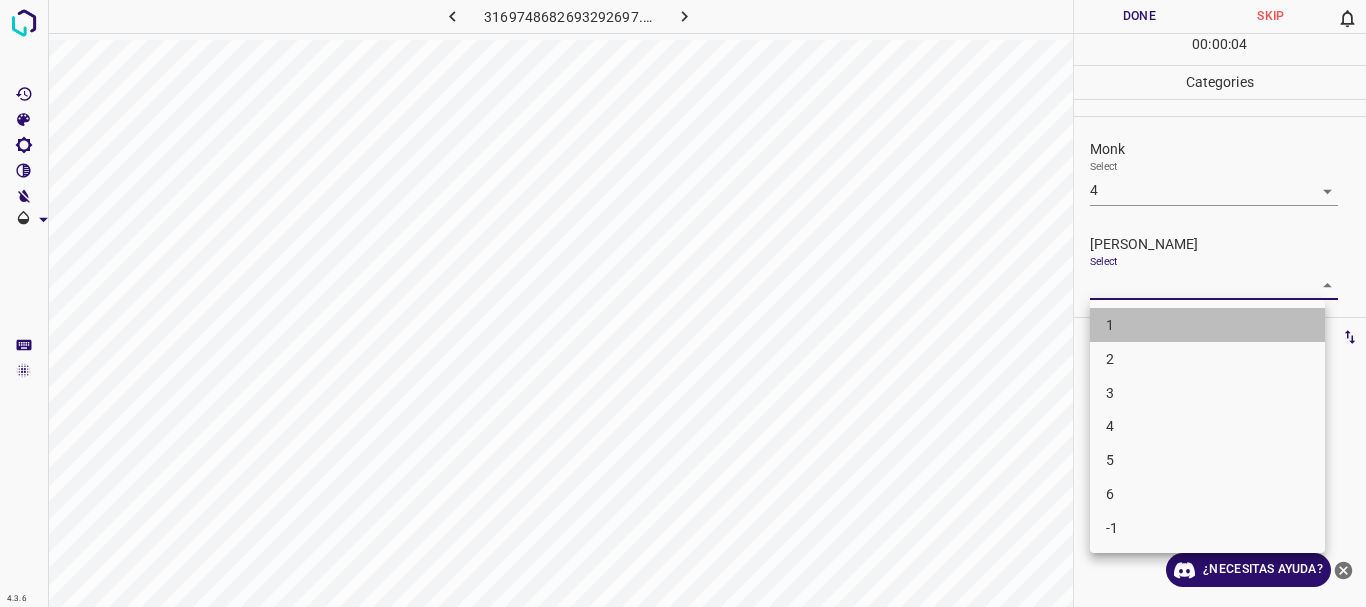 click on "1" at bounding box center [1207, 325] 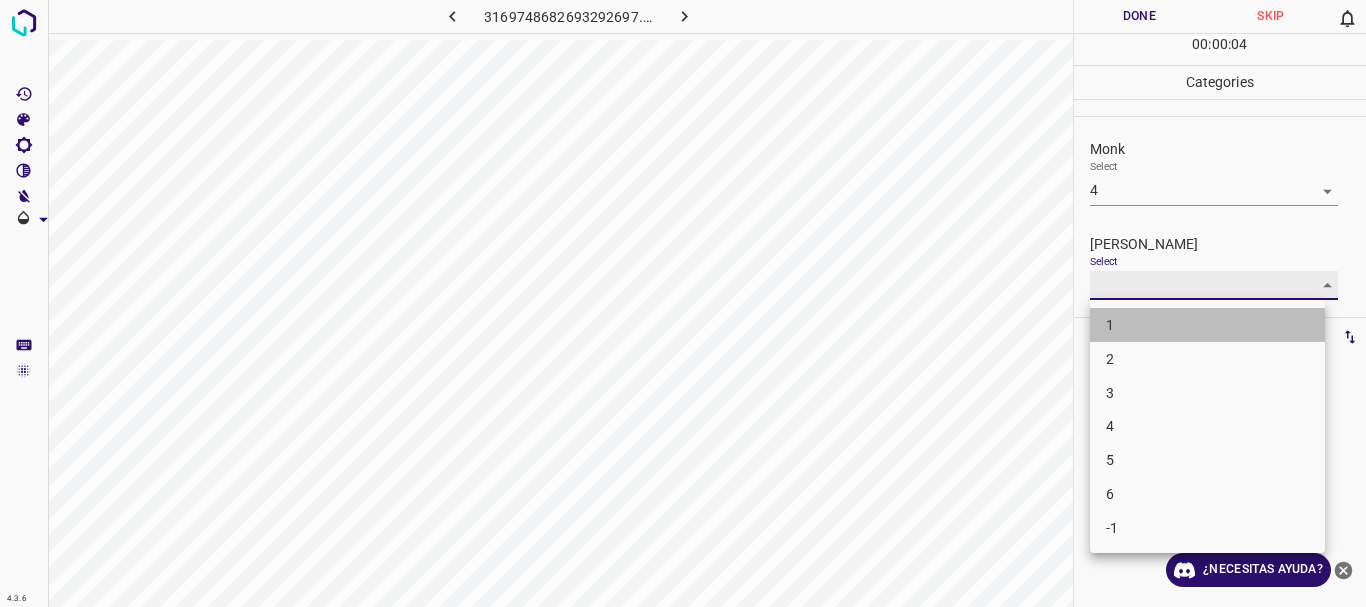 type on "1" 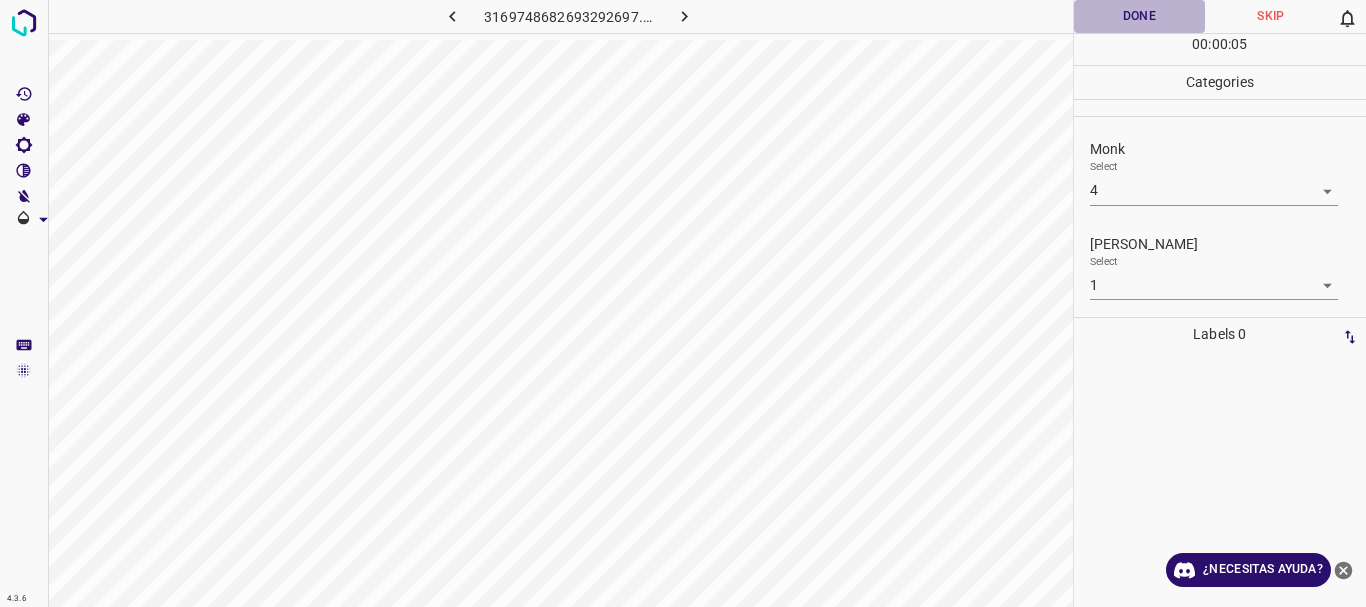 click on "Done" at bounding box center (1140, 16) 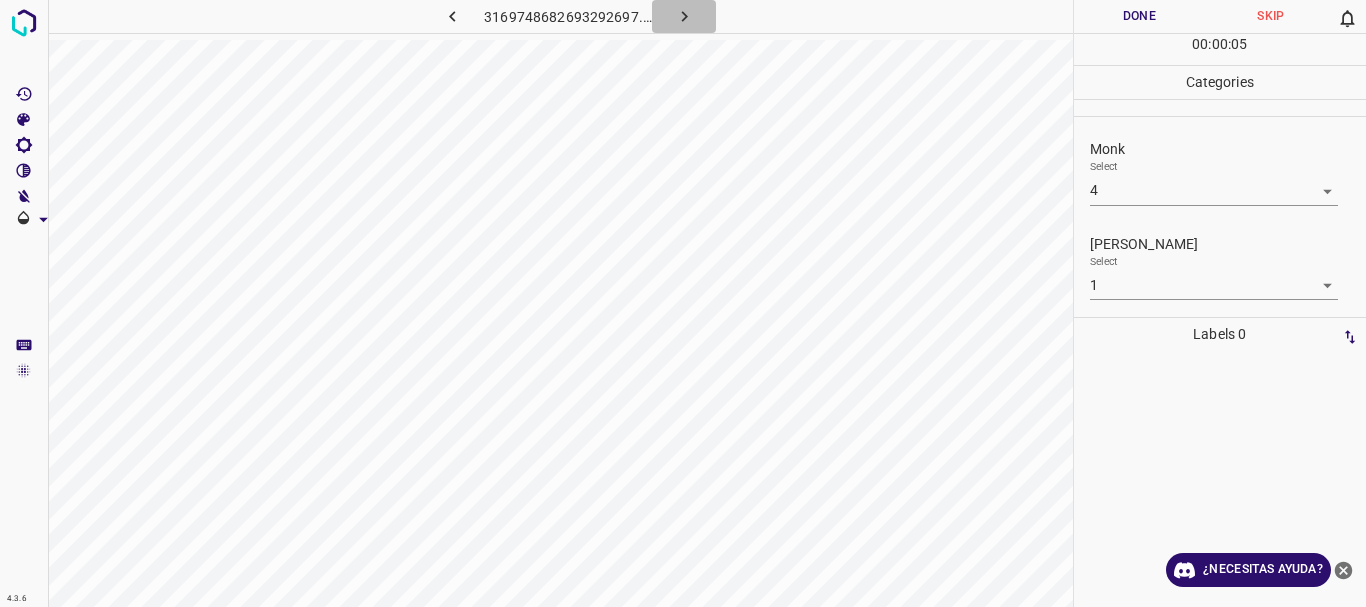click 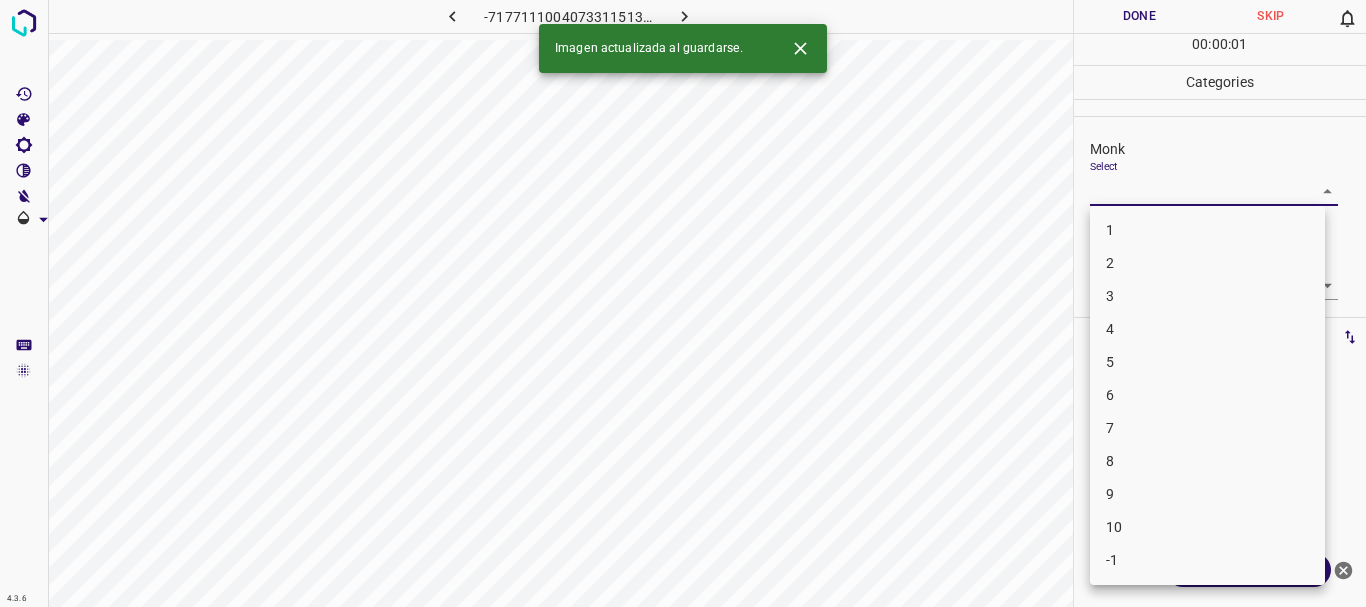 click on "4.3.6  -7177111004073311513.png Done Skip 0 00   : 00   : 01   Categories Monk   Select ​  [PERSON_NAME]   Select ​ Labels   0 Categories 1 Monk 2  [PERSON_NAME] Tools Space Change between modes (Draw & Edit) I Auto labeling R Restore zoom M Zoom in N Zoom out Delete Delete selecte label Filters Z Restore filters X Saturation filter C Brightness filter V Contrast filter B Gray scale filter General O Download Imagen actualizada al guardarse. ¿Necesitas ayuda? Texto original Valora esta traducción Tu opinión servirá para ayudar a mejorar el Traductor de Google - Texto - Esconder - Borrar 1 2 3 4 5 6 7 8 9 10 -1" at bounding box center (683, 303) 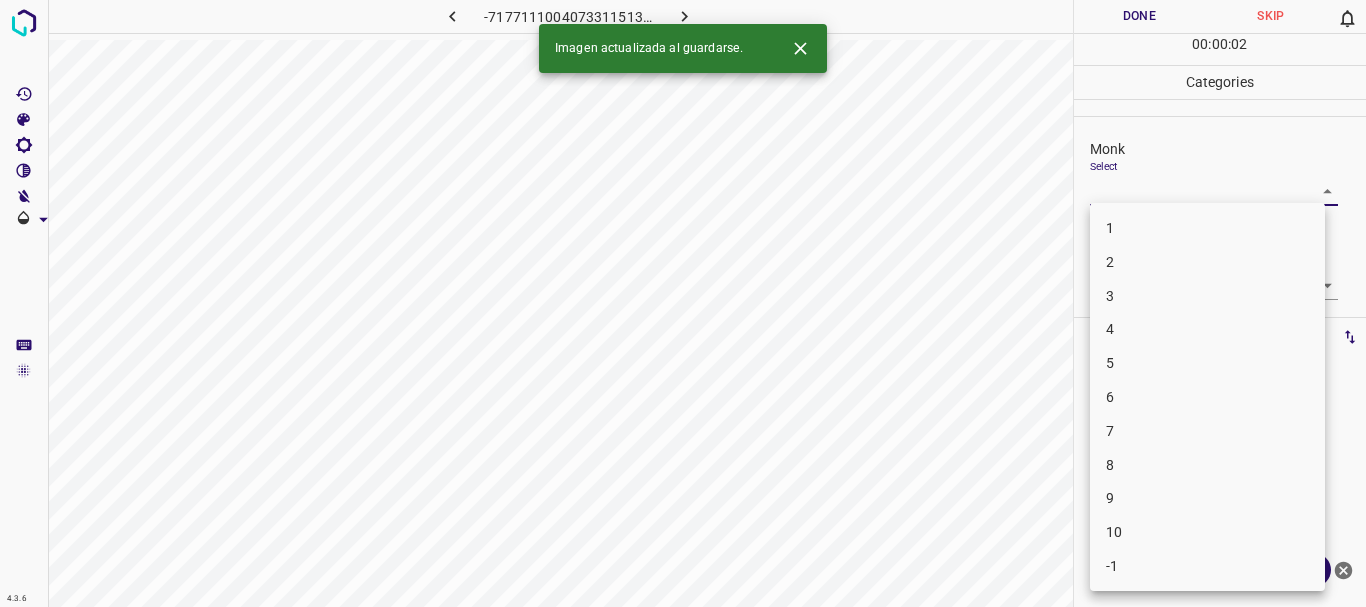 drag, startPoint x: 1160, startPoint y: 333, endPoint x: 1147, endPoint y: 371, distance: 40.16217 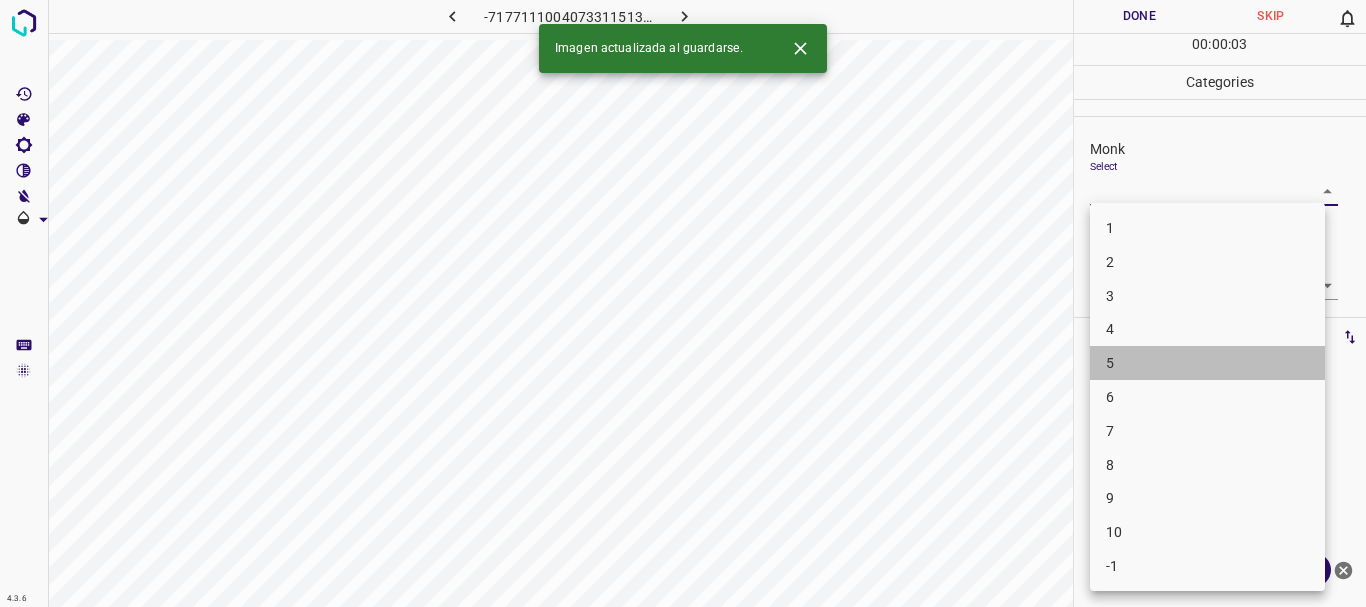 click on "5" at bounding box center [1207, 363] 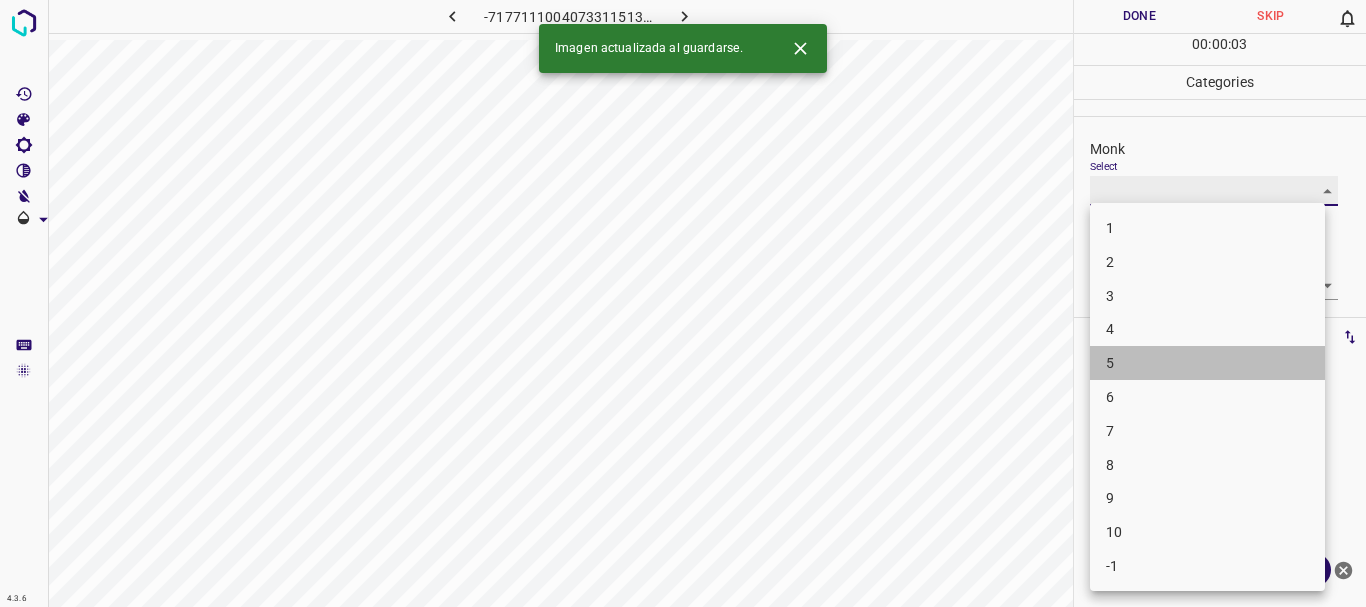 type on "5" 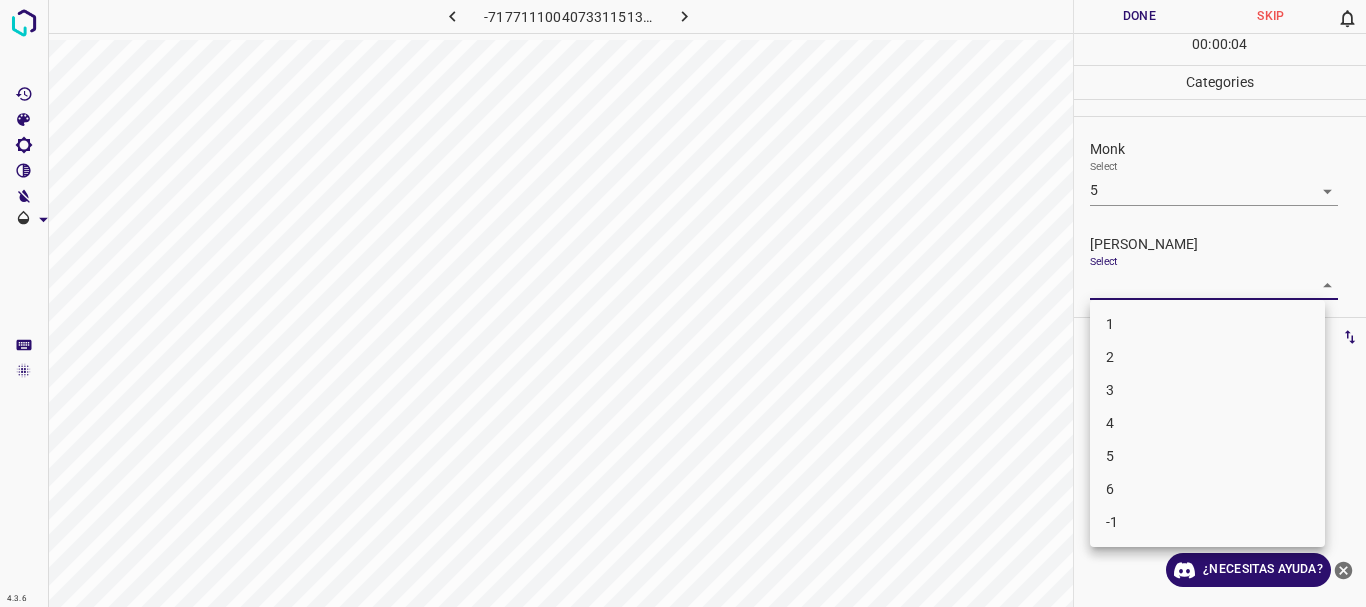 click on "4.3.6  -7177111004073311513.png Done Skip 0 00   : 00   : 04   Categories Monk   Select 5 5  [PERSON_NAME]   Select ​ Labels   0 Categories 1 Monk 2  [PERSON_NAME] Tools Space Change between modes (Draw & Edit) I Auto labeling R Restore zoom M Zoom in N Zoom out Delete Delete selecte label Filters Z Restore filters X Saturation filter C Brightness filter V Contrast filter B Gray scale filter General O Download ¿Necesitas ayuda? Texto original Valora esta traducción Tu opinión servirá para ayudar a mejorar el Traductor de Google - Texto - Esconder - Borrar 1 2 3 4 5 6 -1" at bounding box center (683, 303) 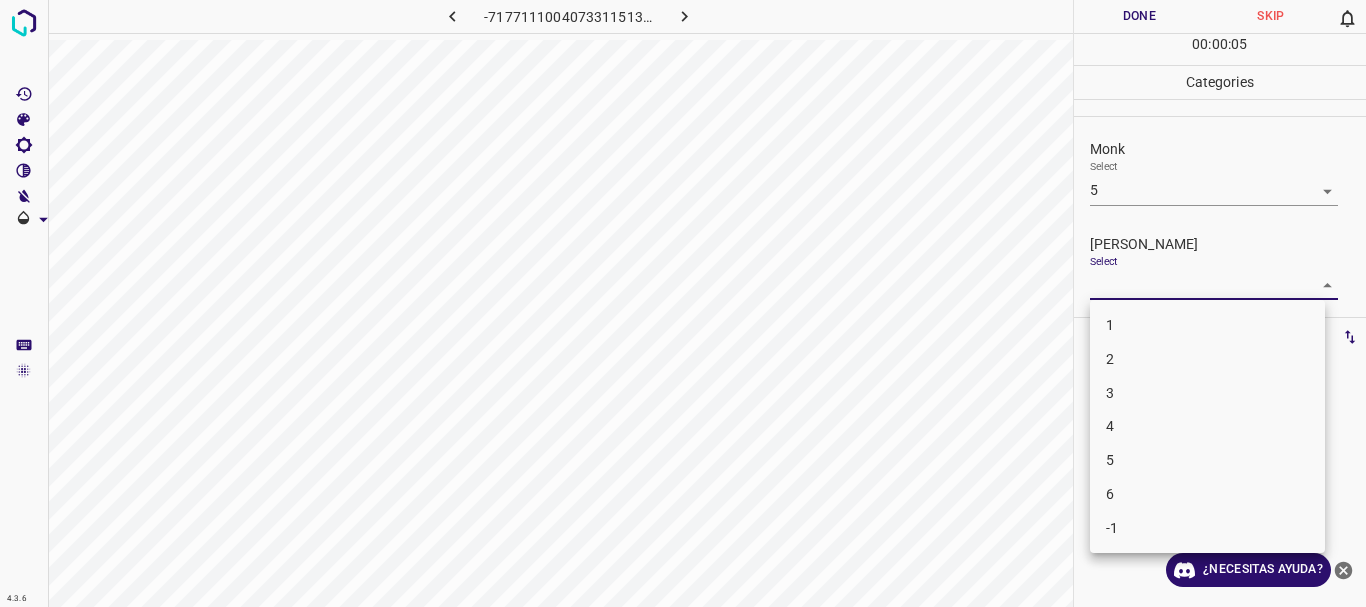 click on "3" at bounding box center [1207, 393] 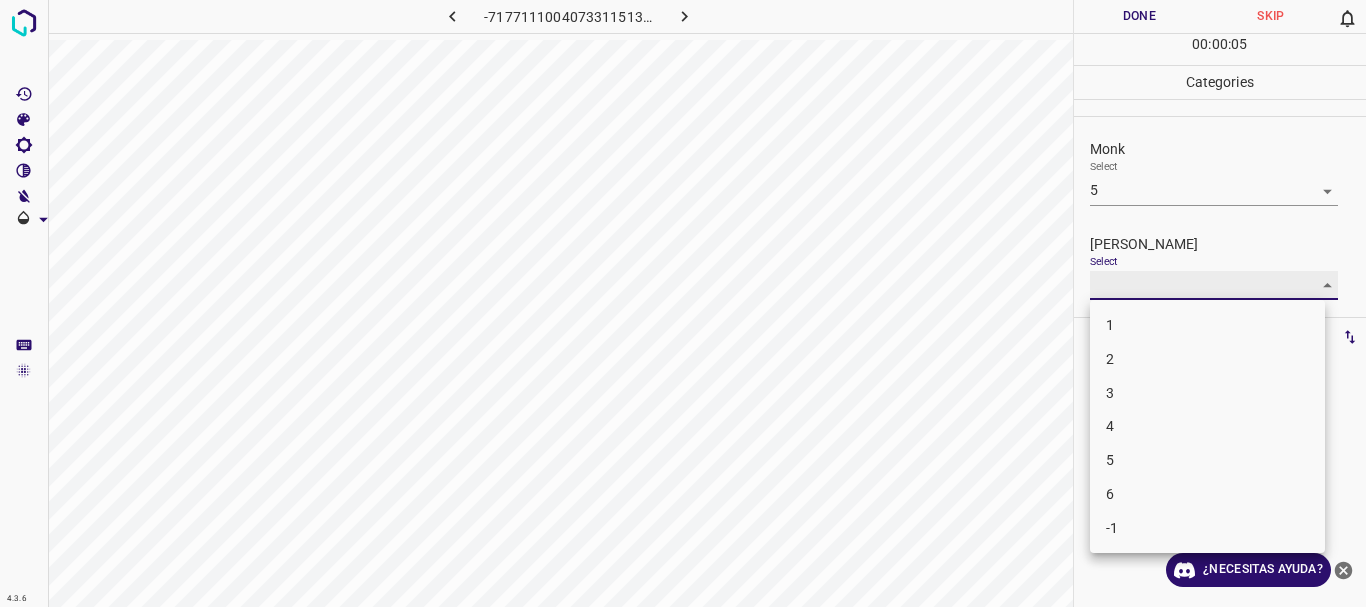 type on "3" 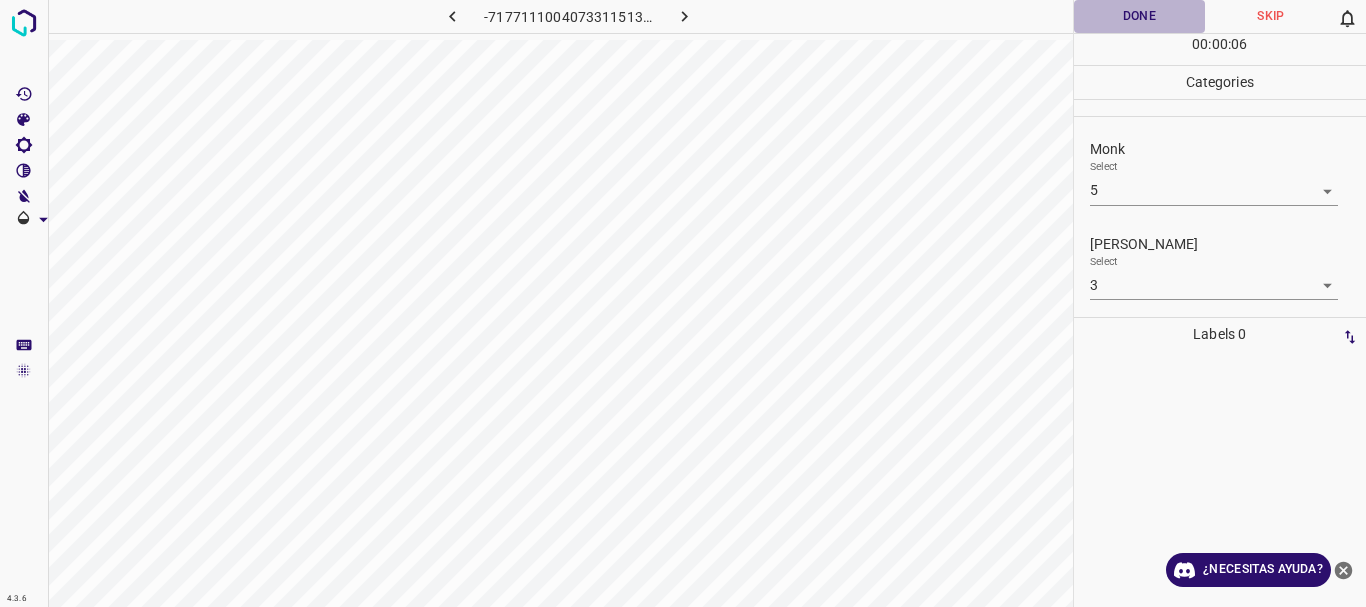 click on "Done" at bounding box center [1140, 16] 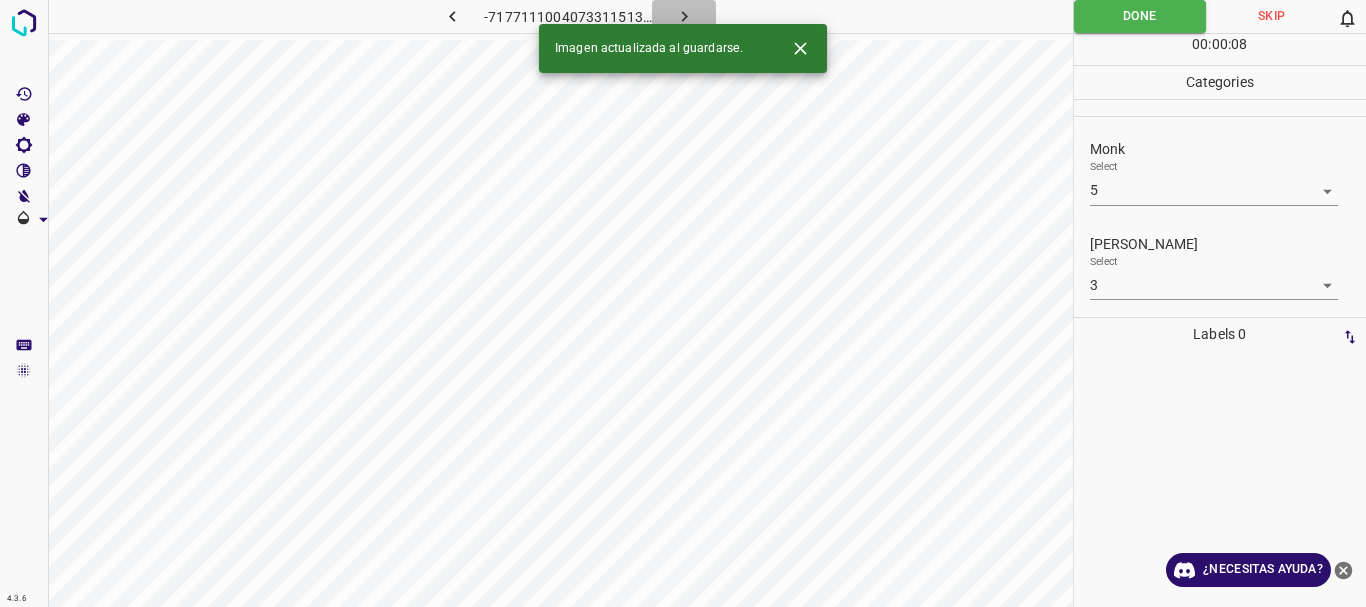 click 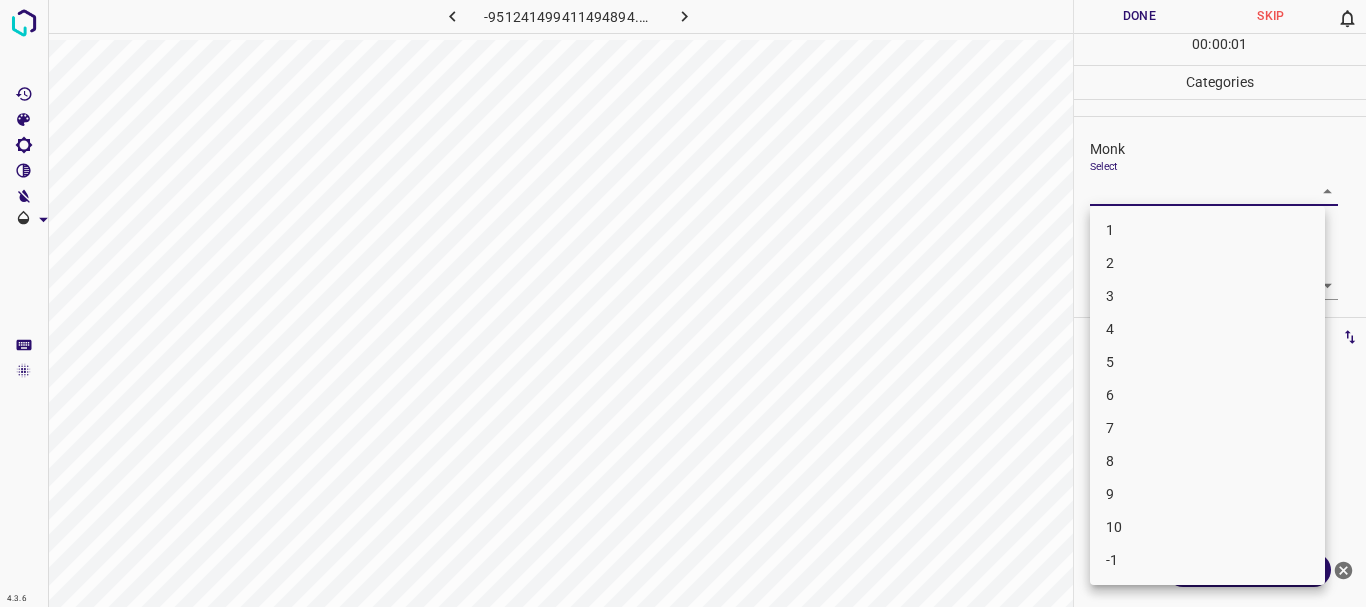 click on "4.3.6  -951241499411494894.png Done Skip 0 00   : 00   : 01   Categories Monk   Select ​  [PERSON_NAME]   Select ​ Labels   0 Categories 1 Monk 2  [PERSON_NAME] Tools Space Change between modes (Draw & Edit) I Auto labeling R Restore zoom M Zoom in N Zoom out Delete Delete selecte label Filters Z Restore filters X Saturation filter C Brightness filter V Contrast filter B Gray scale filter General O Download ¿Necesitas ayuda? Texto original Valora esta traducción Tu opinión servirá para ayudar a mejorar el Traductor de Google - Texto - Esconder - Borrar 1 2 3 4 5 6 7 8 9 10 -1" at bounding box center (683, 303) 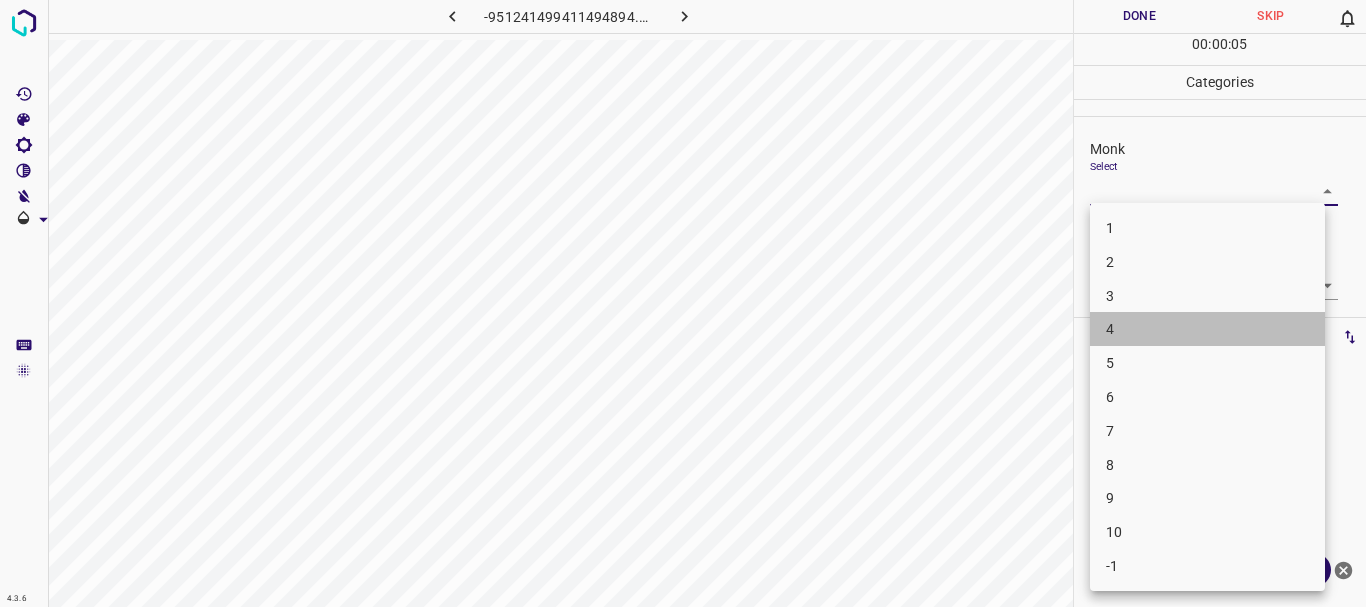 click on "4" at bounding box center (1207, 329) 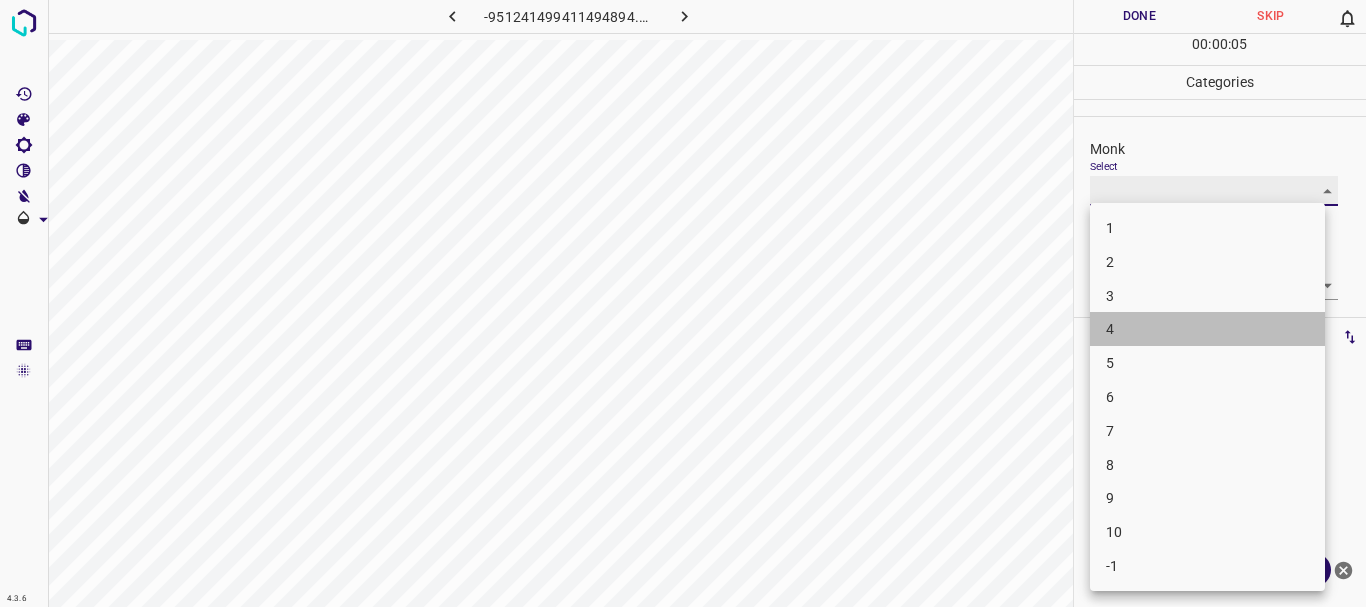 type on "4" 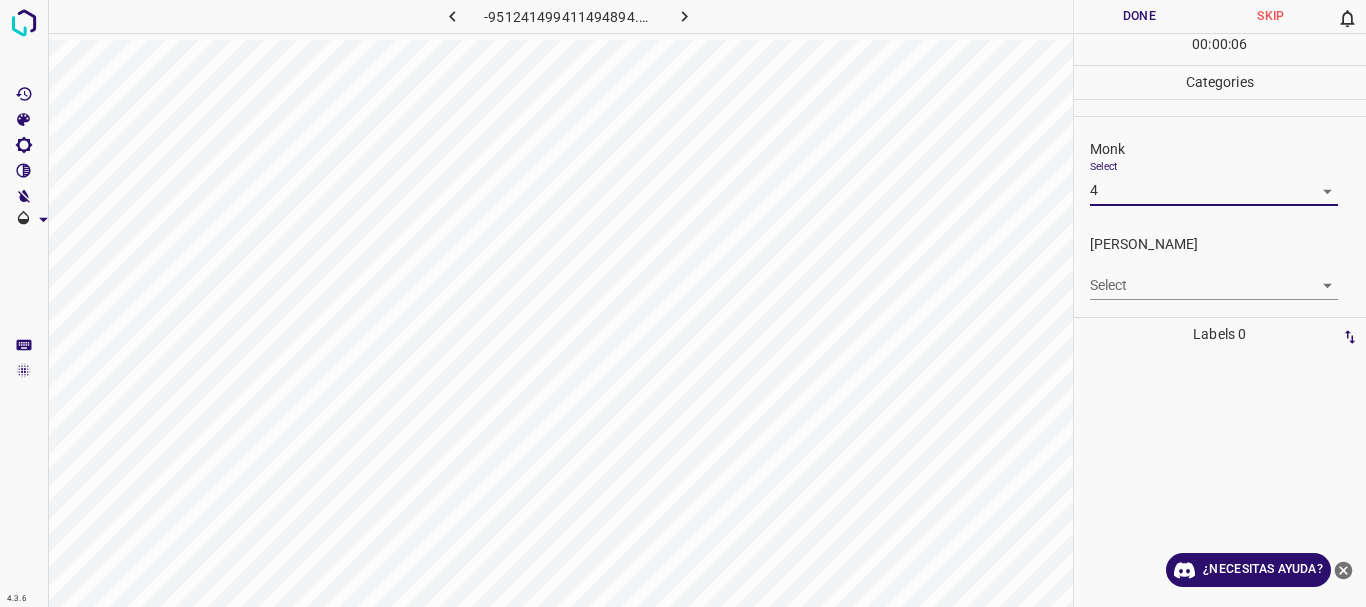 click on "4.3.6  -951241499411494894.png Done Skip 0 00   : 00   : 06   Categories Monk   Select 4 4  [PERSON_NAME]   Select ​ Labels   0 Categories 1 Monk 2  [PERSON_NAME] Tools Space Change between modes (Draw & Edit) I Auto labeling R Restore zoom M Zoom in N Zoom out Delete Delete selecte label Filters Z Restore filters X Saturation filter C Brightness filter V Contrast filter B Gray scale filter General O Download ¿Necesitas ayuda? Texto original Valora esta traducción Tu opinión servirá para ayudar a mejorar el Traductor de Google - Texto - Esconder - Borrar" at bounding box center [683, 303] 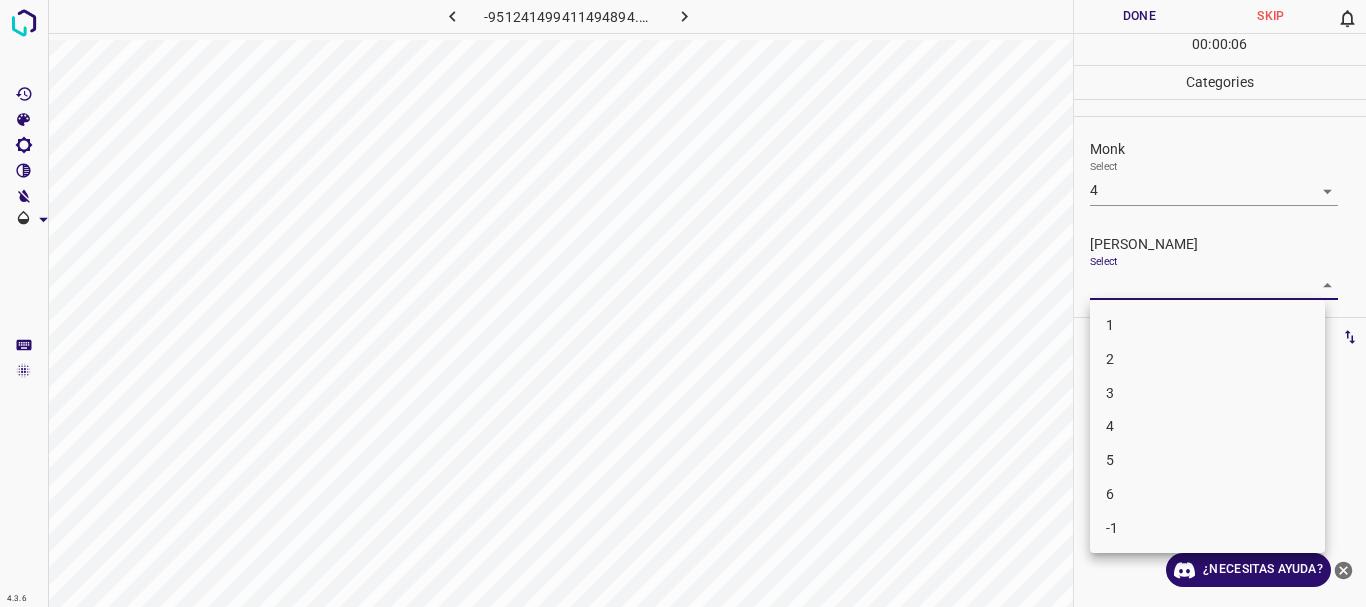 click on "4" at bounding box center (1207, 426) 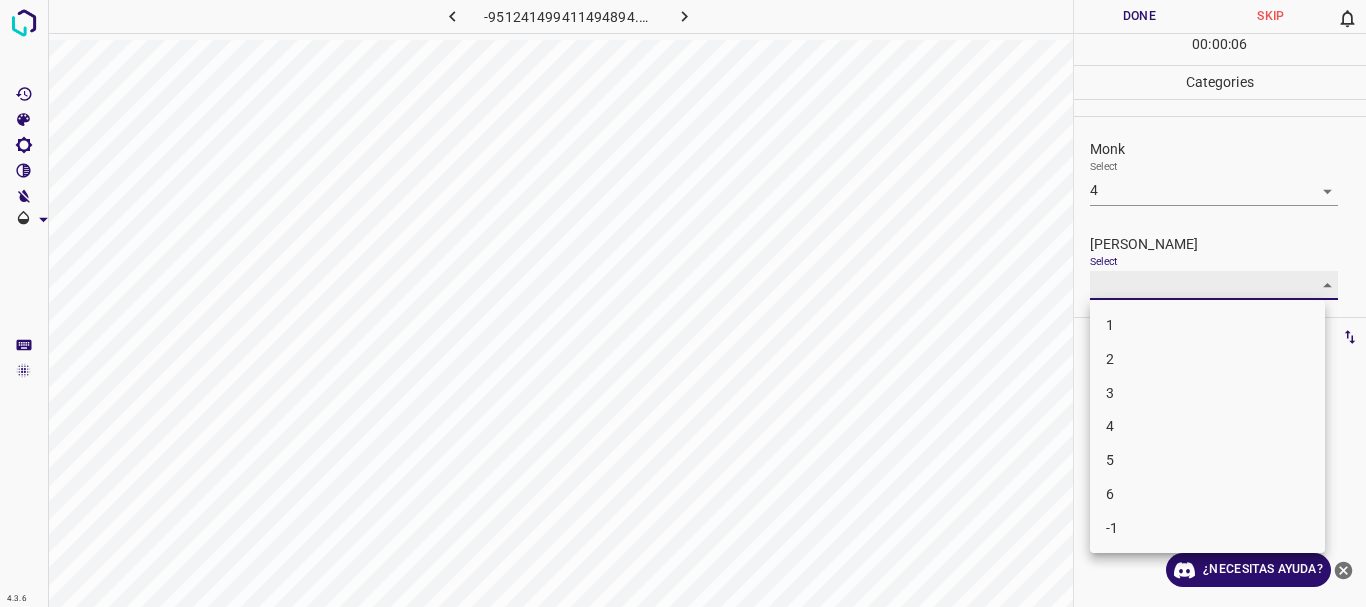 type on "4" 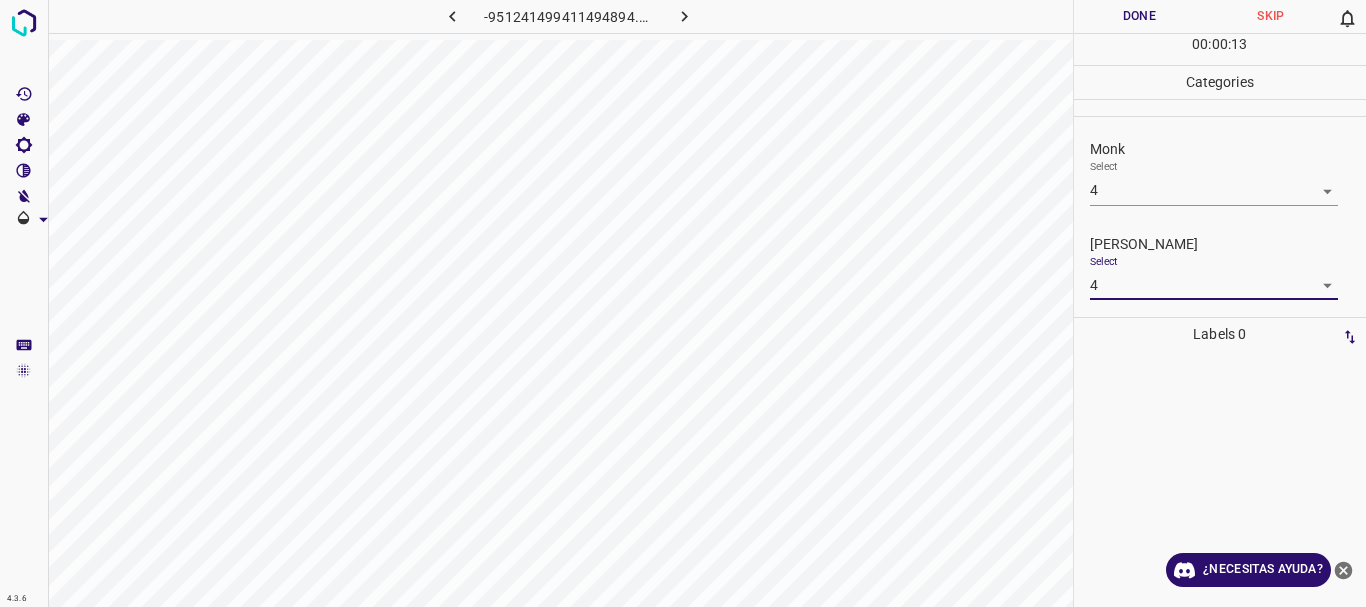 click on "Done" at bounding box center [1140, 16] 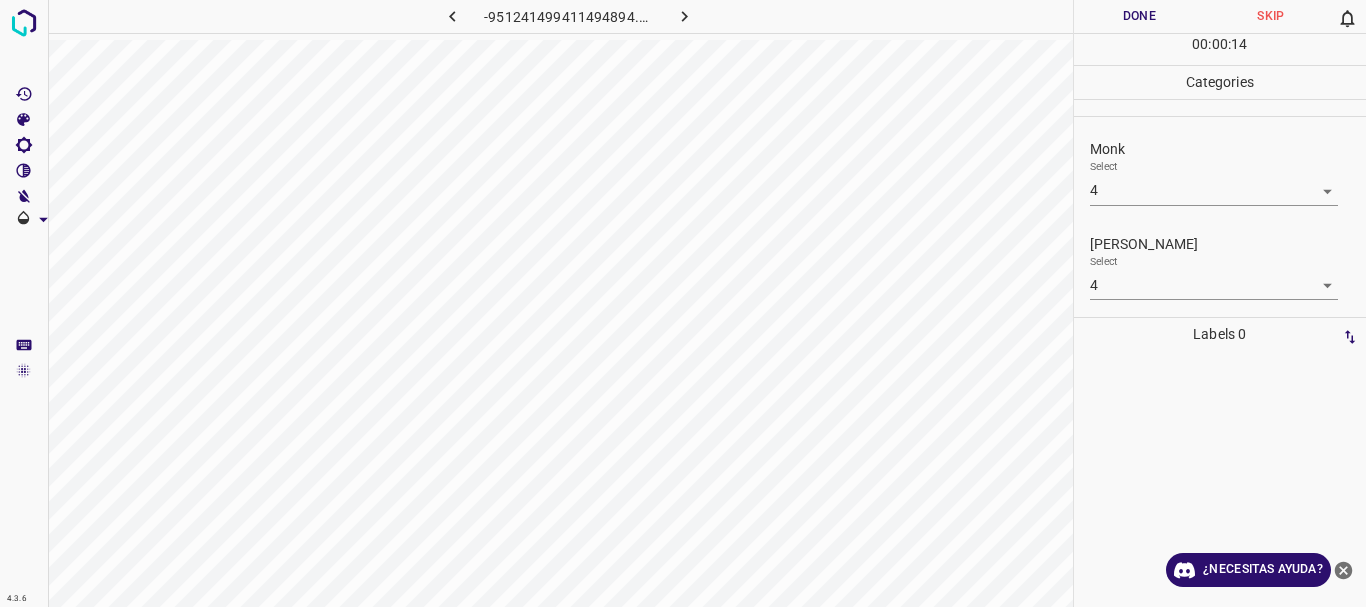 click 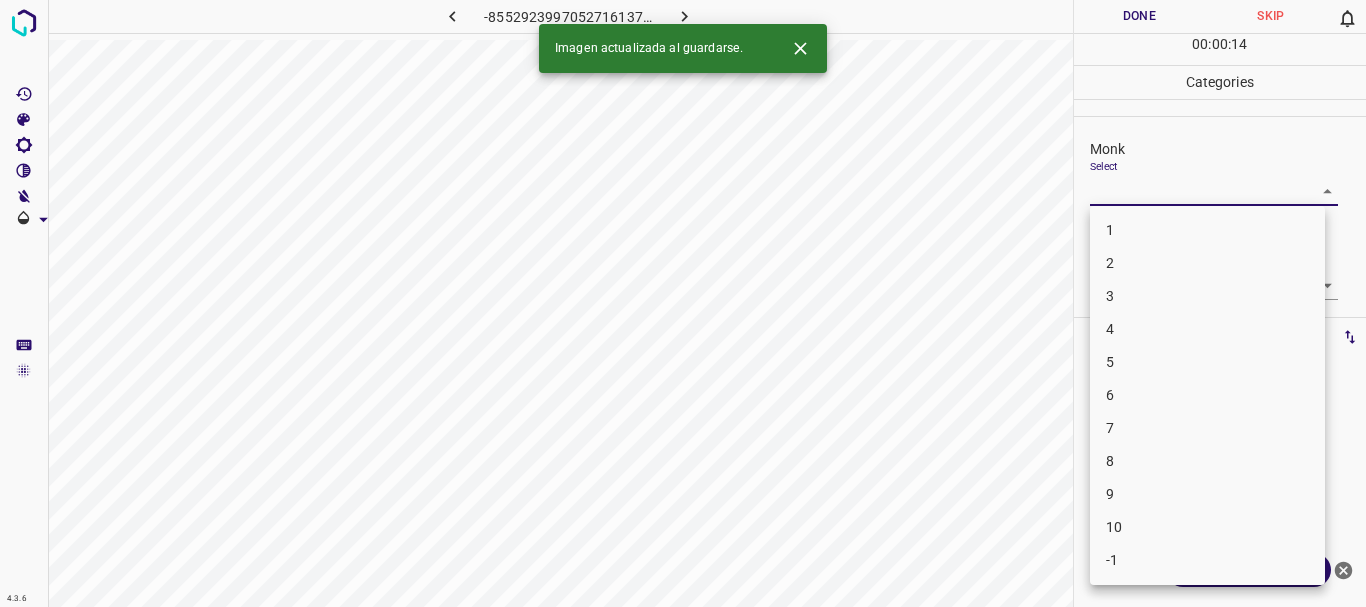 click on "4.3.6  -8552923997052716137.png Done Skip 0 00   : 00   : 14   Categories Monk   Select ​  [PERSON_NAME]   Select ​ Labels   0 Categories 1 Monk 2  [PERSON_NAME] Tools Space Change between modes (Draw & Edit) I Auto labeling R Restore zoom M Zoom in N Zoom out Delete Delete selecte label Filters Z Restore filters X Saturation filter C Brightness filter V Contrast filter B Gray scale filter General O Download Imagen actualizada al guardarse. ¿Necesitas ayuda? Texto original Valora esta traducción Tu opinión servirá para ayudar a mejorar el Traductor de Google - Texto - Esconder - Borrar 1 2 3 4 5 6 7 8 9 10 -1" at bounding box center [683, 303] 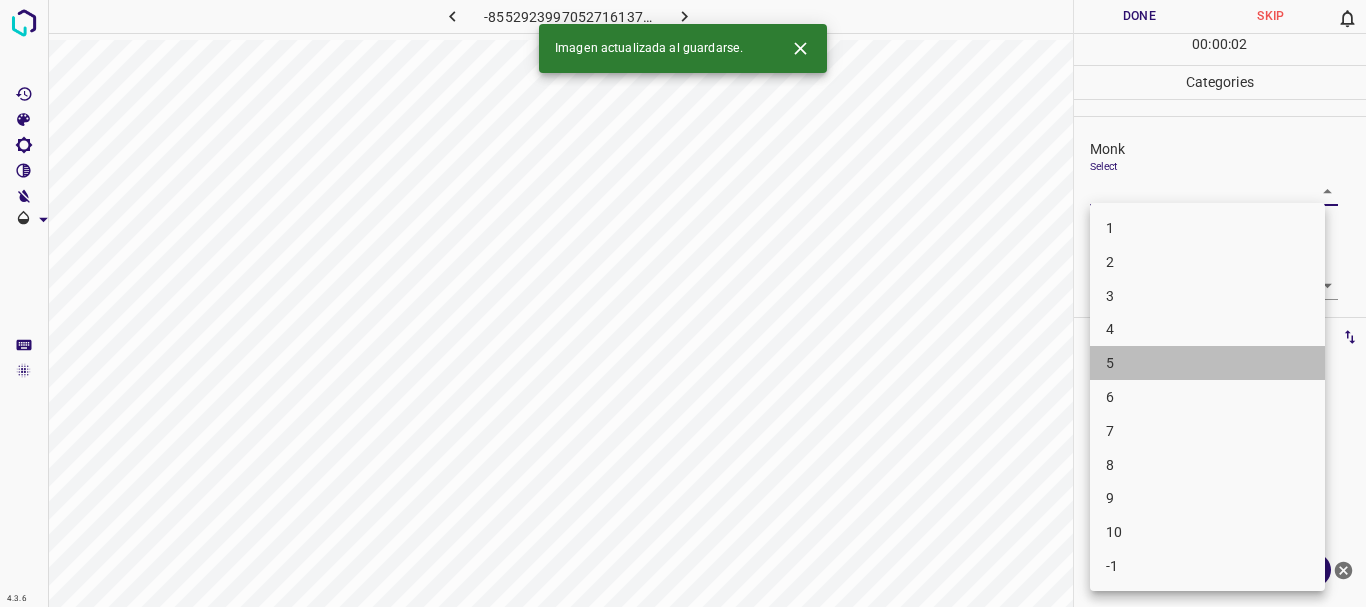 click on "5" at bounding box center [1207, 363] 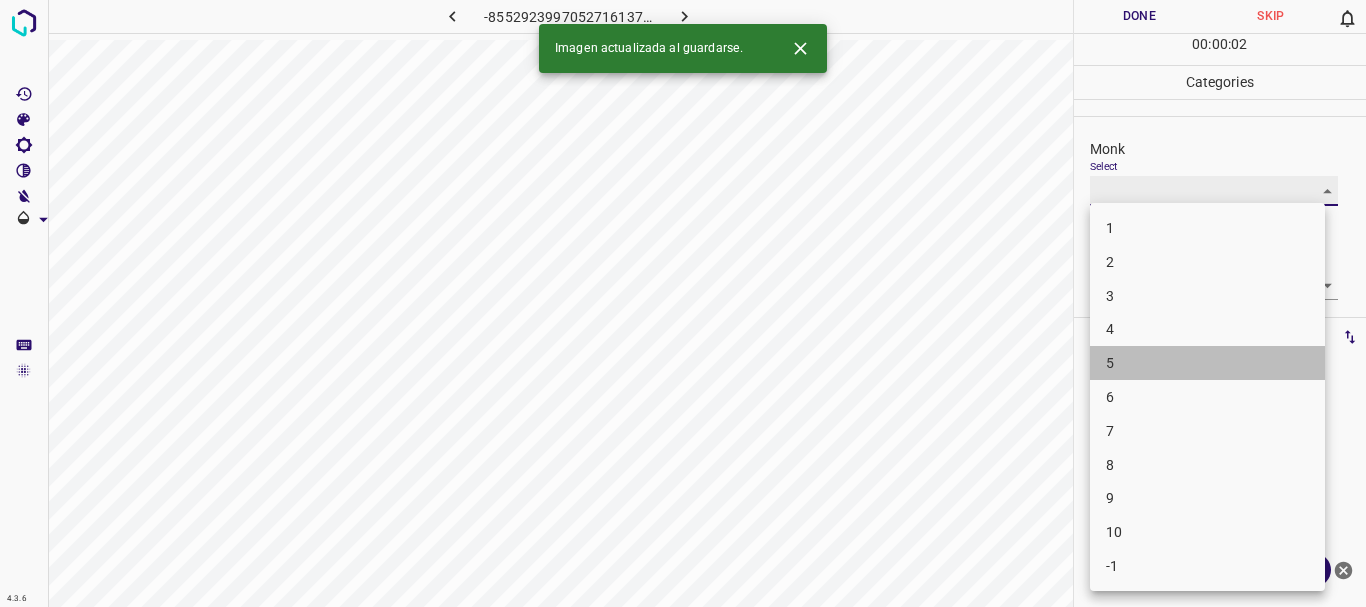 type on "5" 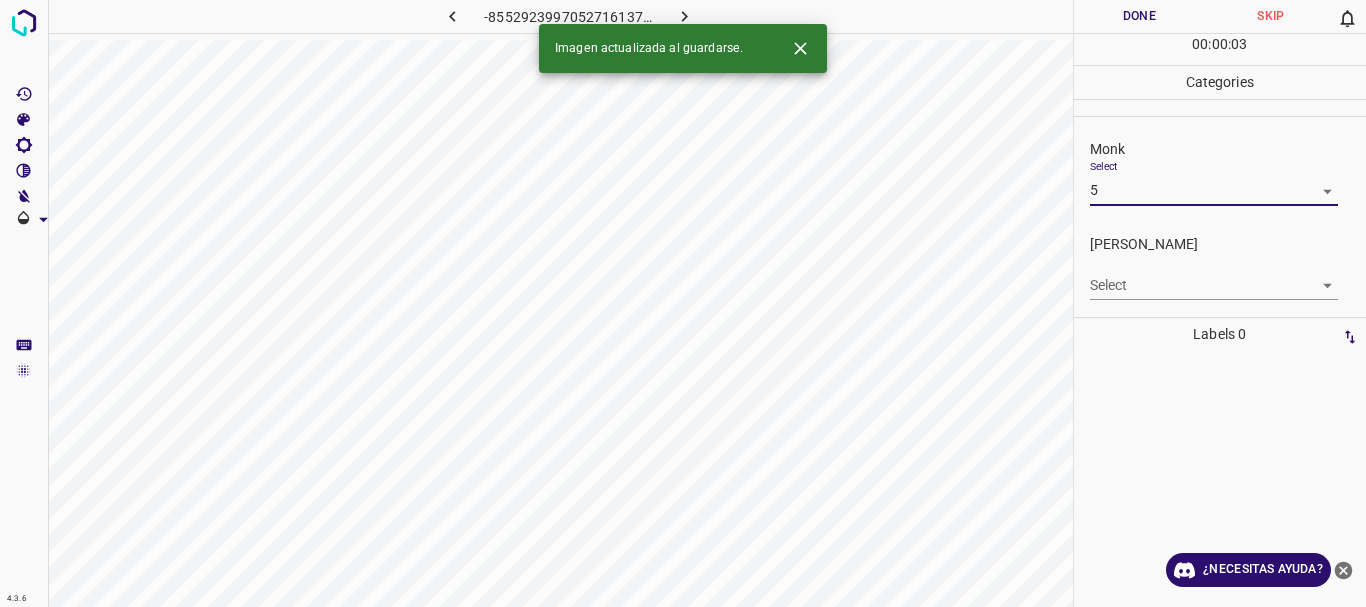 click on "4.3.6  -8552923997052716137.png Done Skip 0 00   : 00   : 03   Categories Monk   Select 5 5  [PERSON_NAME]   Select ​ Labels   0 Categories 1 Monk 2  [PERSON_NAME] Tools Space Change between modes (Draw & Edit) I Auto labeling R Restore zoom M Zoom in N Zoom out Delete Delete selecte label Filters Z Restore filters X Saturation filter C Brightness filter V Contrast filter B Gray scale filter General O Download Imagen actualizada al guardarse. ¿Necesitas ayuda? Texto original Valora esta traducción Tu opinión servirá para ayudar a mejorar el Traductor de Google - Texto - Esconder - Borrar" at bounding box center [683, 303] 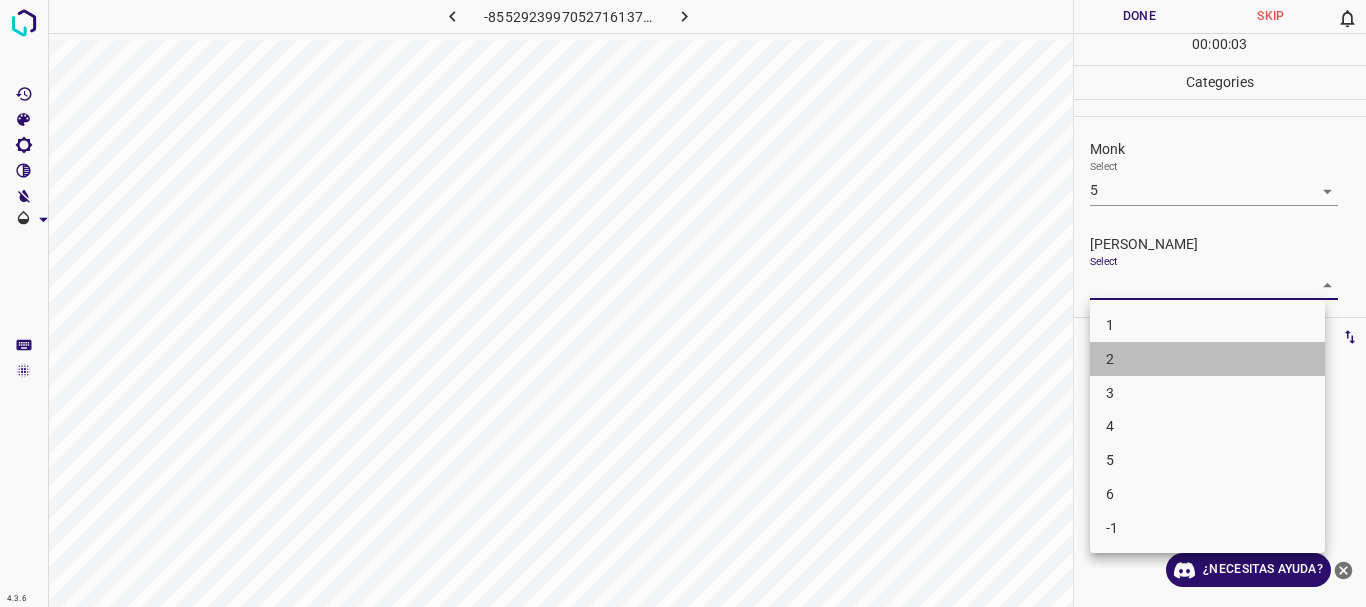 drag, startPoint x: 1136, startPoint y: 367, endPoint x: 1142, endPoint y: 28, distance: 339.0531 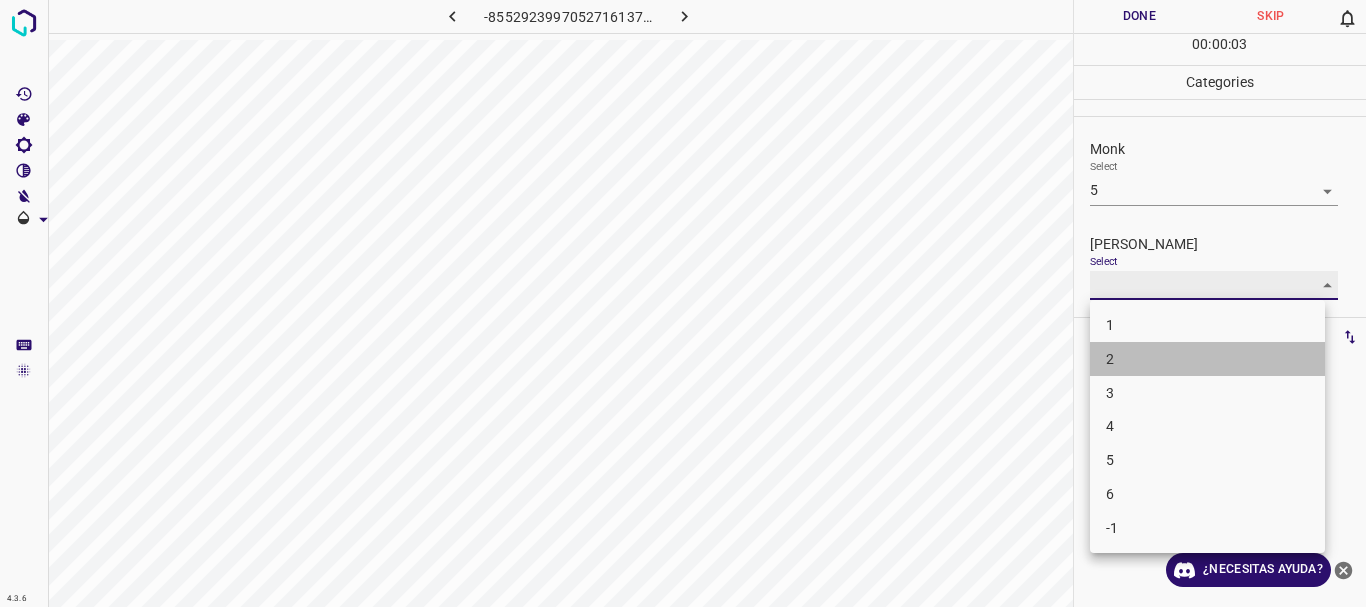 type on "2" 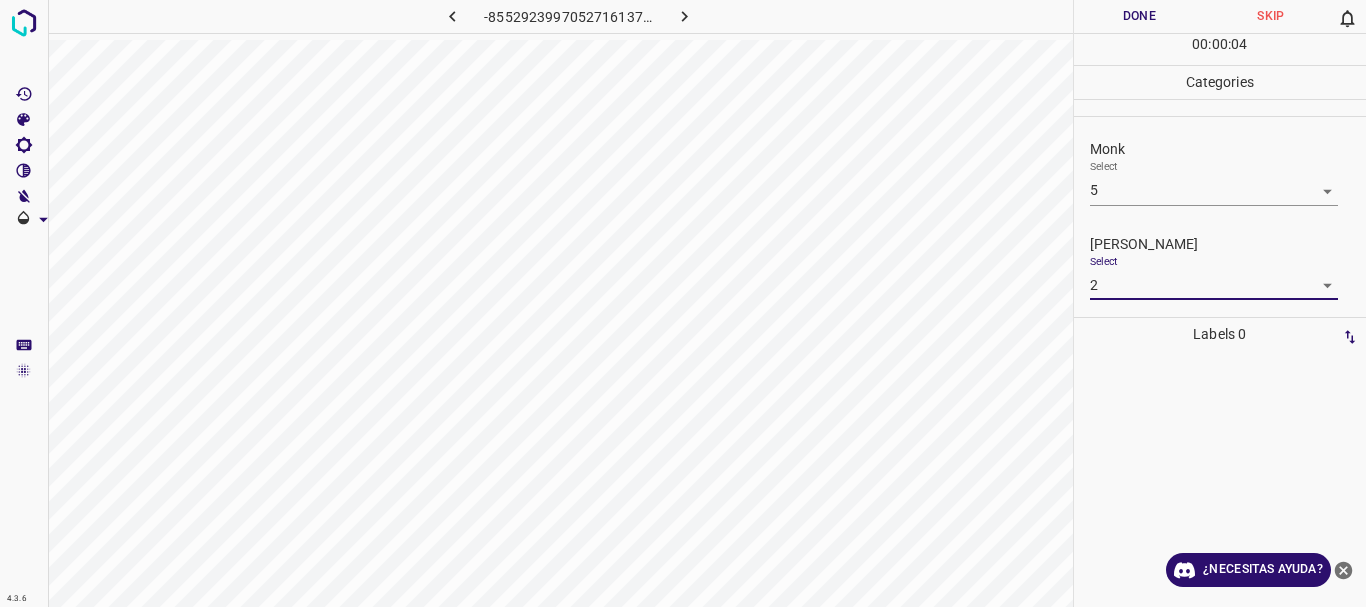 click on "Done" at bounding box center [1140, 16] 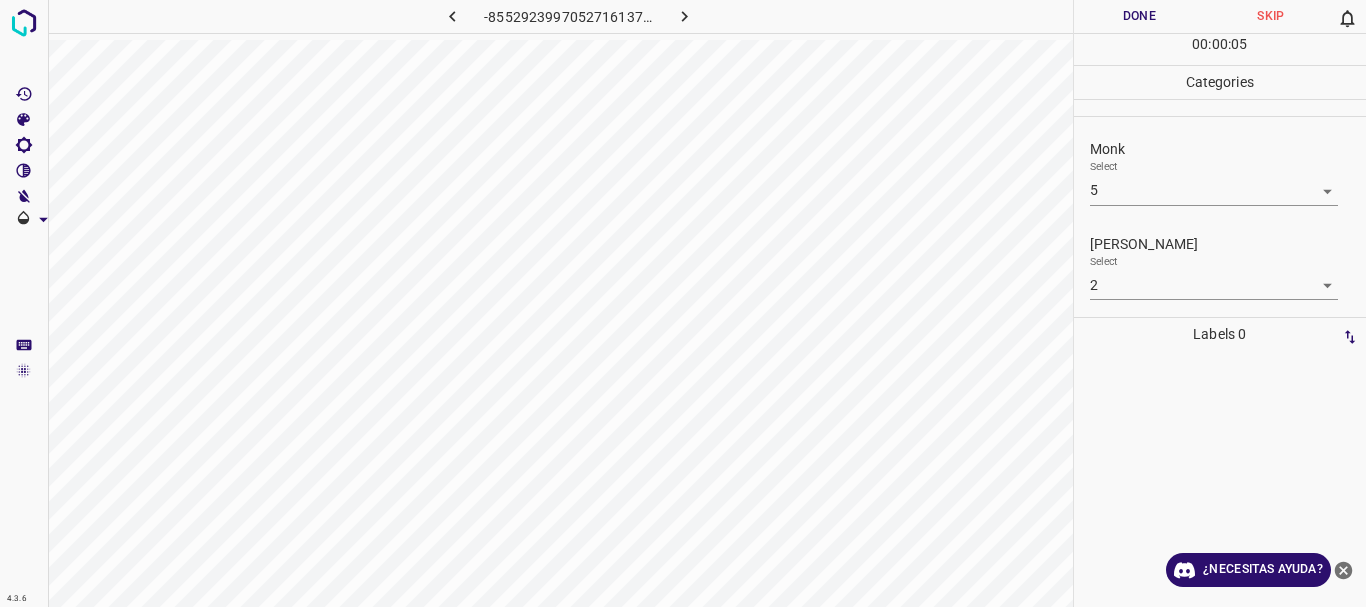 click 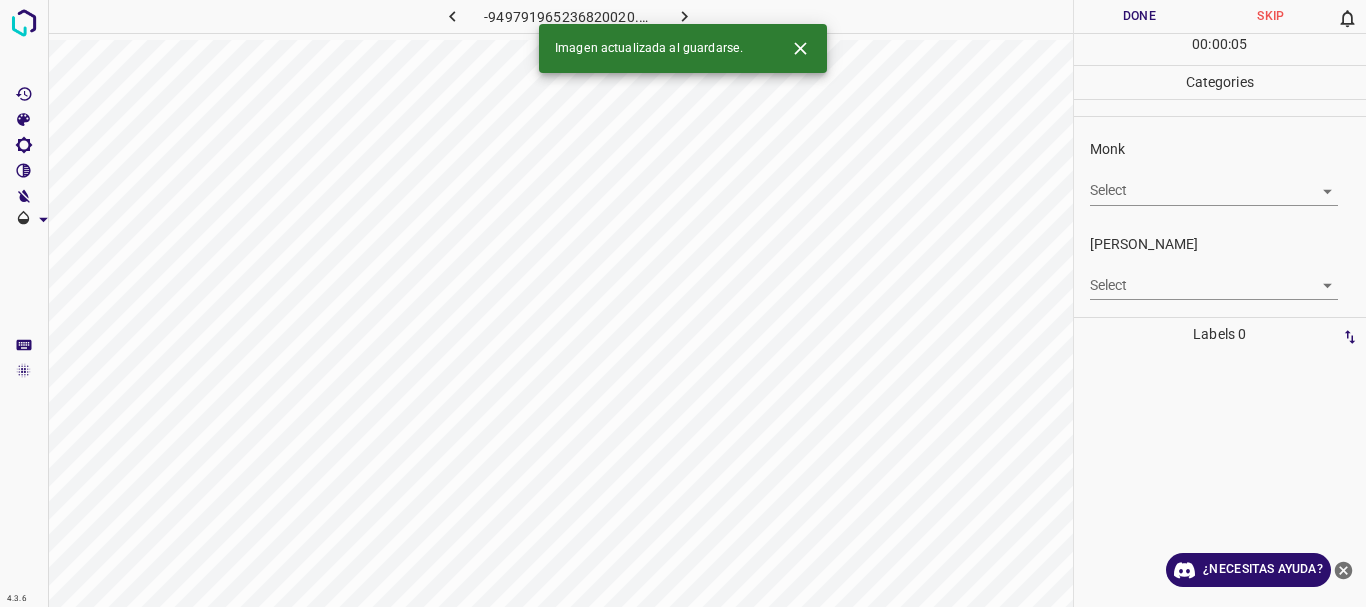click on "4.3.6  -949791965236820020.png Done Skip 0 00   : 00   : 05   Categories Monk   Select ​  [PERSON_NAME]   Select ​ Labels   0 Categories 1 Monk 2  [PERSON_NAME] Tools Space Change between modes (Draw & Edit) I Auto labeling R Restore zoom M Zoom in N Zoom out Delete Delete selecte label Filters Z Restore filters X Saturation filter C Brightness filter V Contrast filter B Gray scale filter General O Download Imagen actualizada al guardarse. ¿Necesitas ayuda? Texto original Valora esta traducción Tu opinión servirá para ayudar a mejorar el Traductor de Google - Texto - Esconder - Borrar" at bounding box center (683, 303) 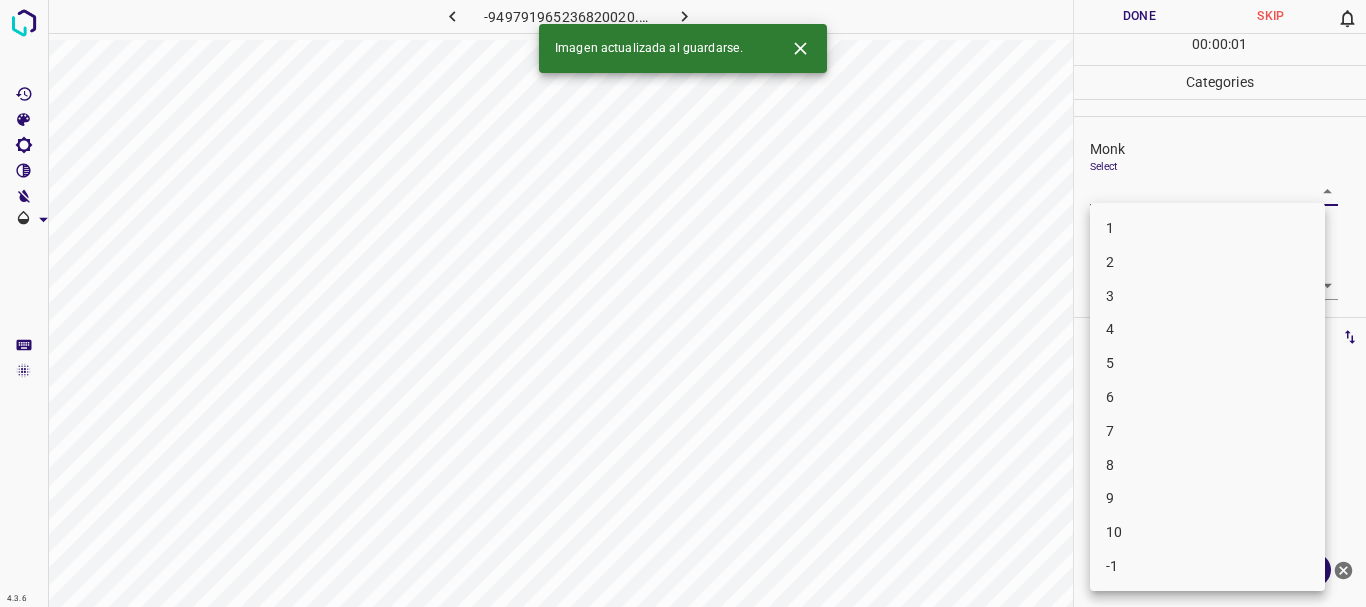 click on "4" at bounding box center (1207, 329) 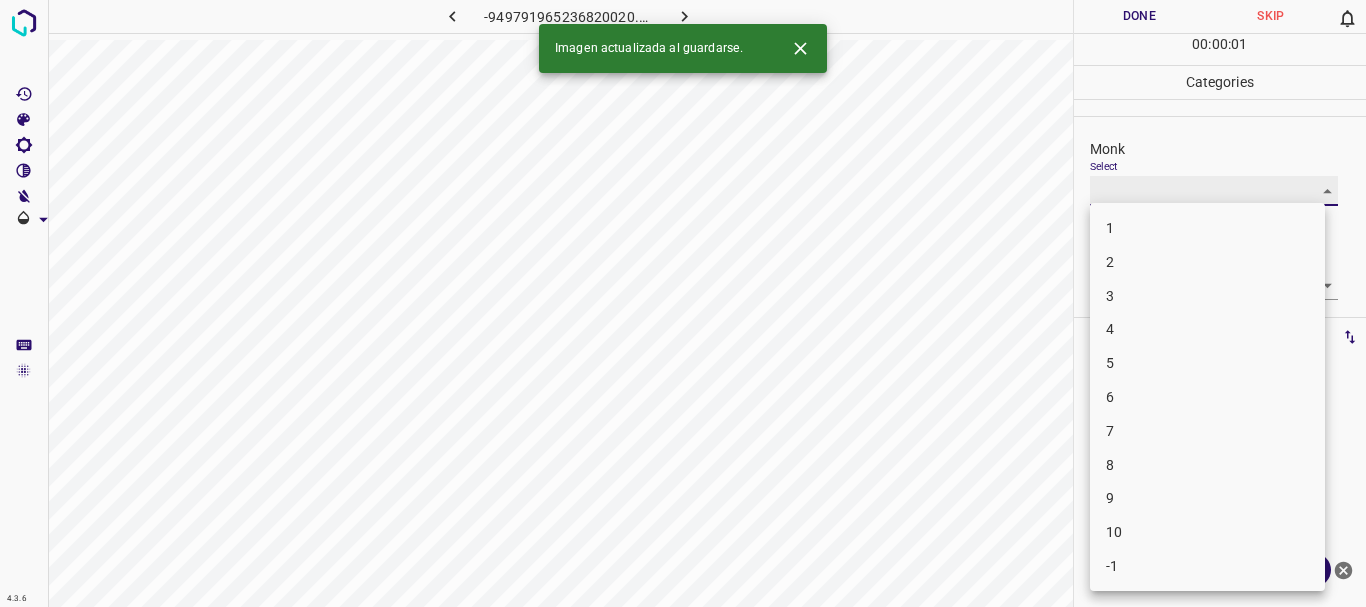 type on "4" 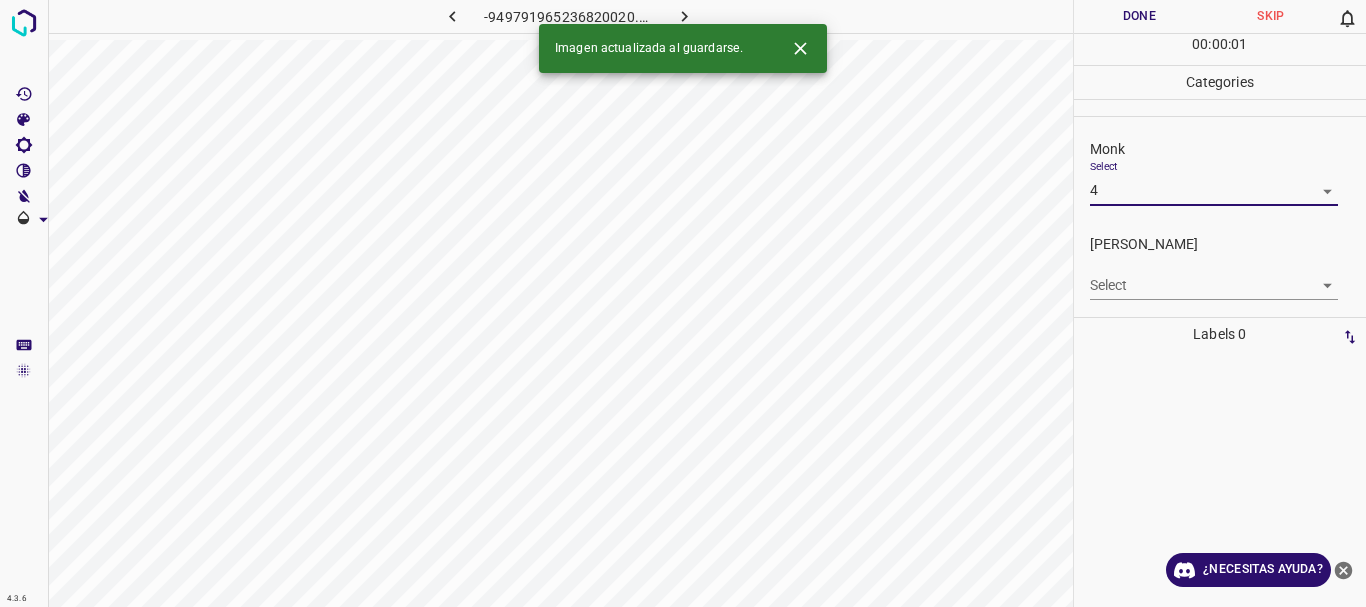 click on "4.3.6  -949791965236820020.png Done Skip 0 00   : 00   : 01   Categories Monk   Select 4 4  [PERSON_NAME]   Select ​ Labels   0 Categories 1 Monk 2  [PERSON_NAME] Tools Space Change between modes (Draw & Edit) I Auto labeling R Restore zoom M Zoom in N Zoom out Delete Delete selecte label Filters Z Restore filters X Saturation filter C Brightness filter V Contrast filter B Gray scale filter General O Download Imagen actualizada al guardarse. ¿Necesitas ayuda? Texto original Valora esta traducción Tu opinión servirá para ayudar a mejorar el Traductor de Google - Texto - Esconder - Borrar 1 2 3 4 5 6 7 8 9 10 -1" at bounding box center (683, 303) 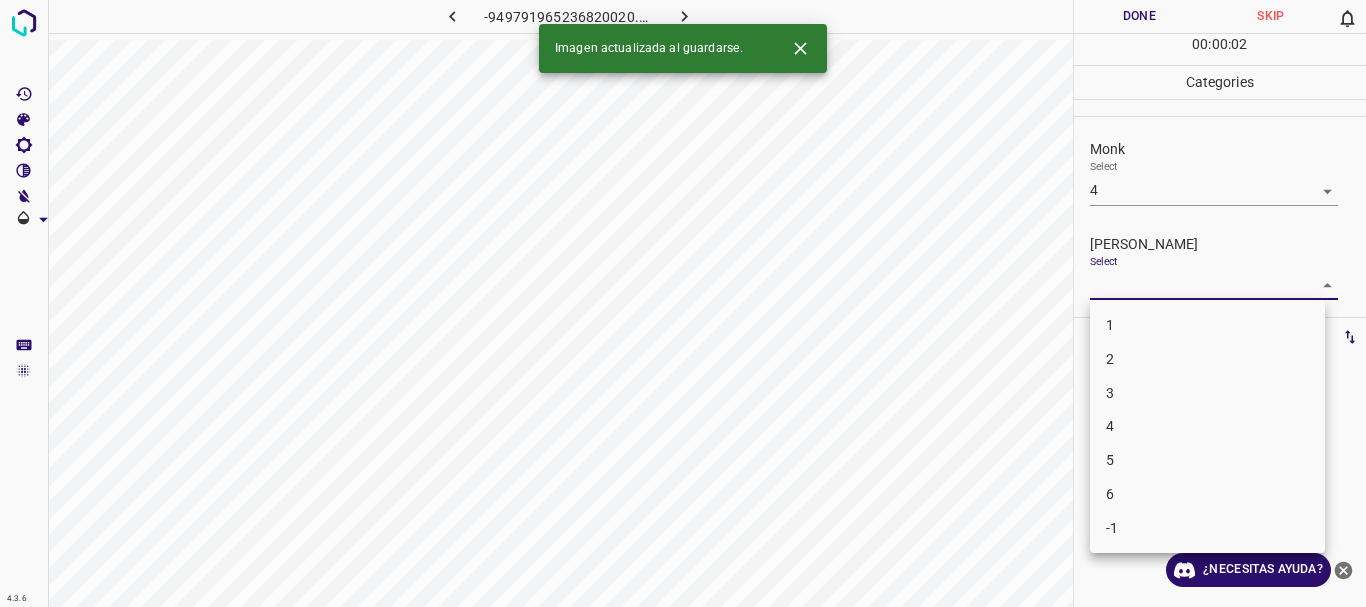 drag, startPoint x: 1142, startPoint y: 320, endPoint x: 1133, endPoint y: 54, distance: 266.15222 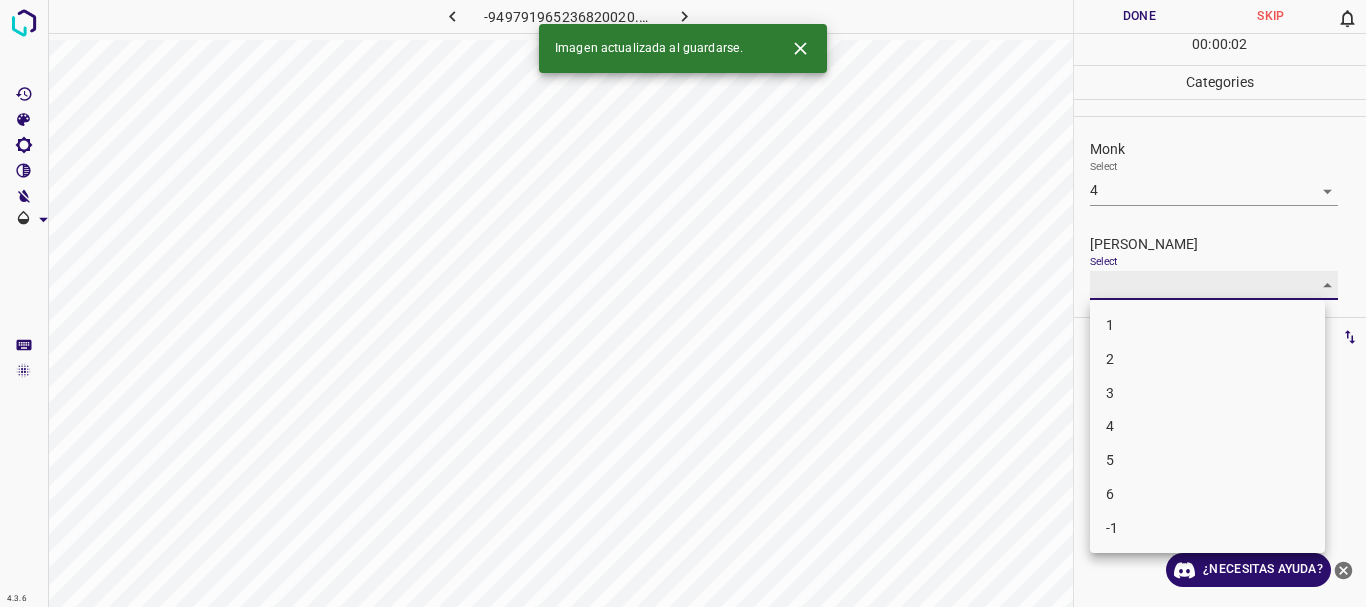 type on "1" 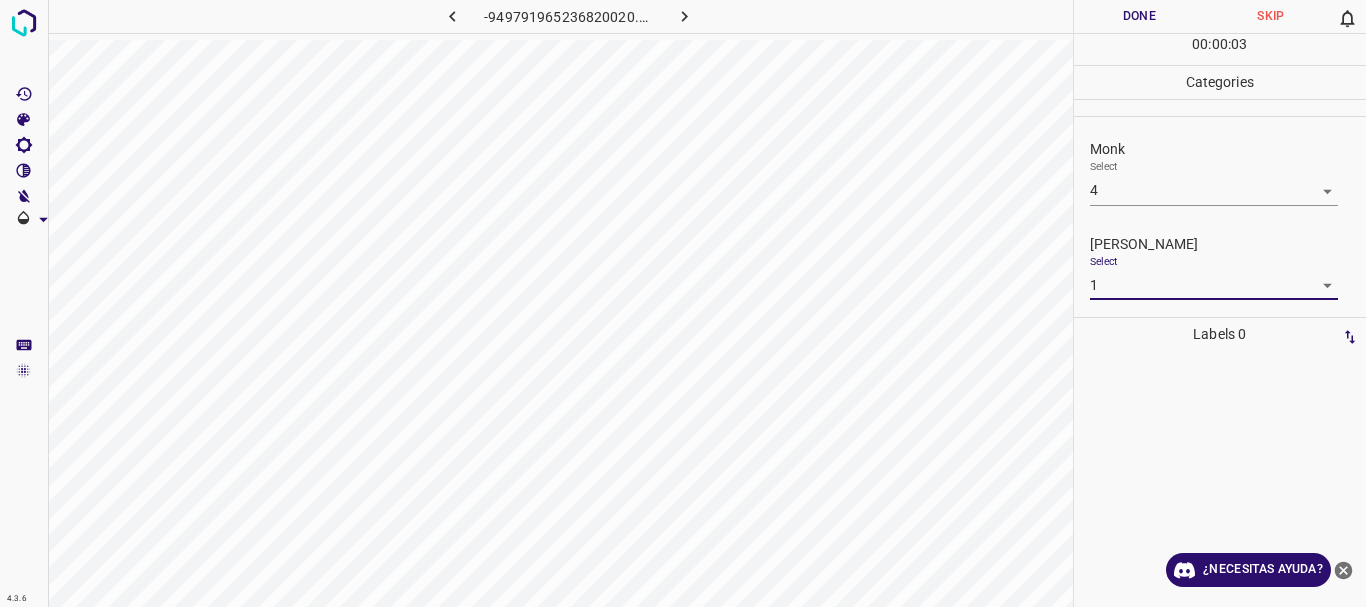 click on "Done" at bounding box center (1140, 16) 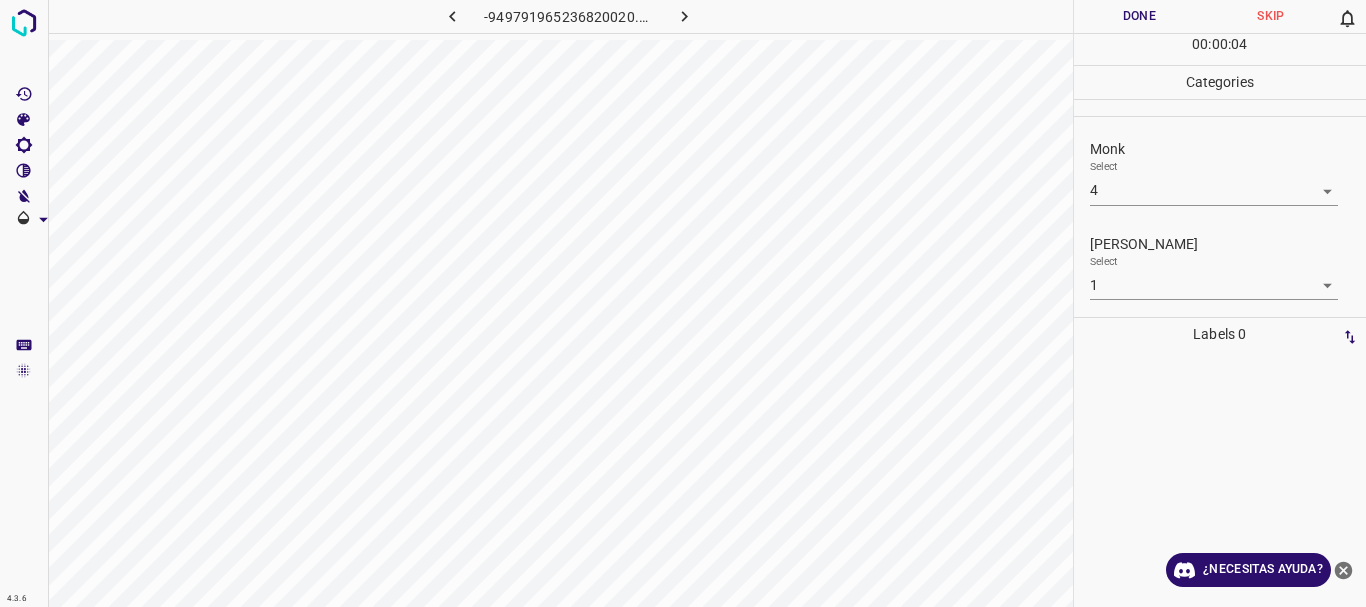 click at bounding box center [684, 16] 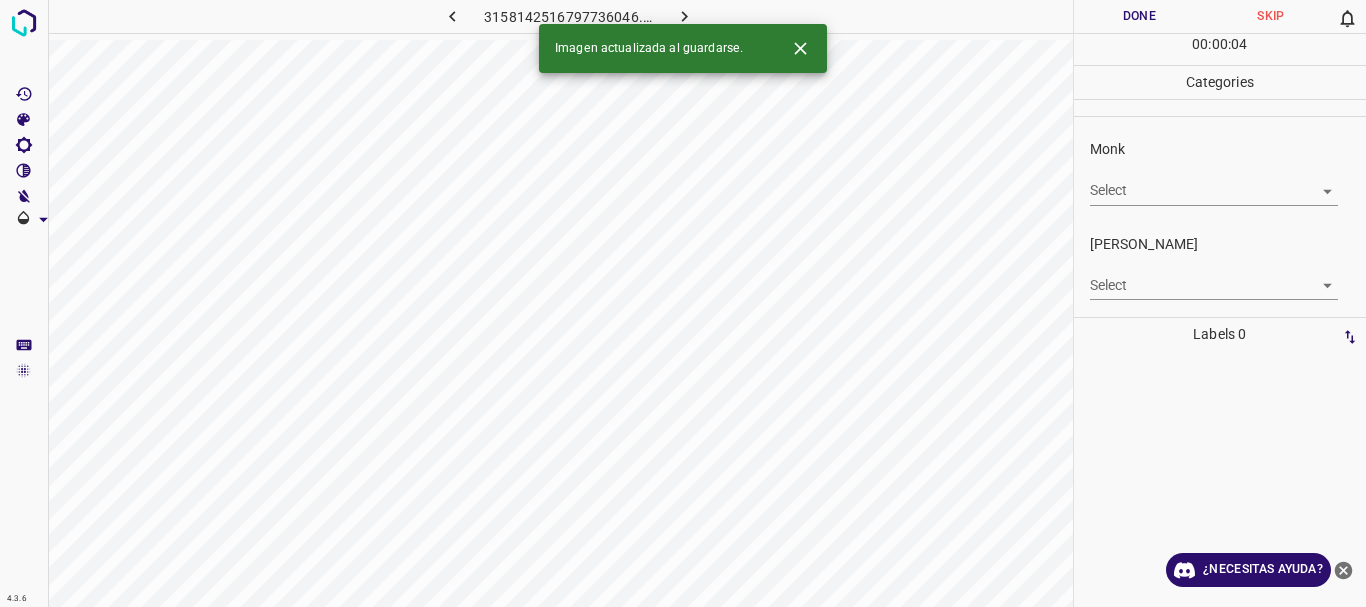 click 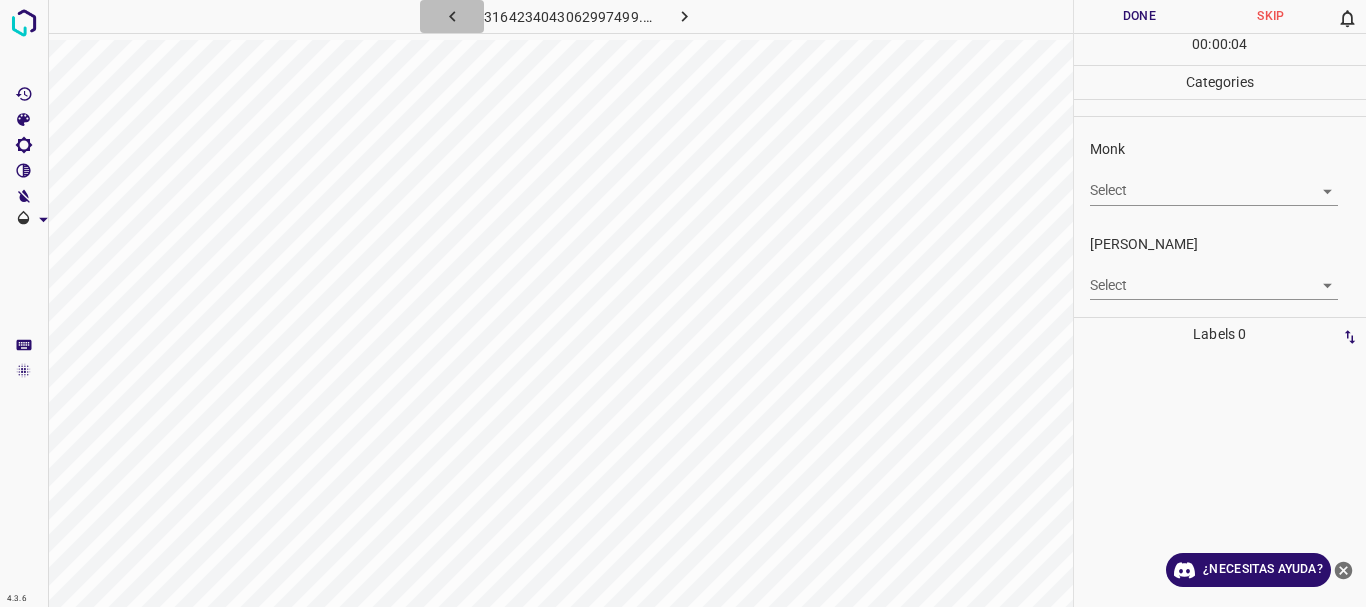 click 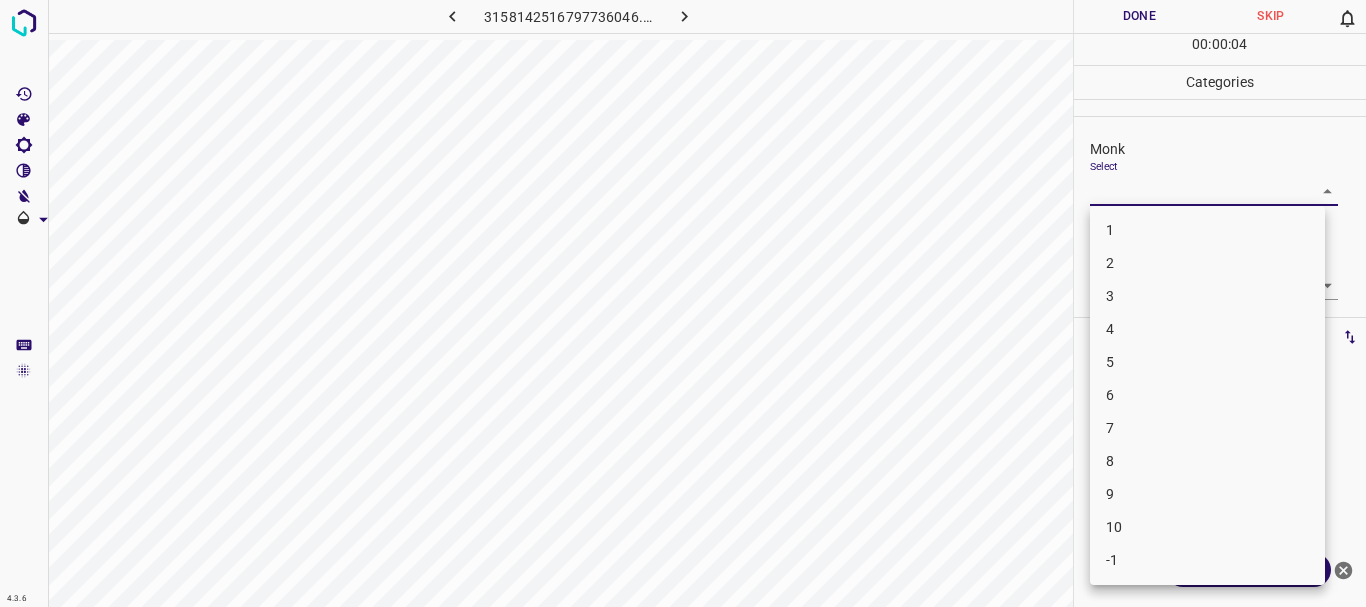 click on "4.3.6  3158142516797736046.png Done Skip 0 00   : 00   : 04   Categories Monk   Select ​  [PERSON_NAME]   Select ​ Labels   0 Categories 1 Monk 2  [PERSON_NAME] Tools Space Change between modes (Draw & Edit) I Auto labeling R Restore zoom M Zoom in N Zoom out Delete Delete selecte label Filters Z Restore filters X Saturation filter C Brightness filter V Contrast filter B Gray scale filter General O Download ¿Necesitas ayuda? Texto original Valora esta traducción Tu opinión servirá para ayudar a mejorar el Traductor de Google - Texto - Esconder - Borrar 1 2 3 4 5 6 7 8 9 10 -1" at bounding box center [683, 303] 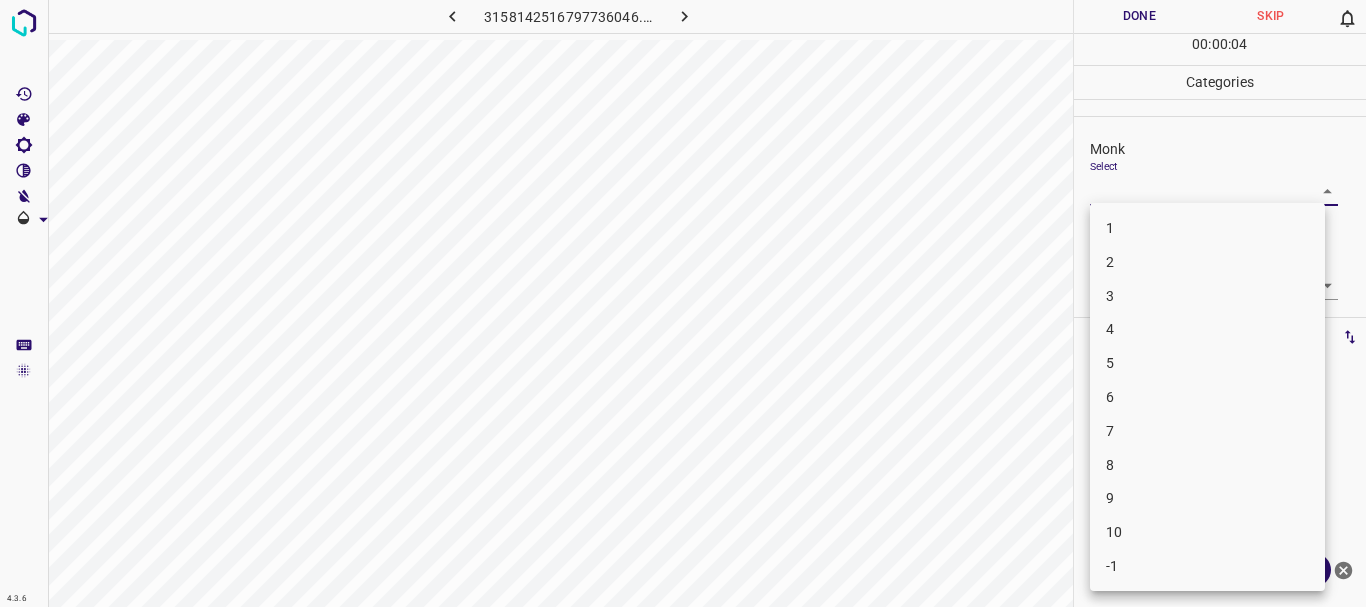 click on "1 2 3 4 5 6 7 8 9 10 -1" at bounding box center (1207, 397) 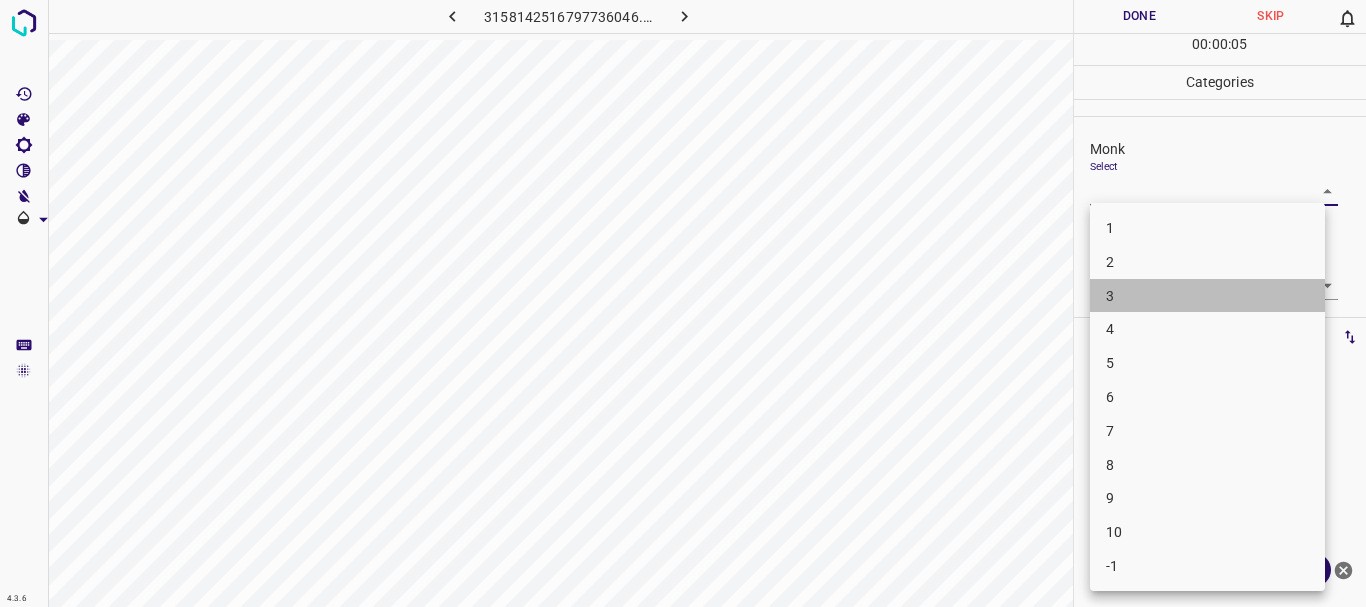 click on "3" at bounding box center (1207, 296) 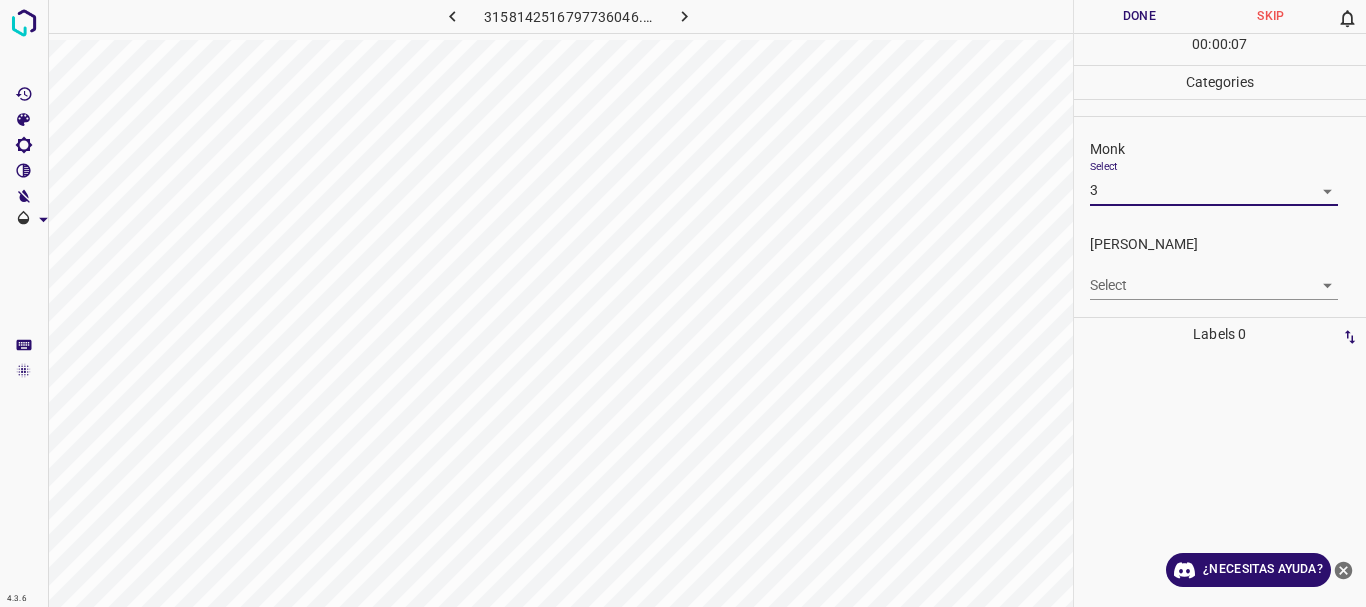 click on "4.3.6  3158142516797736046.png Done Skip 0 00   : 00   : 07   Categories Monk   Select 3 3  [PERSON_NAME]   Select ​ Labels   0 Categories 1 Monk 2  [PERSON_NAME] Tools Space Change between modes (Draw & Edit) I Auto labeling R Restore zoom M Zoom in N Zoom out Delete Delete selecte label Filters Z Restore filters X Saturation filter C Brightness filter V Contrast filter B Gray scale filter General O Download ¿Necesitas ayuda? Texto original Valora esta traducción Tu opinión servirá para ayudar a mejorar el Traductor de Google - Texto - Esconder - Borrar" at bounding box center [683, 303] 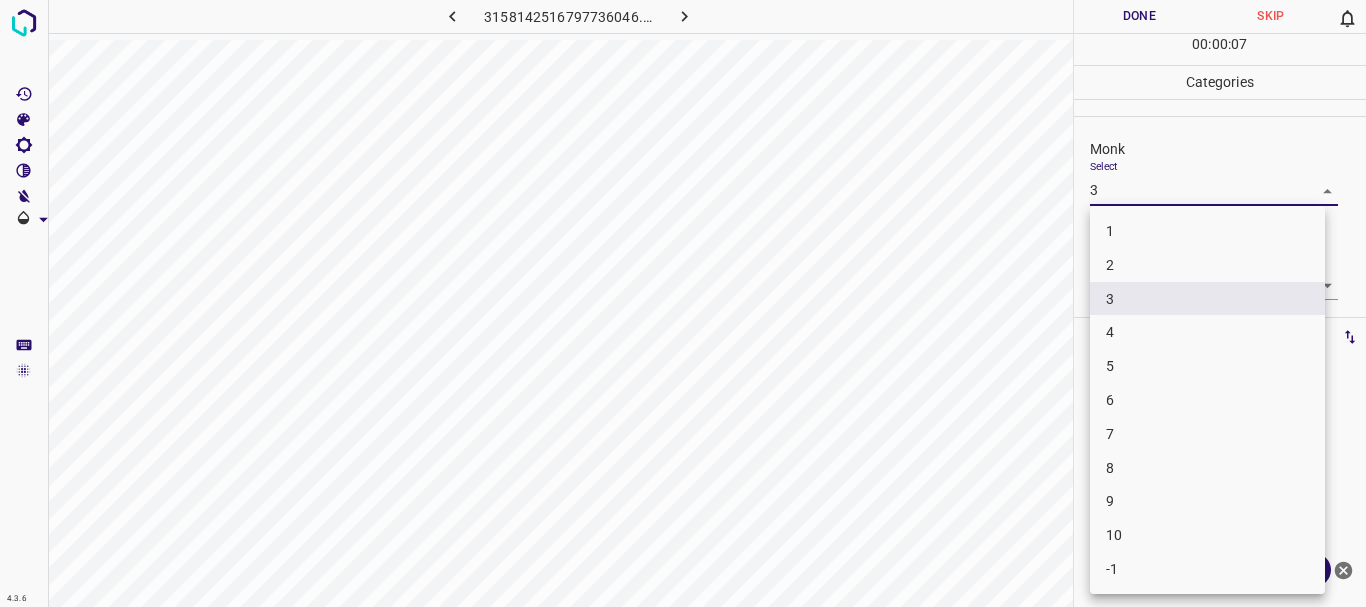 click on "4" at bounding box center [1207, 332] 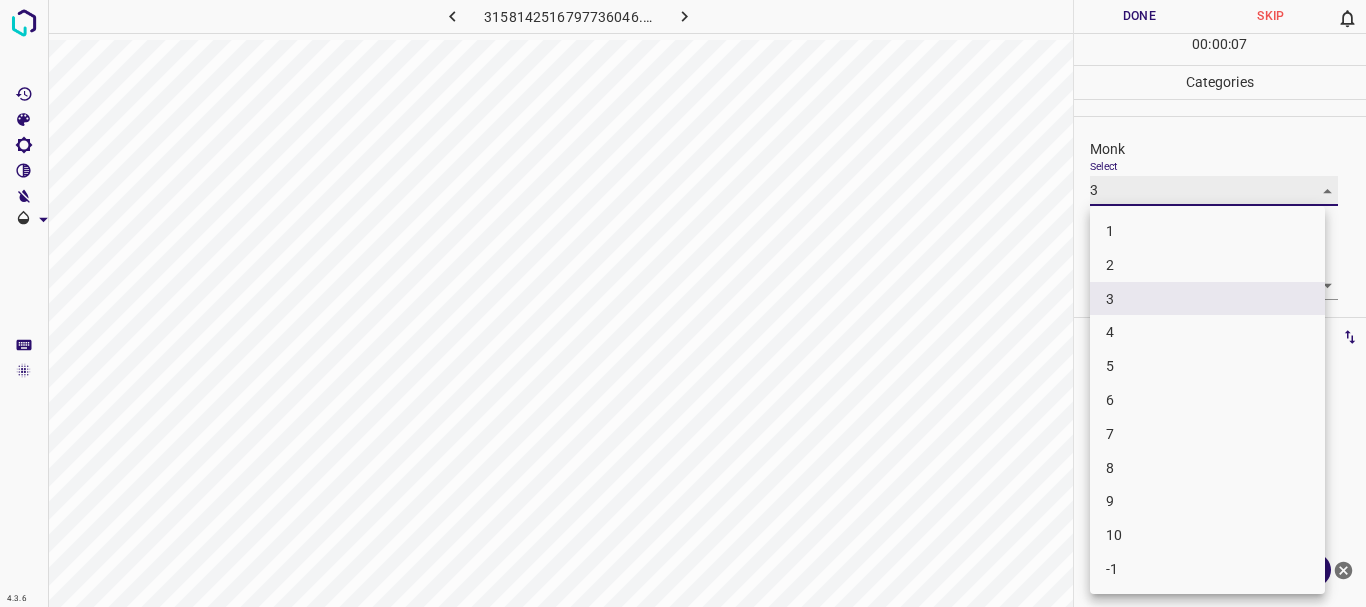 type on "4" 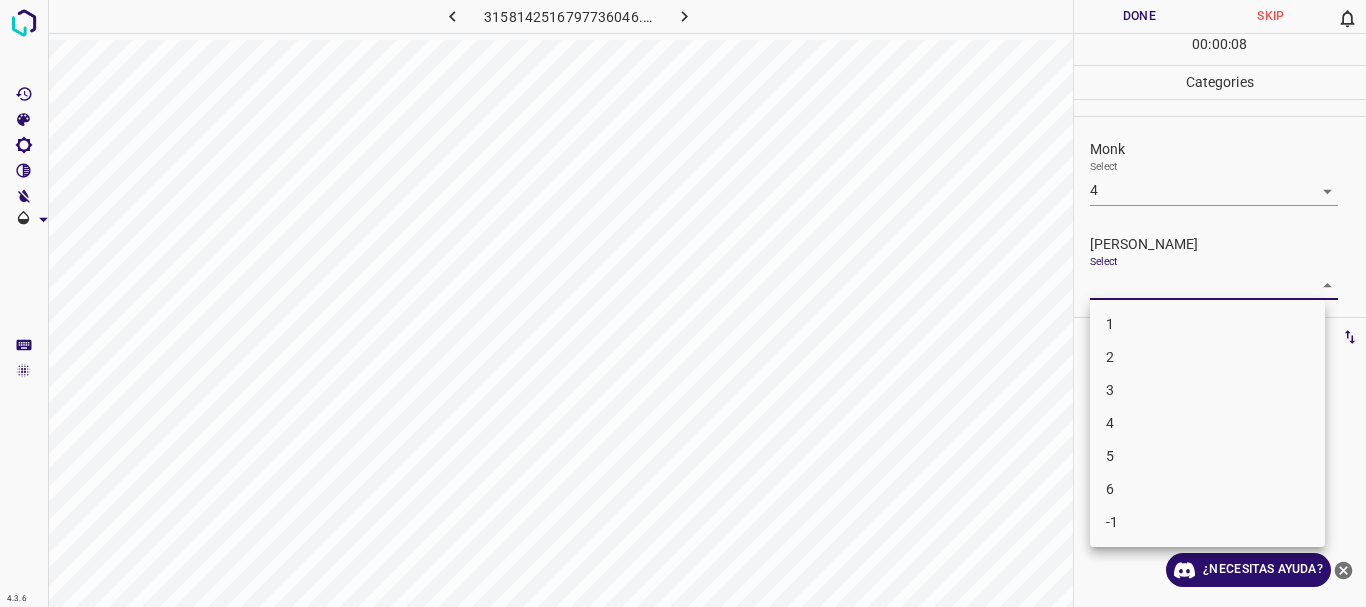 click on "4.3.6  3158142516797736046.png Done Skip 0 00   : 00   : 08   Categories Monk   Select 4 4  [PERSON_NAME]   Select ​ Labels   0 Categories 1 Monk 2  [PERSON_NAME] Tools Space Change between modes (Draw & Edit) I Auto labeling R Restore zoom M Zoom in N Zoom out Delete Delete selecte label Filters Z Restore filters X Saturation filter C Brightness filter V Contrast filter B Gray scale filter General O Download ¿Necesitas ayuda? Texto original Valora esta traducción Tu opinión servirá para ayudar a mejorar el Traductor de Google - Texto - Esconder - Borrar 1 2 3 4 5 6 -1" at bounding box center (683, 303) 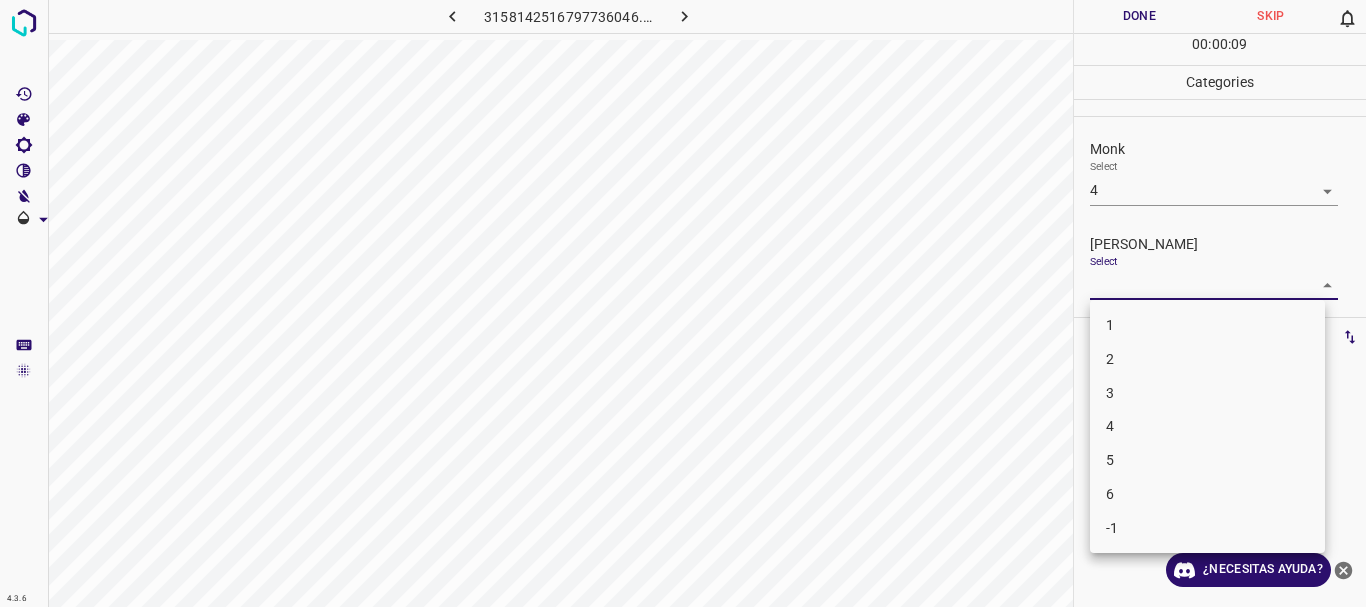 click on "1" at bounding box center [1207, 325] 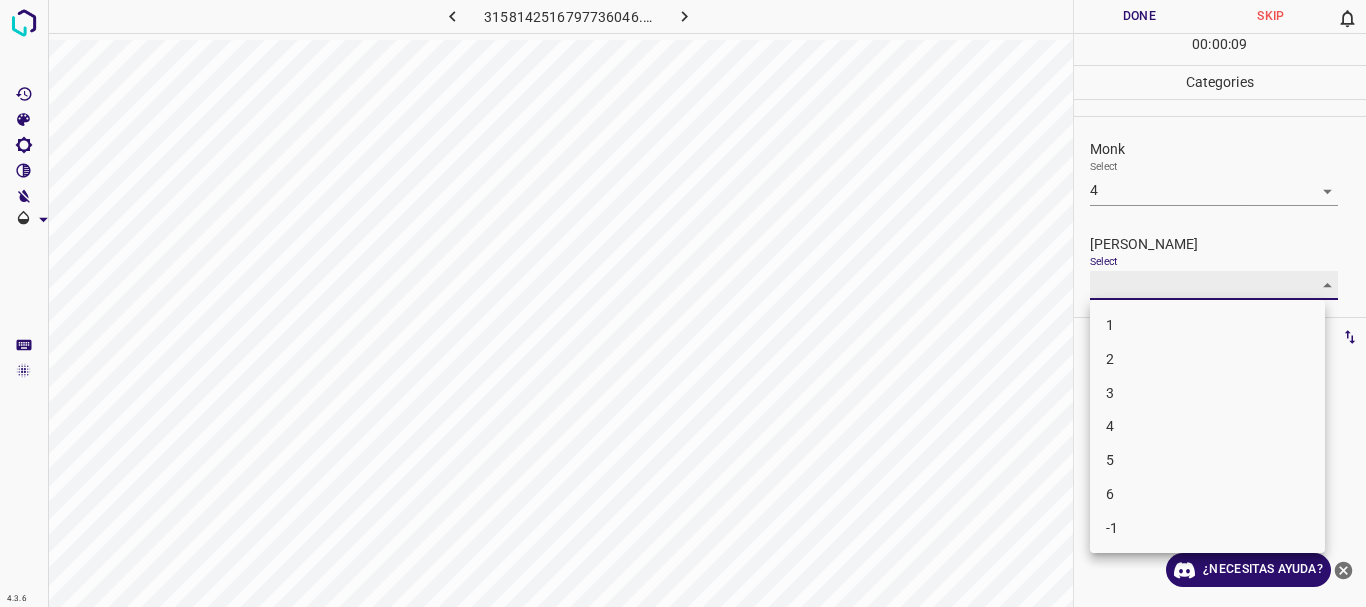 type on "1" 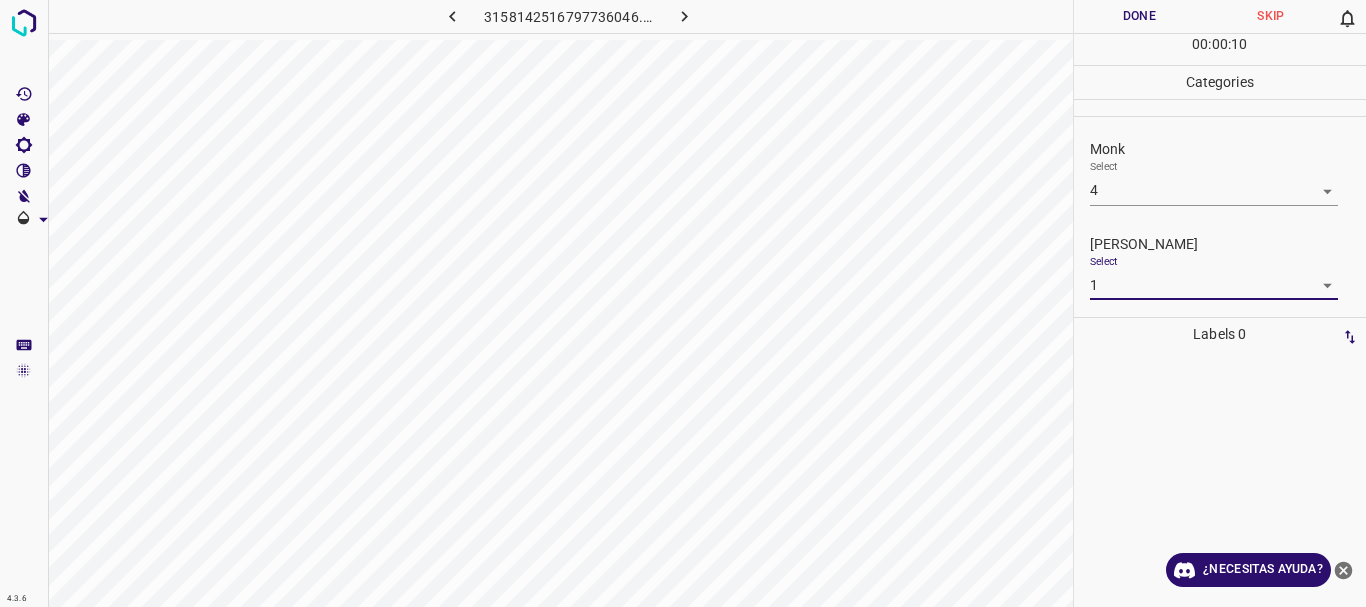click on "Done" at bounding box center [1140, 16] 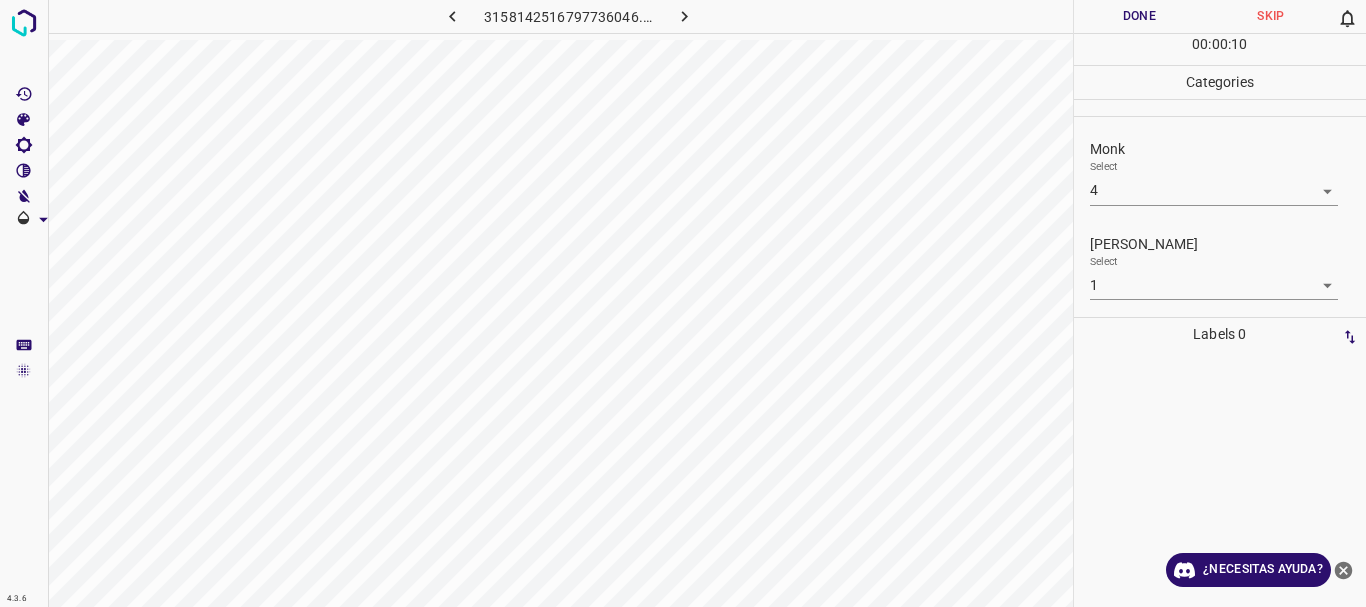 click at bounding box center [684, 16] 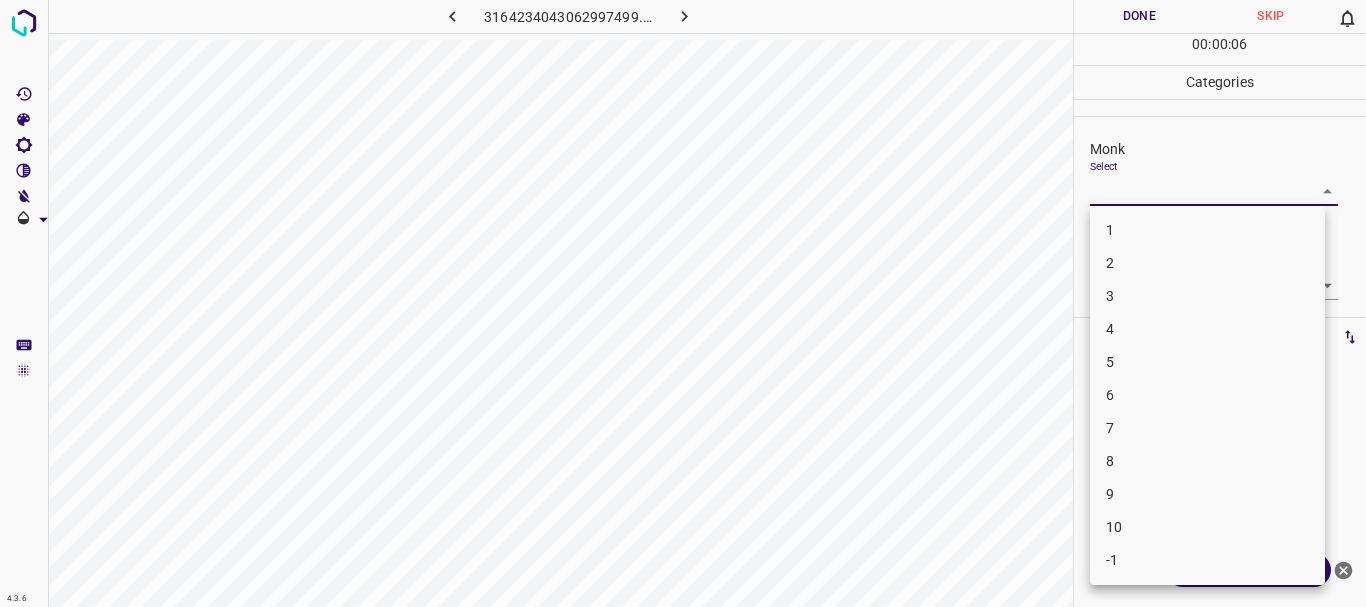 click on "4.3.6  3164234043062997499.png Done Skip 0 00   : 00   : 06   Categories Monk   Select ​  [PERSON_NAME]   Select ​ Labels   0 Categories 1 Monk 2  [PERSON_NAME] Tools Space Change between modes (Draw & Edit) I Auto labeling R Restore zoom M Zoom in N Zoom out Delete Delete selecte label Filters Z Restore filters X Saturation filter C Brightness filter V Contrast filter B Gray scale filter General O Download ¿Necesitas ayuda? Texto original Valora esta traducción Tu opinión servirá para ayudar a mejorar el Traductor de Google - Texto - Esconder - Borrar 1 2 3 4 5 6 7 8 9 10 -1" at bounding box center (683, 303) 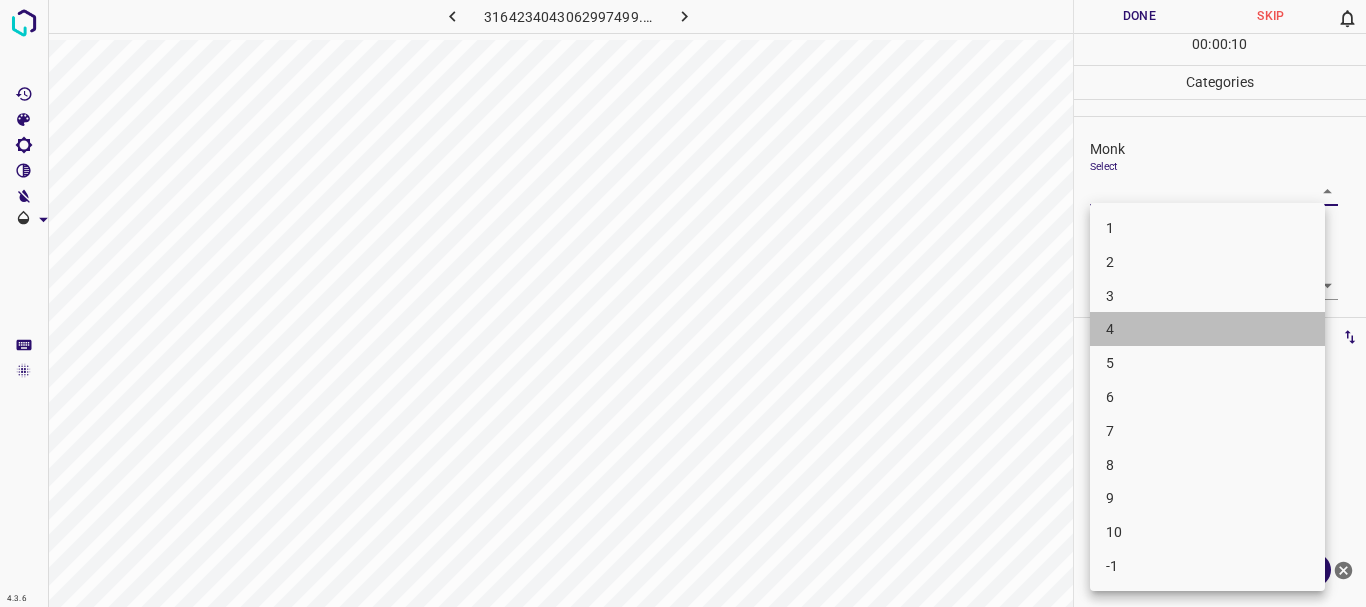 click on "4" at bounding box center [1207, 329] 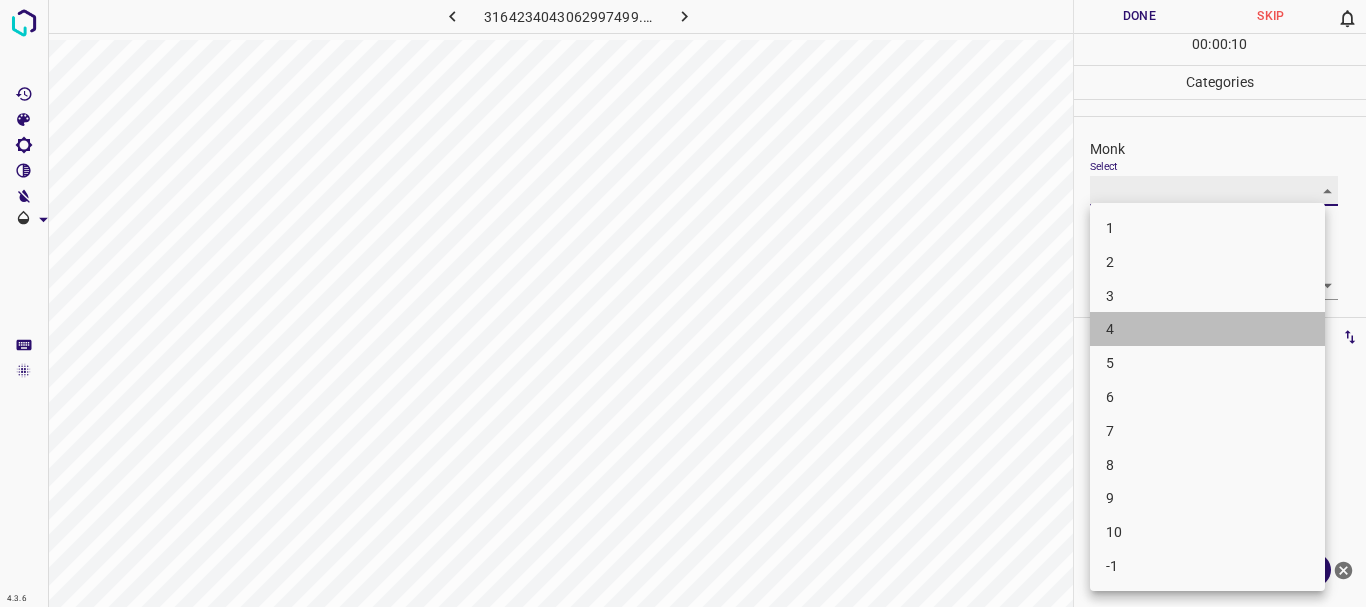 type on "4" 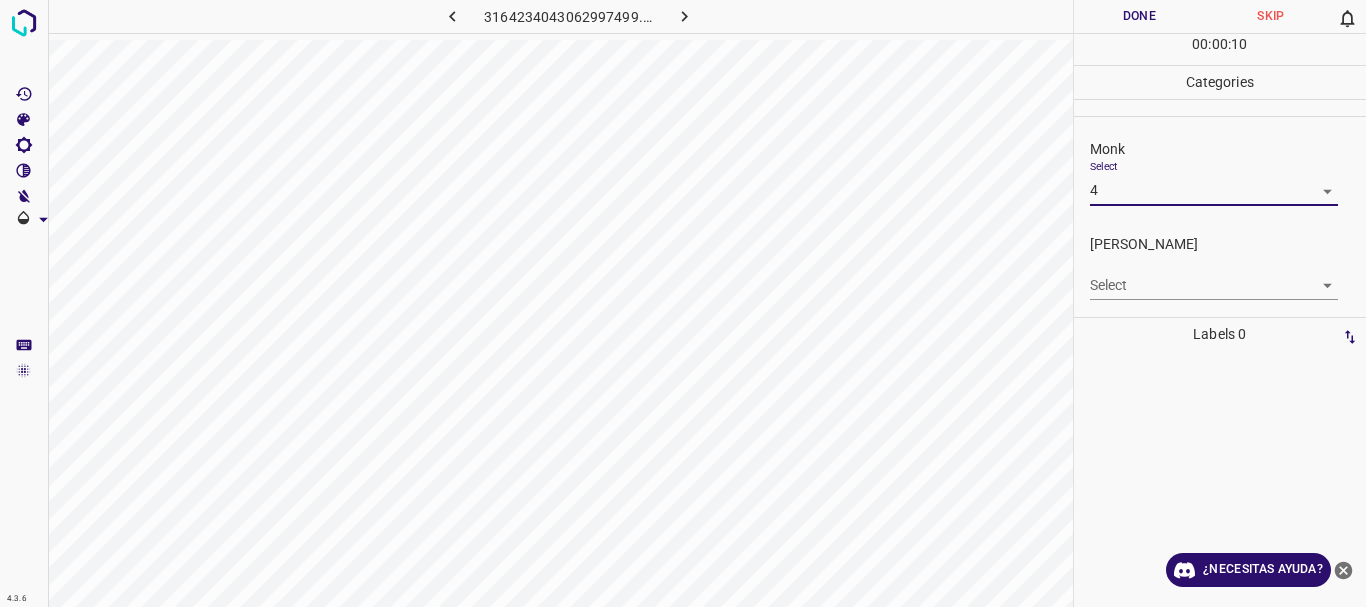 click on "4.3.6  3164234043062997499.png Done Skip 0 00   : 00   : 10   Categories Monk   Select 4 4  [PERSON_NAME]   Select ​ Labels   0 Categories 1 Monk 2  [PERSON_NAME] Tools Space Change between modes (Draw & Edit) I Auto labeling R Restore zoom M Zoom in N Zoom out Delete Delete selecte label Filters Z Restore filters X Saturation filter C Brightness filter V Contrast filter B Gray scale filter General O Download ¿Necesitas ayuda? Texto original Valora esta traducción Tu opinión servirá para ayudar a mejorar el Traductor de Google - Texto - Esconder - Borrar" at bounding box center [683, 303] 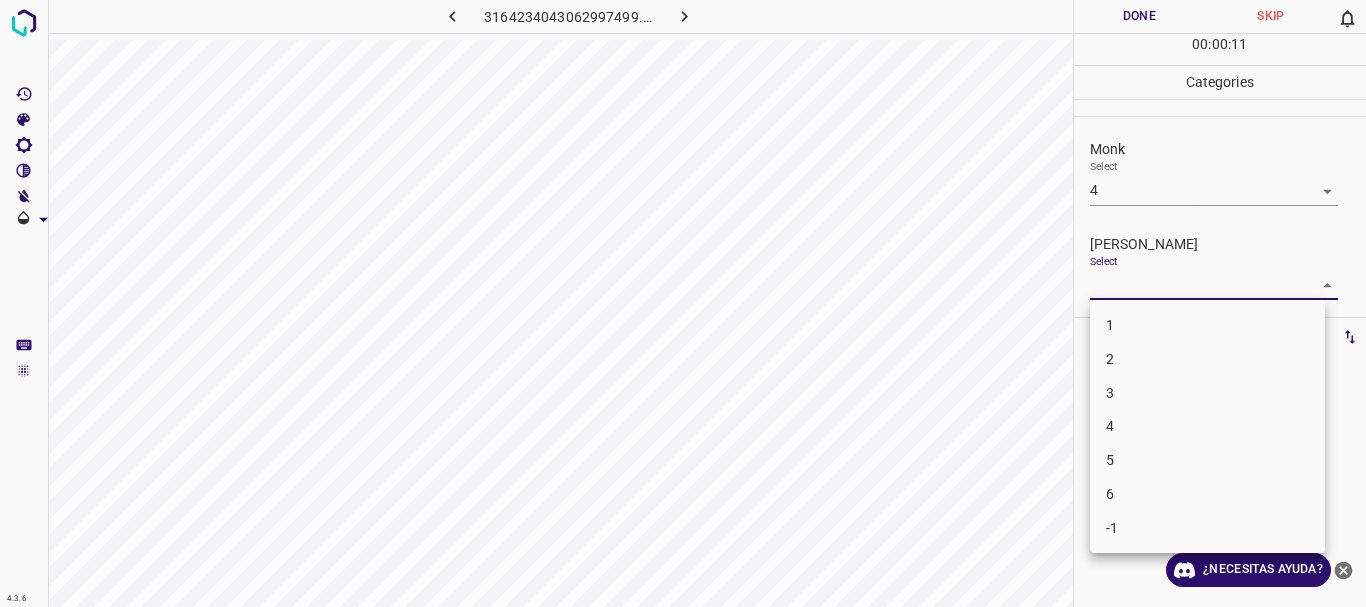 click on "2" at bounding box center (1207, 359) 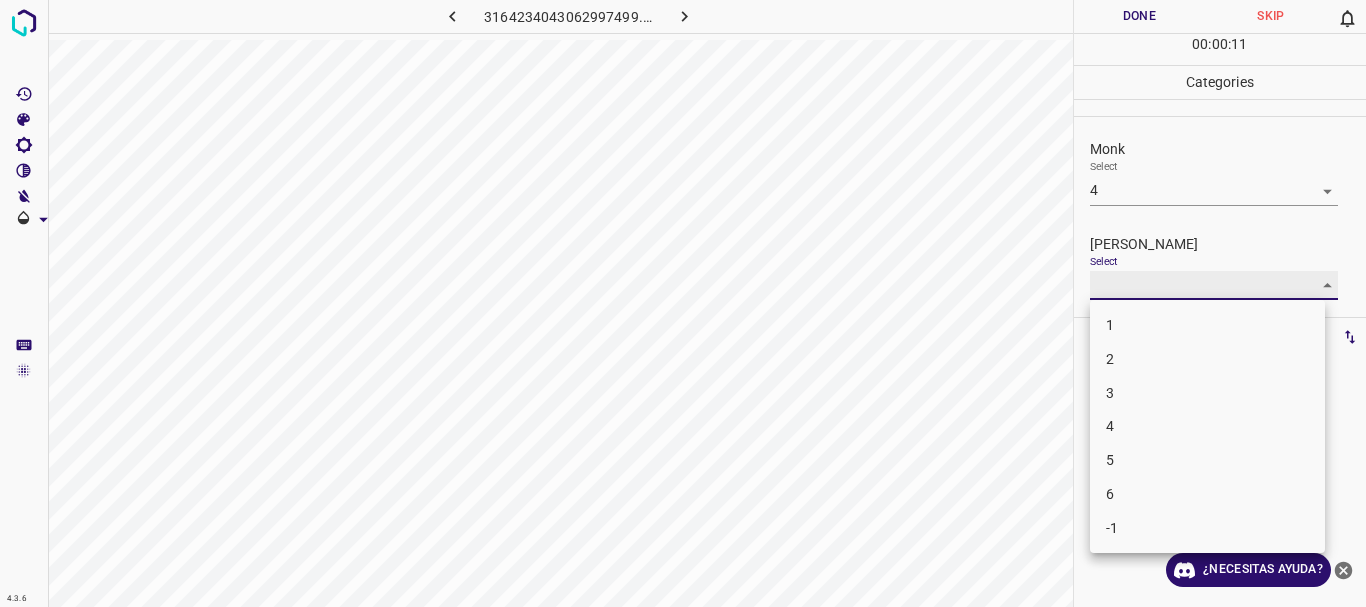 type on "2" 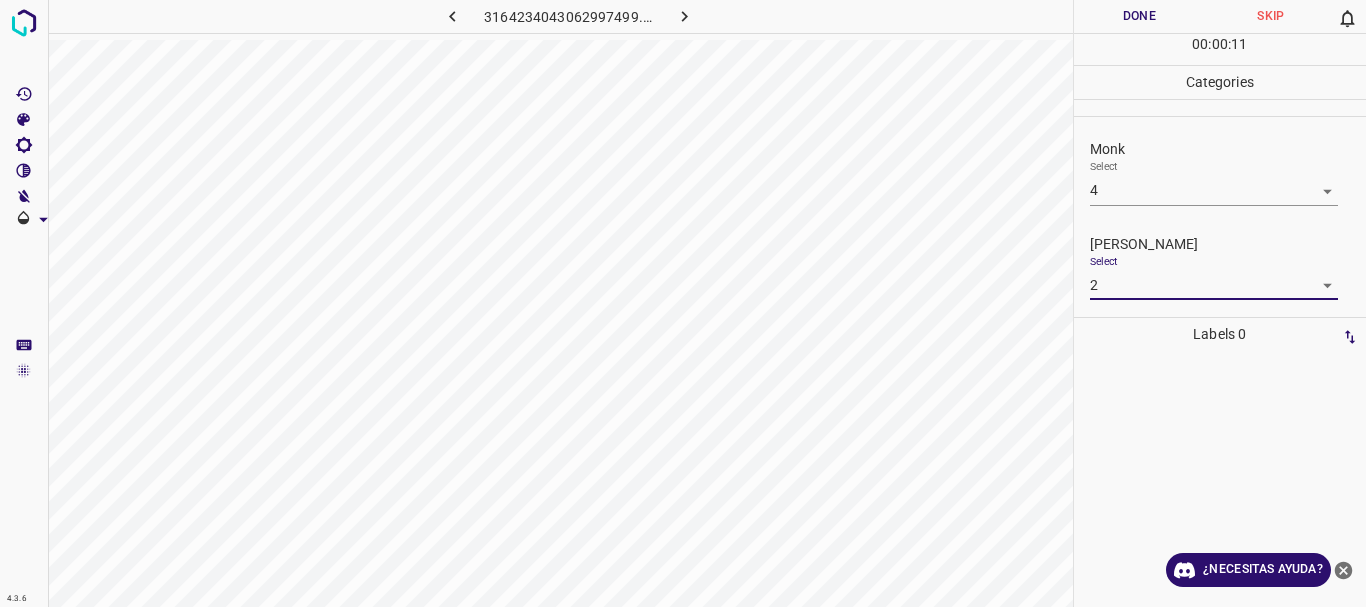click on "Done" at bounding box center (1140, 16) 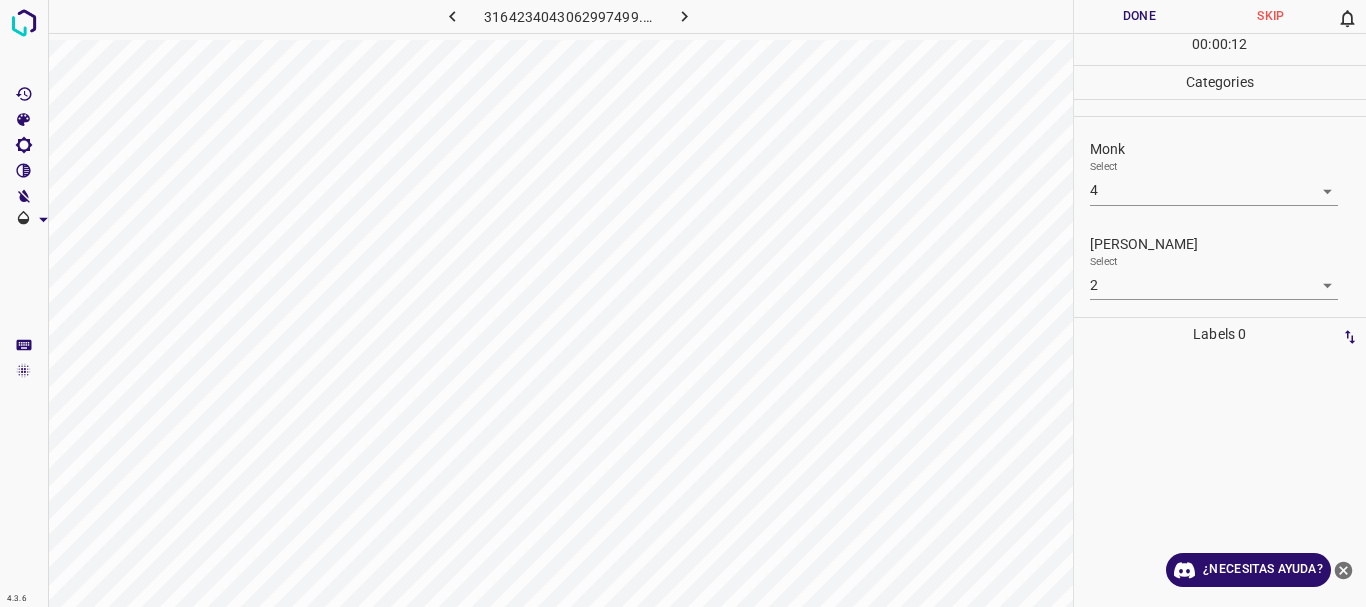 click 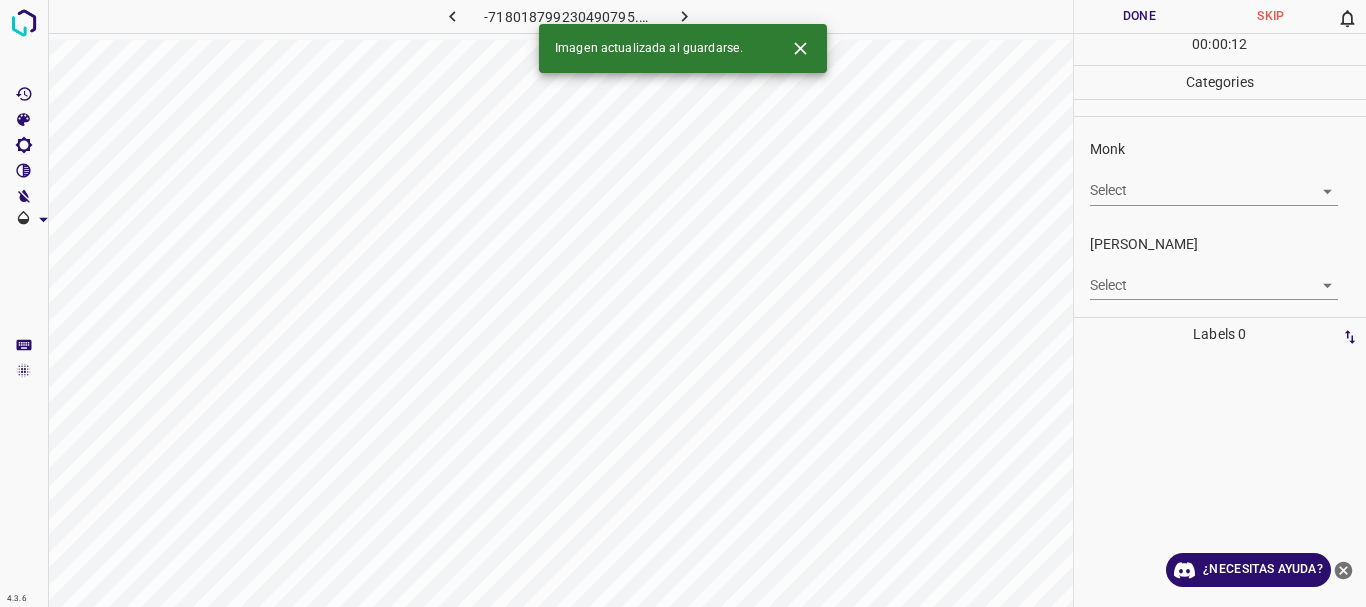 click 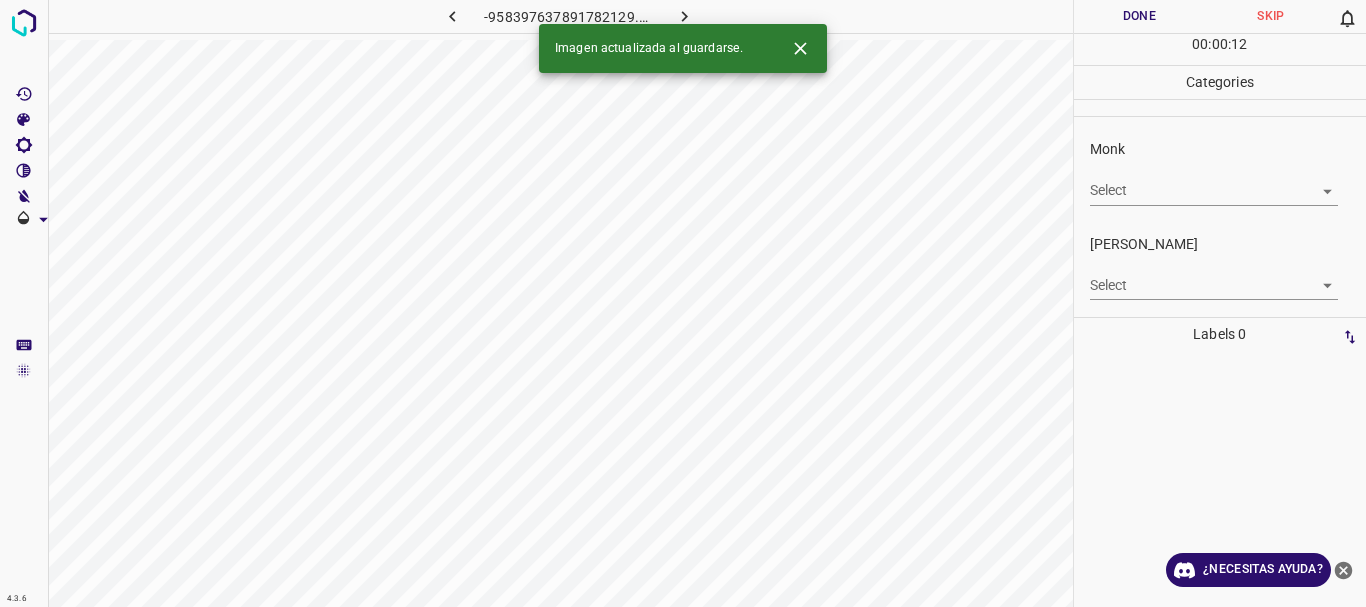 click 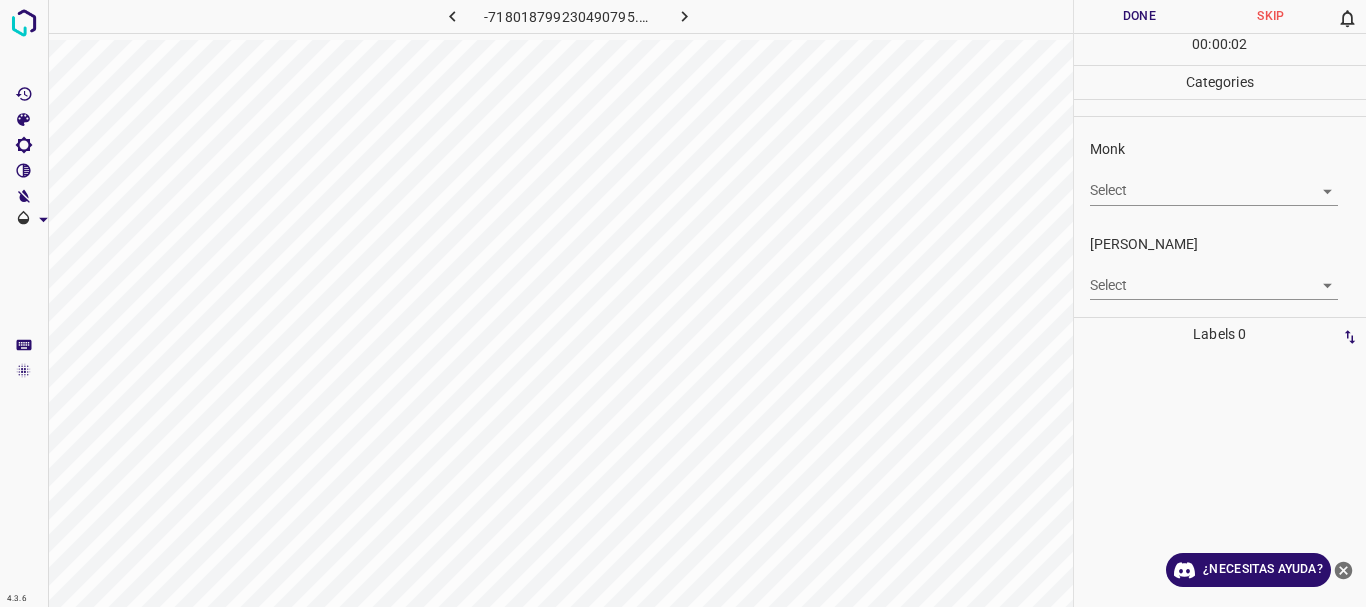 click on "4.3.6  -718018799230490795.png Done Skip 0 00   : 00   : 02   Categories Monk   Select ​  [PERSON_NAME]   Select ​ Labels   0 Categories 1 Monk 2  [PERSON_NAME] Tools Space Change between modes (Draw & Edit) I Auto labeling R Restore zoom M Zoom in N Zoom out Delete Delete selecte label Filters Z Restore filters X Saturation filter C Brightness filter V Contrast filter B Gray scale filter General O Download ¿Necesitas ayuda? Texto original Valora esta traducción Tu opinión servirá para ayudar a mejorar el Traductor de Google - Texto - Esconder - Borrar" at bounding box center [683, 303] 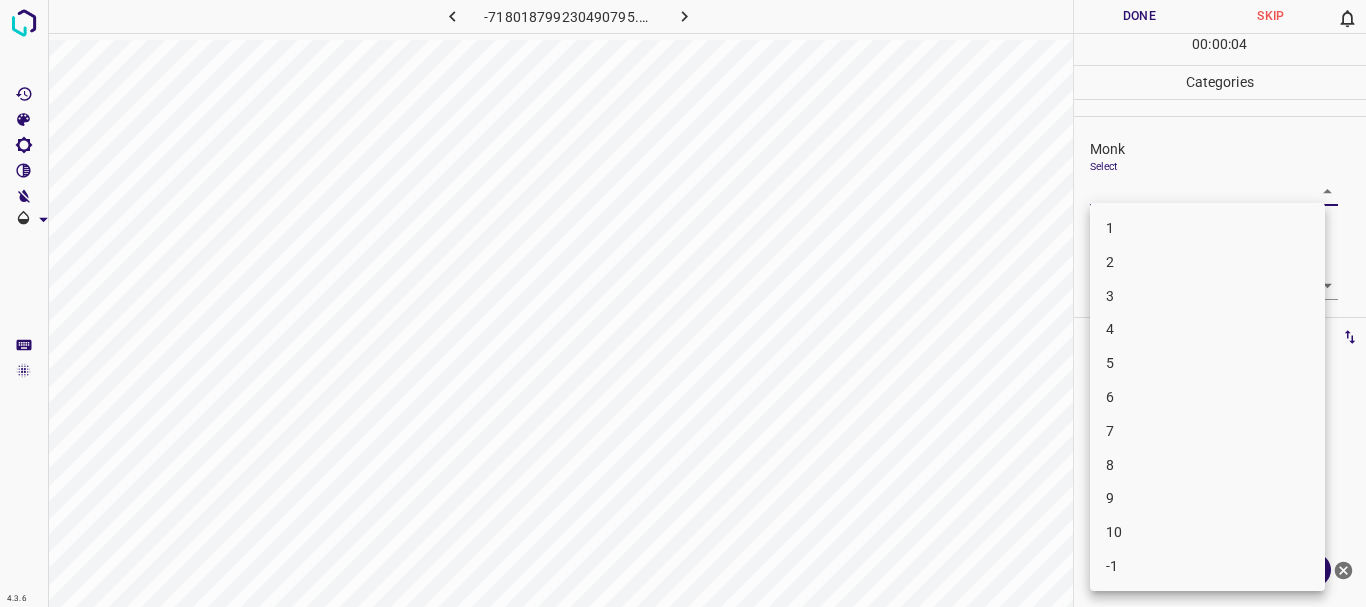 click on "4" at bounding box center (1207, 329) 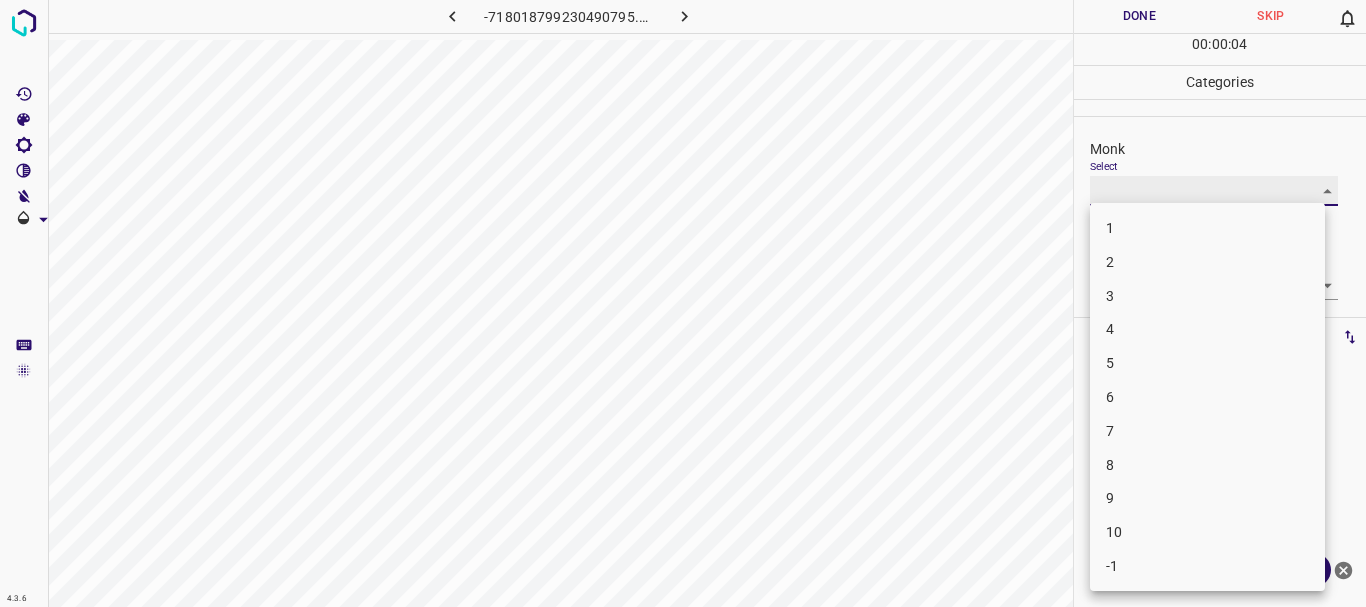 type on "4" 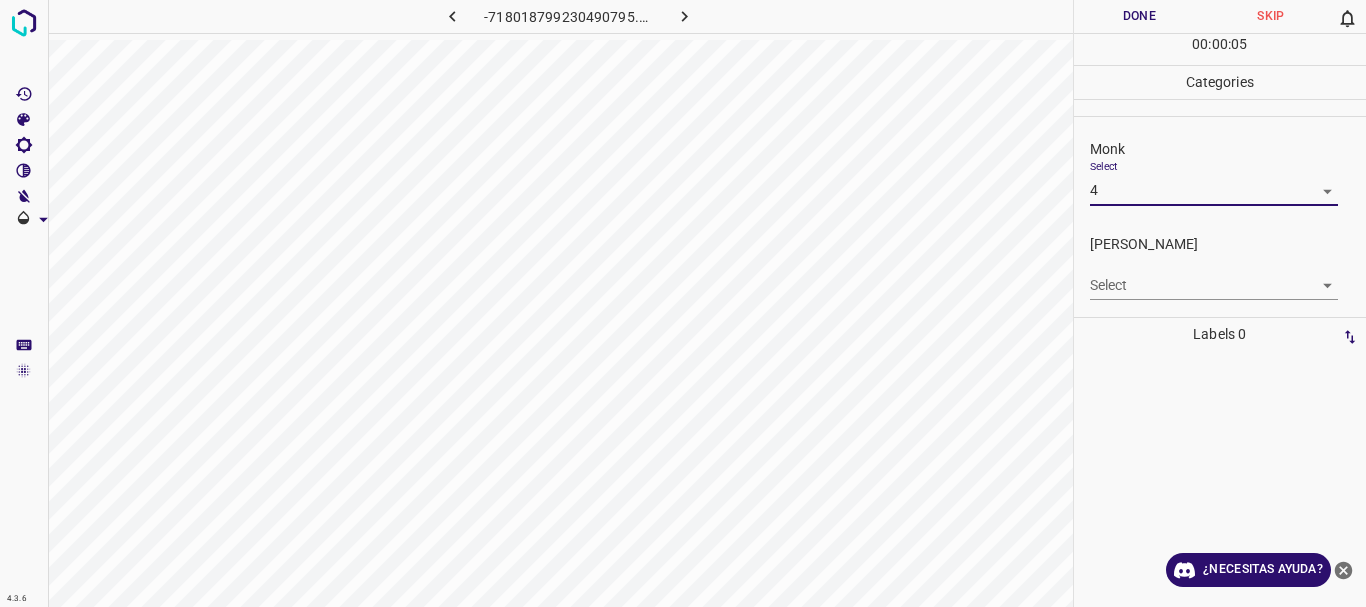 click on "4.3.6  -718018799230490795.png Done Skip 0 00   : 00   : 05   Categories Monk   Select 4 4  [PERSON_NAME]   Select ​ Labels   0 Categories 1 Monk 2  [PERSON_NAME] Tools Space Change between modes (Draw & Edit) I Auto labeling R Restore zoom M Zoom in N Zoom out Delete Delete selecte label Filters Z Restore filters X Saturation filter C Brightness filter V Contrast filter B Gray scale filter General O Download ¿Necesitas ayuda? Texto original Valora esta traducción Tu opinión servirá para ayudar a mejorar el Traductor de Google - Texto - Esconder - Borrar" at bounding box center [683, 303] 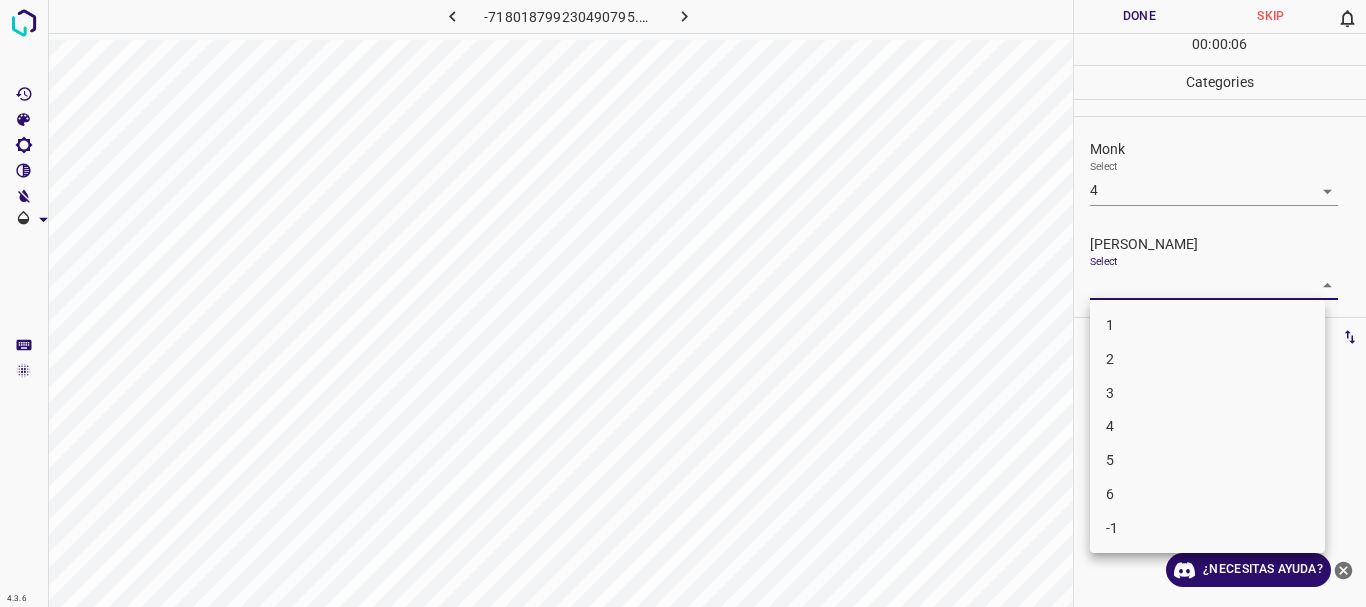 click on "1" at bounding box center [1207, 325] 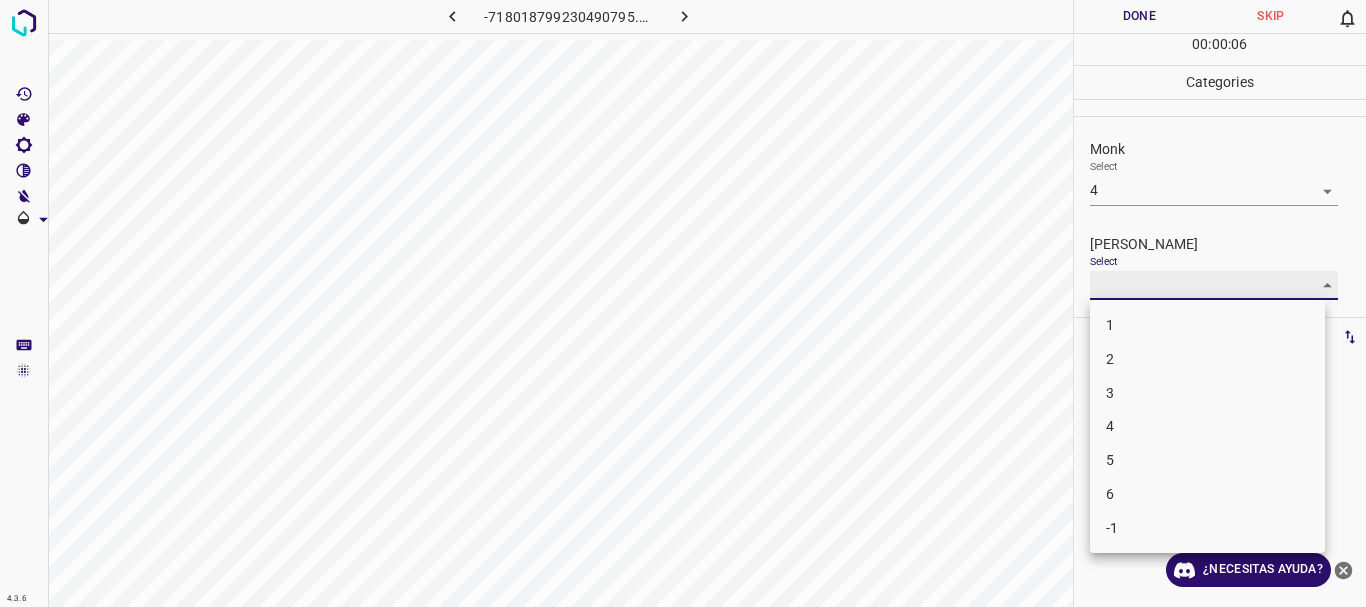 type on "1" 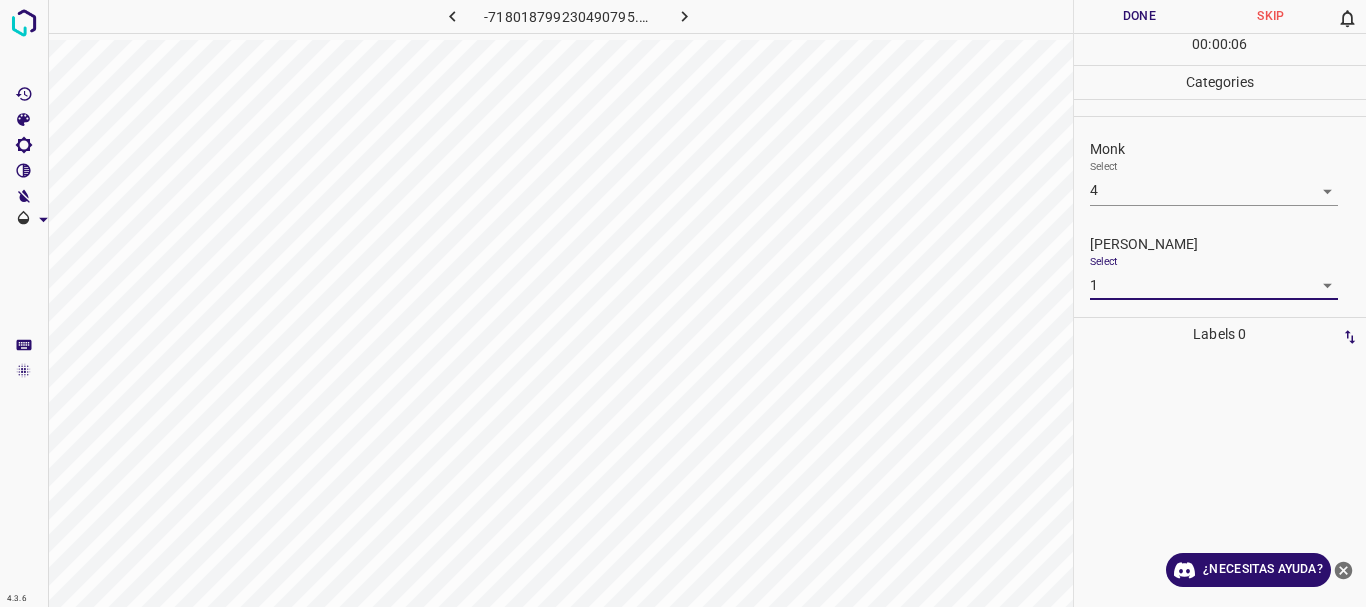 click on "Done" at bounding box center [1140, 16] 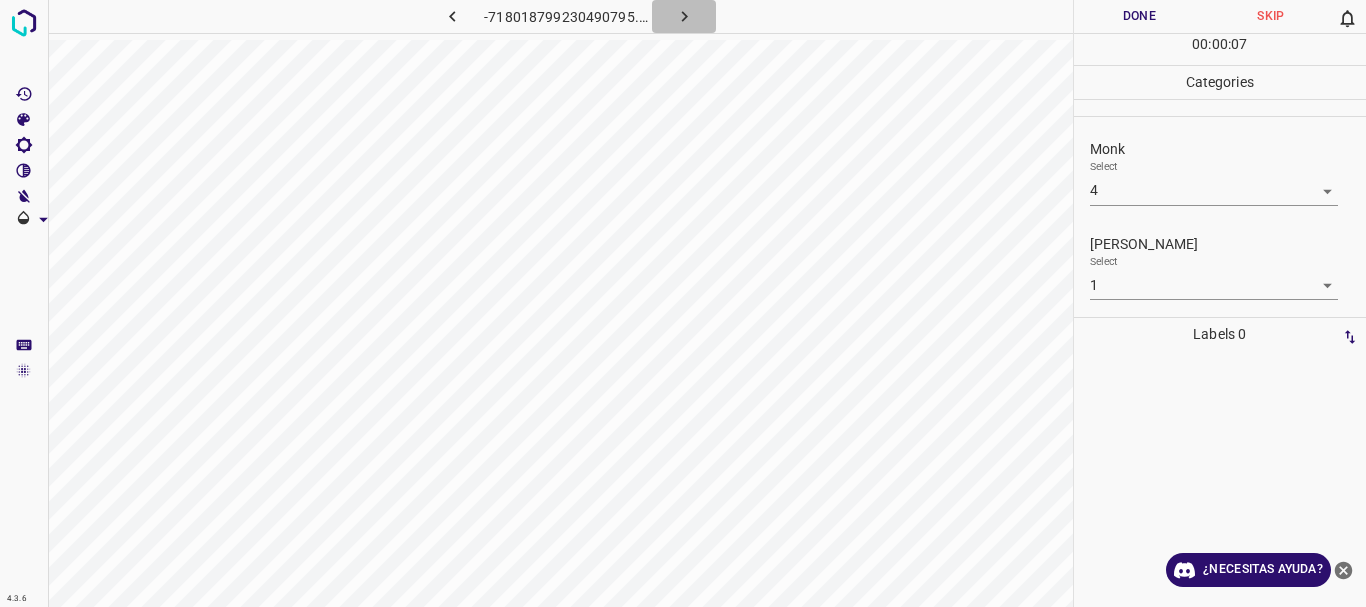 click 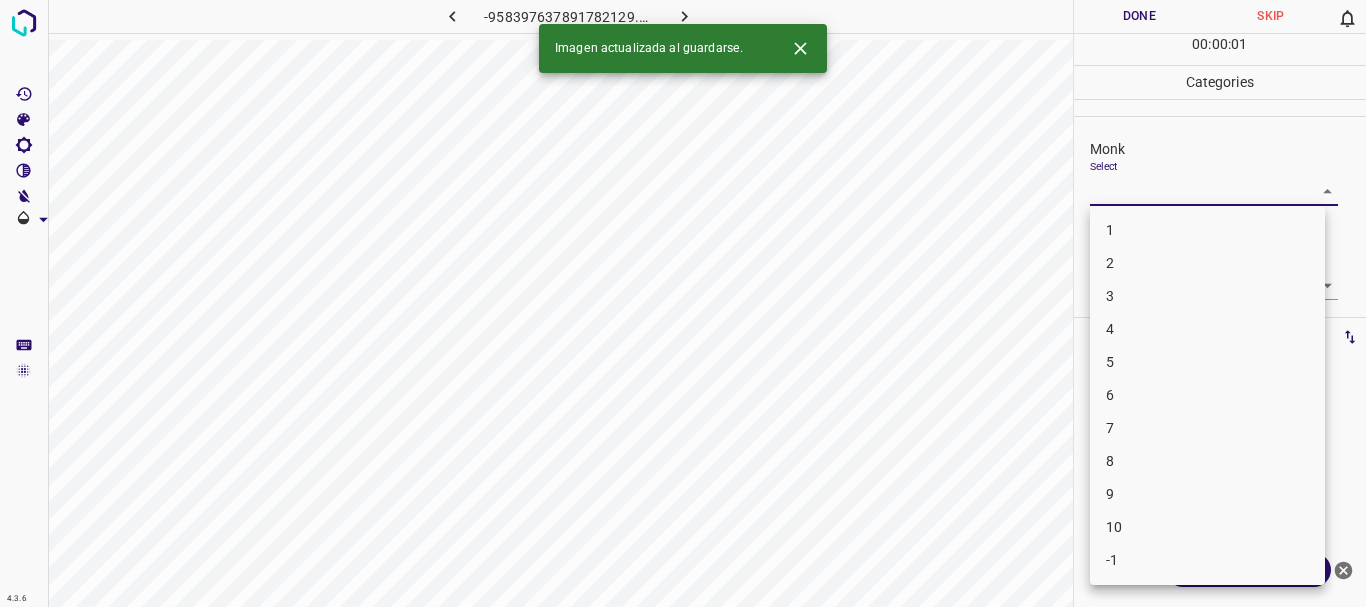 click on "4.3.6  -958397637891782129.png Done Skip 0 00   : 00   : 01   Categories Monk   Select ​  [PERSON_NAME]   Select ​ Labels   0 Categories 1 Monk 2  [PERSON_NAME] Tools Space Change between modes (Draw & Edit) I Auto labeling R Restore zoom M Zoom in N Zoom out Delete Delete selecte label Filters Z Restore filters X Saturation filter C Brightness filter V Contrast filter B Gray scale filter General O Download Imagen actualizada al guardarse. ¿Necesitas ayuda? Texto original Valora esta traducción Tu opinión servirá para ayudar a mejorar el Traductor de Google - Texto - Esconder - Borrar 1 2 3 4 5 6 7 8 9 10 -1" at bounding box center [683, 303] 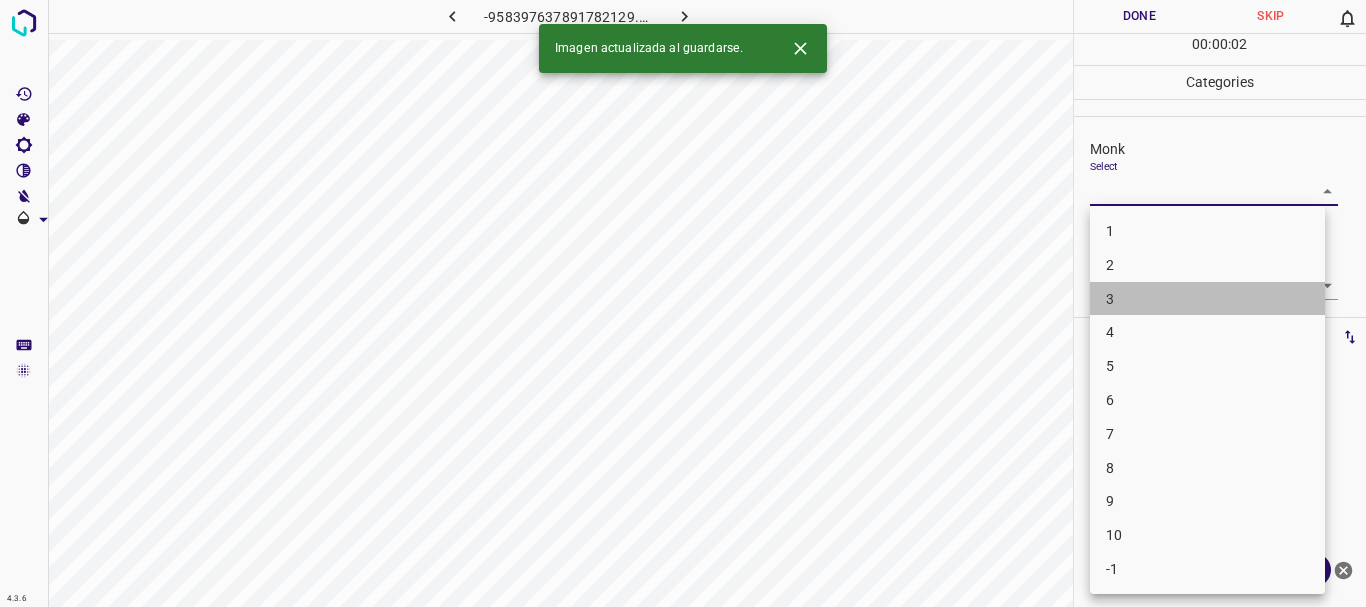 click on "3" at bounding box center (1207, 299) 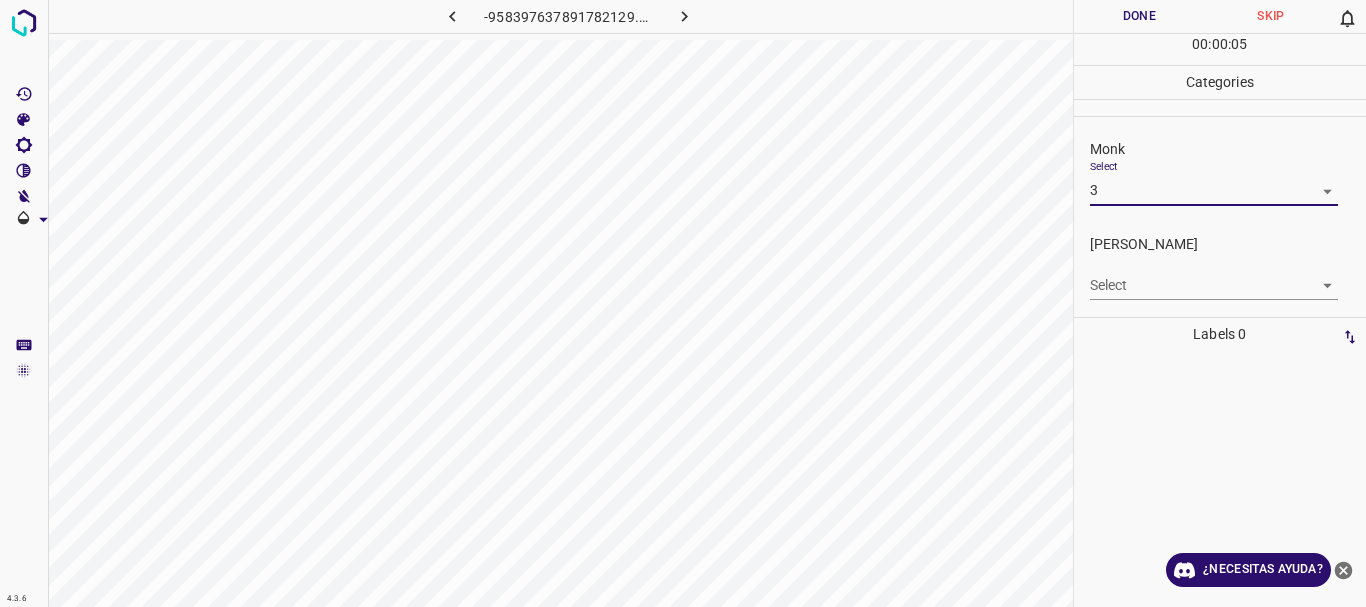 click on "4.3.6  -958397637891782129.png Done Skip 0 00   : 00   : 05   Categories Monk   Select 3 3  [PERSON_NAME]   Select ​ Labels   0 Categories 1 Monk 2  [PERSON_NAME] Tools Space Change between modes (Draw & Edit) I Auto labeling R Restore zoom M Zoom in N Zoom out Delete Delete selecte label Filters Z Restore filters X Saturation filter C Brightness filter V Contrast filter B Gray scale filter General O Download ¿Necesitas ayuda? Texto original Valora esta traducción Tu opinión servirá para ayudar a mejorar el Traductor de Google - Texto - Esconder - Borrar" at bounding box center [683, 303] 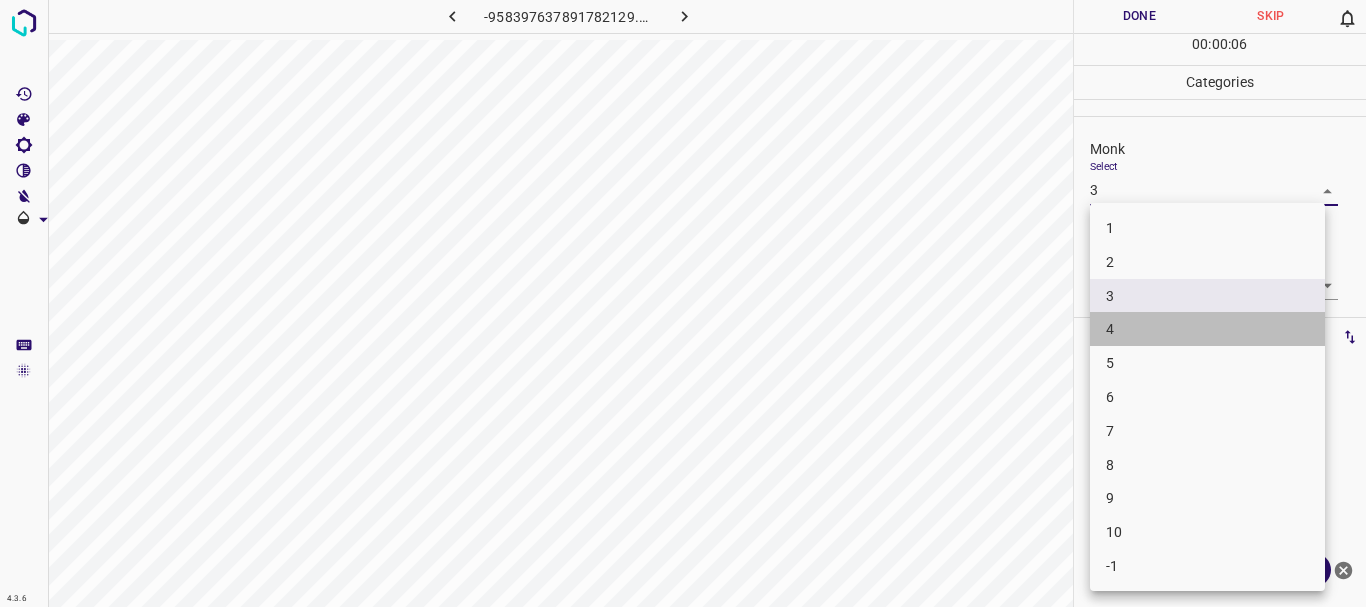 drag, startPoint x: 1144, startPoint y: 312, endPoint x: 1144, endPoint y: 324, distance: 12 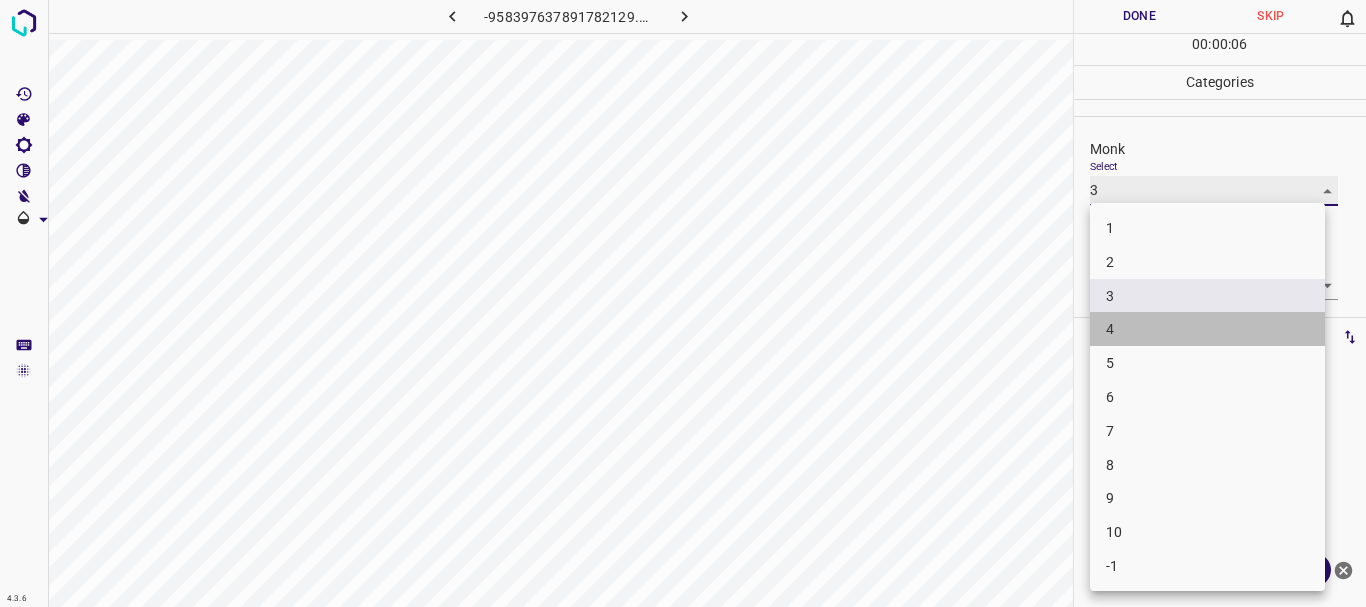type on "4" 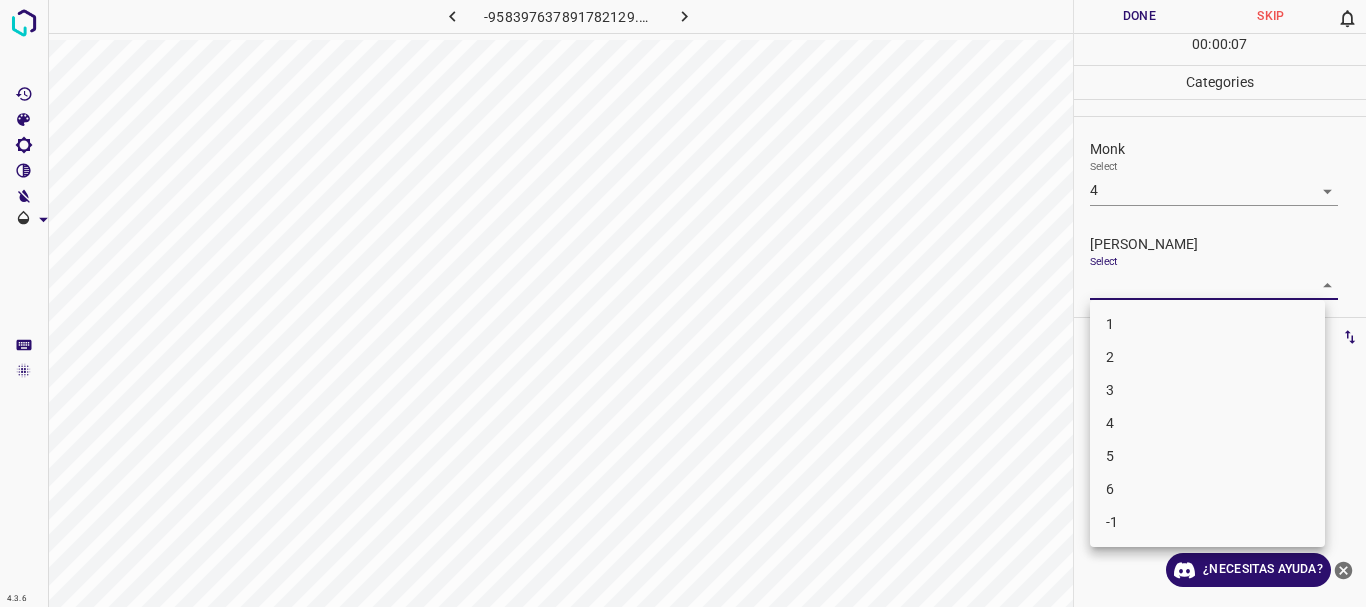 click on "4.3.6  -958397637891782129.png Done Skip 0 00   : 00   : 07   Categories Monk   Select 4 4  [PERSON_NAME]   Select ​ Labels   0 Categories 1 Monk 2  [PERSON_NAME] Tools Space Change between modes (Draw & Edit) I Auto labeling R Restore zoom M Zoom in N Zoom out Delete Delete selecte label Filters Z Restore filters X Saturation filter C Brightness filter V Contrast filter B Gray scale filter General O Download ¿Necesitas ayuda? Texto original Valora esta traducción Tu opinión servirá para ayudar a mejorar el Traductor de Google - Texto - Esconder - Borrar 1 2 3 4 5 6 -1" at bounding box center [683, 303] 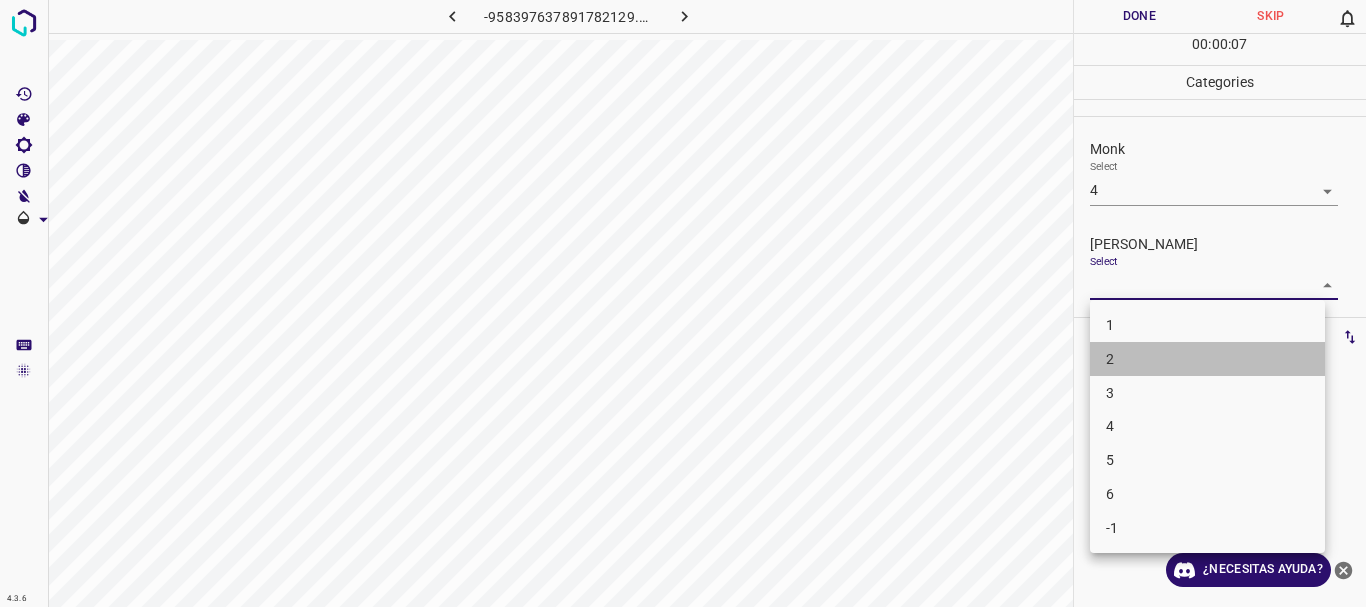 click on "2" at bounding box center (1207, 359) 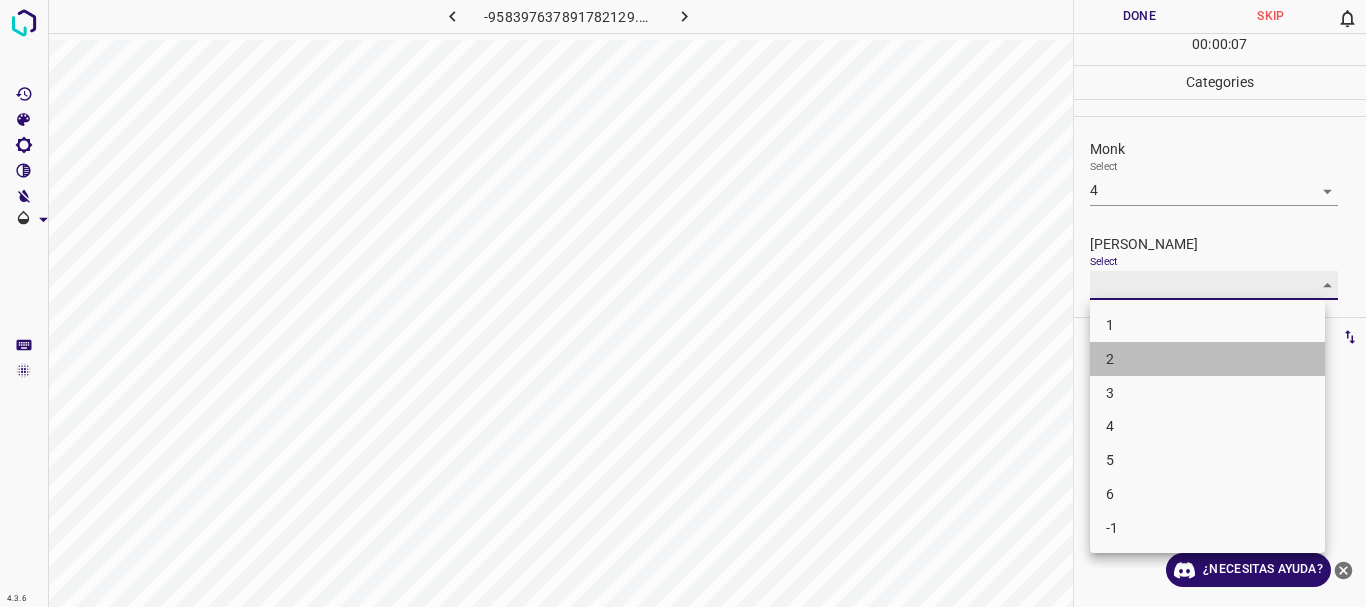 type on "2" 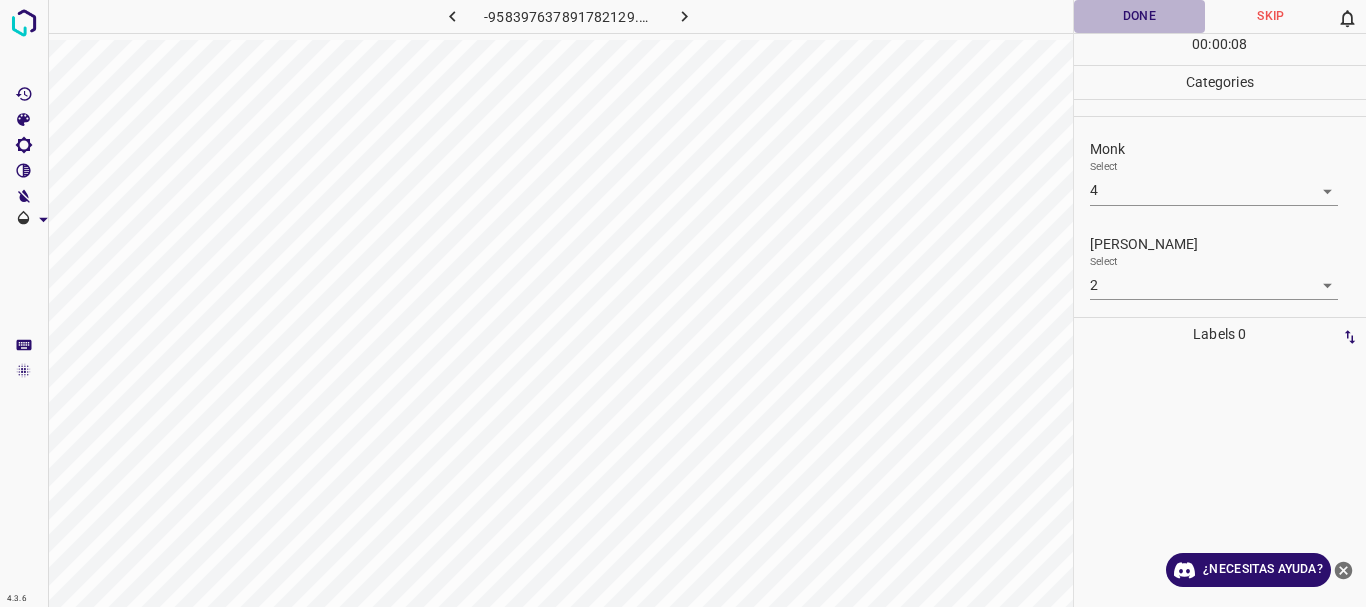 click on "Done" at bounding box center [1140, 16] 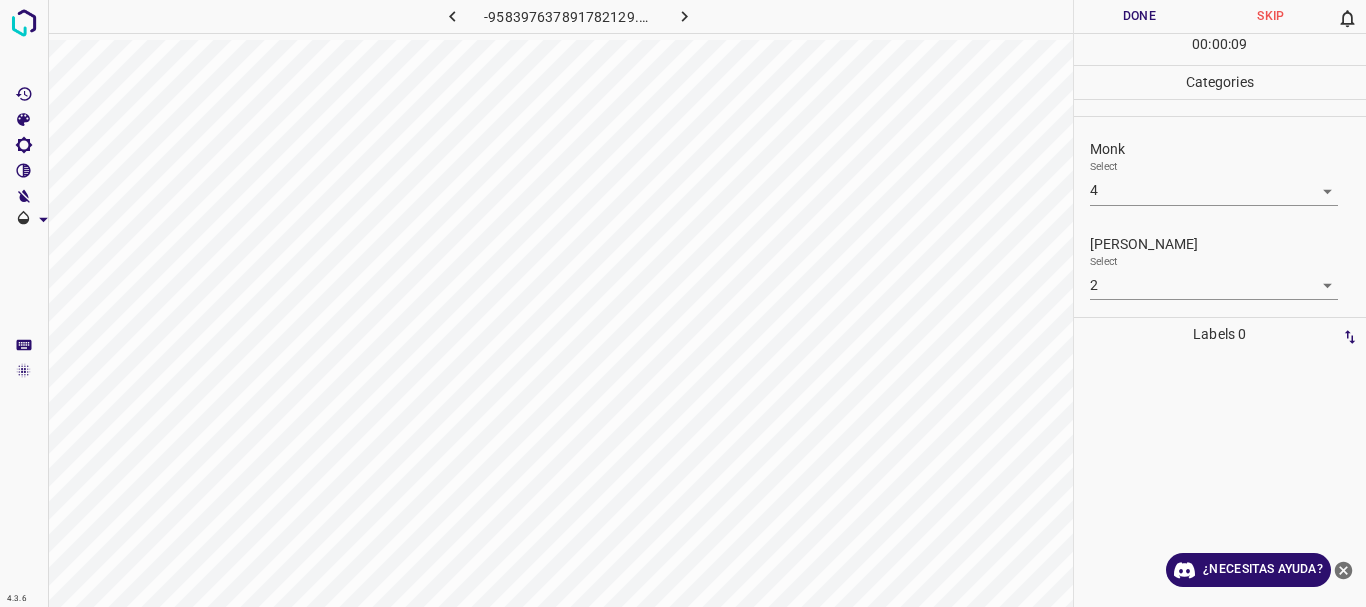click at bounding box center (684, 16) 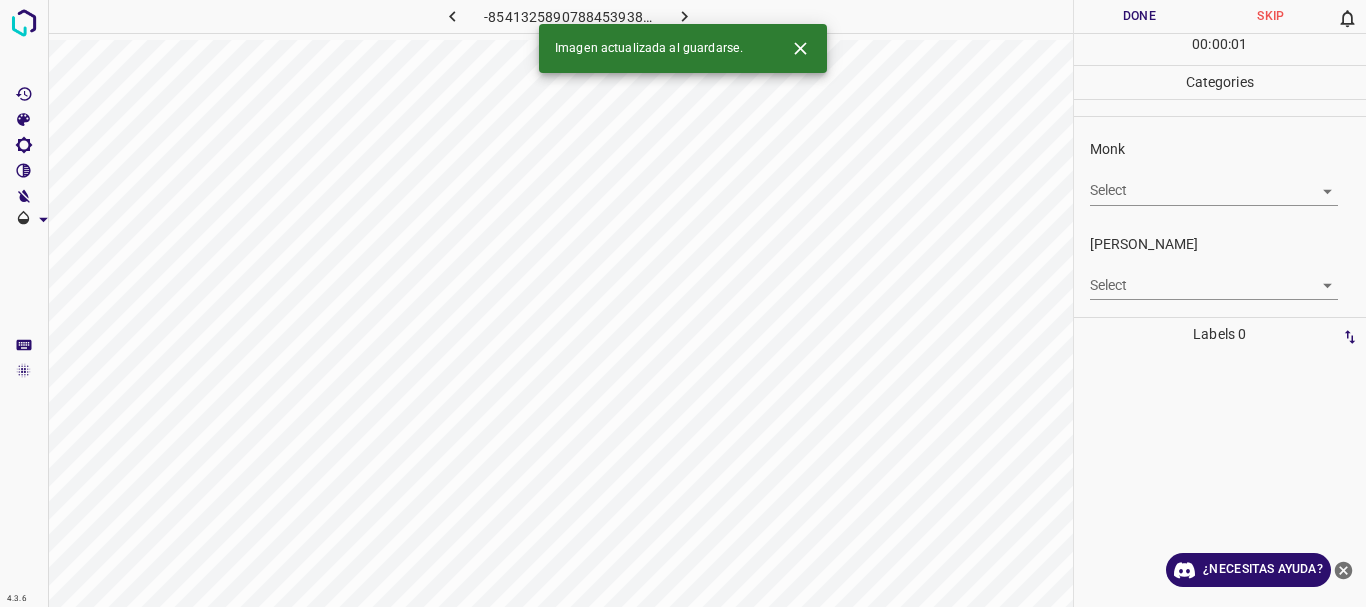 click 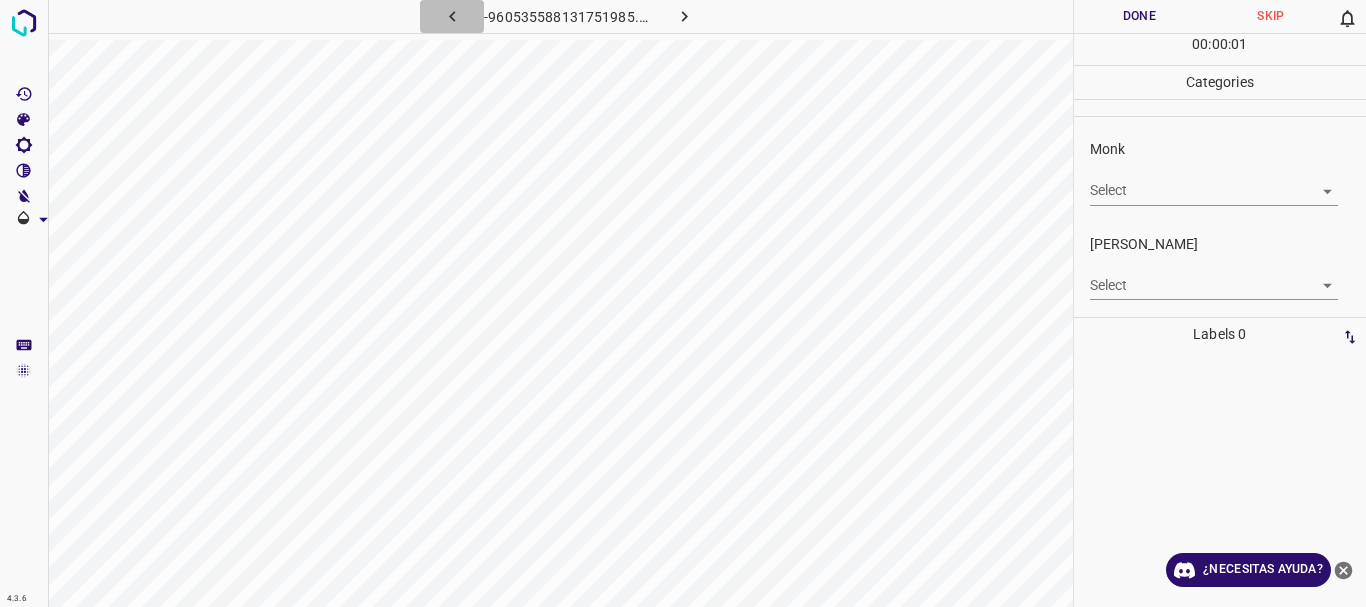 click 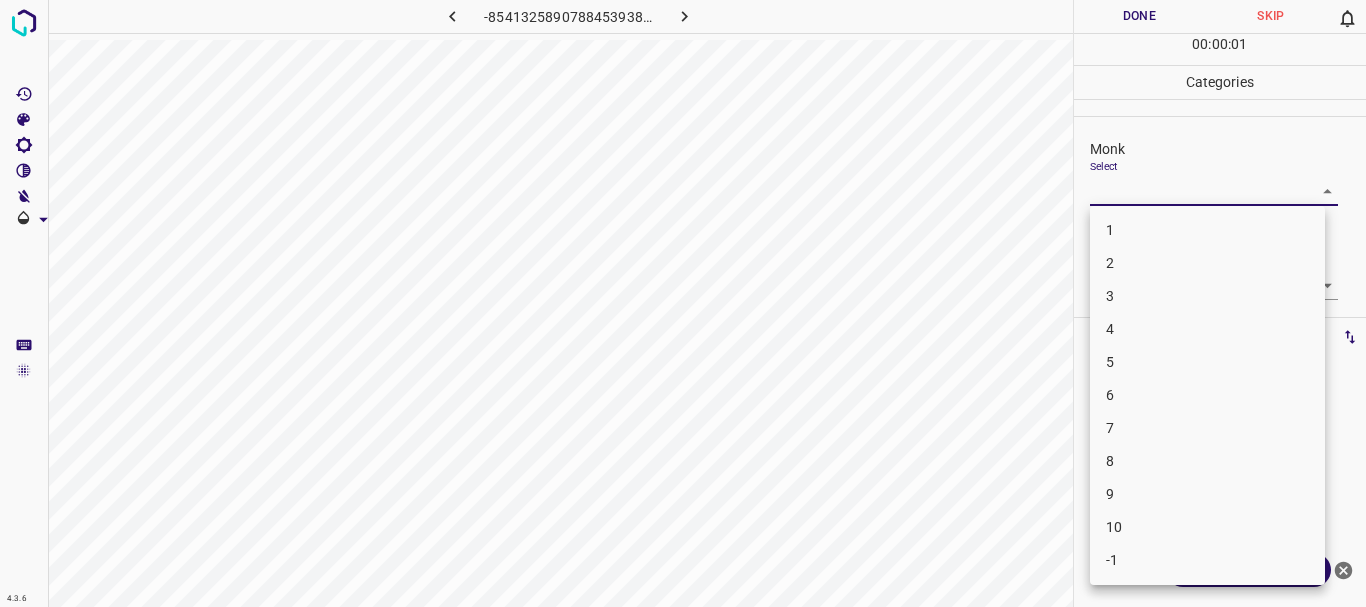 click on "4.3.6  -8541325890788453938.png Done Skip 0 00   : 00   : 01   Categories Monk   Select ​  [PERSON_NAME]   Select ​ Labels   0 Categories 1 Monk 2  [PERSON_NAME] Tools Space Change between modes (Draw & Edit) I Auto labeling R Restore zoom M Zoom in N Zoom out Delete Delete selecte label Filters Z Restore filters X Saturation filter C Brightness filter V Contrast filter B Gray scale filter General O Download ¿Necesitas ayuda? Texto original Valora esta traducción Tu opinión servirá para ayudar a mejorar el Traductor de Google - Texto - Esconder - Borrar 1 2 3 4 5 6 7 8 9 10 -1" at bounding box center [683, 303] 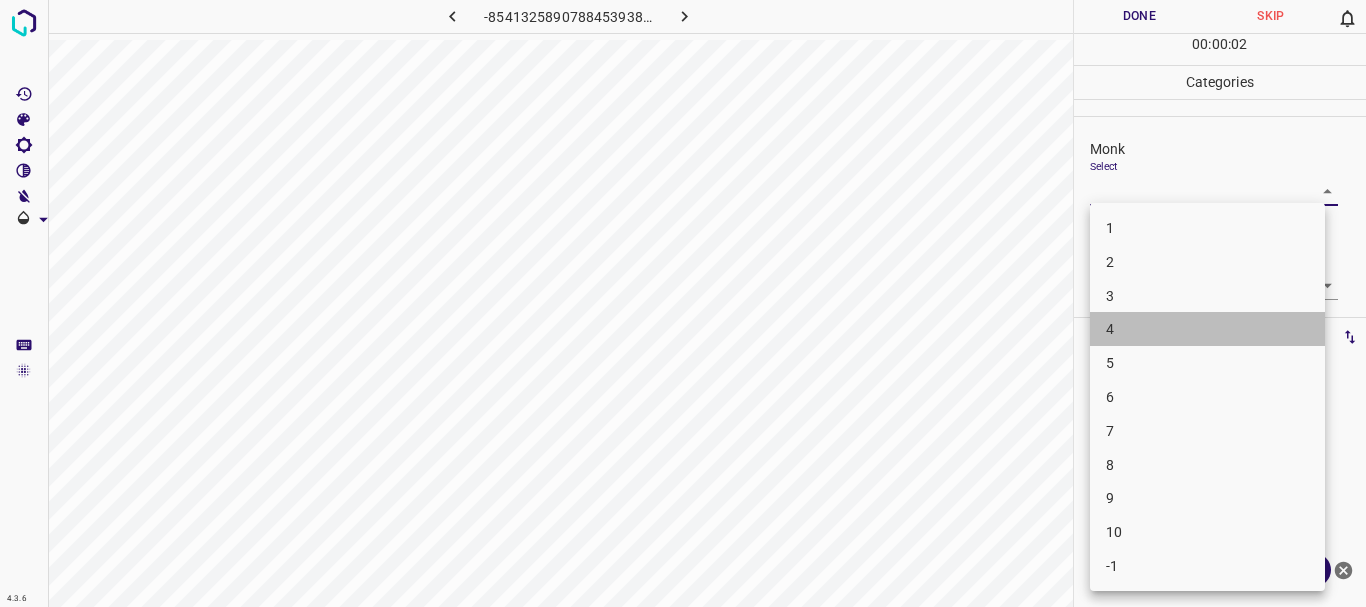 click on "4" at bounding box center (1207, 329) 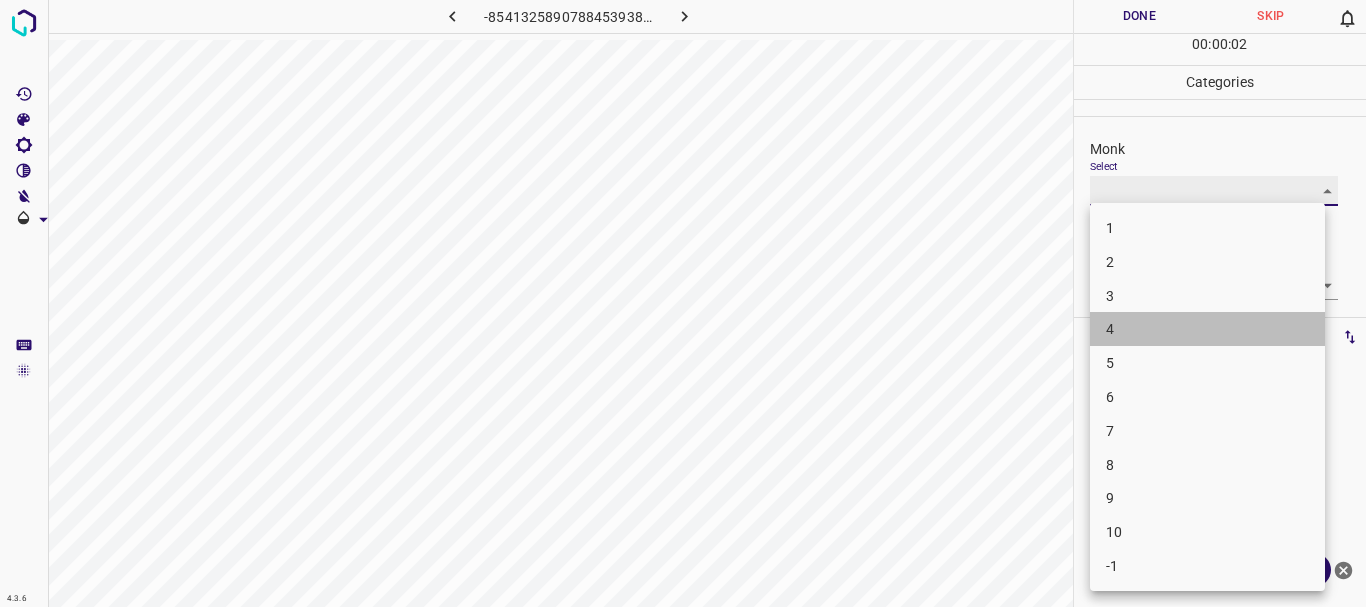 type on "4" 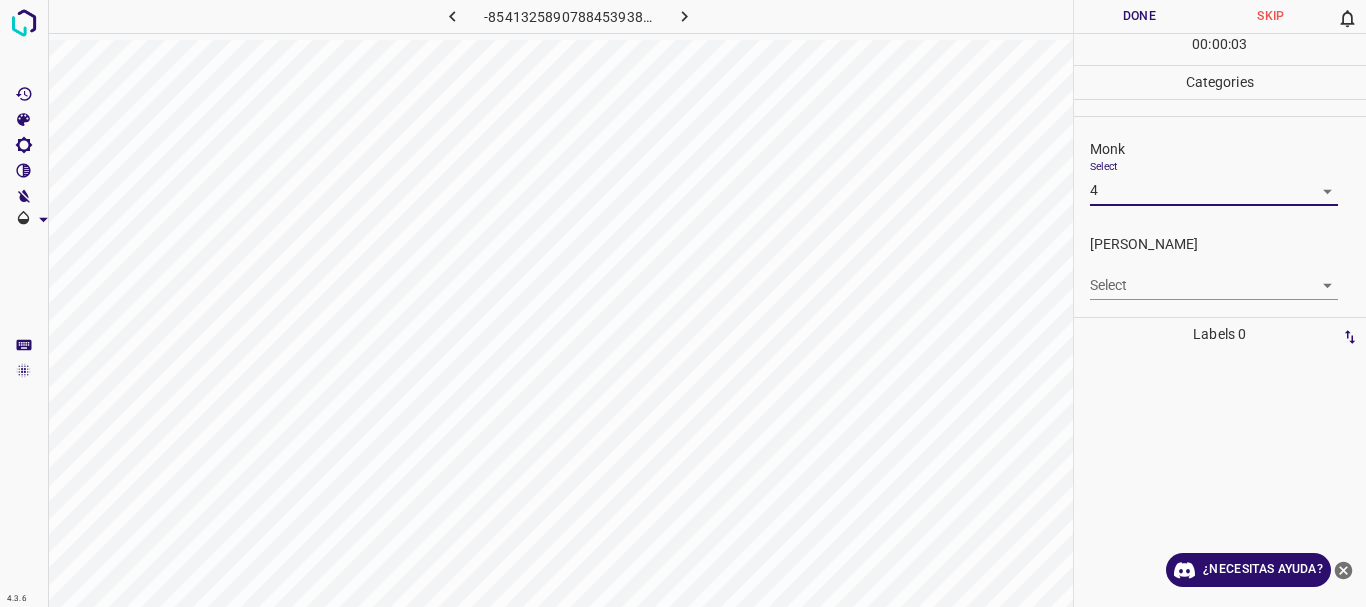 click on "4.3.6  -8541325890788453938.png Done Skip 0 00   : 00   : 03   Categories Monk   Select 4 4  [PERSON_NAME]   Select ​ Labels   0 Categories 1 Monk 2  [PERSON_NAME] Tools Space Change between modes (Draw & Edit) I Auto labeling R Restore zoom M Zoom in N Zoom out Delete Delete selecte label Filters Z Restore filters X Saturation filter C Brightness filter V Contrast filter B Gray scale filter General O Download ¿Necesitas ayuda? Texto original Valora esta traducción Tu opinión servirá para ayudar a mejorar el Traductor de Google - Texto - Esconder - Borrar" at bounding box center (683, 303) 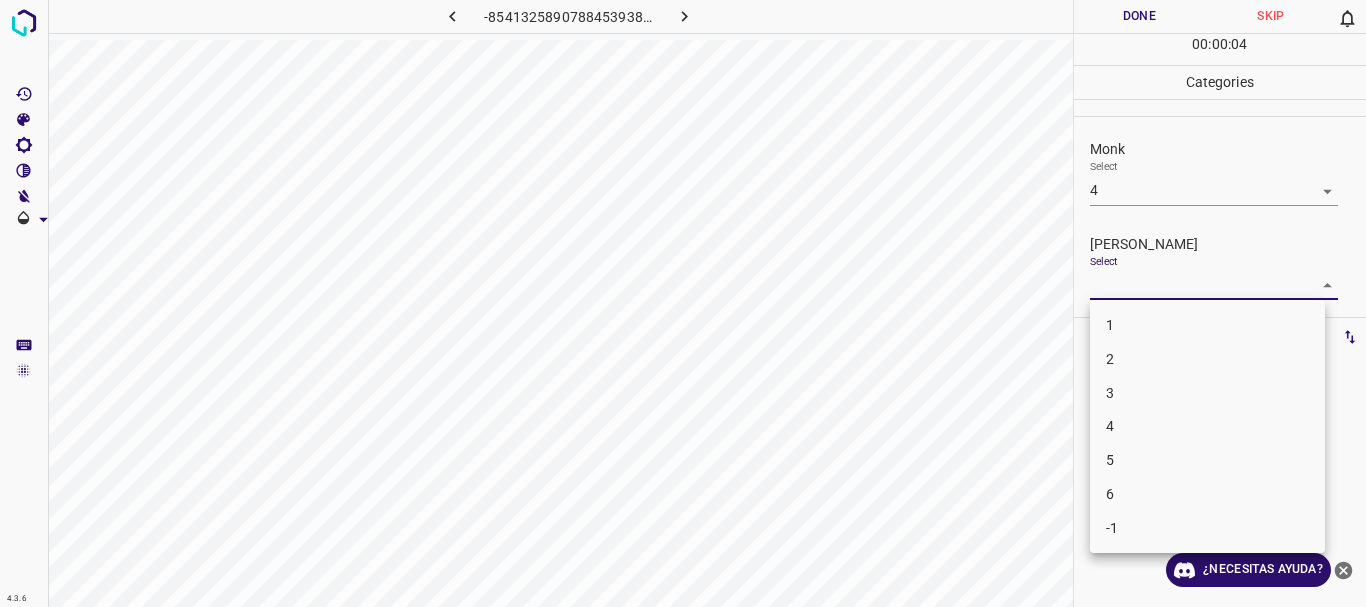 click on "3" at bounding box center [1207, 393] 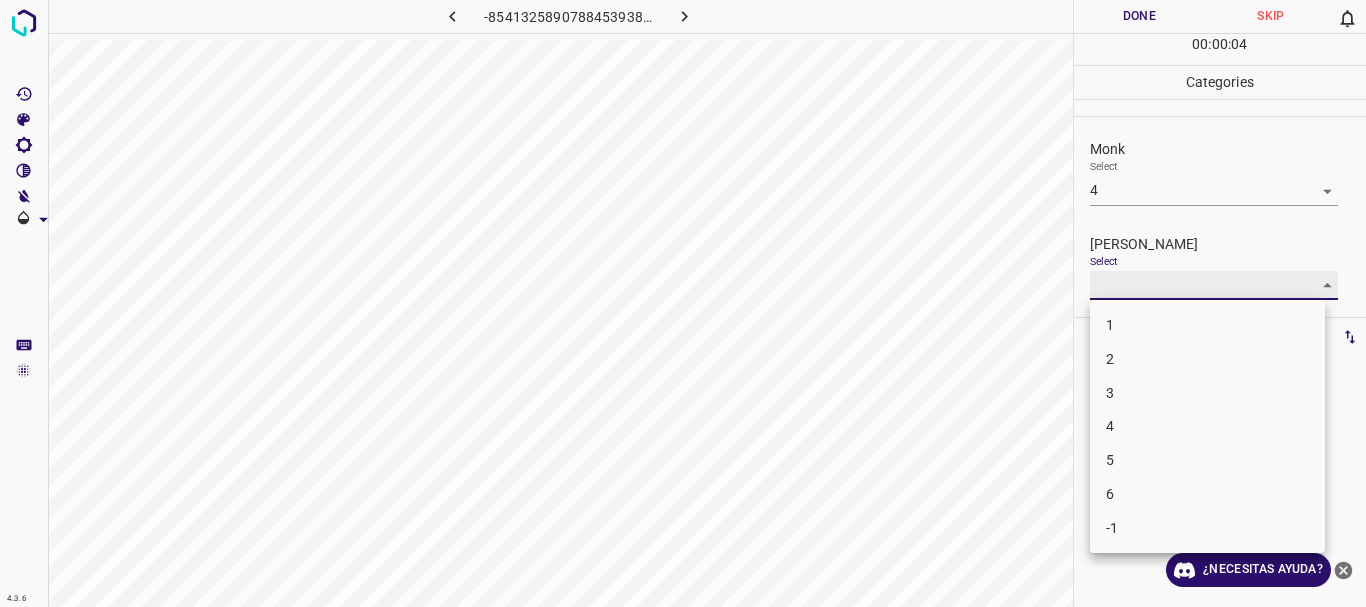 type on "3" 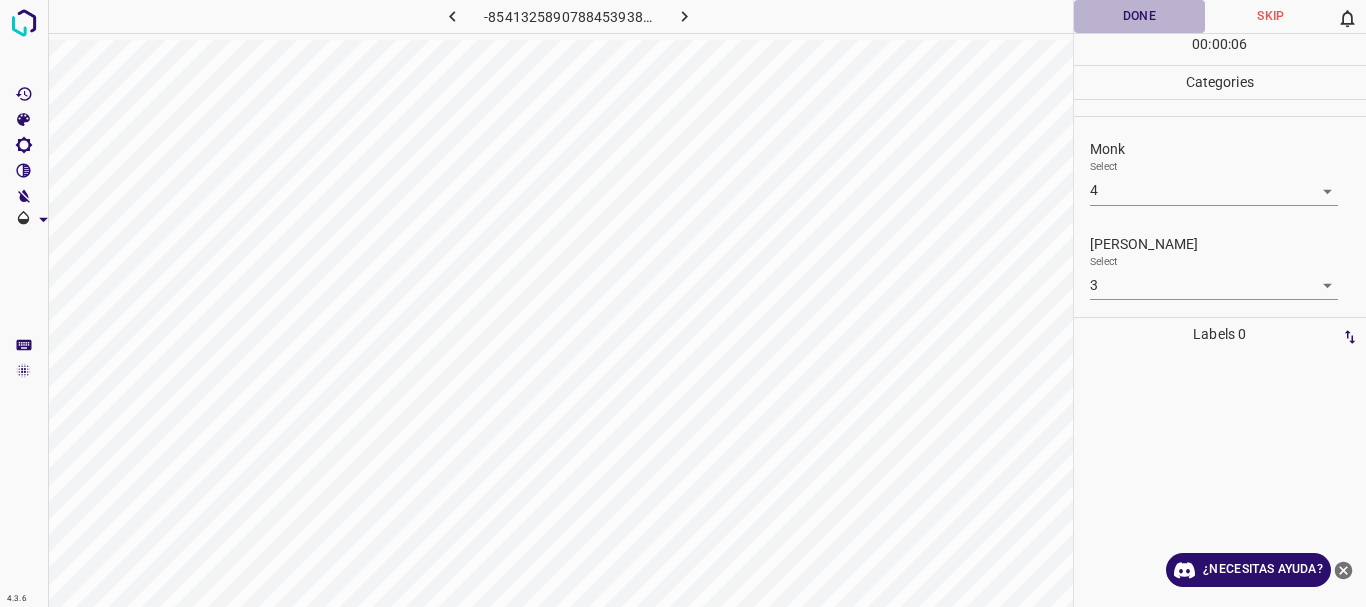 click on "Done" at bounding box center (1140, 16) 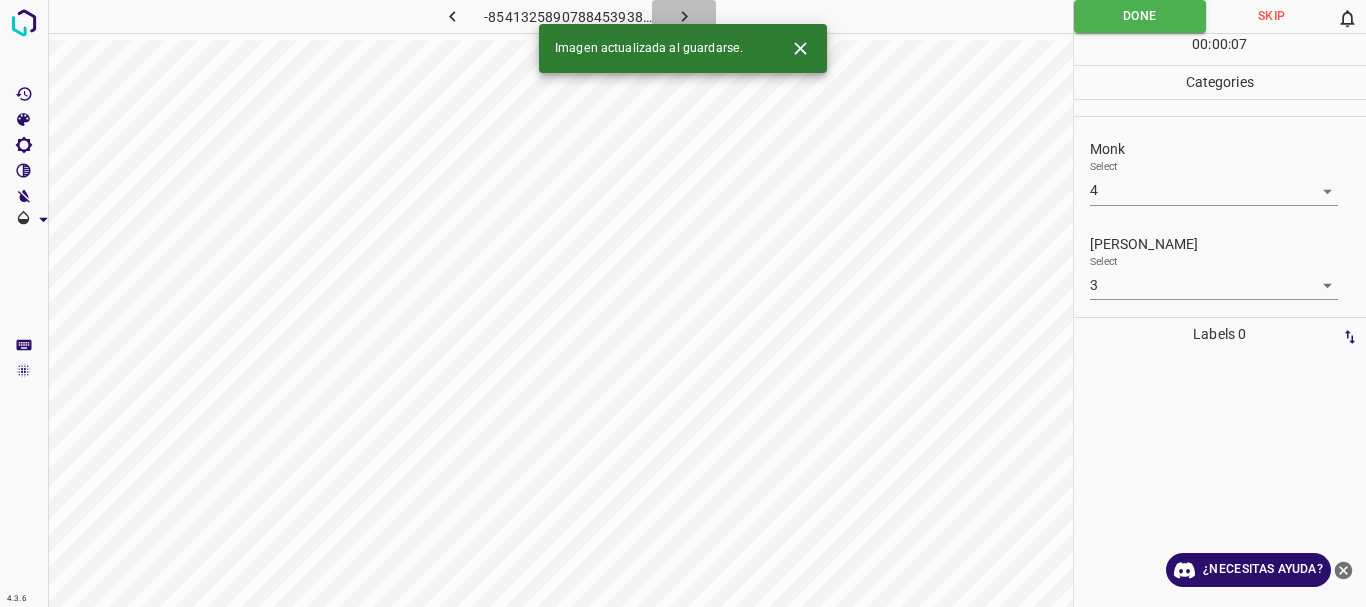 click at bounding box center (684, 16) 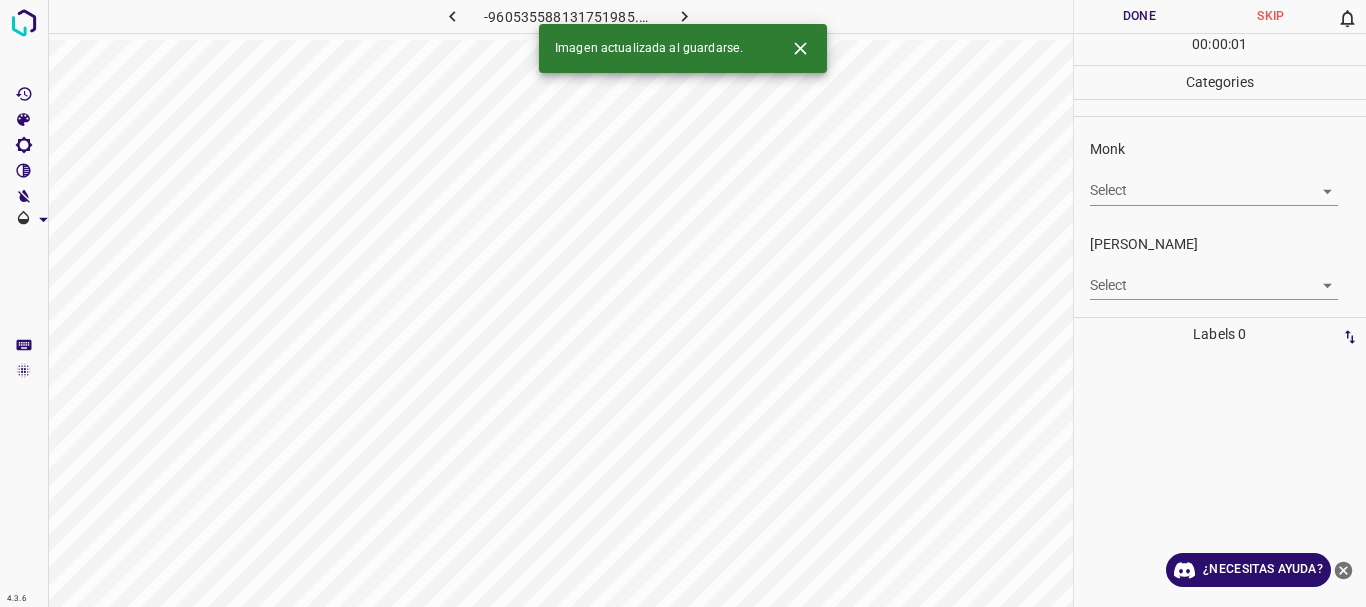click on "4.3.6  -960535588131751985.png Done Skip 0 00   : 00   : 01   Categories Monk   Select ​  [PERSON_NAME]   Select ​ Labels   0 Categories 1 Monk 2  [PERSON_NAME] Tools Space Change between modes (Draw & Edit) I Auto labeling R Restore zoom M Zoom in N Zoom out Delete Delete selecte label Filters Z Restore filters X Saturation filter C Brightness filter V Contrast filter B Gray scale filter General O Download Imagen actualizada al guardarse. ¿Necesitas ayuda? Texto original Valora esta traducción Tu opinión servirá para ayudar a mejorar el Traductor de Google - Texto - Esconder - Borrar" at bounding box center (683, 303) 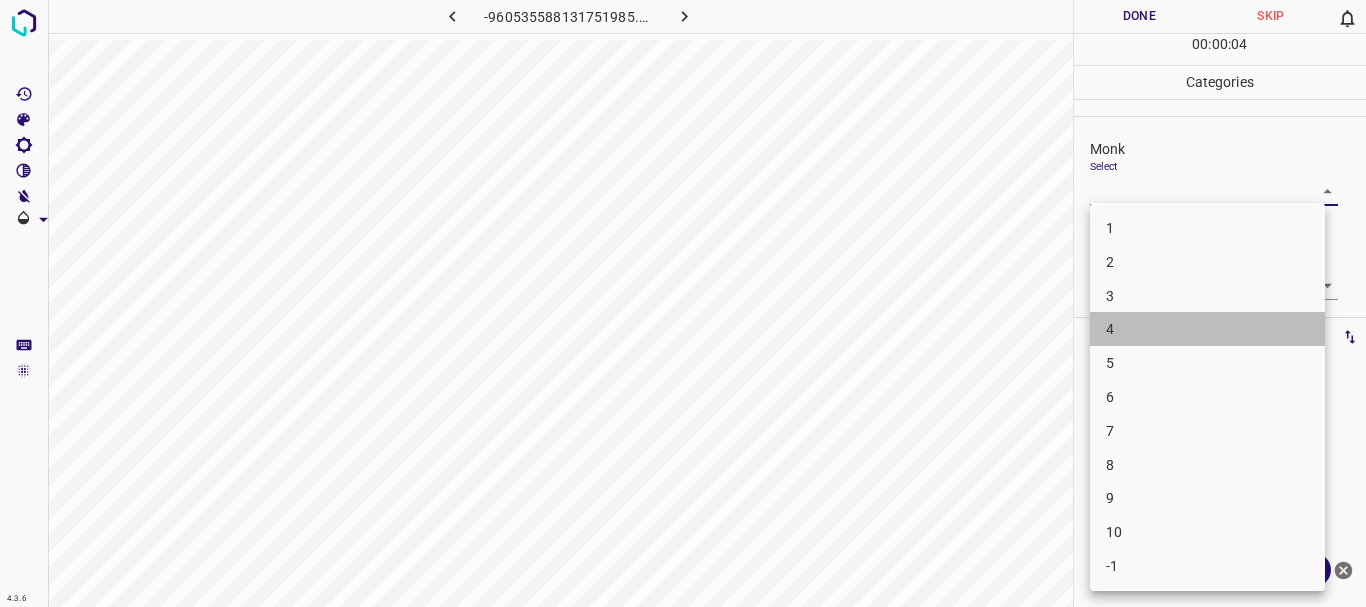click on "4" at bounding box center (1207, 329) 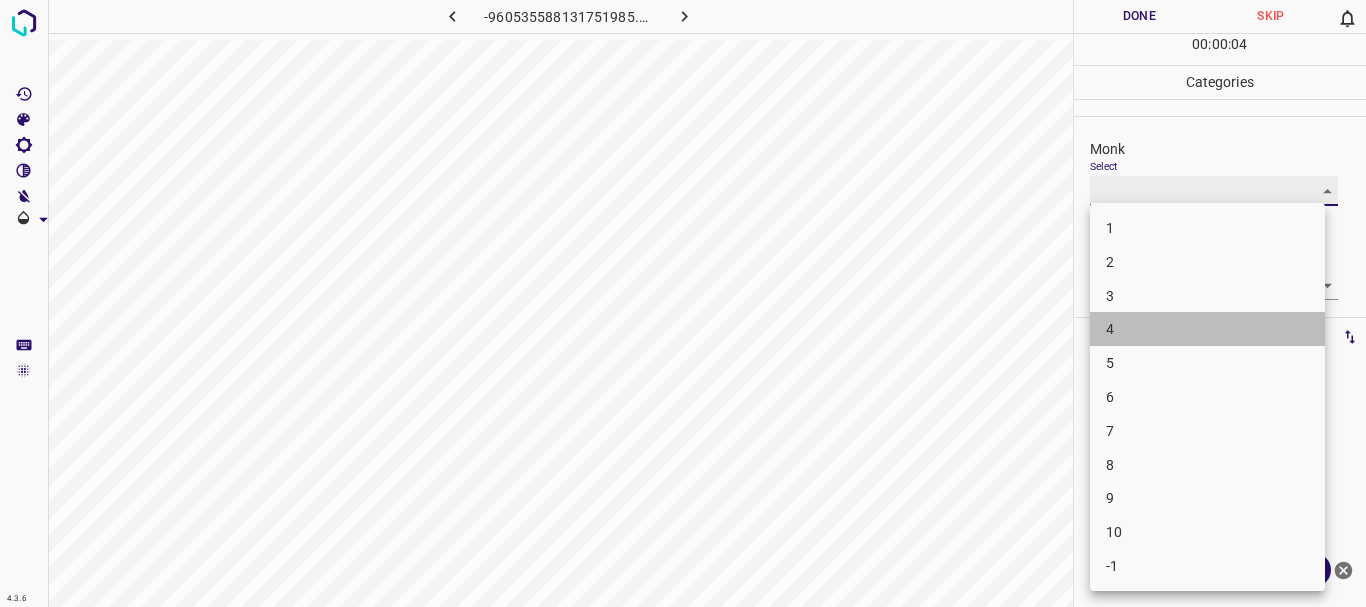 type on "4" 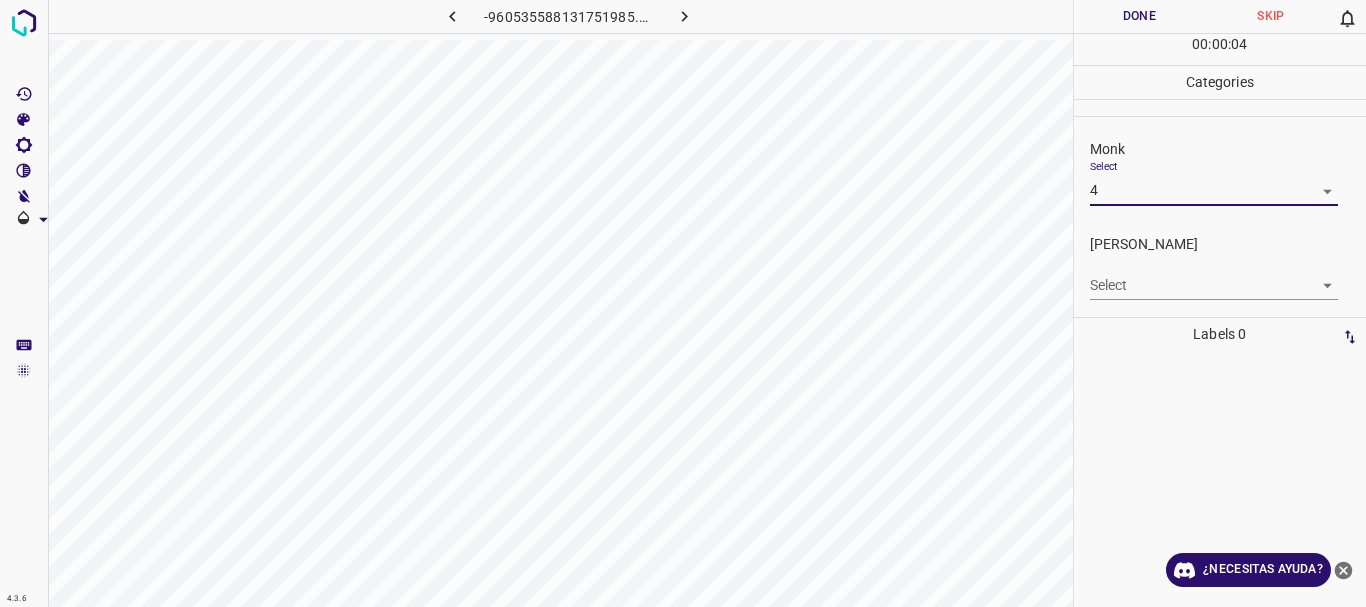 click on "4.3.6  -960535588131751985.png Done Skip 0 00   : 00   : 04   Categories Monk   Select 4 4  [PERSON_NAME]   Select ​ Labels   0 Categories 1 Monk 2  [PERSON_NAME] Tools Space Change between modes (Draw & Edit) I Auto labeling R Restore zoom M Zoom in N Zoom out Delete Delete selecte label Filters Z Restore filters X Saturation filter C Brightness filter V Contrast filter B Gray scale filter General O Download ¿Necesitas ayuda? Texto original Valora esta traducción Tu opinión servirá para ayudar a mejorar el Traductor de Google - Texto - Esconder - Borrar" at bounding box center [683, 303] 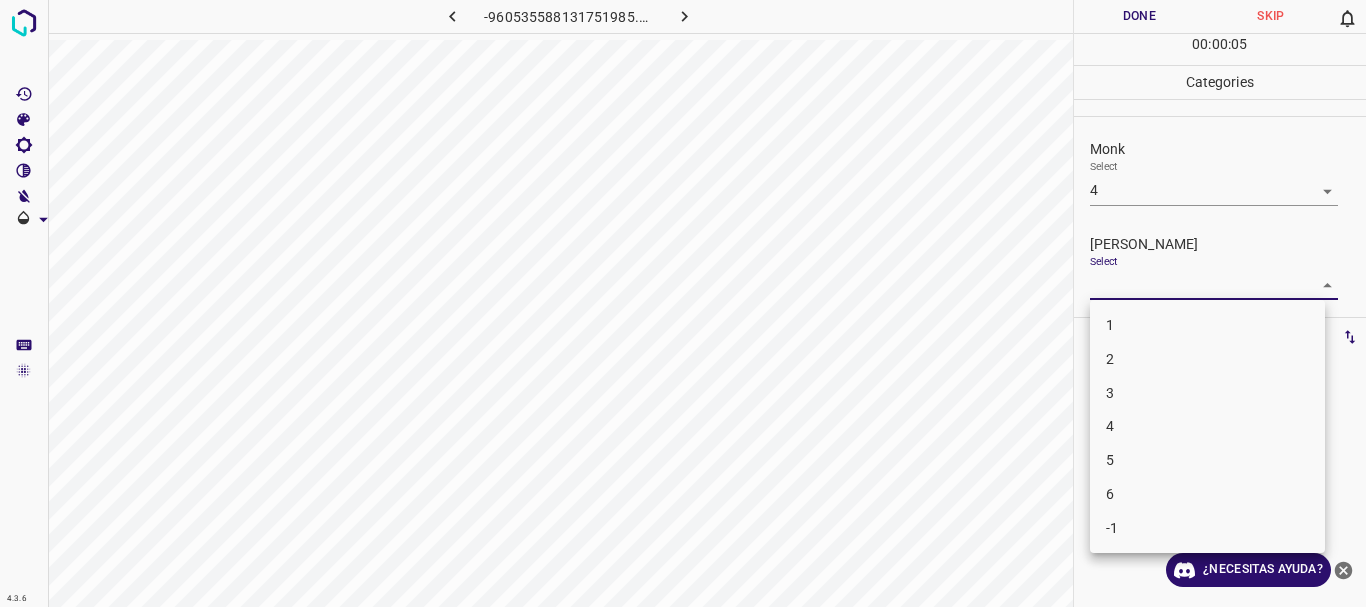 click on "5" at bounding box center (1207, 460) 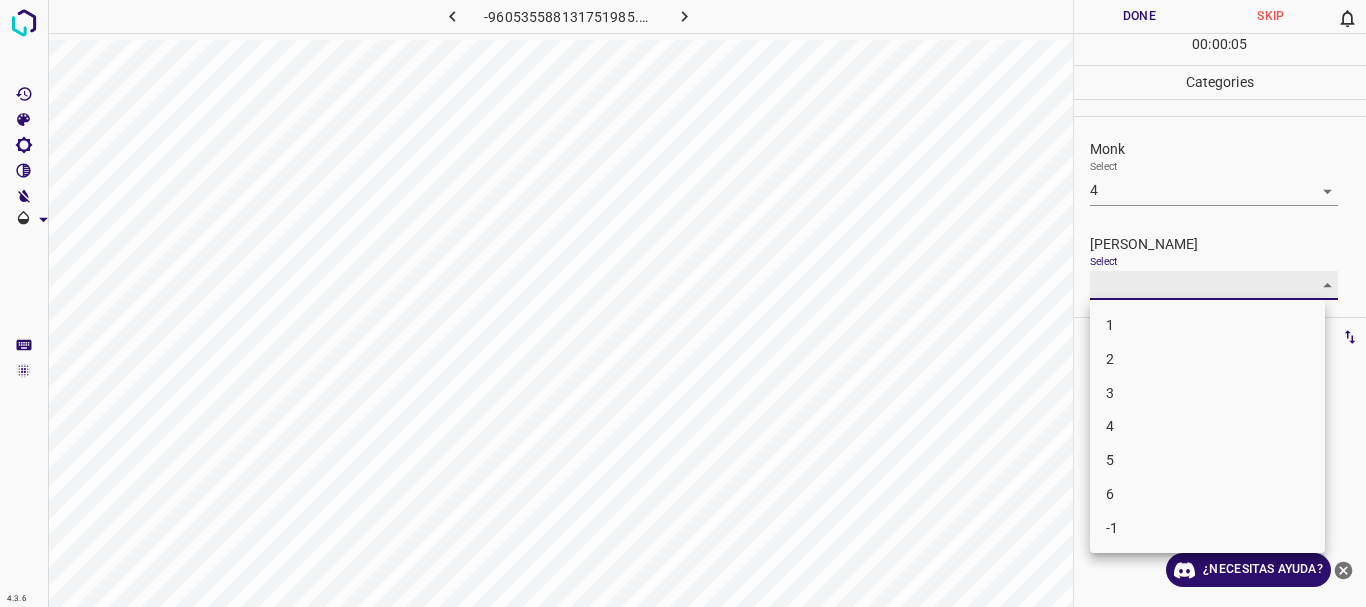 type on "5" 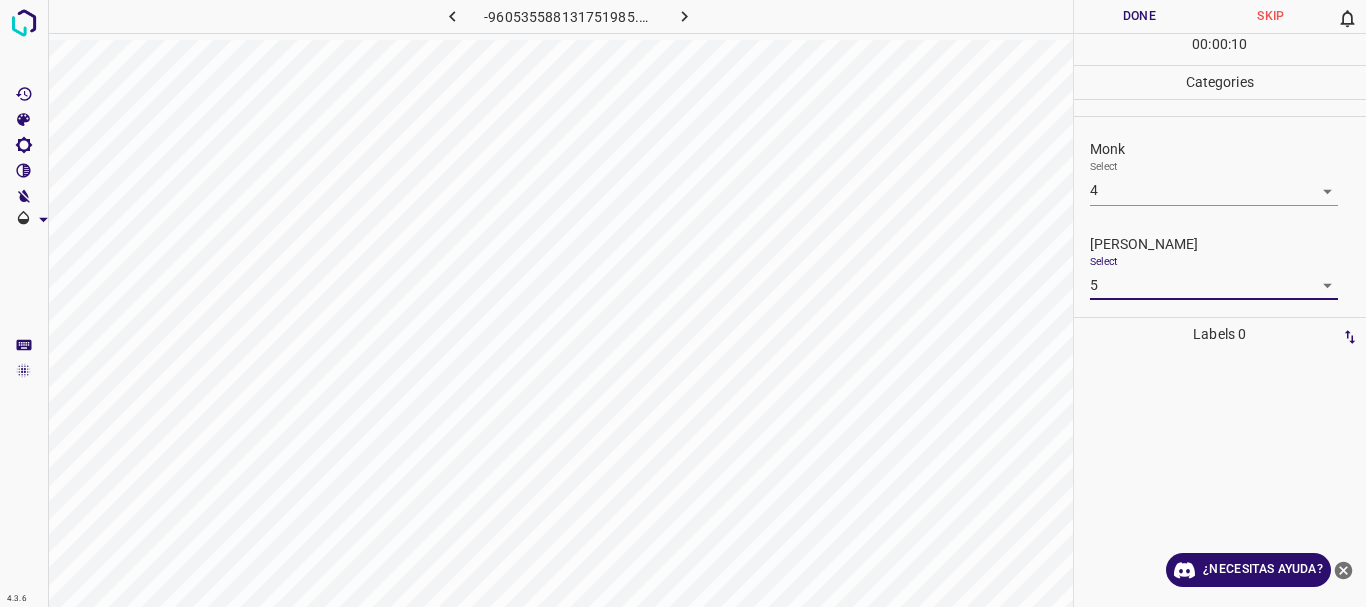 click on "4.3.6  -960535588131751985.png Done Skip 0 00   : 00   : 10   Categories Monk   Select 4 4  [PERSON_NAME]   Select 5 5 Labels   0 Categories 1 Monk 2  [PERSON_NAME] Tools Space Change between modes (Draw & Edit) I Auto labeling R Restore zoom M Zoom in N Zoom out Delete Delete selecte label Filters Z Restore filters X Saturation filter C Brightness filter V Contrast filter B Gray scale filter General O Download ¿Necesitas ayuda? Texto original Valora esta traducción Tu opinión servirá para ayudar a mejorar el Traductor de Google - Texto - Esconder - Borrar" at bounding box center (683, 303) 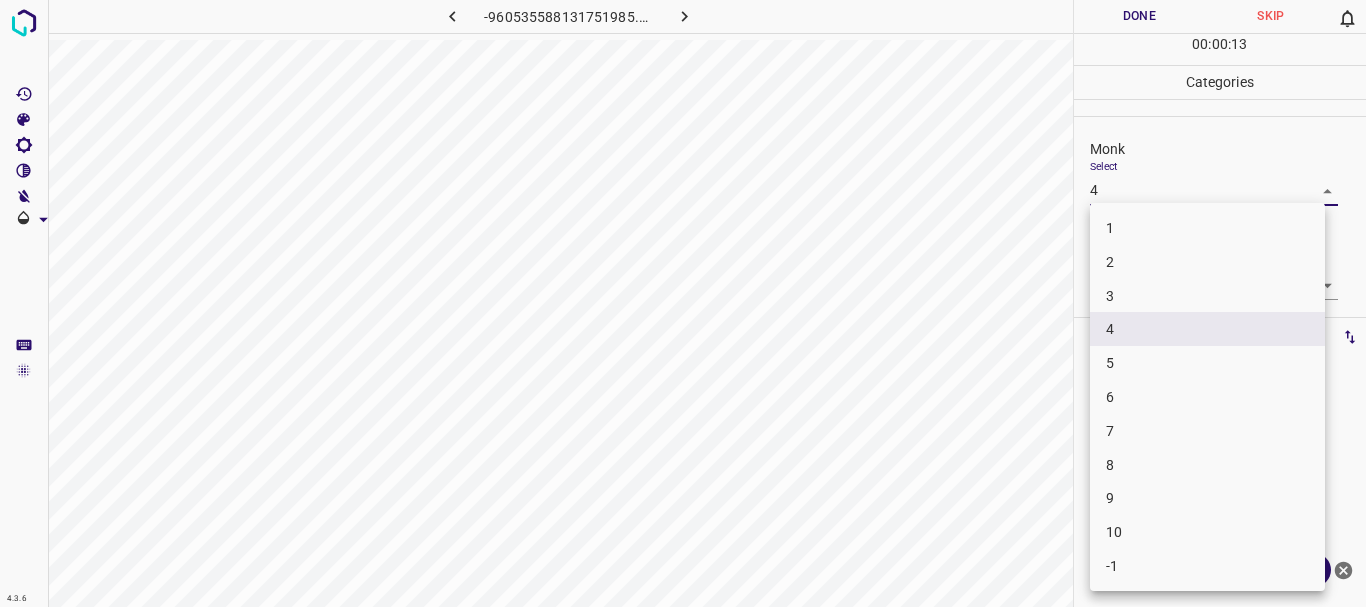 click at bounding box center (683, 303) 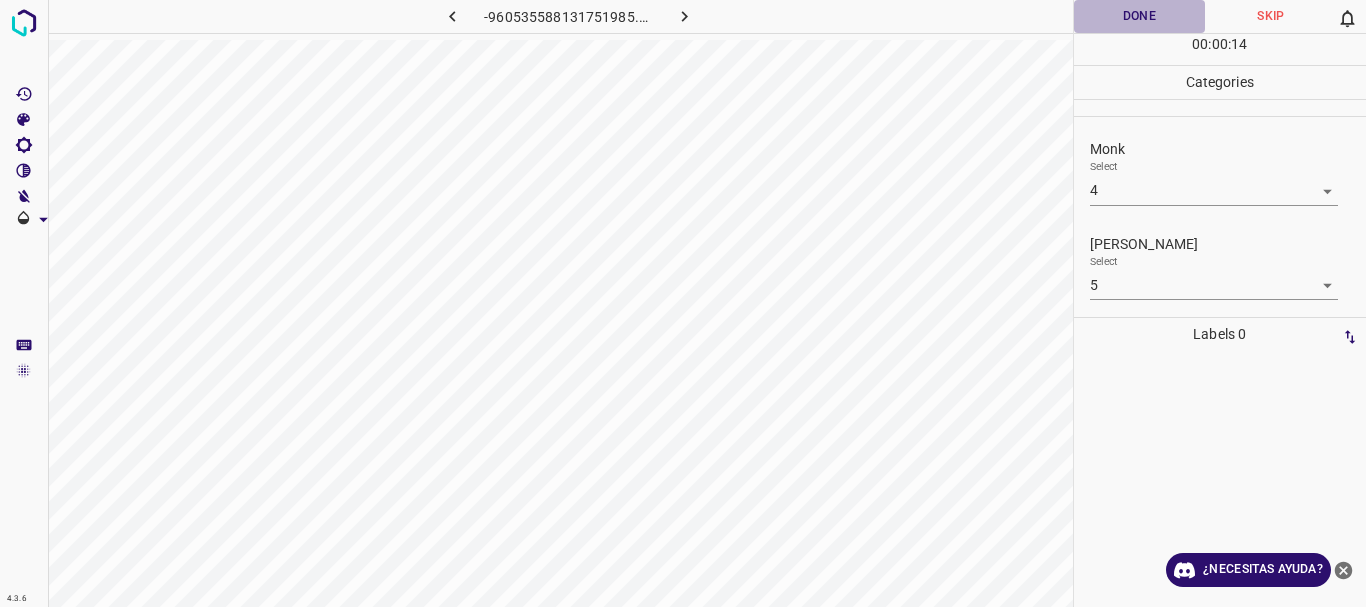 click on "Done" at bounding box center (1140, 16) 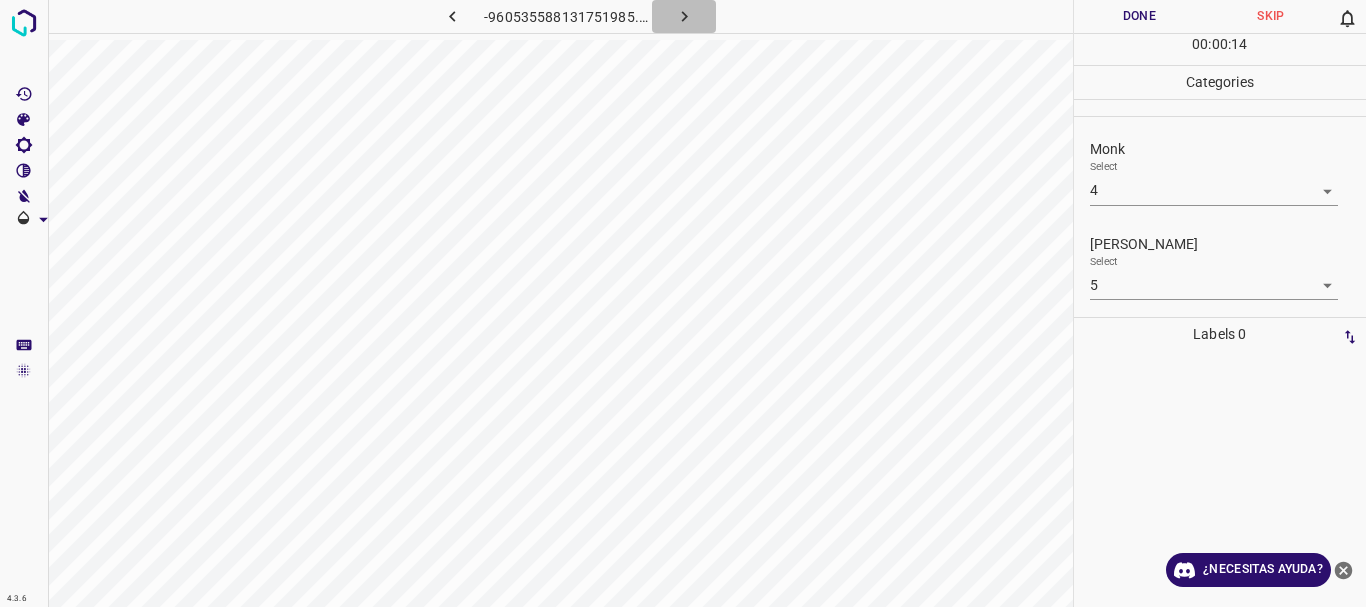 click 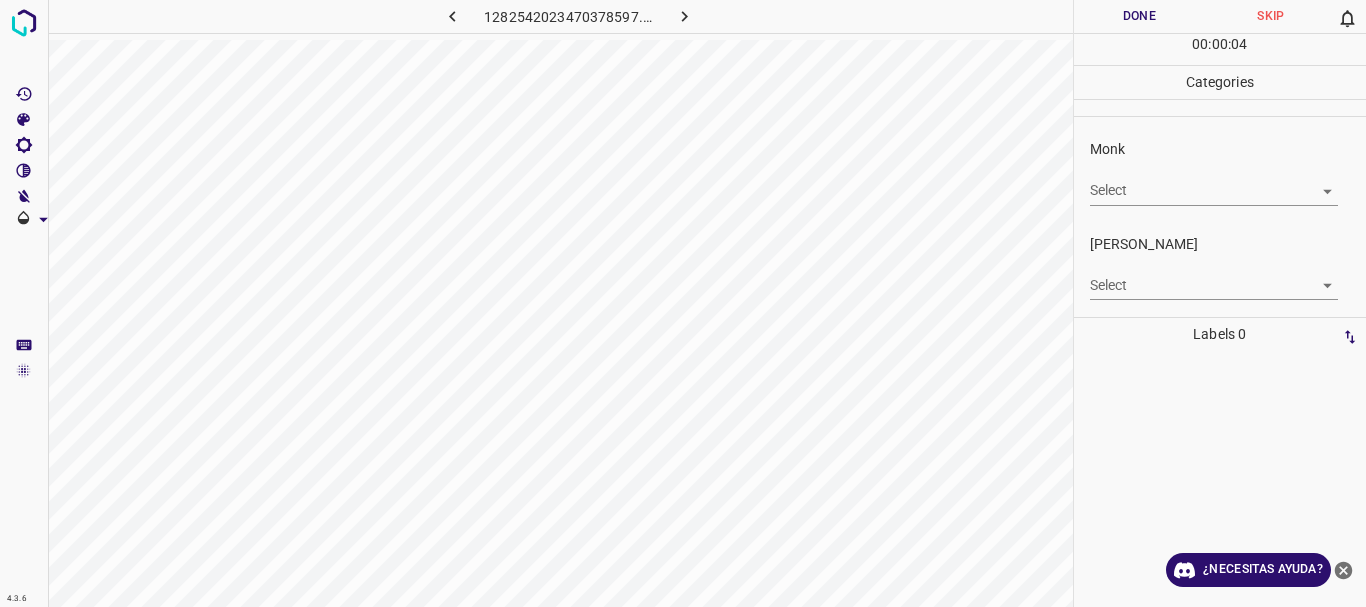click on "4.3.6  1282542023470378597.png Done Skip 0 00   : 00   : 04   Categories Monk   Select ​  [PERSON_NAME]   Select ​ Labels   0 Categories 1 Monk 2  [PERSON_NAME] Tools Space Change between modes (Draw & Edit) I Auto labeling R Restore zoom M Zoom in N Zoom out Delete Delete selecte label Filters Z Restore filters X Saturation filter C Brightness filter V Contrast filter B Gray scale filter General O Download ¿Necesitas ayuda? Texto original Valora esta traducción Tu opinión servirá para ayudar a mejorar el Traductor de Google - Texto - Esconder - Borrar" at bounding box center (683, 303) 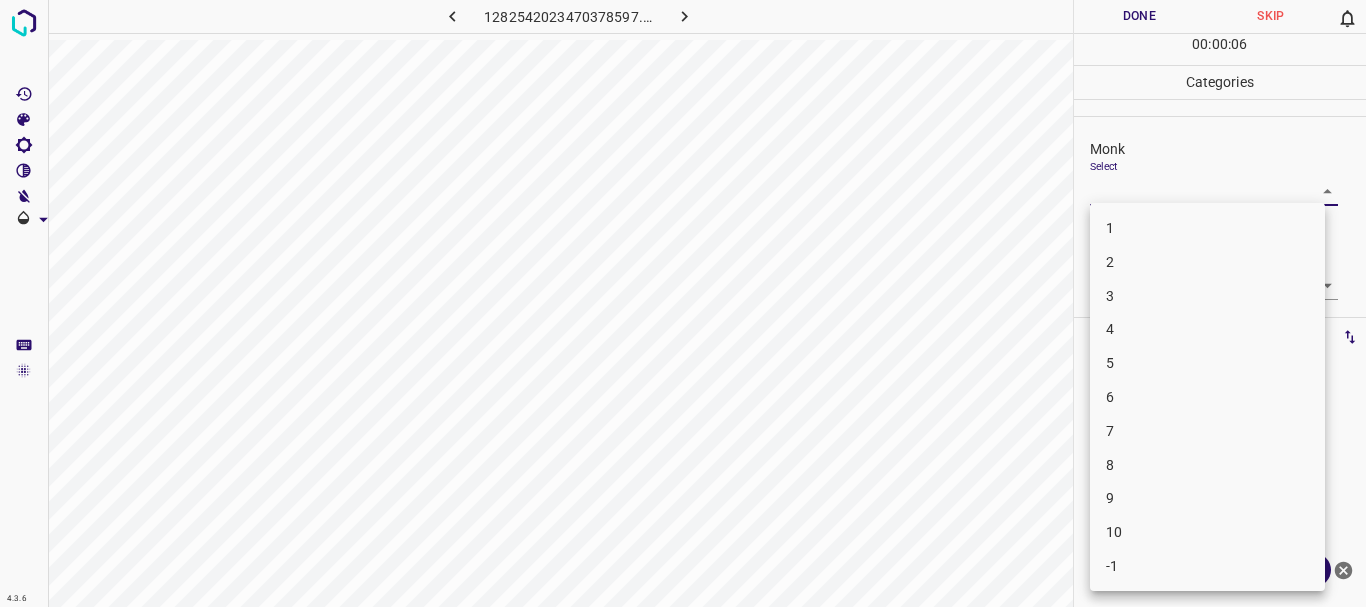 click on "1" at bounding box center [1207, 228] 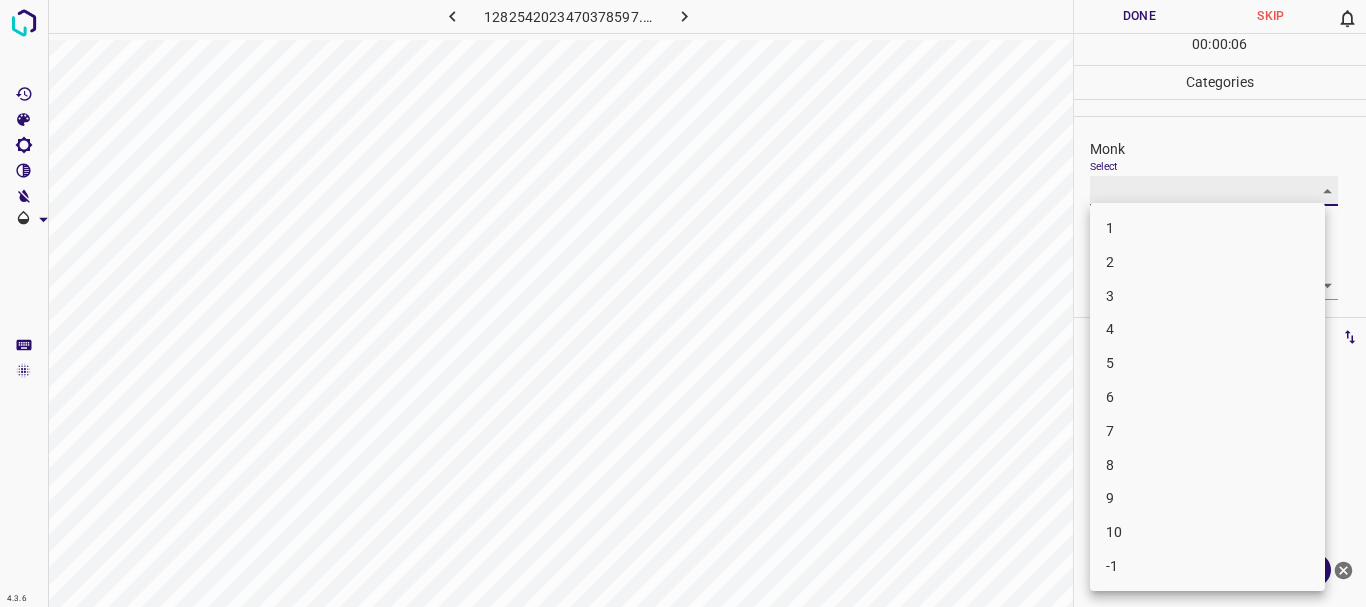 type on "1" 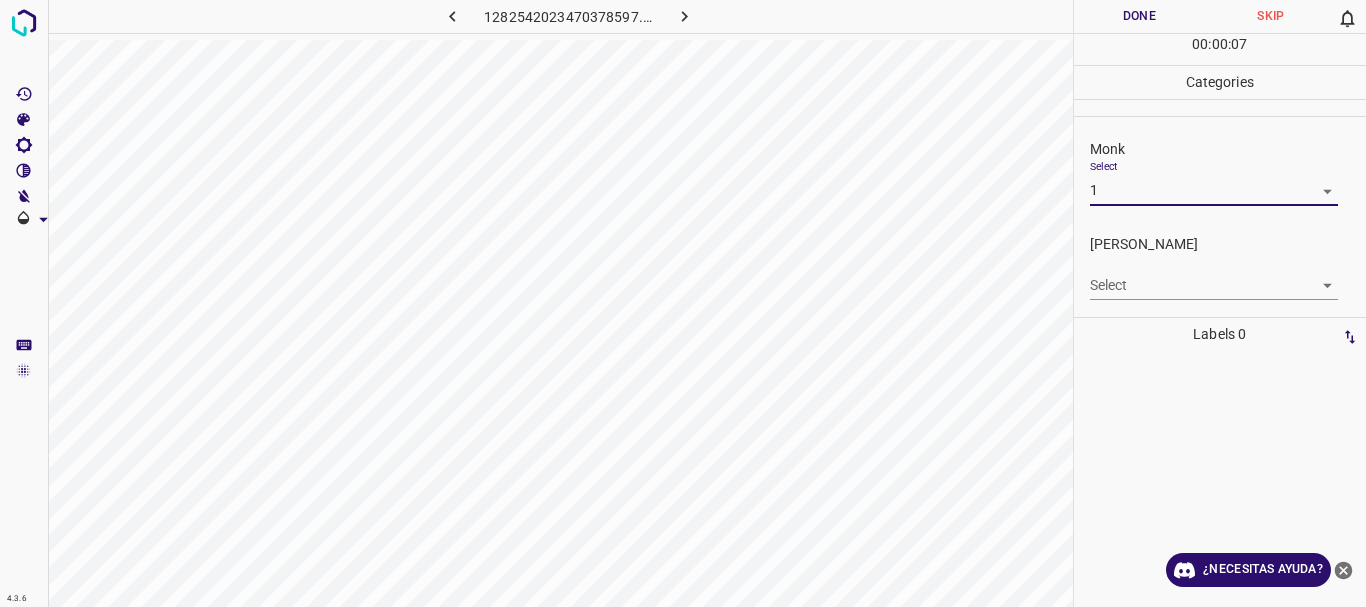 click on "4.3.6  1282542023470378597.png Done Skip 0 00   : 00   : 07   Categories Monk   Select 1 1  [PERSON_NAME]   Select ​ Labels   0 Categories 1 Monk 2  [PERSON_NAME] Tools Space Change between modes (Draw & Edit) I Auto labeling R Restore zoom M Zoom in N Zoom out Delete Delete selecte label Filters Z Restore filters X Saturation filter C Brightness filter V Contrast filter B Gray scale filter General O Download ¿Necesitas ayuda? Texto original Valora esta traducción Tu opinión servirá para ayudar a mejorar el Traductor de Google - Texto - Esconder - Borrar" at bounding box center (683, 303) 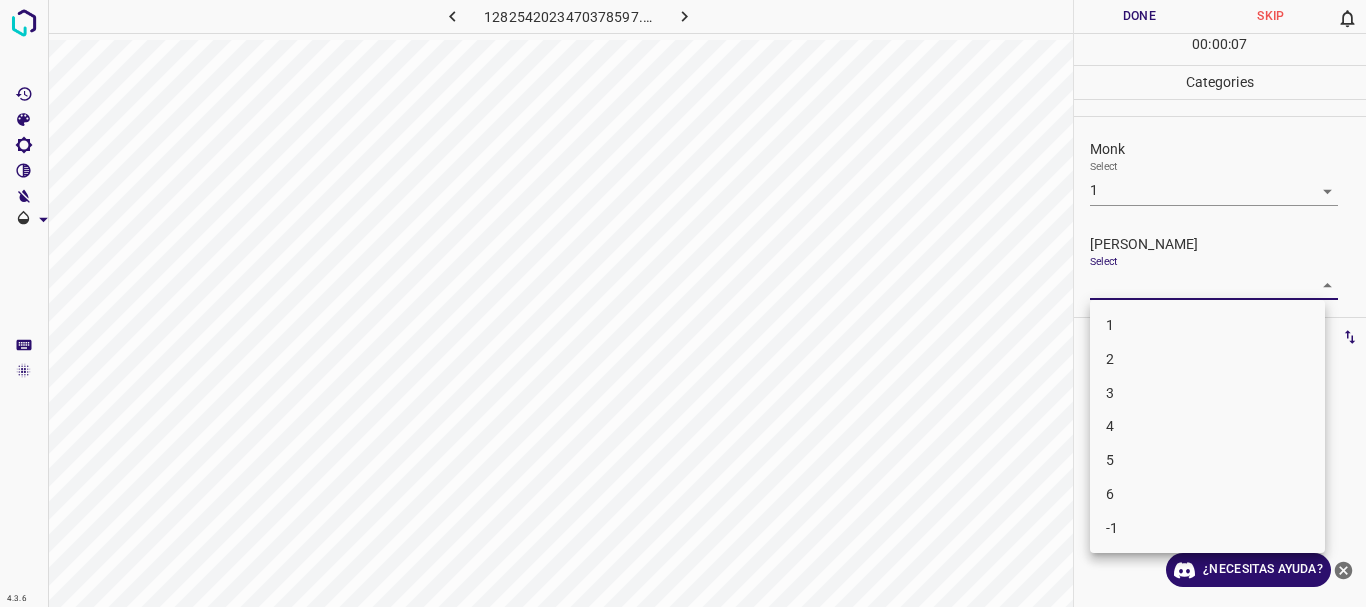 click on "1" at bounding box center [1207, 325] 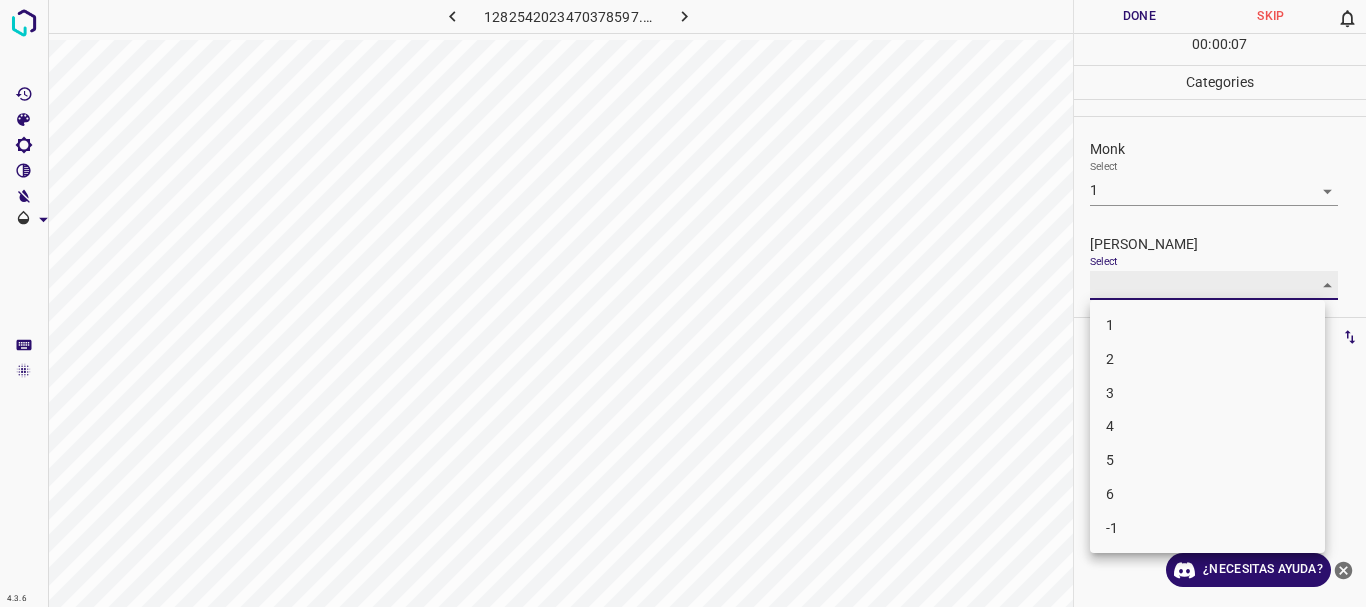 type on "1" 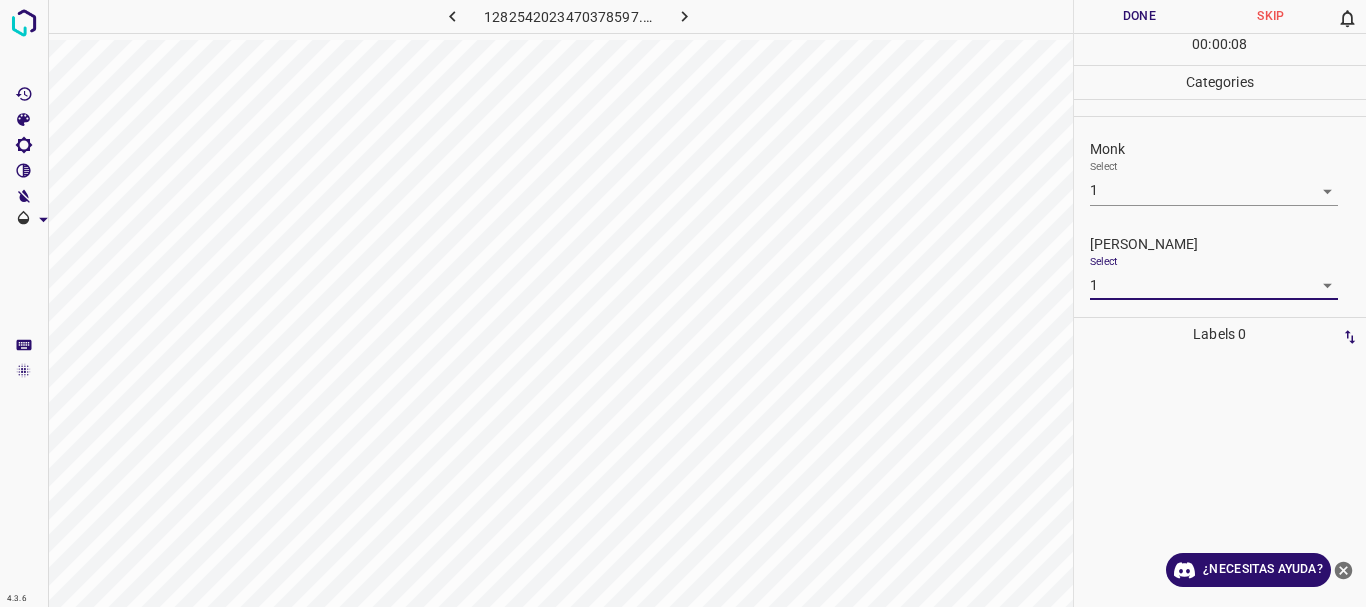 click on "Done" at bounding box center [1140, 16] 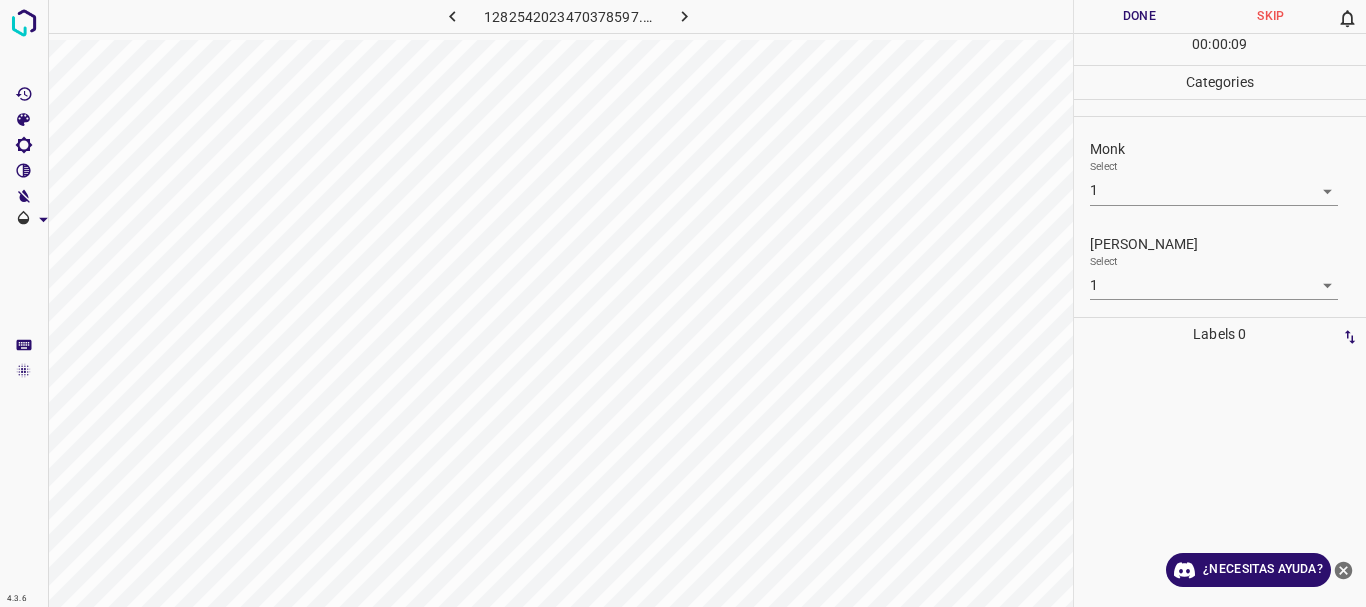 click 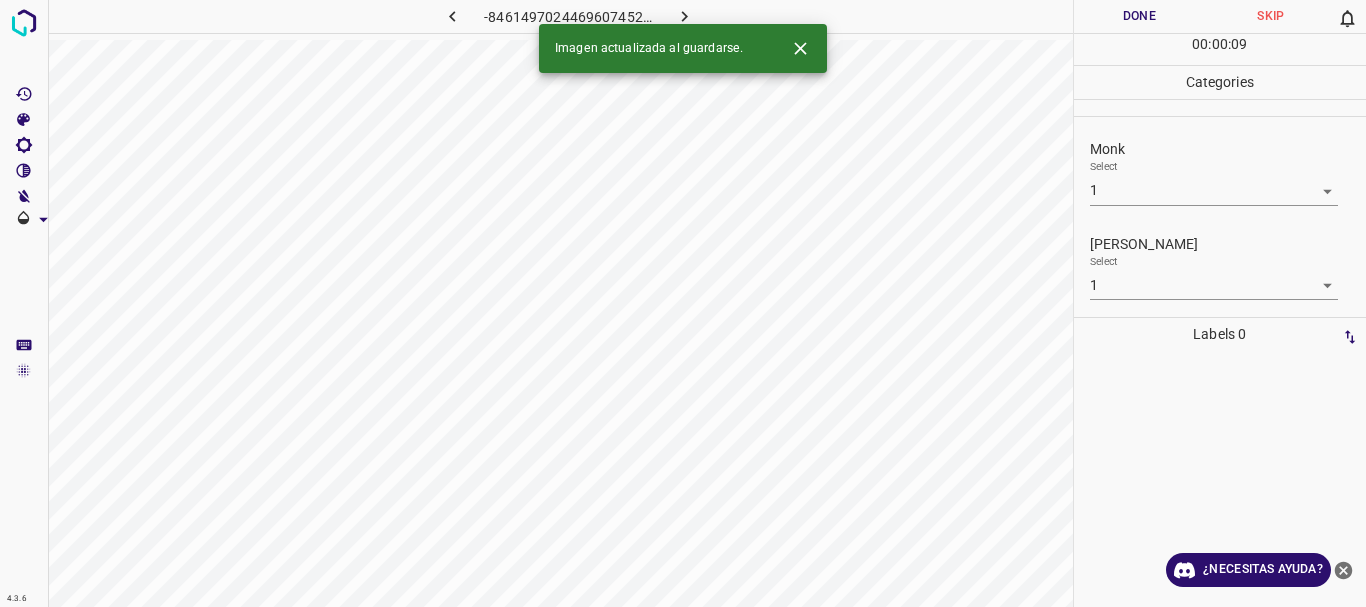 type 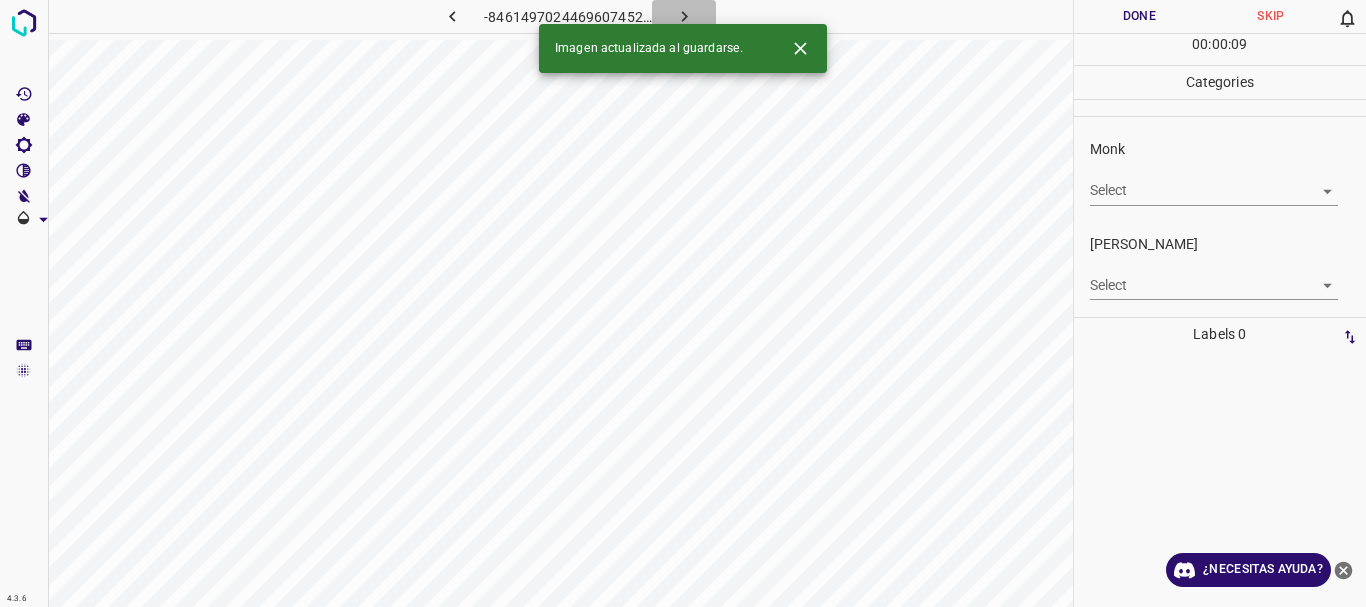 click 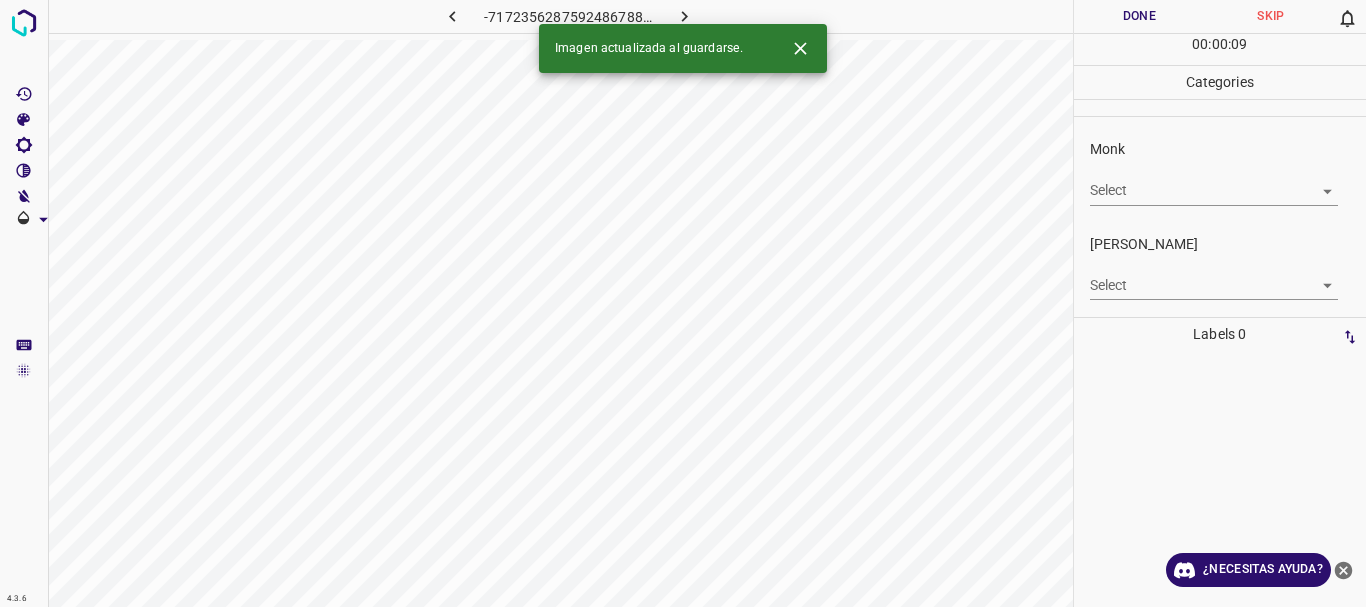 click 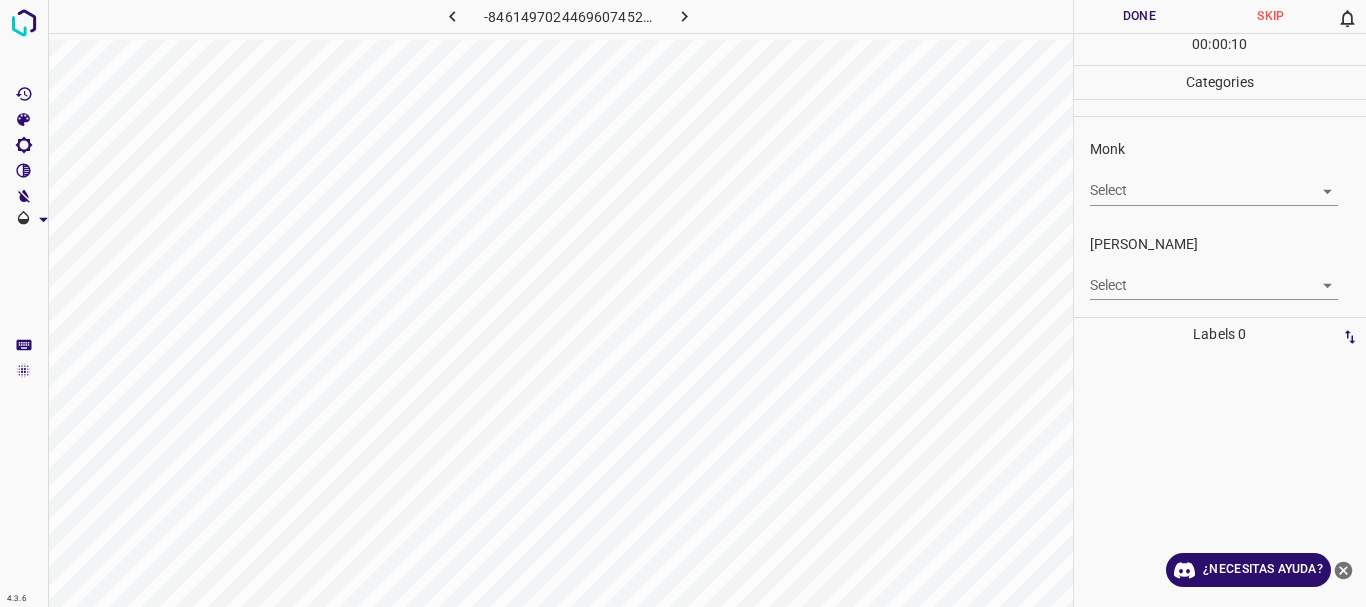 click on "4.3.6  -8461497024469607452.png Done Skip 0 00   : 00   : 10   Categories Monk   Select ​  [PERSON_NAME]   Select ​ Labels   0 Categories 1 Monk 2  [PERSON_NAME] Tools Space Change between modes (Draw & Edit) I Auto labeling R Restore zoom M Zoom in N Zoom out Delete Delete selecte label Filters Z Restore filters X Saturation filter C Brightness filter V Contrast filter B Gray scale filter General O Download ¿Necesitas ayuda? Texto original Valora esta traducción Tu opinión servirá para ayudar a mejorar el Traductor de Google - Texto - Esconder - Borrar" at bounding box center [683, 303] 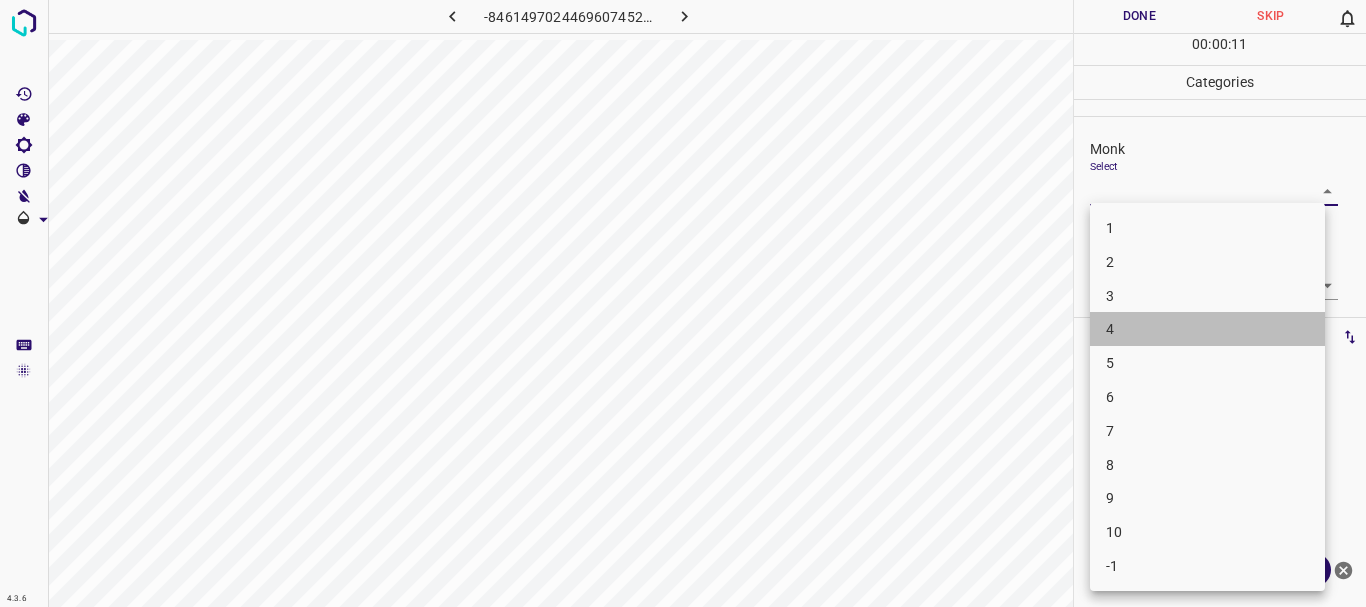 click on "4" at bounding box center [1207, 329] 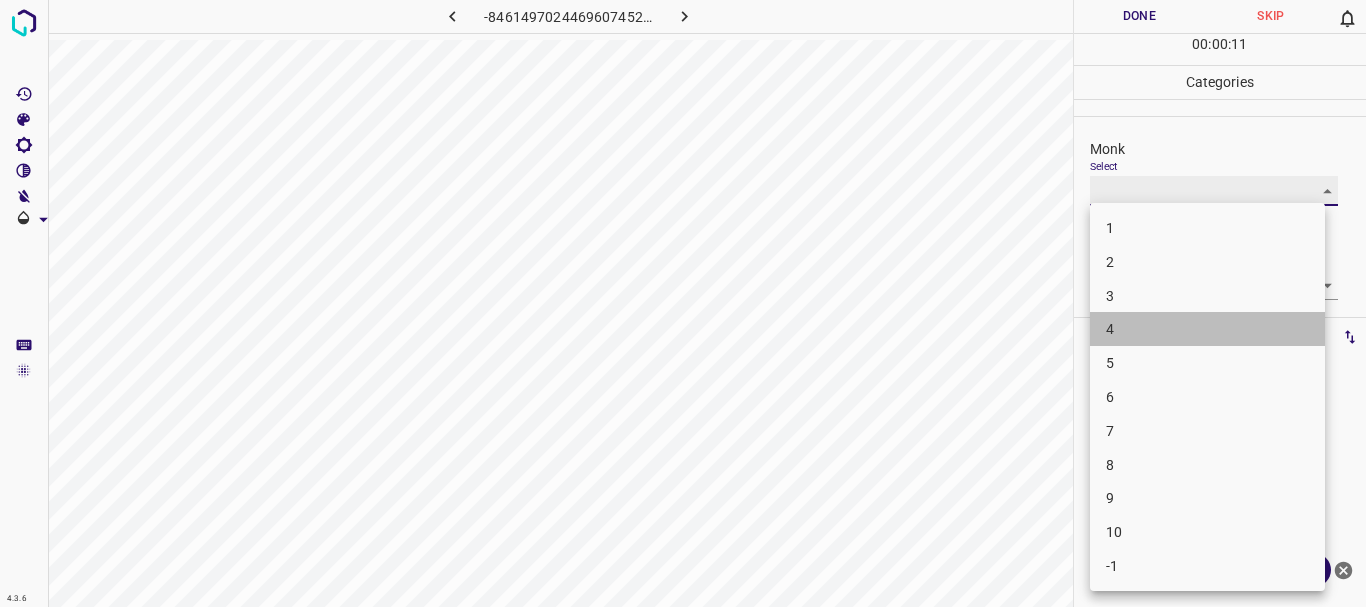 type on "4" 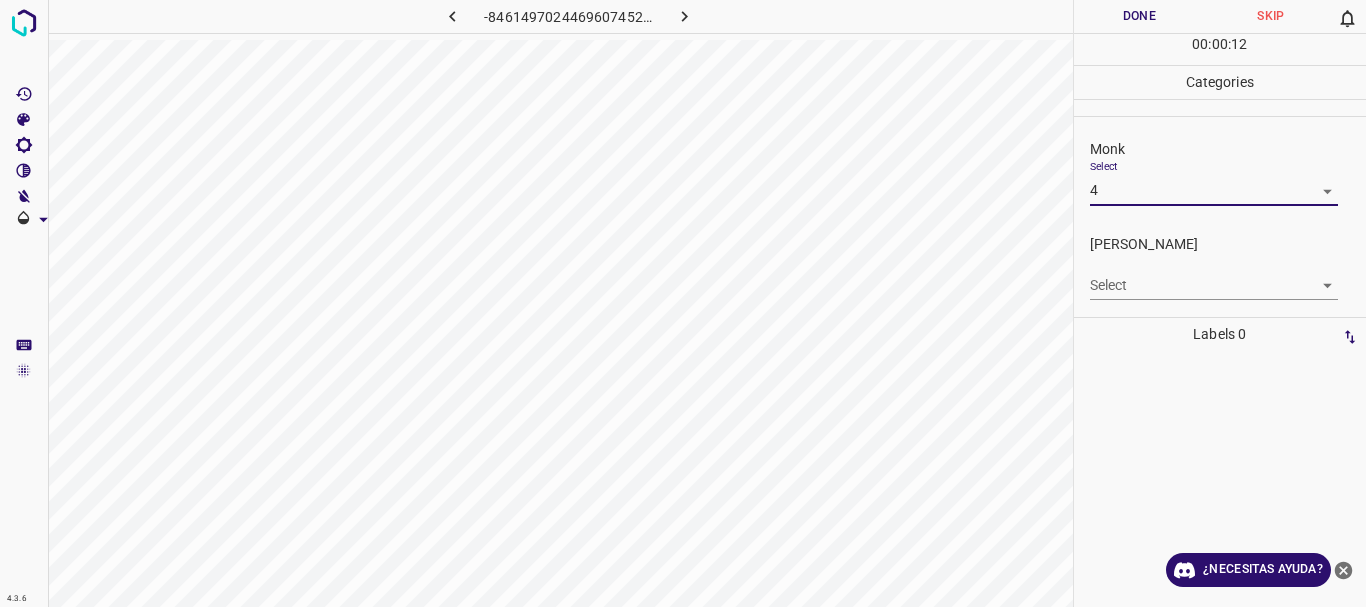 click on "4.3.6  -8461497024469607452.png Done Skip 0 00   : 00   : 12   Categories Monk   Select 4 4  [PERSON_NAME]   Select ​ Labels   0 Categories 1 Monk 2  [PERSON_NAME] Tools Space Change between modes (Draw & Edit) I Auto labeling R Restore zoom M Zoom in N Zoom out Delete Delete selecte label Filters Z Restore filters X Saturation filter C Brightness filter V Contrast filter B Gray scale filter General O Download ¿Necesitas ayuda? Texto original Valora esta traducción Tu opinión servirá para ayudar a mejorar el Traductor de Google - Texto - Esconder - Borrar" at bounding box center [683, 303] 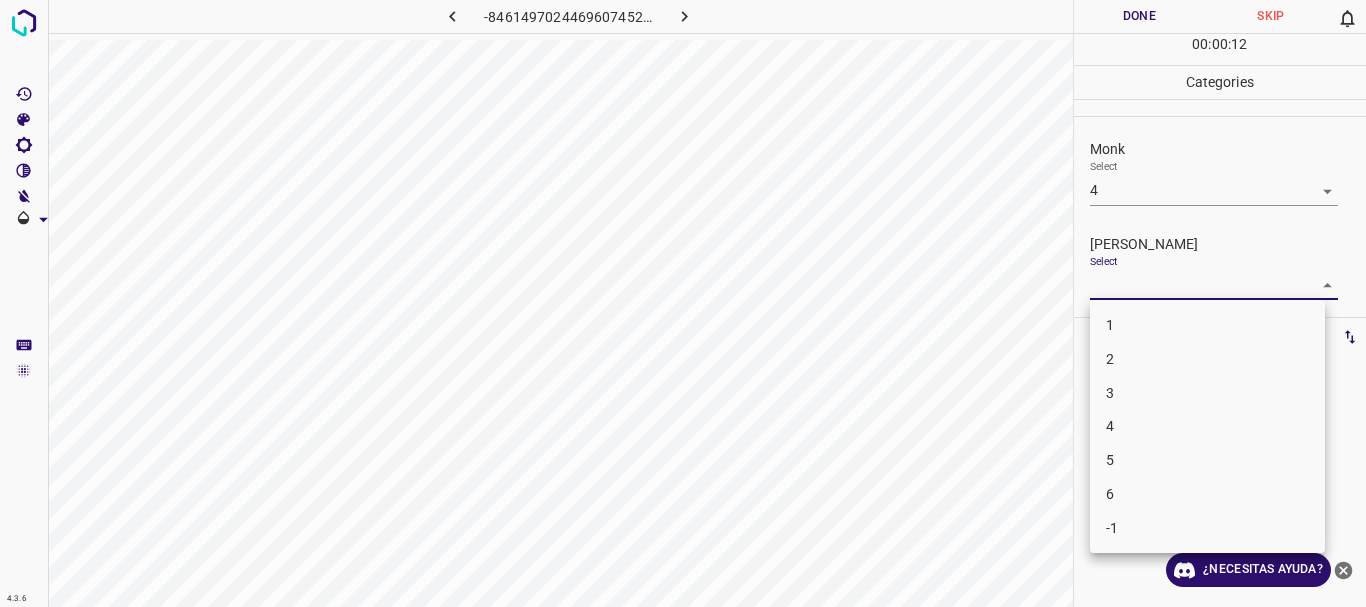 click on "3" at bounding box center [1207, 393] 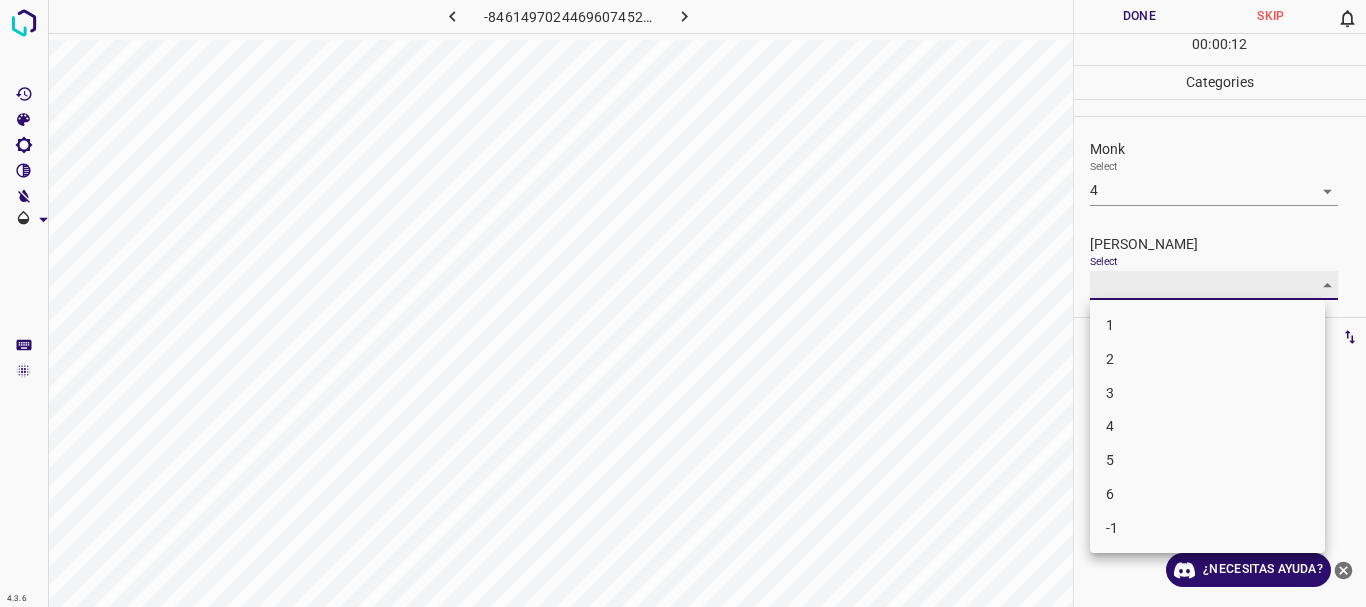type on "3" 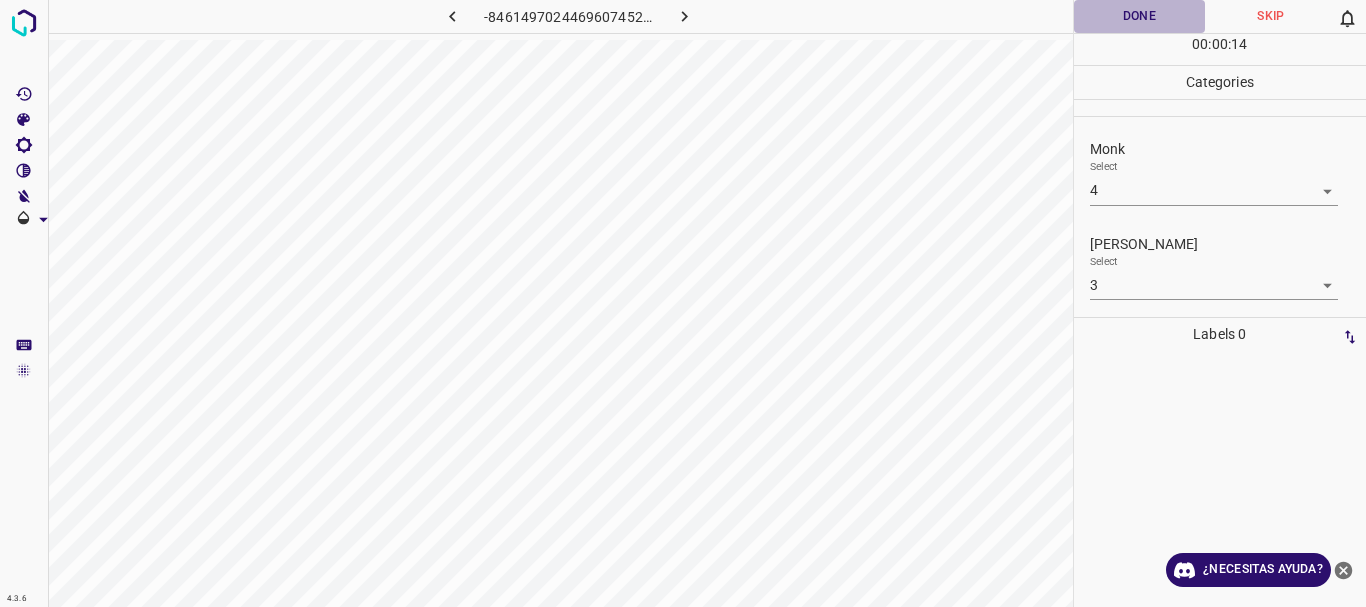 click on "Done" at bounding box center [1140, 16] 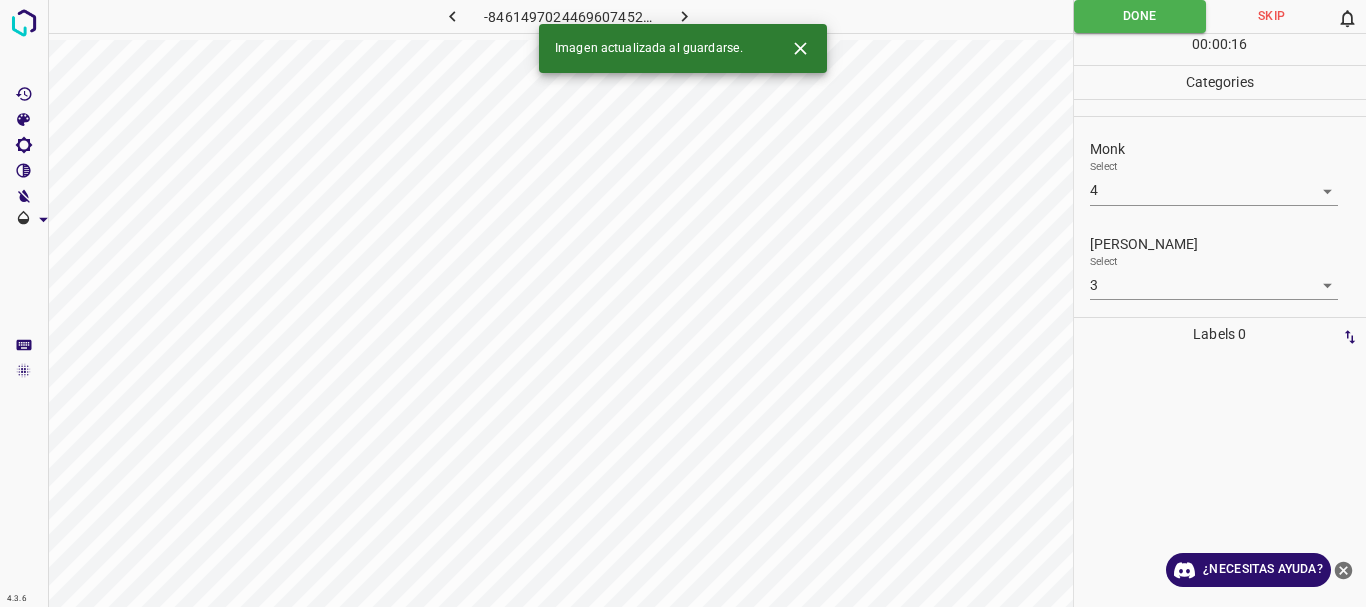 click 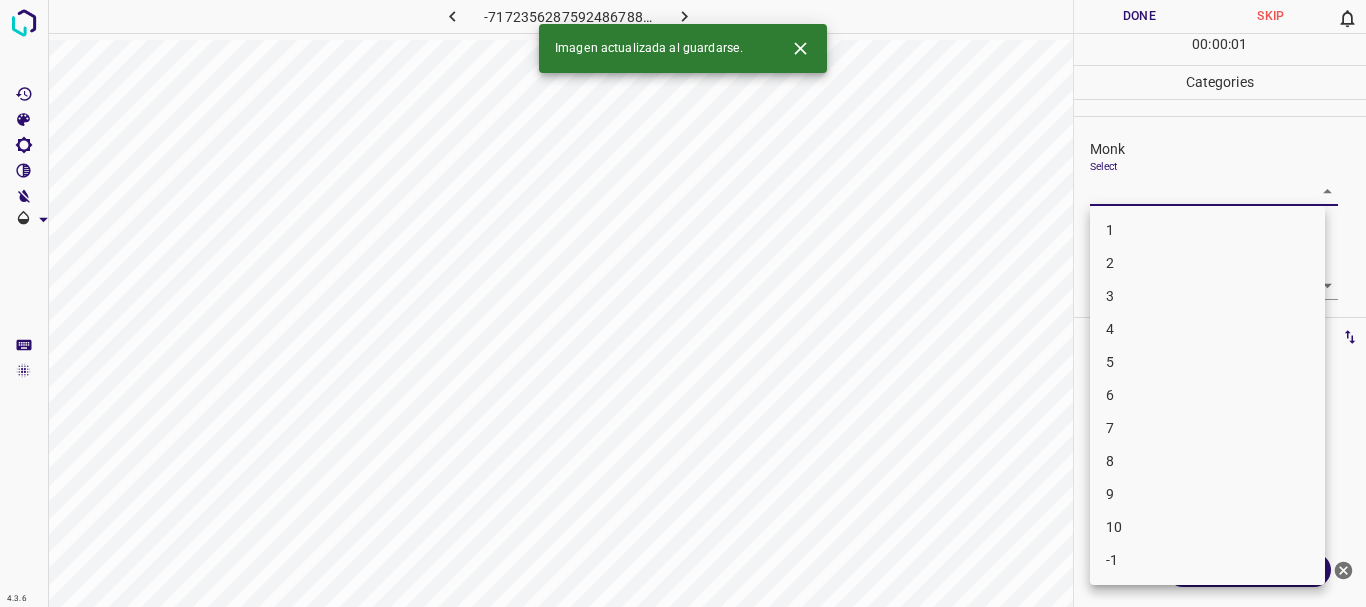click on "4.3.6  -7172356287592486788.png Done Skip 0 00   : 00   : 01   Categories Monk   Select ​  [PERSON_NAME]   Select ​ Labels   0 Categories 1 Monk 2  [PERSON_NAME] Tools Space Change between modes (Draw & Edit) I Auto labeling R Restore zoom M Zoom in N Zoom out Delete Delete selecte label Filters Z Restore filters X Saturation filter C Brightness filter V Contrast filter B Gray scale filter General O Download Imagen actualizada al guardarse. ¿Necesitas ayuda? Texto original Valora esta traducción Tu opinión servirá para ayudar a mejorar el Traductor de Google - Texto - Esconder - Borrar 1 2 3 4 5 6 7 8 9 10 -1" at bounding box center [683, 303] 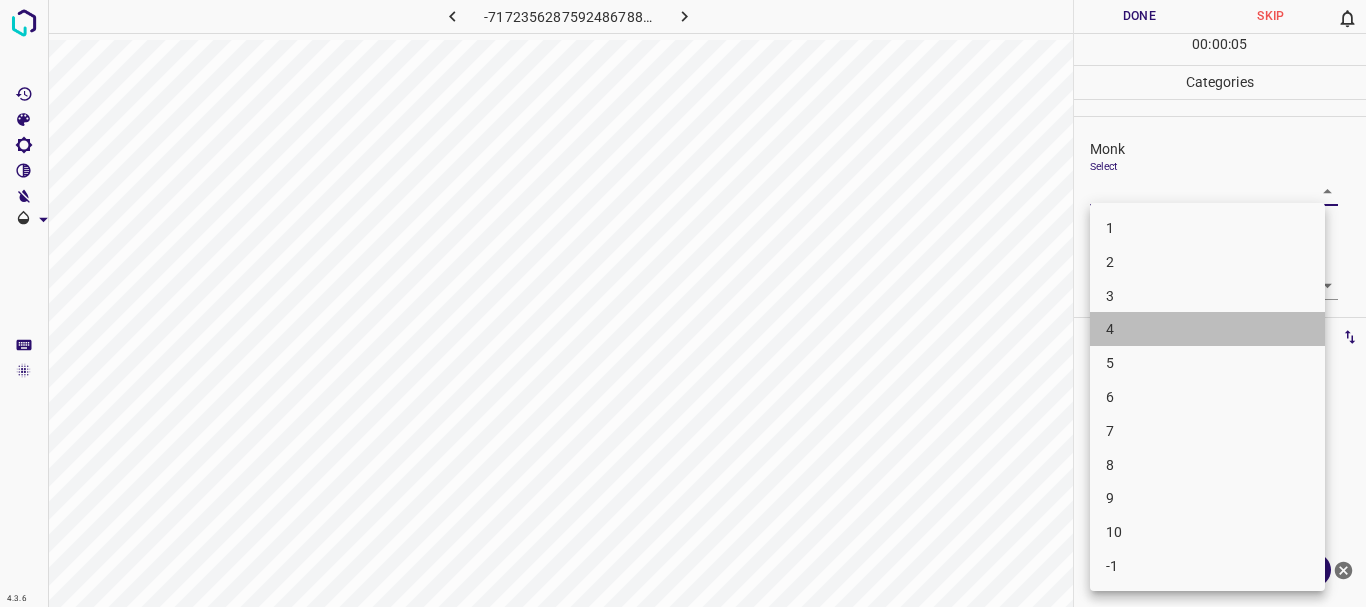 click on "4" at bounding box center [1207, 329] 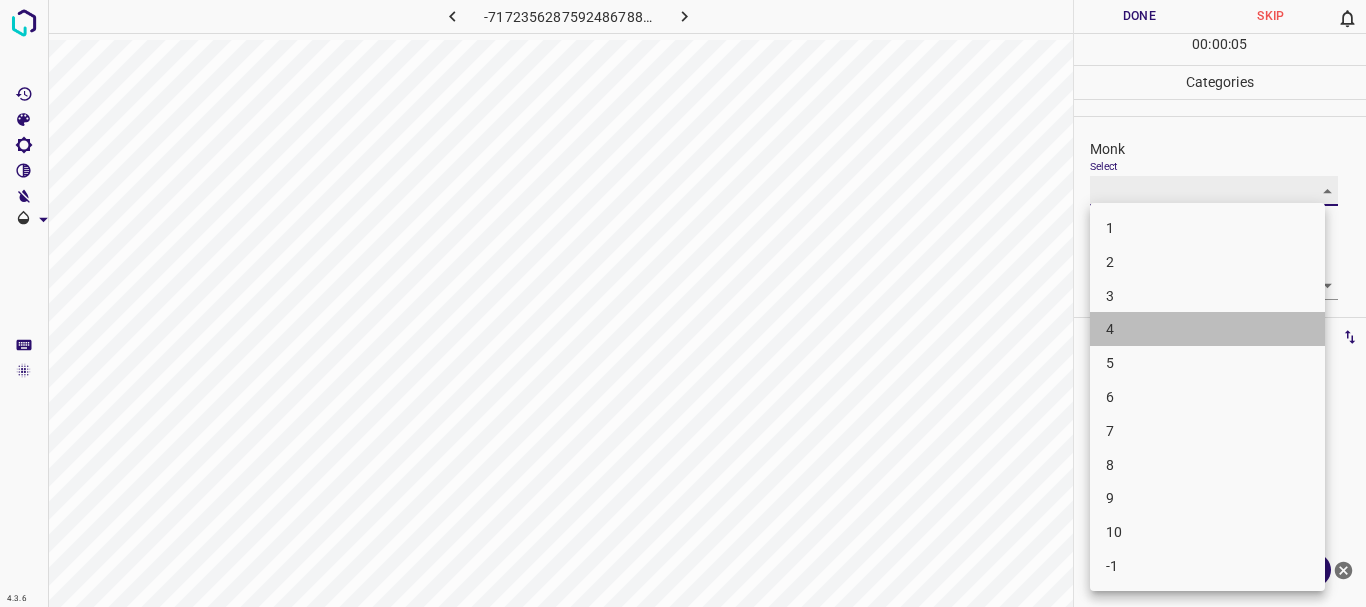 type on "4" 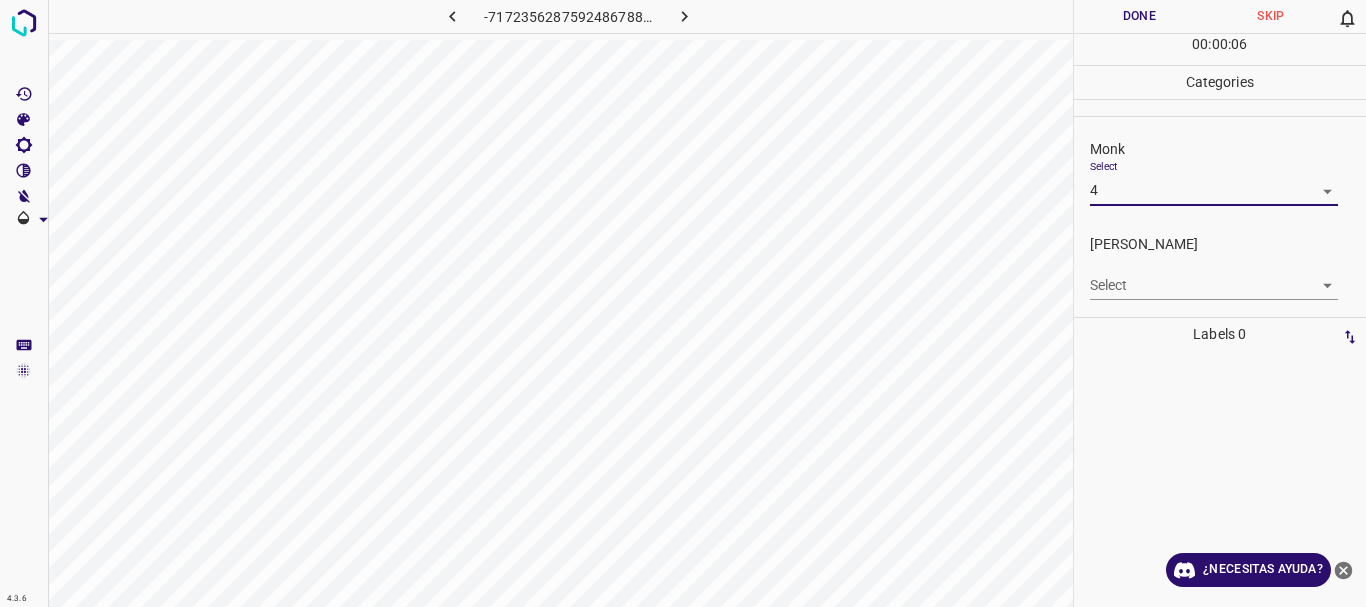 click on "4.3.6  -7172356287592486788.png Done Skip 0 00   : 00   : 06   Categories Monk   Select 4 4  [PERSON_NAME]   Select ​ Labels   0 Categories 1 Monk 2  [PERSON_NAME] Tools Space Change between modes (Draw & Edit) I Auto labeling R Restore zoom M Zoom in N Zoom out Delete Delete selecte label Filters Z Restore filters X Saturation filter C Brightness filter V Contrast filter B Gray scale filter General O Download ¿Necesitas ayuda? Texto original Valora esta traducción Tu opinión servirá para ayudar a mejorar el Traductor de Google - Texto - Esconder - Borrar" at bounding box center [683, 303] 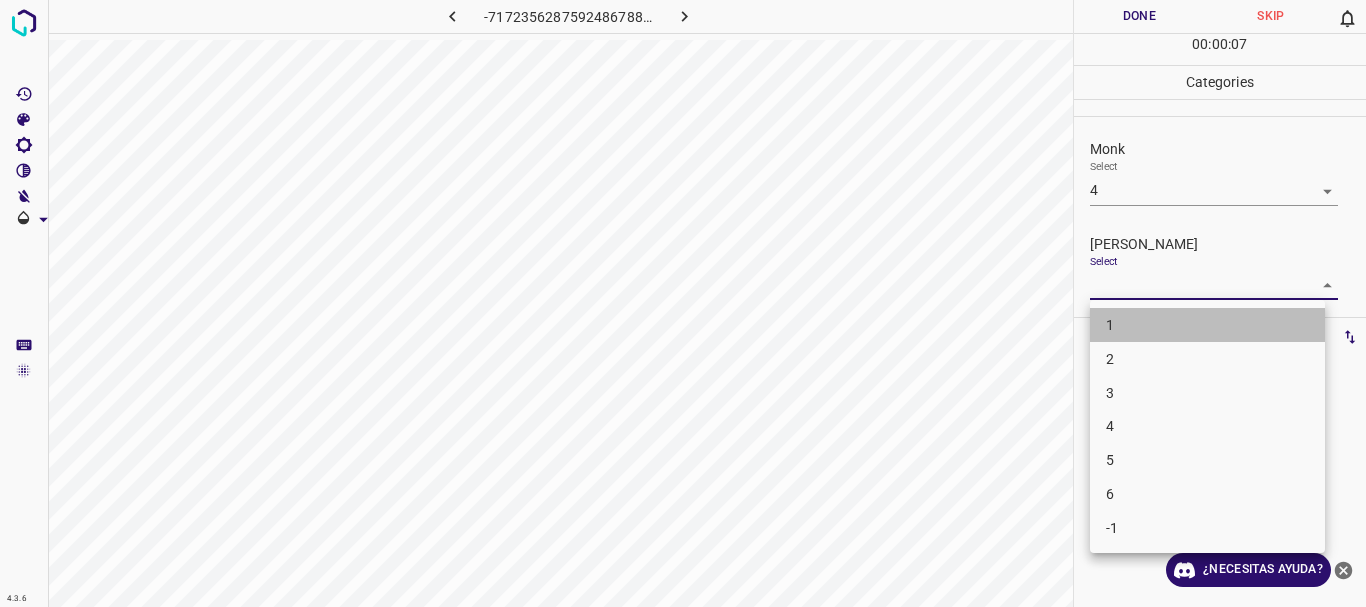 click on "1" at bounding box center [1207, 325] 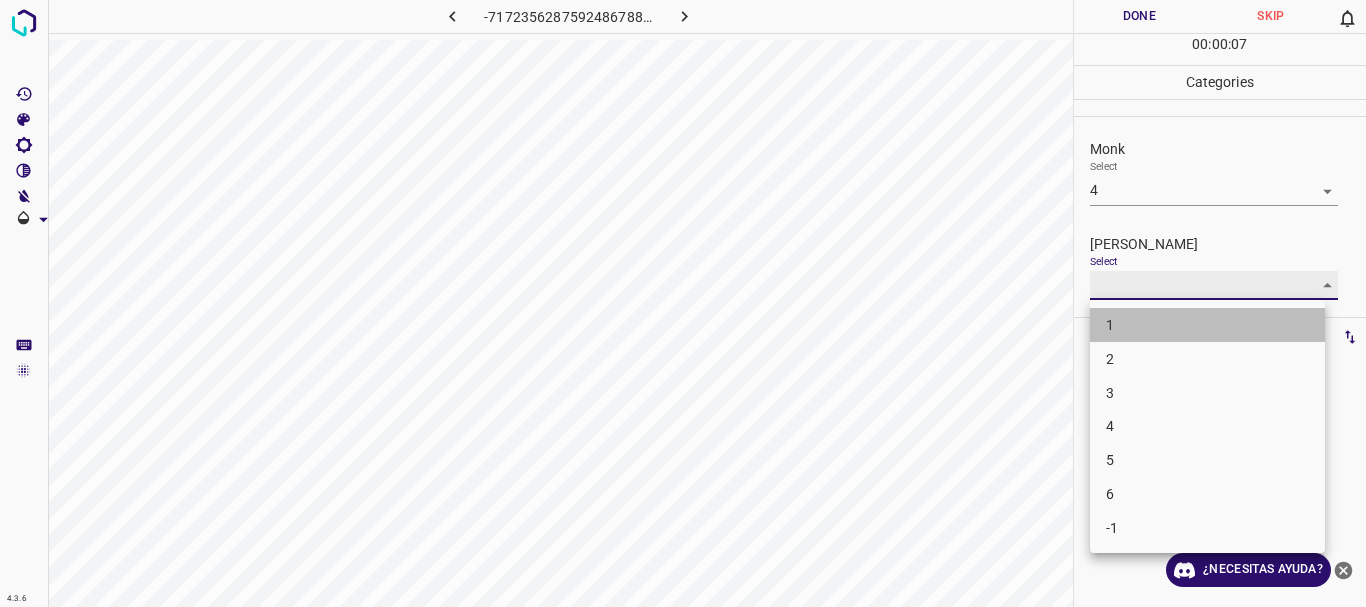 type on "1" 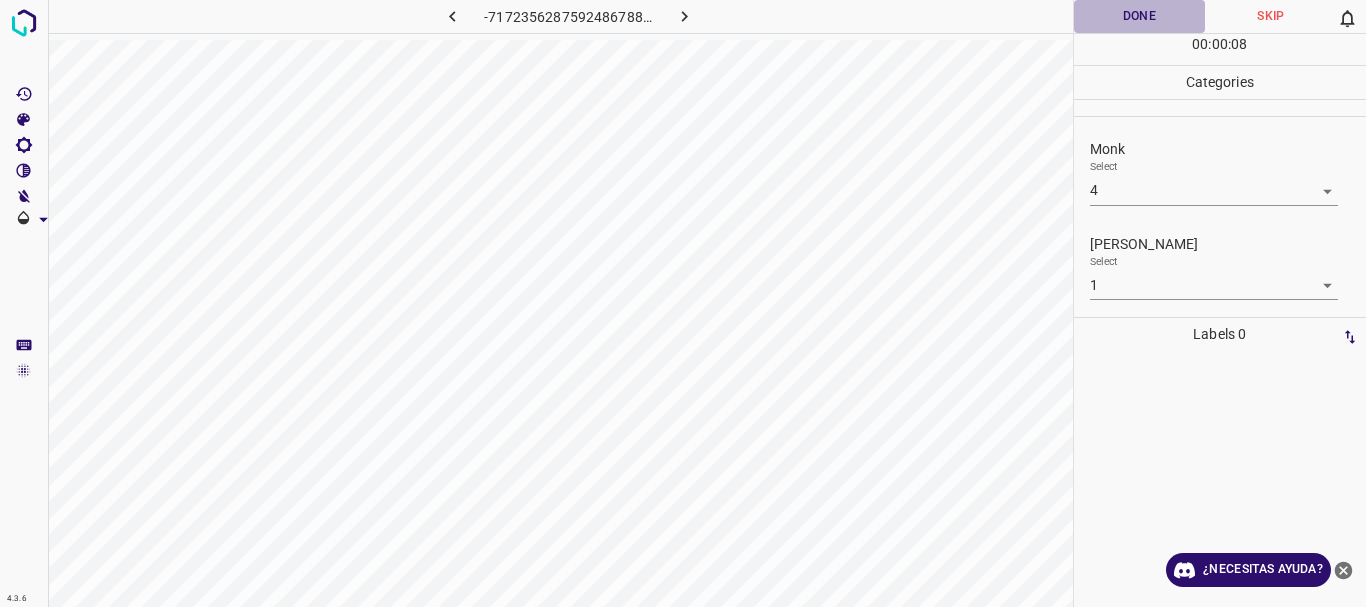 click on "Done" at bounding box center [1140, 16] 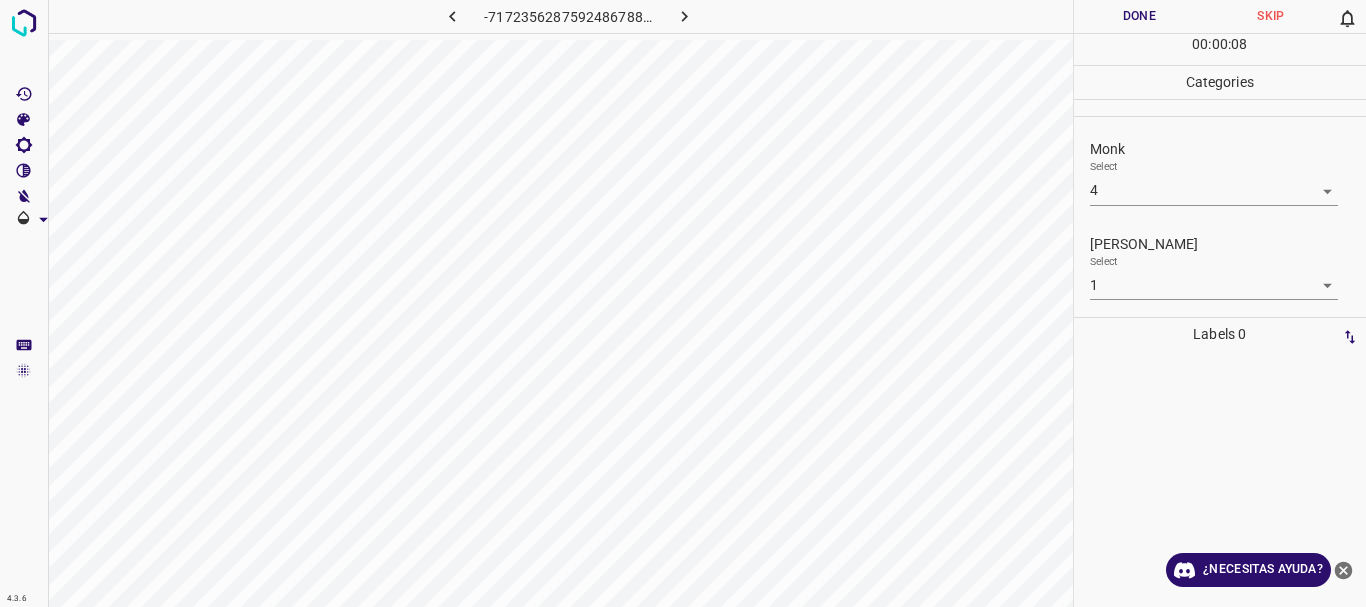 click 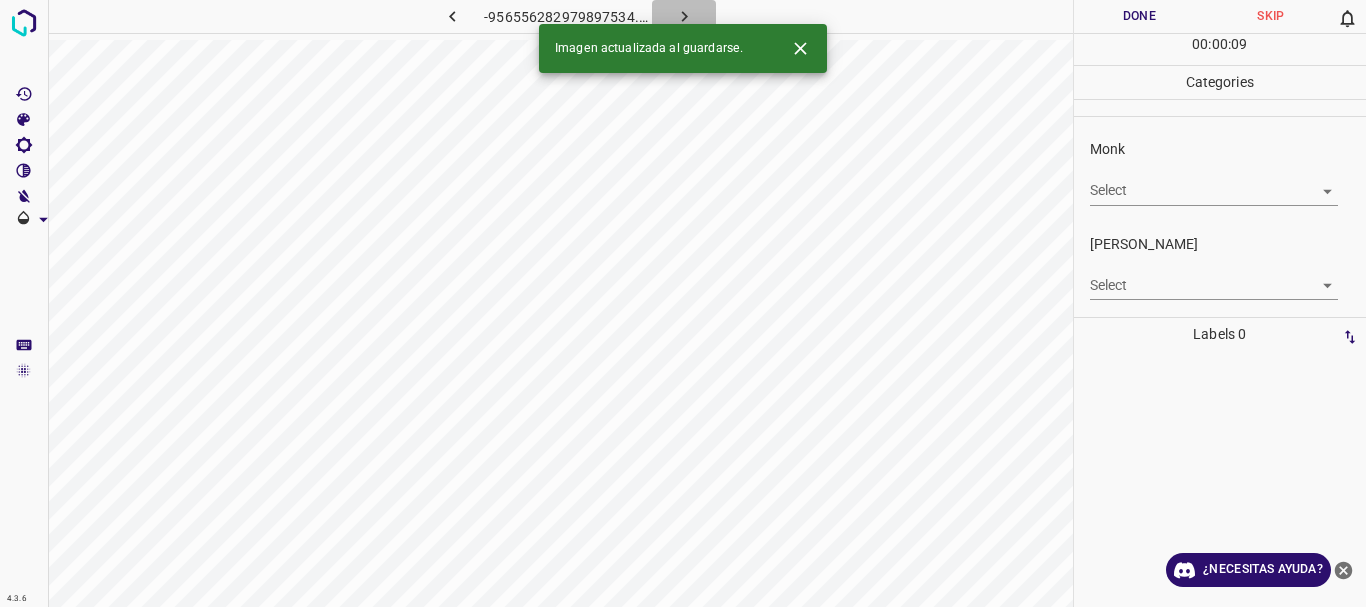click 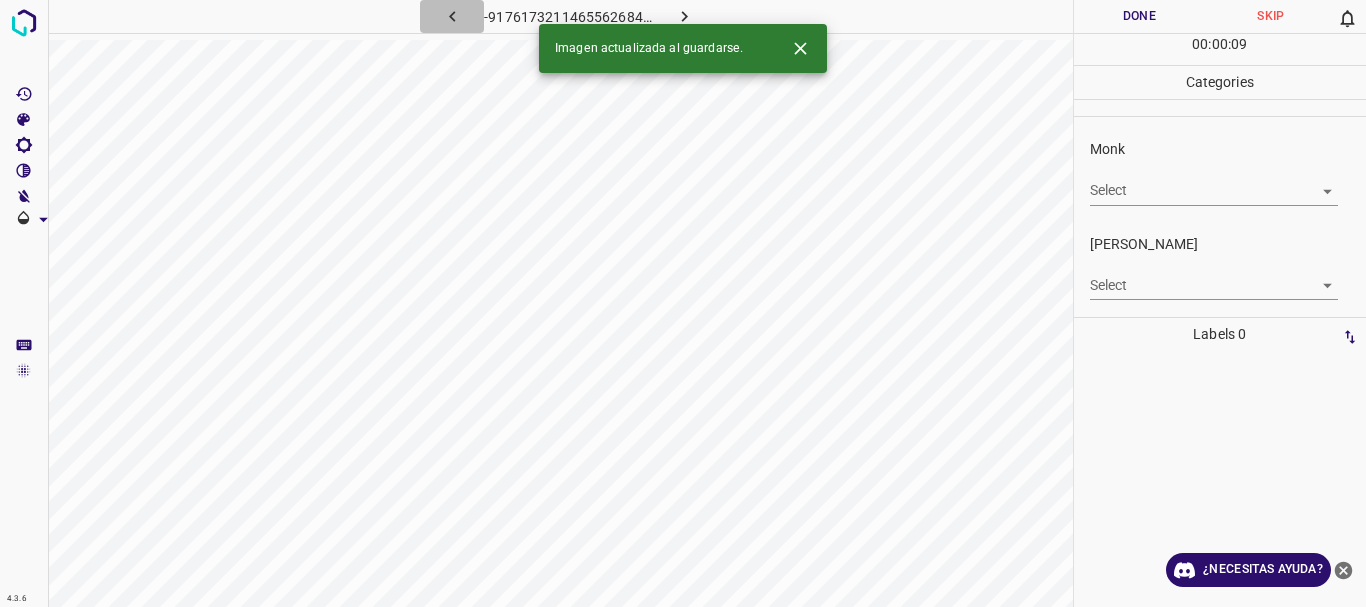 click 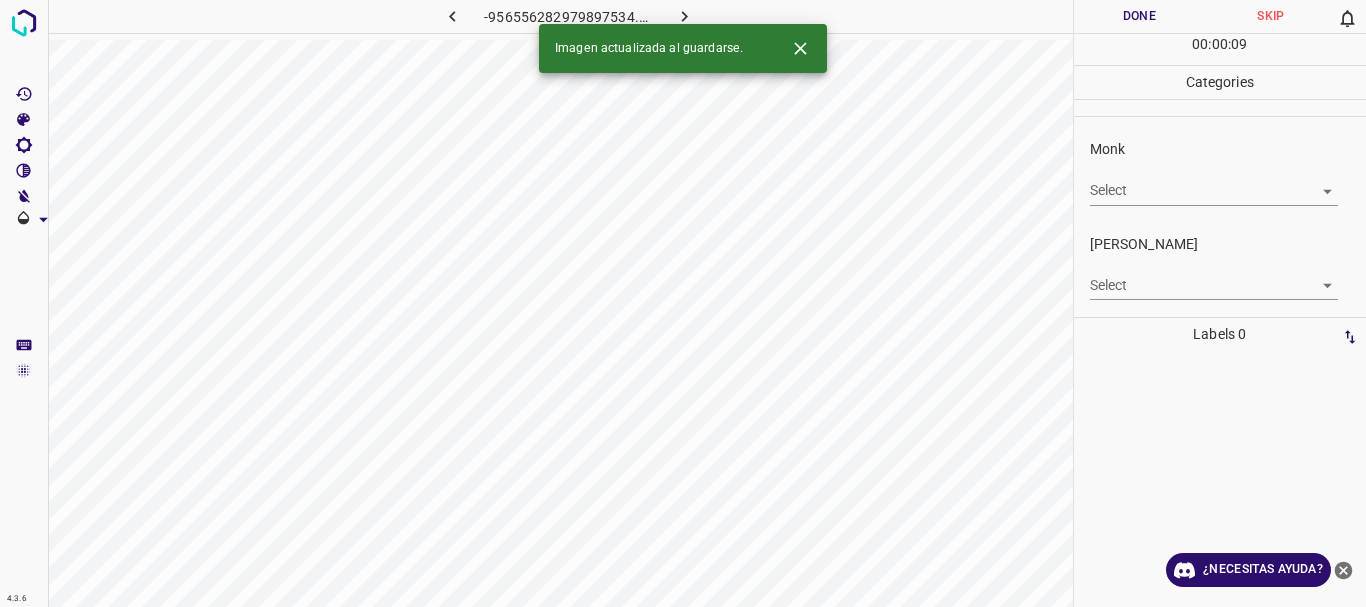 click on "4.3.6  -956556282979897534.png Done Skip 0 00   : 00   : 09   Categories Monk   Select ​  [PERSON_NAME]   Select ​ Labels   0 Categories 1 Monk 2  [PERSON_NAME] Tools Space Change between modes (Draw & Edit) I Auto labeling R Restore zoom M Zoom in N Zoom out Delete Delete selecte label Filters Z Restore filters X Saturation filter C Brightness filter V Contrast filter B Gray scale filter General O Download Imagen actualizada al guardarse. ¿Necesitas ayuda? Texto original Valora esta traducción Tu opinión servirá para ayudar a mejorar el Traductor de Google - Texto - Esconder - Borrar" at bounding box center [683, 303] 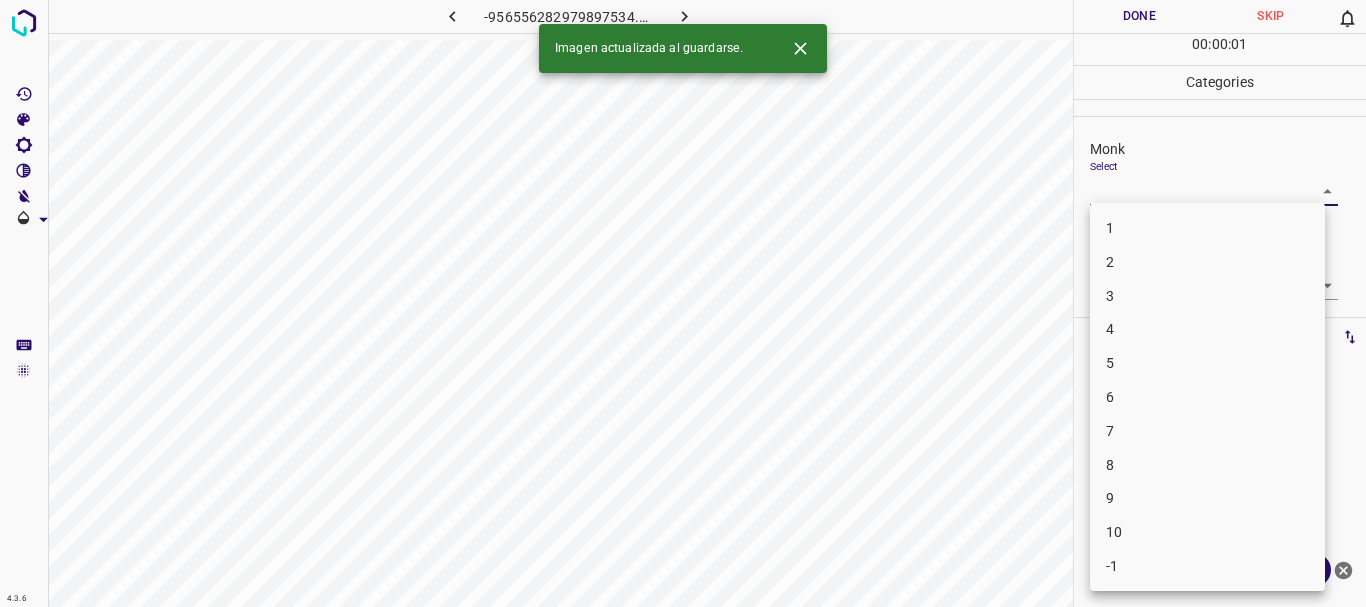 click on "3" at bounding box center [1207, 296] 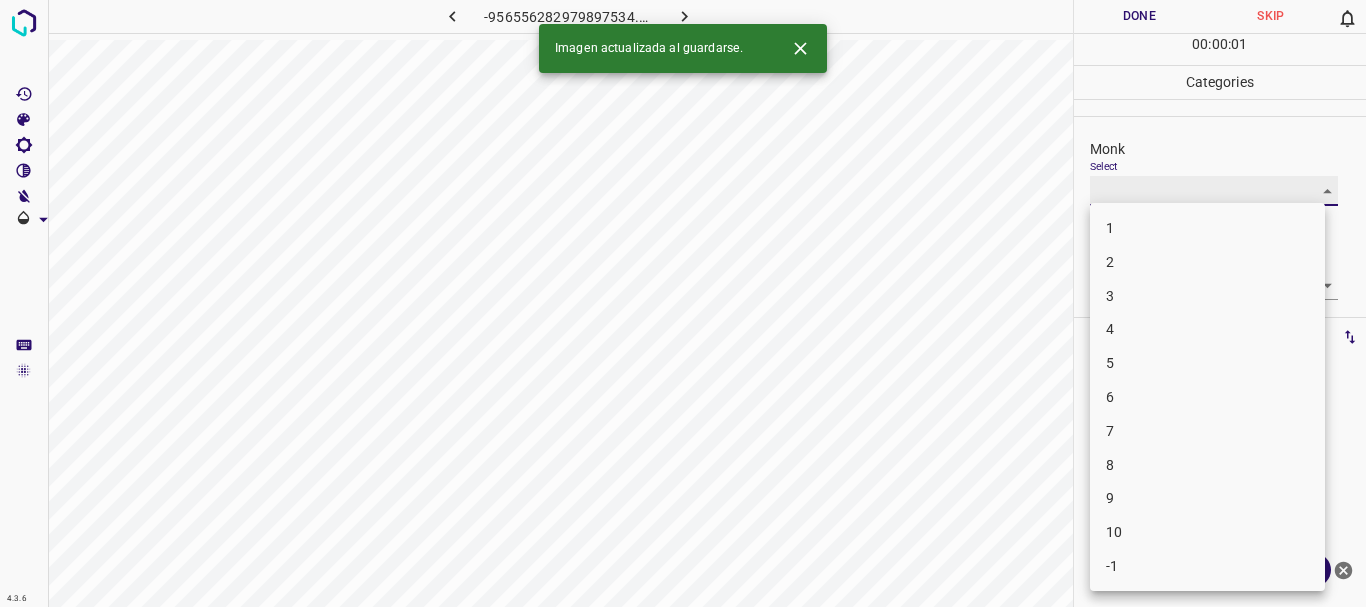 type on "3" 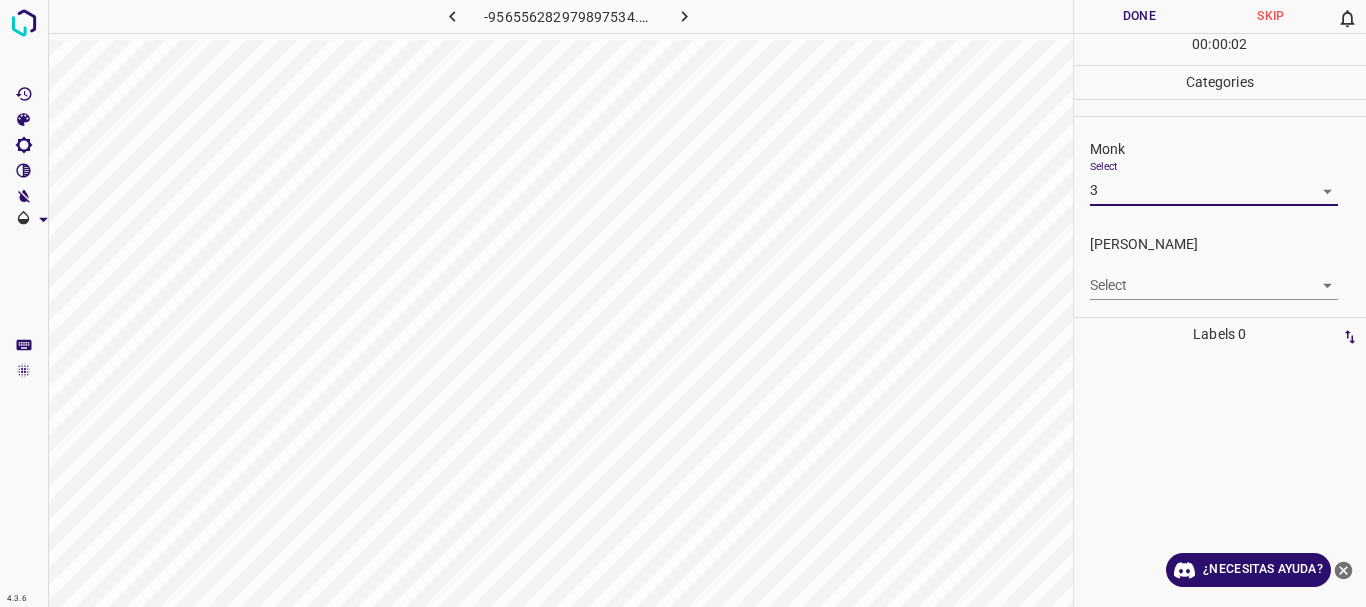 click on "4.3.6  -956556282979897534.png Done Skip 0 00   : 00   : 02   Categories Monk   Select 3 3  [PERSON_NAME]   Select ​ Labels   0 Categories 1 Monk 2  [PERSON_NAME] Tools Space Change between modes (Draw & Edit) I Auto labeling R Restore zoom M Zoom in N Zoom out Delete Delete selecte label Filters Z Restore filters X Saturation filter C Brightness filter V Contrast filter B Gray scale filter General O Download ¿Necesitas ayuda? Texto original Valora esta traducción Tu opinión servirá para ayudar a mejorar el Traductor de Google - Texto - Esconder - Borrar" at bounding box center (683, 303) 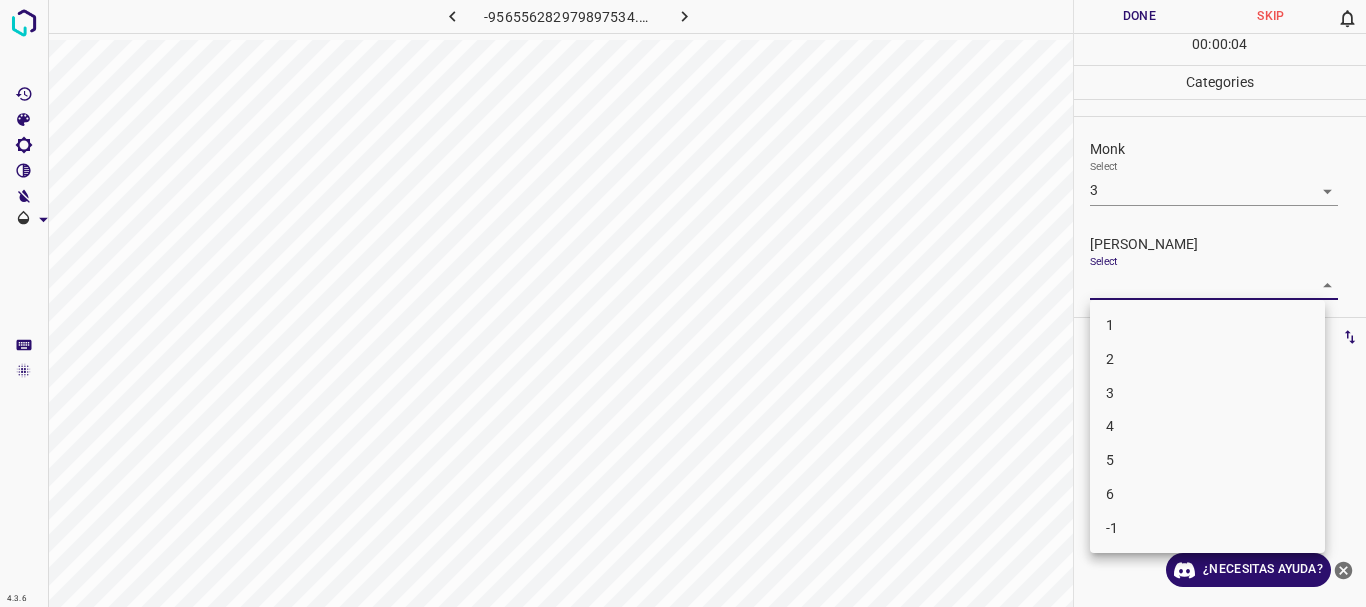 drag, startPoint x: 1140, startPoint y: 373, endPoint x: 1141, endPoint y: 394, distance: 21.023796 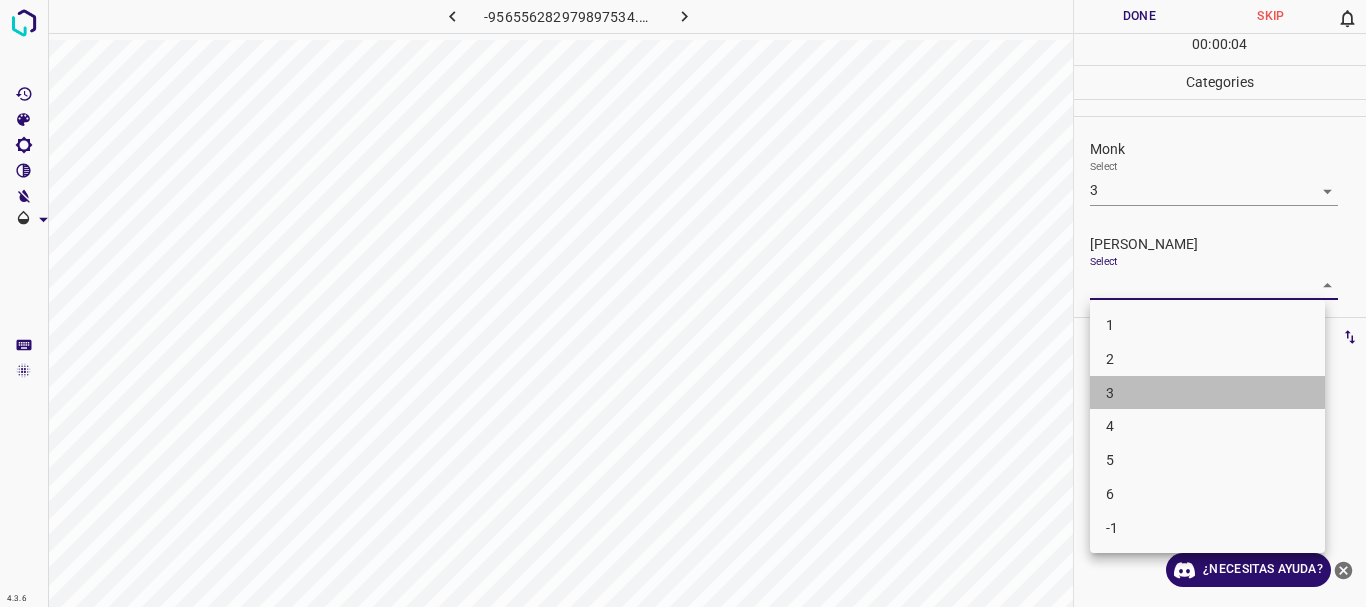 click on "3" at bounding box center (1207, 393) 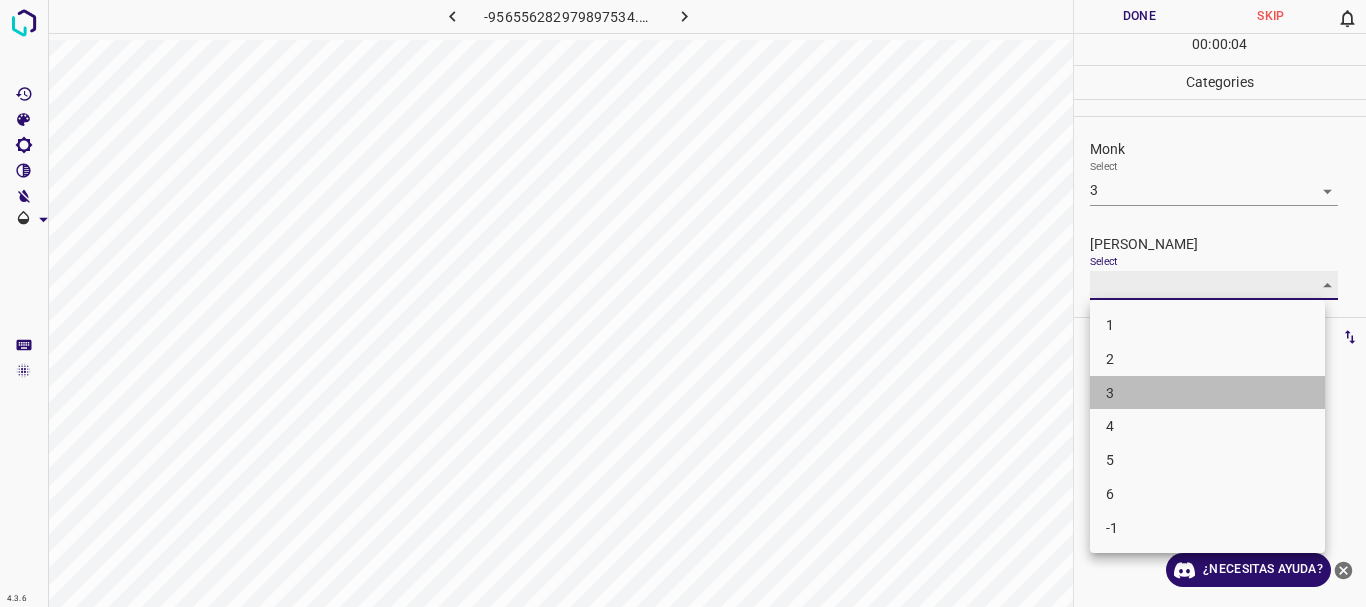 type on "3" 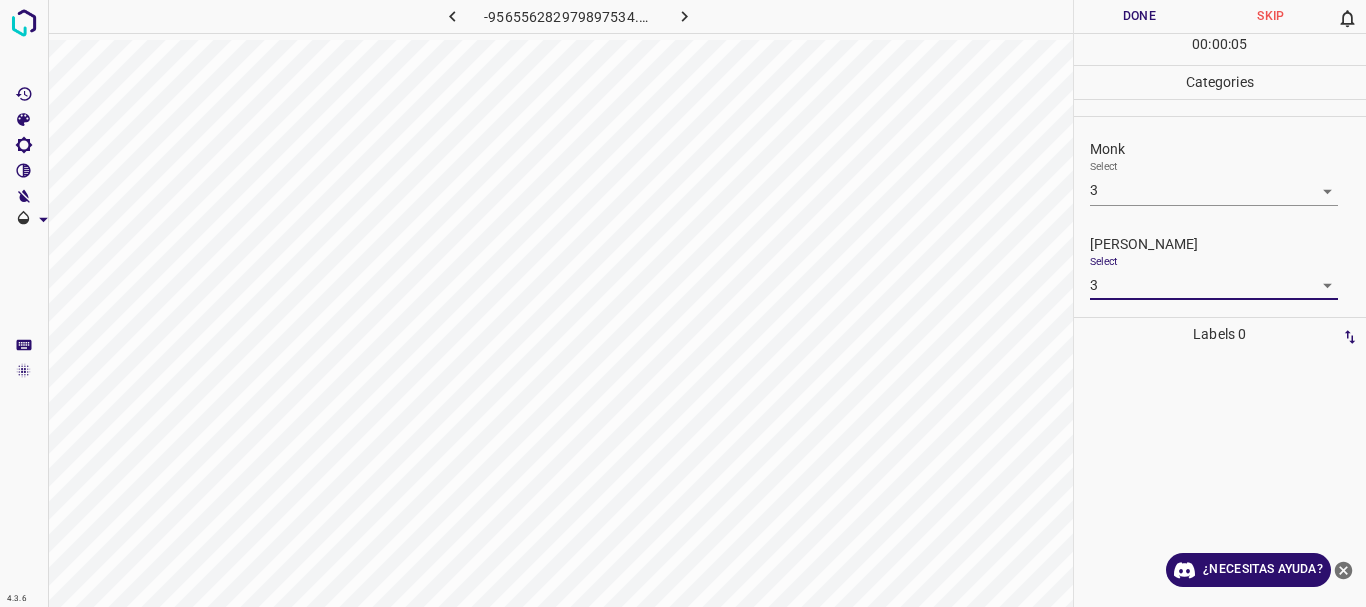 click on "Done" at bounding box center (1140, 16) 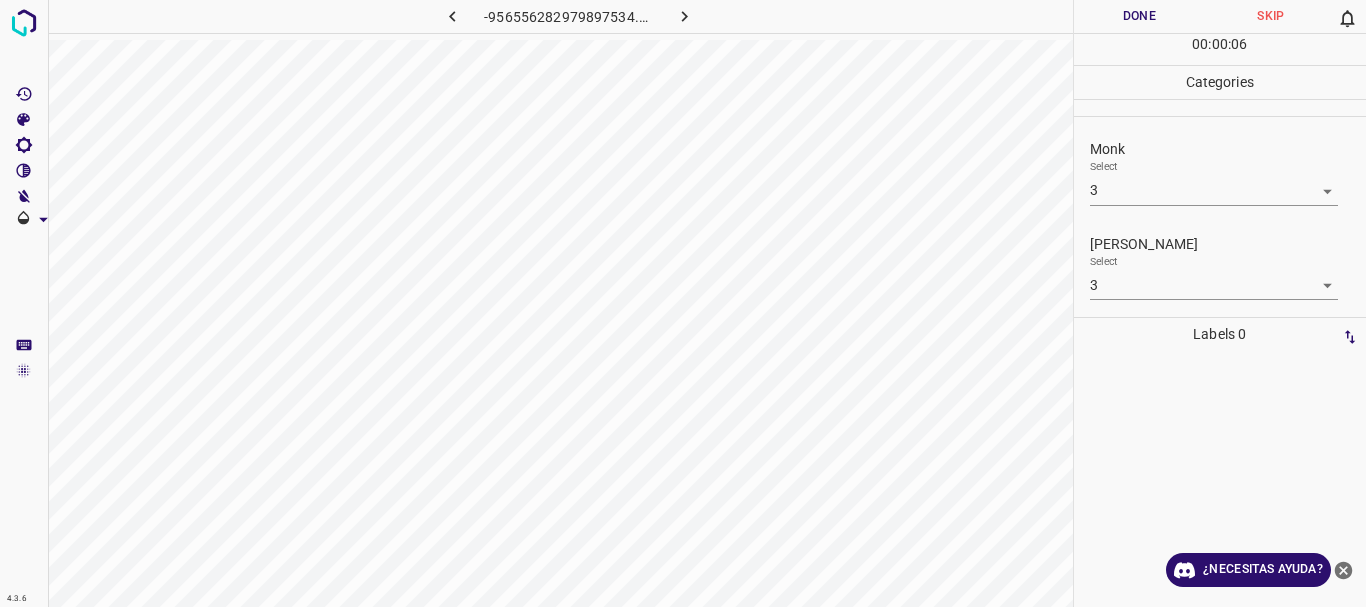 click 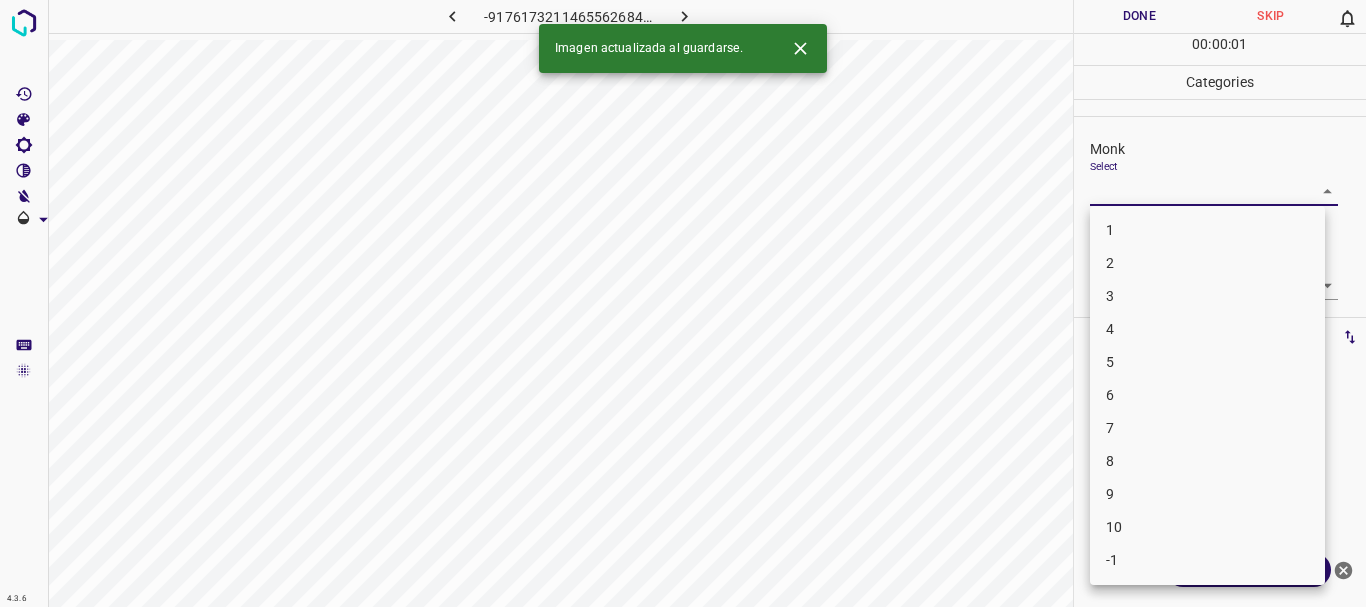 click on "4.3.6  -9176173211465562684.png Done Skip 0 00   : 00   : 01   Categories Monk   Select ​  [PERSON_NAME]   Select ​ Labels   0 Categories 1 Monk 2  [PERSON_NAME] Tools Space Change between modes (Draw & Edit) I Auto labeling R Restore zoom M Zoom in N Zoom out Delete Delete selecte label Filters Z Restore filters X Saturation filter C Brightness filter V Contrast filter B Gray scale filter General O Download Imagen actualizada al guardarse. ¿Necesitas ayuda? Texto original Valora esta traducción Tu opinión servirá para ayudar a mejorar el Traductor de Google - Texto - Esconder - Borrar 1 2 3 4 5 6 7 8 9 10 -1" at bounding box center [683, 303] 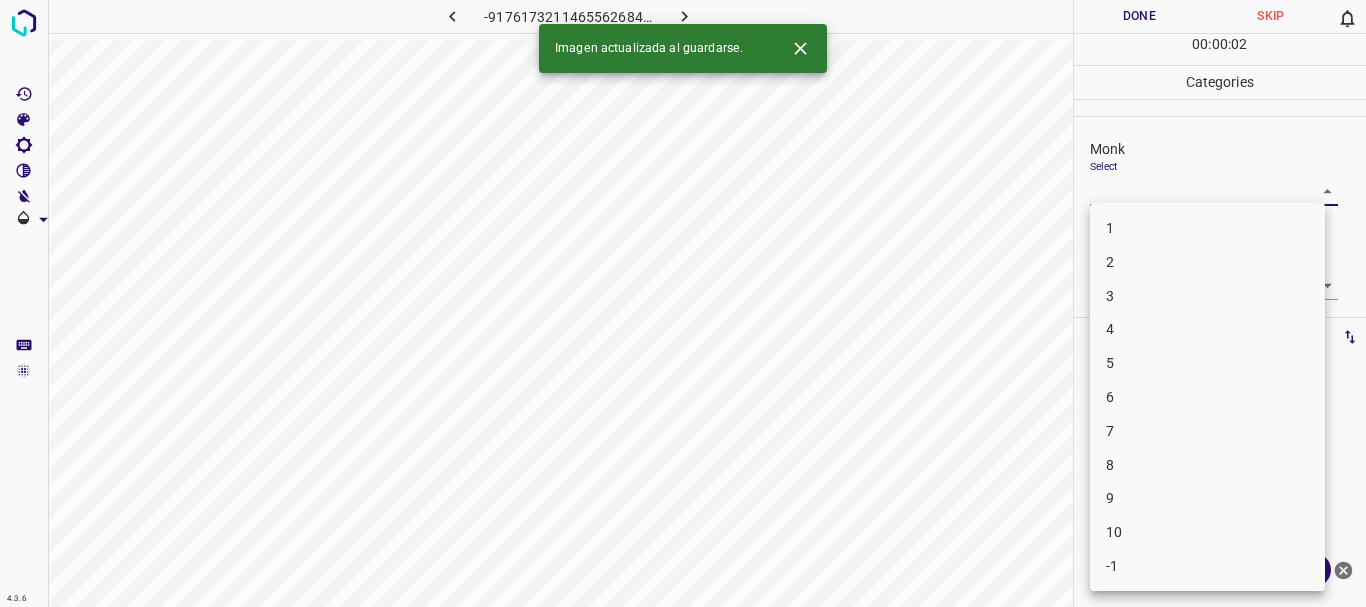click on "5" at bounding box center (1207, 363) 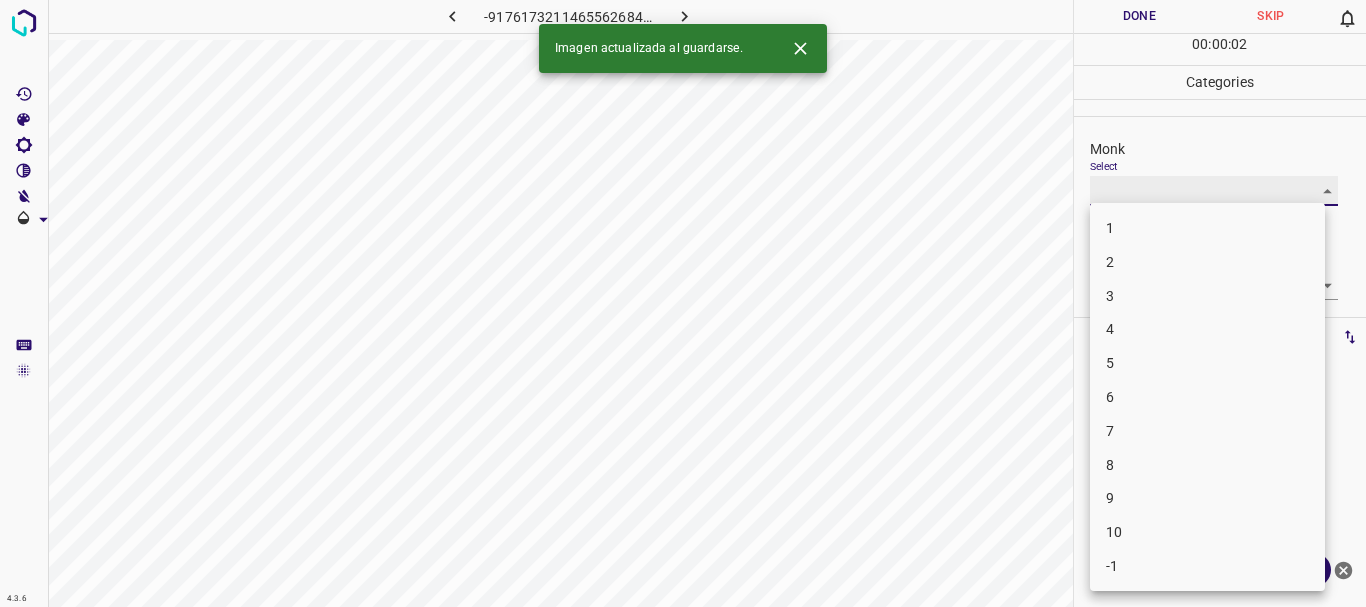 type on "5" 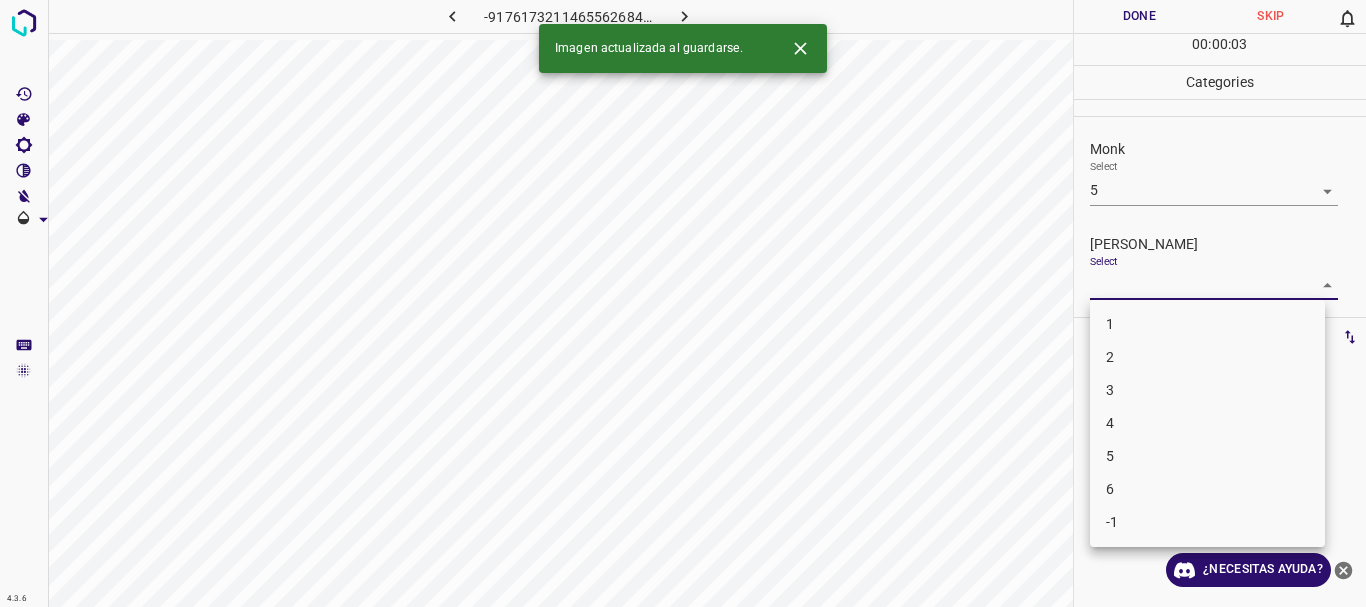 click on "4.3.6  -9176173211465562684.png Done Skip 0 00   : 00   : 03   Categories Monk   Select 5 5  [PERSON_NAME]   Select ​ Labels   0 Categories 1 Monk 2  [PERSON_NAME] Tools Space Change between modes (Draw & Edit) I Auto labeling R Restore zoom M Zoom in N Zoom out Delete Delete selecte label Filters Z Restore filters X Saturation filter C Brightness filter V Contrast filter B Gray scale filter General O Download Imagen actualizada al guardarse. ¿Necesitas ayuda? Texto original Valora esta traducción Tu opinión servirá para ayudar a mejorar el Traductor de Google - Texto - Esconder - Borrar 1 2 3 4 5 6 -1" at bounding box center [683, 303] 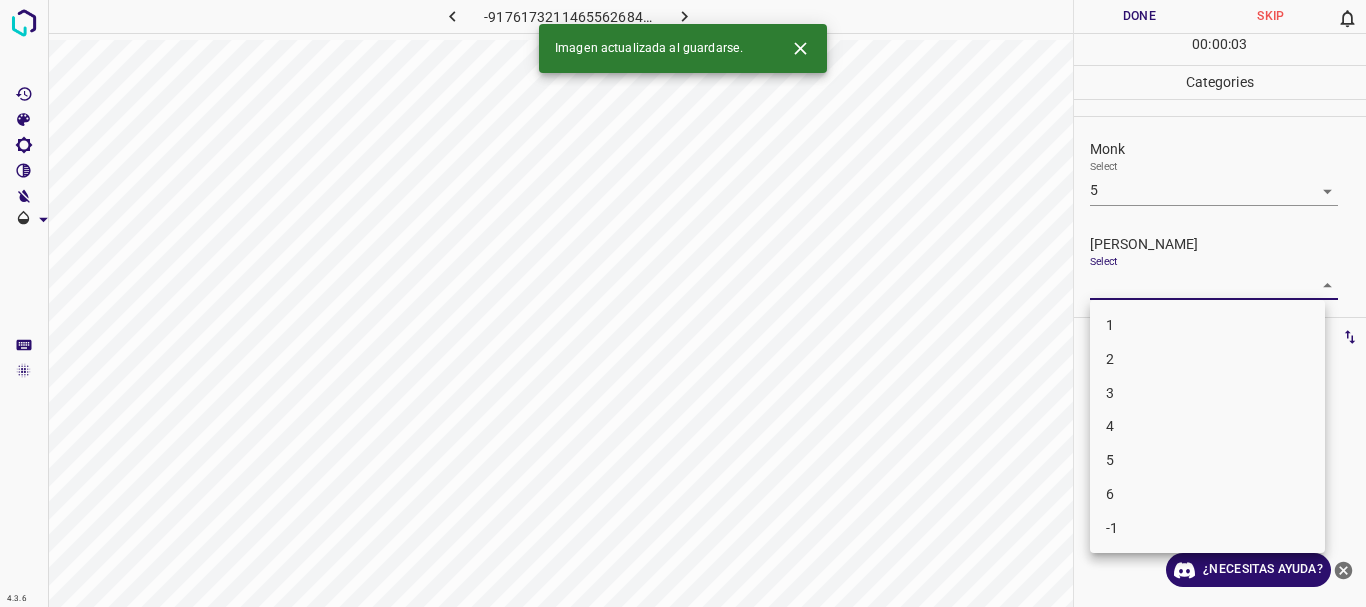 click on "2" at bounding box center (1207, 359) 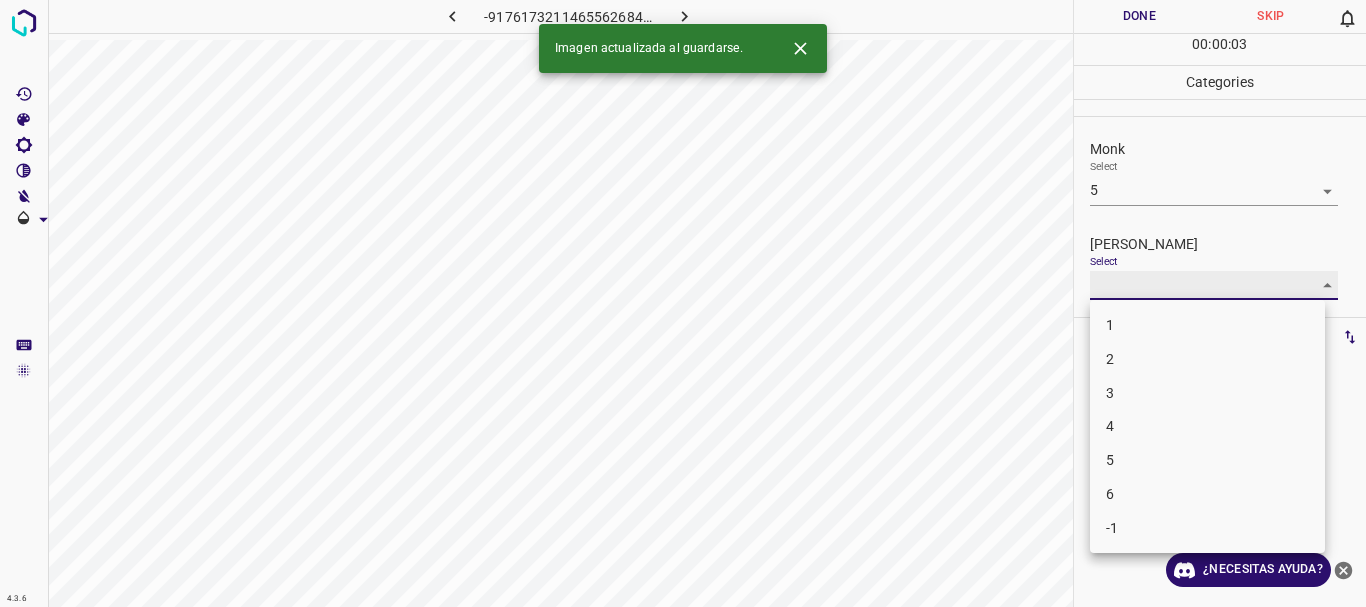 type on "2" 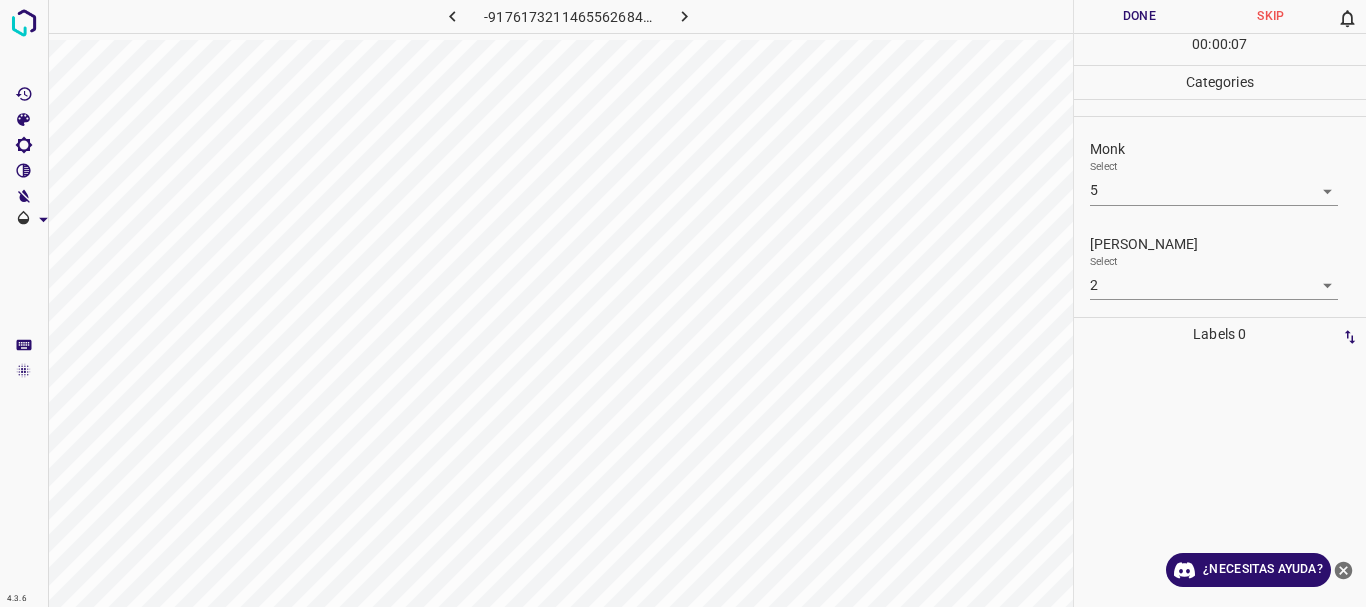 click on "Done" at bounding box center [1140, 16] 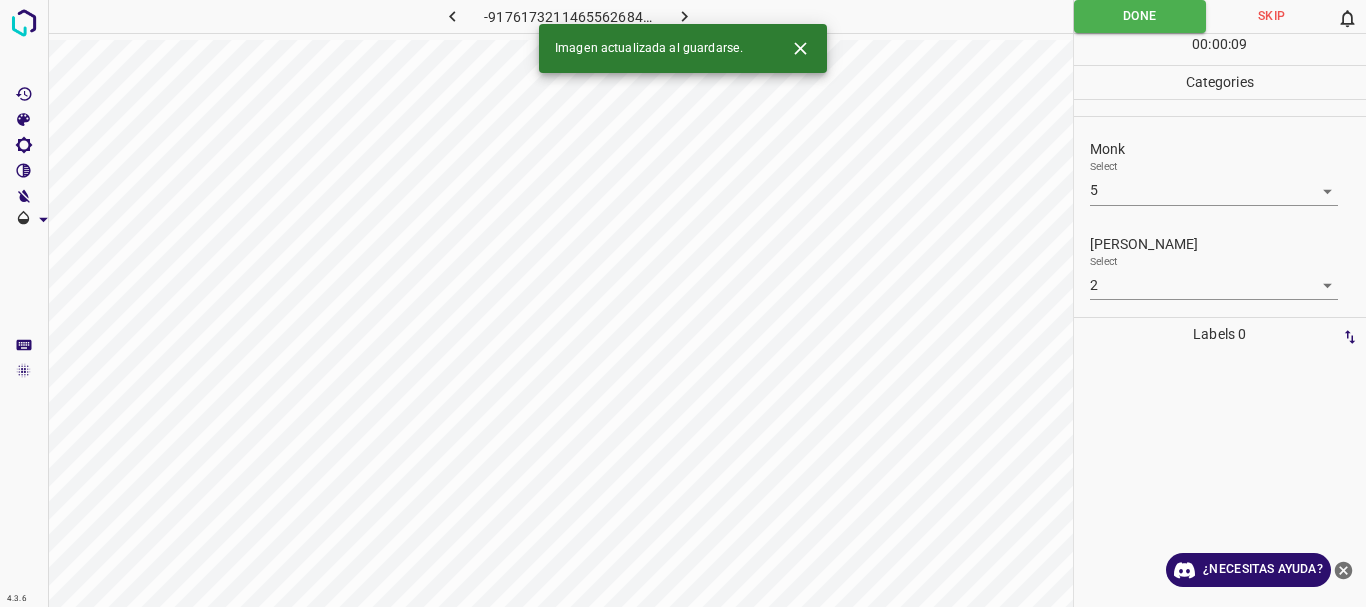 click 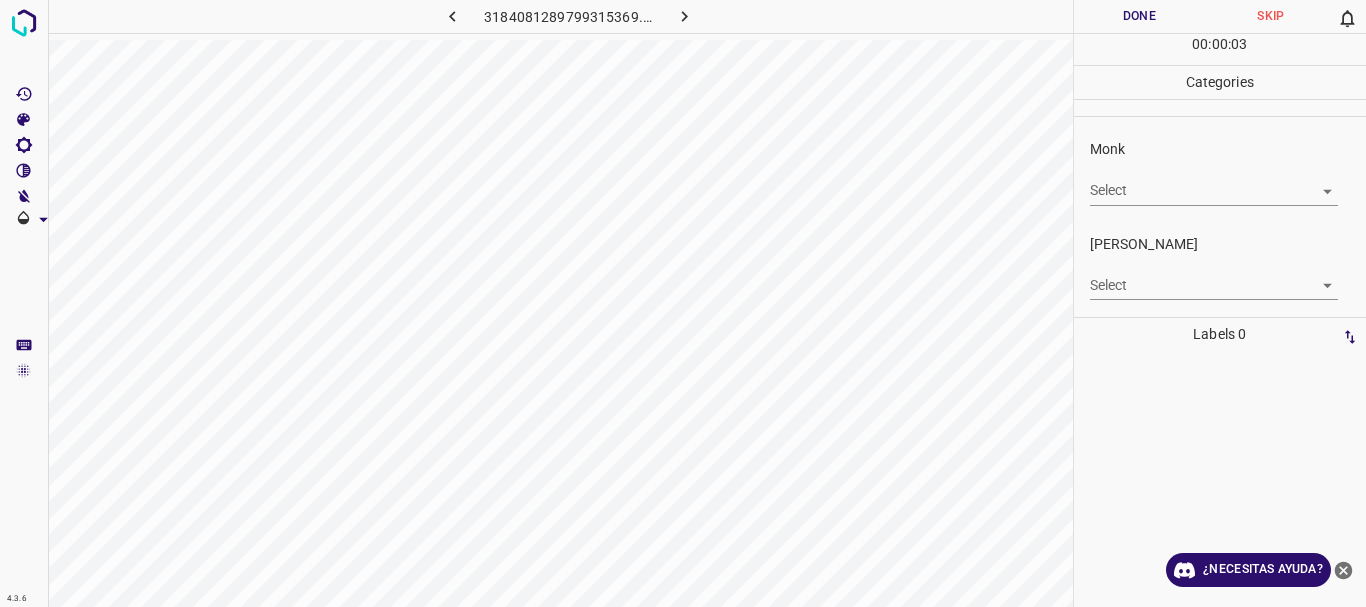 click on "4.3.6  3184081289799315369.png Done Skip 0 00   : 00   : 03   Categories Monk   Select ​  [PERSON_NAME]   Select ​ Labels   0 Categories 1 Monk 2  [PERSON_NAME] Tools Space Change between modes (Draw & Edit) I Auto labeling R Restore zoom M Zoom in N Zoom out Delete Delete selecte label Filters Z Restore filters X Saturation filter C Brightness filter V Contrast filter B Gray scale filter General O Download ¿Necesitas ayuda? Texto original Valora esta traducción Tu opinión servirá para ayudar a mejorar el Traductor de Google - Texto - Esconder - Borrar" at bounding box center [683, 303] 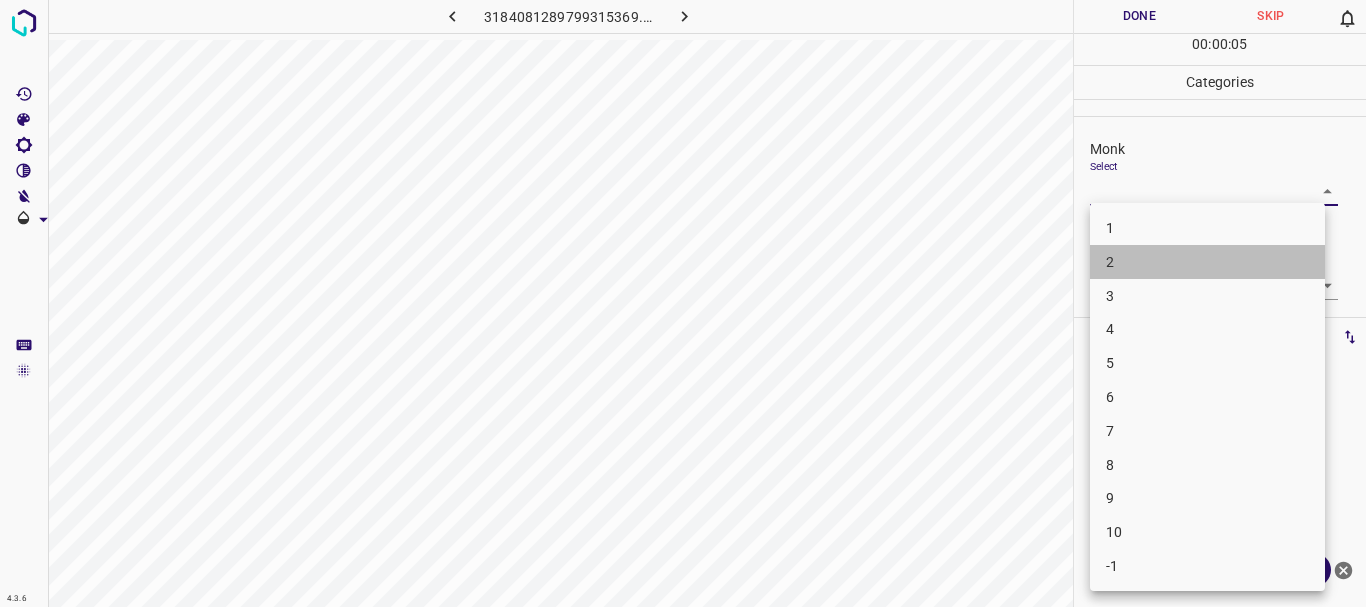 click on "2" at bounding box center [1207, 262] 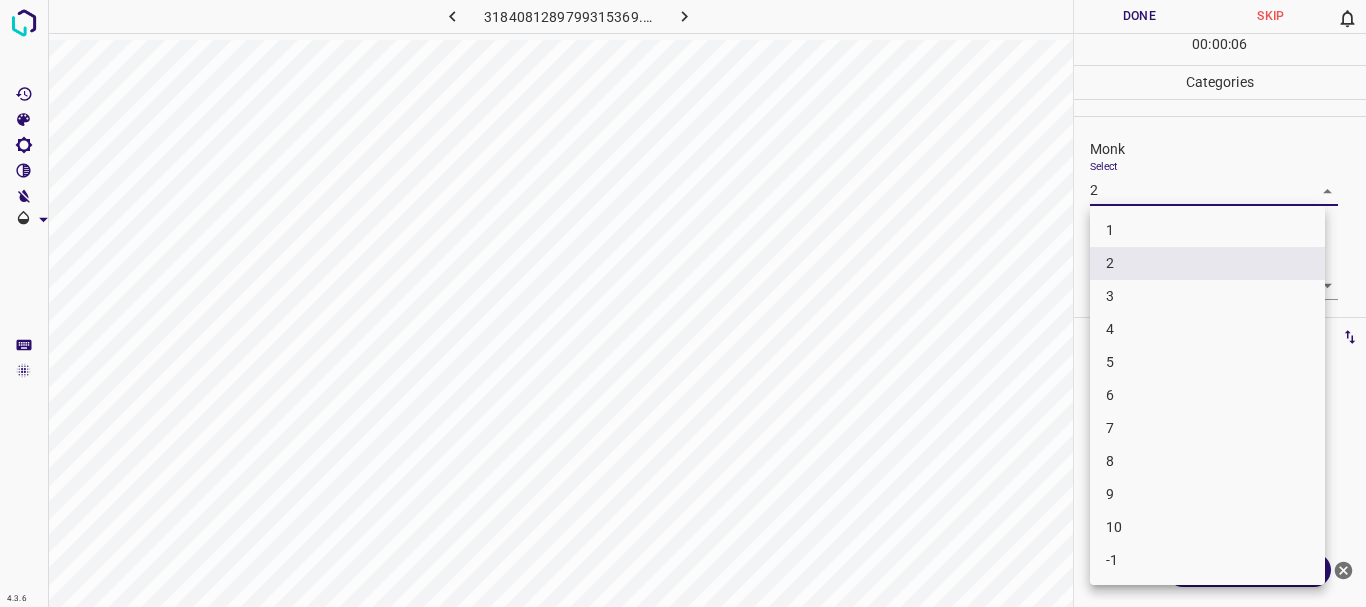 drag, startPoint x: 1161, startPoint y: 186, endPoint x: 1161, endPoint y: 197, distance: 11 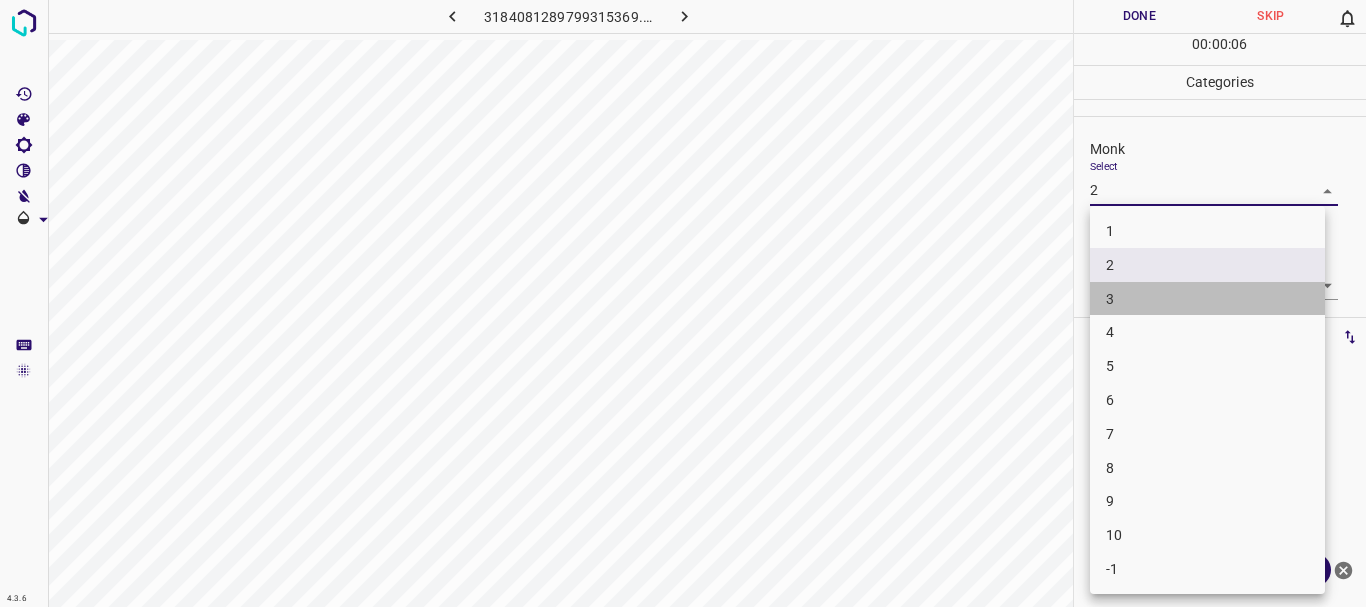 click on "3" at bounding box center [1207, 299] 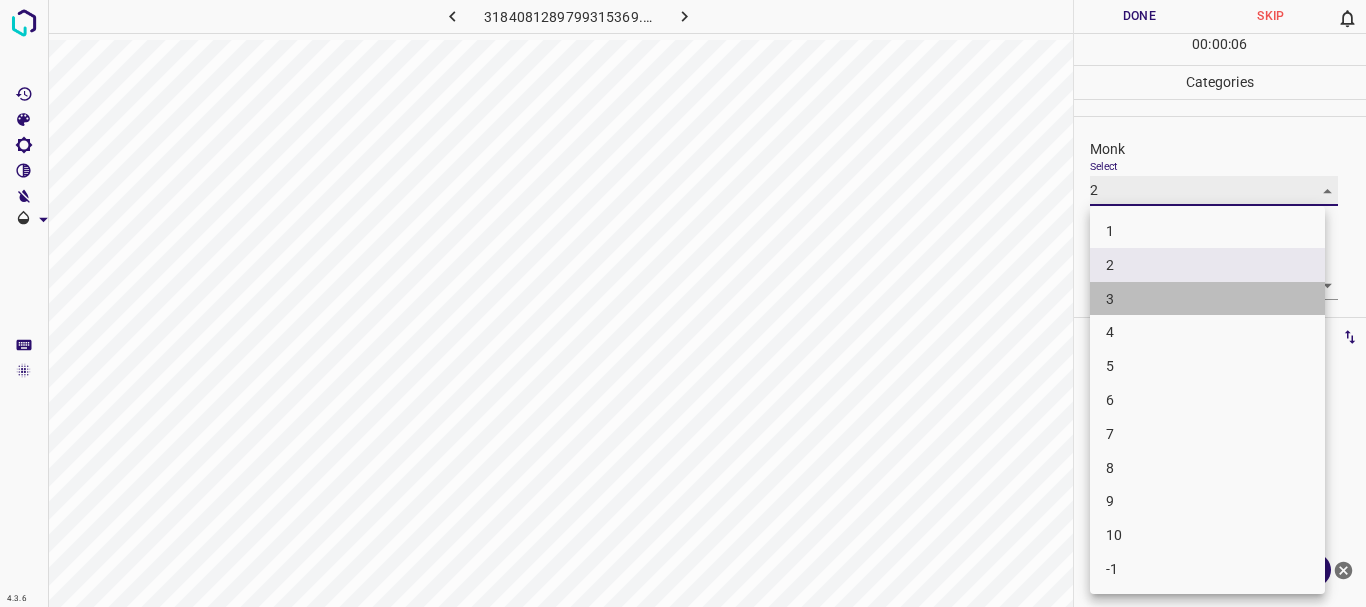 type on "3" 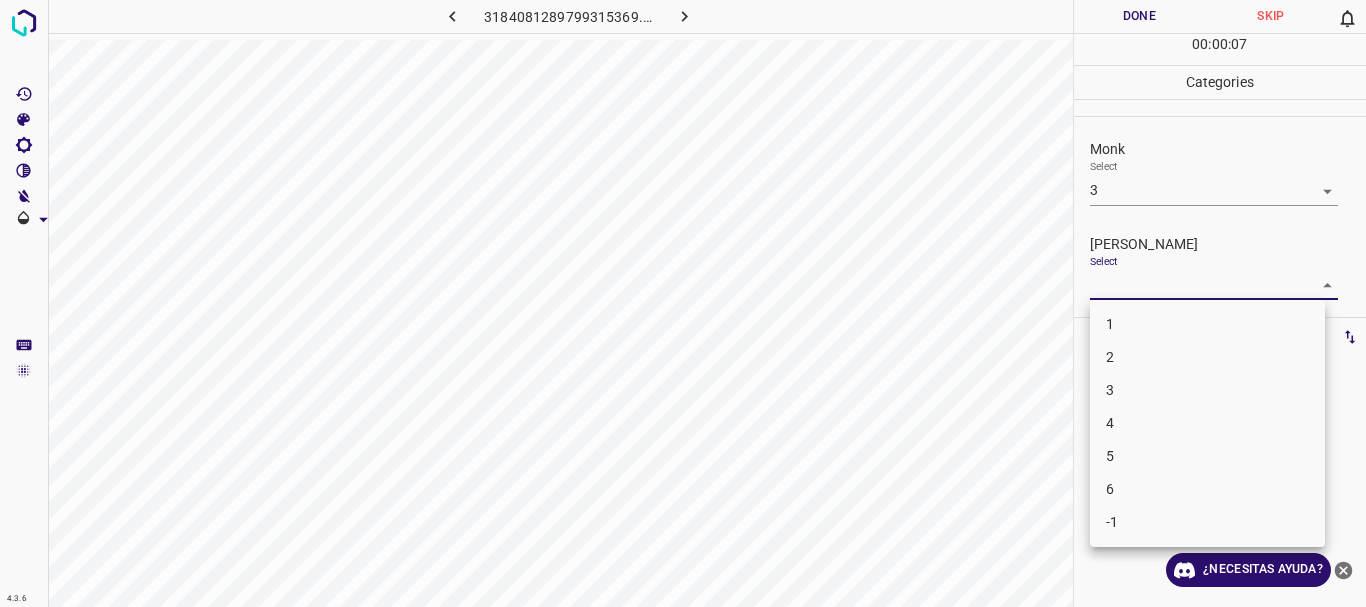 click on "4.3.6  3184081289799315369.png Done Skip 0 00   : 00   : 07   Categories Monk   Select 3 3  [PERSON_NAME]   Select ​ Labels   0 Categories 1 Monk 2  [PERSON_NAME] Tools Space Change between modes (Draw & Edit) I Auto labeling R Restore zoom M Zoom in N Zoom out Delete Delete selecte label Filters Z Restore filters X Saturation filter C Brightness filter V Contrast filter B Gray scale filter General O Download ¿Necesitas ayuda? Texto original Valora esta traducción Tu opinión servirá para ayudar a mejorar el Traductor de Google - Texto - Esconder - Borrar 1 2 3 4 5 6 -1" at bounding box center (683, 303) 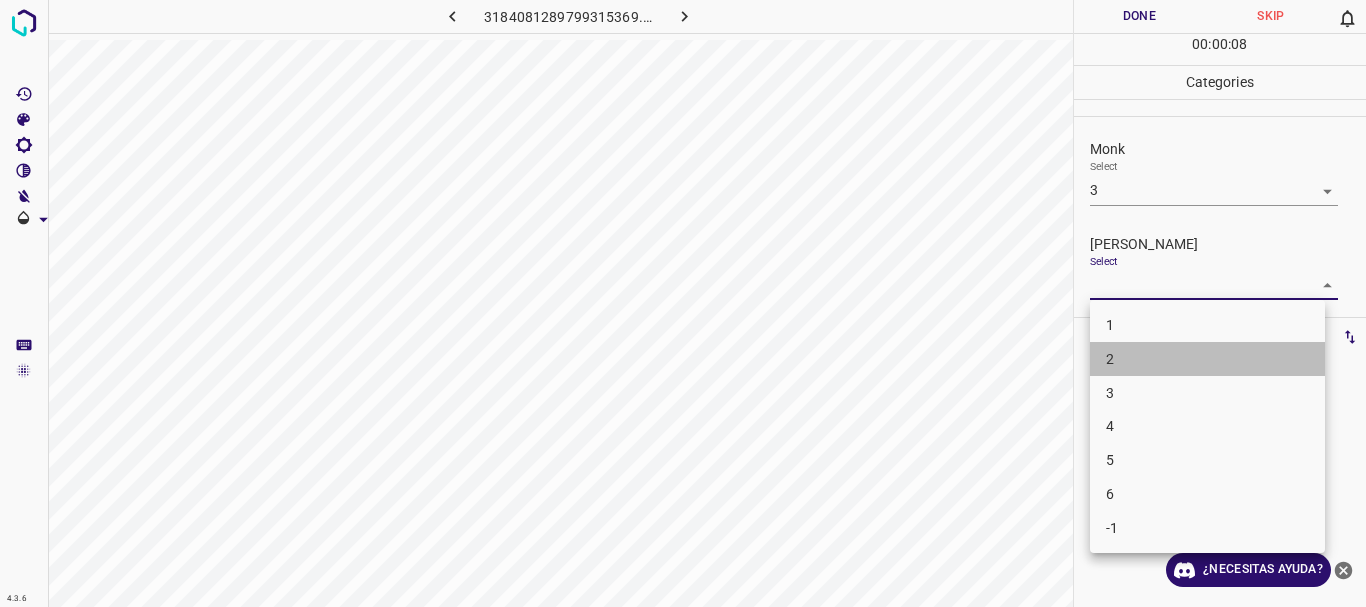click on "2" at bounding box center [1207, 359] 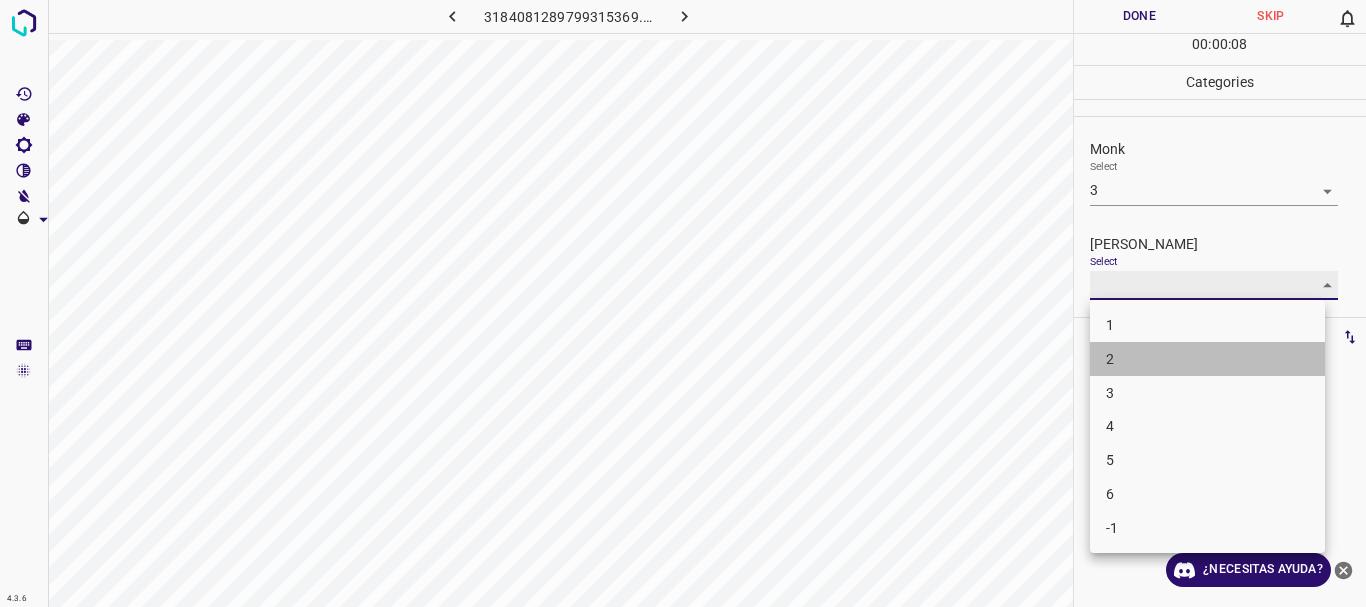 type on "2" 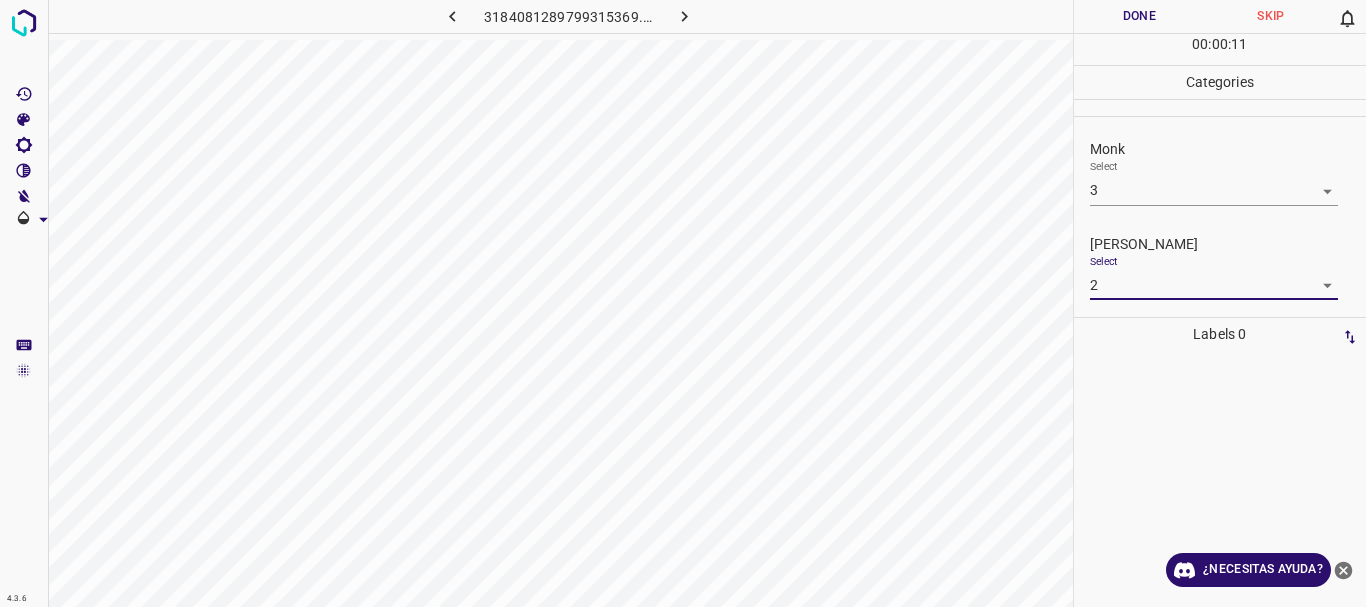 click on "Done" at bounding box center [1140, 16] 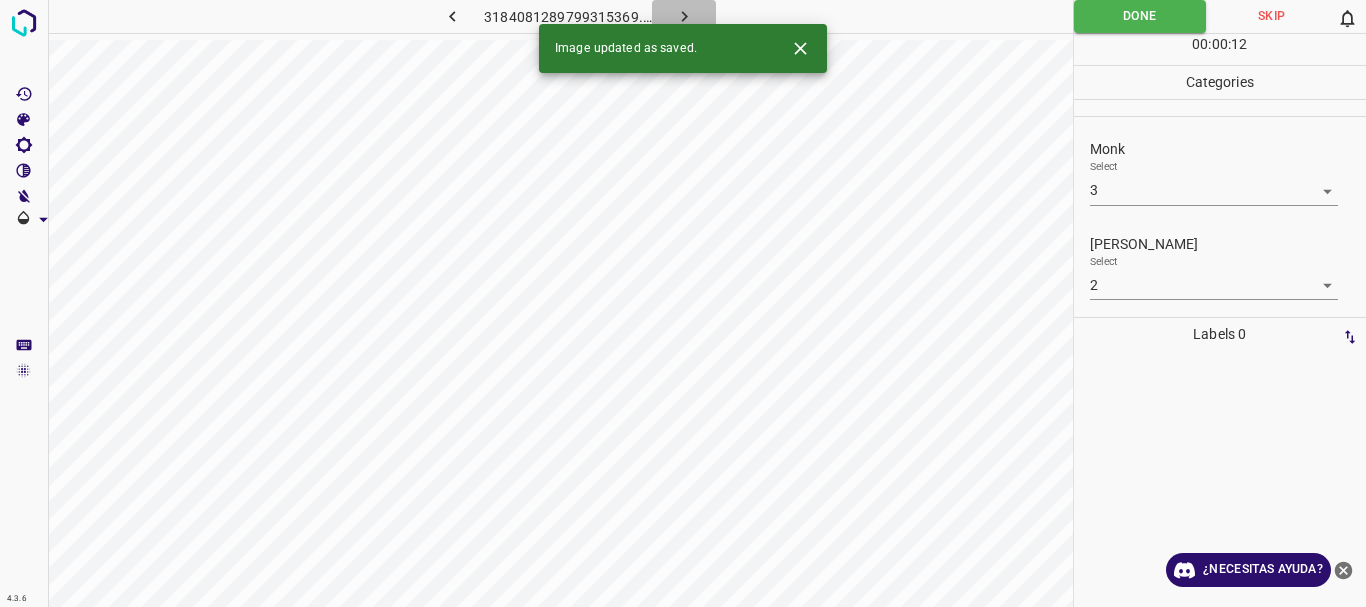 click 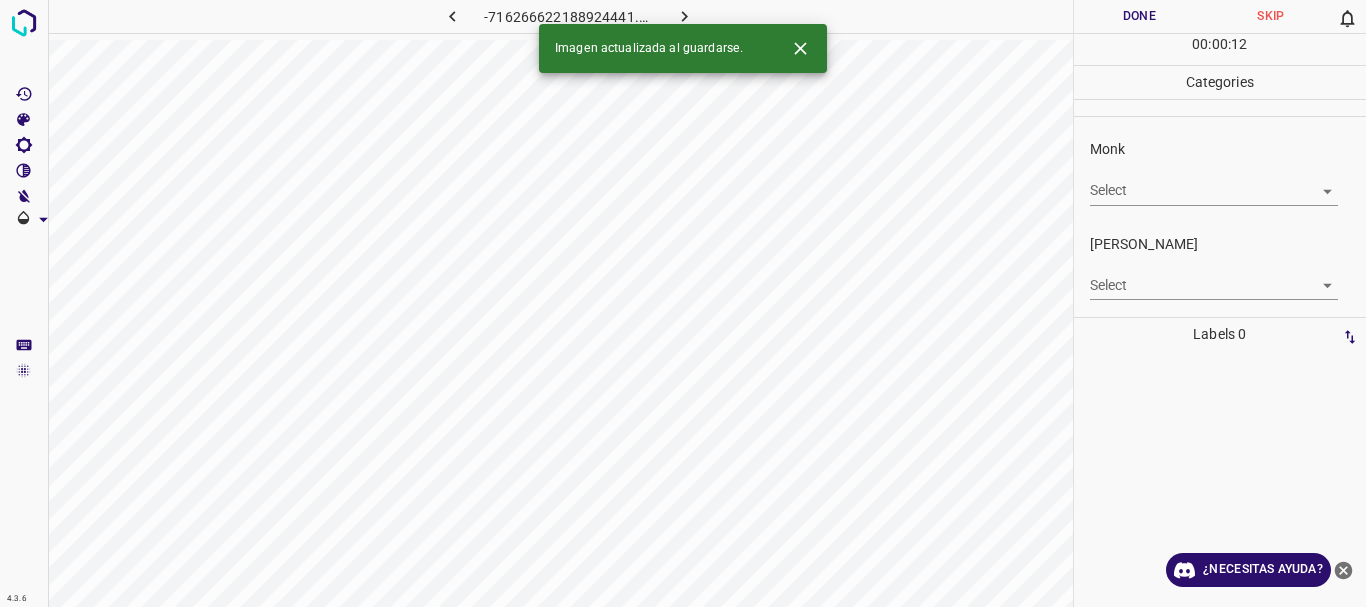 click on "4.3.6  -716266622188924441.png Done Skip 0 00   : 00   : 12   Categories Monk   Select ​  [PERSON_NAME]   Select ​ Labels   0 Categories 1 Monk 2  [PERSON_NAME] Tools Space Change between modes (Draw & Edit) I Auto labeling R Restore zoom M Zoom in N Zoom out Delete Delete selecte label Filters Z Restore filters X Saturation filter C Brightness filter V Contrast filter B Gray scale filter General O Download Imagen actualizada al guardarse. ¿Necesitas ayuda? Texto original Valora esta traducción Tu opinión servirá para ayudar a mejorar el Traductor de Google - Texto - Esconder - Borrar" at bounding box center (683, 303) 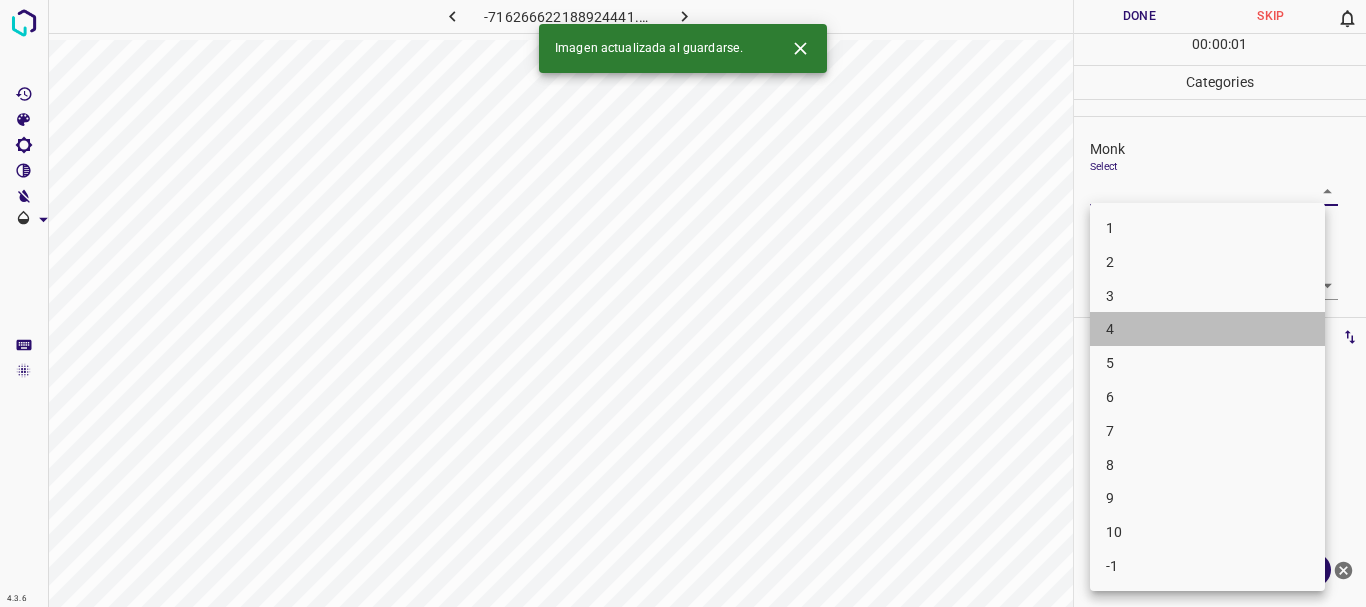 click on "4" at bounding box center [1207, 329] 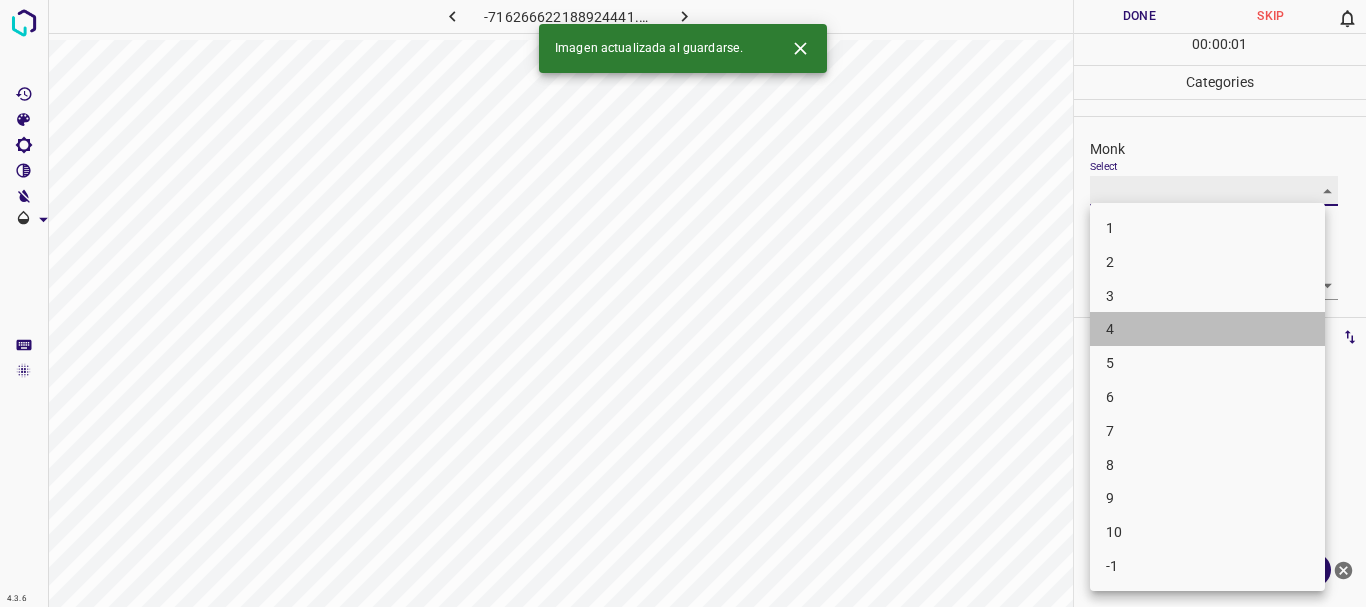 type on "4" 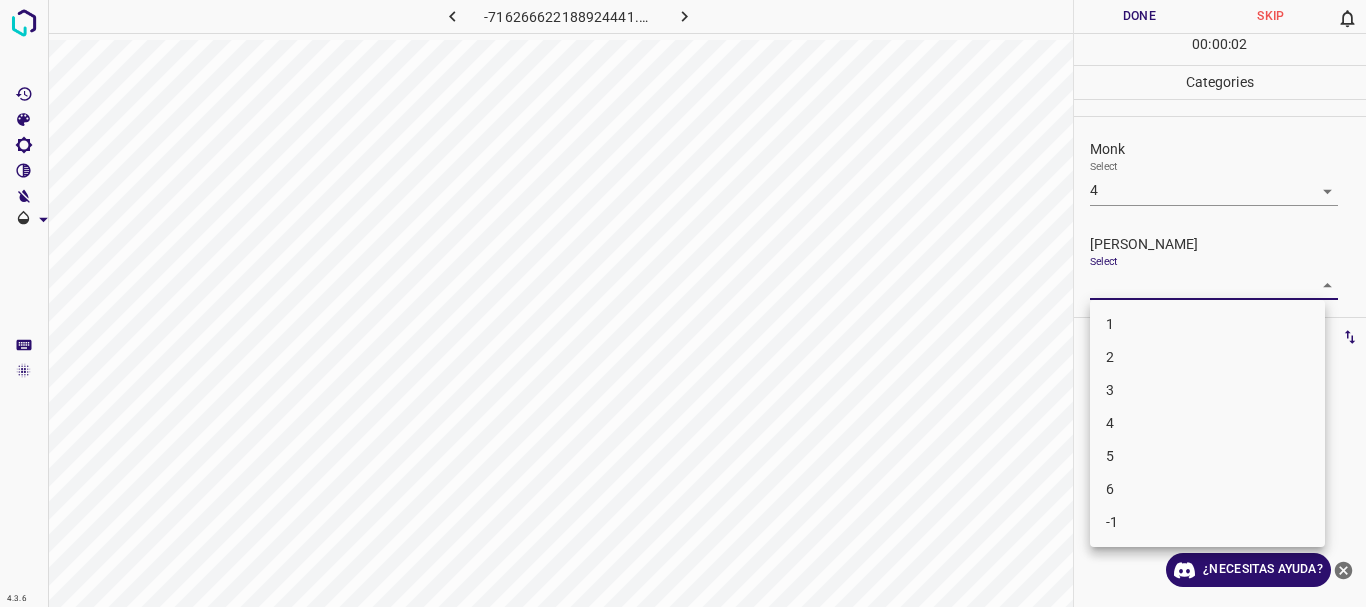 click on "4.3.6  -716266622188924441.png Done Skip 0 00   : 00   : 02   Categories Monk   Select 4 4  [PERSON_NAME]   Select ​ Labels   0 Categories 1 Monk 2  [PERSON_NAME] Tools Space Change between modes (Draw & Edit) I Auto labeling R Restore zoom M Zoom in N Zoom out Delete Delete selecte label Filters Z Restore filters X Saturation filter C Brightness filter V Contrast filter B Gray scale filter General O Download ¿Necesitas ayuda? Texto original Valora esta traducción Tu opinión servirá para ayudar a mejorar el Traductor de Google - Texto - Esconder - Borrar 1 2 3 4 5 6 -1" at bounding box center [683, 303] 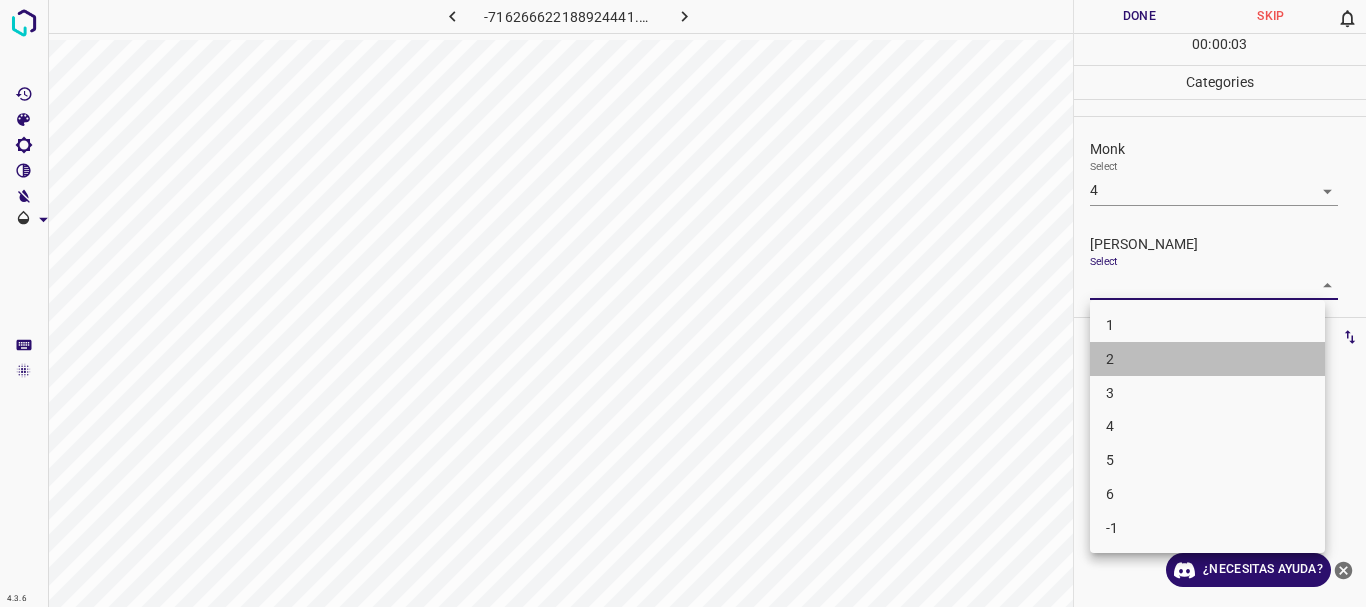 drag, startPoint x: 1134, startPoint y: 349, endPoint x: 1141, endPoint y: 179, distance: 170.14406 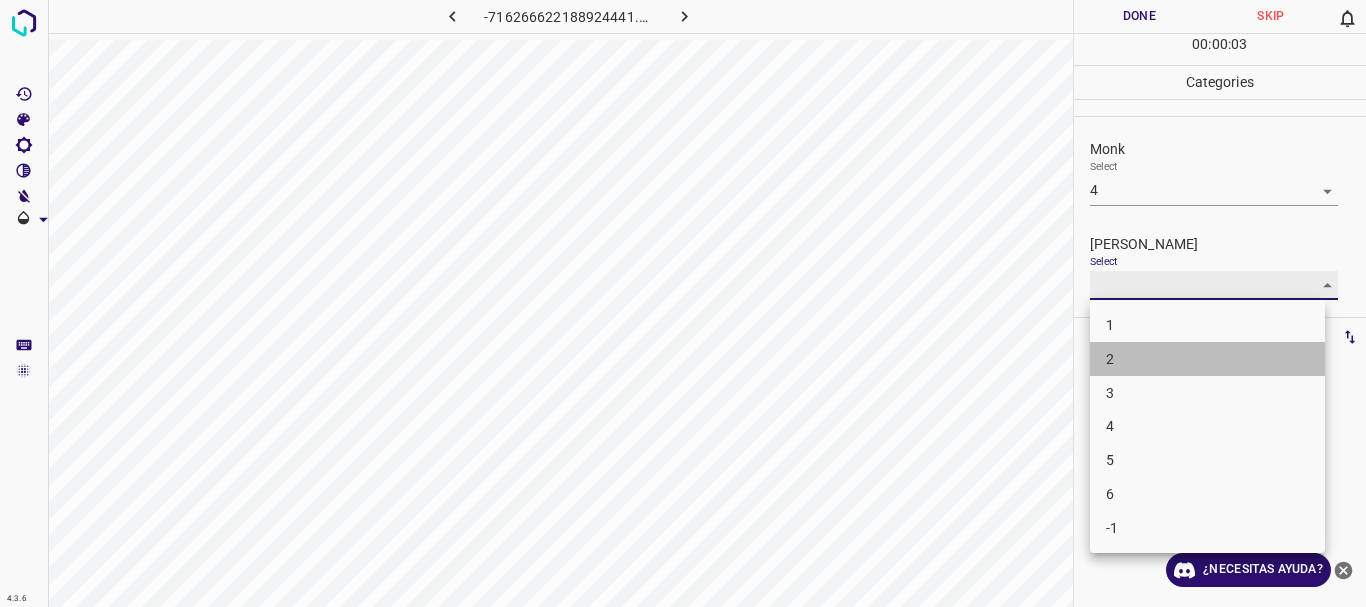 type on "2" 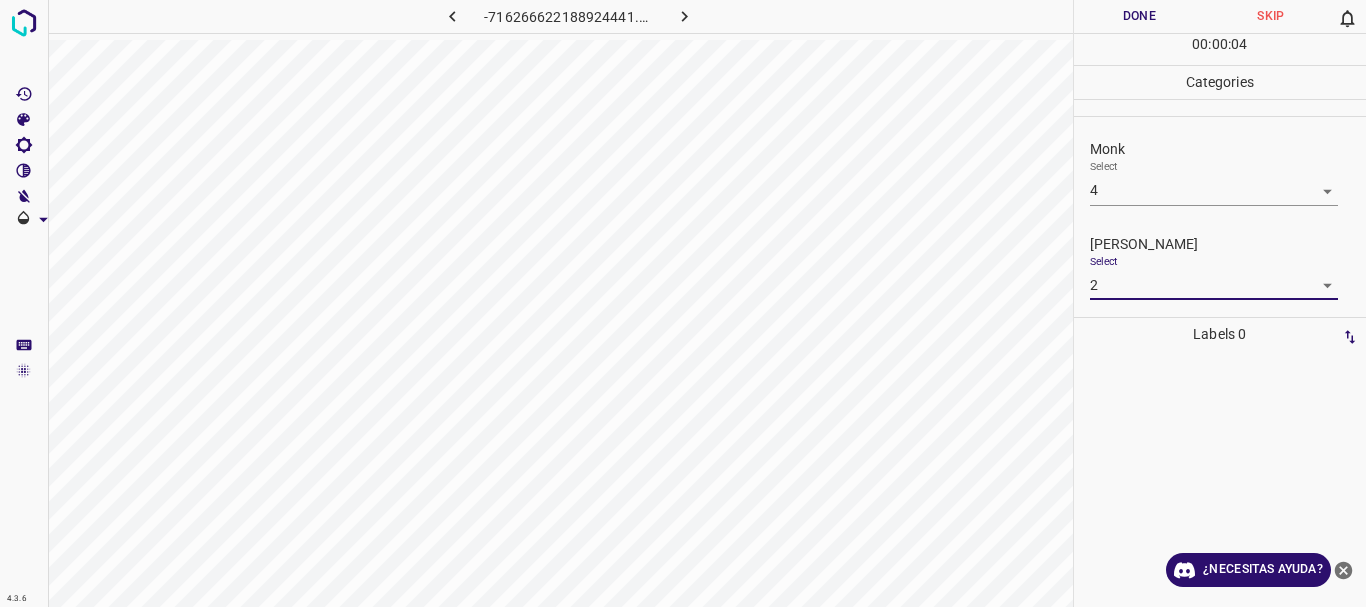 click on "Done" at bounding box center [1140, 16] 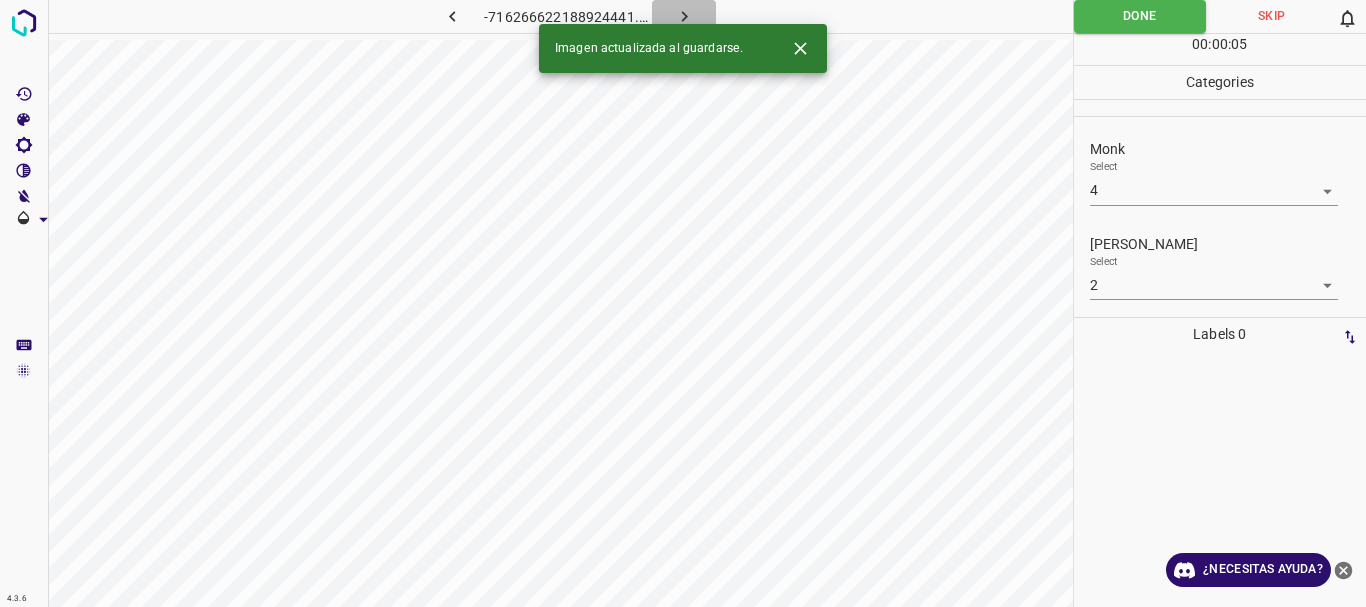 click 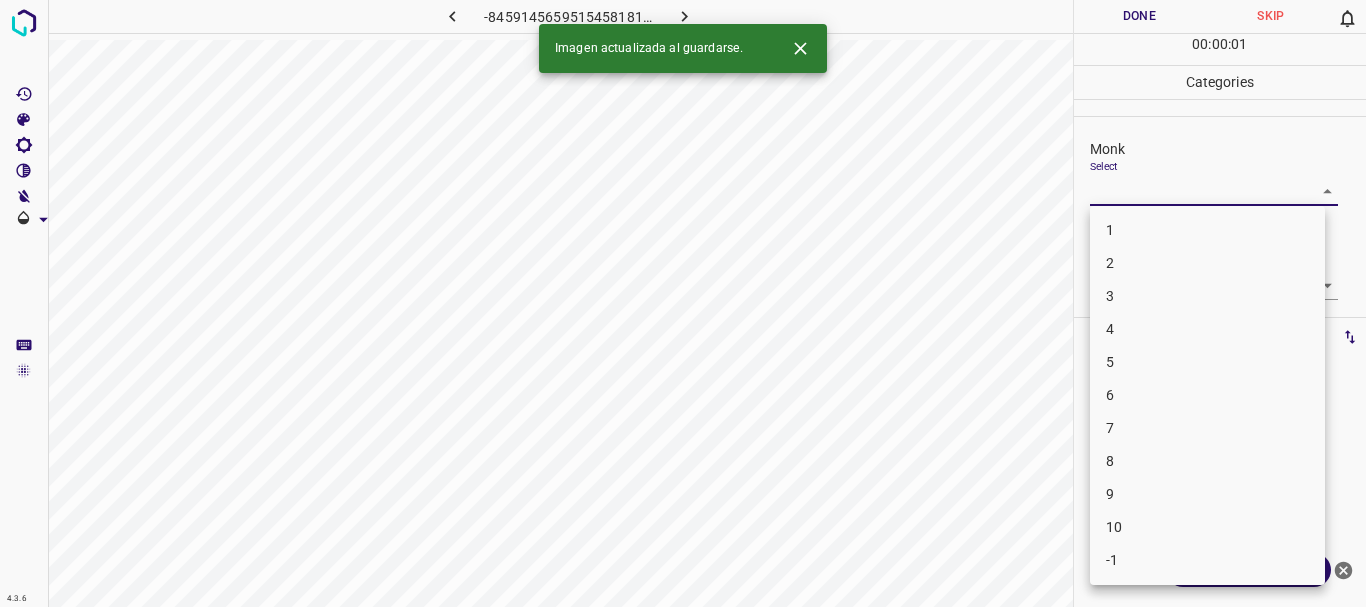 click on "4.3.6  -8459145659515458181.png Done Skip 0 00   : 00   : 01   Categories Monk   Select ​  [PERSON_NAME]   Select ​ Labels   0 Categories 1 Monk 2  [PERSON_NAME] Tools Space Change between modes (Draw & Edit) I Auto labeling R Restore zoom M Zoom in N Zoom out Delete Delete selecte label Filters Z Restore filters X Saturation filter C Brightness filter V Contrast filter B Gray scale filter General O Download Imagen actualizada al guardarse. ¿Necesitas ayuda? Texto original Valora esta traducción Tu opinión servirá para ayudar a mejorar el Traductor de Google - Texto - Esconder - Borrar 1 2 3 4 5 6 7 8 9 10 -1" at bounding box center [683, 303] 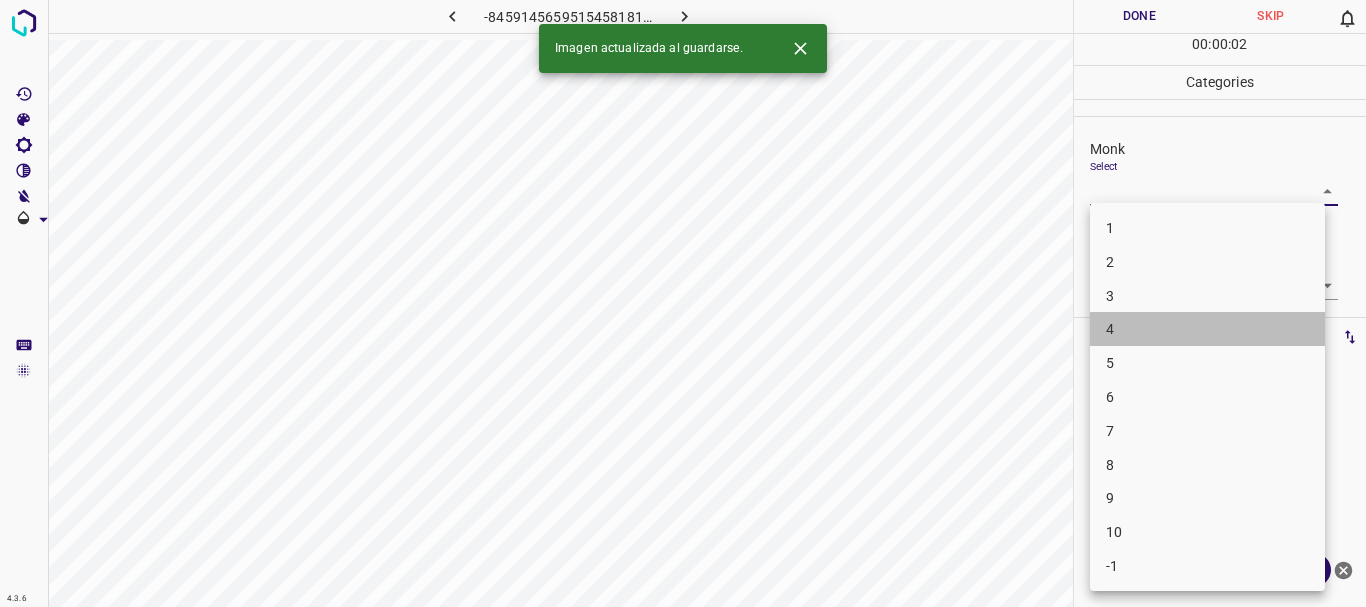 click on "4" at bounding box center [1207, 329] 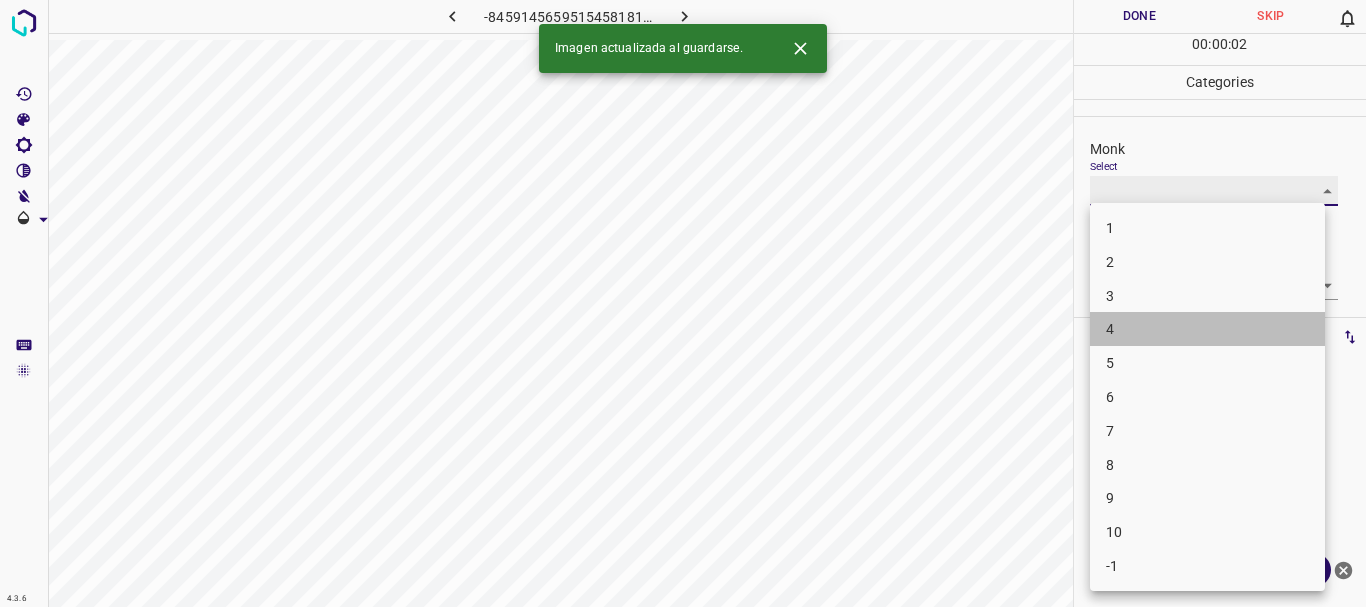 type on "4" 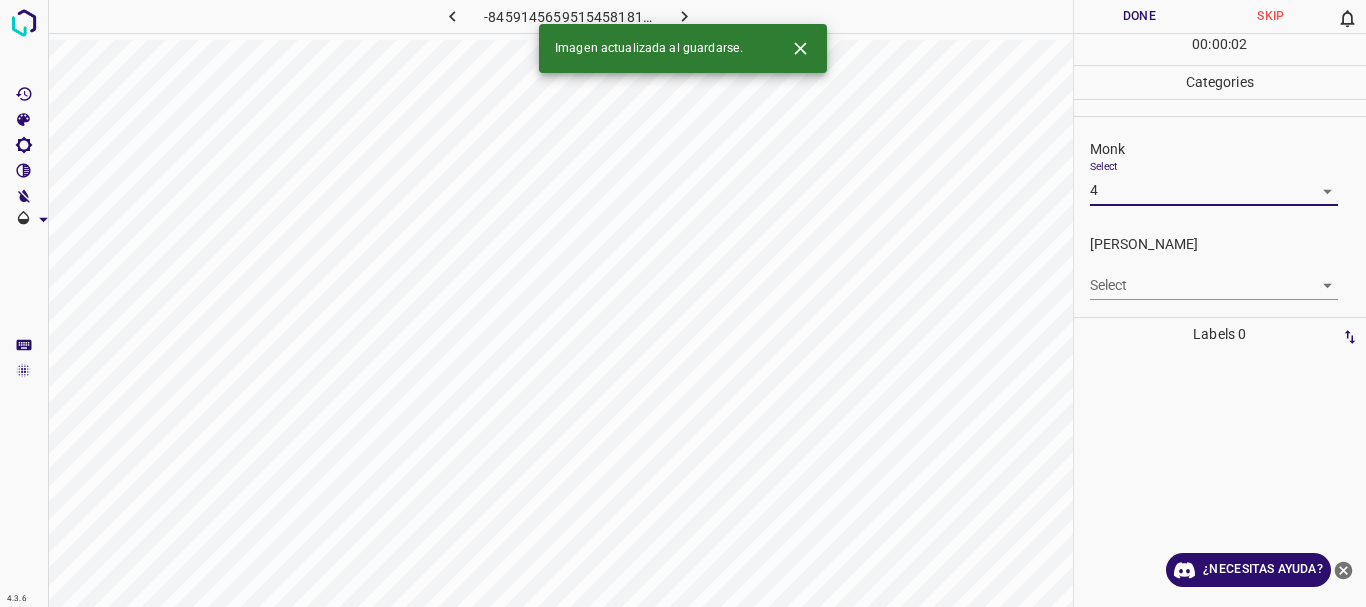 click on "4.3.6  -8459145659515458181.png Done Skip 0 00   : 00   : 02   Categories Monk   Select 4 4  [PERSON_NAME]   Select ​ Labels   0 Categories 1 Monk 2  [PERSON_NAME] Tools Space Change between modes (Draw & Edit) I Auto labeling R Restore zoom M Zoom in N Zoom out Delete Delete selecte label Filters Z Restore filters X Saturation filter C Brightness filter V Contrast filter B Gray scale filter General O Download Imagen actualizada al guardarse. ¿Necesitas ayuda? Texto original Valora esta traducción Tu opinión servirá para ayudar a mejorar el Traductor de Google - Texto - Esconder - Borrar" at bounding box center [683, 303] 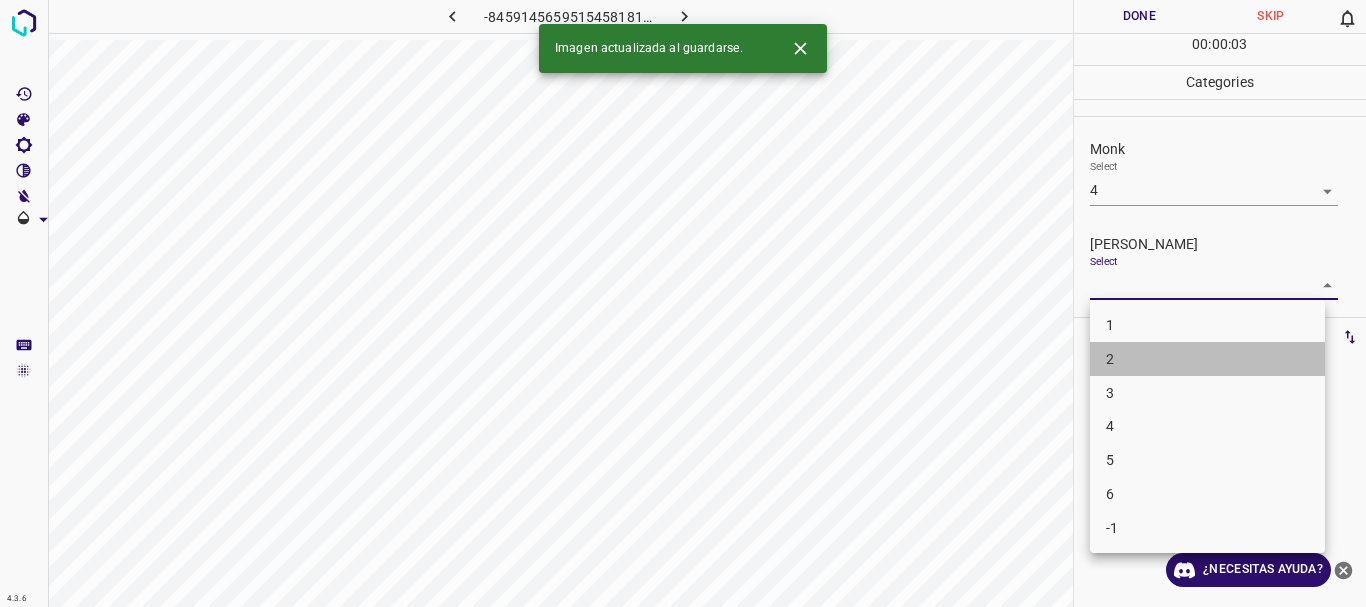 click on "2" at bounding box center (1207, 359) 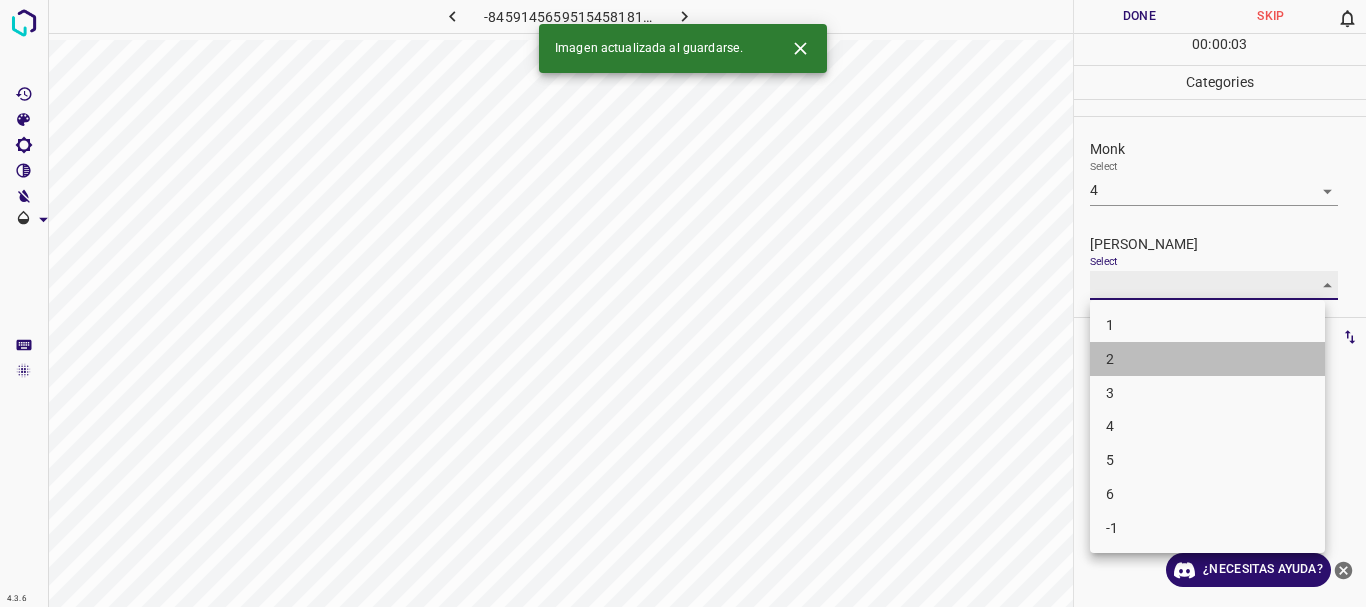 type on "2" 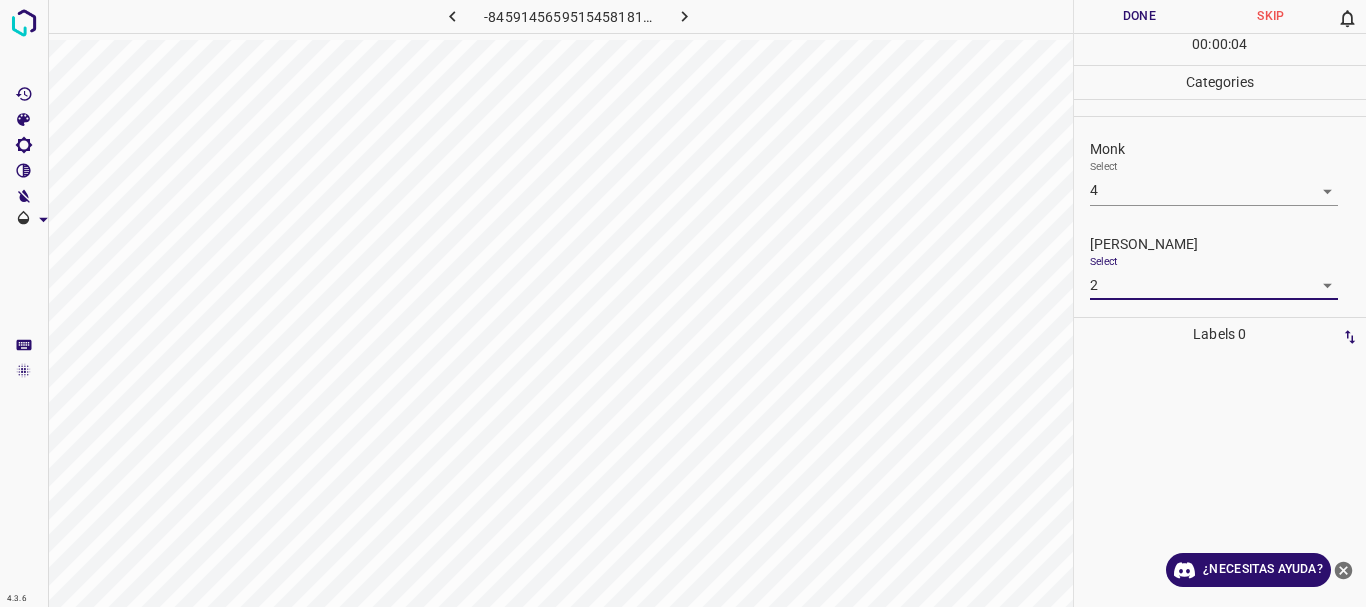 click on "4.3.6  -8459145659515458181.png Done Skip 0 00   : 00   : 04   Categories Monk   Select 4 4  [PERSON_NAME]   Select 2 2 Labels   0 Categories 1 Monk 2  [PERSON_NAME] Tools Space Change between modes (Draw & Edit) I Auto labeling R Restore zoom M Zoom in N Zoom out Delete Delete selecte label Filters Z Restore filters X Saturation filter C Brightness filter V Contrast filter B Gray scale filter General O Download ¿Necesitas ayuda? Texto original Valora esta traducción Tu opinión servirá para ayudar a mejorar el Traductor de Google - Texto - Esconder - Borrar" at bounding box center (683, 303) 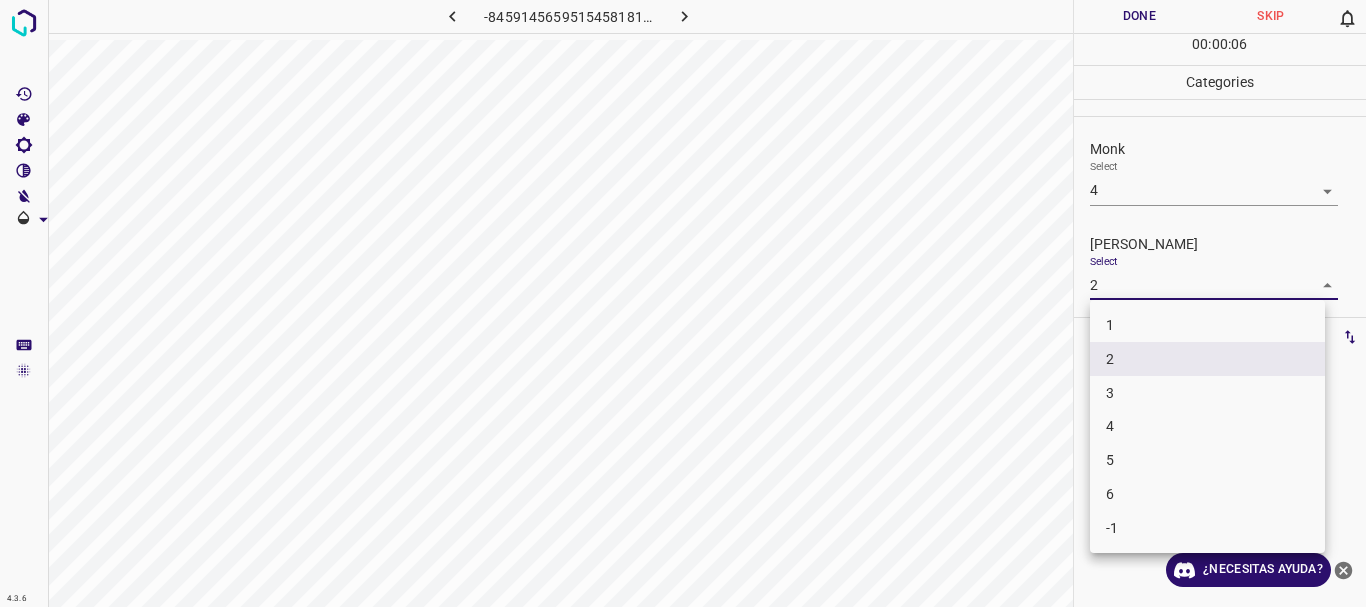 drag, startPoint x: 1121, startPoint y: 321, endPoint x: 1189, endPoint y: 108, distance: 223.59114 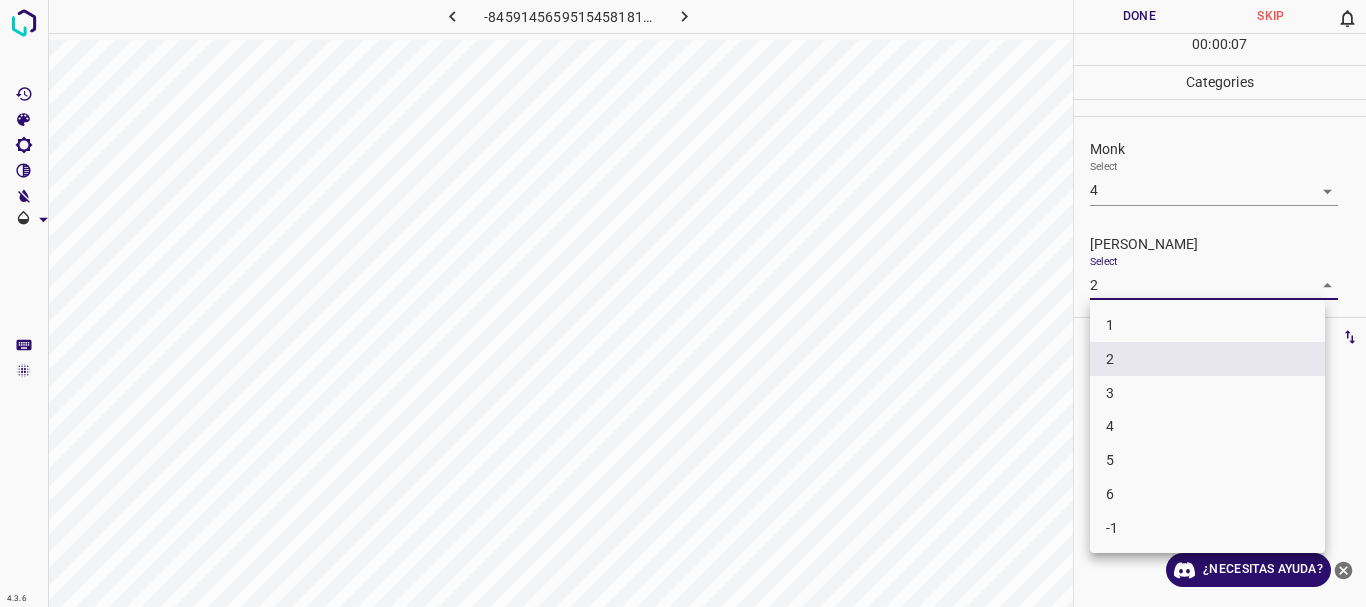 click at bounding box center (683, 303) 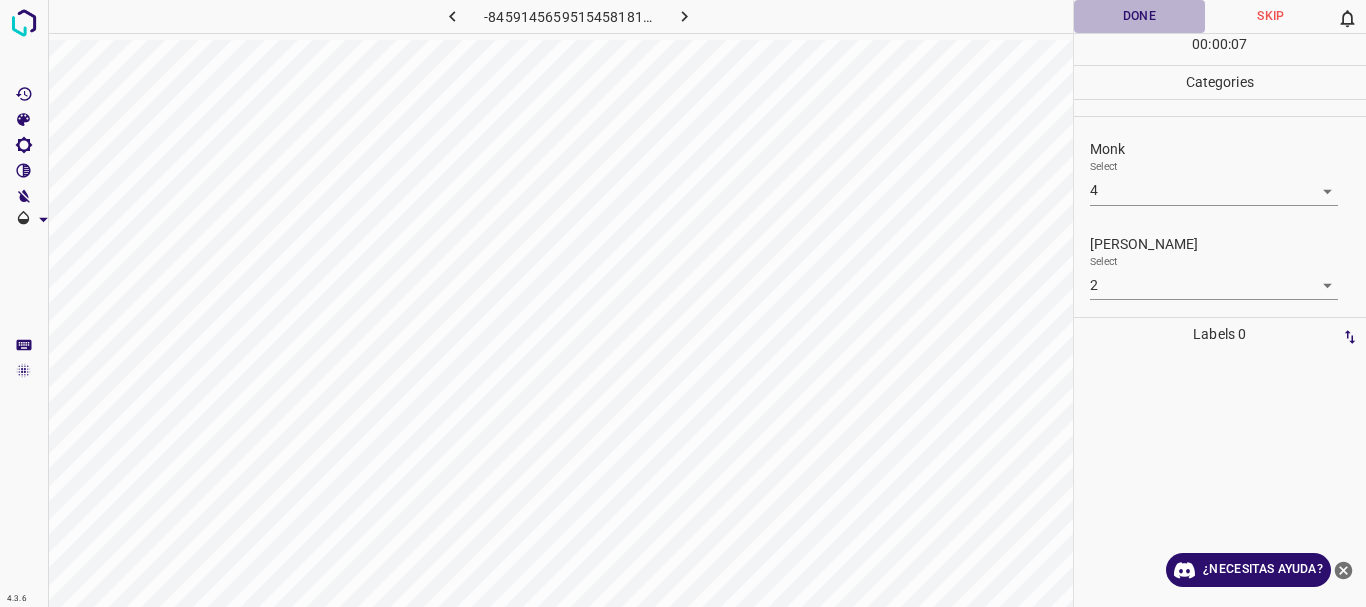 click on "Done" at bounding box center (1140, 16) 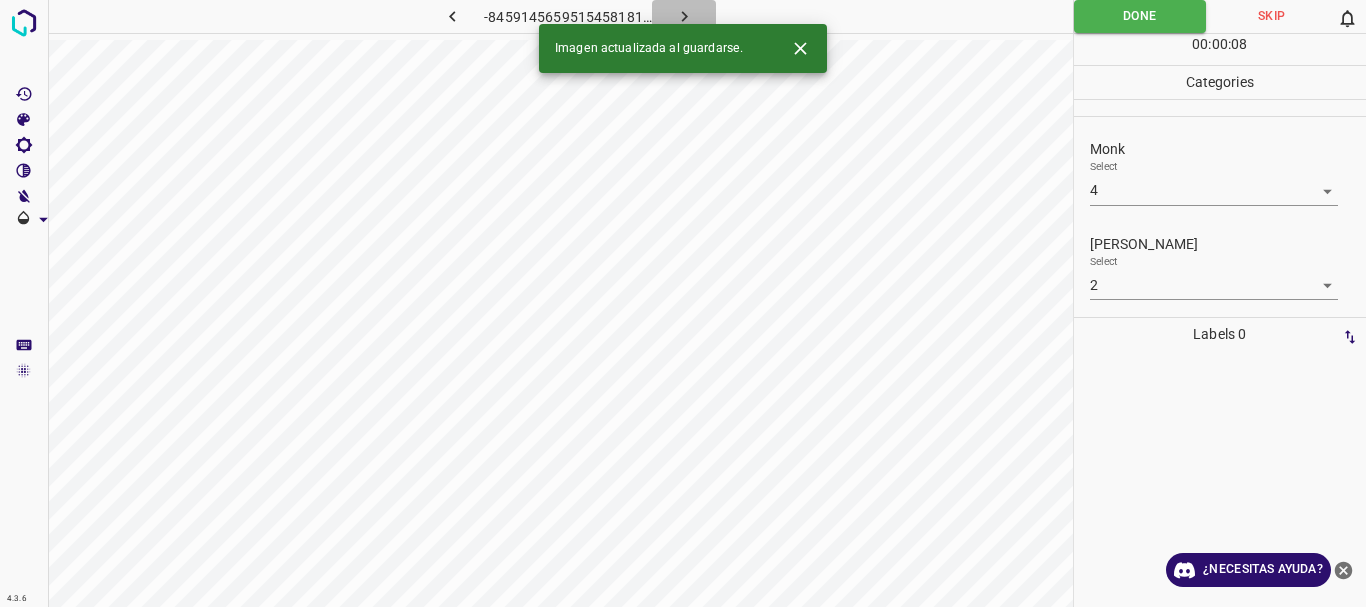 click 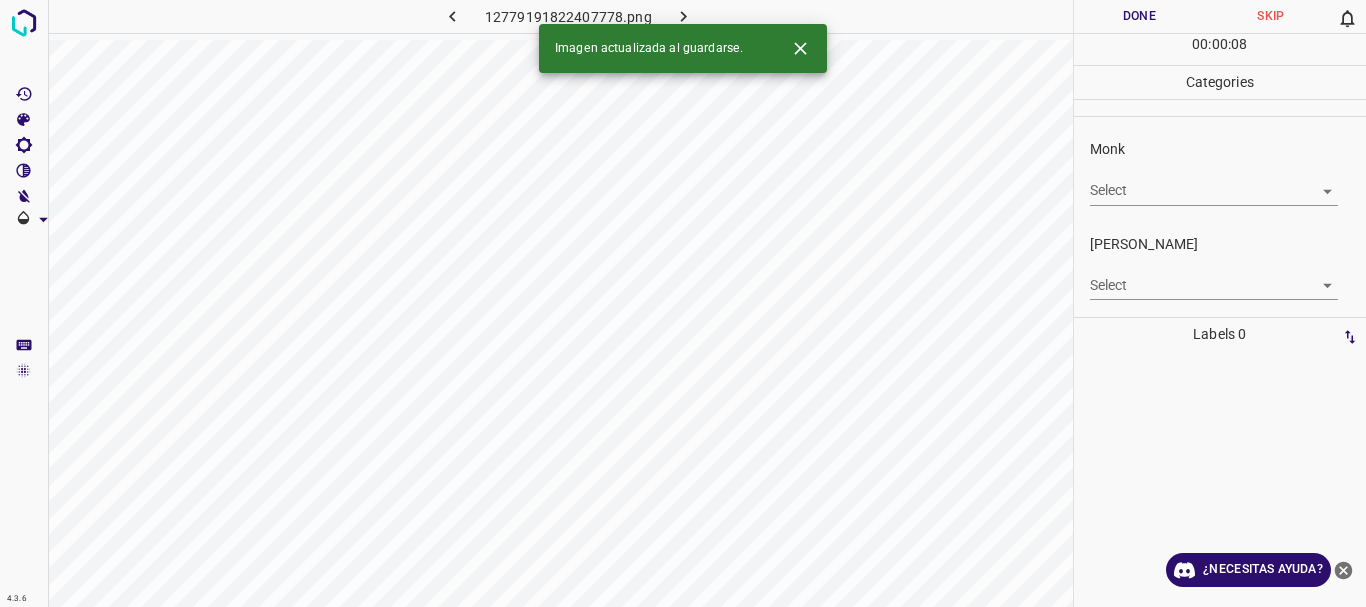 click on "4.3.6  12779191822407778.png Done Skip 0 00   : 00   : 08   Categories Monk   Select ​  [PERSON_NAME]   Select ​ Labels   0 Categories 1 Monk 2  [PERSON_NAME] Tools Space Change between modes (Draw & Edit) I Auto labeling R Restore zoom M Zoom in N Zoom out Delete Delete selecte label Filters Z Restore filters X Saturation filter C Brightness filter V Contrast filter B Gray scale filter General O Download Imagen actualizada al guardarse. ¿Necesitas ayuda? Texto original Valora esta traducción Tu opinión servirá para ayudar a mejorar el Traductor de Google - Texto - Esconder - Borrar" at bounding box center (683, 303) 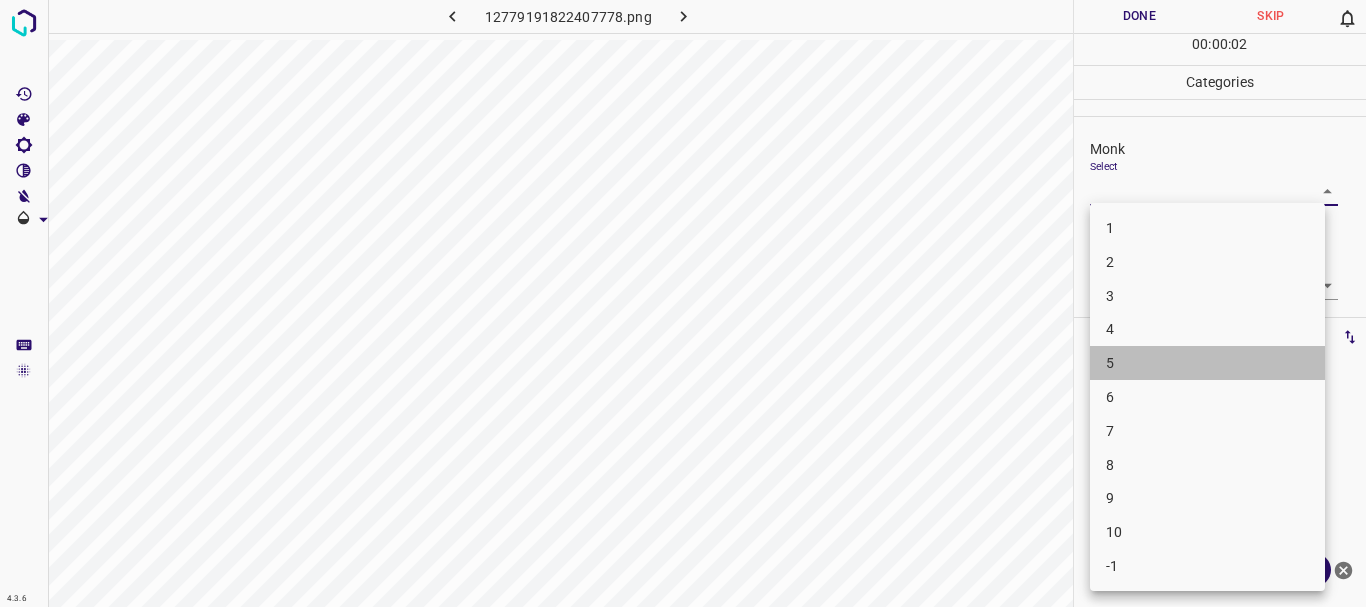 click on "5" at bounding box center (1207, 363) 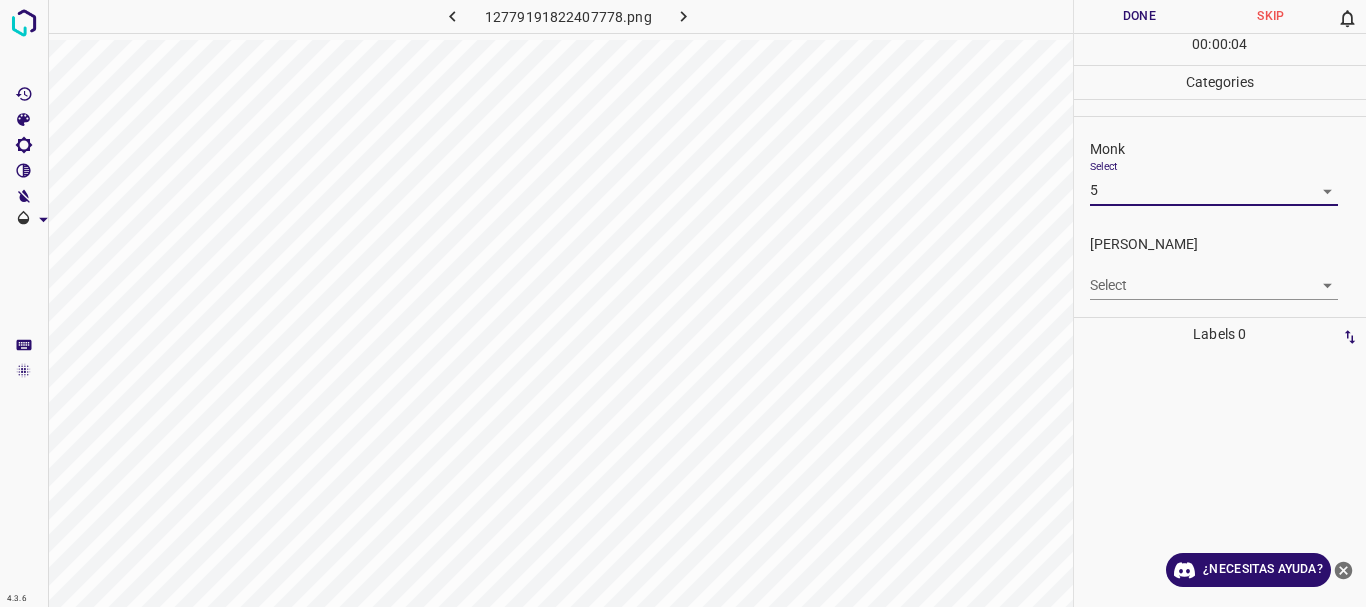 click on "4.3.6  12779191822407778.png Done Skip 0 00   : 00   : 04   Categories Monk   Select 5 5  [PERSON_NAME]   Select ​ Labels   0 Categories 1 Monk 2  [PERSON_NAME] Tools Space Change between modes (Draw & Edit) I Auto labeling R Restore zoom M Zoom in N Zoom out Delete Delete selecte label Filters Z Restore filters X Saturation filter C Brightness filter V Contrast filter B Gray scale filter General O Download ¿Necesitas ayuda? Texto original Valora esta traducción Tu opinión servirá para ayudar a mejorar el Traductor de Google - Texto - Esconder - Borrar" at bounding box center (683, 303) 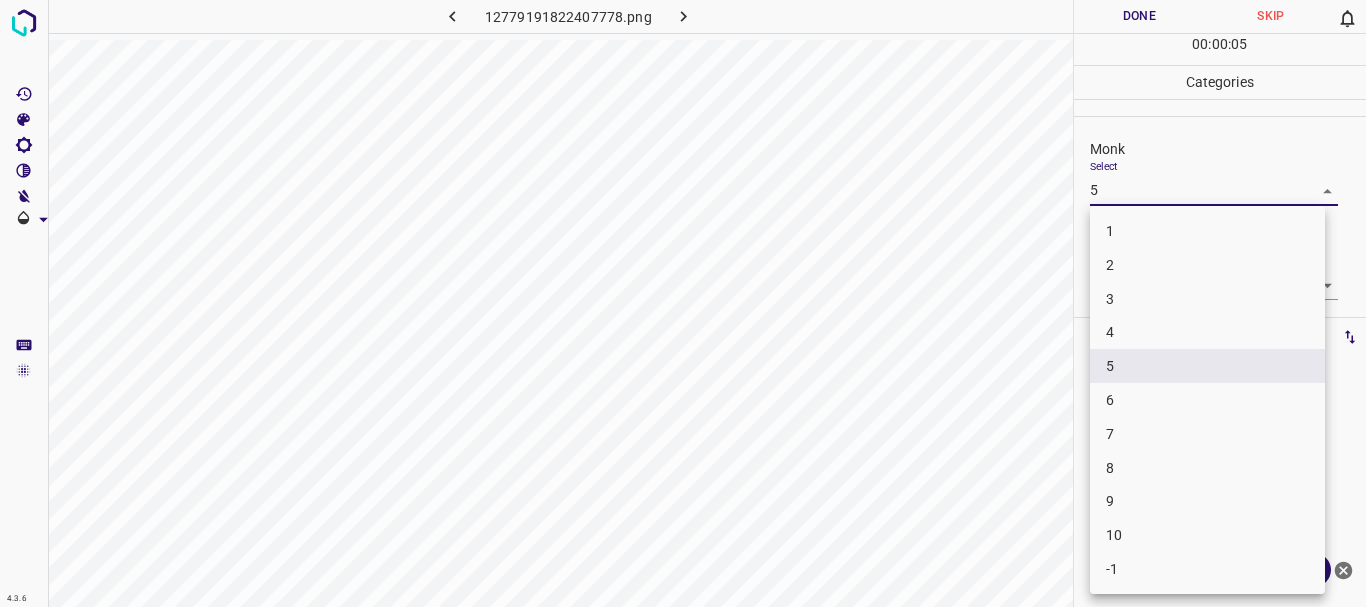 click on "4" at bounding box center [1207, 332] 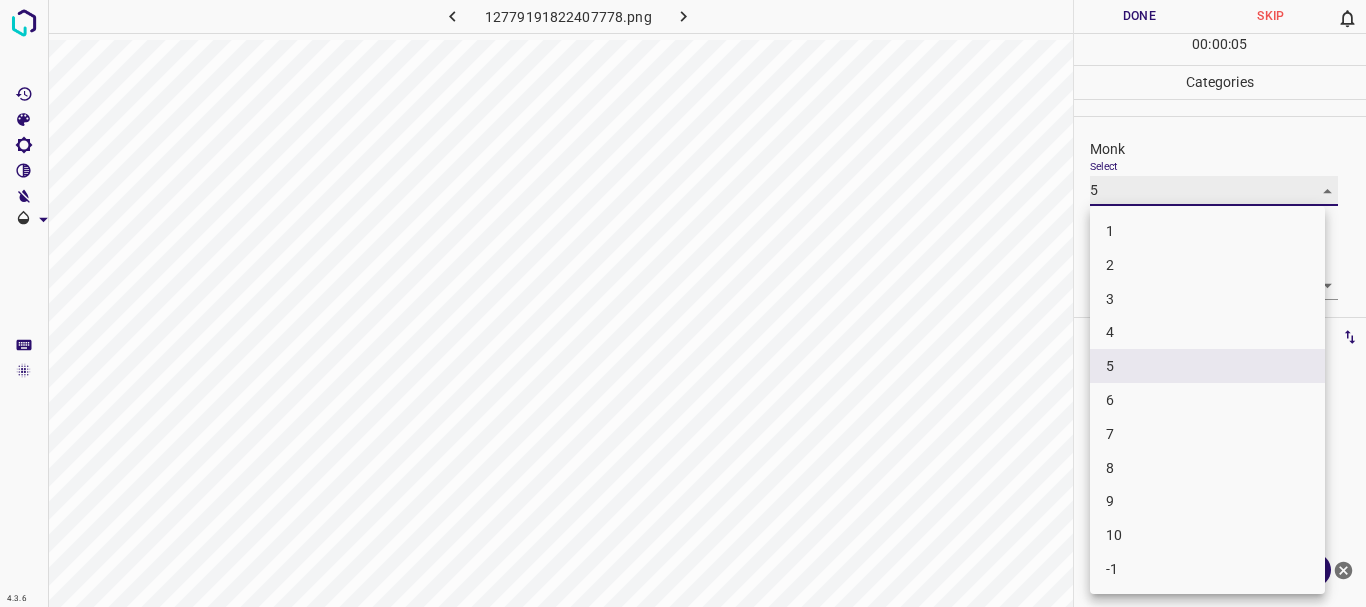 type on "4" 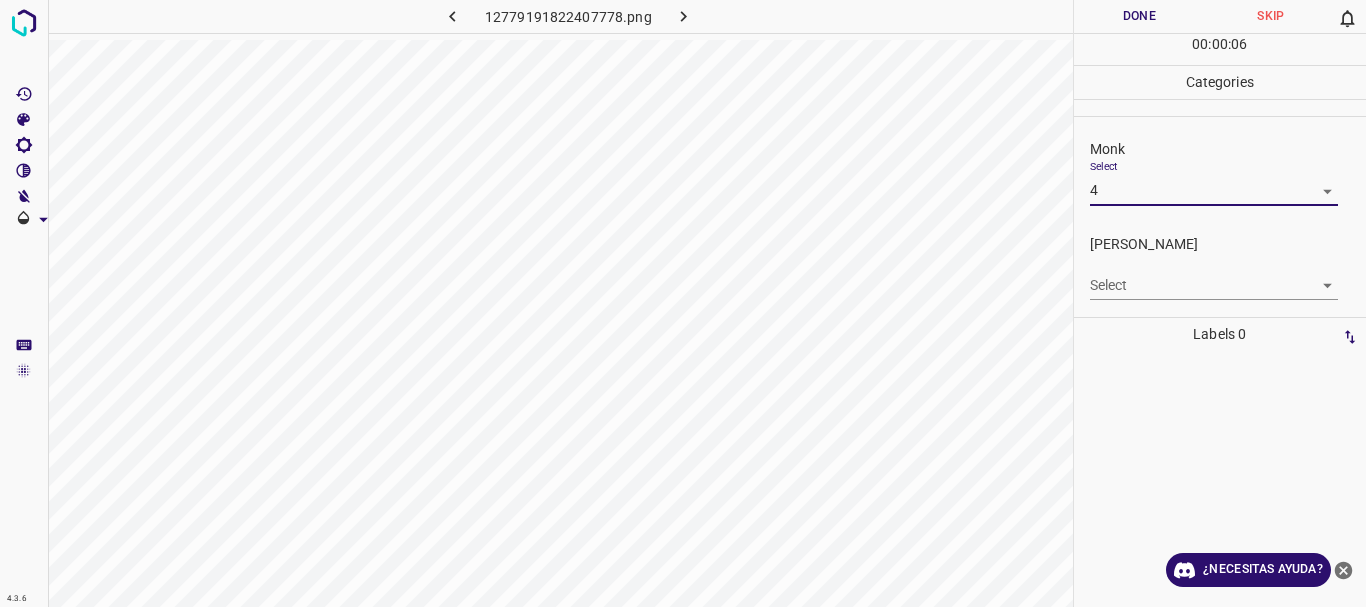 click on "4.3.6  12779191822407778.png Done Skip 0 00   : 00   : 06   Categories Monk   Select 4 4  [PERSON_NAME]   Select ​ Labels   0 Categories 1 Monk 2  [PERSON_NAME] Tools Space Change between modes (Draw & Edit) I Auto labeling R Restore zoom M Zoom in N Zoom out Delete Delete selecte label Filters Z Restore filters X Saturation filter C Brightness filter V Contrast filter B Gray scale filter General O Download ¿Necesitas ayuda? Texto original Valora esta traducción Tu opinión servirá para ayudar a mejorar el Traductor de Google - Texto - Esconder - Borrar 1 2 3 4 5 6 7 8 9 10 -1" at bounding box center [683, 303] 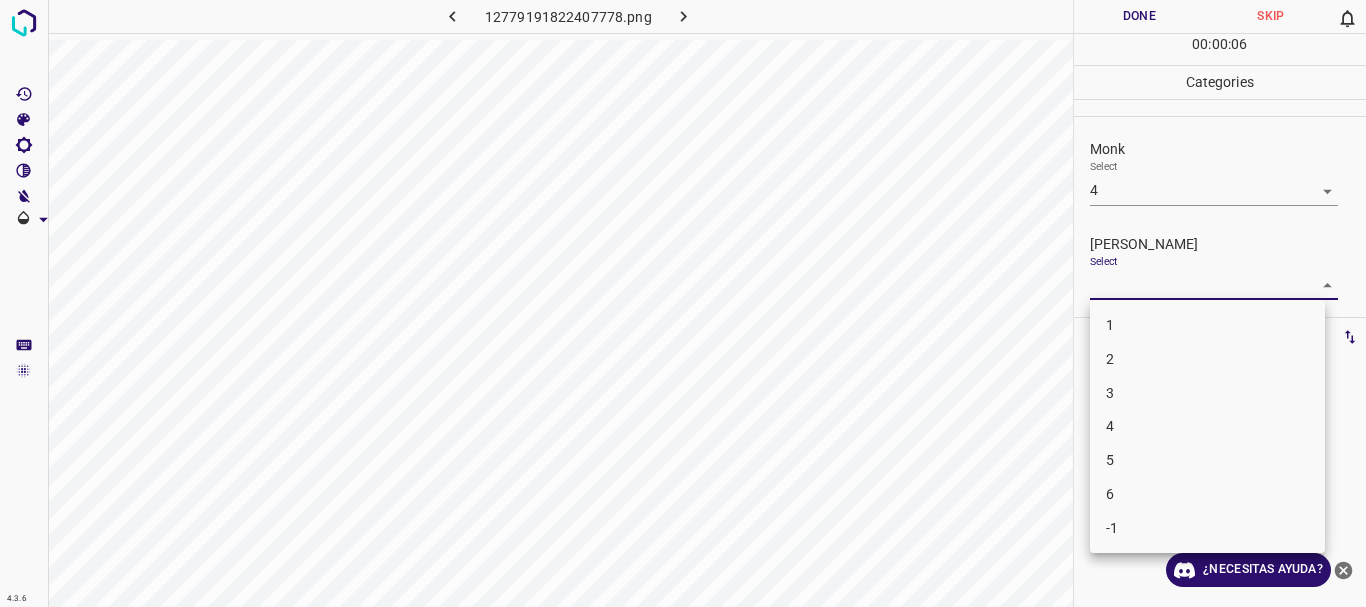click on "3" at bounding box center [1207, 393] 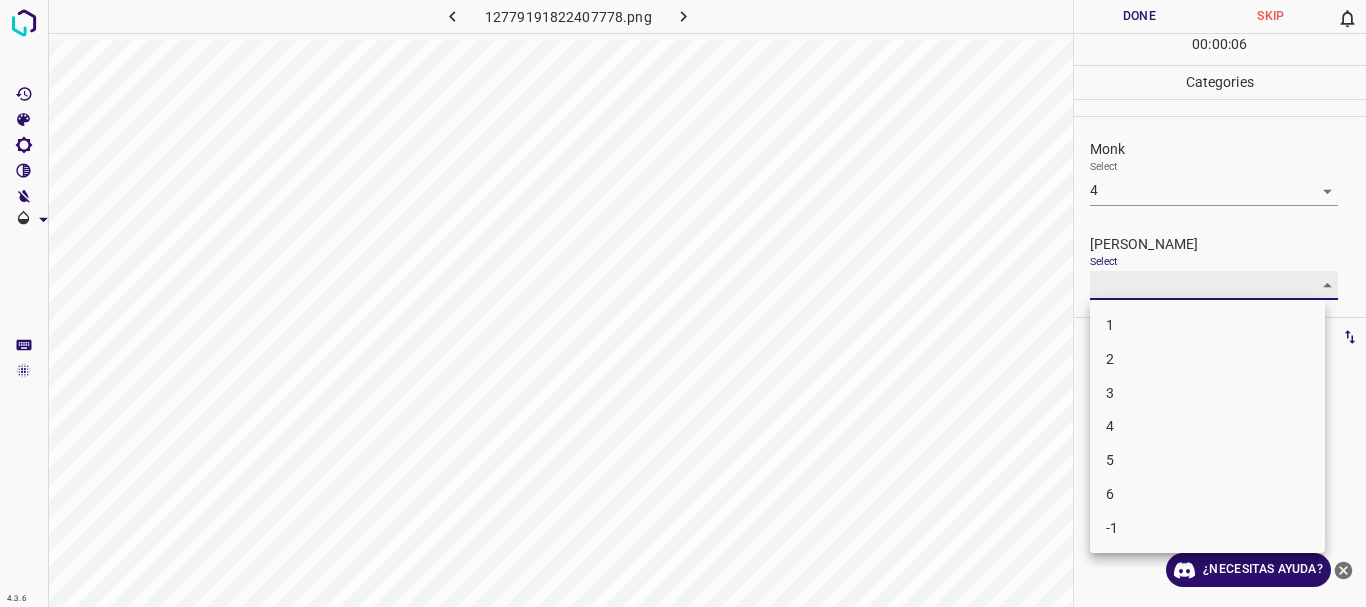type on "3" 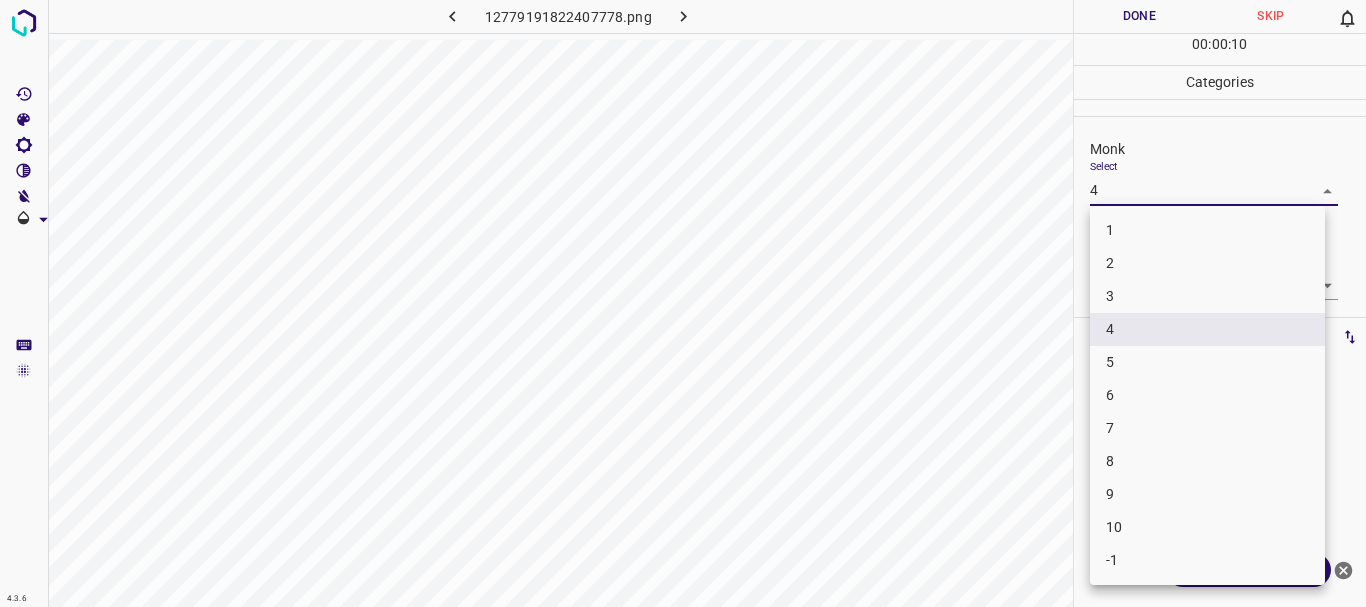 click on "4.3.6  12779191822407778.png Done Skip 0 00   : 00   : 10   Categories Monk   Select 4 4  [PERSON_NAME]   Select 3 3 Labels   0 Categories 1 Monk 2  [PERSON_NAME] Tools Space Change between modes (Draw & Edit) I Auto labeling R Restore zoom M Zoom in N Zoom out Delete Delete selecte label Filters Z Restore filters X Saturation filter C Brightness filter V Contrast filter B Gray scale filter General O Download ¿Necesitas ayuda? Texto original Valora esta traducción Tu opinión servirá para ayudar a mejorar el Traductor de Google - Texto - Esconder - Borrar 1 2 3 4 5 6 7 8 9 10 -1" at bounding box center (683, 303) 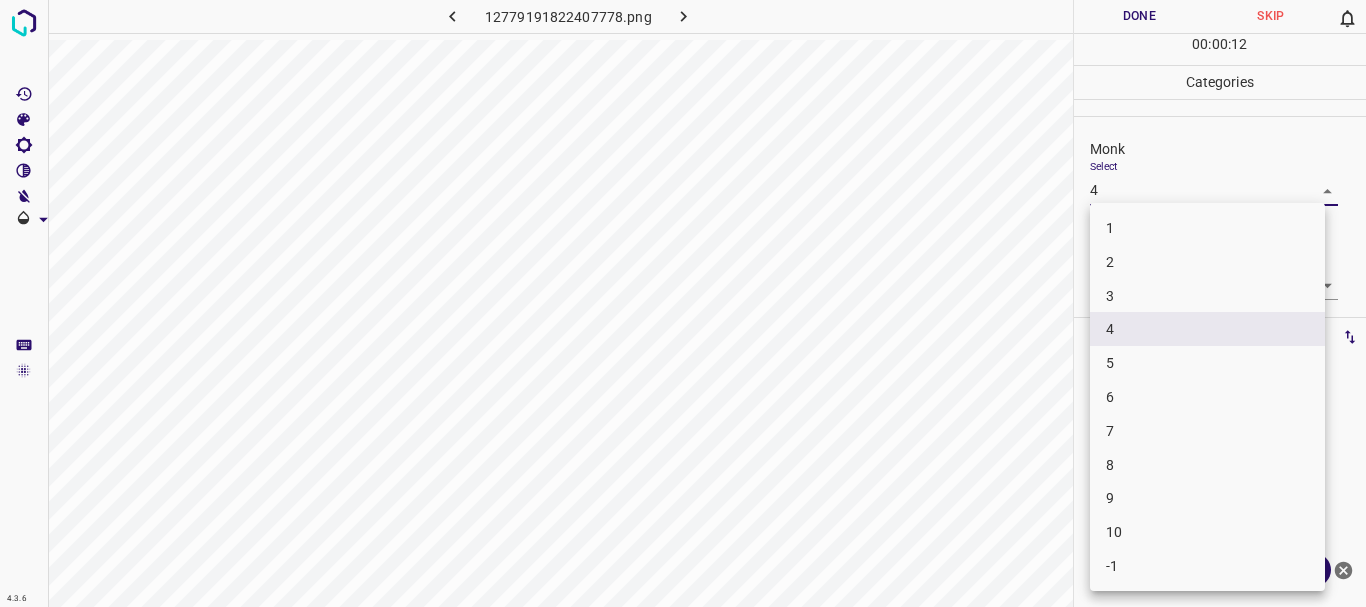 click on "5" at bounding box center [1207, 363] 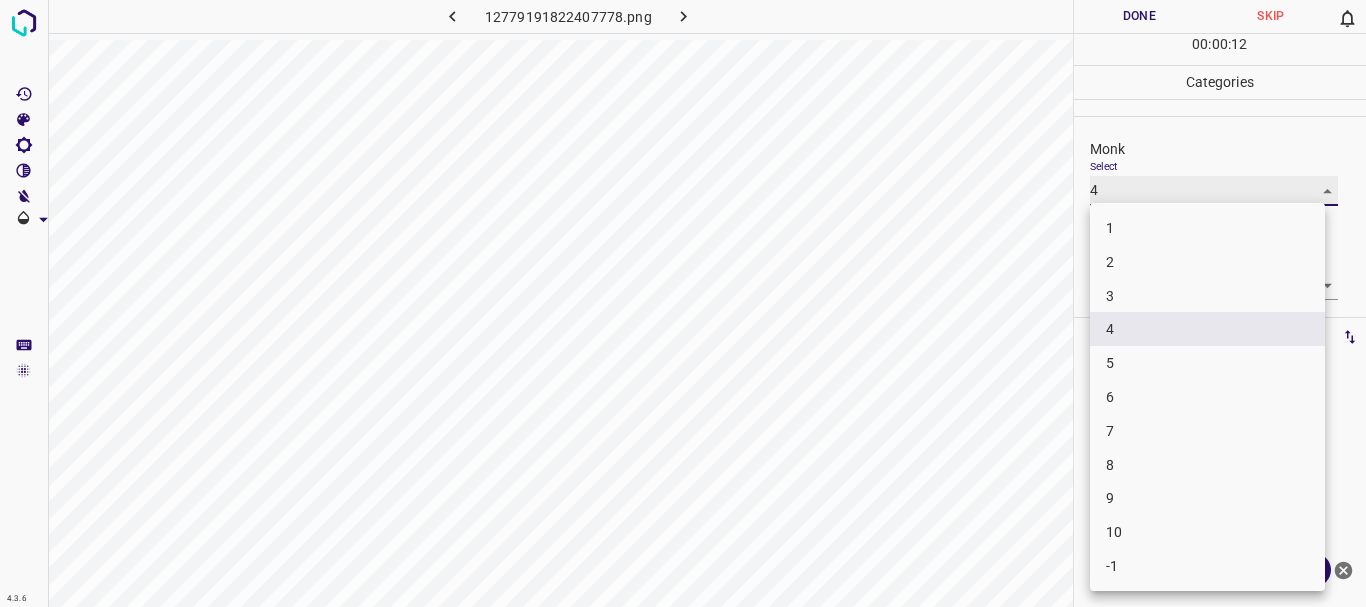 type on "5" 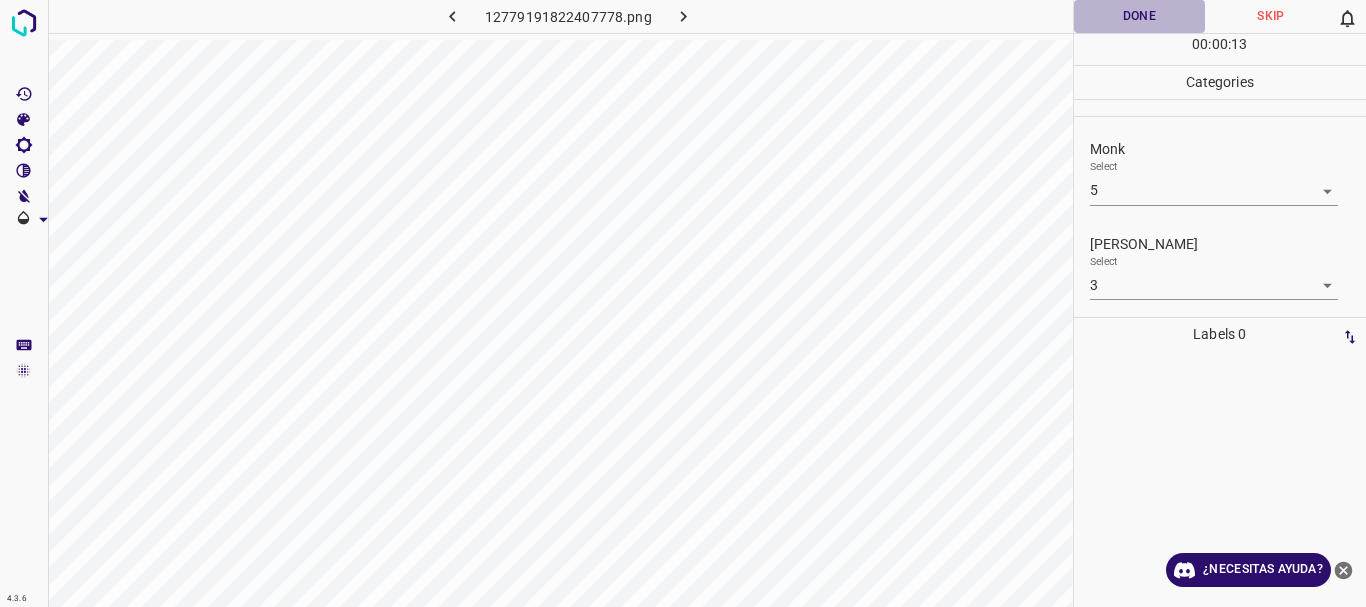 drag, startPoint x: 1140, startPoint y: 15, endPoint x: 972, endPoint y: 34, distance: 169.07098 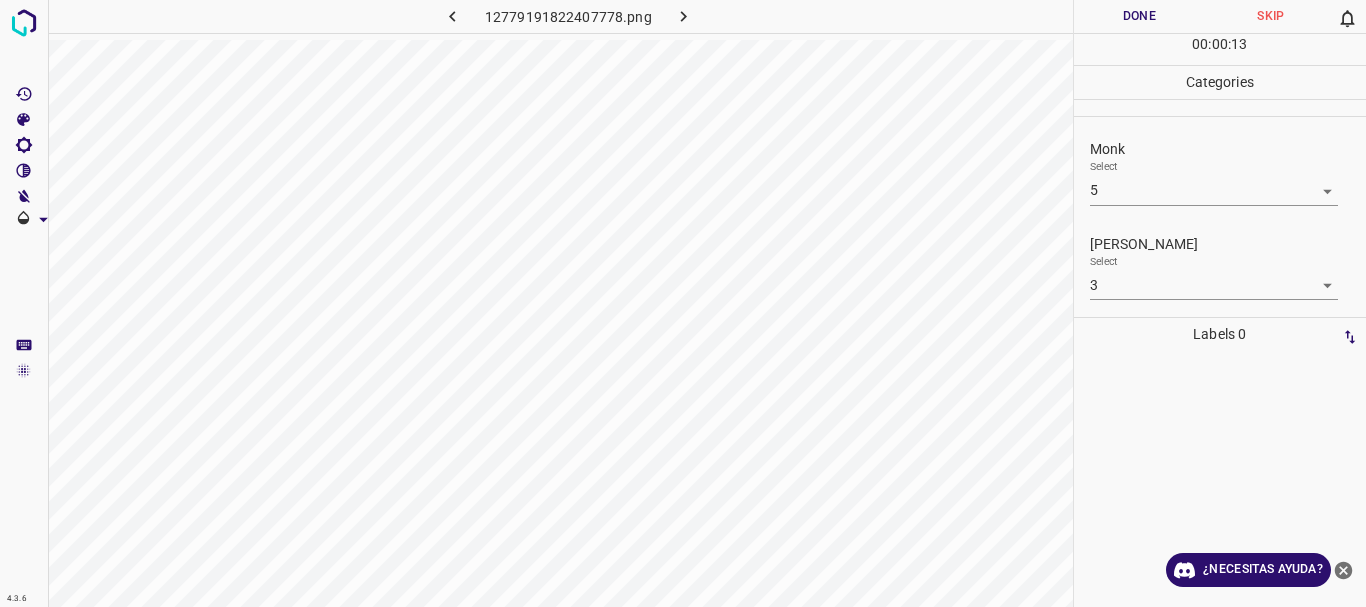 click 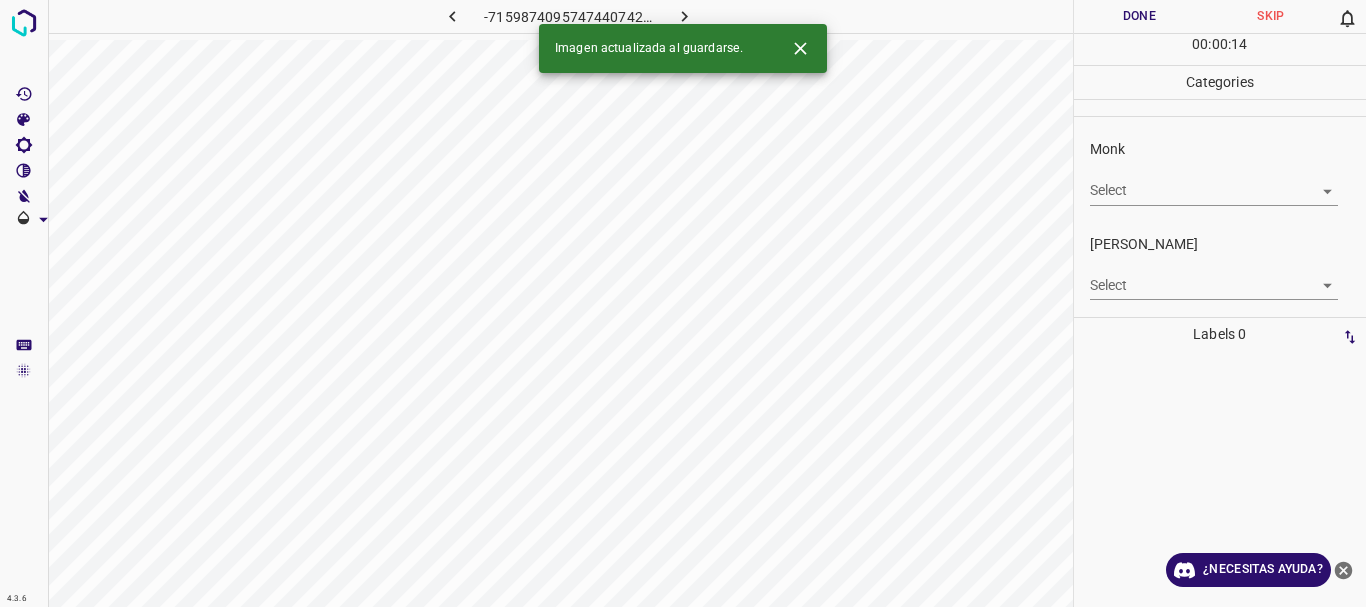click on "4.3.6  -7159874095747440742.png Done Skip 0 00   : 00   : 14   Categories Monk   Select ​  [PERSON_NAME]   Select ​ Labels   0 Categories 1 Monk 2  [PERSON_NAME] Tools Space Change between modes (Draw & Edit) I Auto labeling R Restore zoom M Zoom in N Zoom out Delete Delete selecte label Filters Z Restore filters X Saturation filter C Brightness filter V Contrast filter B Gray scale filter General O Download Imagen actualizada al guardarse. ¿Necesitas ayuda? Texto original Valora esta traducción Tu opinión servirá para ayudar a mejorar el Traductor de Google - Texto - Esconder - Borrar" at bounding box center [683, 303] 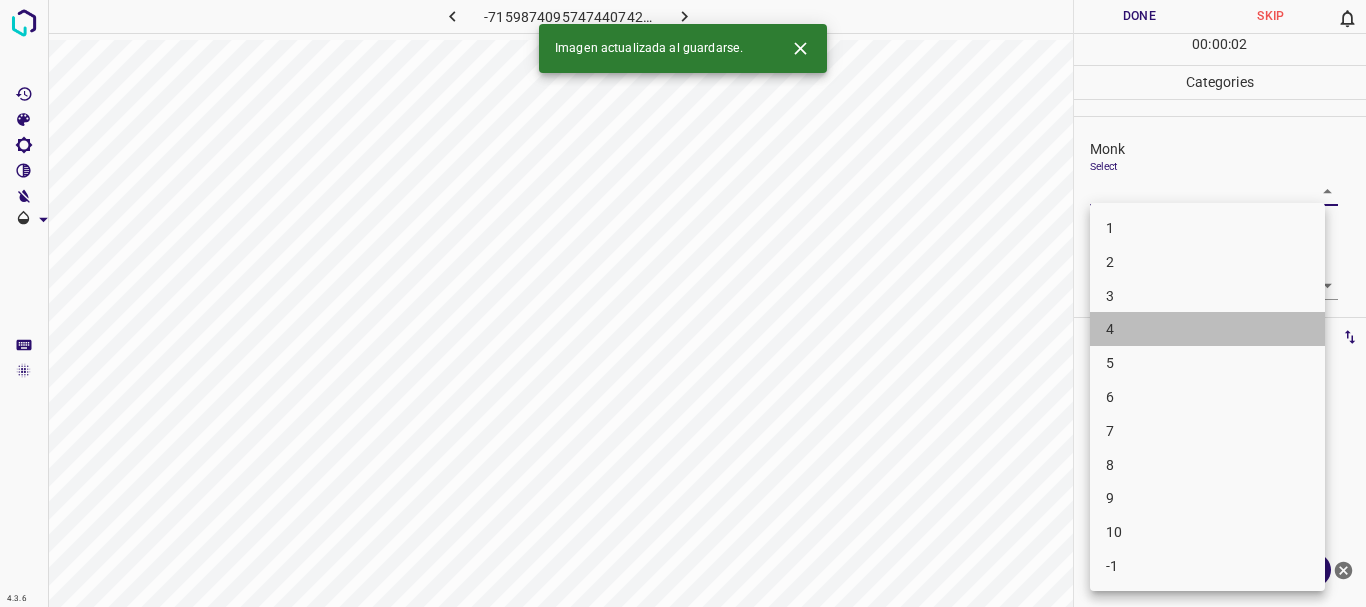 click on "4" at bounding box center [1207, 329] 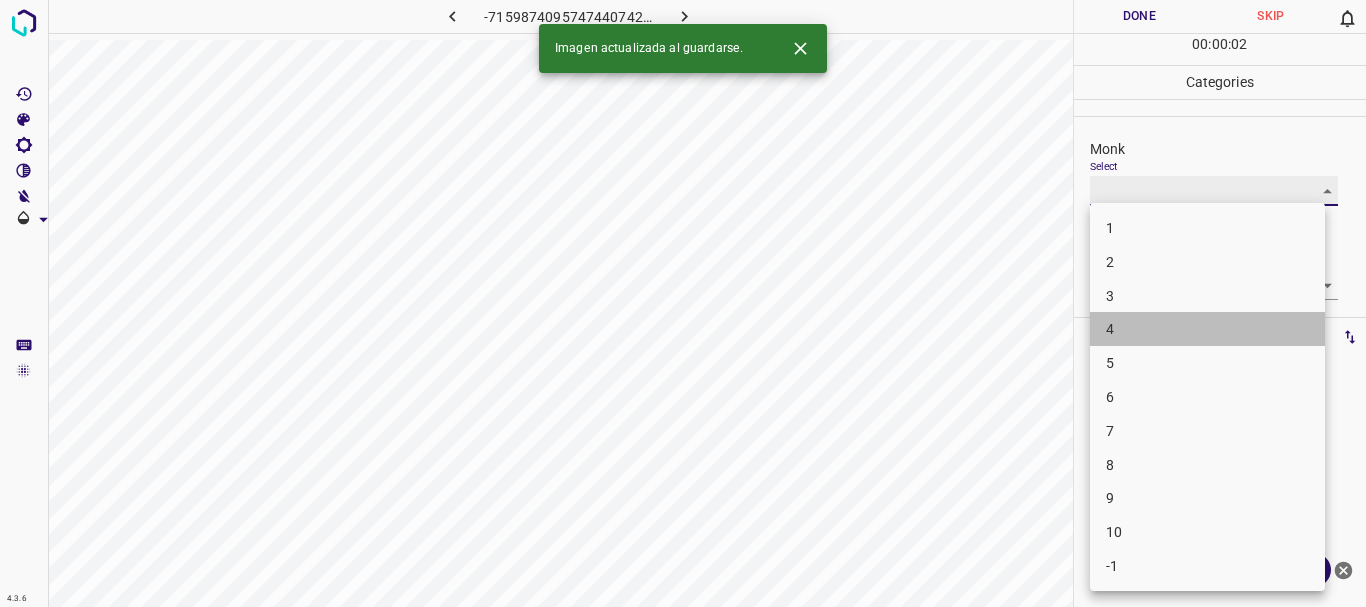 type on "4" 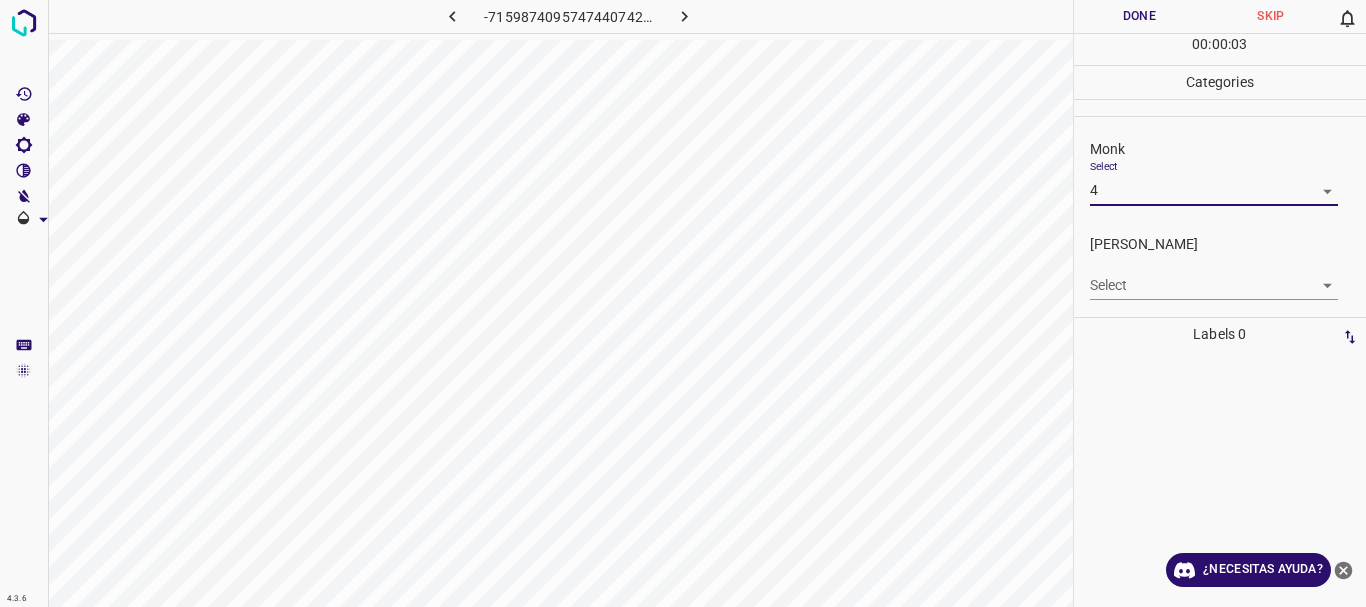 click on "4.3.6  -7159874095747440742.png Done Skip 0 00   : 00   : 03   Categories Monk   Select 4 4  [PERSON_NAME]   Select ​ Labels   0 Categories 1 Monk 2  [PERSON_NAME] Tools Space Change between modes (Draw & Edit) I Auto labeling R Restore zoom M Zoom in N Zoom out Delete Delete selecte label Filters Z Restore filters X Saturation filter C Brightness filter V Contrast filter B Gray scale filter General O Download ¿Necesitas ayuda? Texto original Valora esta traducción Tu opinión servirá para ayudar a mejorar el Traductor de Google - Texto - Esconder - Borrar" at bounding box center (683, 303) 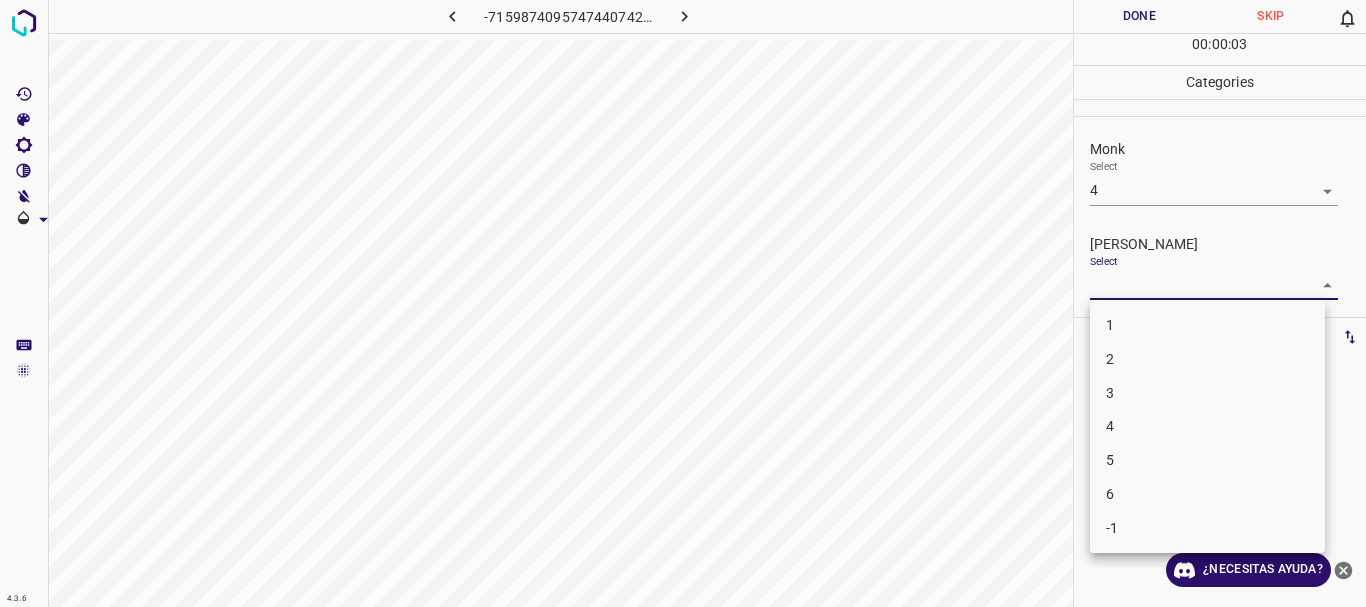 click on "2" at bounding box center (1207, 359) 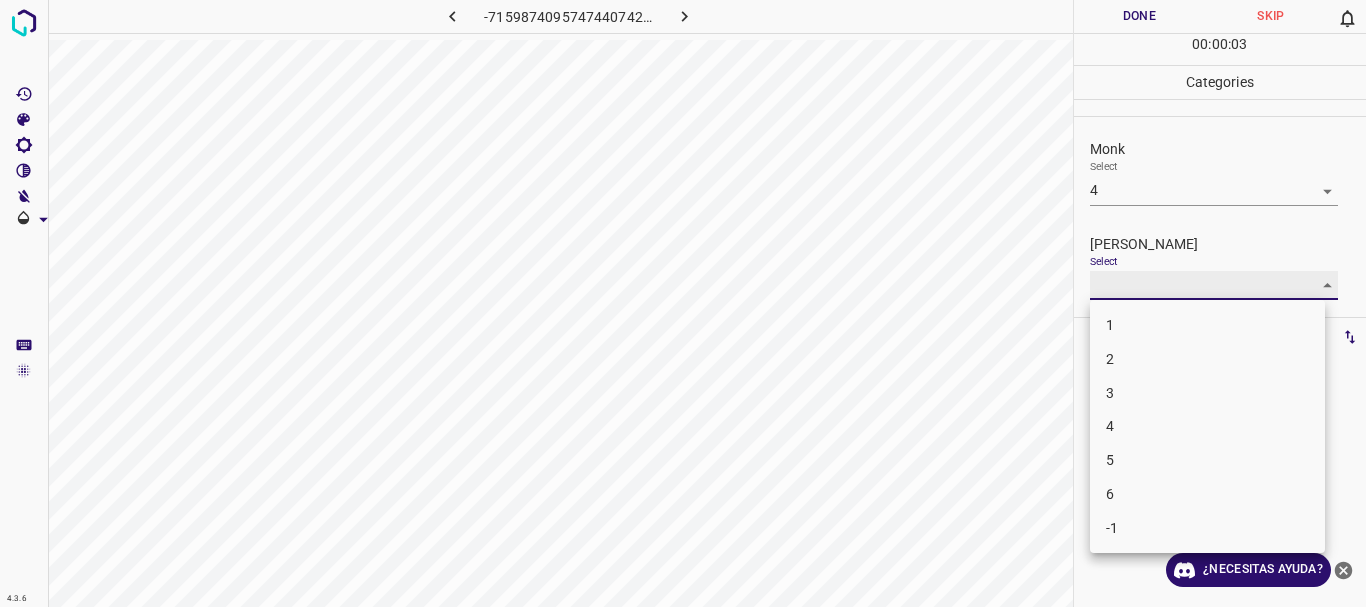 type on "2" 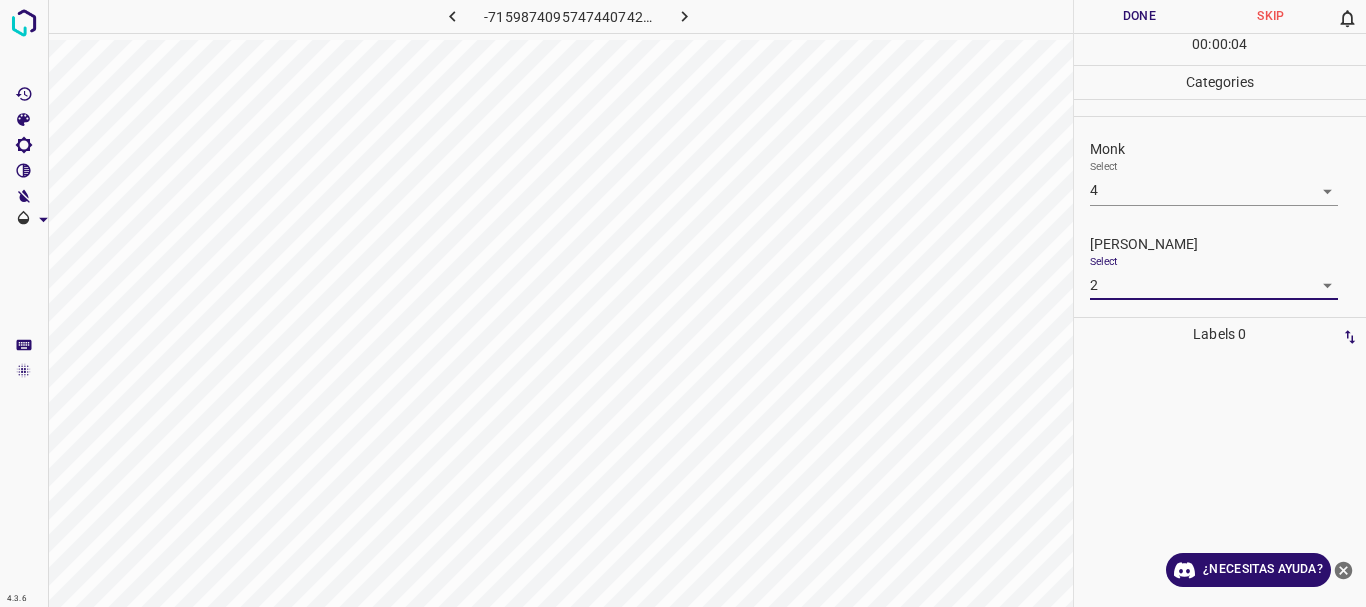 click on "Done" at bounding box center (1140, 16) 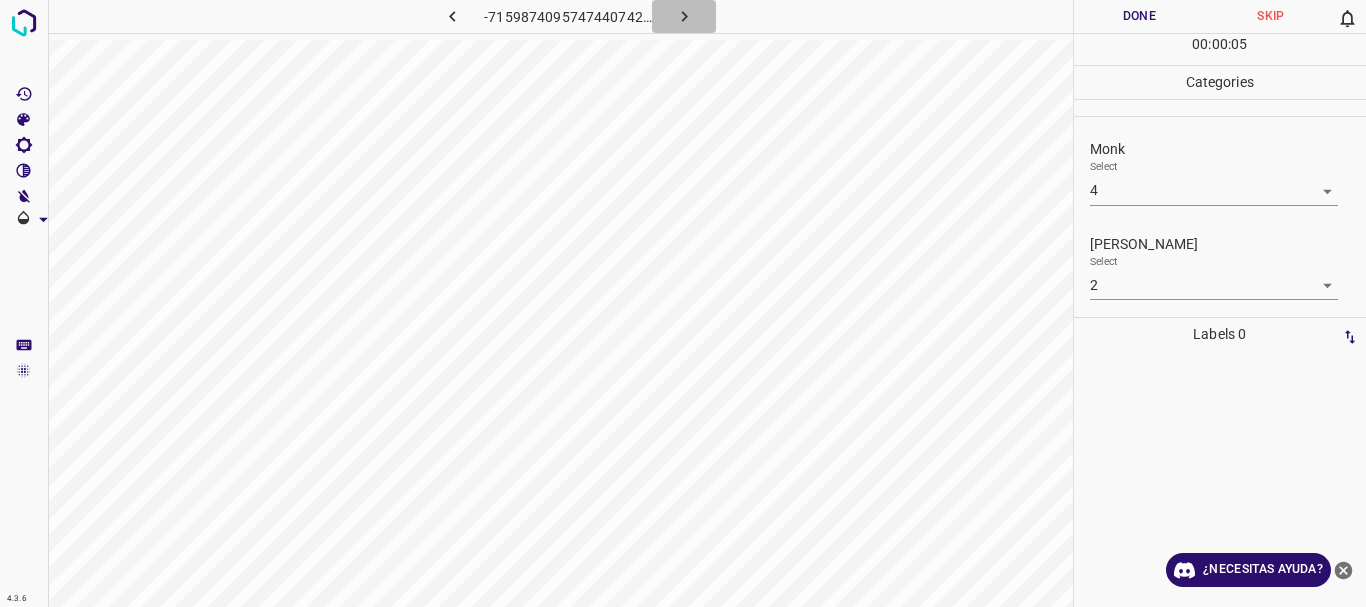 click 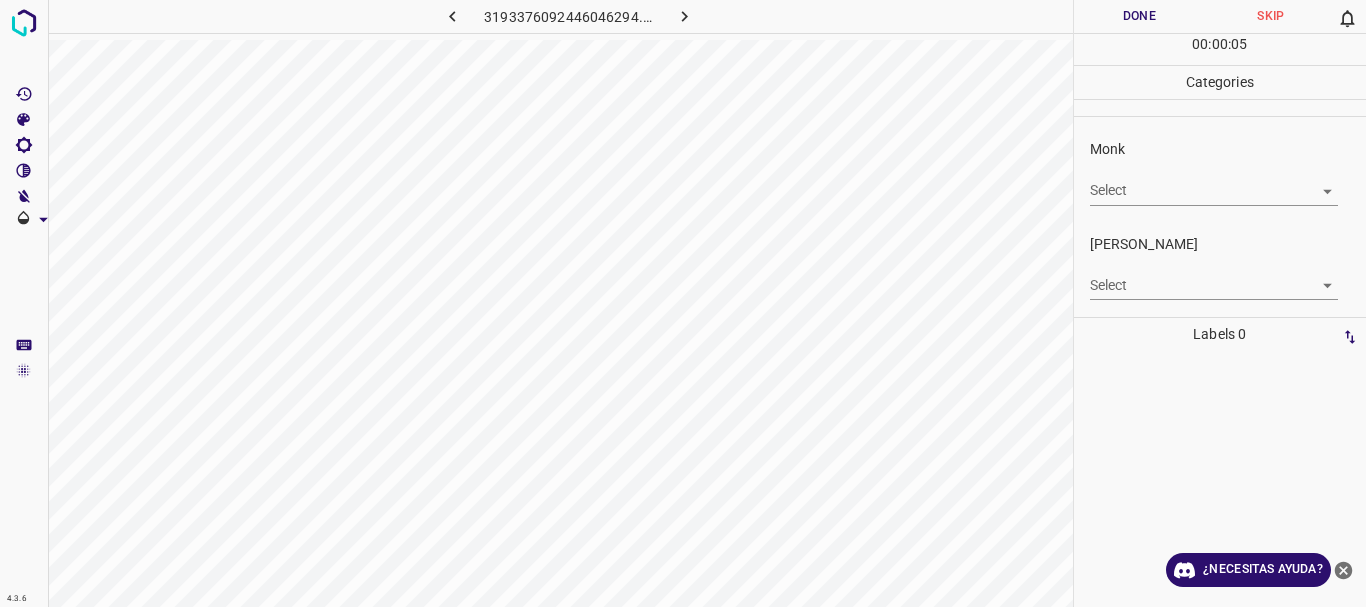 click on "4.3.6  3193376092446046294.png Done Skip 0 00   : 00   : 05   Categories Monk   Select ​  [PERSON_NAME]   Select ​ Labels   0 Categories 1 Monk 2  [PERSON_NAME] Tools Space Change between modes (Draw & Edit) I Auto labeling R Restore zoom M Zoom in N Zoom out Delete Delete selecte label Filters Z Restore filters X Saturation filter C Brightness filter V Contrast filter B Gray scale filter General O Download ¿Necesitas ayuda? Texto original Valora esta traducción Tu opinión servirá para ayudar a mejorar el Traductor de Google - Texto - Esconder - Borrar" at bounding box center (683, 303) 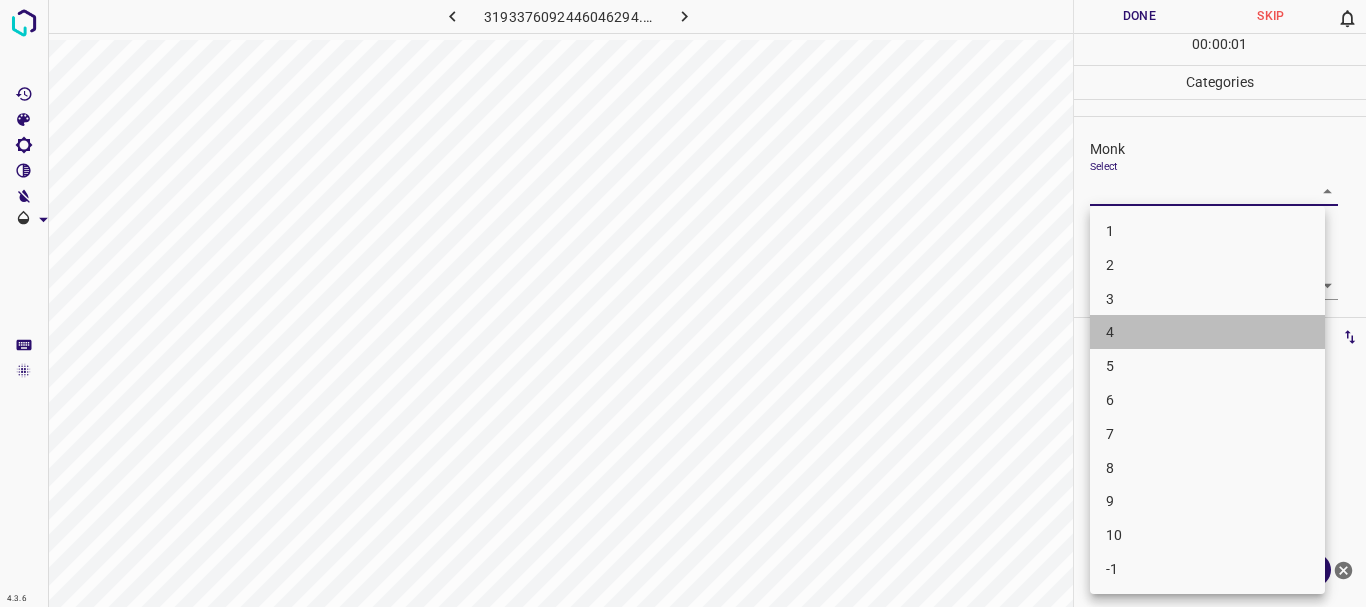 click on "4" at bounding box center [1207, 332] 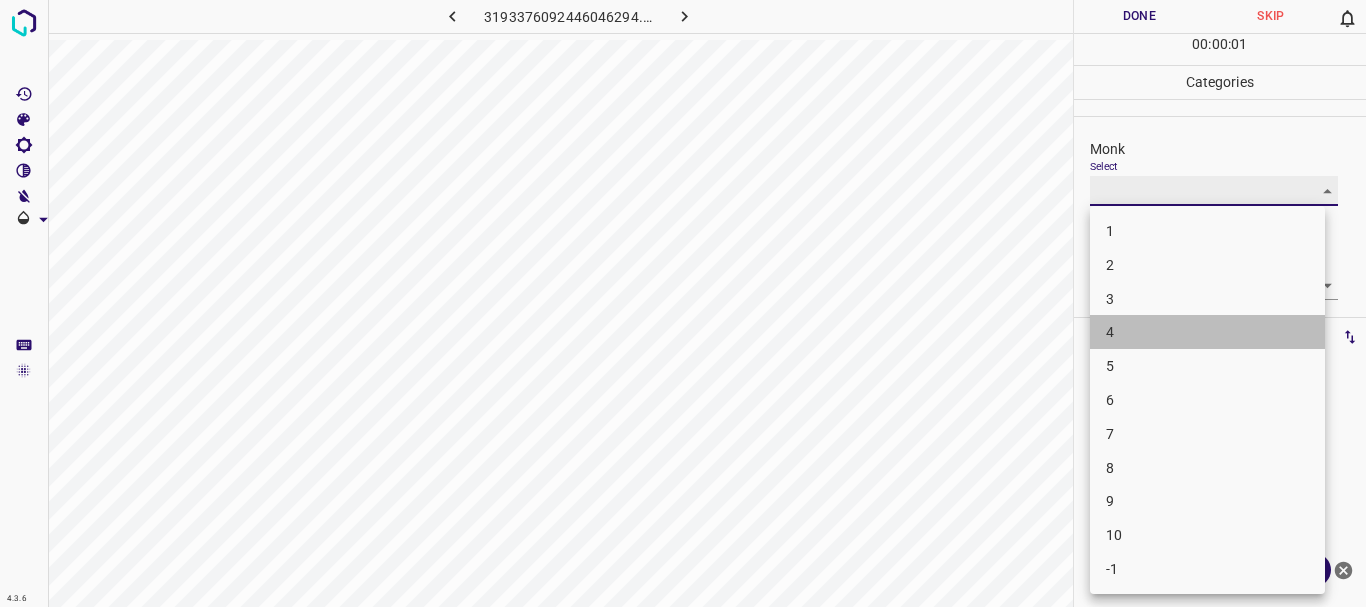 type on "4" 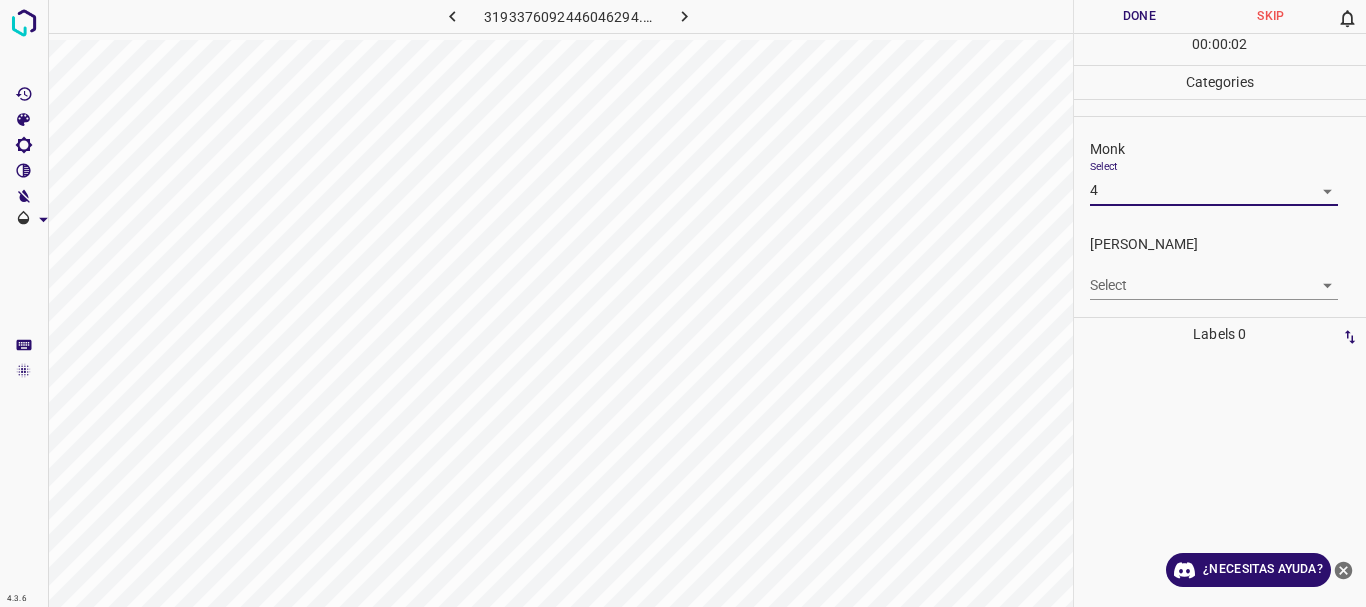 click on "4.3.6  3193376092446046294.png Done Skip 0 00   : 00   : 02   Categories Monk   Select 4 4  [PERSON_NAME]   Select ​ Labels   0 Categories 1 Monk 2  [PERSON_NAME] Tools Space Change between modes (Draw & Edit) I Auto labeling R Restore zoom M Zoom in N Zoom out Delete Delete selecte label Filters Z Restore filters X Saturation filter C Brightness filter V Contrast filter B Gray scale filter General O Download ¿Necesitas ayuda? Texto original Valora esta traducción Tu opinión servirá para ayudar a mejorar el Traductor de Google - Texto - Esconder - Borrar" at bounding box center (683, 303) 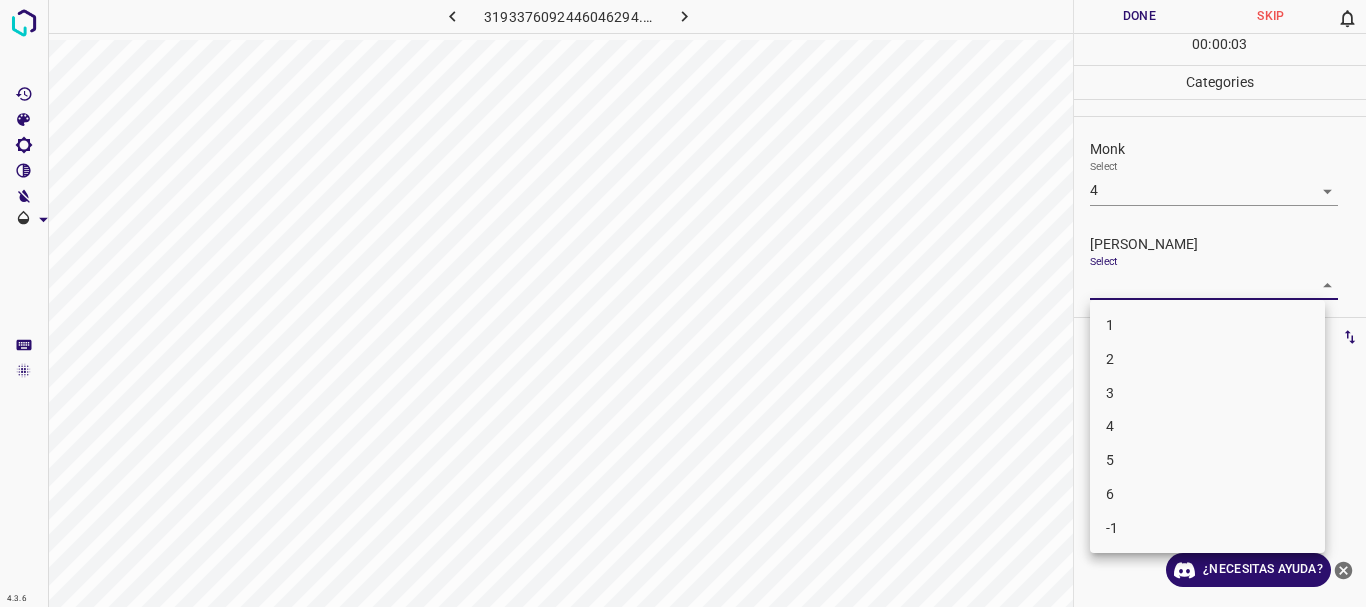click on "2" at bounding box center [1207, 359] 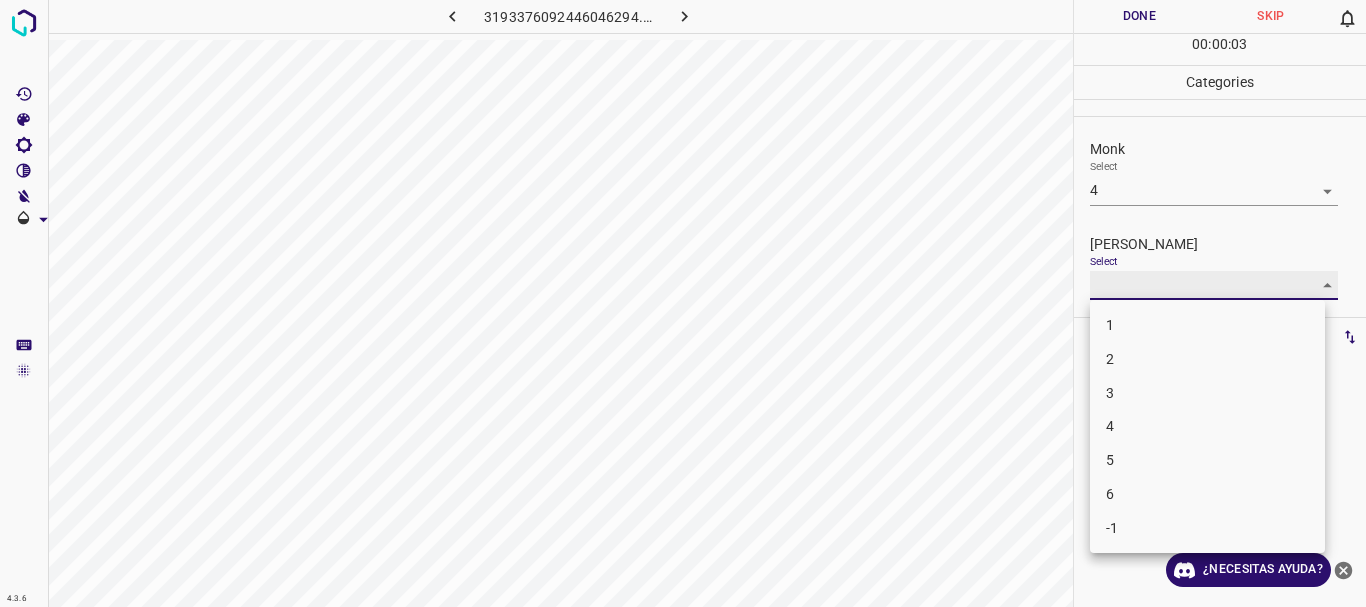 type on "2" 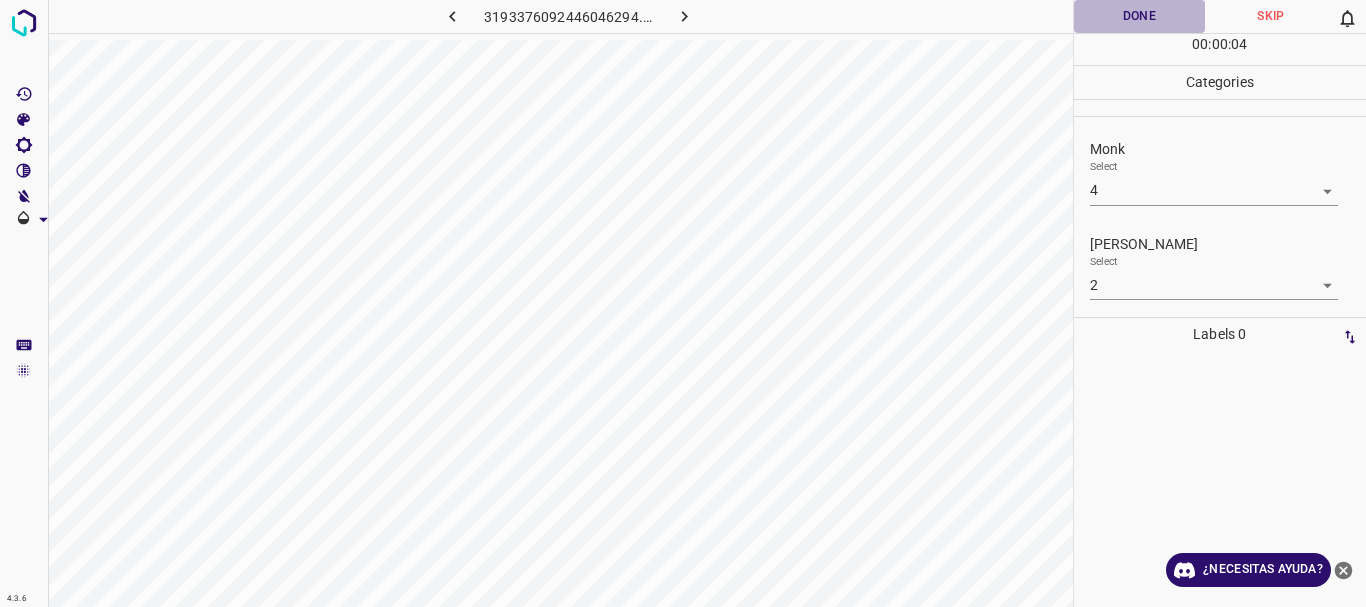 click on "Done" at bounding box center (1140, 16) 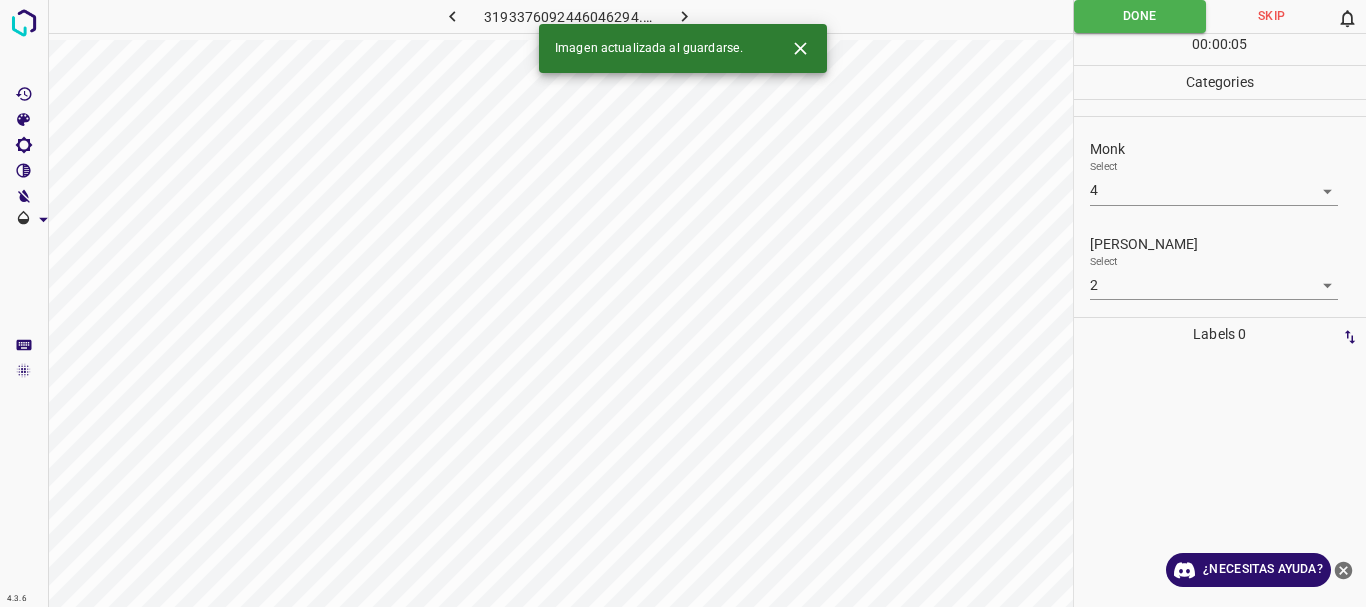 click 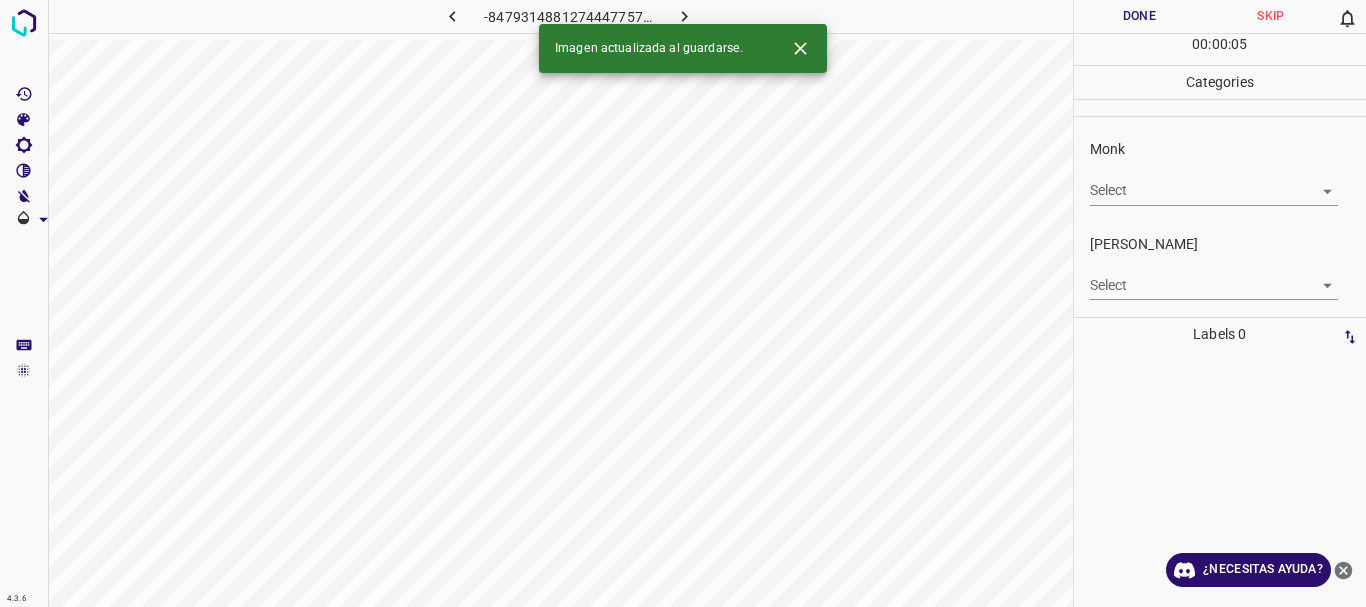click on "4.3.6  -8479314881274447757.png Done Skip 0 00   : 00   : 05   Categories Monk   Select ​  [PERSON_NAME]   Select ​ Labels   0 Categories 1 Monk 2  [PERSON_NAME] Tools Space Change between modes (Draw & Edit) I Auto labeling R Restore zoom M Zoom in N Zoom out Delete Delete selecte label Filters Z Restore filters X Saturation filter C Brightness filter V Contrast filter B Gray scale filter General O Download Imagen actualizada al guardarse. ¿Necesitas ayuda? Texto original Valora esta traducción Tu opinión servirá para ayudar a mejorar el Traductor de Google - Texto - Esconder - Borrar" at bounding box center [683, 303] 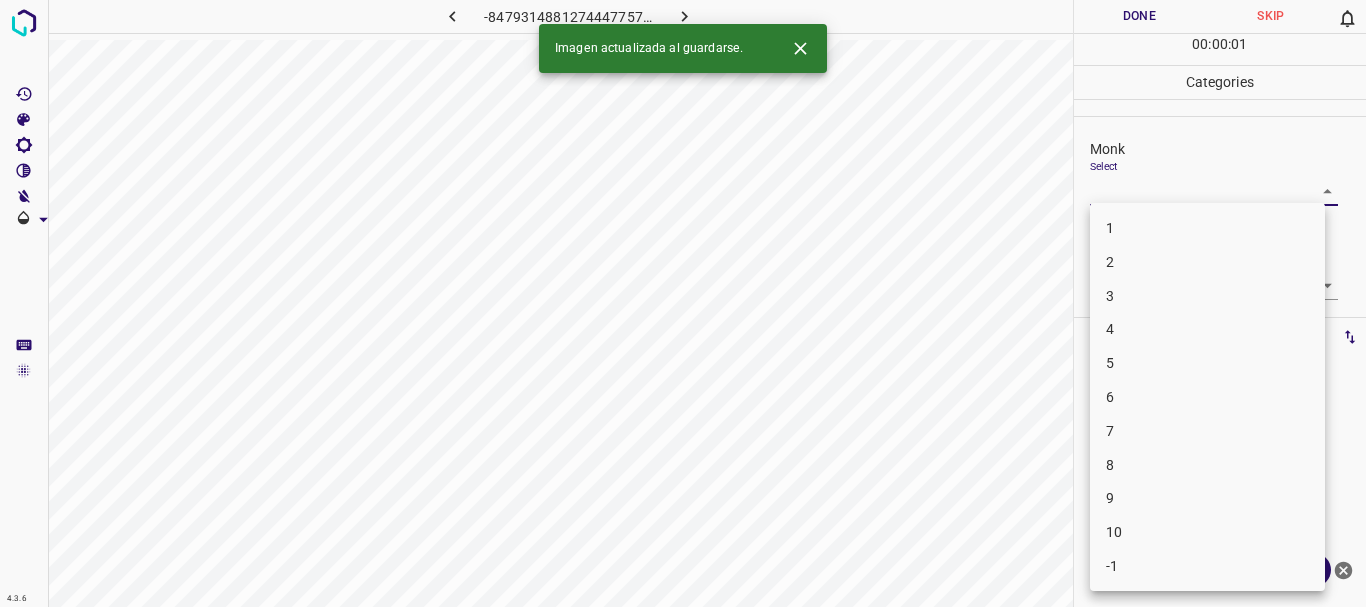 click on "3" at bounding box center (1207, 296) 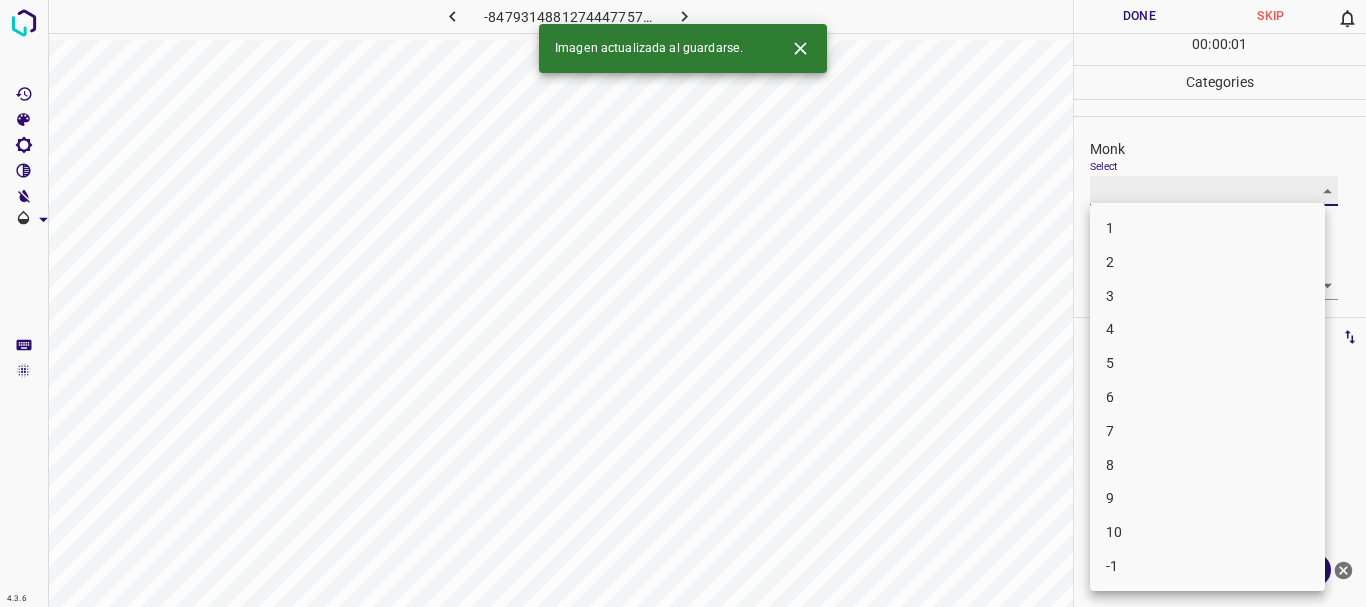 type on "3" 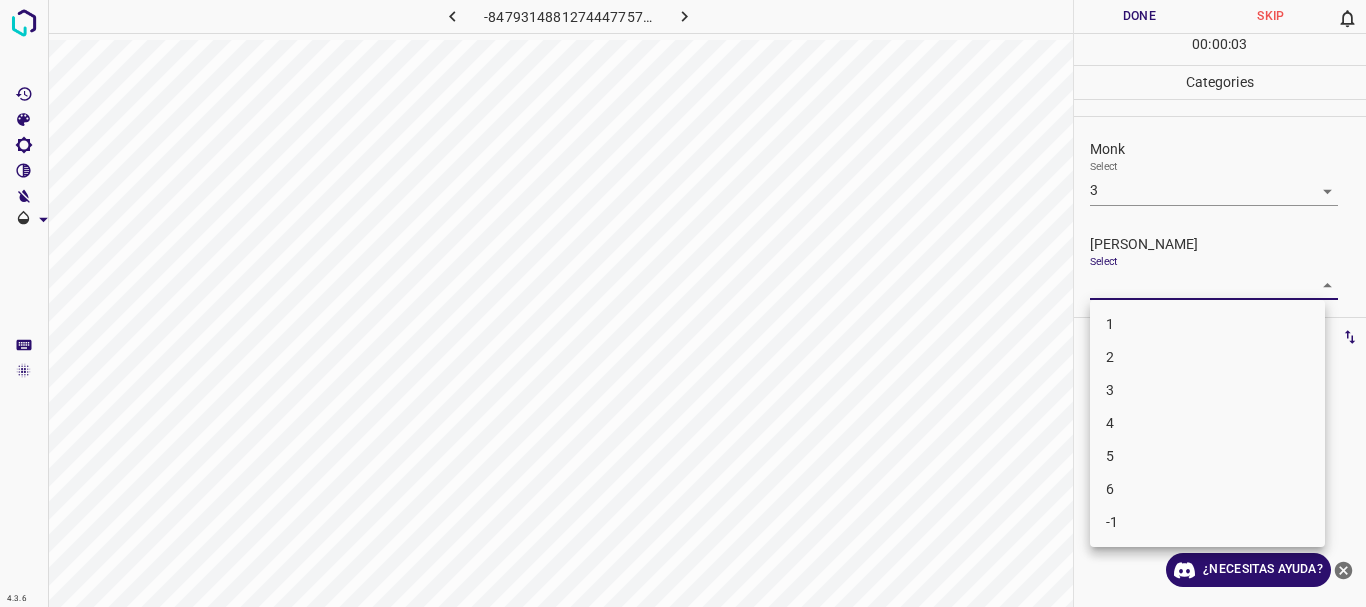 click on "4.3.6  -8479314881274447757.png Done Skip 0 00   : 00   : 03   Categories Monk   Select 3 3  [PERSON_NAME]   Select ​ Labels   0 Categories 1 Monk 2  [PERSON_NAME] Tools Space Change between modes (Draw & Edit) I Auto labeling R Restore zoom M Zoom in N Zoom out Delete Delete selecte label Filters Z Restore filters X Saturation filter C Brightness filter V Contrast filter B Gray scale filter General O Download ¿Necesitas ayuda? Texto original Valora esta traducción Tu opinión servirá para ayudar a mejorar el Traductor de Google - Texto - Esconder - Borrar 1 2 3 4 5 6 -1" at bounding box center (683, 303) 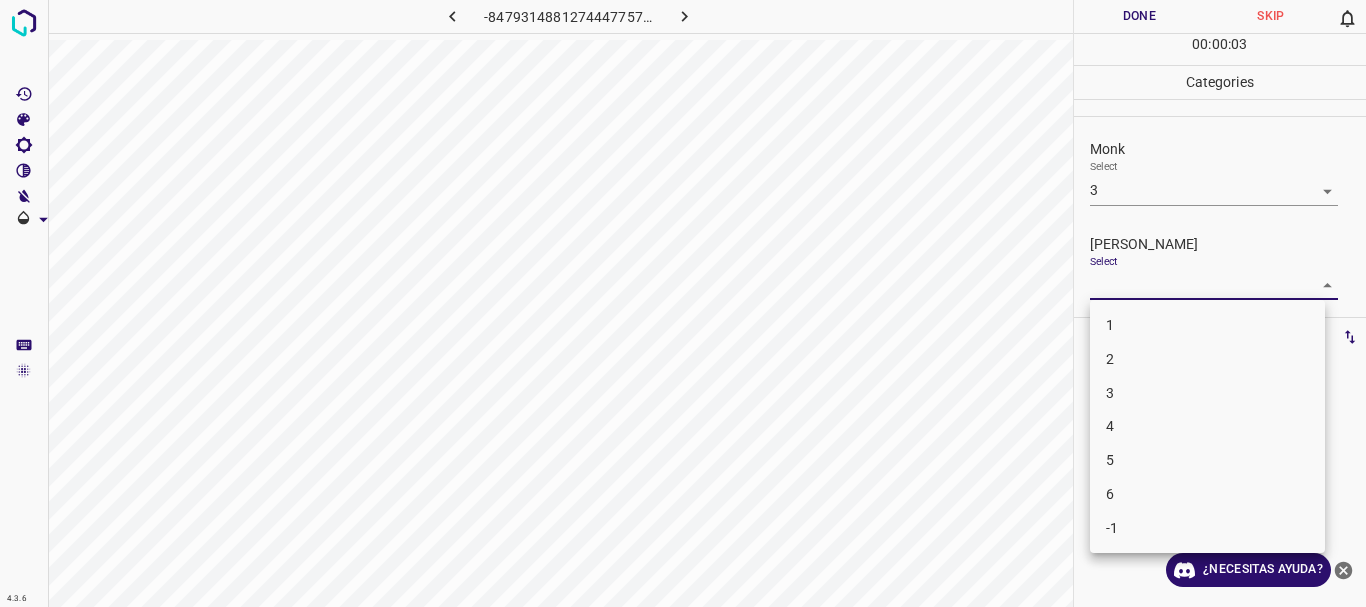 click on "2" at bounding box center (1207, 359) 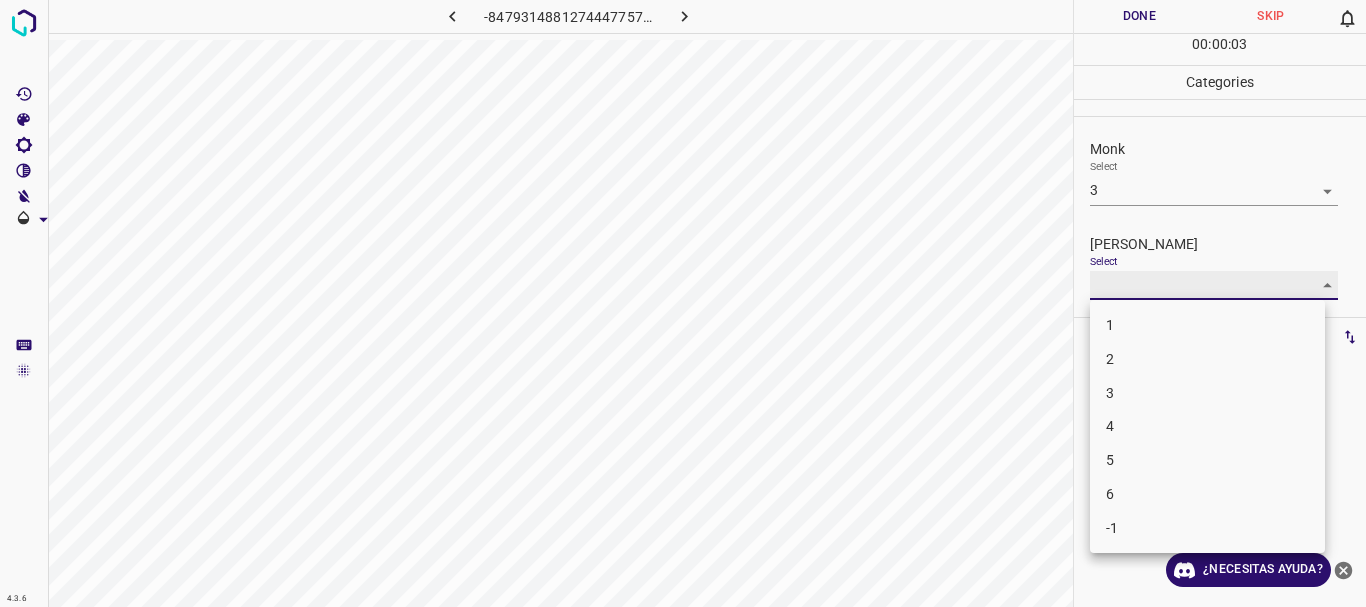 type on "2" 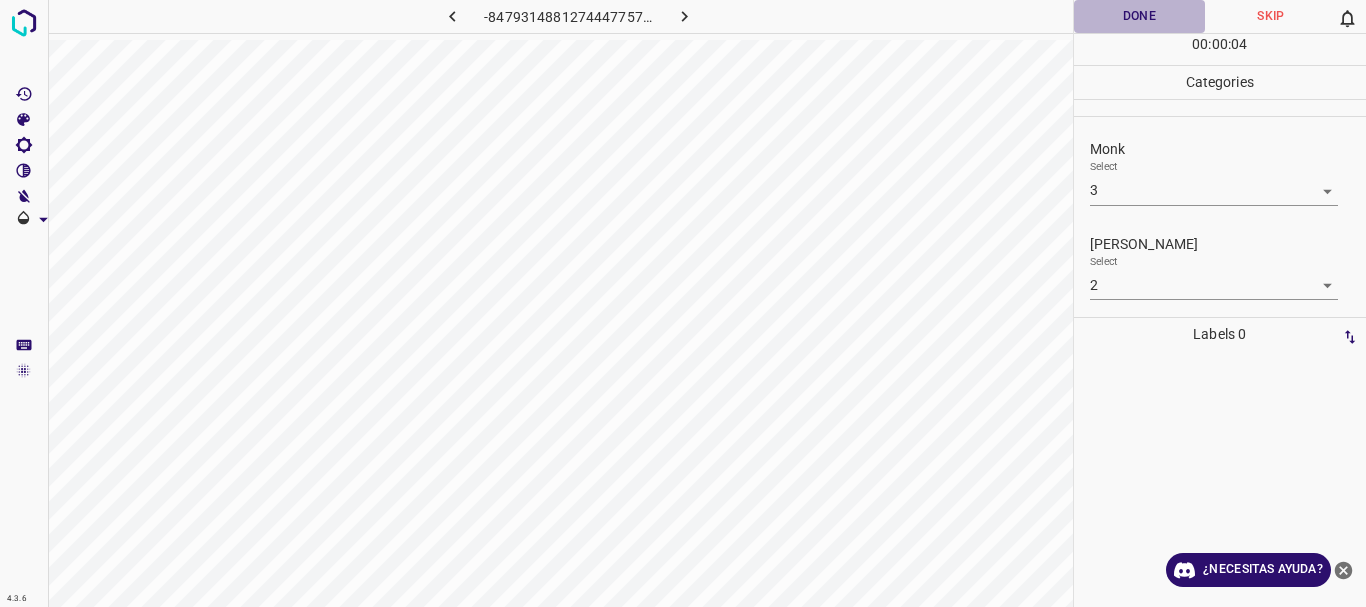 click on "Done" at bounding box center (1140, 16) 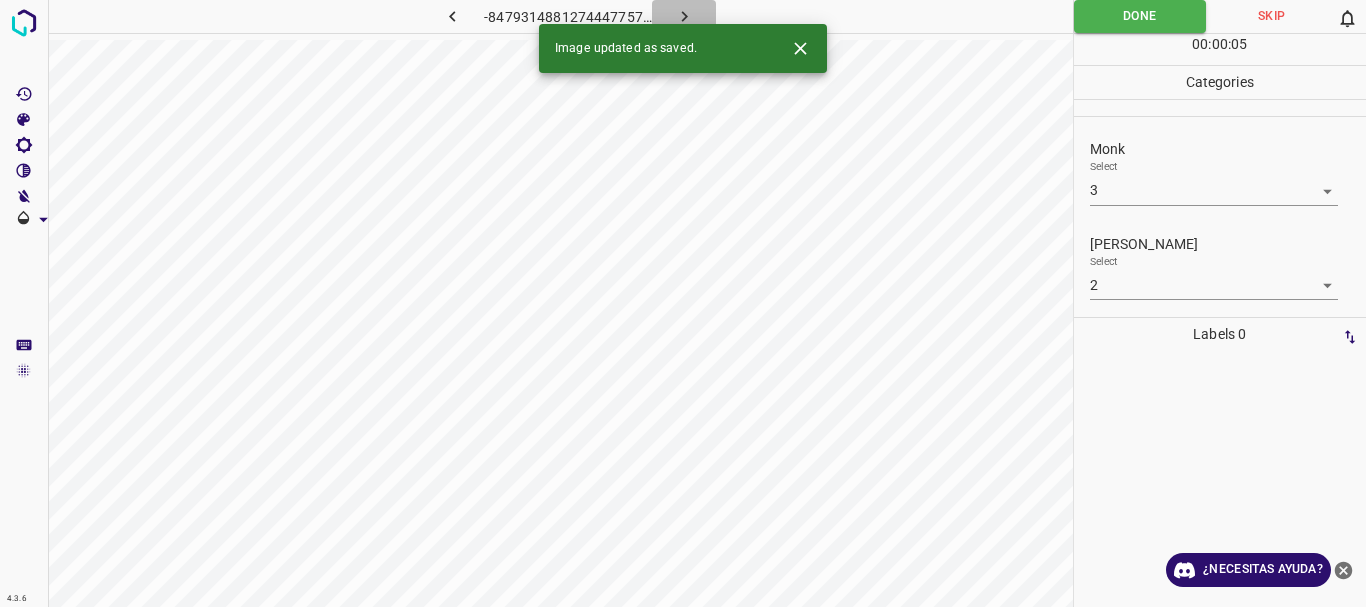 click 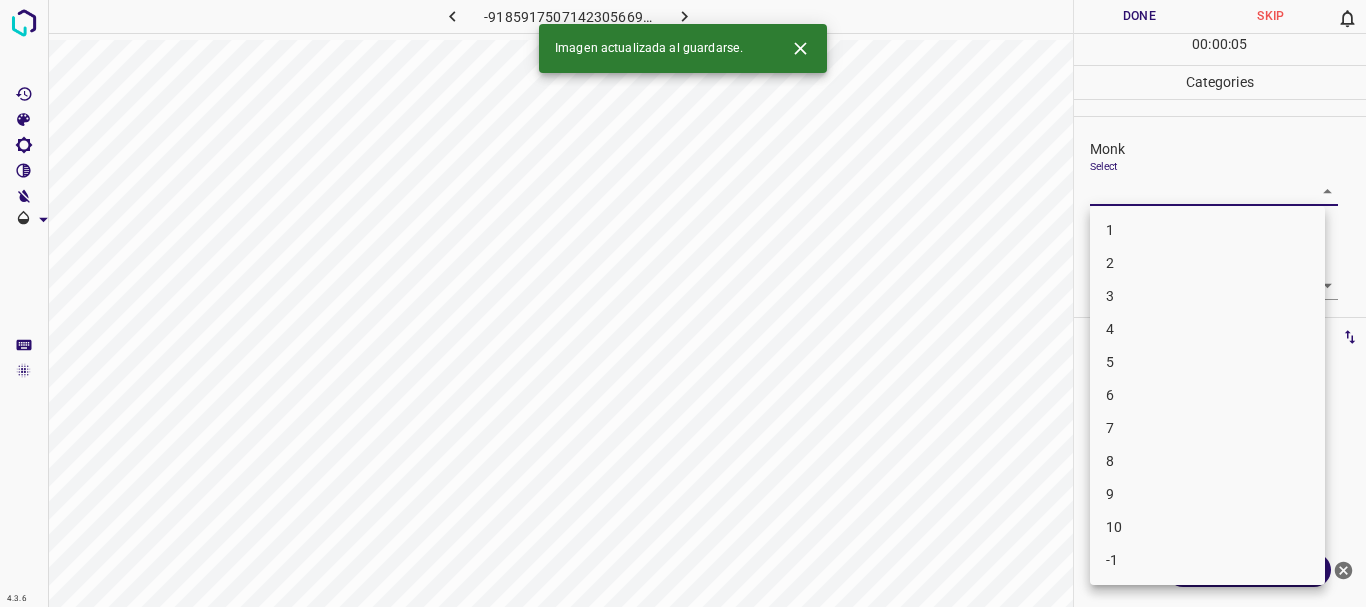 click on "4.3.6  -9185917507142305669.png Done Skip 0 00   : 00   : 05   Categories Monk   Select ​  [PERSON_NAME]   Select ​ Labels   0 Categories 1 Monk 2  [PERSON_NAME] Tools Space Change between modes (Draw & Edit) I Auto labeling R Restore zoom M Zoom in N Zoom out Delete Delete selecte label Filters Z Restore filters X Saturation filter C Brightness filter V Contrast filter B Gray scale filter General O Download Imagen actualizada al guardarse. ¿Necesitas ayuda? Texto original Valora esta traducción Tu opinión servirá para ayudar a mejorar el Traductor de Google - Texto - Esconder - Borrar 1 2 3 4 5 6 7 8 9 10 -1" at bounding box center [683, 303] 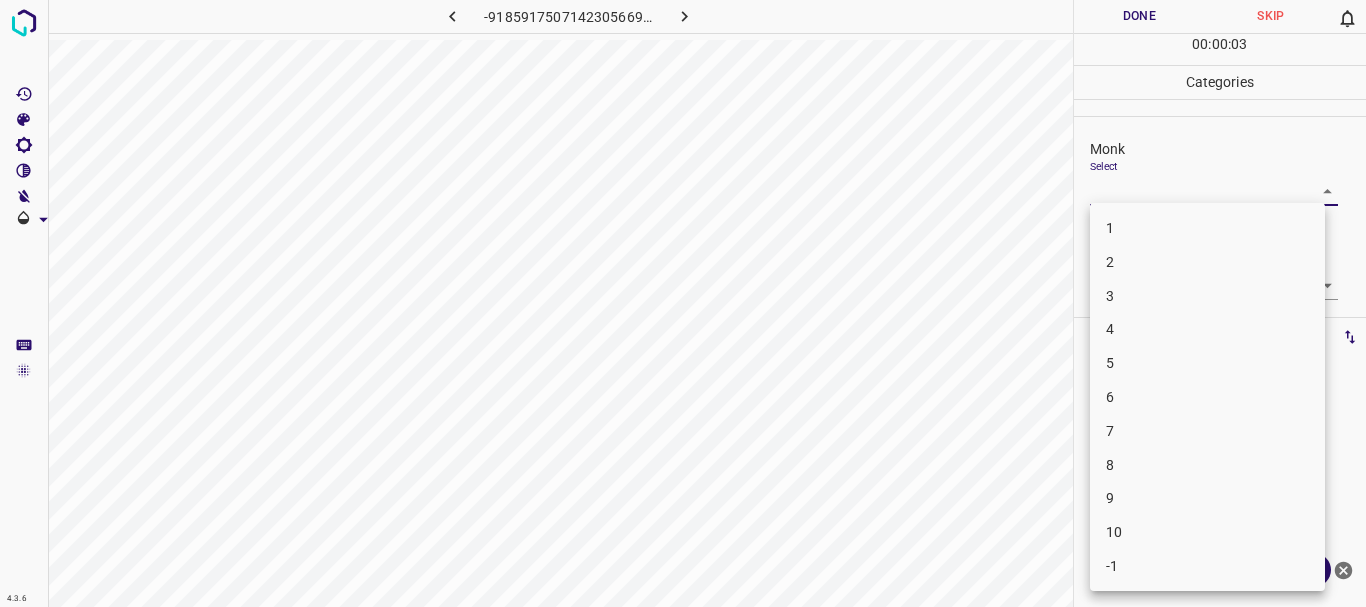 drag, startPoint x: 1134, startPoint y: 327, endPoint x: 1134, endPoint y: 301, distance: 26 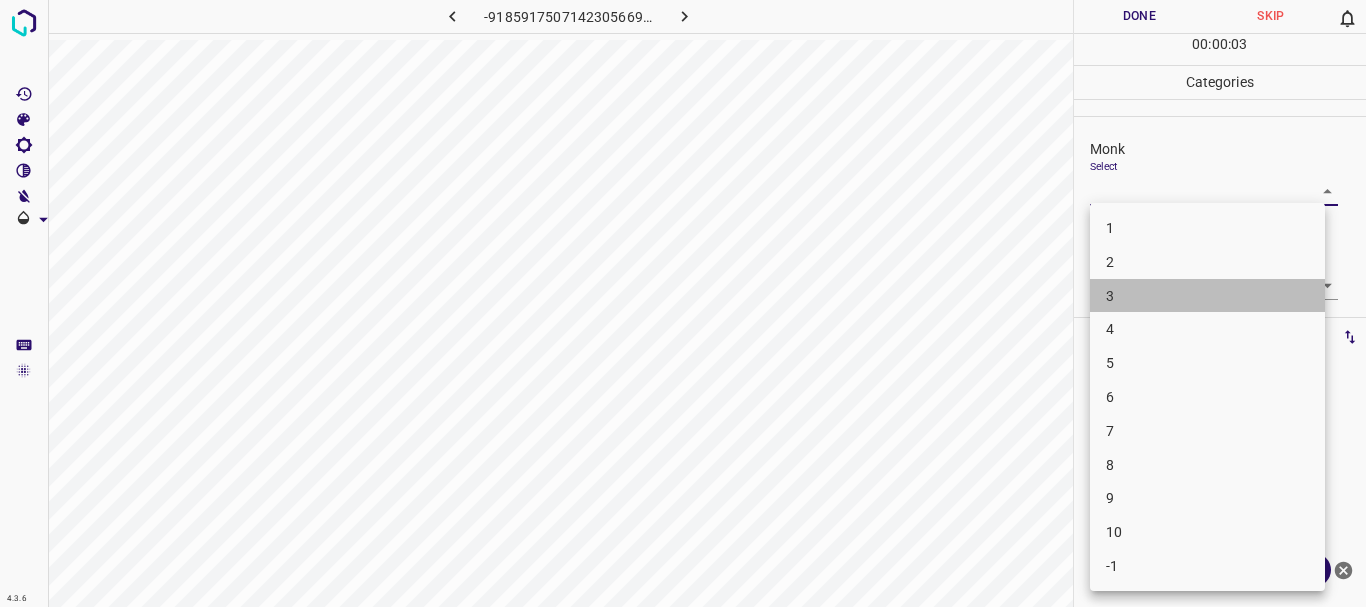 click on "3" at bounding box center [1207, 296] 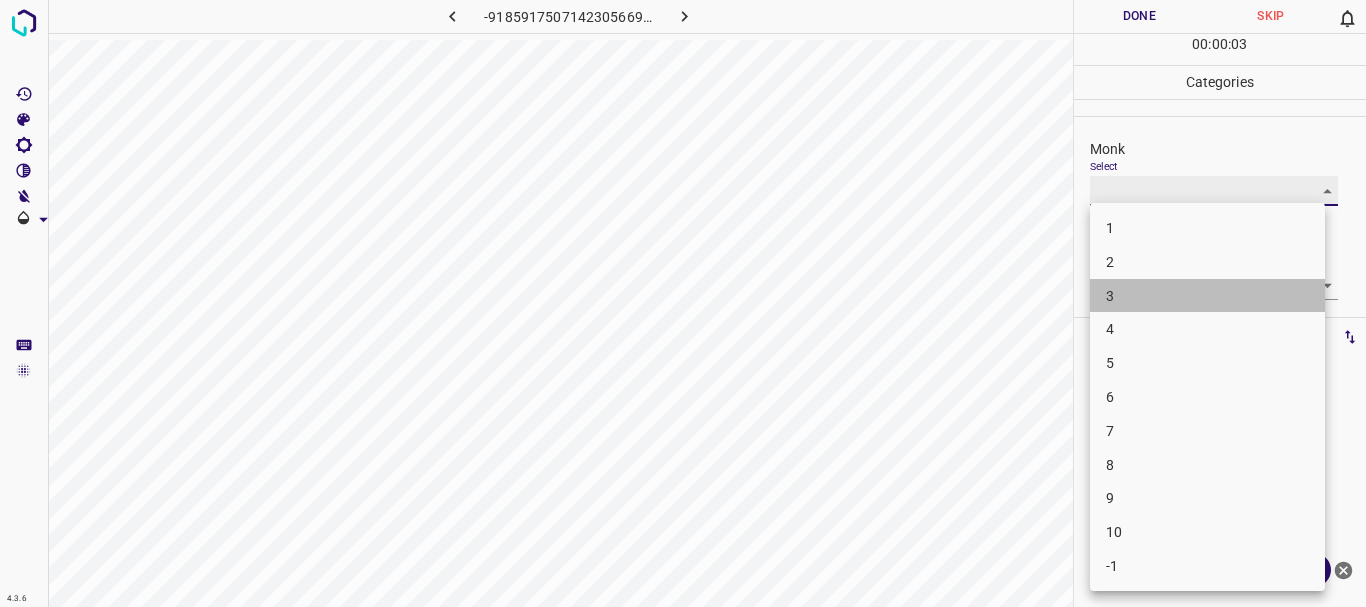 type on "3" 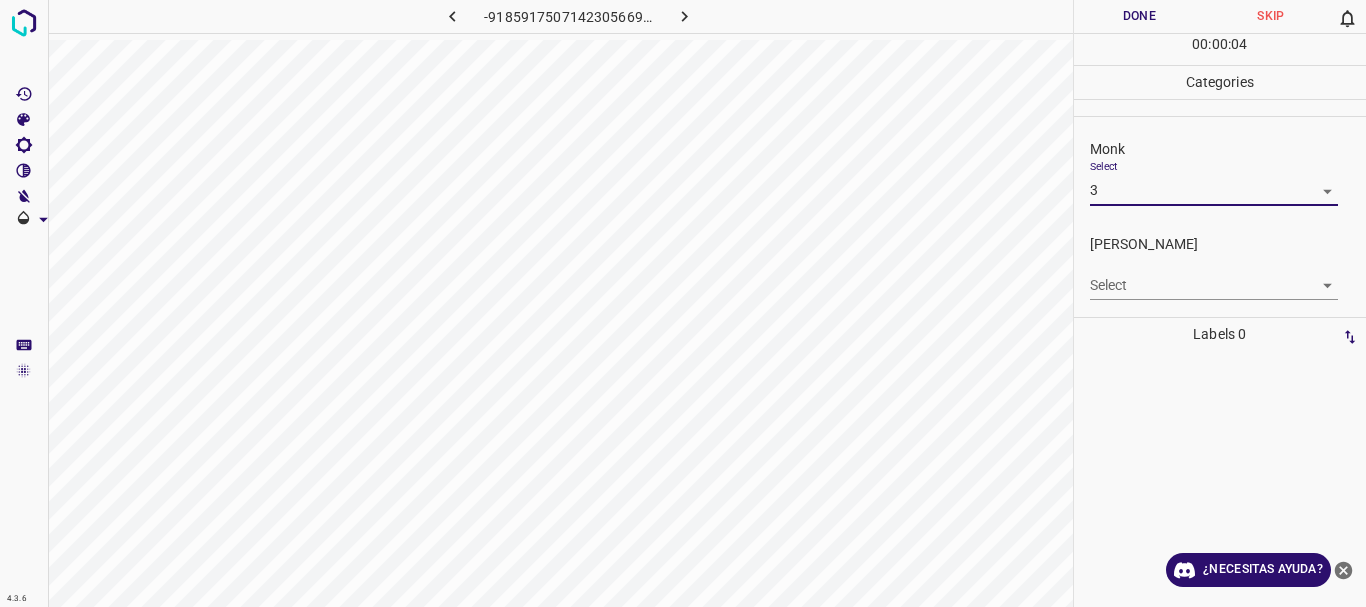 click on "4.3.6  -9185917507142305669.png Done Skip 0 00   : 00   : 04   Categories Monk   Select 3 3  [PERSON_NAME]   Select ​ Labels   0 Categories 1 Monk 2  [PERSON_NAME] Tools Space Change between modes (Draw & Edit) I Auto labeling R Restore zoom M Zoom in N Zoom out Delete Delete selecte label Filters Z Restore filters X Saturation filter C Brightness filter V Contrast filter B Gray scale filter General O Download ¿Necesitas ayuda? Texto original Valora esta traducción Tu opinión servirá para ayudar a mejorar el Traductor de Google - Texto - Esconder - Borrar" at bounding box center [683, 303] 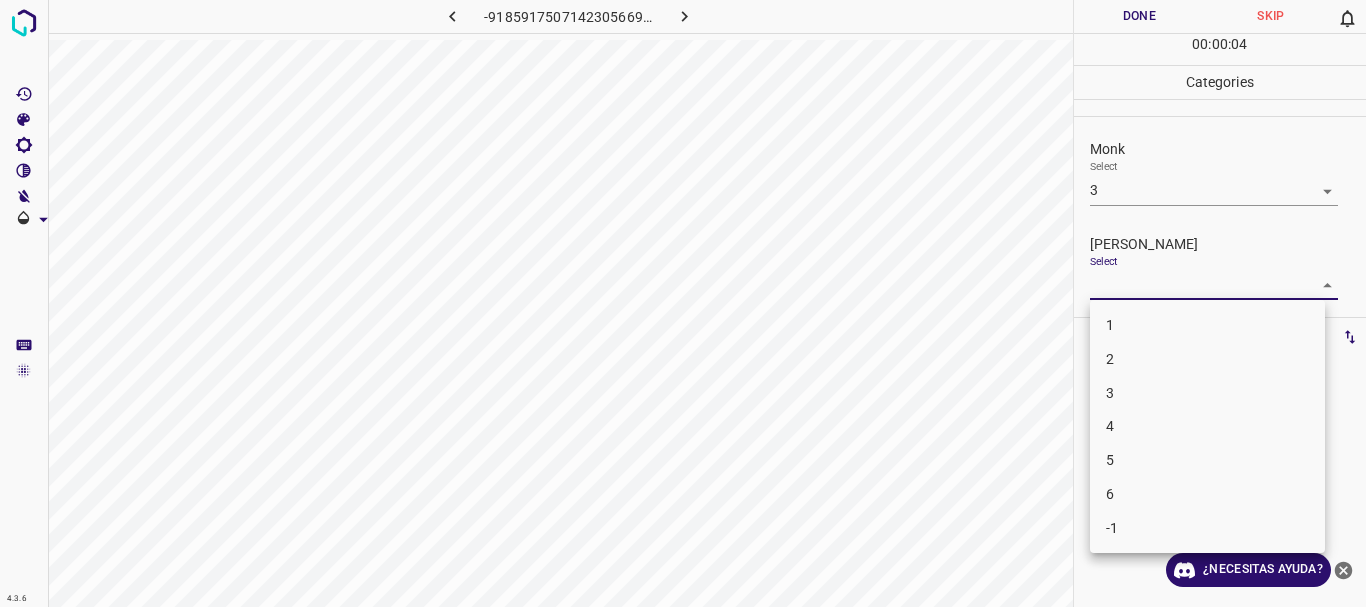 drag, startPoint x: 1131, startPoint y: 386, endPoint x: 1131, endPoint y: 205, distance: 181 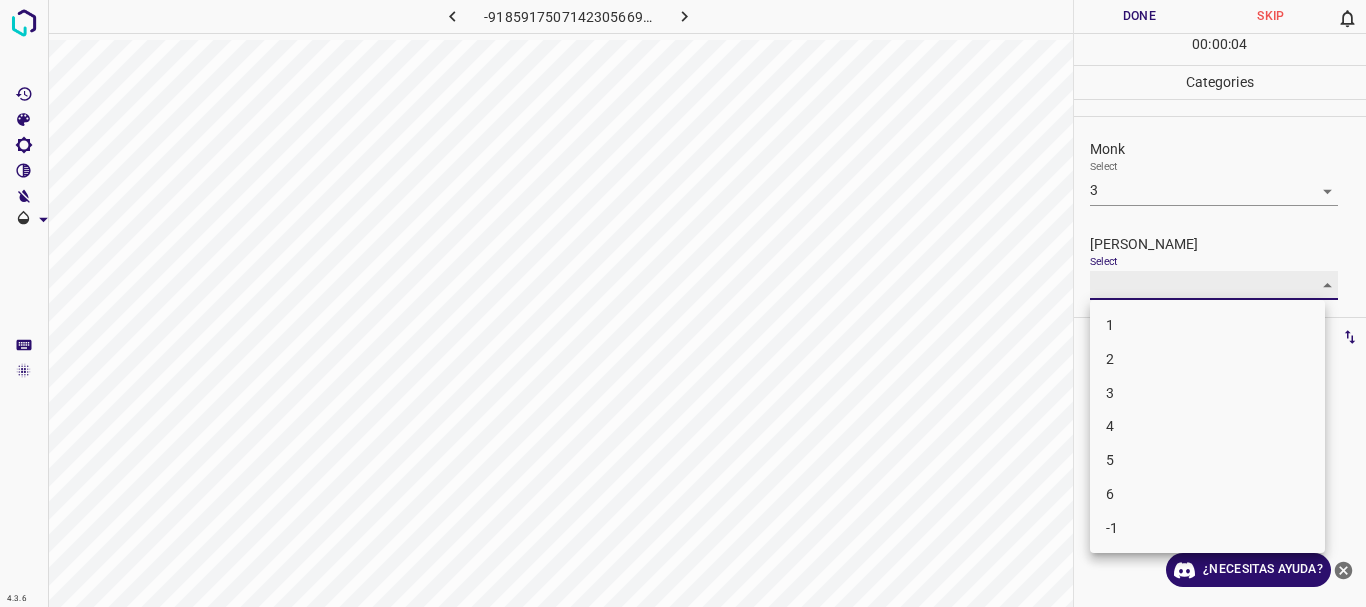 type on "3" 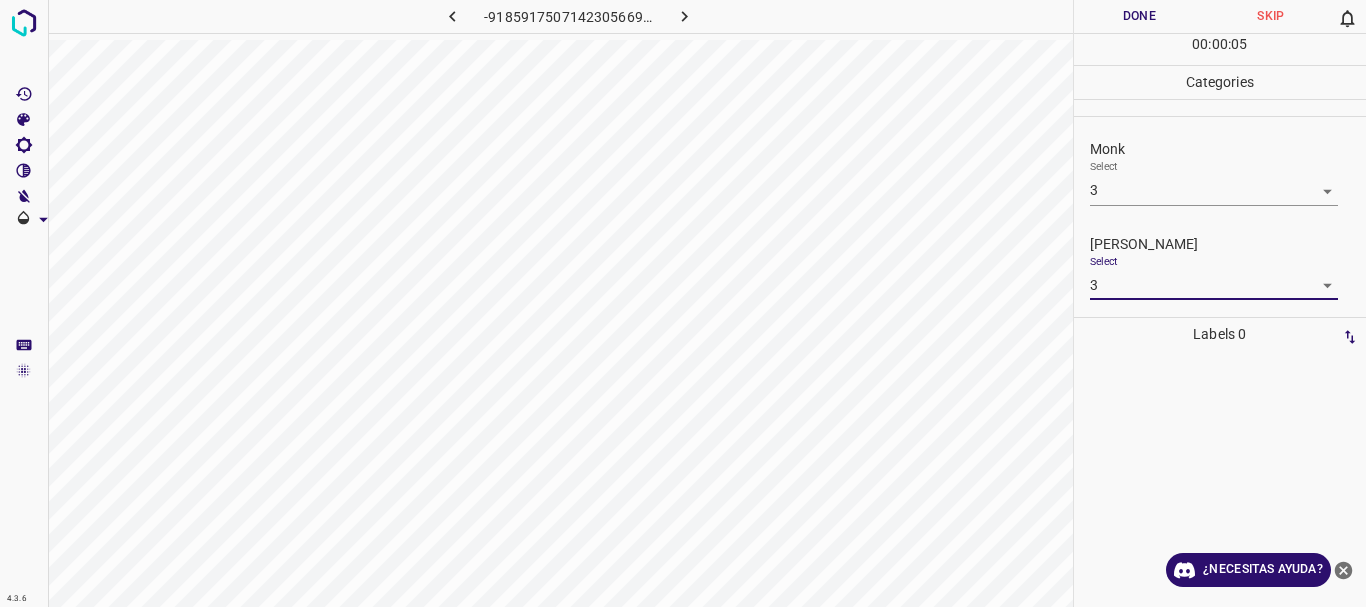 click on "Done" at bounding box center (1140, 16) 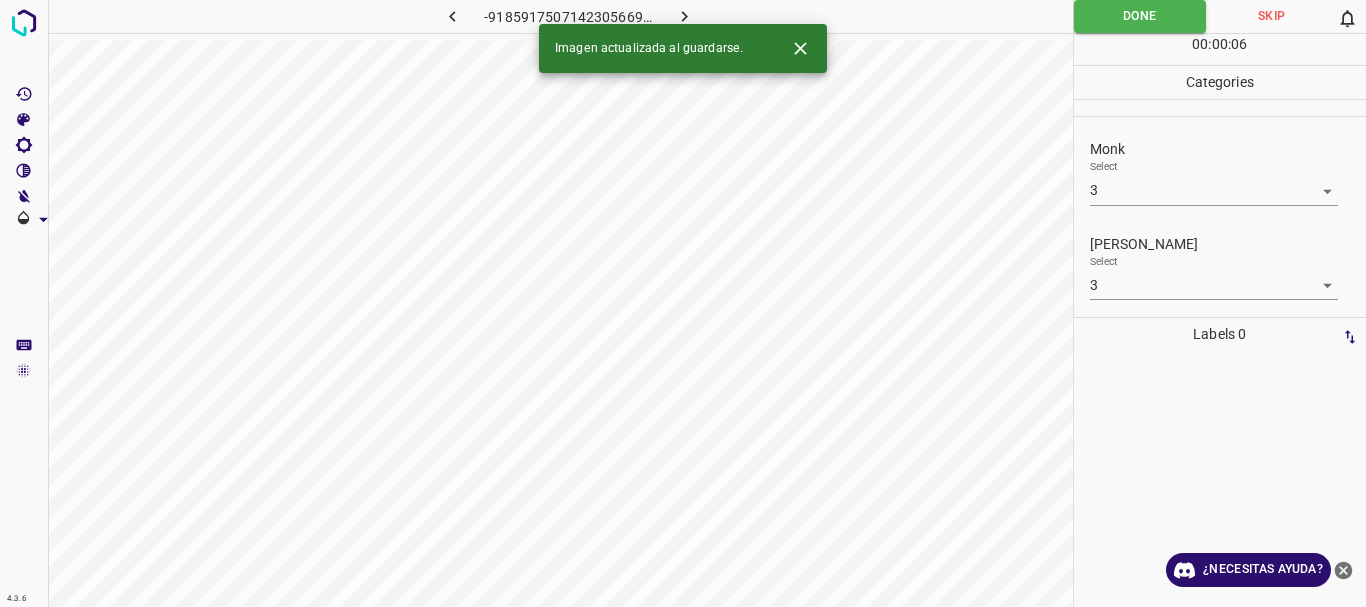 click 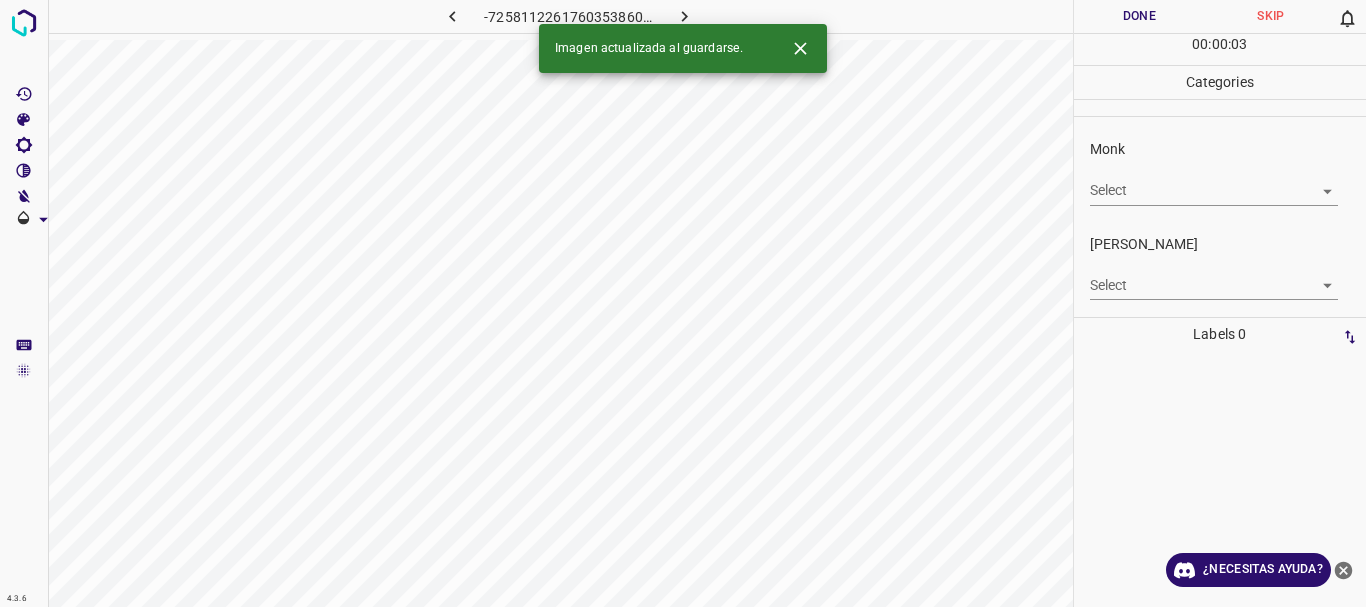 click on "4.3.6  -7258112261760353860.png Done Skip 0 00   : 00   : 03   Categories Monk   Select ​  [PERSON_NAME]   Select ​ Labels   0 Categories 1 Monk 2  [PERSON_NAME] Tools Space Change between modes (Draw & Edit) I Auto labeling R Restore zoom M Zoom in N Zoom out Delete Delete selecte label Filters Z Restore filters X Saturation filter C Brightness filter V Contrast filter B Gray scale filter General O Download Imagen actualizada al guardarse. ¿Necesitas ayuda? Texto original Valora esta traducción Tu opinión servirá para ayudar a mejorar el Traductor de Google - Texto - Esconder - Borrar" at bounding box center (683, 303) 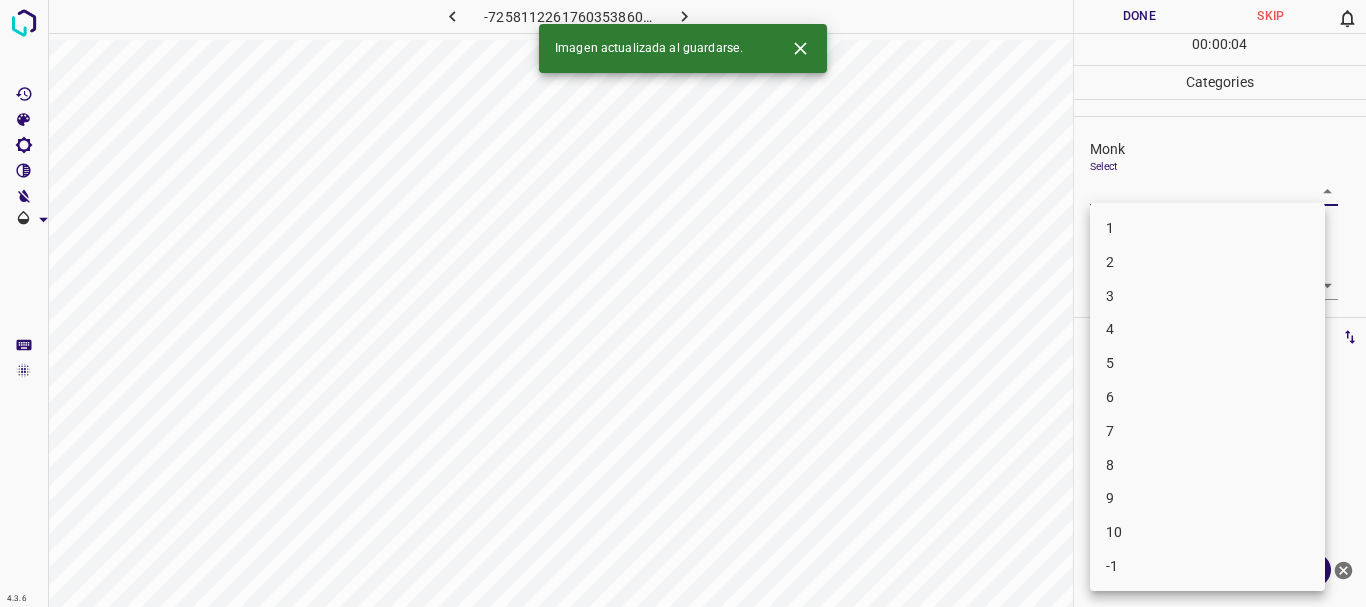 click on "4" at bounding box center (1207, 329) 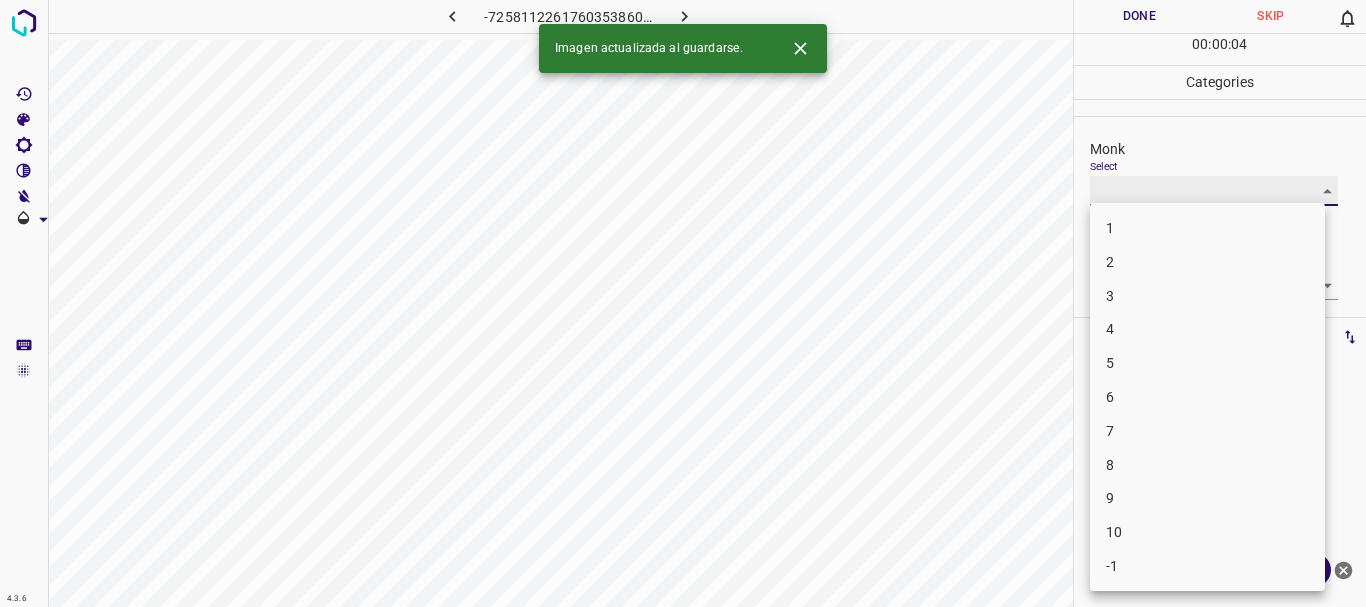 type on "4" 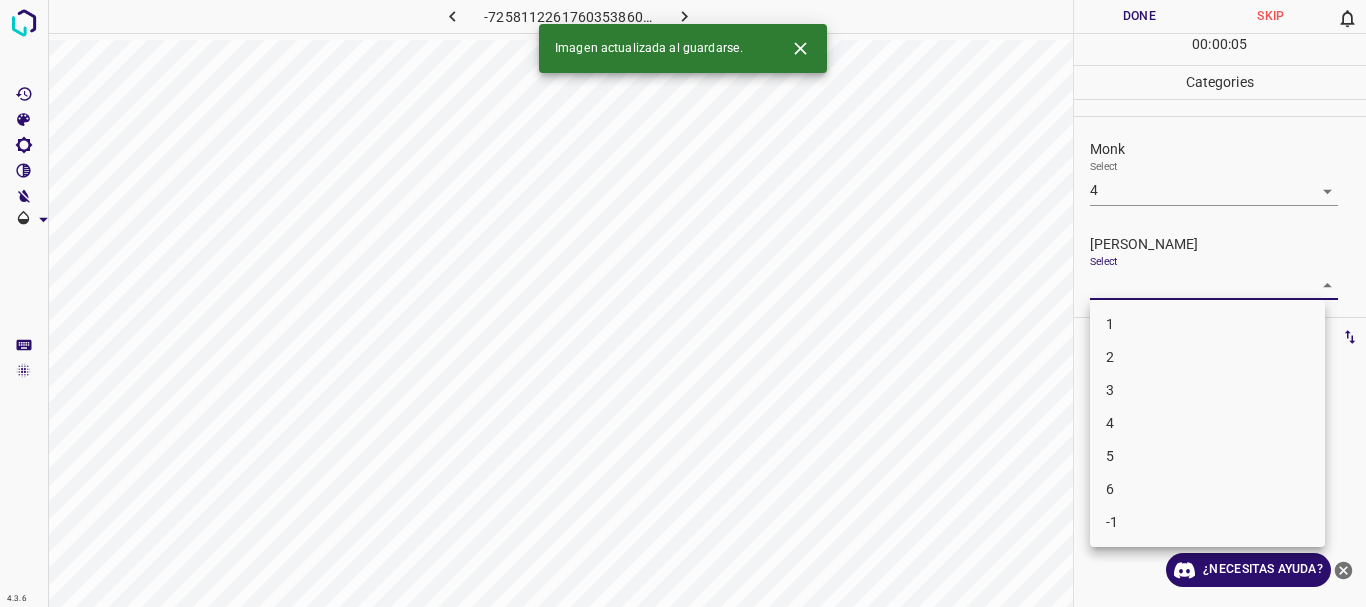 click on "4.3.6  -7258112261760353860.png Done Skip 0 00   : 00   : 05   Categories Monk   Select 4 4  [PERSON_NAME]   Select ​ Labels   0 Categories 1 Monk 2  [PERSON_NAME] Tools Space Change between modes (Draw & Edit) I Auto labeling R Restore zoom M Zoom in N Zoom out Delete Delete selecte label Filters Z Restore filters X Saturation filter C Brightness filter V Contrast filter B Gray scale filter General O Download Imagen actualizada al guardarse. ¿Necesitas ayuda? Texto original Valora esta traducción Tu opinión servirá para ayudar a mejorar el Traductor de Google - Texto - Esconder - Borrar 1 2 3 4 5 6 -1" at bounding box center [683, 303] 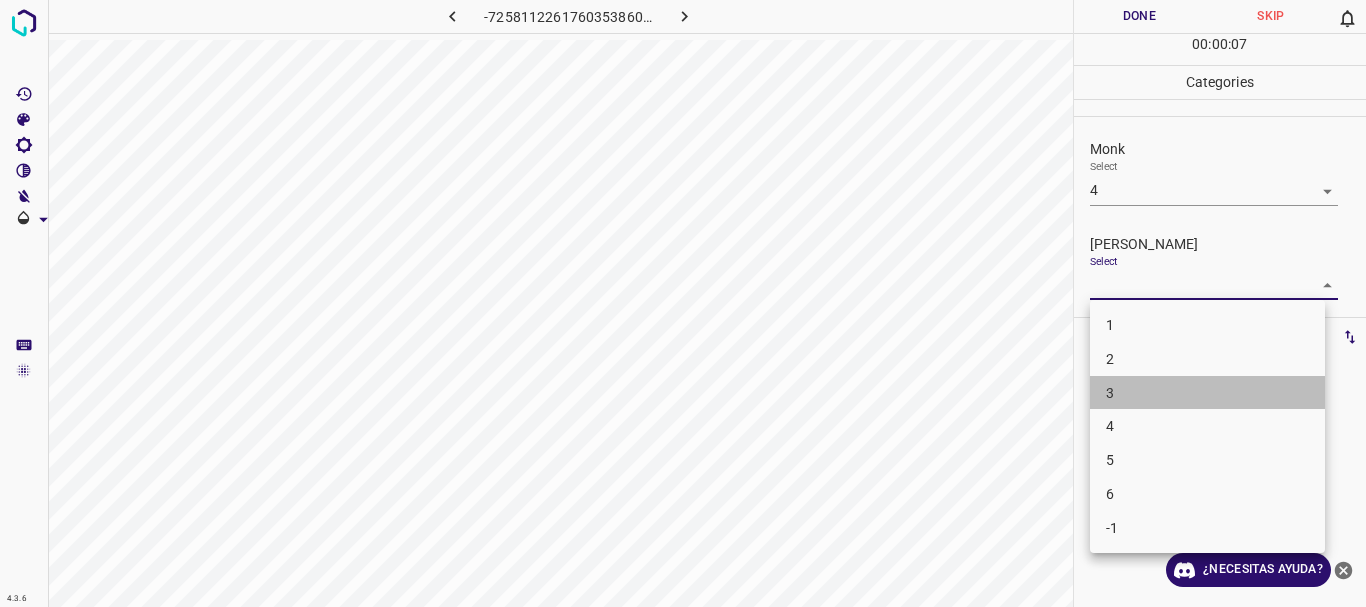drag, startPoint x: 1148, startPoint y: 396, endPoint x: 1135, endPoint y: 24, distance: 372.22708 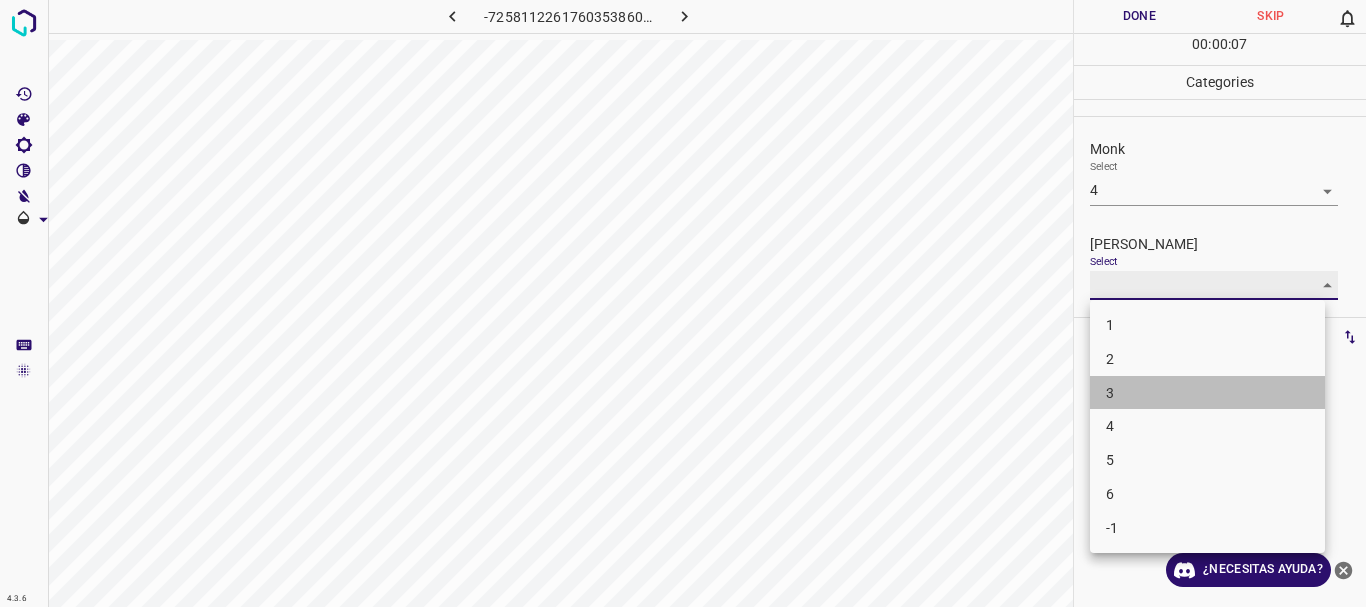 type on "3" 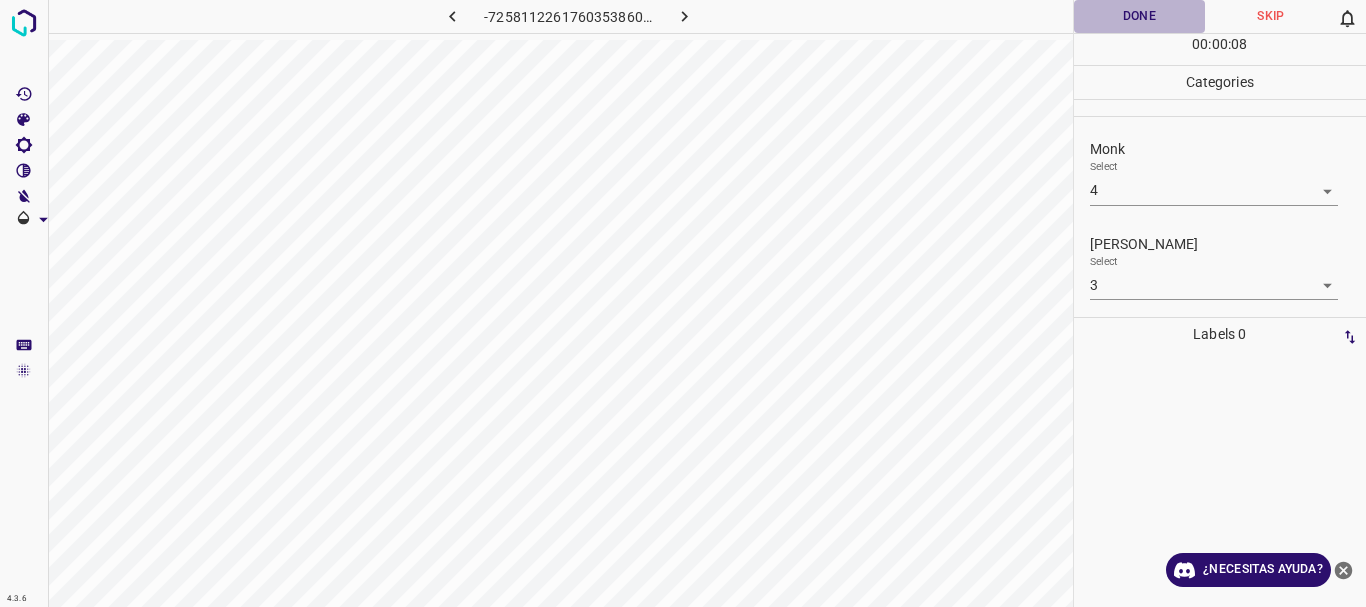 click on "Done" at bounding box center [1140, 16] 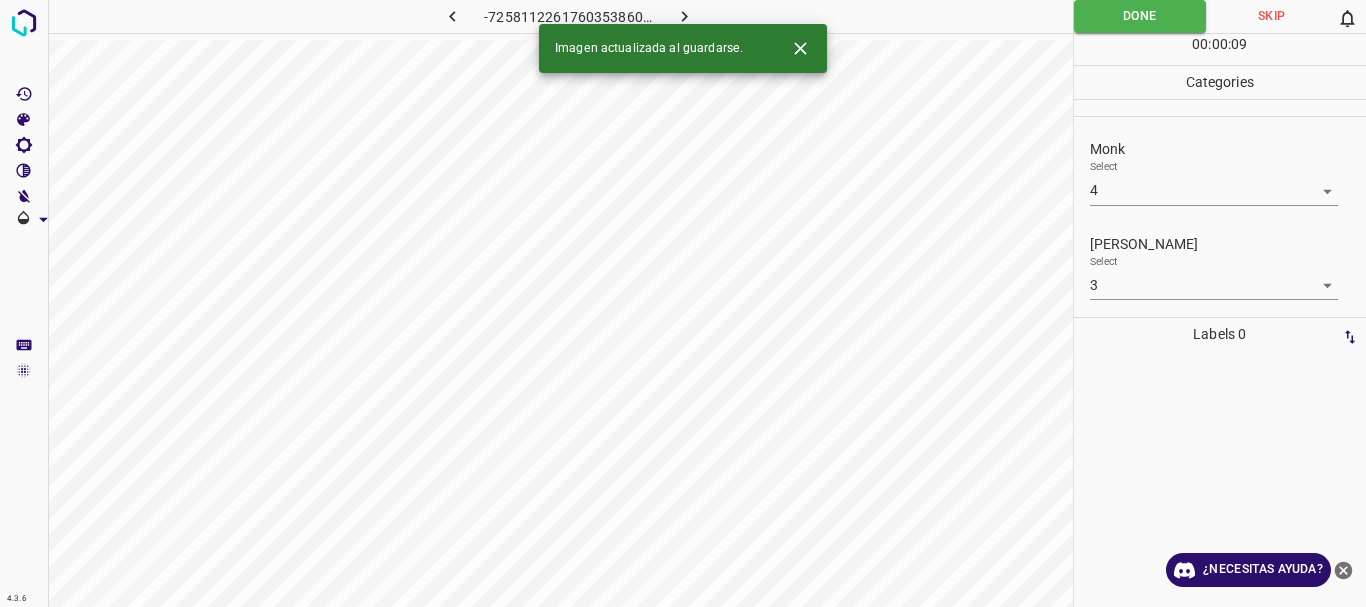 click at bounding box center (684, 16) 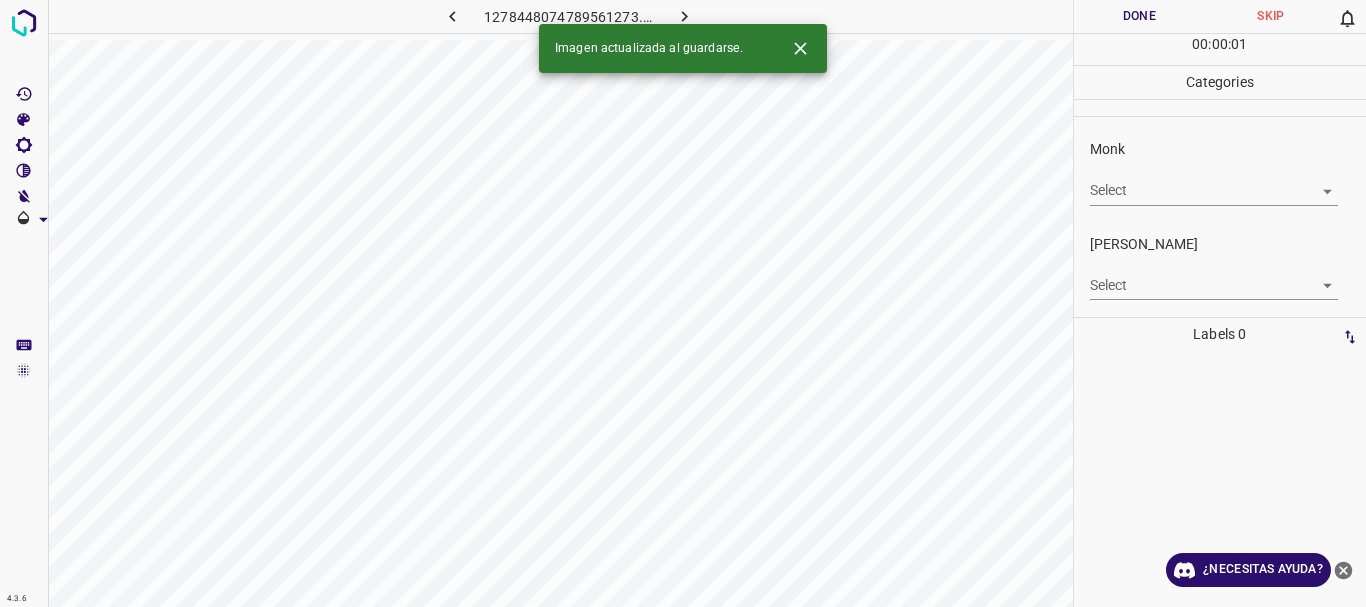 click on "4.3.6  1278448074789561273.png Done Skip 0 00   : 00   : 01   Categories Monk   Select ​  [PERSON_NAME]   Select ​ Labels   0 Categories 1 Monk 2  [PERSON_NAME] Tools Space Change between modes (Draw & Edit) I Auto labeling R Restore zoom M Zoom in N Zoom out Delete Delete selecte label Filters Z Restore filters X Saturation filter C Brightness filter V Contrast filter B Gray scale filter General O Download Imagen actualizada al guardarse. ¿Necesitas ayuda? Texto original Valora esta traducción Tu opinión servirá para ayudar a mejorar el Traductor de Google - Texto - Esconder - Borrar" at bounding box center (683, 303) 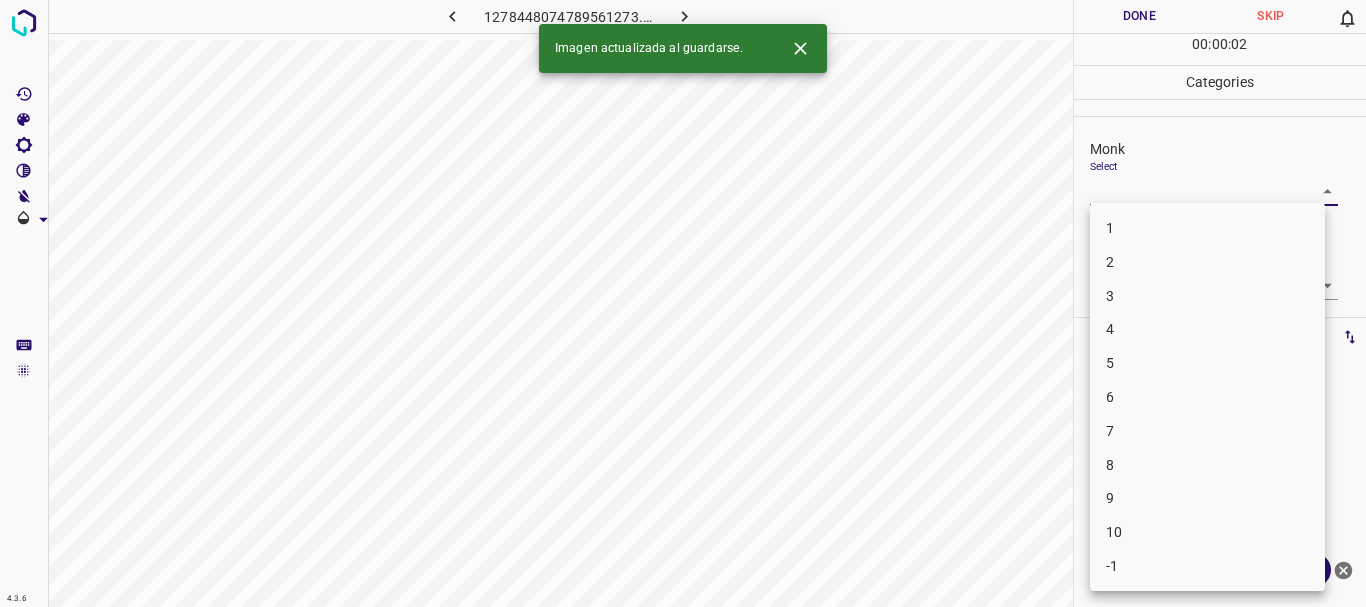 click on "4" at bounding box center (1207, 329) 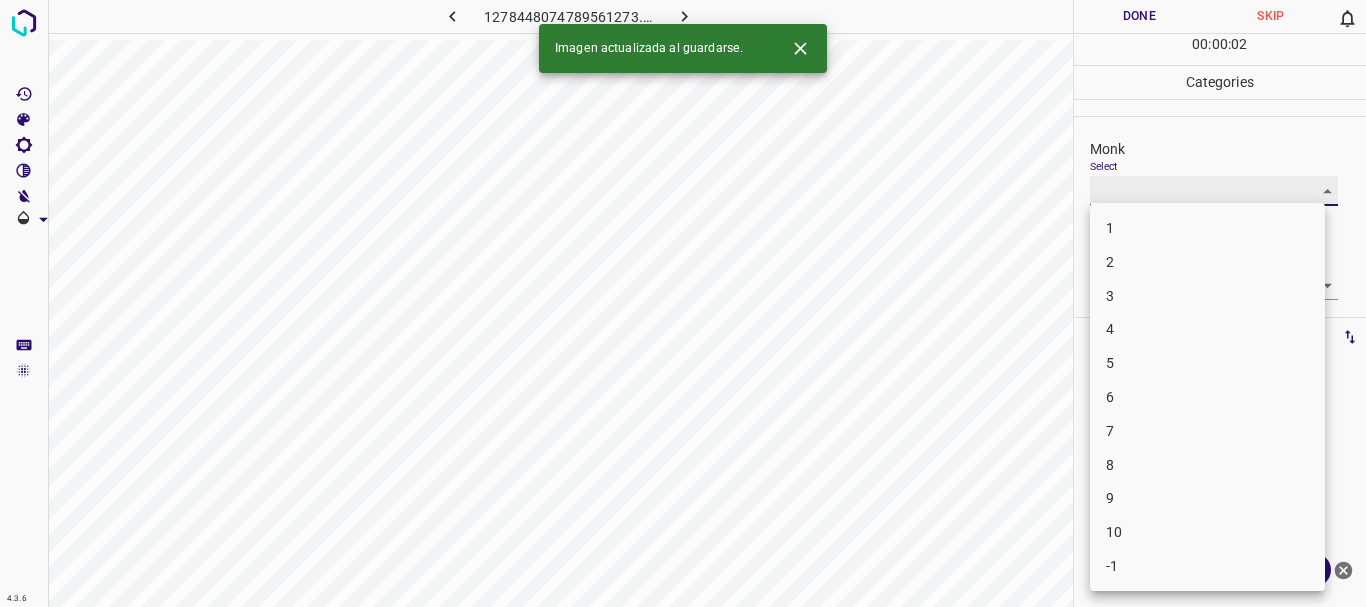 type on "4" 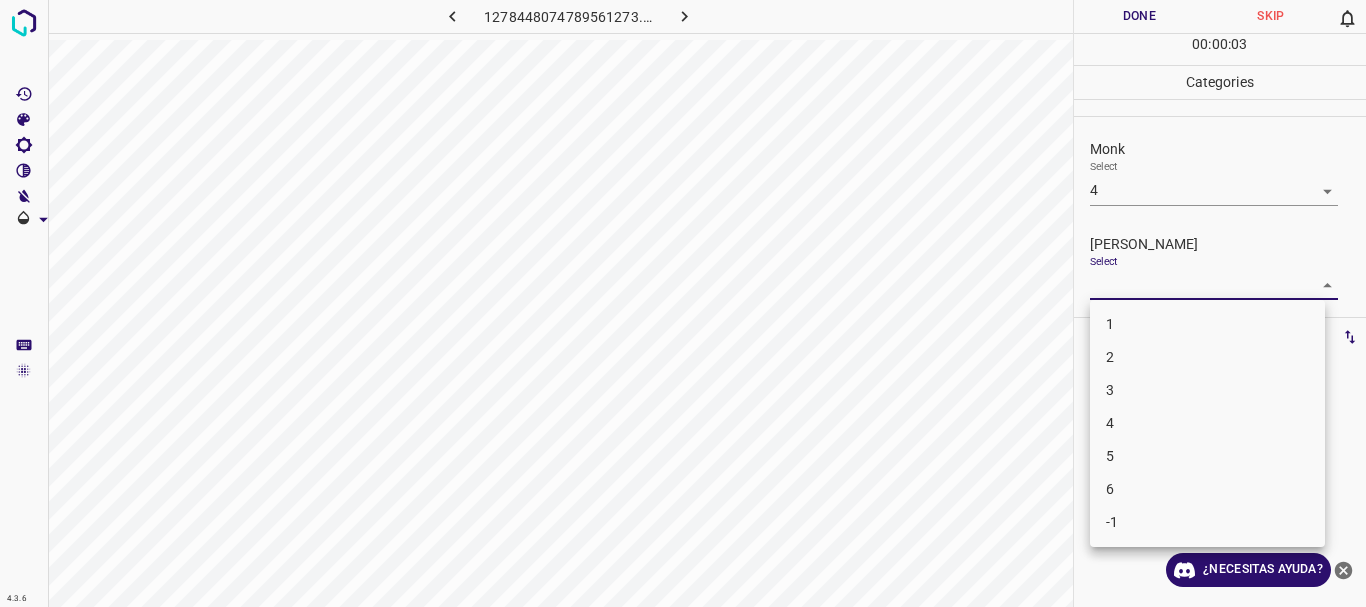 click on "4.3.6  1278448074789561273.png Done Skip 0 00   : 00   : 03   Categories Monk   Select 4 4  [PERSON_NAME]   Select ​ Labels   0 Categories 1 Monk 2  [PERSON_NAME] Tools Space Change between modes (Draw & Edit) I Auto labeling R Restore zoom M Zoom in N Zoom out Delete Delete selecte label Filters Z Restore filters X Saturation filter C Brightness filter V Contrast filter B Gray scale filter General O Download ¿Necesitas ayuda? Texto original Valora esta traducción Tu opinión servirá para ayudar a mejorar el Traductor de Google - Texto - Esconder - Borrar 1 2 3 4 5 6 -1" at bounding box center [683, 303] 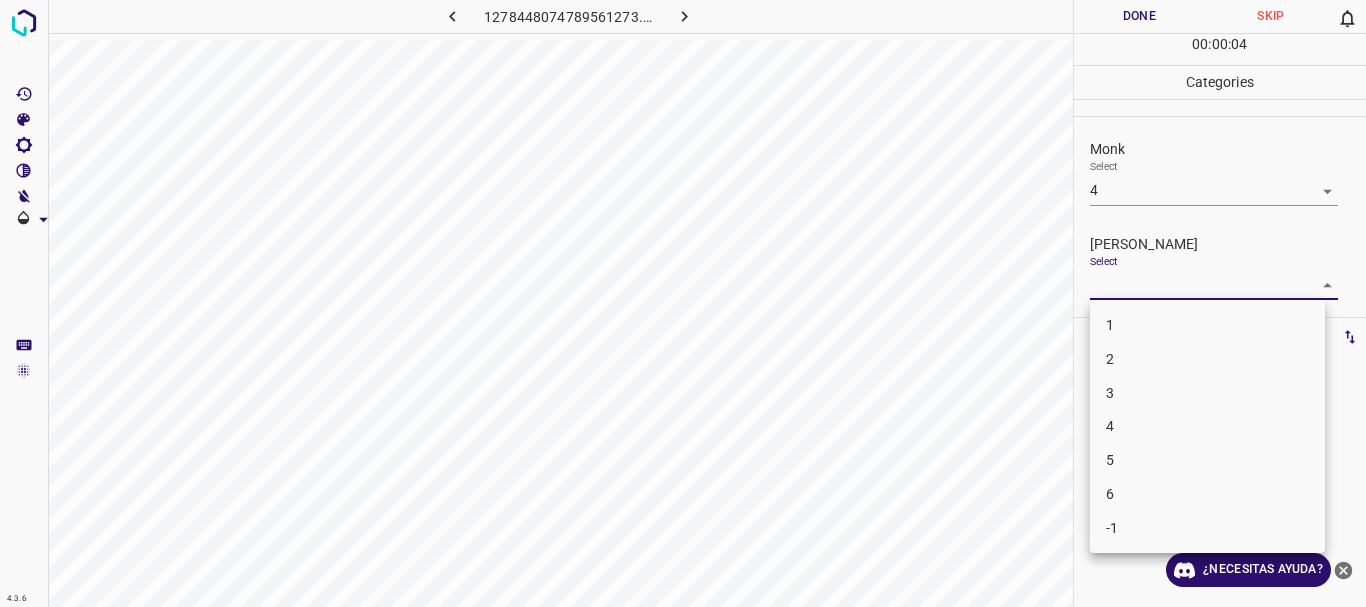 click on "3" at bounding box center [1207, 393] 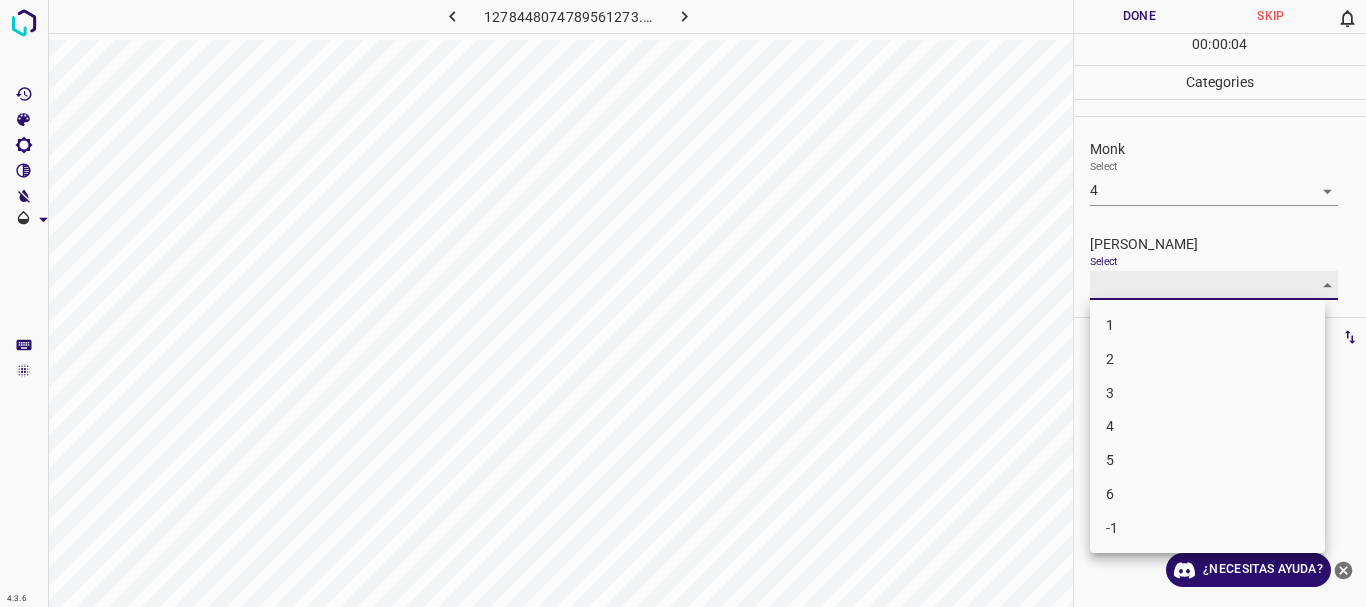 type on "3" 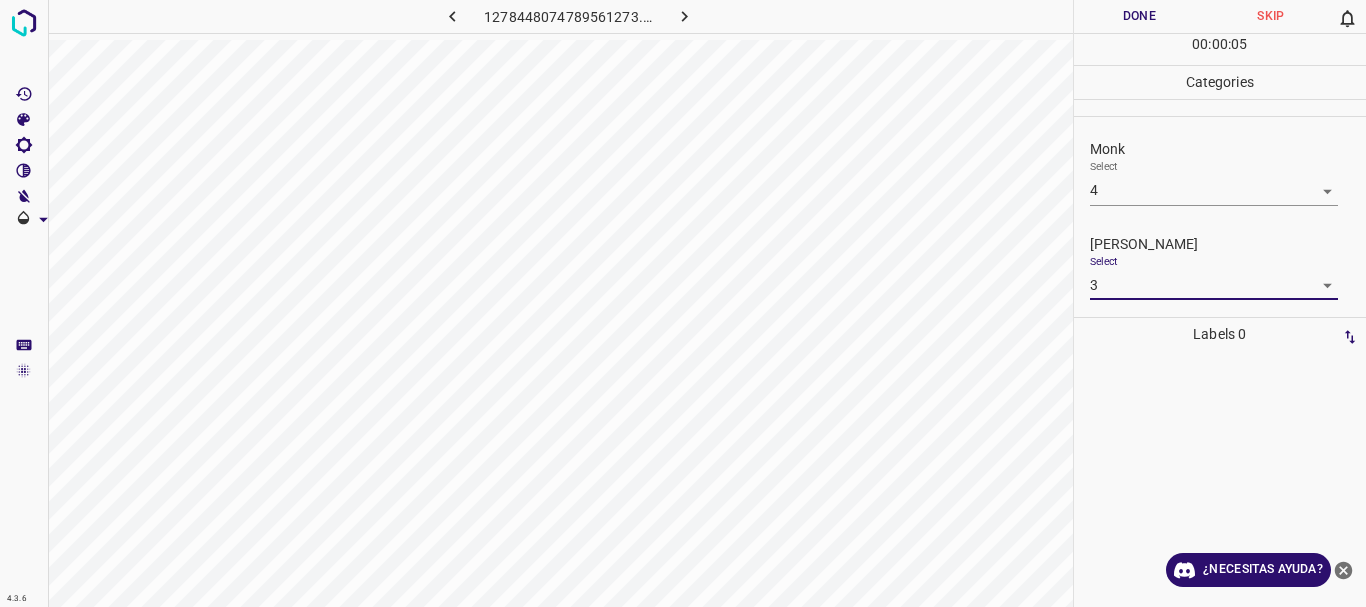 click on "Done" at bounding box center [1140, 16] 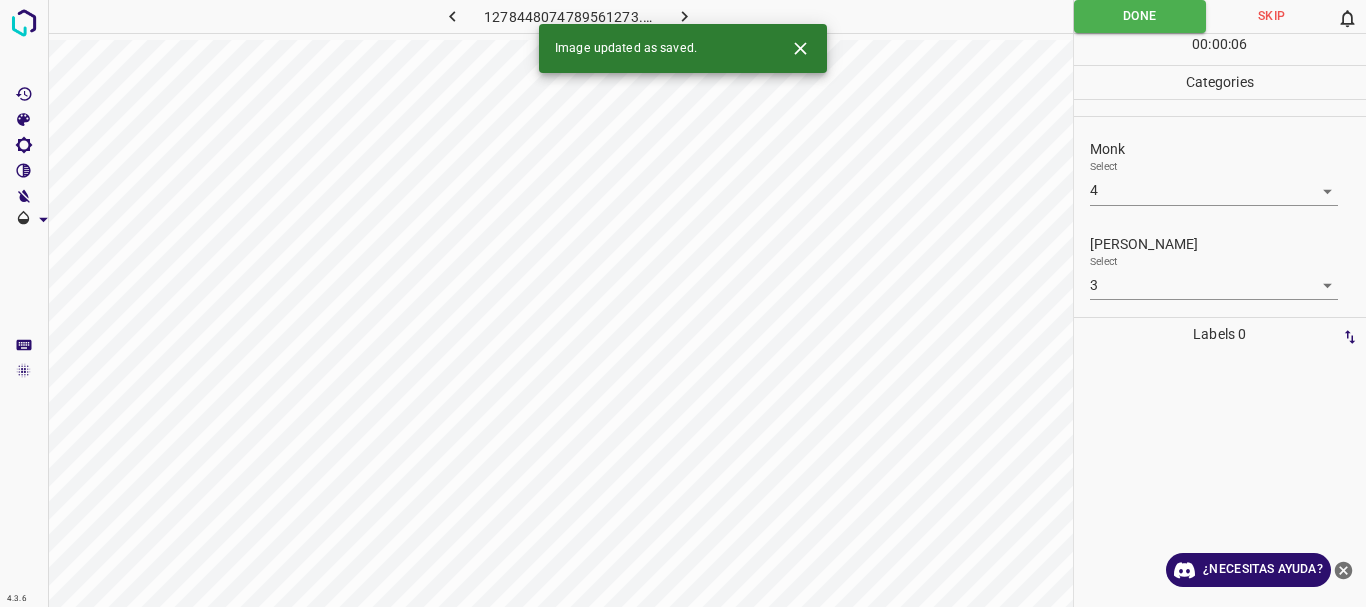 click at bounding box center [684, 16] 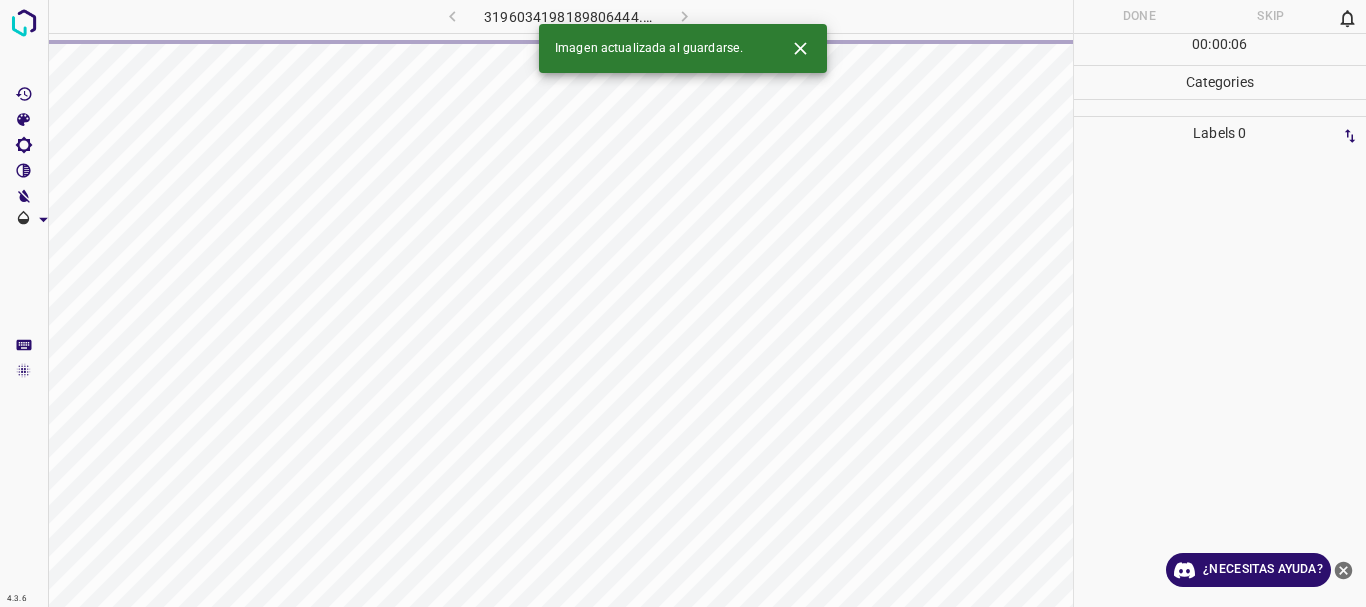 click on "3196034198189806444.png" at bounding box center (568, 16) 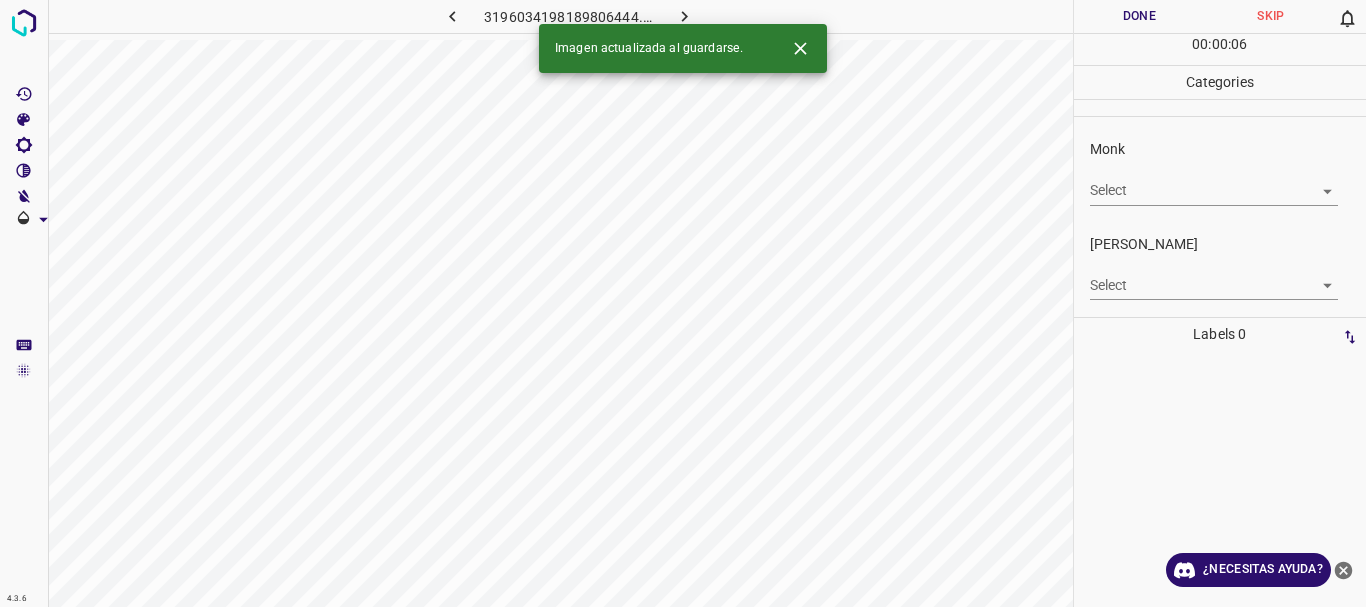 click 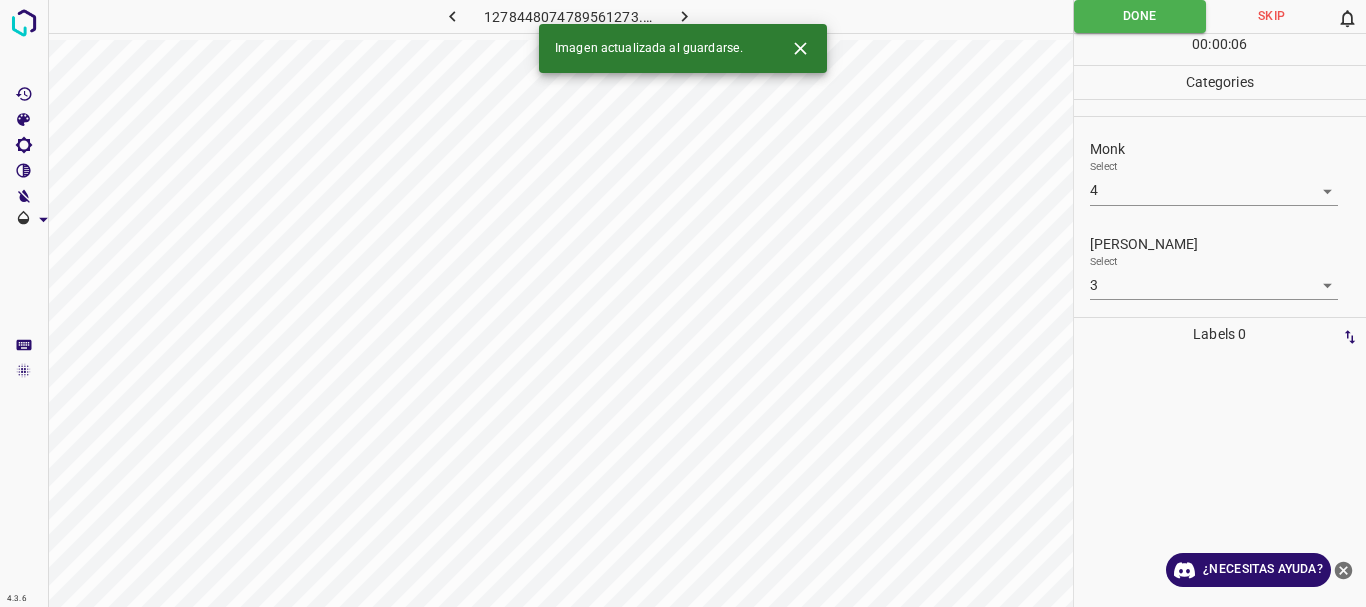click on "4.3.6  1278448074789561273.png Done Skip 0 00   : 00   : 06   Categories Monk   Select 4 4  [PERSON_NAME]   Select 3 3 Labels   0 Categories 1 Monk 2  [PERSON_NAME] Tools Space Change between modes (Draw & Edit) I Auto labeling R Restore zoom M Zoom in N Zoom out Delete Delete selecte label Filters Z Restore filters X Saturation filter C Brightness filter V Contrast filter B Gray scale filter General O Download Imagen actualizada al guardarse. ¿Necesitas ayuda? Texto original Valora esta traducción Tu opinión servirá para ayudar a mejorar el Traductor de Google - Texto - Esconder - Borrar" at bounding box center (683, 303) 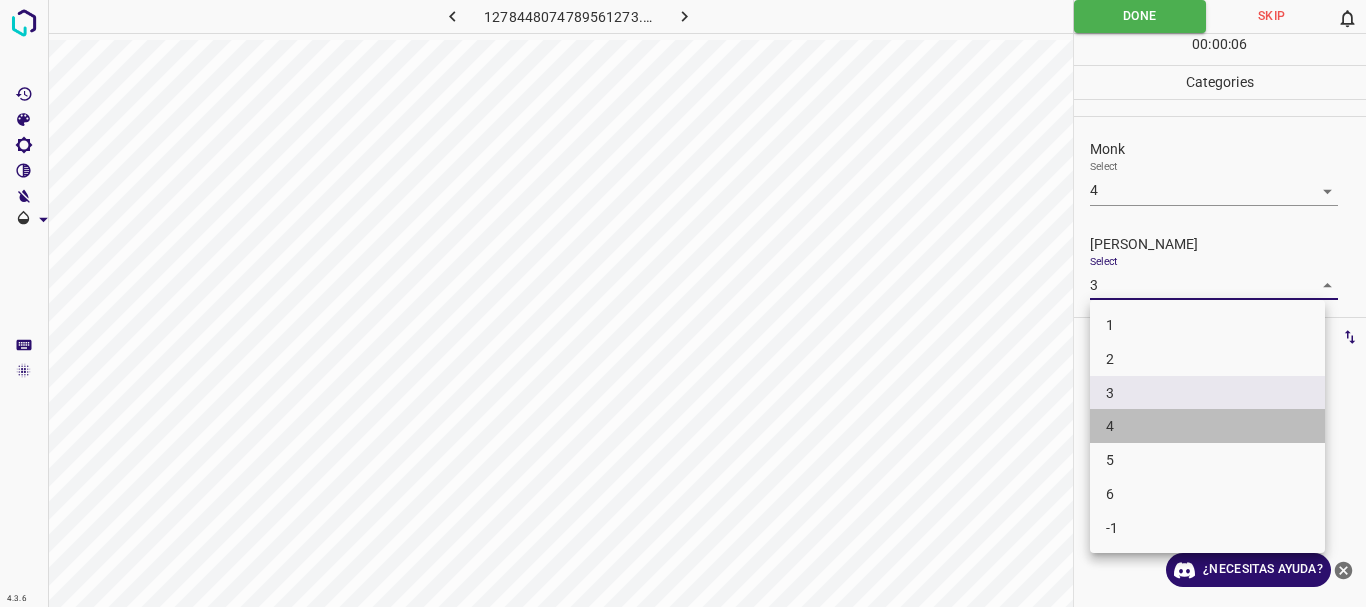 click on "4" at bounding box center [1207, 426] 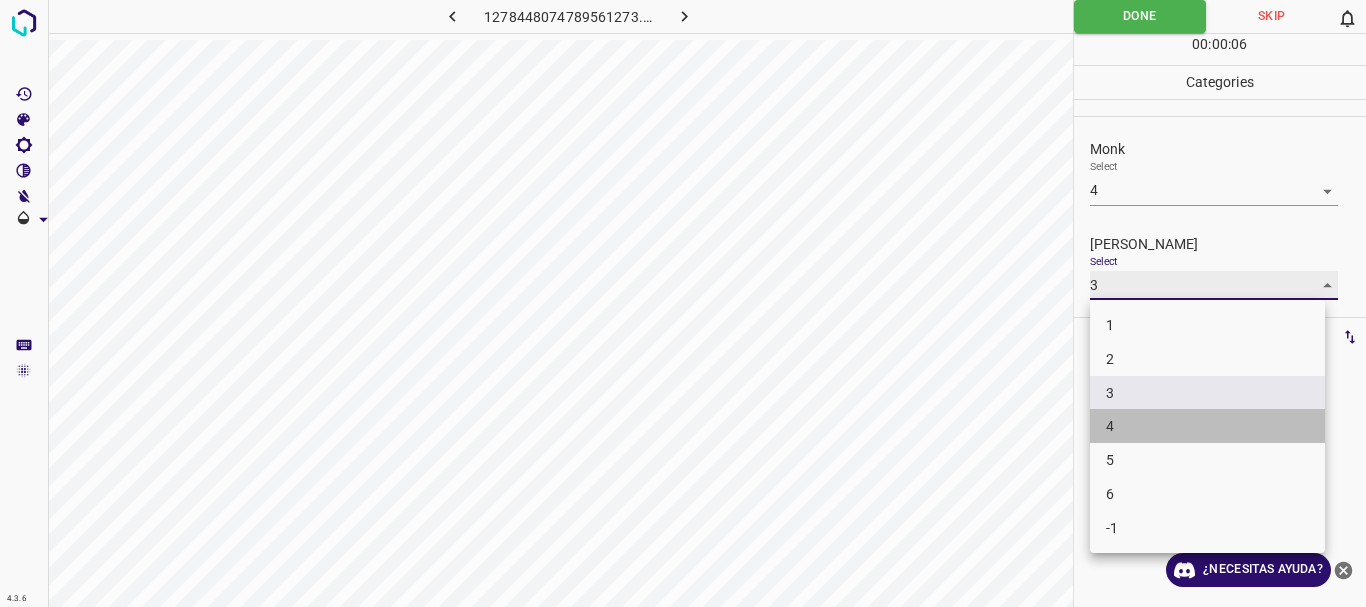 type on "4" 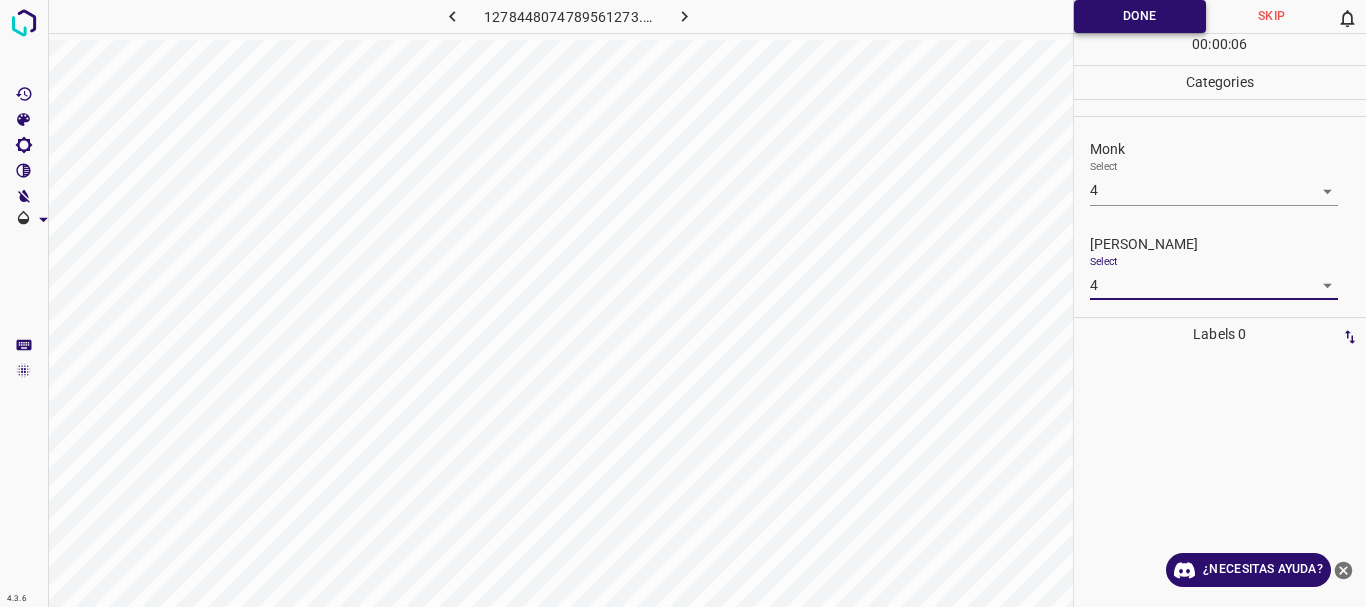 click on "Done" at bounding box center (1140, 16) 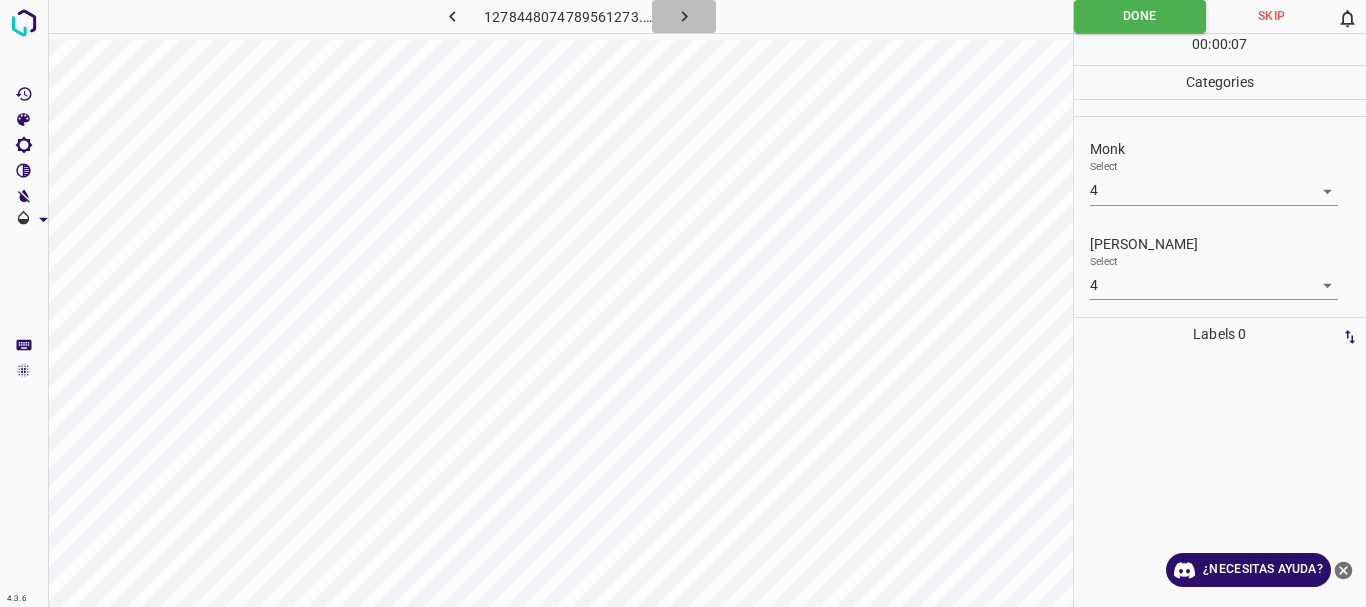 click at bounding box center (684, 16) 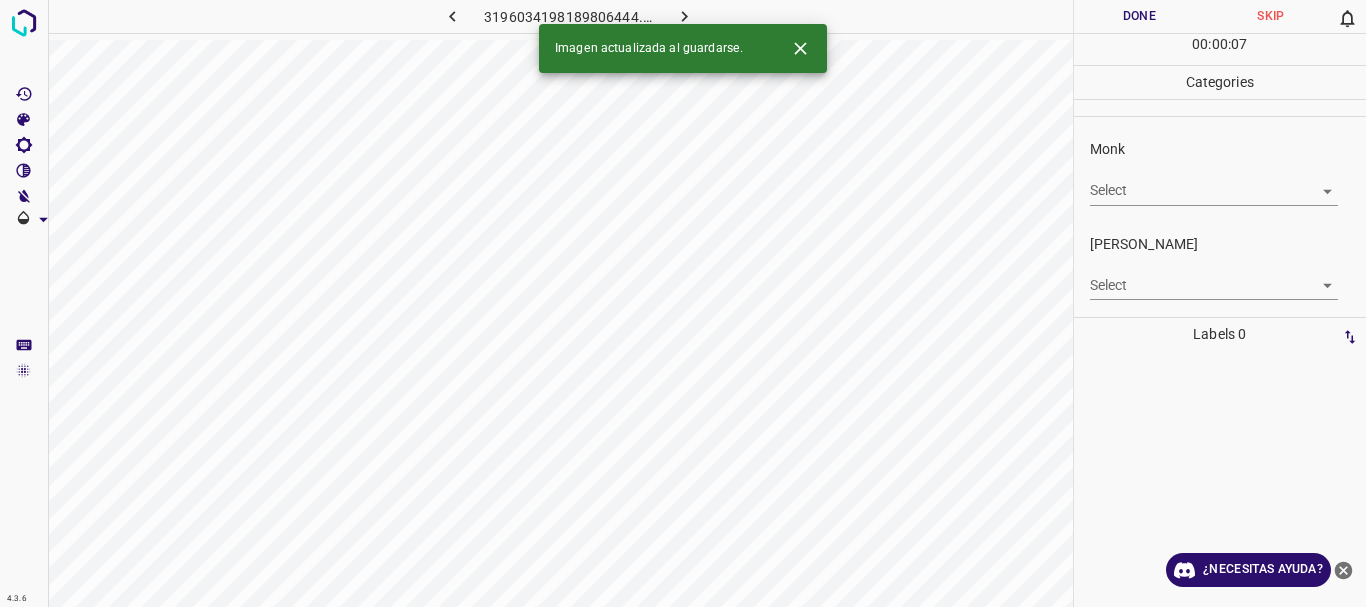 click on "4.3.6  3196034198189806444.png Done Skip 0 00   : 00   : 07   Categories Monk   Select ​  [PERSON_NAME]   Select ​ Labels   0 Categories 1 Monk 2  [PERSON_NAME] Tools Space Change between modes (Draw & Edit) I Auto labeling R Restore zoom M Zoom in N Zoom out Delete Delete selecte label Filters Z Restore filters X Saturation filter C Brightness filter V Contrast filter B Gray scale filter General O Download Imagen actualizada al guardarse. ¿Necesitas ayuda? Texto original Valora esta traducción Tu opinión servirá para ayudar a mejorar el Traductor de Google - Texto - Esconder - Borrar" at bounding box center (683, 303) 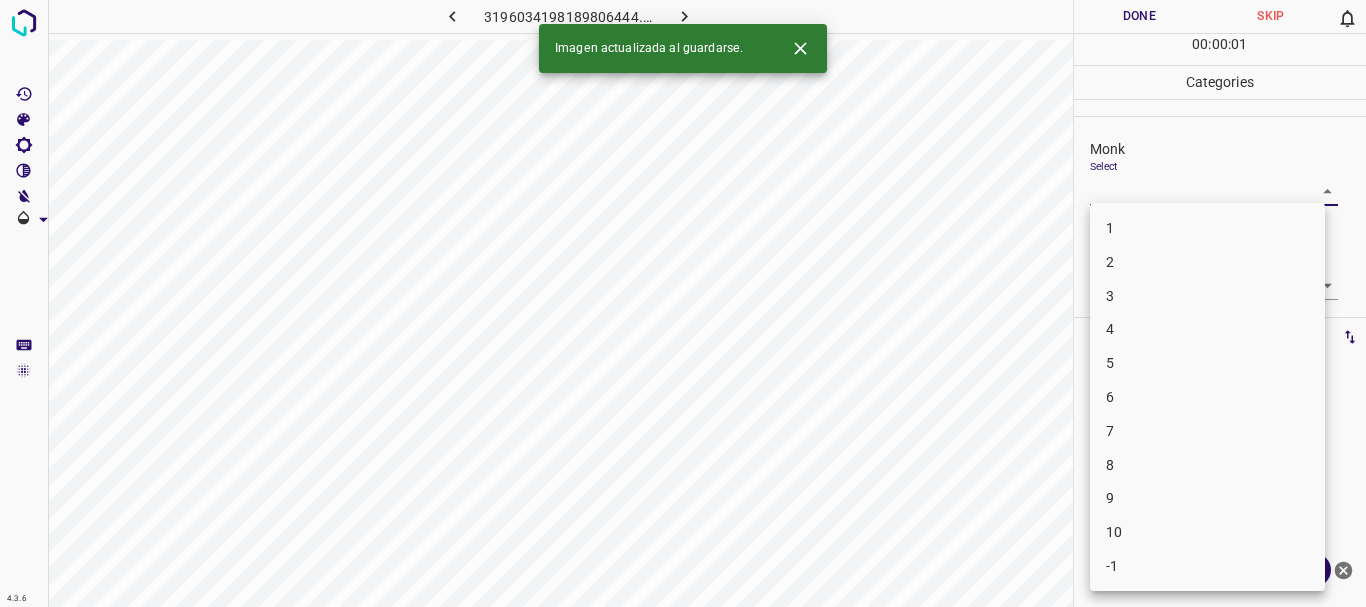 click on "3" at bounding box center (1207, 296) 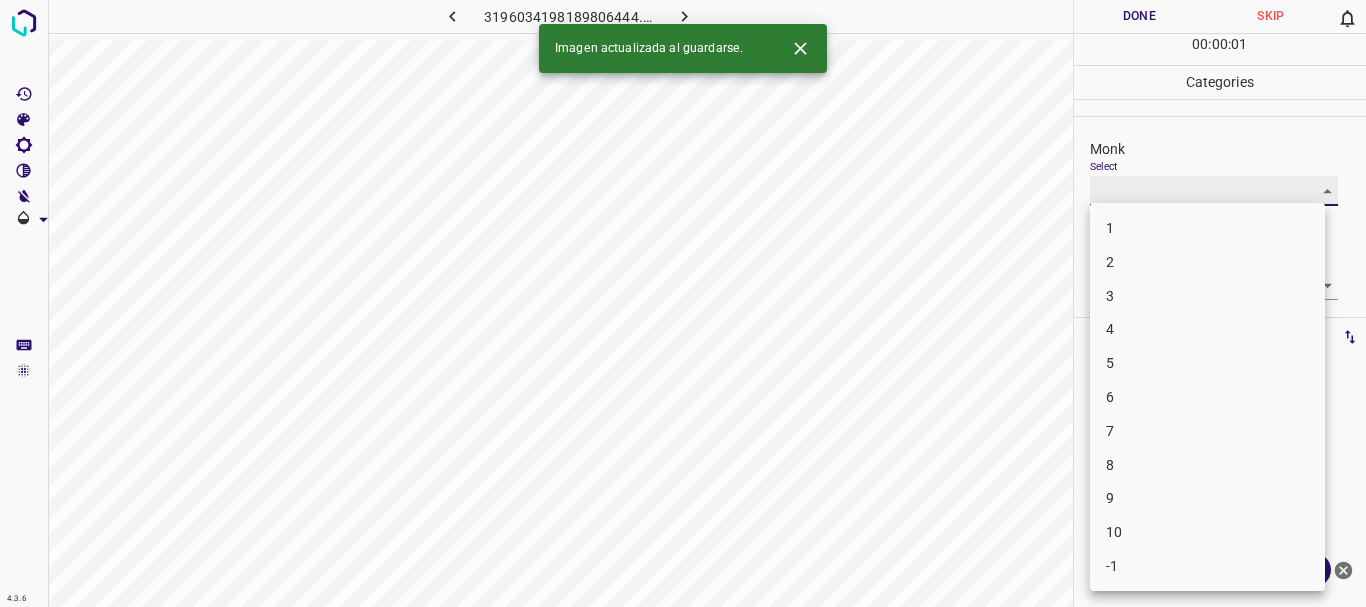 type on "3" 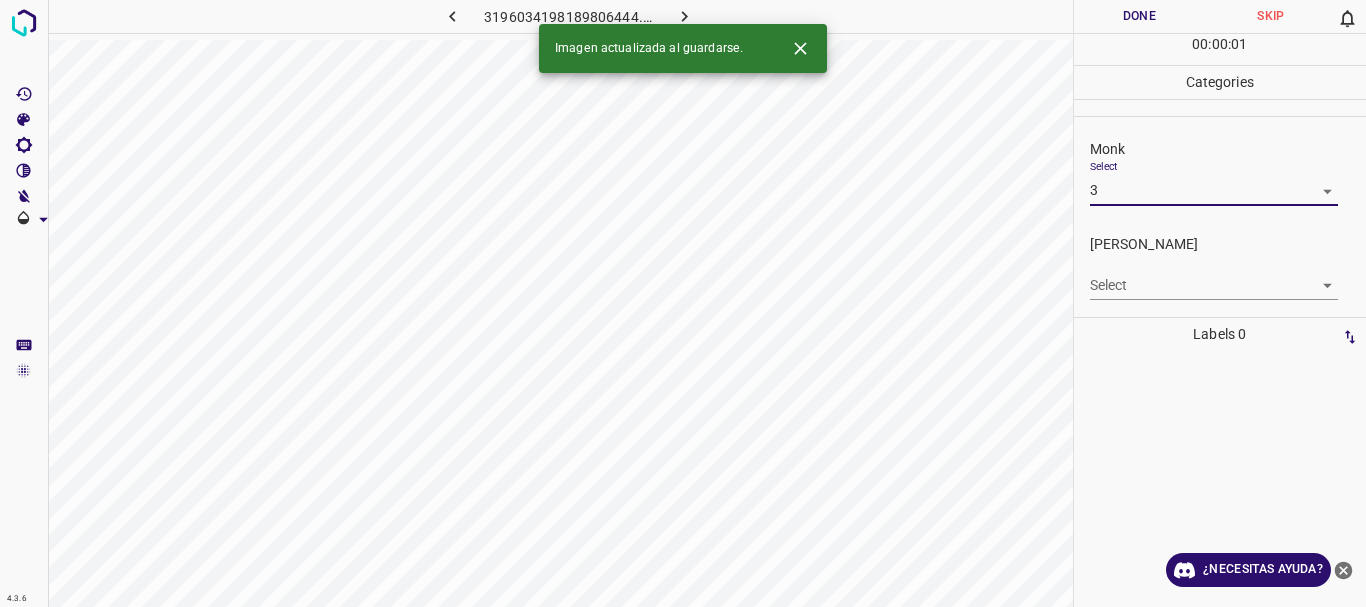 click on "4.3.6  3196034198189806444.png Done Skip 0 00   : 00   : 01   Categories Monk   Select 3 3  [PERSON_NAME]   Select ​ Labels   0 Categories 1 Monk 2  [PERSON_NAME] Tools Space Change between modes (Draw & Edit) I Auto labeling R Restore zoom M Zoom in N Zoom out Delete Delete selecte label Filters Z Restore filters X Saturation filter C Brightness filter V Contrast filter B Gray scale filter General O Download Imagen actualizada al guardarse. ¿Necesitas ayuda? Texto original Valora esta traducción Tu opinión servirá para ayudar a mejorar el Traductor de Google - Texto - Esconder - Borrar" at bounding box center [683, 303] 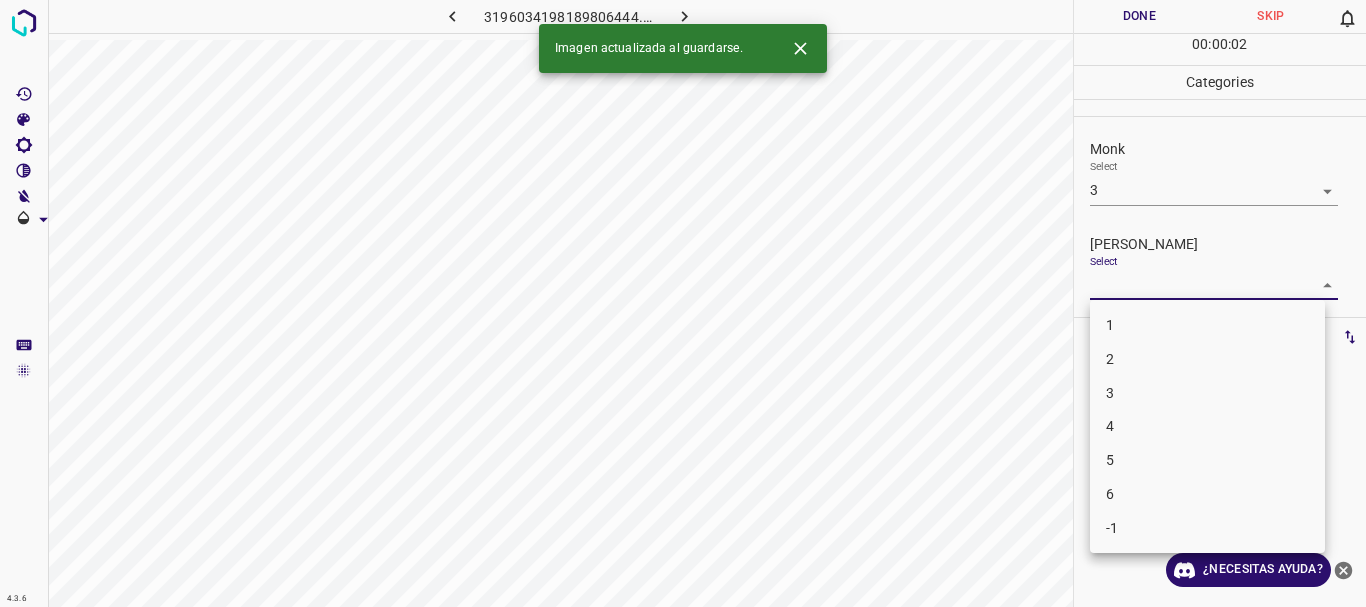 drag, startPoint x: 1135, startPoint y: 388, endPoint x: 1137, endPoint y: 342, distance: 46.043457 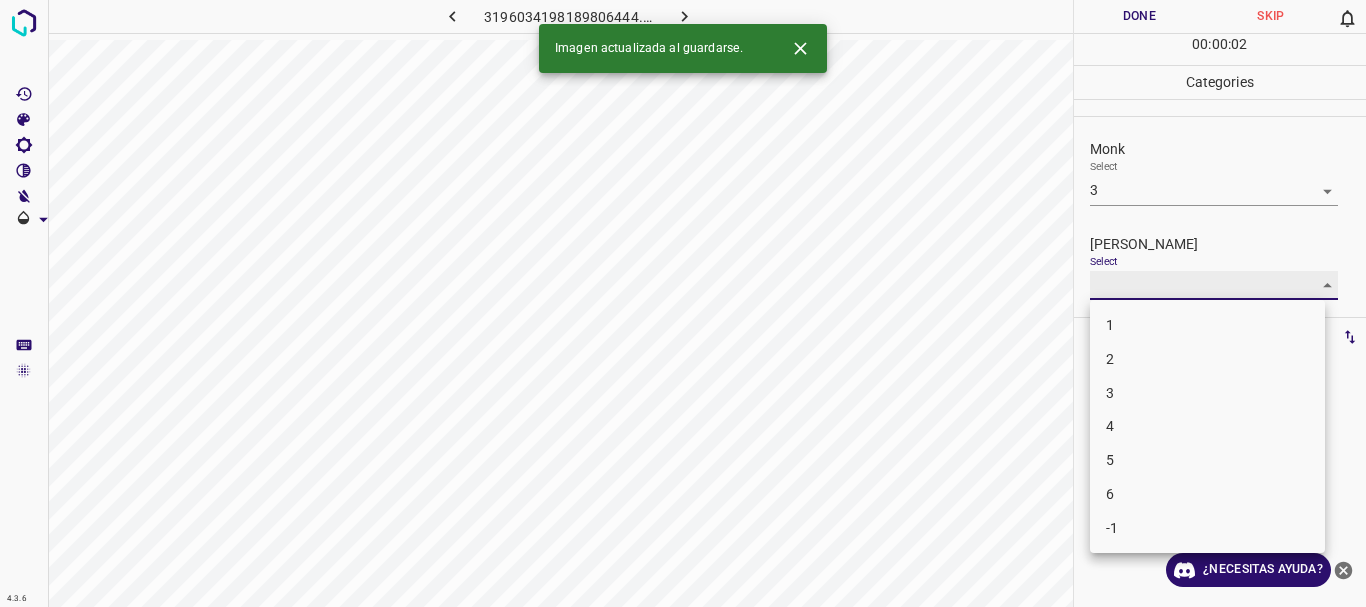 type on "3" 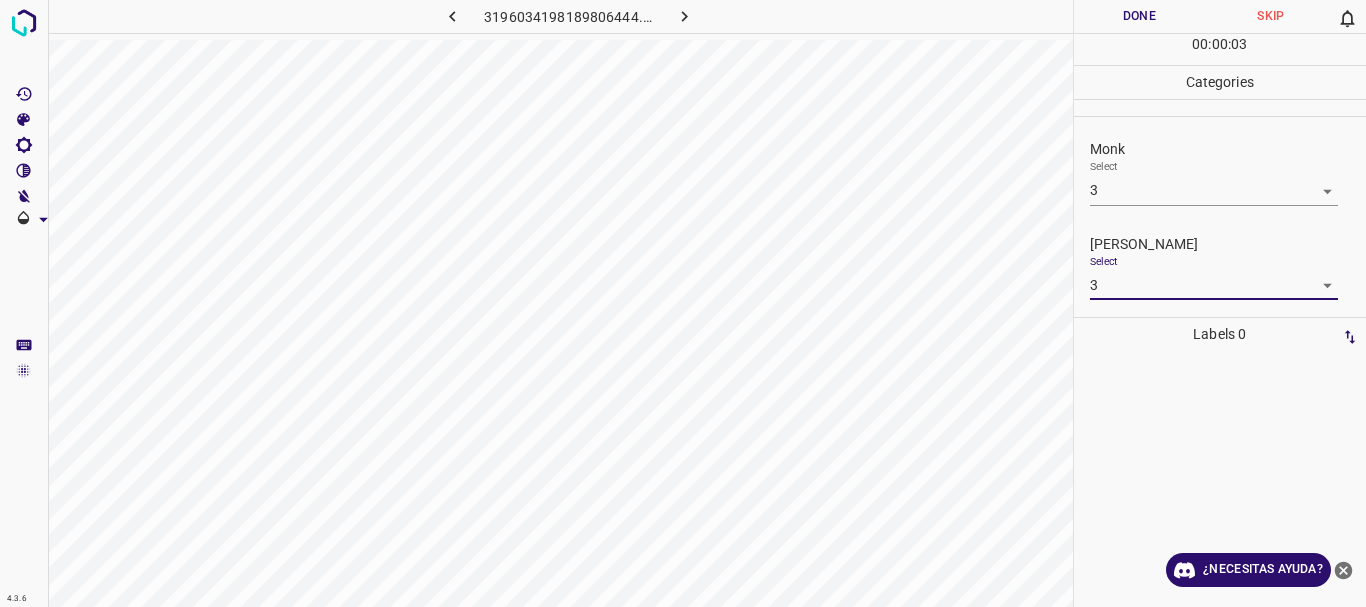 click on "Done" at bounding box center [1140, 16] 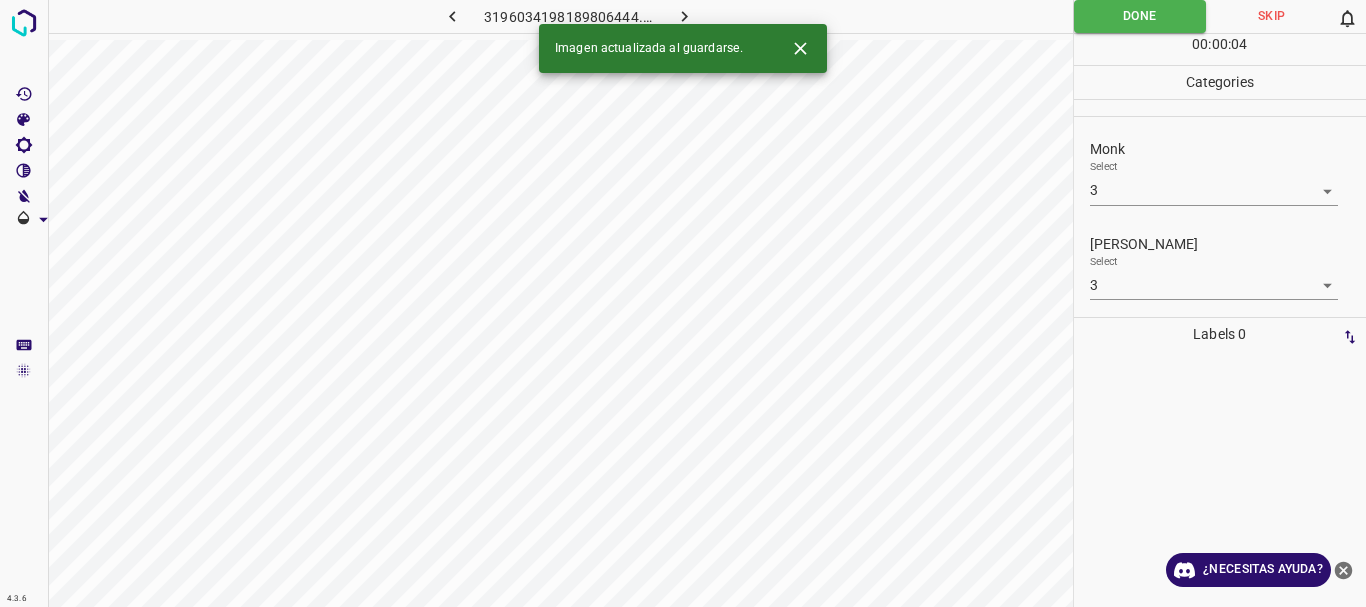 click 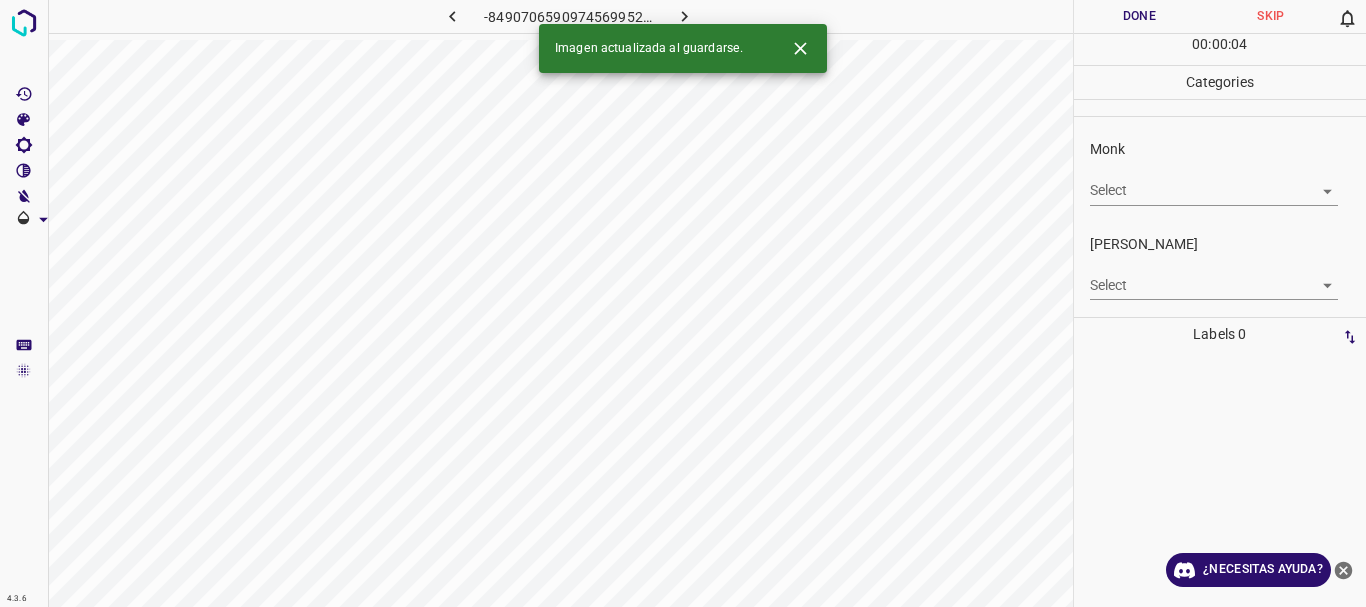click on "4.3.6  -8490706590974569952.png Done Skip 0 00   : 00   : 04   Categories Monk   Select ​  [PERSON_NAME]   Select ​ Labels   0 Categories 1 Monk 2  [PERSON_NAME] Tools Space Change between modes (Draw & Edit) I Auto labeling R Restore zoom M Zoom in N Zoom out Delete Delete selecte label Filters Z Restore filters X Saturation filter C Brightness filter V Contrast filter B Gray scale filter General O Download Imagen actualizada al guardarse. ¿Necesitas ayuda? Texto original Valora esta traducción Tu opinión servirá para ayudar a mejorar el Traductor de Google - Texto - Esconder - Borrar" at bounding box center (683, 303) 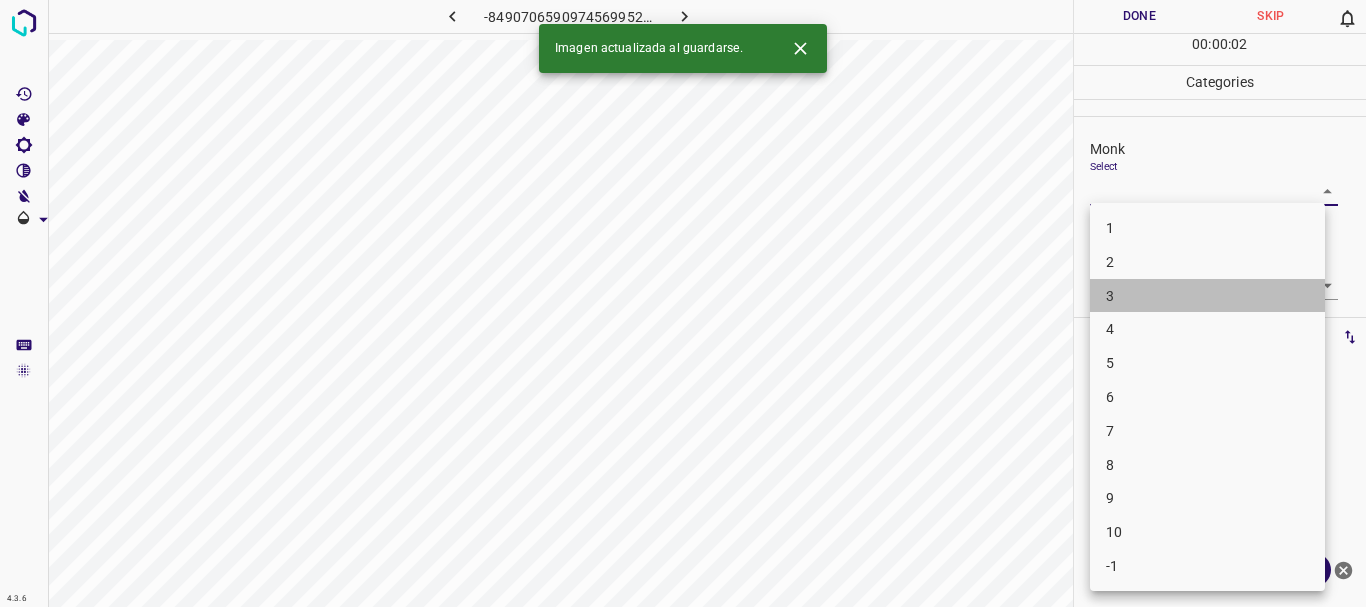 click on "3" at bounding box center (1207, 296) 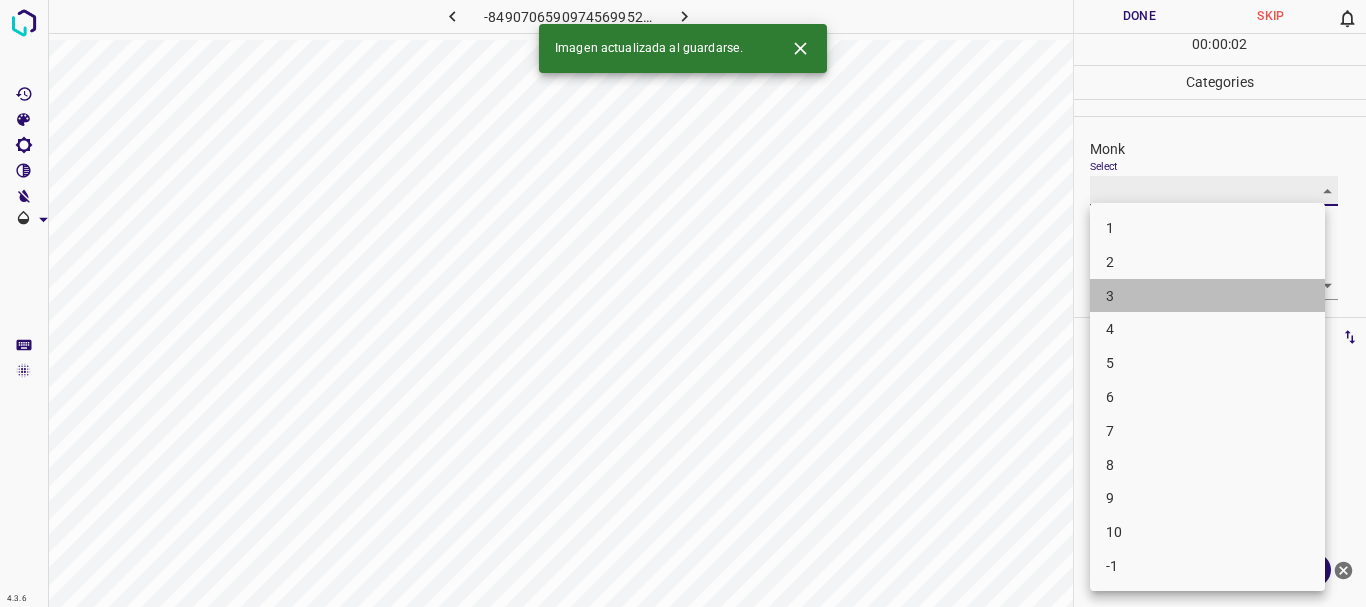 type on "3" 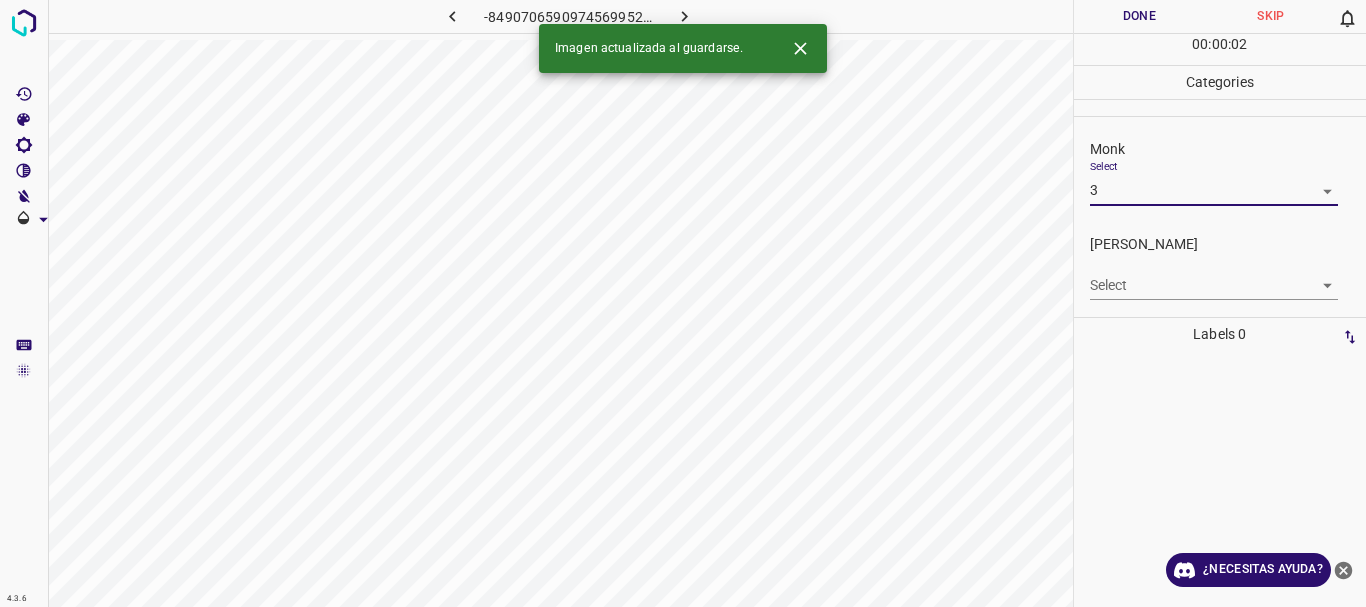 click on "4.3.6  -8490706590974569952.png Done Skip 0 00   : 00   : 02   Categories Monk   Select 3 3  [PERSON_NAME]   Select ​ Labels   0 Categories 1 Monk 2  [PERSON_NAME] Tools Space Change between modes (Draw & Edit) I Auto labeling R Restore zoom M Zoom in N Zoom out Delete Delete selecte label Filters Z Restore filters X Saturation filter C Brightness filter V Contrast filter B Gray scale filter General O Download Imagen actualizada al guardarse. ¿Necesitas ayuda? Texto original Valora esta traducción Tu opinión servirá para ayudar a mejorar el Traductor de Google - Texto - Esconder - Borrar" at bounding box center (683, 303) 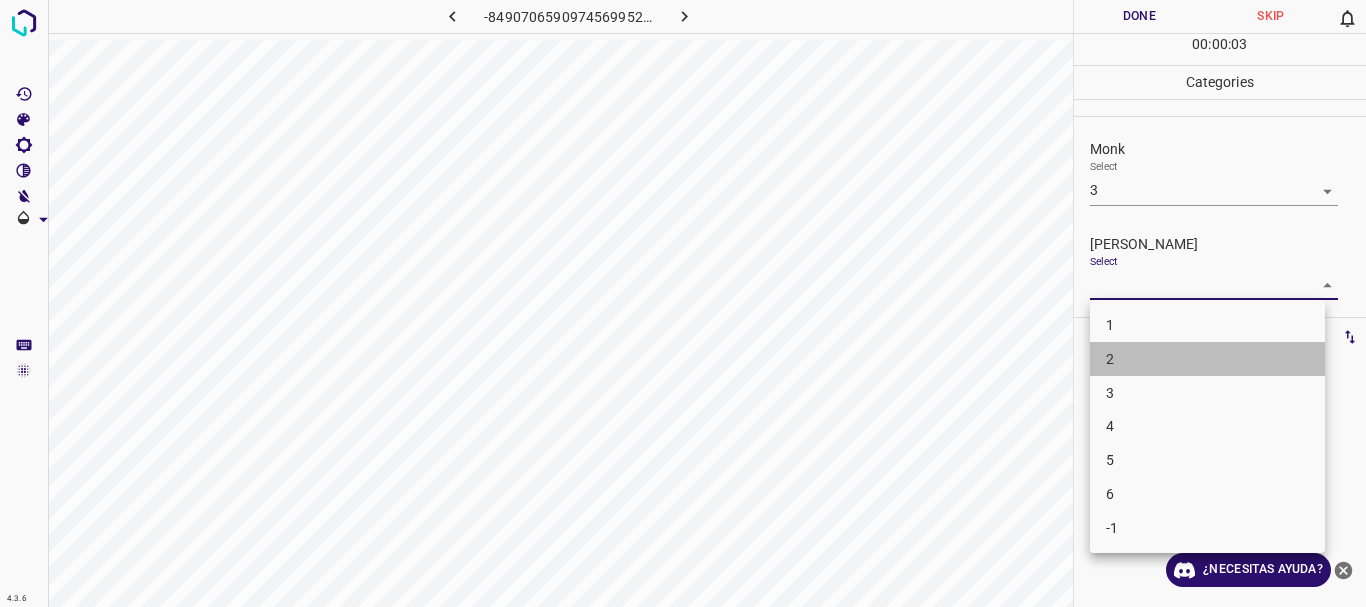 click on "2" at bounding box center [1207, 359] 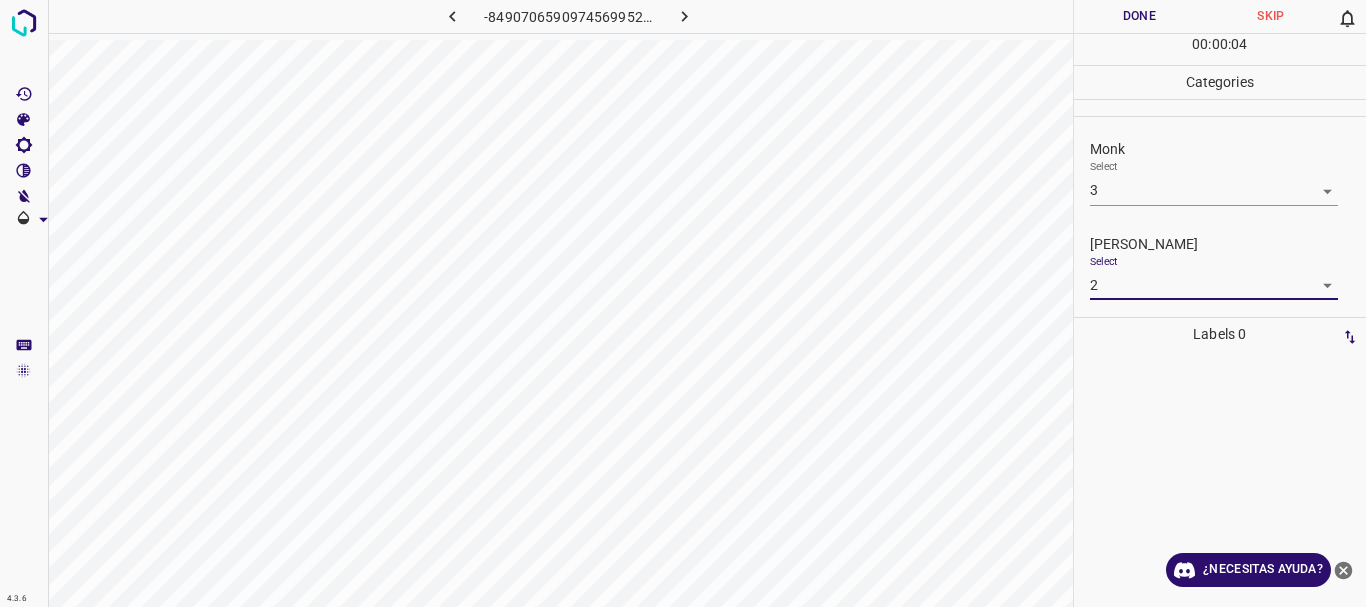 click on "4.3.6  -8490706590974569952.png Done Skip 0 00   : 00   : 04   Categories Monk   Select 3 3  [PERSON_NAME]   Select 2 2 Labels   0 Categories 1 Monk 2  [PERSON_NAME] Tools Space Change between modes (Draw & Edit) I Auto labeling R Restore zoom M Zoom in N Zoom out Delete Delete selecte label Filters Z Restore filters X Saturation filter C Brightness filter V Contrast filter B Gray scale filter General O Download ¿Necesitas ayuda? Texto original Valora esta traducción Tu opinión servirá para ayudar a mejorar el Traductor de Google - Texto - Esconder - Borrar" at bounding box center [683, 303] 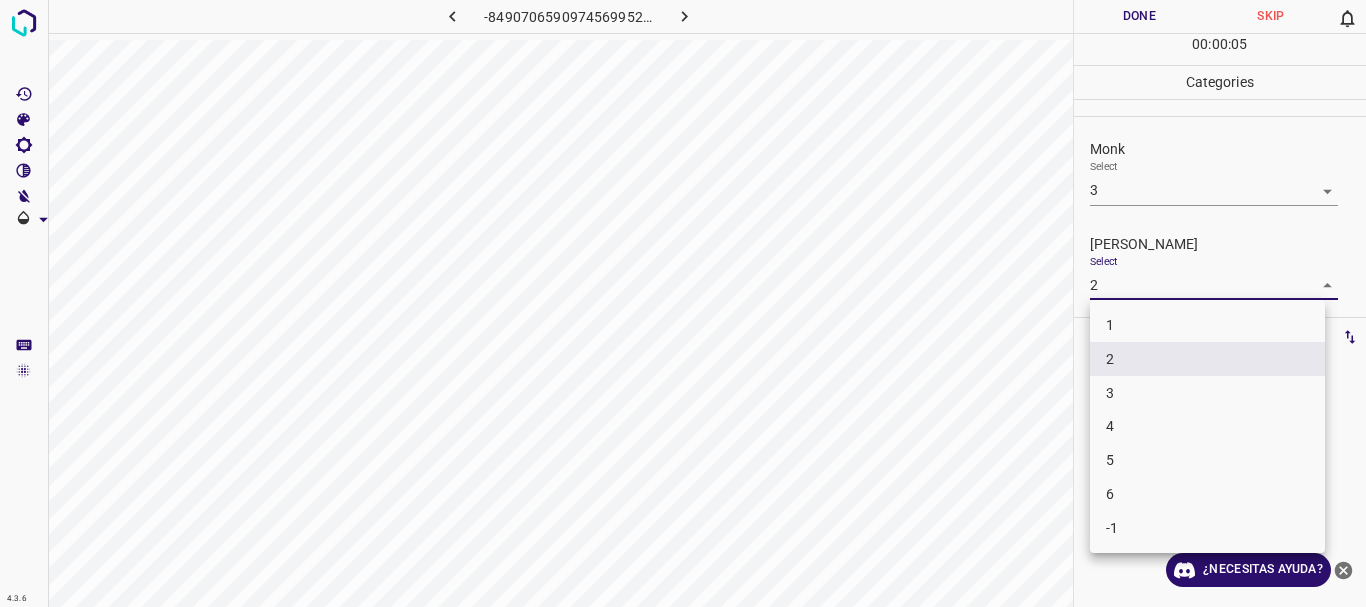 click on "1" at bounding box center [1207, 325] 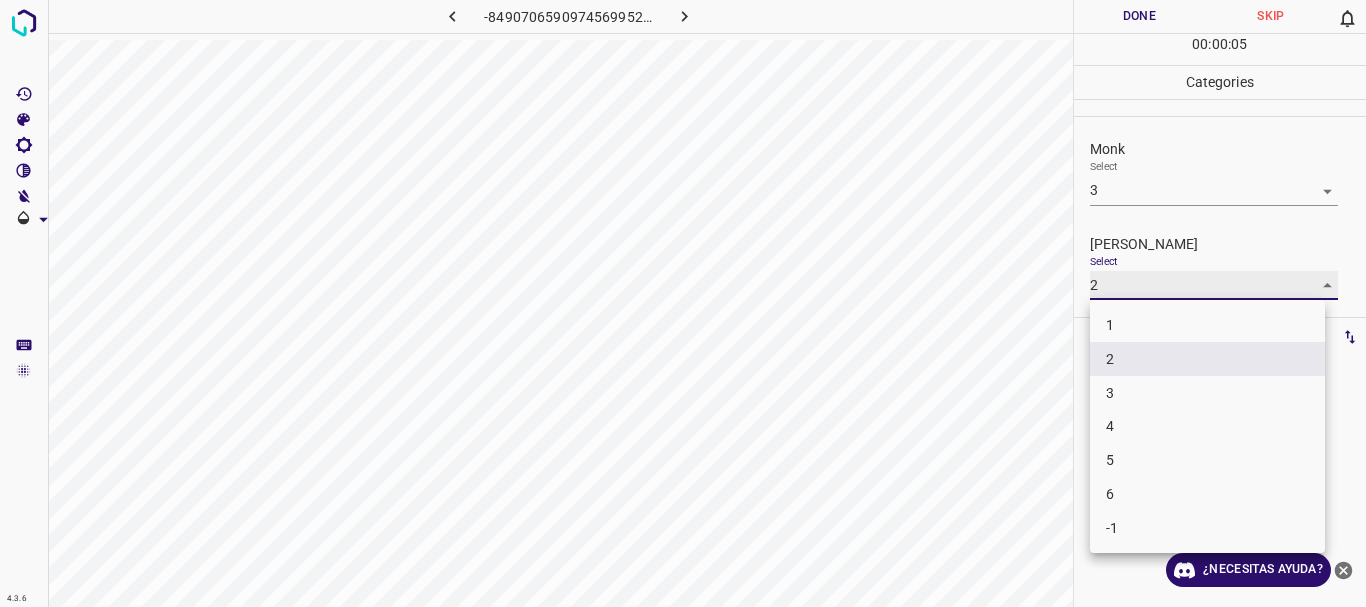 type on "1" 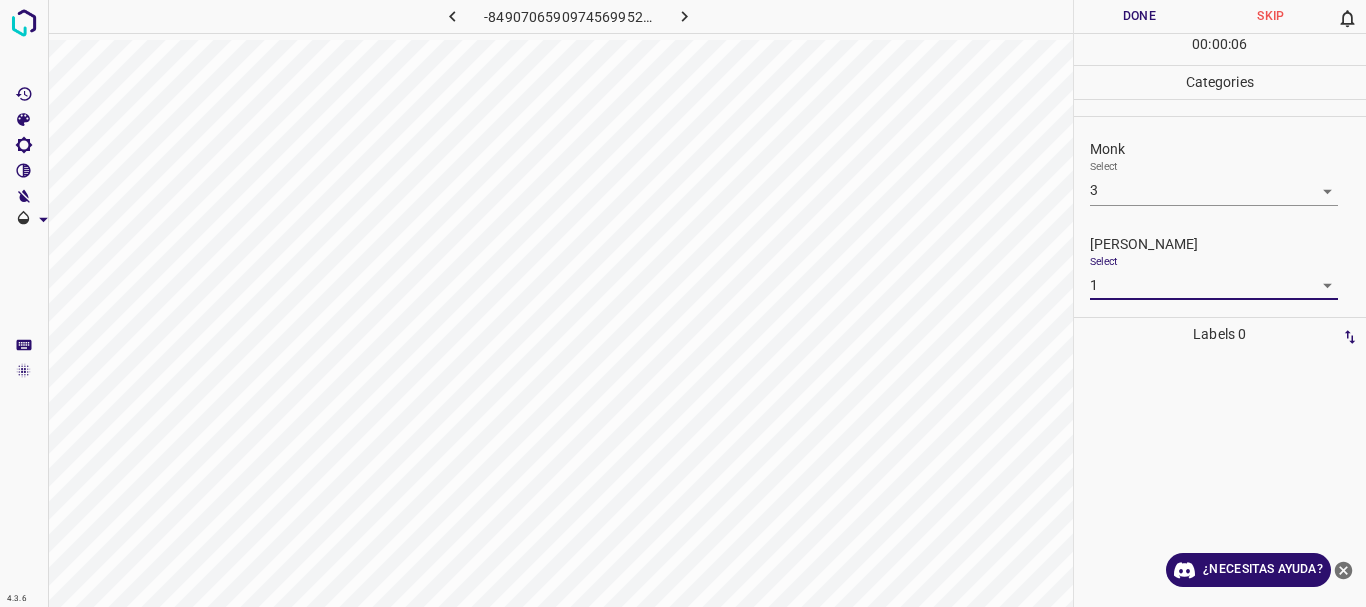 click on "Done" at bounding box center (1140, 16) 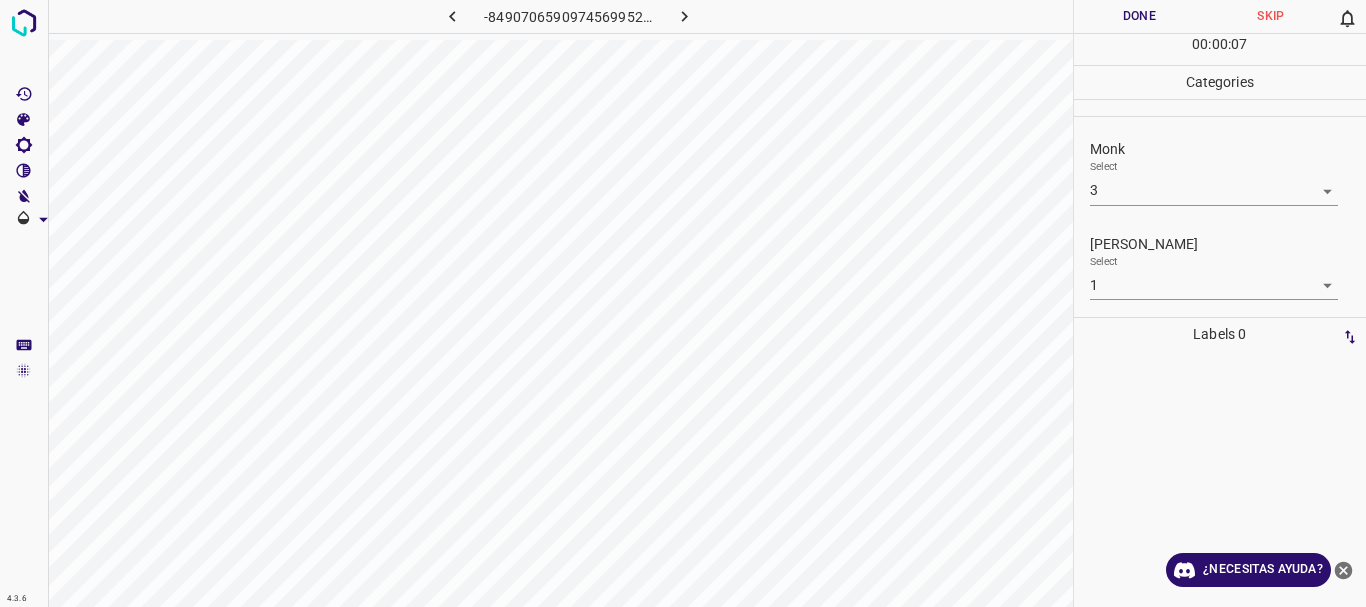click 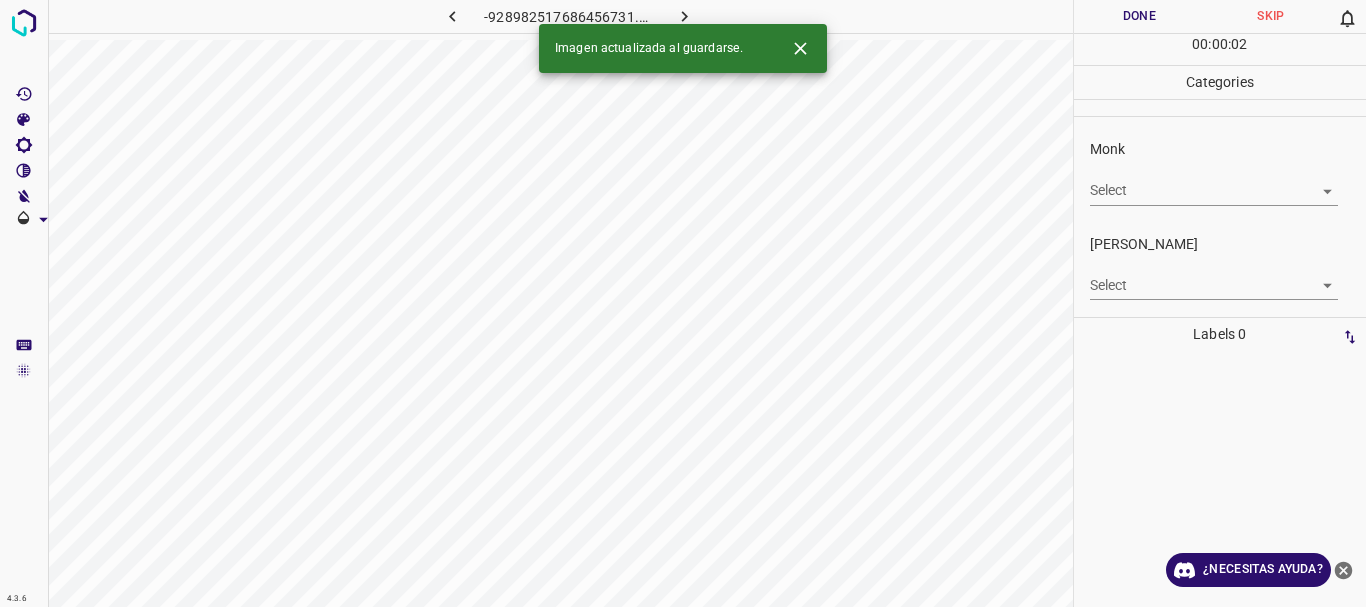 click 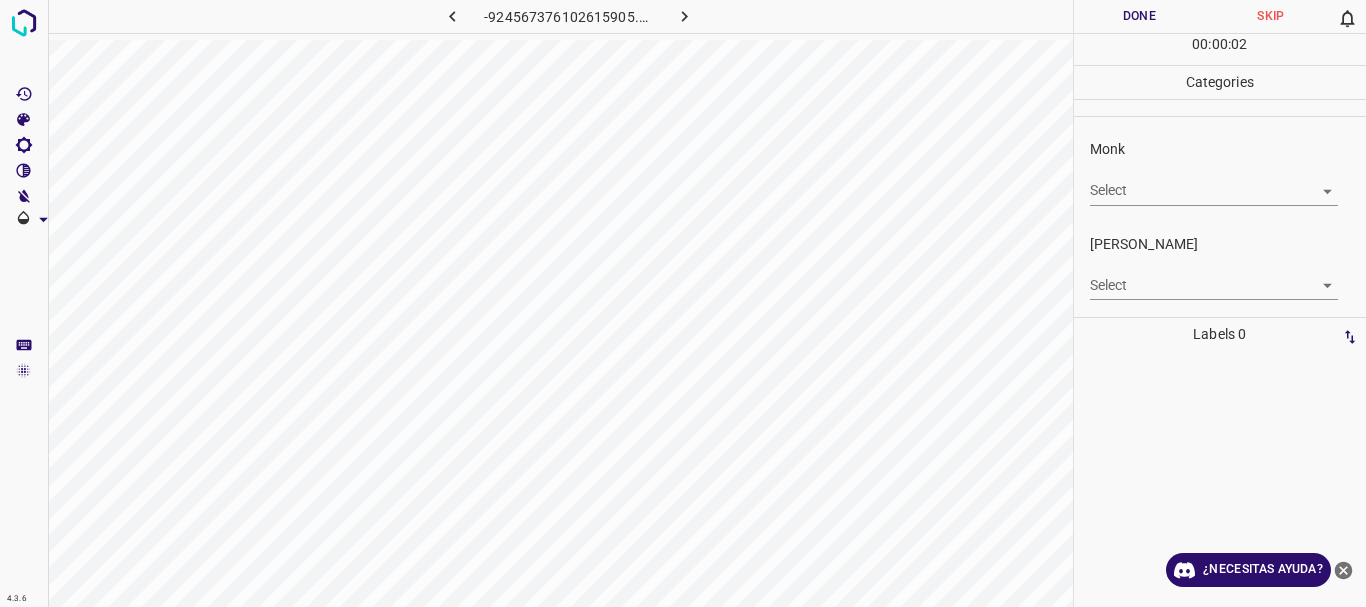 click 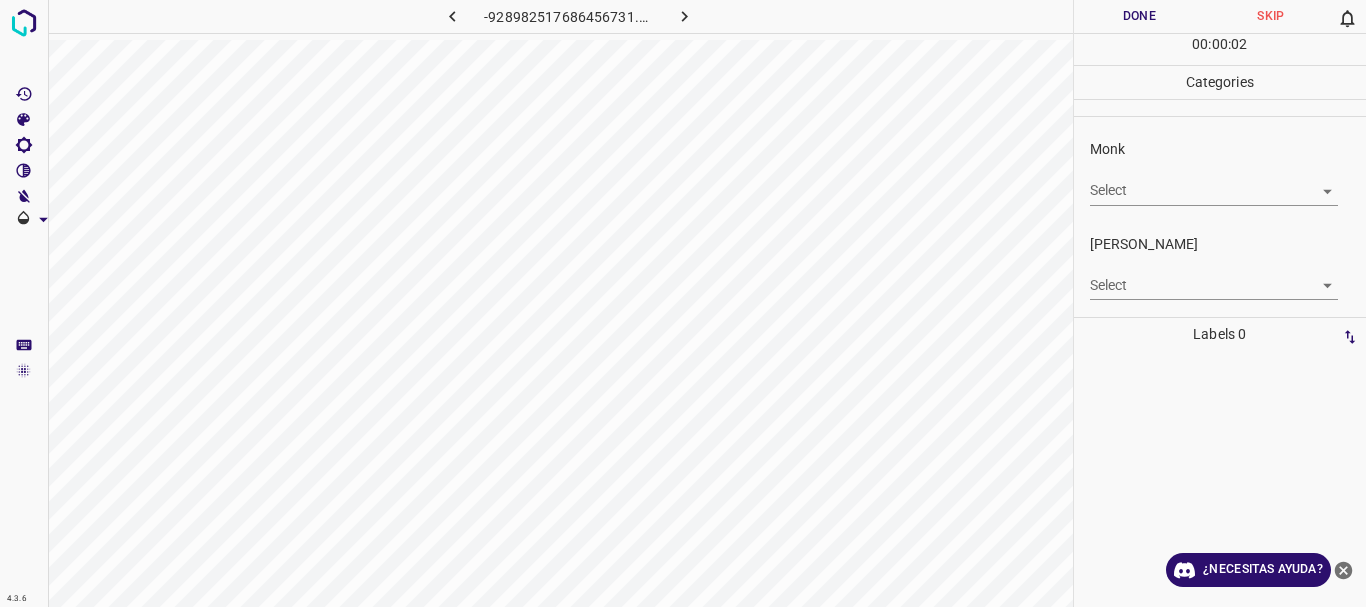 click on "4.3.6  -928982517686456731.png Done Skip 0 00   : 00   : 02   Categories Monk   Select ​  [PERSON_NAME]   Select ​ Labels   0 Categories 1 Monk 2  [PERSON_NAME] Tools Space Change between modes (Draw & Edit) I Auto labeling R Restore zoom M Zoom in N Zoom out Delete Delete selecte label Filters Z Restore filters X Saturation filter C Brightness filter V Contrast filter B Gray scale filter General O Download ¿Necesitas ayuda? Texto original Valora esta traducción Tu opinión servirá para ayudar a mejorar el Traductor de Google - Texto - Esconder - Borrar" at bounding box center (683, 303) 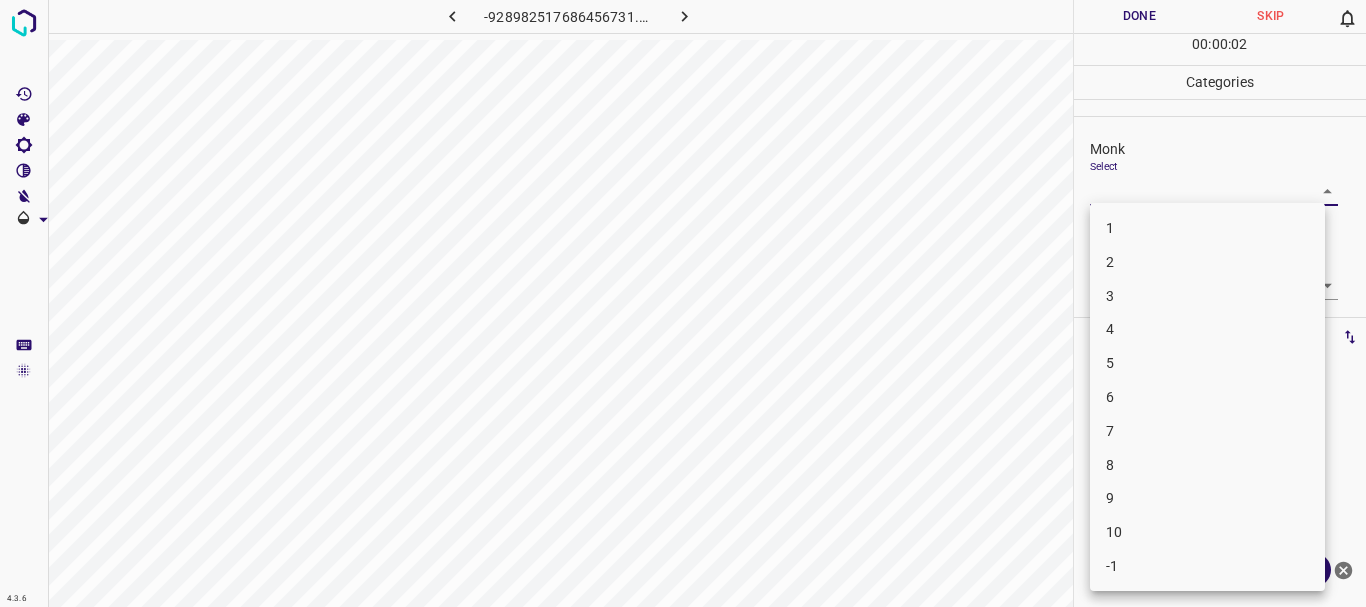 click on "3" at bounding box center (1207, 296) 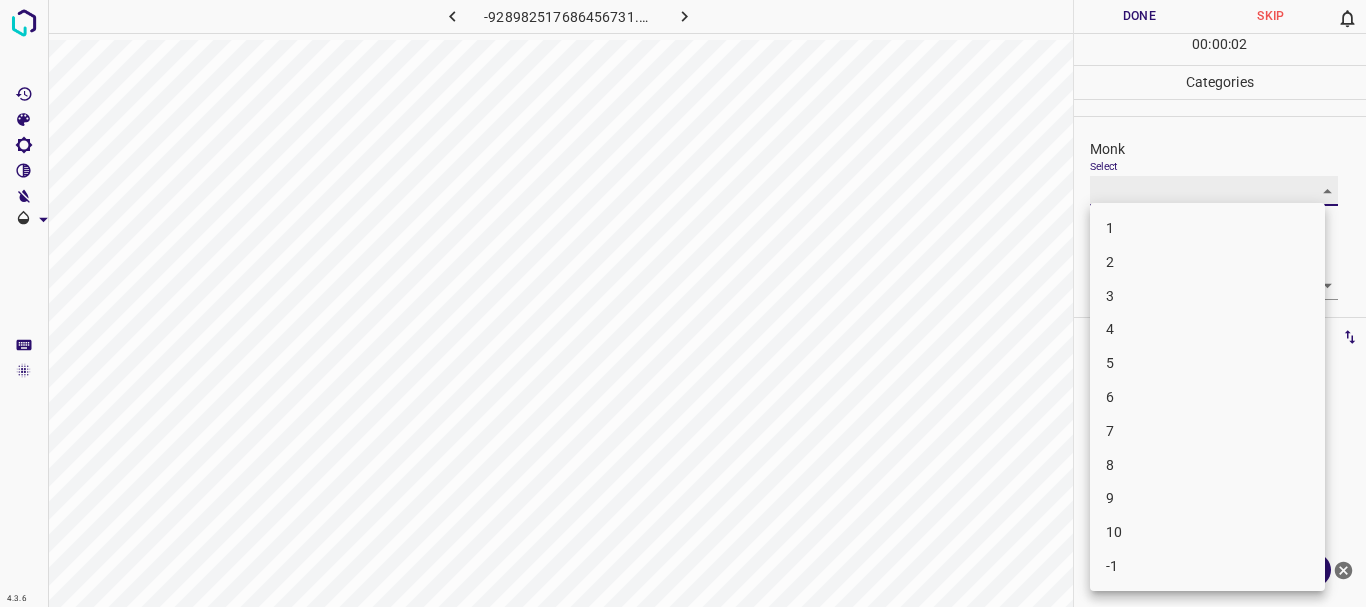 type on "3" 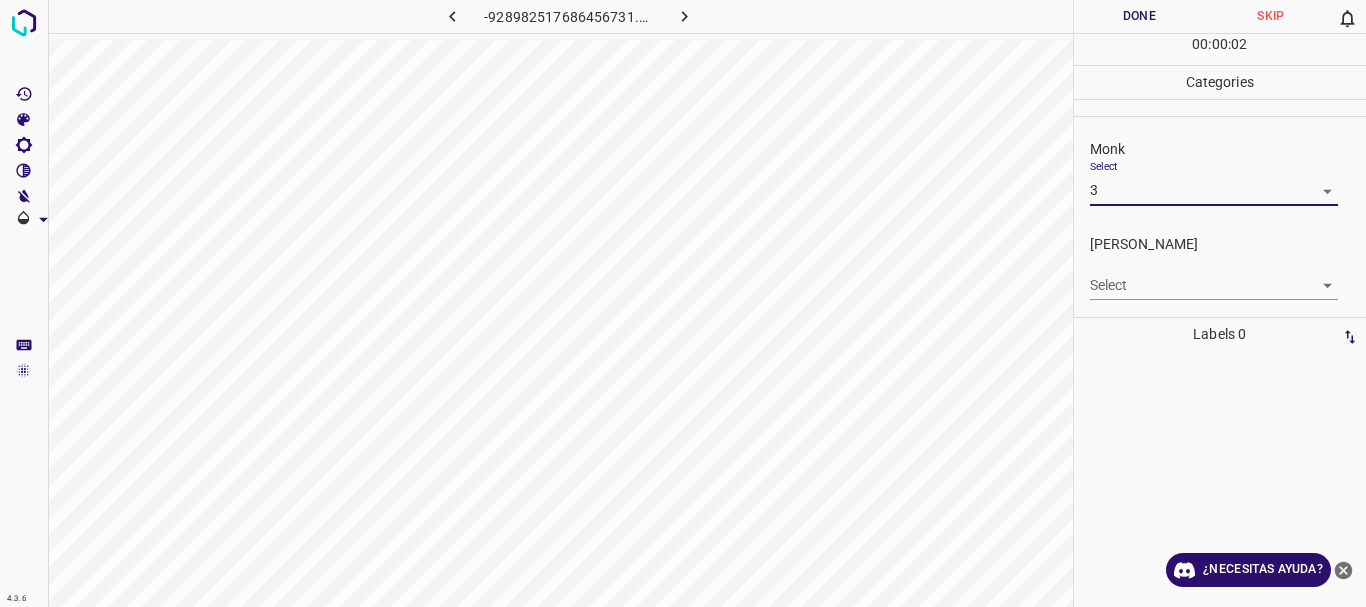 click on "4.3.6  -928982517686456731.png Done Skip 0 00   : 00   : 02   Categories Monk   Select 3 3  [PERSON_NAME]   Select ​ Labels   0 Categories 1 Monk 2  [PERSON_NAME] Tools Space Change between modes (Draw & Edit) I Auto labeling R Restore zoom M Zoom in N Zoom out Delete Delete selecte label Filters Z Restore filters X Saturation filter C Brightness filter V Contrast filter B Gray scale filter General O Download ¿Necesitas ayuda? Texto original Valora esta traducción Tu opinión servirá para ayudar a mejorar el Traductor de Google - Texto - Esconder - Borrar 1 2 3 4 5 6 7 8 9 10 -1" at bounding box center [683, 303] 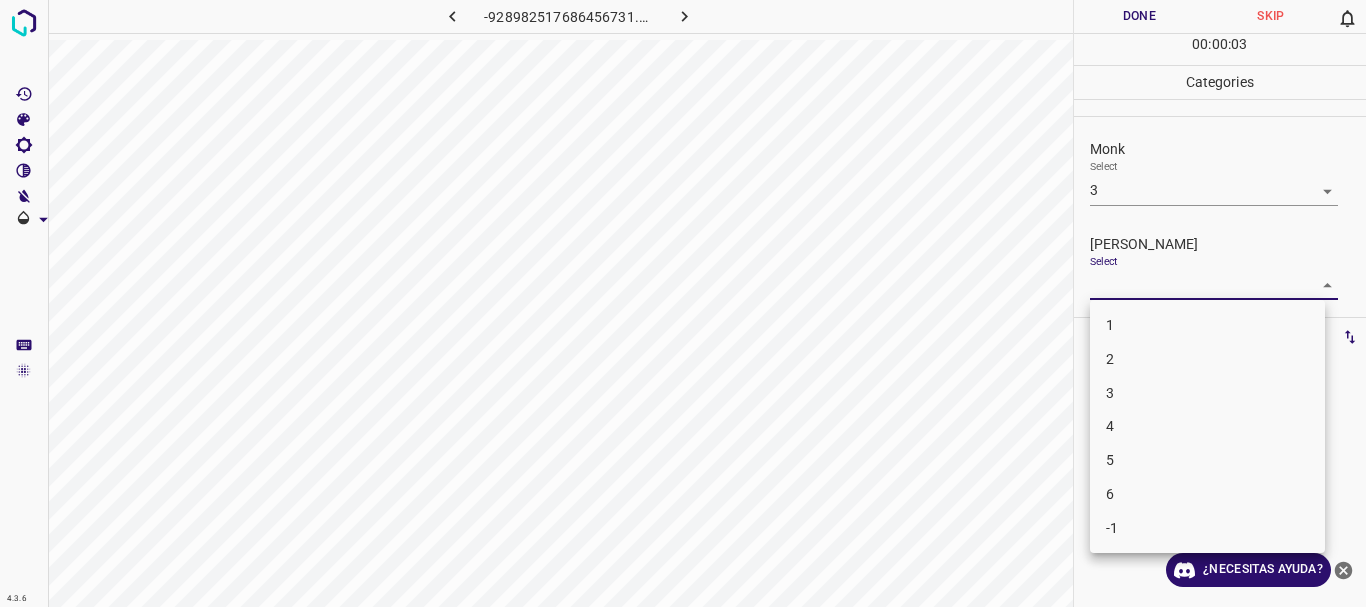 click on "1" at bounding box center [1207, 325] 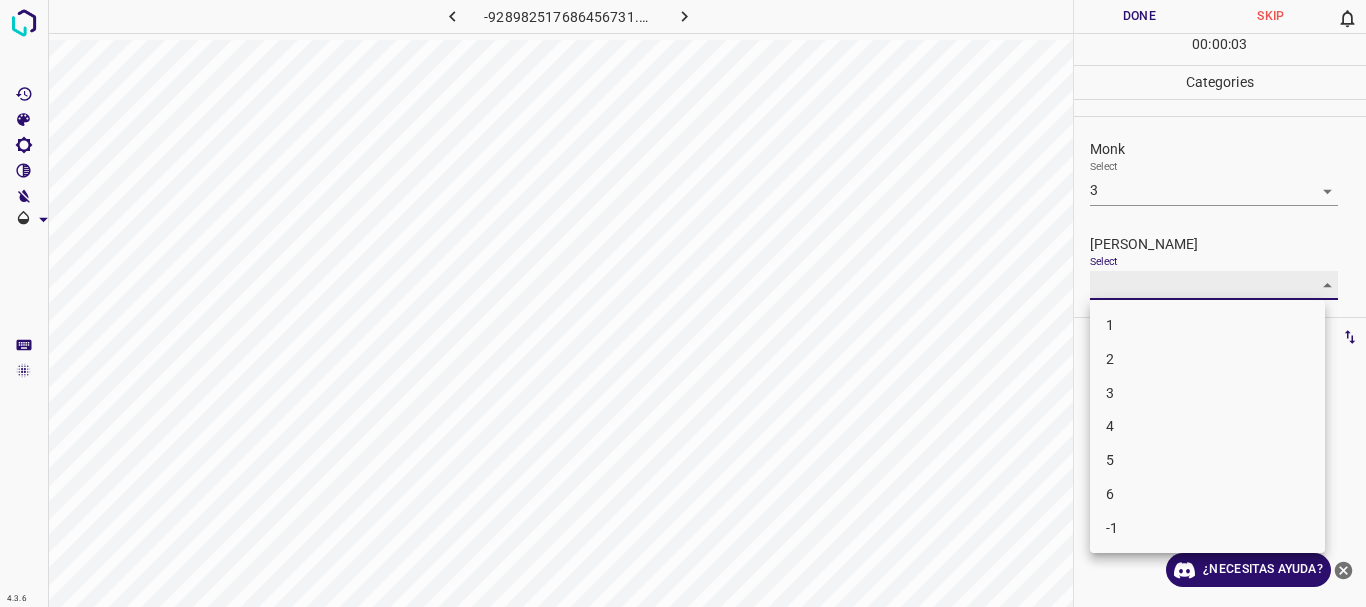type on "1" 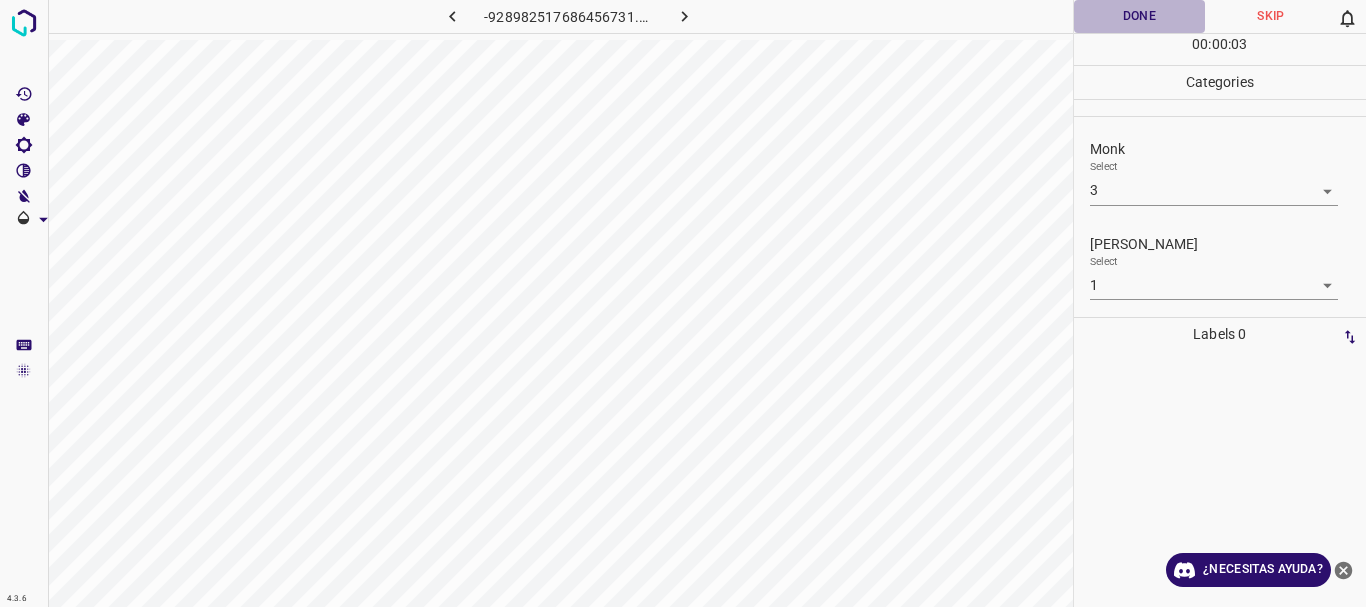 click on "Done" at bounding box center (1140, 16) 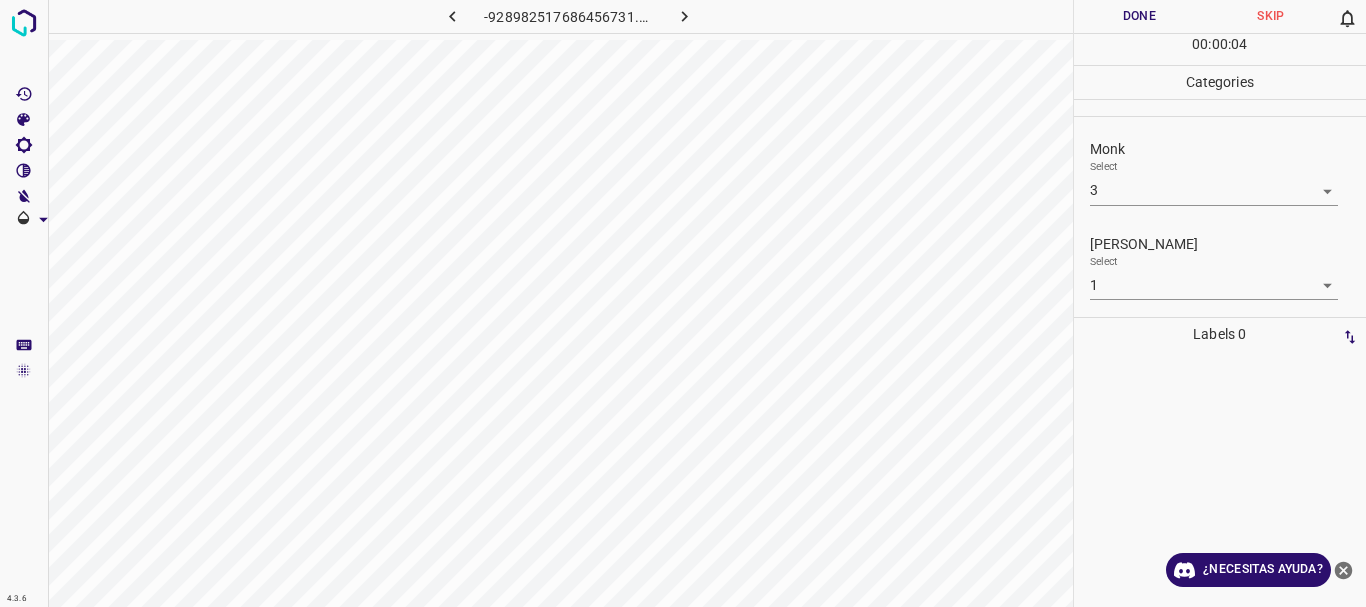 click 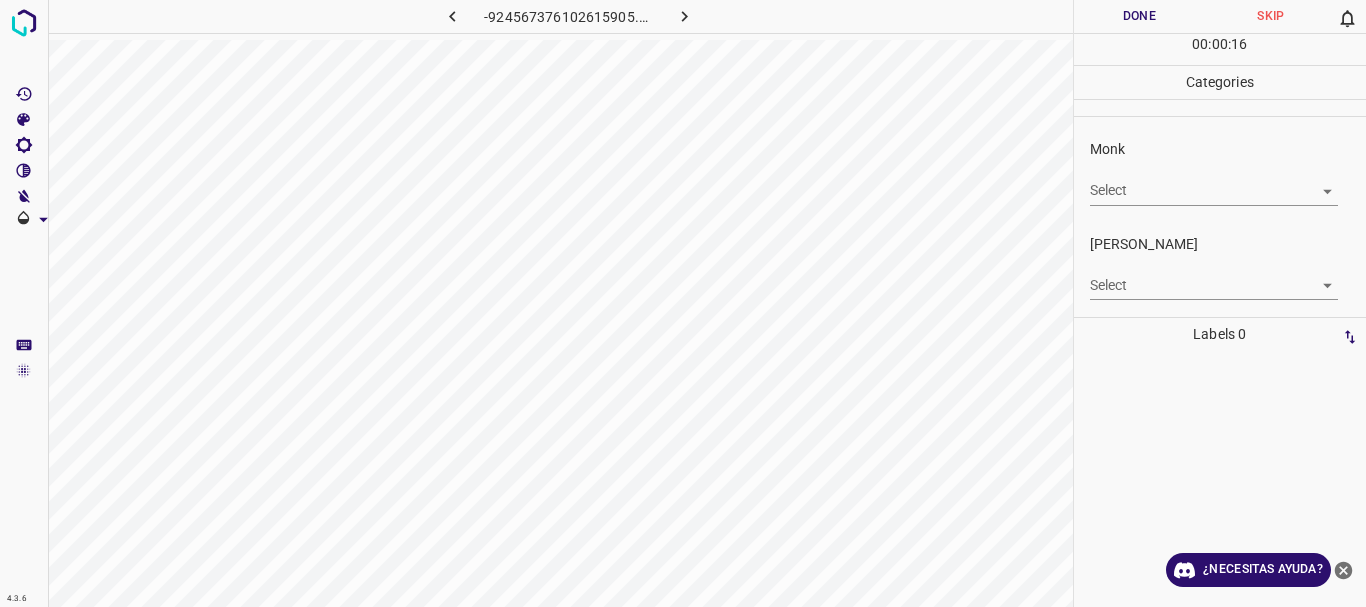 click on "4.3.6  -924567376102615905.png Done Skip 0 00   : 00   : 16   Categories Monk   Select ​  [PERSON_NAME]   Select ​ Labels   0 Categories 1 Monk 2  [PERSON_NAME] Tools Space Change between modes (Draw & Edit) I Auto labeling R Restore zoom M Zoom in N Zoom out Delete Delete selecte label Filters Z Restore filters X Saturation filter C Brightness filter V Contrast filter B Gray scale filter General O Download ¿Necesitas ayuda? Texto original Valora esta traducción Tu opinión servirá para ayudar a mejorar el Traductor de Google - Texto - Esconder - Borrar" at bounding box center (683, 303) 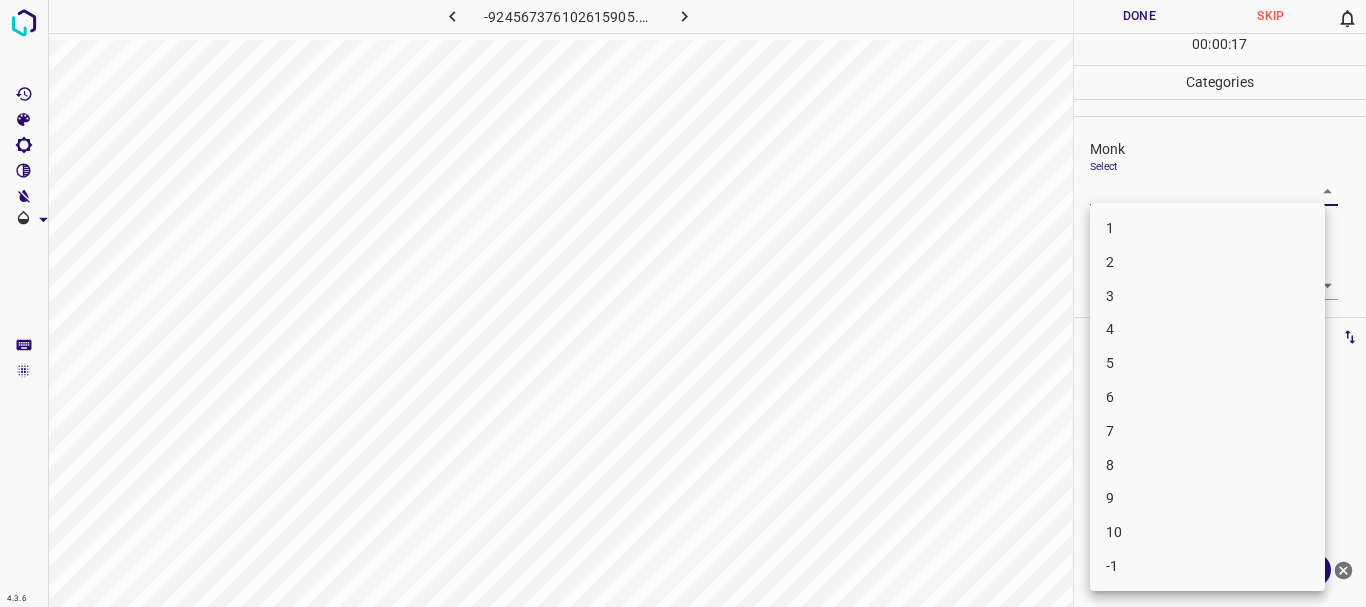 click on "3" at bounding box center [1207, 296] 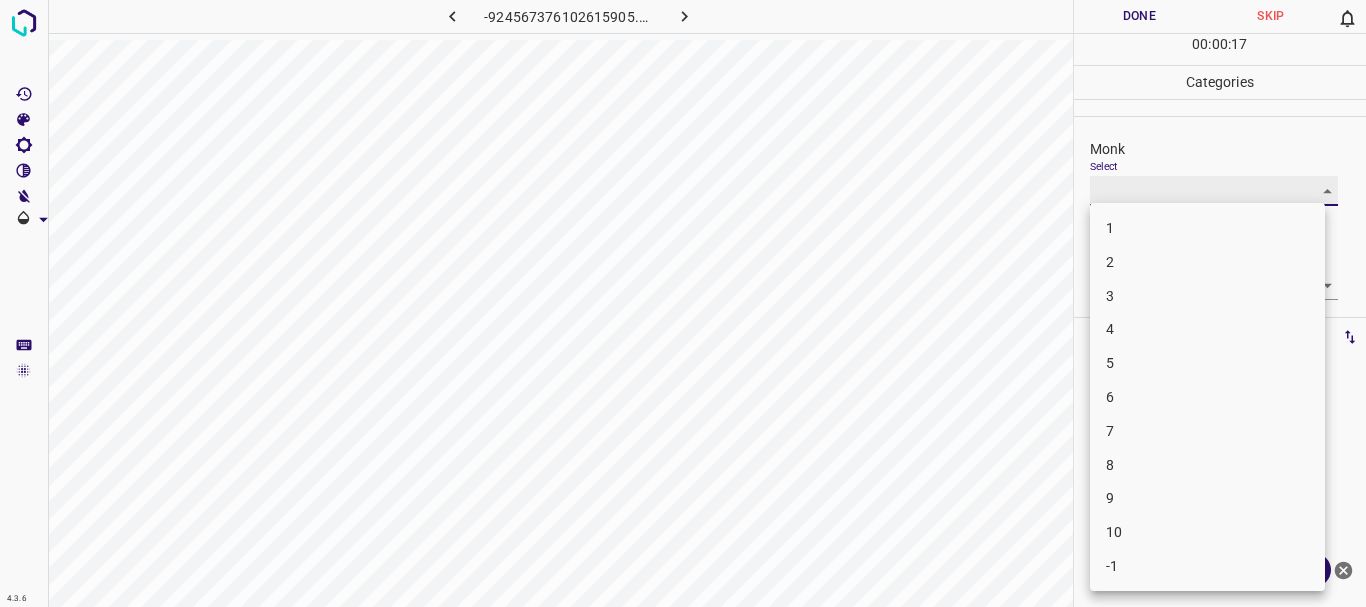 type on "3" 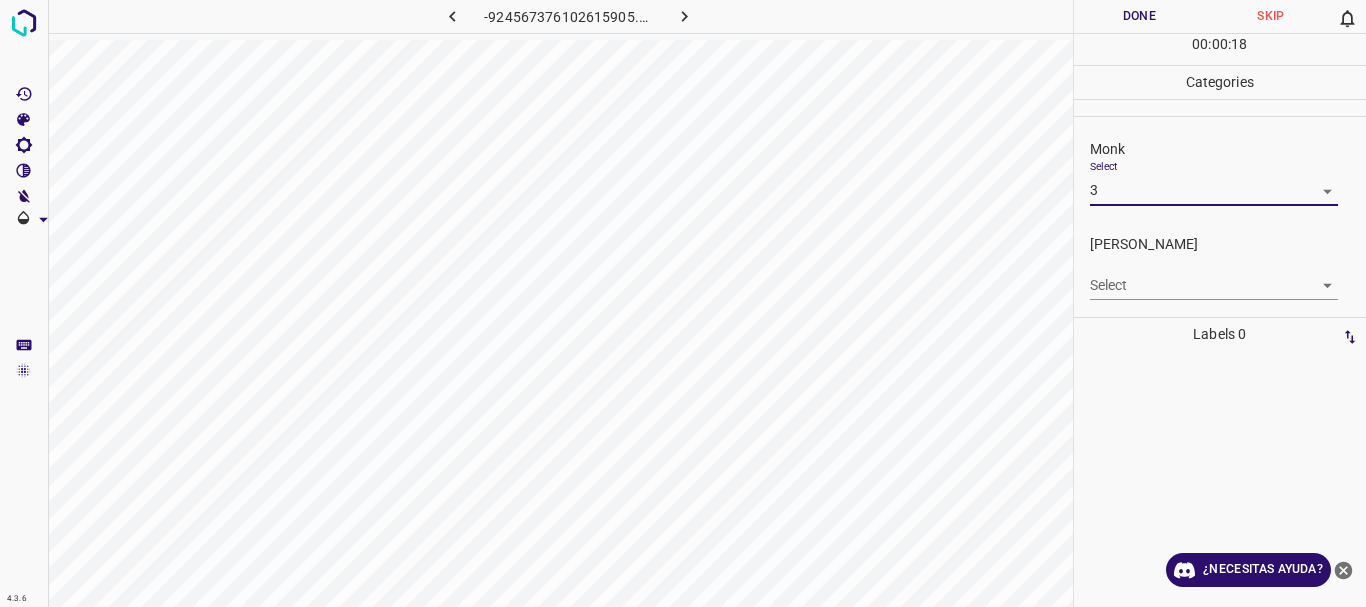click on "4.3.6  -924567376102615905.png Done Skip 0 00   : 00   : 18   Categories Monk   Select 3 3  [PERSON_NAME]   Select ​ Labels   0 Categories 1 Monk 2  [PERSON_NAME] Tools Space Change between modes (Draw & Edit) I Auto labeling R Restore zoom M Zoom in N Zoom out Delete Delete selecte label Filters Z Restore filters X Saturation filter C Brightness filter V Contrast filter B Gray scale filter General O Download ¿Necesitas ayuda? Texto original Valora esta traducción Tu opinión servirá para ayudar a mejorar el Traductor de Google - Texto - Esconder - Borrar" at bounding box center [683, 303] 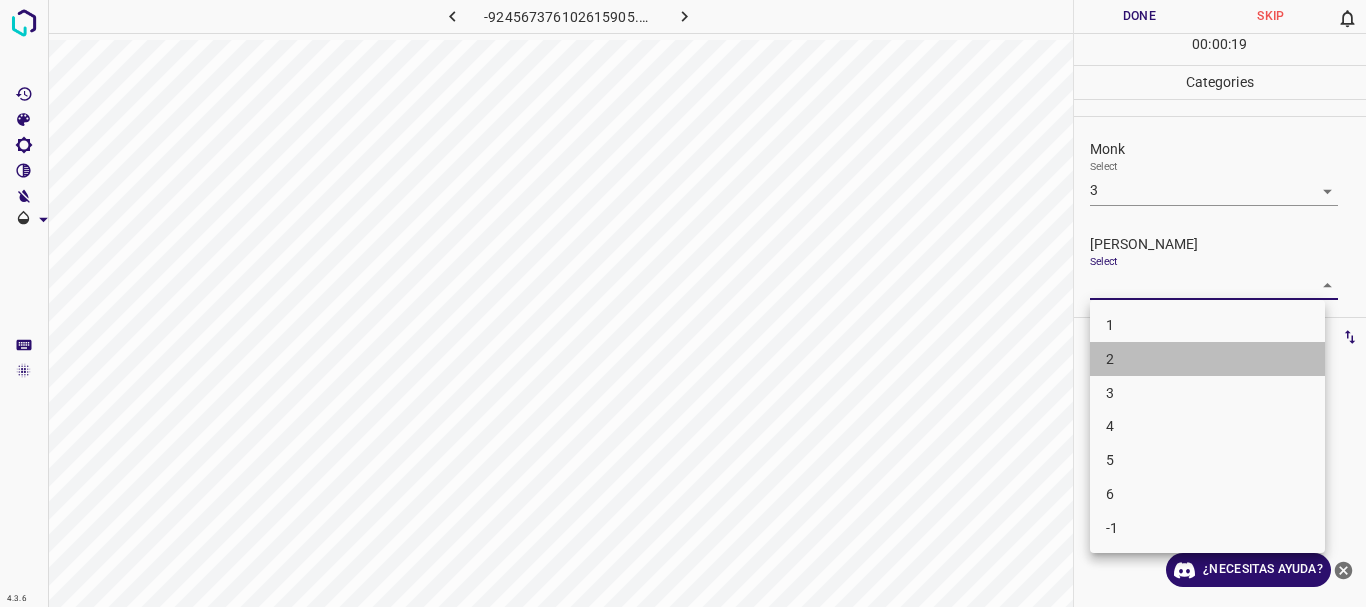 click on "2" at bounding box center [1207, 359] 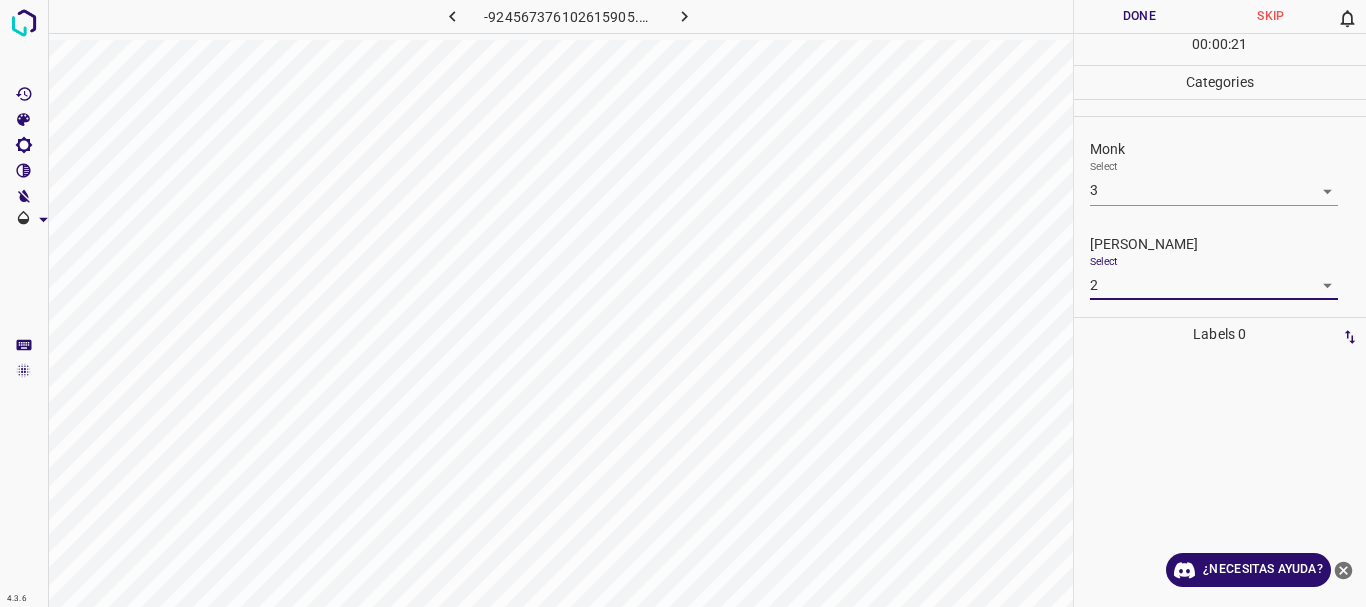 click on "4.3.6  -924567376102615905.png Done Skip 0 00   : 00   : 21   Categories Monk   Select 3 3  [PERSON_NAME]   Select 2 2 Labels   0 Categories 1 Monk 2  [PERSON_NAME] Tools Space Change between modes (Draw & Edit) I Auto labeling R Restore zoom M Zoom in N Zoom out Delete Delete selecte label Filters Z Restore filters X Saturation filter C Brightness filter V Contrast filter B Gray scale filter General O Download ¿Necesitas ayuda? Texto original Valora esta traducción Tu opinión servirá para ayudar a mejorar el Traductor de Google - Texto - Esconder - Borrar" at bounding box center (683, 303) 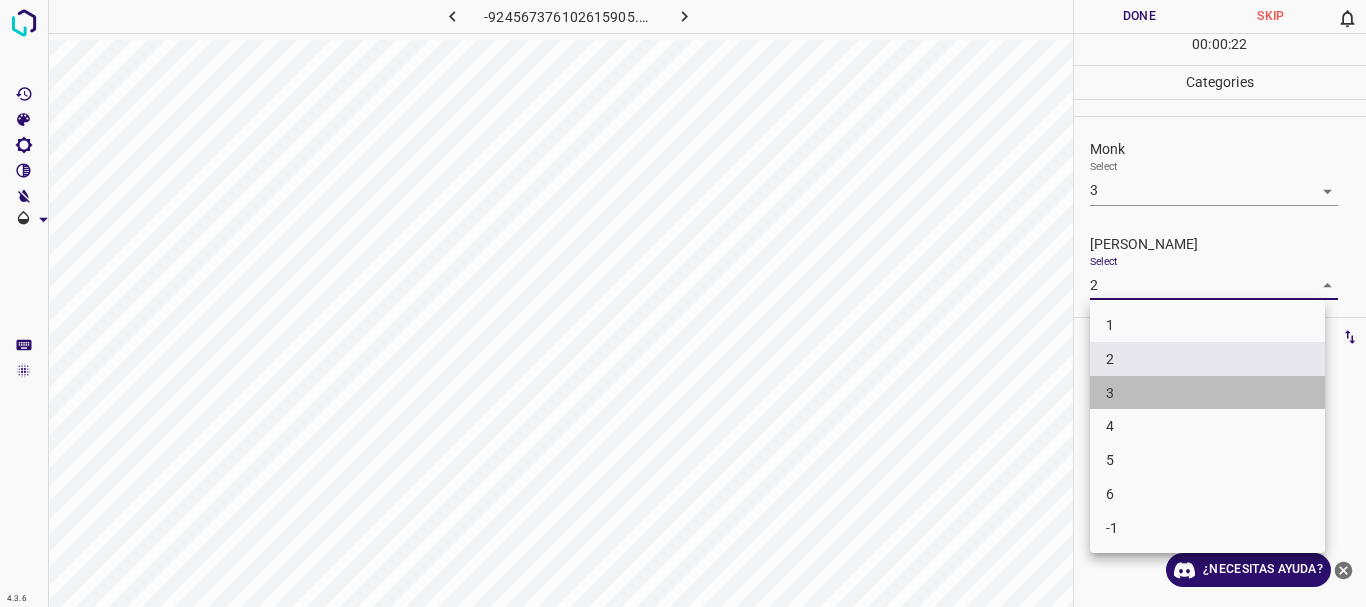 click on "3" at bounding box center (1207, 393) 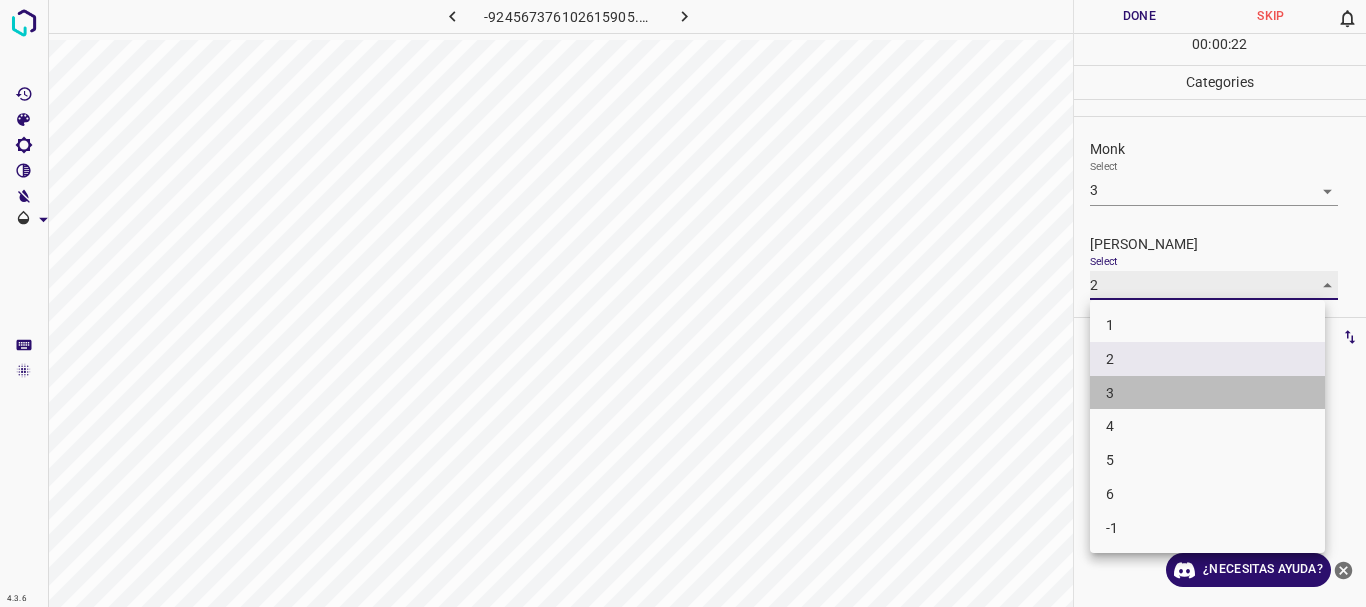 type on "3" 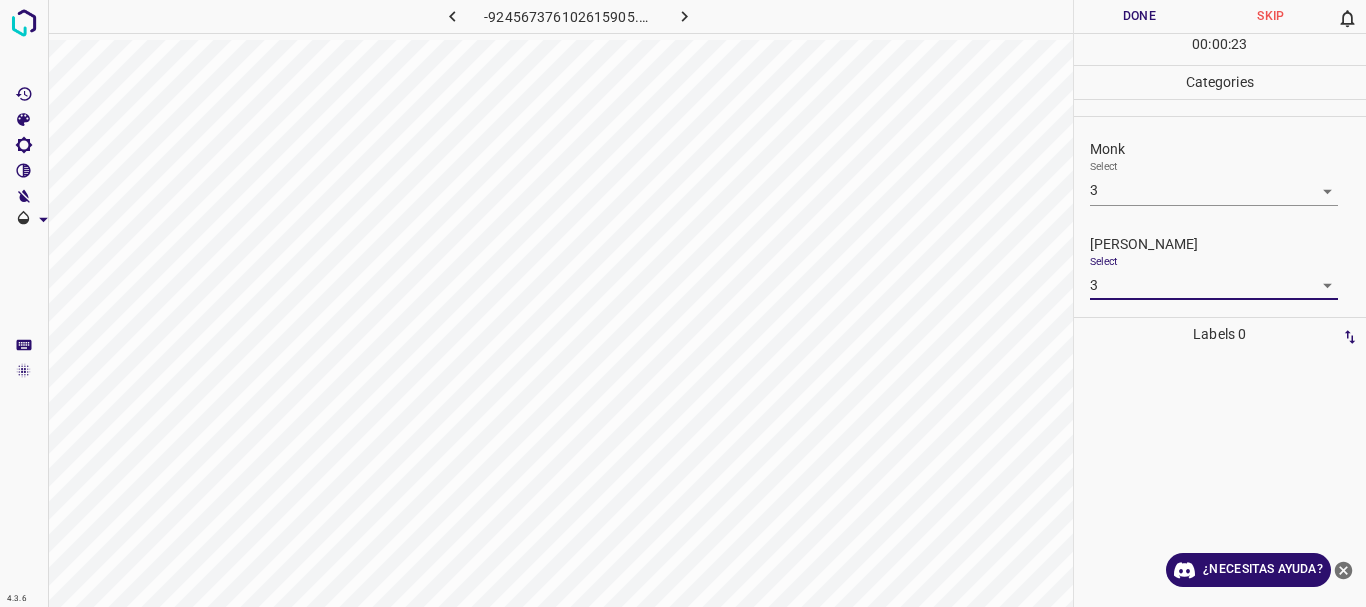 click on "4.3.6  -924567376102615905.png Done Skip 0 00   : 00   : 23   Categories Monk   Select 3 3  [PERSON_NAME]   Select 3 3 Labels   0 Categories 1 Monk 2  [PERSON_NAME] Tools Space Change between modes (Draw & Edit) I Auto labeling R Restore zoom M Zoom in N Zoom out Delete Delete selecte label Filters Z Restore filters X Saturation filter C Brightness filter V Contrast filter B Gray scale filter General O Download ¿Necesitas ayuda? Texto original Valora esta traducción Tu opinión servirá para ayudar a mejorar el Traductor de Google - Texto - Esconder - Borrar" at bounding box center (683, 303) 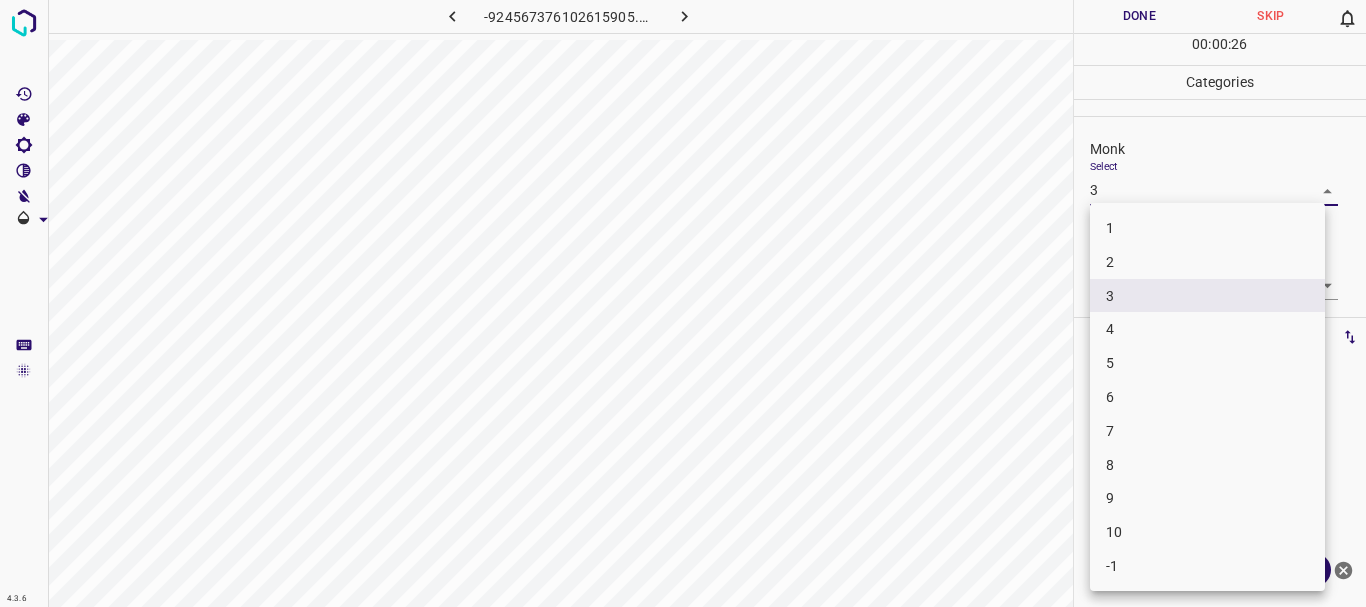 click on "4" at bounding box center [1207, 329] 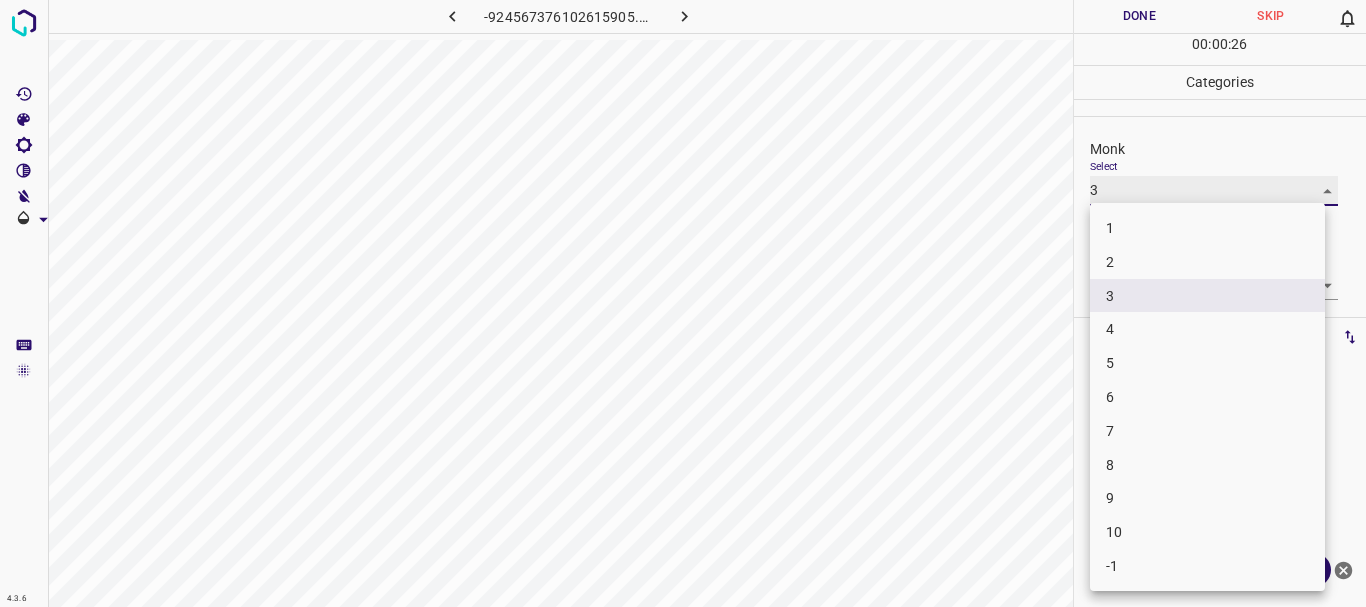 type on "4" 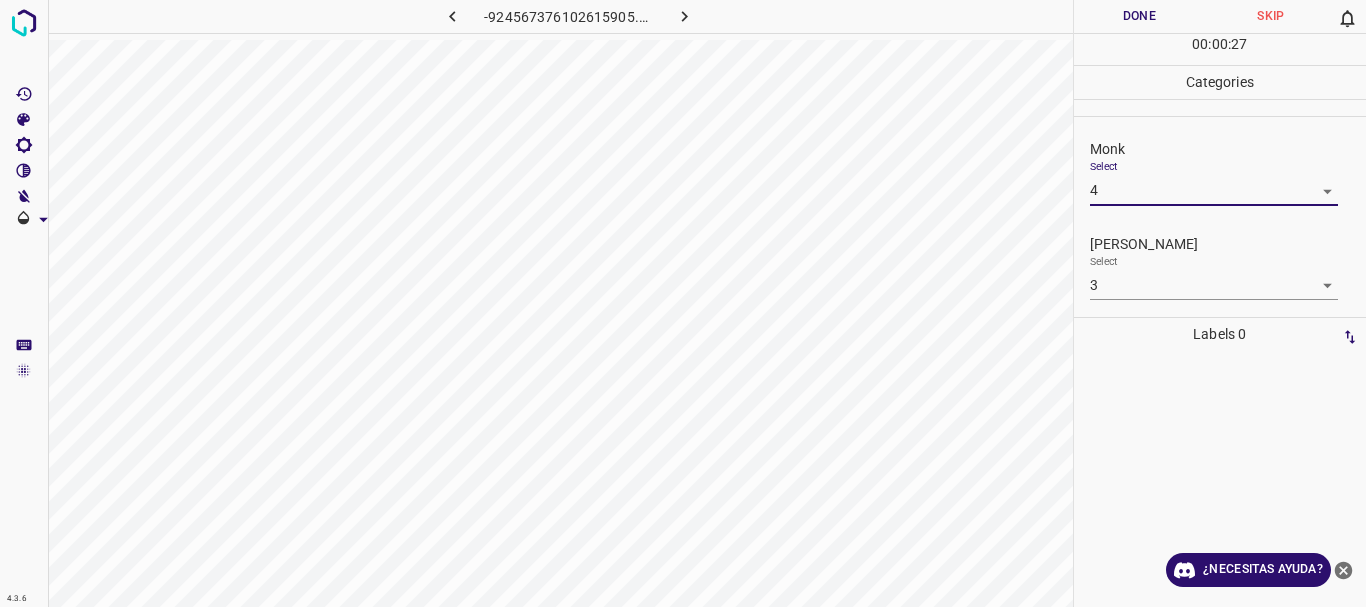click on "4.3.6  -924567376102615905.png Done Skip 0 00   : 00   : 27   Categories Monk   Select 4 4  [PERSON_NAME]   Select 3 3 Labels   0 Categories 1 Monk 2  [PERSON_NAME] Tools Space Change between modes (Draw & Edit) I Auto labeling R Restore zoom M Zoom in N Zoom out Delete Delete selecte label Filters Z Restore filters X Saturation filter C Brightness filter V Contrast filter B Gray scale filter General O Download ¿Necesitas ayuda? Texto original Valora esta traducción Tu opinión servirá para ayudar a mejorar el Traductor de Google - Texto - Esconder - Borrar" at bounding box center [683, 303] 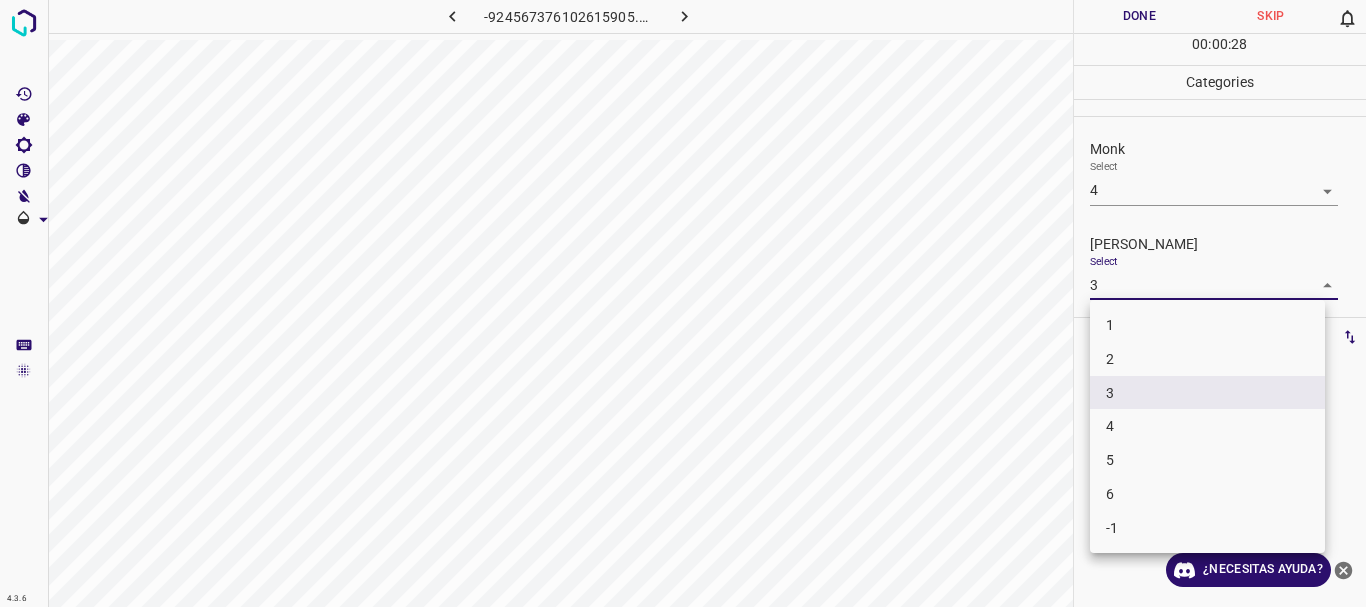 click on "1" at bounding box center (1207, 325) 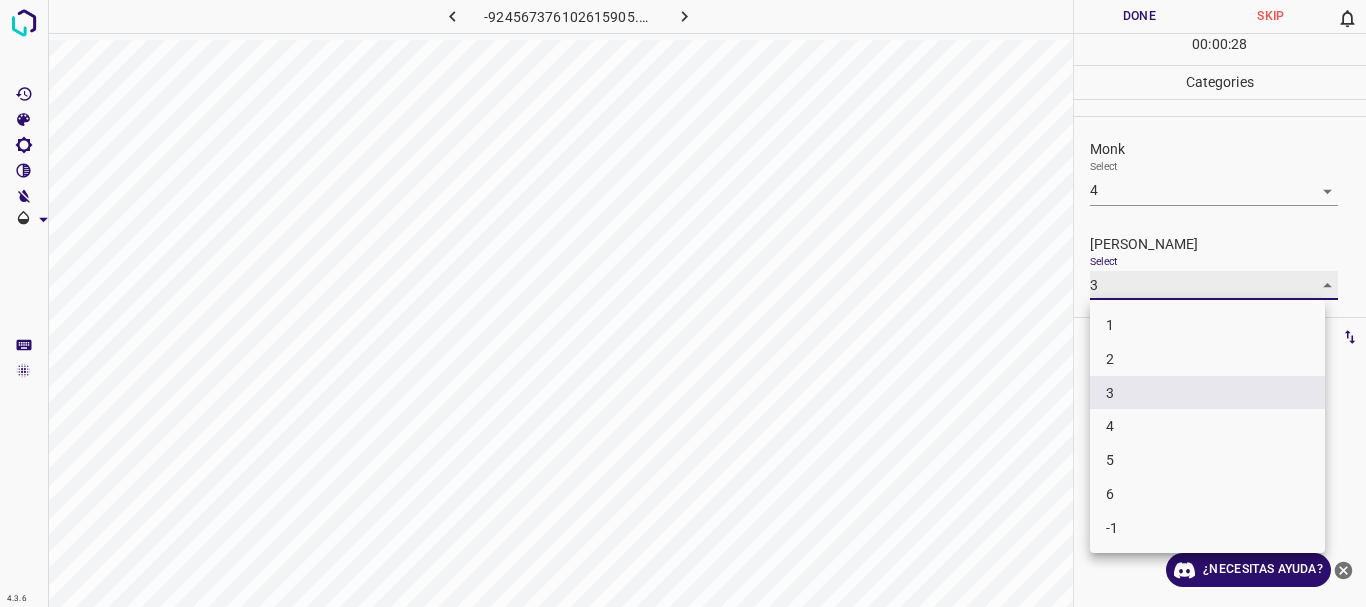 type on "1" 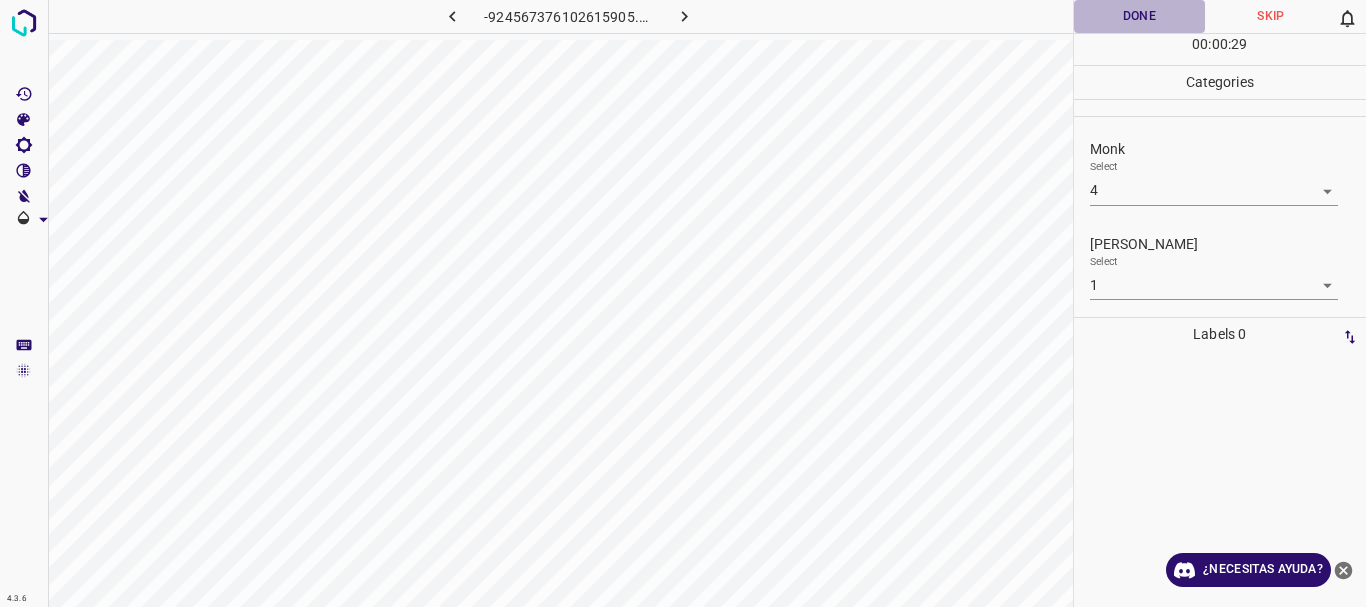 click on "Done" at bounding box center [1140, 16] 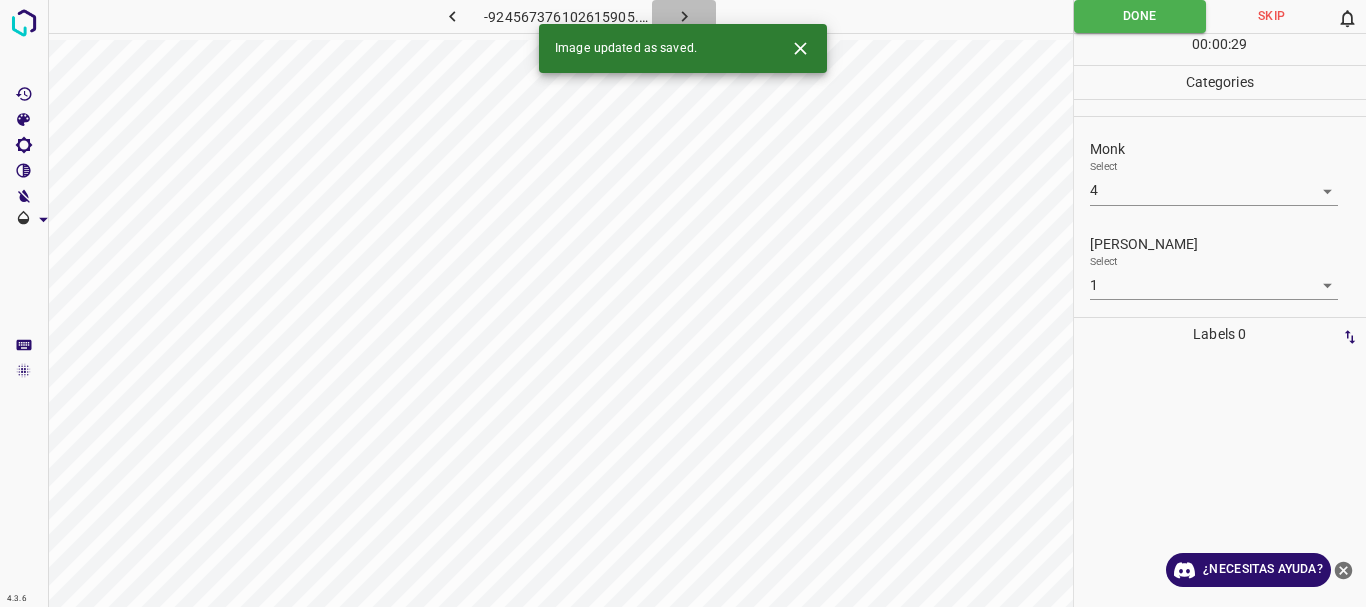 click 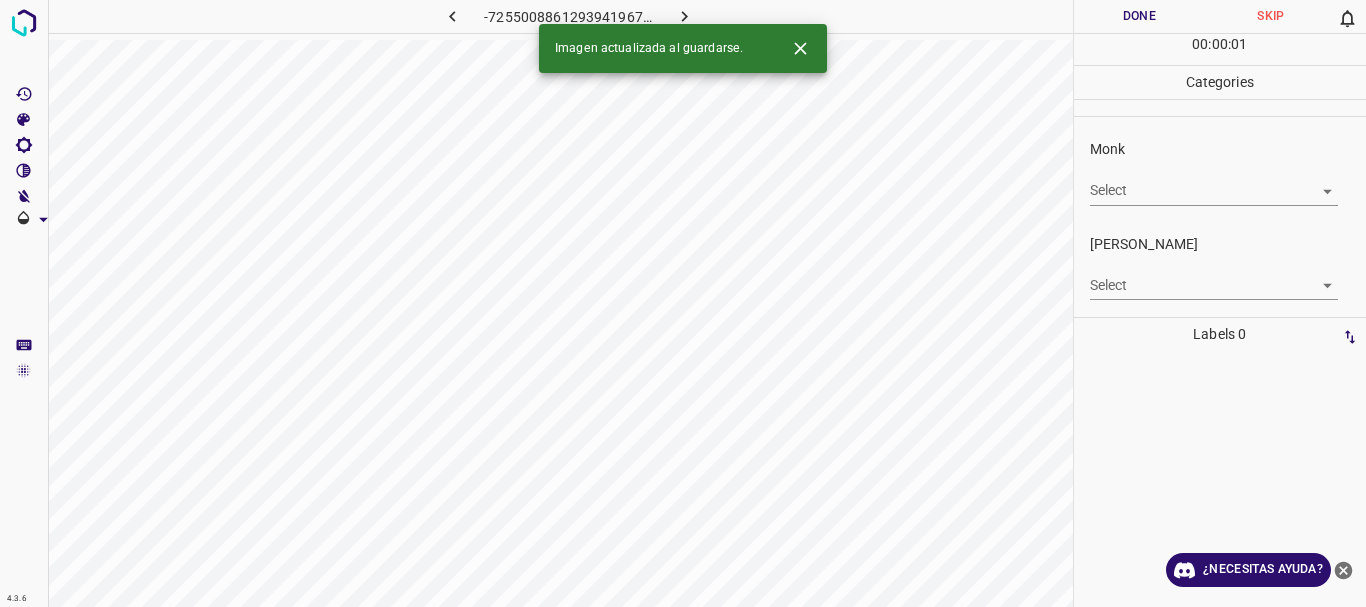 click on "4.3.6  -7255008861293941967.png Done Skip 0 00   : 00   : 01   Categories Monk   Select ​  [PERSON_NAME]   Select ​ Labels   0 Categories 1 Monk 2  [PERSON_NAME] Tools Space Change between modes (Draw & Edit) I Auto labeling R Restore zoom M Zoom in N Zoom out Delete Delete selecte label Filters Z Restore filters X Saturation filter C Brightness filter V Contrast filter B Gray scale filter General O Download Imagen actualizada al guardarse. ¿Necesitas ayuda? Texto original Valora esta traducción Tu opinión servirá para ayudar a mejorar el Traductor de Google - Texto - Esconder - Borrar" at bounding box center [683, 303] 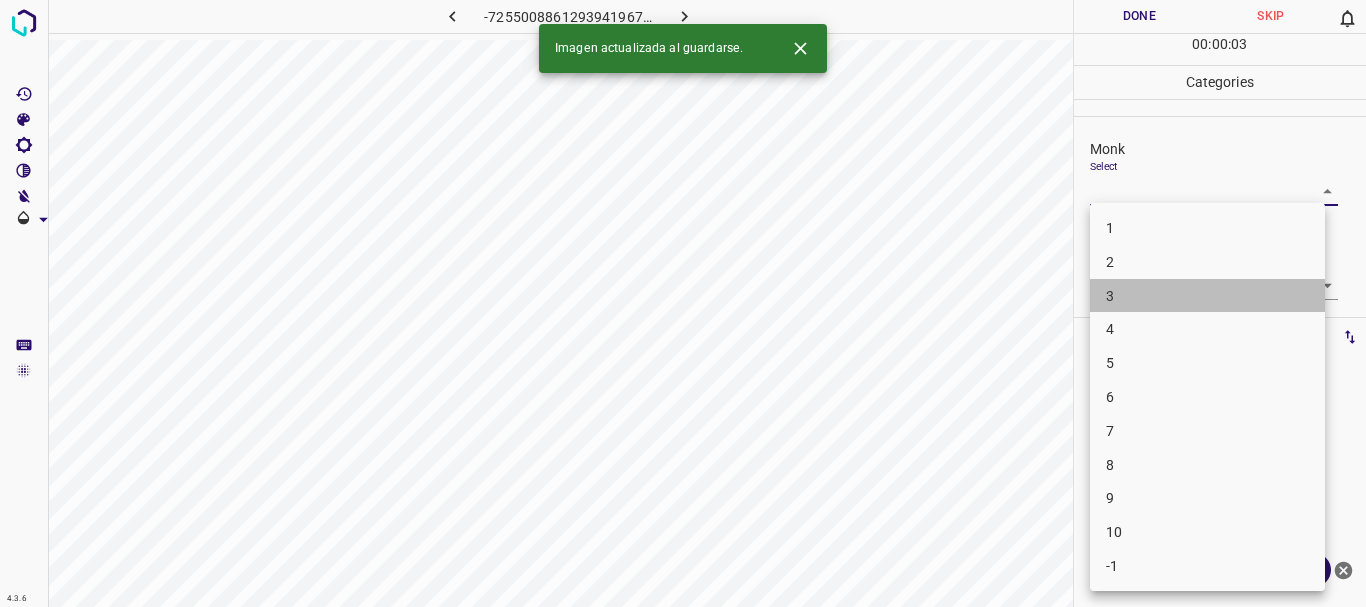 click on "3" at bounding box center [1207, 296] 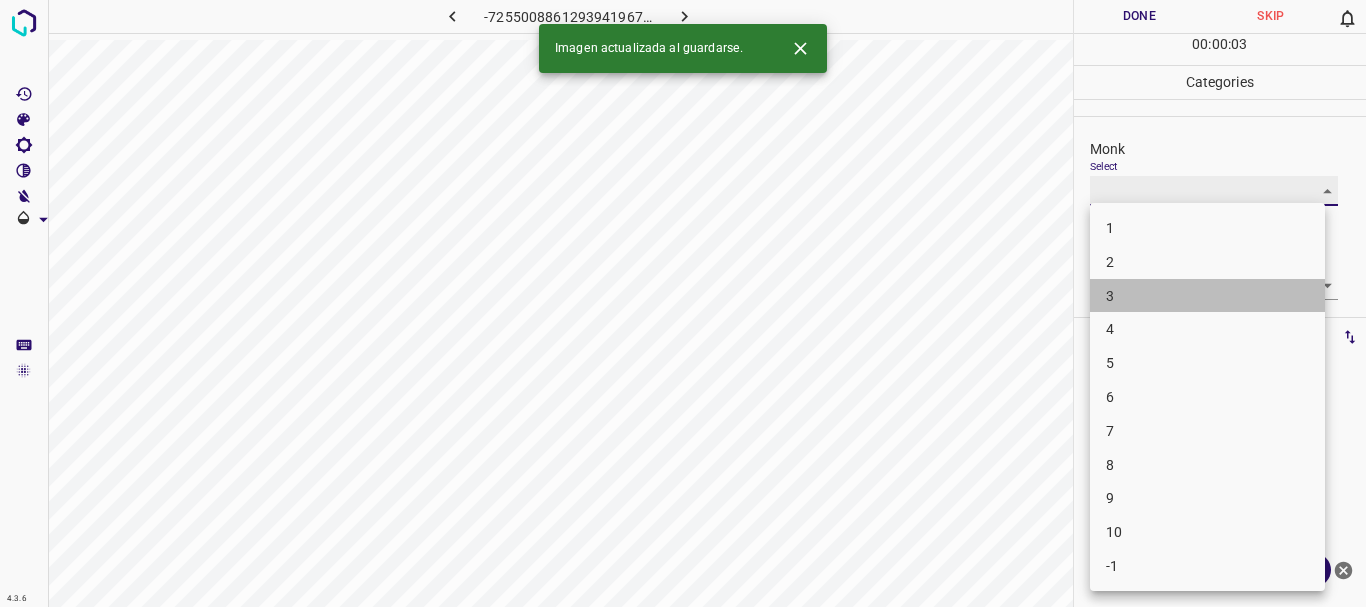 type on "3" 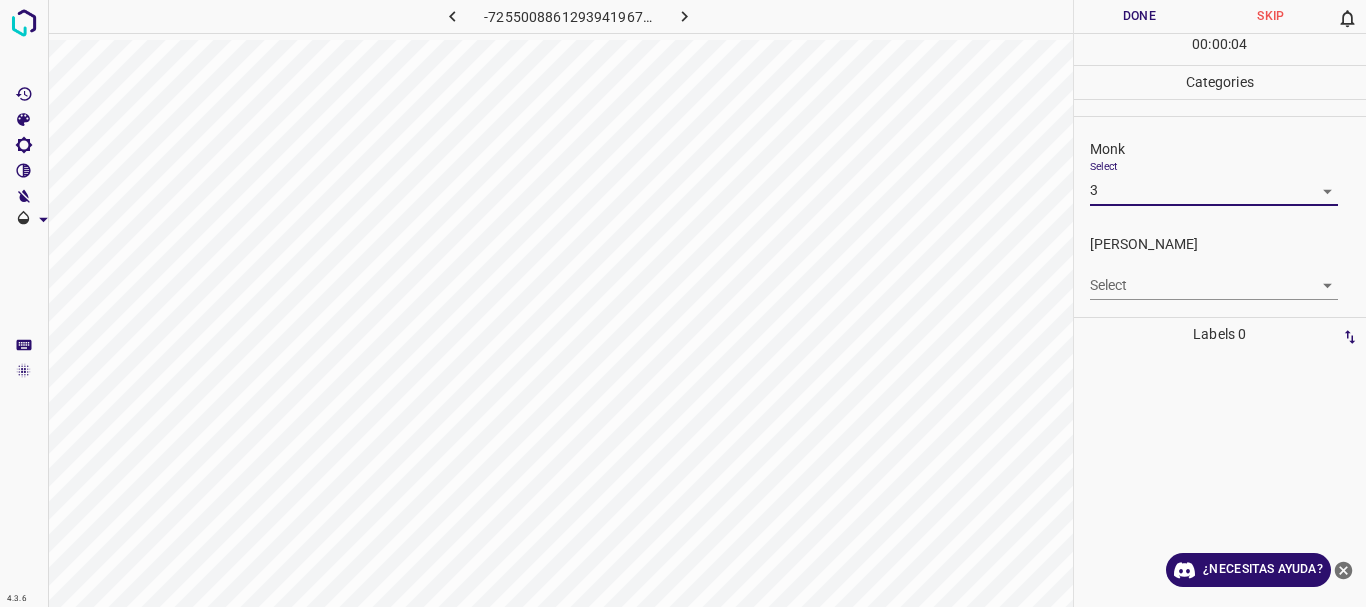 click on "4.3.6  -7255008861293941967.png Done Skip 0 00   : 00   : 04   Categories Monk   Select 3 3  [PERSON_NAME]   Select ​ Labels   0 Categories 1 Monk 2  [PERSON_NAME] Tools Space Change between modes (Draw & Edit) I Auto labeling R Restore zoom M Zoom in N Zoom out Delete Delete selecte label Filters Z Restore filters X Saturation filter C Brightness filter V Contrast filter B Gray scale filter General O Download ¿Necesitas ayuda? Texto original Valora esta traducción Tu opinión servirá para ayudar a mejorar el Traductor de Google - Texto - Esconder - Borrar" at bounding box center (683, 303) 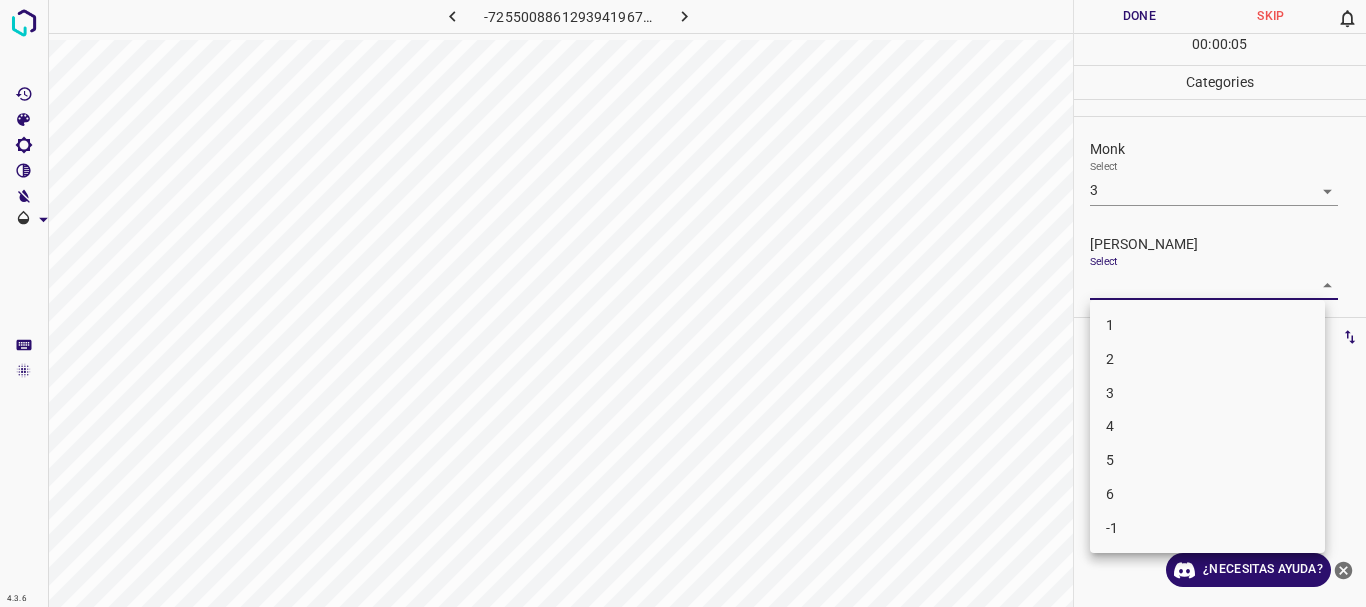 click on "2" at bounding box center (1207, 359) 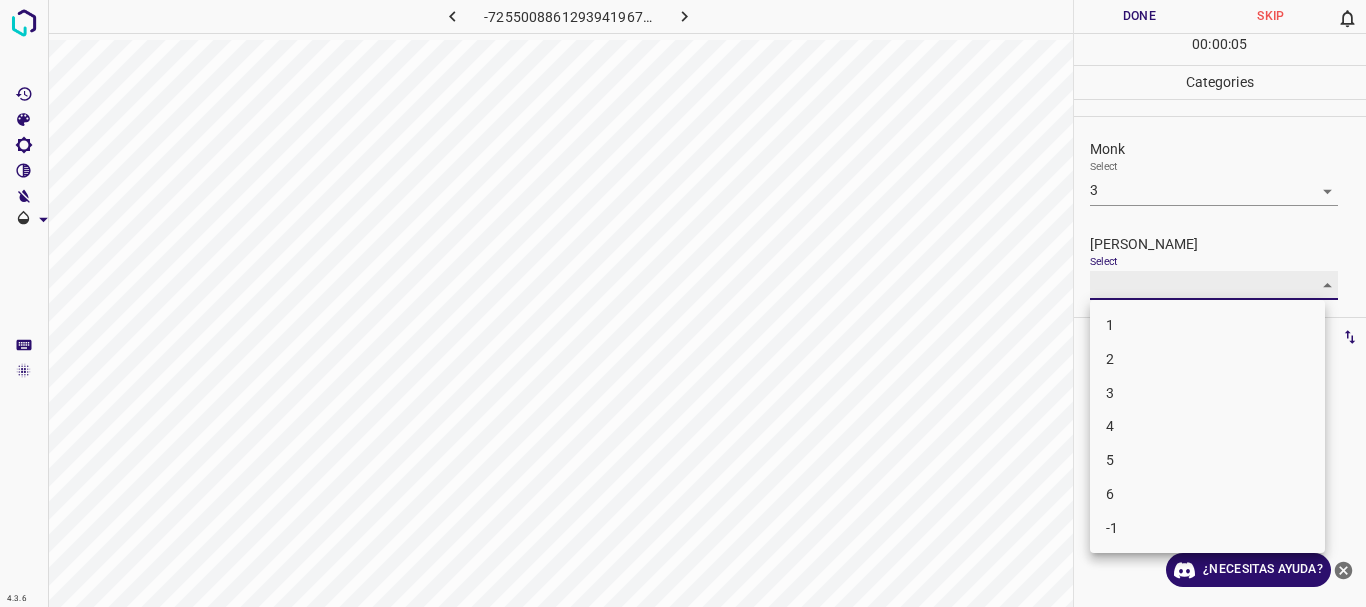 type on "2" 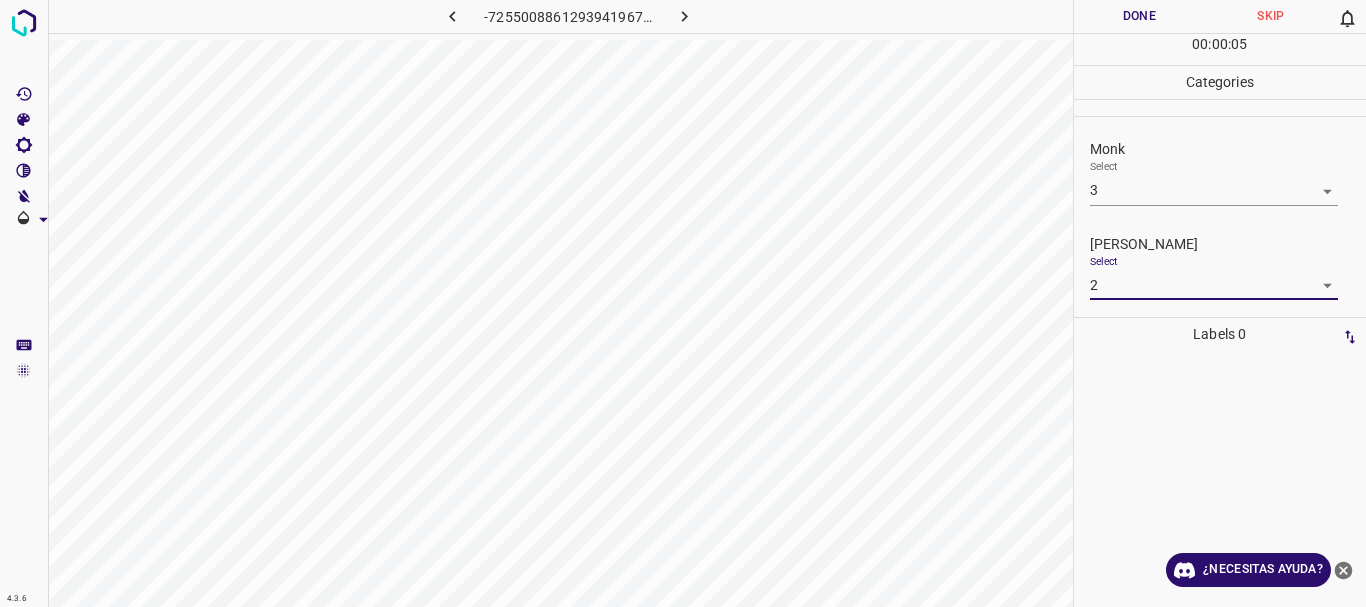 drag, startPoint x: 1151, startPoint y: 27, endPoint x: 828, endPoint y: 29, distance: 323.0062 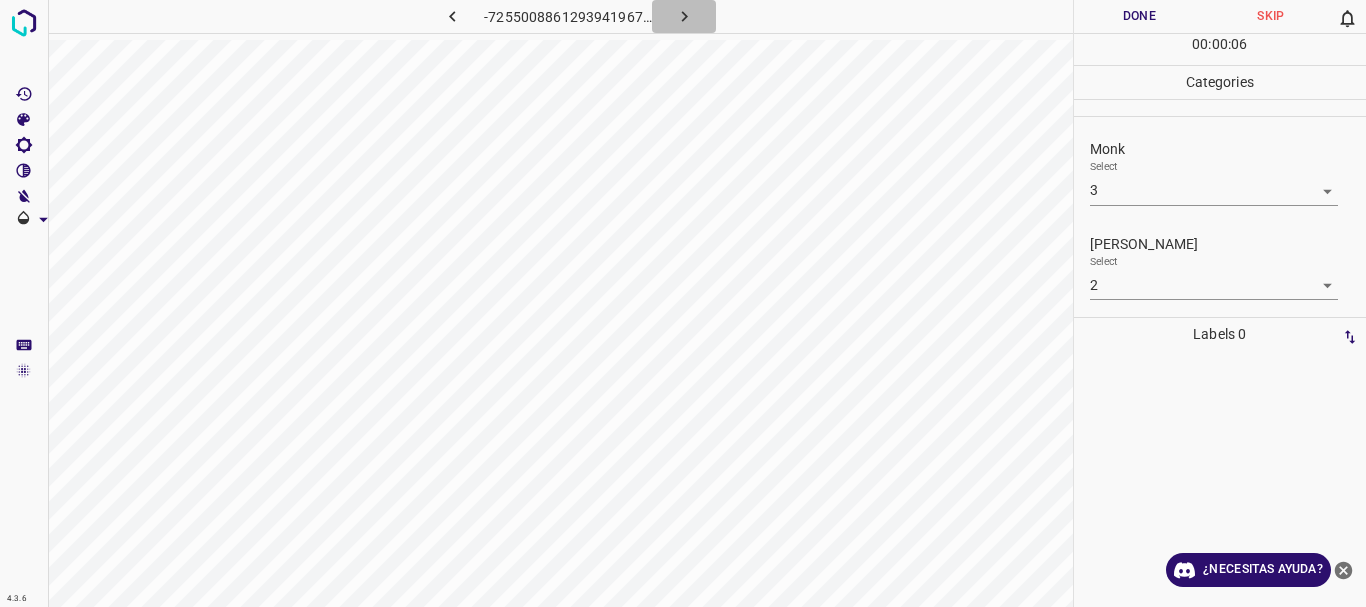 click 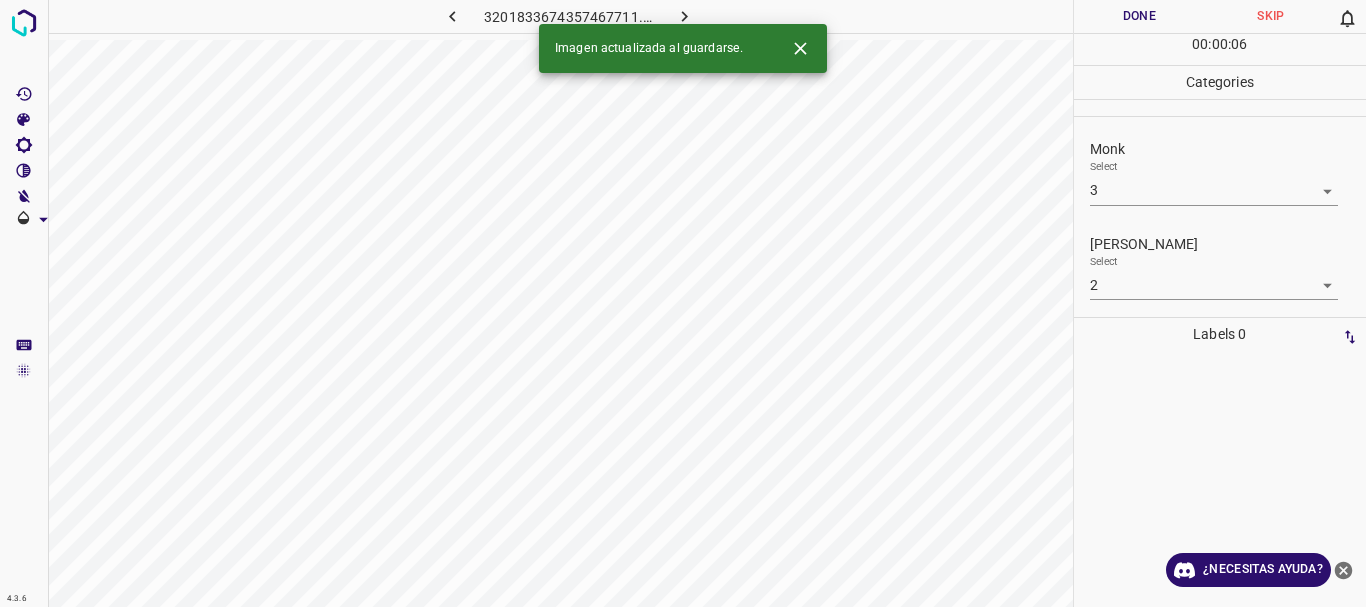 type 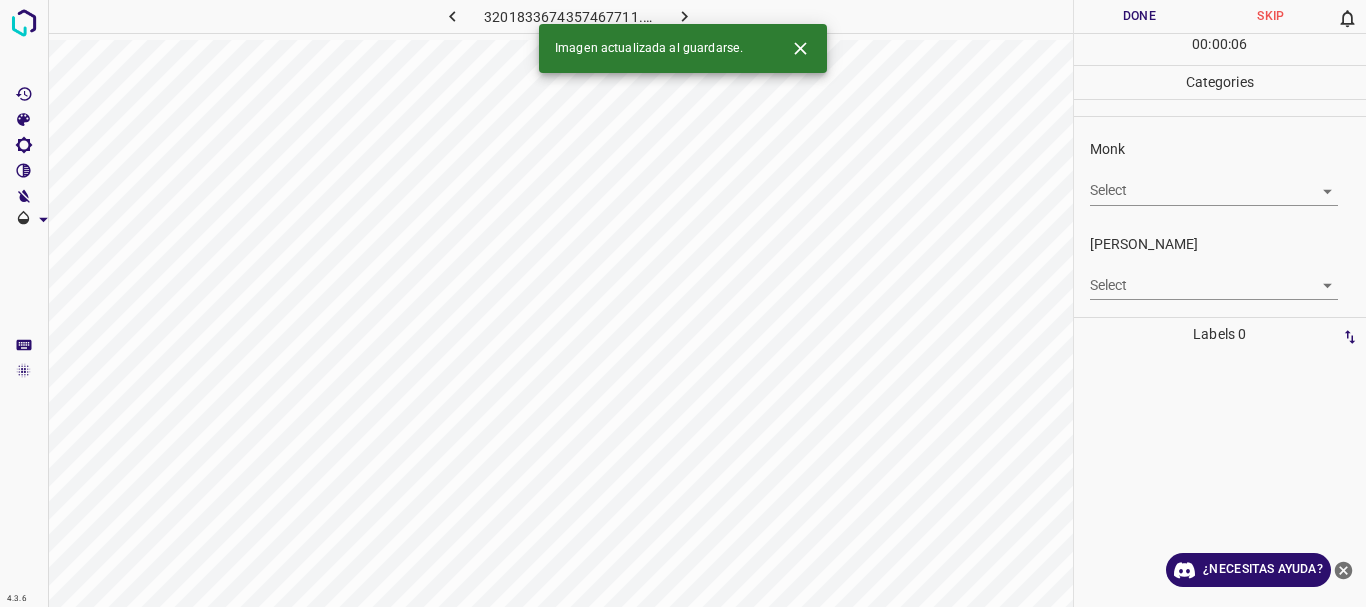 click on "Imagen actualizada al guardarse." at bounding box center [683, 48] 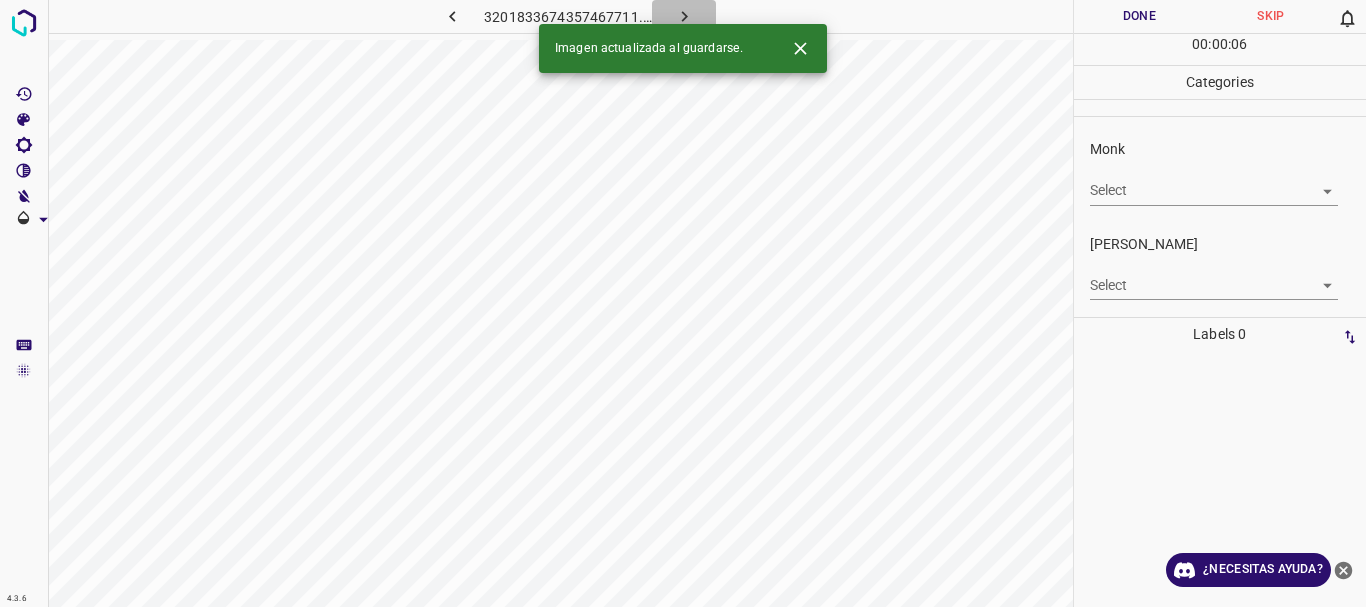 click at bounding box center [684, 16] 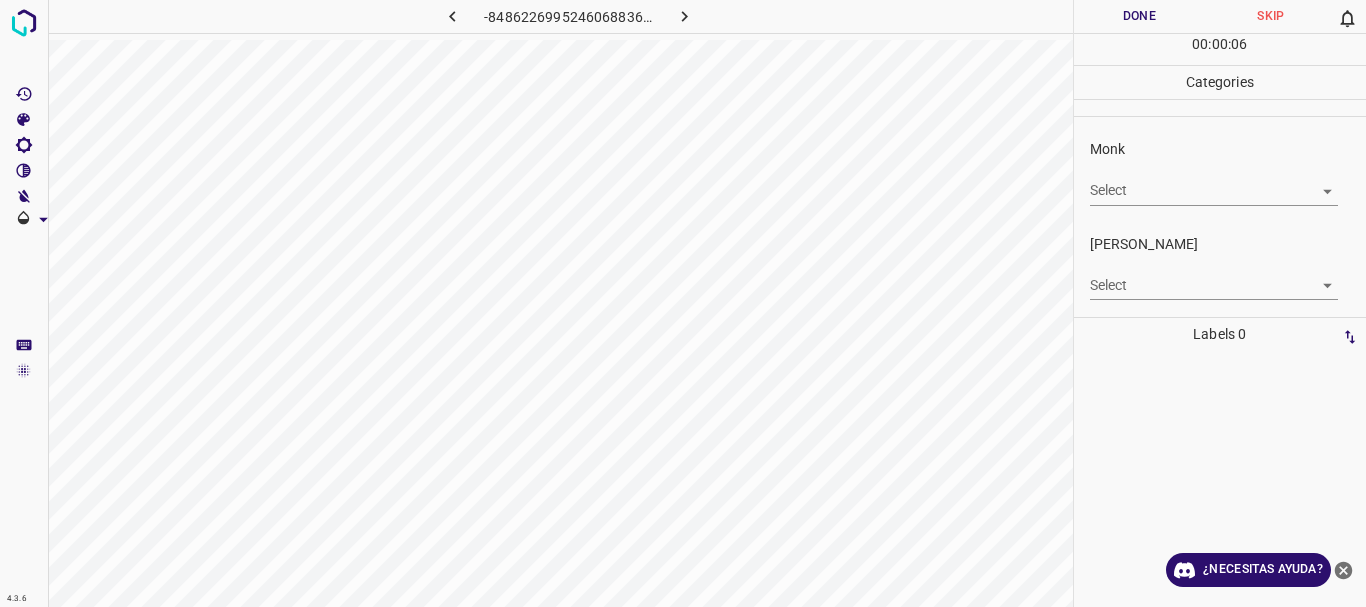 click 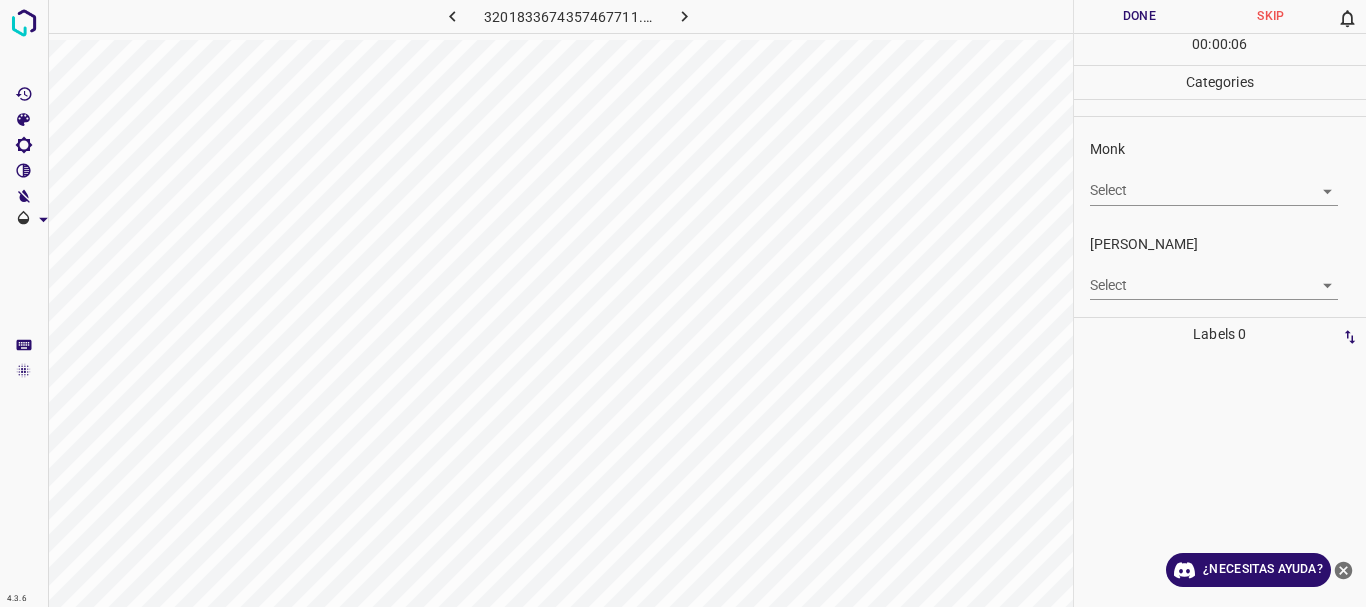 click on "4.3.6  3201833674357467711.png Done Skip 0 00   : 00   : 06   Categories Monk   Select ​  [PERSON_NAME]   Select ​ Labels   0 Categories 1 Monk 2  [PERSON_NAME] Tools Space Change between modes (Draw & Edit) I Auto labeling R Restore zoom M Zoom in N Zoom out Delete Delete selecte label Filters Z Restore filters X Saturation filter C Brightness filter V Contrast filter B Gray scale filter General O Download ¿Necesitas ayuda? Texto original Valora esta traducción Tu opinión servirá para ayudar a mejorar el Traductor de Google - Texto - Esconder - Borrar" at bounding box center (683, 303) 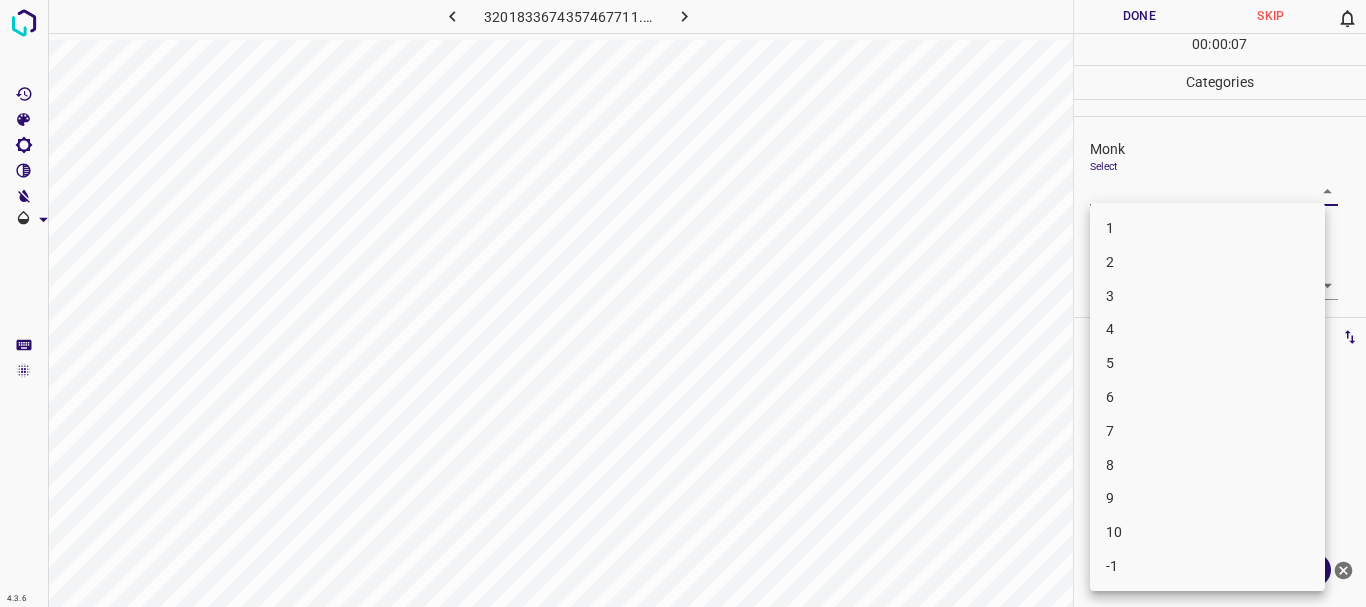 click on "2" at bounding box center (1207, 262) 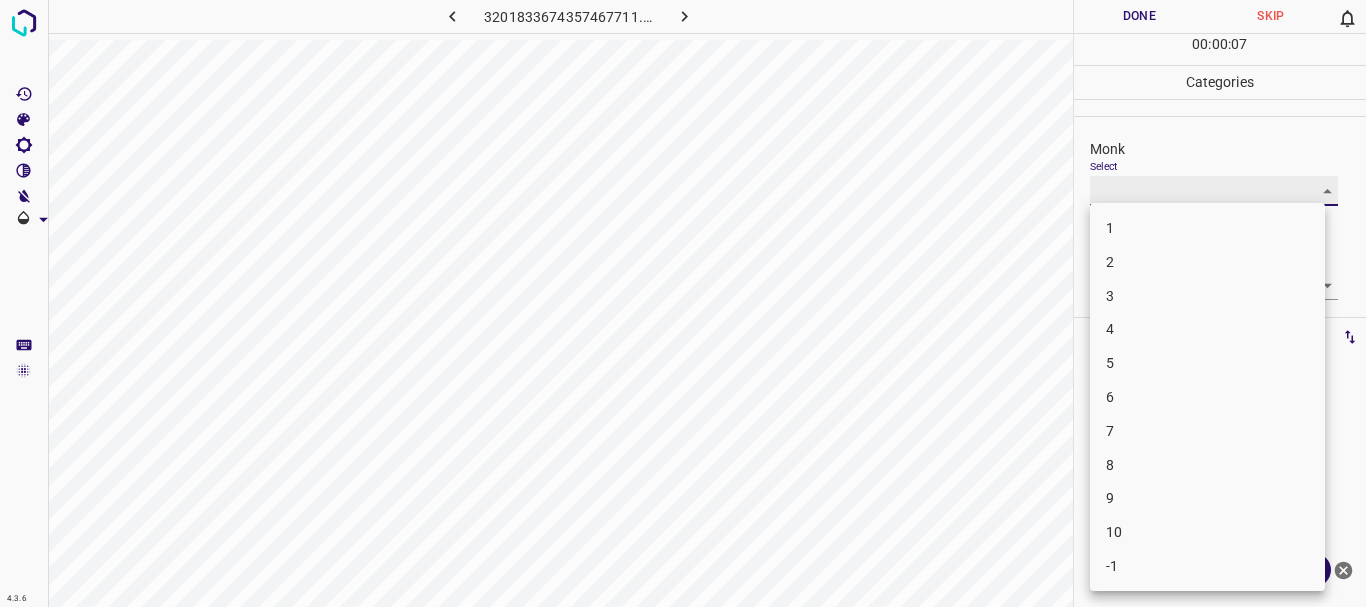 type on "2" 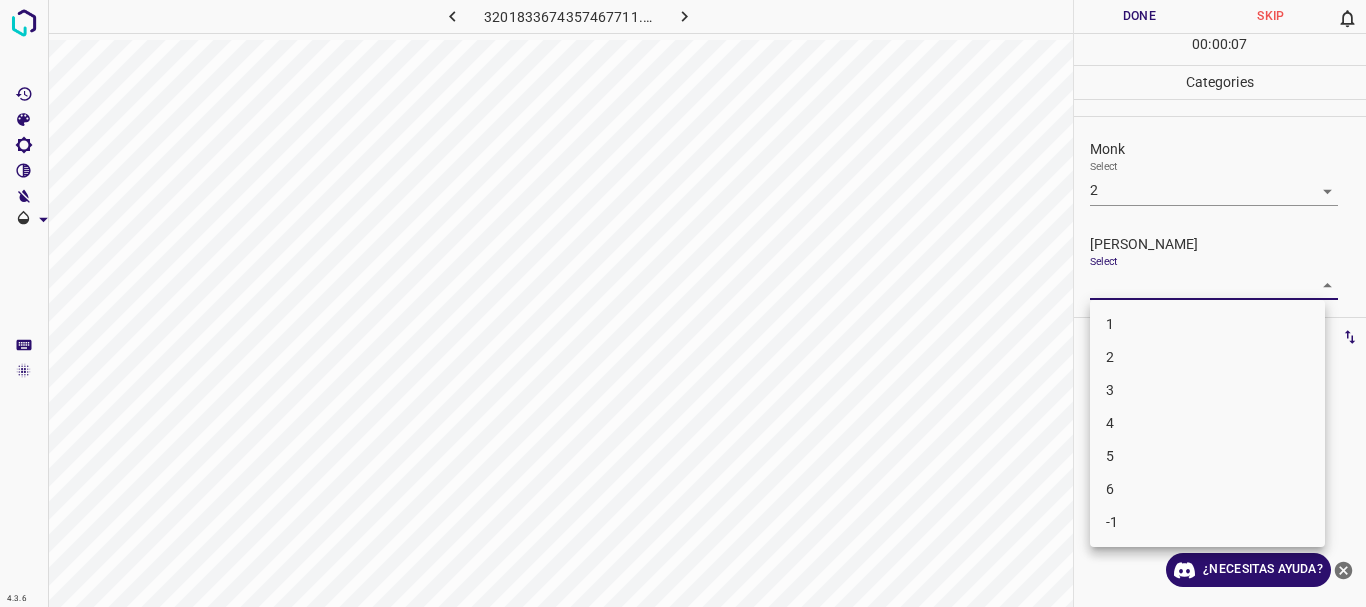 click on "4.3.6  3201833674357467711.png Done Skip 0 00   : 00   : 07   Categories Monk   Select 2 2  [PERSON_NAME]   Select ​ Labels   0 Categories 1 Monk 2  [PERSON_NAME] Tools Space Change between modes (Draw & Edit) I Auto labeling R Restore zoom M Zoom in N Zoom out Delete Delete selecte label Filters Z Restore filters X Saturation filter C Brightness filter V Contrast filter B Gray scale filter General O Download ¿Necesitas ayuda? Texto original Valora esta traducción Tu opinión servirá para ayudar a mejorar el Traductor de Google - Texto - Esconder - Borrar 1 2 3 4 5 6 -1" at bounding box center (683, 303) 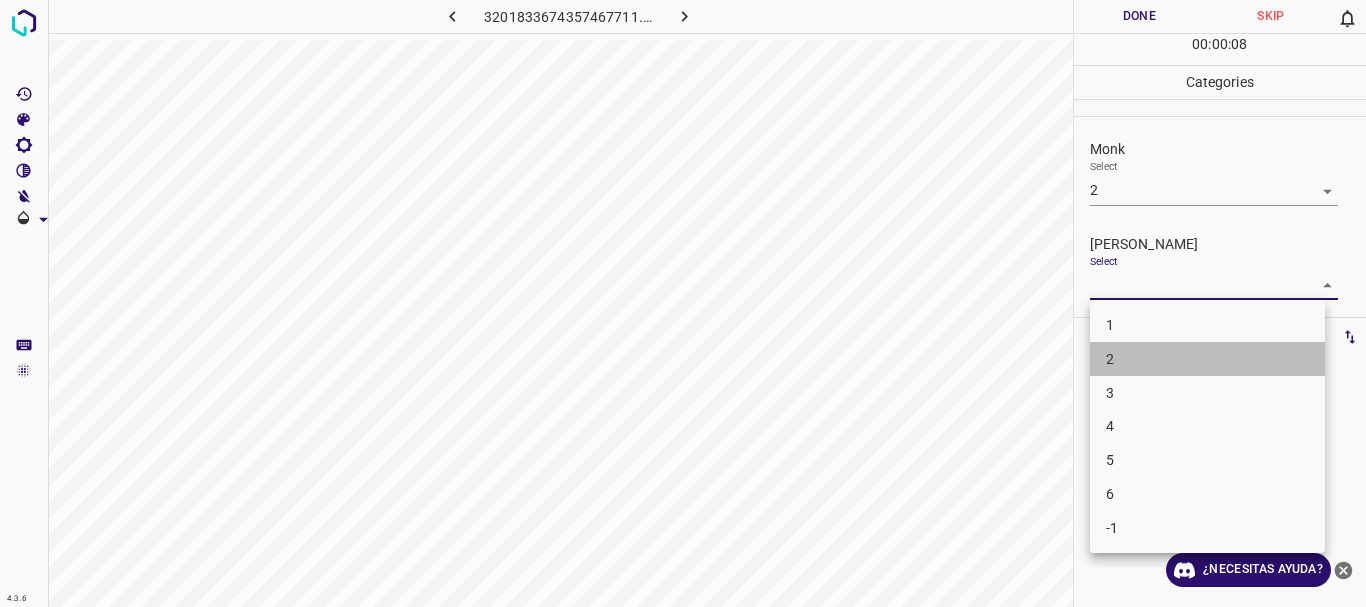 click on "2" at bounding box center (1207, 359) 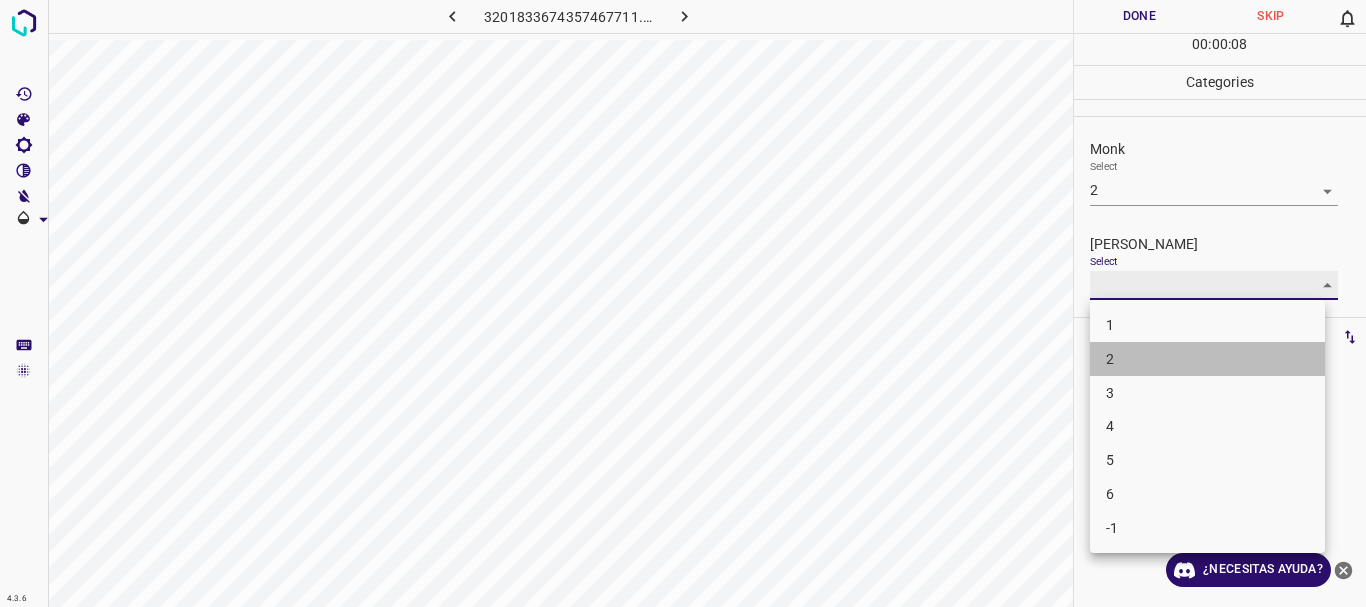 type on "2" 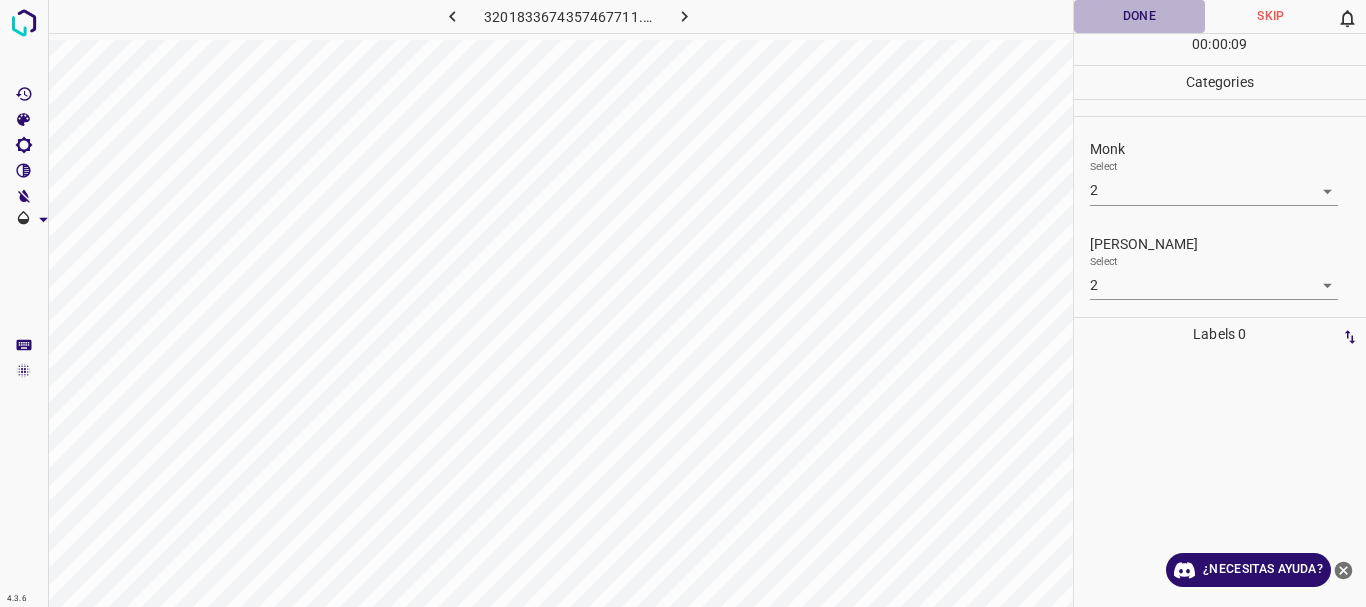 click on "Done" at bounding box center (1140, 16) 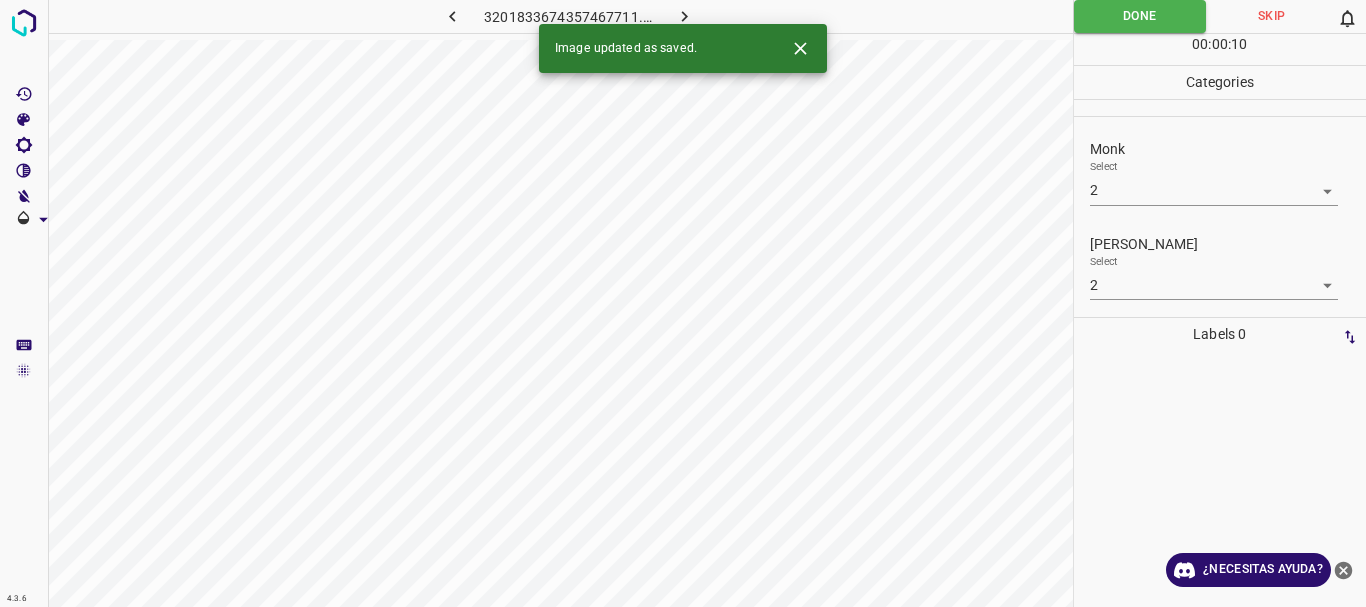 click 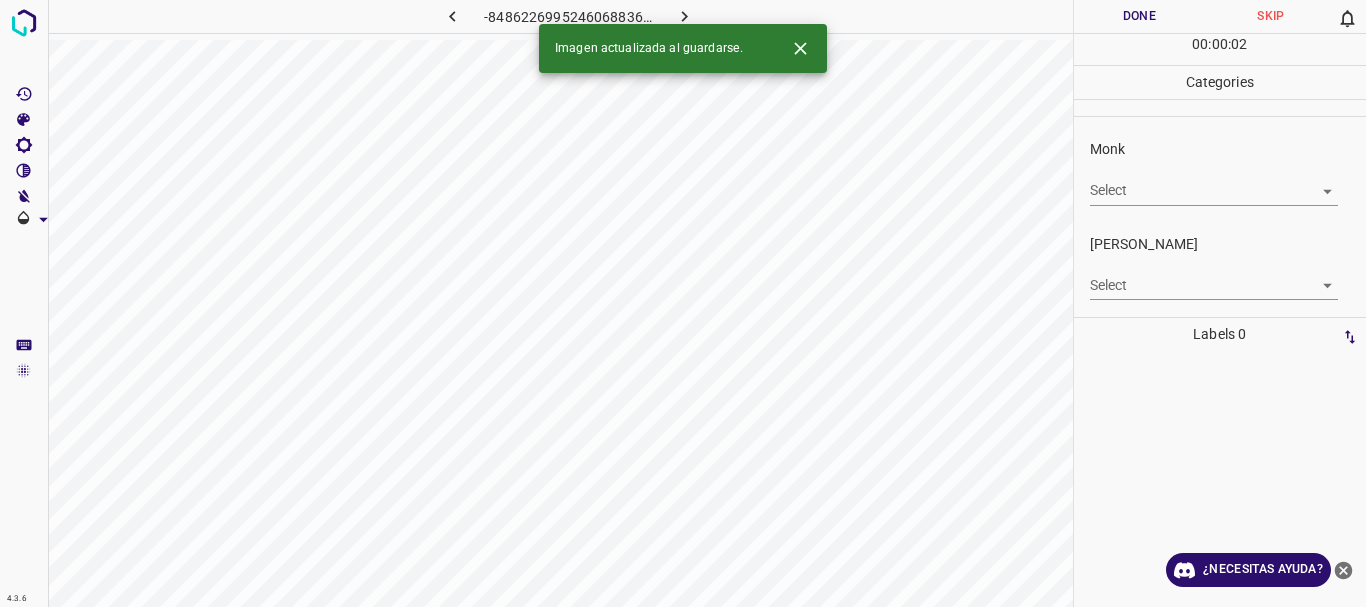 click on "4.3.6  -8486226995246068836.png Done Skip 0 00   : 00   : 02   Categories Monk   Select ​  [PERSON_NAME]   Select ​ Labels   0 Categories 1 Monk 2  [PERSON_NAME] Tools Space Change between modes (Draw & Edit) I Auto labeling R Restore zoom M Zoom in N Zoom out Delete Delete selecte label Filters Z Restore filters X Saturation filter C Brightness filter V Contrast filter B Gray scale filter General O Download Imagen actualizada al guardarse. ¿Necesitas ayuda? Texto original Valora esta traducción Tu opinión servirá para ayudar a mejorar el Traductor de Google - Texto - Esconder - Borrar" at bounding box center (683, 303) 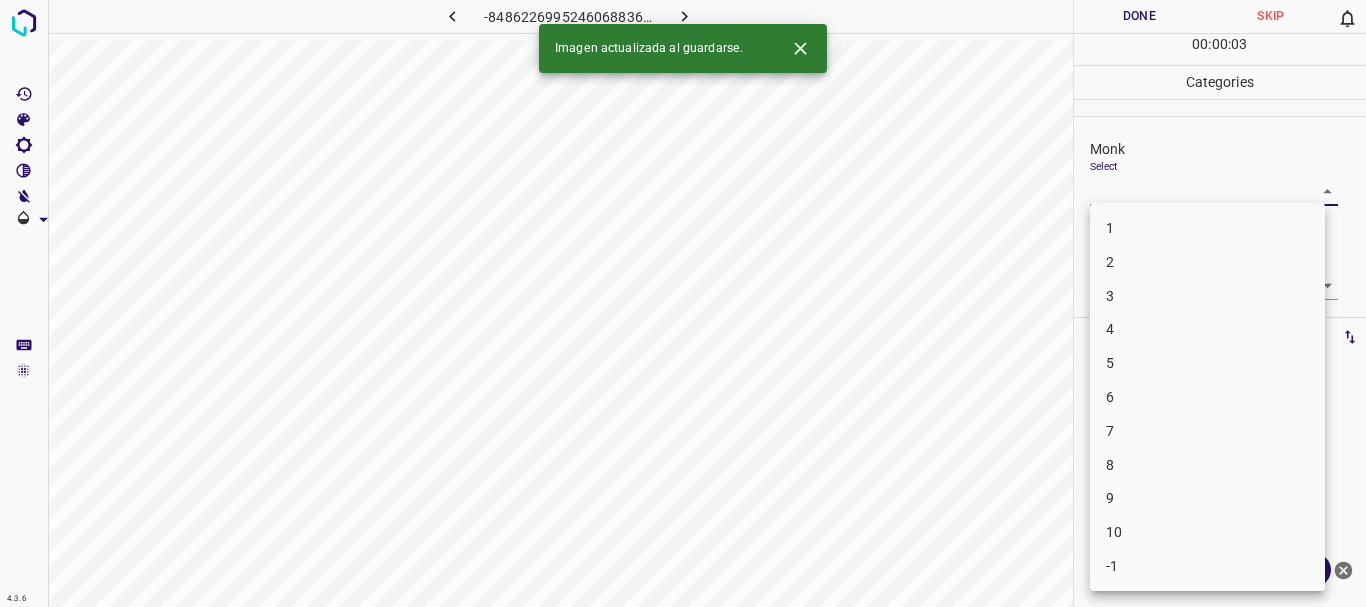 click on "3" at bounding box center [1207, 296] 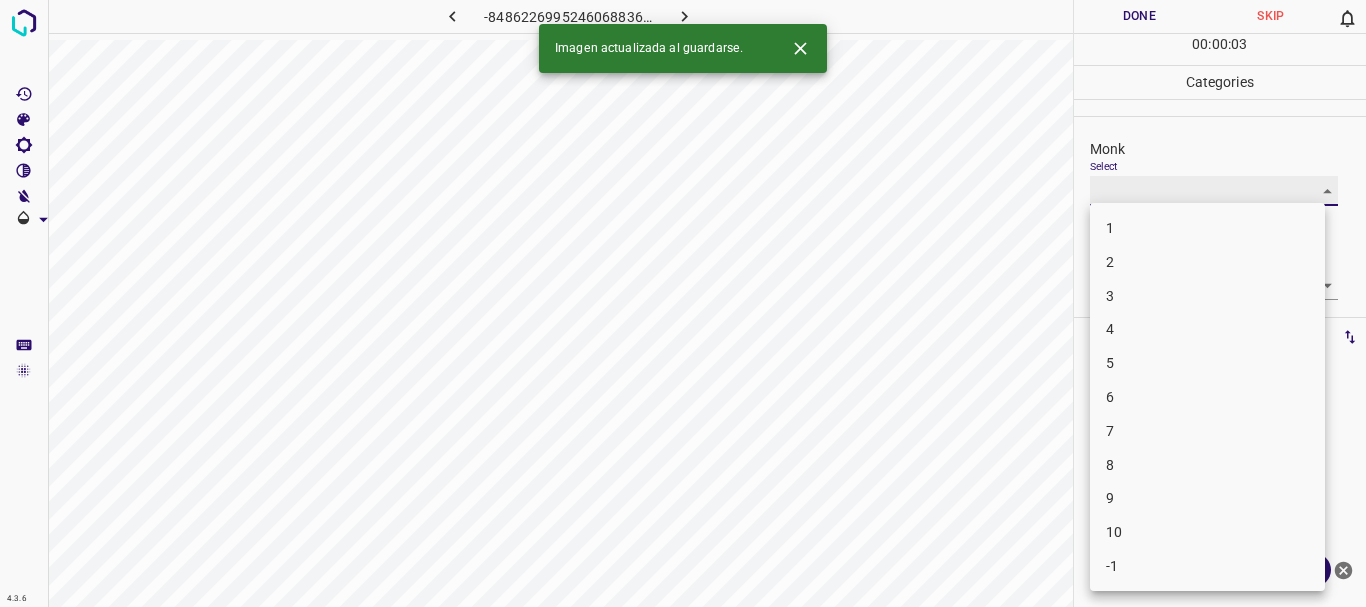 type on "3" 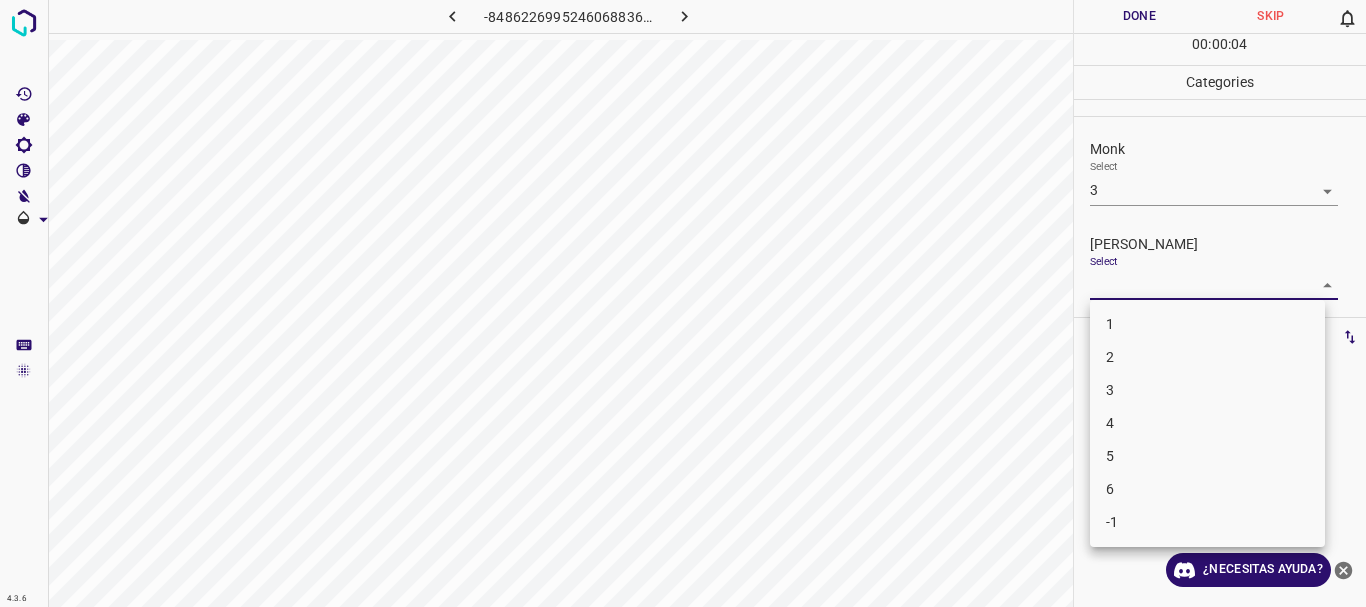 click on "4.3.6  -8486226995246068836.png Done Skip 0 00   : 00   : 04   Categories Monk   Select 3 3  [PERSON_NAME]   Select ​ Labels   0 Categories 1 Monk 2  [PERSON_NAME] Tools Space Change between modes (Draw & Edit) I Auto labeling R Restore zoom M Zoom in N Zoom out Delete Delete selecte label Filters Z Restore filters X Saturation filter C Brightness filter V Contrast filter B Gray scale filter General O Download ¿Necesitas ayuda? Texto original Valora esta traducción Tu opinión servirá para ayudar a mejorar el Traductor de Google - Texto - Esconder - Borrar 1 2 3 4 5 6 -1" at bounding box center (683, 303) 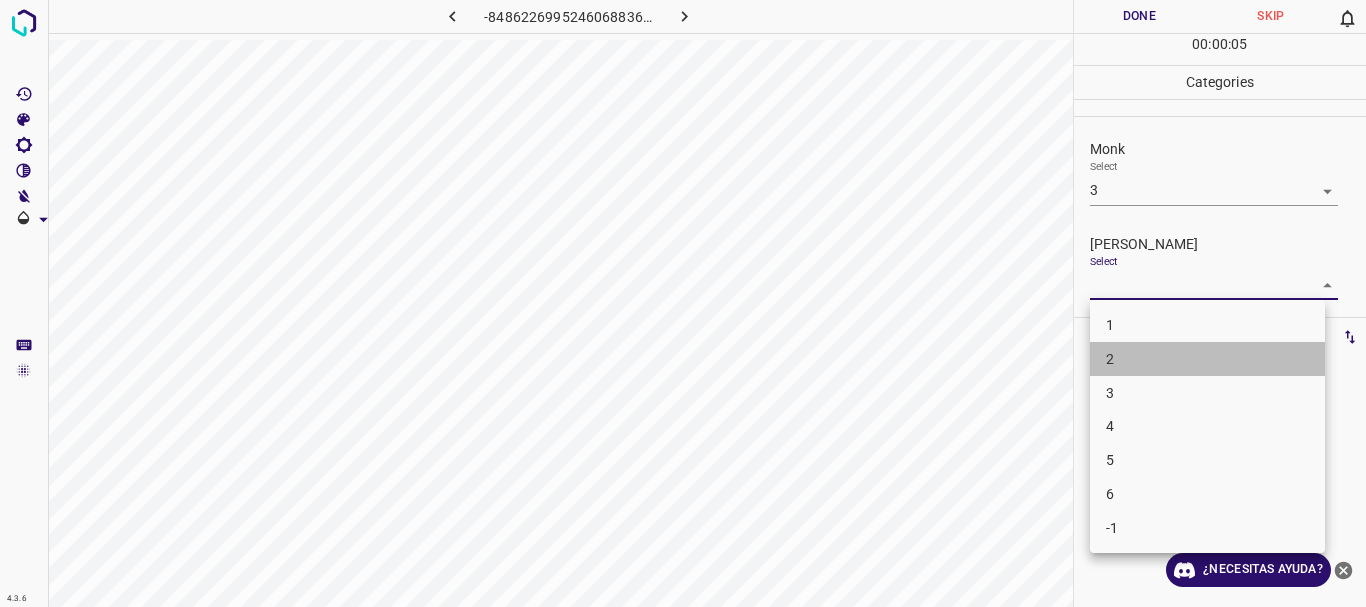 click on "2" at bounding box center [1207, 359] 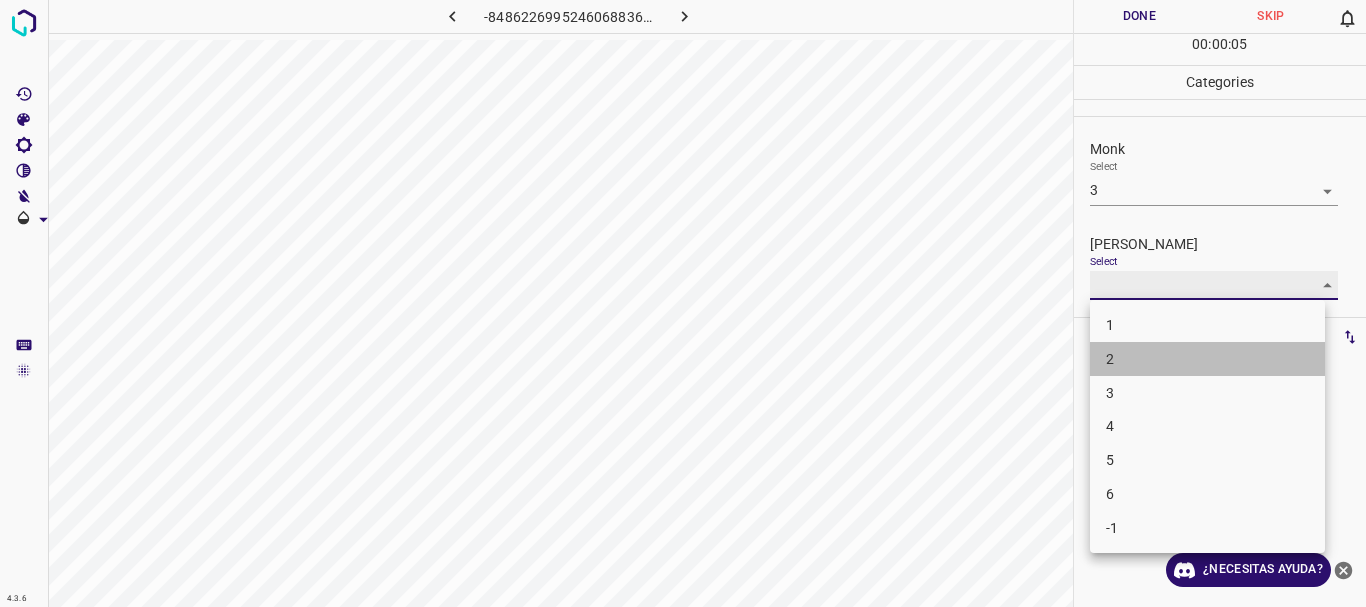 type on "2" 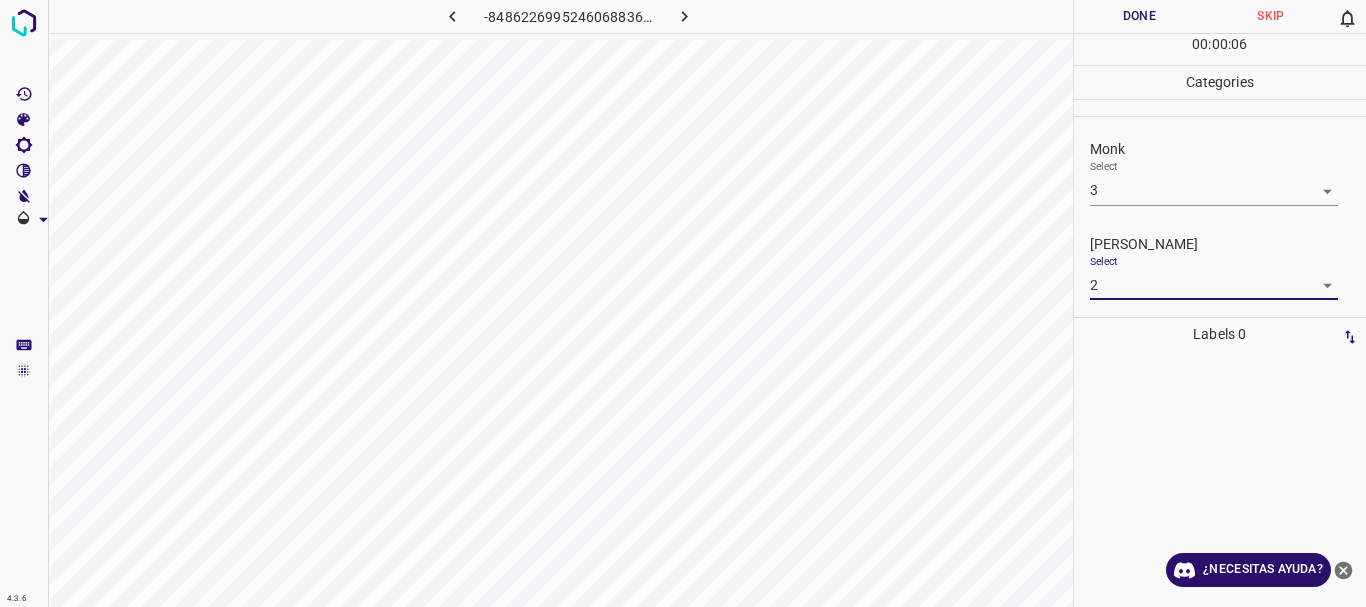 click on "Done" at bounding box center [1140, 16] 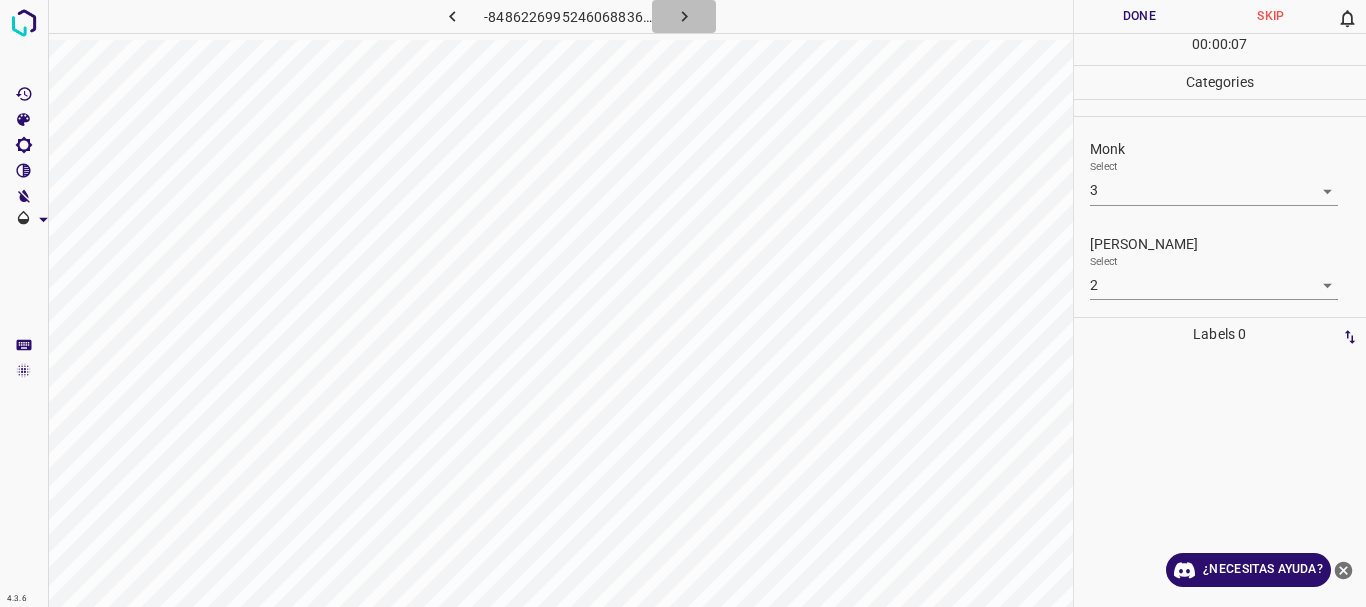 click 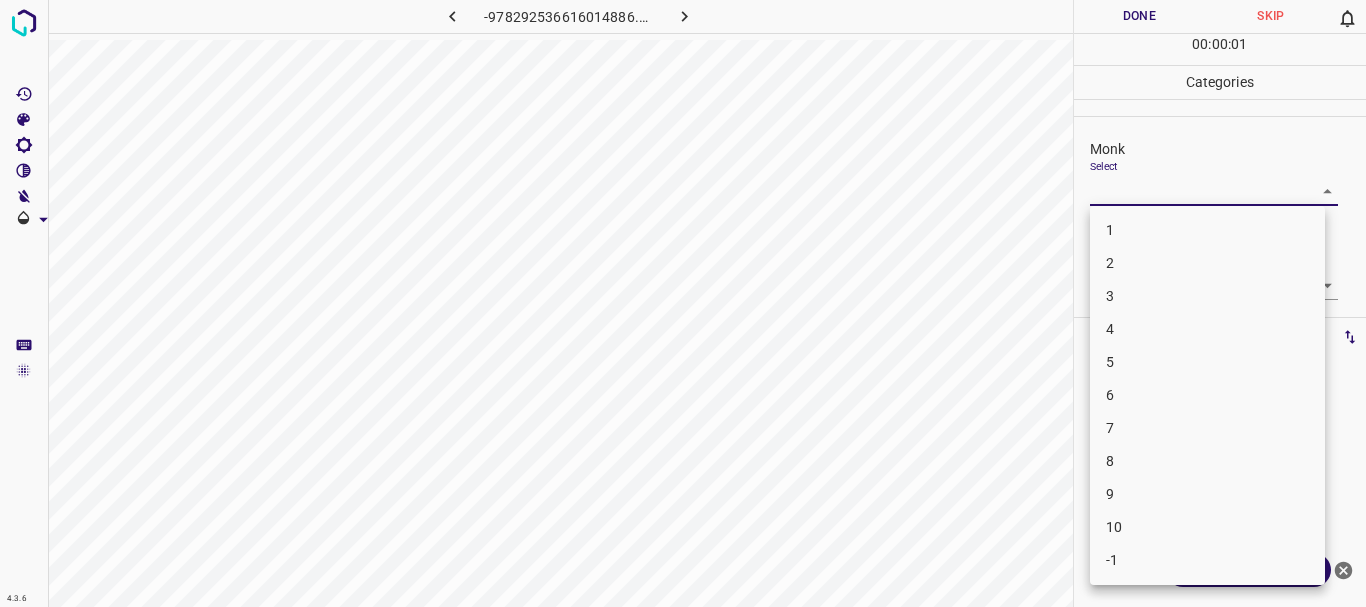 click on "4.3.6  -978292536616014886.png Done Skip 0 00   : 00   : 01   Categories Monk   Select ​  [PERSON_NAME]   Select ​ Labels   0 Categories 1 Monk 2  [PERSON_NAME] Tools Space Change between modes (Draw & Edit) I Auto labeling R Restore zoom M Zoom in N Zoom out Delete Delete selecte label Filters Z Restore filters X Saturation filter C Brightness filter V Contrast filter B Gray scale filter General O Download ¿Necesitas ayuda? Texto original Valora esta traducción Tu opinión servirá para ayudar a mejorar el Traductor de Google - Texto - Esconder - Borrar 1 2 3 4 5 6 7 8 9 10 -1" at bounding box center [683, 303] 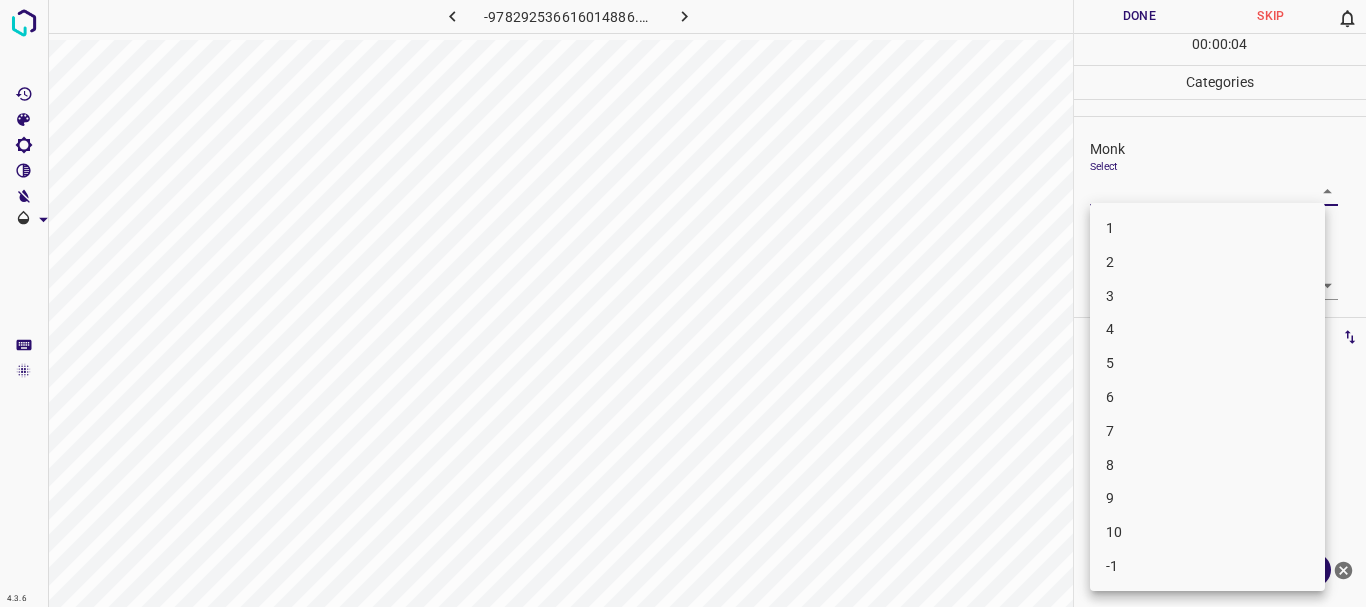 click on "3" at bounding box center [1207, 296] 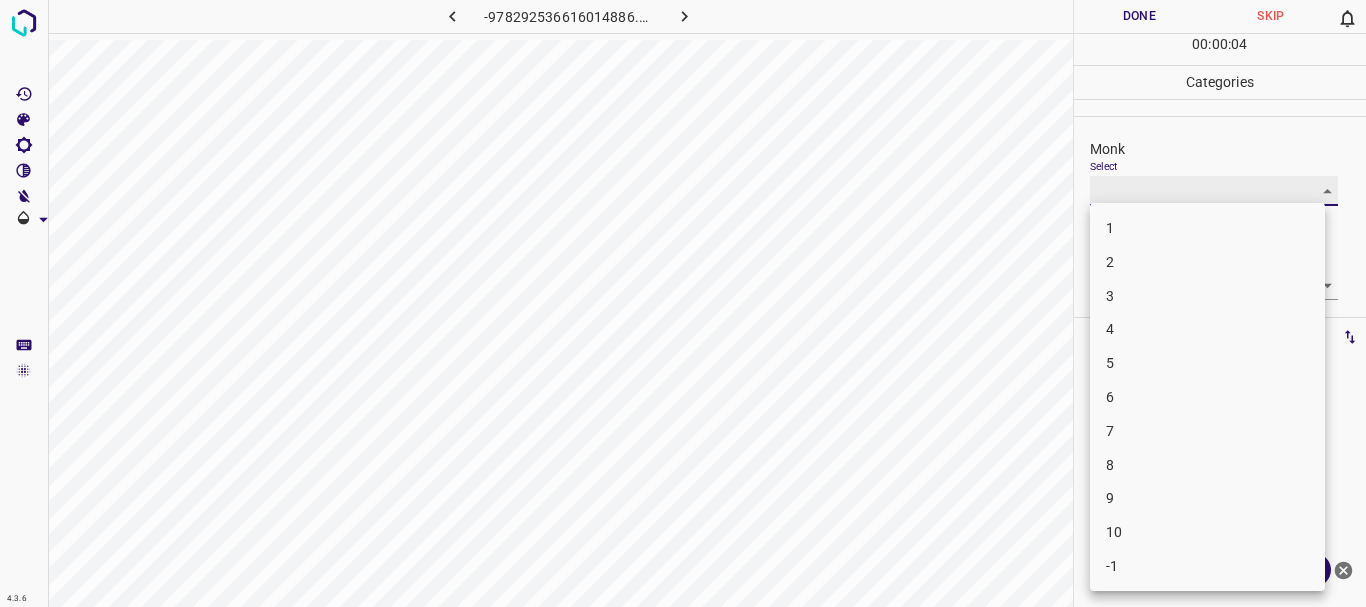 type on "3" 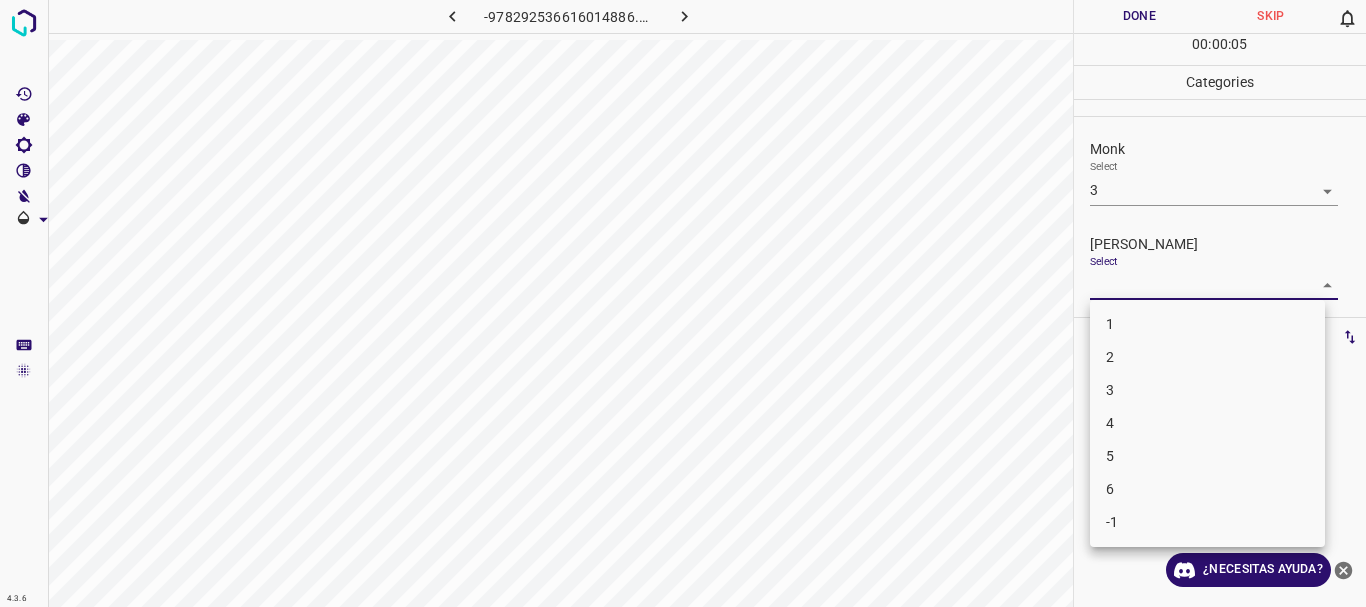 click on "4.3.6  -978292536616014886.png Done Skip 0 00   : 00   : 05   Categories Monk   Select 3 3  [PERSON_NAME]   Select ​ Labels   0 Categories 1 Monk 2  [PERSON_NAME] Tools Space Change between modes (Draw & Edit) I Auto labeling R Restore zoom M Zoom in N Zoom out Delete Delete selecte label Filters Z Restore filters X Saturation filter C Brightness filter V Contrast filter B Gray scale filter General O Download ¿Necesitas ayuda? Texto original Valora esta traducción Tu opinión servirá para ayudar a mejorar el Traductor de Google - Texto - Esconder - Borrar 1 2 3 4 5 6 -1" at bounding box center [683, 303] 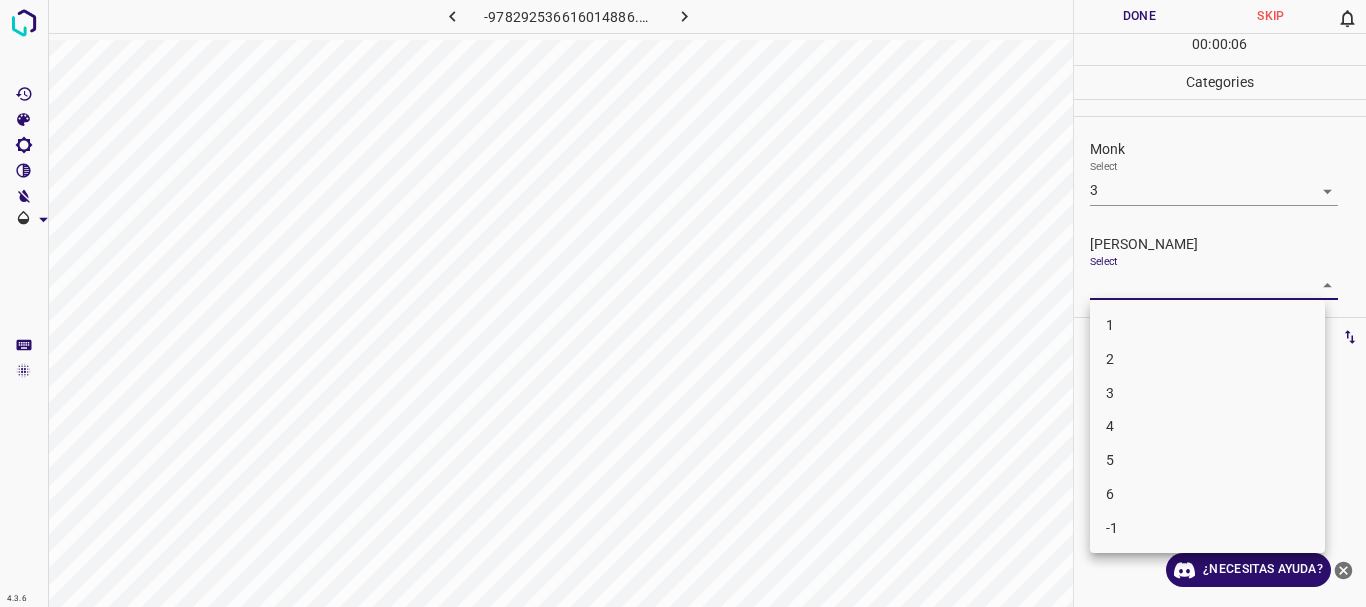 click on "1" at bounding box center [1207, 325] 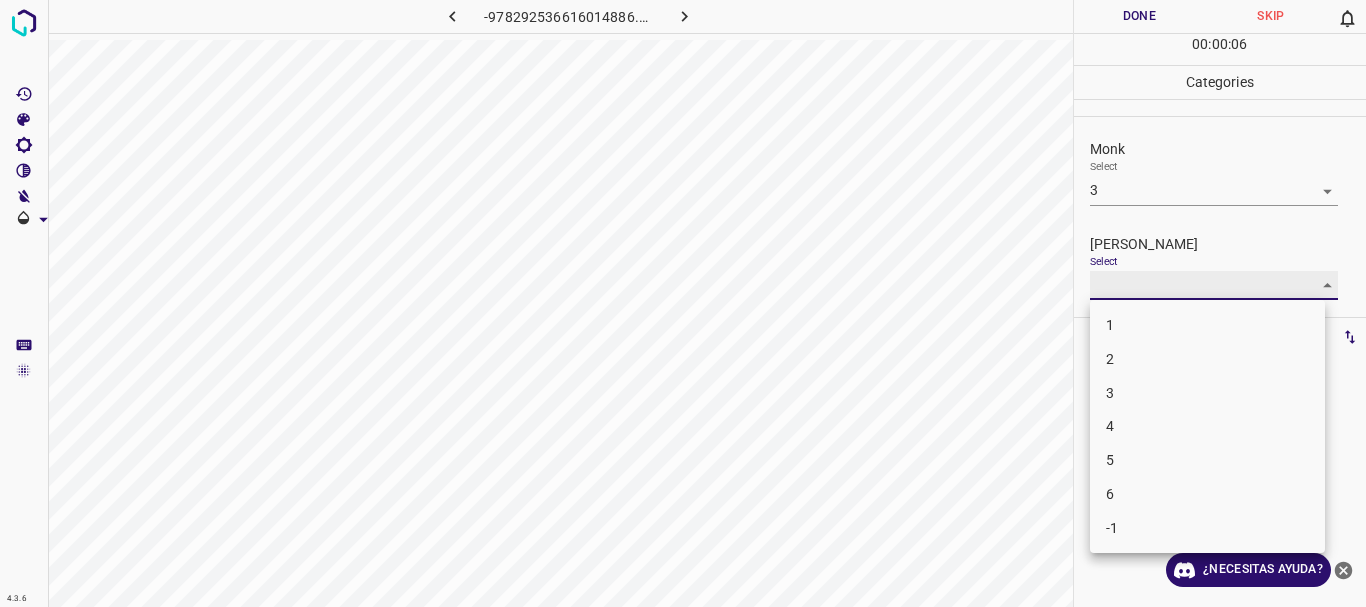 type on "1" 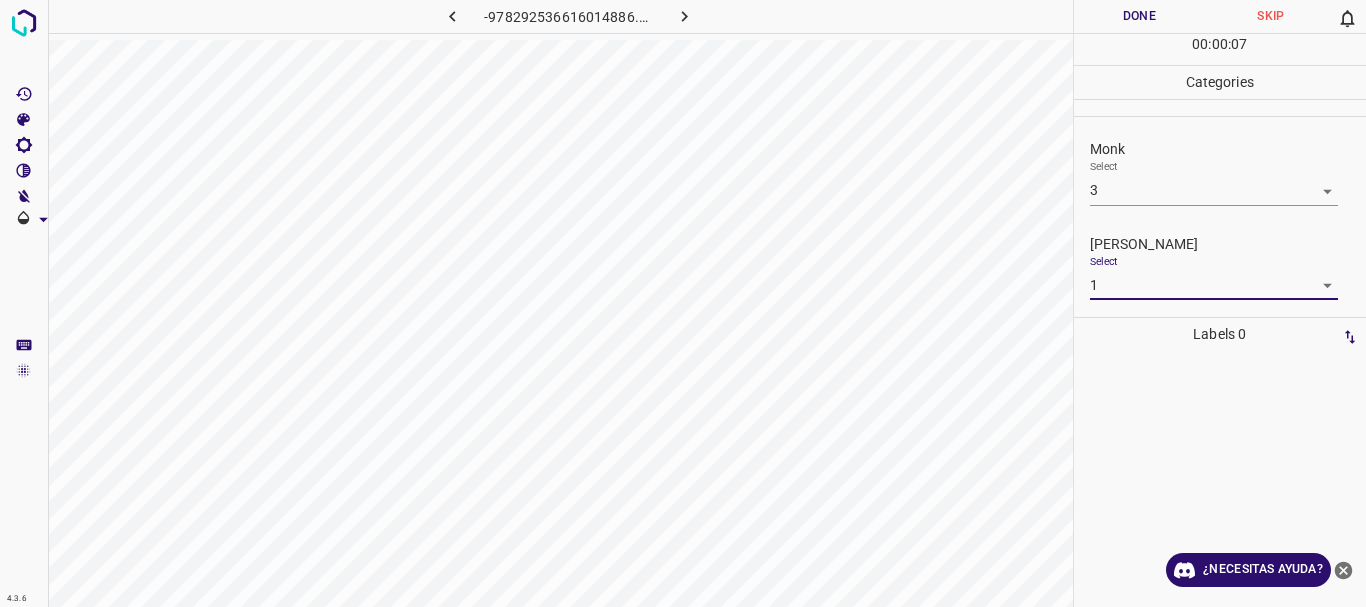click on "4.3.6  -978292536616014886.png Done Skip 0 00   : 00   : 07   Categories Monk   Select 3 3  [PERSON_NAME]   Select 1 1 Labels   0 Categories 1 Monk 2  [PERSON_NAME] Tools Space Change between modes (Draw & Edit) I Auto labeling R Restore zoom M Zoom in N Zoom out Delete Delete selecte label Filters Z Restore filters X Saturation filter C Brightness filter V Contrast filter B Gray scale filter General O Download ¿Necesitas ayuda? Texto original Valora esta traducción Tu opinión servirá para ayudar a mejorar el Traductor de Google - Texto - Esconder - Borrar" at bounding box center (683, 303) 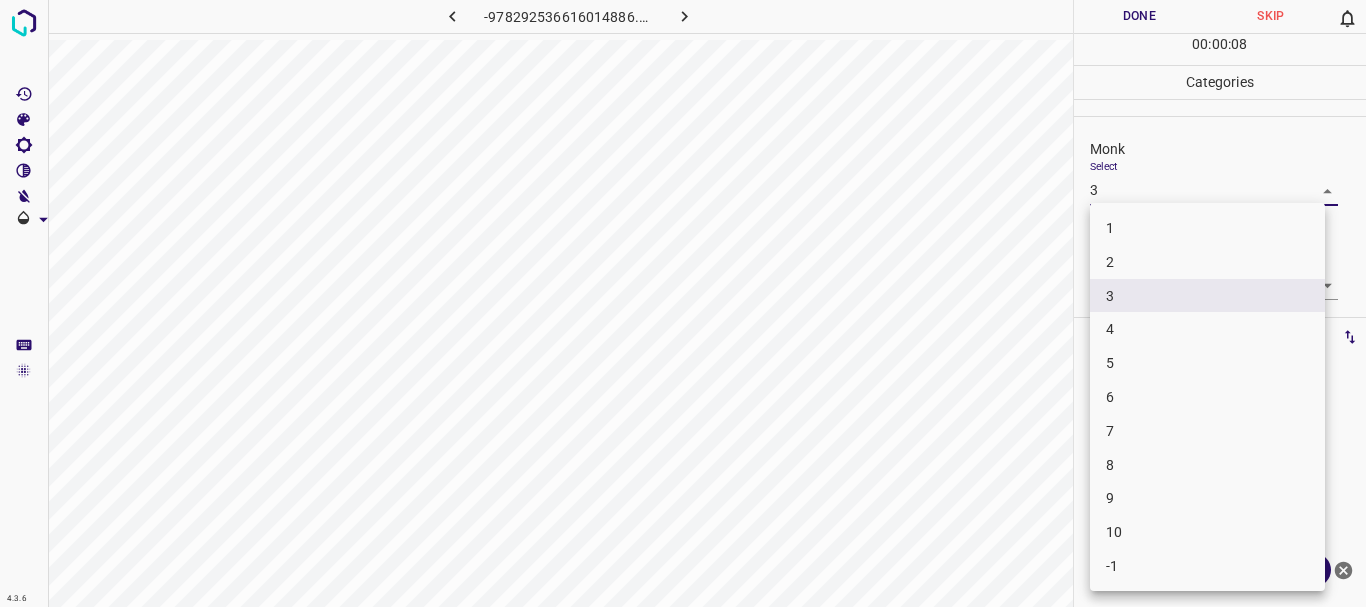 click on "2" at bounding box center (1207, 262) 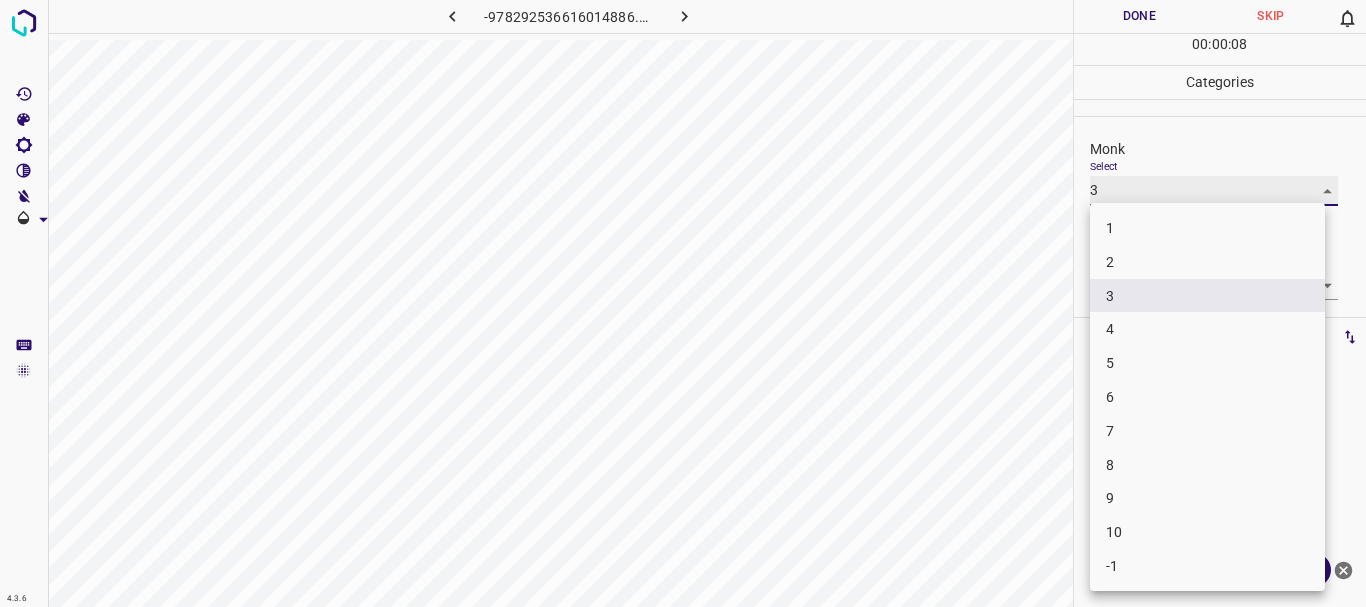 type on "2" 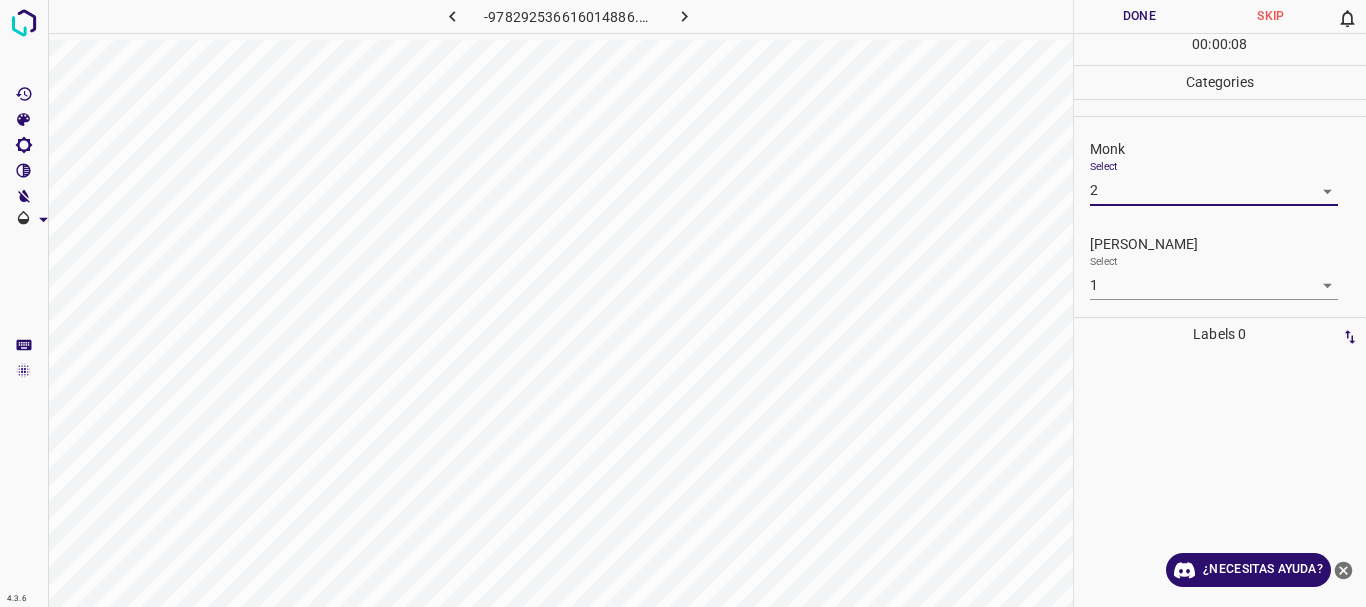 click on "4.3.6  -978292536616014886.png Done Skip 0 00   : 00   : 08   Categories Monk   Select 2 2  [PERSON_NAME]   Select 1 1 Labels   0 Categories 1 Monk 2  [PERSON_NAME] Tools Space Change between modes (Draw & Edit) I Auto labeling R Restore zoom M Zoom in N Zoom out Delete Delete selecte label Filters Z Restore filters X Saturation filter C Brightness filter V Contrast filter B Gray scale filter General O Download ¿Necesitas ayuda? Texto original Valora esta traducción Tu opinión servirá para ayudar a mejorar el Traductor de Google - Texto - Esconder - Borrar 1 2 3 4 5 6 7 8 9 10 -1" at bounding box center [683, 303] 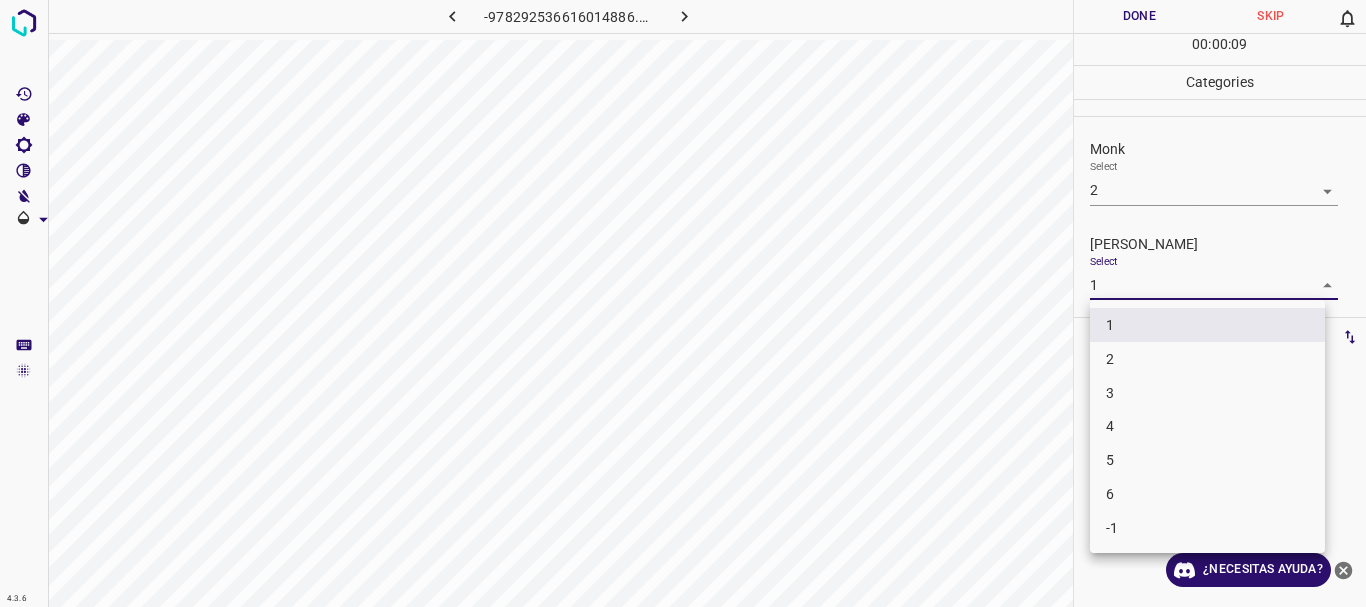 click on "2" at bounding box center [1207, 359] 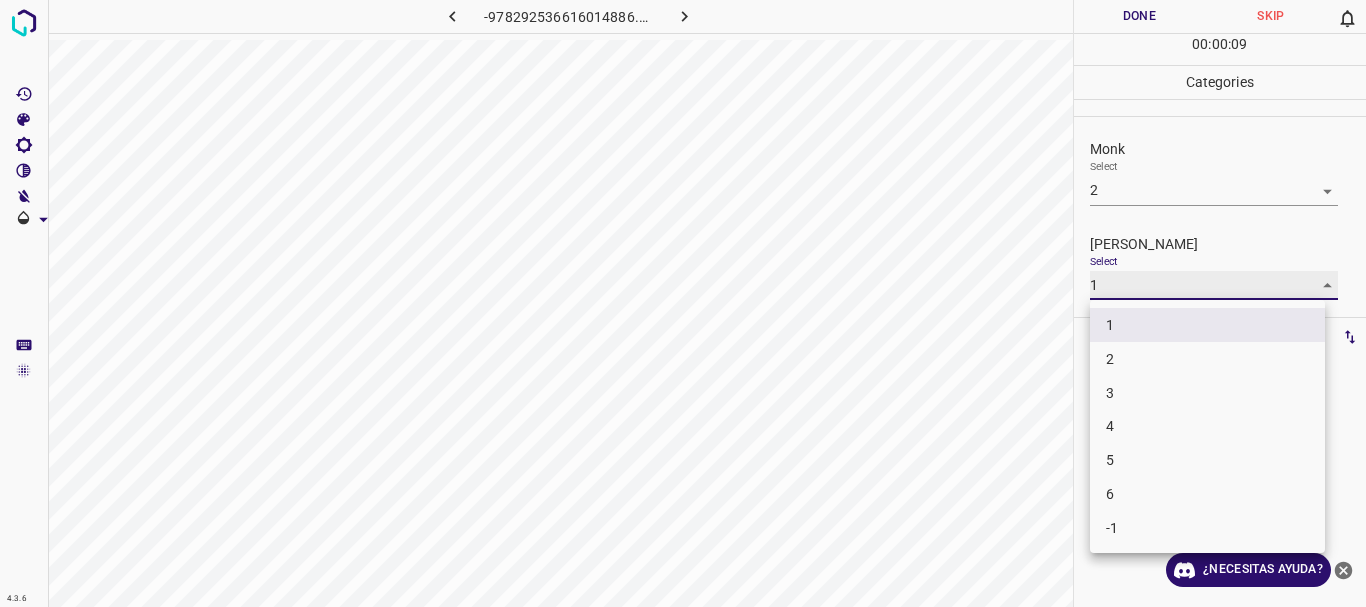 type on "2" 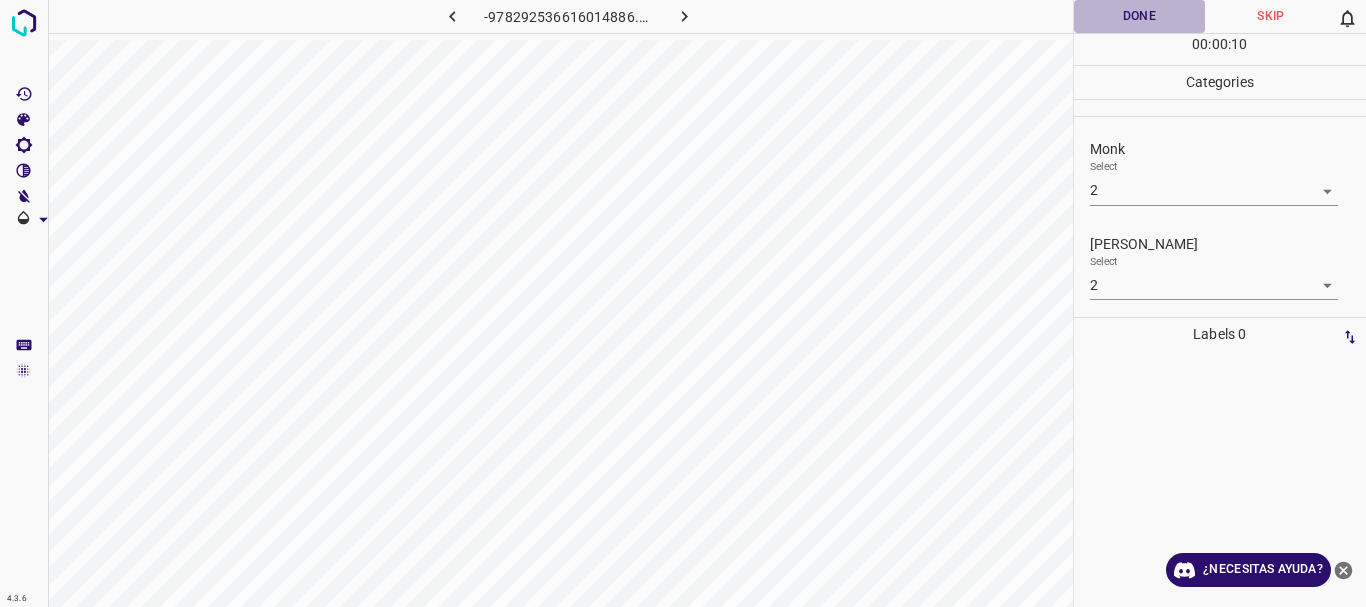 click on "Done" at bounding box center (1140, 16) 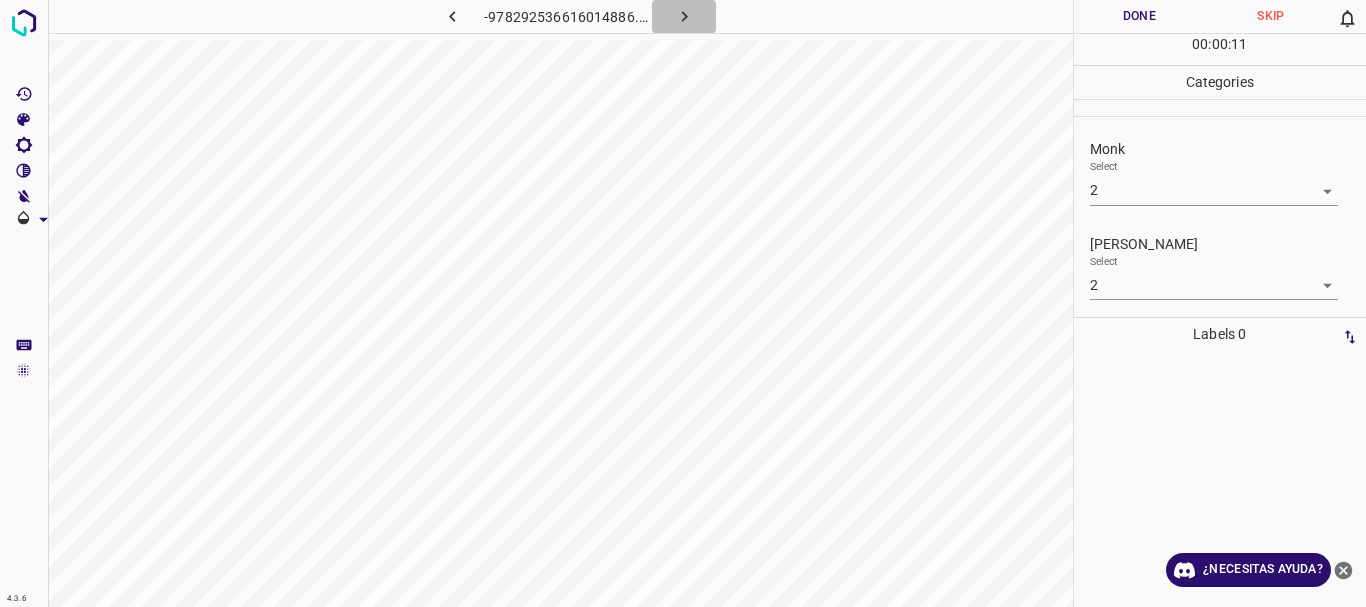 click 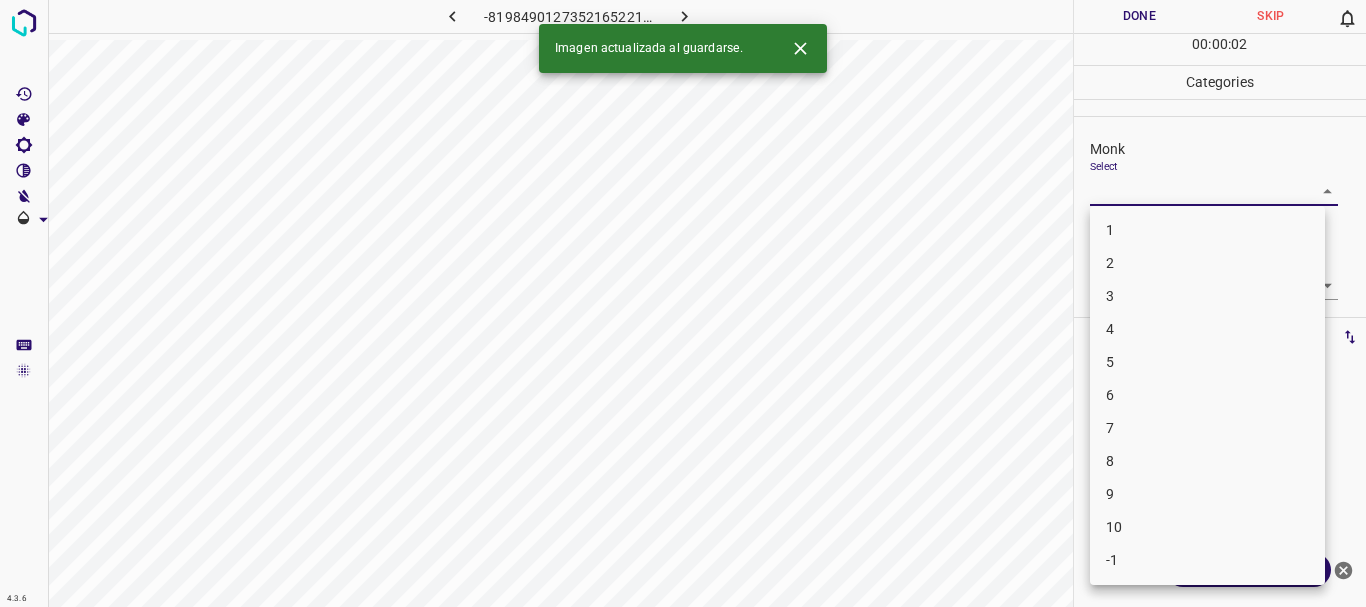 click on "4.3.6  -8198490127352165221.png Done Skip 0 00   : 00   : 02   Categories Monk   Select ​  [PERSON_NAME]   Select ​ Labels   0 Categories 1 Monk 2  [PERSON_NAME] Tools Space Change between modes (Draw & Edit) I Auto labeling R Restore zoom M Zoom in N Zoom out Delete Delete selecte label Filters Z Restore filters X Saturation filter C Brightness filter V Contrast filter B Gray scale filter General O Download Imagen actualizada al guardarse. ¿Necesitas ayuda? Texto original Valora esta traducción Tu opinión servirá para ayudar a mejorar el Traductor de Google - Texto - Esconder - Borrar 1 2 3 4 5 6 7 8 9 10 -1" at bounding box center (683, 303) 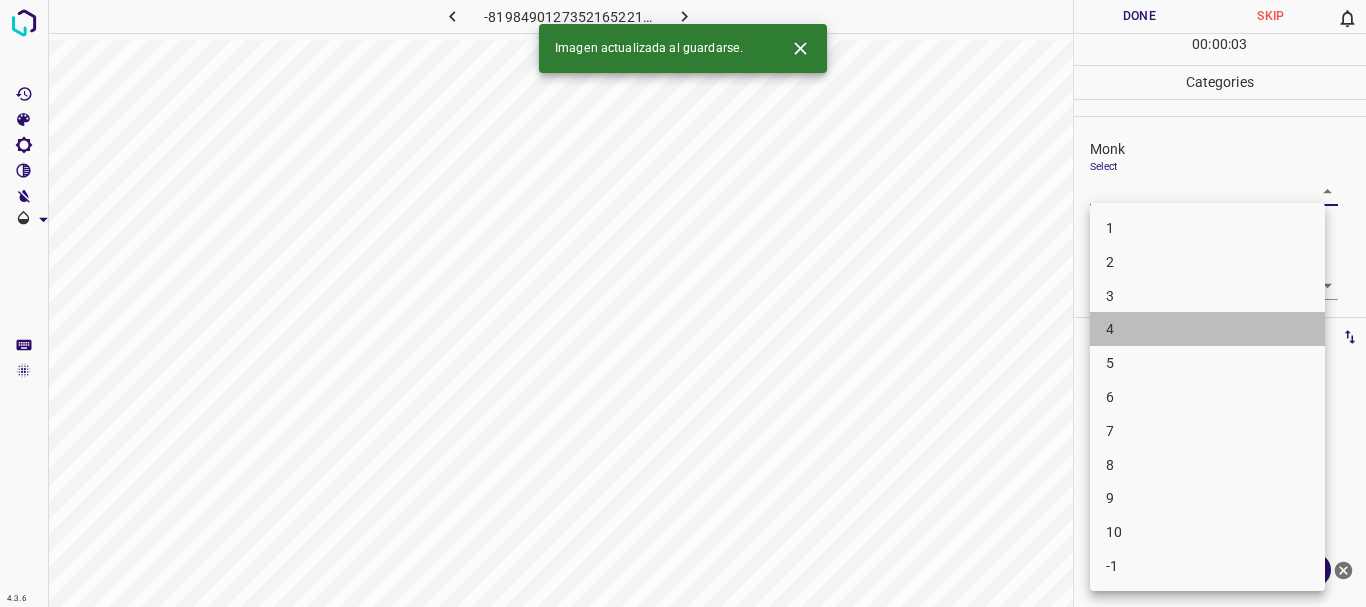 click on "4" at bounding box center [1207, 329] 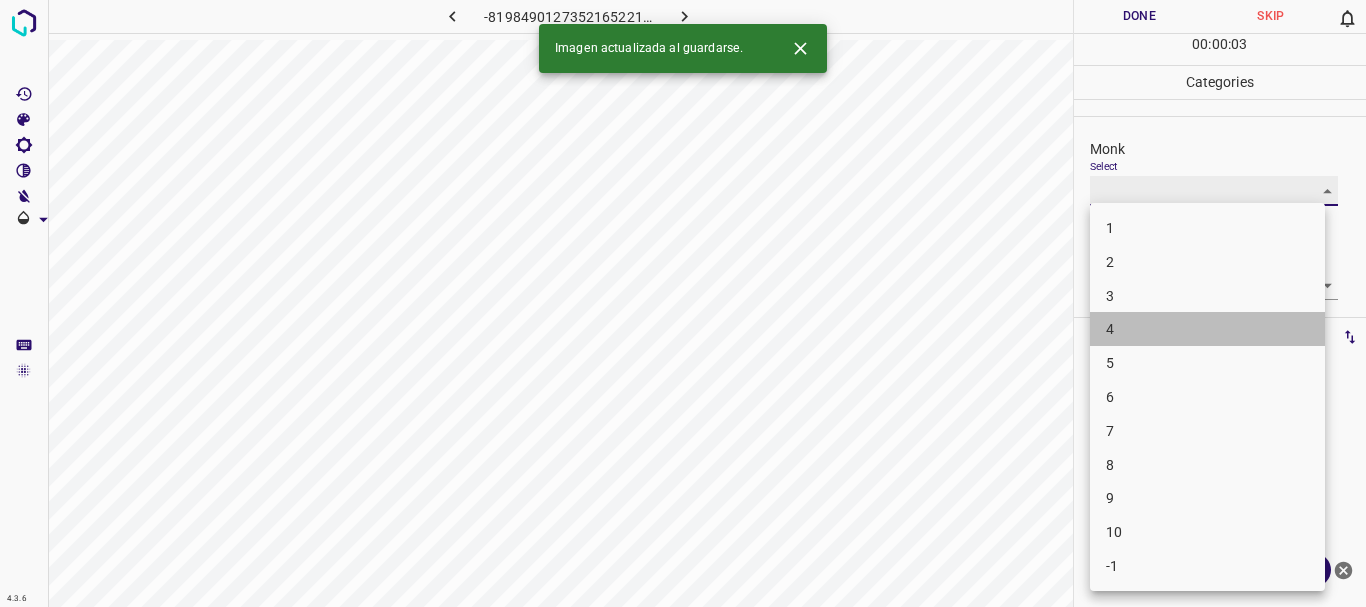 type on "4" 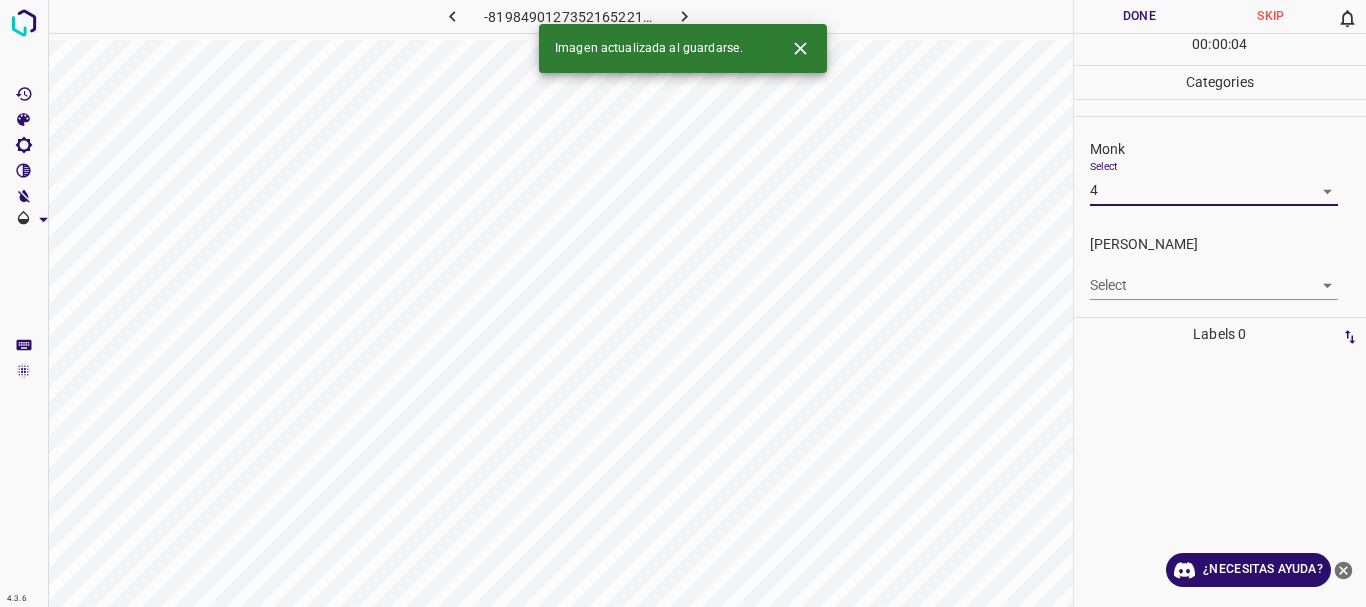 click on "4.3.6  -8198490127352165221.png Done Skip 0 00   : 00   : 04   Categories Monk   Select 4 4  [PERSON_NAME]   Select ​ Labels   0 Categories 1 Monk 2  [PERSON_NAME] Tools Space Change between modes (Draw & Edit) I Auto labeling R Restore zoom M Zoom in N Zoom out Delete Delete selecte label Filters Z Restore filters X Saturation filter C Brightness filter V Contrast filter B Gray scale filter General O Download Imagen actualizada al guardarse. ¿Necesitas ayuda? Texto original Valora esta traducción Tu opinión servirá para ayudar a mejorar el Traductor de Google - Texto - Esconder - Borrar" at bounding box center [683, 303] 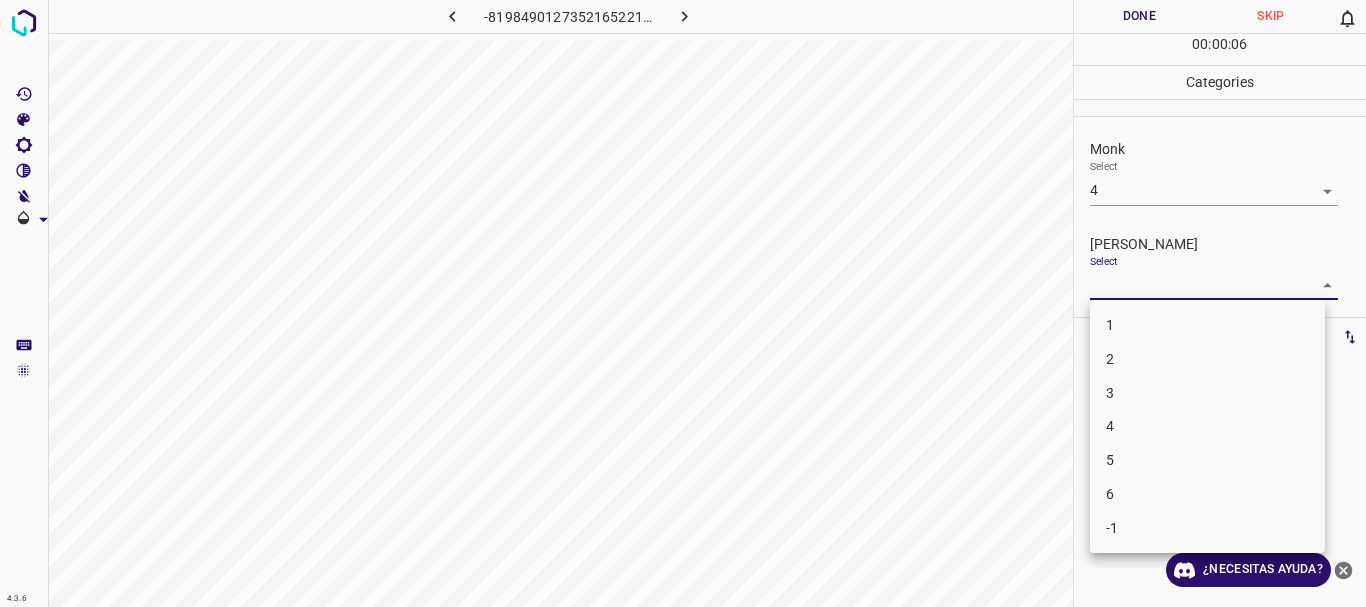 click on "2" at bounding box center [1207, 359] 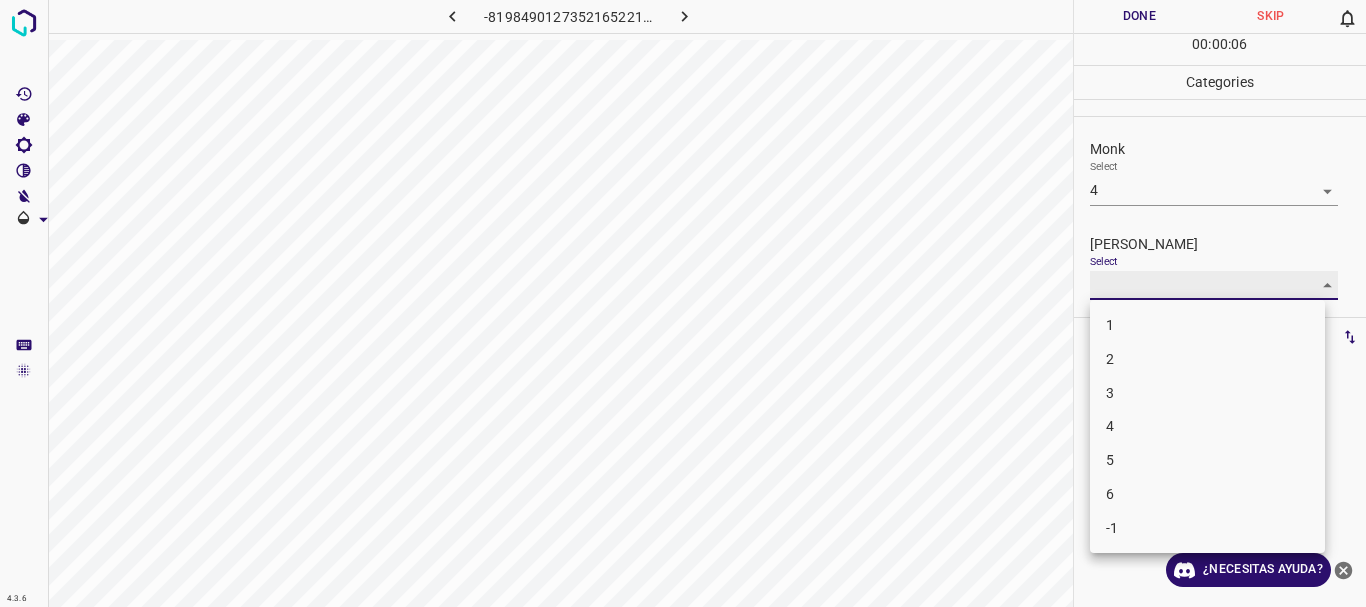 type on "2" 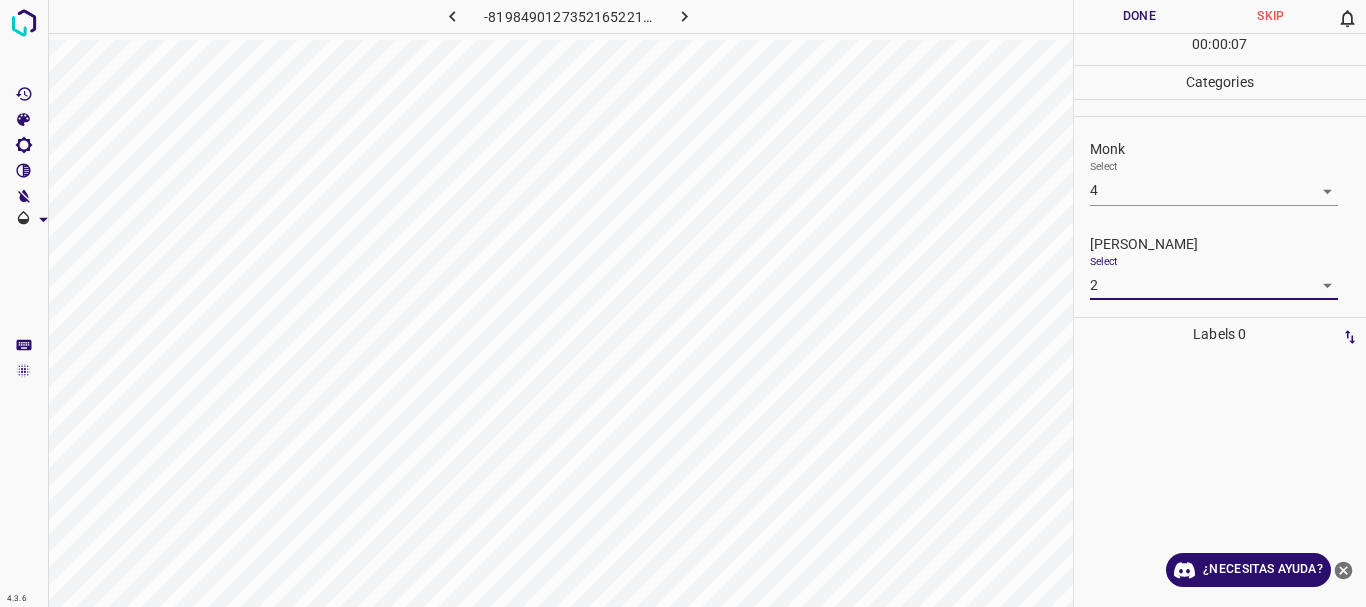 click on "Done" at bounding box center (1140, 16) 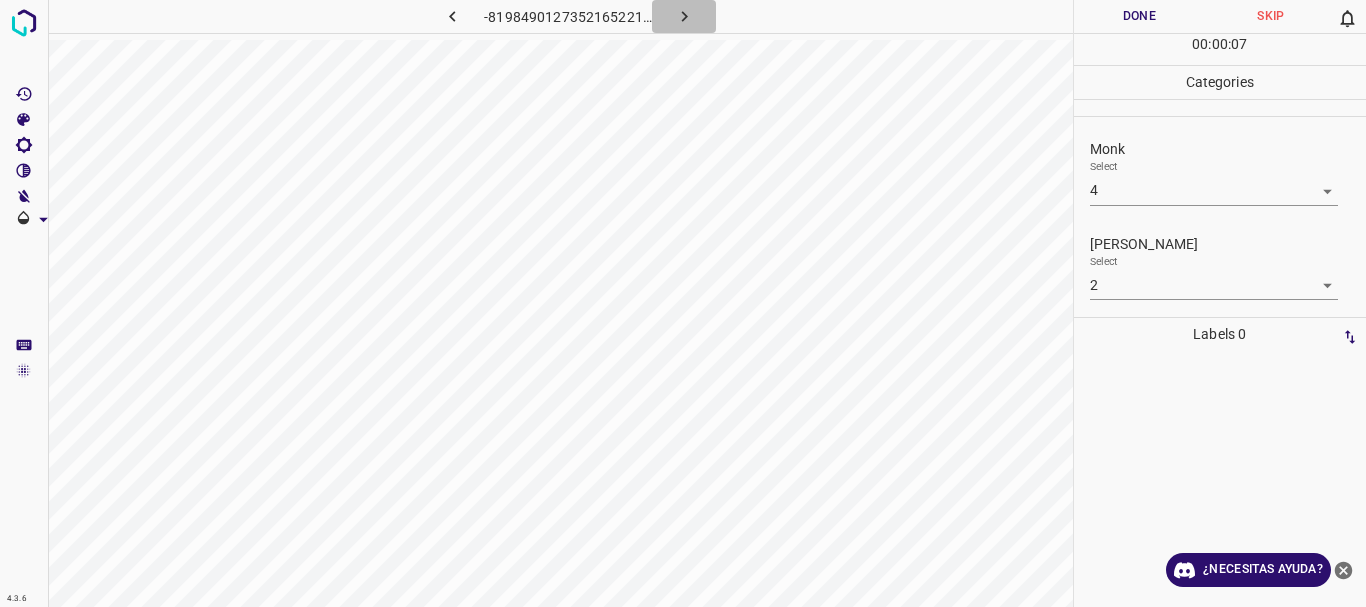 click 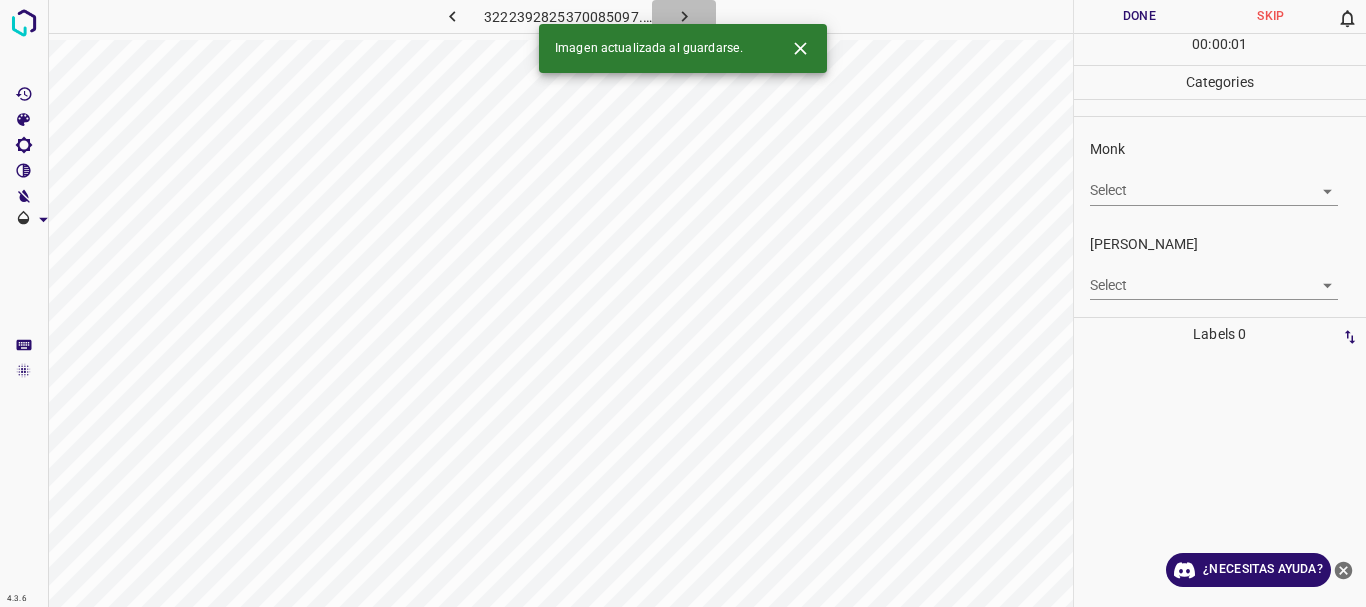 click at bounding box center [684, 16] 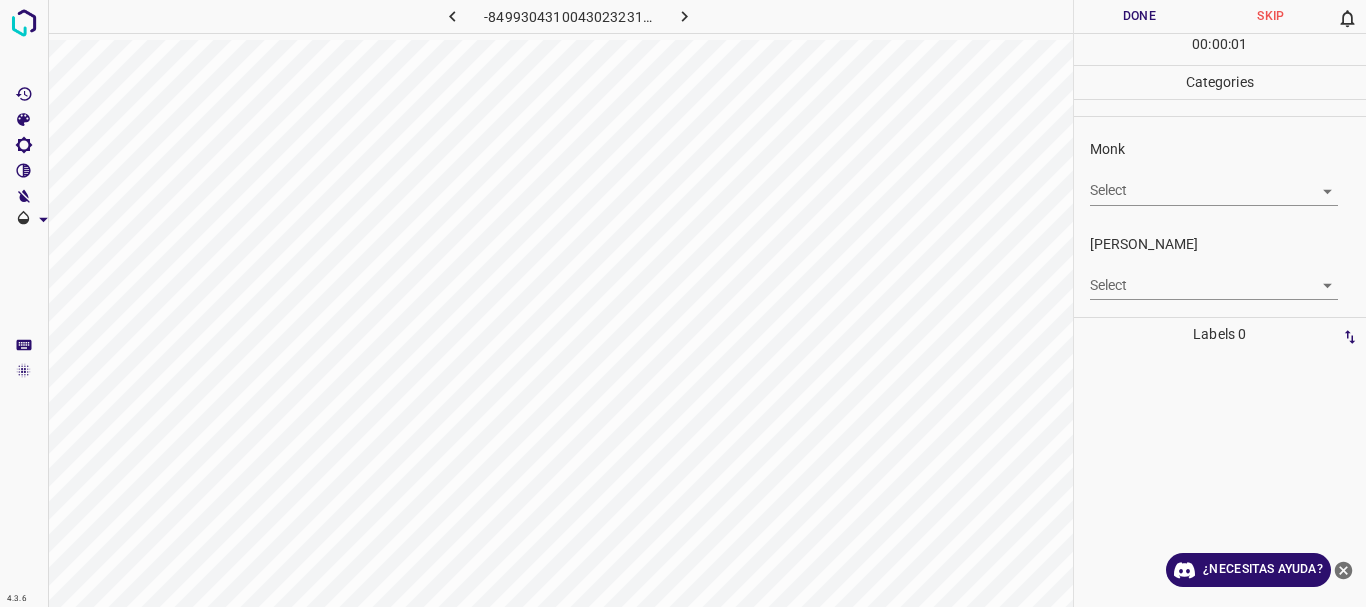 click 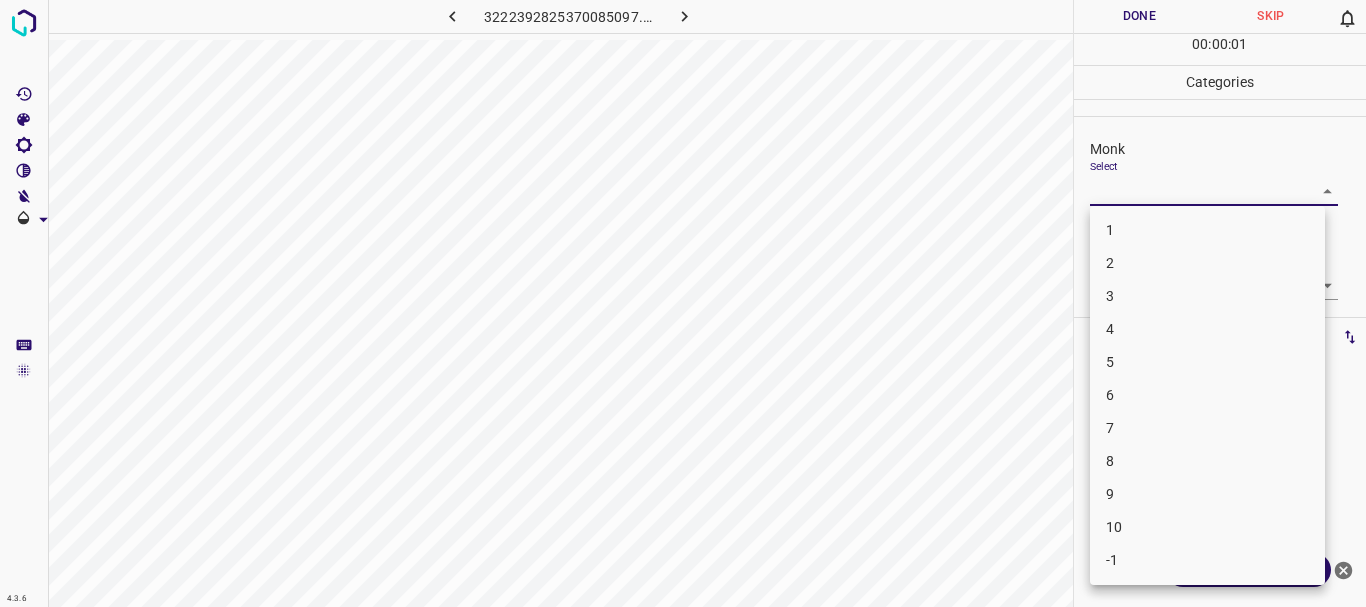 click on "4.3.6  3222392825370085097.png Done Skip 0 00   : 00   : 01   Categories Monk   Select ​  [PERSON_NAME]   Select ​ Labels   0 Categories 1 Monk 2  [PERSON_NAME] Tools Space Change between modes (Draw & Edit) I Auto labeling R Restore zoom M Zoom in N Zoom out Delete Delete selecte label Filters Z Restore filters X Saturation filter C Brightness filter V Contrast filter B Gray scale filter General O Download ¿Necesitas ayuda? Texto original Valora esta traducción Tu opinión servirá para ayudar a mejorar el Traductor de Google - Texto - Esconder - Borrar 1 2 3 4 5 6 7 8 9 10 -1" at bounding box center [683, 303] 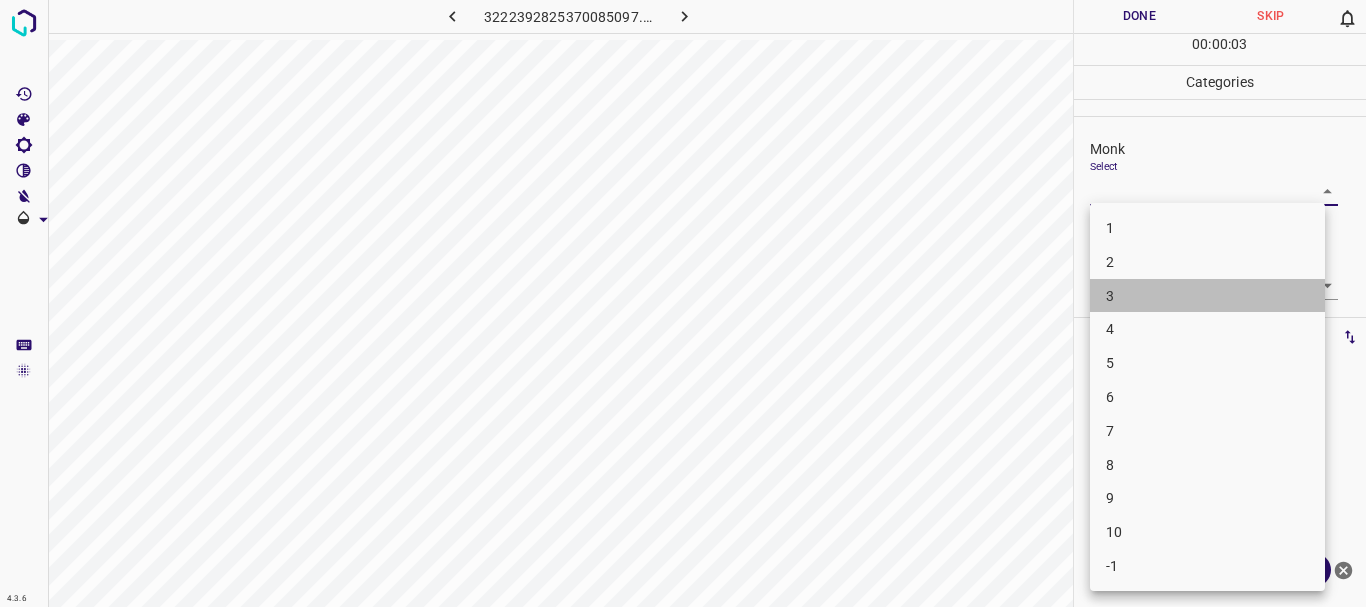 click on "3" at bounding box center [1207, 296] 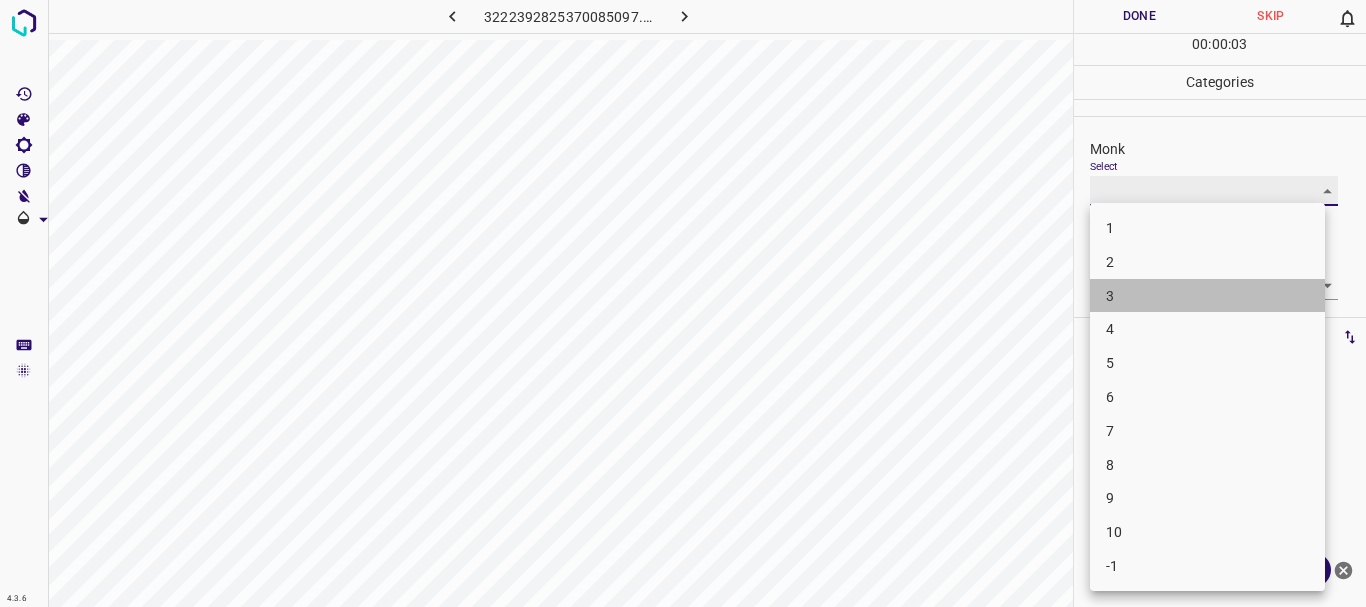 type on "3" 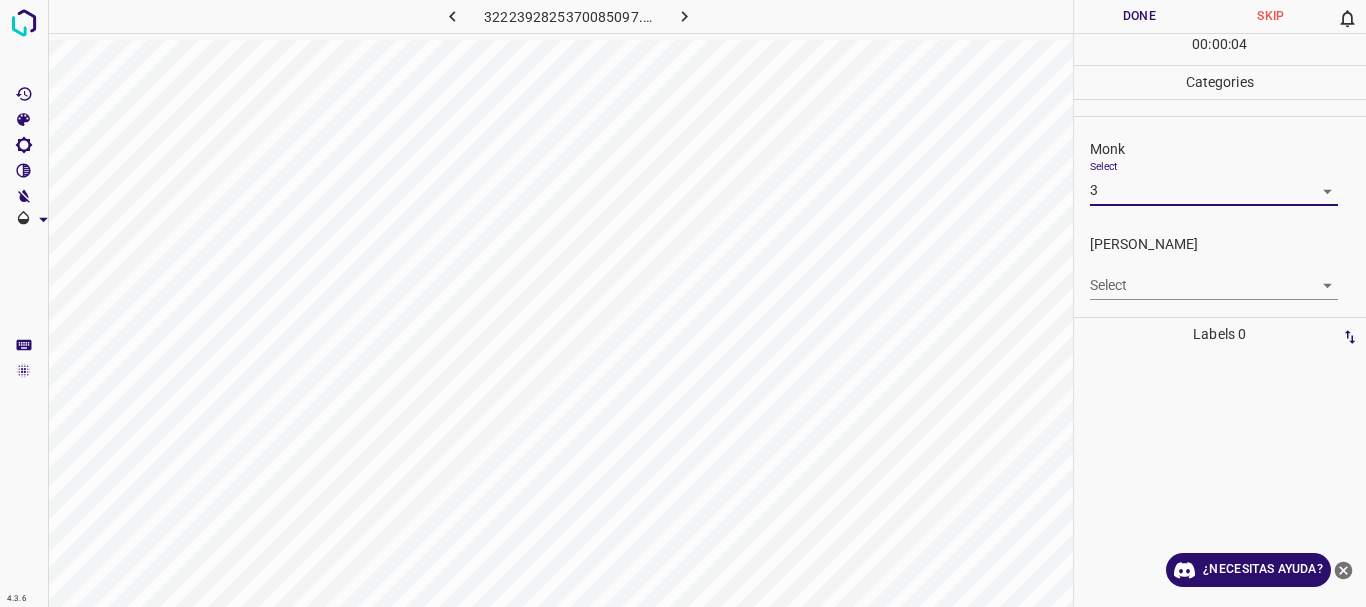 click on "4.3.6  3222392825370085097.png Done Skip 0 00   : 00   : 04   Categories Monk   Select 3 3  [PERSON_NAME]   Select ​ Labels   0 Categories 1 Monk 2  [PERSON_NAME] Tools Space Change between modes (Draw & Edit) I Auto labeling R Restore zoom M Zoom in N Zoom out Delete Delete selecte label Filters Z Restore filters X Saturation filter C Brightness filter V Contrast filter B Gray scale filter General O Download ¿Necesitas ayuda? Texto original Valora esta traducción Tu opinión servirá para ayudar a mejorar el Traductor de Google - Texto - Esconder - Borrar" at bounding box center [683, 303] 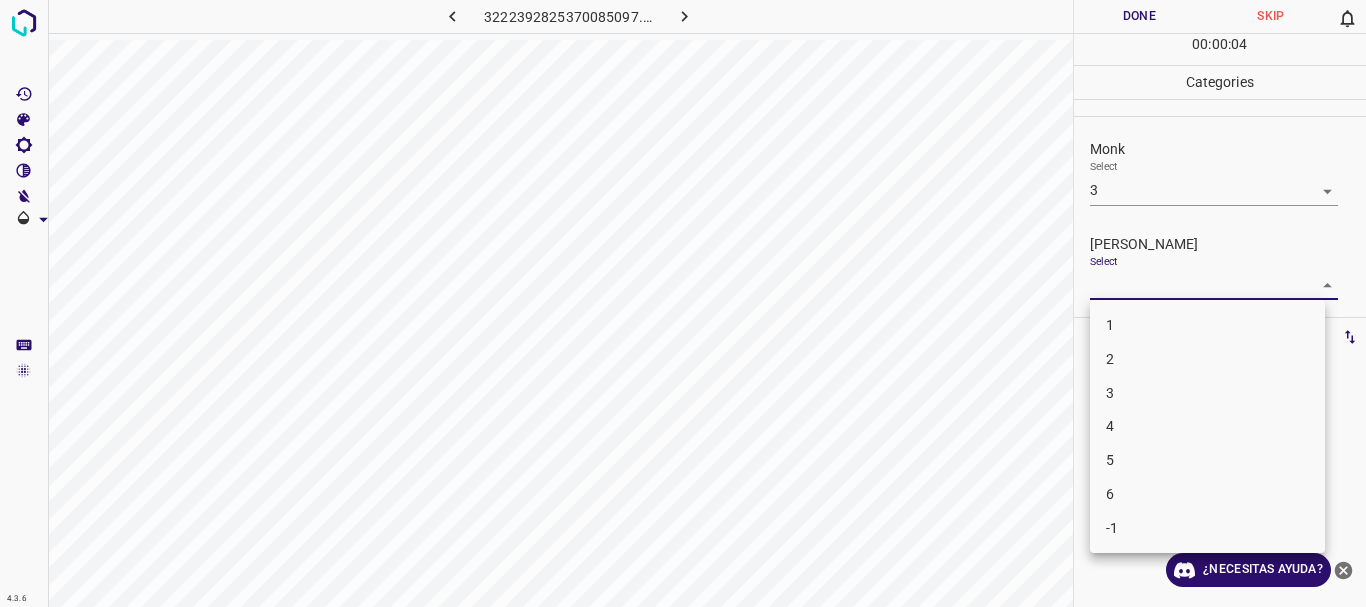 click on "1" at bounding box center [1207, 325] 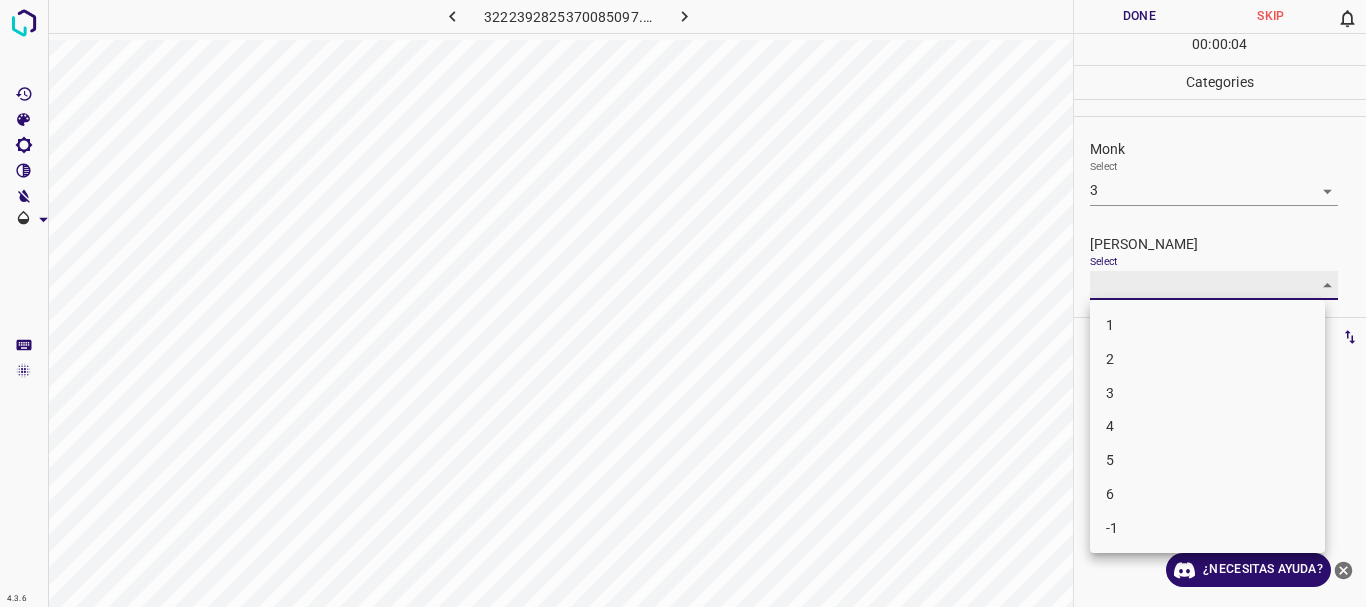 type on "1" 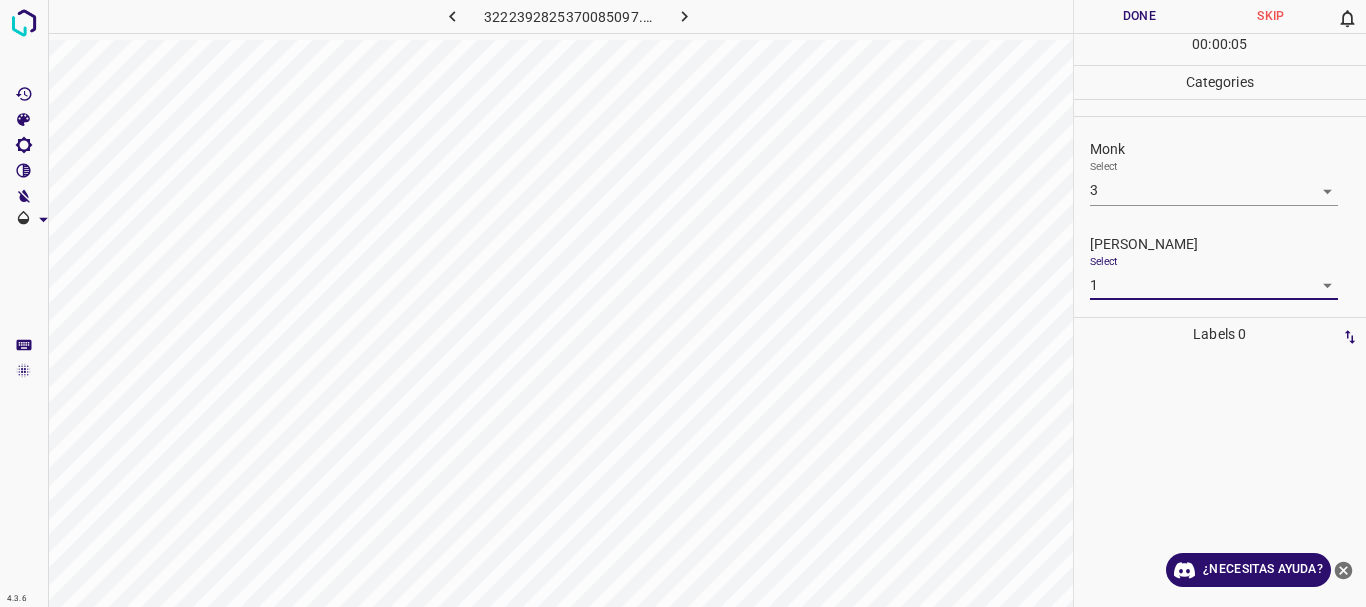 click on "Done" at bounding box center (1140, 16) 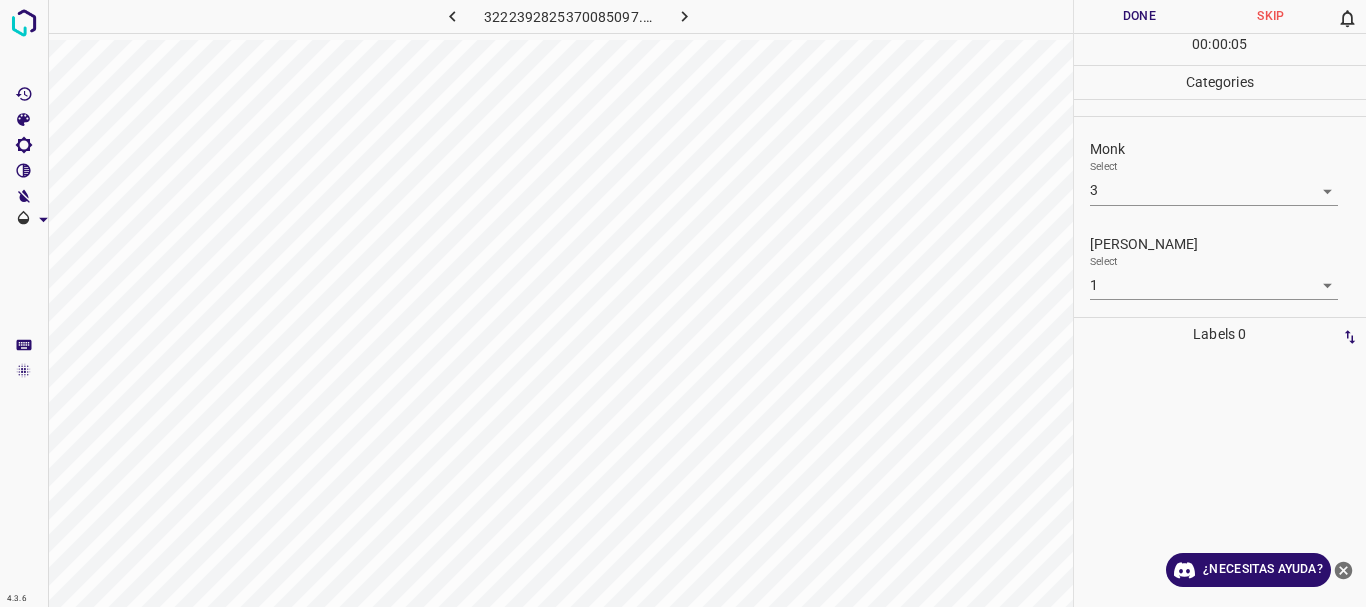 click 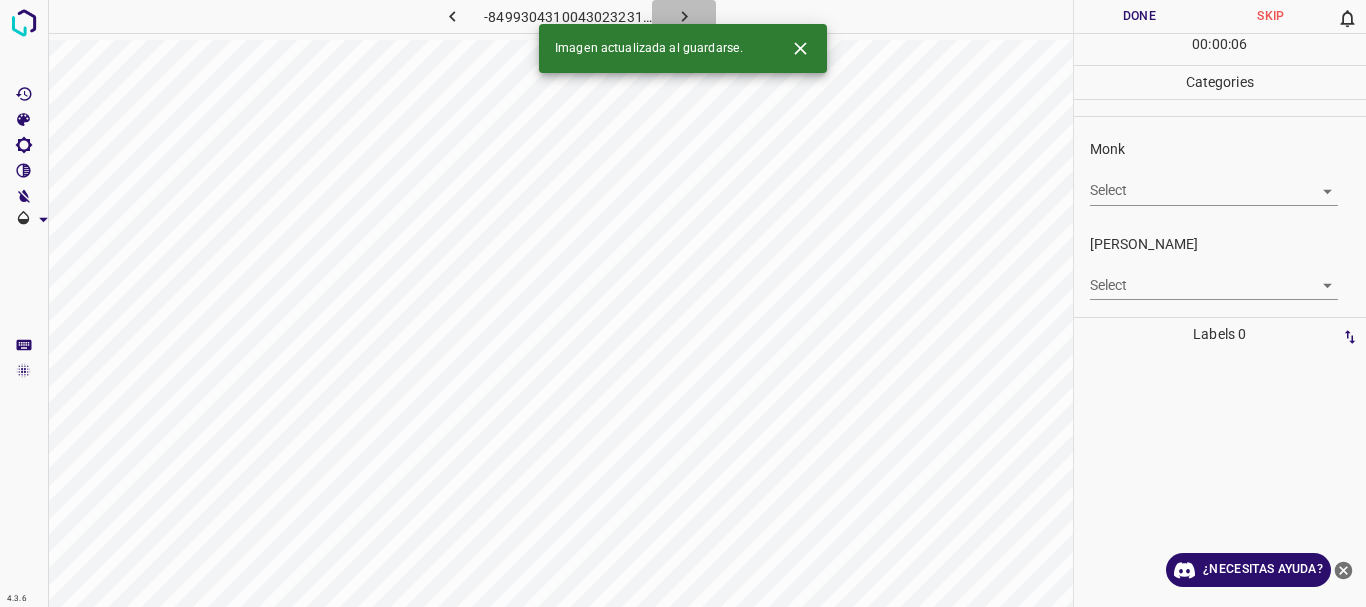 click at bounding box center [684, 16] 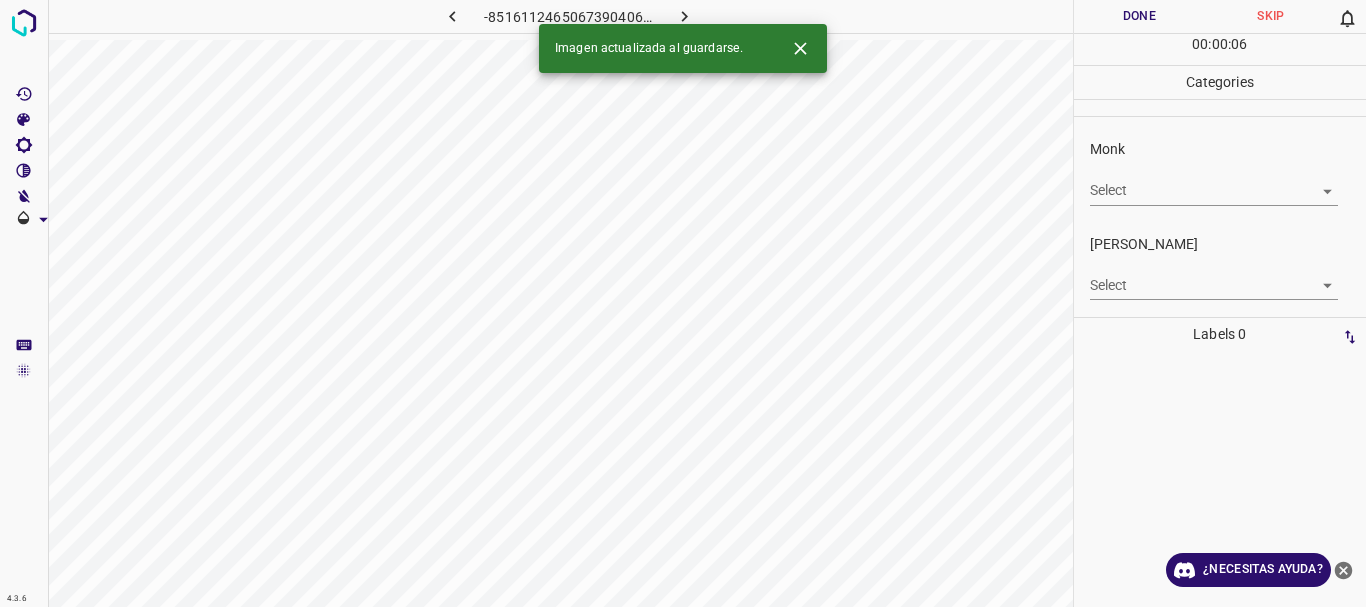 click 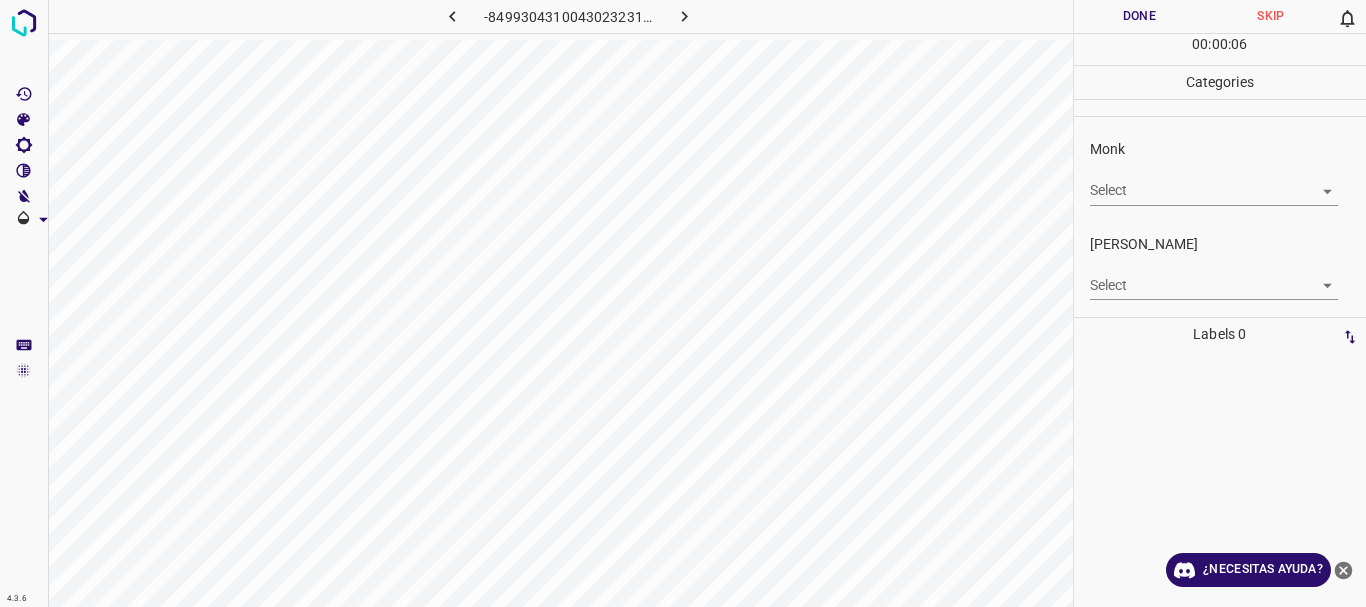 click on "4.3.6  -8499304310043023231.png Done Skip 0 00   : 00   : 06   Categories Monk   Select ​  [PERSON_NAME]   Select ​ Labels   0 Categories 1 Monk 2  [PERSON_NAME] Tools Space Change between modes (Draw & Edit) I Auto labeling R Restore zoom M Zoom in N Zoom out Delete Delete selecte label Filters Z Restore filters X Saturation filter C Brightness filter V Contrast filter B Gray scale filter General O Download ¿Necesitas ayuda? Texto original Valora esta traducción Tu opinión servirá para ayudar a mejorar el Traductor de Google - Texto - Esconder - Borrar" at bounding box center [683, 303] 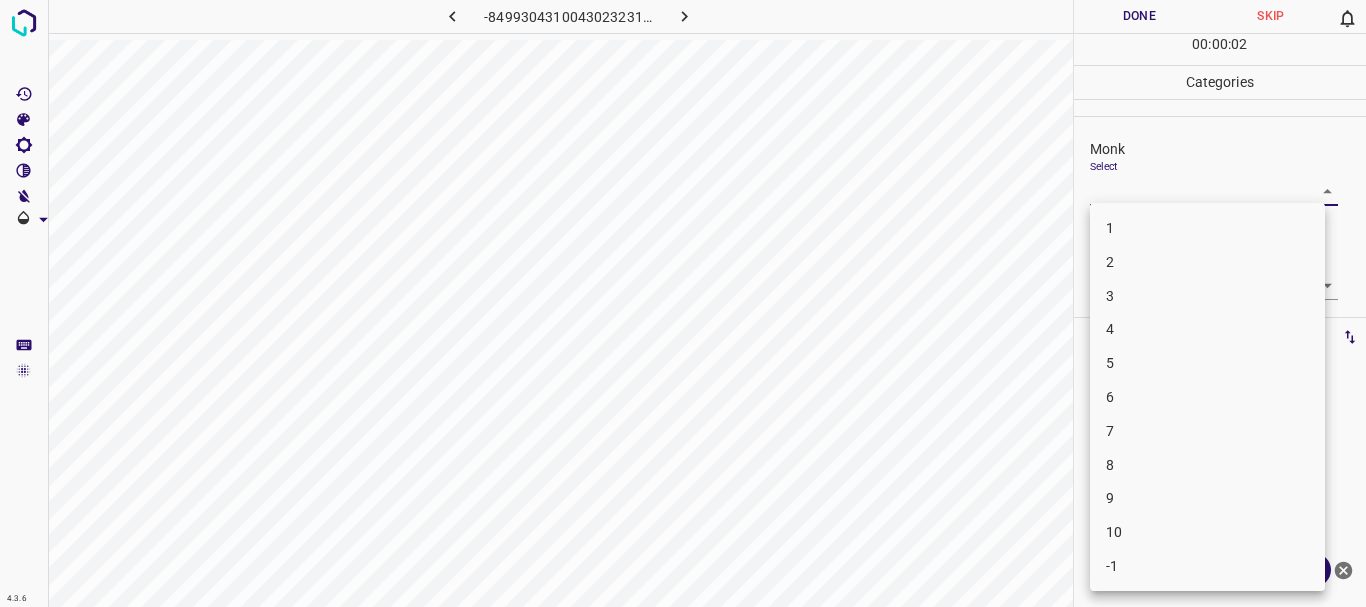 click on "5" at bounding box center (1207, 363) 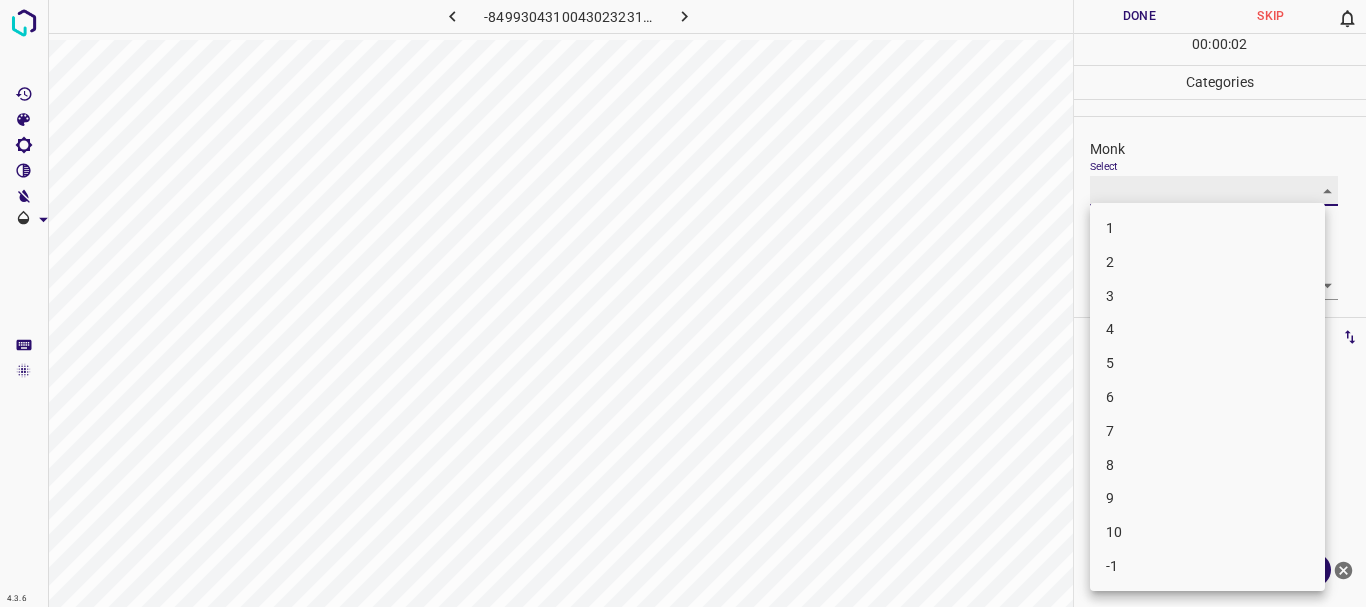 type on "5" 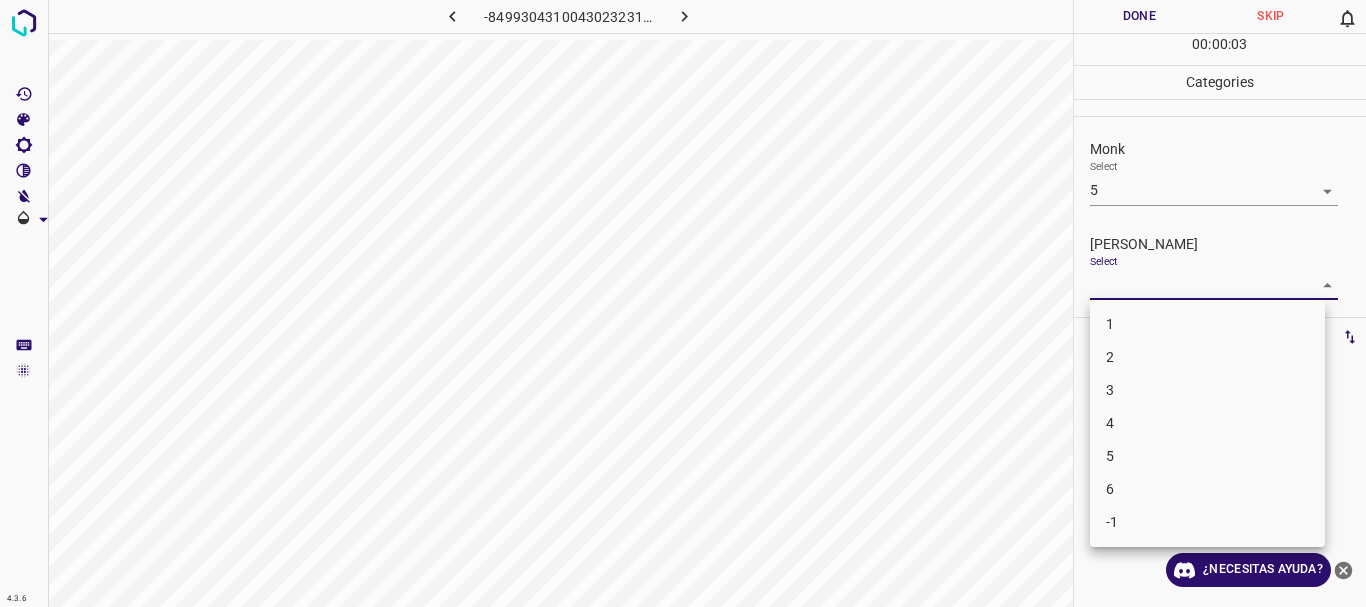 click on "4.3.6  -8499304310043023231.png Done Skip 0 00   : 00   : 03   Categories Monk   Select 5 5  [PERSON_NAME]   Select ​ Labels   0 Categories 1 Monk 2  [PERSON_NAME] Tools Space Change between modes (Draw & Edit) I Auto labeling R Restore zoom M Zoom in N Zoom out Delete Delete selecte label Filters Z Restore filters X Saturation filter C Brightness filter V Contrast filter B Gray scale filter General O Download ¿Necesitas ayuda? Texto original Valora esta traducción Tu opinión servirá para ayudar a mejorar el Traductor de Google - Texto - Esconder - Borrar 1 2 3 4 5 6 -1" at bounding box center [683, 303] 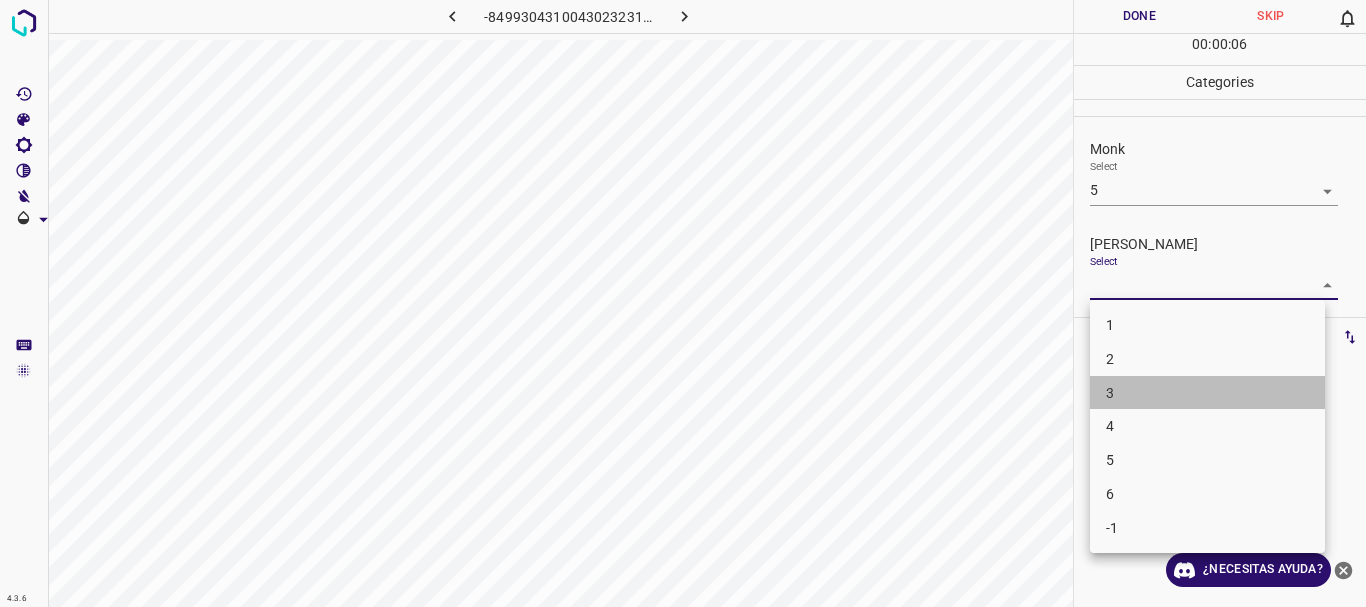click on "3" at bounding box center (1207, 393) 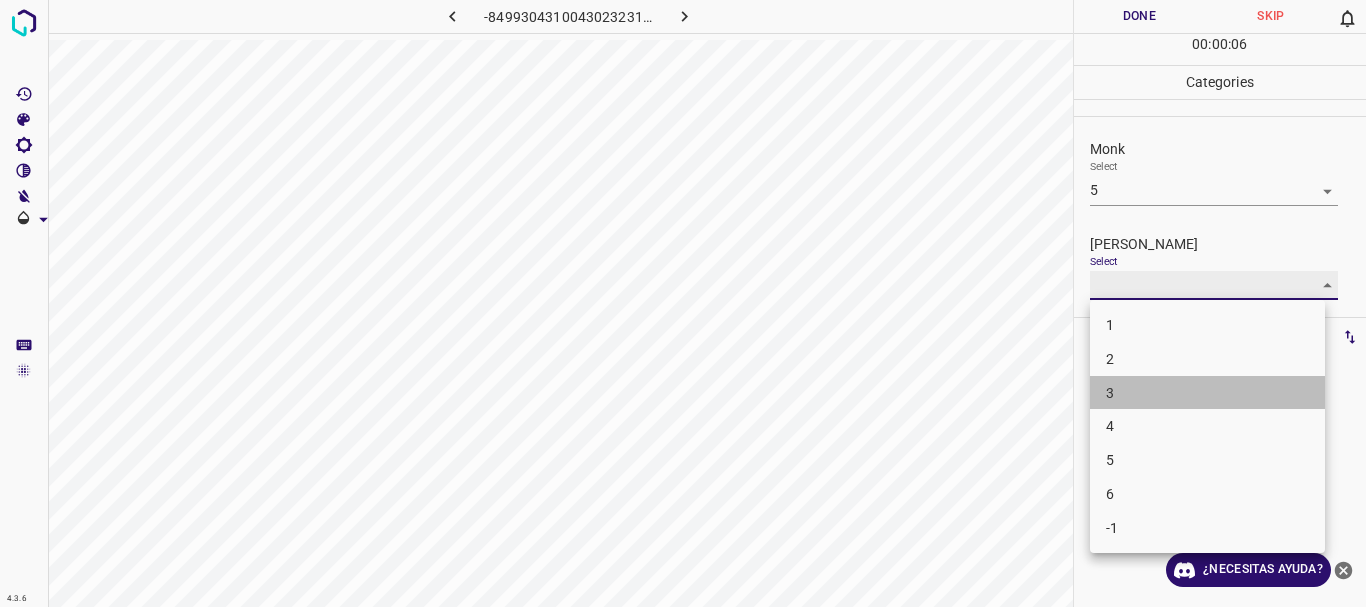 type on "3" 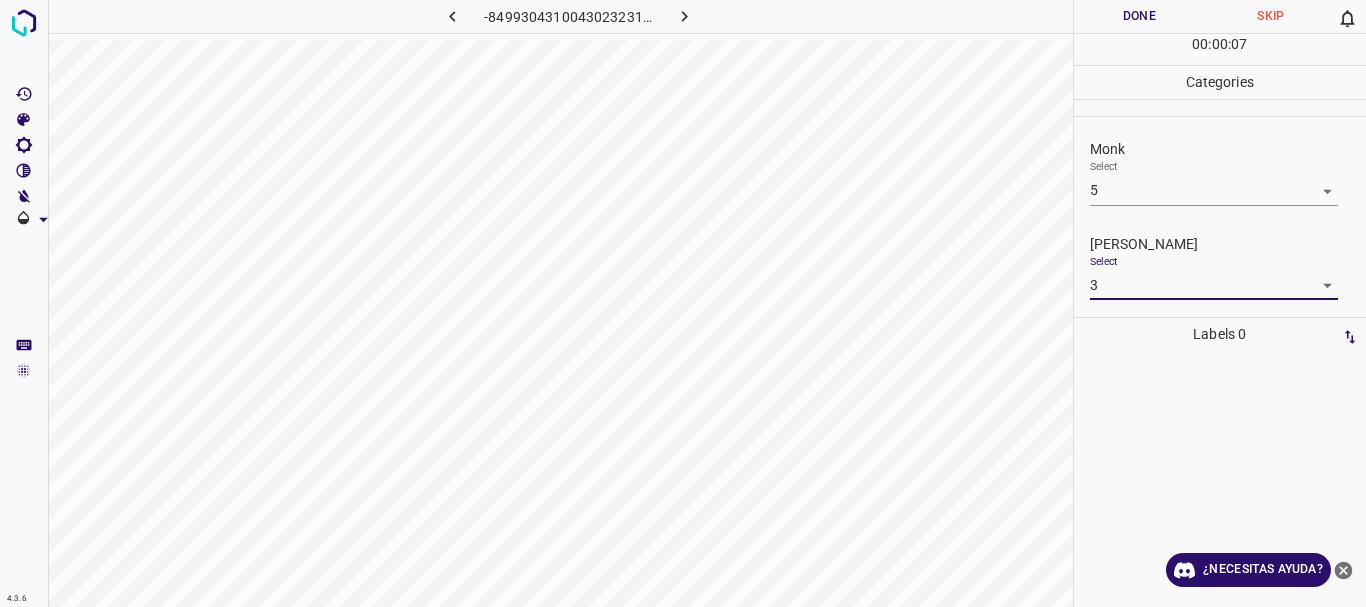 click on "Done" at bounding box center (1140, 16) 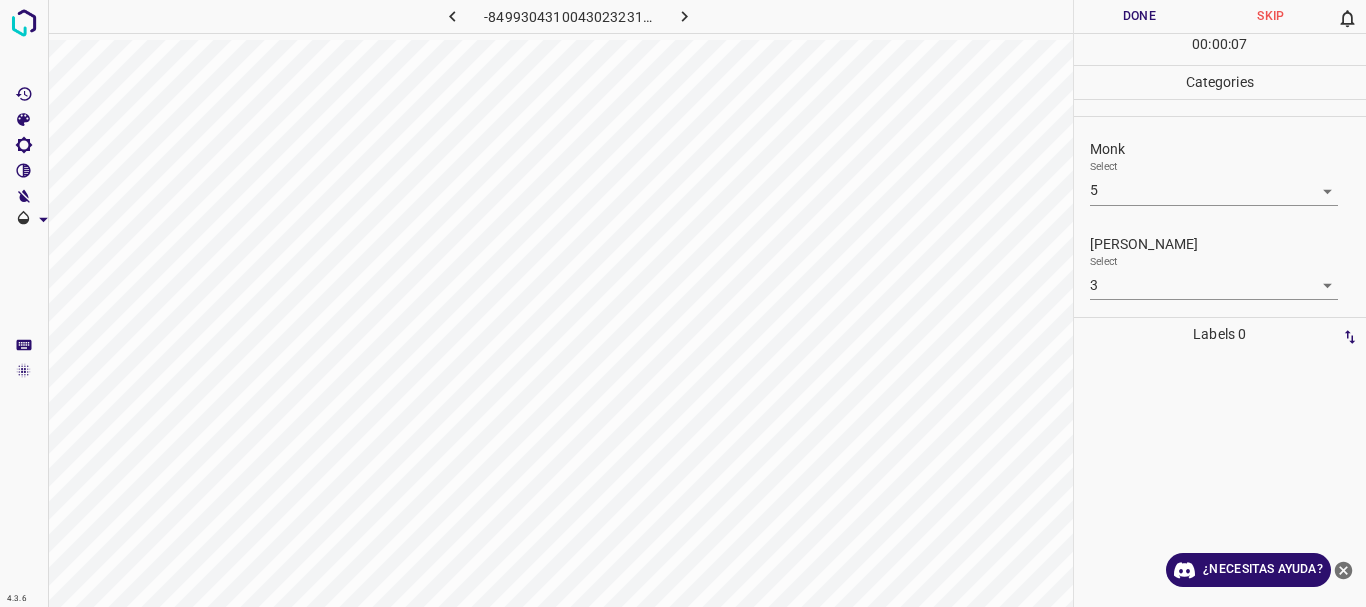 click at bounding box center (684, 16) 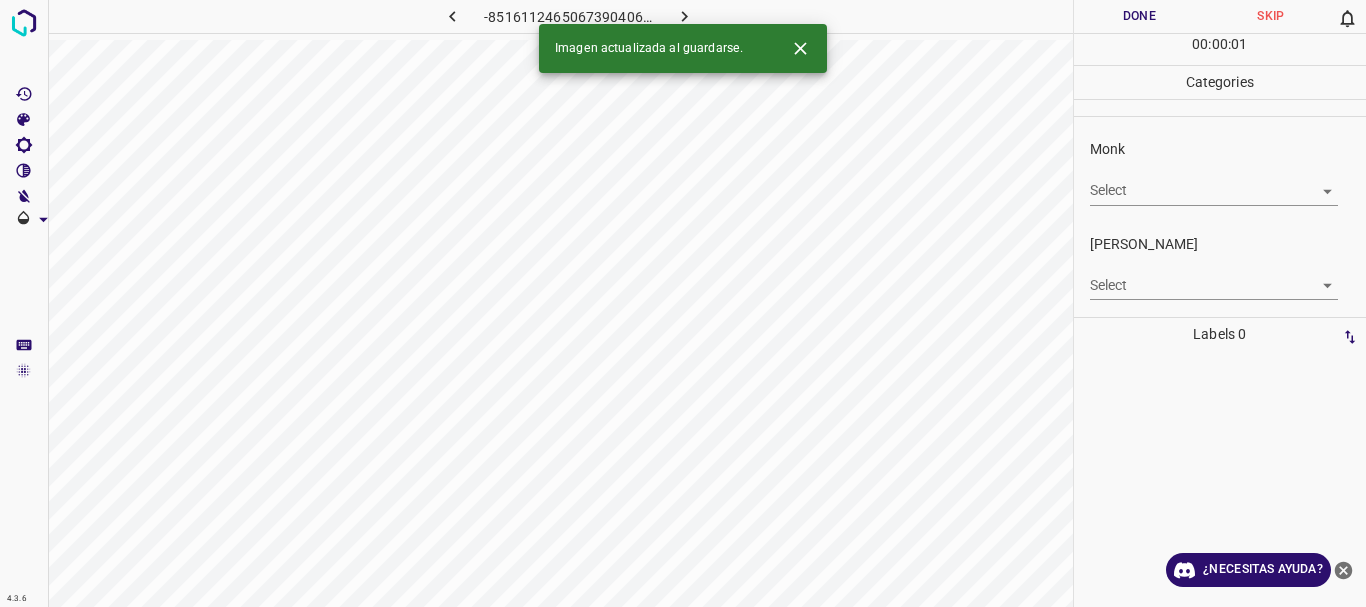 click on "4.3.6  -8516112465067390406.png Done Skip 0 00   : 00   : 01   Categories Monk   Select ​  [PERSON_NAME]   Select ​ Labels   0 Categories 1 Monk 2  [PERSON_NAME] Tools Space Change between modes (Draw & Edit) I Auto labeling R Restore zoom M Zoom in N Zoom out Delete Delete selecte label Filters Z Restore filters X Saturation filter C Brightness filter V Contrast filter B Gray scale filter General O Download Imagen actualizada al guardarse. ¿Necesitas ayuda? Texto original Valora esta traducción Tu opinión servirá para ayudar a mejorar el Traductor de Google - Texto - Esconder - Borrar" at bounding box center [683, 303] 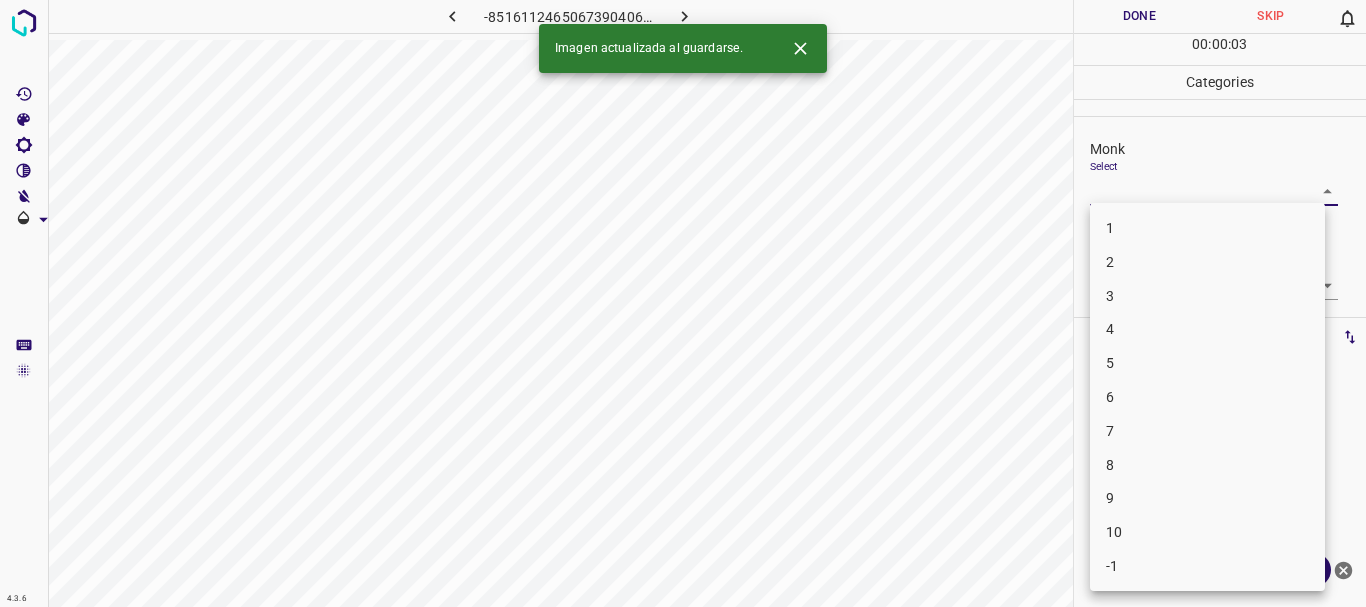 click on "3" at bounding box center (1207, 296) 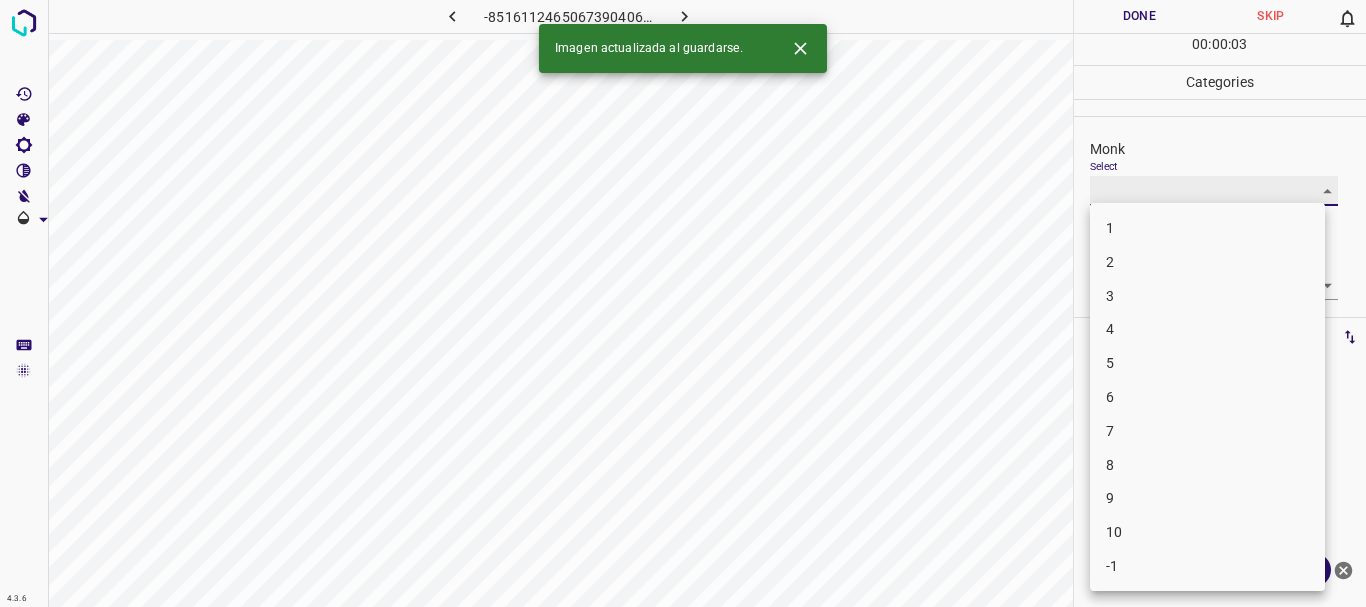 type on "3" 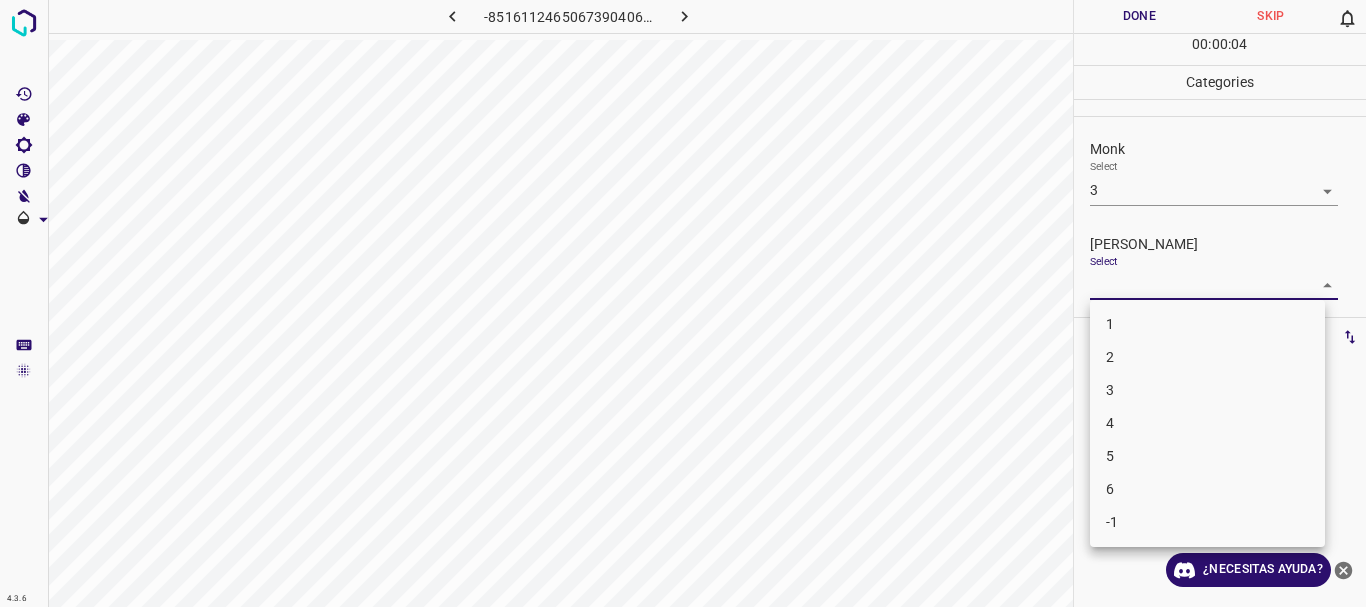 click on "4.3.6  -8516112465067390406.png Done Skip 0 00   : 00   : 04   Categories Monk   Select 3 3  [PERSON_NAME]   Select ​ Labels   0 Categories 1 Monk 2  [PERSON_NAME] Tools Space Change between modes (Draw & Edit) I Auto labeling R Restore zoom M Zoom in N Zoom out Delete Delete selecte label Filters Z Restore filters X Saturation filter C Brightness filter V Contrast filter B Gray scale filter General O Download ¿Necesitas ayuda? Texto original Valora esta traducción Tu opinión servirá para ayudar a mejorar el Traductor de Google - Texto - Esconder - Borrar 1 2 3 4 5 6 -1" at bounding box center [683, 303] 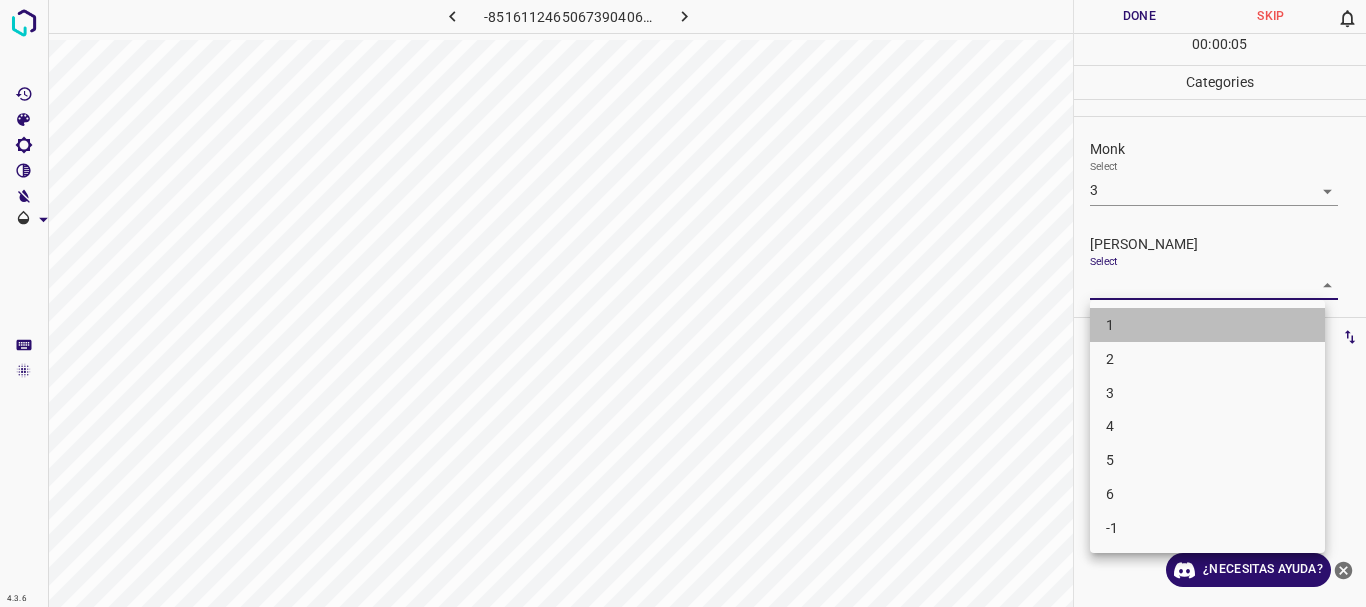 click on "1" at bounding box center (1207, 325) 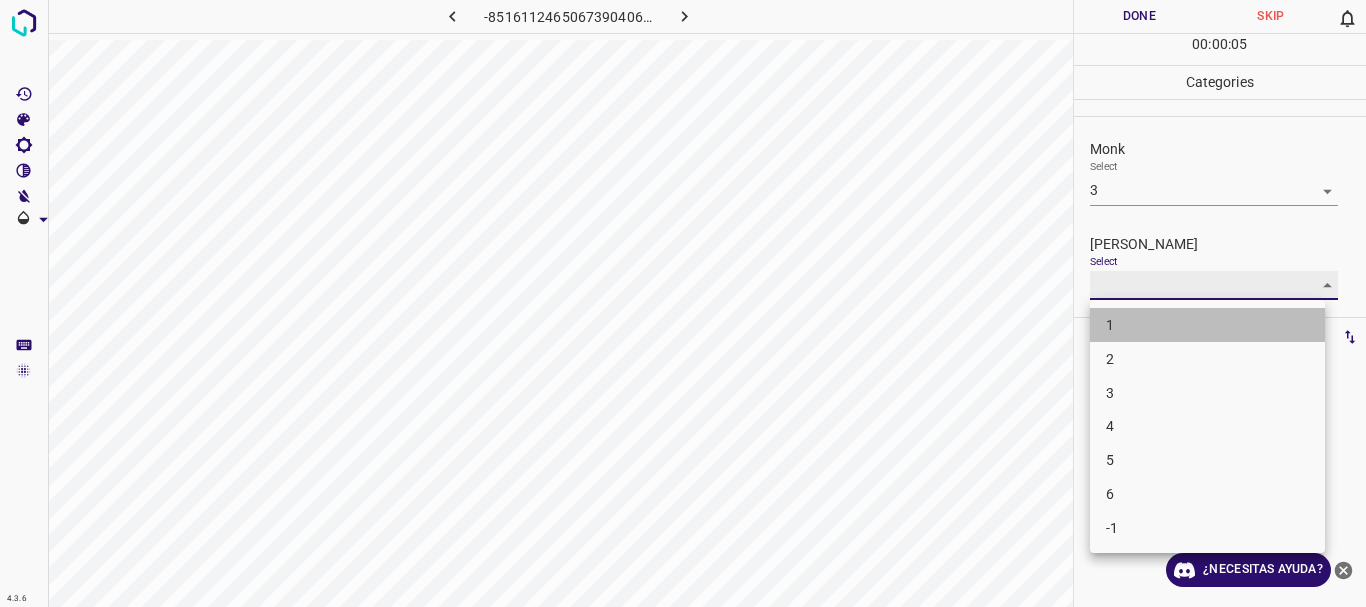 type on "1" 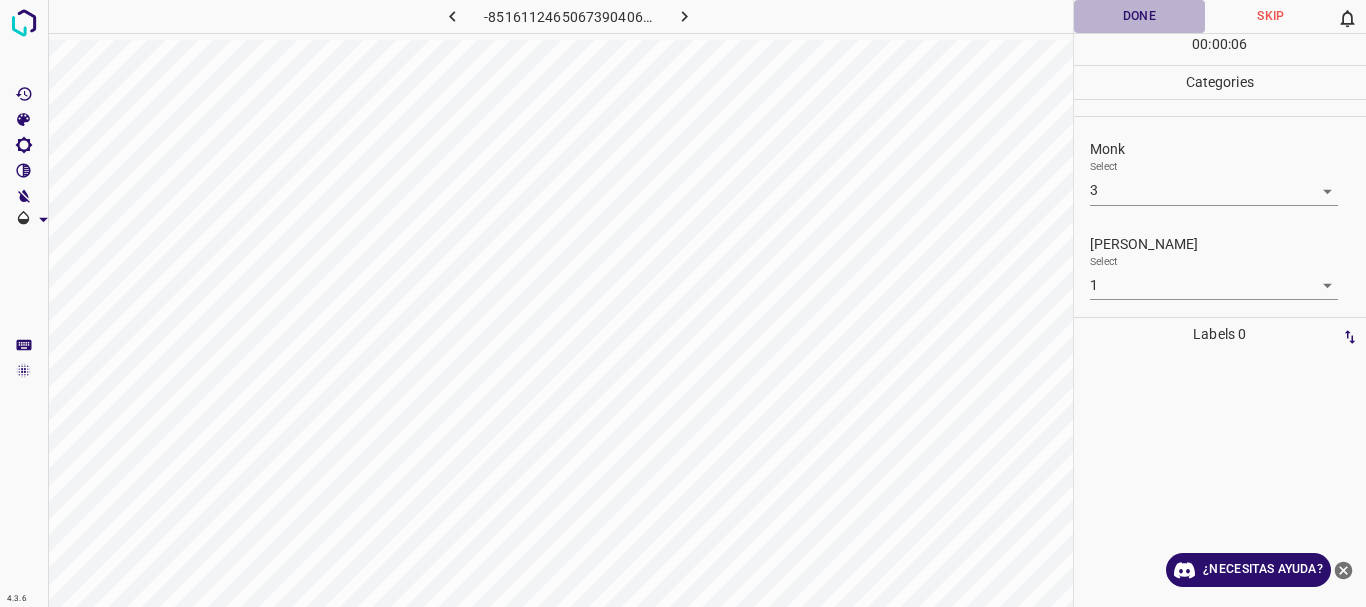 click on "Done" at bounding box center [1140, 16] 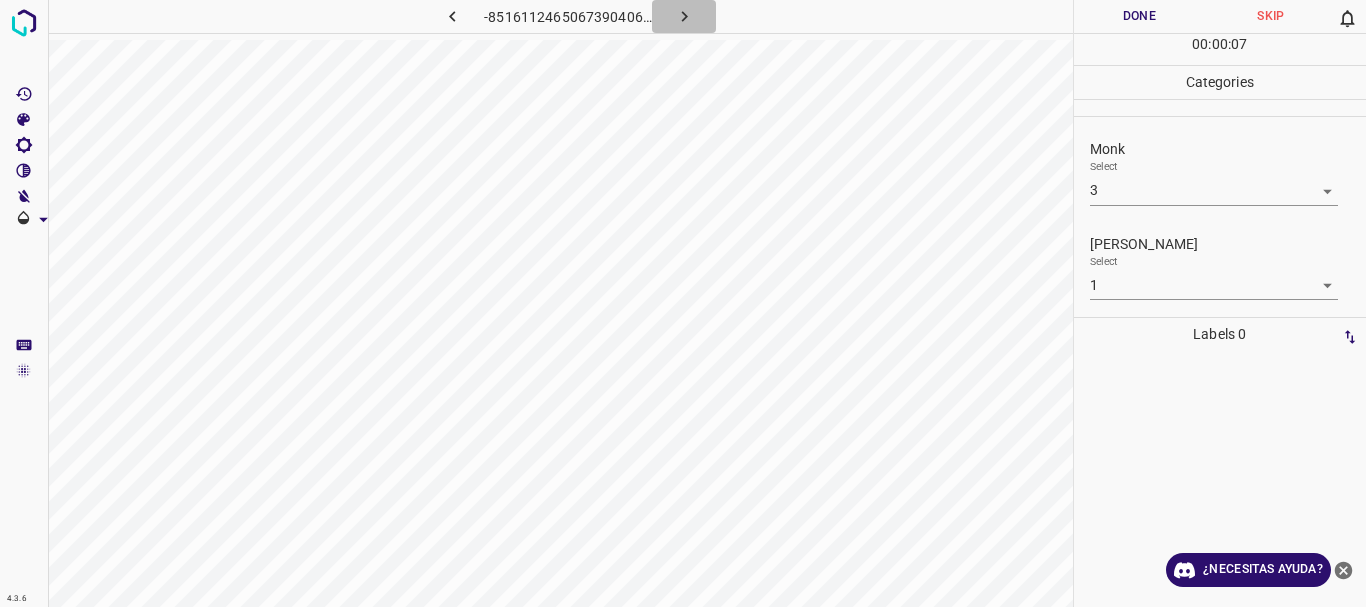 click at bounding box center [684, 16] 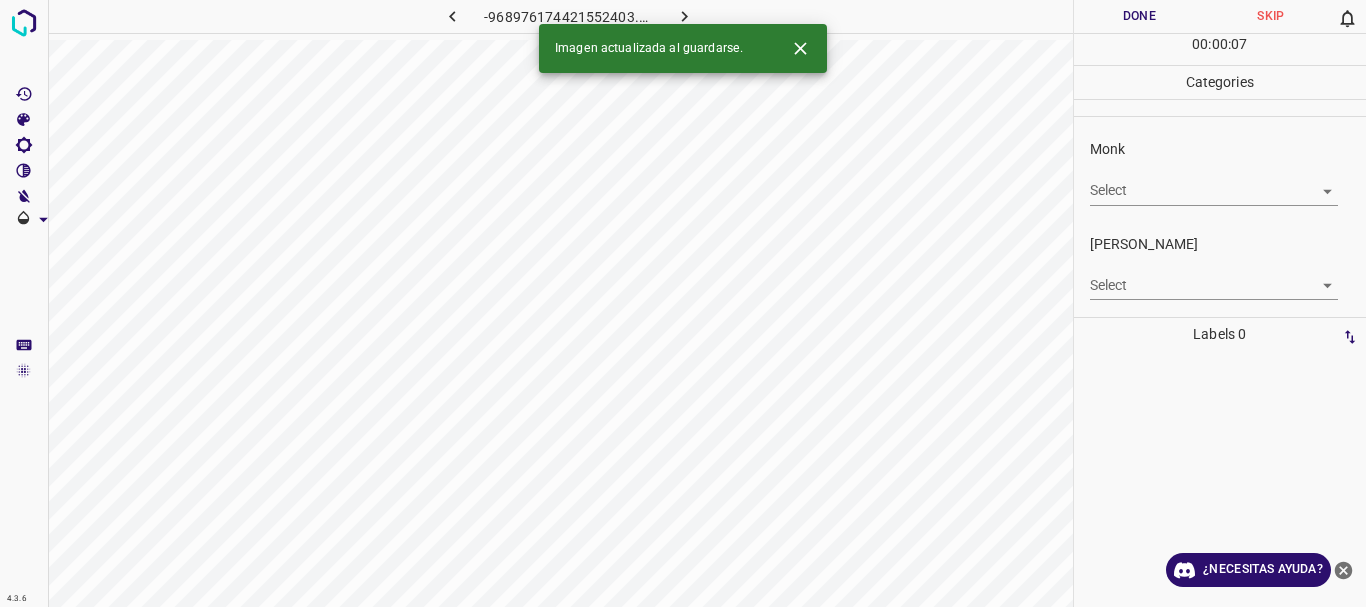click on "4.3.6  -968976174421552403.png Done Skip 0 00   : 00   : 07   Categories Monk   Select ​  [PERSON_NAME]   Select ​ Labels   0 Categories 1 Monk 2  [PERSON_NAME] Tools Space Change between modes (Draw & Edit) I Auto labeling R Restore zoom M Zoom in N Zoom out Delete Delete selecte label Filters Z Restore filters X Saturation filter C Brightness filter V Contrast filter B Gray scale filter General O Download Imagen actualizada al guardarse. ¿Necesitas ayuda? Texto original Valora esta traducción Tu opinión servirá para ayudar a mejorar el Traductor de Google - Texto - Esconder - Borrar" at bounding box center (683, 303) 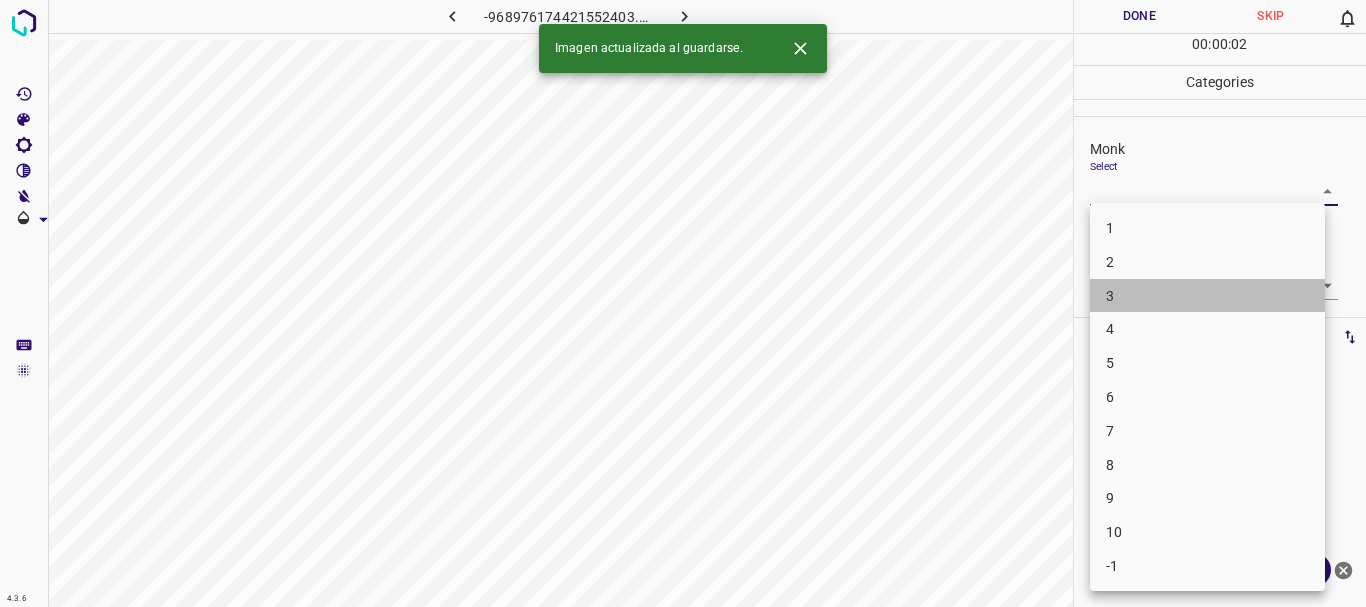 click on "3" at bounding box center (1207, 296) 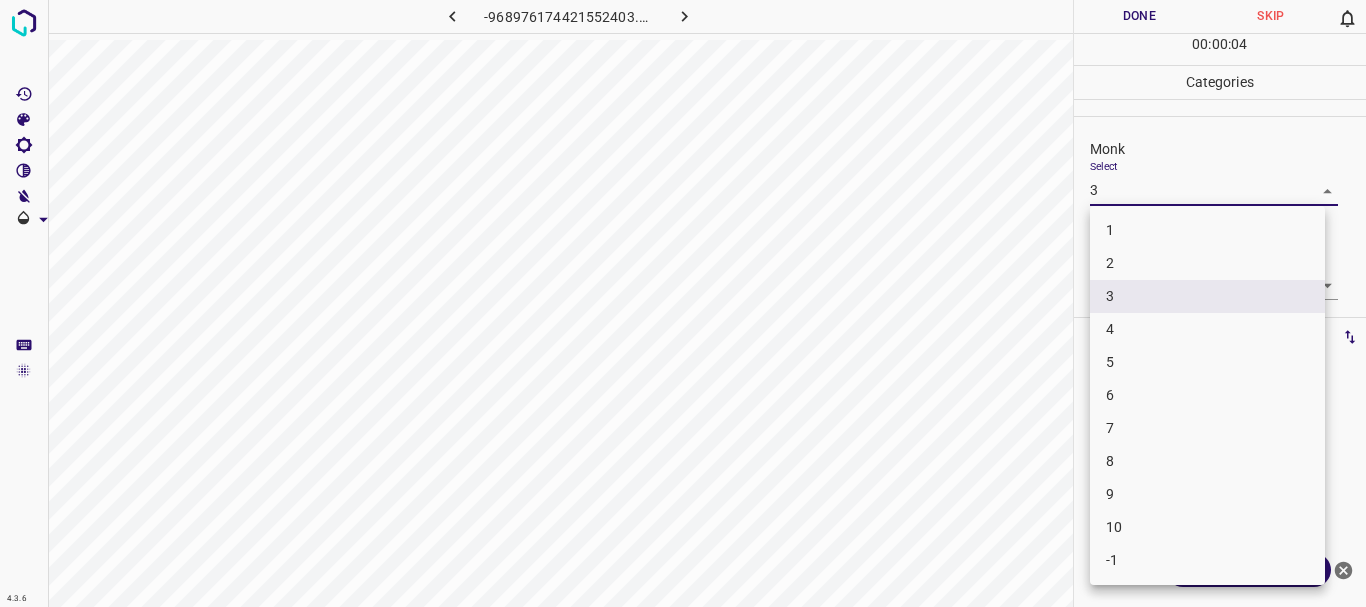 click on "4.3.6  -968976174421552403.png Done Skip 0 00   : 00   : 04   Categories Monk   Select 3 3  [PERSON_NAME]   Select ​ Labels   0 Categories 1 Monk 2  [PERSON_NAME] Tools Space Change between modes (Draw & Edit) I Auto labeling R Restore zoom M Zoom in N Zoom out Delete Delete selecte label Filters Z Restore filters X Saturation filter C Brightness filter V Contrast filter B Gray scale filter General O Download ¿Necesitas ayuda? Texto original Valora esta traducción Tu opinión servirá para ayudar a mejorar el Traductor de Google - Texto - Esconder - Borrar 1 2 3 4 5 6 7 8 9 10 -1" at bounding box center (683, 303) 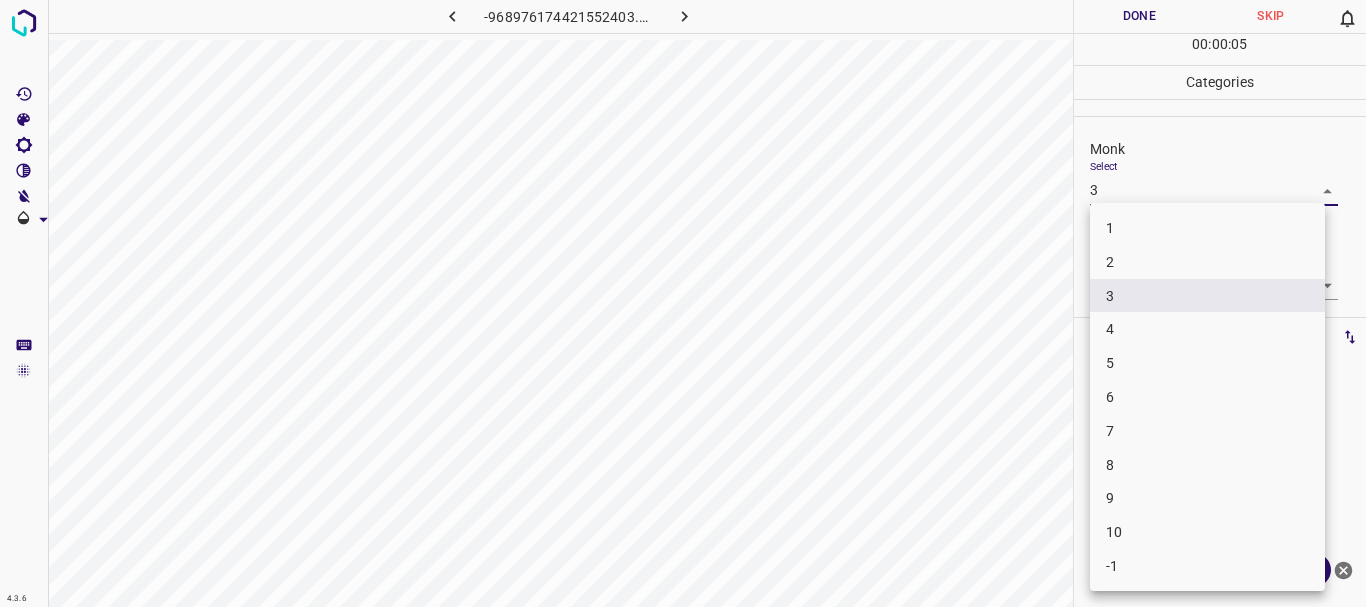 click on "4" at bounding box center [1207, 329] 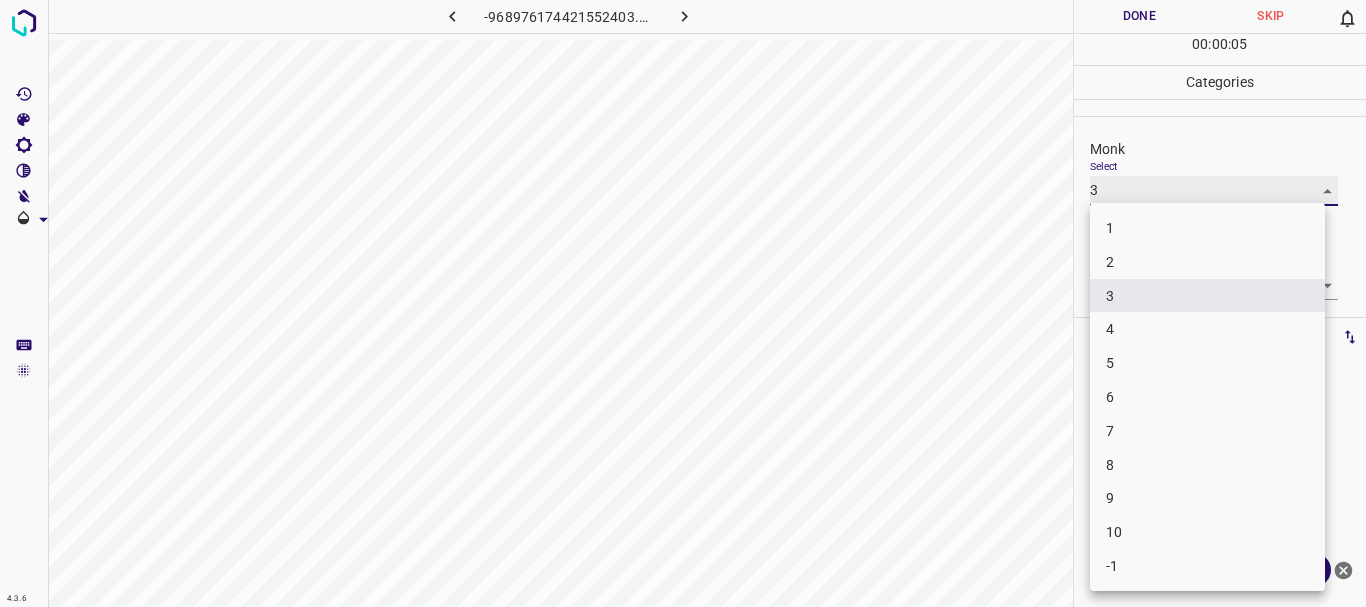 type on "4" 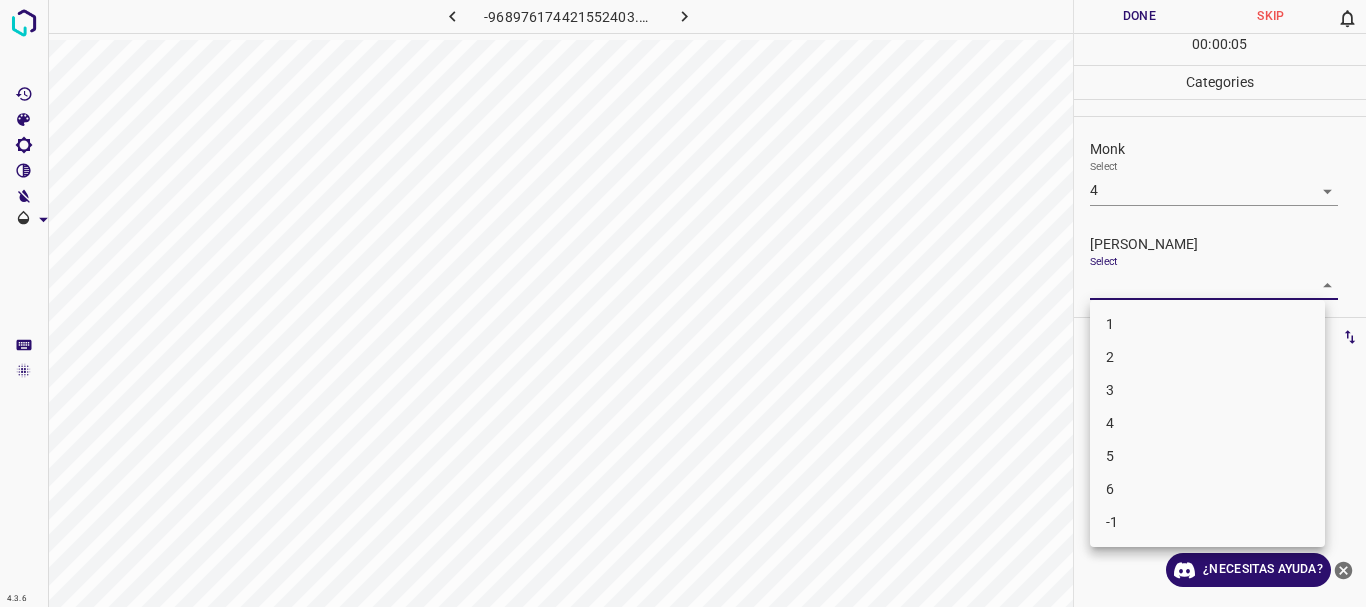 click on "4.3.6  -968976174421552403.png Done Skip 0 00   : 00   : 05   Categories Monk   Select 4 4  [PERSON_NAME]   Select ​ Labels   0 Categories 1 Monk 2  [PERSON_NAME] Tools Space Change between modes (Draw & Edit) I Auto labeling R Restore zoom M Zoom in N Zoom out Delete Delete selecte label Filters Z Restore filters X Saturation filter C Brightness filter V Contrast filter B Gray scale filter General O Download ¿Necesitas ayuda? Texto original Valora esta traducción Tu opinión servirá para ayudar a mejorar el Traductor de Google - Texto - Esconder - Borrar 1 2 3 4 5 6 -1" at bounding box center (683, 303) 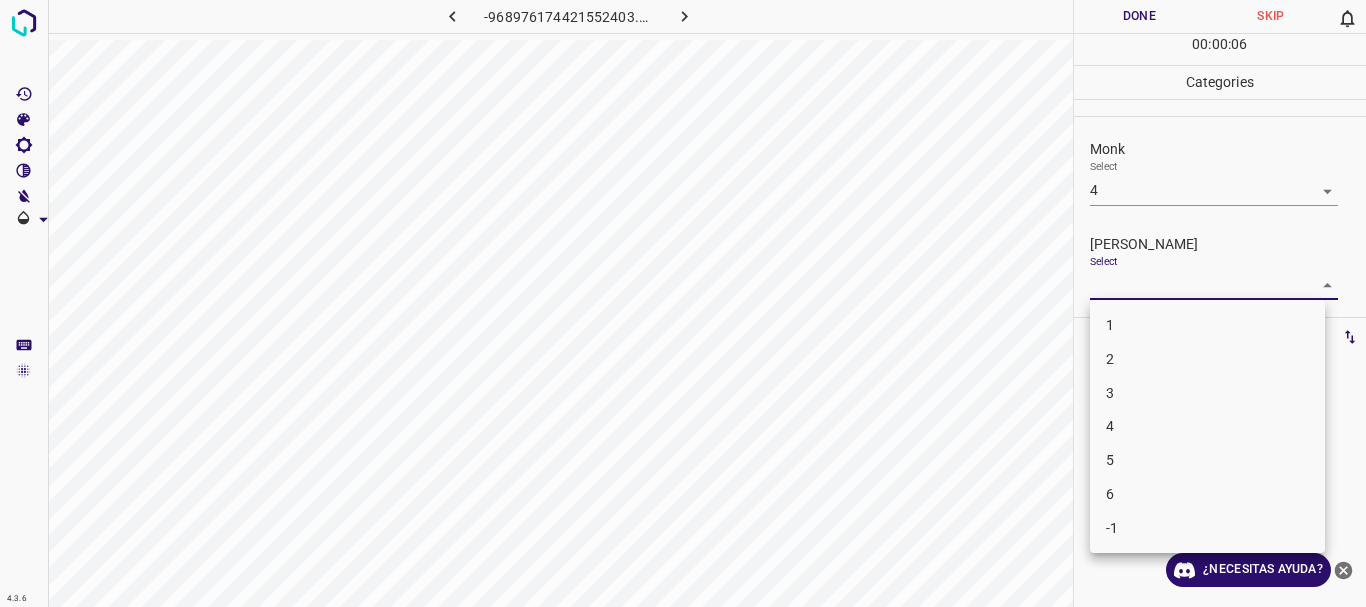 drag, startPoint x: 1146, startPoint y: 345, endPoint x: 1151, endPoint y: 322, distance: 23.537205 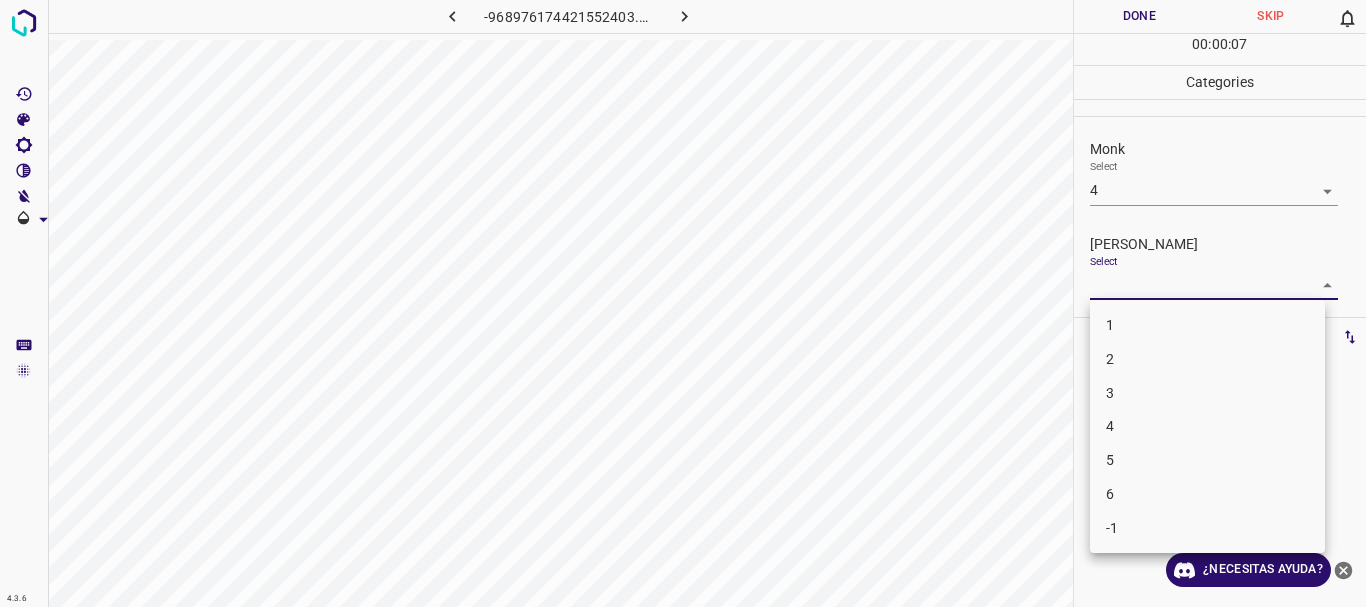 click on "1" at bounding box center [1207, 325] 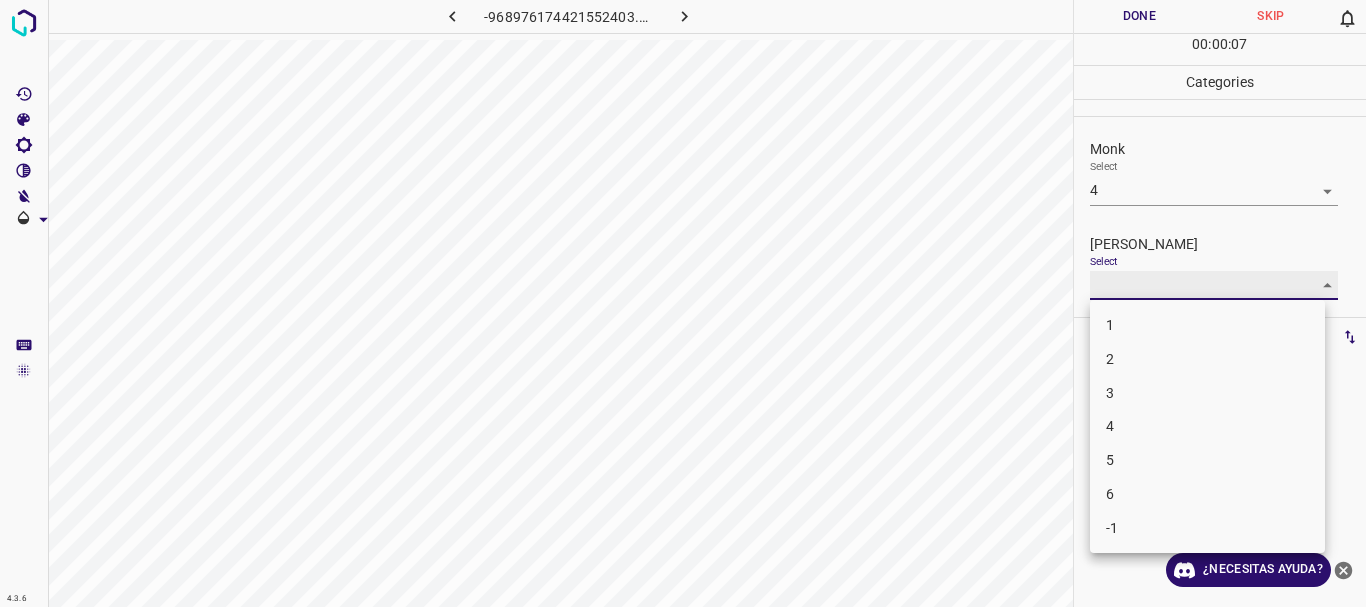 type on "1" 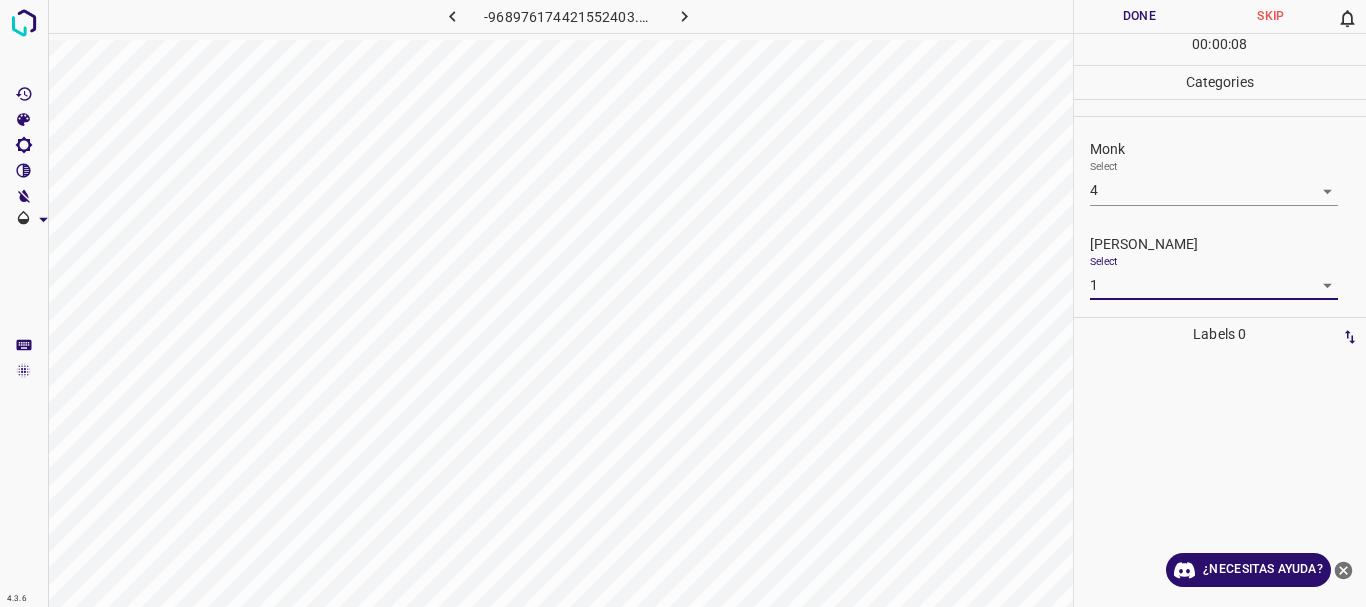 click on "Done" at bounding box center (1140, 16) 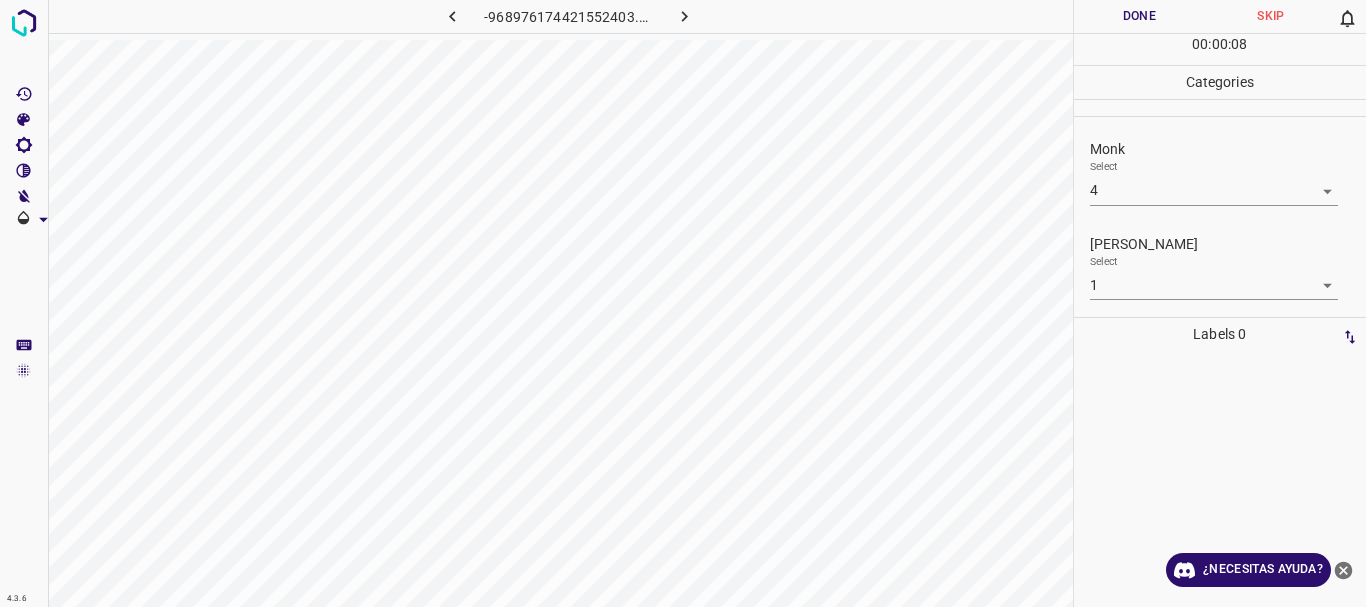 click at bounding box center [684, 16] 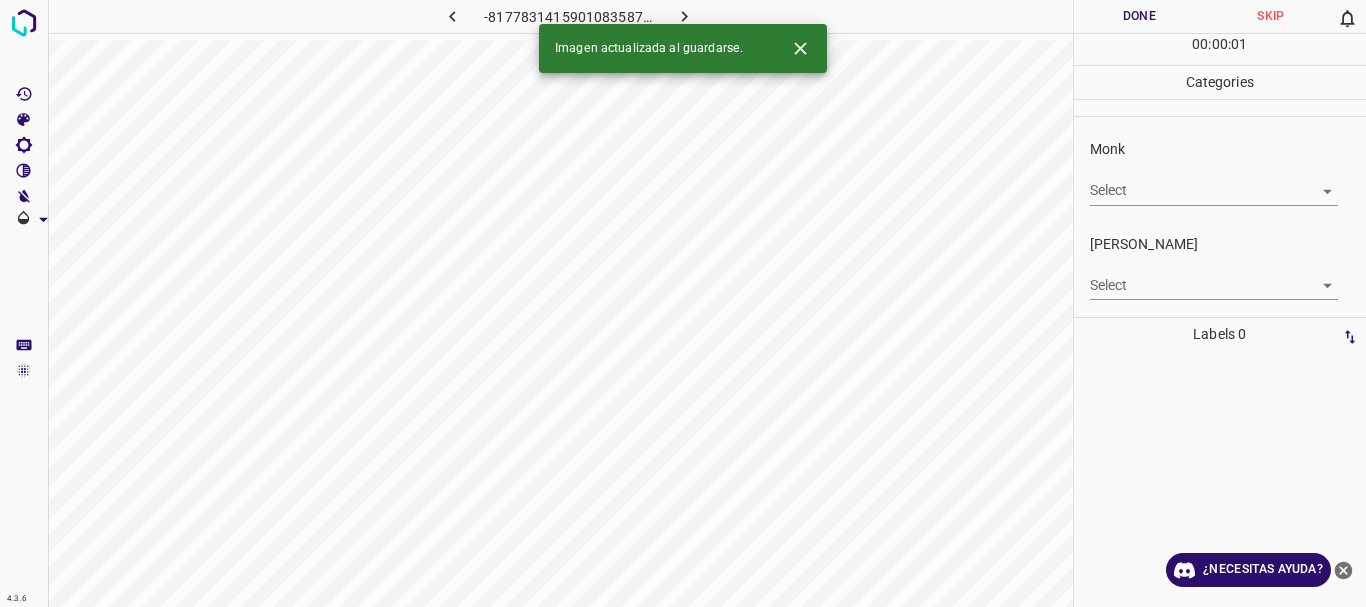 click on "4.3.6  -8177831415901083587.png Done Skip 0 00   : 00   : 01   Categories Monk   Select ​  [PERSON_NAME]   Select ​ Labels   0 Categories 1 Monk 2  [PERSON_NAME] Tools Space Change between modes (Draw & Edit) I Auto labeling R Restore zoom M Zoom in N Zoom out Delete Delete selecte label Filters Z Restore filters X Saturation filter C Brightness filter V Contrast filter B Gray scale filter General O Download Imagen actualizada al guardarse. ¿Necesitas ayuda? Texto original Valora esta traducción Tu opinión servirá para ayudar a mejorar el Traductor de Google - Texto - Esconder - Borrar" at bounding box center (683, 303) 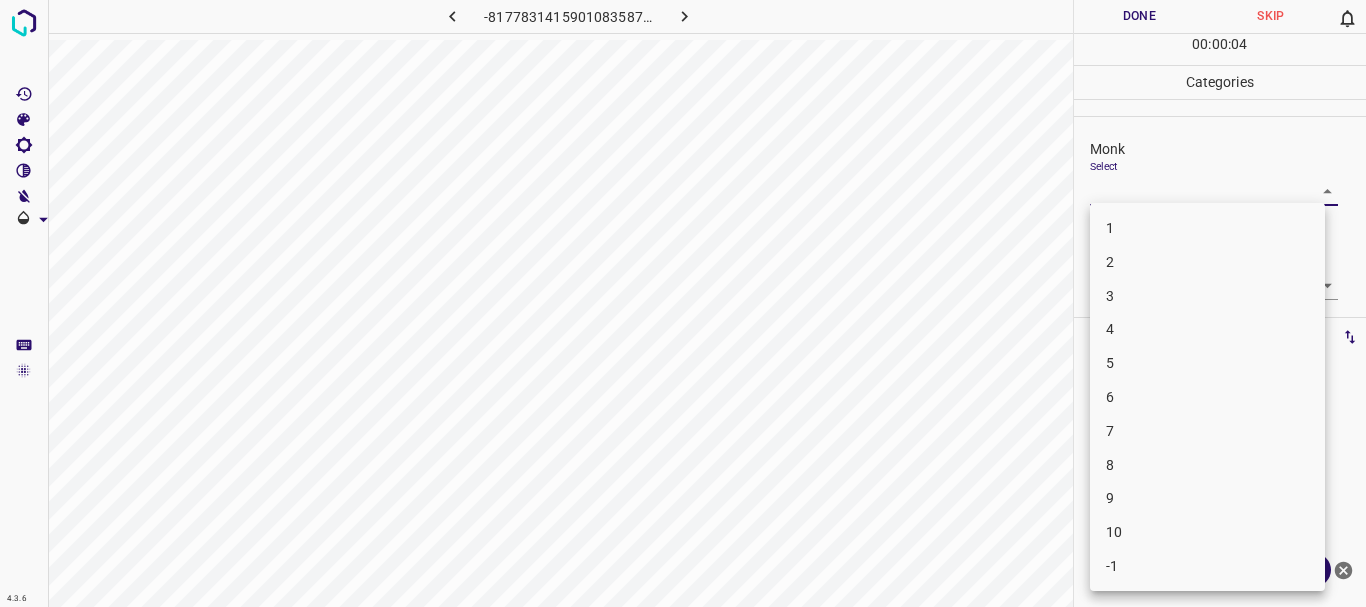 click on "4" at bounding box center [1207, 329] 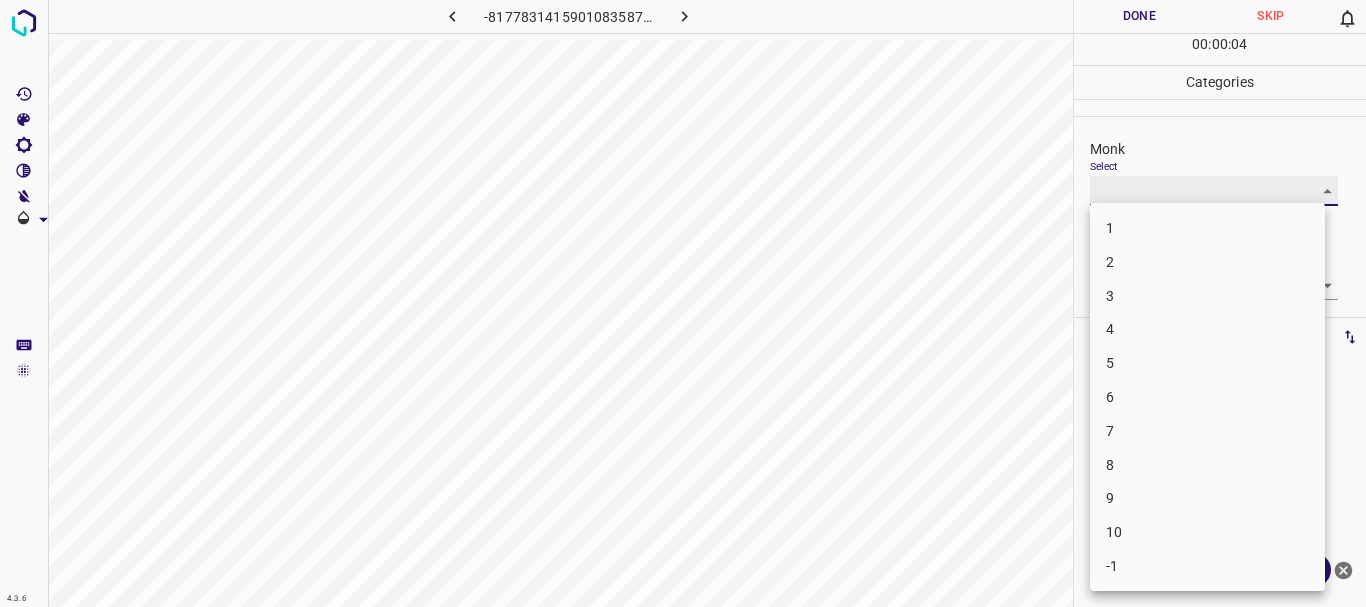 type on "4" 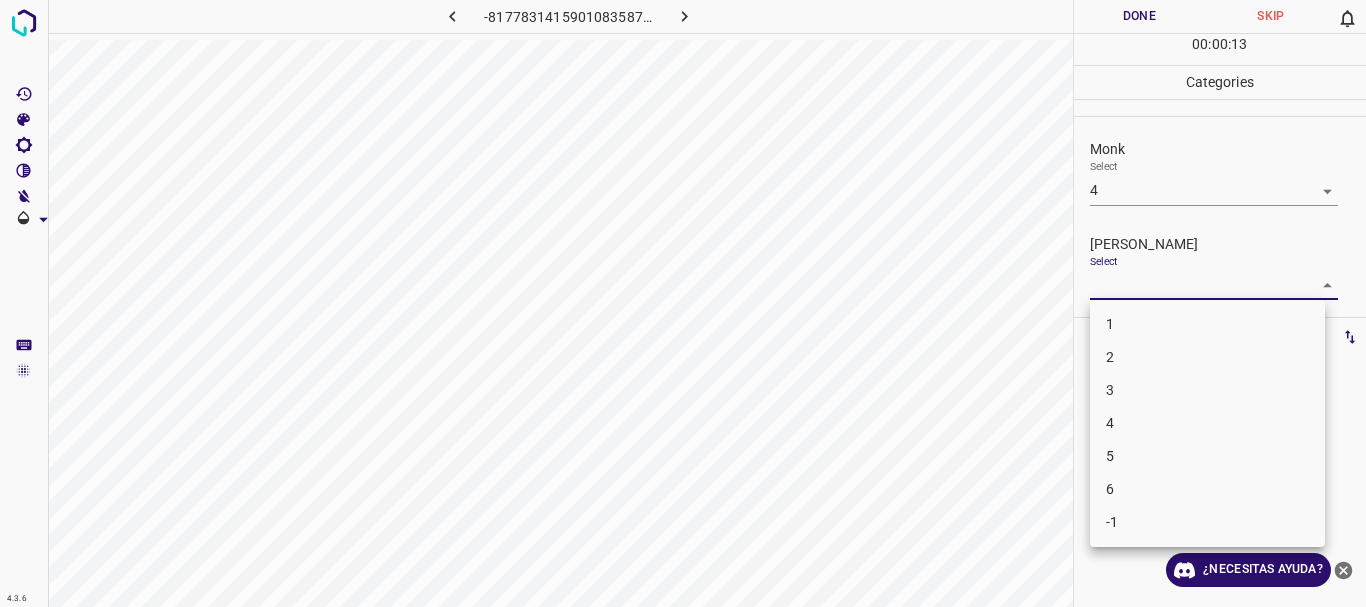 click on "4.3.6  -8177831415901083587.png Done Skip 0 00   : 00   : 13   Categories Monk   Select 4 4  [PERSON_NAME]   Select ​ Labels   0 Categories 1 Monk 2  [PERSON_NAME] Tools Space Change between modes (Draw & Edit) I Auto labeling R Restore zoom M Zoom in N Zoom out Delete Delete selecte label Filters Z Restore filters X Saturation filter C Brightness filter V Contrast filter B Gray scale filter General O Download ¿Necesitas ayuda? Texto original Valora esta traducción Tu opinión servirá para ayudar a mejorar el Traductor de Google - Texto - Esconder - Borrar 1 2 3 4 5 6 -1" at bounding box center (683, 303) 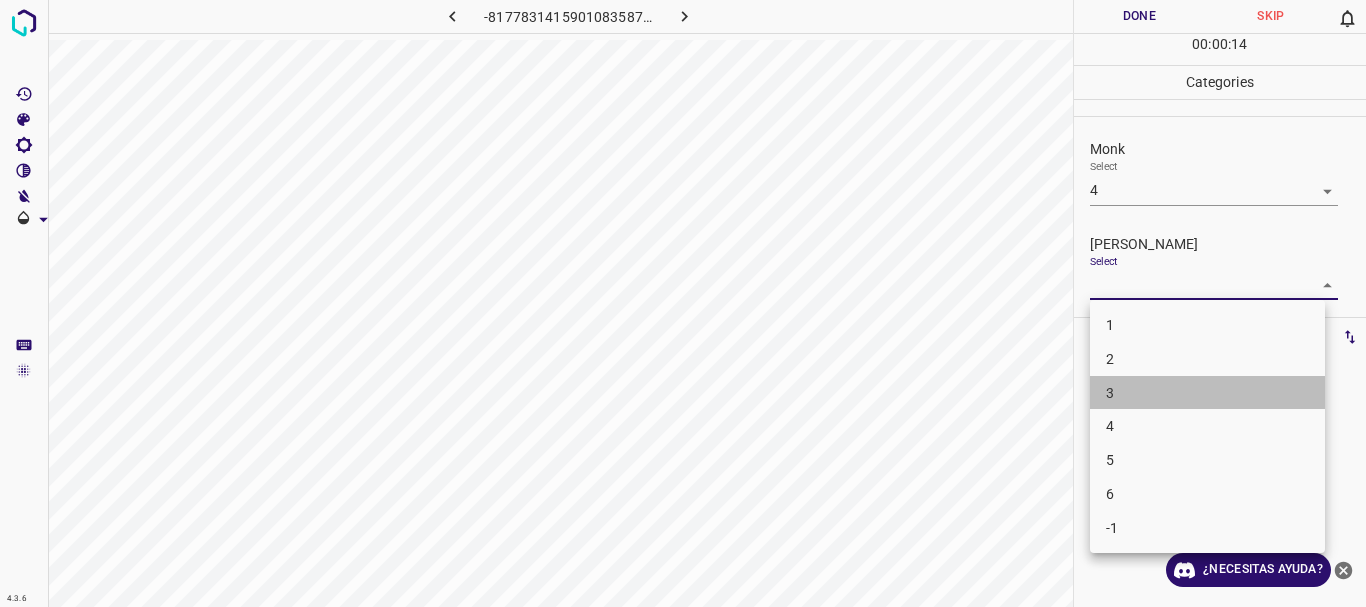 click on "3" at bounding box center [1207, 393] 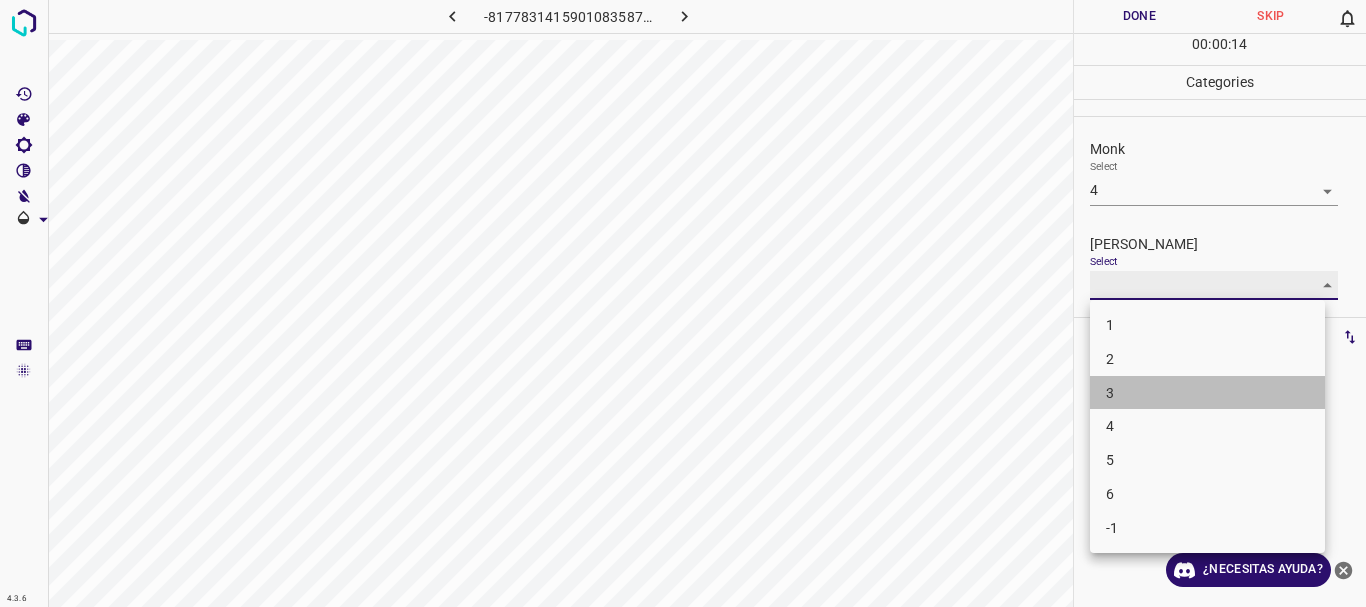 type on "3" 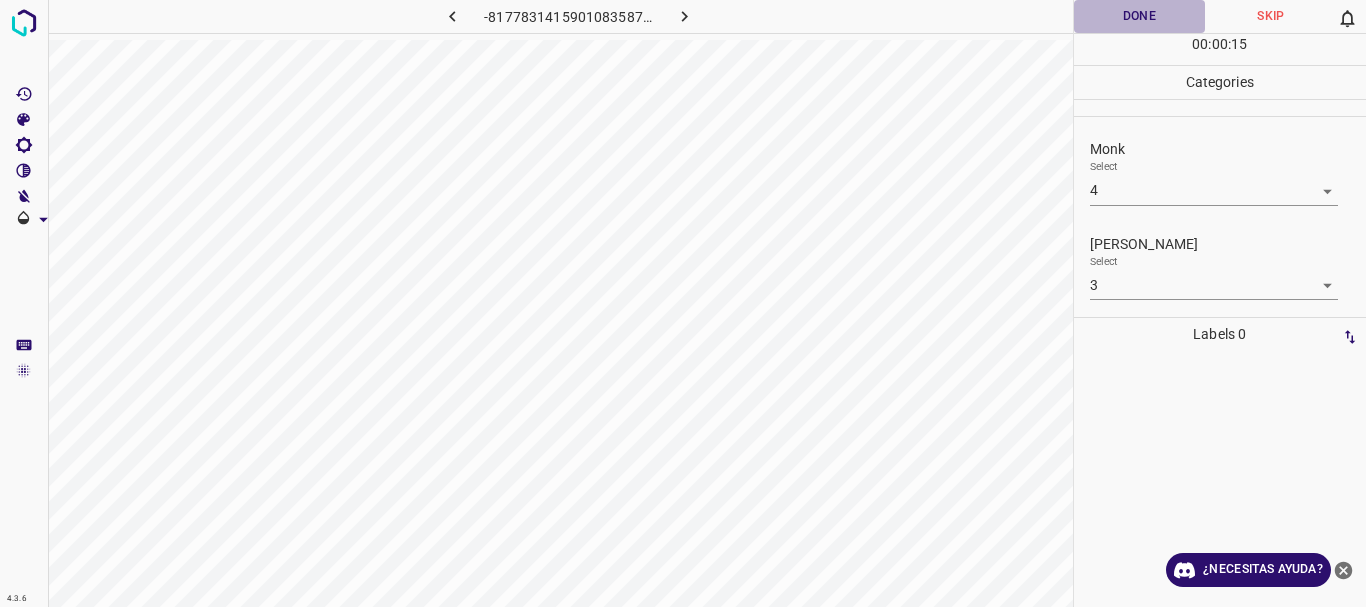 click on "Done" at bounding box center (1140, 16) 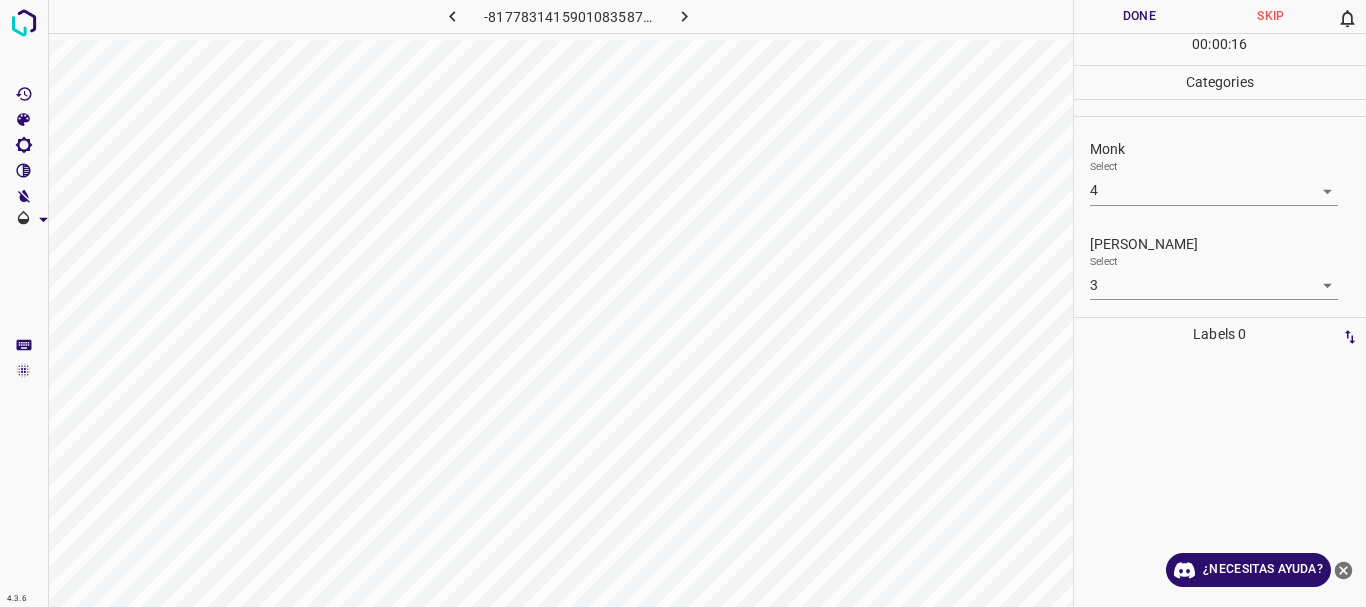 click at bounding box center (684, 16) 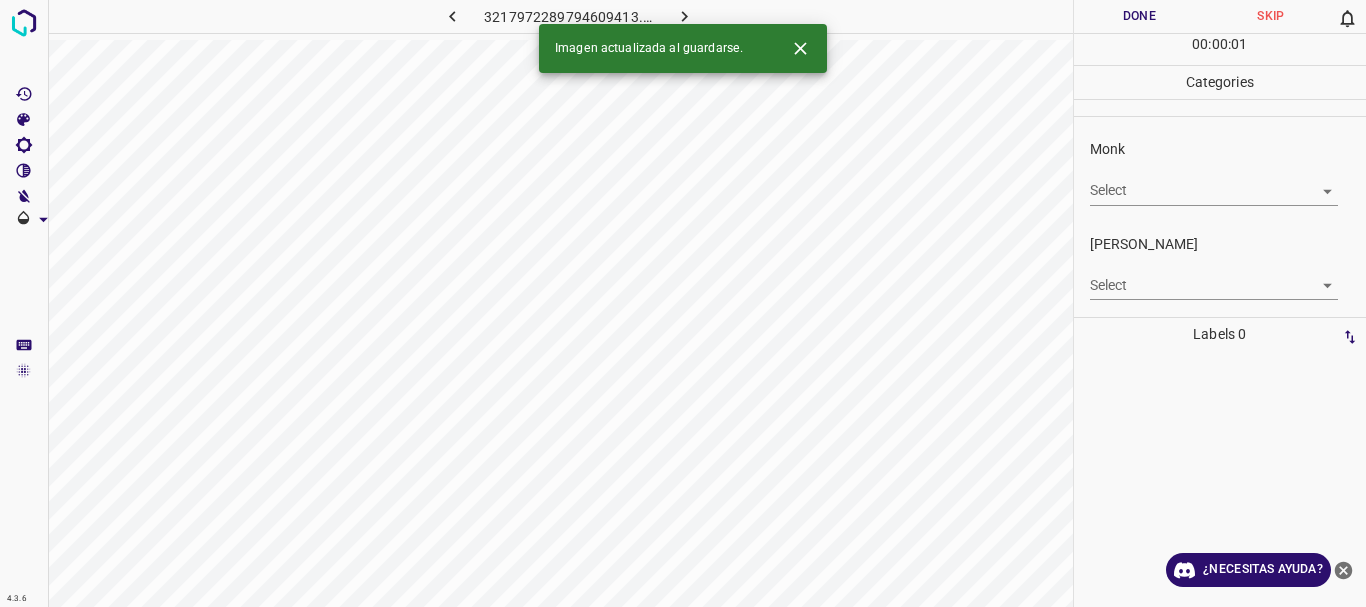 click 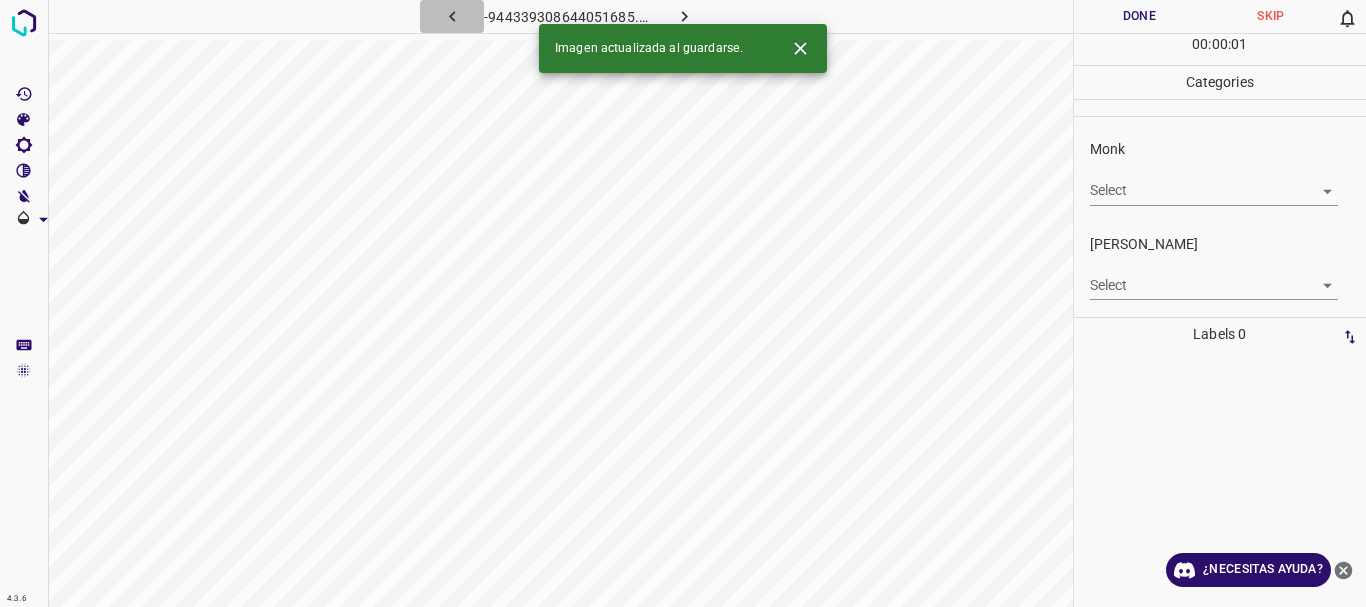 click 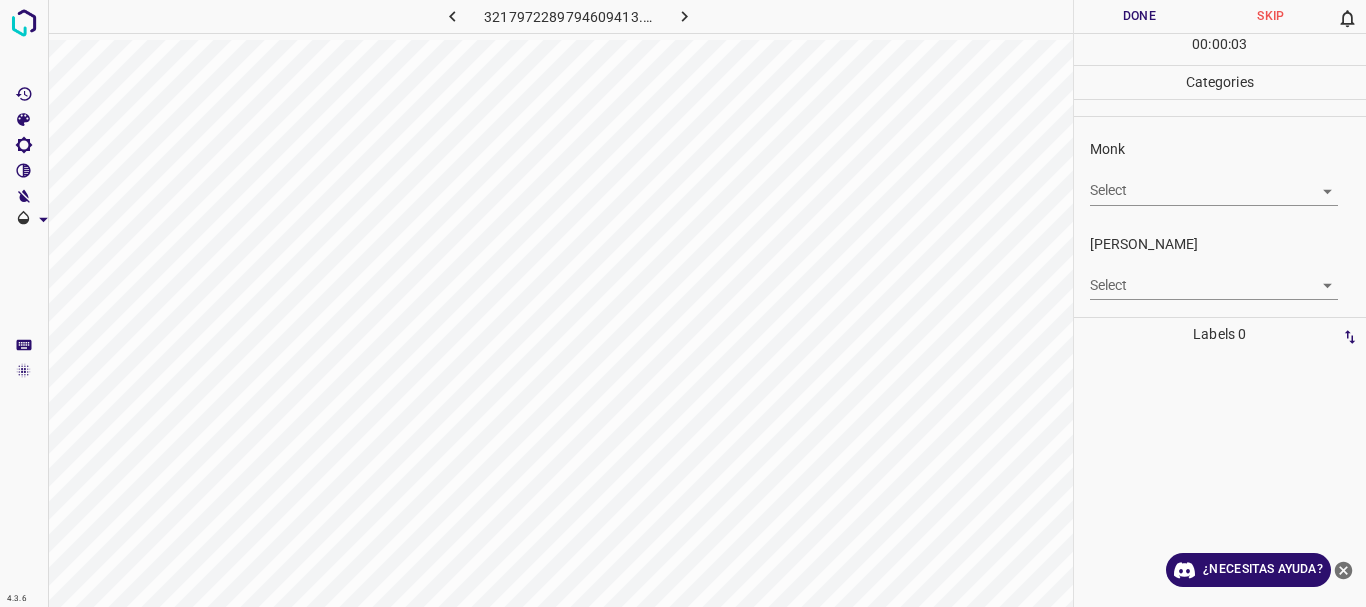 click on "4.3.6  3217972289794609413.png Done Skip 0 00   : 00   : 03   Categories Monk   Select ​  [PERSON_NAME]   Select ​ Labels   0 Categories 1 Monk 2  [PERSON_NAME] Tools Space Change between modes (Draw & Edit) I Auto labeling R Restore zoom M Zoom in N Zoom out Delete Delete selecte label Filters Z Restore filters X Saturation filter C Brightness filter V Contrast filter B Gray scale filter General O Download ¿Necesitas ayuda? Texto original Valora esta traducción Tu opinión servirá para ayudar a mejorar el Traductor de Google - Texto - Esconder - Borrar" at bounding box center (683, 303) 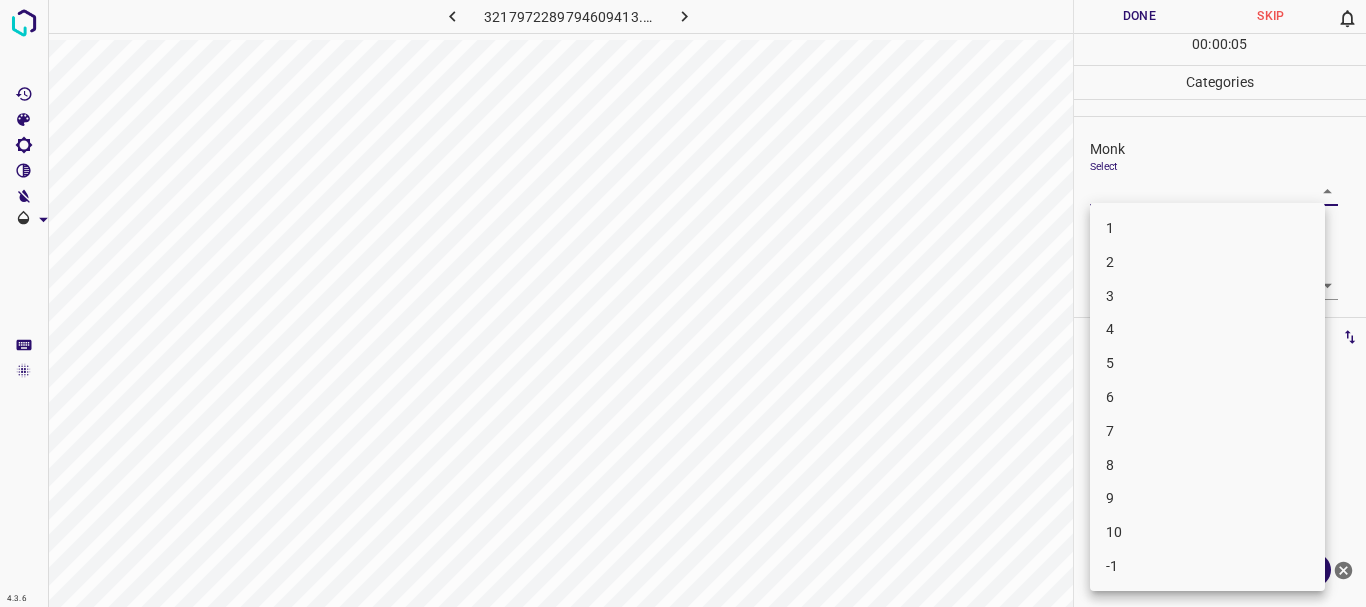click on "5" at bounding box center [1207, 363] 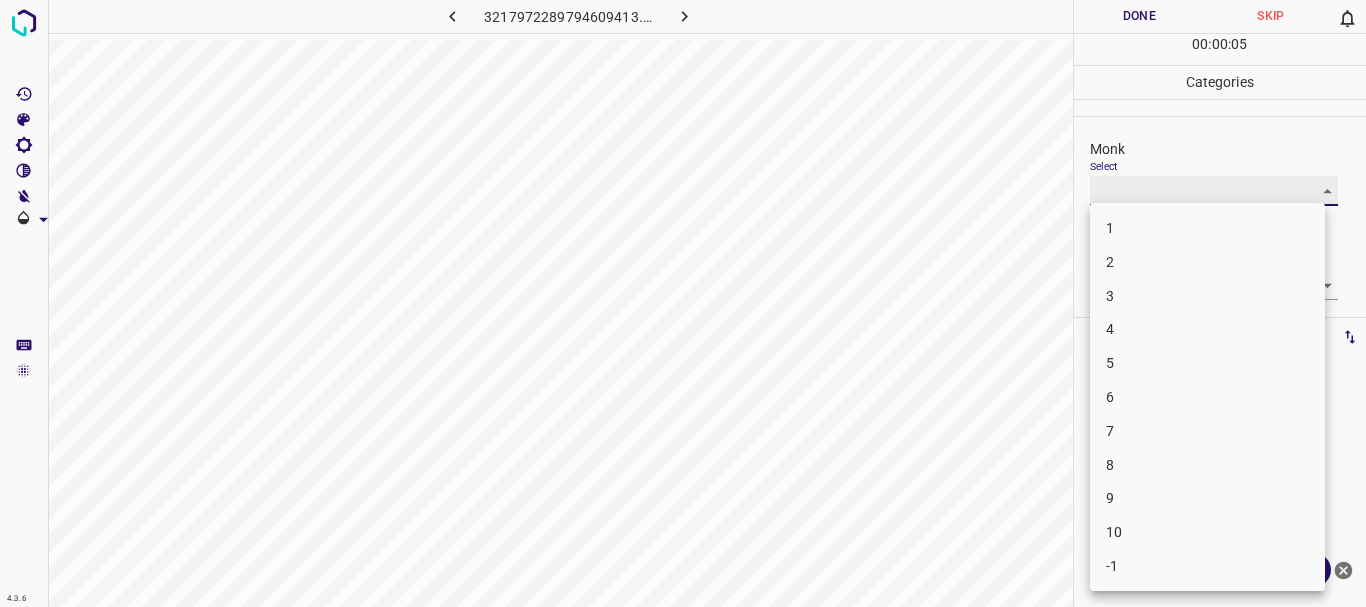 type on "5" 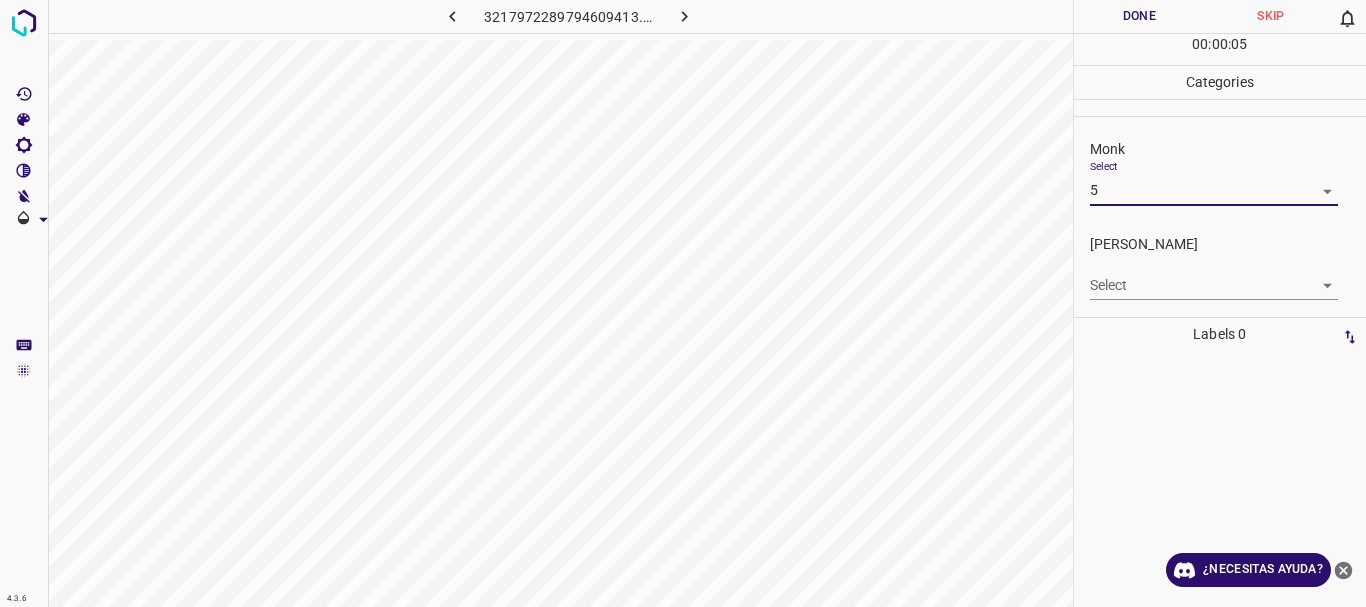 click on "4.3.6  3217972289794609413.png Done Skip 0 00   : 00   : 05   Categories Monk   Select 5 5  [PERSON_NAME]   Select ​ Labels   0 Categories 1 Monk 2  [PERSON_NAME] Tools Space Change between modes (Draw & Edit) I Auto labeling R Restore zoom M Zoom in N Zoom out Delete Delete selecte label Filters Z Restore filters X Saturation filter C Brightness filter V Contrast filter B Gray scale filter General O Download ¿Necesitas ayuda? Texto original Valora esta traducción Tu opinión servirá para ayudar a mejorar el Traductor de Google - Texto - Esconder - Borrar" at bounding box center (683, 303) 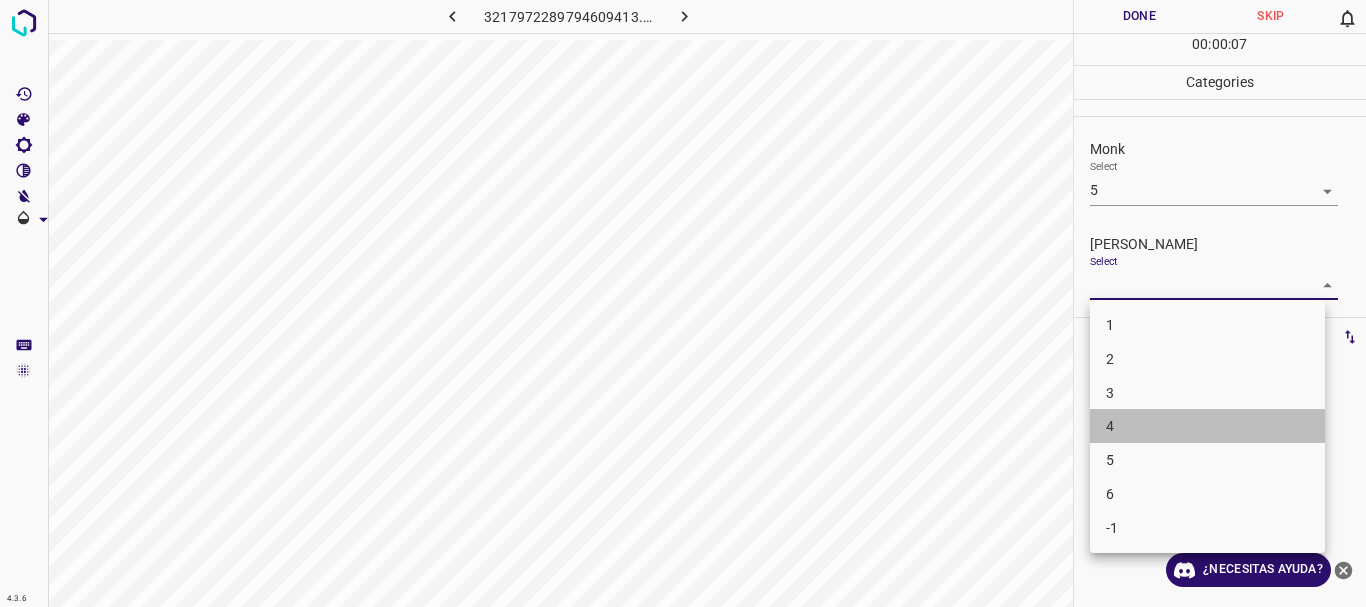 click on "4" at bounding box center (1207, 426) 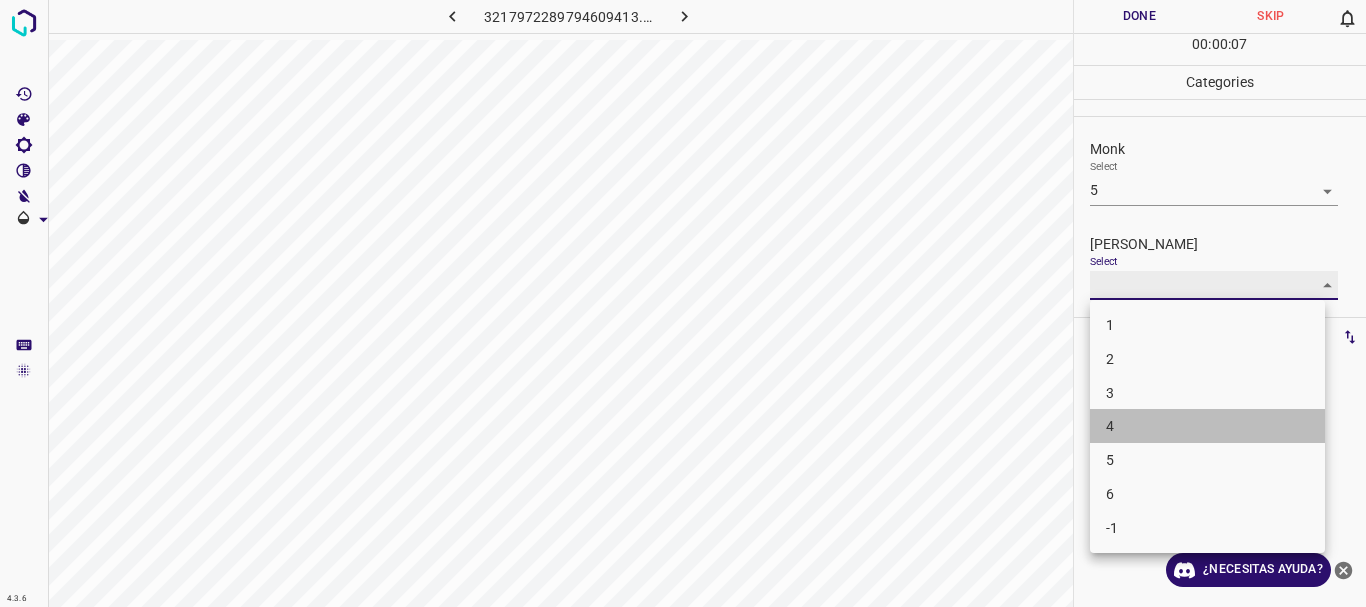 type on "4" 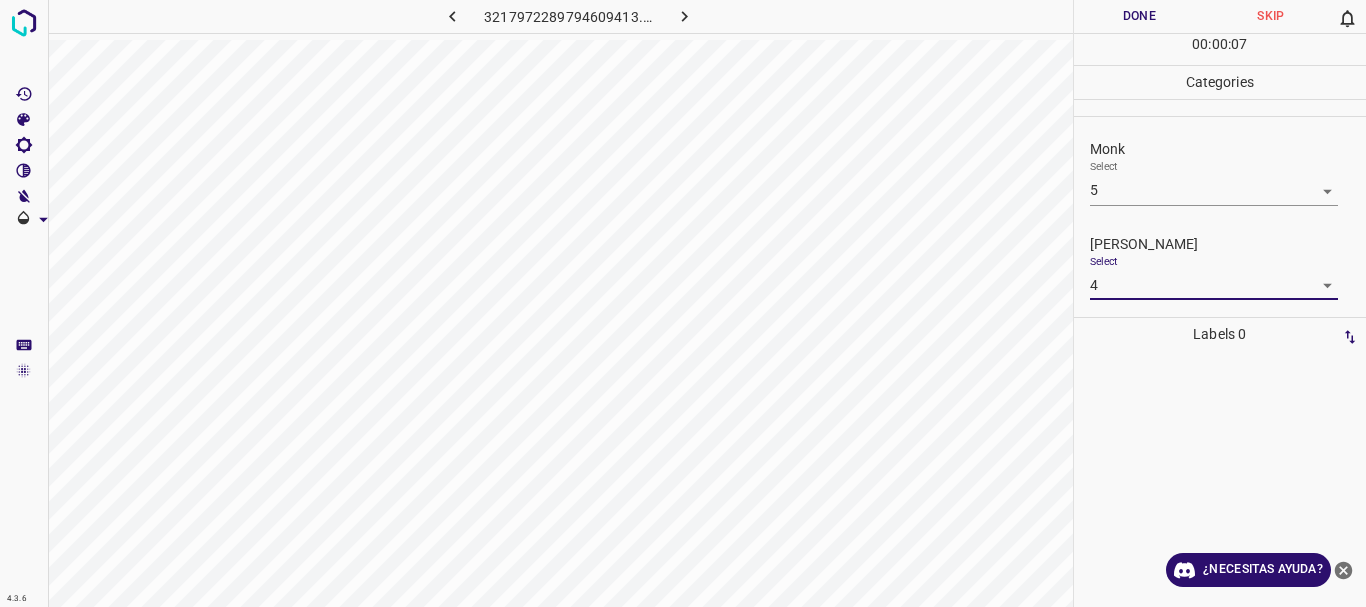 click on "Done" at bounding box center [1140, 16] 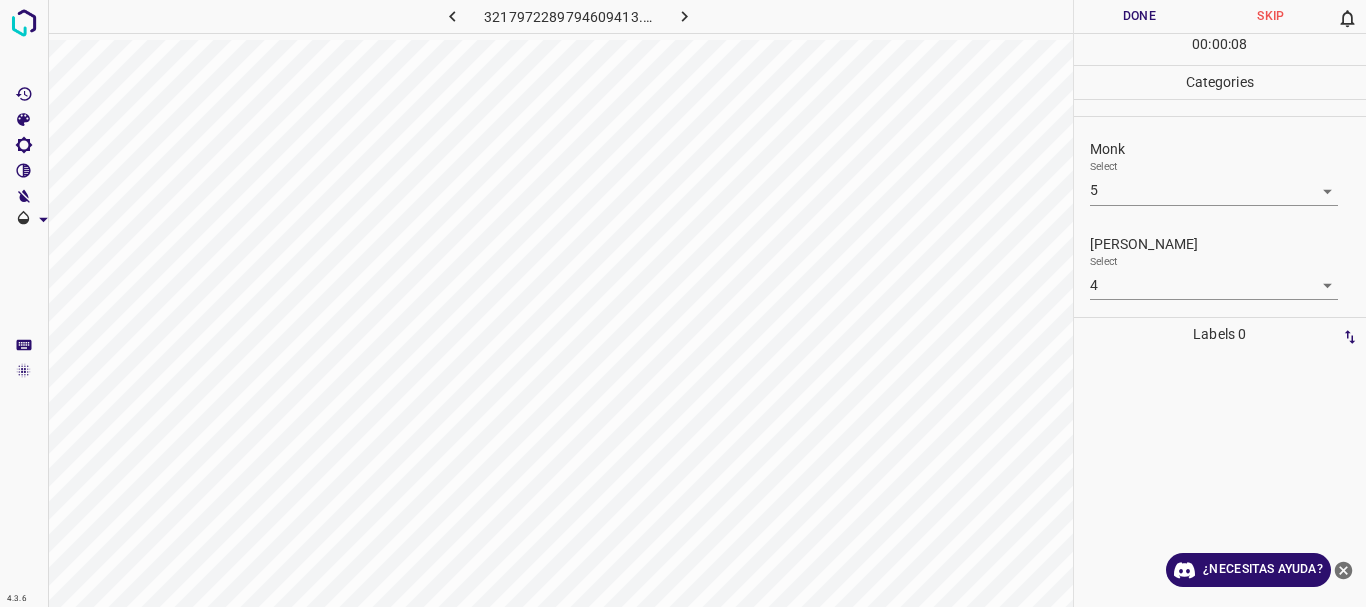 click at bounding box center [684, 16] 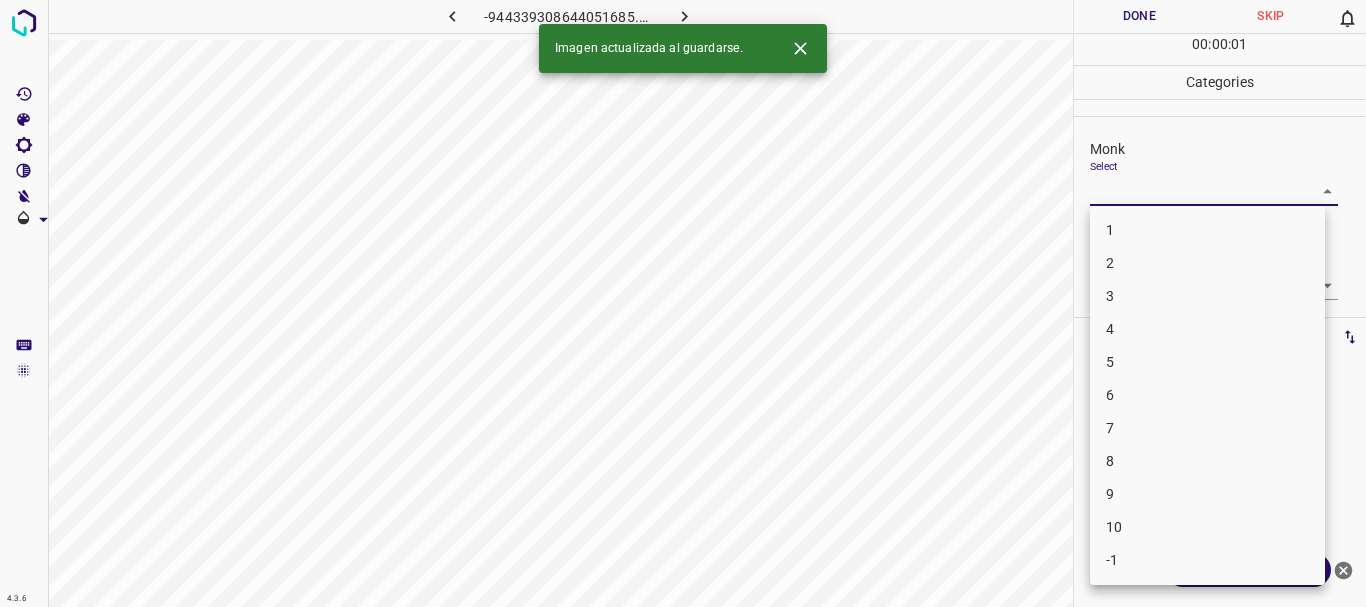 click on "4.3.6  -944339308644051685.png Done Skip 0 00   : 00   : 01   Categories Monk   Select ​  [PERSON_NAME]   Select ​ Labels   0 Categories 1 Monk 2  [PERSON_NAME] Tools Space Change between modes (Draw & Edit) I Auto labeling R Restore zoom M Zoom in N Zoom out Delete Delete selecte label Filters Z Restore filters X Saturation filter C Brightness filter V Contrast filter B Gray scale filter General O Download Imagen actualizada al guardarse. ¿Necesitas ayuda? Texto original Valora esta traducción Tu opinión servirá para ayudar a mejorar el Traductor de Google - Texto - Esconder - Borrar 1 2 3 4 5 6 7 8 9 10 -1" at bounding box center [683, 303] 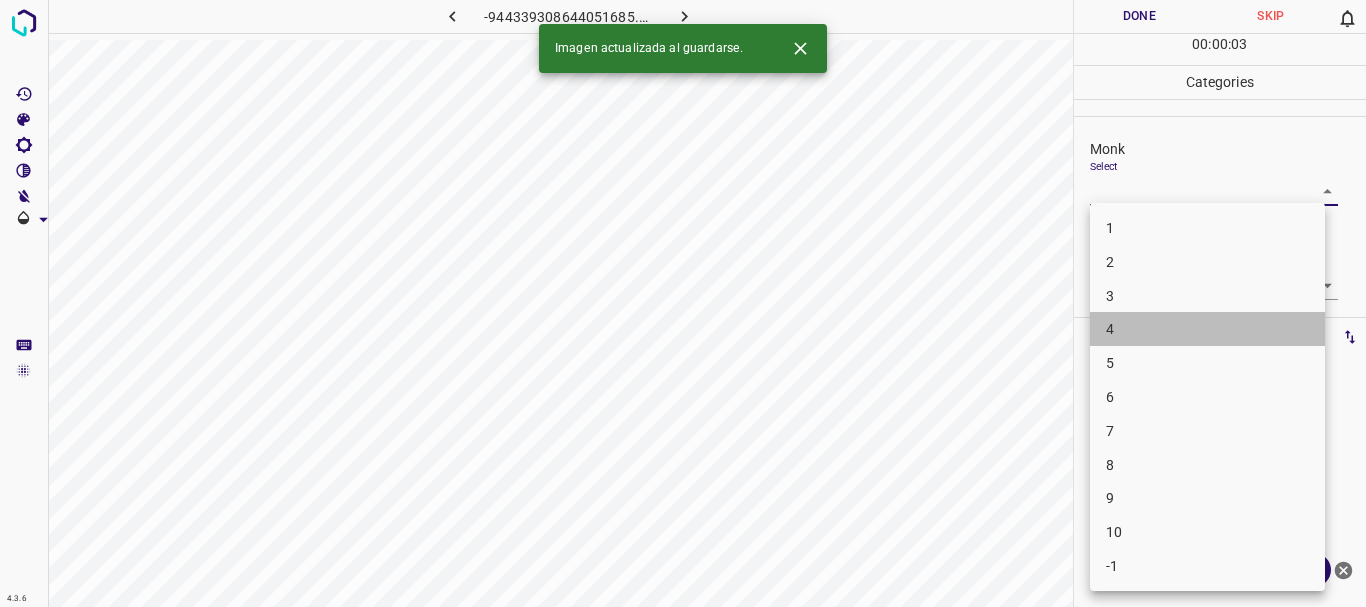 click on "4" at bounding box center (1207, 329) 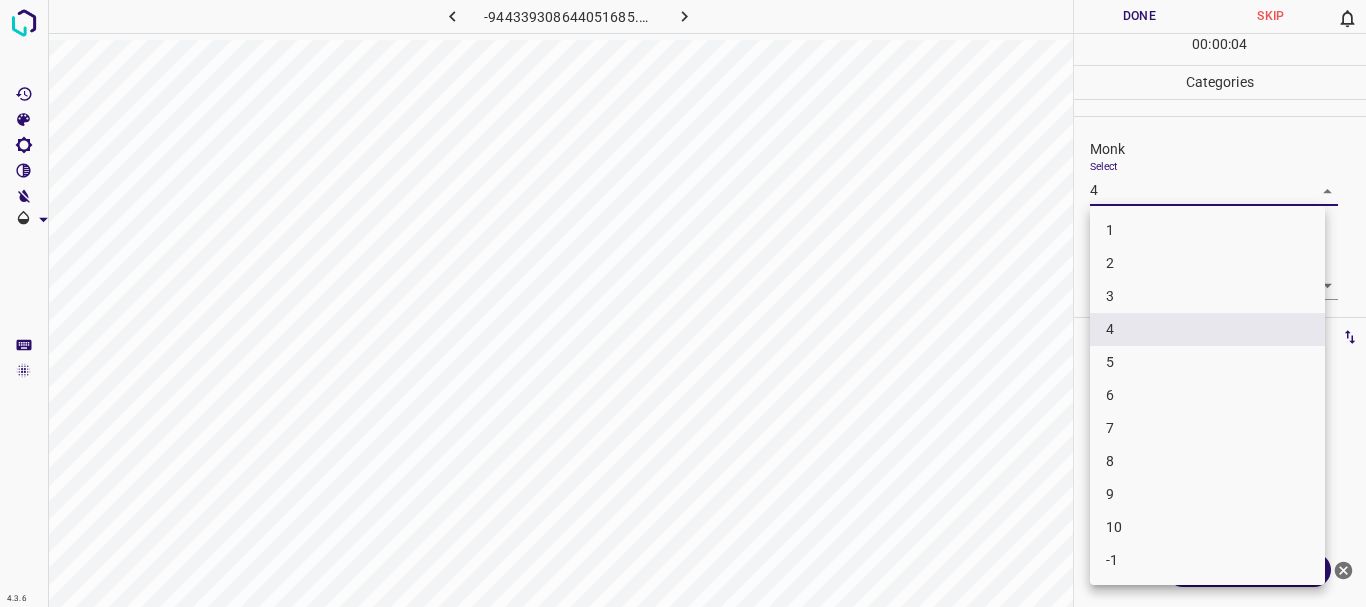 click on "4.3.6  -944339308644051685.png Done Skip 0 00   : 00   : 04   Categories Monk   Select 4 4  [PERSON_NAME]   Select ​ Labels   0 Categories 1 Monk 2  [PERSON_NAME] Tools Space Change between modes (Draw & Edit) I Auto labeling R Restore zoom M Zoom in N Zoom out Delete Delete selecte label Filters Z Restore filters X Saturation filter C Brightness filter V Contrast filter B Gray scale filter General O Download ¿Necesitas ayuda? Texto original Valora esta traducción Tu opinión servirá para ayudar a mejorar el Traductor de Google - Texto - Esconder - Borrar 1 2 3 4 5 6 7 8 9 10 -1" at bounding box center [683, 303] 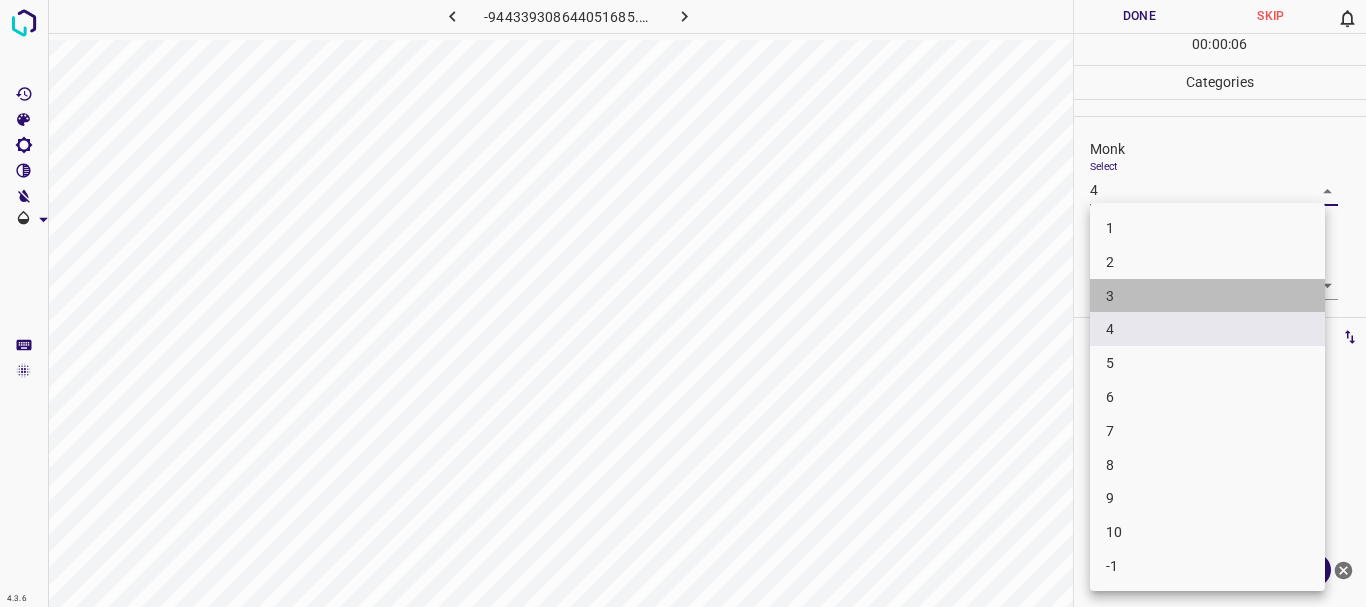 click on "3" at bounding box center [1207, 296] 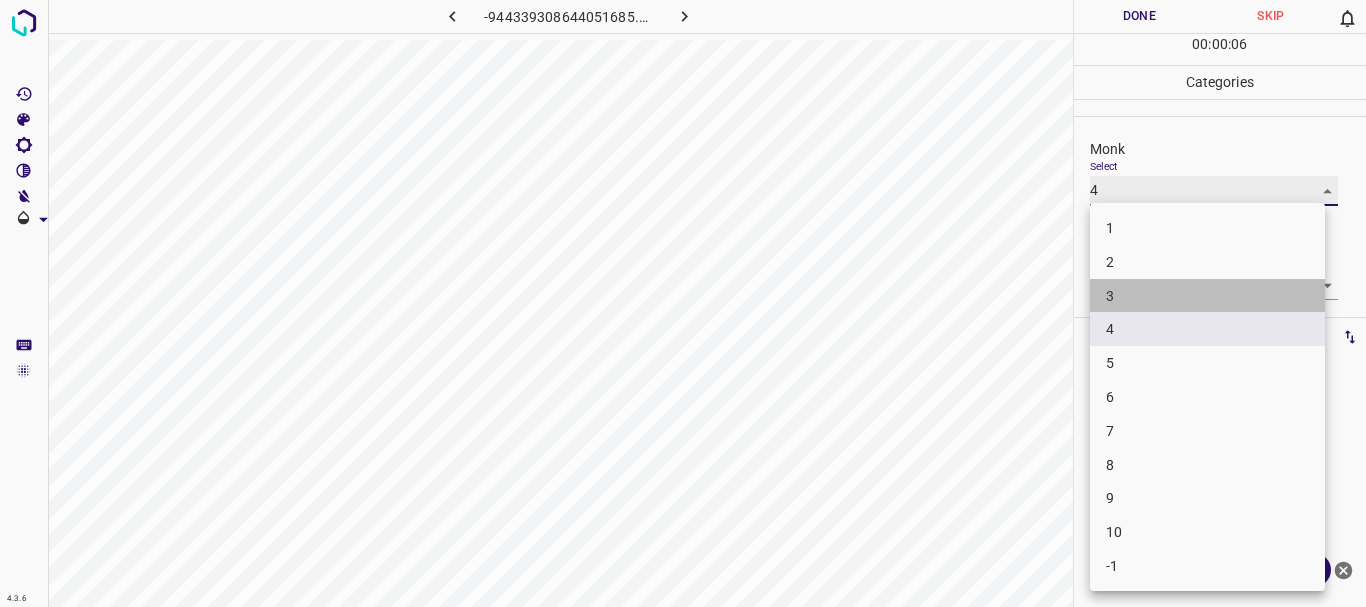 type on "3" 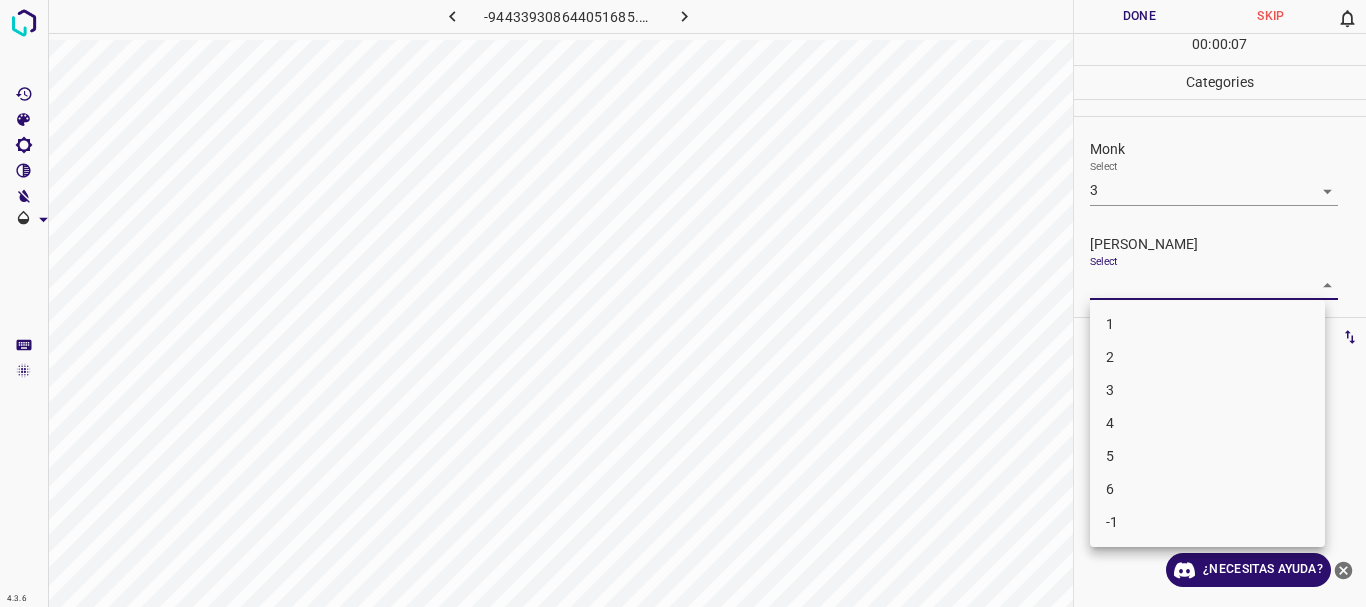 click on "4.3.6  -944339308644051685.png Done Skip 0 00   : 00   : 07   Categories Monk   Select 3 3  [PERSON_NAME]   Select ​ Labels   0 Categories 1 Monk 2  [PERSON_NAME] Tools Space Change between modes (Draw & Edit) I Auto labeling R Restore zoom M Zoom in N Zoom out Delete Delete selecte label Filters Z Restore filters X Saturation filter C Brightness filter V Contrast filter B Gray scale filter General O Download ¿Necesitas ayuda? Texto original Valora esta traducción Tu opinión servirá para ayudar a mejorar el Traductor de Google - Texto - Esconder - Borrar 1 2 3 4 5 6 -1" at bounding box center (683, 303) 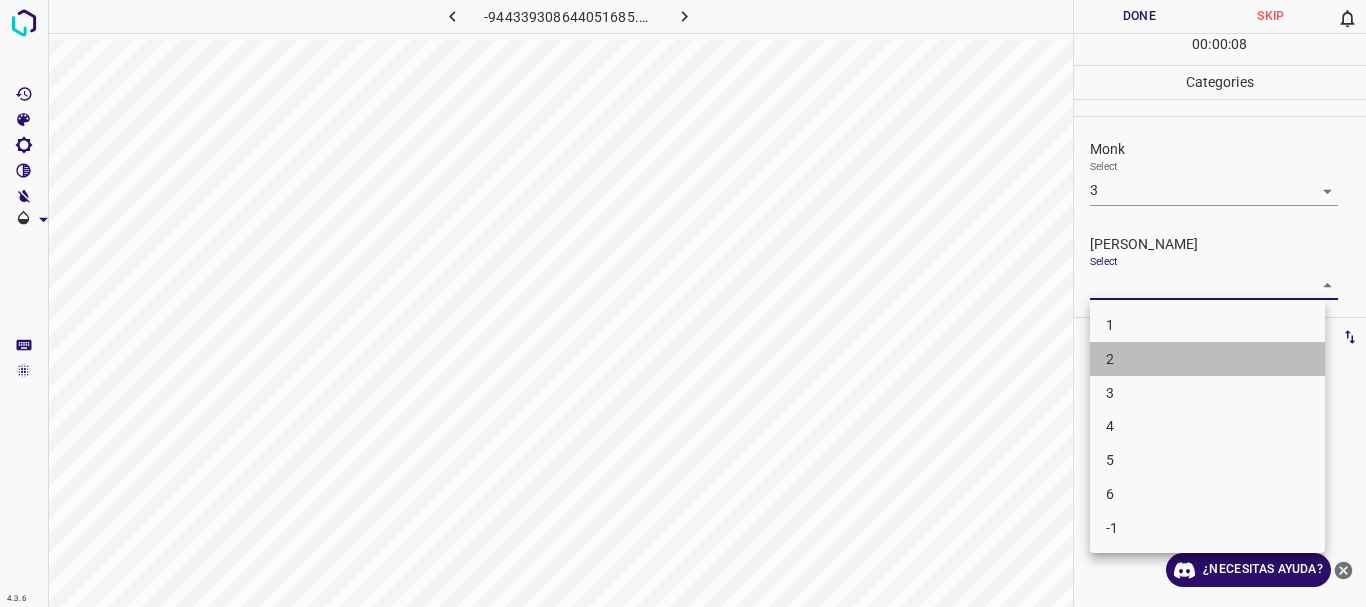 click on "2" at bounding box center [1207, 359] 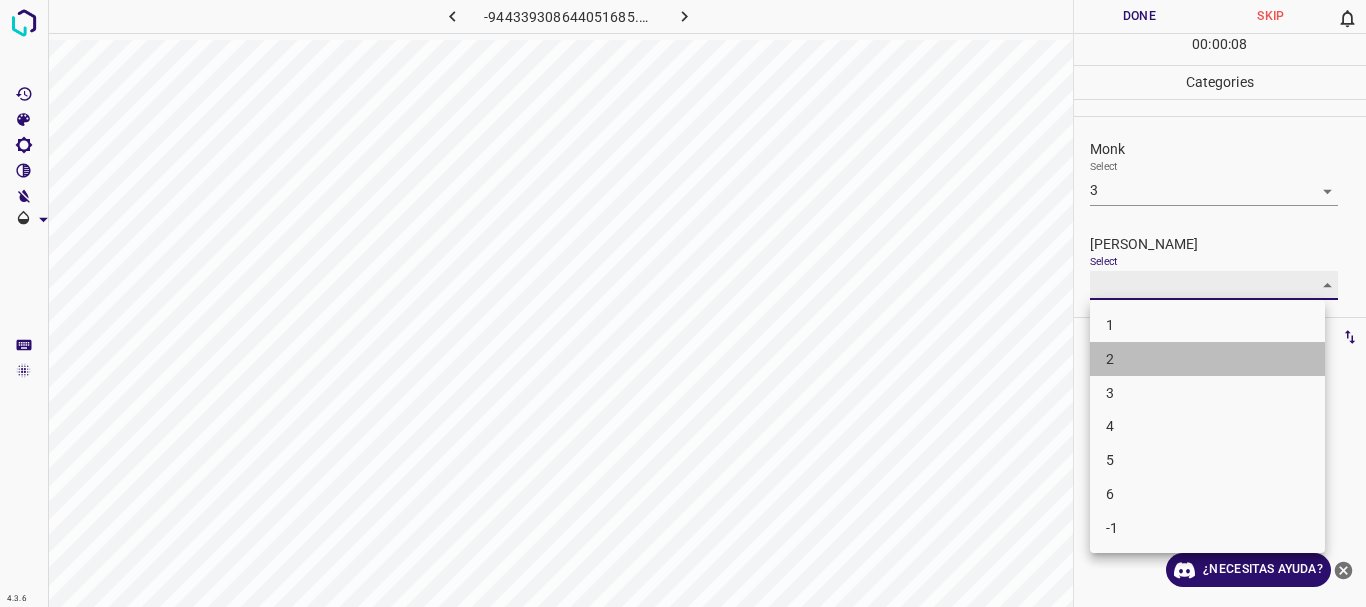 type on "2" 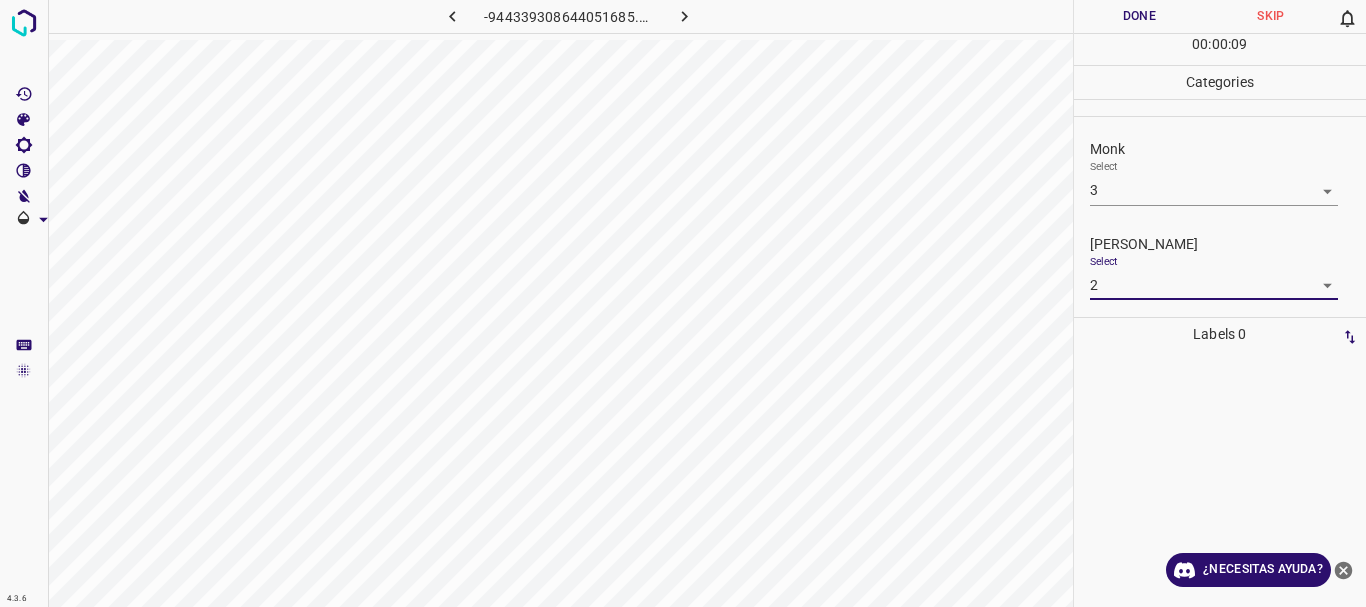 click on "Done" at bounding box center (1140, 16) 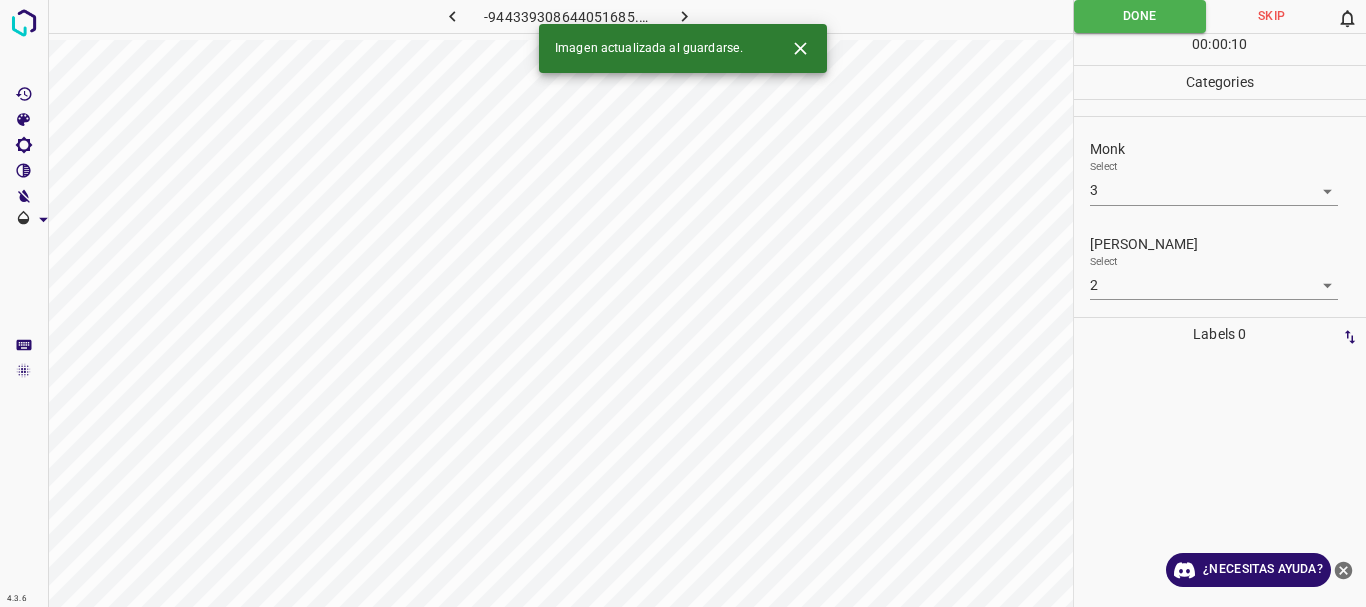 click 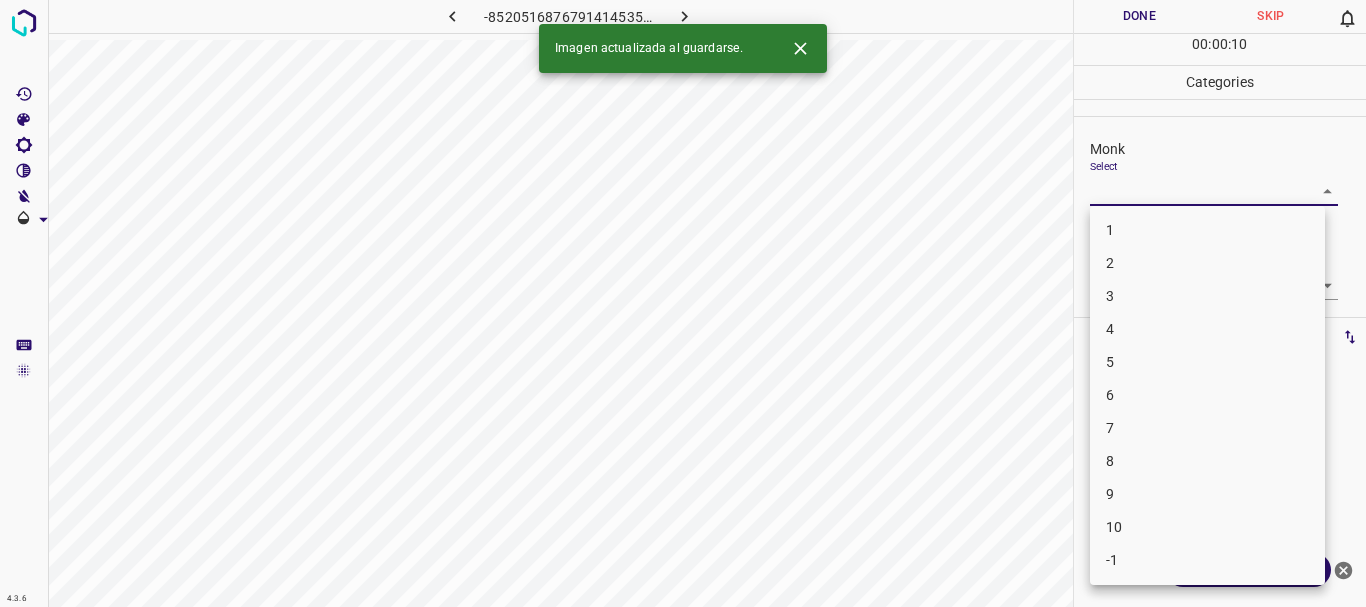 click on "4.3.6  -8520516876791414535.png Done Skip 0 00   : 00   : 10   Categories Monk   Select ​  [PERSON_NAME]   Select ​ Labels   0 Categories 1 Monk 2  [PERSON_NAME] Tools Space Change between modes (Draw & Edit) I Auto labeling R Restore zoom M Zoom in N Zoom out Delete Delete selecte label Filters Z Restore filters X Saturation filter C Brightness filter V Contrast filter B Gray scale filter General O Download Imagen actualizada al guardarse. ¿Necesitas ayuda? Texto original Valora esta traducción Tu opinión servirá para ayudar a mejorar el Traductor de Google - Texto - Esconder - Borrar 1 2 3 4 5 6 7 8 9 10 -1" at bounding box center (683, 303) 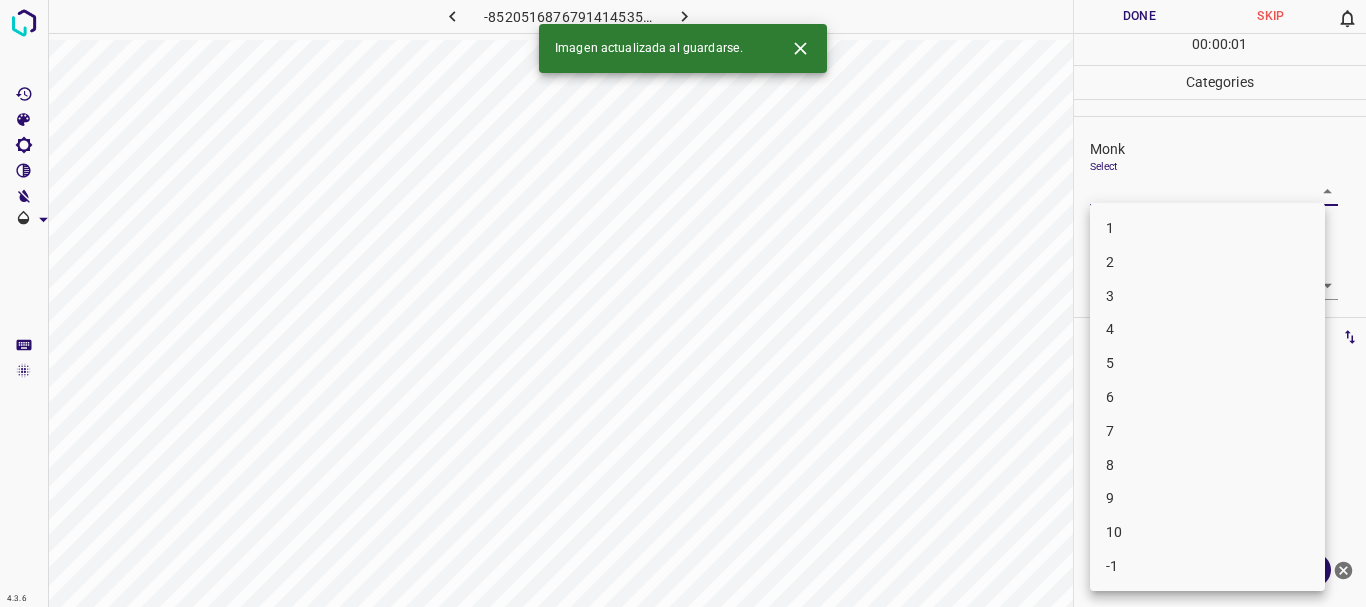 click on "3" at bounding box center [1207, 296] 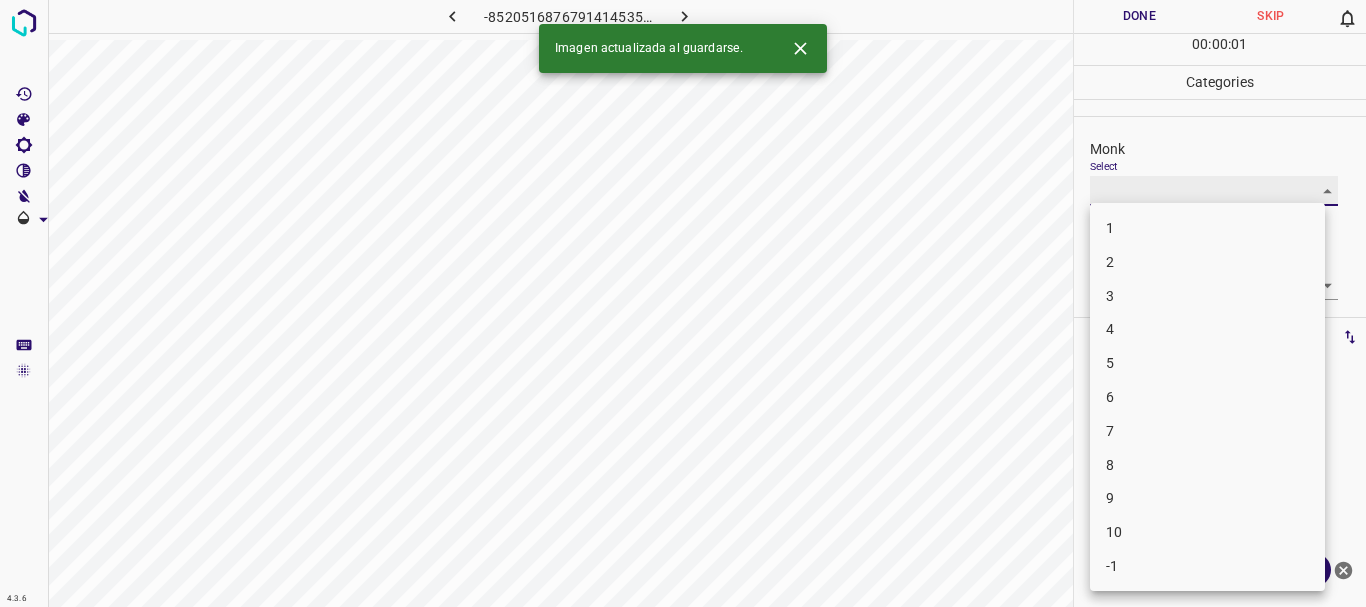 type on "3" 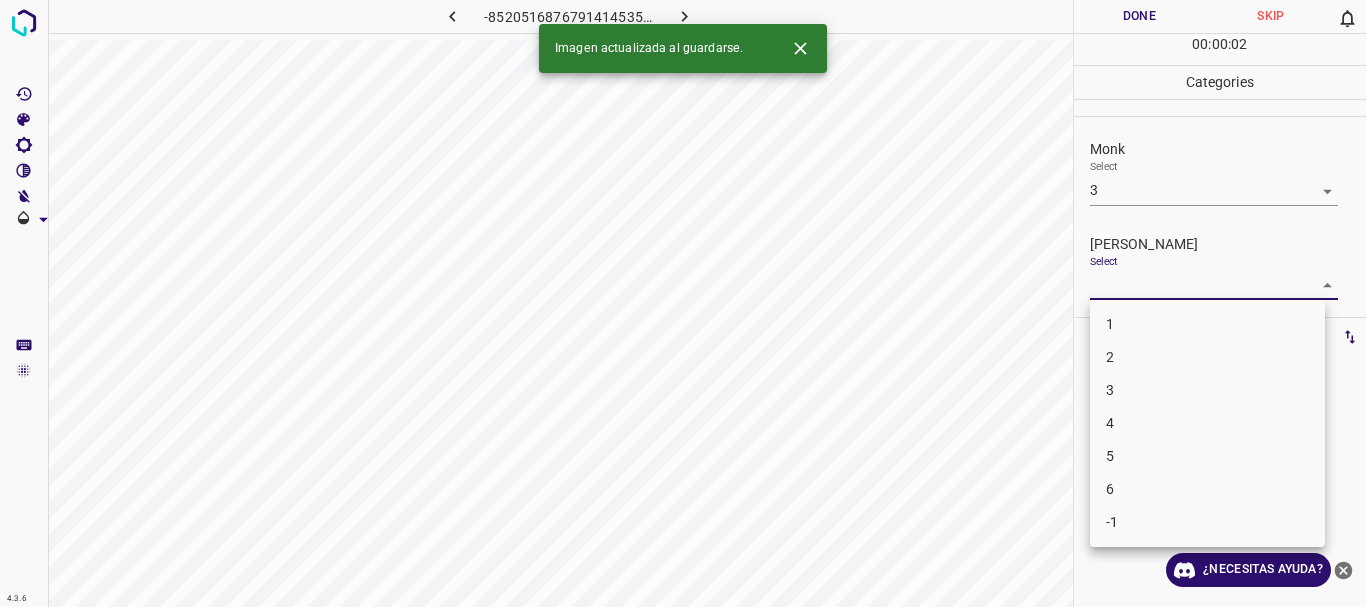 click on "4.3.6  -8520516876791414535.png Done Skip 0 00   : 00   : 02   Categories Monk   Select 3 3  [PERSON_NAME]   Select ​ Labels   0 Categories 1 Monk 2  [PERSON_NAME] Tools Space Change between modes (Draw & Edit) I Auto labeling R Restore zoom M Zoom in N Zoom out Delete Delete selecte label Filters Z Restore filters X Saturation filter C Brightness filter V Contrast filter B Gray scale filter General O Download Imagen actualizada al guardarse. ¿Necesitas ayuda? Texto original Valora esta traducción Tu opinión servirá para ayudar a mejorar el Traductor de Google - Texto - Esconder - Borrar 1 2 3 4 5 6 -1" at bounding box center [683, 303] 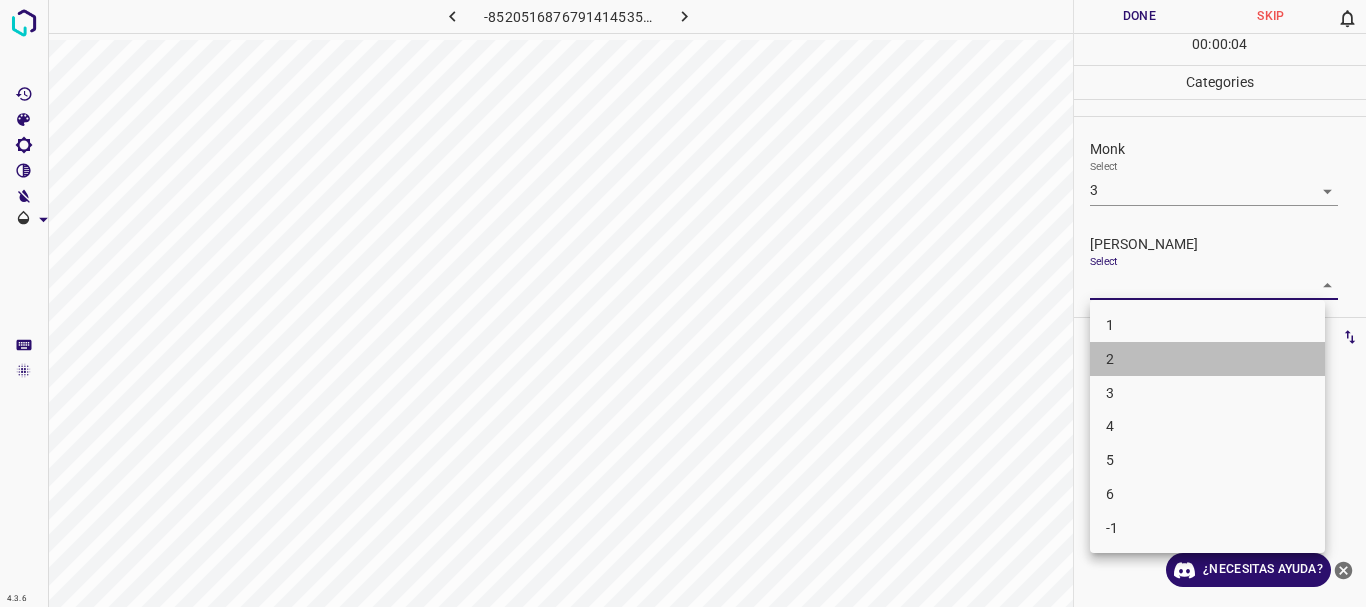 click on "2" at bounding box center (1207, 359) 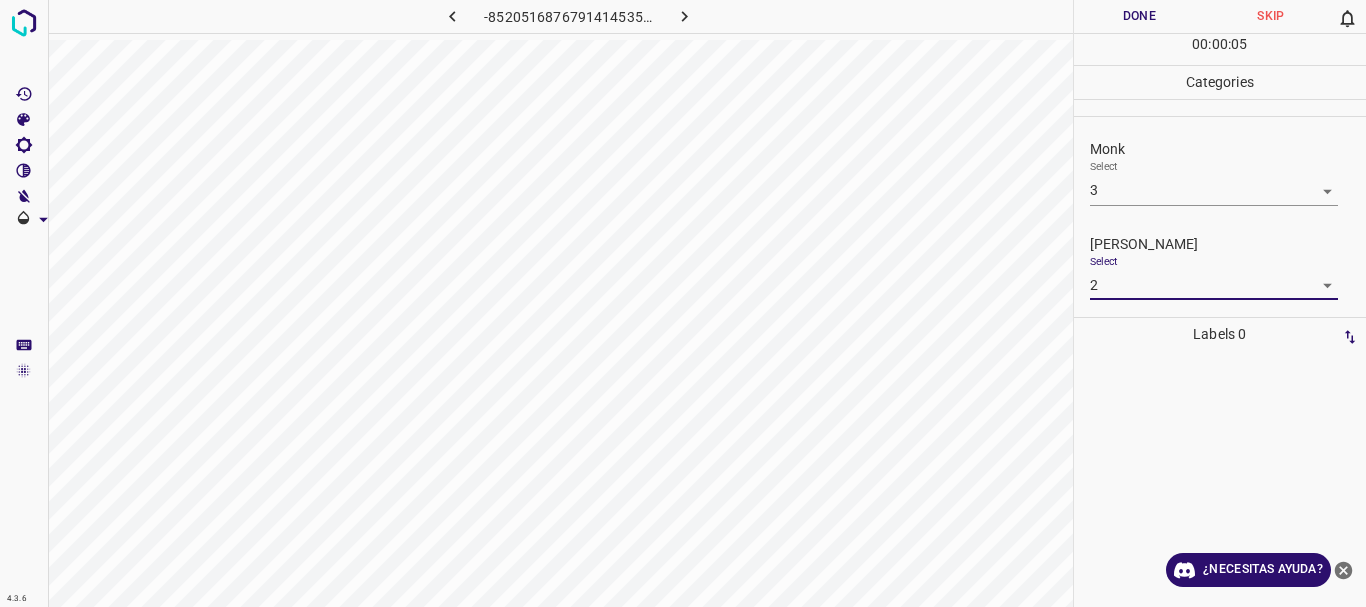 click on "Done" at bounding box center [1140, 16] 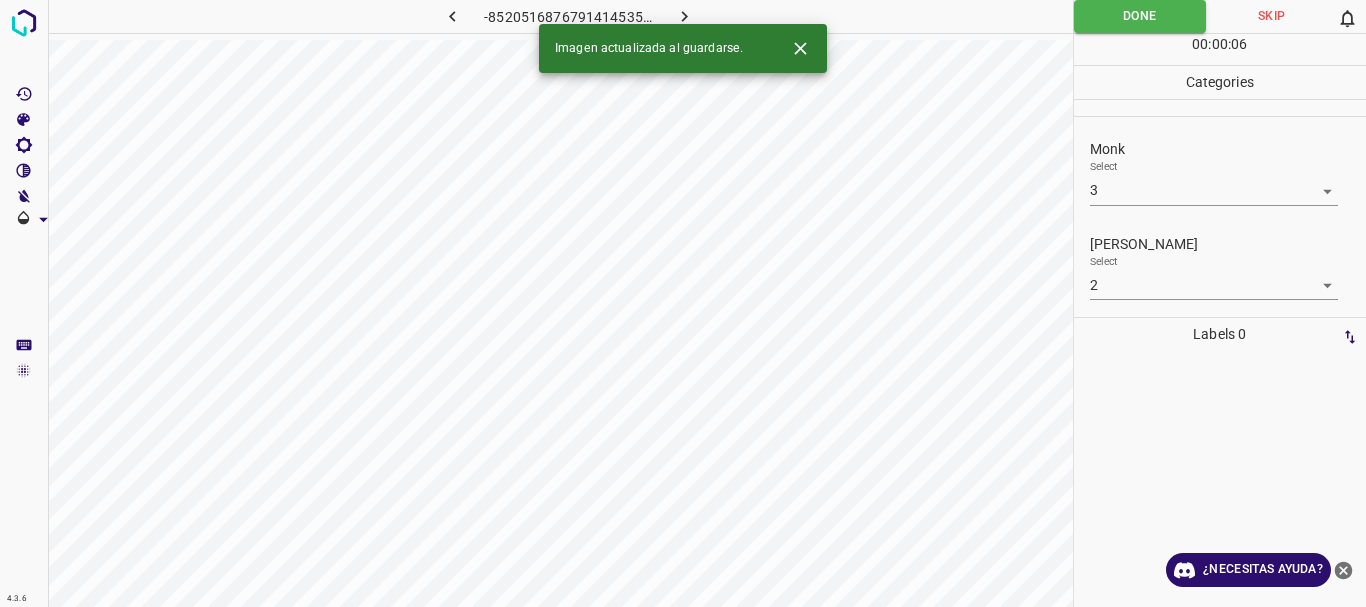 click on "4.3.6  -8520516876791414535.png Done Skip 0 00   : 00   : 06   Categories Monk   Select 3 3  [PERSON_NAME]   Select 2 2 Labels   0 Categories 1 Monk 2  [PERSON_NAME] Tools Space Change between modes (Draw & Edit) I Auto labeling R Restore zoom M Zoom in N Zoom out Delete Delete selecte label Filters Z Restore filters X Saturation filter C Brightness filter V Contrast filter B Gray scale filter General O Download Imagen actualizada al guardarse. ¿Necesitas ayuda? Texto original Valora esta traducción Tu opinión servirá para ayudar a mejorar el Traductor de Google - Texto - Esconder - Borrar" at bounding box center (683, 303) 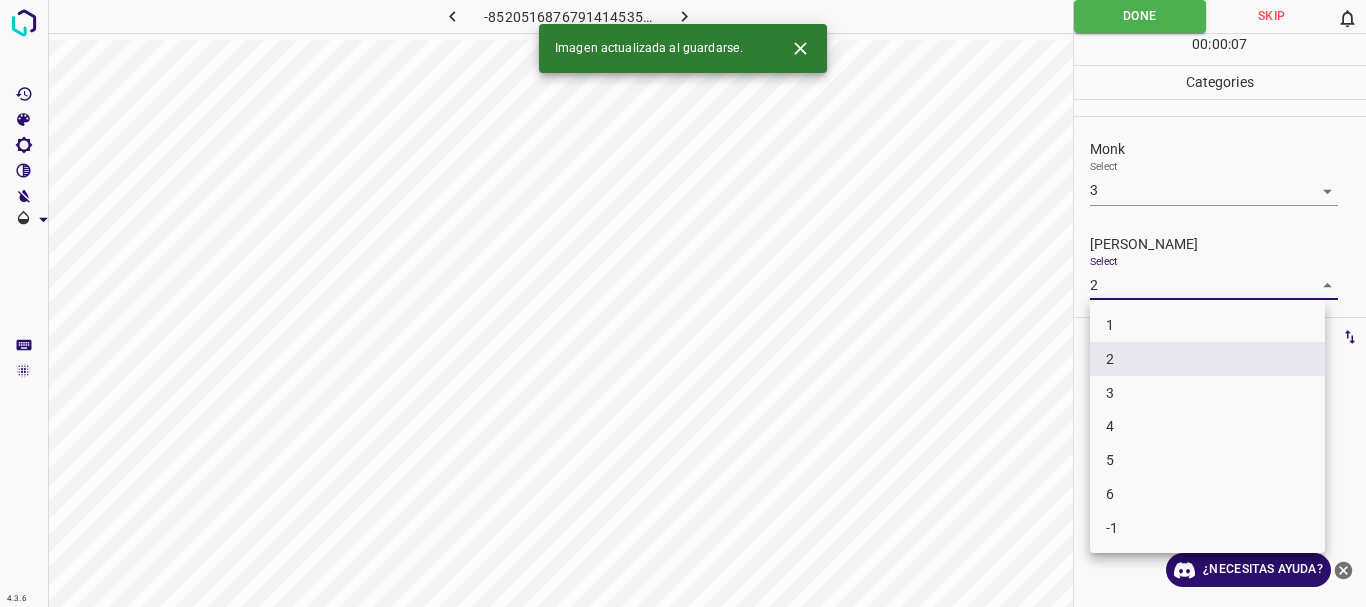 drag, startPoint x: 1133, startPoint y: 392, endPoint x: 1129, endPoint y: 314, distance: 78.10249 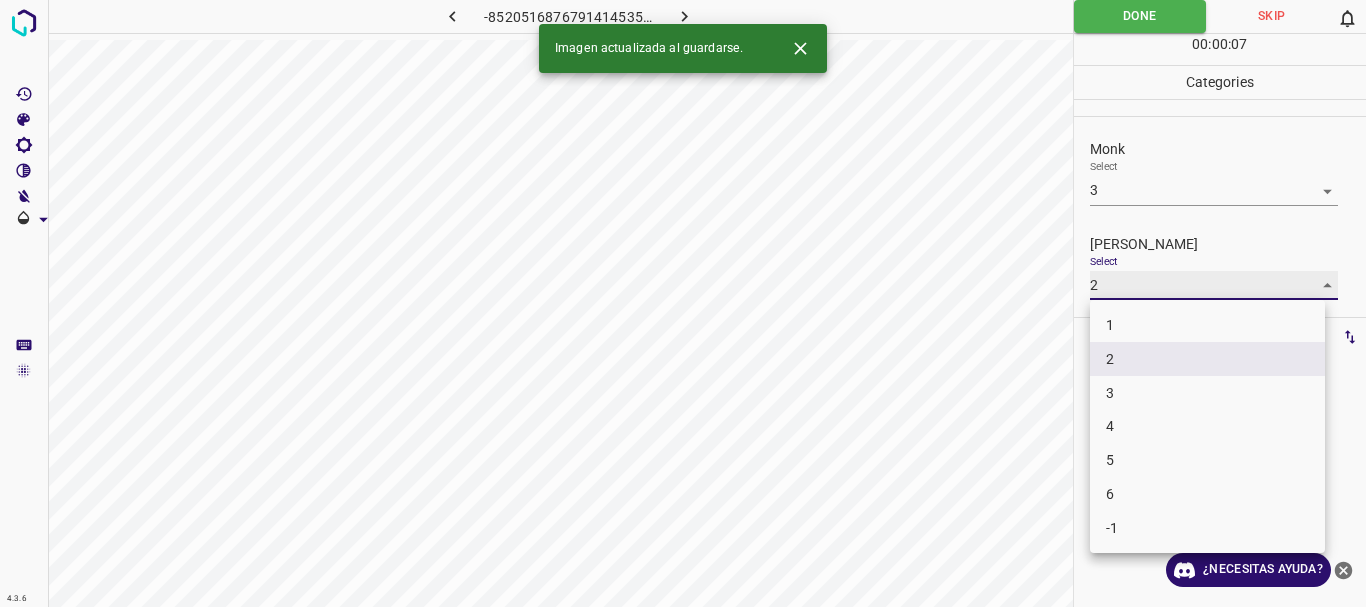 type on "3" 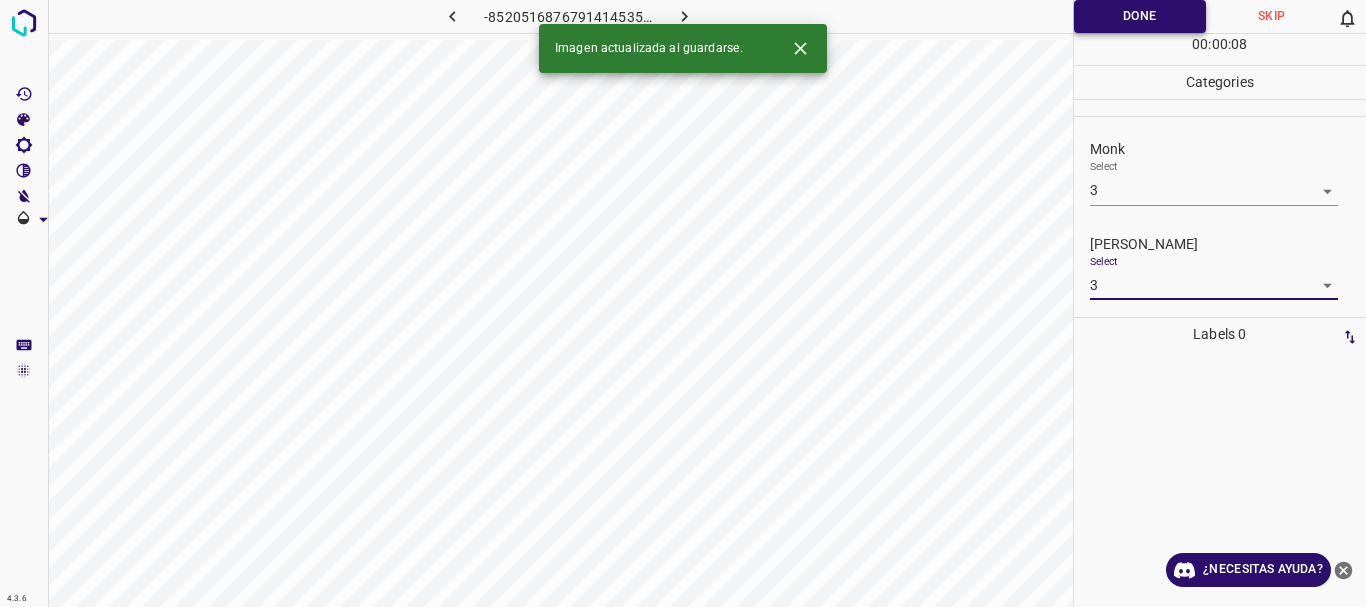drag, startPoint x: 1144, startPoint y: 4, endPoint x: 1096, endPoint y: 7, distance: 48.09366 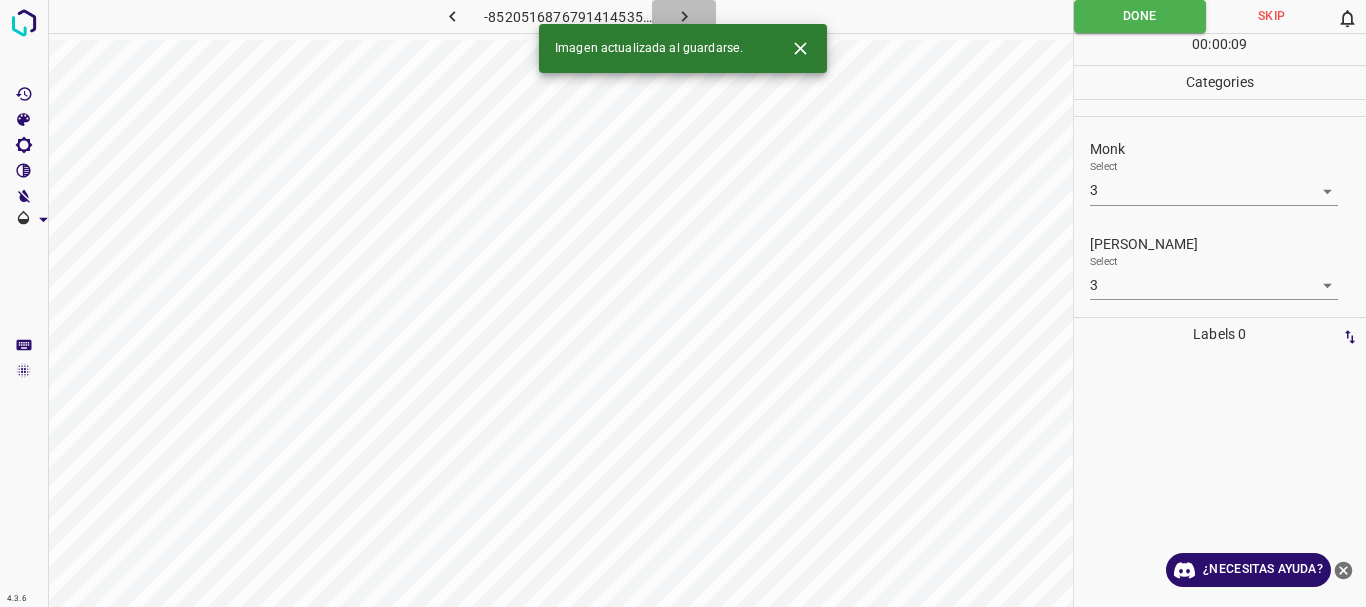 click 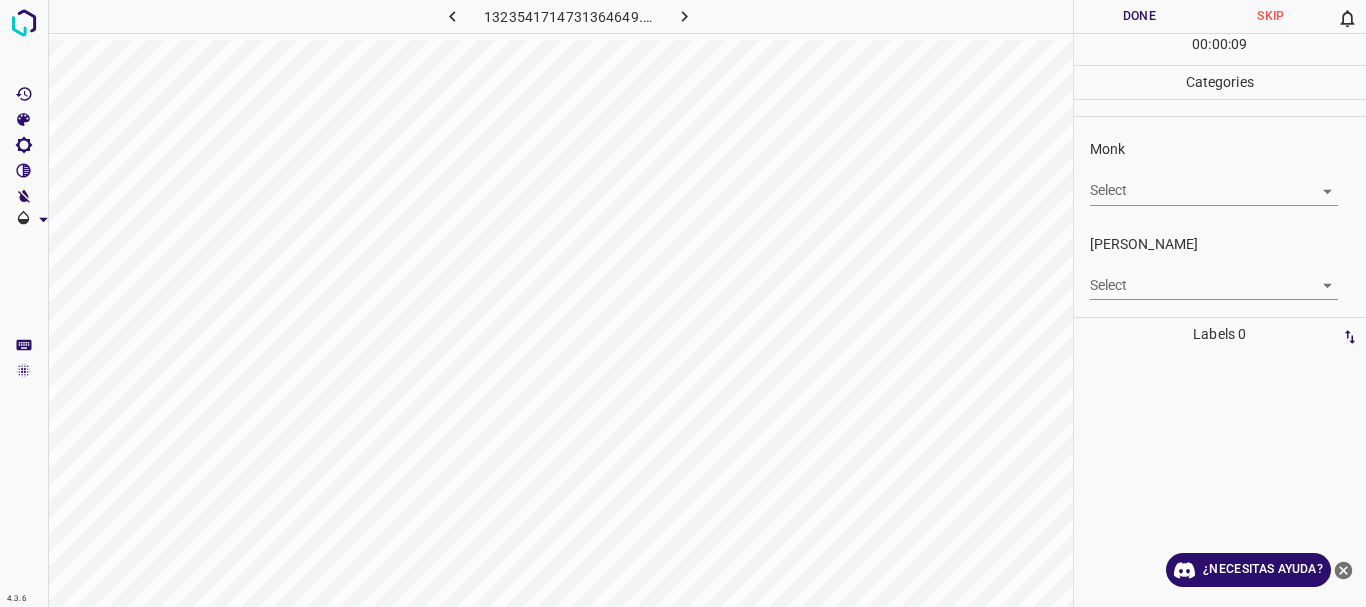 click on "4.3.6  1323541714731364649.png Done Skip 0 00   : 00   : 09   Categories Monk   Select ​  [PERSON_NAME]   Select ​ Labels   0 Categories 1 Monk 2  [PERSON_NAME] Tools Space Change between modes (Draw & Edit) I Auto labeling R Restore zoom M Zoom in N Zoom out Delete Delete selecte label Filters Z Restore filters X Saturation filter C Brightness filter V Contrast filter B Gray scale filter General O Download ¿Necesitas ayuda? Texto original Valora esta traducción Tu opinión servirá para ayudar a mejorar el Traductor de Google - Texto - Esconder - Borrar" at bounding box center (683, 303) 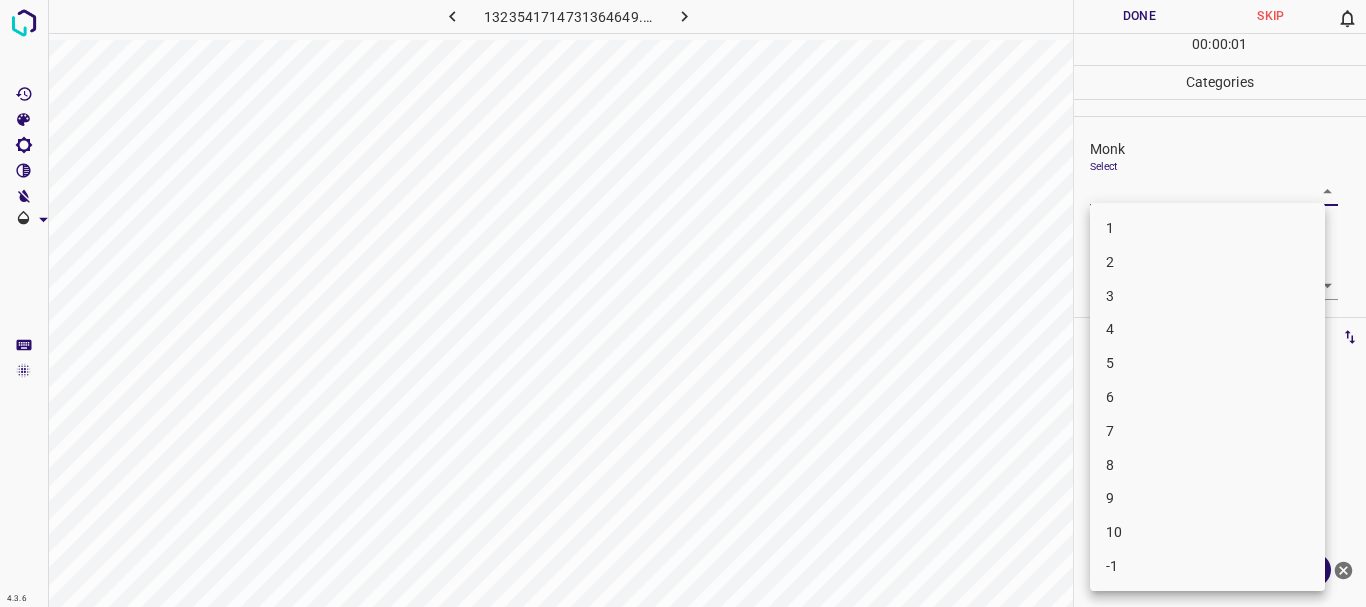 click on "5" at bounding box center (1207, 363) 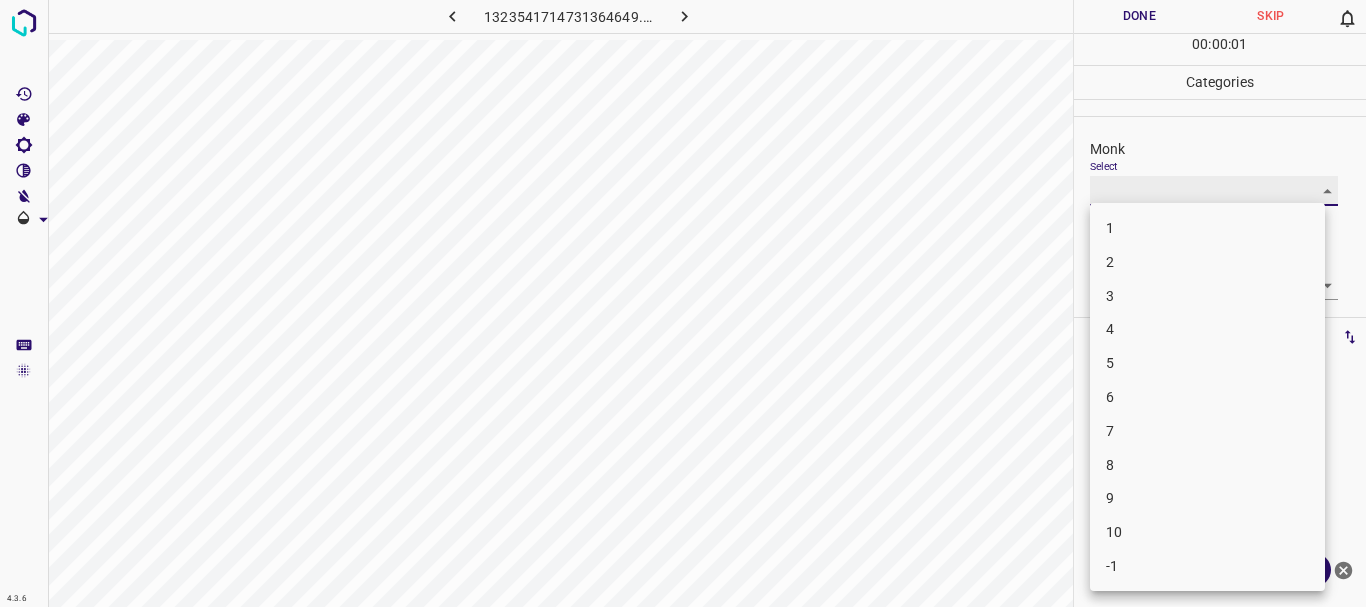 type on "5" 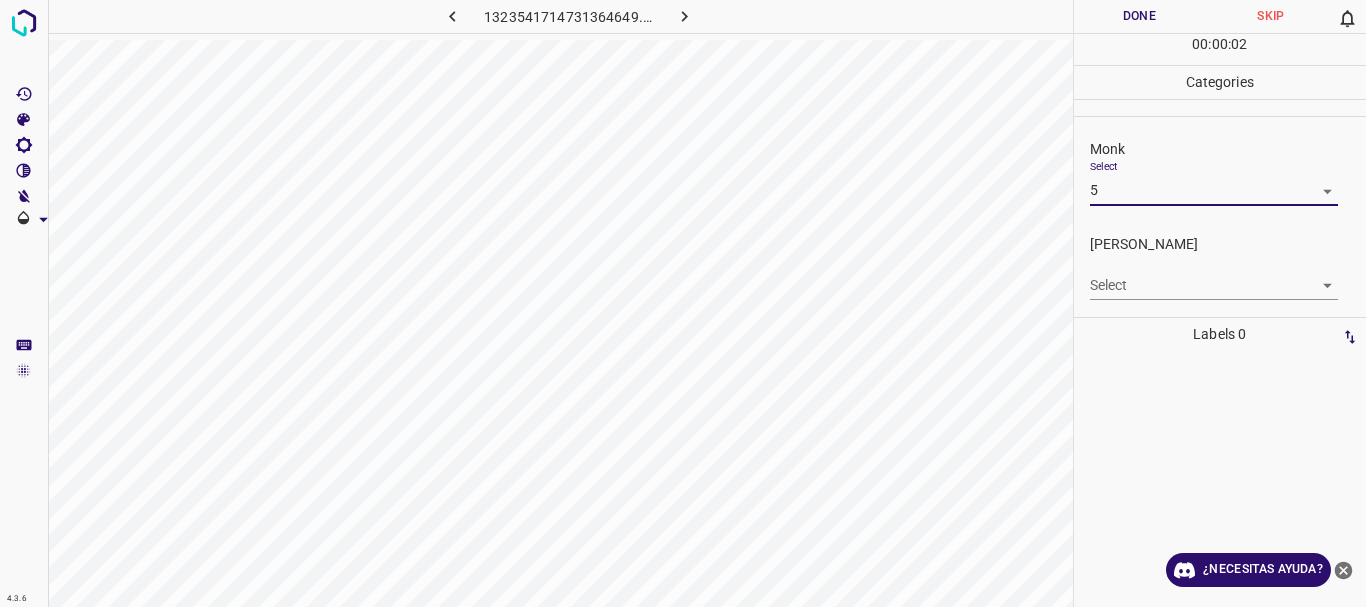 click on "4.3.6  1323541714731364649.png Done Skip 0 00   : 00   : 02   Categories Monk   Select 5 5  [PERSON_NAME]   Select ​ Labels   0 Categories 1 Monk 2  [PERSON_NAME] Tools Space Change between modes (Draw & Edit) I Auto labeling R Restore zoom M Zoom in N Zoom out Delete Delete selecte label Filters Z Restore filters X Saturation filter C Brightness filter V Contrast filter B Gray scale filter General O Download ¿Necesitas ayuda? Texto original Valora esta traducción Tu opinión servirá para ayudar a mejorar el Traductor de Google - Texto - Esconder - Borrar" at bounding box center [683, 303] 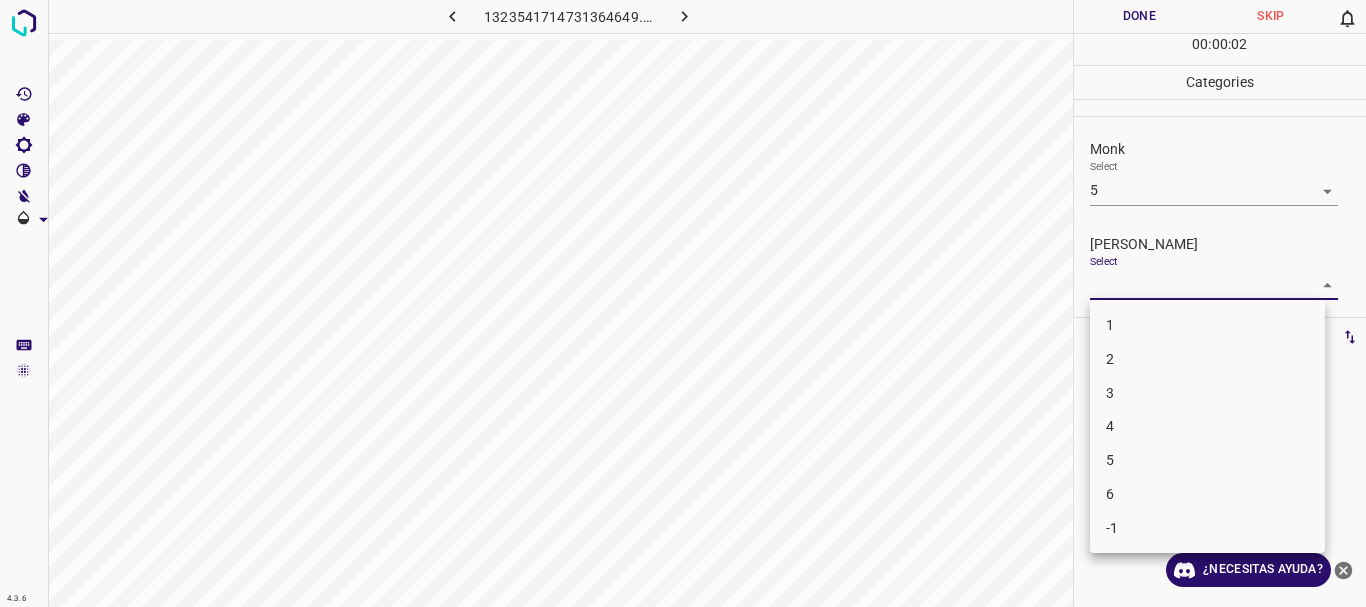 click on "4" at bounding box center [1207, 426] 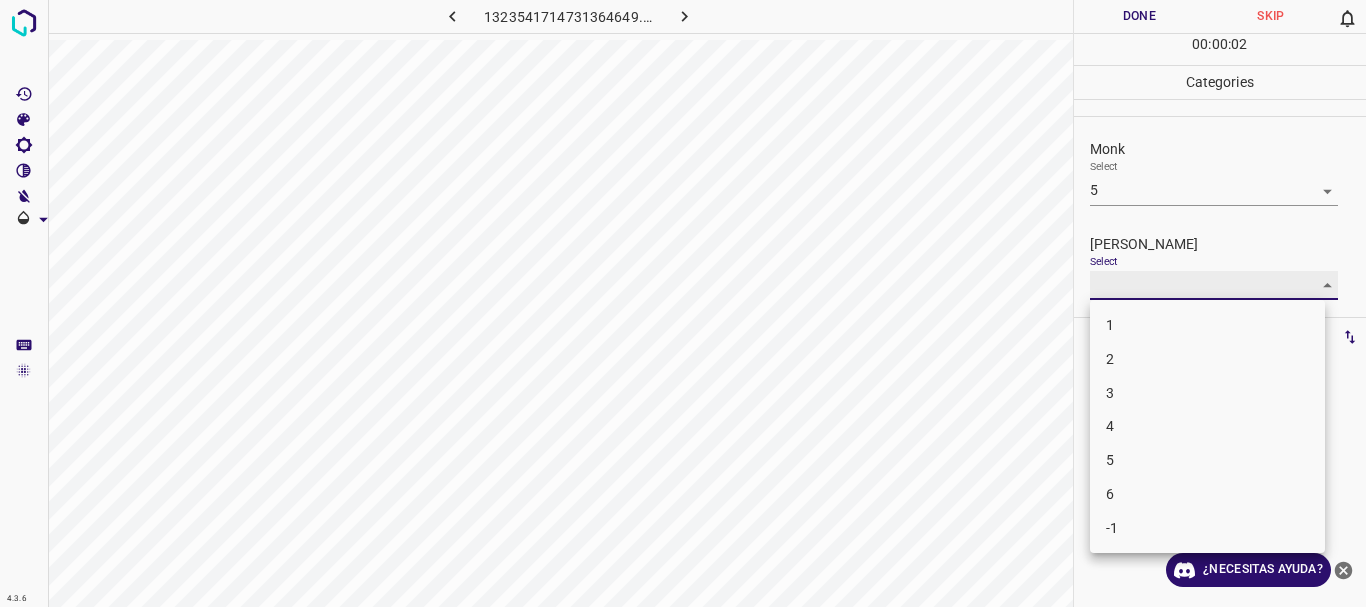 type on "4" 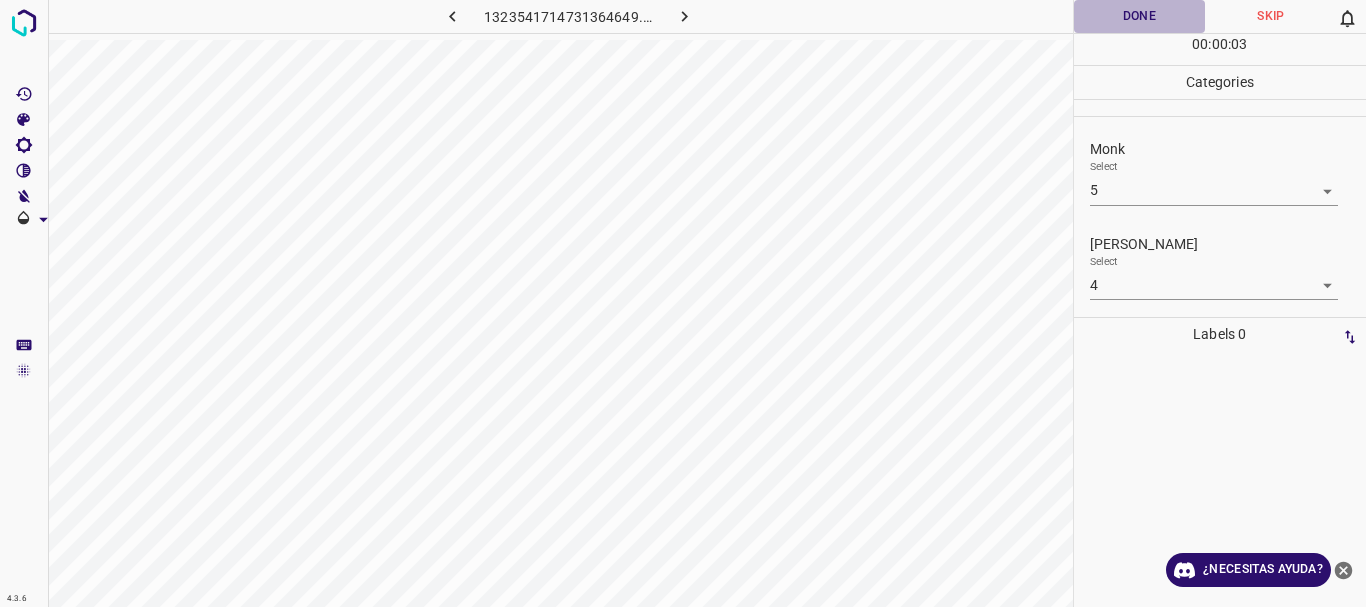 click on "Done" at bounding box center [1140, 16] 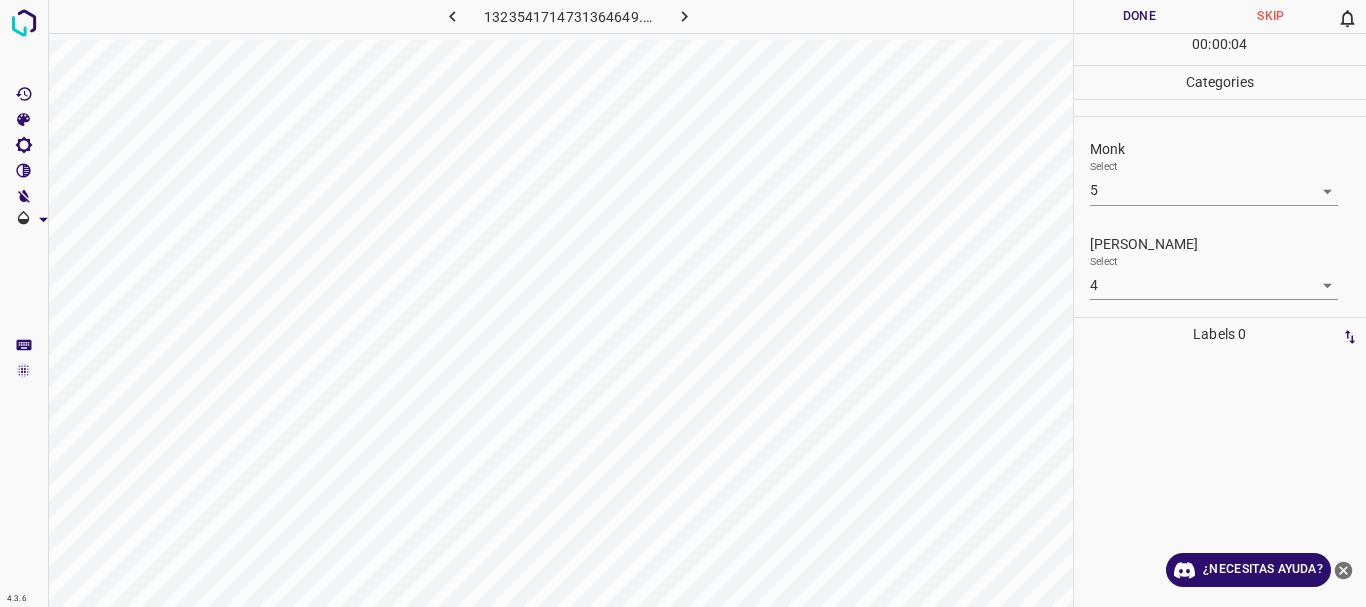click 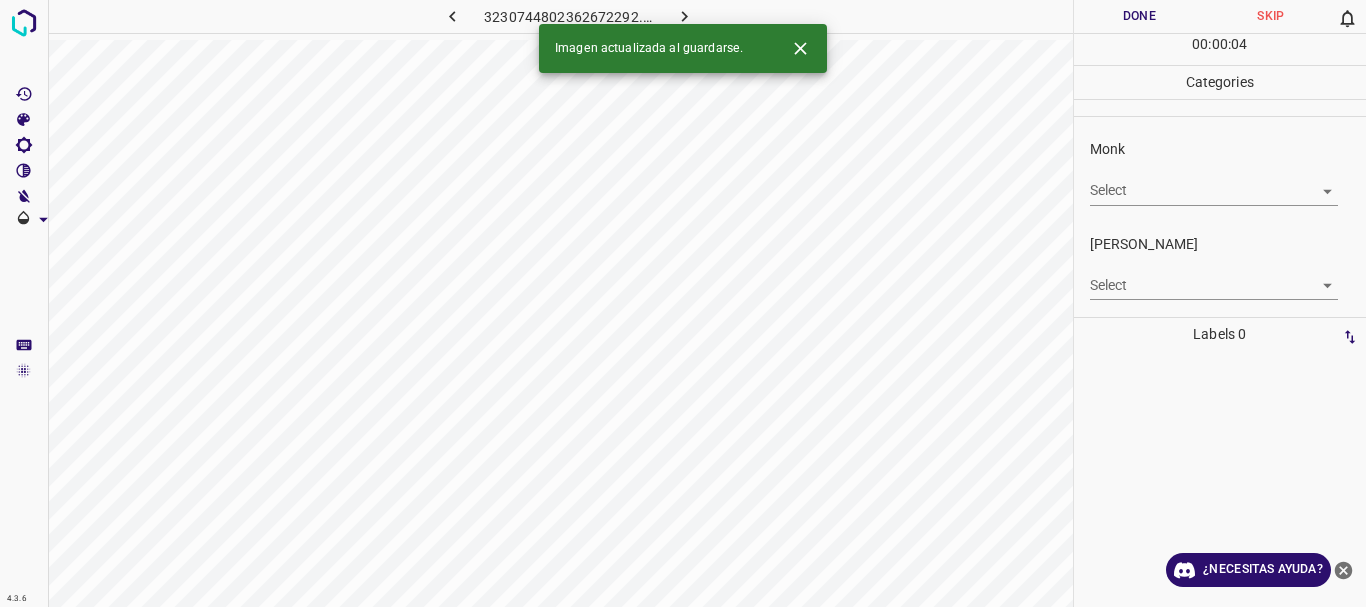 click on "4.3.6  3230744802362672292.png Done Skip 0 00   : 00   : 04   Categories Monk   Select ​  [PERSON_NAME]   Select ​ Labels   0 Categories 1 Monk 2  [PERSON_NAME] Tools Space Change between modes (Draw & Edit) I Auto labeling R Restore zoom M Zoom in N Zoom out Delete Delete selecte label Filters Z Restore filters X Saturation filter C Brightness filter V Contrast filter B Gray scale filter General O Download Imagen actualizada al guardarse. ¿Necesitas ayuda? Texto original Valora esta traducción Tu opinión servirá para ayudar a mejorar el Traductor de Google - Texto - Esconder - Borrar" at bounding box center (683, 303) 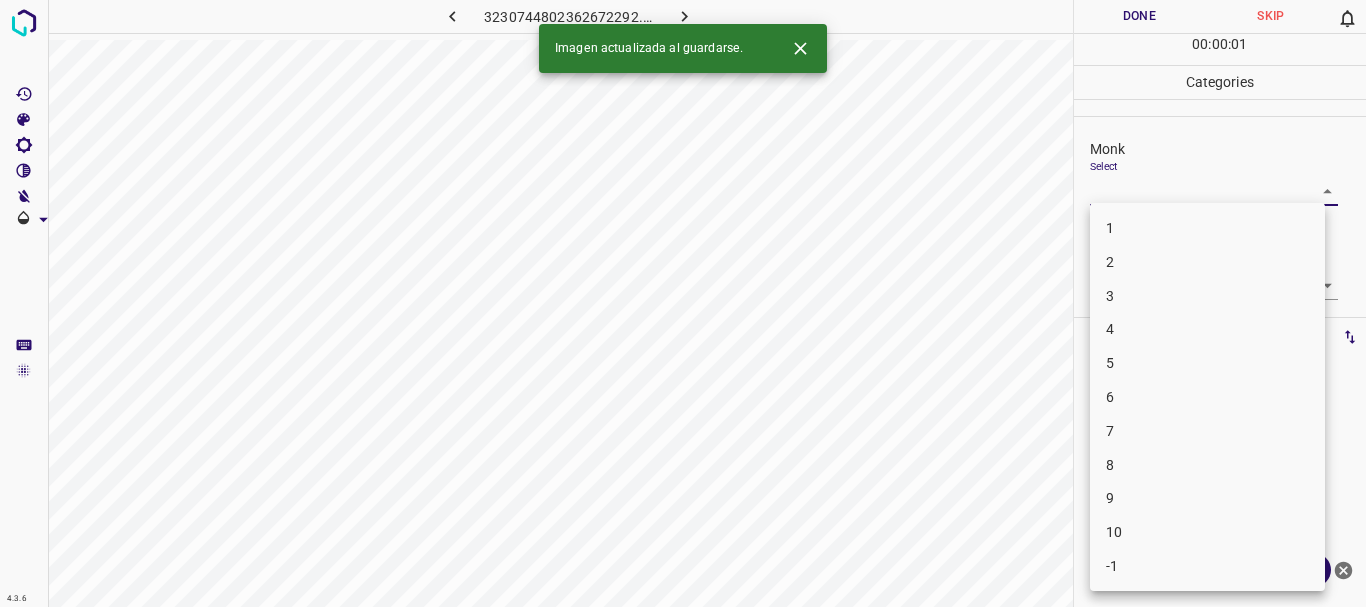 click on "3" at bounding box center (1207, 296) 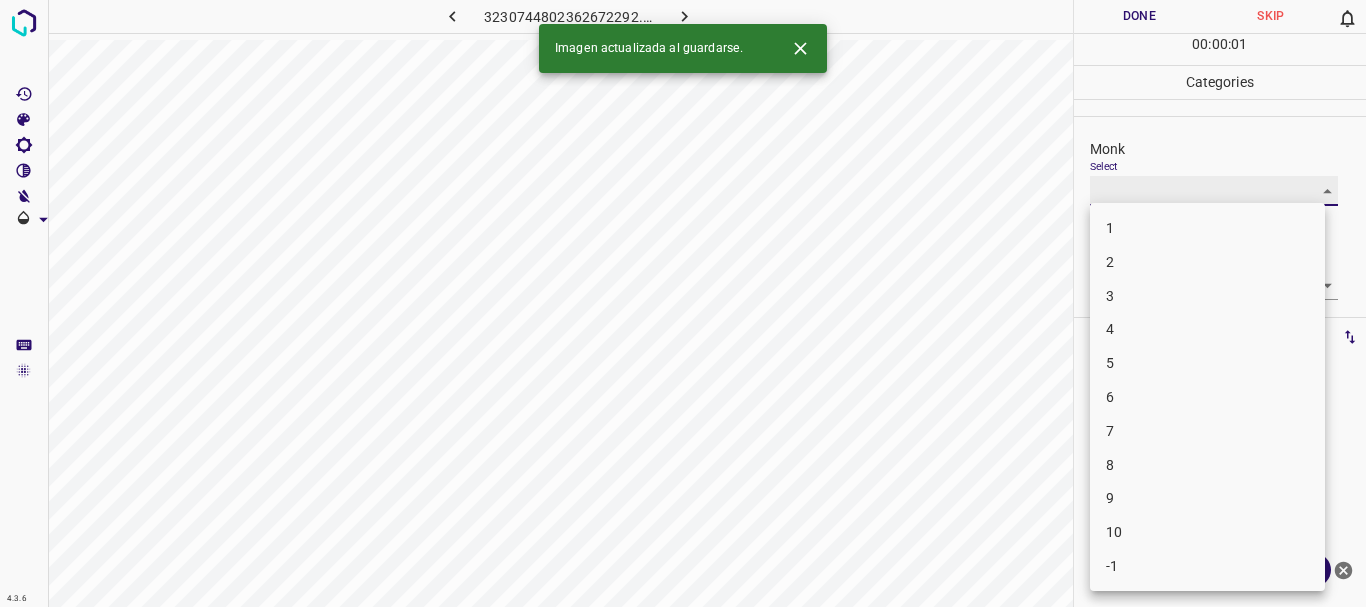 type on "3" 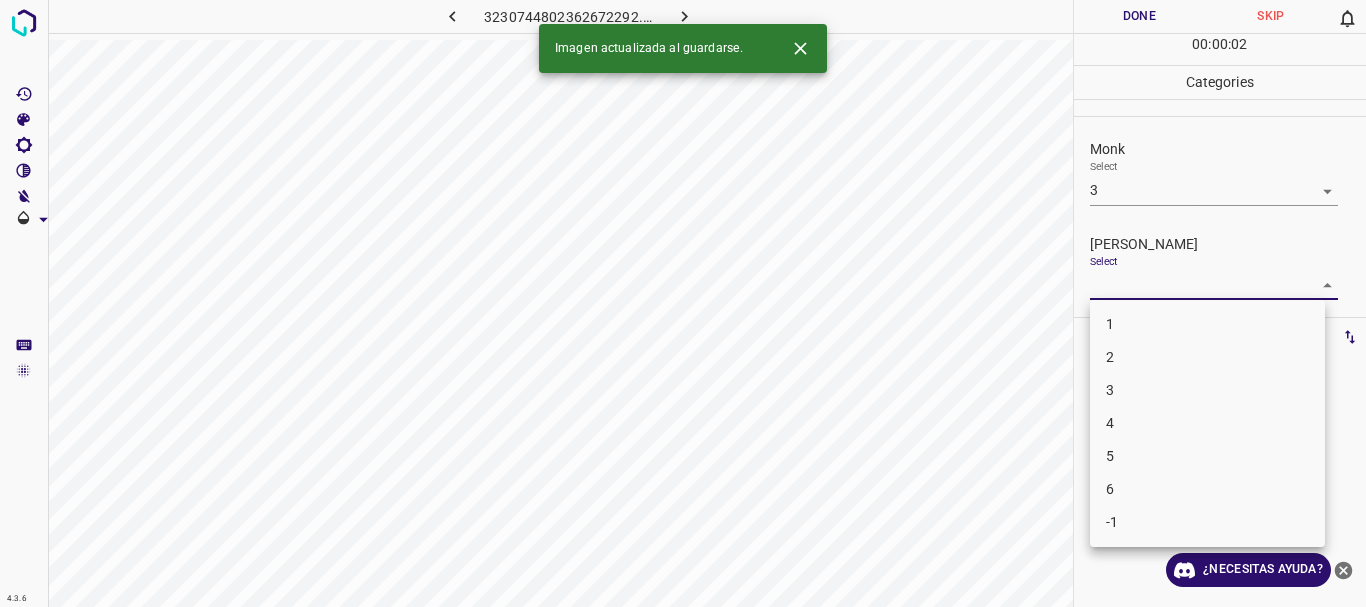 click on "4.3.6  3230744802362672292.png Done Skip 0 00   : 00   : 02   Categories Monk   Select 3 3  [PERSON_NAME]   Select ​ Labels   0 Categories 1 Monk 2  [PERSON_NAME] Tools Space Change between modes (Draw & Edit) I Auto labeling R Restore zoom M Zoom in N Zoom out Delete Delete selecte label Filters Z Restore filters X Saturation filter C Brightness filter V Contrast filter B Gray scale filter General O Download Imagen actualizada al guardarse. ¿Necesitas ayuda? Texto original Valora esta traducción Tu opinión servirá para ayudar a mejorar el Traductor de Google - Texto - Esconder - Borrar 1 2 3 4 5 6 -1" at bounding box center [683, 303] 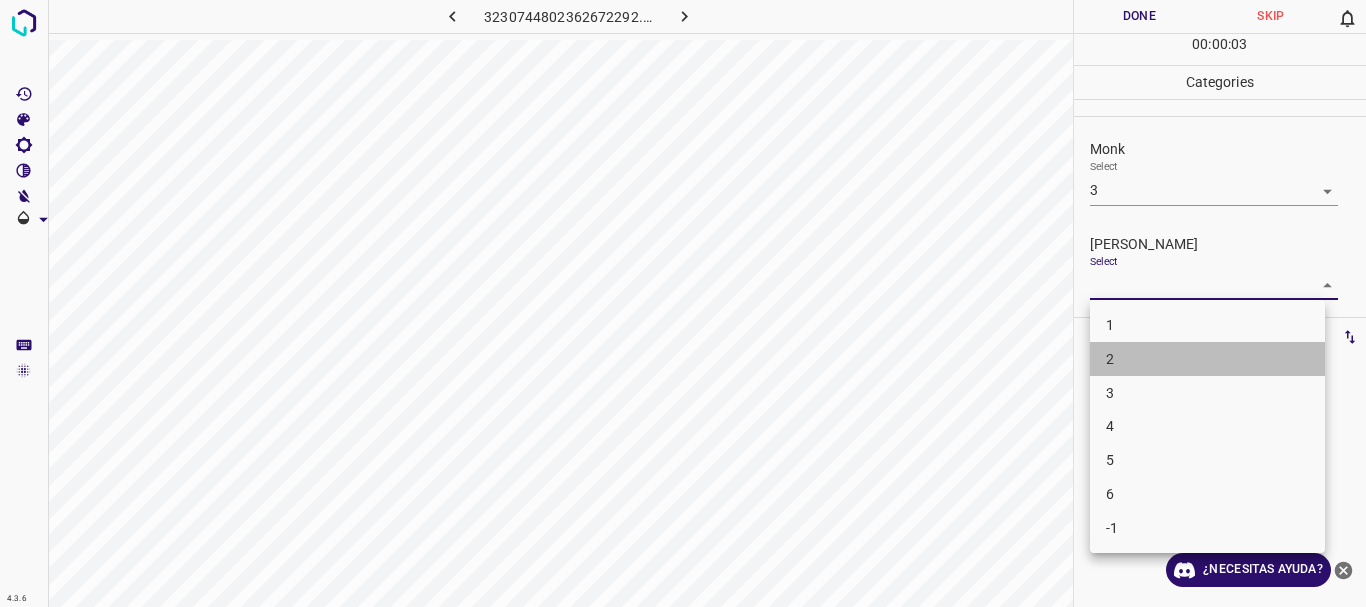 click on "2" at bounding box center (1207, 359) 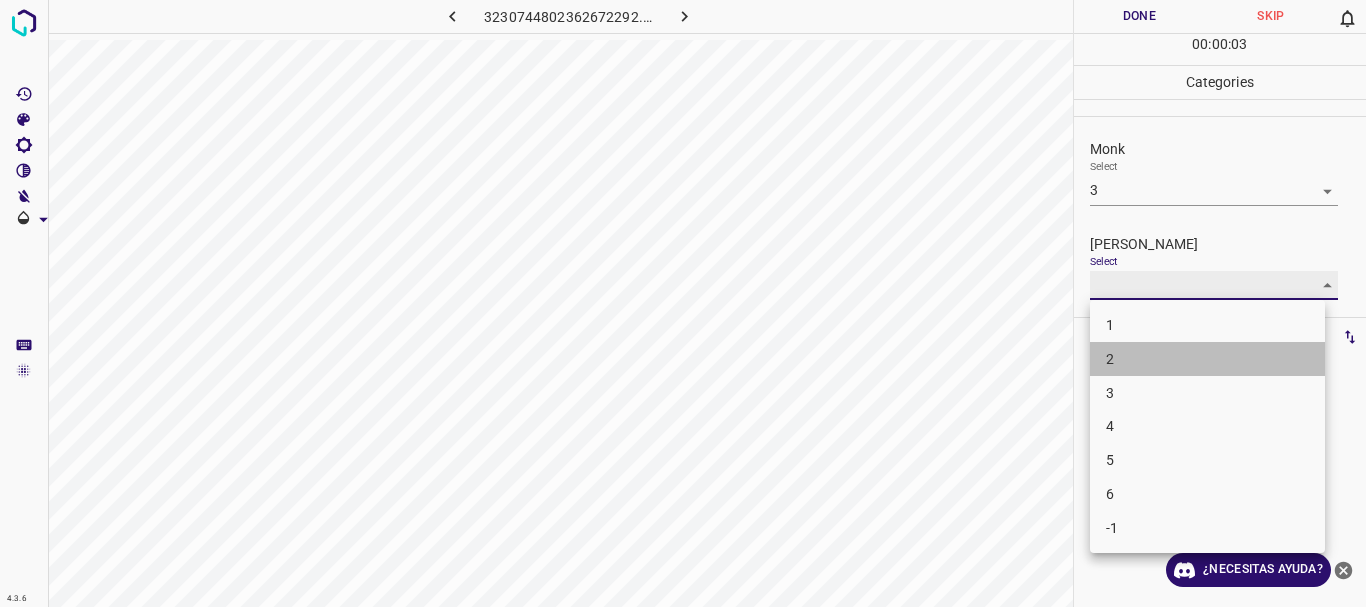 type on "2" 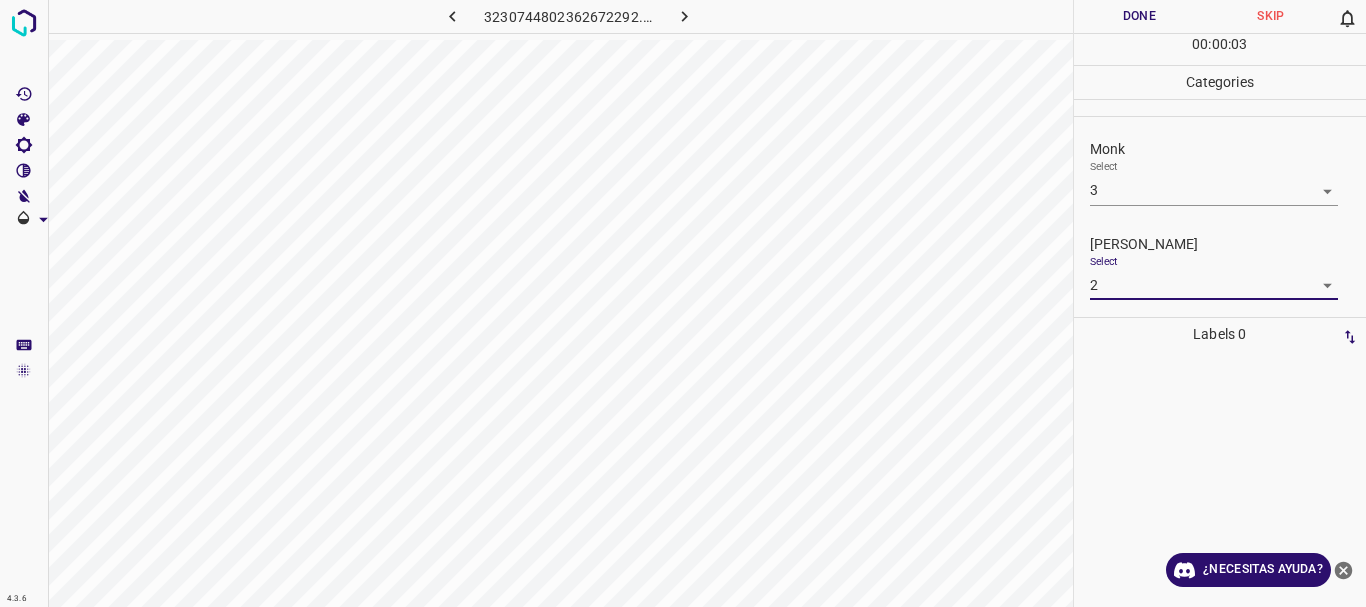 click on "Done" at bounding box center (1140, 16) 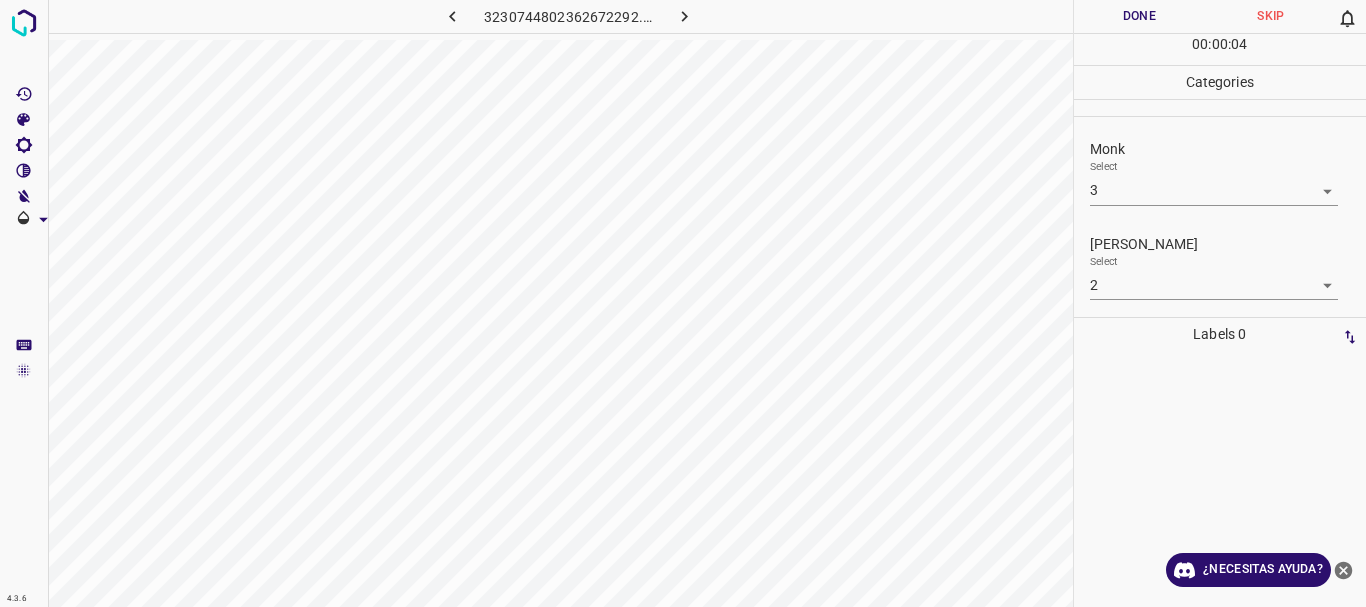 click 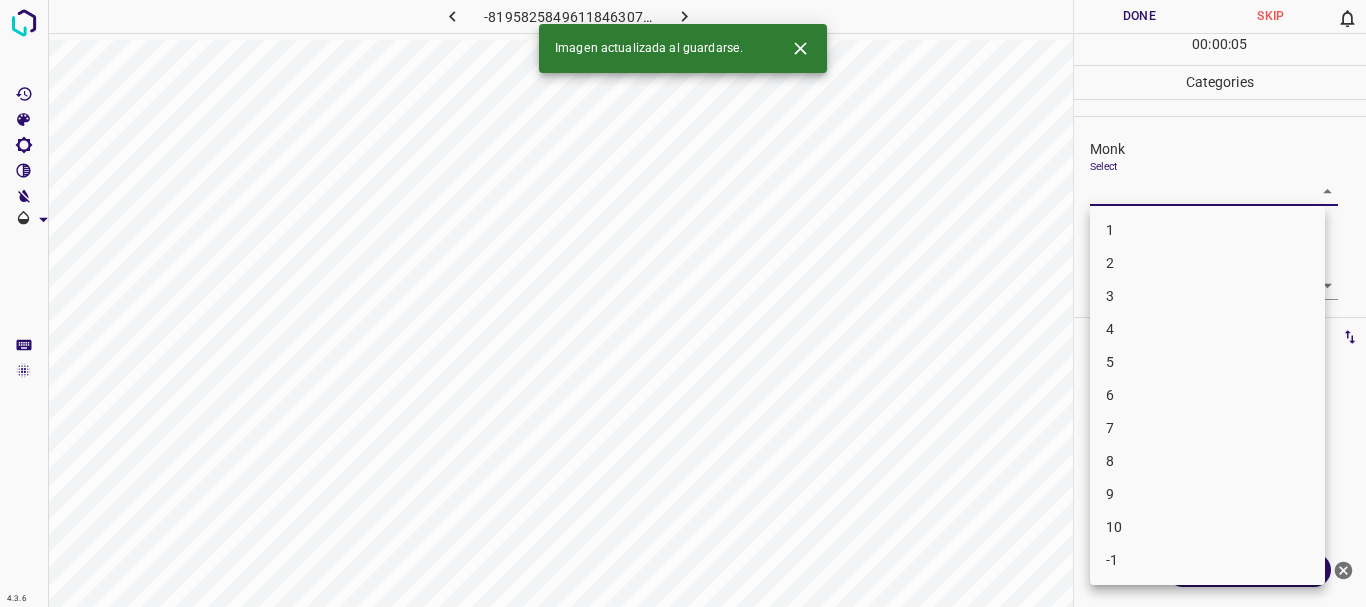 click on "4.3.6  -8195825849611846307.png Done Skip 0 00   : 00   : 05   Categories Monk   Select ​  [PERSON_NAME]   Select ​ Labels   0 Categories 1 Monk 2  [PERSON_NAME] Tools Space Change between modes (Draw & Edit) I Auto labeling R Restore zoom M Zoom in N Zoom out Delete Delete selecte label Filters Z Restore filters X Saturation filter C Brightness filter V Contrast filter B Gray scale filter General O Download Imagen actualizada al guardarse. ¿Necesitas ayuda? Texto original Valora esta traducción Tu opinión servirá para ayudar a mejorar el Traductor de Google - Texto - Esconder - Borrar 1 2 3 4 5 6 7 8 9 10 -1" at bounding box center [683, 303] 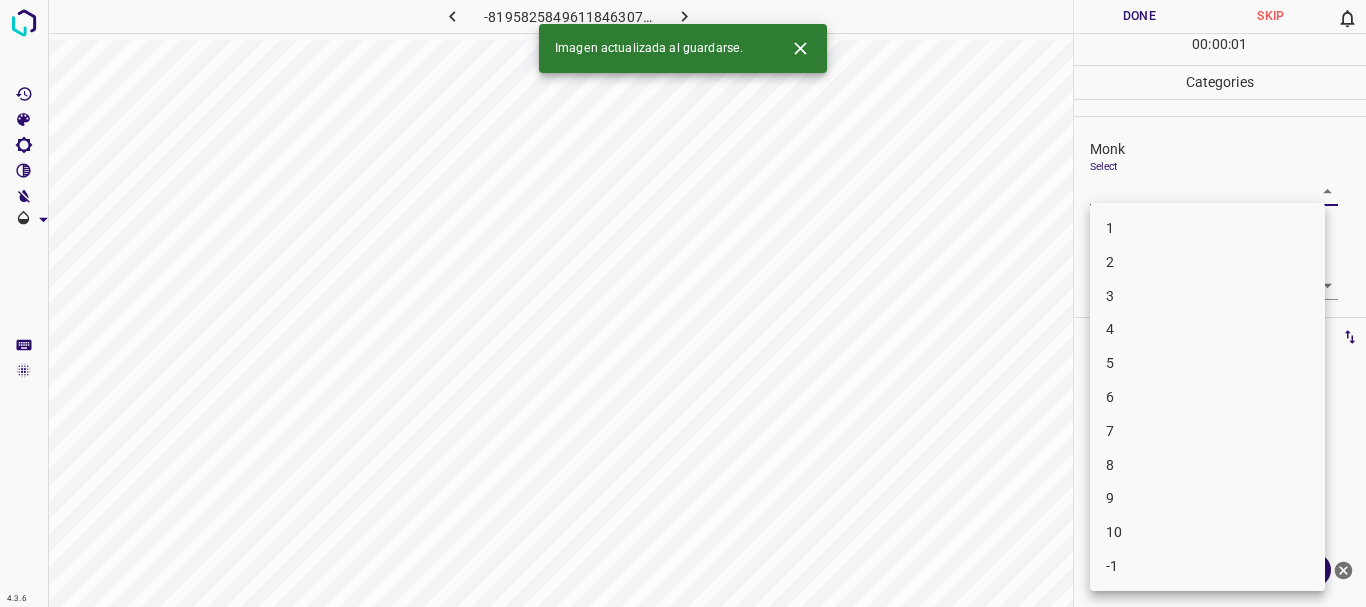 click on "3" at bounding box center (1207, 296) 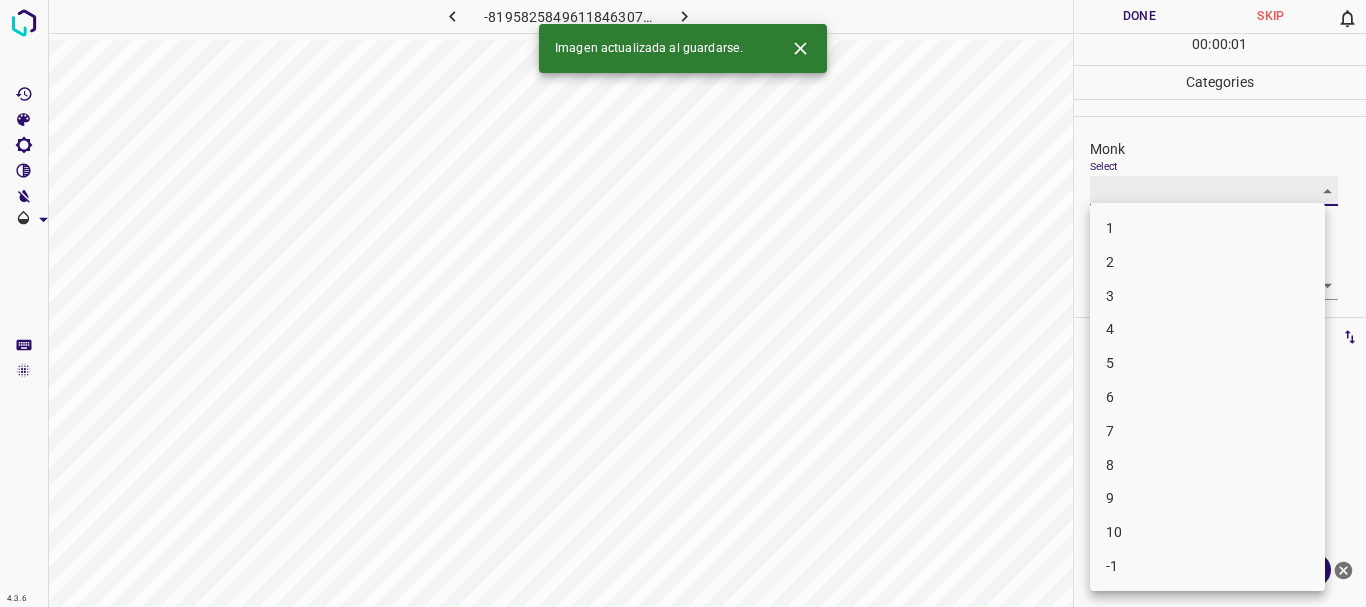 type on "3" 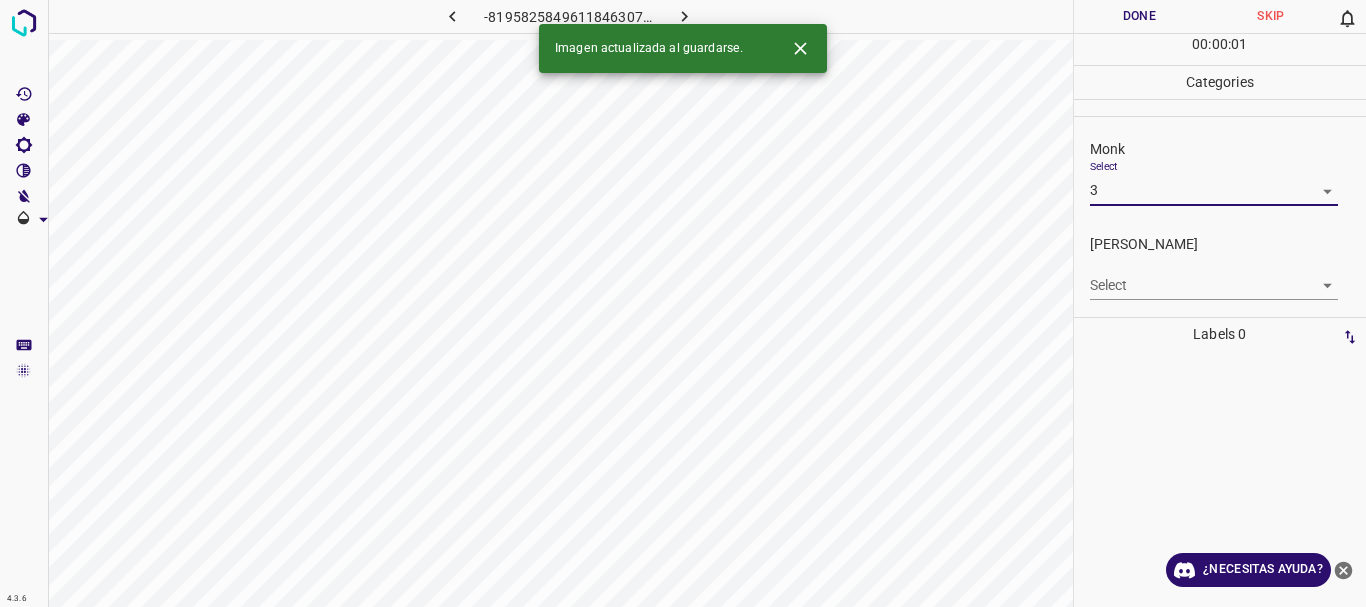 click on "4.3.6  -8195825849611846307.png Done Skip 0 00   : 00   : 01   Categories Monk   Select 3 3  [PERSON_NAME]   Select ​ Labels   0 Categories 1 Monk 2  [PERSON_NAME] Tools Space Change between modes (Draw & Edit) I Auto labeling R Restore zoom M Zoom in N Zoom out Delete Delete selecte label Filters Z Restore filters X Saturation filter C Brightness filter V Contrast filter B Gray scale filter General O Download Imagen actualizada al guardarse. ¿Necesitas ayuda? Texto original Valora esta traducción Tu opinión servirá para ayudar a mejorar el Traductor de Google - Texto - Esconder - Borrar" at bounding box center (683, 303) 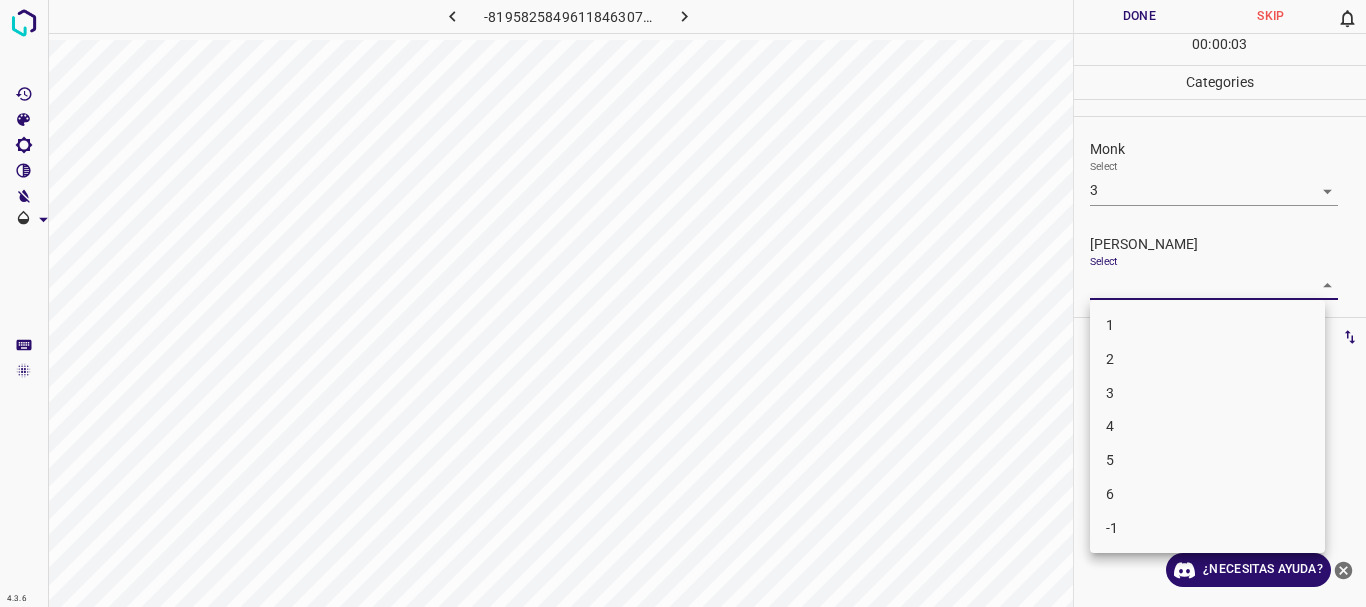click on "2" at bounding box center (1207, 359) 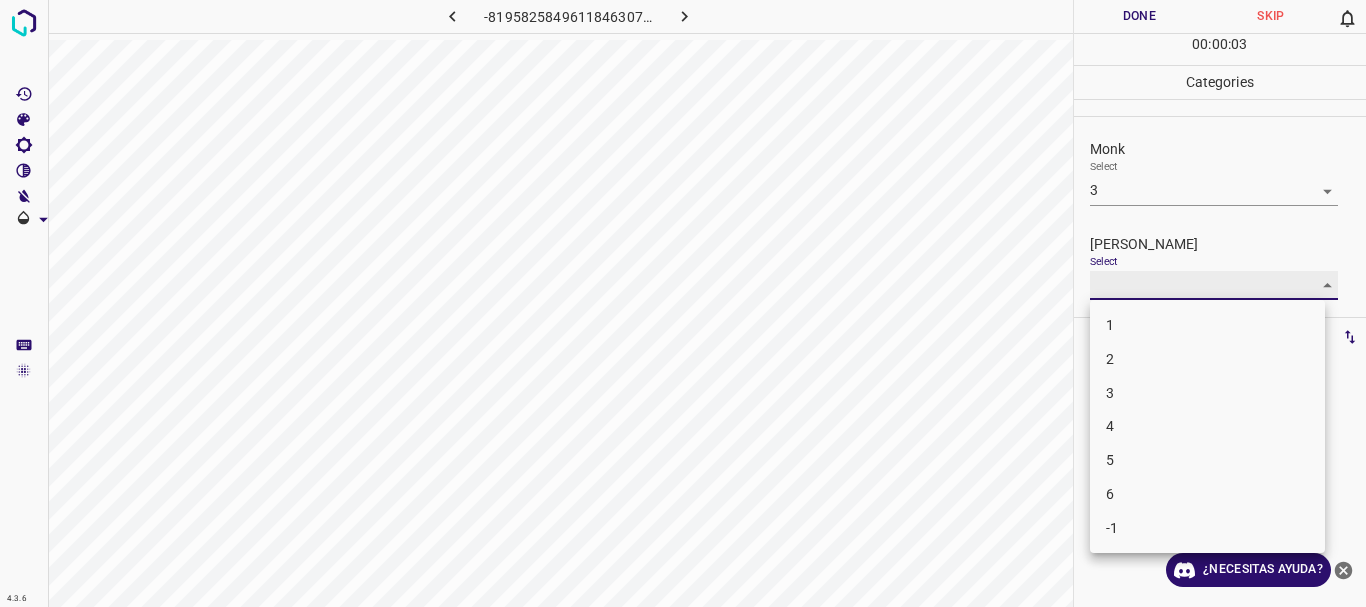 type on "2" 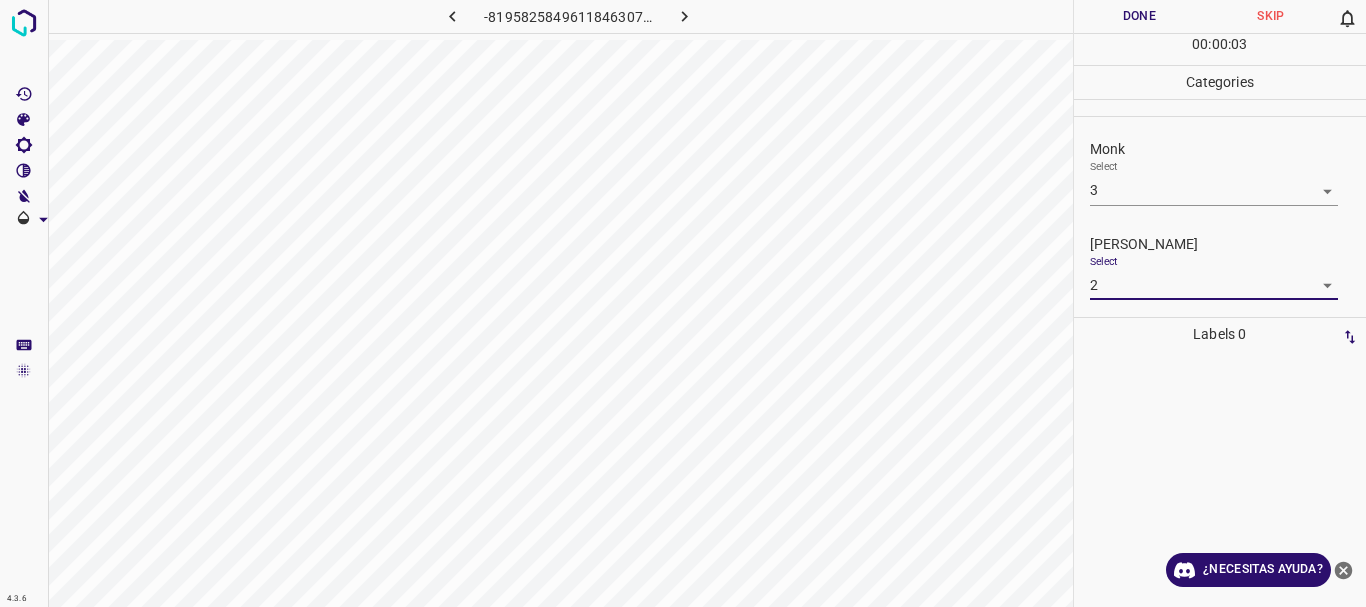 click on "Done" at bounding box center [1140, 16] 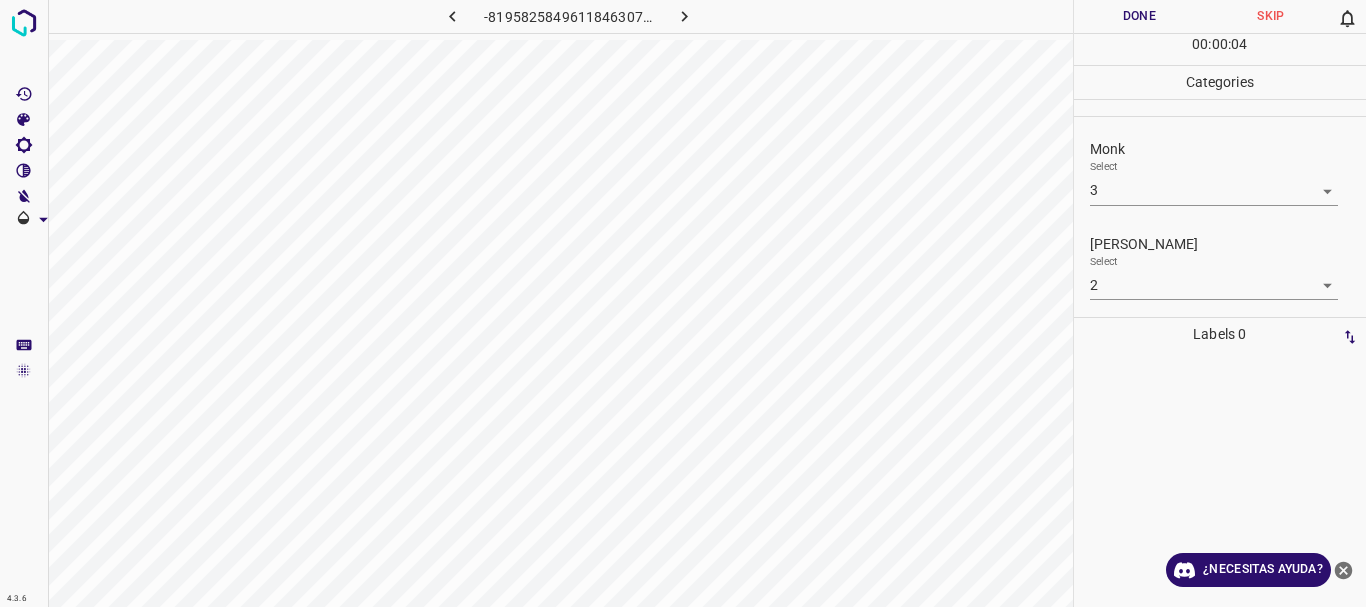 click at bounding box center (684, 16) 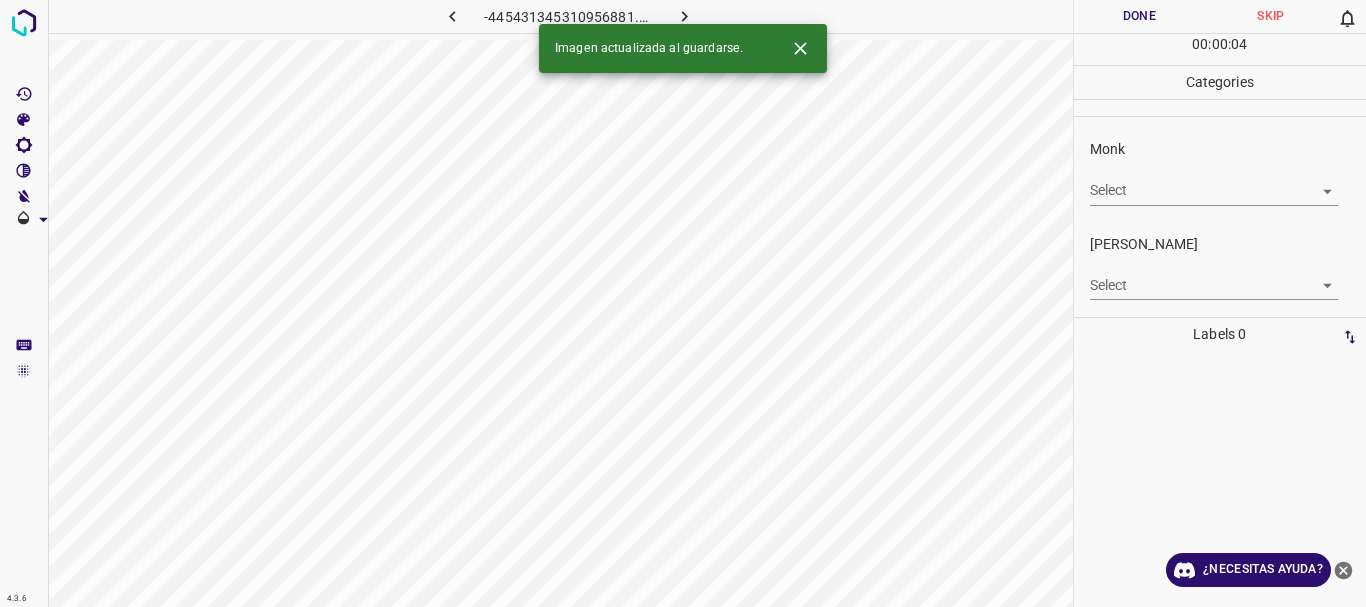 click at bounding box center [684, 16] 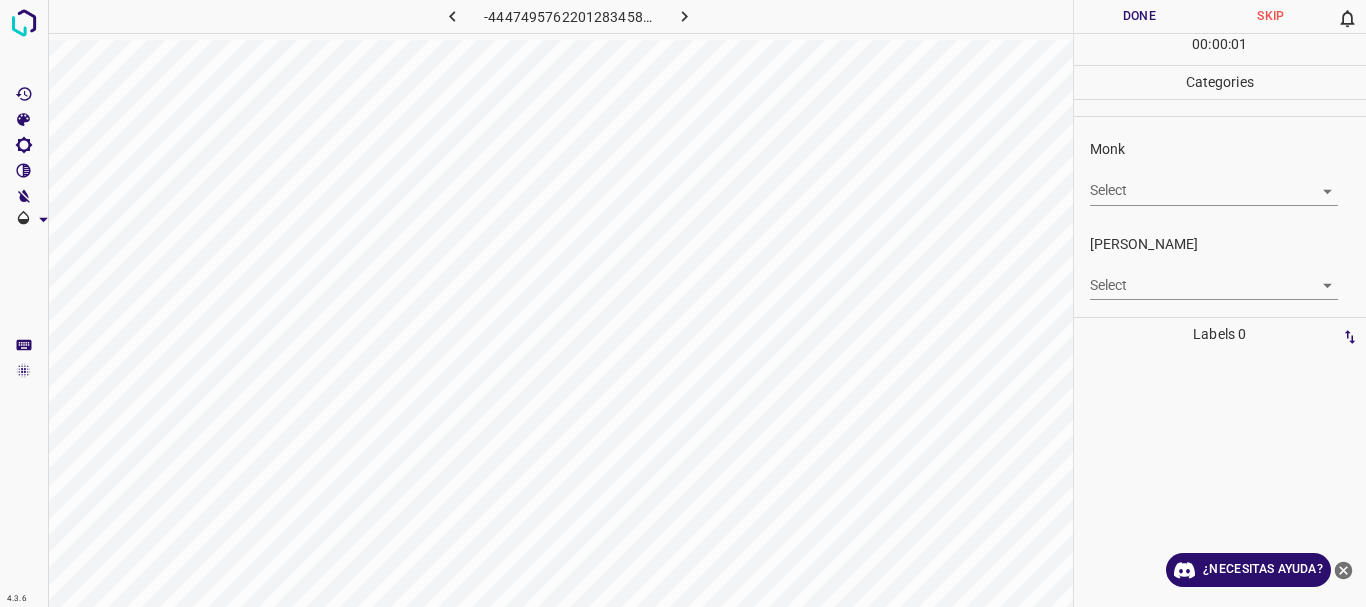 click 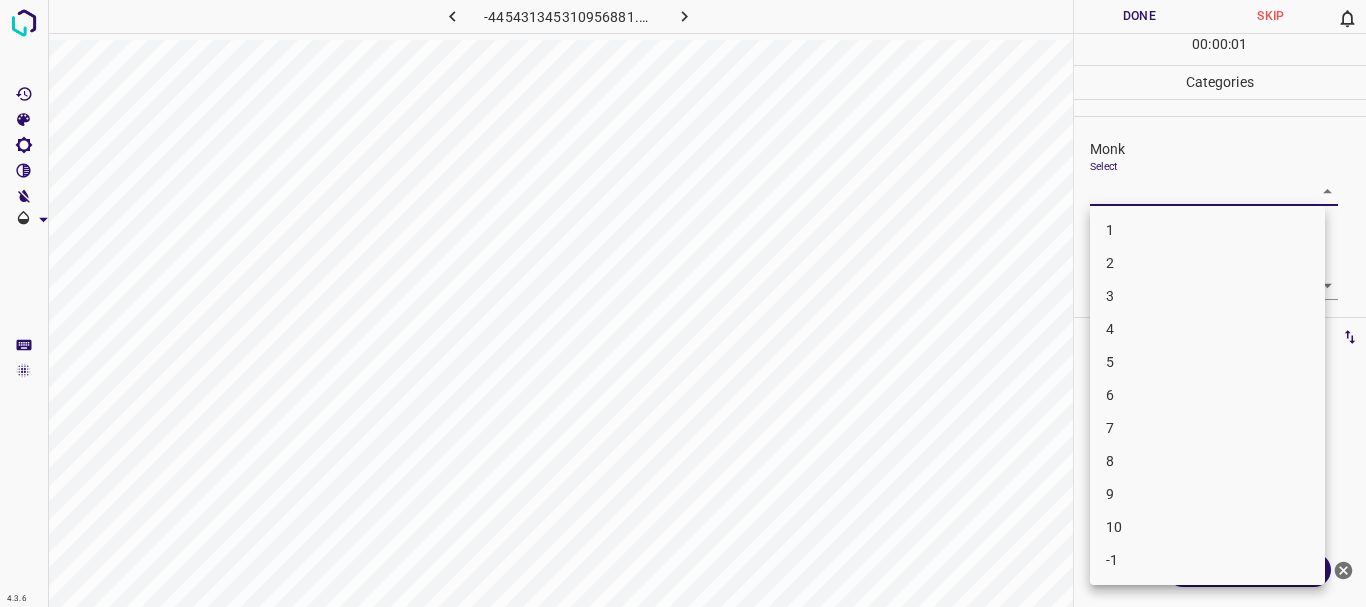 click on "4.3.6  -445431345310956881.png Done Skip 0 00   : 00   : 01   Categories Monk   Select ​  [PERSON_NAME]   Select ​ Labels   0 Categories 1 Monk 2  [PERSON_NAME] Tools Space Change between modes (Draw & Edit) I Auto labeling R Restore zoom M Zoom in N Zoom out Delete Delete selecte label Filters Z Restore filters X Saturation filter C Brightness filter V Contrast filter B Gray scale filter General O Download ¿Necesitas ayuda? Texto original Valora esta traducción Tu opinión servirá para ayudar a mejorar el Traductor de Google - Texto - Esconder - Borrar 1 2 3 4 5 6 7 8 9 10 -1" at bounding box center (683, 303) 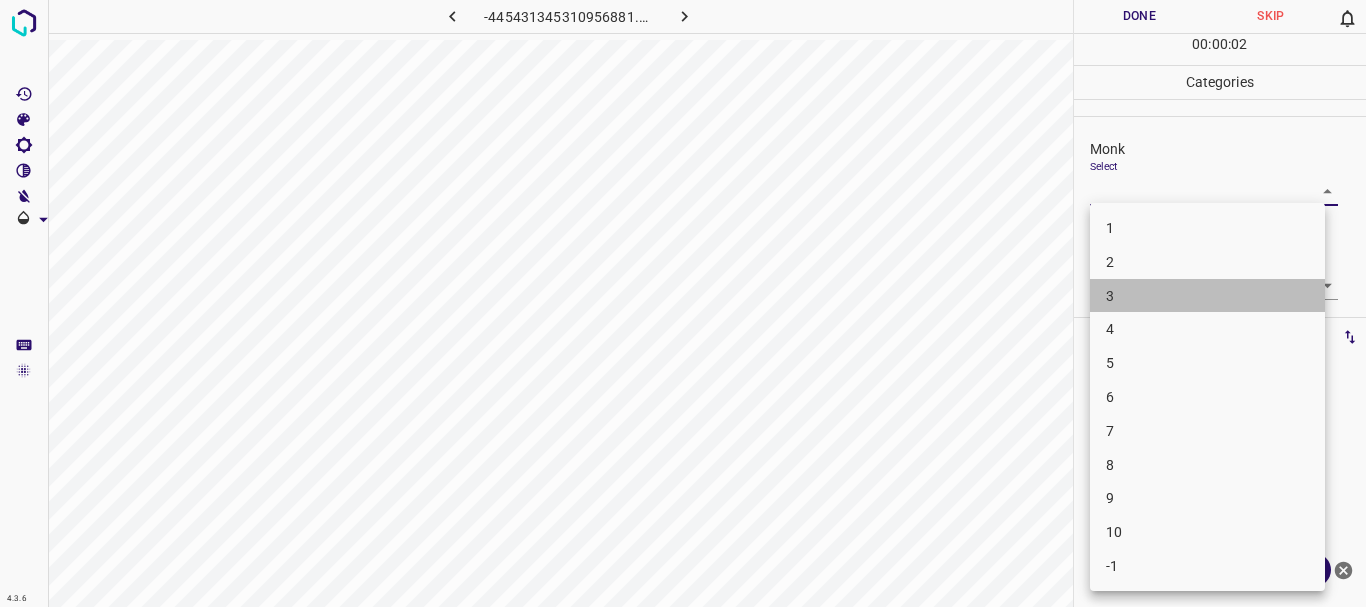 click on "3" at bounding box center [1207, 296] 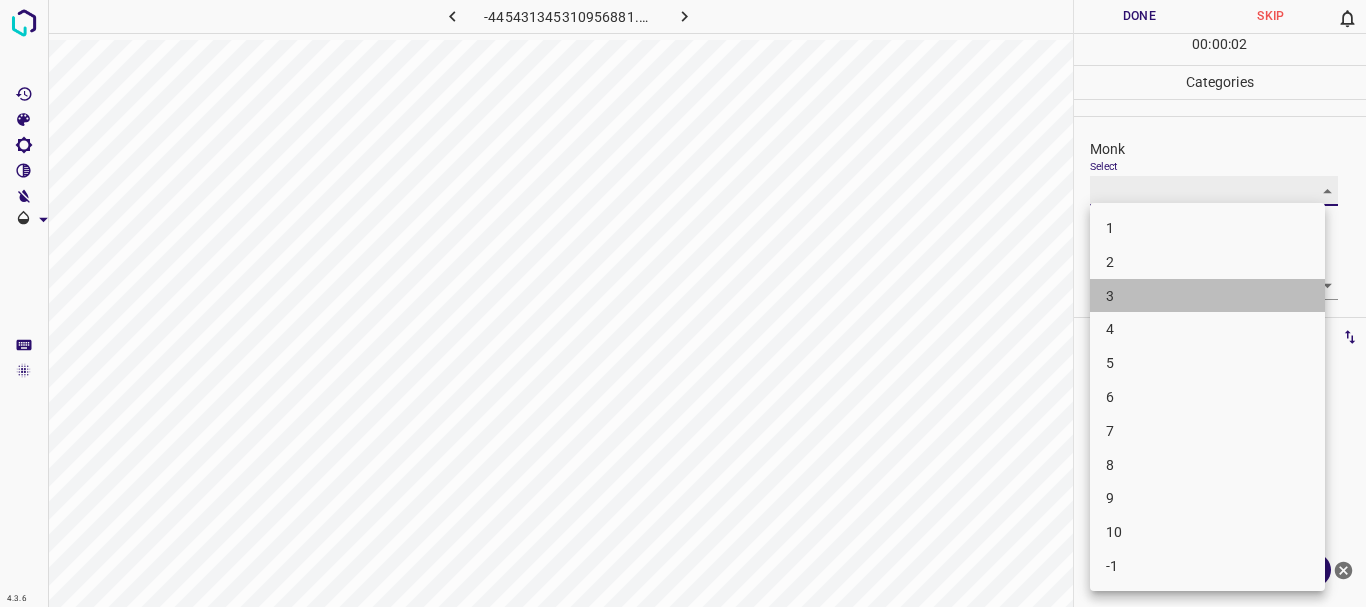 type on "3" 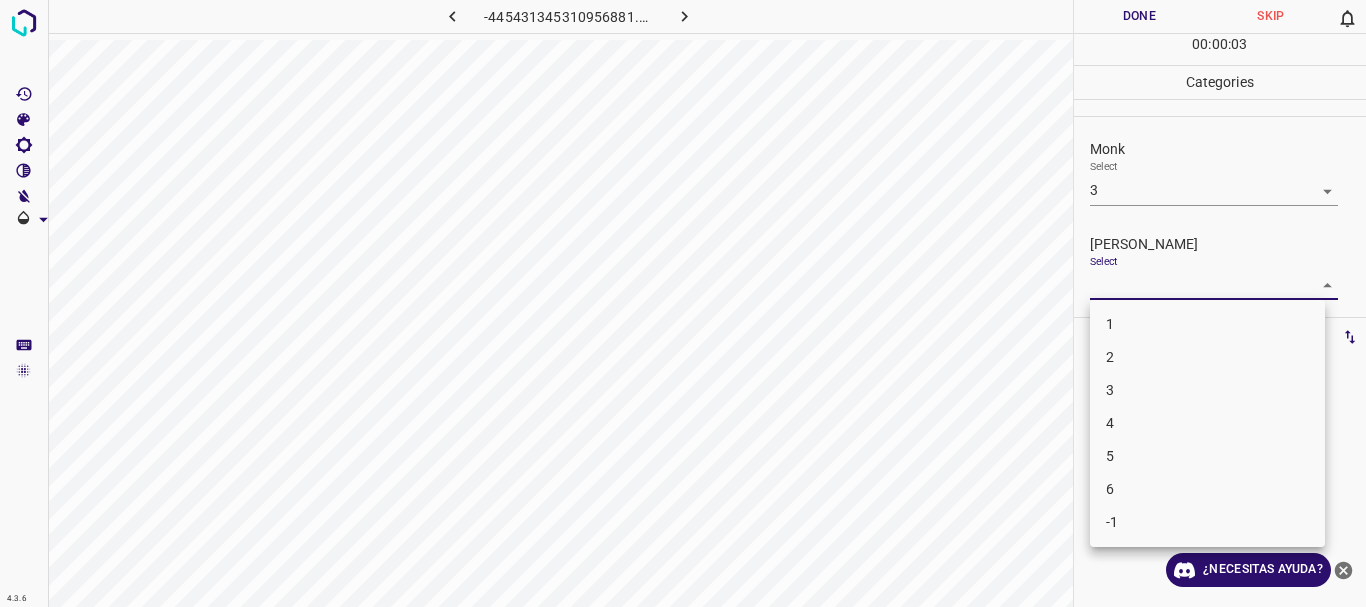 click on "4.3.6  -445431345310956881.png Done Skip 0 00   : 00   : 03   Categories Monk   Select 3 3  [PERSON_NAME]   Select ​ Labels   0 Categories 1 Monk 2  [PERSON_NAME] Tools Space Change between modes (Draw & Edit) I Auto labeling R Restore zoom M Zoom in N Zoom out Delete Delete selecte label Filters Z Restore filters X Saturation filter C Brightness filter V Contrast filter B Gray scale filter General O Download ¿Necesitas ayuda? Texto original Valora esta traducción Tu opinión servirá para ayudar a mejorar el Traductor de Google - Texto - Esconder - Borrar 1 2 3 4 5 6 -1" at bounding box center (683, 303) 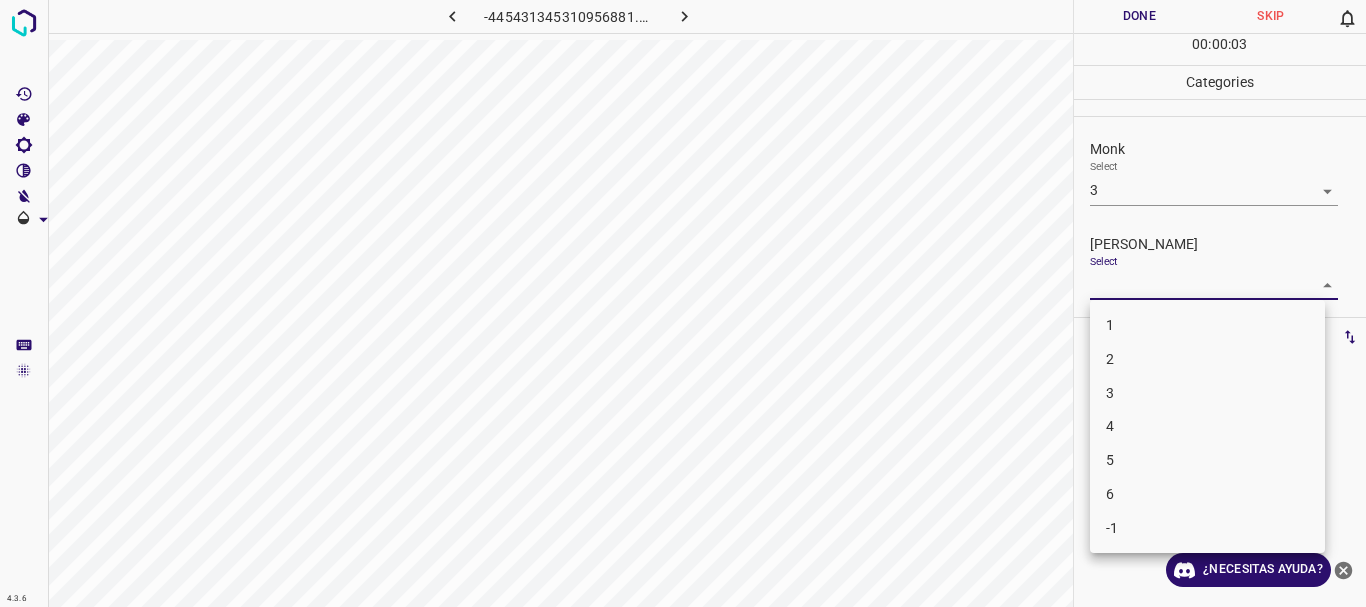 drag, startPoint x: 1137, startPoint y: 320, endPoint x: 1132, endPoint y: 256, distance: 64.195015 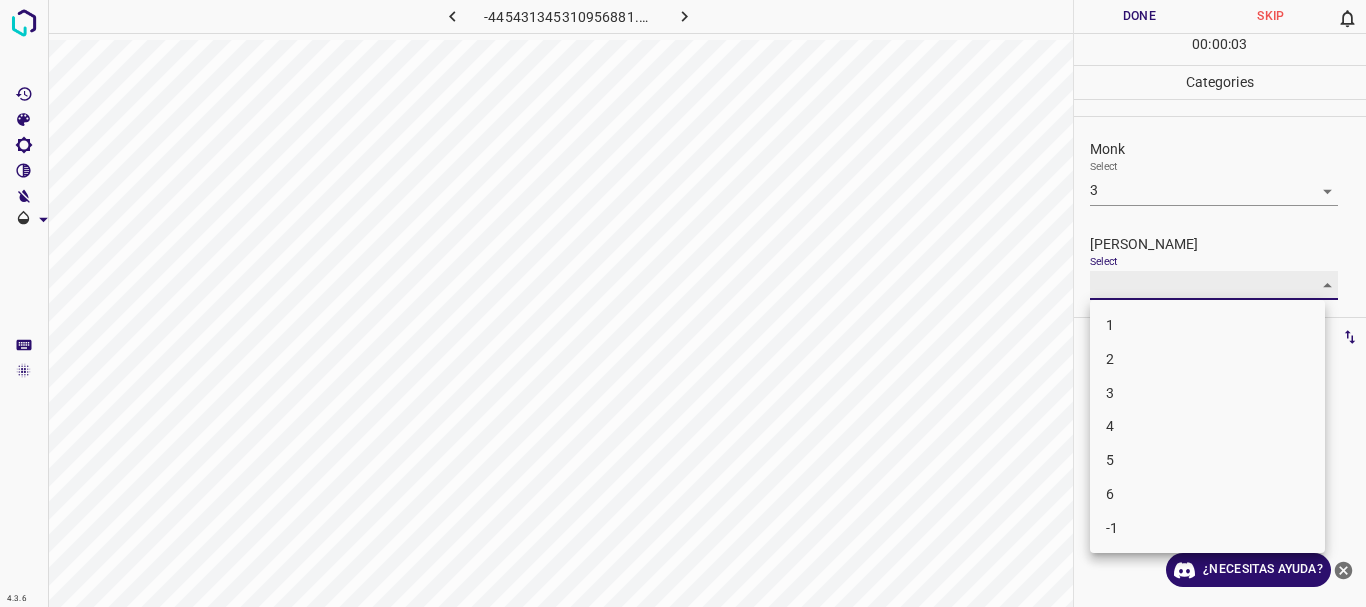 type on "1" 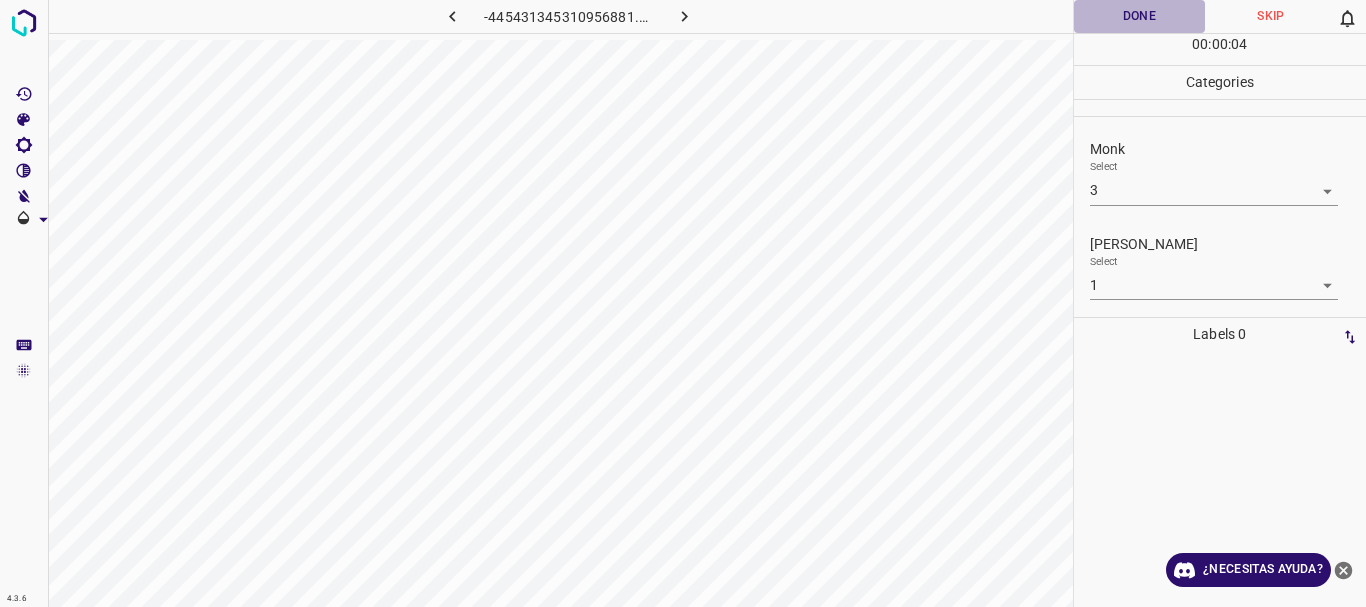 click on "Done" at bounding box center [1140, 16] 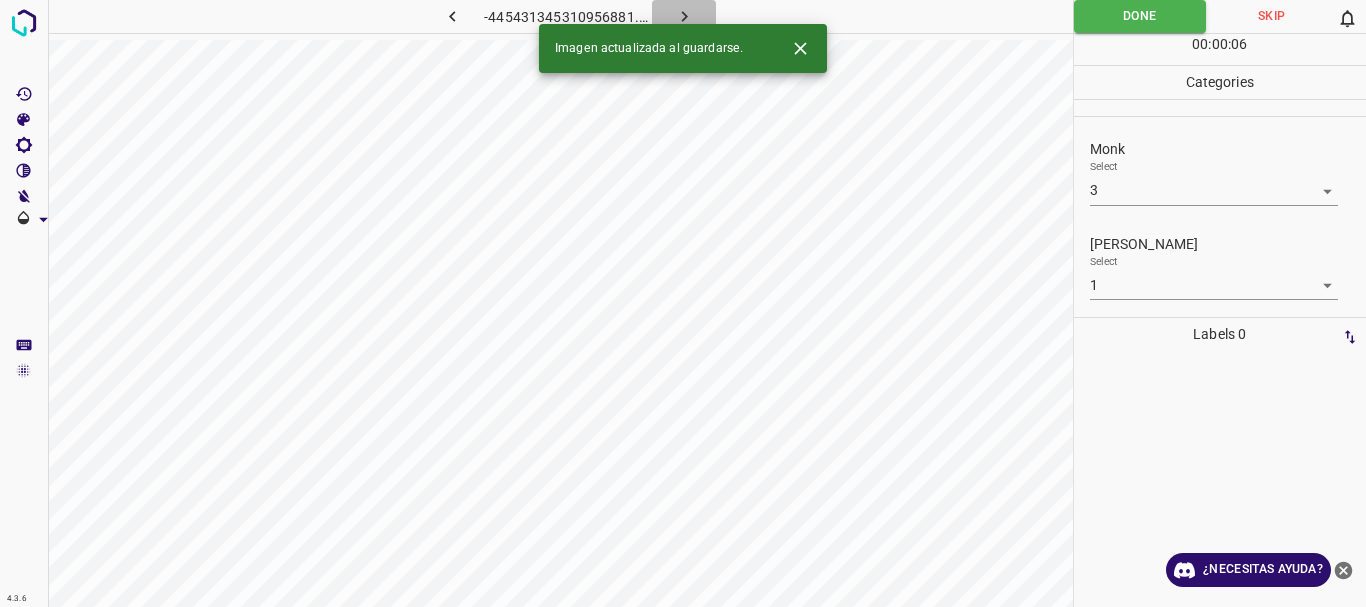 click 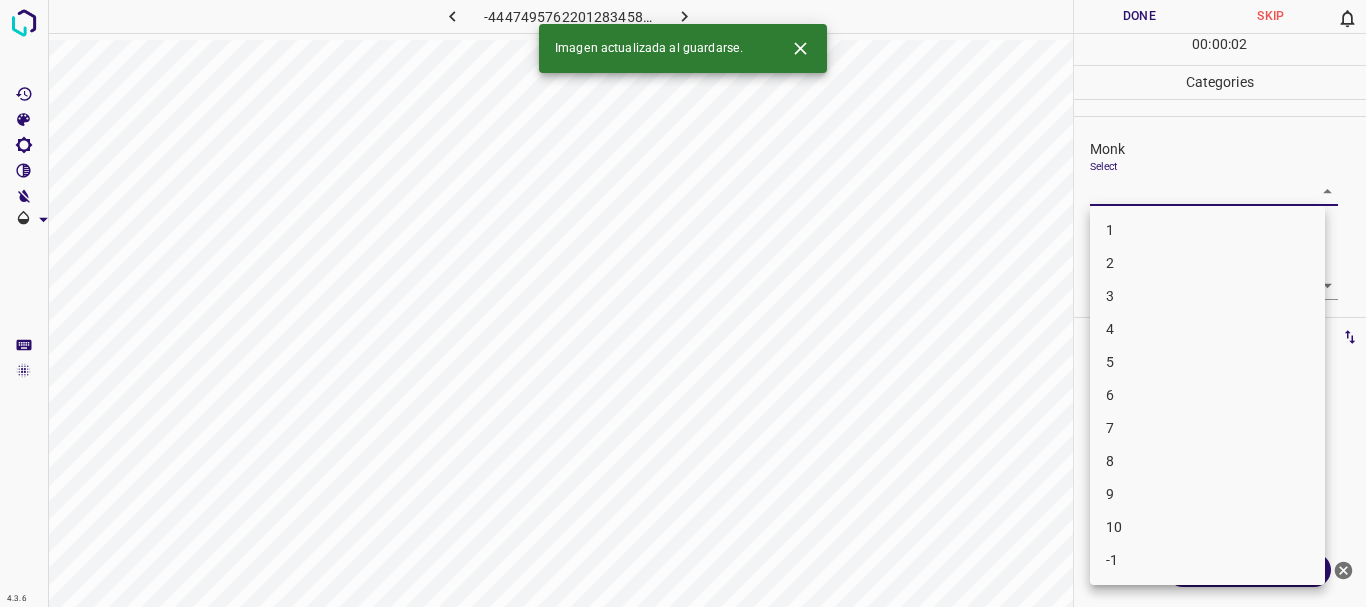 click on "4.3.6  -4447495762201283458.png Done Skip 0 00   : 00   : 02   Categories Monk   Select ​  [PERSON_NAME]   Select ​ Labels   0 Categories 1 Monk 2  [PERSON_NAME] Tools Space Change between modes (Draw & Edit) I Auto labeling R Restore zoom M Zoom in N Zoom out Delete Delete selecte label Filters Z Restore filters X Saturation filter C Brightness filter V Contrast filter B Gray scale filter General O Download Imagen actualizada al guardarse. ¿Necesitas ayuda? Texto original Valora esta traducción Tu opinión servirá para ayudar a mejorar el Traductor de Google - Texto - Esconder - Borrar 1 2 3 4 5 6 7 8 9 10 -1" at bounding box center (683, 303) 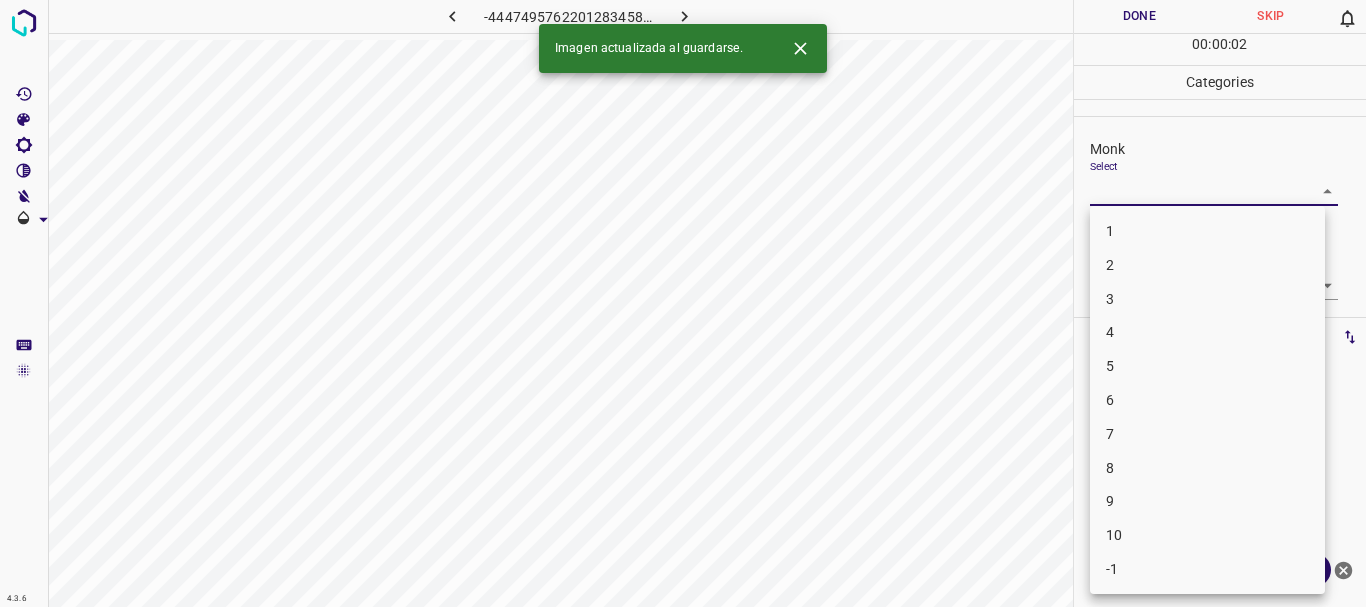 click on "3" at bounding box center [1207, 299] 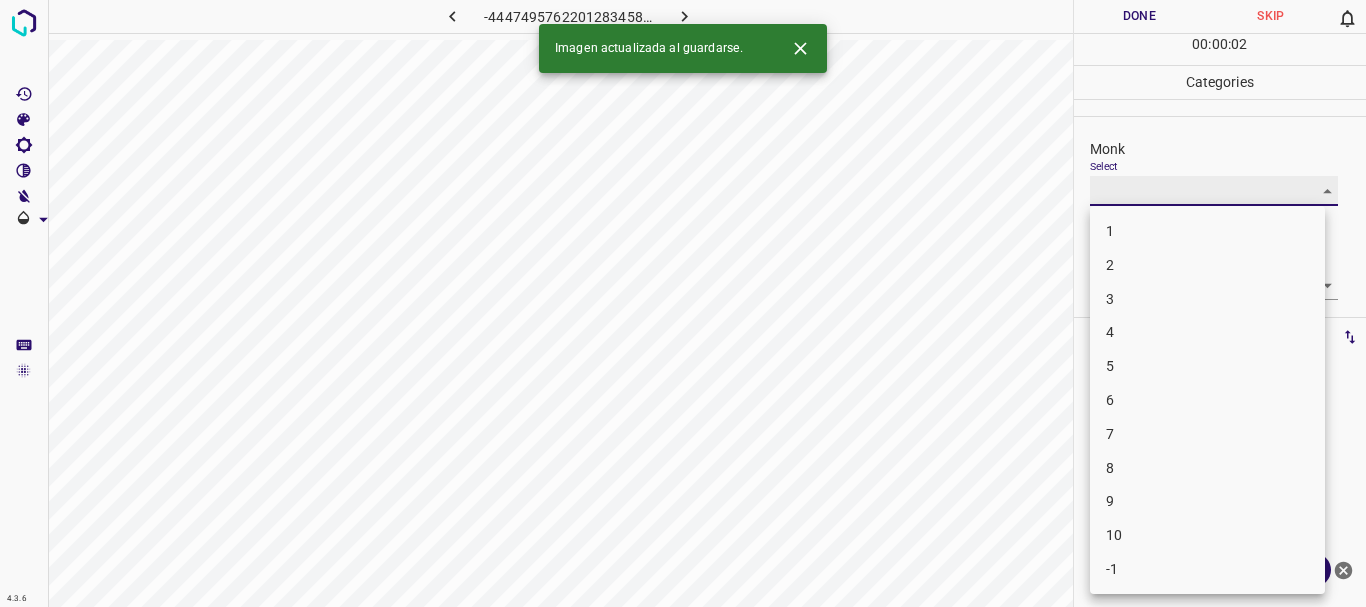 type on "3" 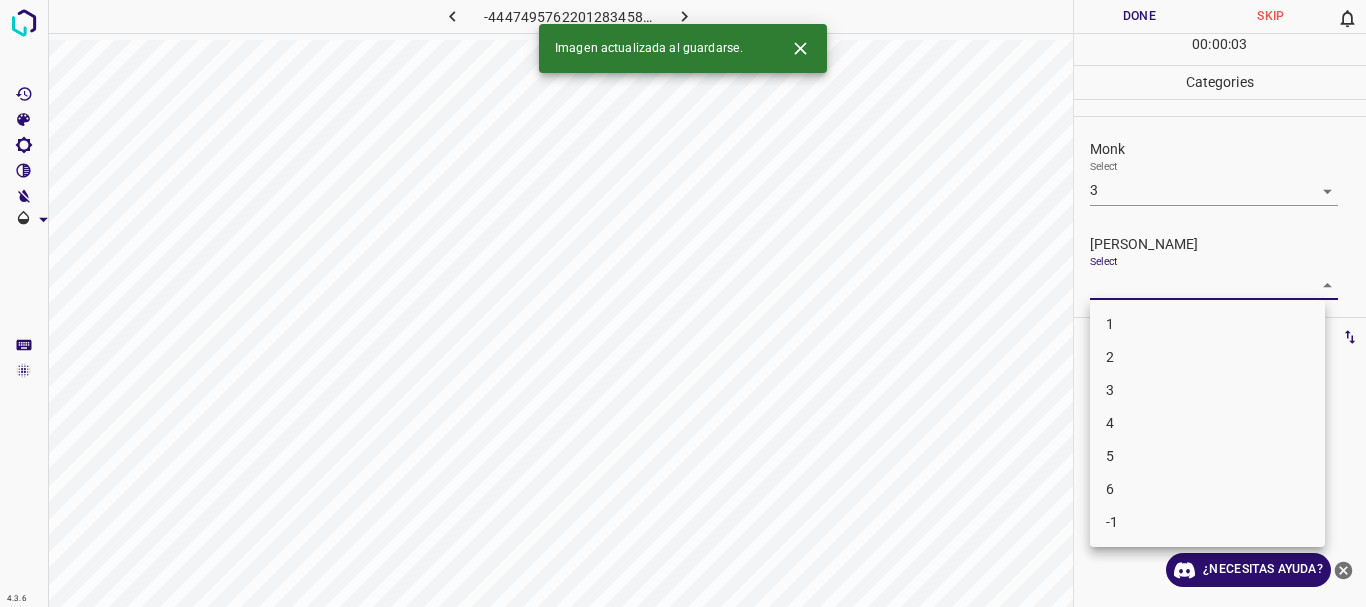 click on "4.3.6  -4447495762201283458.png Done Skip 0 00   : 00   : 03   Categories Monk   Select 3 3  [PERSON_NAME]   Select ​ Labels   0 Categories 1 Monk 2  [PERSON_NAME] Tools Space Change between modes (Draw & Edit) I Auto labeling R Restore zoom M Zoom in N Zoom out Delete Delete selecte label Filters Z Restore filters X Saturation filter C Brightness filter V Contrast filter B Gray scale filter General O Download Imagen actualizada al guardarse. ¿Necesitas ayuda? Texto original Valora esta traducción Tu opinión servirá para ayudar a mejorar el Traductor de Google - Texto - Esconder - Borrar 1 2 3 4 5 6 -1" at bounding box center (683, 303) 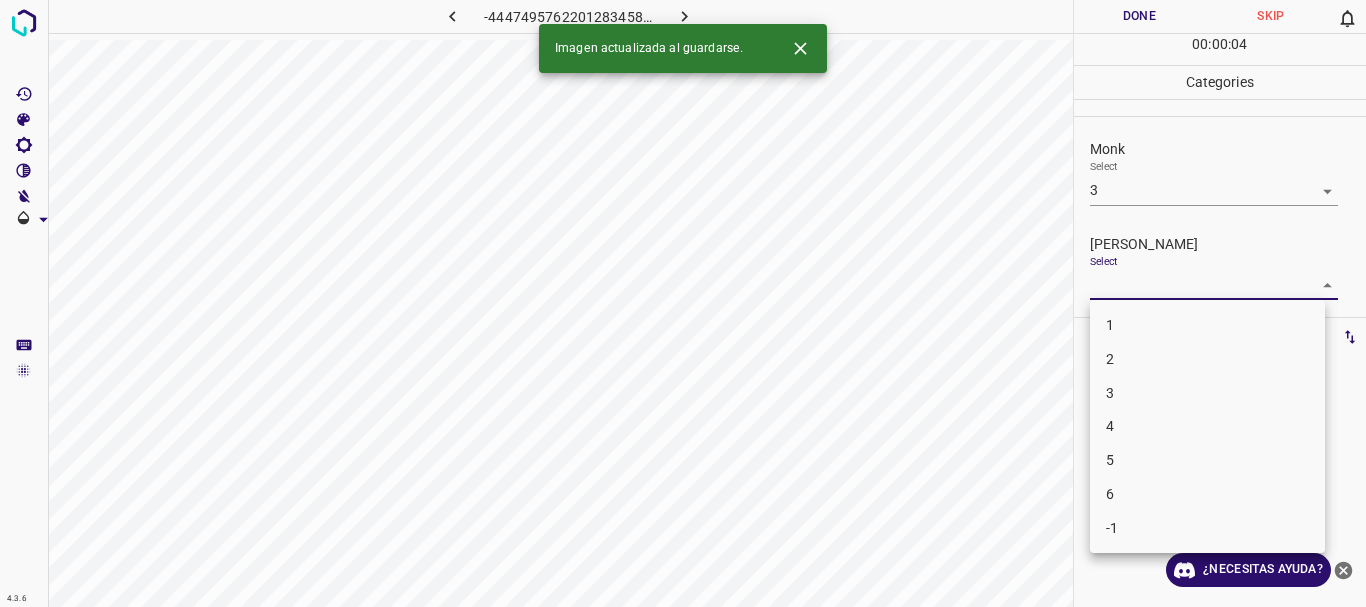 click on "2" at bounding box center [1207, 359] 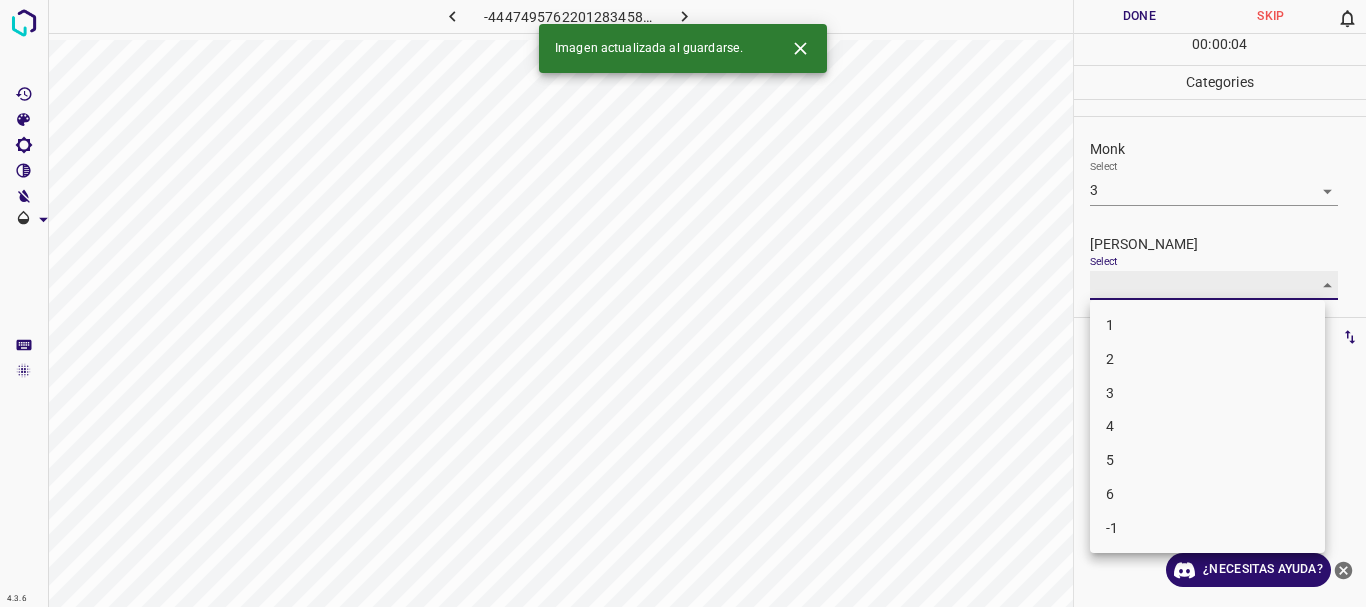 type on "2" 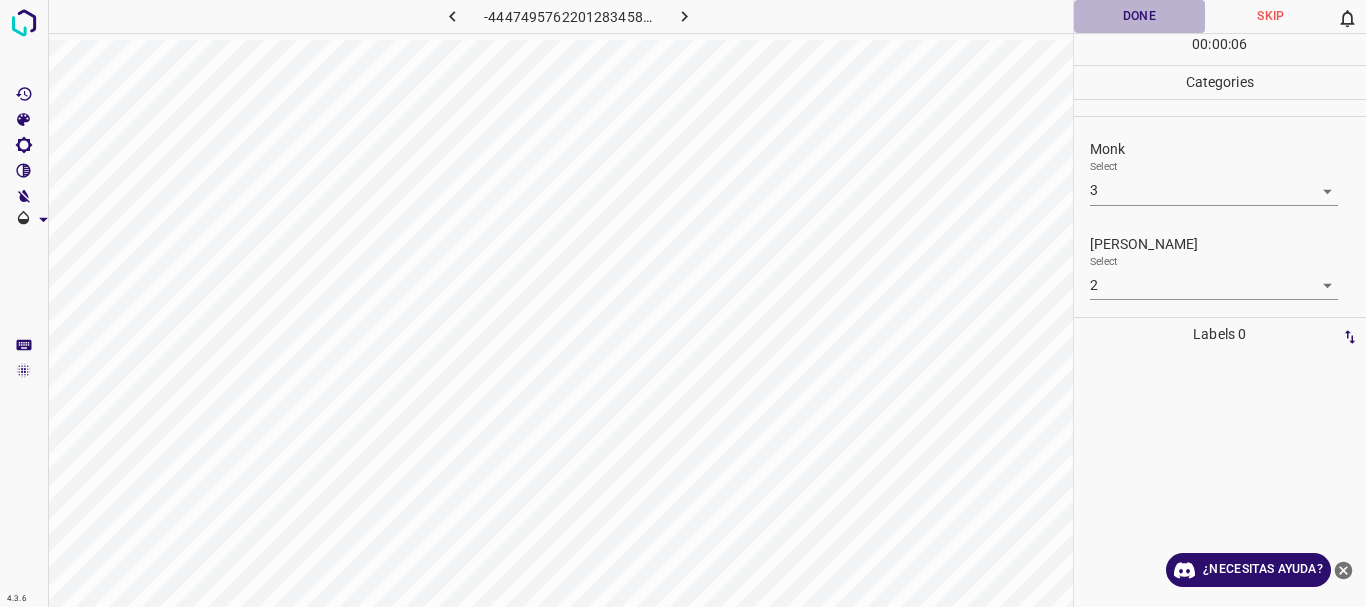 click on "Done" at bounding box center [1140, 16] 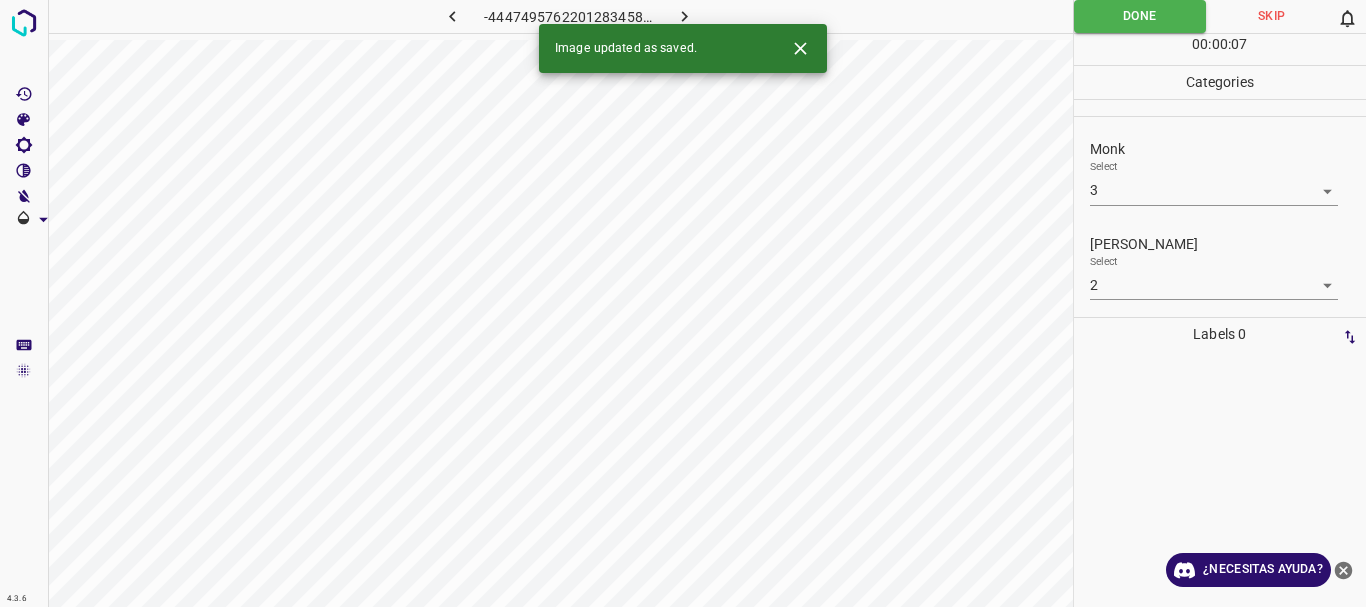 click 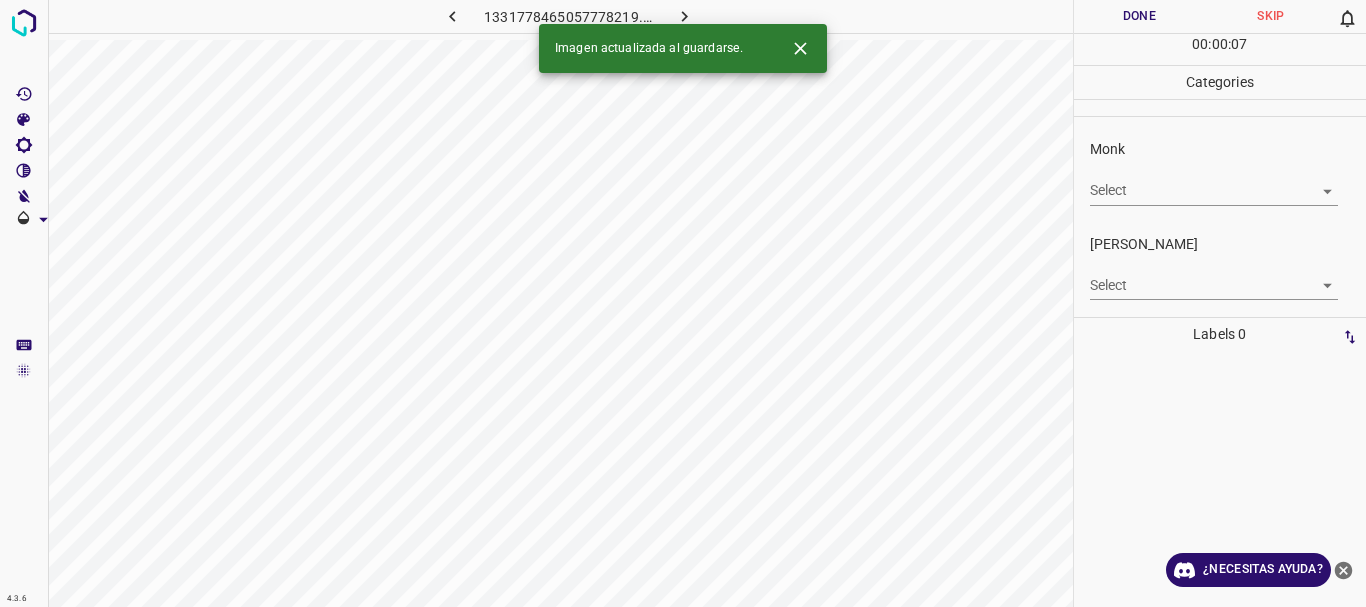 click on "4.3.6  1331778465057778219.png Done Skip 0 00   : 00   : 07   Categories Monk   Select ​  [PERSON_NAME]   Select ​ Labels   0 Categories 1 Monk 2  [PERSON_NAME] Tools Space Change between modes (Draw & Edit) I Auto labeling R Restore zoom M Zoom in N Zoom out Delete Delete selecte label Filters Z Restore filters X Saturation filter C Brightness filter V Contrast filter B Gray scale filter General O Download Imagen actualizada al guardarse. ¿Necesitas ayuda? Texto original Valora esta traducción Tu opinión servirá para ayudar a mejorar el Traductor de Google - Texto - Esconder - Borrar" at bounding box center (683, 303) 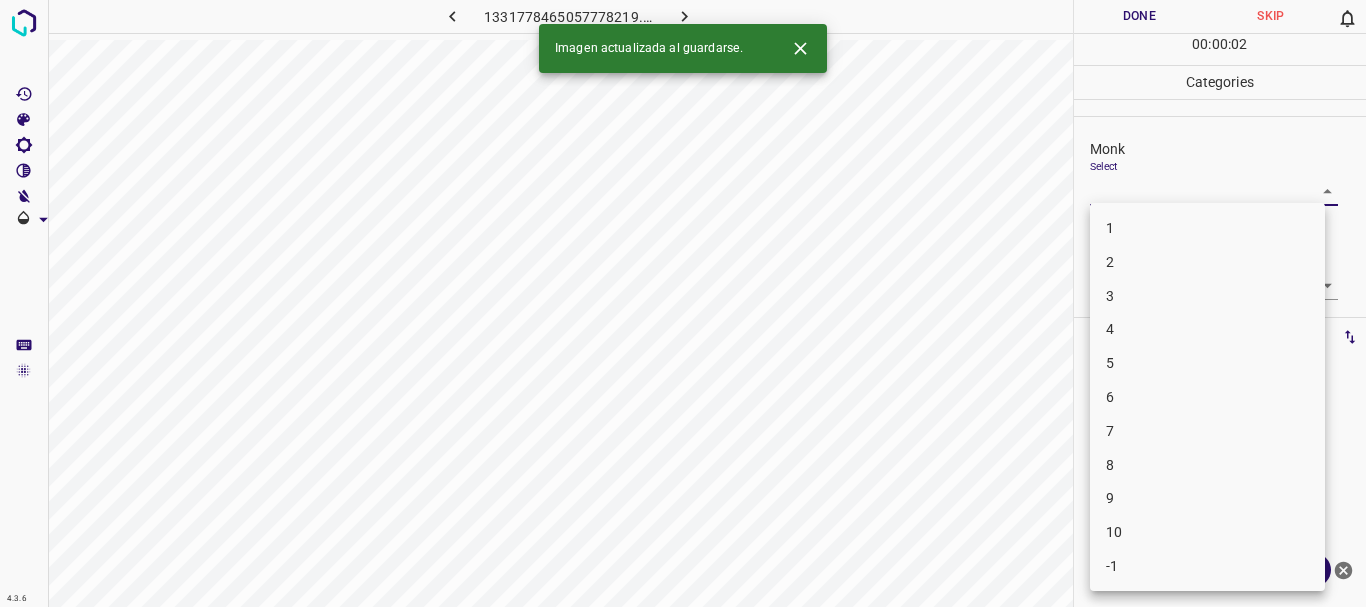 click on "3" at bounding box center (1207, 296) 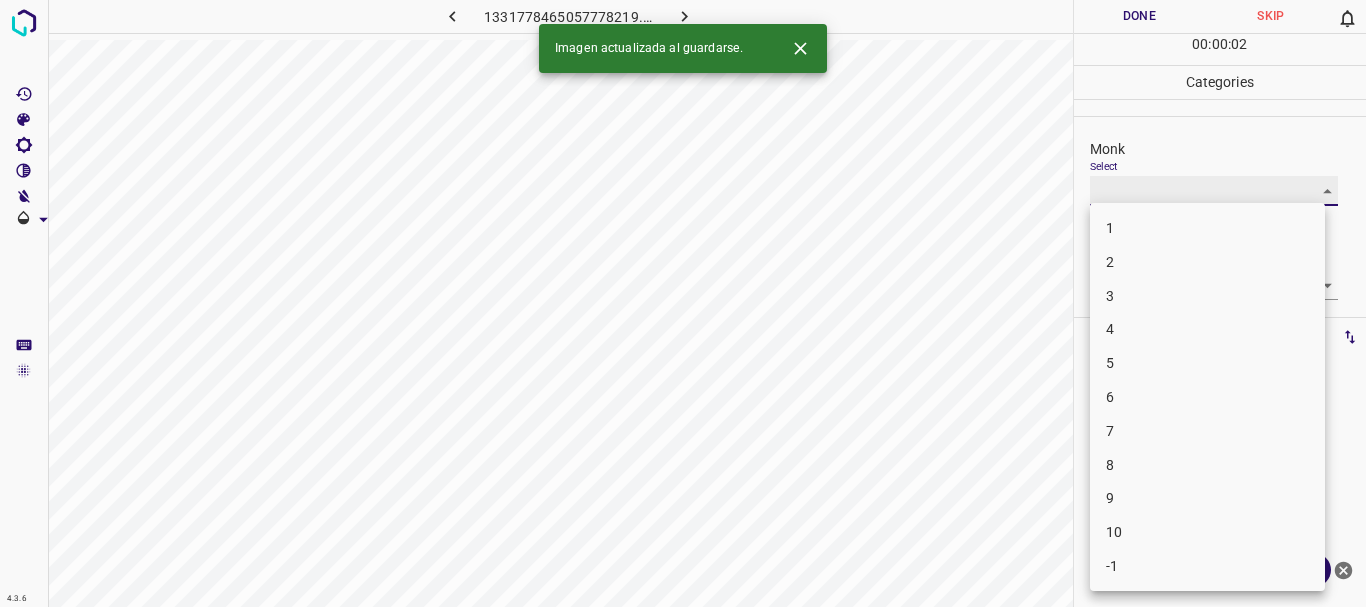 type on "3" 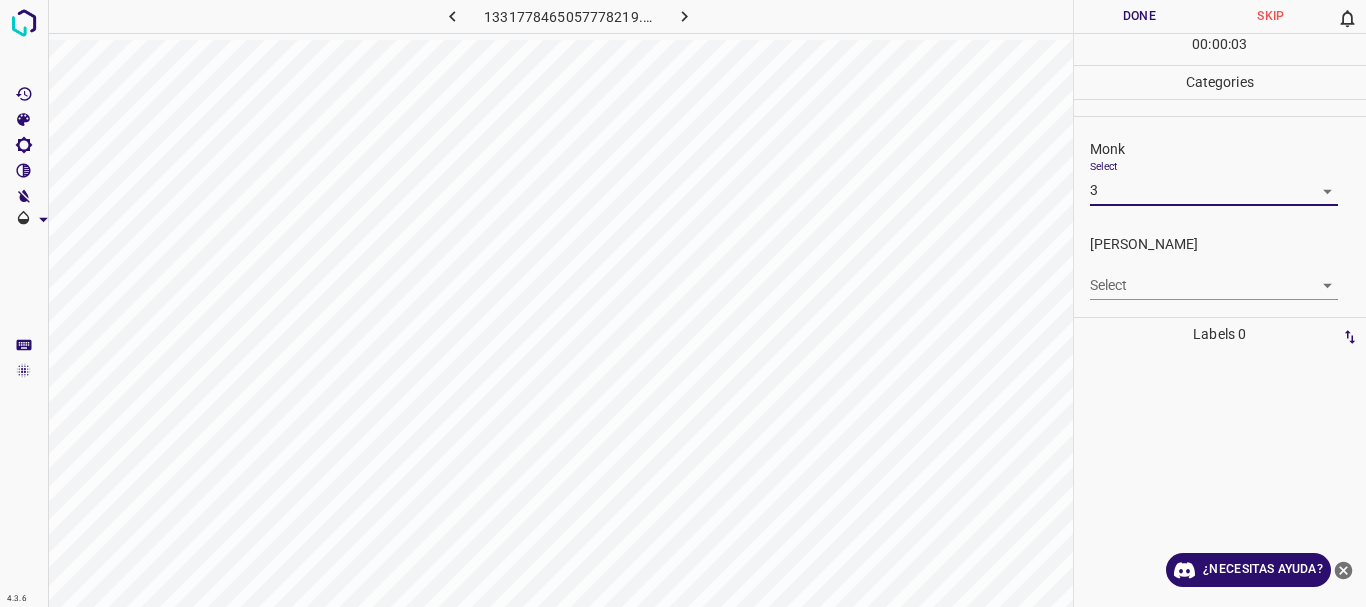 click on "4.3.6  1331778465057778219.png Done Skip 0 00   : 00   : 03   Categories Monk   Select 3 3  [PERSON_NAME]   Select ​ Labels   0 Categories 1 Monk 2  [PERSON_NAME] Tools Space Change between modes (Draw & Edit) I Auto labeling R Restore zoom M Zoom in N Zoom out Delete Delete selecte label Filters Z Restore filters X Saturation filter C Brightness filter V Contrast filter B Gray scale filter General O Download ¿Necesitas ayuda? Texto original Valora esta traducción Tu opinión servirá para ayudar a mejorar el Traductor de Google - Texto - Esconder - Borrar" at bounding box center [683, 303] 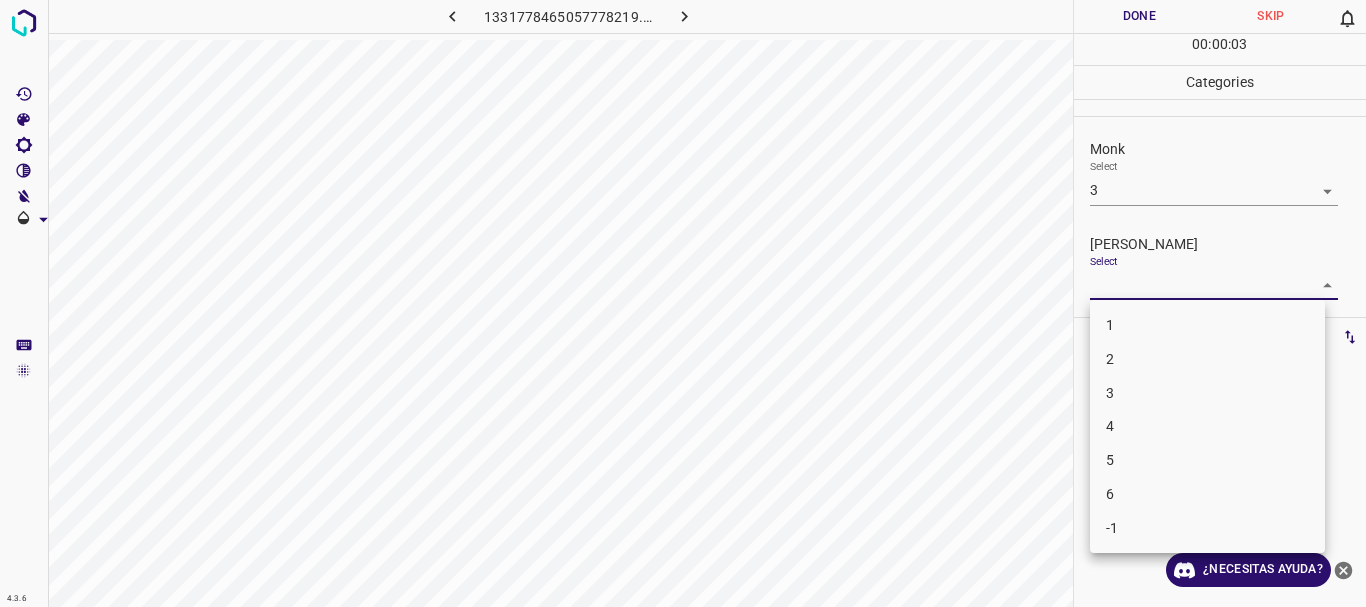 click on "1" at bounding box center (1207, 325) 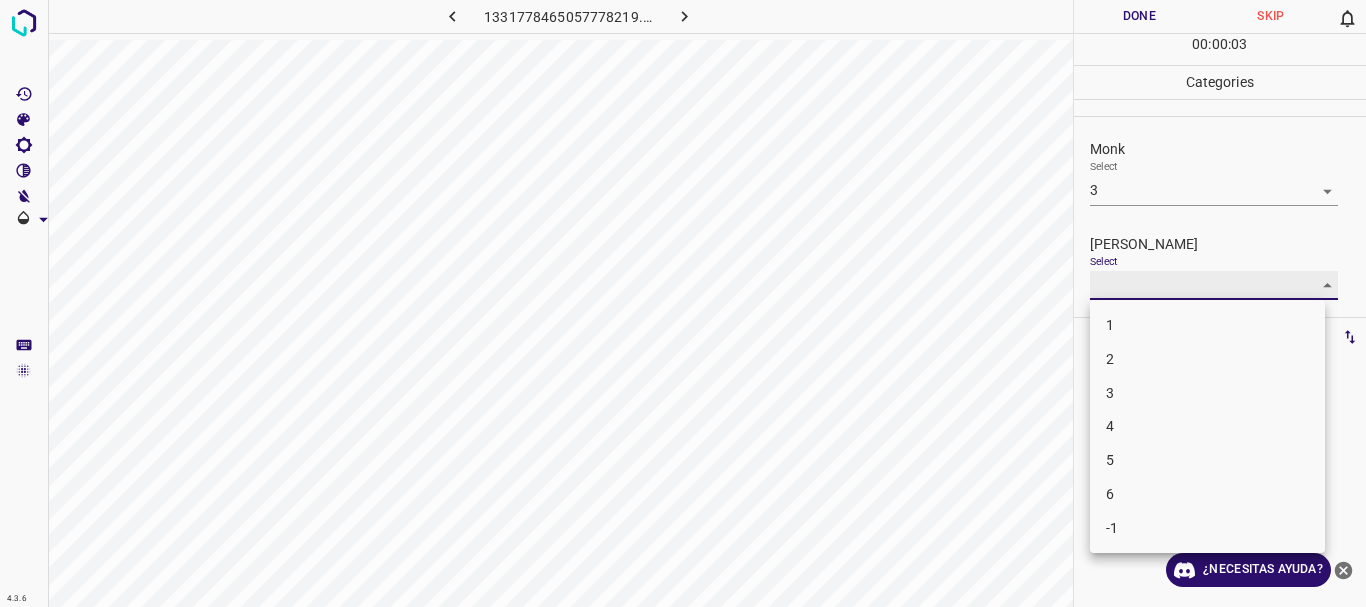 type on "1" 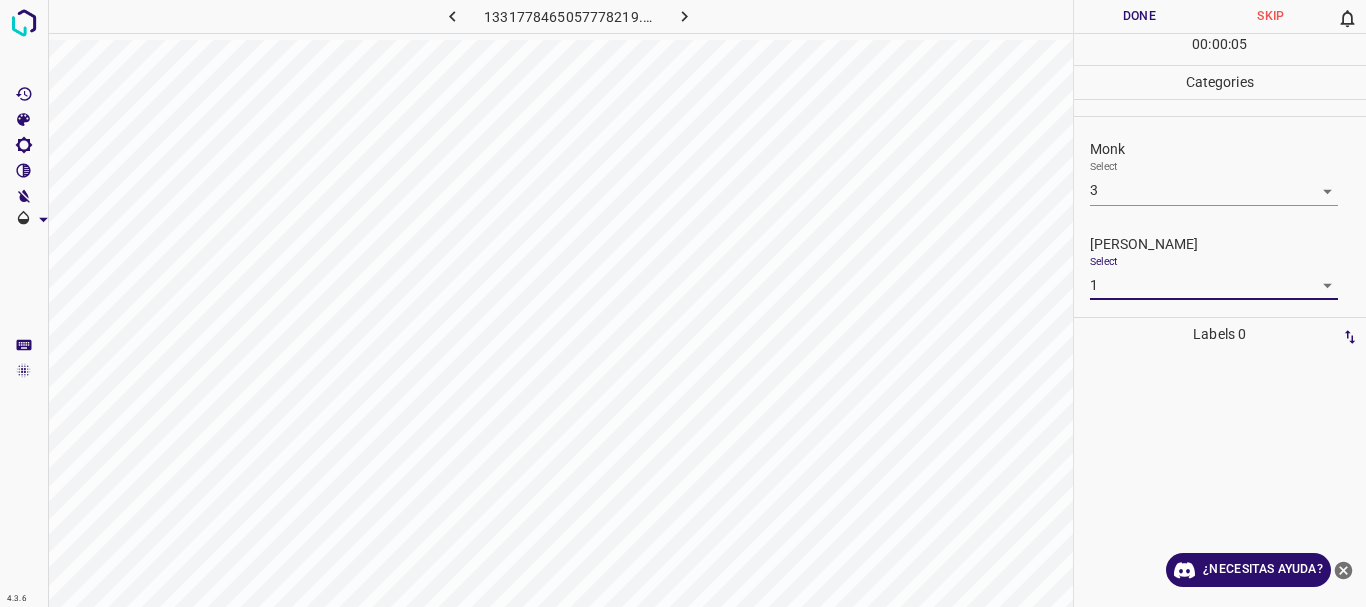click on "Done" at bounding box center (1140, 16) 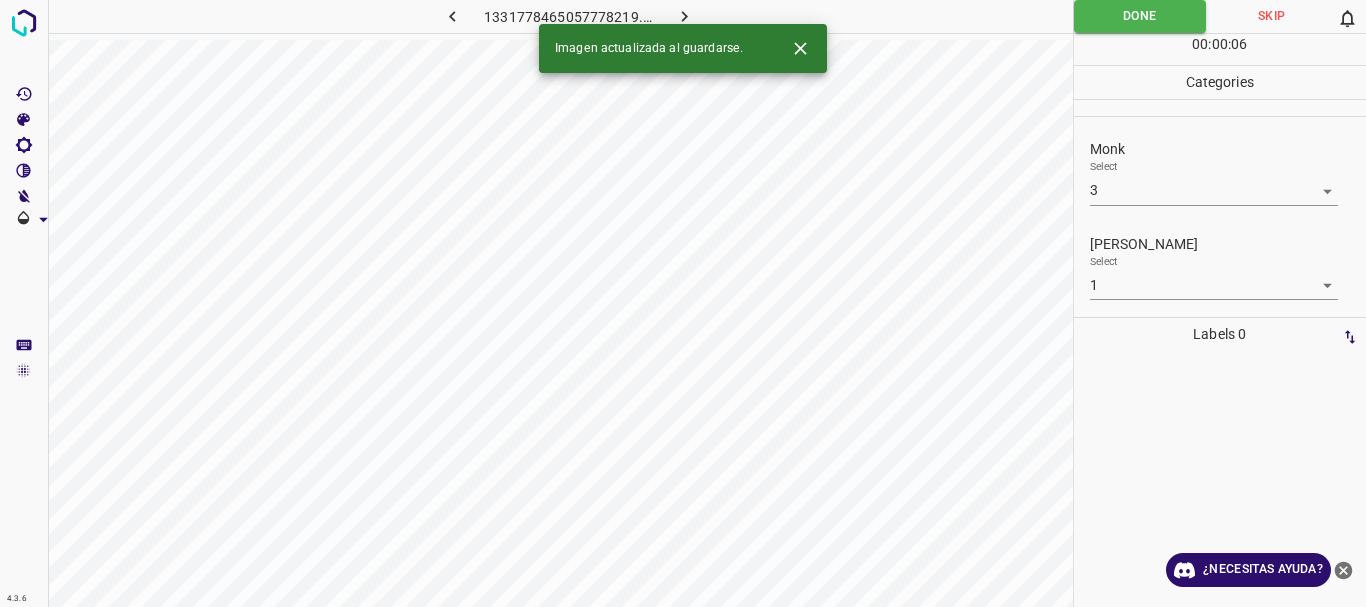 click 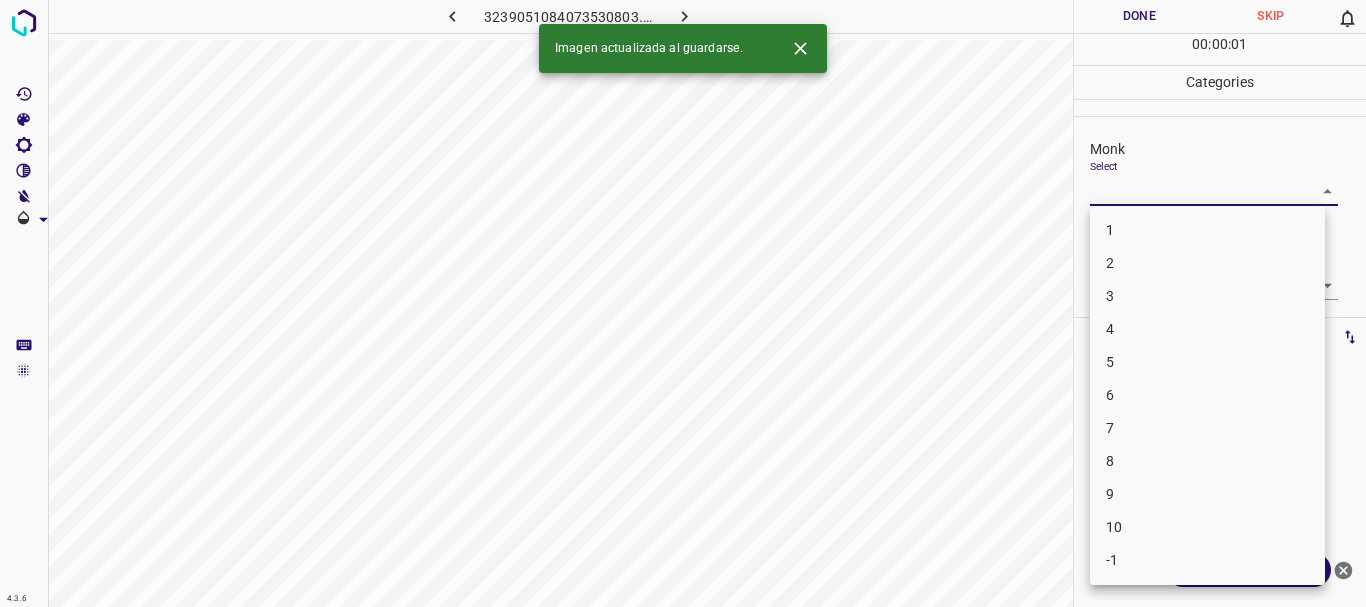 click on "4.3.6  3239051084073530803.png Done Skip 0 00   : 00   : 01   Categories Monk   Select ​  [PERSON_NAME]   Select ​ Labels   0 Categories 1 Monk 2  [PERSON_NAME] Tools Space Change between modes (Draw & Edit) I Auto labeling R Restore zoom M Zoom in N Zoom out Delete Delete selecte label Filters Z Restore filters X Saturation filter C Brightness filter V Contrast filter B Gray scale filter General O Download Imagen actualizada al guardarse. ¿Necesitas ayuda? Texto original Valora esta traducción Tu opinión servirá para ayudar a mejorar el Traductor de Google - Texto - Esconder - Borrar 1 2 3 4 5 6 7 8 9 10 -1" at bounding box center [683, 303] 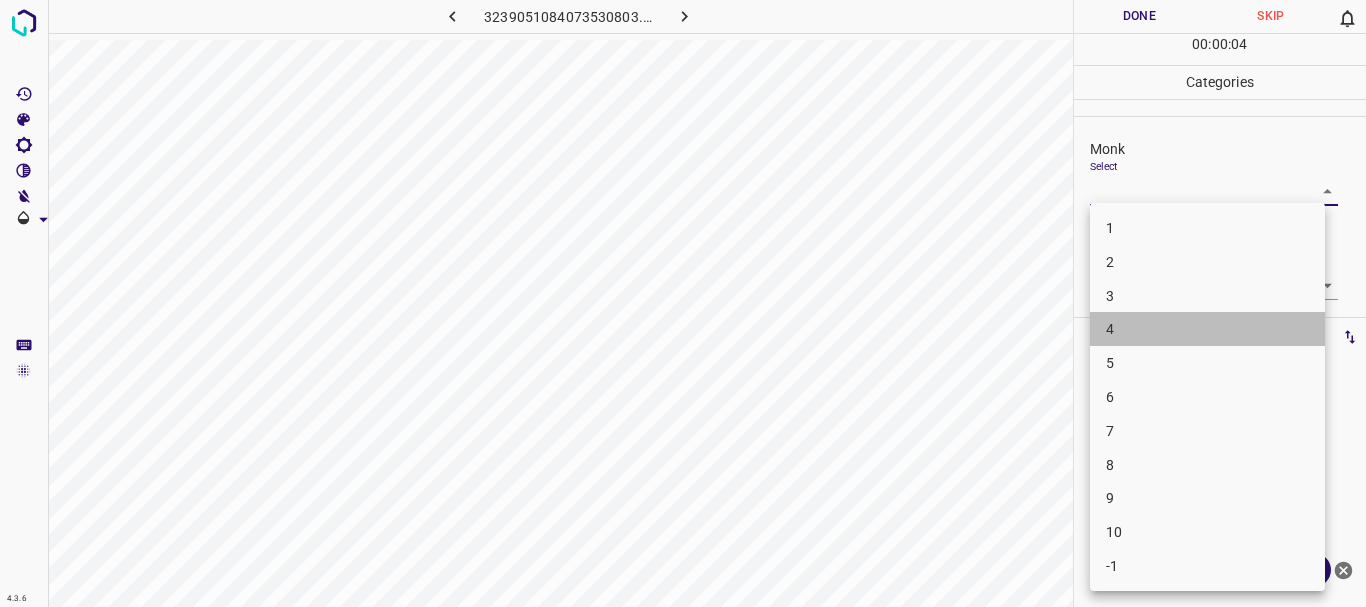 click on "4" at bounding box center (1207, 329) 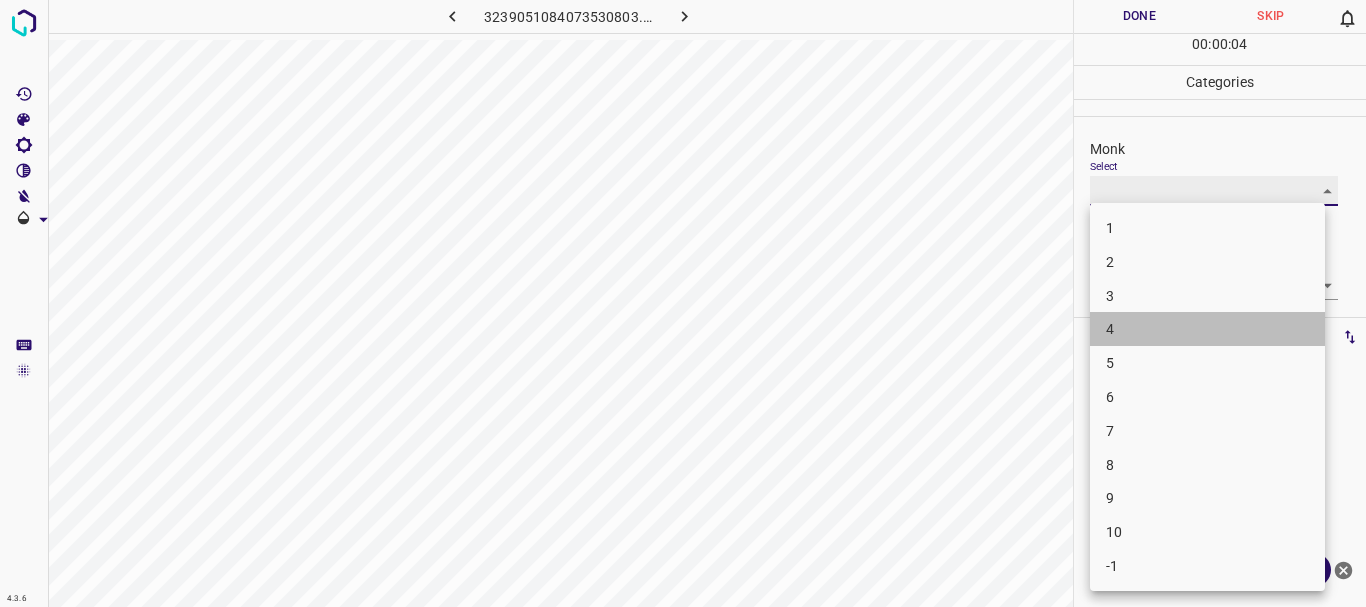 type on "4" 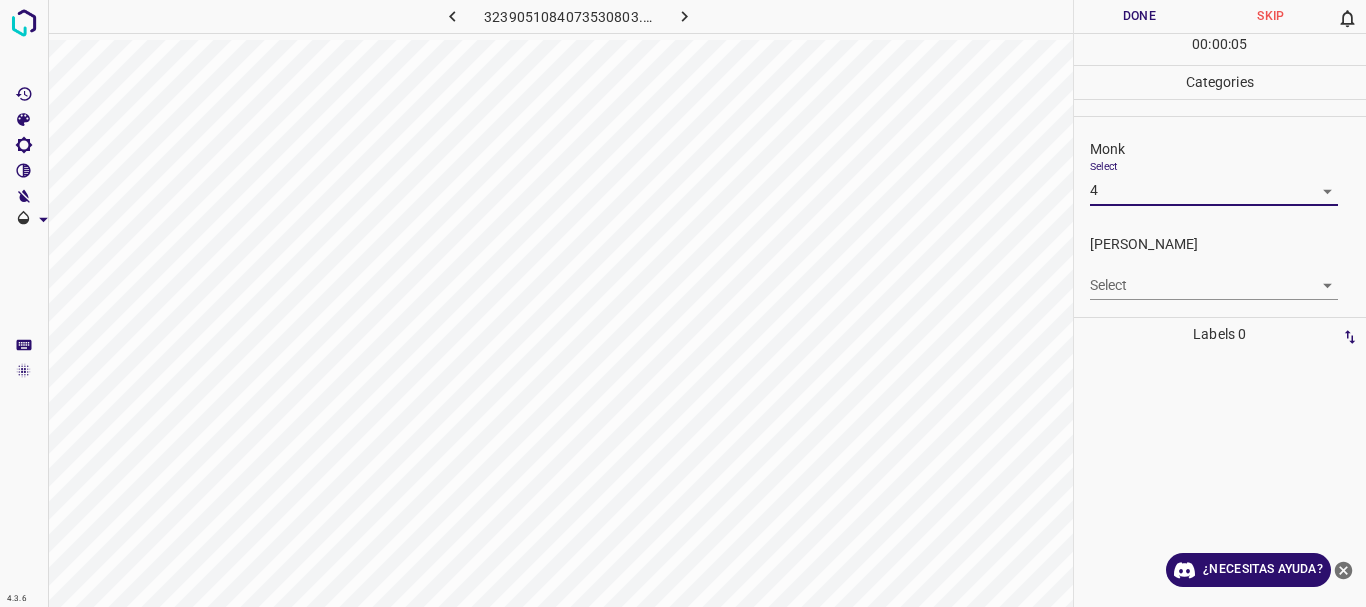 click on "[PERSON_NAME]   Select ​" at bounding box center [1220, 267] 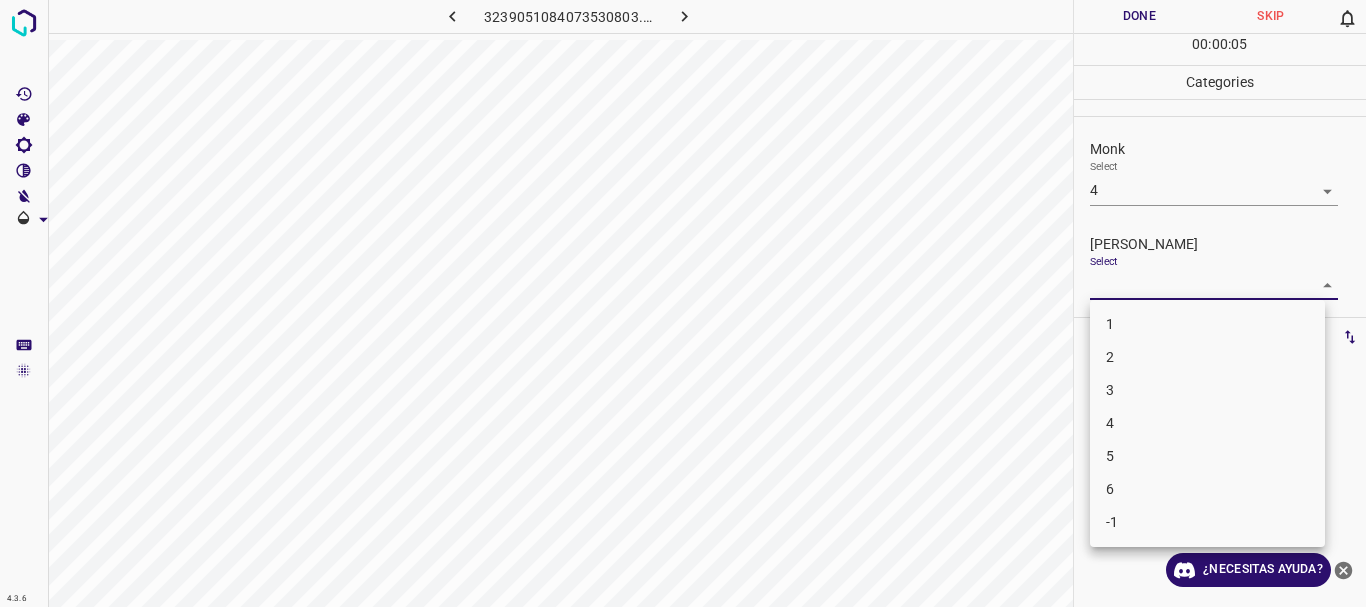 click on "4.3.6  3239051084073530803.png Done Skip 0 00   : 00   : 05   Categories Monk   Select 4 4  [PERSON_NAME]   Select ​ Labels   0 Categories 1 Monk 2  [PERSON_NAME] Tools Space Change between modes (Draw & Edit) I Auto labeling R Restore zoom M Zoom in N Zoom out Delete Delete selecte label Filters Z Restore filters X Saturation filter C Brightness filter V Contrast filter B Gray scale filter General O Download ¿Necesitas ayuda? Texto original Valora esta traducción Tu opinión servirá para ayudar a mejorar el Traductor de Google - Texto - Esconder - Borrar 1 2 3 4 5 6 -1" at bounding box center (683, 303) 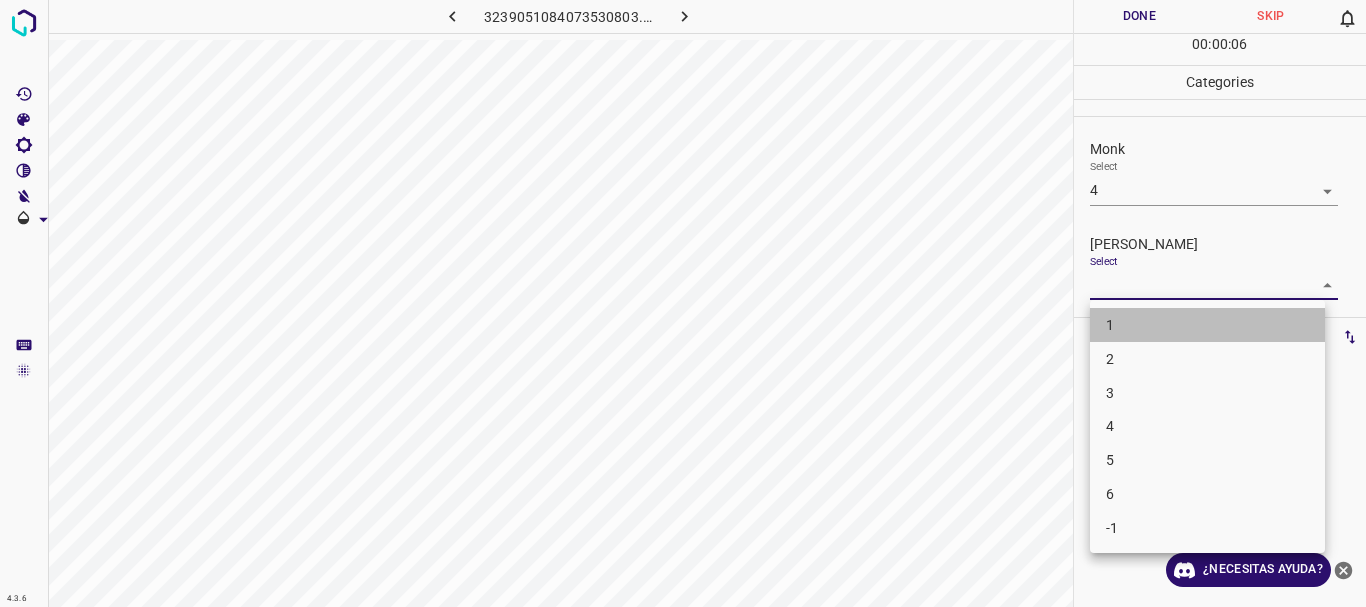 click on "1" at bounding box center (1207, 325) 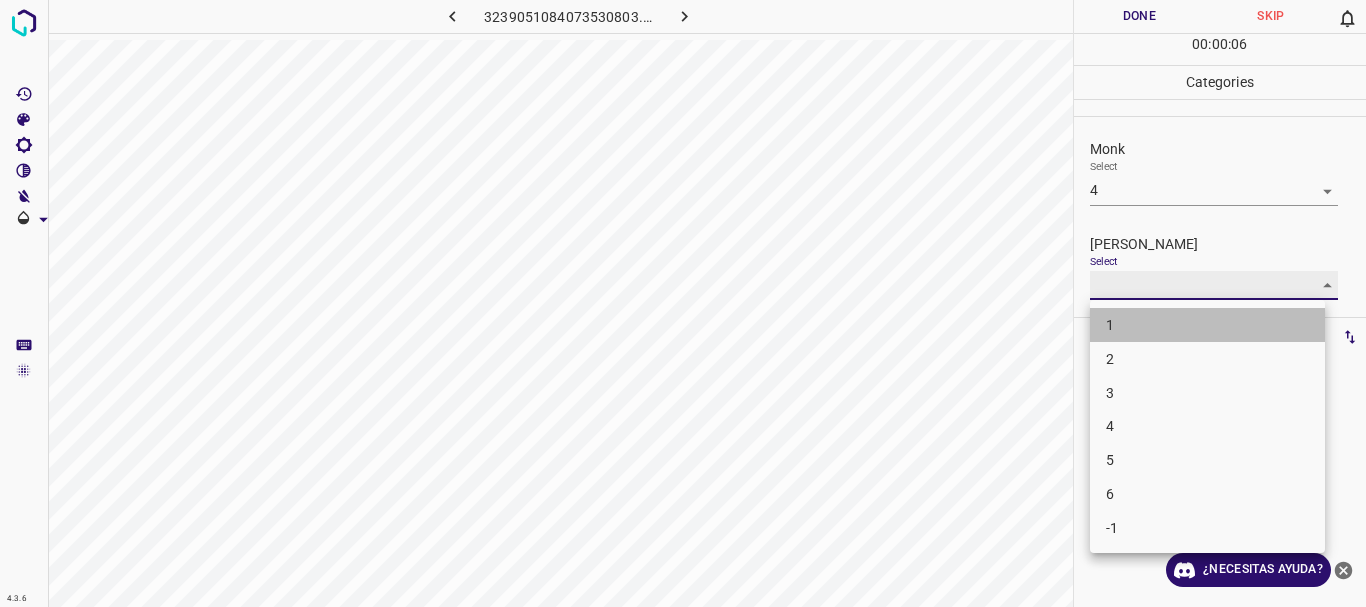 type on "1" 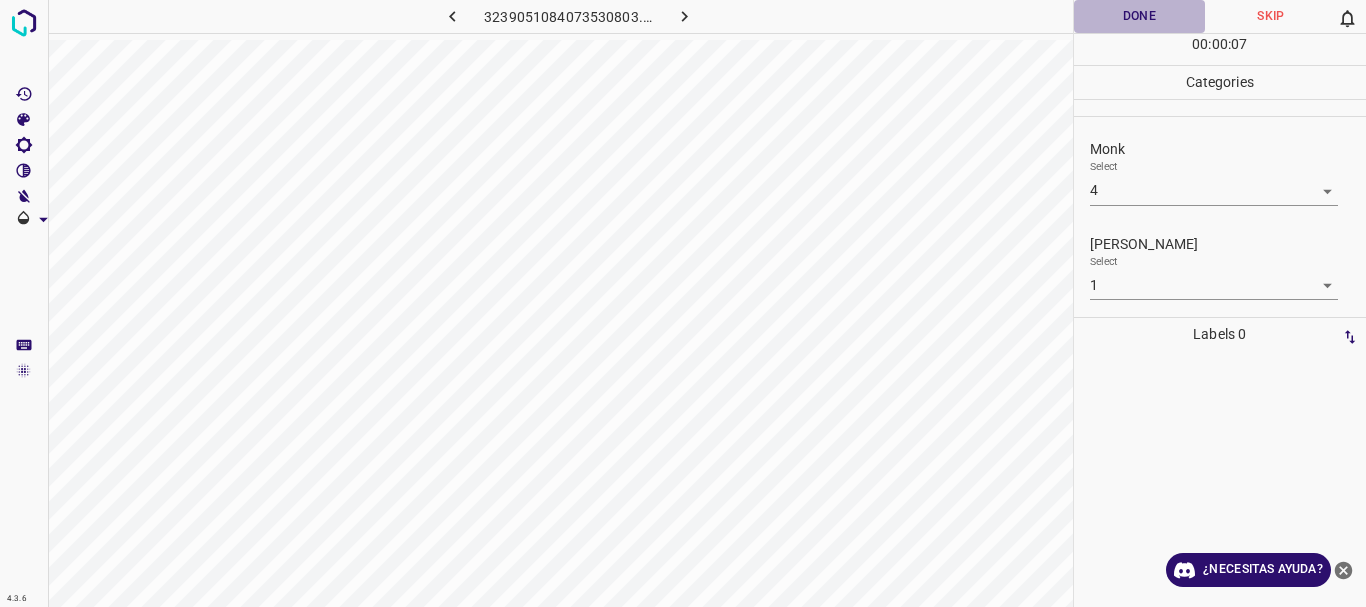 click on "Done" at bounding box center [1140, 16] 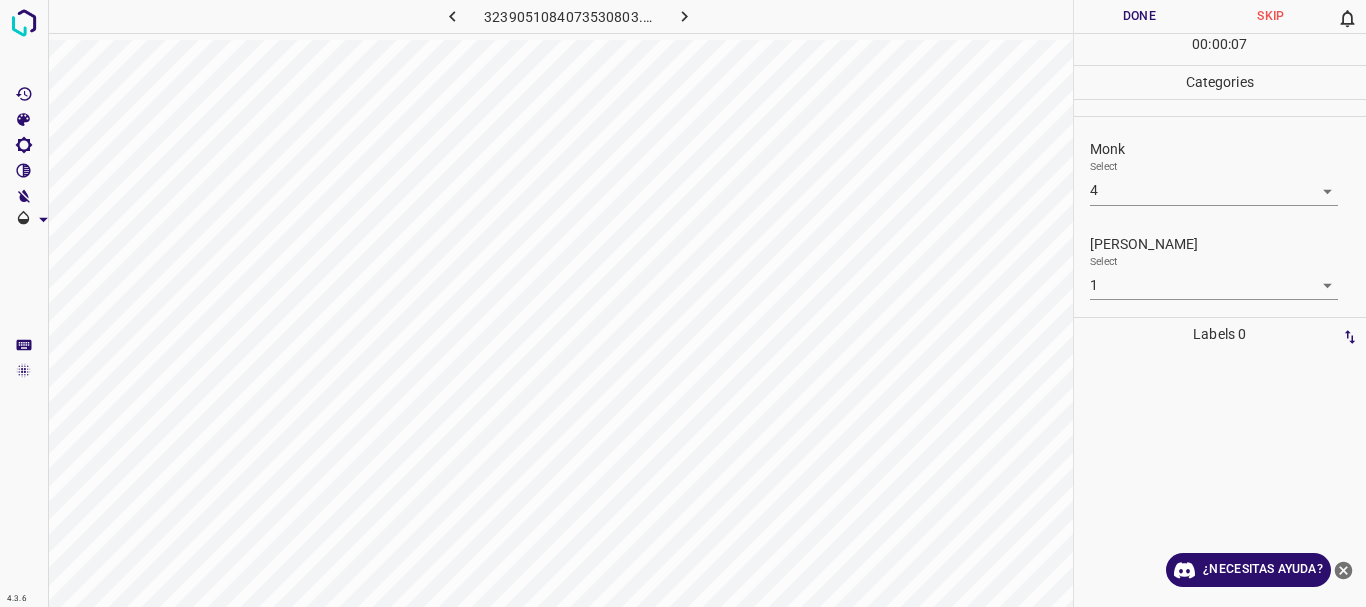 click 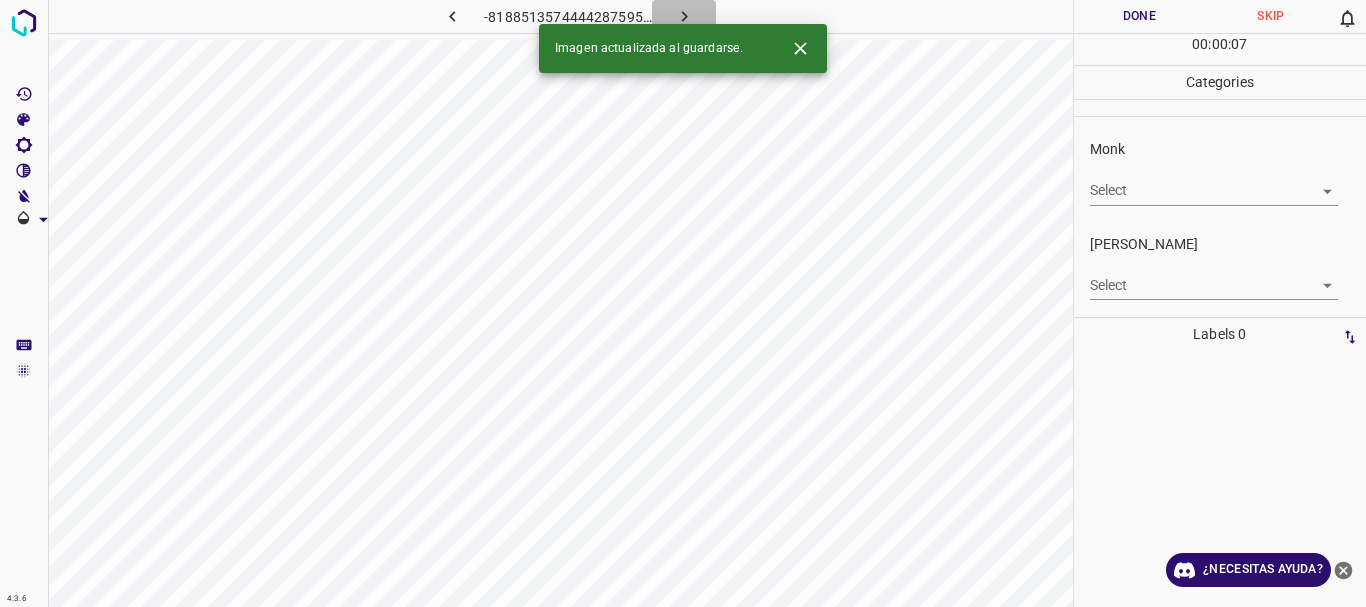 click 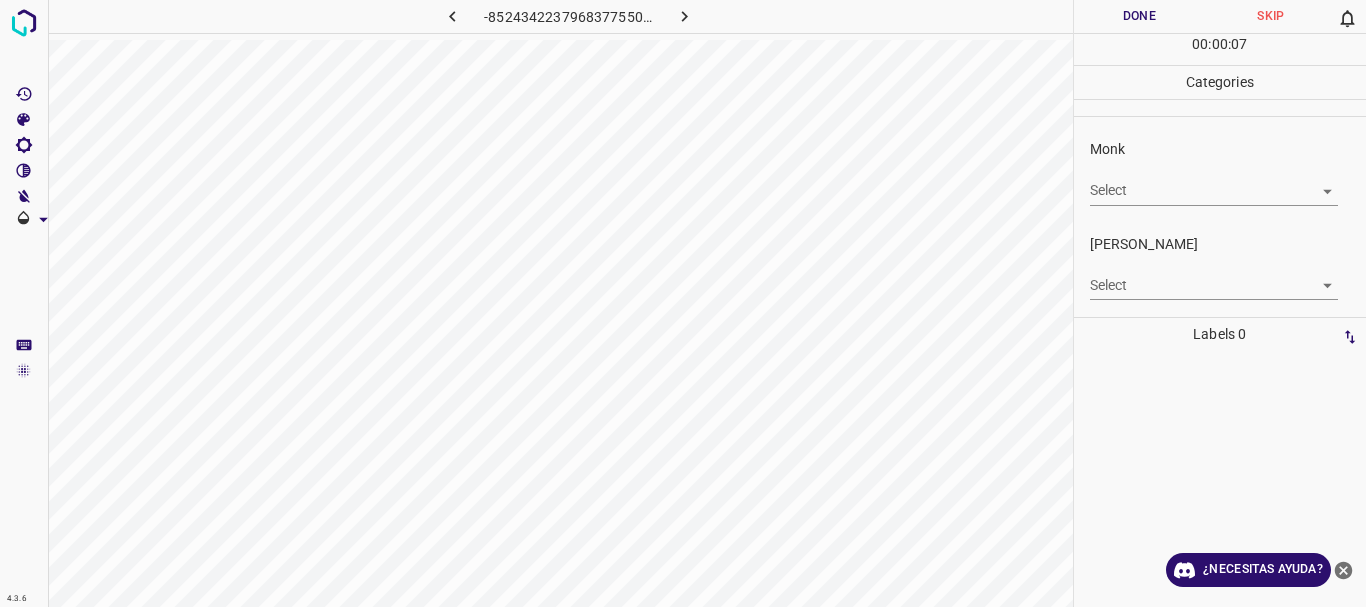 click 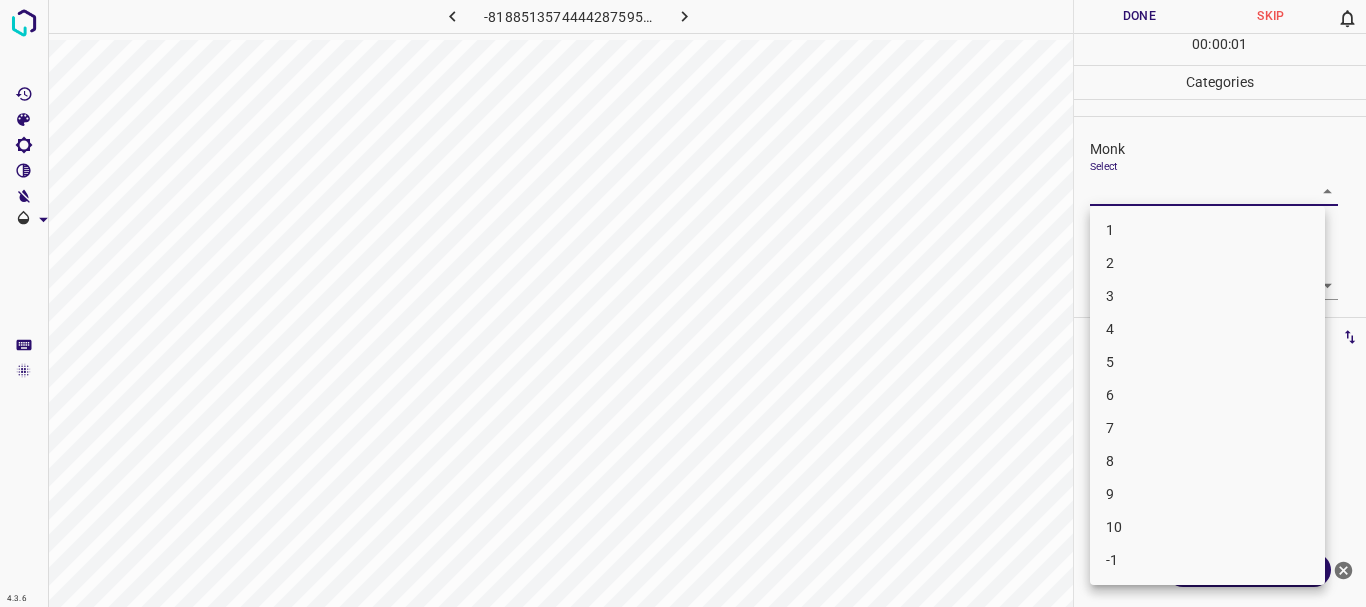 click on "4.3.6  -8188513574444287595.png Done Skip 0 00   : 00   : 01   Categories Monk   Select ​  [PERSON_NAME]   Select ​ Labels   0 Categories 1 Monk 2  [PERSON_NAME] Tools Space Change between modes (Draw & Edit) I Auto labeling R Restore zoom M Zoom in N Zoom out Delete Delete selecte label Filters Z Restore filters X Saturation filter C Brightness filter V Contrast filter B Gray scale filter General O Download ¿Necesitas ayuda? Texto original Valora esta traducción Tu opinión servirá para ayudar a mejorar el Traductor de Google - Texto - Esconder - Borrar 1 2 3 4 5 6 7 8 9 10 -1" at bounding box center [683, 303] 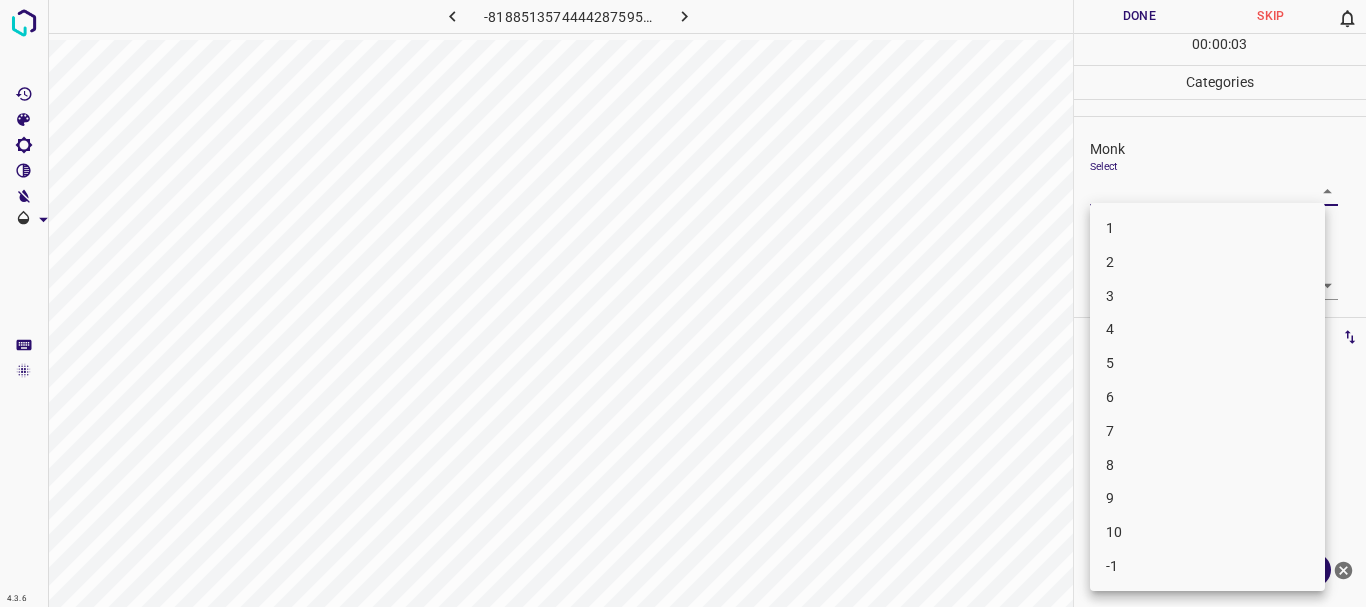 click on "5" at bounding box center (1207, 363) 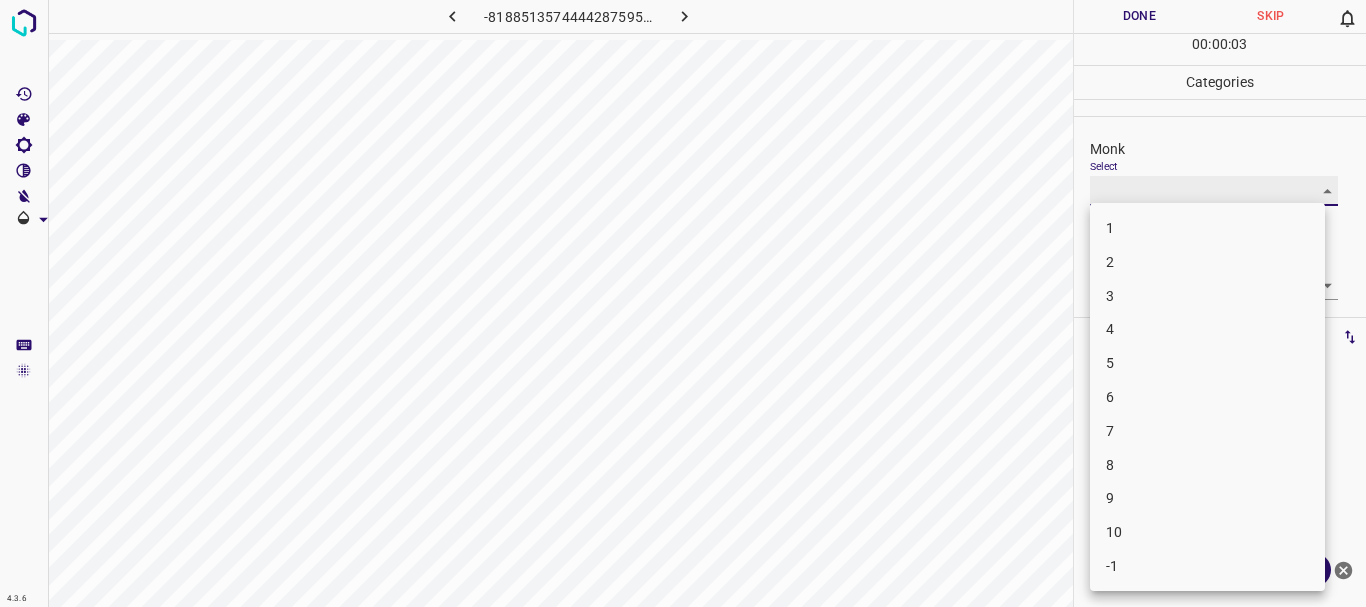 type on "5" 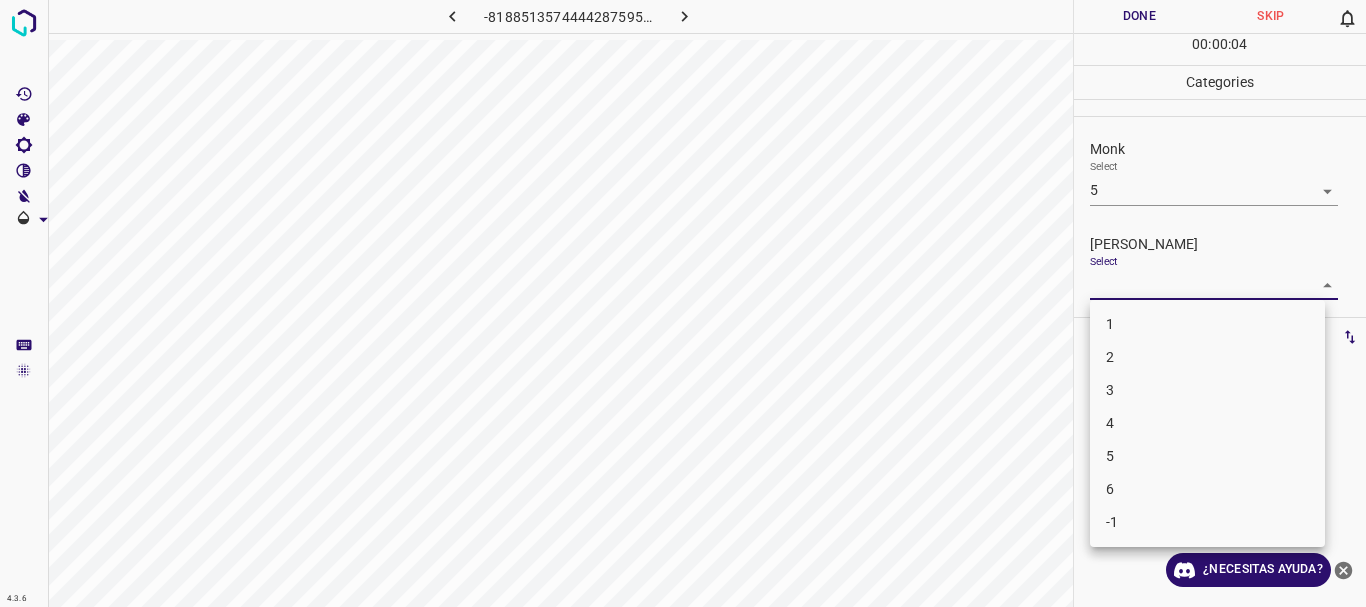 click on "4.3.6  -8188513574444287595.png Done Skip 0 00   : 00   : 04   Categories Monk   Select 5 5  [PERSON_NAME]   Select ​ Labels   0 Categories 1 Monk 2  [PERSON_NAME] Tools Space Change between modes (Draw & Edit) I Auto labeling R Restore zoom M Zoom in N Zoom out Delete Delete selecte label Filters Z Restore filters X Saturation filter C Brightness filter V Contrast filter B Gray scale filter General O Download ¿Necesitas ayuda? Texto original Valora esta traducción Tu opinión servirá para ayudar a mejorar el Traductor de Google - Texto - Esconder - Borrar 1 2 3 4 5 6 -1" at bounding box center (683, 303) 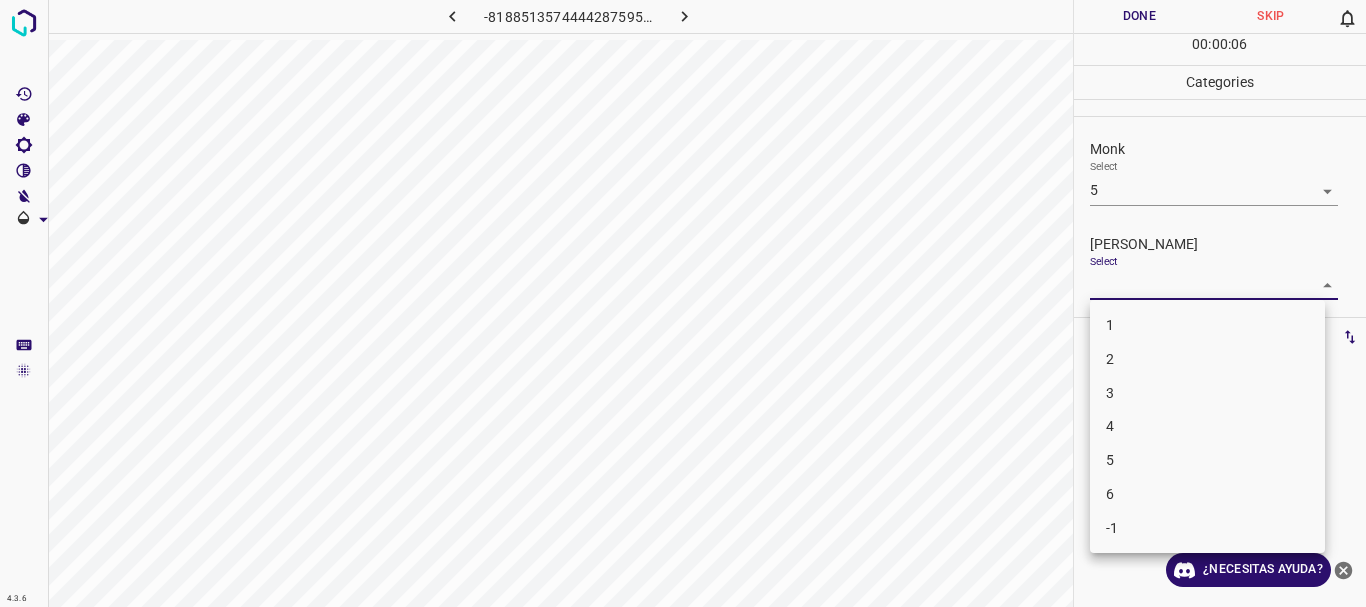 click on "4" at bounding box center [1207, 426] 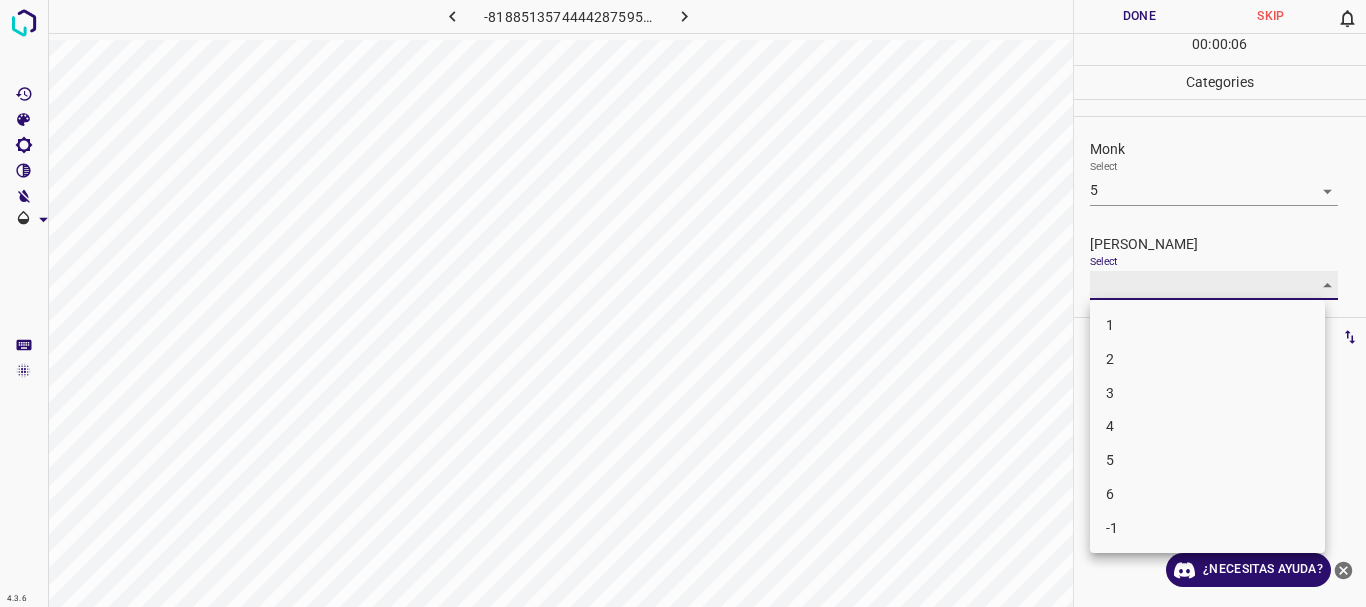type on "4" 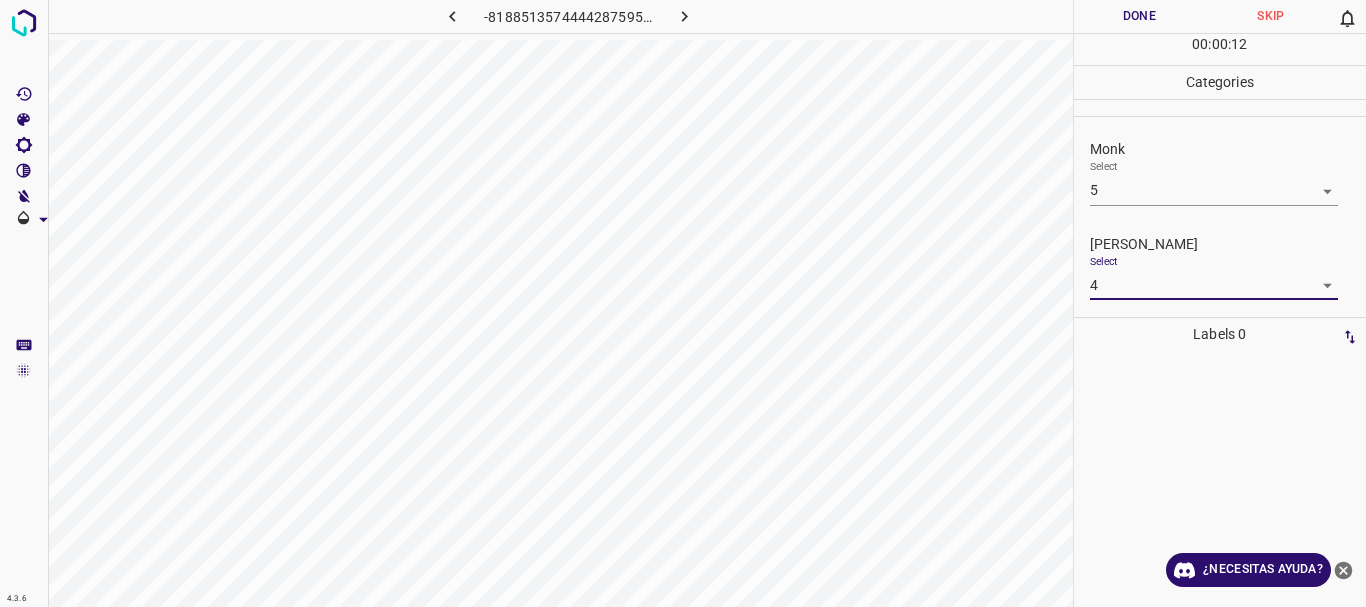 click on "00   : 00   : 12" at bounding box center (1220, 49) 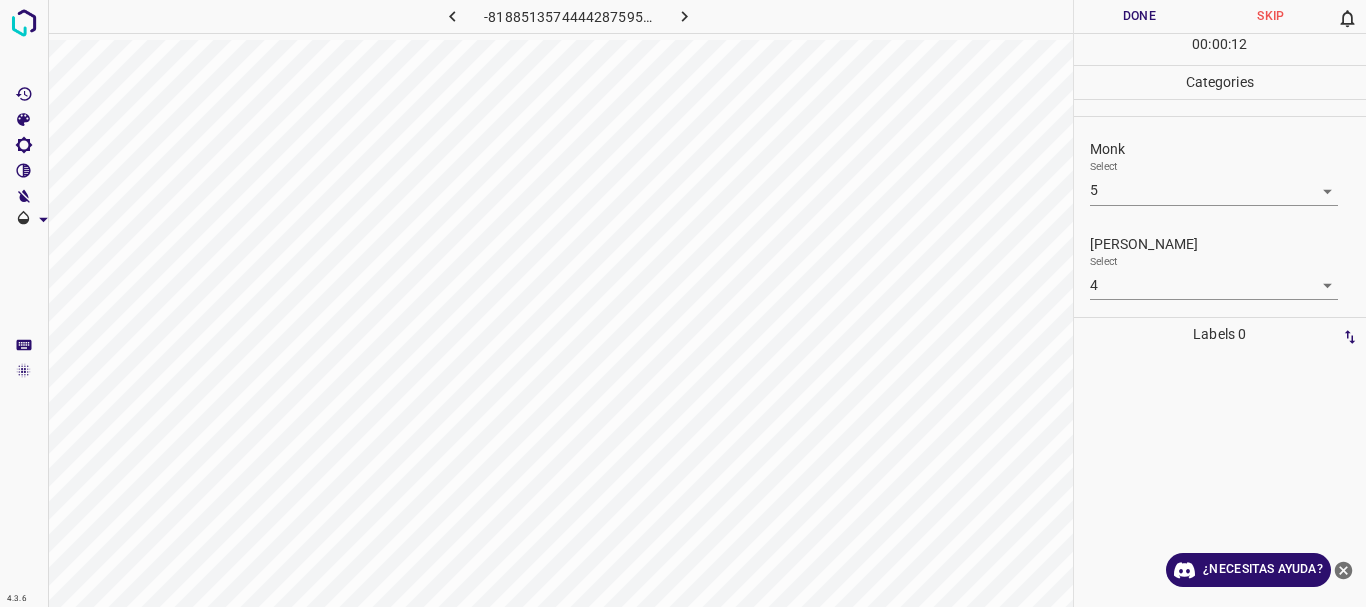 click on "Done" at bounding box center [1140, 16] 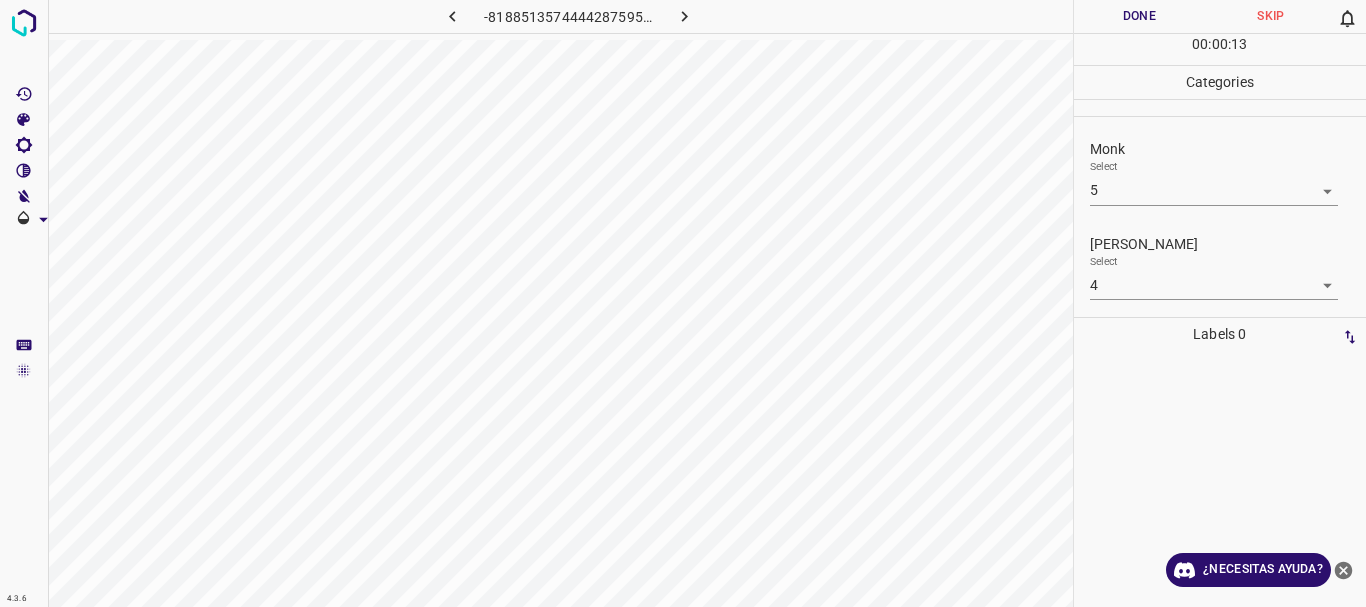 click 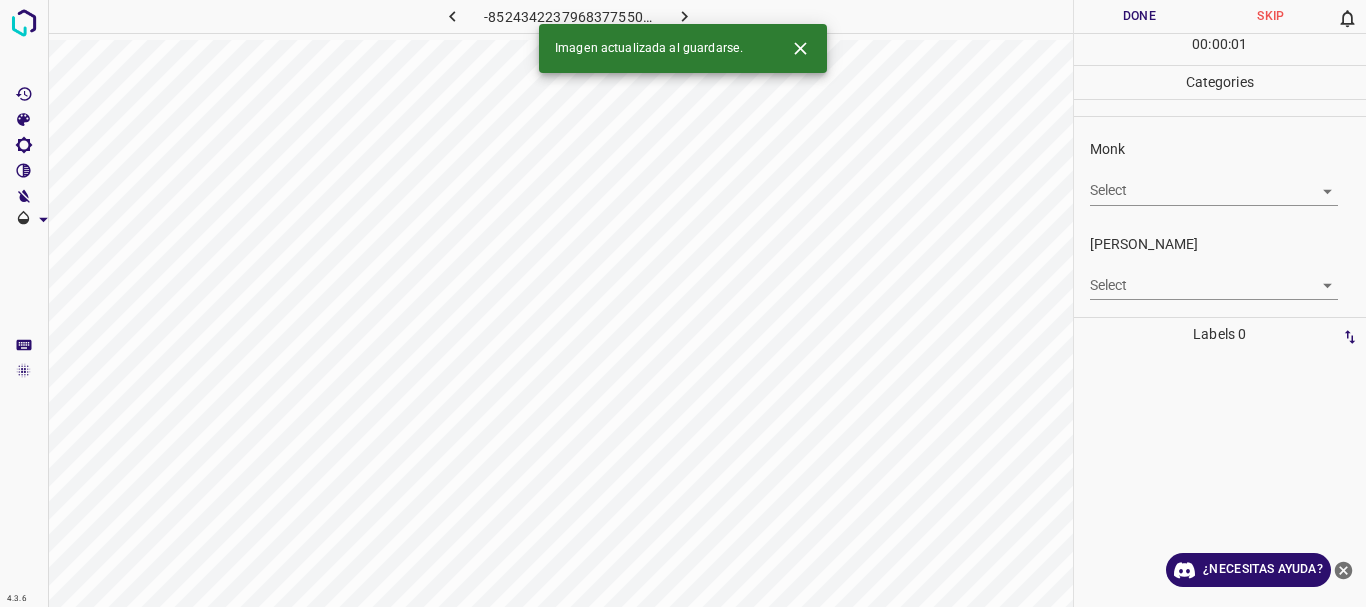 click on "4.3.6  -8524342237968377550.png Done Skip 0 00   : 00   : 01   Categories Monk   Select ​  [PERSON_NAME]   Select ​ Labels   0 Categories 1 Monk 2  [PERSON_NAME] Tools Space Change between modes (Draw & Edit) I Auto labeling R Restore zoom M Zoom in N Zoom out Delete Delete selecte label Filters Z Restore filters X Saturation filter C Brightness filter V Contrast filter B Gray scale filter General O Download Imagen actualizada al guardarse. ¿Necesitas ayuda? Texto original Valora esta traducción Tu opinión servirá para ayudar a mejorar el Traductor de Google - Texto - Esconder - Borrar" at bounding box center [683, 303] 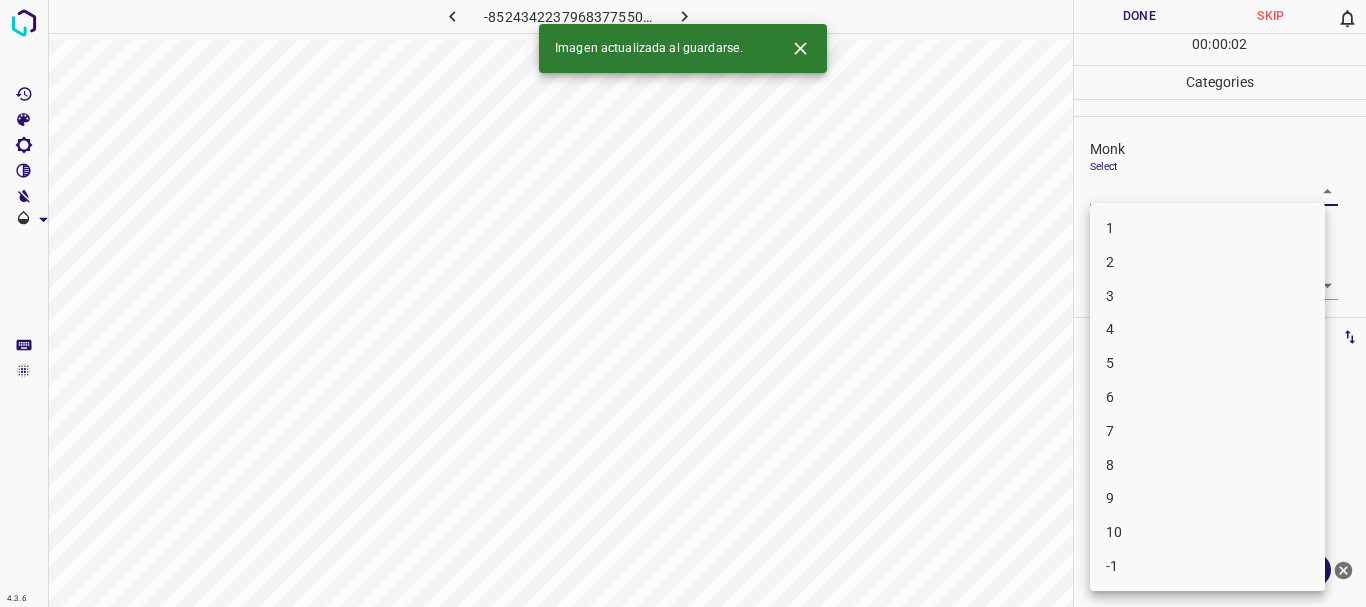 click on "3" at bounding box center [1207, 296] 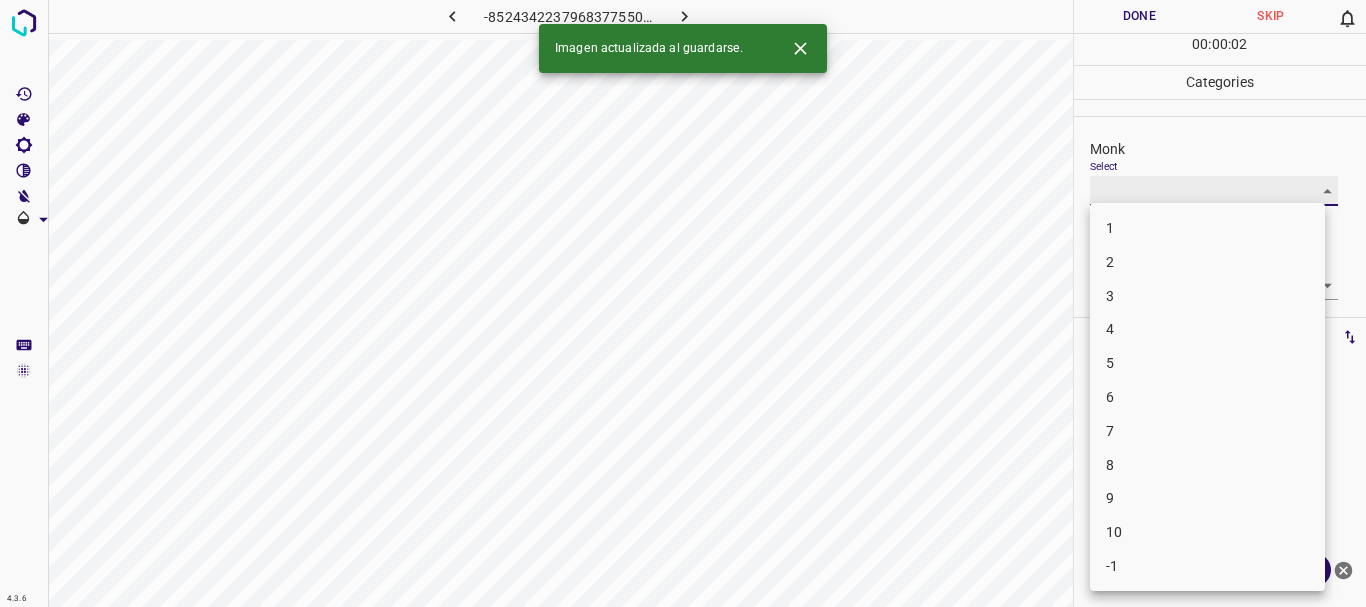 type on "3" 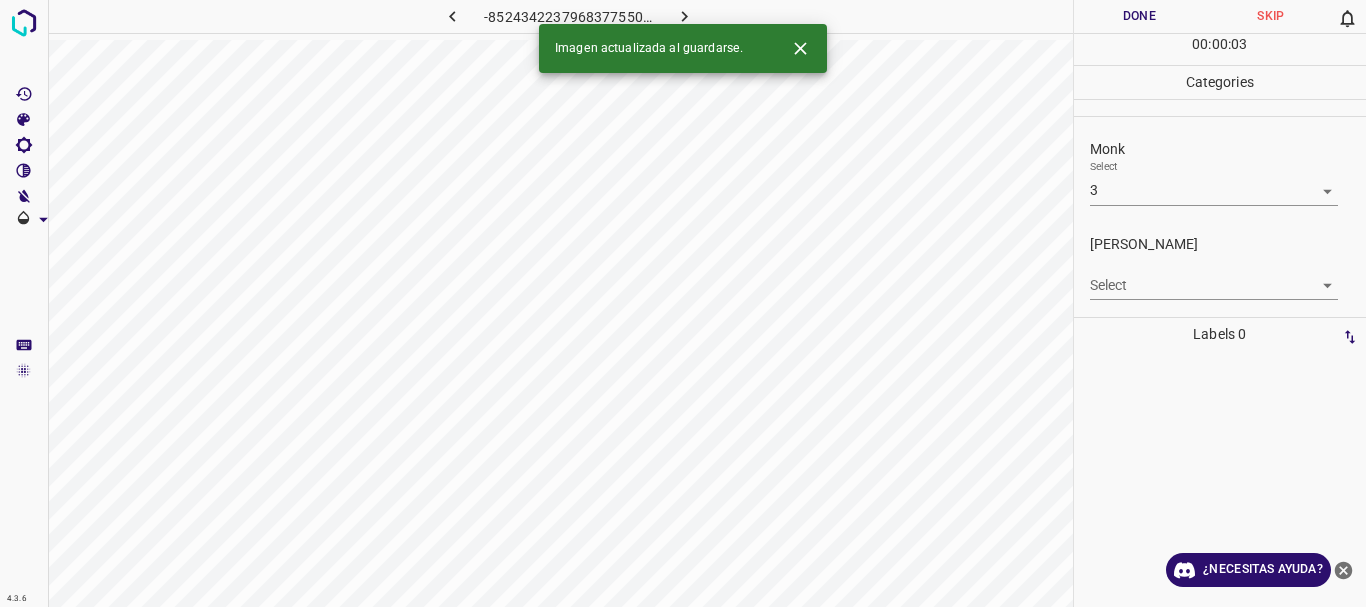 click on "Select ​" at bounding box center [1214, 277] 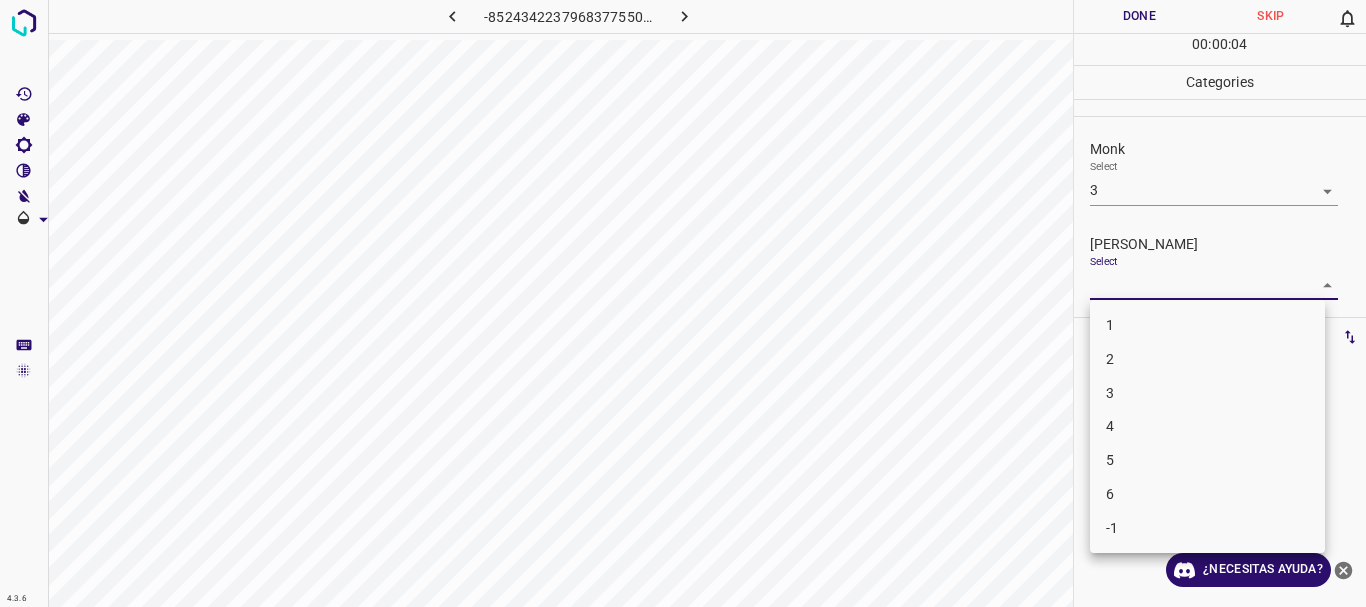 click on "3" at bounding box center (1207, 393) 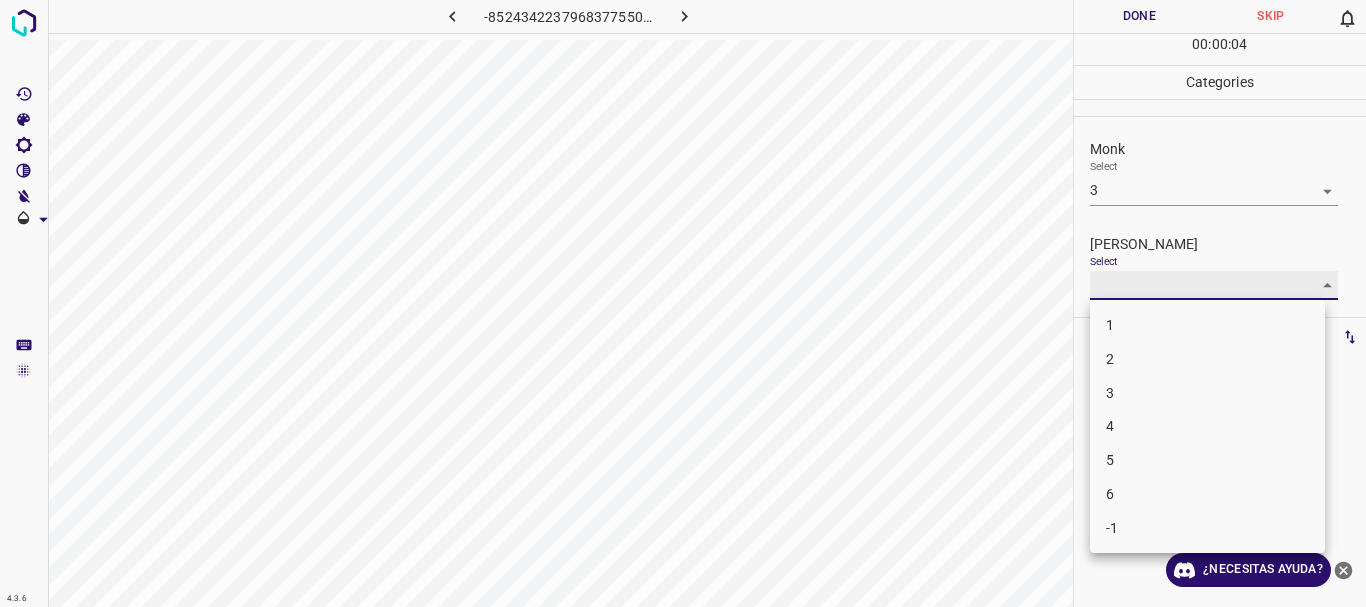 type on "3" 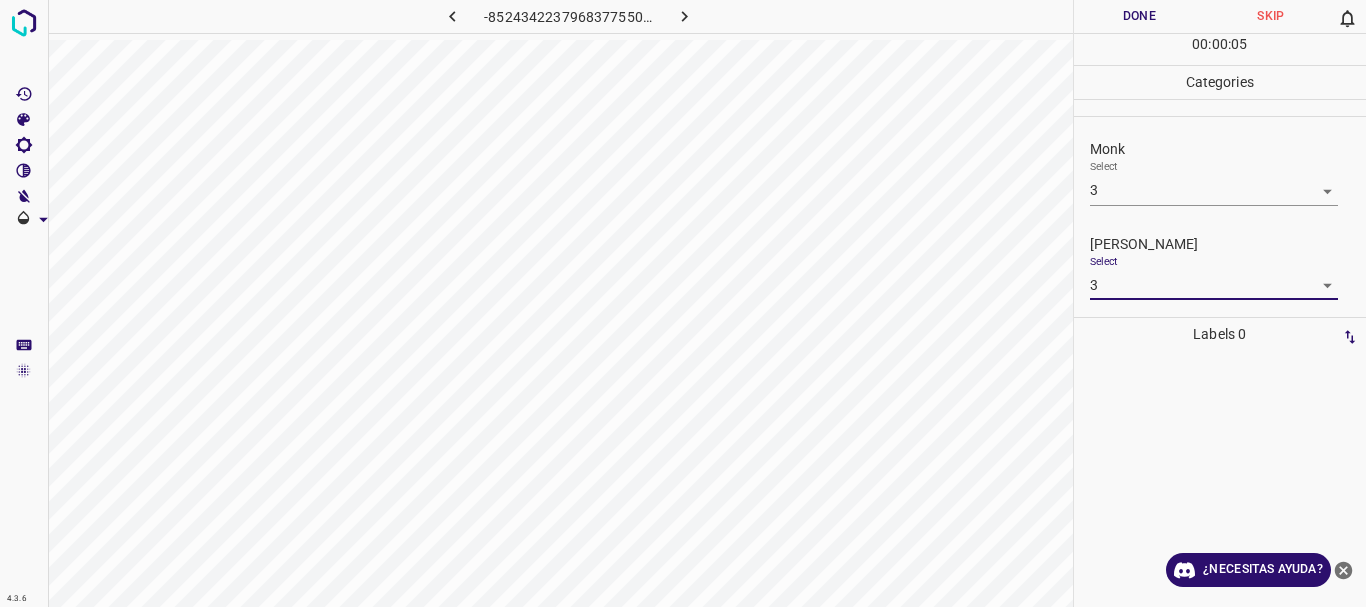 click on "Done" at bounding box center (1140, 16) 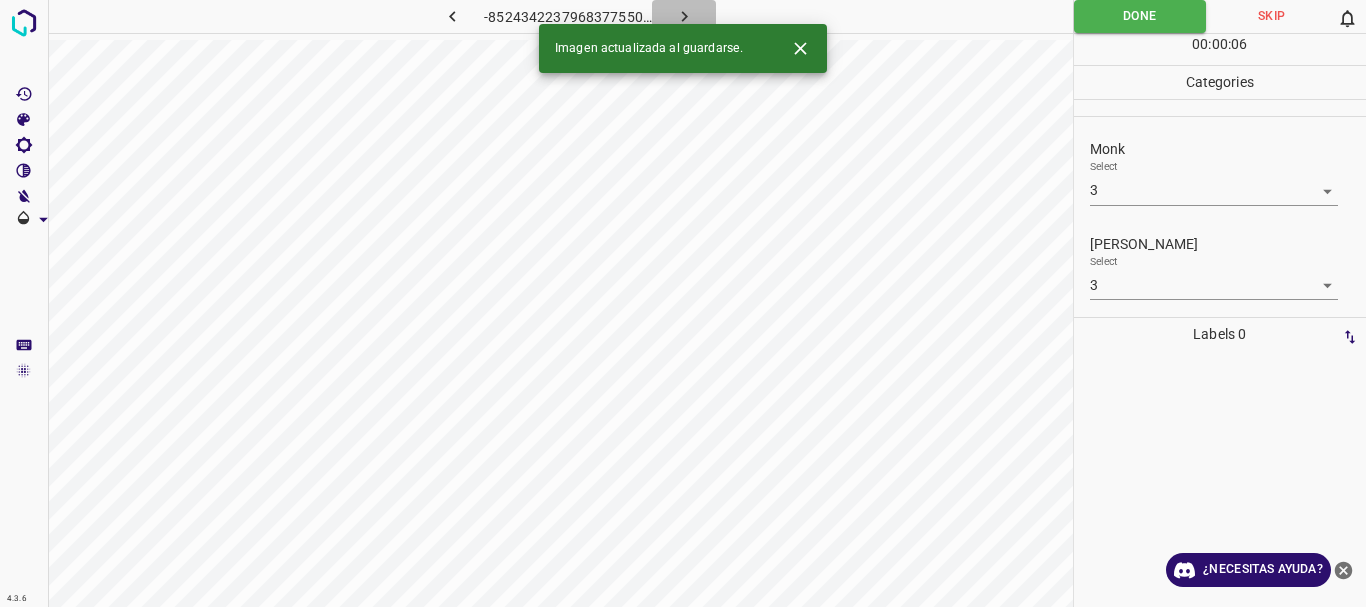 click at bounding box center [684, 16] 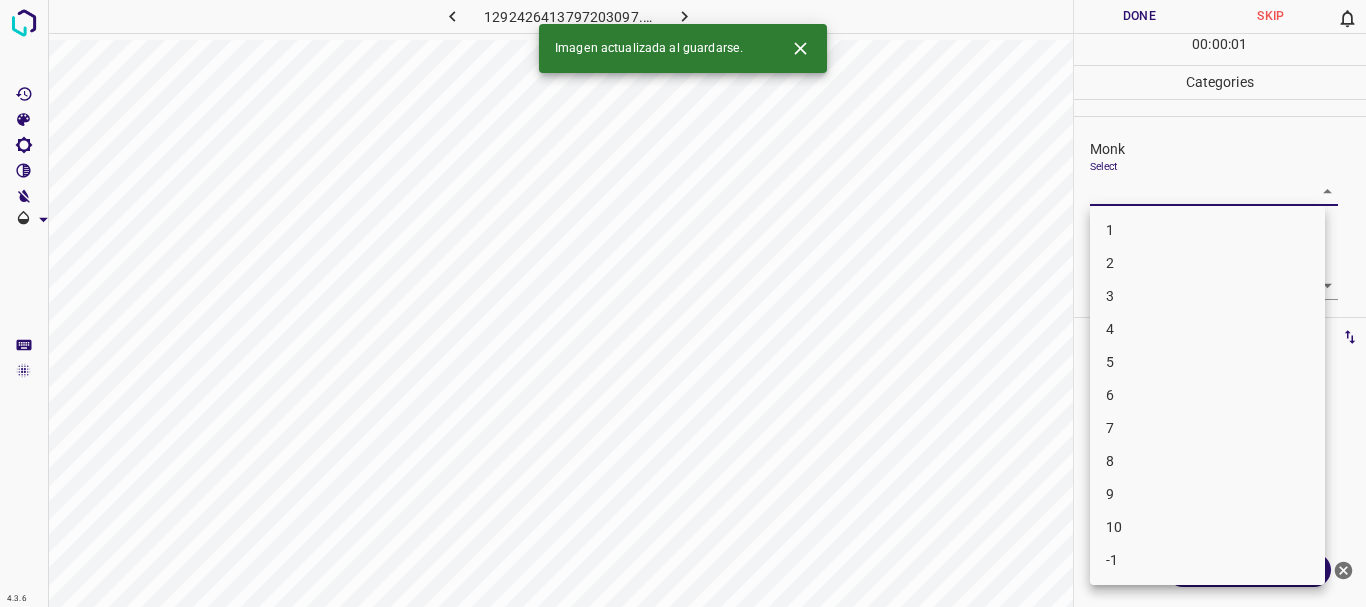 click on "4.3.6  1292426413797203097.png Done Skip 0 00   : 00   : 01   Categories Monk   Select ​  [PERSON_NAME]   Select ​ Labels   0 Categories 1 Monk 2  [PERSON_NAME] Tools Space Change between modes (Draw & Edit) I Auto labeling R Restore zoom M Zoom in N Zoom out Delete Delete selecte label Filters Z Restore filters X Saturation filter C Brightness filter V Contrast filter B Gray scale filter General O Download Imagen actualizada al guardarse. ¿Necesitas ayuda? Texto original Valora esta traducción Tu opinión servirá para ayudar a mejorar el Traductor de Google - Texto - Esconder - Borrar 1 2 3 4 5 6 7 8 9 10 -1" at bounding box center (683, 303) 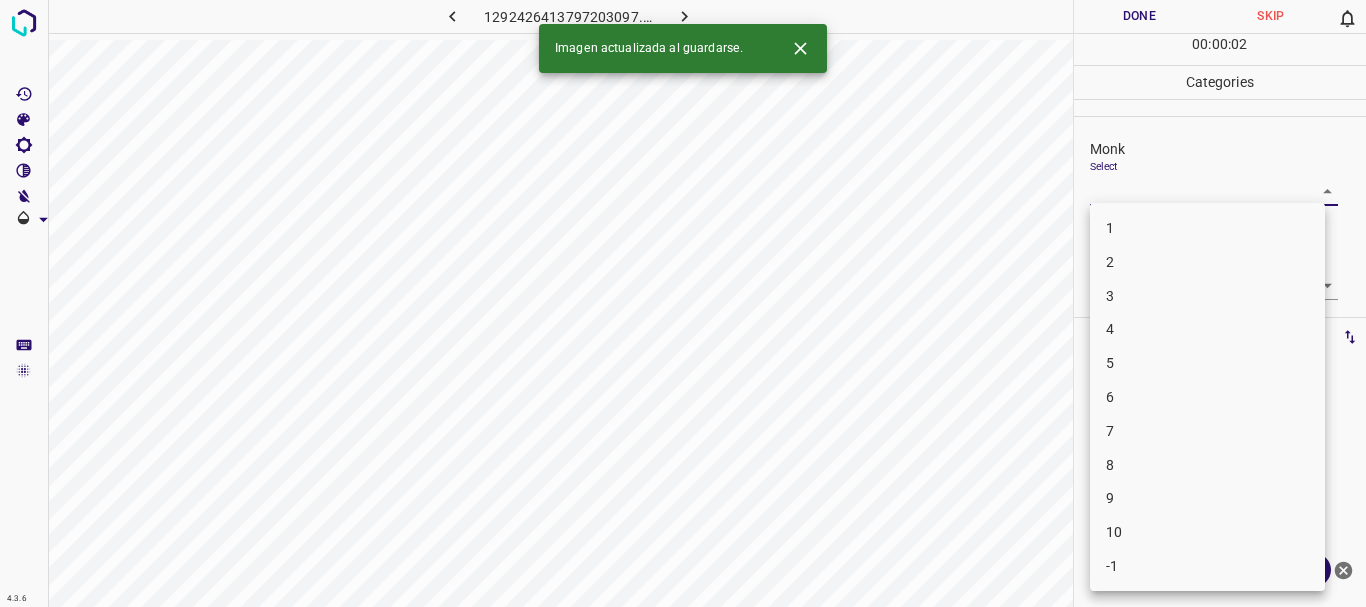 click on "4" at bounding box center [1207, 329] 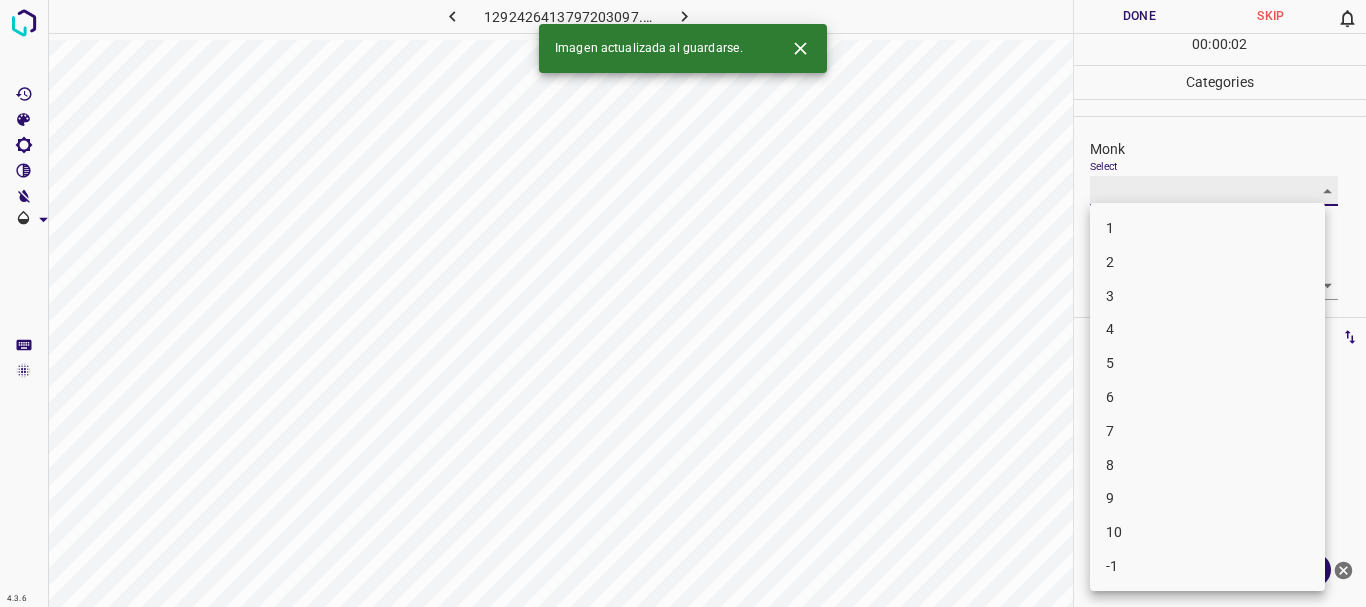 type on "4" 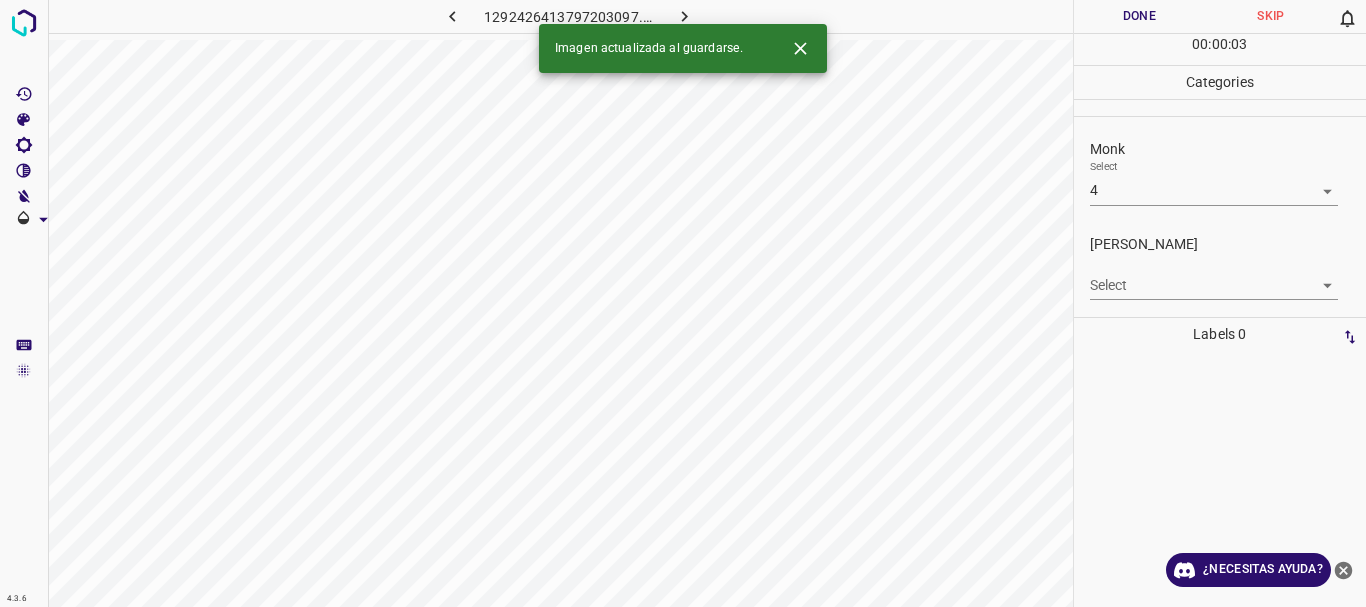 click on "[PERSON_NAME]   Select ​" at bounding box center [1220, 267] 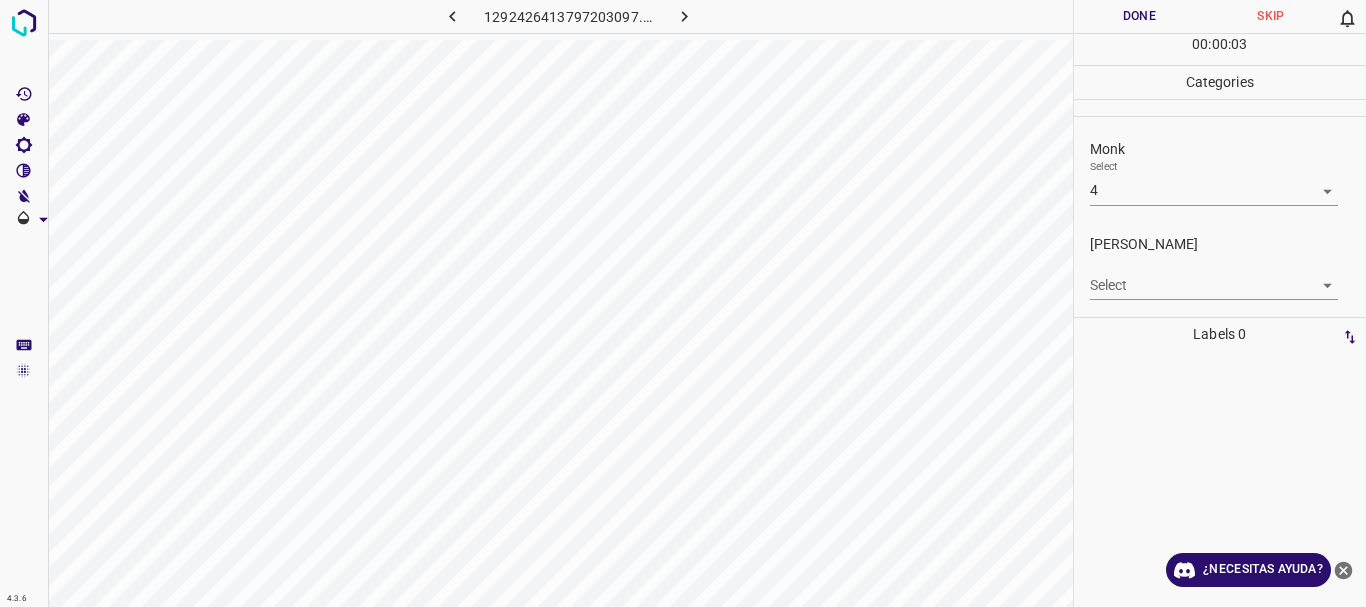 click on "4.3.6  1292426413797203097.png Done Skip 0 00   : 00   : 03   Categories Monk   Select 4 4  [PERSON_NAME]   Select ​ Labels   0 Categories 1 Monk 2  [PERSON_NAME] Tools Space Change between modes (Draw & Edit) I Auto labeling R Restore zoom M Zoom in N Zoom out Delete Delete selecte label Filters Z Restore filters X Saturation filter C Brightness filter V Contrast filter B Gray scale filter General O Download ¿Necesitas ayuda? Texto original Valora esta traducción Tu opinión servirá para ayudar a mejorar el Traductor de Google - Texto - Esconder - Borrar" at bounding box center (683, 303) 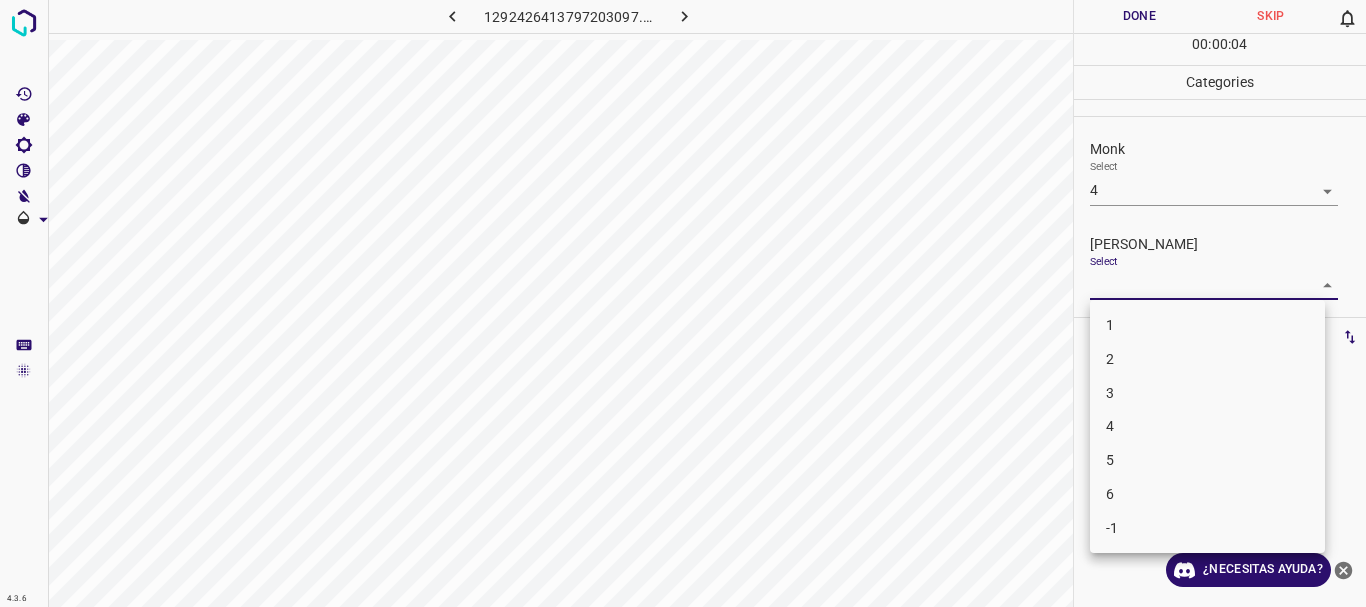 click on "1" at bounding box center [1207, 325] 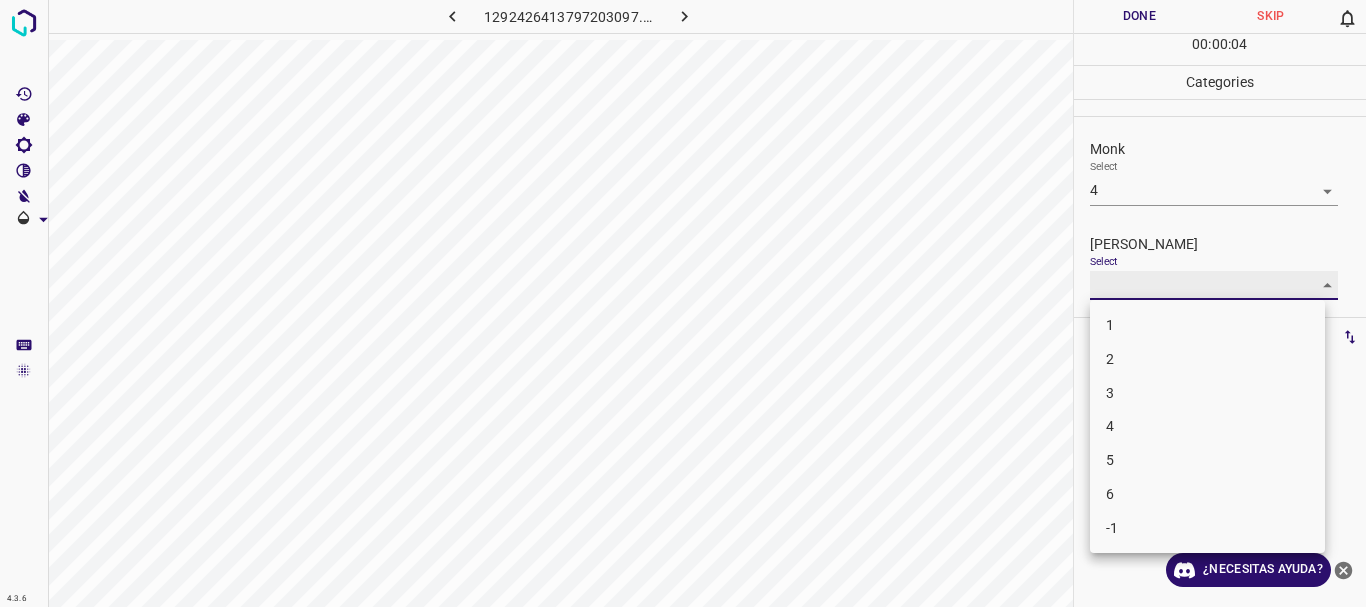type on "1" 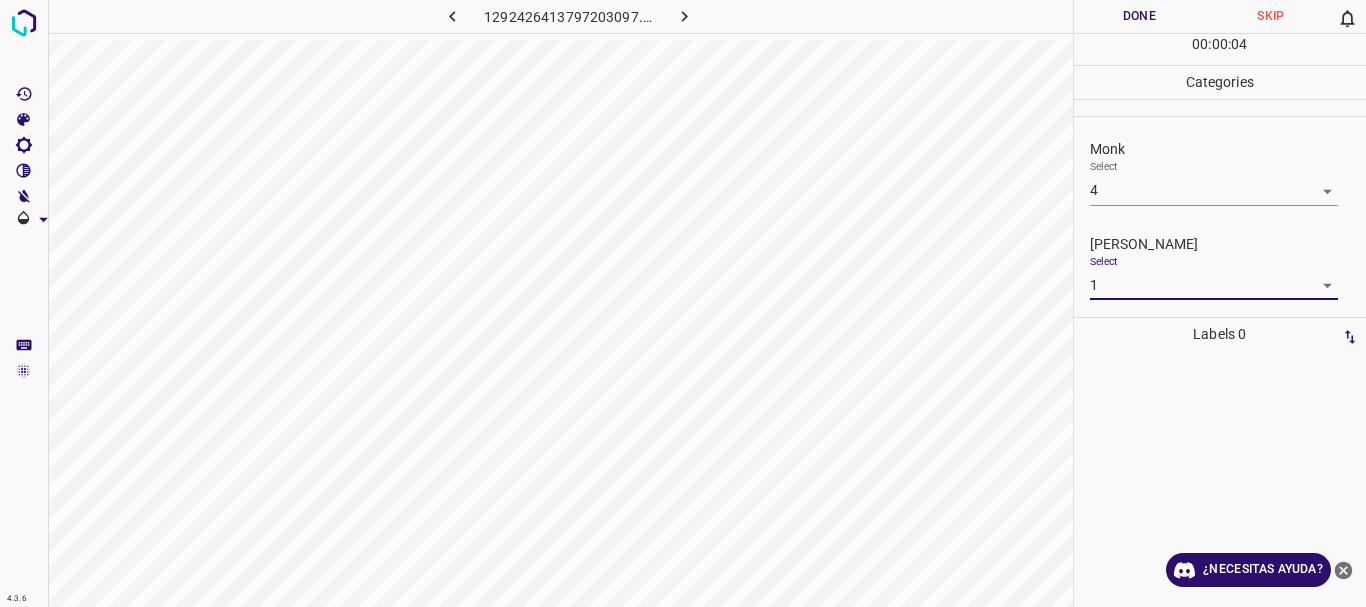 click on "Done" at bounding box center [1140, 16] 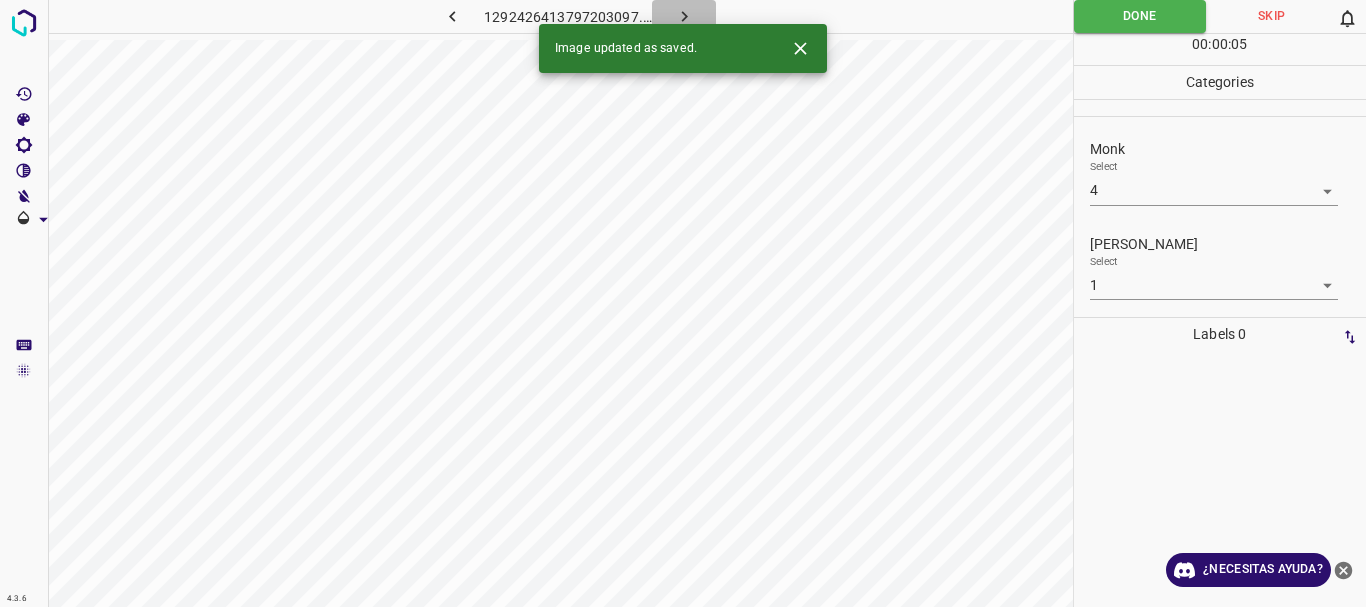 click 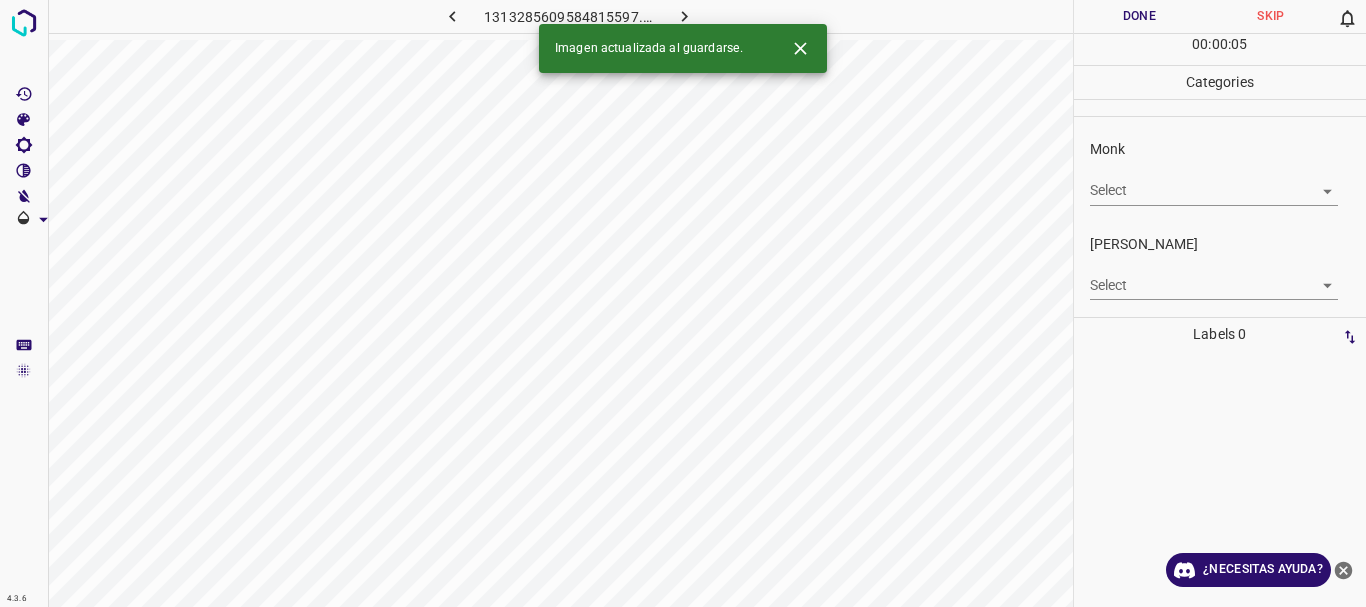 click on "4.3.6  1313285609584815597.png Done Skip 0 00   : 00   : 05   Categories Monk   Select ​  [PERSON_NAME]   Select ​ Labels   0 Categories 1 Monk 2  [PERSON_NAME] Tools Space Change between modes (Draw & Edit) I Auto labeling R Restore zoom M Zoom in N Zoom out Delete Delete selecte label Filters Z Restore filters X Saturation filter C Brightness filter V Contrast filter B Gray scale filter General O Download Imagen actualizada al guardarse. ¿Necesitas ayuda? Texto original Valora esta traducción Tu opinión servirá para ayudar a mejorar el Traductor de Google - Texto - Esconder - Borrar" at bounding box center [683, 303] 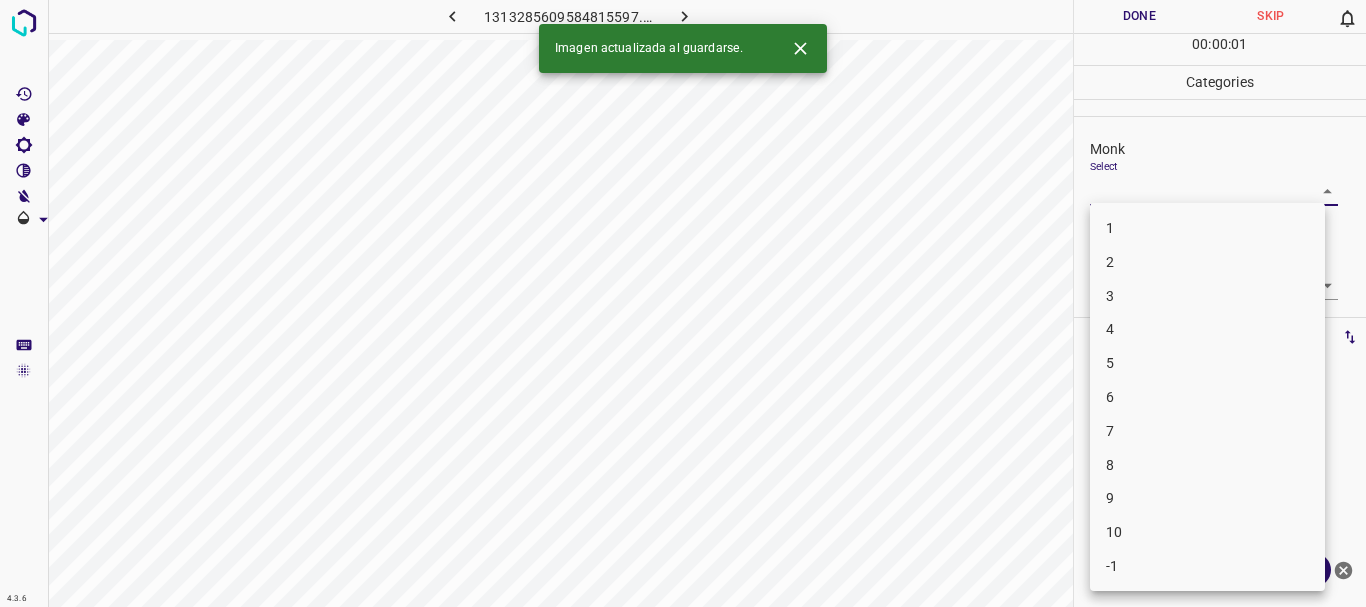click on "4" at bounding box center [1207, 329] 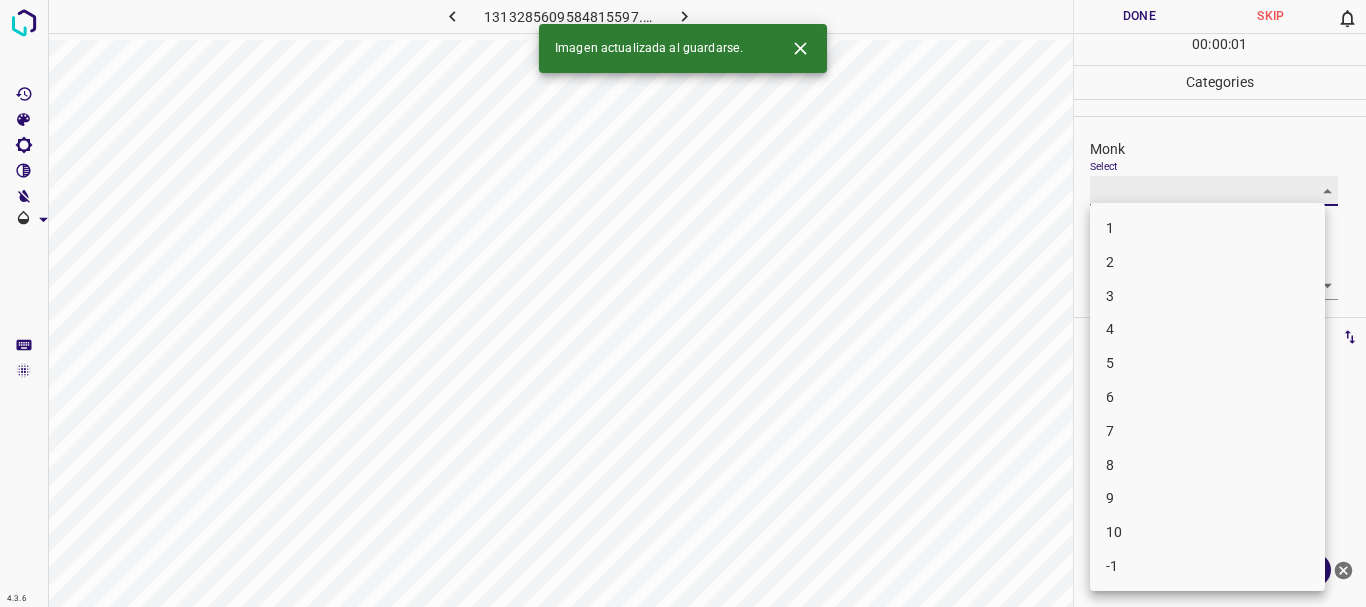 type on "4" 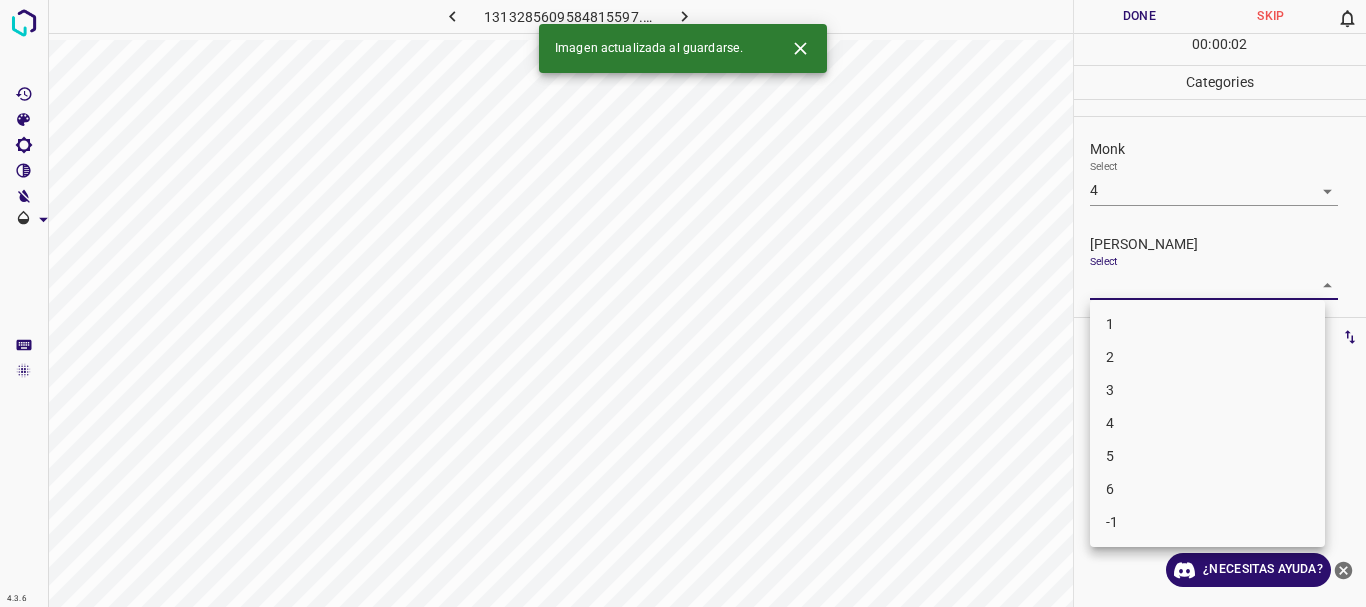 click on "4.3.6  1313285609584815597.png Done Skip 0 00   : 00   : 02   Categories Monk   Select 4 4  [PERSON_NAME]   Select ​ Labels   0 Categories 1 Monk 2  [PERSON_NAME] Tools Space Change between modes (Draw & Edit) I Auto labeling R Restore zoom M Zoom in N Zoom out Delete Delete selecte label Filters Z Restore filters X Saturation filter C Brightness filter V Contrast filter B Gray scale filter General O Download Imagen actualizada al guardarse. ¿Necesitas ayuda? Texto original Valora esta traducción Tu opinión servirá para ayudar a mejorar el Traductor de Google - Texto - Esconder - Borrar 1 2 3 4 5 6 -1" at bounding box center (683, 303) 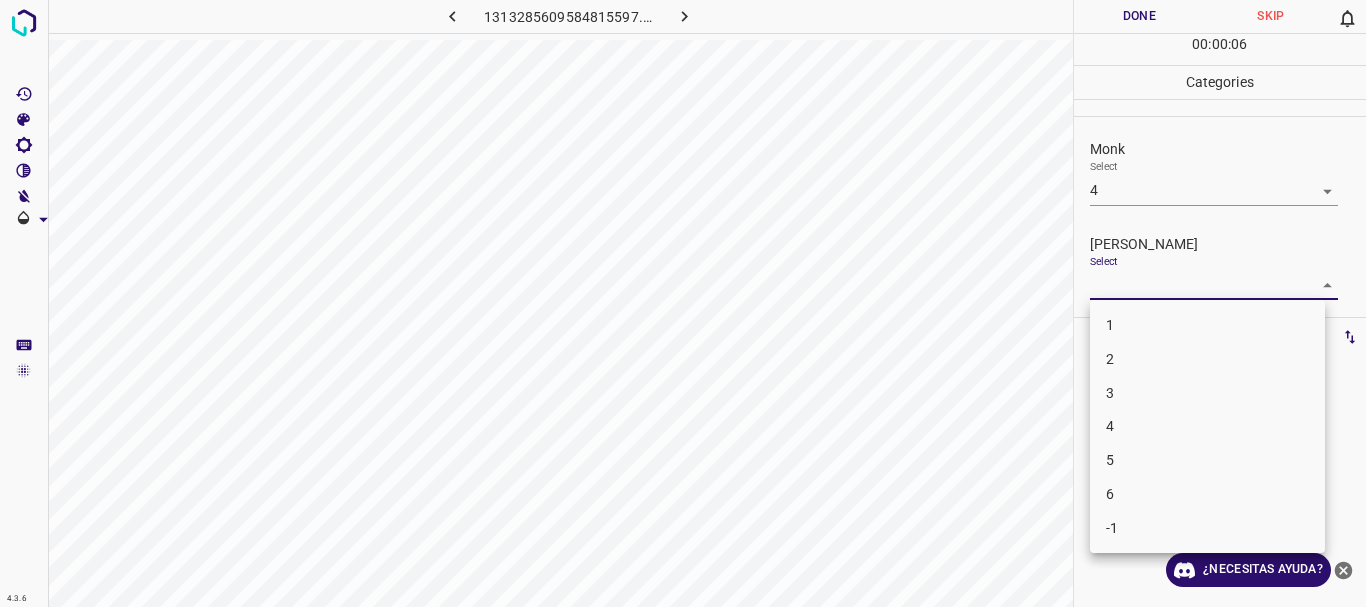 click on "3" at bounding box center (1207, 393) 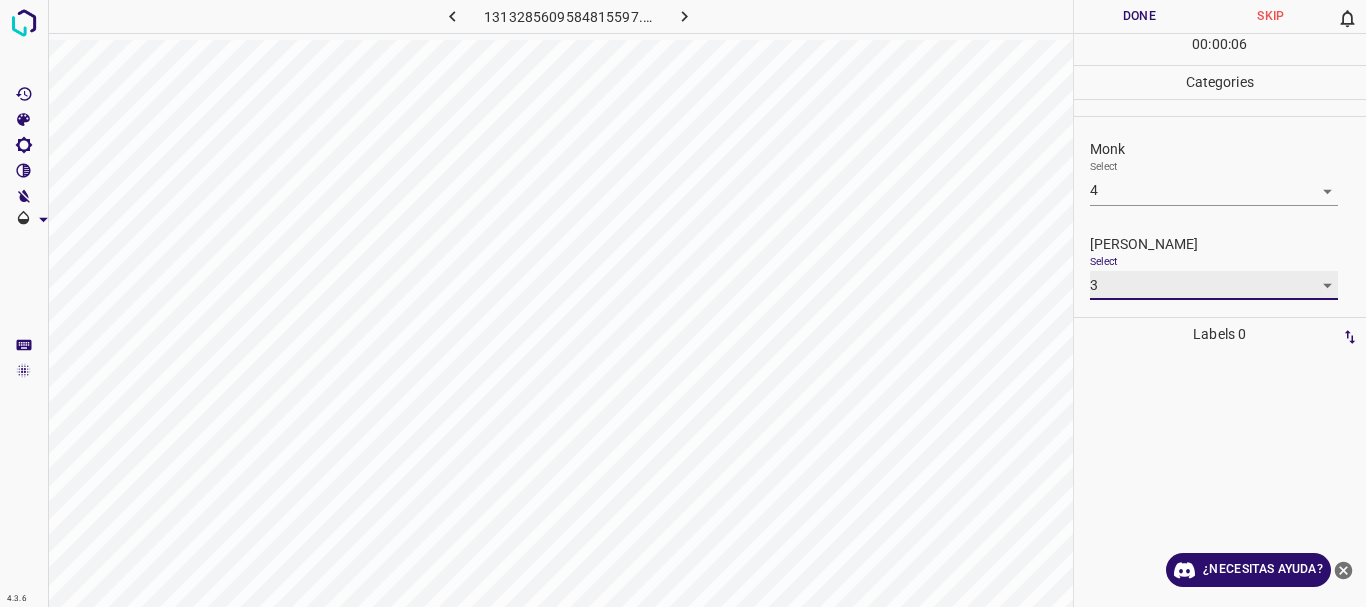 type 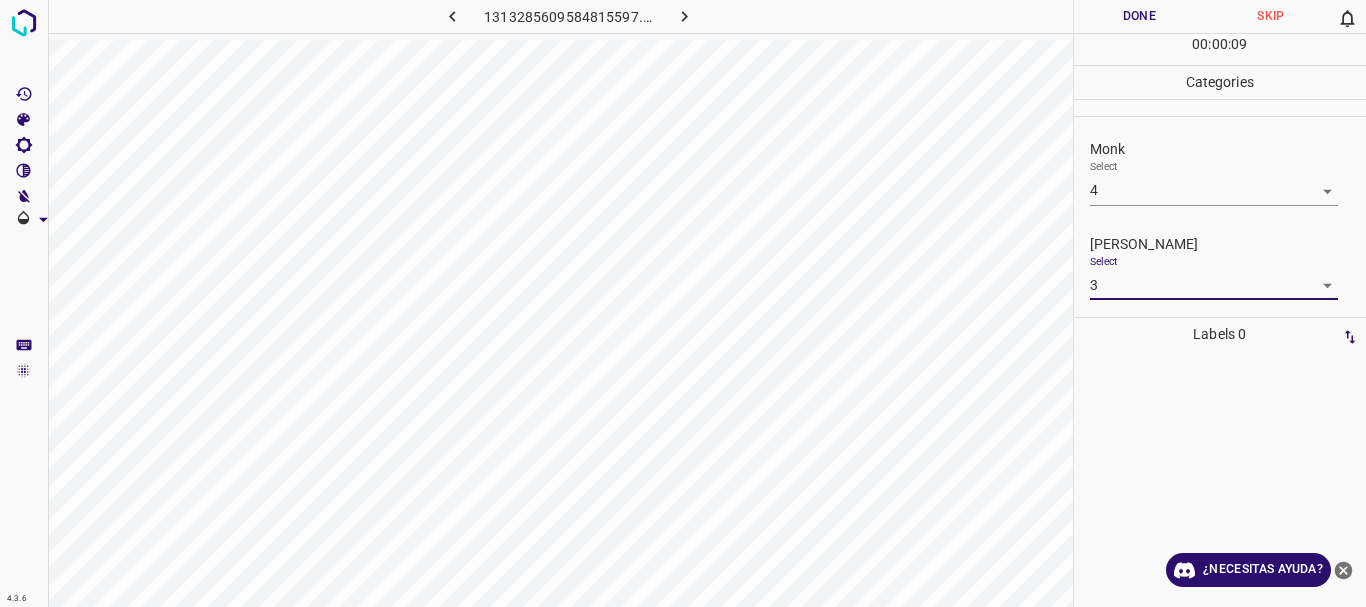 click on "Done" at bounding box center [1140, 16] 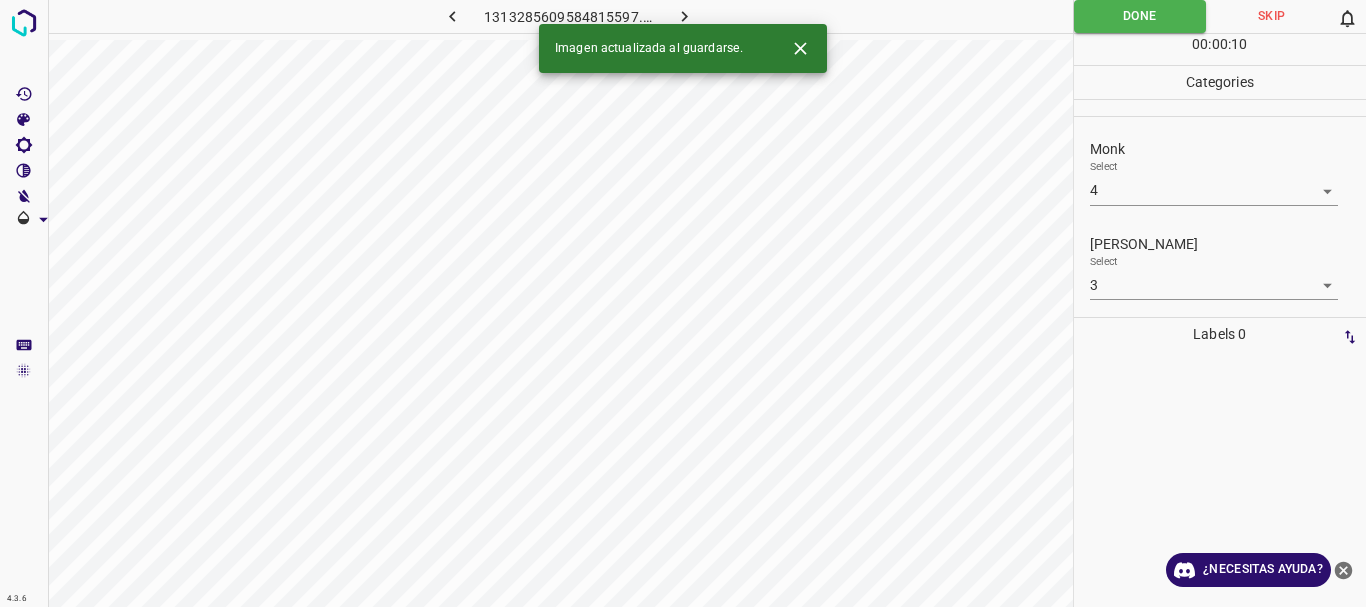 click 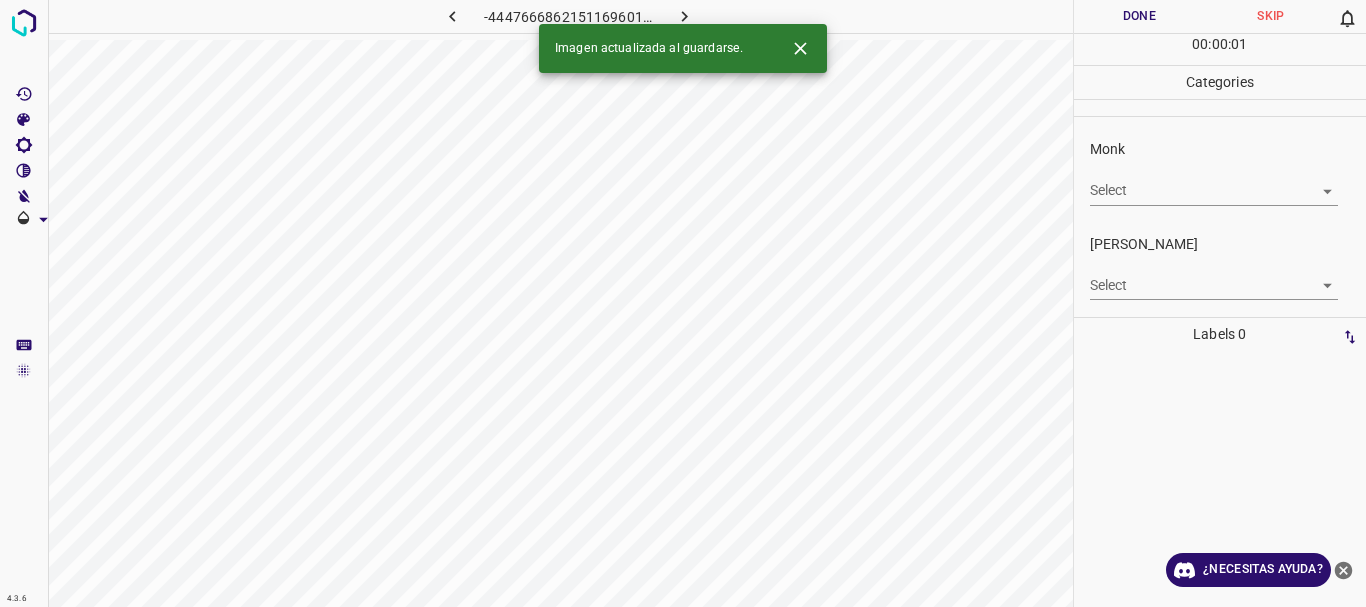 click on "4.3.6  -4447666862151169601.png Done Skip 0 00   : 00   : 01   Categories Monk   Select ​  [PERSON_NAME]   Select ​ Labels   0 Categories 1 Monk 2  [PERSON_NAME] Tools Space Change between modes (Draw & Edit) I Auto labeling R Restore zoom M Zoom in N Zoom out Delete Delete selecte label Filters Z Restore filters X Saturation filter C Brightness filter V Contrast filter B Gray scale filter General O Download Imagen actualizada al guardarse. ¿Necesitas ayuda? Texto original Valora esta traducción Tu opinión servirá para ayudar a mejorar el Traductor de Google - Texto - Esconder - Borrar" at bounding box center (683, 303) 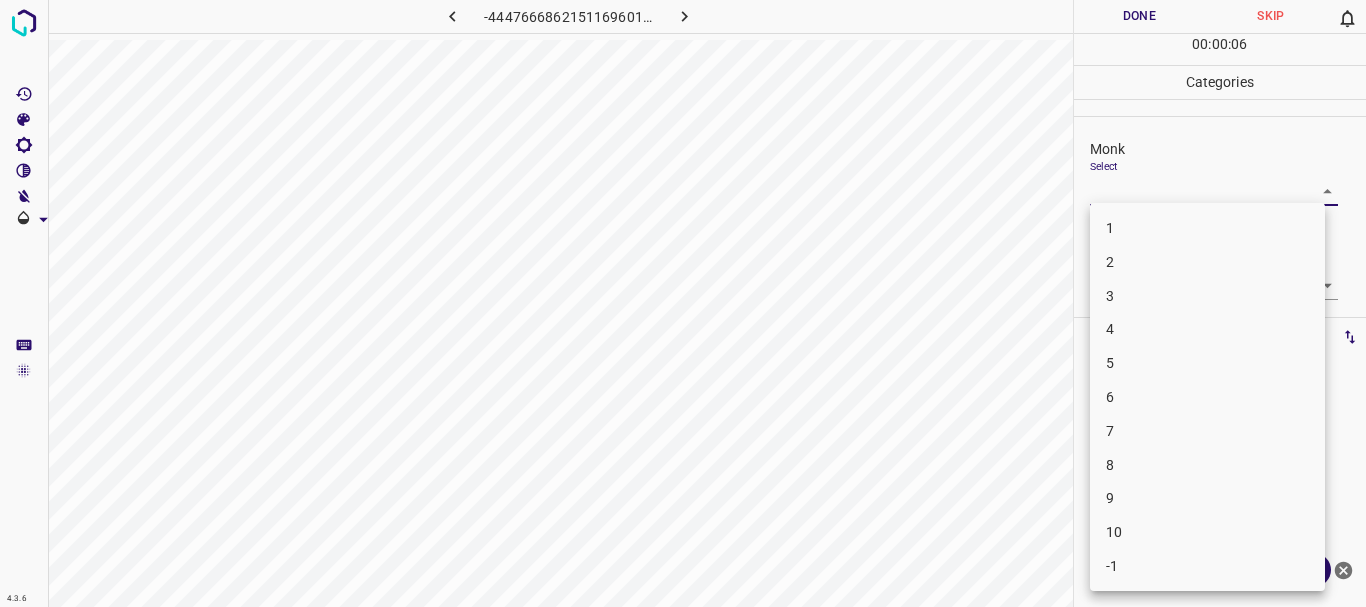 click on "4" at bounding box center [1207, 329] 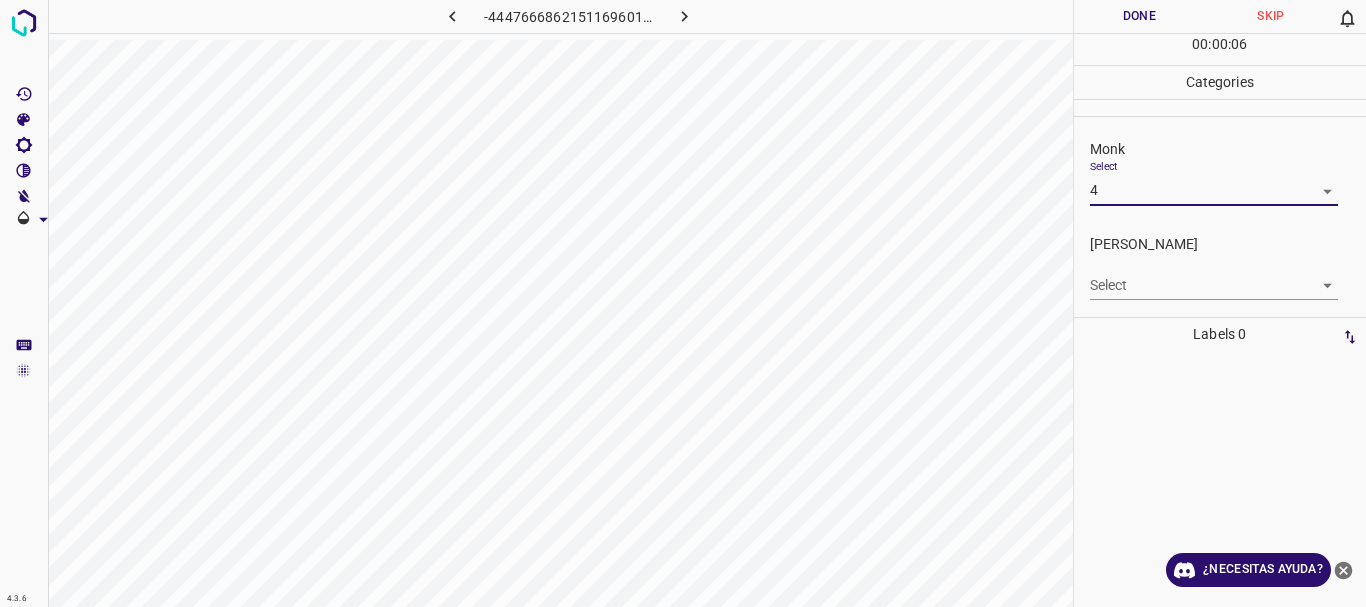 click on "4.3.6  -4447666862151169601.png Done Skip 0 00   : 00   : 06   Categories Monk   Select 4 4  [PERSON_NAME]   Select ​ Labels   0 Categories 1 Monk 2  [PERSON_NAME] Tools Space Change between modes (Draw & Edit) I Auto labeling R Restore zoom M Zoom in N Zoom out Delete Delete selecte label Filters Z Restore filters X Saturation filter C Brightness filter V Contrast filter B Gray scale filter General O Download ¿Necesitas ayuda? Texto original Valora esta traducción Tu opinión servirá para ayudar a mejorar el Traductor de Google - Texto - Esconder - Borrar" at bounding box center (683, 303) 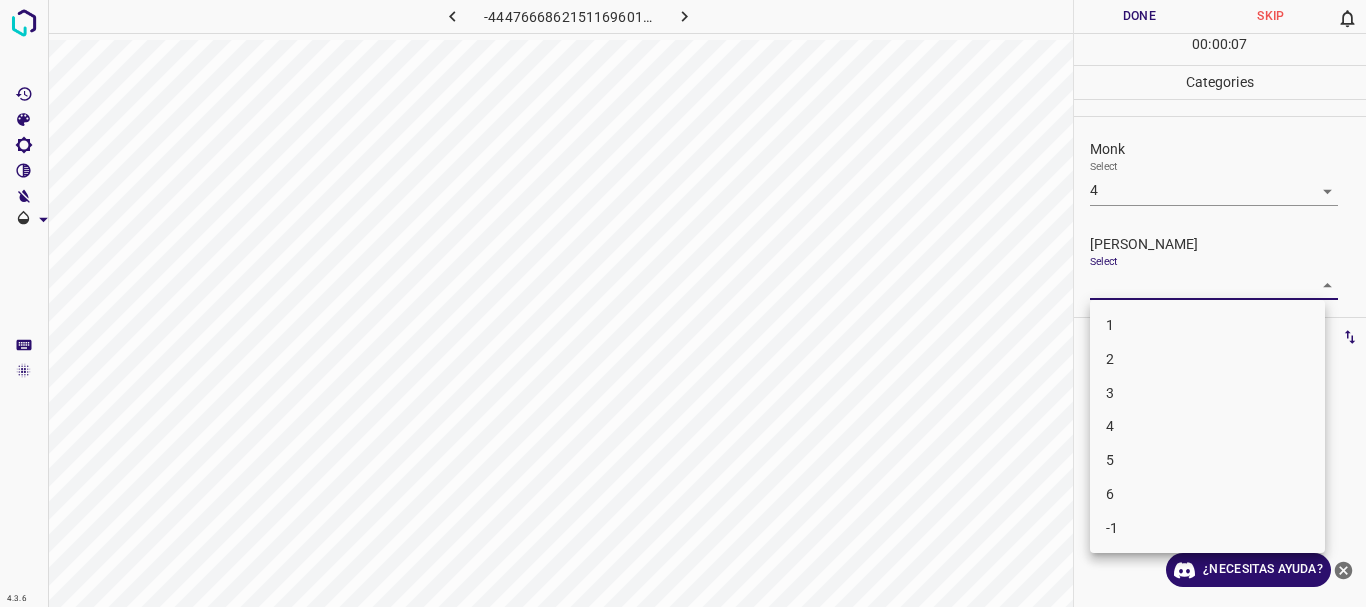 click on "2" at bounding box center (1207, 359) 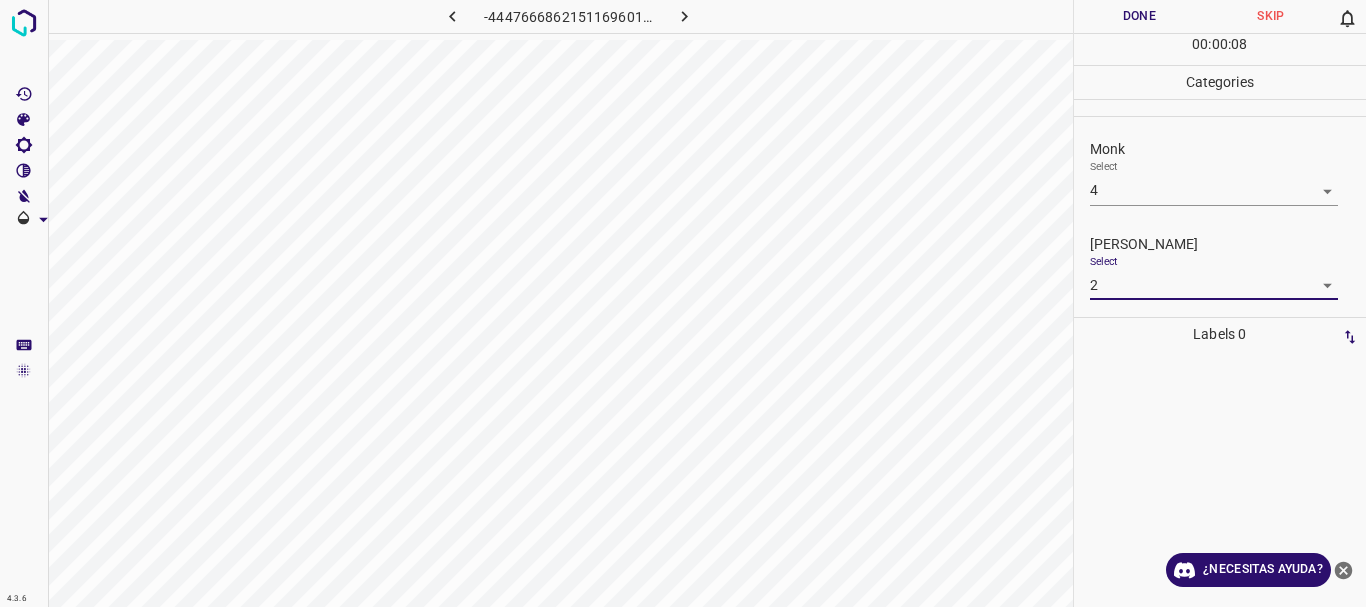 click on "Done" at bounding box center (1140, 16) 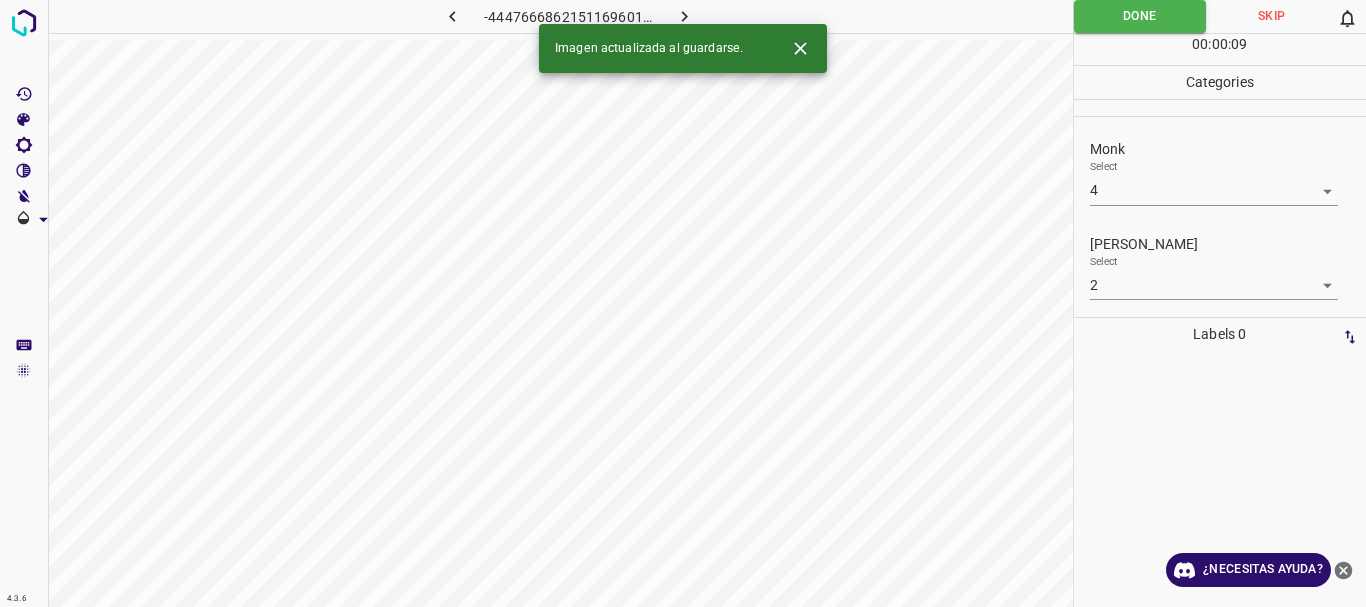 click at bounding box center [684, 16] 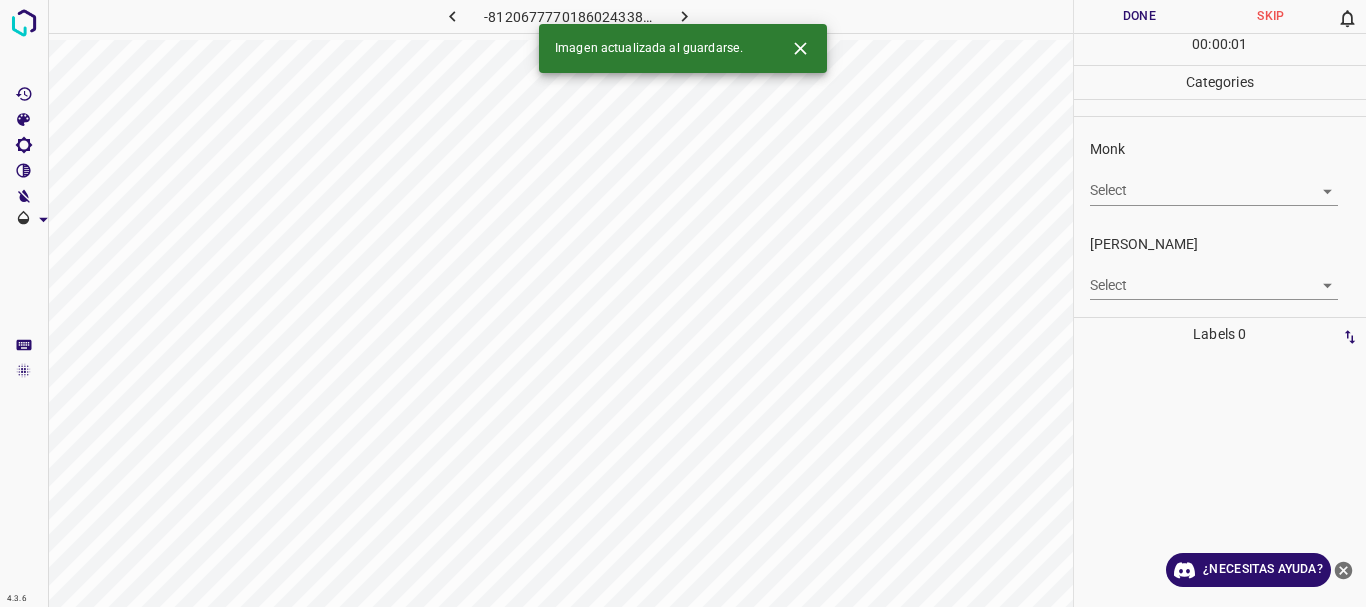 click on "4.3.6  -8120677770186024338.png Done Skip 0 00   : 00   : 01   Categories Monk   Select ​  [PERSON_NAME]   Select ​ Labels   0 Categories 1 Monk 2  [PERSON_NAME] Tools Space Change between modes (Draw & Edit) I Auto labeling R Restore zoom M Zoom in N Zoom out Delete Delete selecte label Filters Z Restore filters X Saturation filter C Brightness filter V Contrast filter B Gray scale filter General O Download Imagen actualizada al guardarse. ¿Necesitas ayuda? Texto original Valora esta traducción Tu opinión servirá para ayudar a mejorar el Traductor de Google - Texto - Esconder - Borrar" at bounding box center [683, 303] 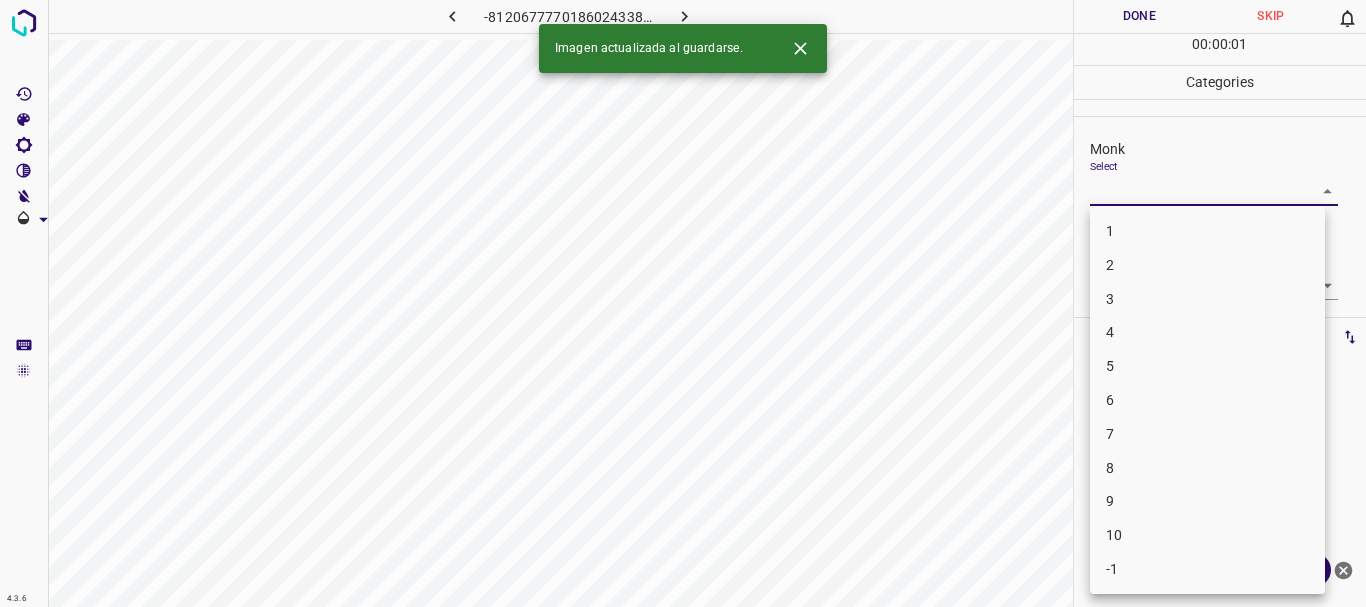 click on "4" at bounding box center [1207, 332] 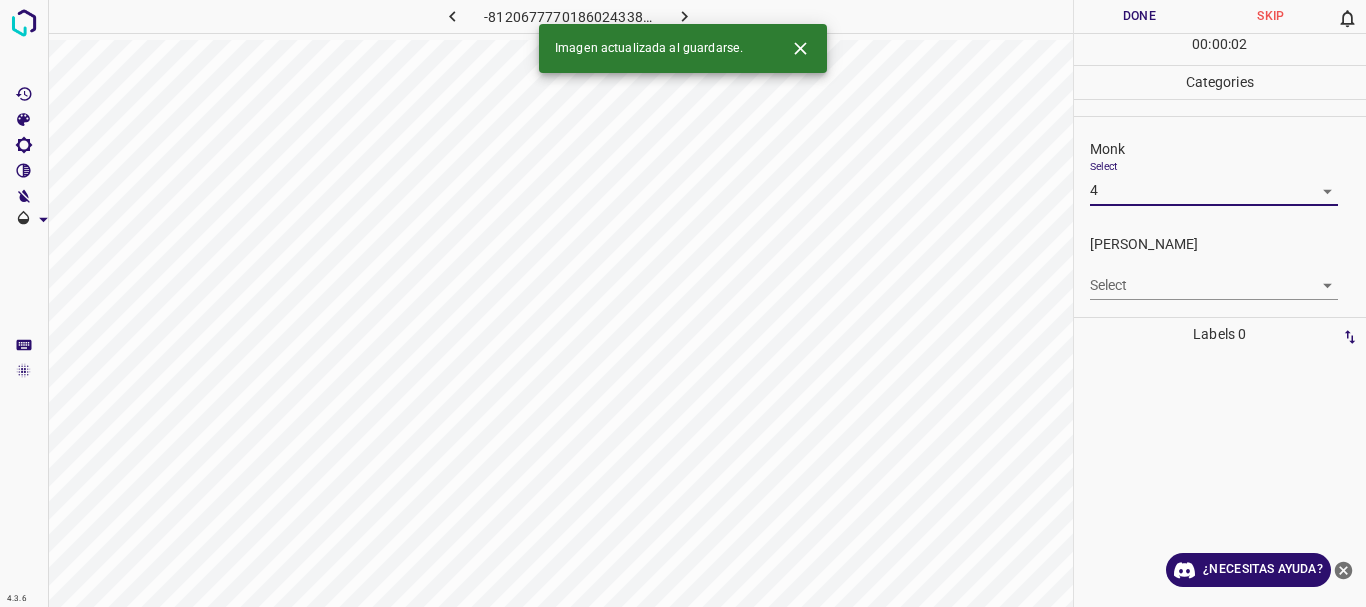 click on "4.3.6  -8120677770186024338.png Done Skip 0 00   : 00   : 02   Categories Monk   Select 4 4  [PERSON_NAME]   Select ​ Labels   0 Categories 1 Monk 2  [PERSON_NAME] Tools Space Change between modes (Draw & Edit) I Auto labeling R Restore zoom M Zoom in N Zoom out Delete Delete selecte label Filters Z Restore filters X Saturation filter C Brightness filter V Contrast filter B Gray scale filter General O Download Imagen actualizada al guardarse. ¿Necesitas ayuda? Texto original Valora esta traducción Tu opinión servirá para ayudar a mejorar el Traductor de Google - Texto - Esconder - Borrar" at bounding box center [683, 303] 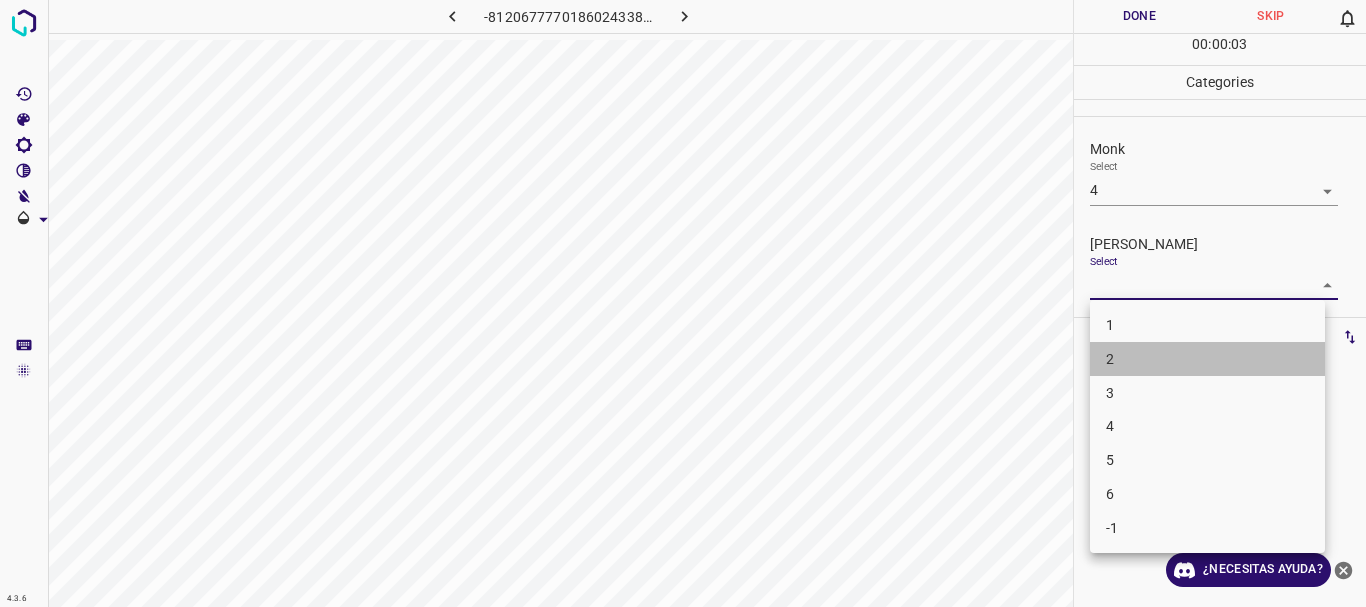 click on "2" at bounding box center [1207, 359] 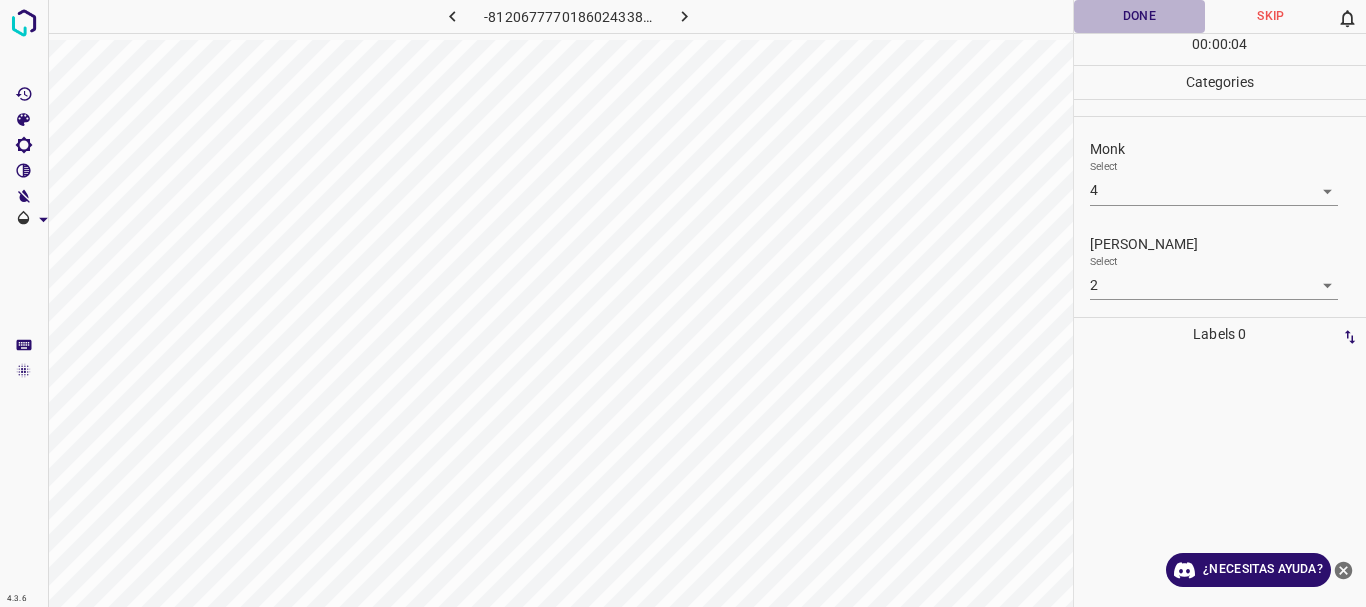 click on "Done" at bounding box center [1140, 16] 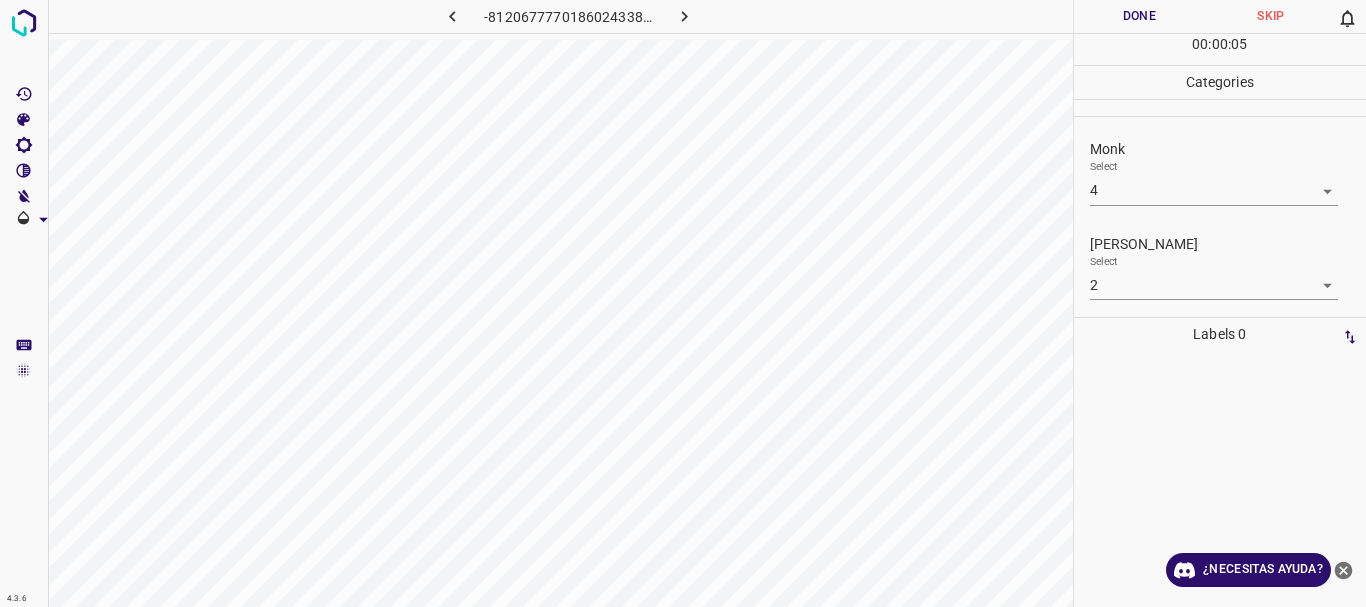 click on "4.3.6  -8120677770186024338.png Done Skip 0 00   : 00   : 05   Categories Monk   Select 4 4  [PERSON_NAME]   Select 2 2 Labels   0 Categories 1 Monk 2  [PERSON_NAME] Tools Space Change between modes (Draw & Edit) I Auto labeling R Restore zoom M Zoom in N Zoom out Delete Delete selecte label Filters Z Restore filters X Saturation filter C Brightness filter V Contrast filter B Gray scale filter General O Download ¿Necesitas ayuda?" at bounding box center [683, 303] 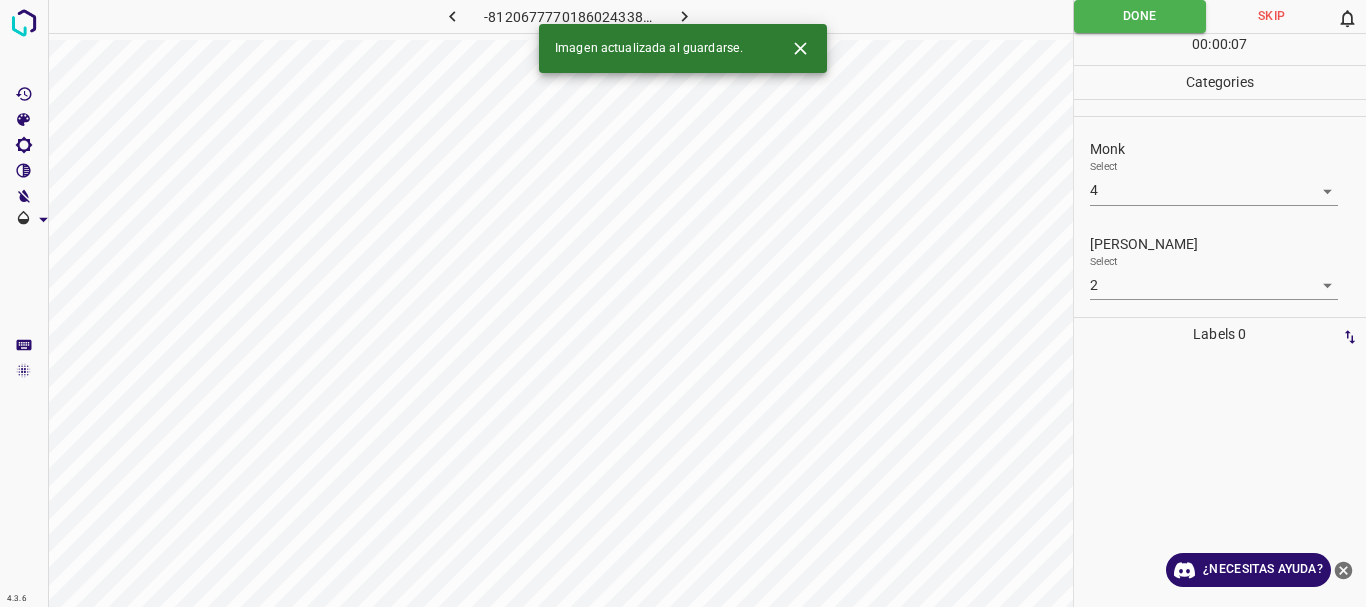 click 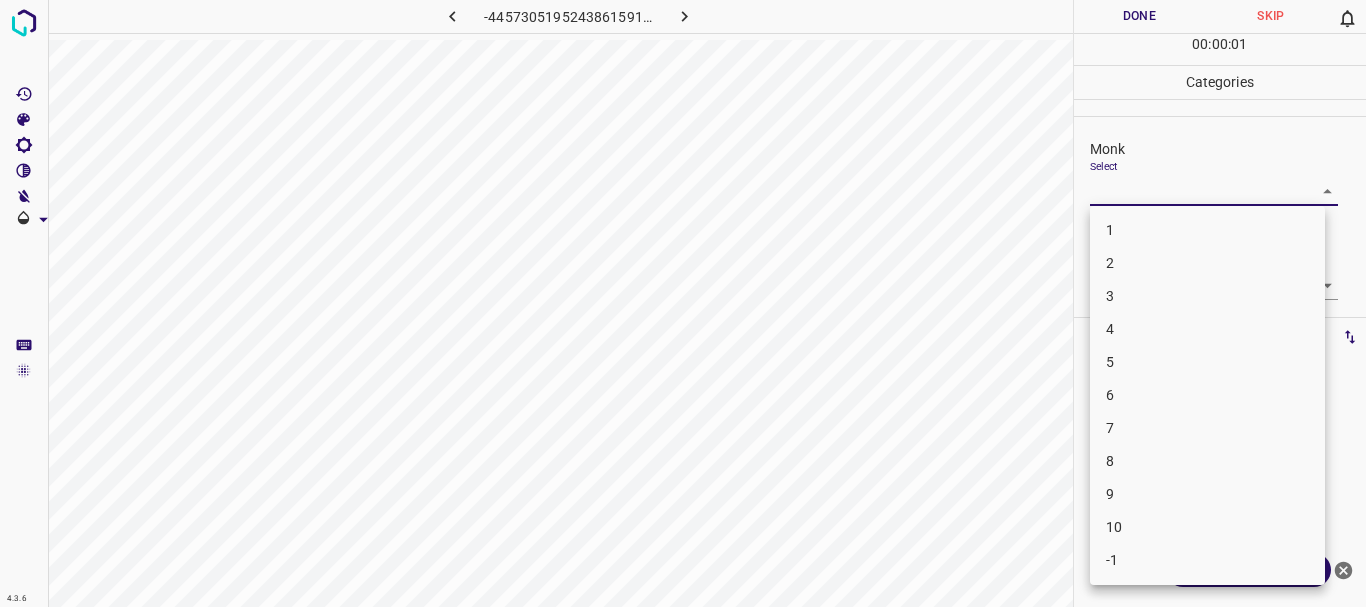 click on "4.3.6  -4457305195243861591.png Done Skip 0 00   : 00   : 01   Categories Monk   Select ​  [PERSON_NAME]   Select ​ Labels   0 Categories 1 Monk 2  [PERSON_NAME] Tools Space Change between modes (Draw & Edit) I Auto labeling R Restore zoom M Zoom in N Zoom out Delete Delete selecte label Filters Z Restore filters X Saturation filter C Brightness filter V Contrast filter B Gray scale filter General O Download ¿Necesitas ayuda? Texto original Valora esta traducción Tu opinión servirá para ayudar a mejorar el Traductor de Google - Texto - Esconder - Borrar 1 2 3 4 5 6 7 8 9 10 -1" at bounding box center [683, 303] 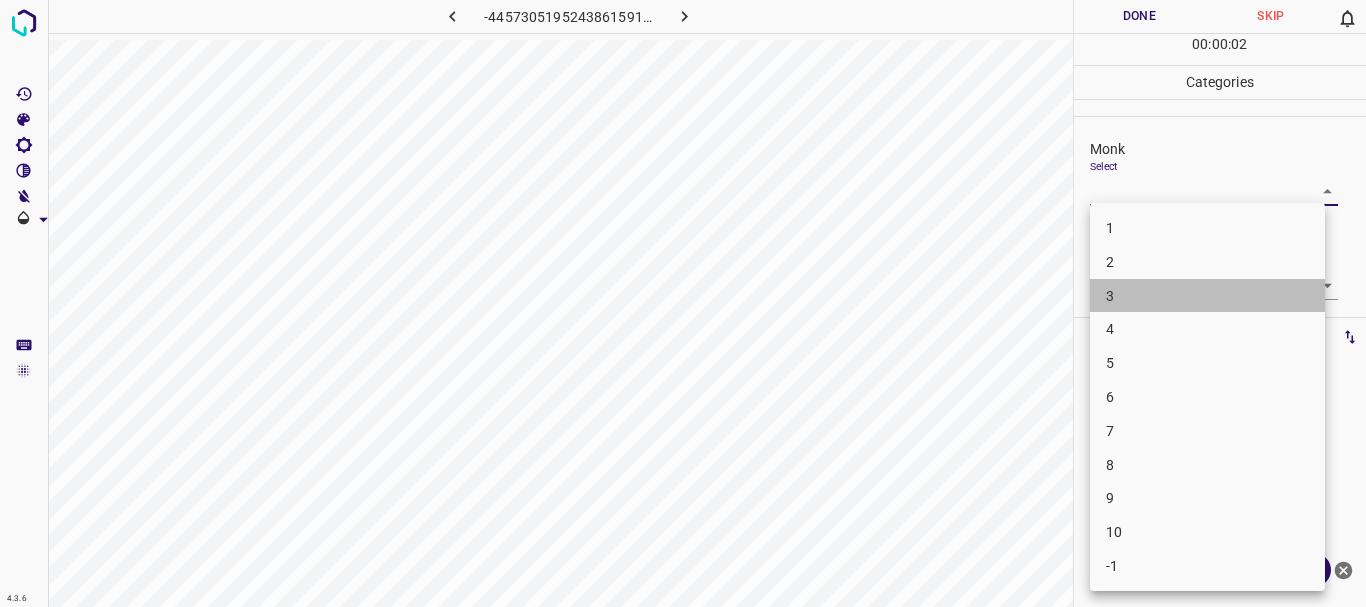 click on "3" at bounding box center [1207, 296] 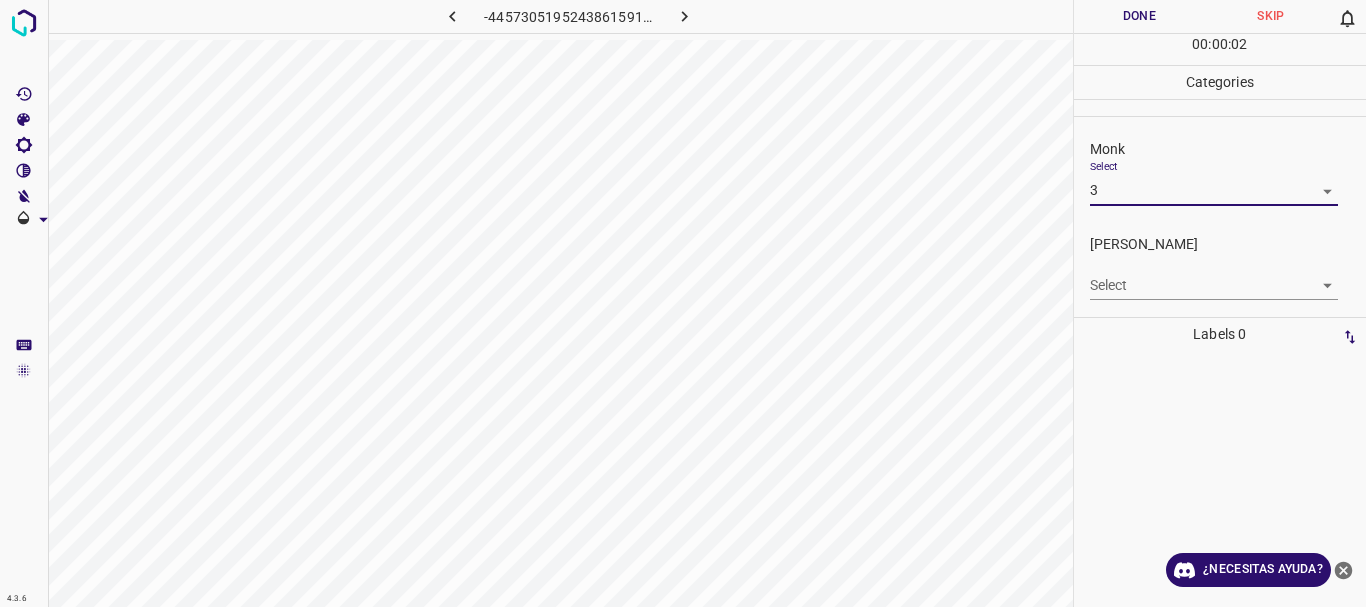 click on "4.3.6  -4457305195243861591.png Done Skip 0 00   : 00   : 02   Categories Monk   Select 3 3  [PERSON_NAME]   Select ​ Labels   0 Categories 1 Monk 2  [PERSON_NAME] Tools Space Change between modes (Draw & Edit) I Auto labeling R Restore zoom M Zoom in N Zoom out Delete Delete selecte label Filters Z Restore filters X Saturation filter C Brightness filter V Contrast filter B Gray scale filter General O Download ¿Necesitas ayuda? Texto original Valora esta traducción Tu opinión servirá para ayudar a mejorar el Traductor de Google - Texto - Esconder - Borrar" at bounding box center (683, 303) 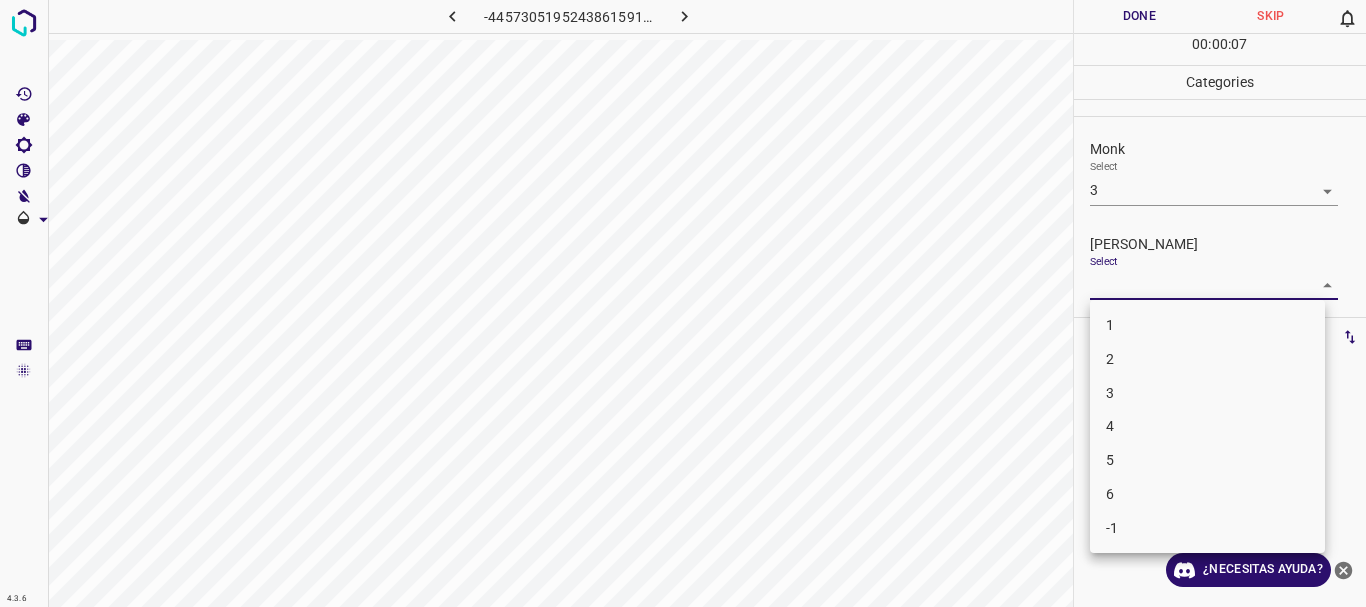 click on "2" at bounding box center [1207, 359] 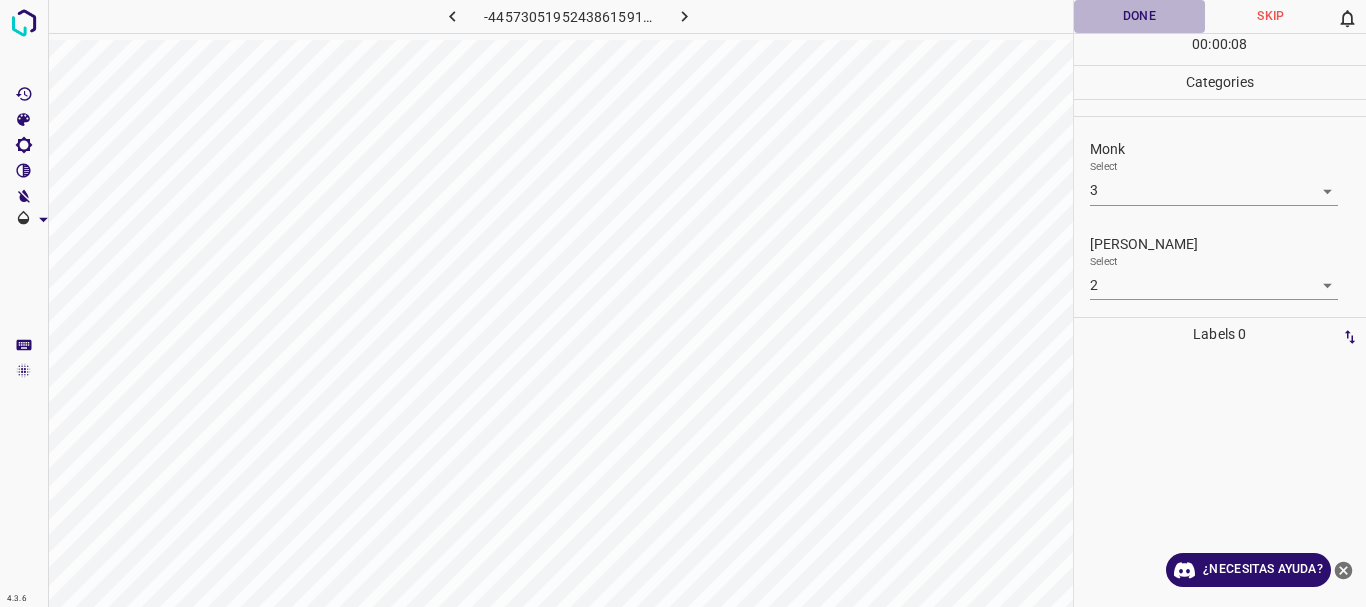 click on "Done" at bounding box center (1140, 16) 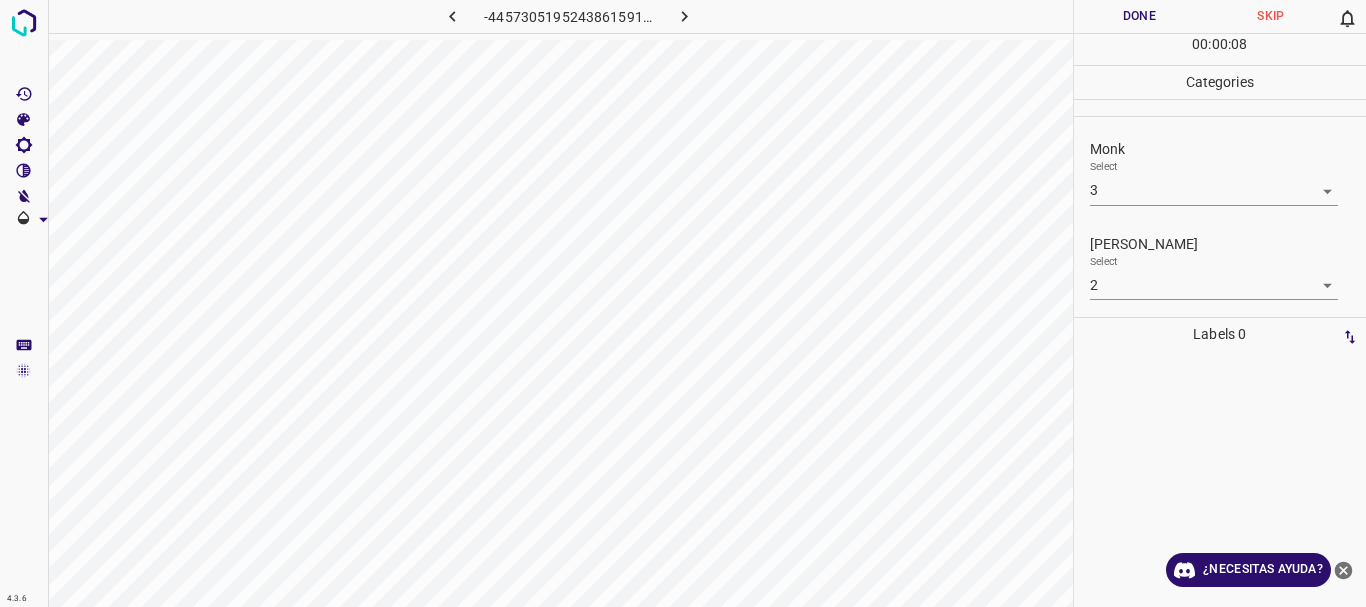 click 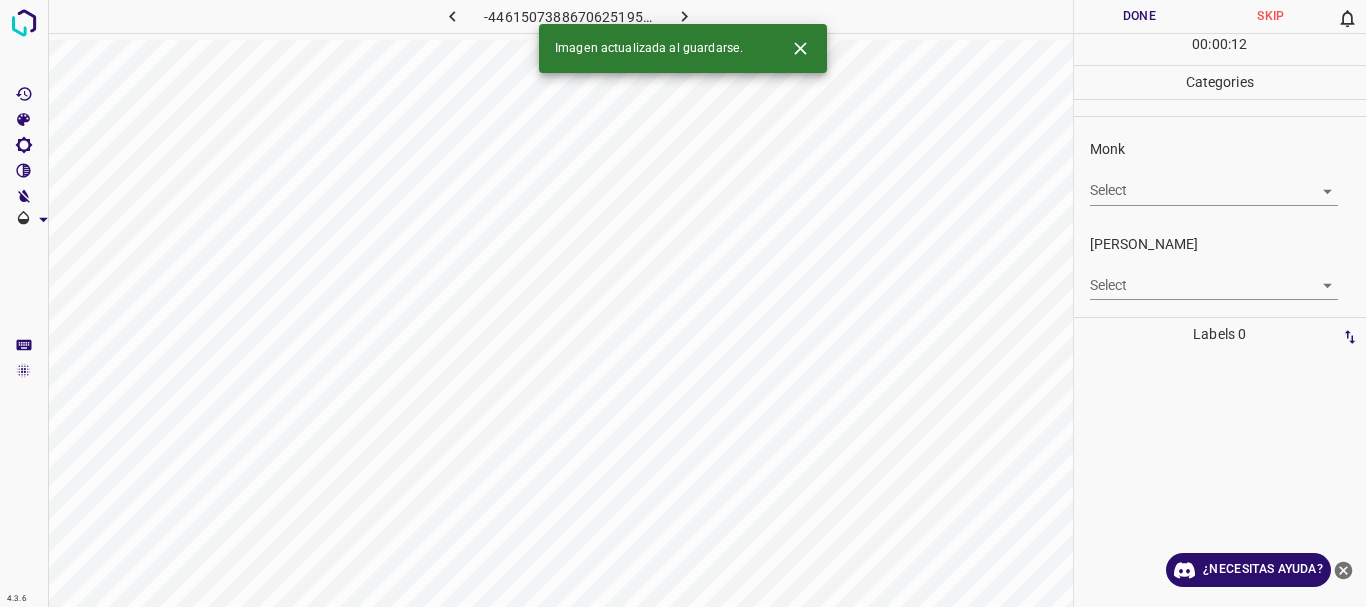 click 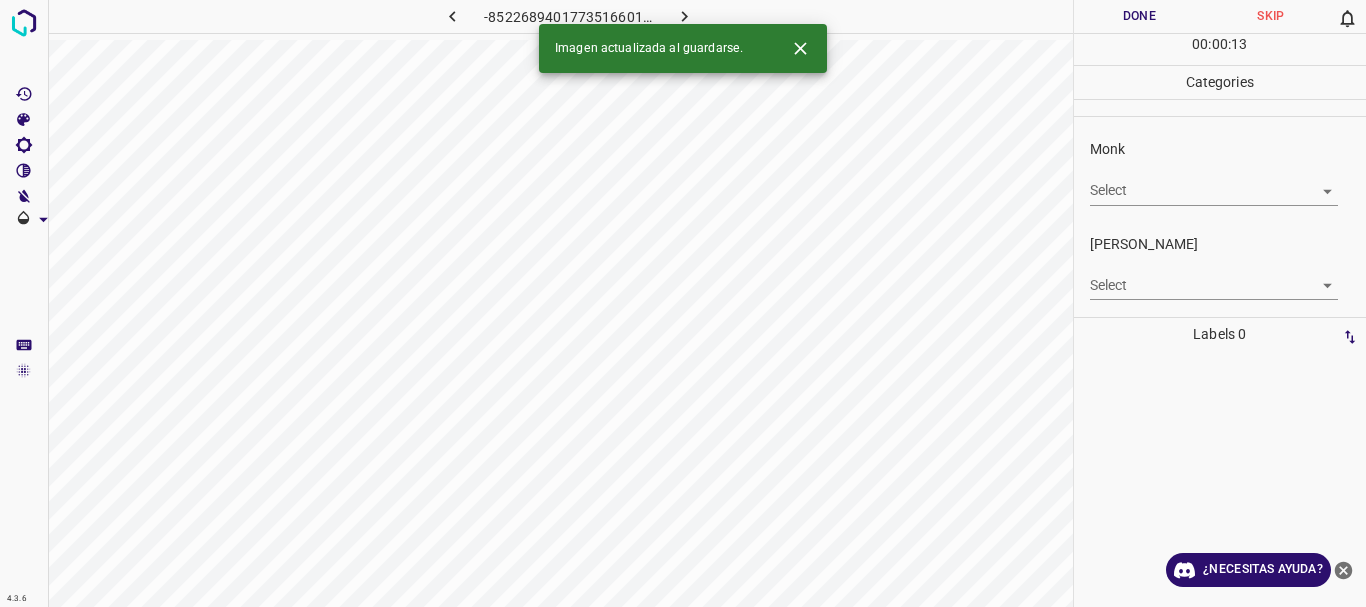 click 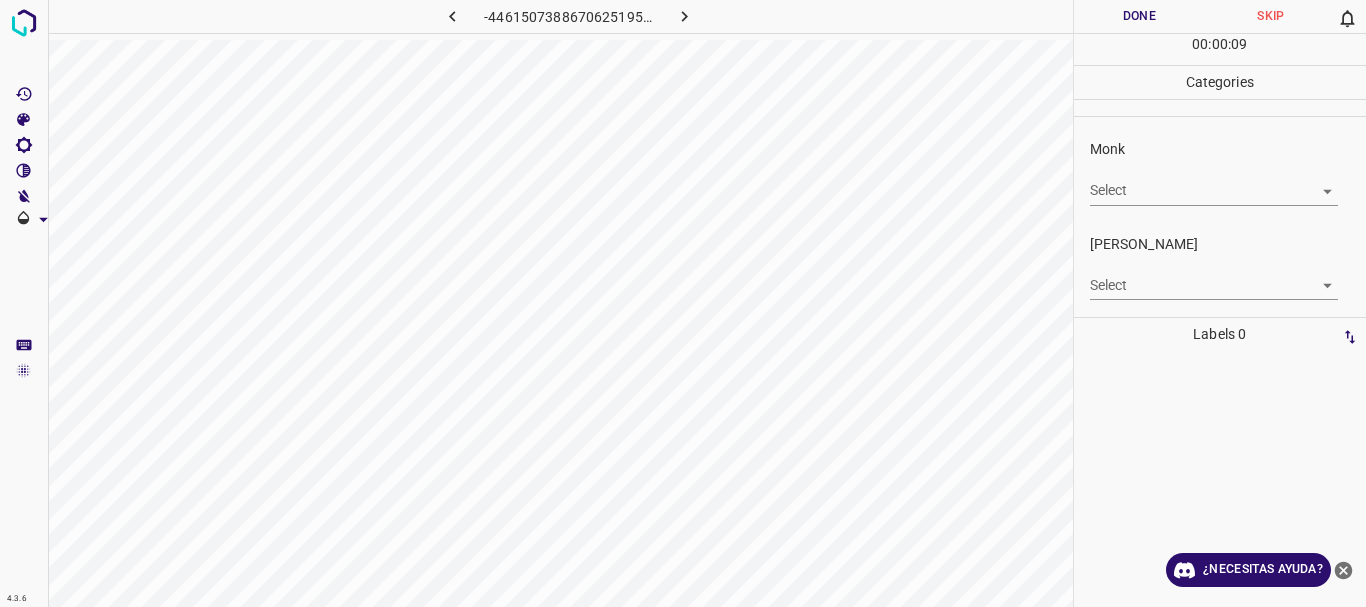 click on "4.3.6  -4461507388670625195.png Done Skip 0 00   : 00   : 09   Categories Monk   Select ​  [PERSON_NAME]   Select ​ Labels   0 Categories 1 Monk 2  [PERSON_NAME] Tools Space Change between modes (Draw & Edit) I Auto labeling R Restore zoom M Zoom in N Zoom out Delete Delete selecte label Filters Z Restore filters X Saturation filter C Brightness filter V Contrast filter B Gray scale filter General O Download ¿Necesitas ayuda? Texto original Valora esta traducción Tu opinión servirá para ayudar a mejorar el Traductor de Google - Texto - Esconder - Borrar" at bounding box center (683, 303) 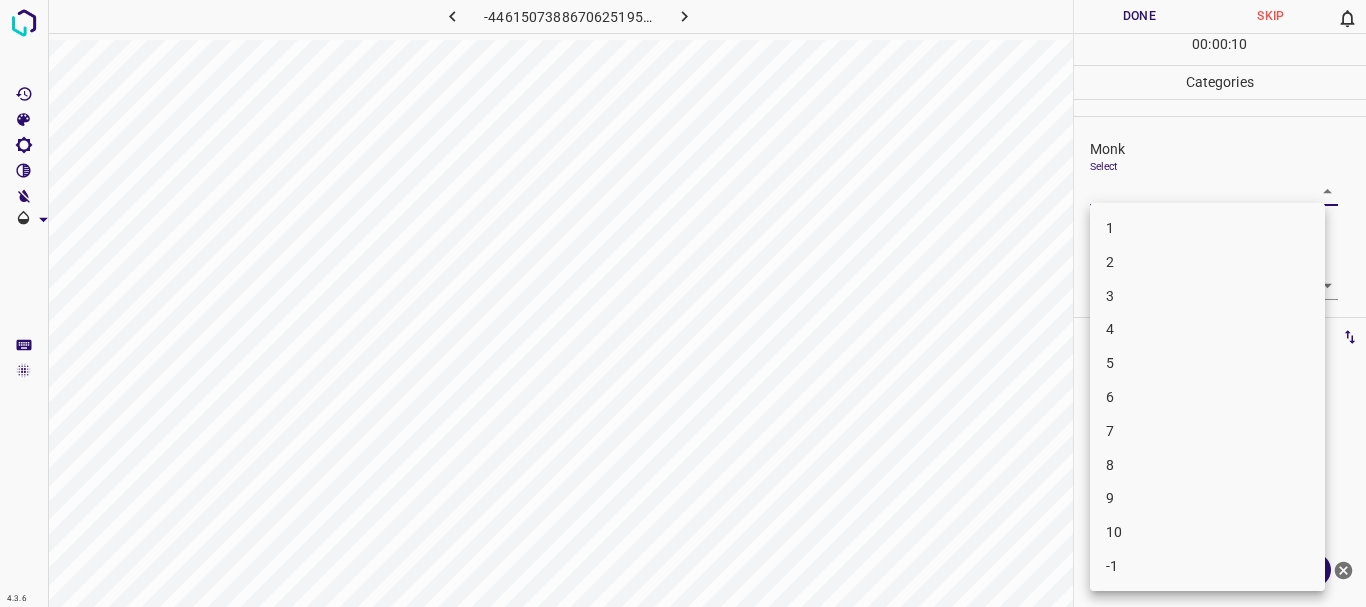 click on "3" at bounding box center (1207, 296) 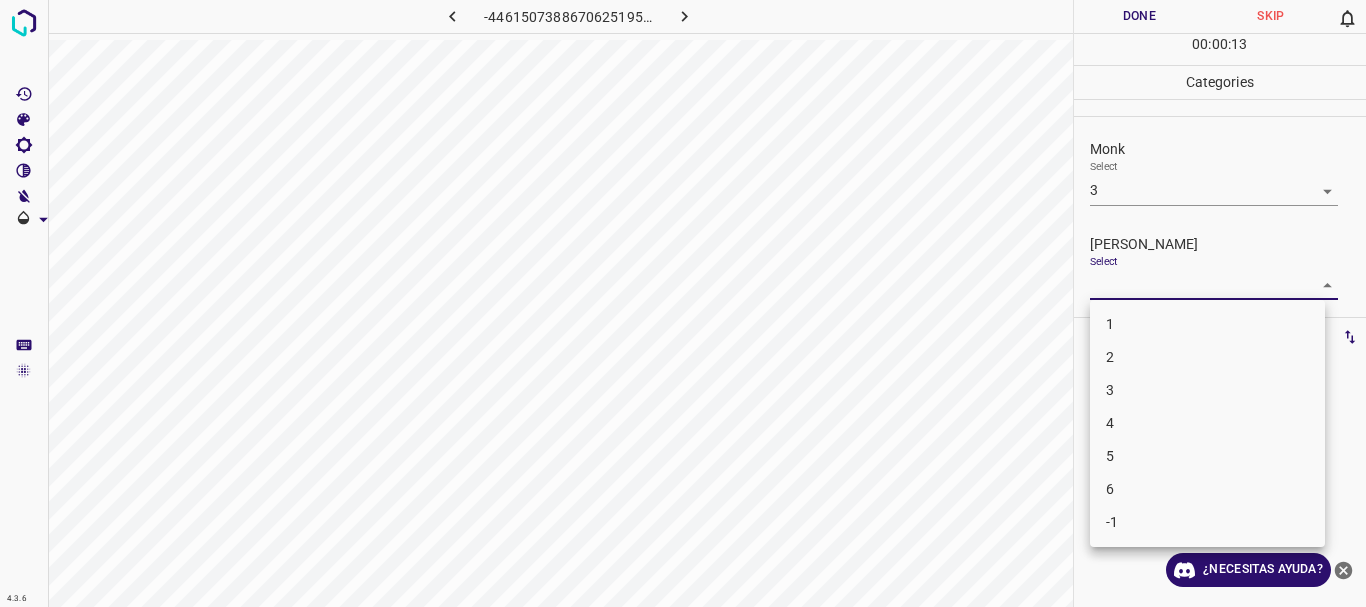click on "4.3.6  -4461507388670625195.png Done Skip 0 00   : 00   : 13   Categories Monk   Select 3 3  [PERSON_NAME]   Select ​ Labels   0 Categories 1 Monk 2  [PERSON_NAME] Tools Space Change between modes (Draw & Edit) I Auto labeling R Restore zoom M Zoom in N Zoom out Delete Delete selecte label Filters Z Restore filters X Saturation filter C Brightness filter V Contrast filter B Gray scale filter General O Download ¿Necesitas ayuda? Texto original Valora esta traducción Tu opinión servirá para ayudar a mejorar el Traductor de Google - Texto - Esconder - Borrar 1 2 3 4 5 6 -1" at bounding box center (683, 303) 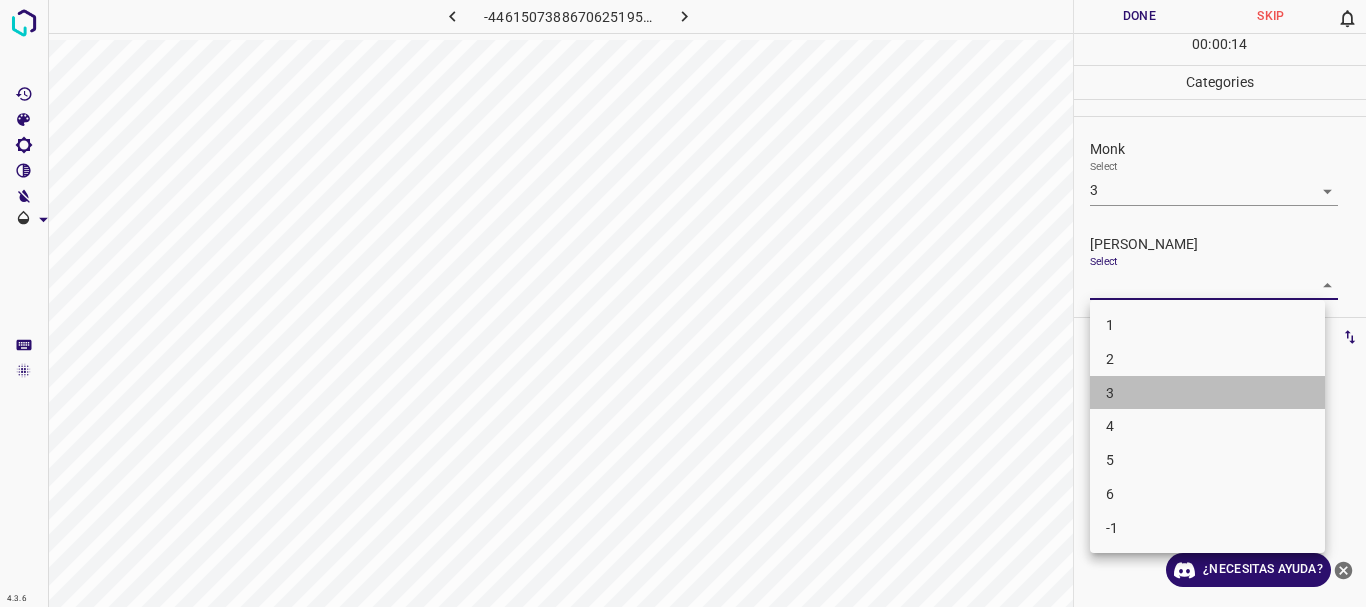 click on "3" at bounding box center [1207, 393] 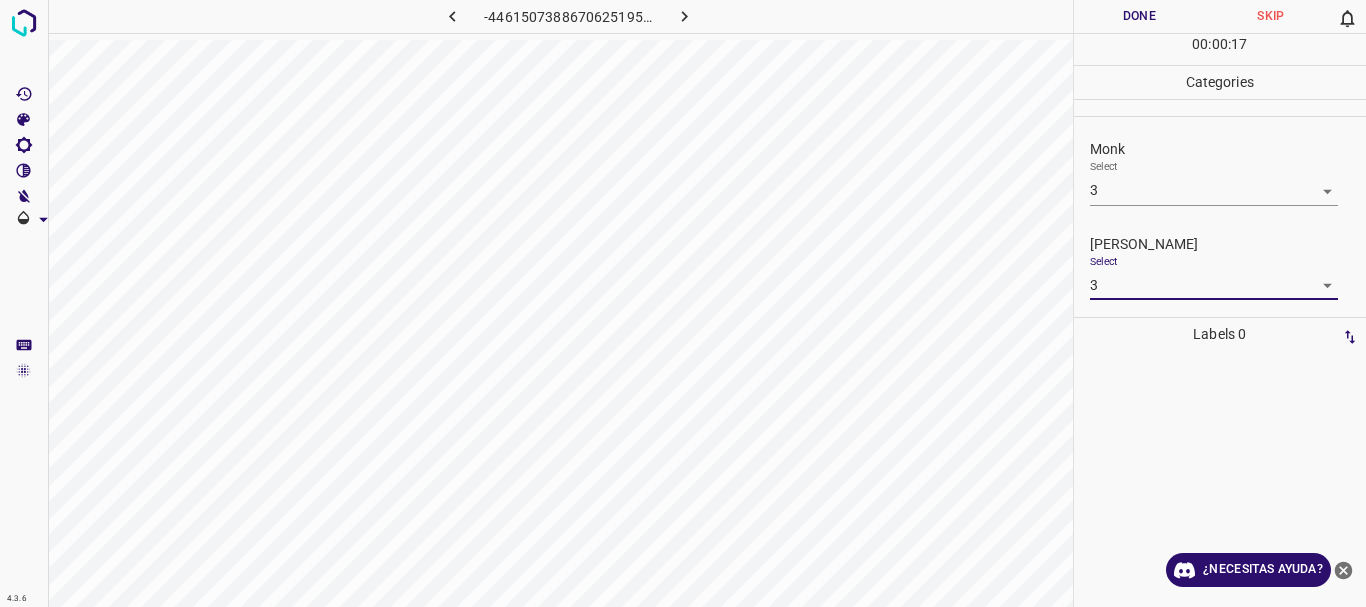 click on "Done" at bounding box center (1140, 16) 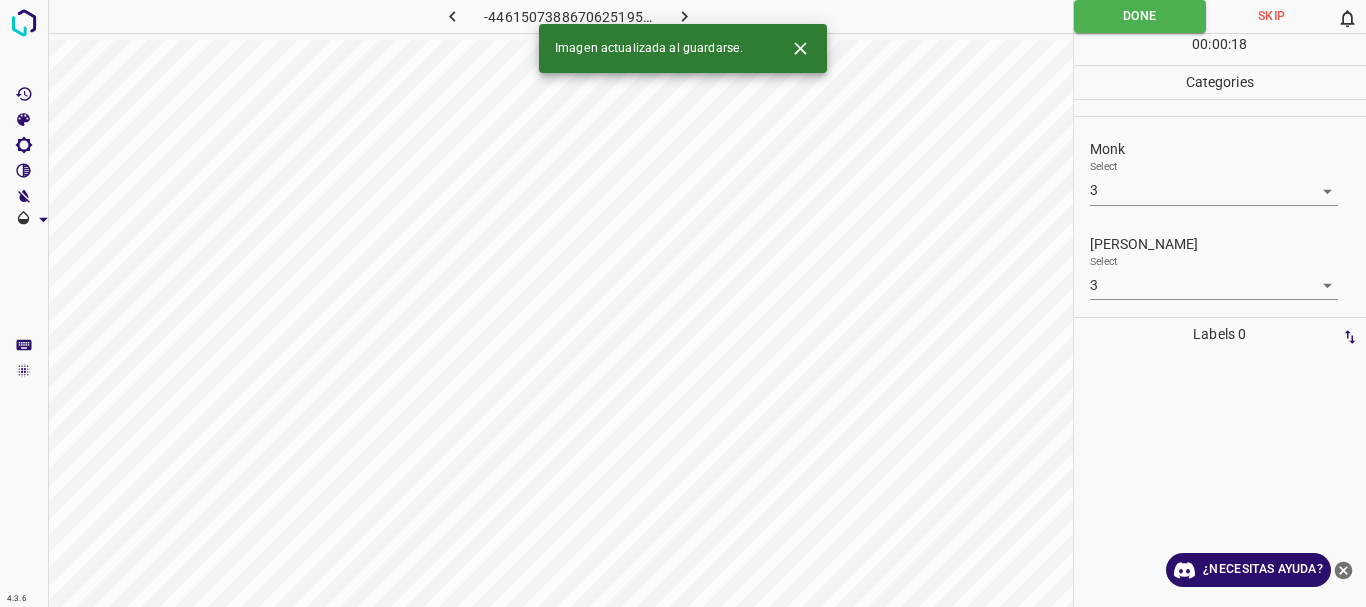 click 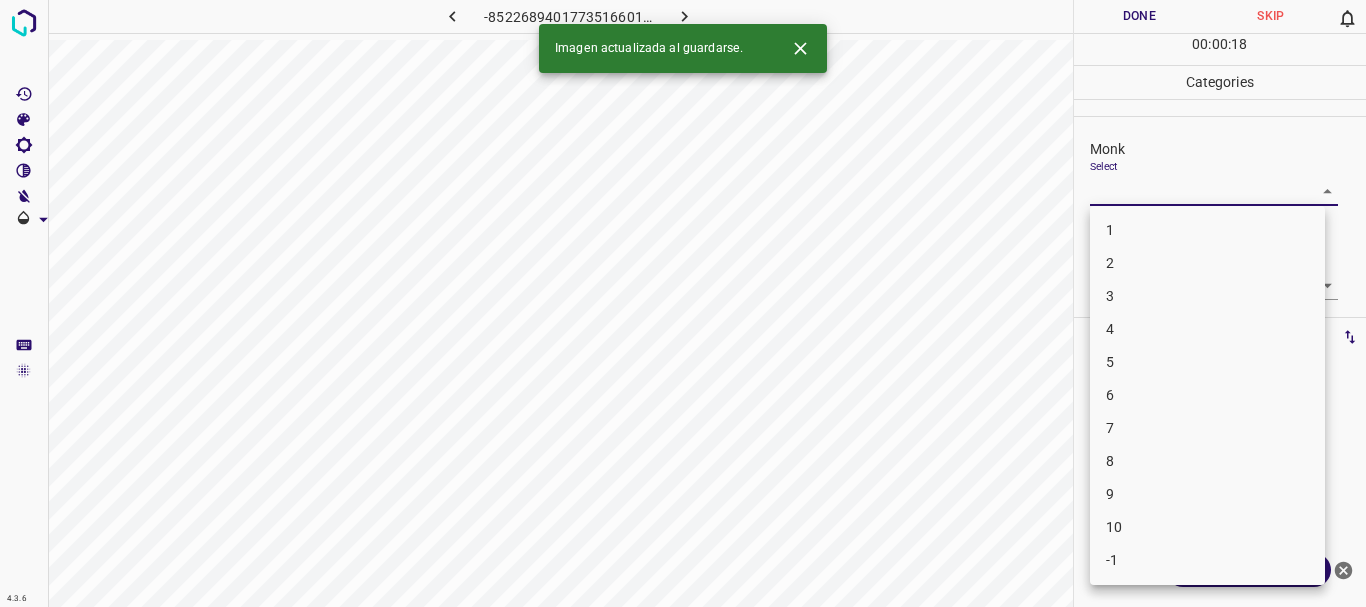 click on "4.3.6  -8522689401773516601.png Done Skip 0 00   : 00   : 18   Categories Monk   Select ​  [PERSON_NAME]   Select ​ Labels   0 Categories 1 Monk 2  [PERSON_NAME] Tools Space Change between modes (Draw & Edit) I Auto labeling R Restore zoom M Zoom in N Zoom out Delete Delete selecte label Filters Z Restore filters X Saturation filter C Brightness filter V Contrast filter B Gray scale filter General O Download Imagen actualizada al guardarse. ¿Necesitas ayuda? Texto original Valora esta traducción Tu opinión servirá para ayudar a mejorar el Traductor de Google - Texto - Esconder - Borrar 1 2 3 4 5 6 7 8 9 10 -1" at bounding box center (683, 303) 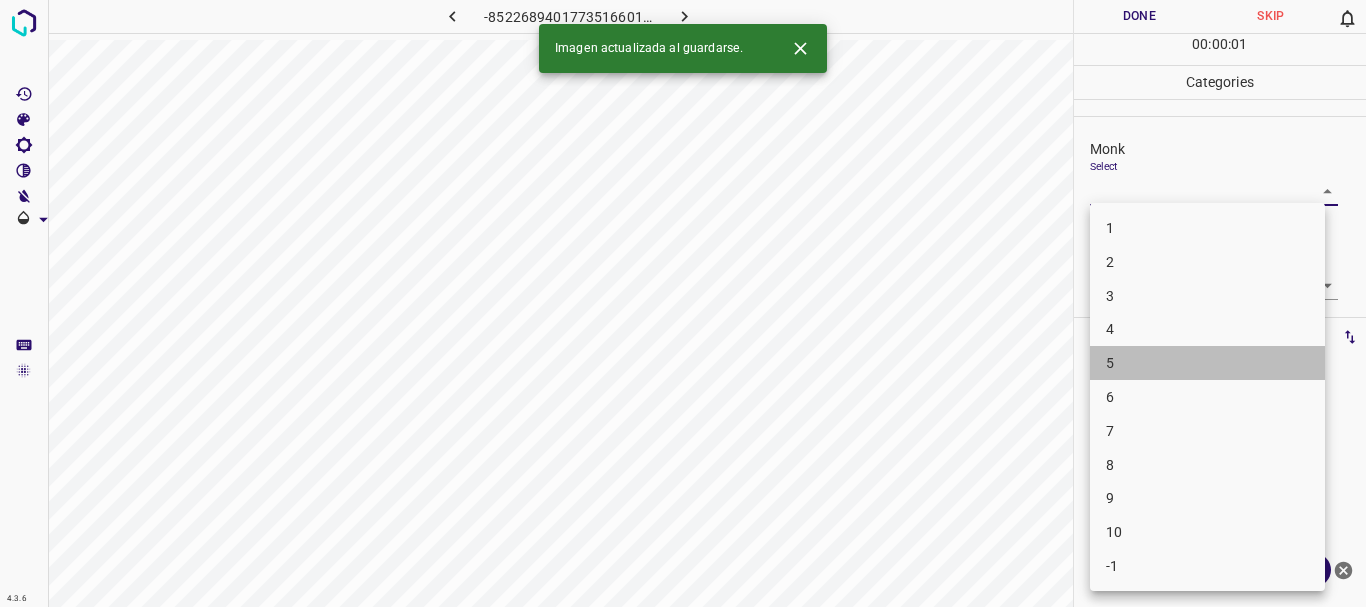 click on "5" at bounding box center [1207, 363] 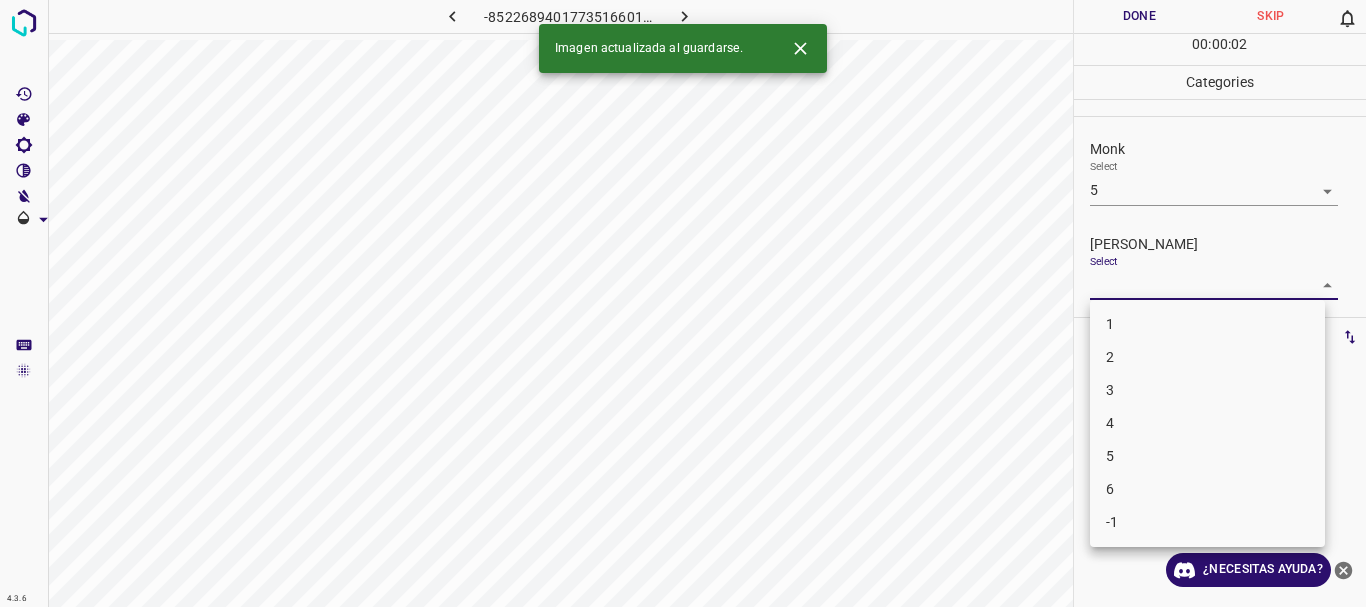 click on "4.3.6  -8522689401773516601.png Done Skip 0 00   : 00   : 02   Categories Monk   Select 5 5  [PERSON_NAME]   Select ​ Labels   0 Categories 1 Monk 2  [PERSON_NAME] Tools Space Change between modes (Draw & Edit) I Auto labeling R Restore zoom M Zoom in N Zoom out Delete Delete selecte label Filters Z Restore filters X Saturation filter C Brightness filter V Contrast filter B Gray scale filter General O Download Imagen actualizada al guardarse. ¿Necesitas ayuda? Texto original Valora esta traducción Tu opinión servirá para ayudar a mejorar el Traductor de Google - Texto - Esconder - Borrar 1 2 3 4 5 6 -1" at bounding box center (683, 303) 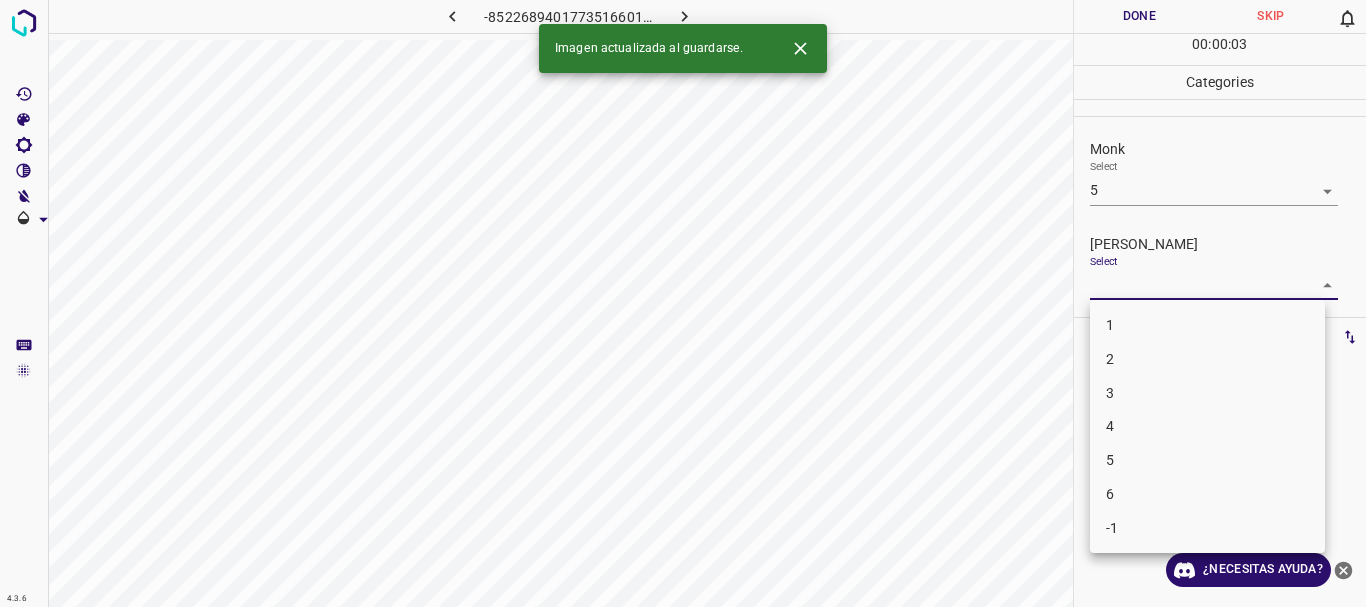 drag, startPoint x: 1164, startPoint y: 394, endPoint x: 1164, endPoint y: 318, distance: 76 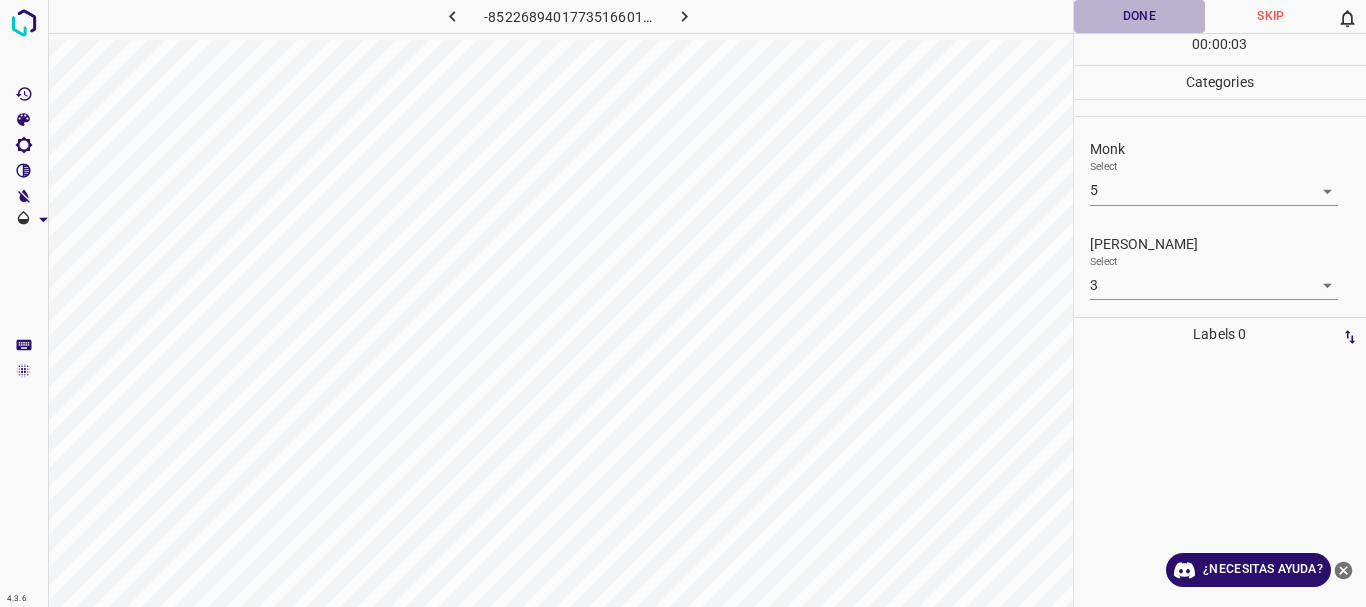 click on "Done" at bounding box center (1140, 16) 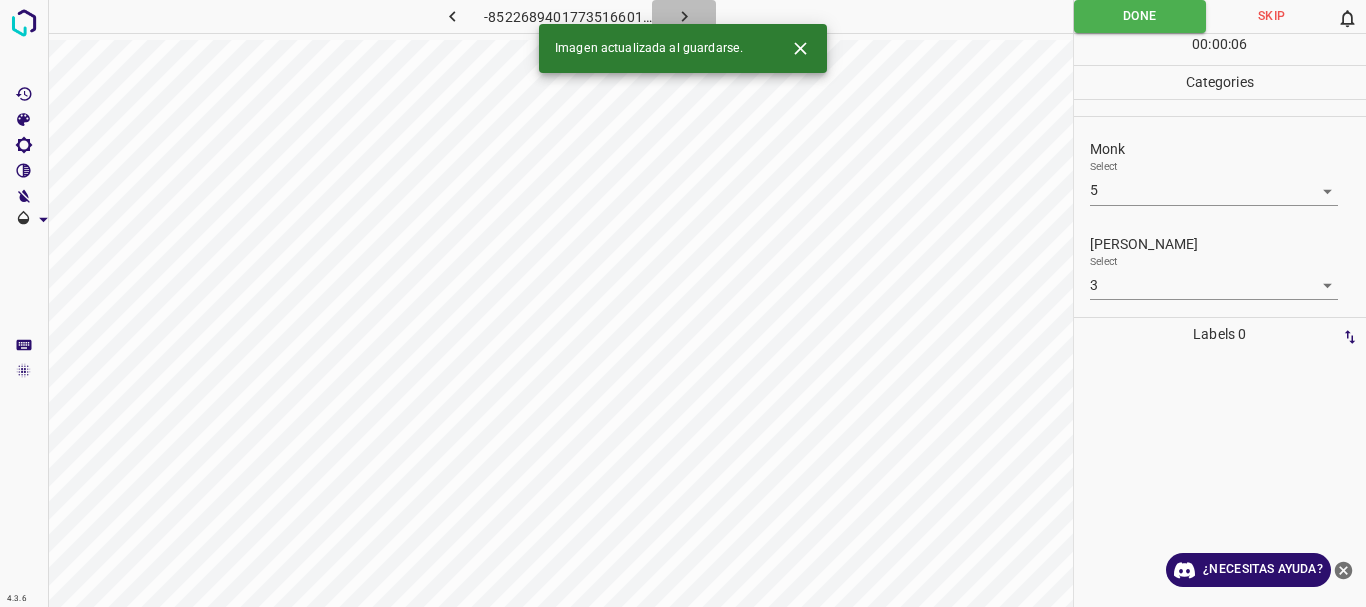 click at bounding box center [684, 16] 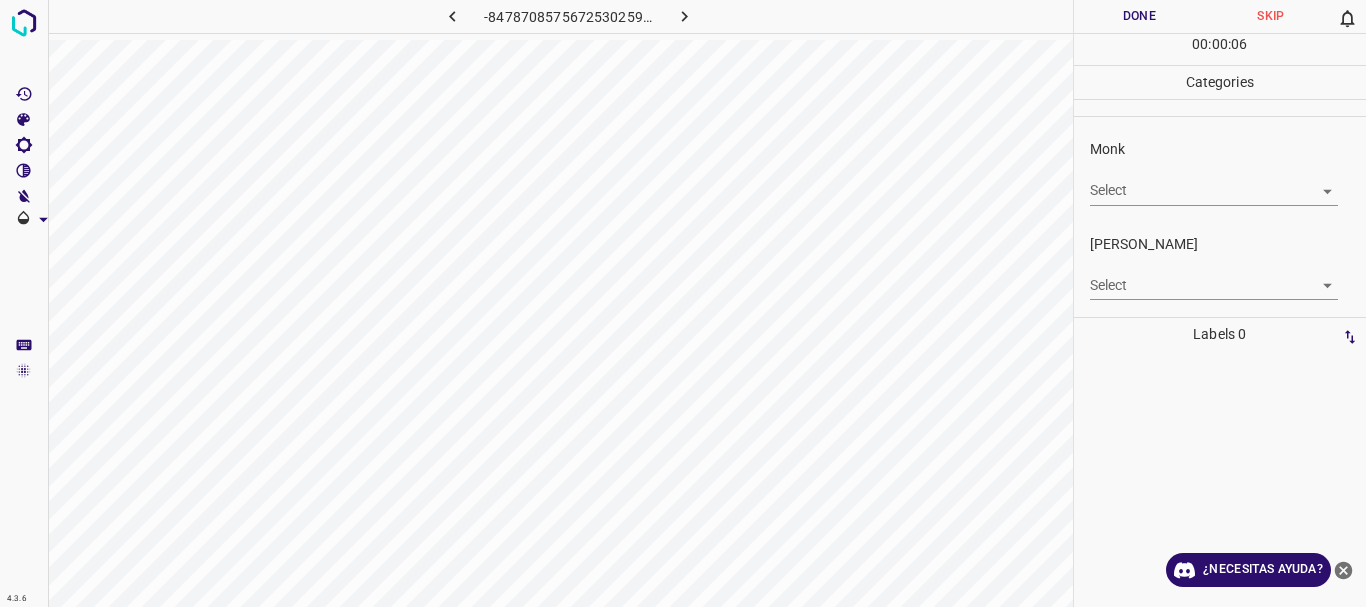 click on "4.3.6  -8478708575672530259.png Done Skip 0 00   : 00   : 06   Categories Monk   Select ​  [PERSON_NAME]   Select ​ Labels   0 Categories 1 Monk 2  [PERSON_NAME] Tools Space Change between modes (Draw & Edit) I Auto labeling R Restore zoom M Zoom in N Zoom out Delete Delete selecte label Filters Z Restore filters X Saturation filter C Brightness filter V Contrast filter B Gray scale filter General O Download ¿Necesitas ayuda? Texto original Valora esta traducción Tu opinión servirá para ayudar a mejorar el Traductor de Google - Texto - Esconder - Borrar" at bounding box center [683, 303] 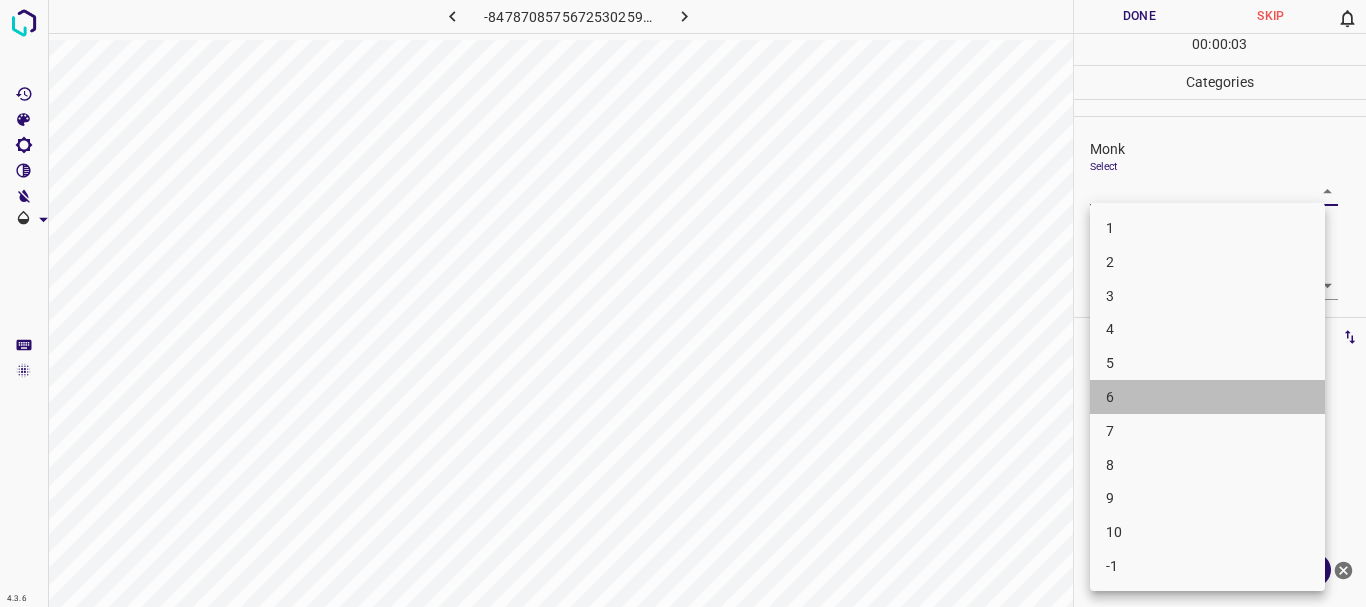 click on "6" at bounding box center (1207, 397) 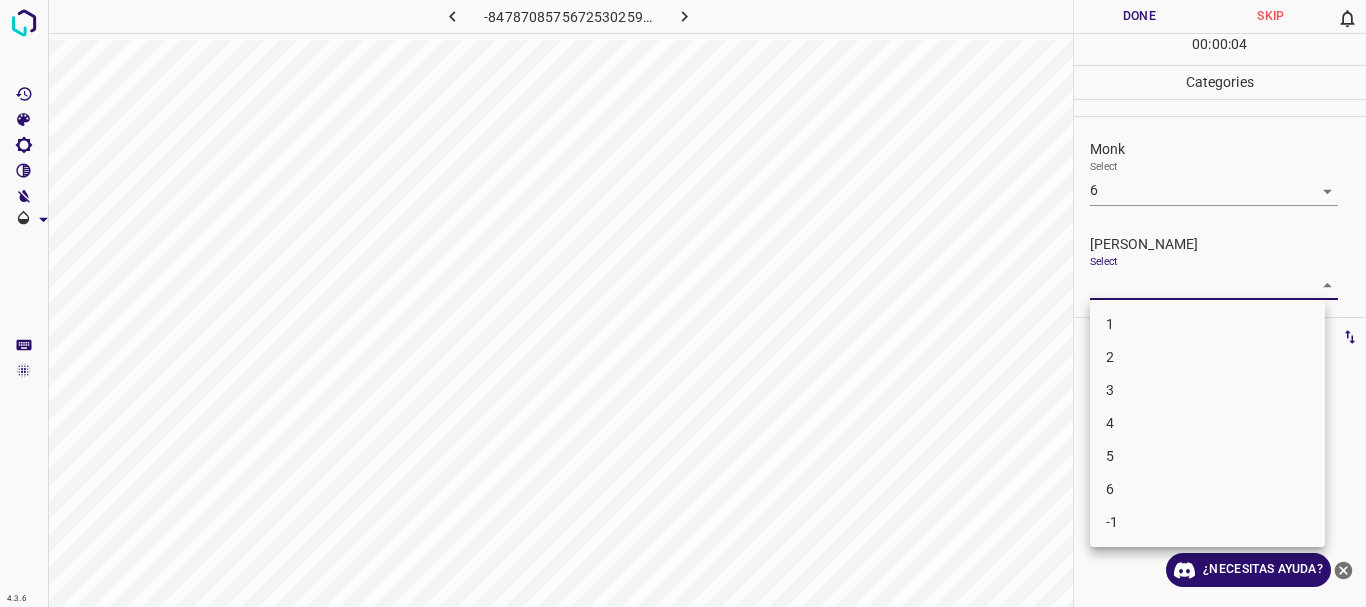 click on "4.3.6  -8478708575672530259.png Done Skip 0 00   : 00   : 04   Categories Monk   Select 6 6  [PERSON_NAME]   Select ​ Labels   0 Categories 1 Monk 2  [PERSON_NAME] Tools Space Change between modes (Draw & Edit) I Auto labeling R Restore zoom M Zoom in N Zoom out Delete Delete selecte label Filters Z Restore filters X Saturation filter C Brightness filter V Contrast filter B Gray scale filter General O Download ¿Necesitas ayuda? Texto original Valora esta traducción Tu opinión servirá para ayudar a mejorar el Traductor de Google - Texto - Esconder - Borrar 1 2 3 4 5 6 -1" at bounding box center [683, 303] 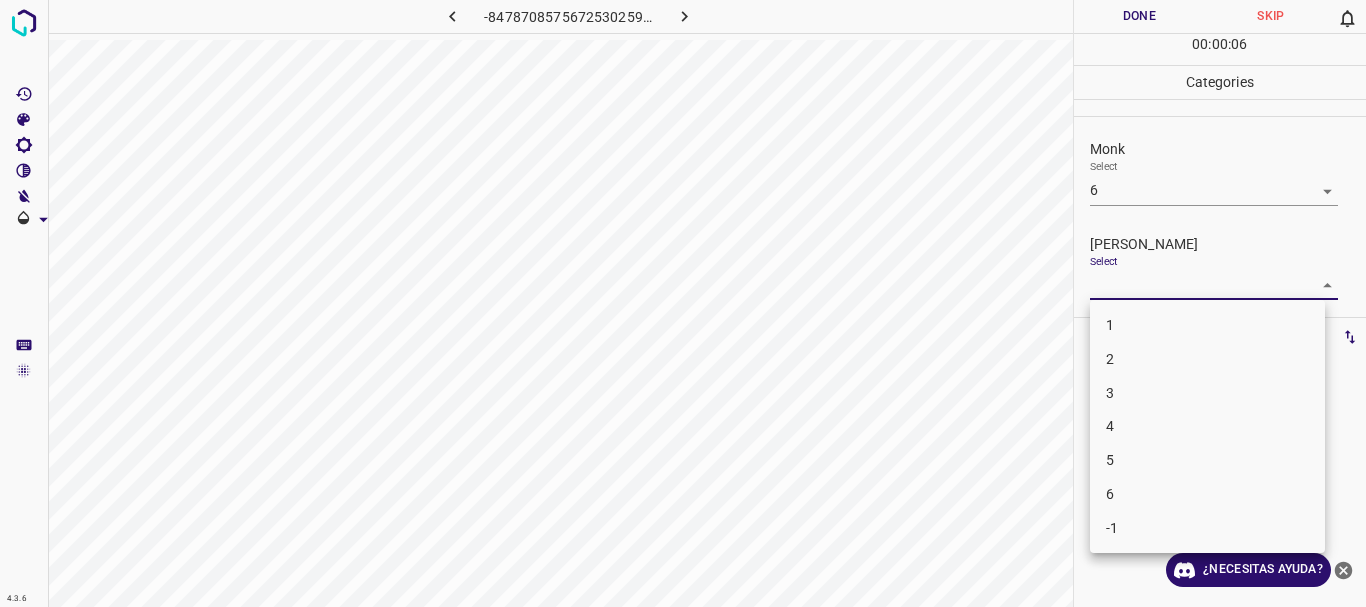 click on "4" at bounding box center (1207, 426) 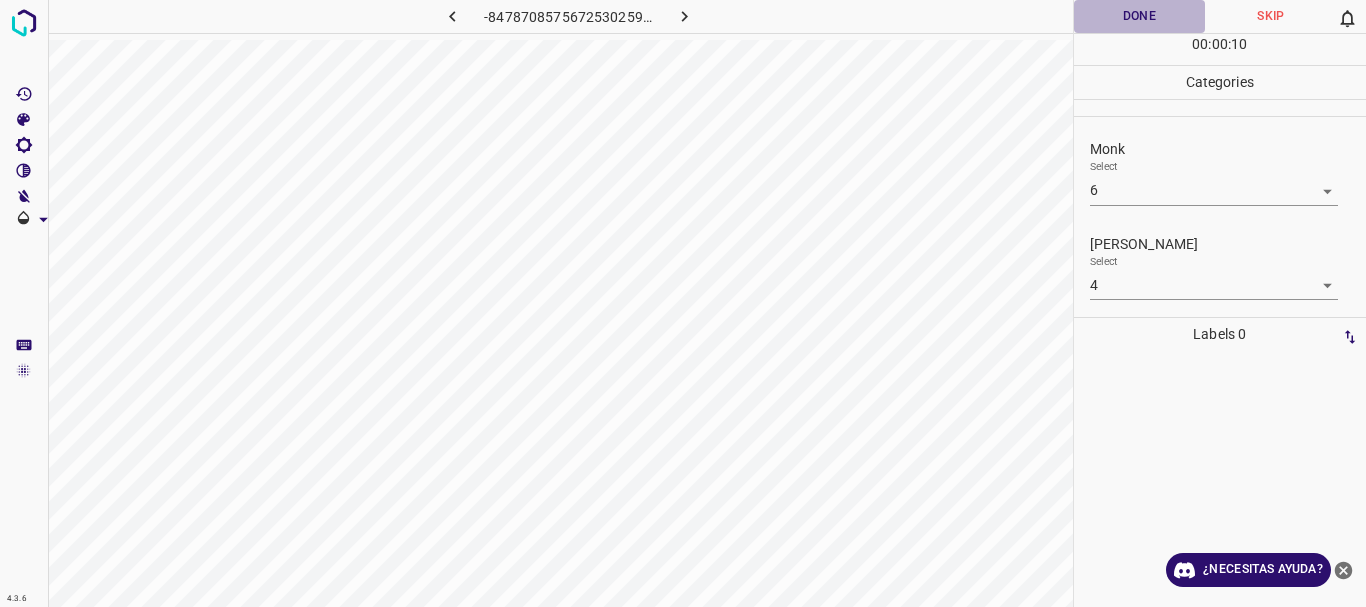 click on "Done" at bounding box center (1140, 16) 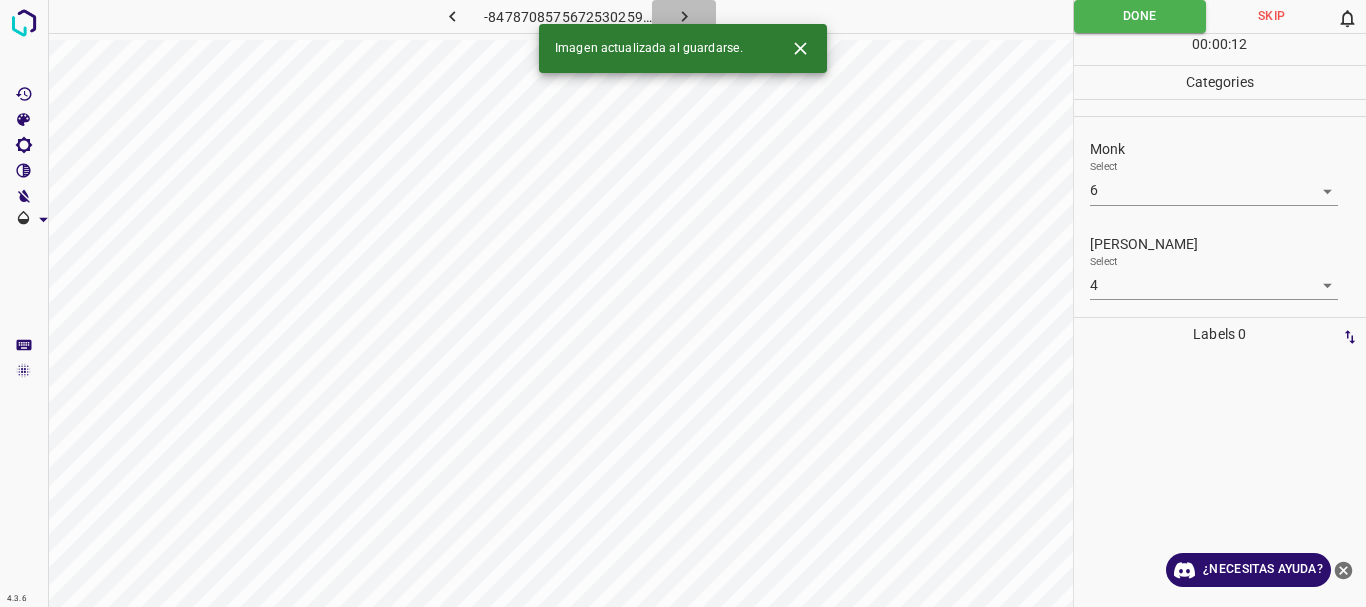 click 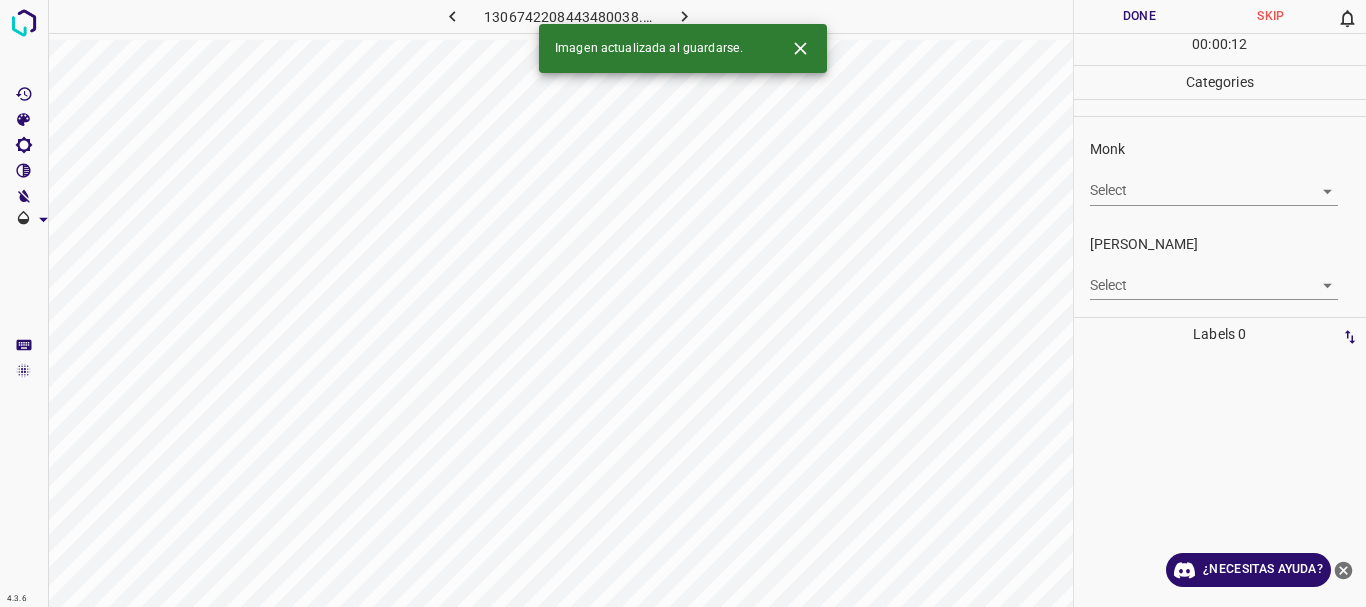 click on "4.3.6  1306742208443480038.png Done Skip 0 00   : 00   : 12   Categories Monk   Select ​  [PERSON_NAME]   Select ​ Labels   0 Categories 1 Monk 2  [PERSON_NAME] Tools Space Change between modes (Draw & Edit) I Auto labeling R Restore zoom M Zoom in N Zoom out Delete Delete selecte label Filters Z Restore filters X Saturation filter C Brightness filter V Contrast filter B Gray scale filter General O Download Imagen actualizada al guardarse. ¿Necesitas ayuda? Texto original Valora esta traducción Tu opinión servirá para ayudar a mejorar el Traductor de Google - Texto - Esconder - Borrar" at bounding box center [683, 303] 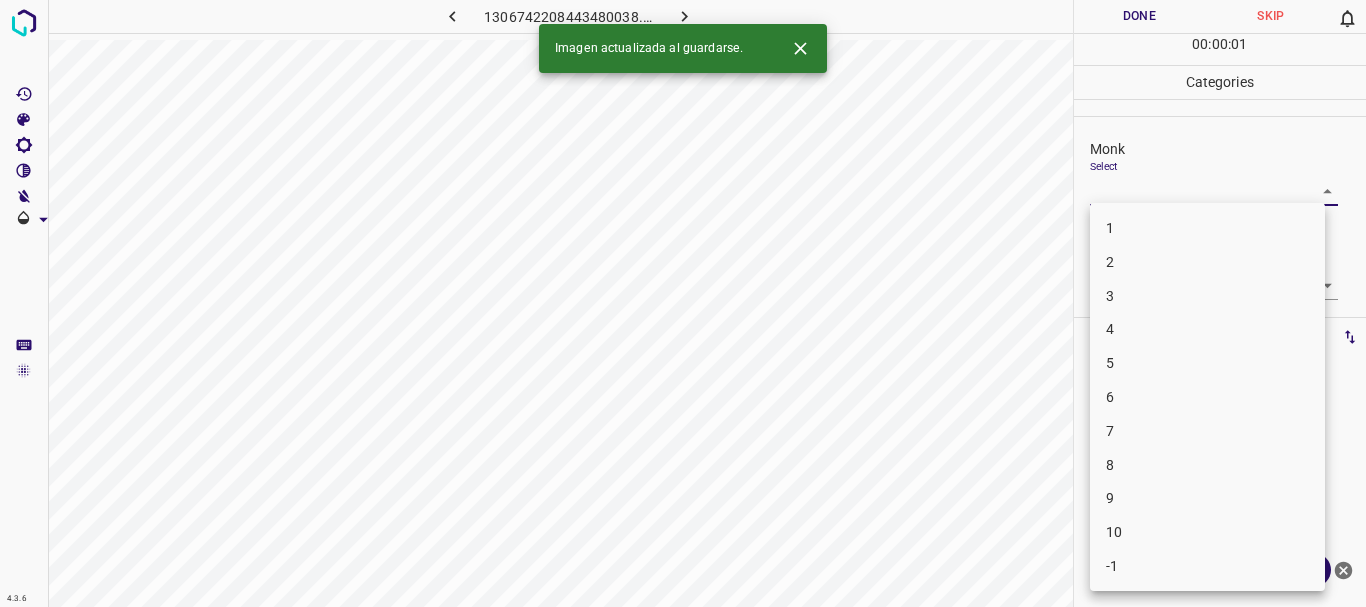 click on "4" at bounding box center (1207, 329) 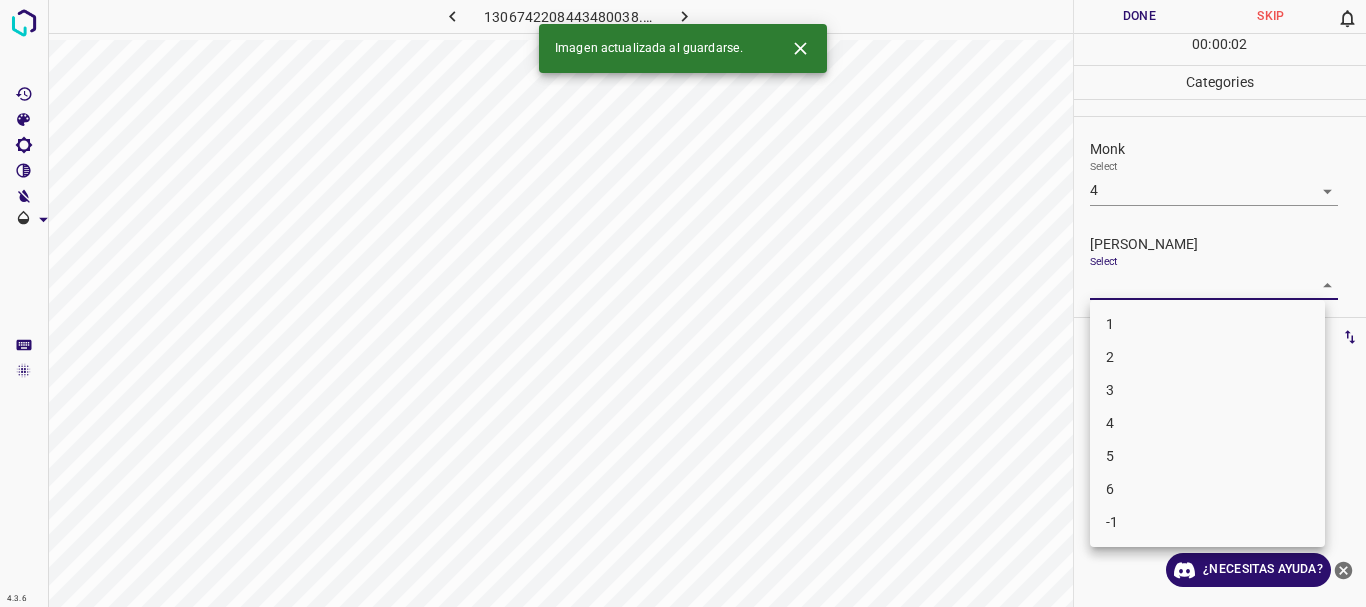 click on "4.3.6  1306742208443480038.png Done Skip 0 00   : 00   : 02   Categories Monk   Select 4 4  [PERSON_NAME]   Select ​ Labels   0 Categories 1 Monk 2  [PERSON_NAME] Tools Space Change between modes (Draw & Edit) I Auto labeling R Restore zoom M Zoom in N Zoom out Delete Delete selecte label Filters Z Restore filters X Saturation filter C Brightness filter V Contrast filter B Gray scale filter General O Download Imagen actualizada al guardarse. ¿Necesitas ayuda? Texto original Valora esta traducción Tu opinión servirá para ayudar a mejorar el Traductor de Google - Texto - Esconder - Borrar 1 2 3 4 5 6 -1" at bounding box center (683, 303) 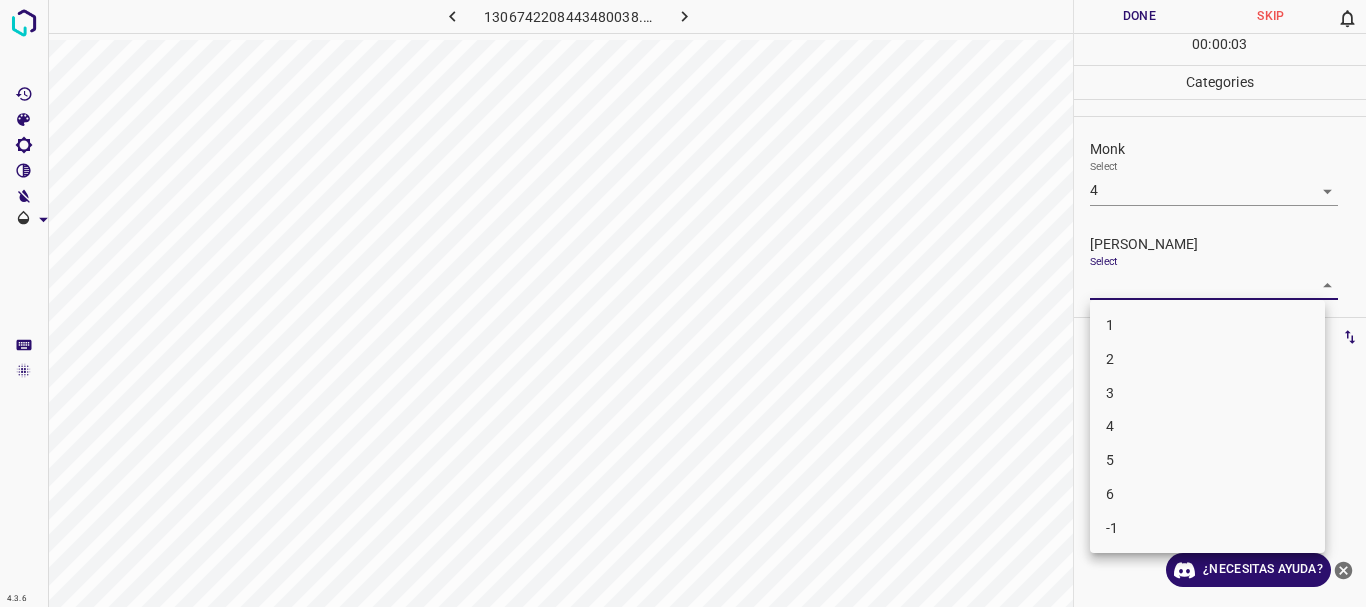 click on "2" at bounding box center (1207, 359) 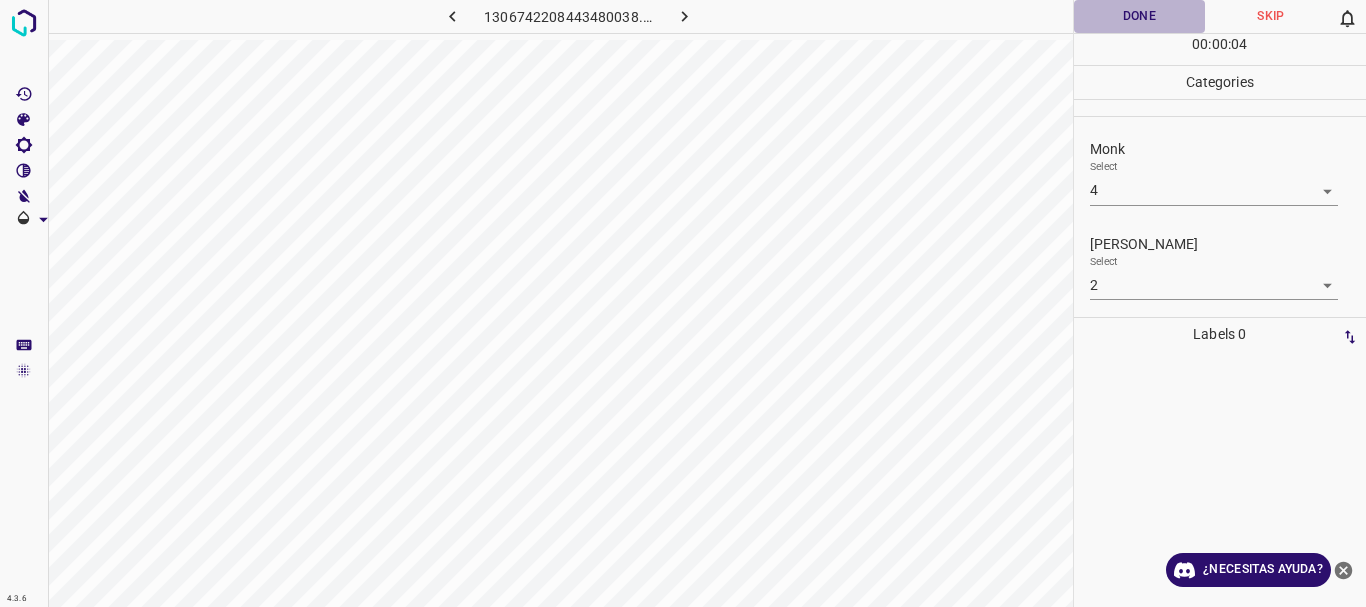 click on "Done" at bounding box center [1140, 16] 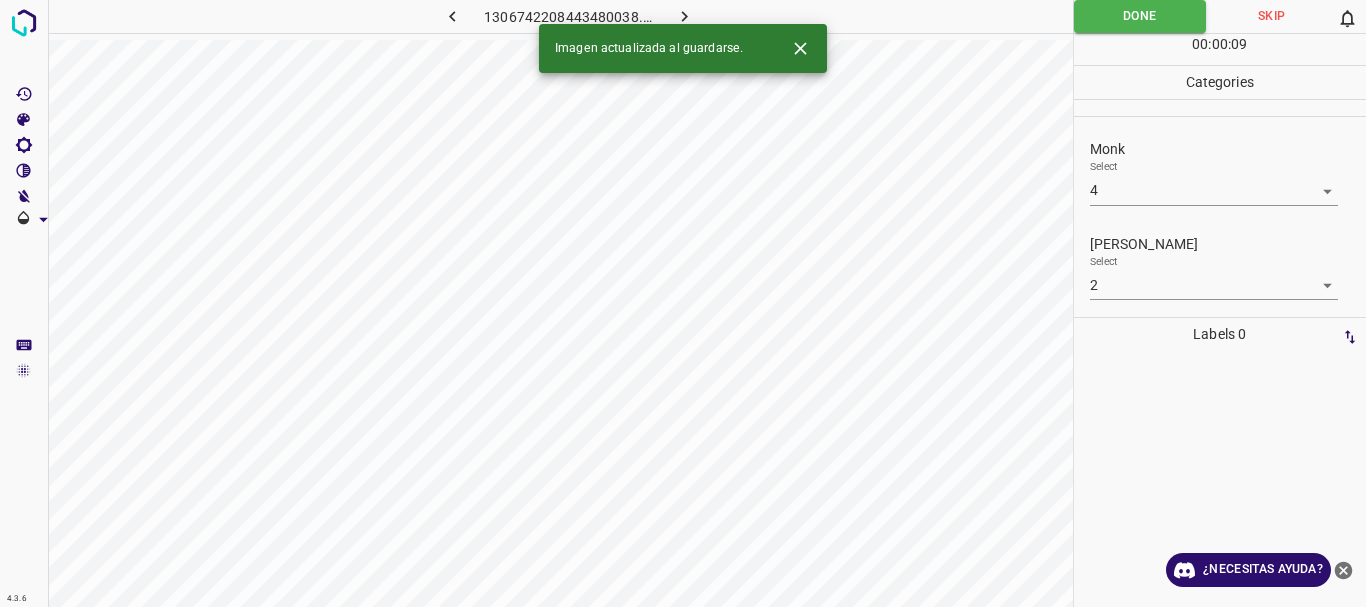 click on "4.3.6  1306742208443480038.png Done Skip 0 00   : 00   : 09   Categories Monk   Select 4 4  [PERSON_NAME]   Select 2 2 Labels   0 Categories 1 Monk 2  [PERSON_NAME] Tools Space Change between modes (Draw & Edit) I Auto labeling R Restore zoom M Zoom in N Zoom out Delete Delete selecte label Filters Z Restore filters X Saturation filter C Brightness filter V Contrast filter B Gray scale filter General O Download Imagen actualizada al guardarse. ¿Necesitas ayuda? Texto original Valora esta traducción Tu opinión servirá para ayudar a mejorar el Traductor de Google - Texto - Esconder - Borrar" at bounding box center [683, 303] 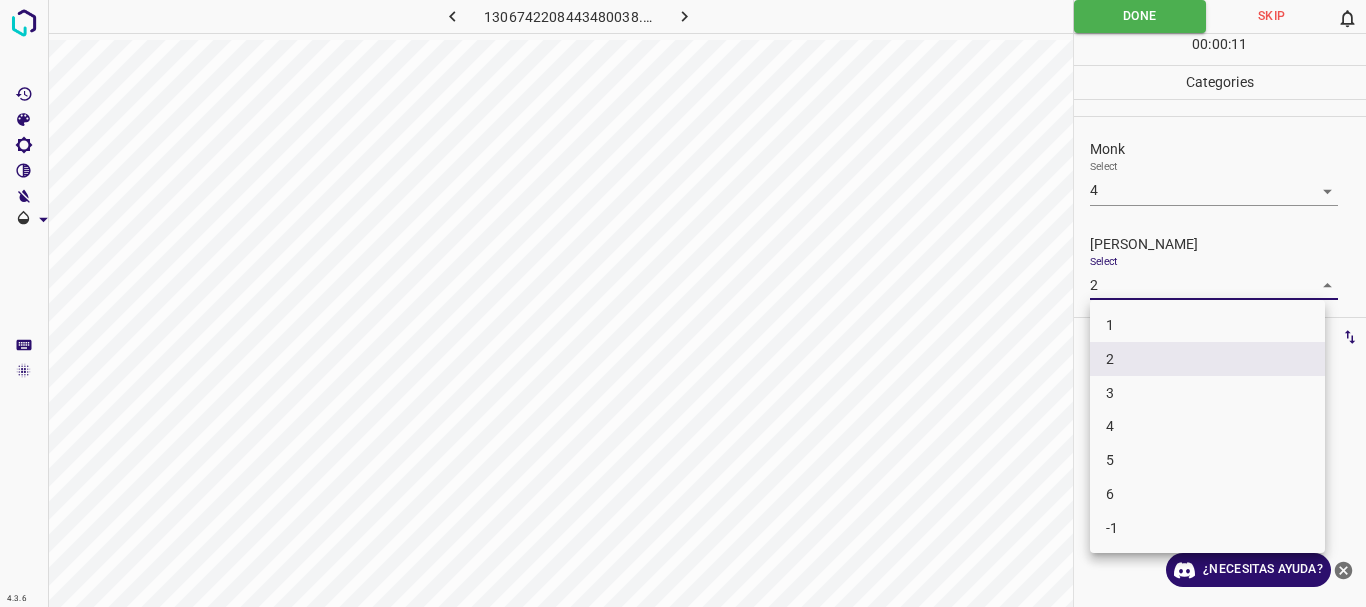 click at bounding box center [683, 303] 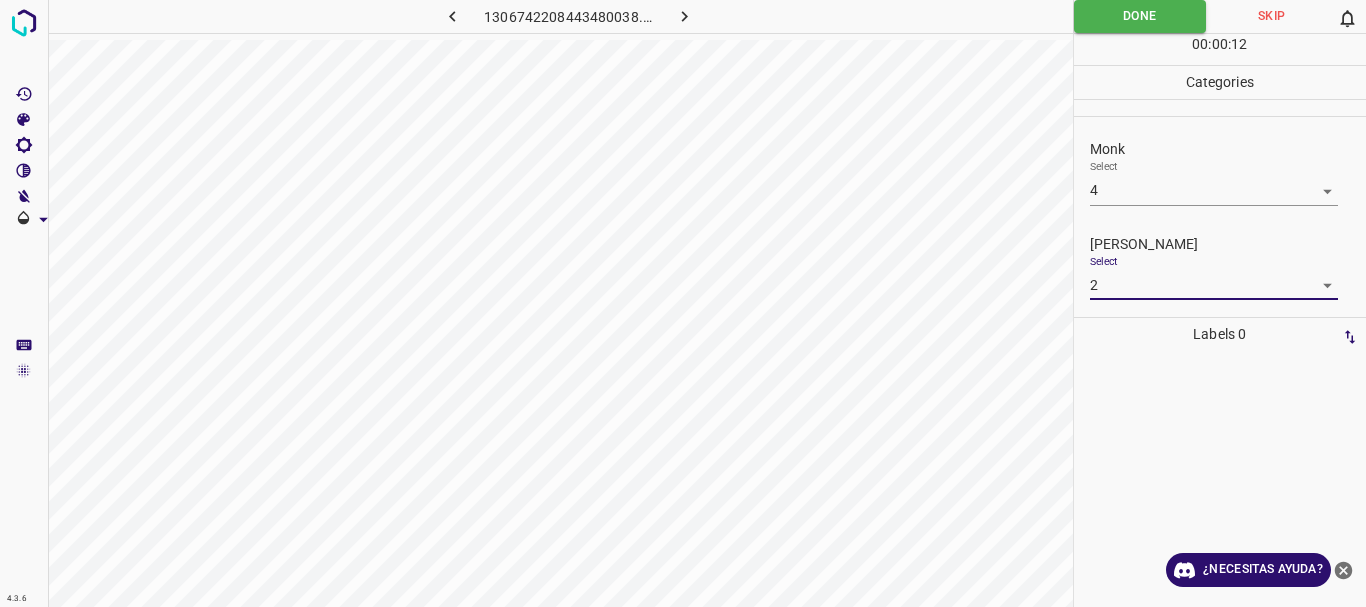 click 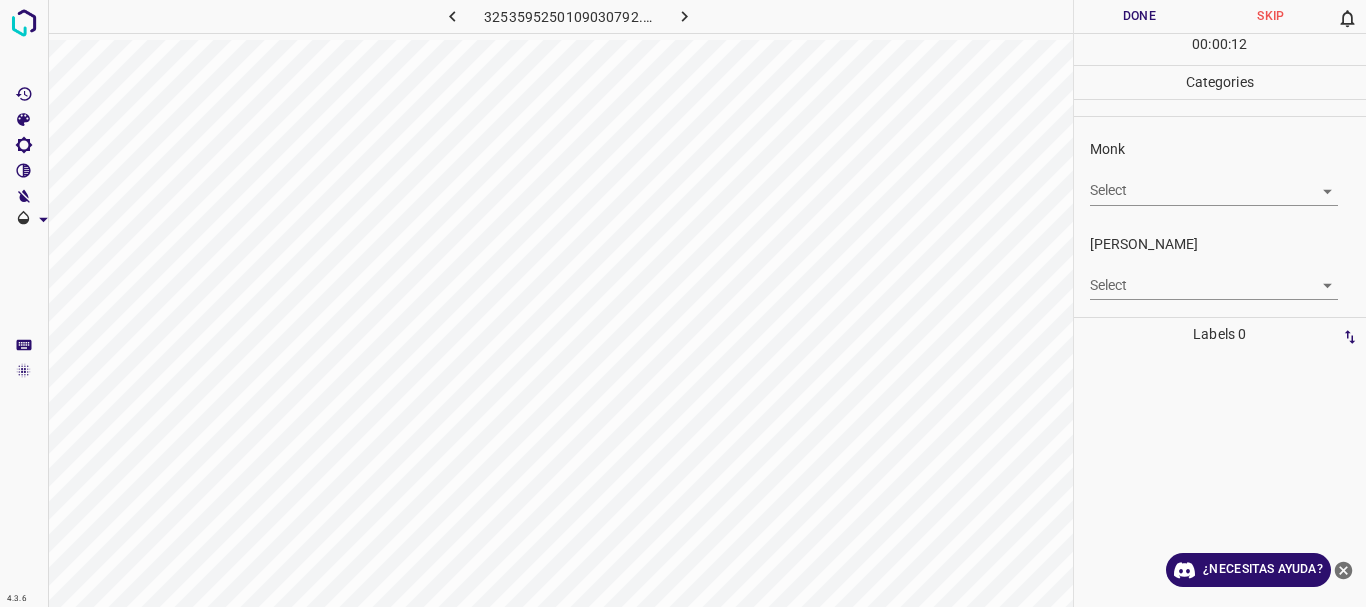 click on "4.3.6  3253595250109030792.png Done Skip 0 00   : 00   : 12   Categories Monk   Select ​  [PERSON_NAME]   Select ​ Labels   0 Categories 1 Monk 2  [PERSON_NAME] Tools Space Change between modes (Draw & Edit) I Auto labeling R Restore zoom M Zoom in N Zoom out Delete Delete selecte label Filters Z Restore filters X Saturation filter C Brightness filter V Contrast filter B Gray scale filter General O Download ¿Necesitas ayuda? Texto original Valora esta traducción Tu opinión servirá para ayudar a mejorar el Traductor de Google - Texto - Esconder - Borrar" at bounding box center (683, 303) 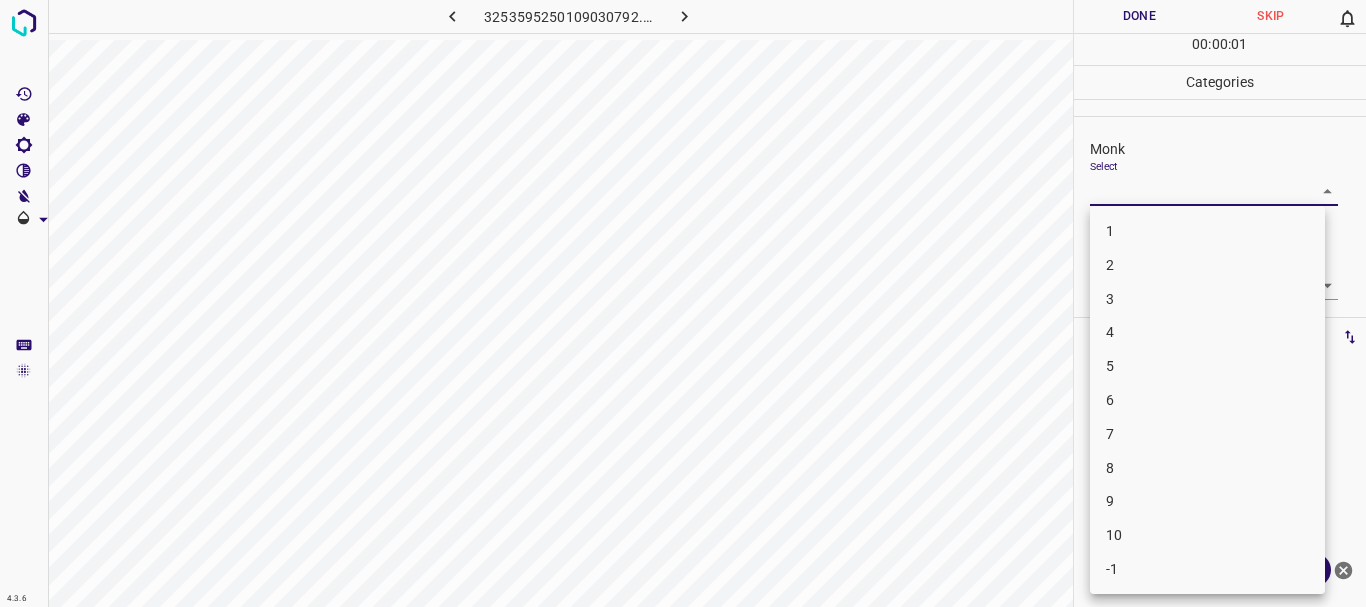 click on "4" at bounding box center (1207, 332) 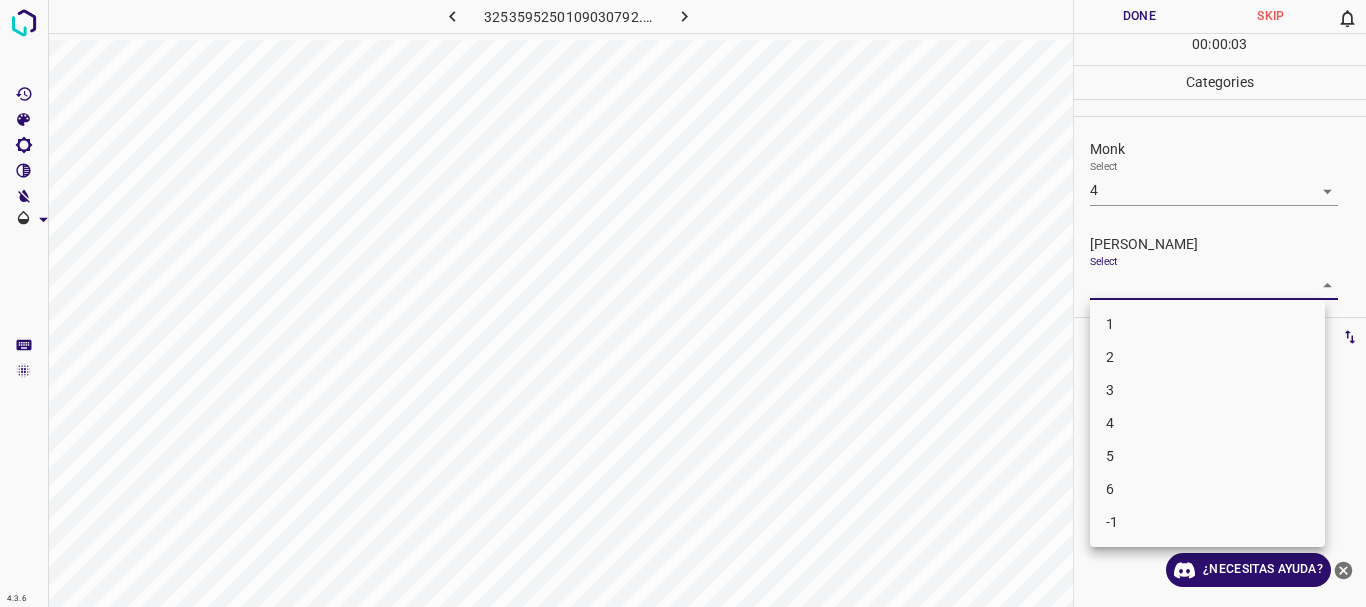 click on "4.3.6  3253595250109030792.png Done Skip 0 00   : 00   : 03   Categories Monk   Select 4 4  [PERSON_NAME]   Select ​ Labels   0 Categories 1 Monk 2  [PERSON_NAME] Tools Space Change between modes (Draw & Edit) I Auto labeling R Restore zoom M Zoom in N Zoom out Delete Delete selecte label Filters Z Restore filters X Saturation filter C Brightness filter V Contrast filter B Gray scale filter General O Download ¿Necesitas ayuda? Texto original Valora esta traducción Tu opinión servirá para ayudar a mejorar el Traductor de Google - Texto - Esconder - Borrar 1 2 3 4 5 6 -1" at bounding box center [683, 303] 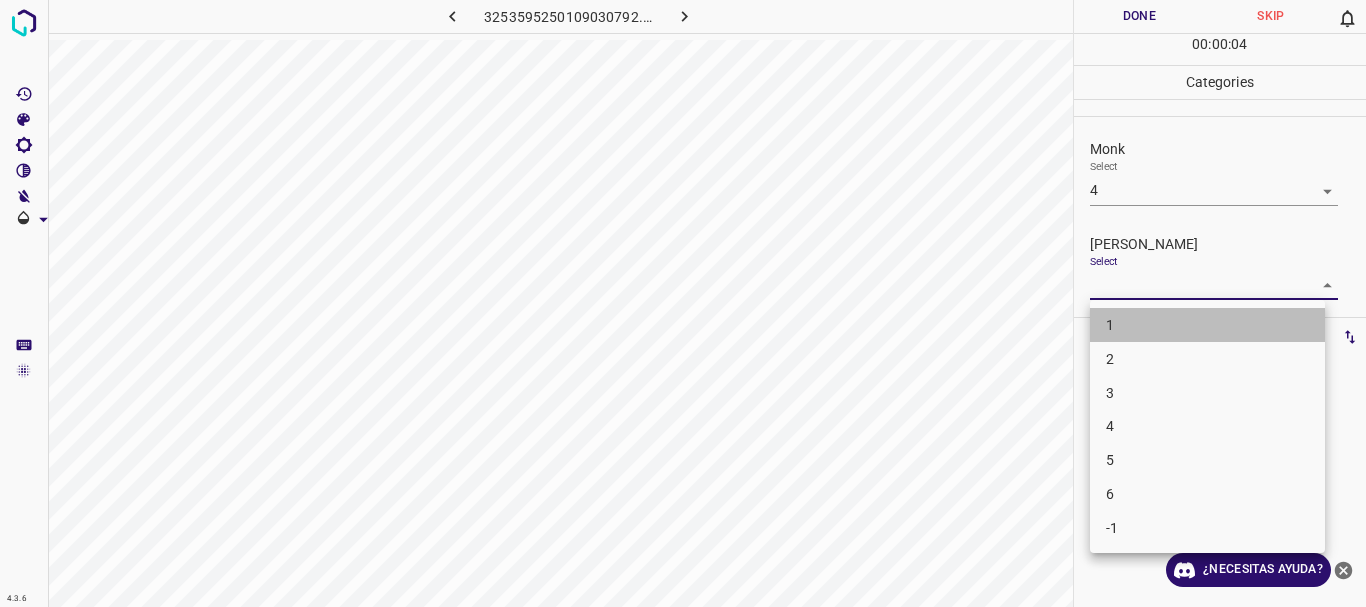 click on "1" at bounding box center (1110, 325) 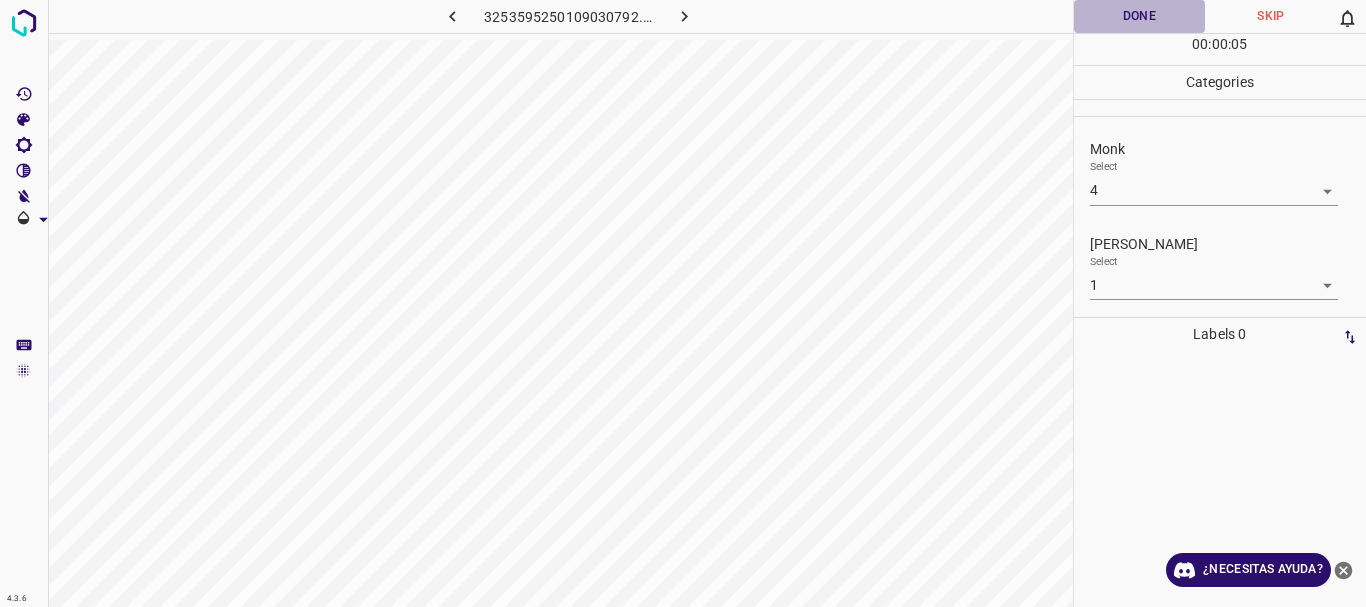 click on "Done" at bounding box center (1140, 16) 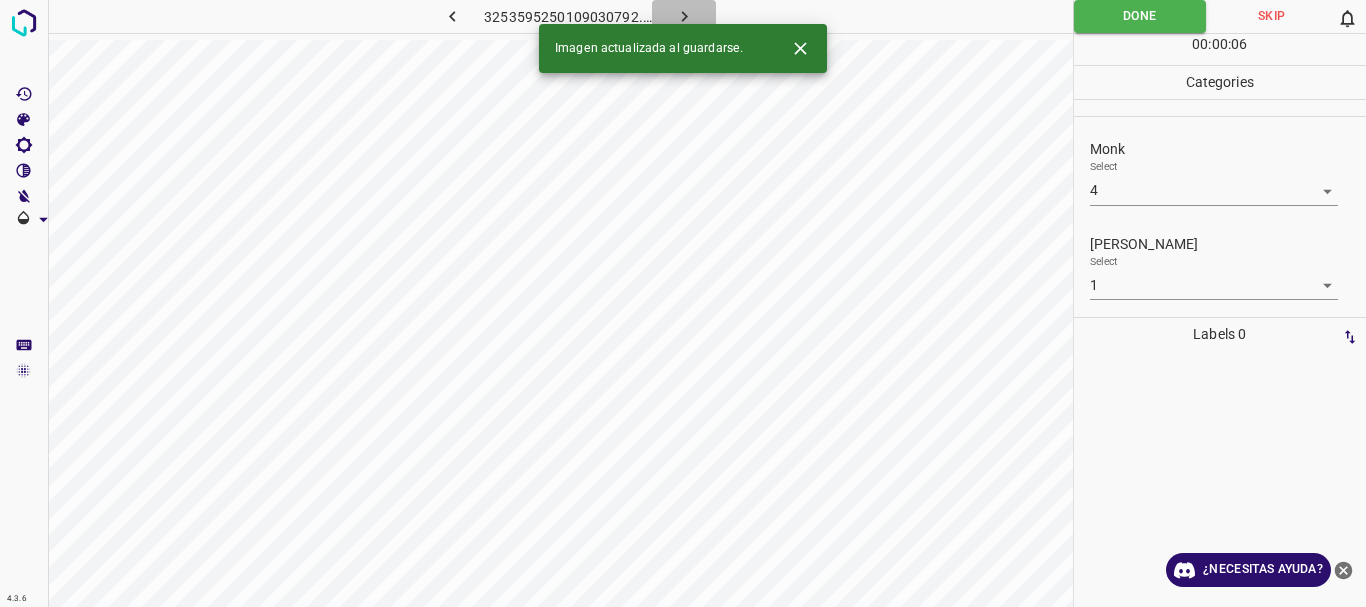 click at bounding box center [684, 16] 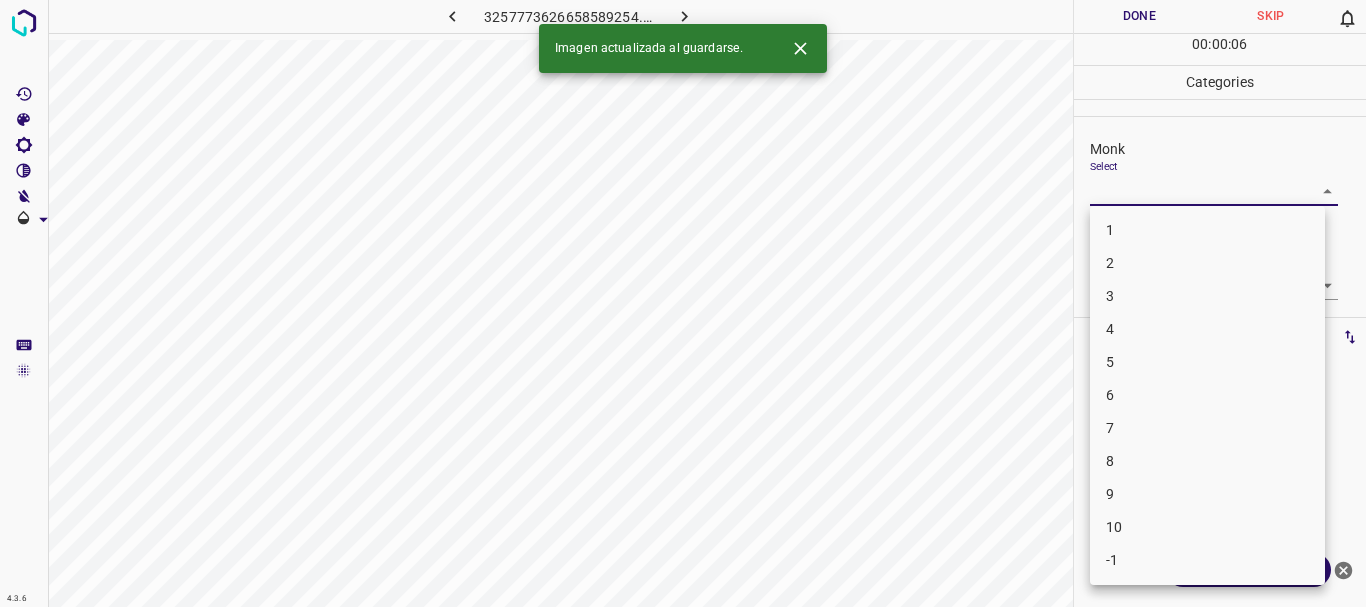 click on "4.3.6  3257773626658589254.png Done Skip 0 00   : 00   : 06   Categories Monk   Select ​  [PERSON_NAME]   Select ​ Labels   0 Categories 1 Monk 2  [PERSON_NAME] Tools Space Change between modes (Draw & Edit) I Auto labeling R Restore zoom M Zoom in N Zoom out Delete Delete selecte label Filters Z Restore filters X Saturation filter C Brightness filter V Contrast filter B Gray scale filter General O Download Imagen actualizada al guardarse. ¿Necesitas ayuda? Texto original Valora esta traducción Tu opinión servirá para ayudar a mejorar el Traductor de Google - Texto - Esconder - Borrar 1 2 3 4 5 6 7 8 9 10 -1" at bounding box center [683, 303] 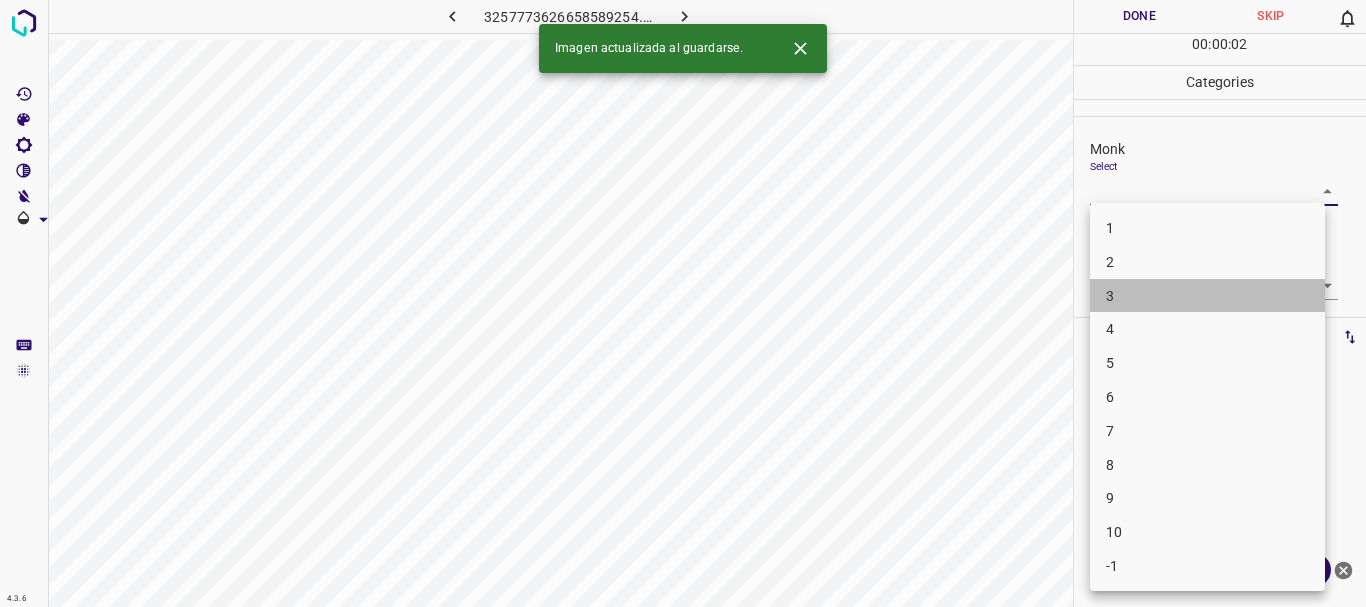 click on "3" at bounding box center (1207, 296) 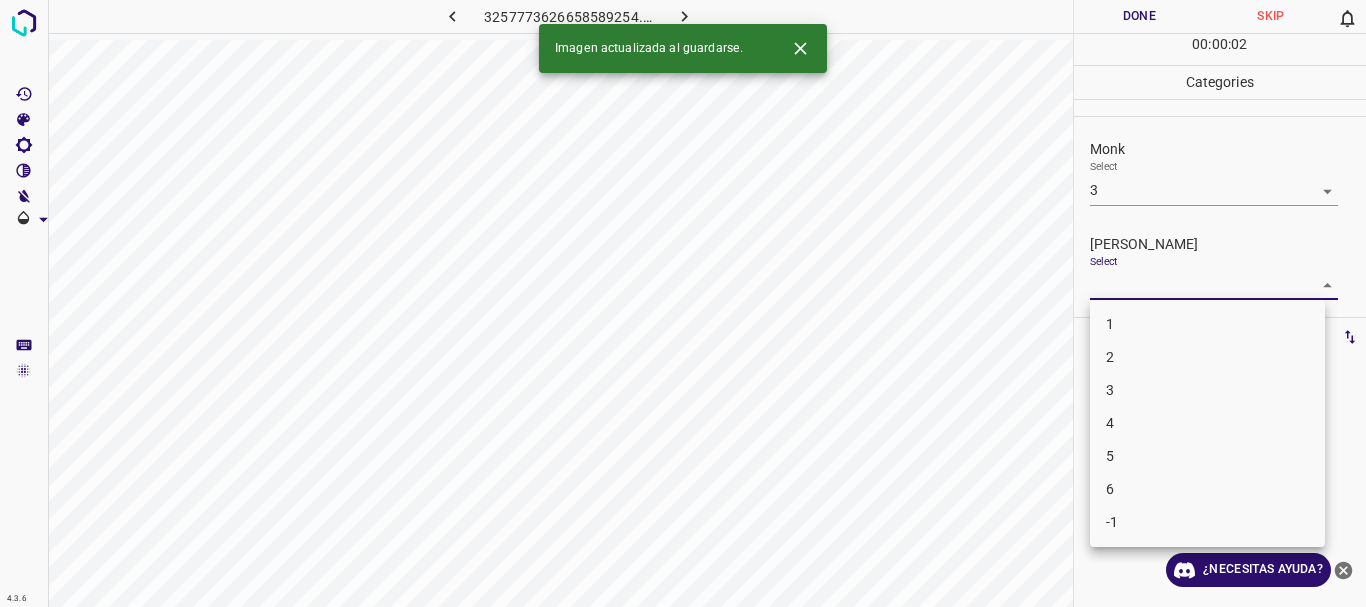 click on "4.3.6  3257773626658589254.png Done Skip 0 00   : 00   : 02   Categories Monk   Select 3 3  [PERSON_NAME]   Select ​ Labels   0 Categories 1 Monk 2  [PERSON_NAME] Tools Space Change between modes (Draw & Edit) I Auto labeling R Restore zoom M Zoom in N Zoom out Delete Delete selecte label Filters Z Restore filters X Saturation filter C Brightness filter V Contrast filter B Gray scale filter General O Download Imagen actualizada al guardarse. ¿Necesitas ayuda? Texto original Valora esta traducción Tu opinión servirá para ayudar a mejorar el Traductor de Google - Texto - Esconder - Borrar 1 2 3 4 5 6 -1" at bounding box center [683, 303] 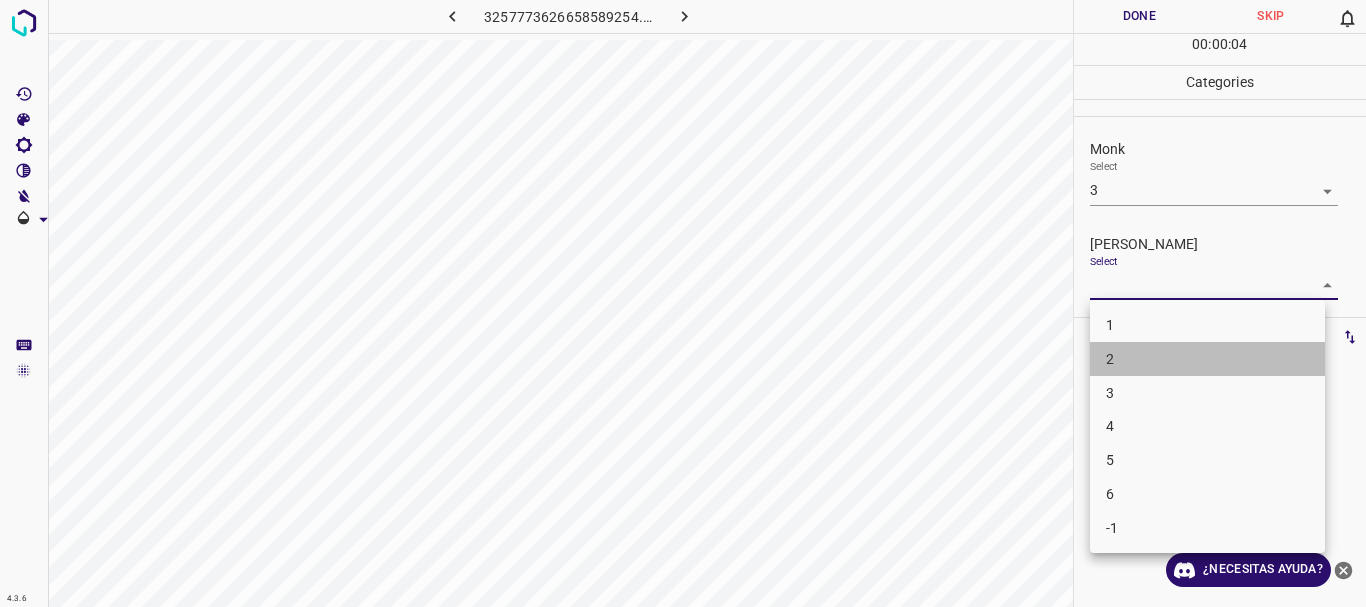 click on "2" at bounding box center (1207, 359) 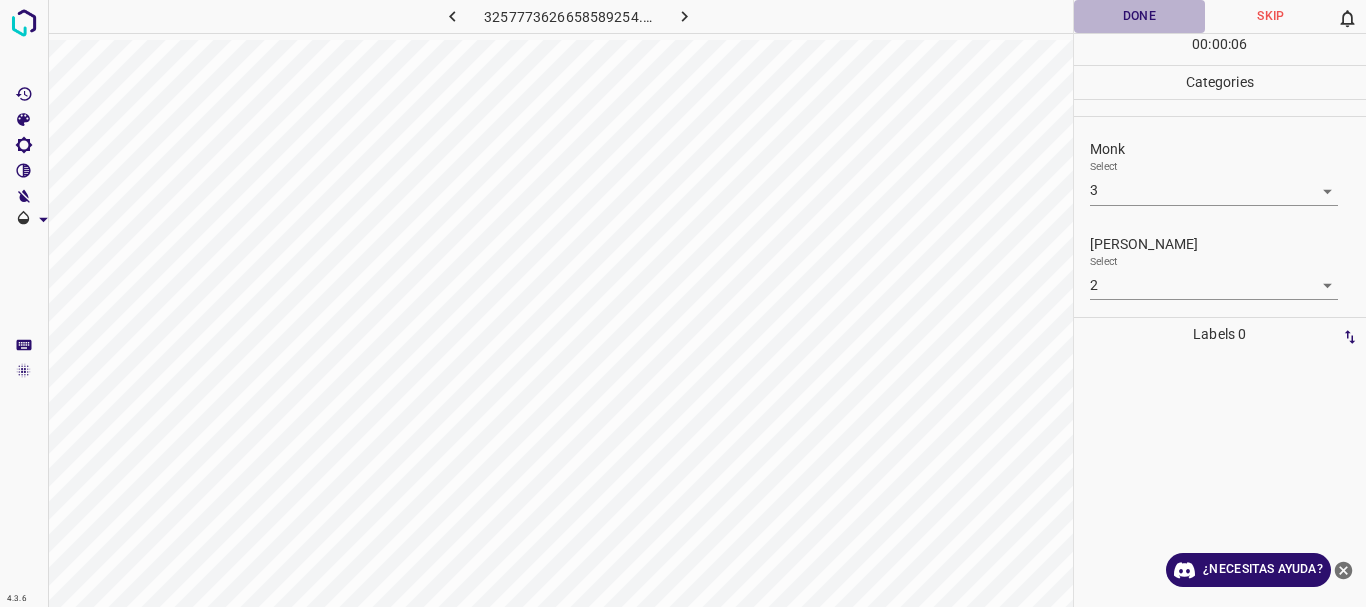 click on "Done" at bounding box center [1140, 16] 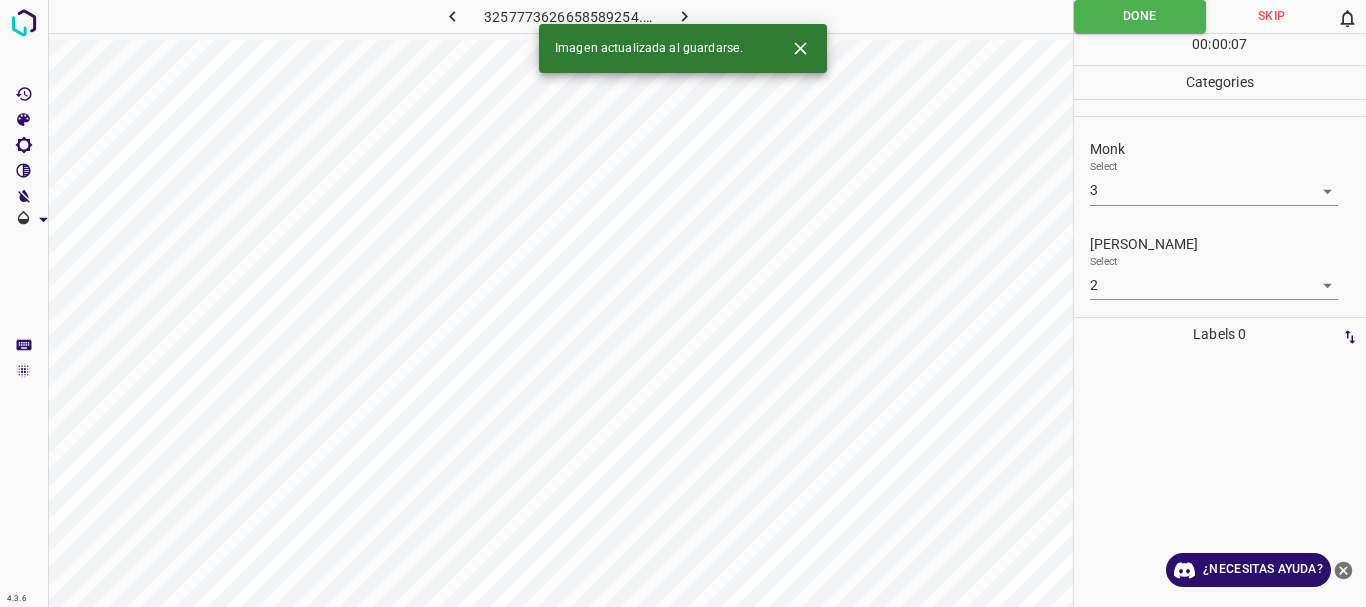 click 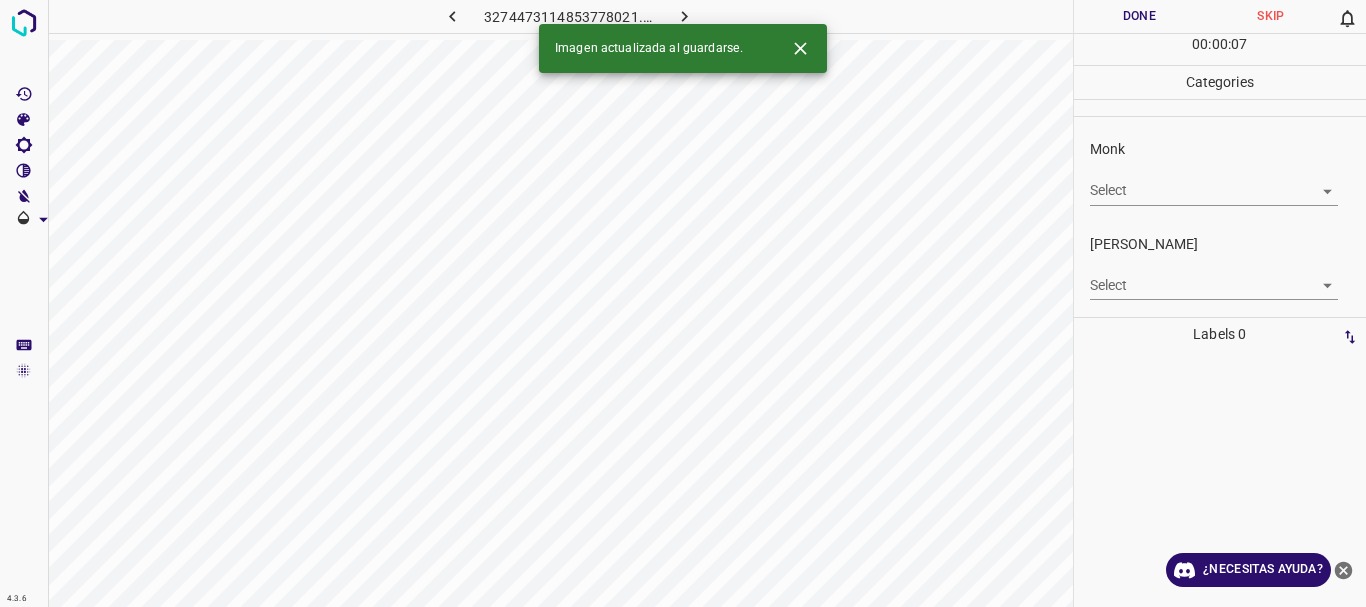 click on "4.3.6  3274473114853778021.png Done Skip 0 00   : 00   : 07   Categories Monk   Select ​  [PERSON_NAME]   Select ​ Labels   0 Categories 1 Monk 2  [PERSON_NAME] Tools Space Change between modes (Draw & Edit) I Auto labeling R Restore zoom M Zoom in N Zoom out Delete Delete selecte label Filters Z Restore filters X Saturation filter C Brightness filter V Contrast filter B Gray scale filter General O Download Imagen actualizada al guardarse. ¿Necesitas ayuda? Texto original Valora esta traducción Tu opinión servirá para ayudar a mejorar el Traductor de Google - Texto - Esconder - Borrar" at bounding box center [683, 303] 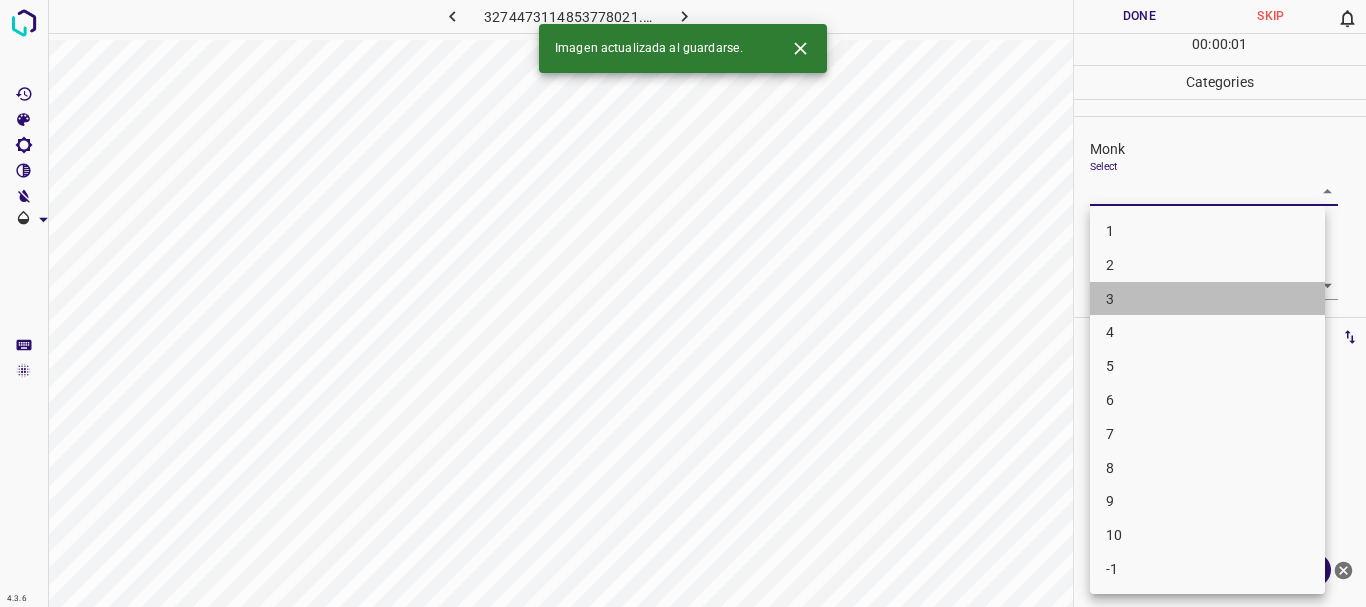 click on "3" at bounding box center (1207, 299) 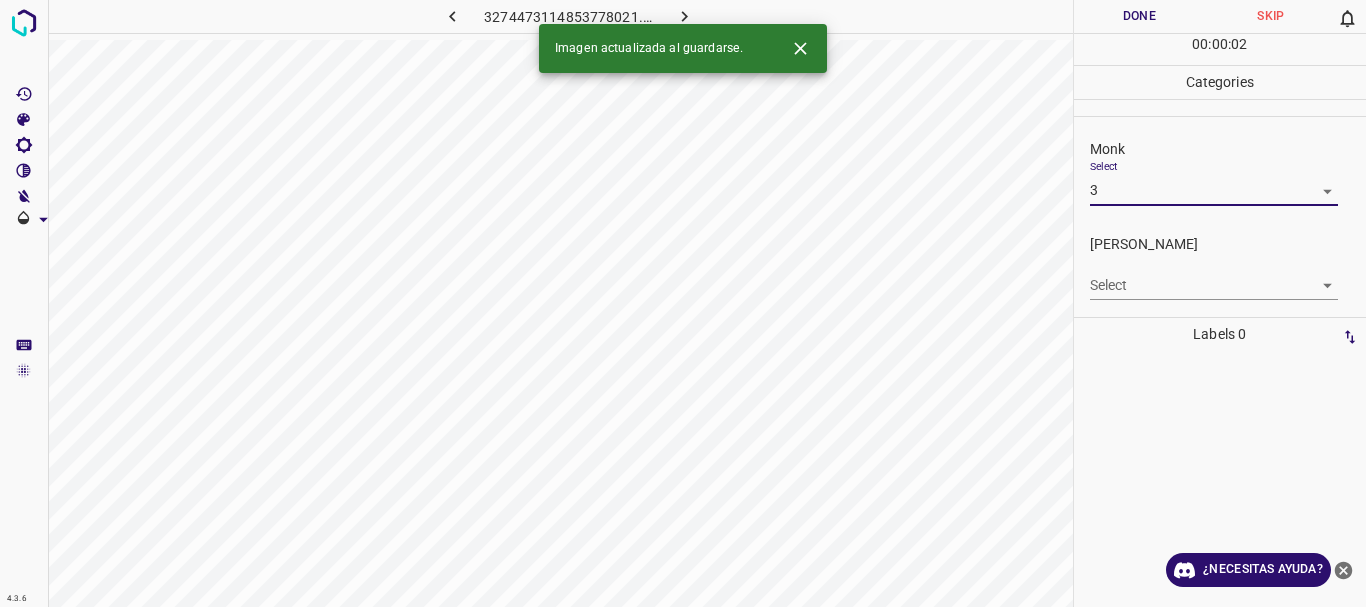 click on "4.3.6  3274473114853778021.png Done Skip 0 00   : 00   : 02   Categories Monk   Select 3 3  [PERSON_NAME]   Select ​ Labels   0 Categories 1 Monk 2  [PERSON_NAME] Tools Space Change between modes (Draw & Edit) I Auto labeling R Restore zoom M Zoom in N Zoom out Delete Delete selecte label Filters Z Restore filters X Saturation filter C Brightness filter V Contrast filter B Gray scale filter General O Download Imagen actualizada al guardarse. ¿Necesitas ayuda? Texto original Valora esta traducción Tu opinión servirá para ayudar a mejorar el Traductor de Google - Texto - Esconder - Borrar" at bounding box center (683, 303) 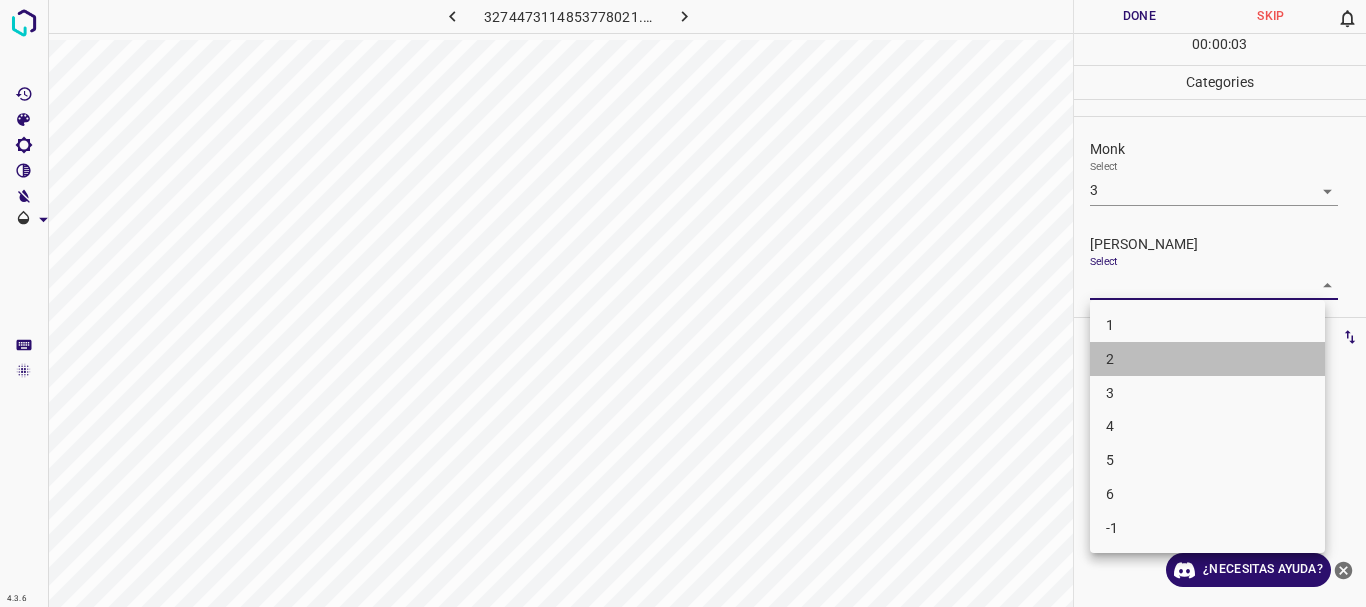 click on "2" at bounding box center [1207, 359] 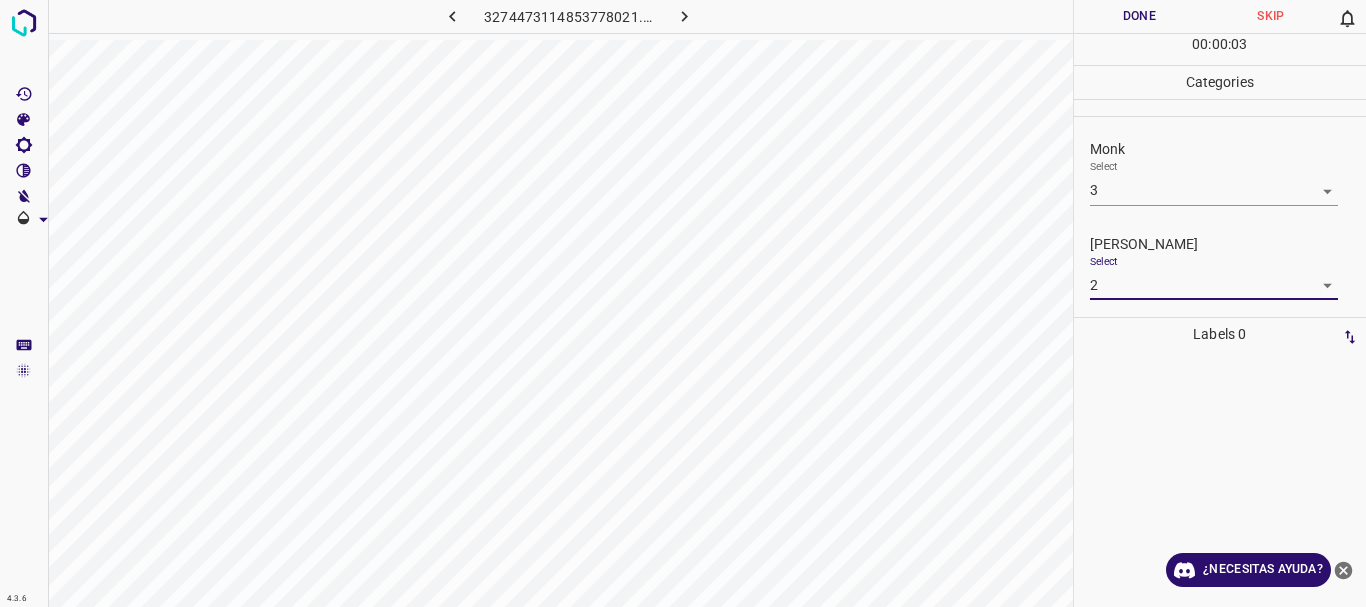 click on "Done" at bounding box center [1140, 16] 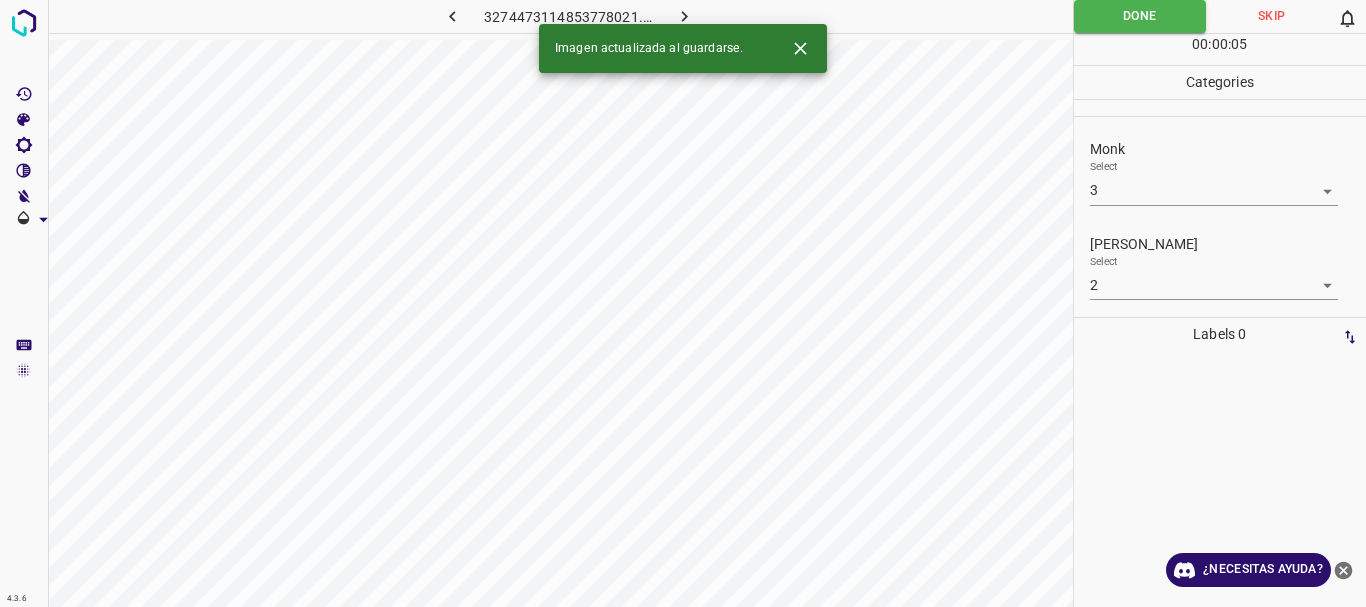 click 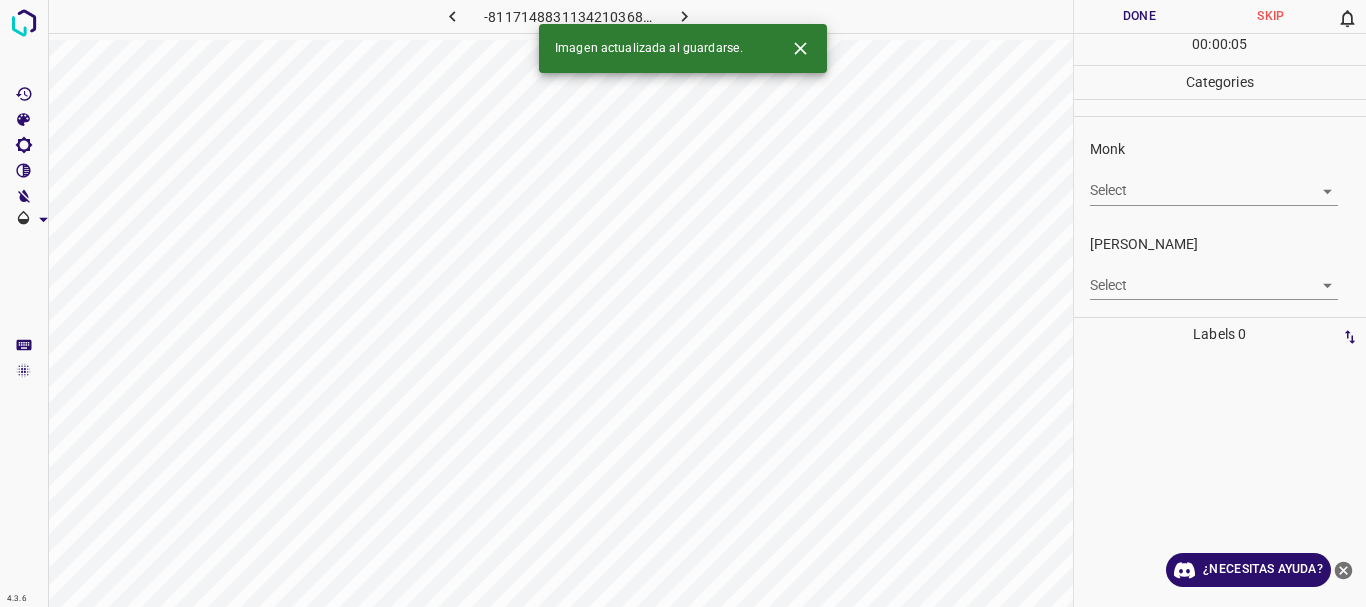 click on "4.3.6  -8117148831134210368.png Done Skip 0 00   : 00   : 05   Categories Monk   Select ​  [PERSON_NAME]   Select ​ Labels   0 Categories 1 Monk 2  [PERSON_NAME] Tools Space Change between modes (Draw & Edit) I Auto labeling R Restore zoom M Zoom in N Zoom out Delete Delete selecte label Filters Z Restore filters X Saturation filter C Brightness filter V Contrast filter B Gray scale filter General O Download Imagen actualizada al guardarse. ¿Necesitas ayuda? Texto original Valora esta traducción Tu opinión servirá para ayudar a mejorar el Traductor de Google - Texto - Esconder - Borrar" at bounding box center (683, 303) 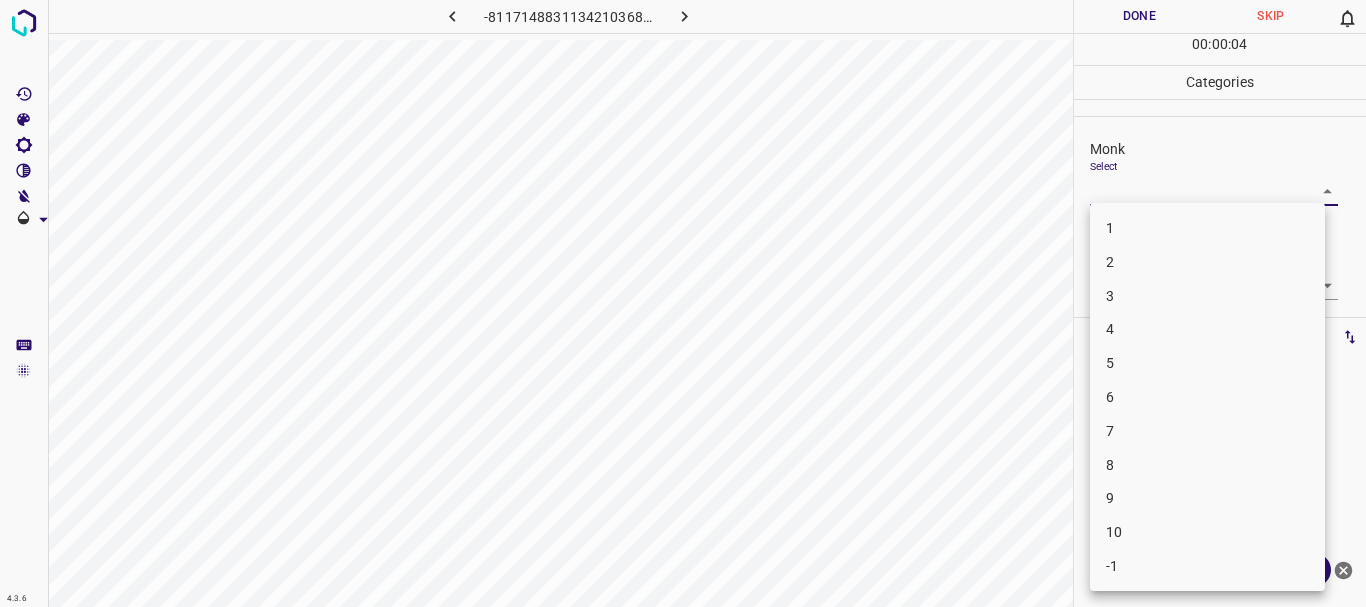 click on "4" at bounding box center (1207, 329) 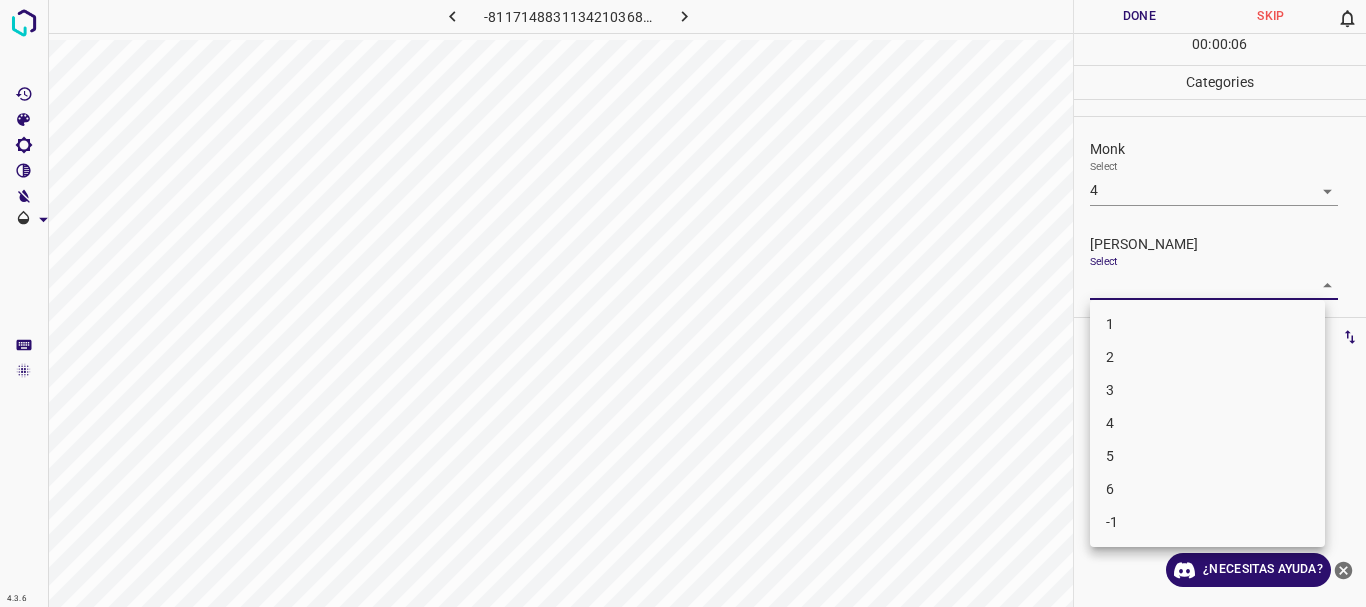 click on "4.3.6  -8117148831134210368.png Done Skip 0 00   : 00   : 06   Categories Monk   Select 4 4  [PERSON_NAME]   Select ​ Labels   0 Categories 1 Monk 2  [PERSON_NAME] Tools Space Change between modes (Draw & Edit) I Auto labeling R Restore zoom M Zoom in N Zoom out Delete Delete selecte label Filters Z Restore filters X Saturation filter C Brightness filter V Contrast filter B Gray scale filter General O Download ¿Necesitas ayuda? Texto original Valora esta traducción Tu opinión servirá para ayudar a mejorar el Traductor de Google - Texto - Esconder - Borrar 1 2 3 4 5 6 -1" at bounding box center [683, 303] 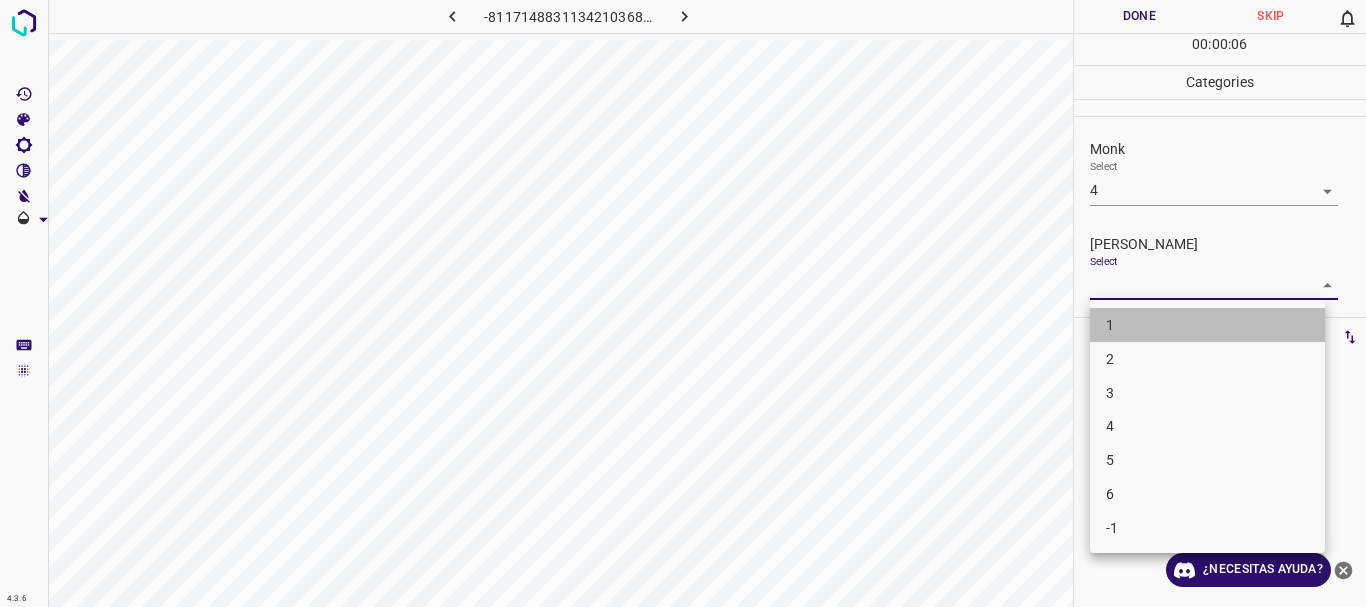 click on "1" at bounding box center (1207, 325) 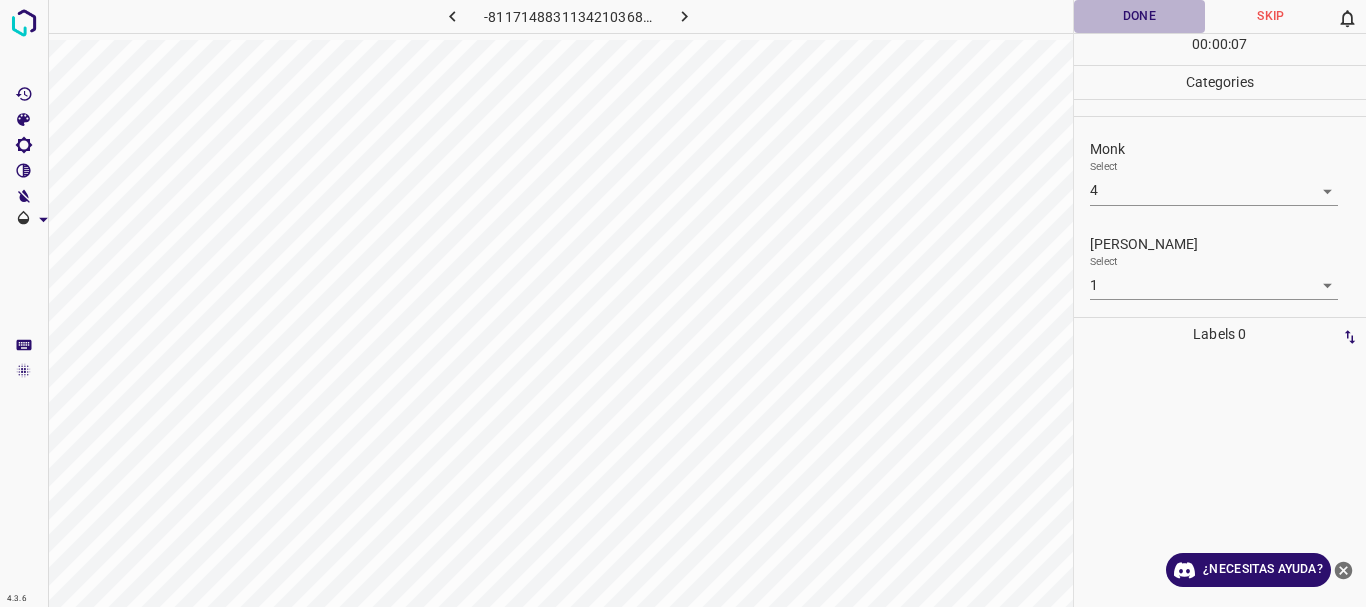 drag, startPoint x: 1145, startPoint y: 16, endPoint x: 978, endPoint y: 37, distance: 168.31519 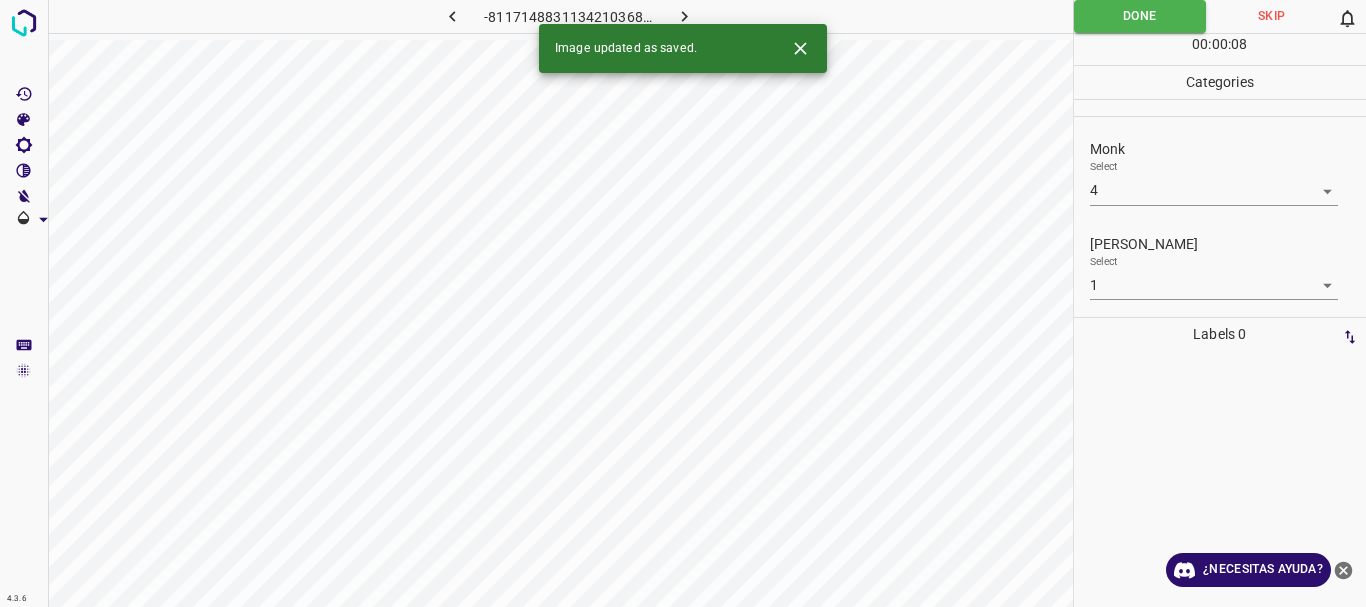 click at bounding box center (684, 16) 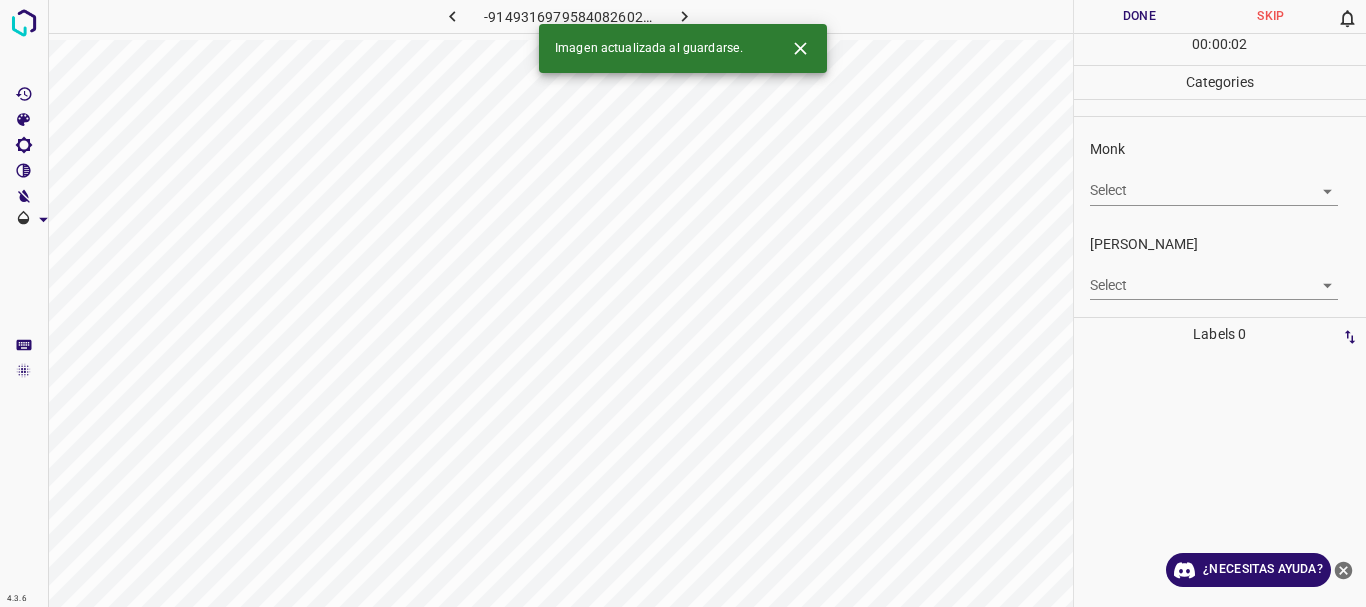 click on "4.3.6  -9149316979584082602.png Done Skip 0 00   : 00   : 02   Categories Monk   Select ​  [PERSON_NAME]   Select ​ Labels   0 Categories 1 Monk 2  [PERSON_NAME] Tools Space Change between modes (Draw & Edit) I Auto labeling R Restore zoom M Zoom in N Zoom out Delete Delete selecte label Filters Z Restore filters X Saturation filter C Brightness filter V Contrast filter B Gray scale filter General O Download Imagen actualizada al guardarse. ¿Necesitas ayuda? Texto original Valora esta traducción Tu opinión servirá para ayudar a mejorar el Traductor de Google - Texto - Esconder - Borrar" at bounding box center (683, 303) 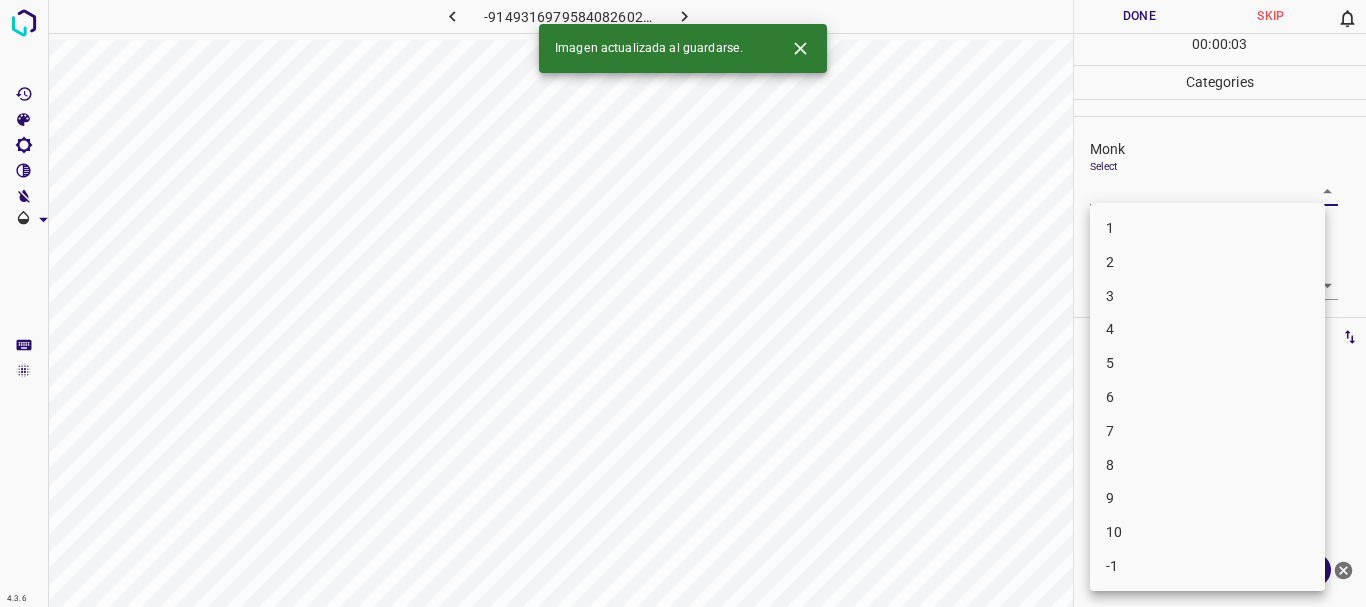 click on "4" at bounding box center (1207, 329) 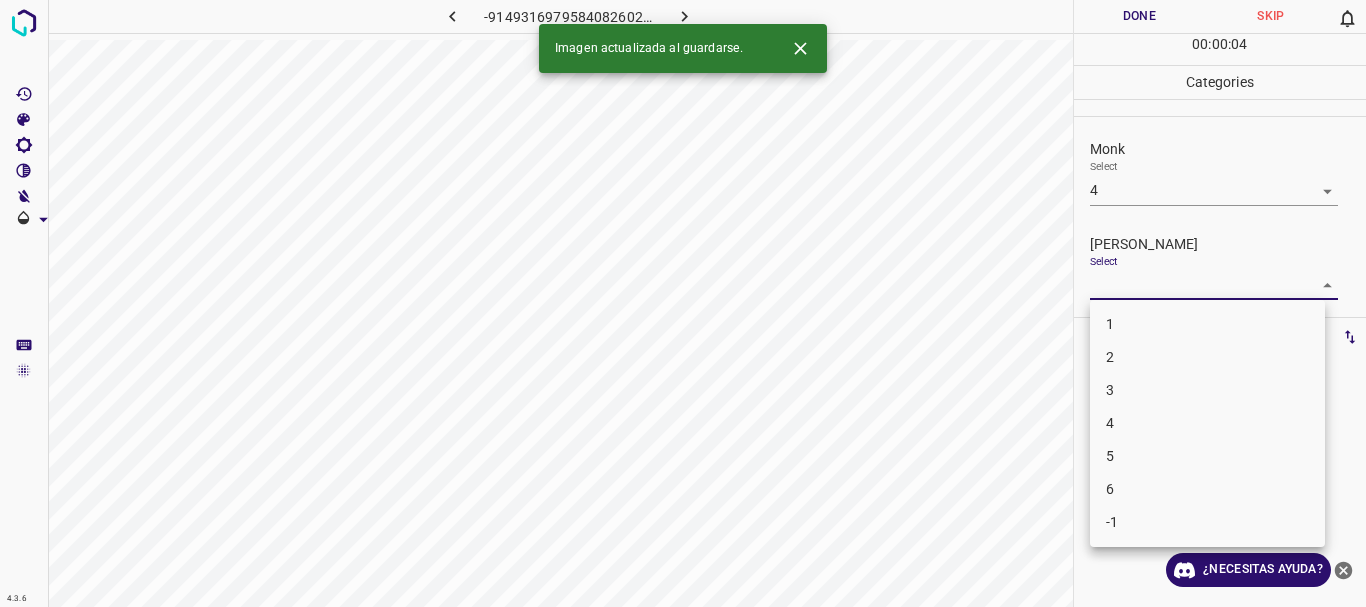 click on "4.3.6  -9149316979584082602.png Done Skip 0 00   : 00   : 04   Categories Monk   Select 4 4  [PERSON_NAME]   Select ​ Labels   0 Categories 1 Monk 2  [PERSON_NAME] Tools Space Change between modes (Draw & Edit) I Auto labeling R Restore zoom M Zoom in N Zoom out Delete Delete selecte label Filters Z Restore filters X Saturation filter C Brightness filter V Contrast filter B Gray scale filter General O Download Imagen actualizada al guardarse. ¿Necesitas ayuda? Texto original Valora esta traducción Tu opinión servirá para ayudar a mejorar el Traductor de Google - Texto - Esconder - Borrar 1 2 3 4 5 6 -1" at bounding box center (683, 303) 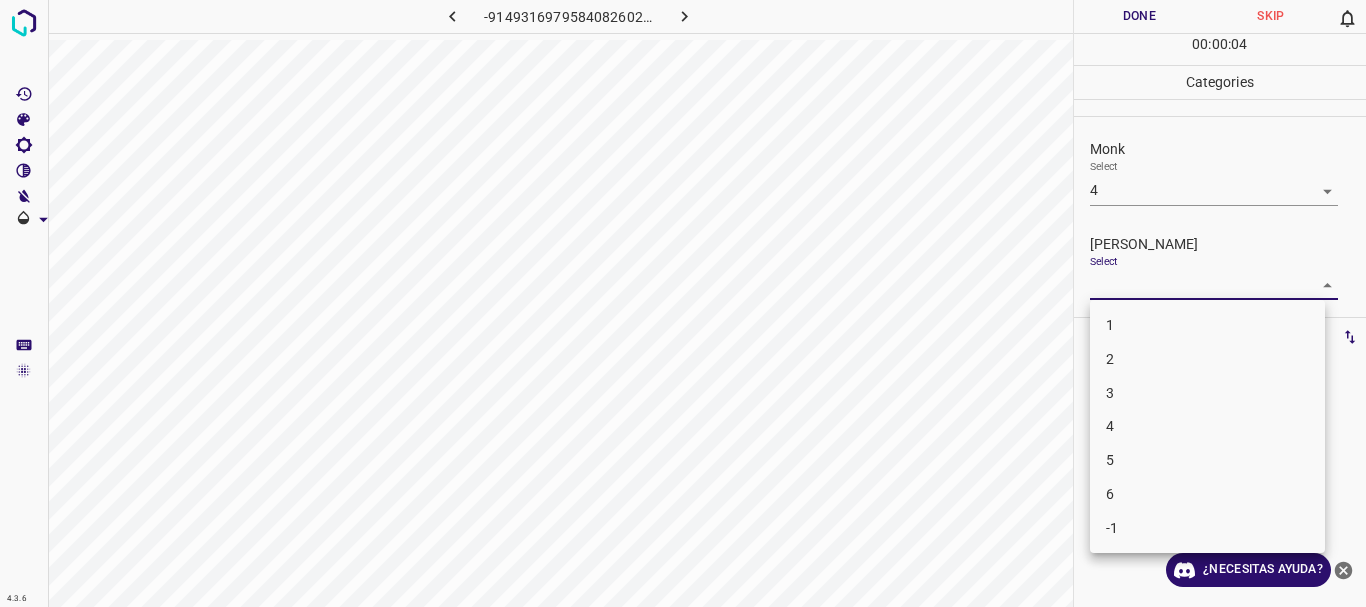 click 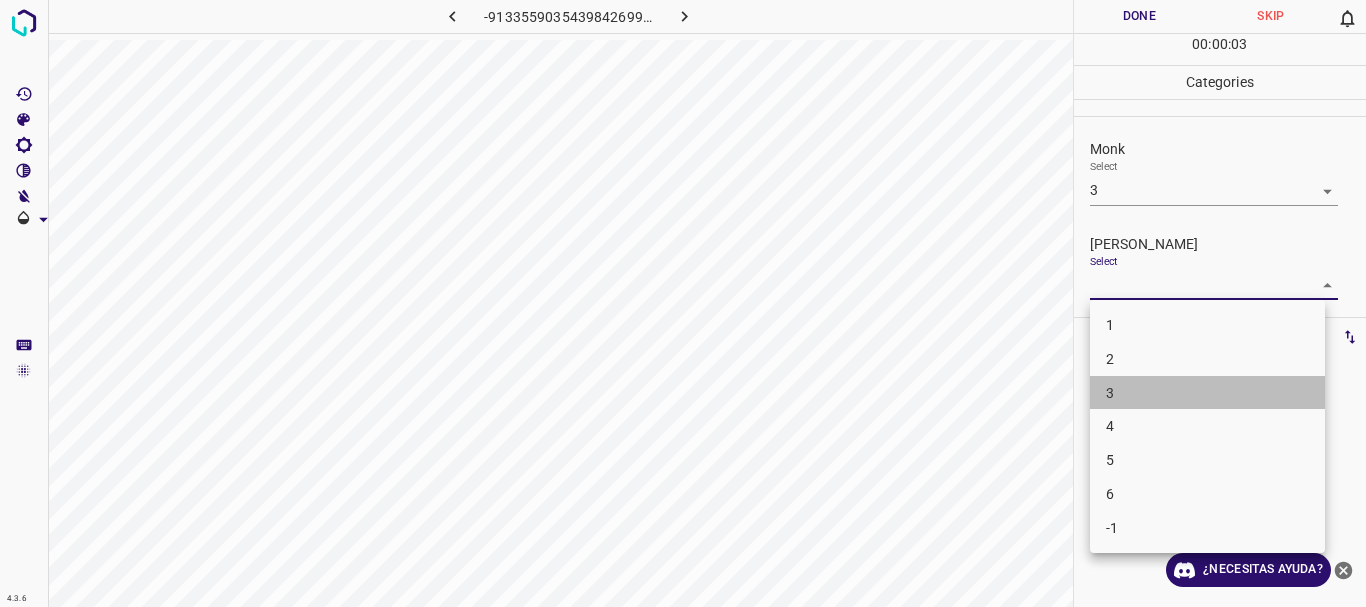 drag, startPoint x: 1146, startPoint y: 392, endPoint x: 1156, endPoint y: 313, distance: 79.630394 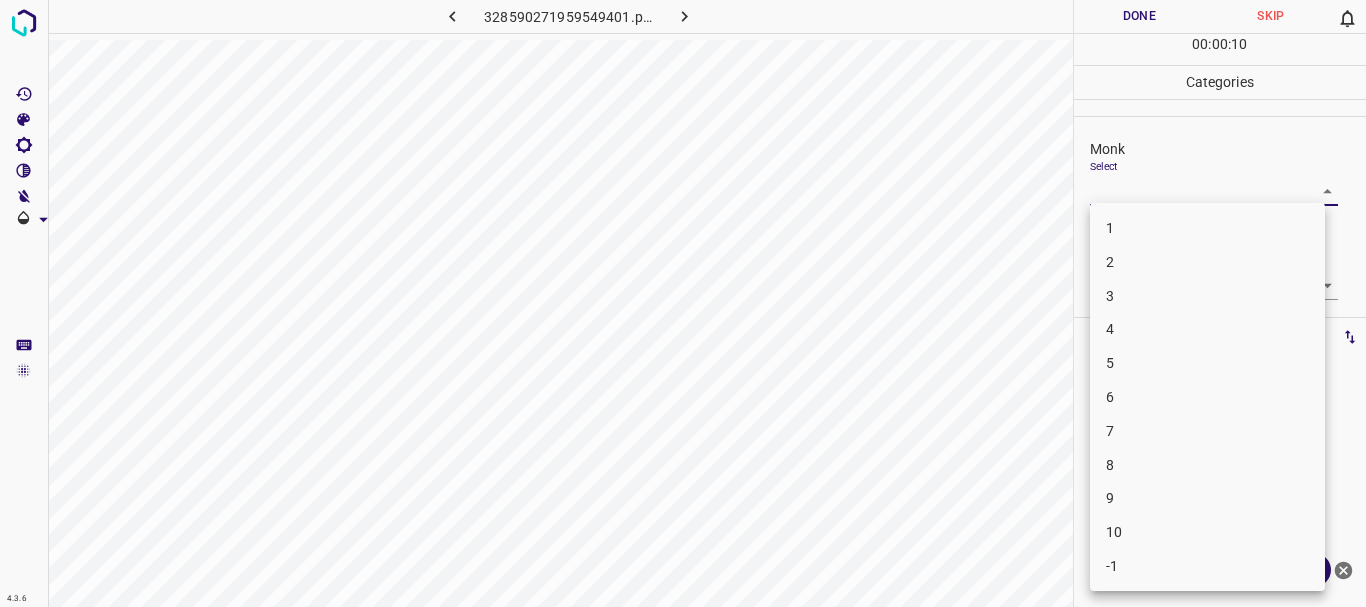drag, startPoint x: 1173, startPoint y: 337, endPoint x: 1172, endPoint y: 357, distance: 20.024984 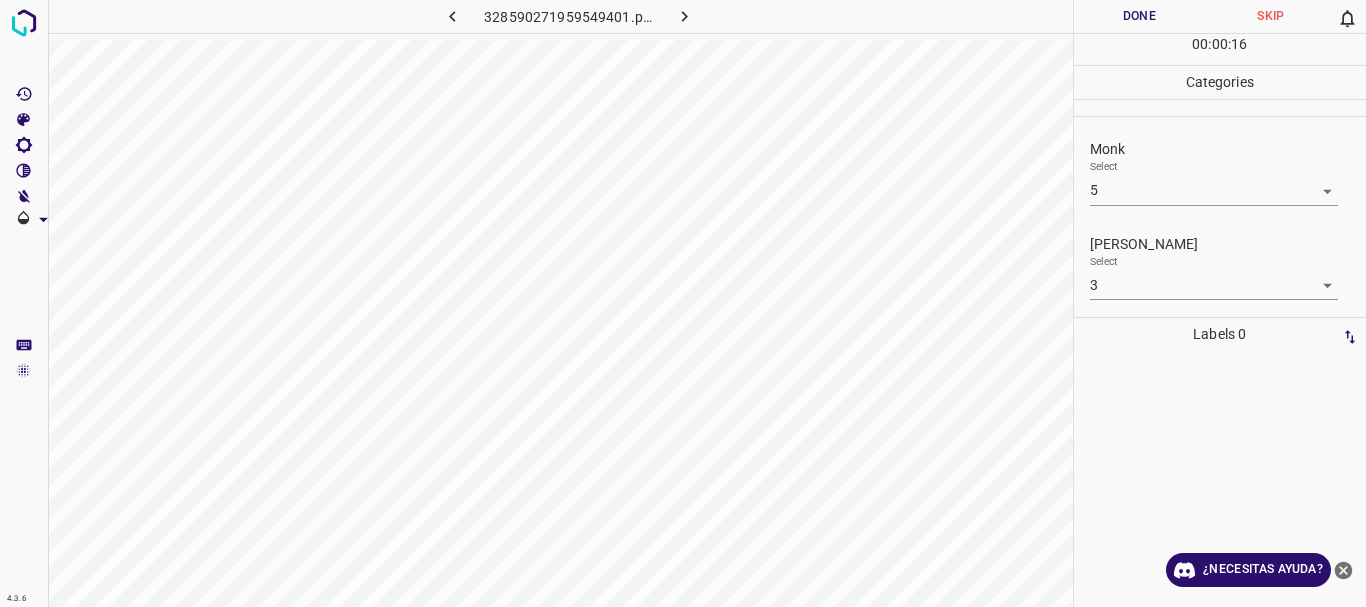 drag, startPoint x: 1134, startPoint y: 15, endPoint x: 1132, endPoint y: 239, distance: 224.00893 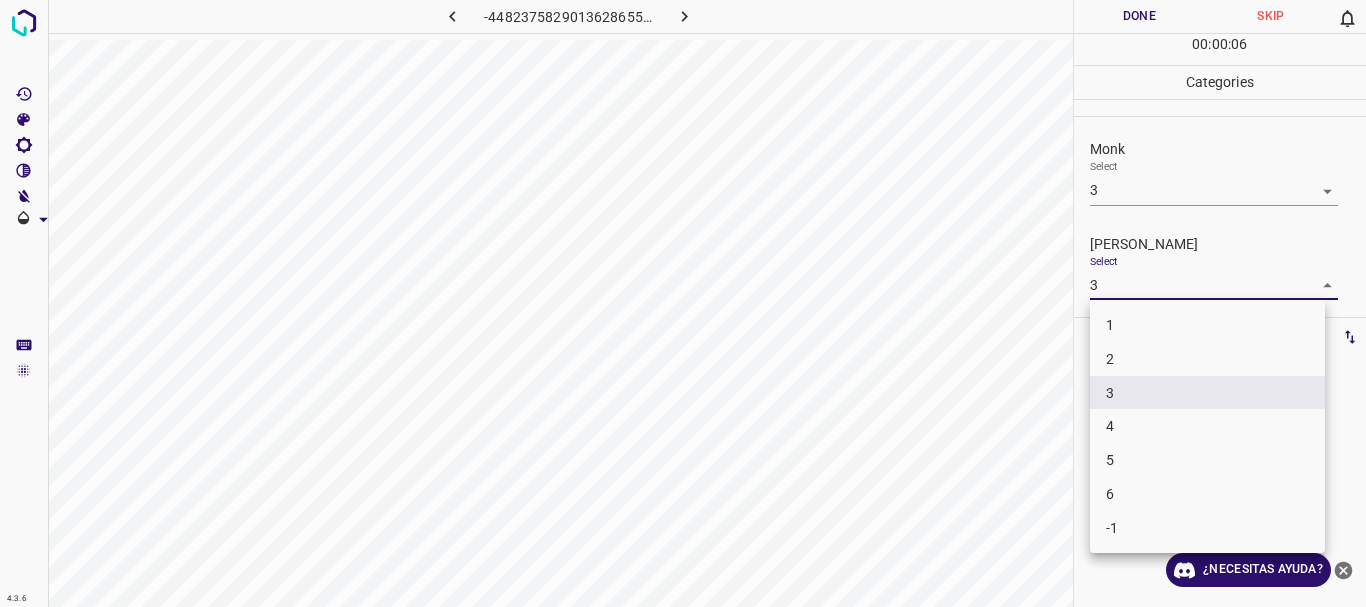 drag, startPoint x: 1116, startPoint y: 357, endPoint x: 1134, endPoint y: 178, distance: 179.90276 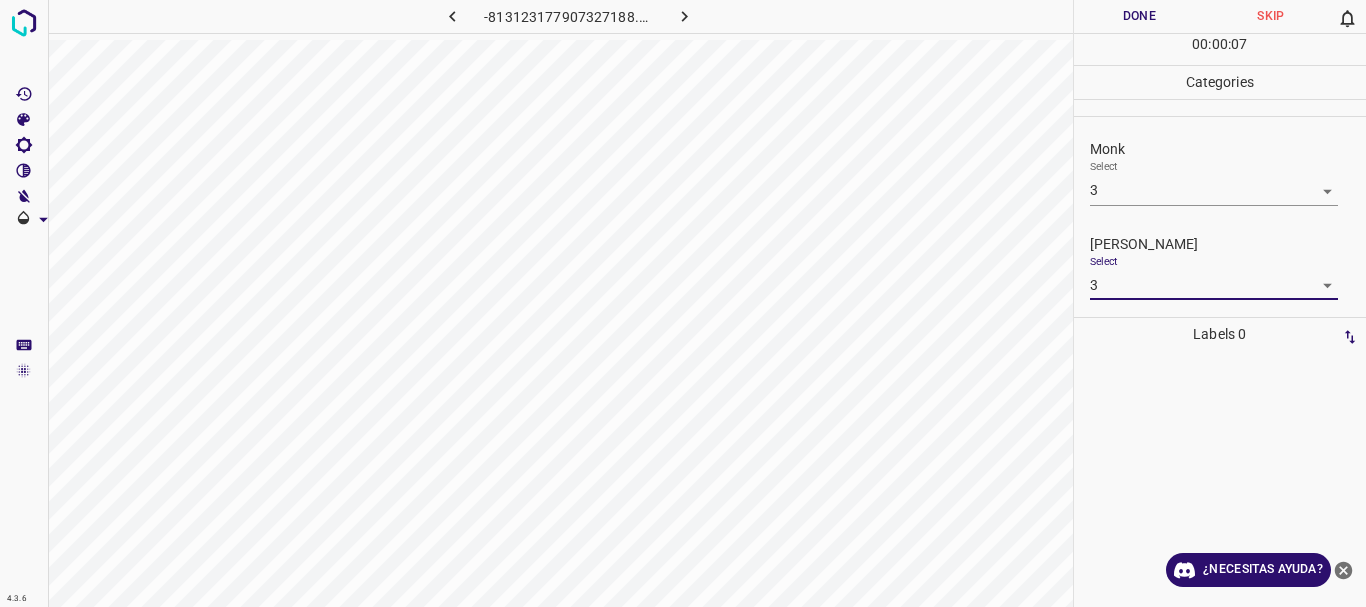 drag, startPoint x: 1153, startPoint y: 17, endPoint x: 1128, endPoint y: 28, distance: 27.313 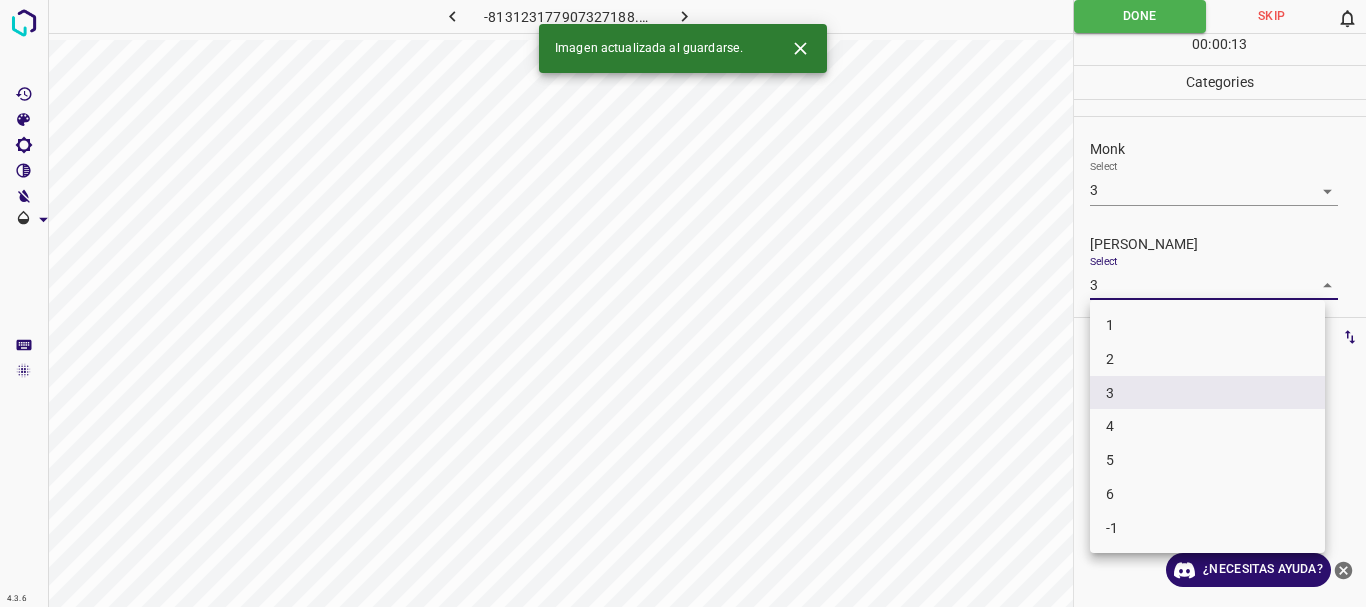 drag, startPoint x: 1147, startPoint y: 370, endPoint x: 1118, endPoint y: 221, distance: 151.79591 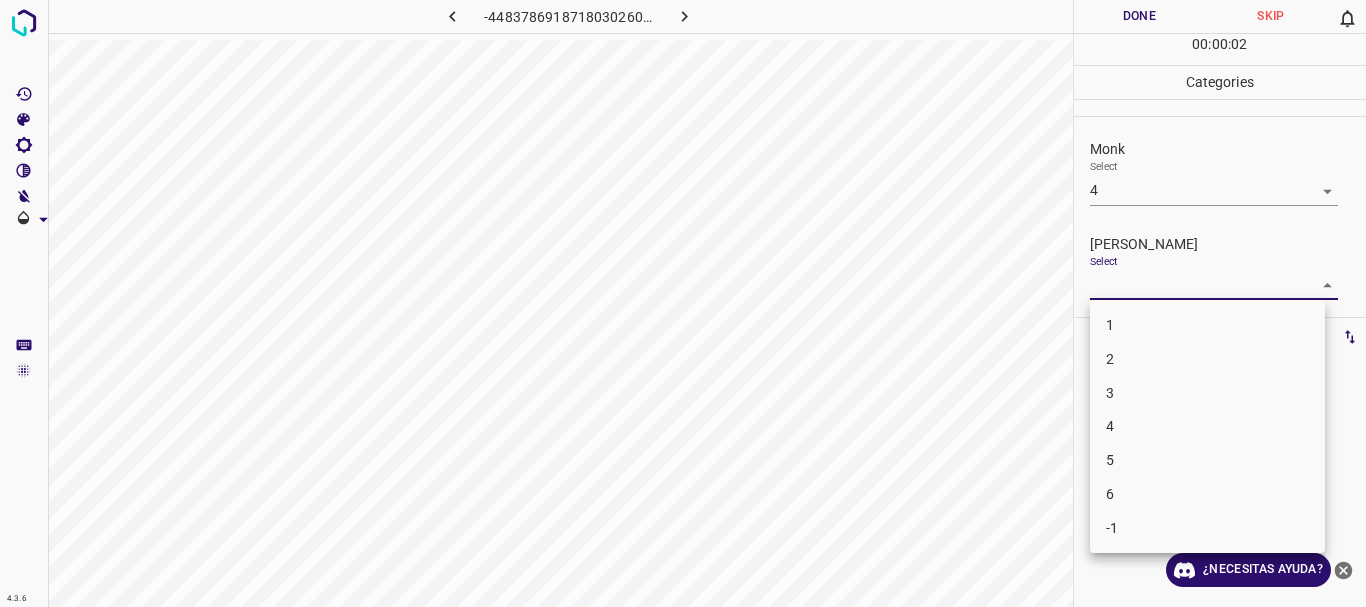 drag, startPoint x: 1134, startPoint y: 368, endPoint x: 1202, endPoint y: 62, distance: 313.4645 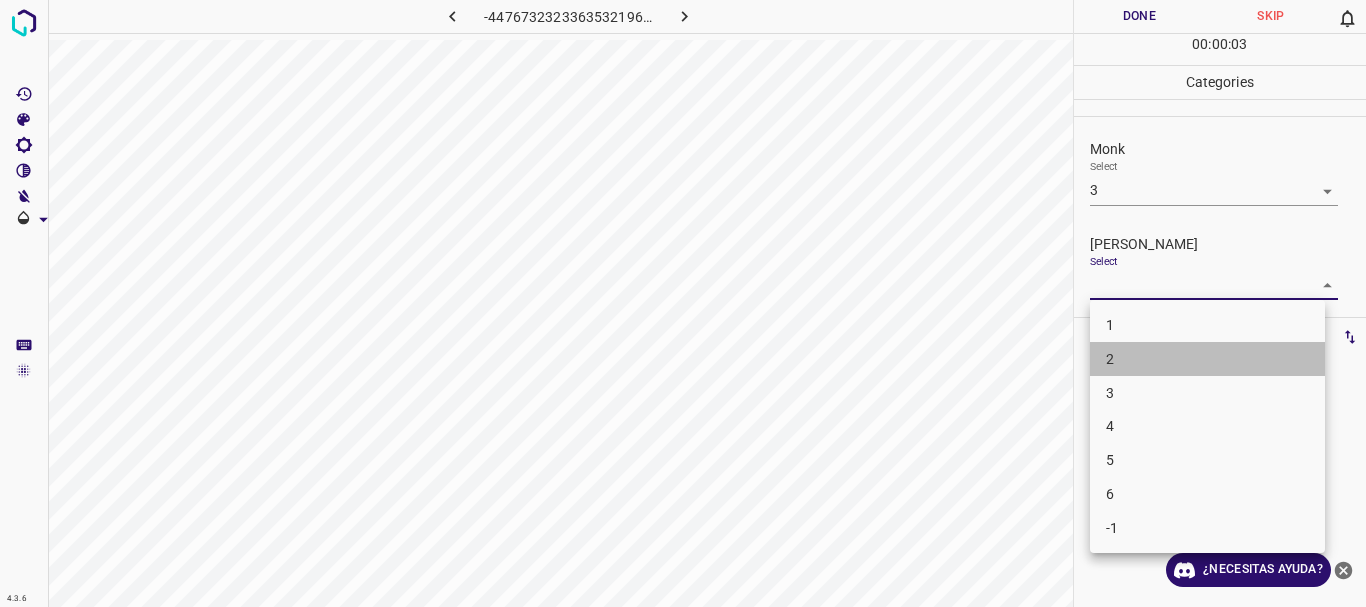 drag, startPoint x: 1111, startPoint y: 343, endPoint x: 1137, endPoint y: 100, distance: 244.387 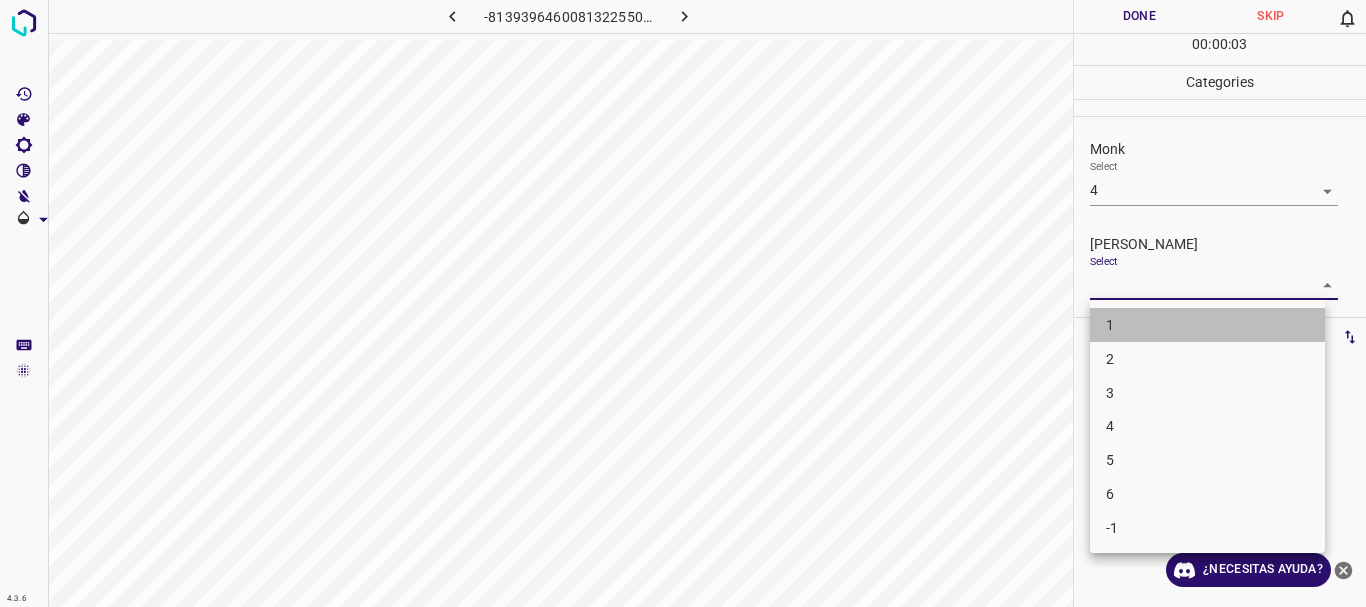 drag, startPoint x: 1133, startPoint y: 335, endPoint x: 1133, endPoint y: 46, distance: 289 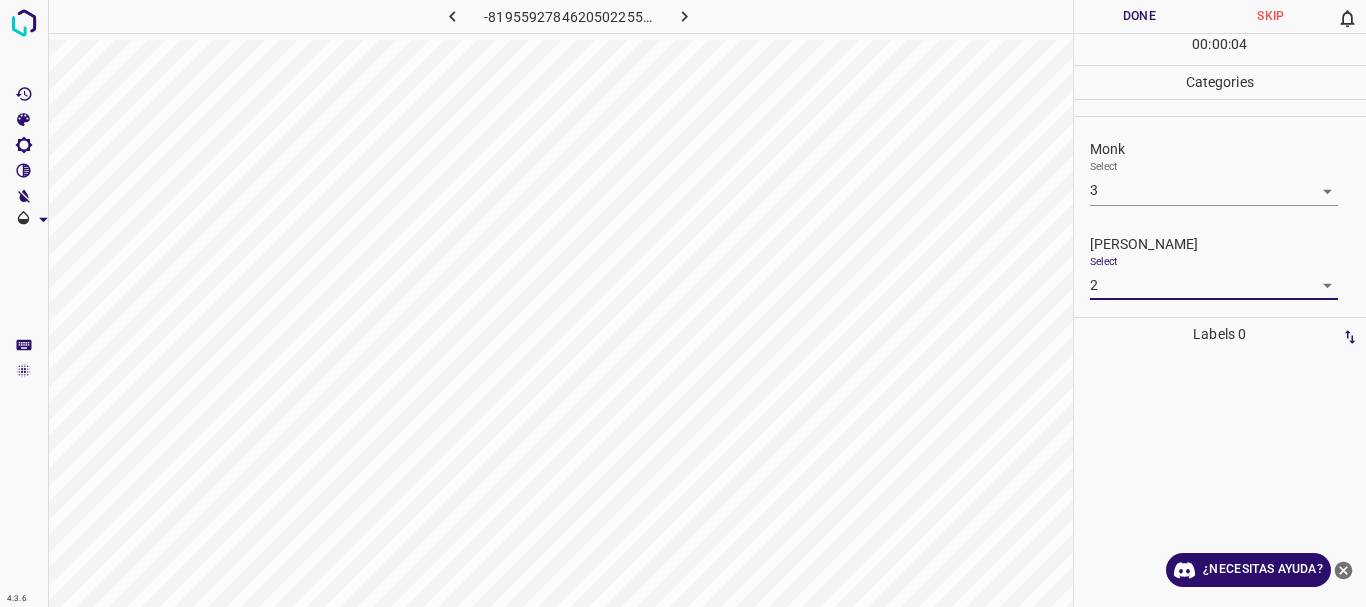 drag, startPoint x: 1140, startPoint y: 9, endPoint x: 1129, endPoint y: 13, distance: 11.7046995 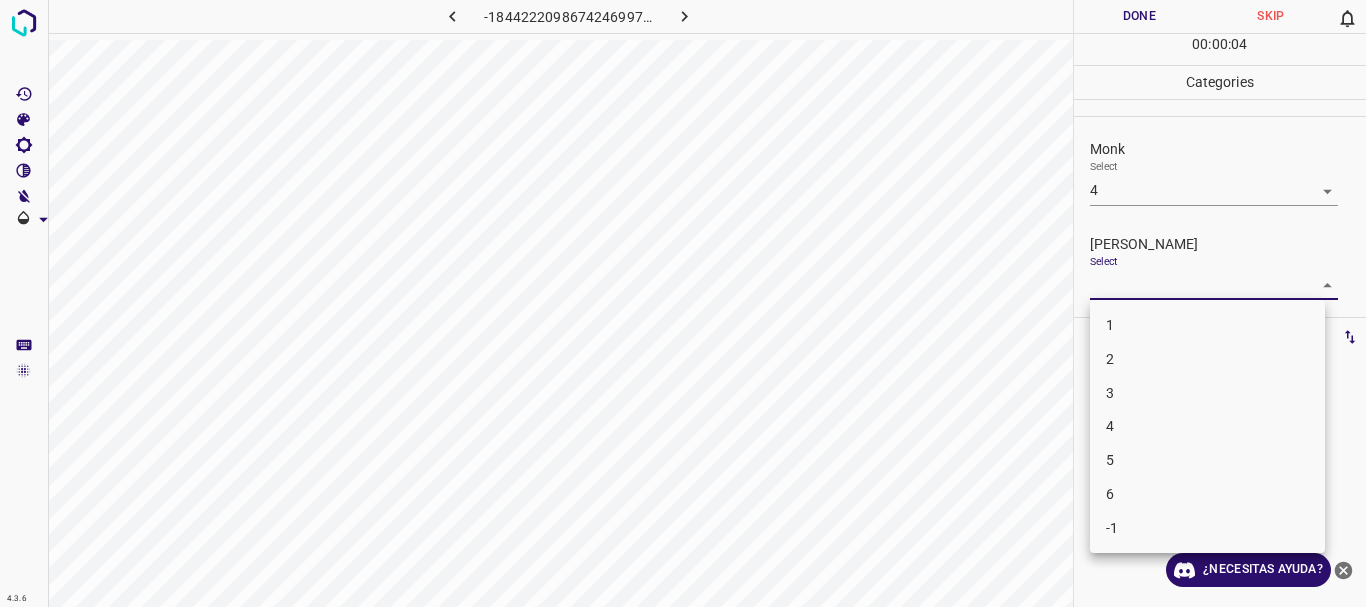 drag, startPoint x: 1144, startPoint y: 413, endPoint x: 1167, endPoint y: 258, distance: 156.69716 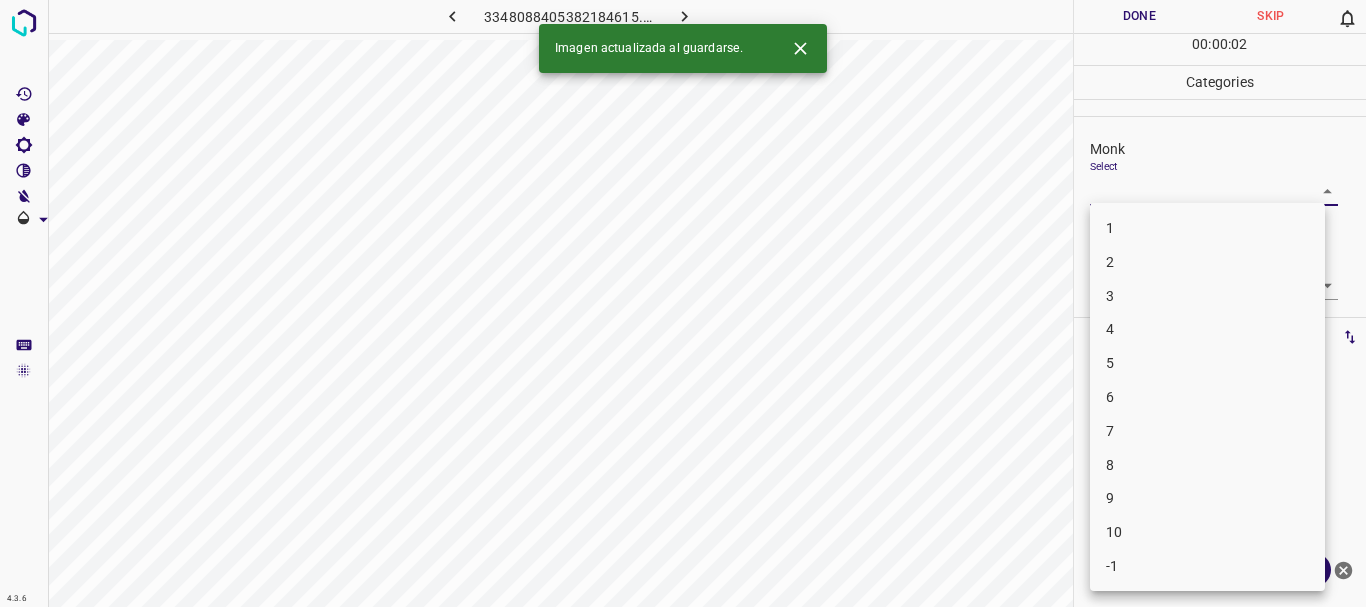 drag, startPoint x: 1138, startPoint y: 300, endPoint x: 1136, endPoint y: 330, distance: 30.066593 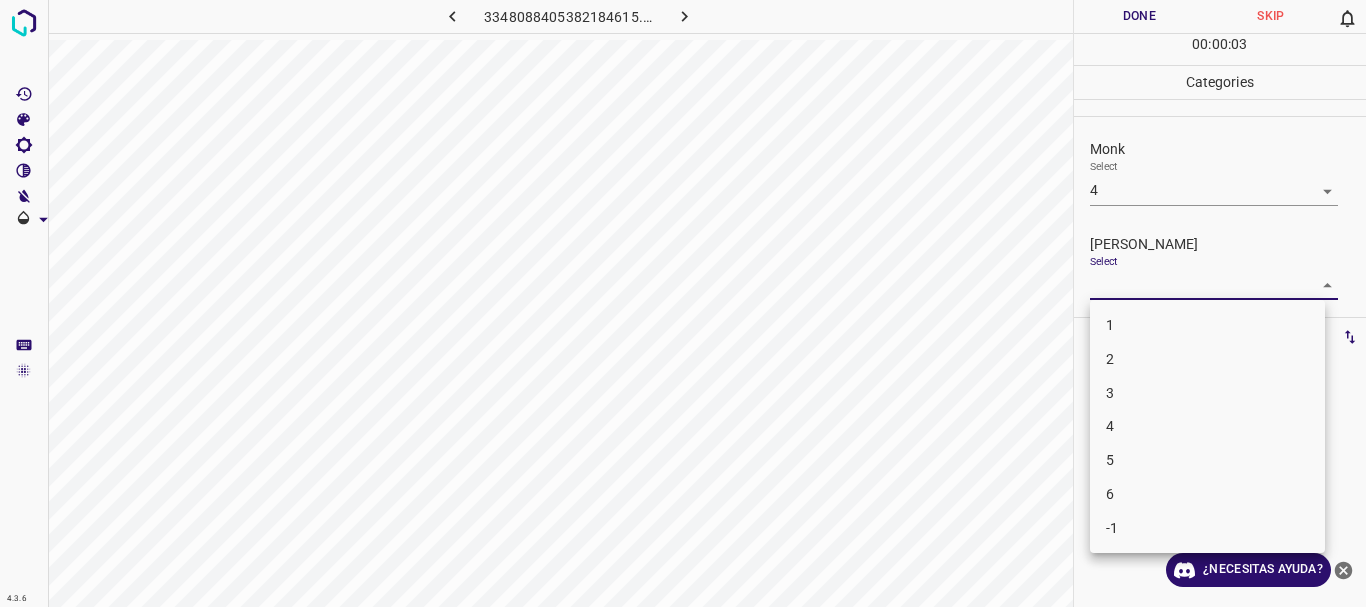 drag, startPoint x: 1132, startPoint y: 364, endPoint x: 1147, endPoint y: 115, distance: 249.4514 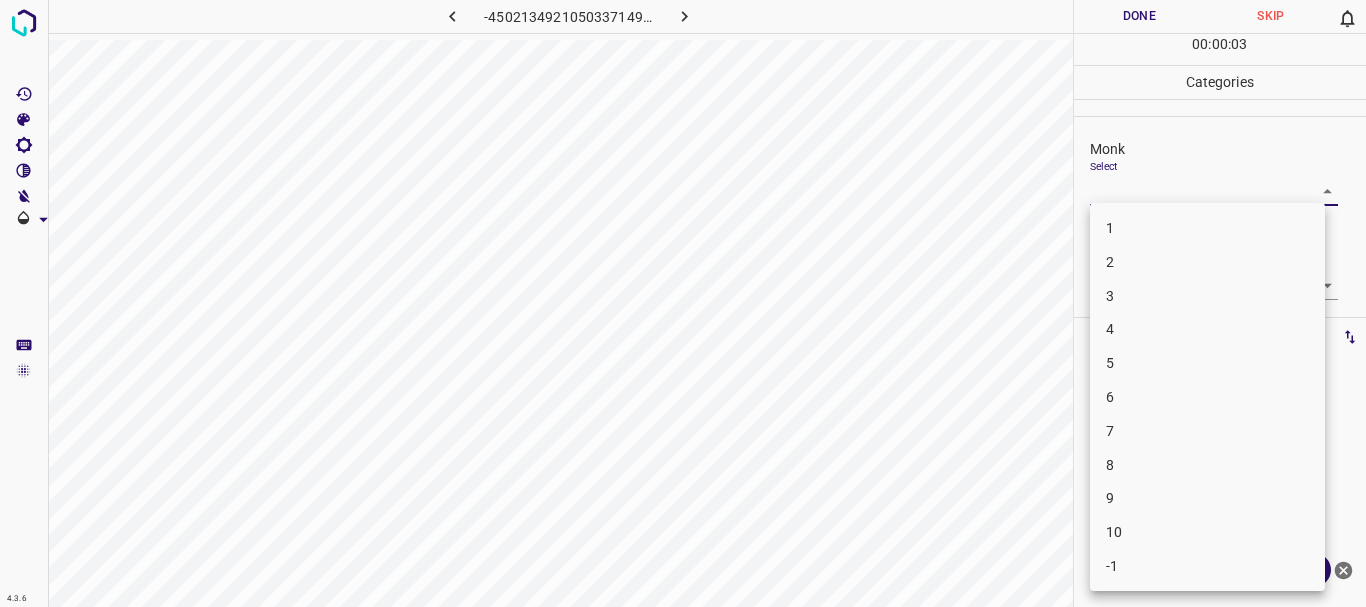 drag, startPoint x: 1163, startPoint y: 337, endPoint x: 1159, endPoint y: 367, distance: 30.265491 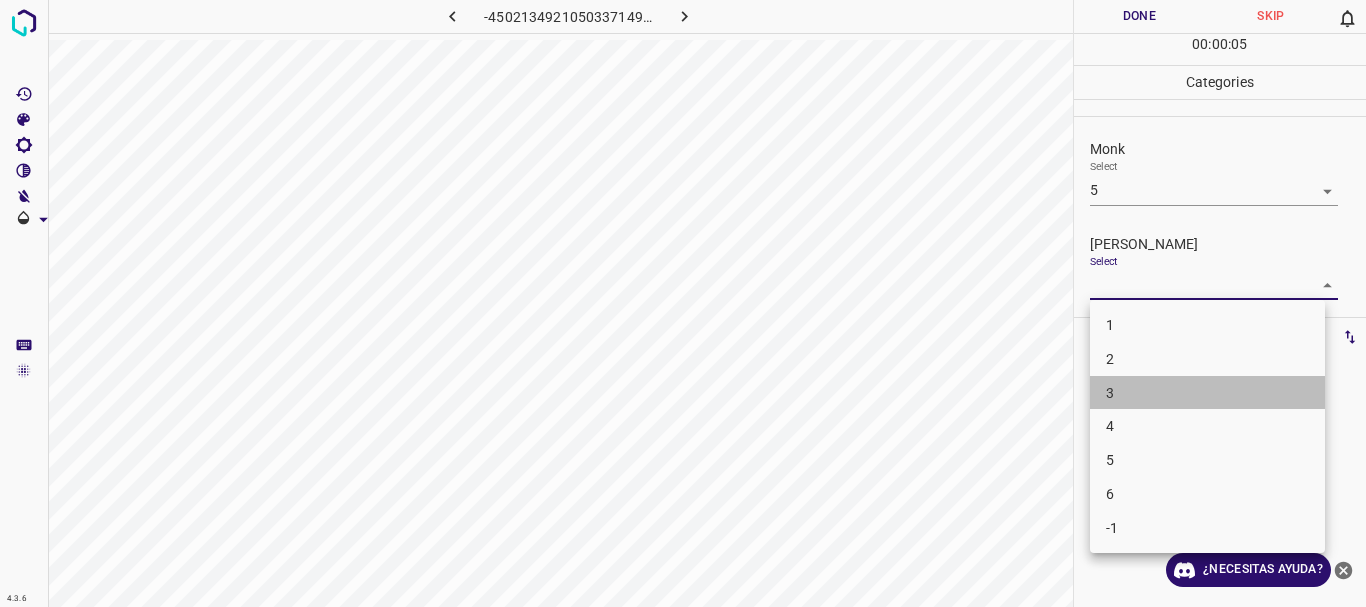 drag, startPoint x: 1152, startPoint y: 397, endPoint x: 1182, endPoint y: 65, distance: 333.35266 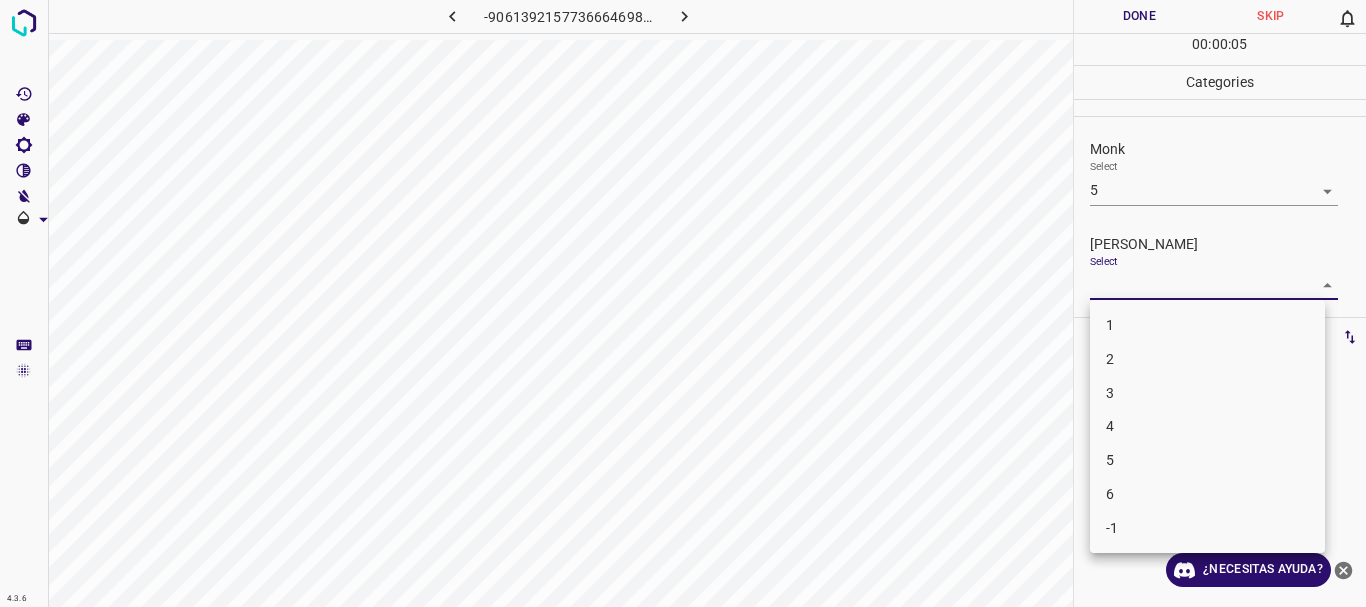 drag, startPoint x: 1121, startPoint y: 420, endPoint x: 1130, endPoint y: 405, distance: 17.492855 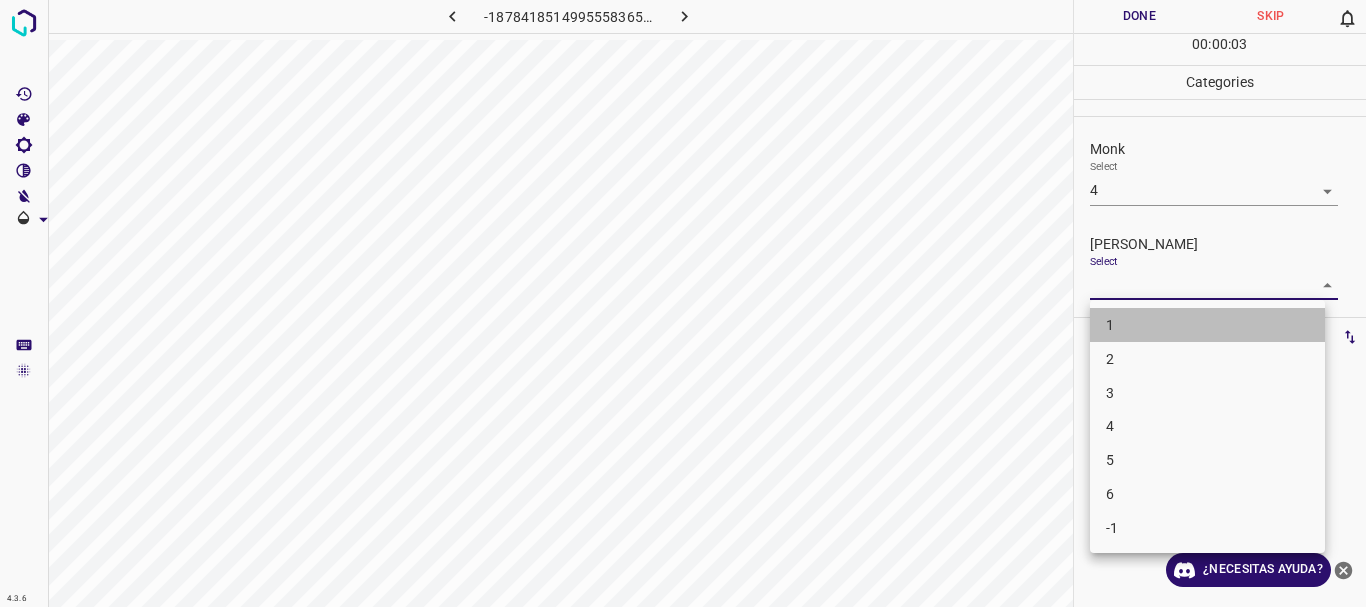 drag, startPoint x: 1138, startPoint y: 325, endPoint x: 1159, endPoint y: 71, distance: 254.86664 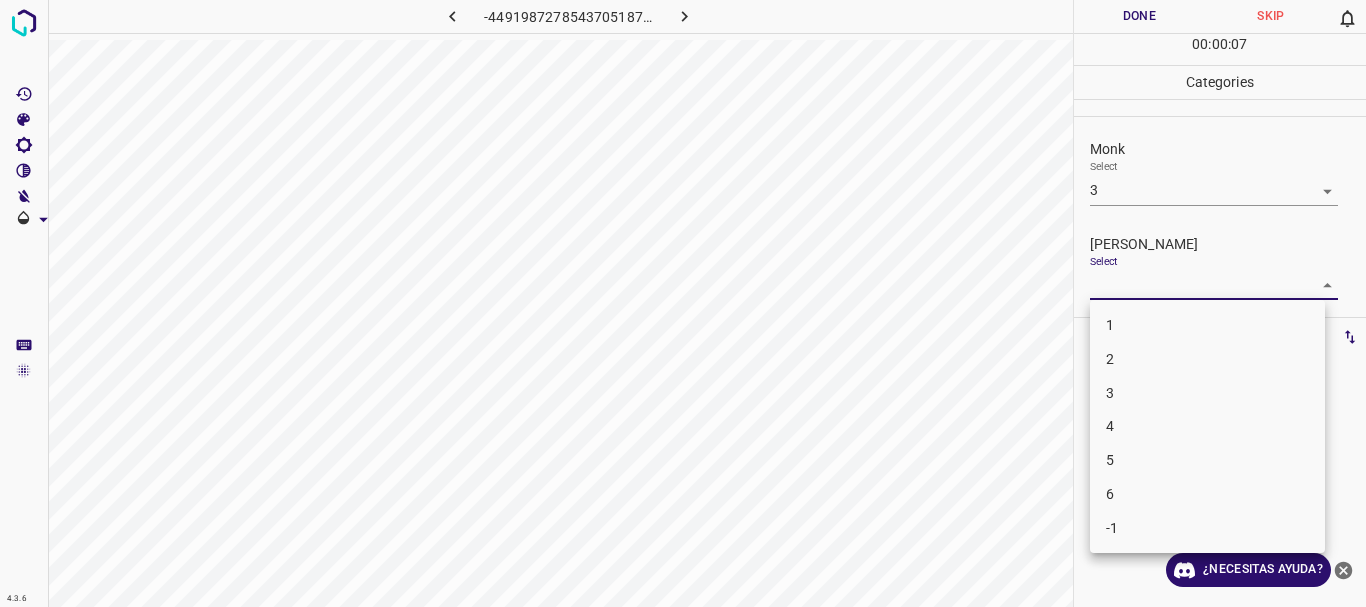 drag, startPoint x: 1127, startPoint y: 396, endPoint x: 1127, endPoint y: 347, distance: 49 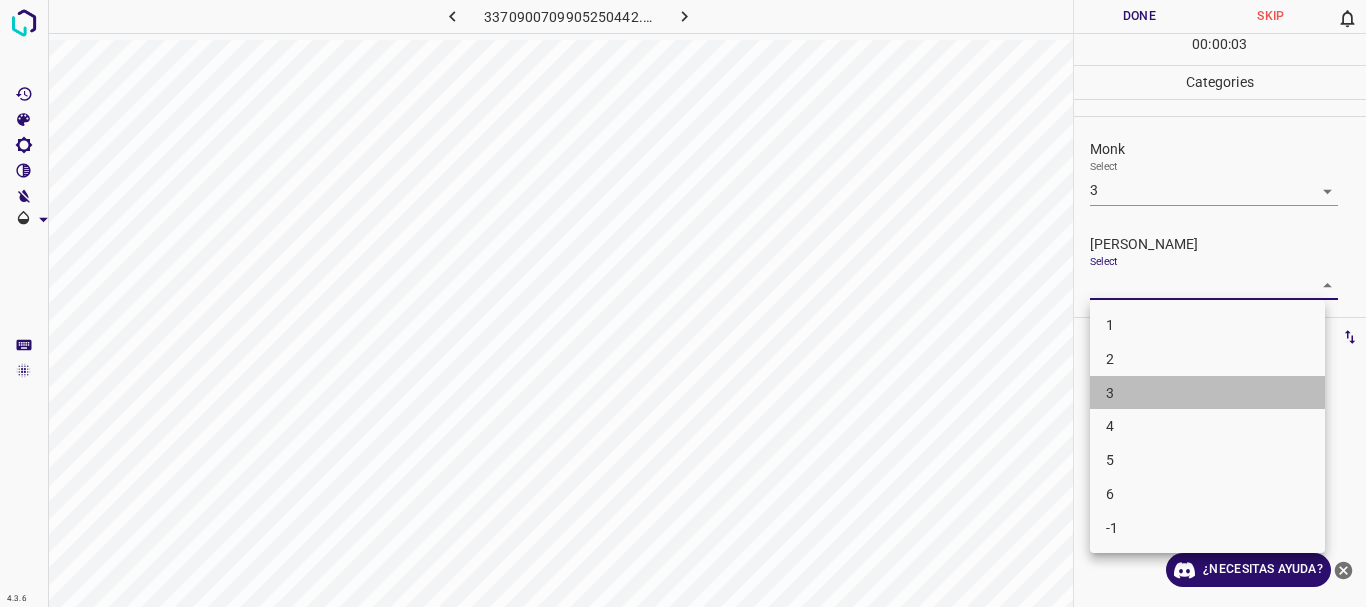 drag, startPoint x: 1136, startPoint y: 377, endPoint x: 1203, endPoint y: 14, distance: 369.1314 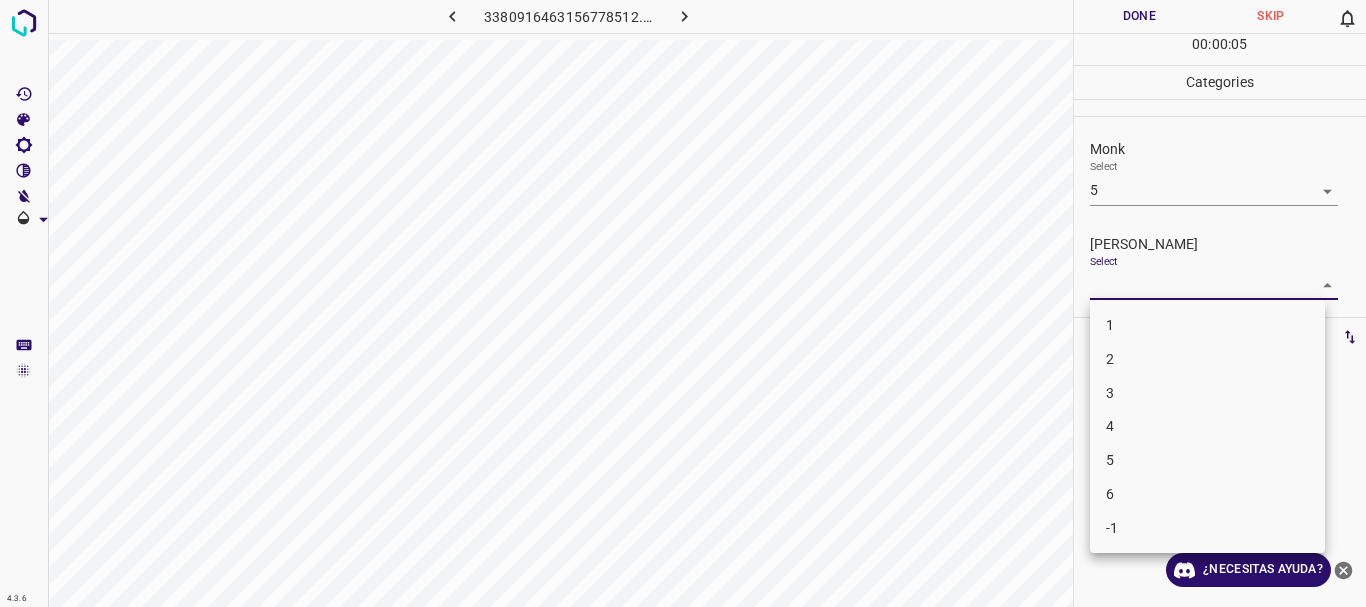drag, startPoint x: 1143, startPoint y: 385, endPoint x: 1162, endPoint y: 32, distance: 353.51096 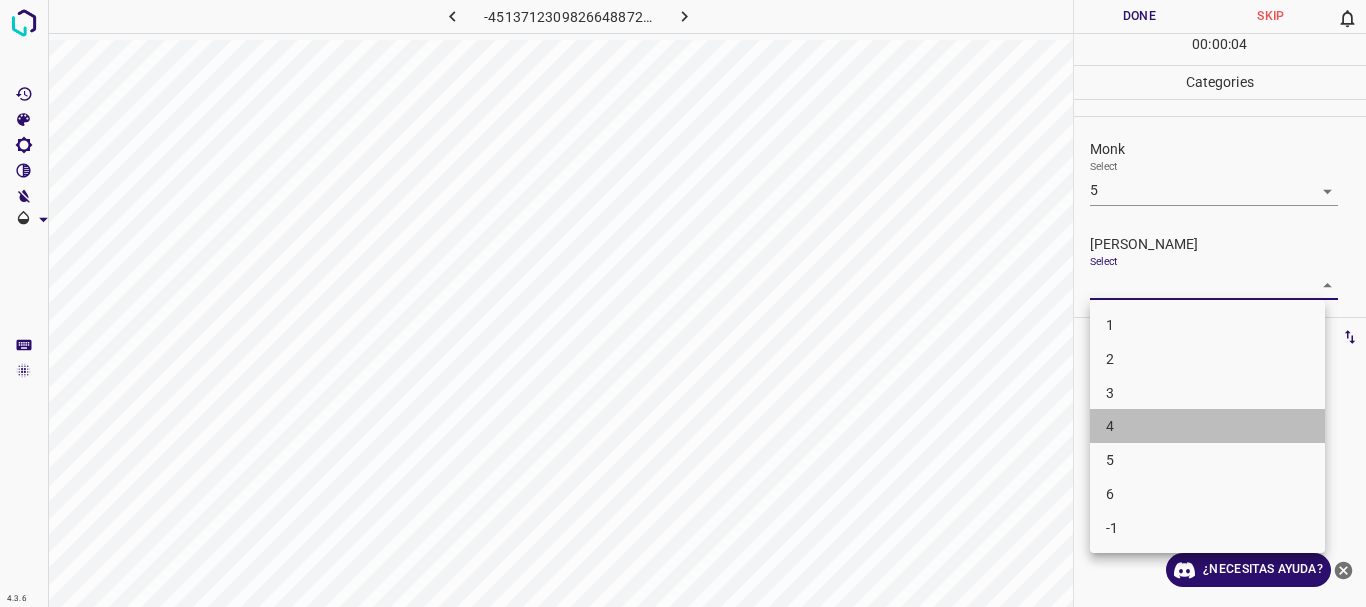 drag, startPoint x: 1160, startPoint y: 436, endPoint x: 1146, endPoint y: 81, distance: 355.27594 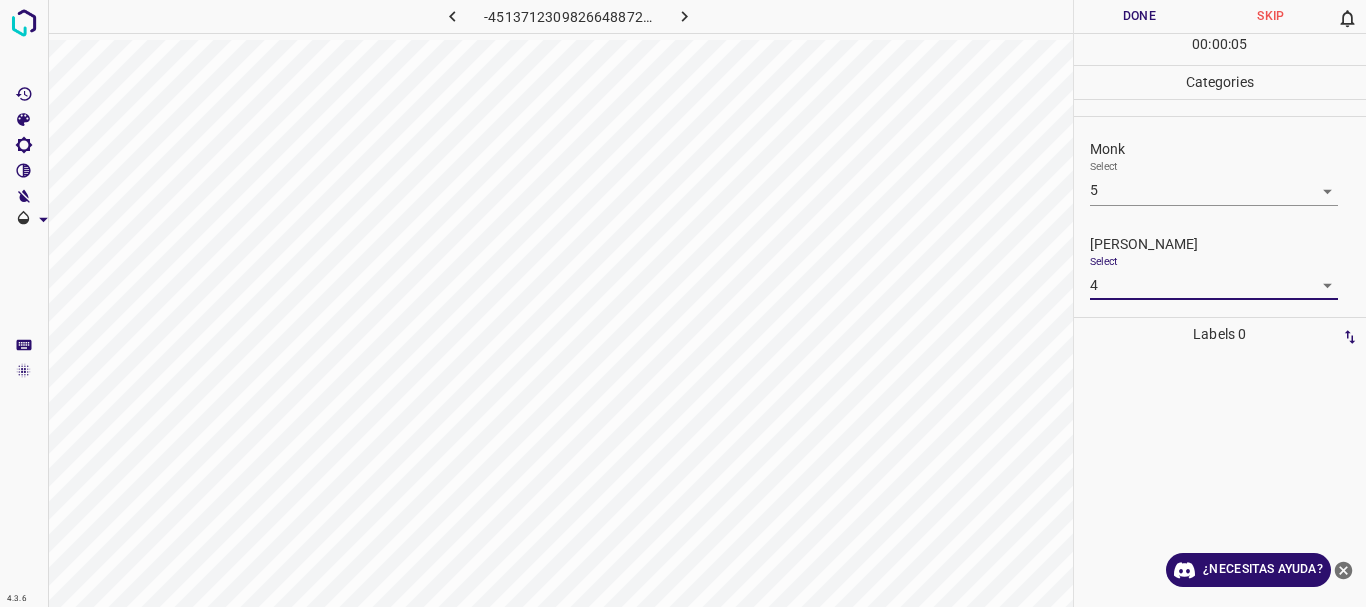 drag, startPoint x: 1149, startPoint y: 23, endPoint x: 805, endPoint y: 22, distance: 344.00146 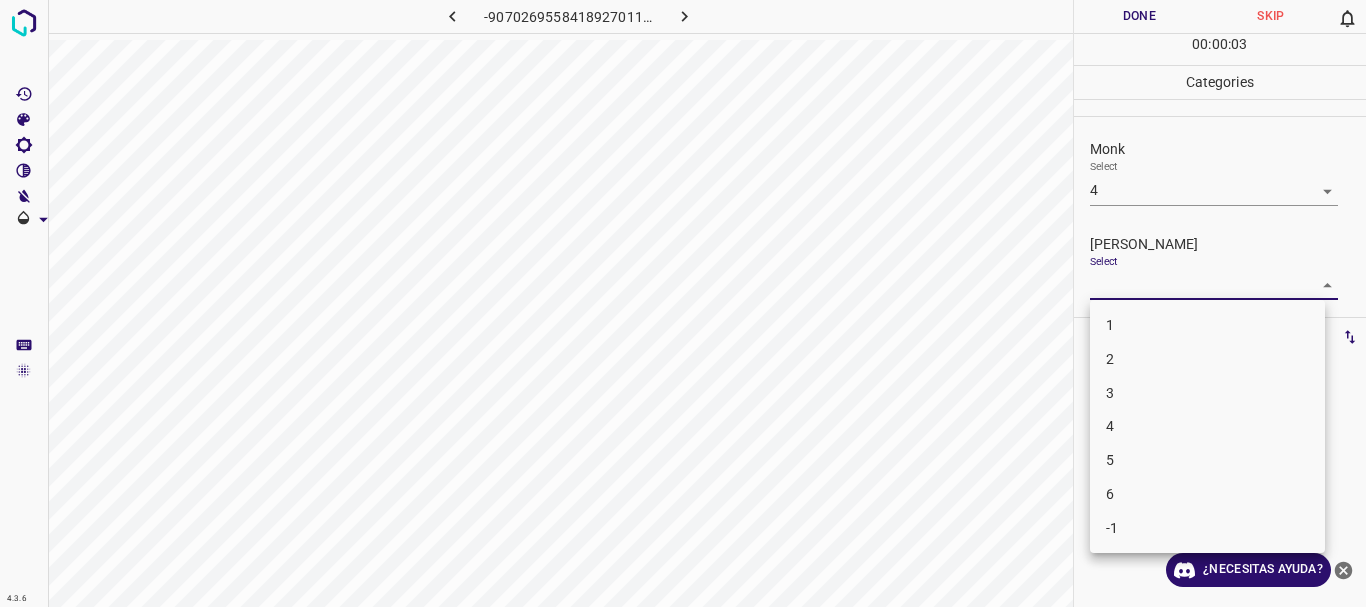 drag, startPoint x: 1140, startPoint y: 355, endPoint x: 1142, endPoint y: 93, distance: 262.00763 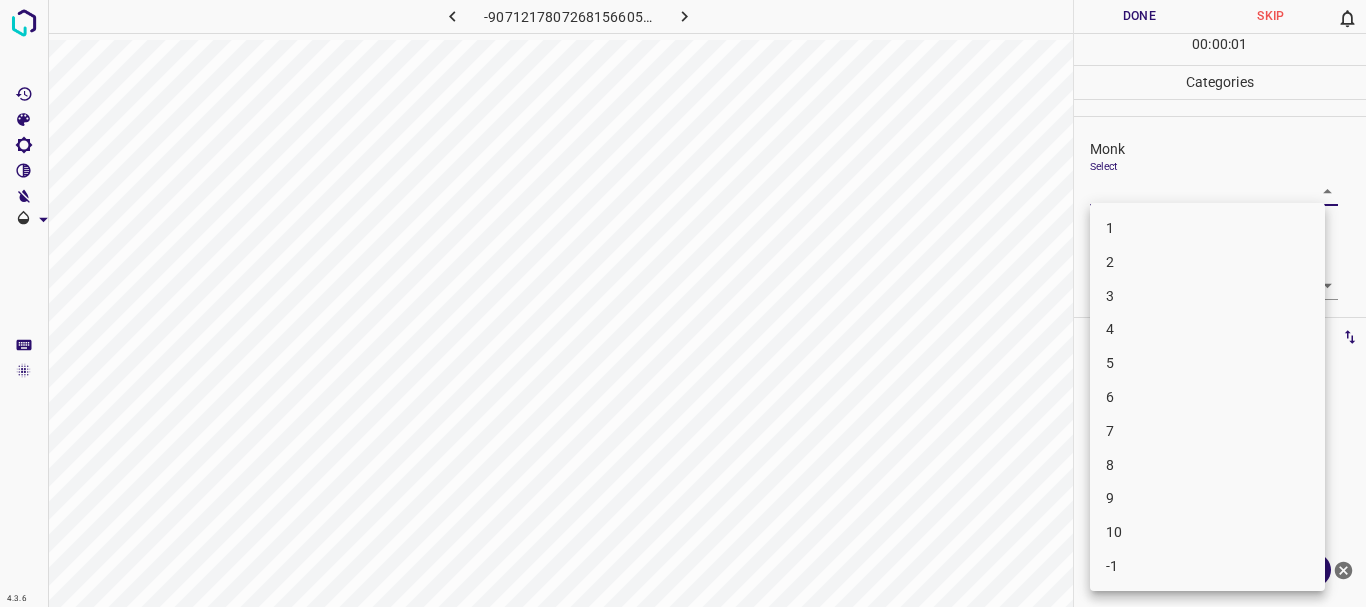 drag, startPoint x: 1150, startPoint y: 329, endPoint x: 1127, endPoint y: 293, distance: 42.72002 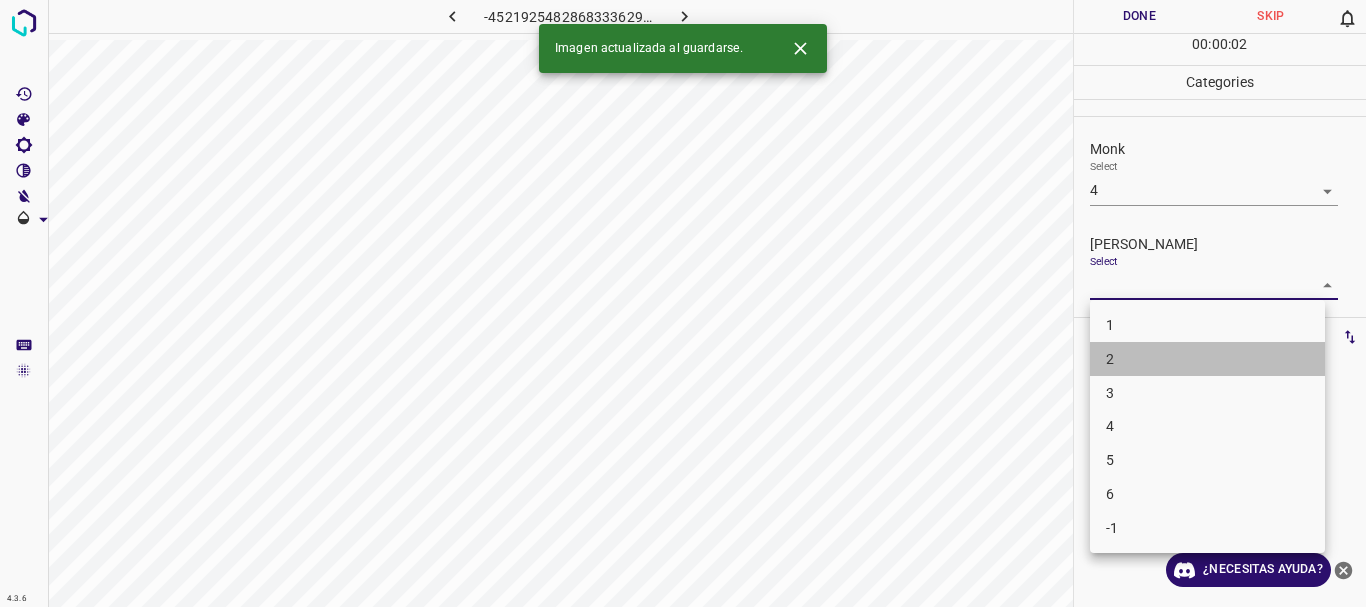 drag, startPoint x: 1144, startPoint y: 369, endPoint x: 1141, endPoint y: 172, distance: 197.02284 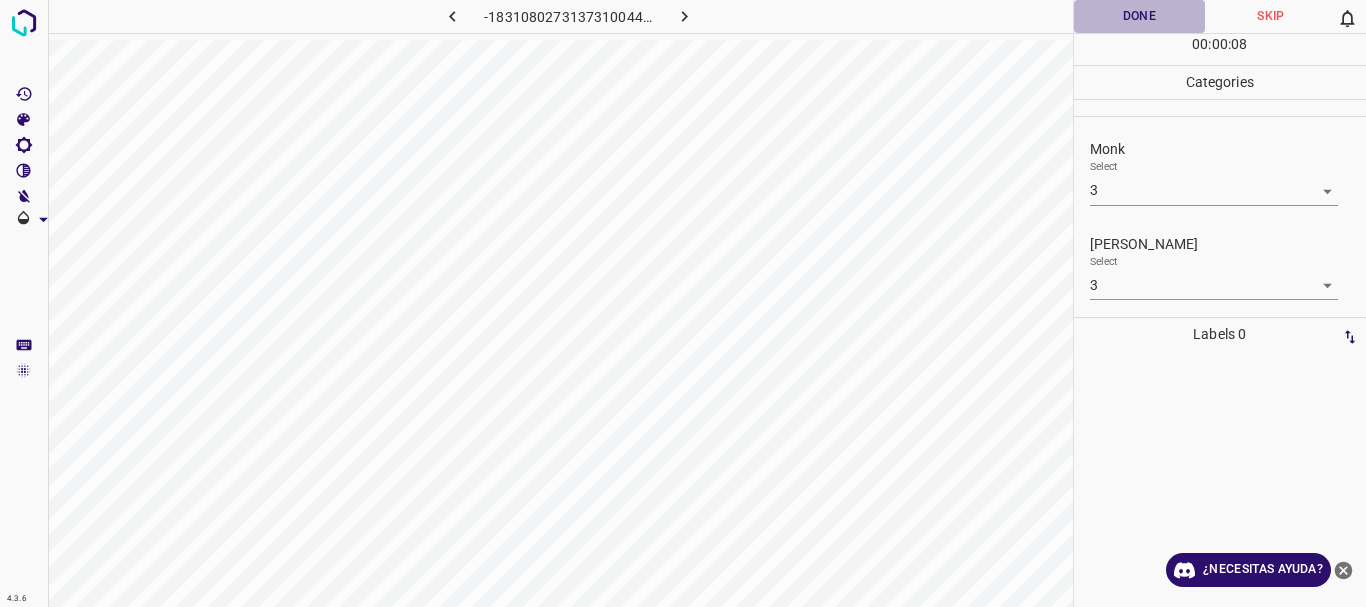 drag, startPoint x: 1169, startPoint y: 19, endPoint x: 747, endPoint y: 19, distance: 422 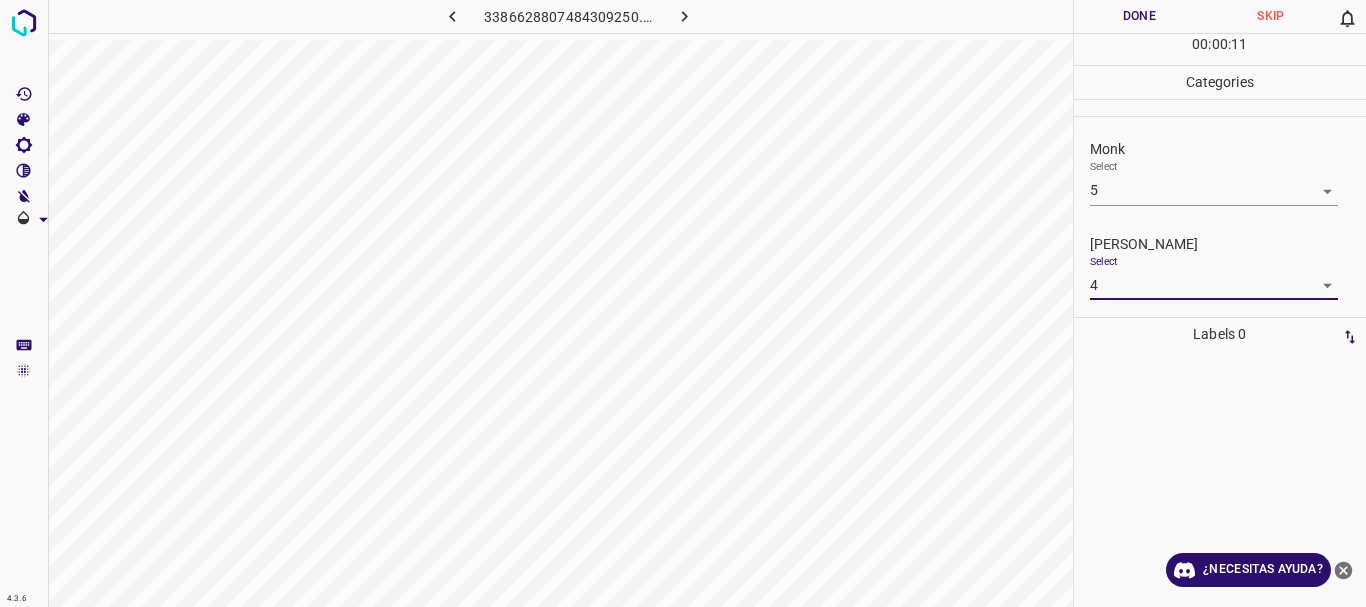 drag, startPoint x: 1150, startPoint y: 18, endPoint x: 612, endPoint y: 17, distance: 538.0009 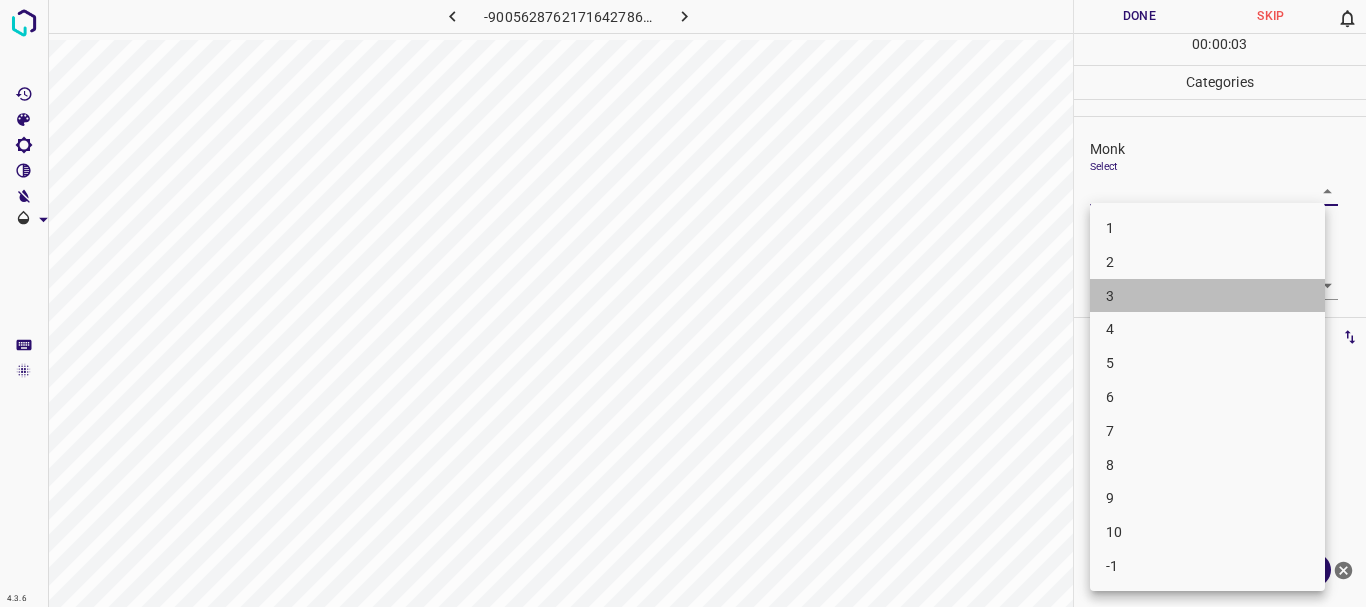 drag, startPoint x: 1142, startPoint y: 295, endPoint x: 1139, endPoint y: 309, distance: 14.3178215 